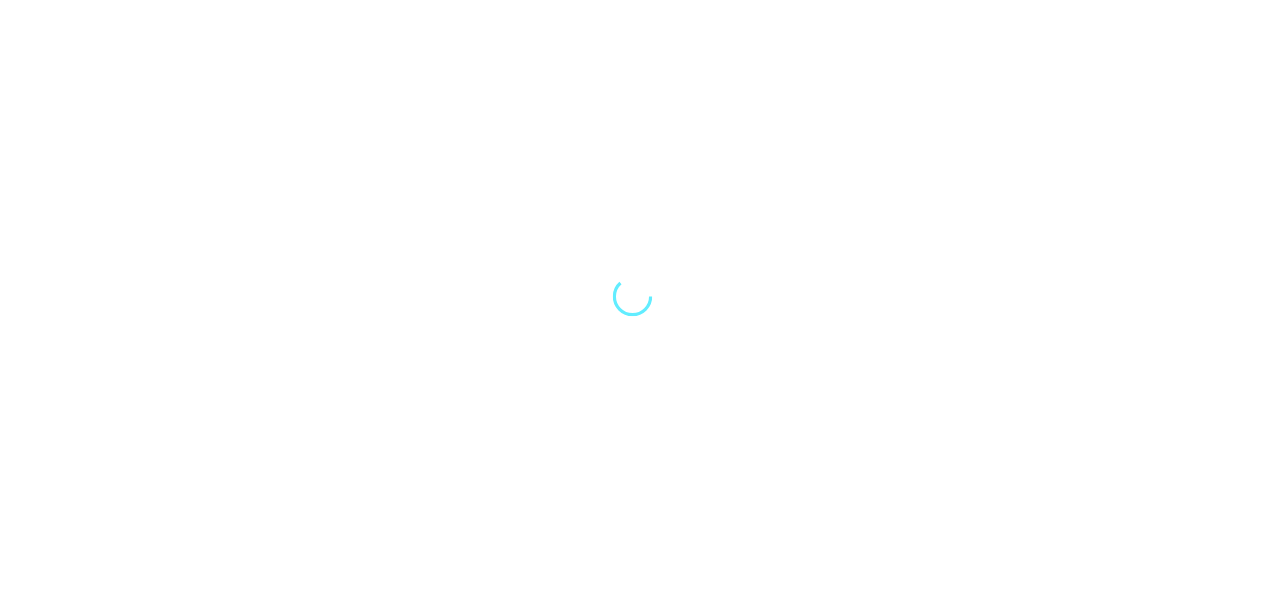 scroll, scrollTop: 0, scrollLeft: 0, axis: both 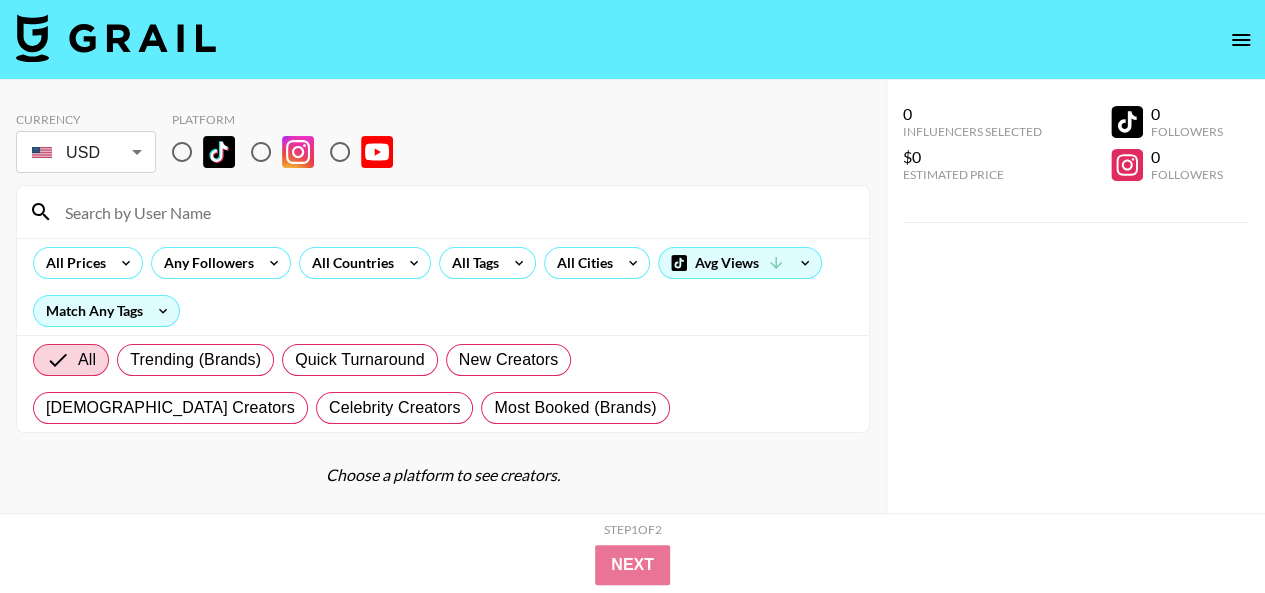 click on "Currency USD USD ​ Platform" at bounding box center [443, 144] 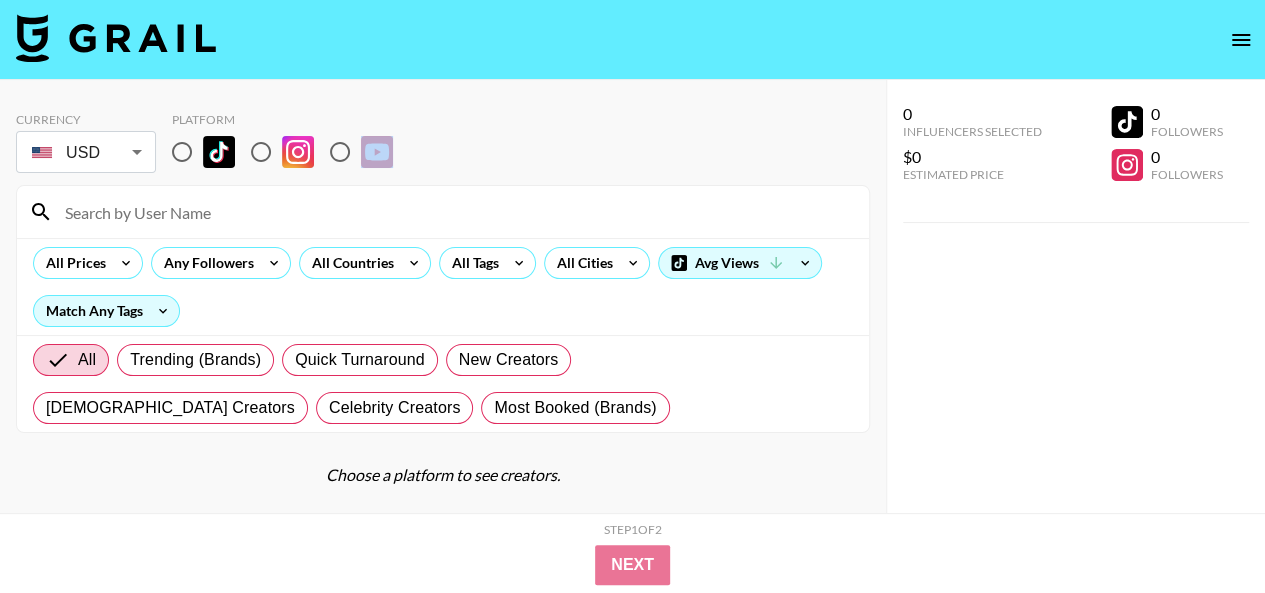 click on "Currency USD USD ​ Platform" at bounding box center (443, 144) 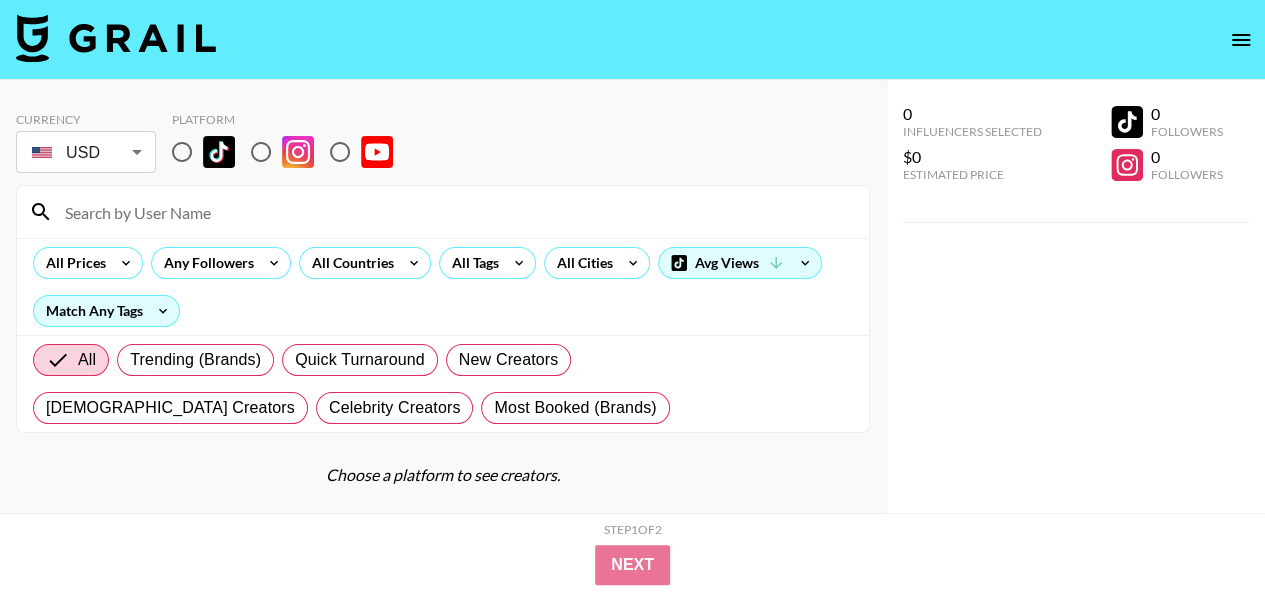 click on "Currency USD USD ​ Platform" at bounding box center [443, 144] 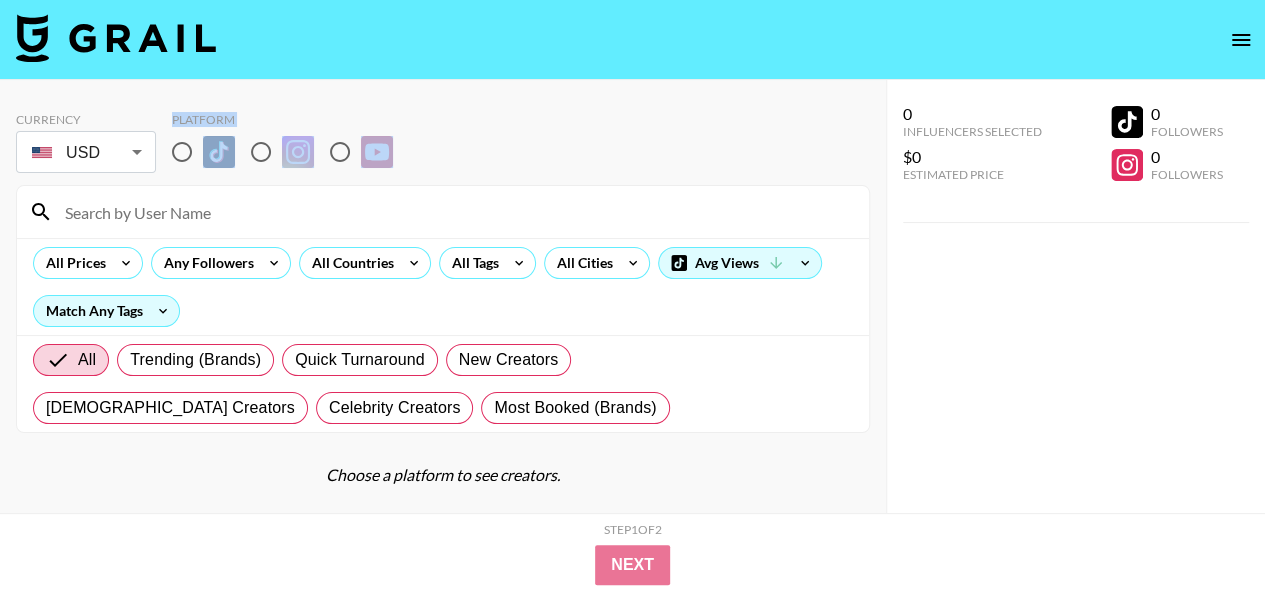 drag, startPoint x: 167, startPoint y: 113, endPoint x: 456, endPoint y: 149, distance: 291.23358 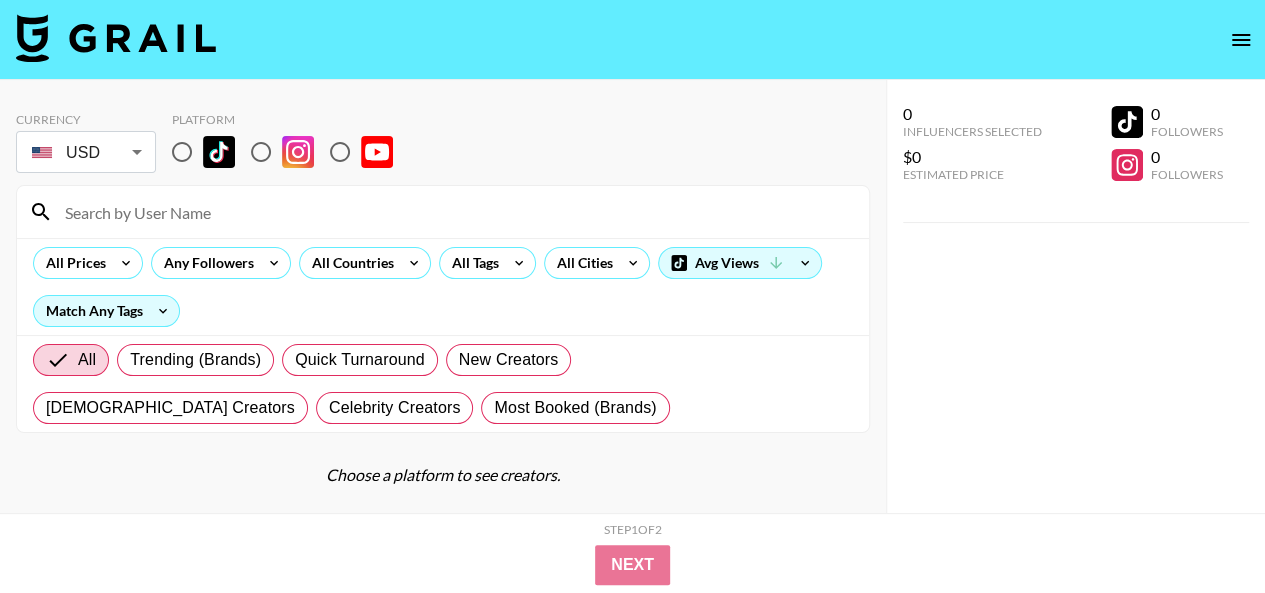 click on "Currency USD USD ​ Platform" at bounding box center [443, 144] 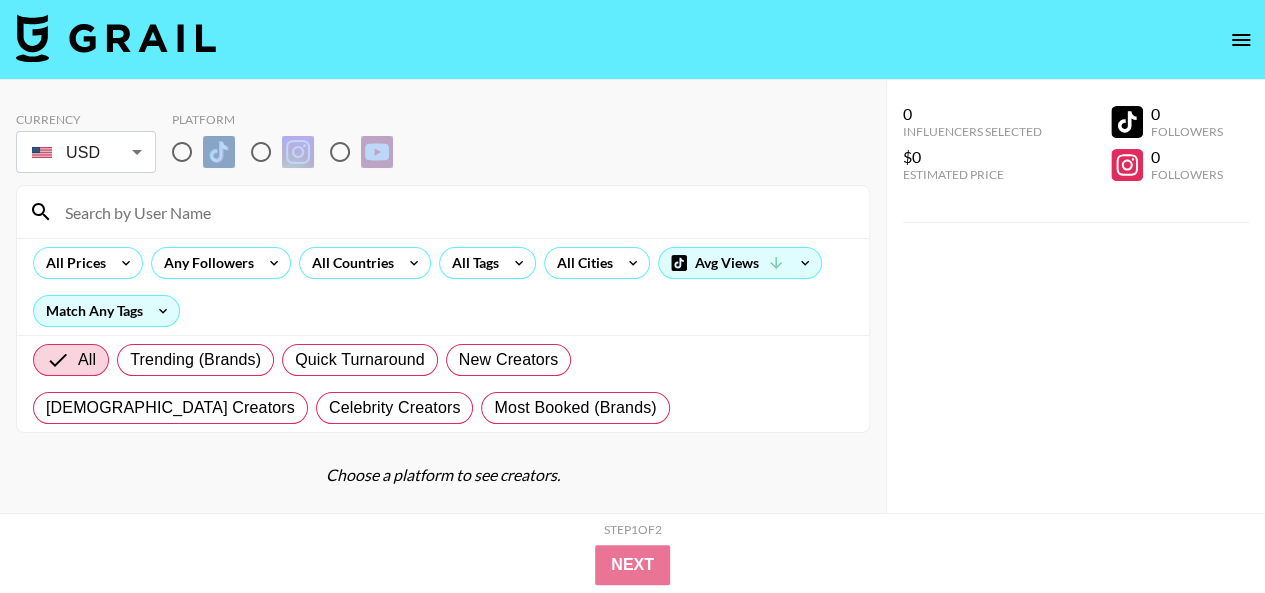 drag, startPoint x: 508, startPoint y: 159, endPoint x: 190, endPoint y: 129, distance: 319.41196 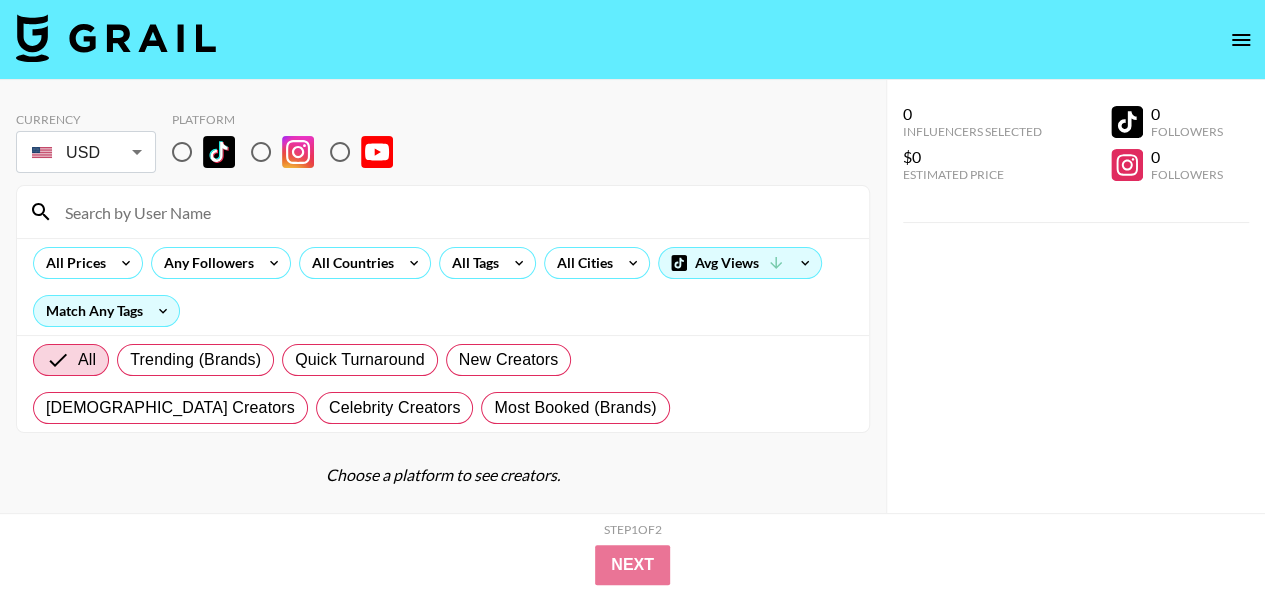 click on "Currency USD USD ​ Platform" at bounding box center (443, 144) 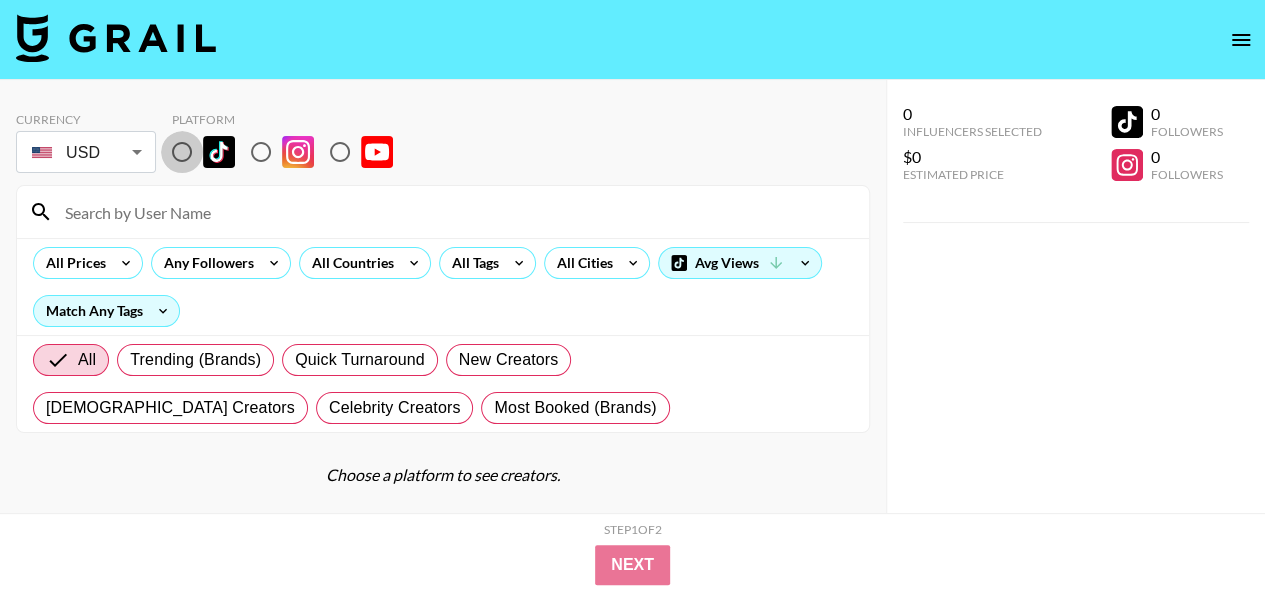 click at bounding box center (182, 152) 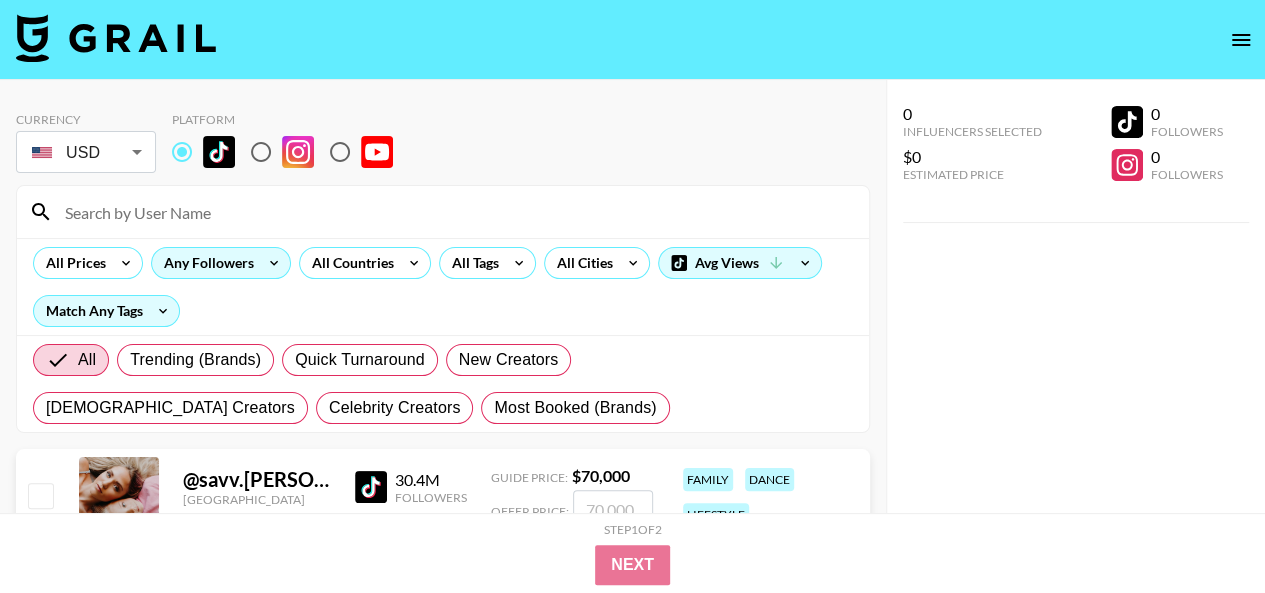 click on "Any Followers" at bounding box center (205, 263) 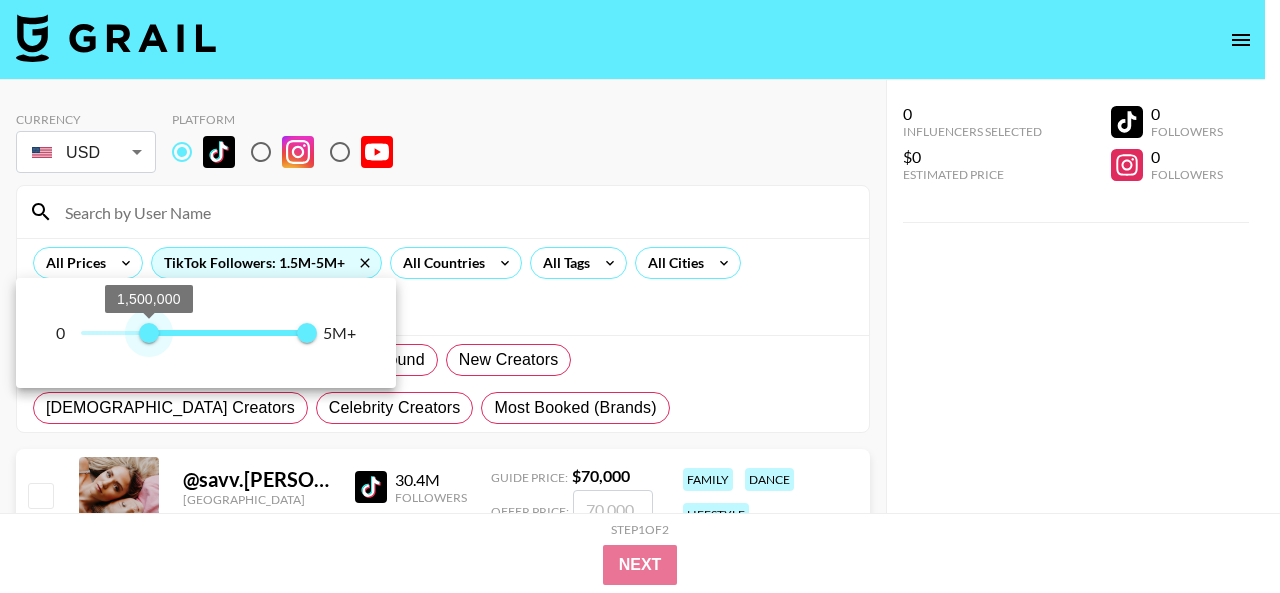 drag, startPoint x: 86, startPoint y: 337, endPoint x: 150, endPoint y: 335, distance: 64.03124 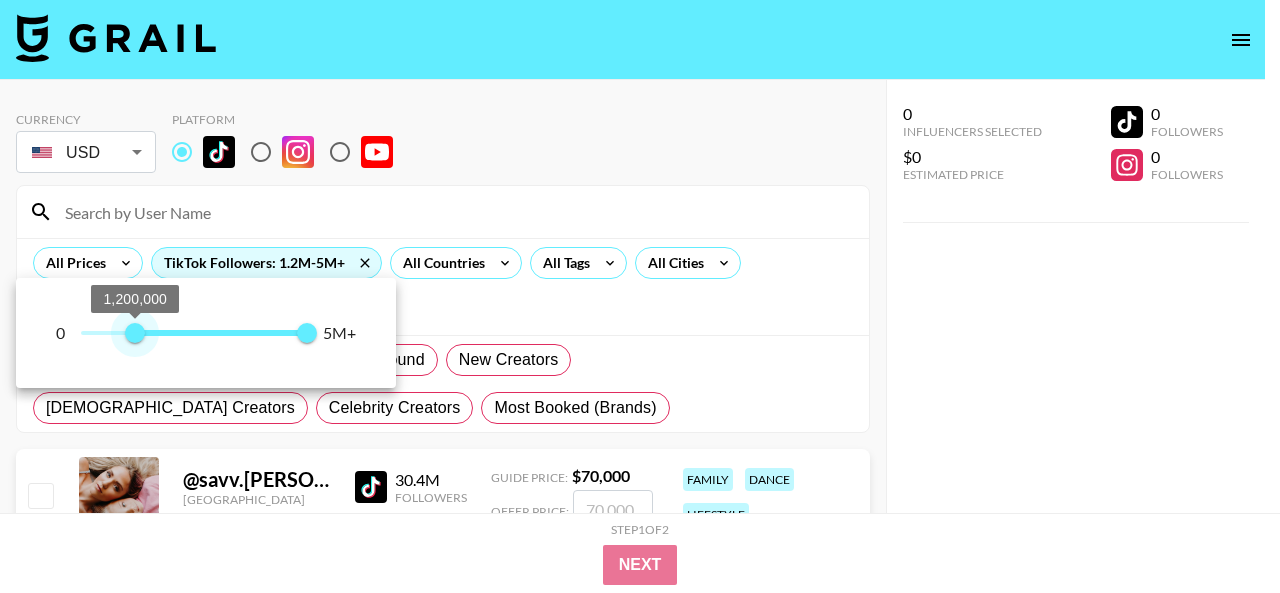 type on "1000000" 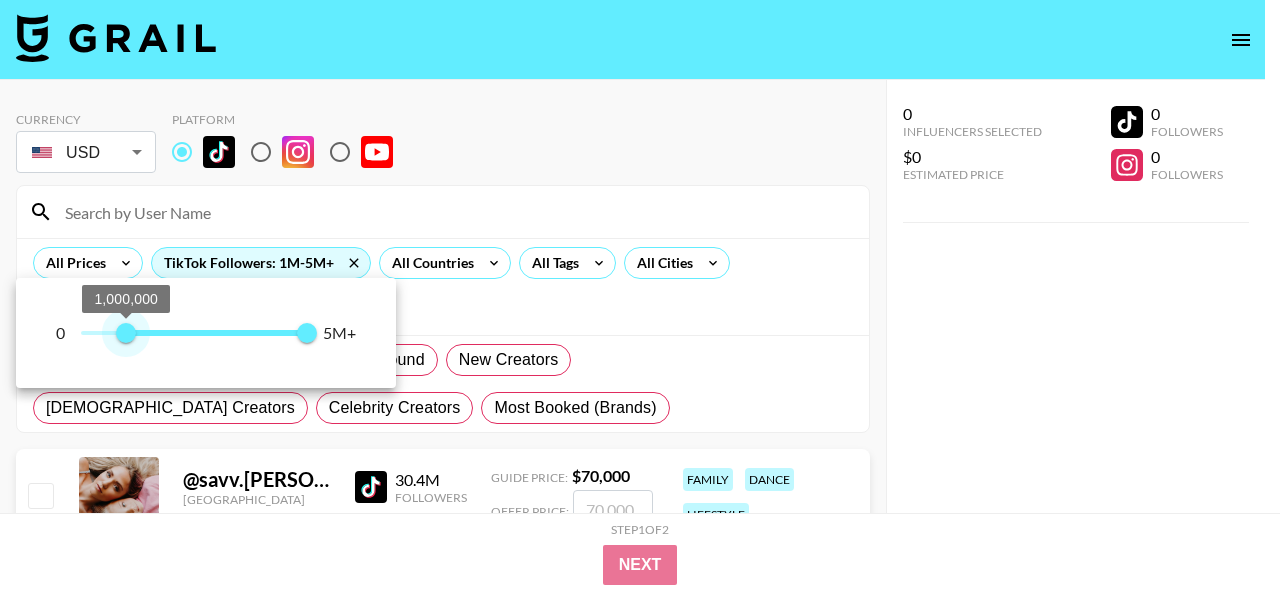 drag, startPoint x: 152, startPoint y: 331, endPoint x: 126, endPoint y: 335, distance: 26.305893 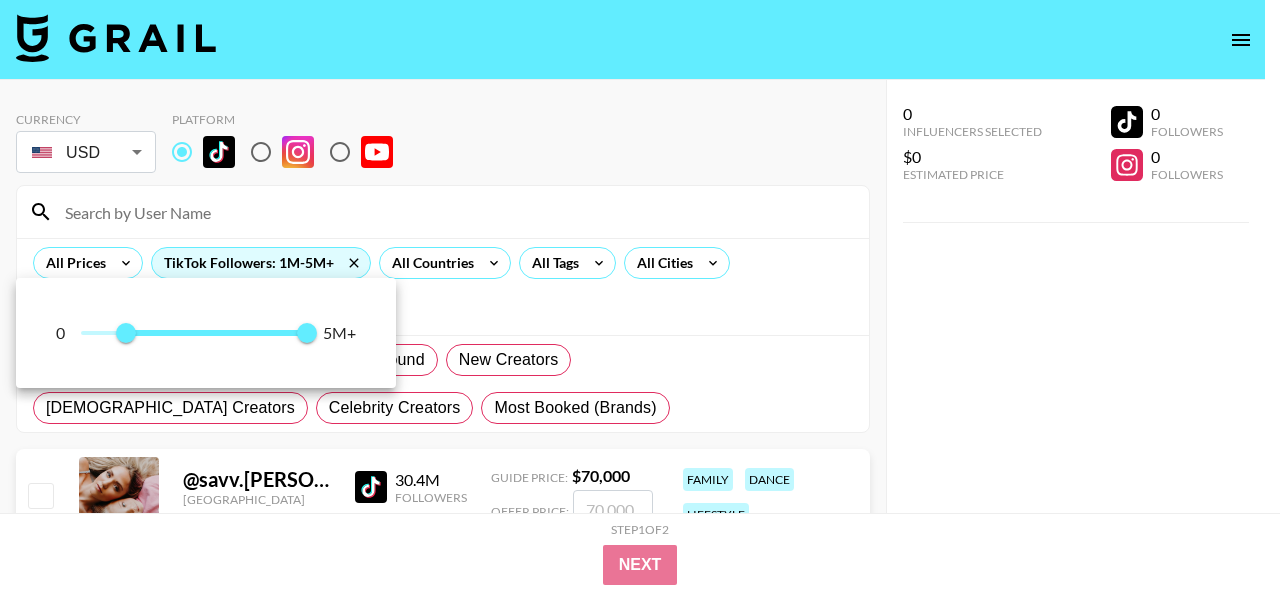 click at bounding box center (640, 296) 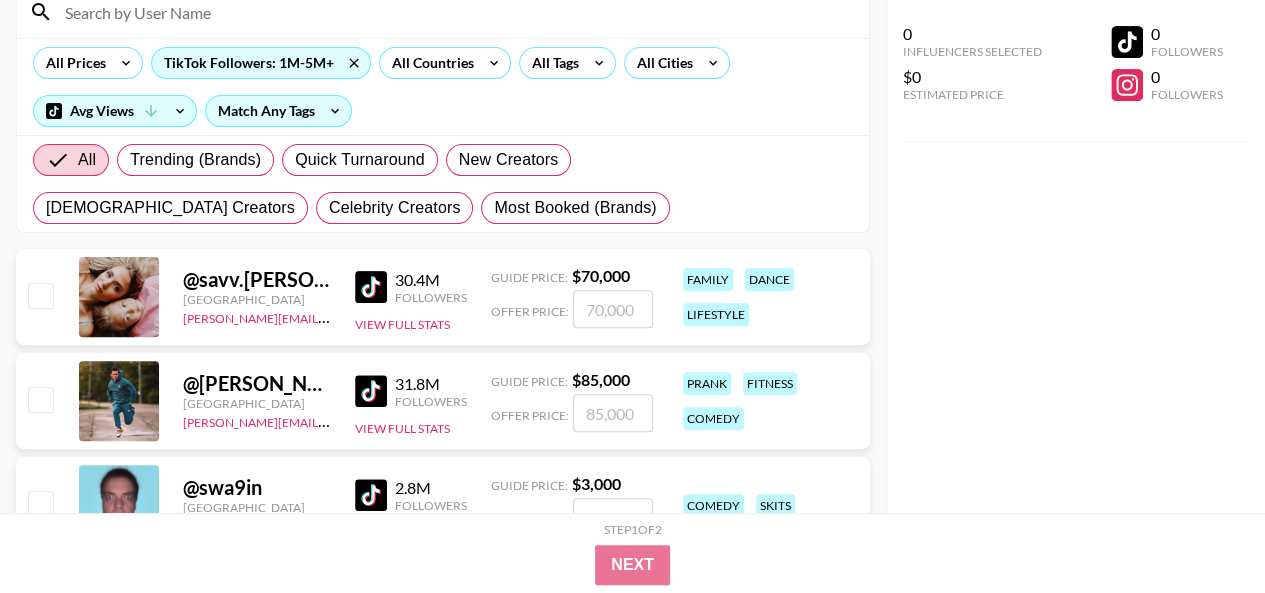 scroll, scrollTop: 0, scrollLeft: 0, axis: both 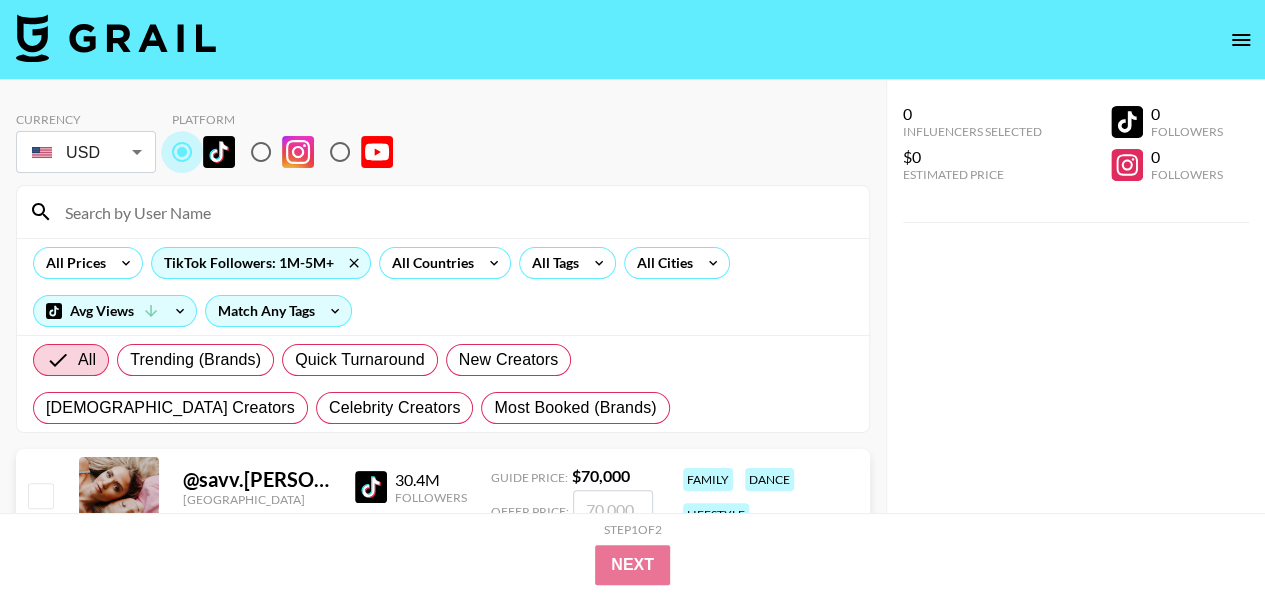 click at bounding box center (182, 152) 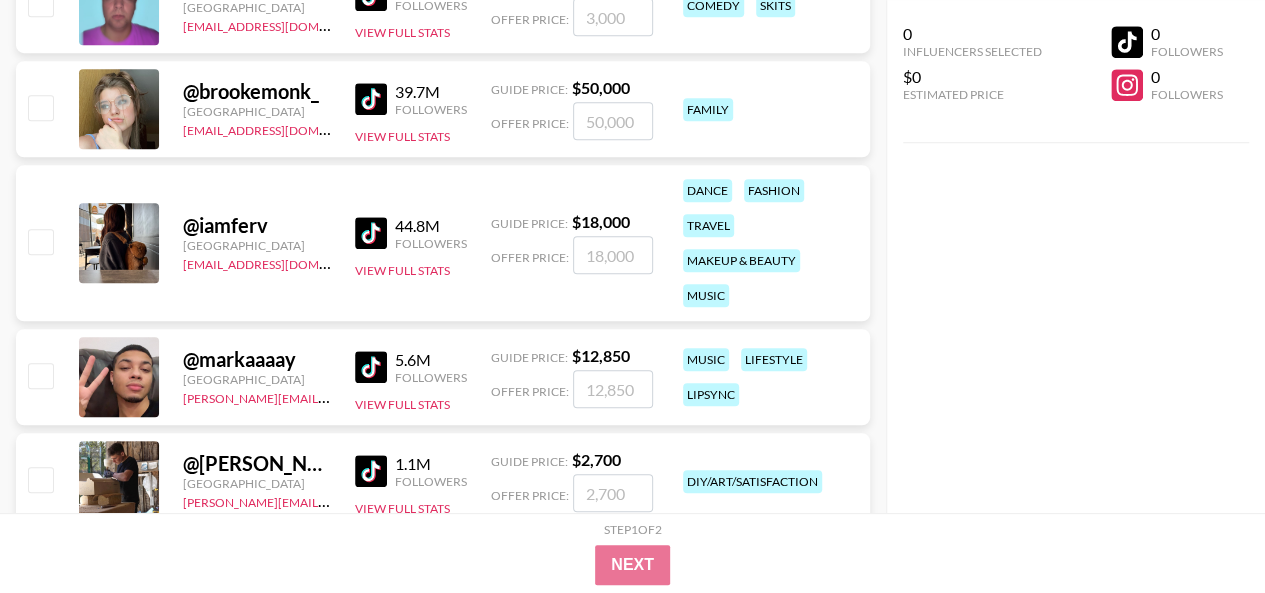 scroll, scrollTop: 0, scrollLeft: 0, axis: both 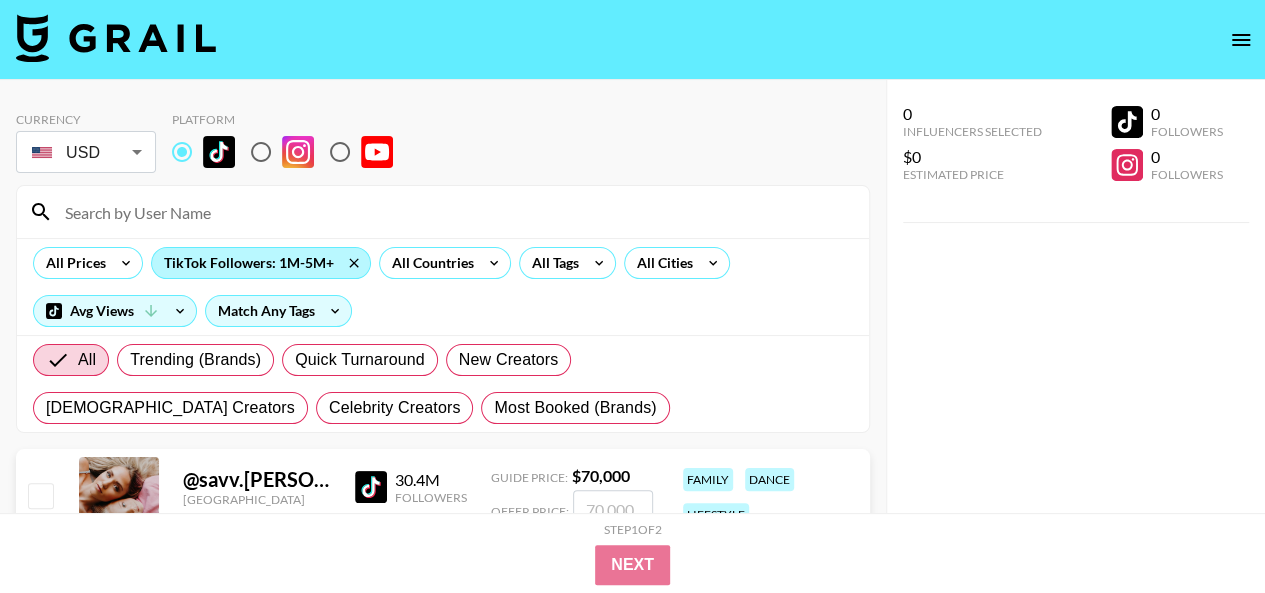 click on "TikTok Followers: 1M-5M+" at bounding box center [261, 263] 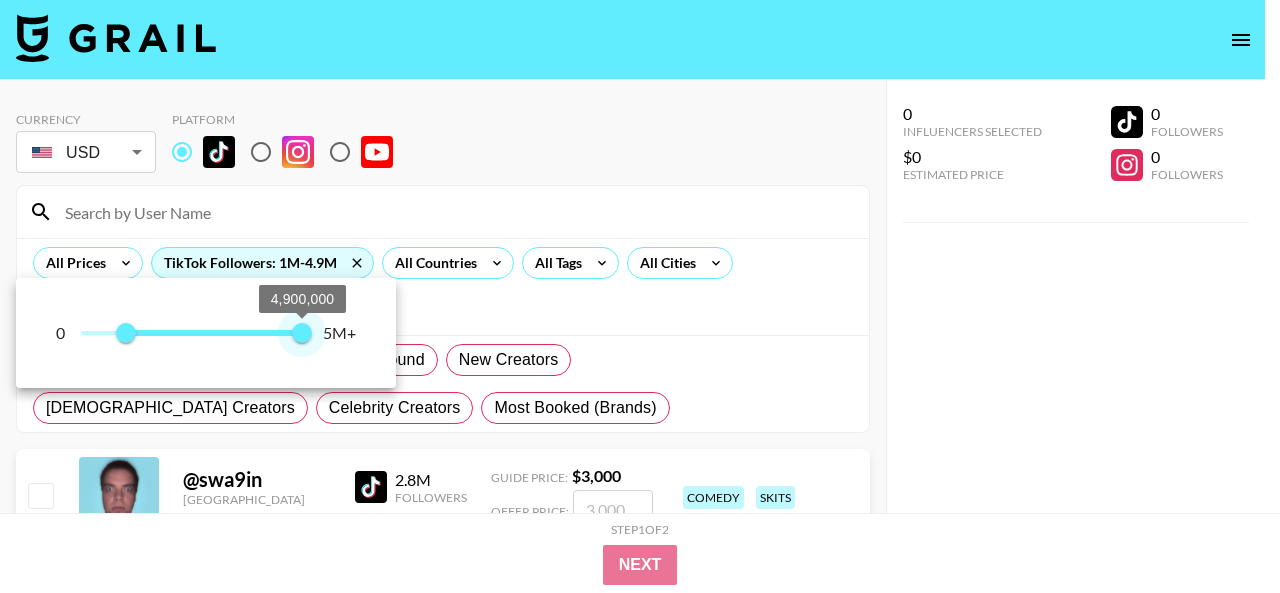 type on "5000000" 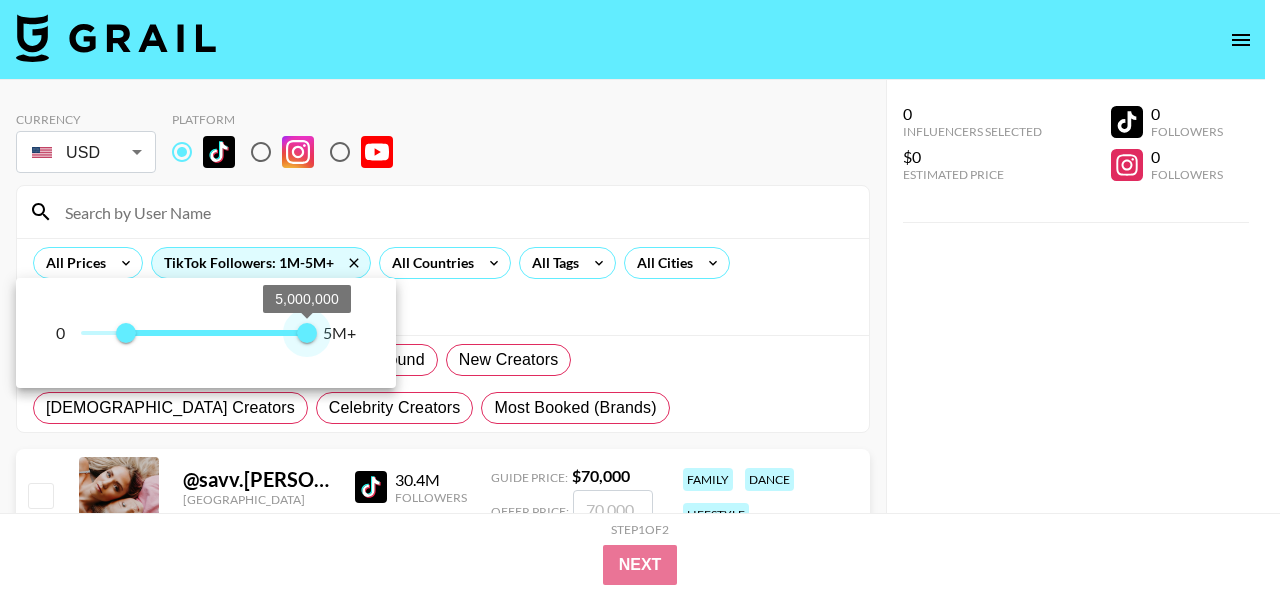 click on "5,000,000" at bounding box center [307, 333] 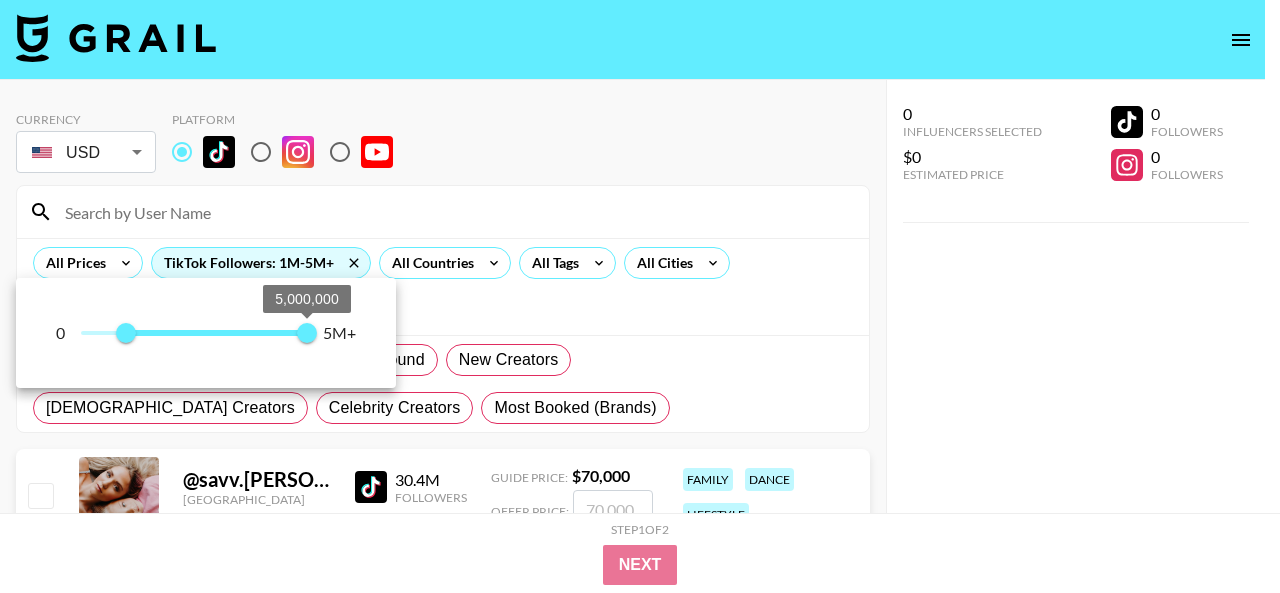 click at bounding box center (640, 296) 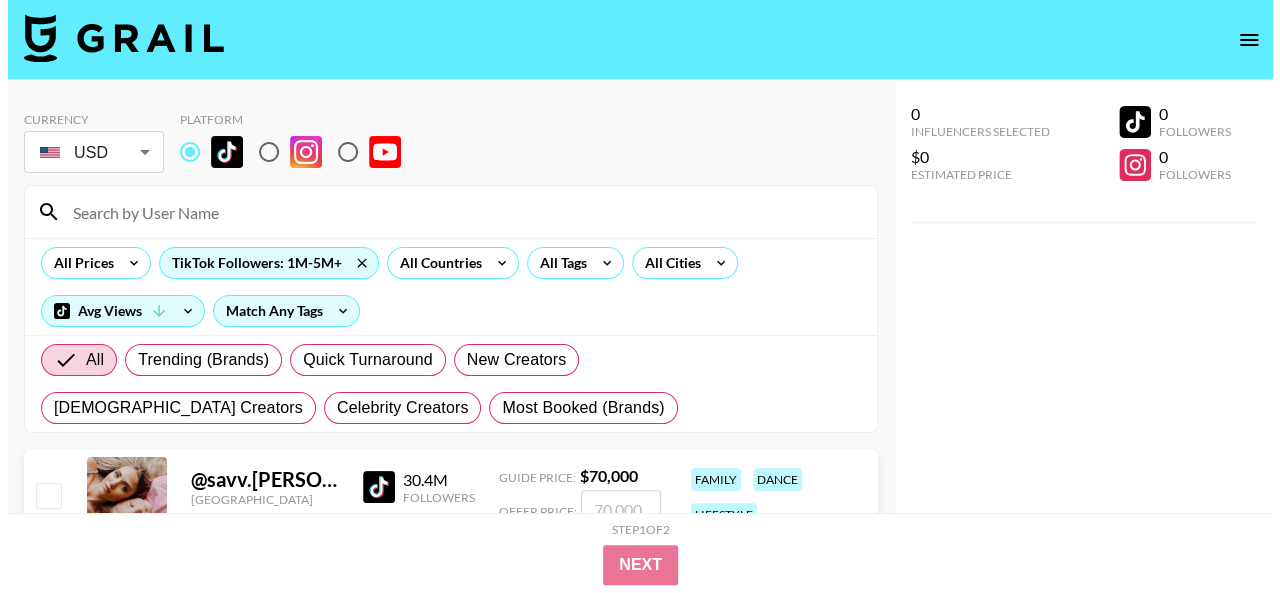 scroll, scrollTop: 100, scrollLeft: 0, axis: vertical 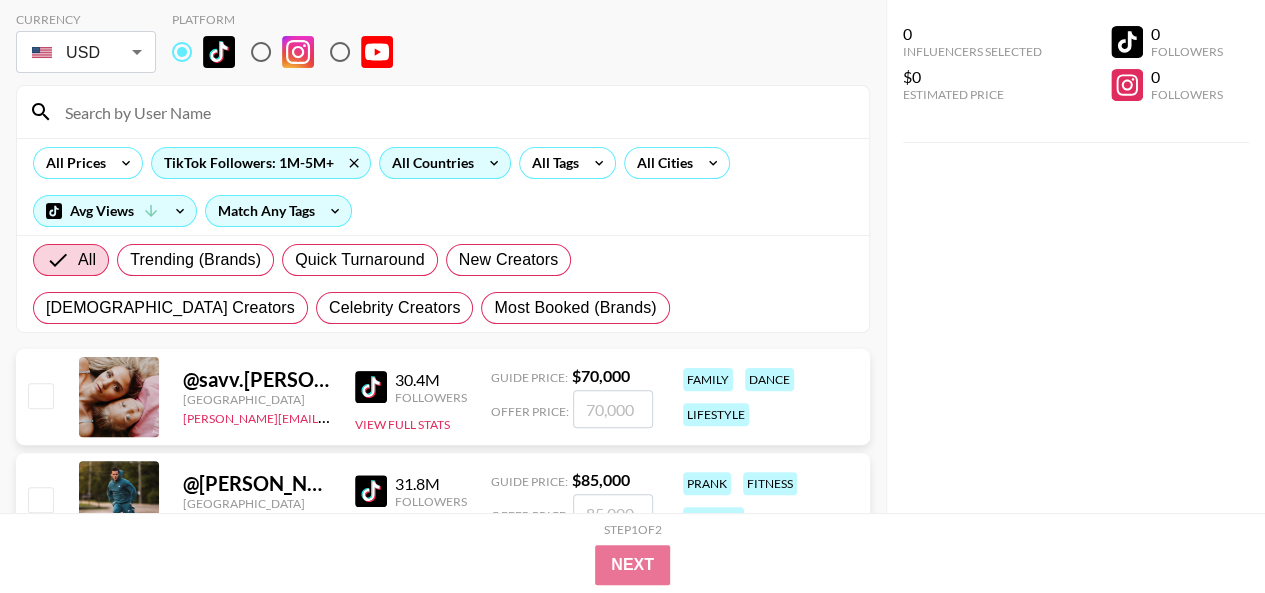 click 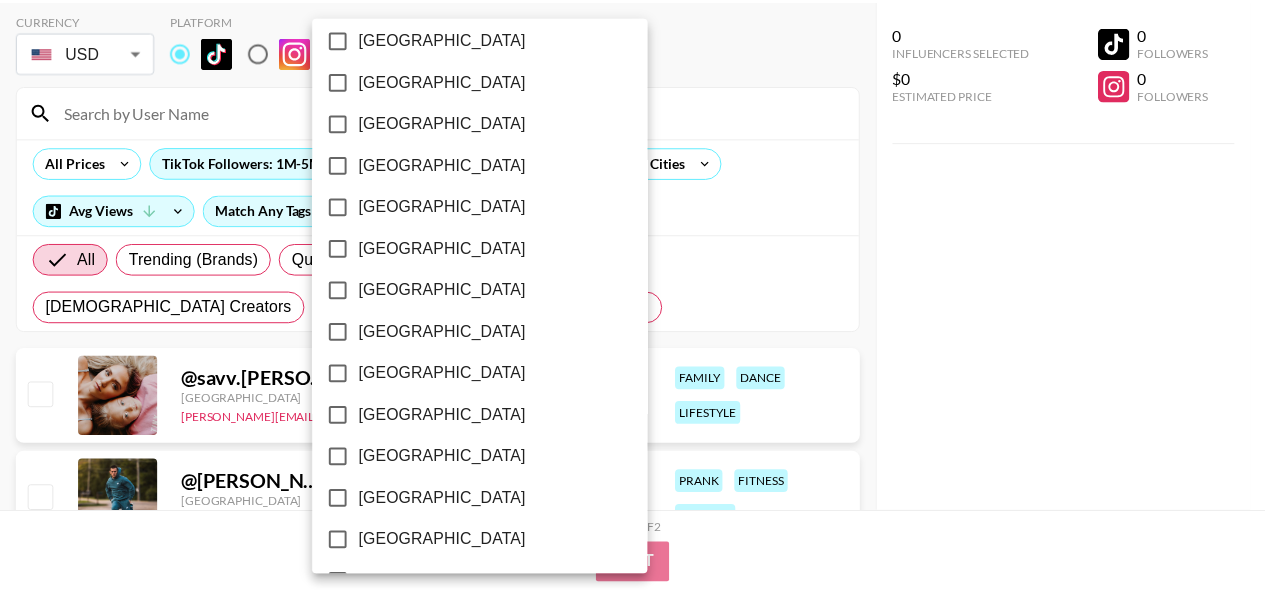 scroll, scrollTop: 1738, scrollLeft: 0, axis: vertical 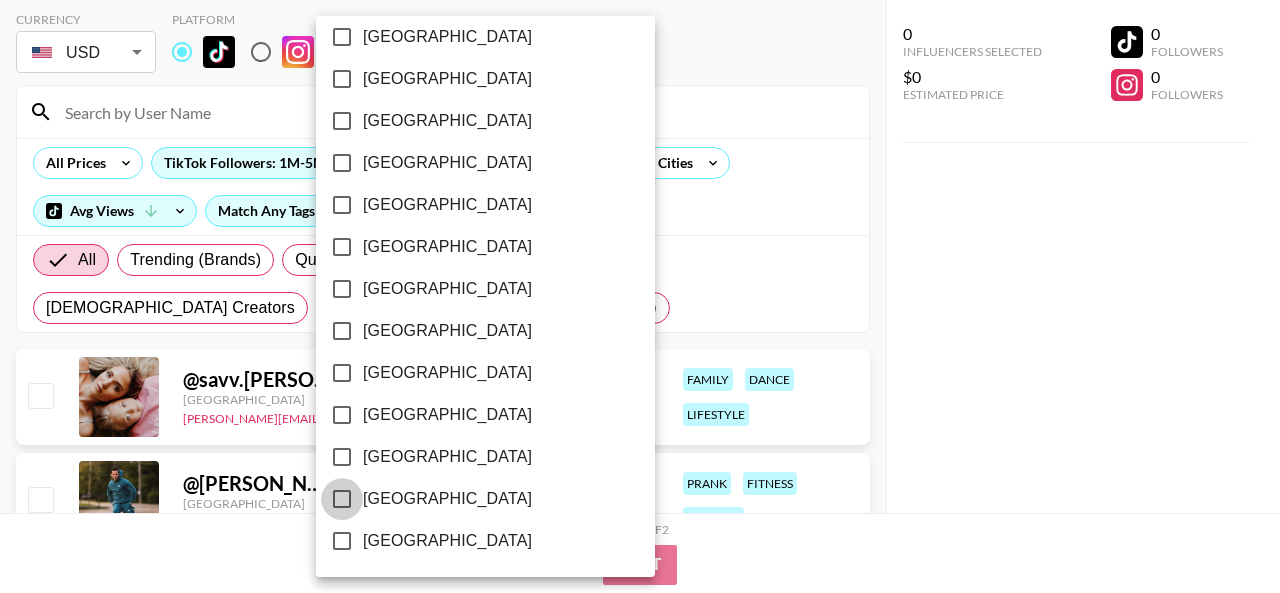 click on "[GEOGRAPHIC_DATA]" at bounding box center (342, 499) 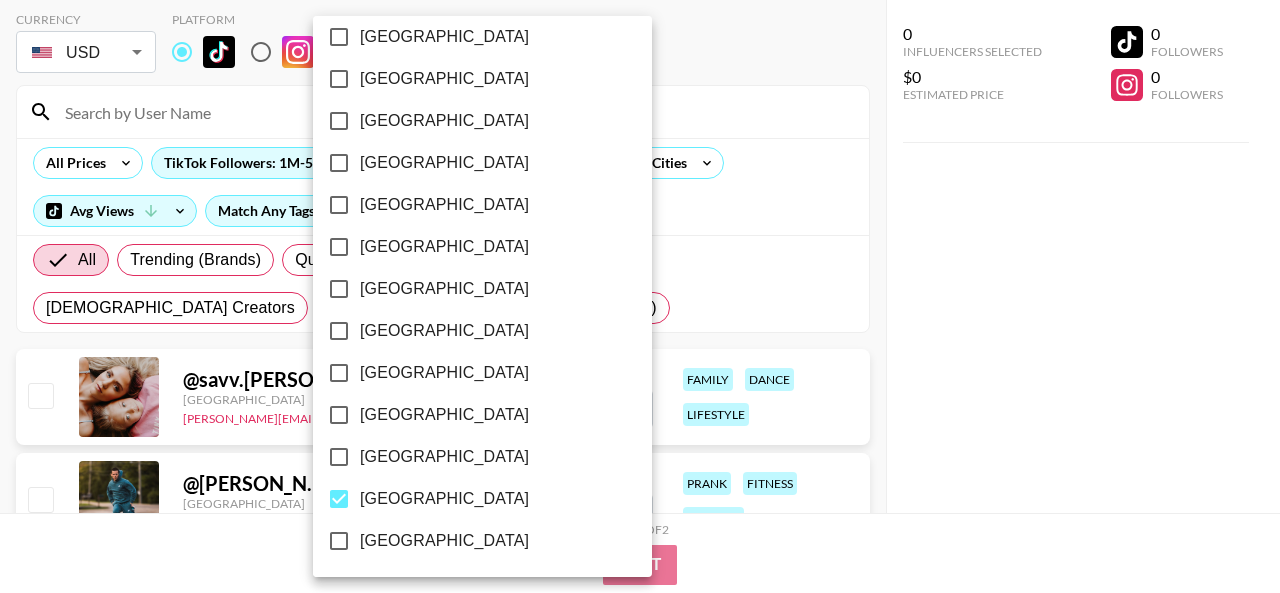click at bounding box center (640, 296) 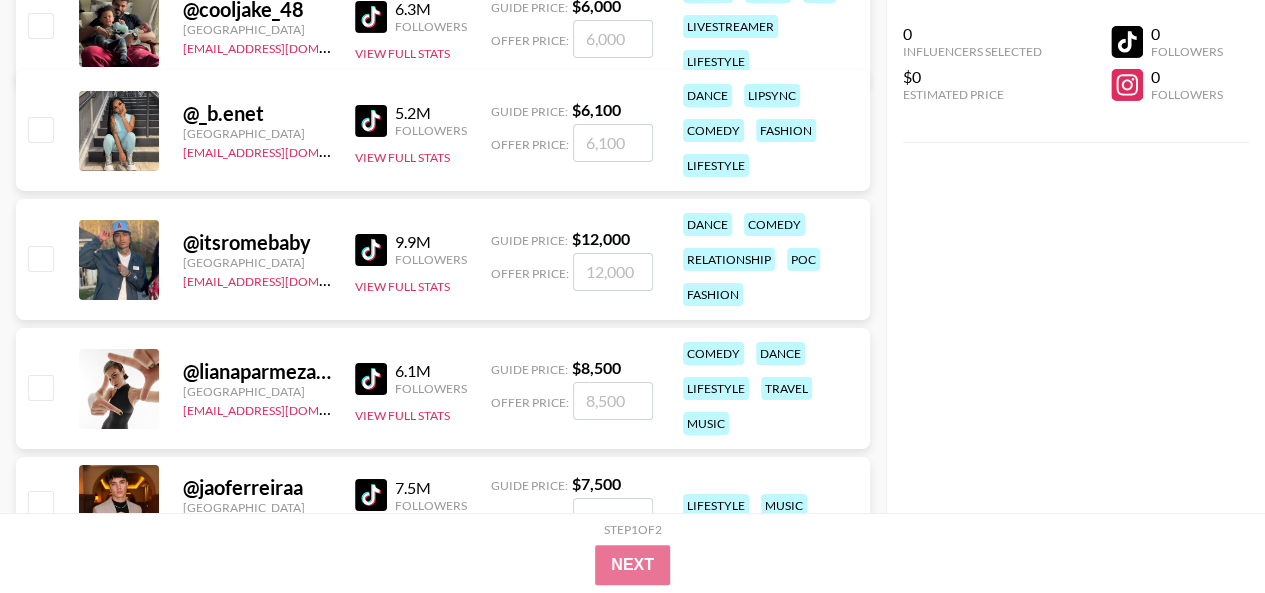scroll, scrollTop: 8022, scrollLeft: 0, axis: vertical 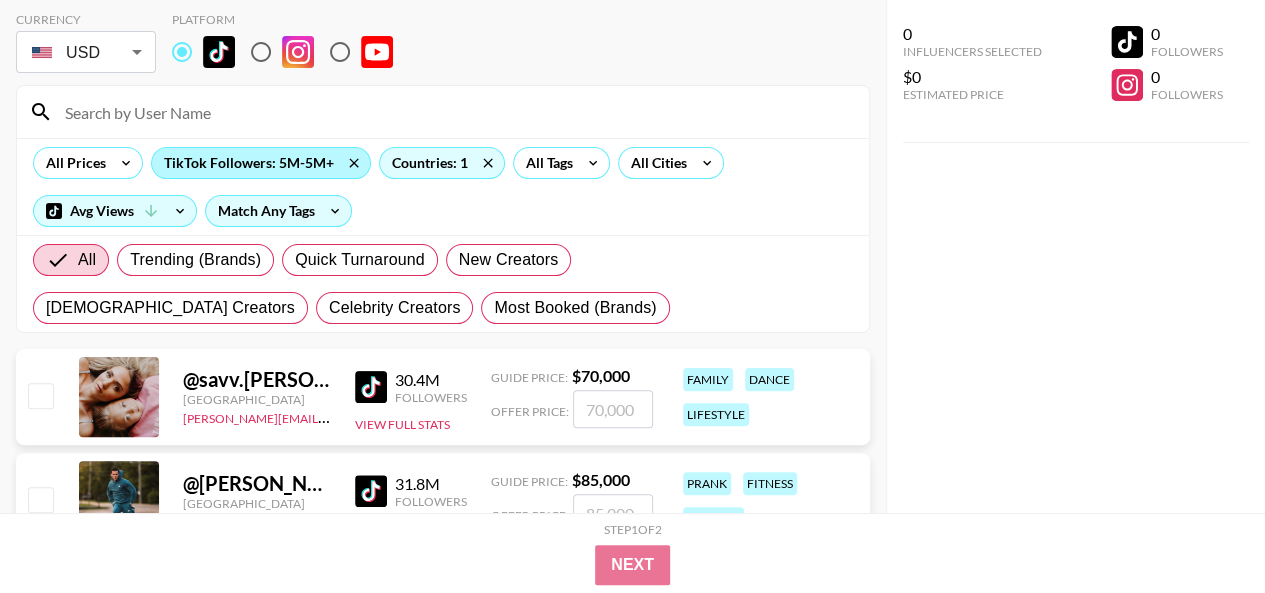 click on "TikTok Followers: 5M-5M+" at bounding box center (261, 163) 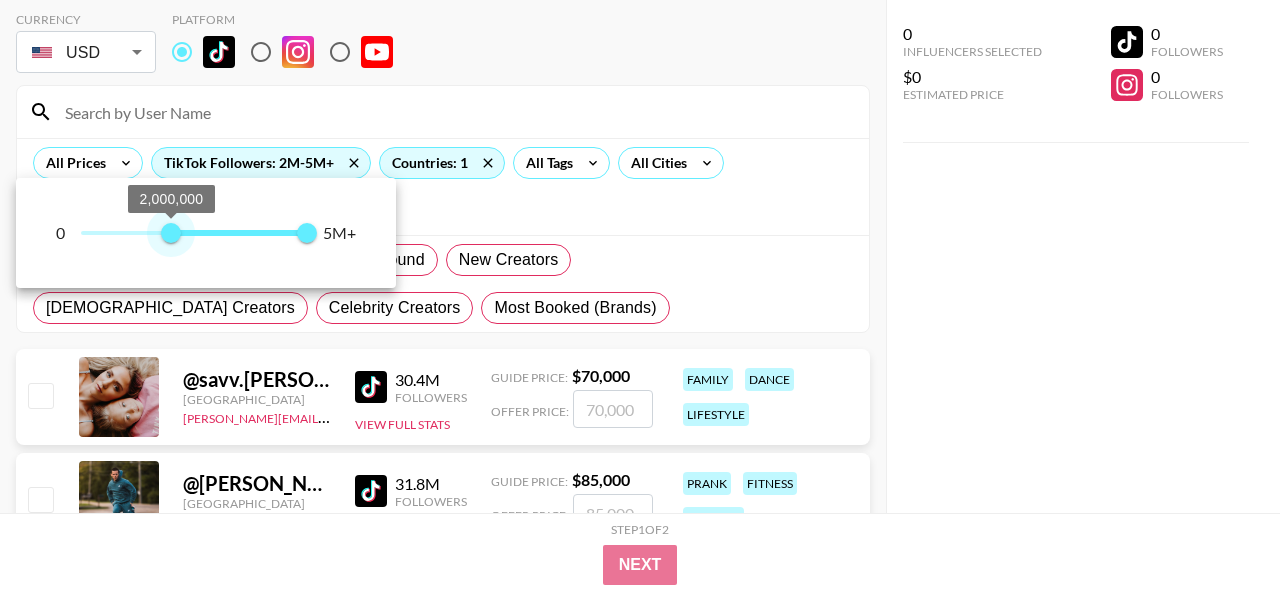 drag, startPoint x: 304, startPoint y: 229, endPoint x: 171, endPoint y: 229, distance: 133 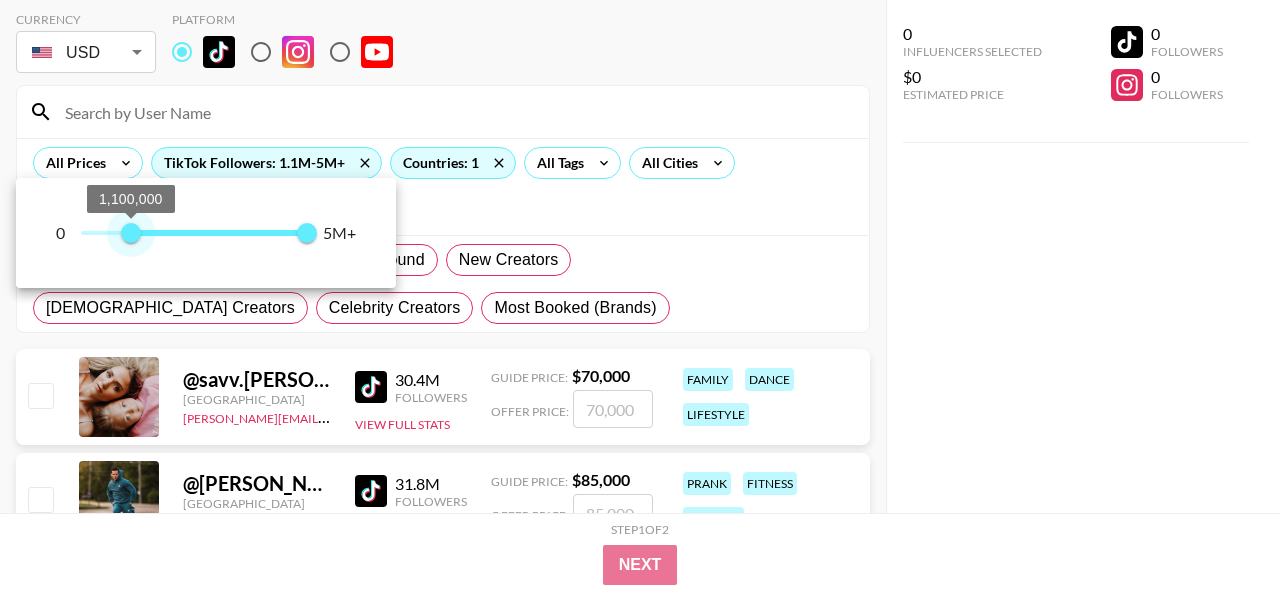 type on "1000000" 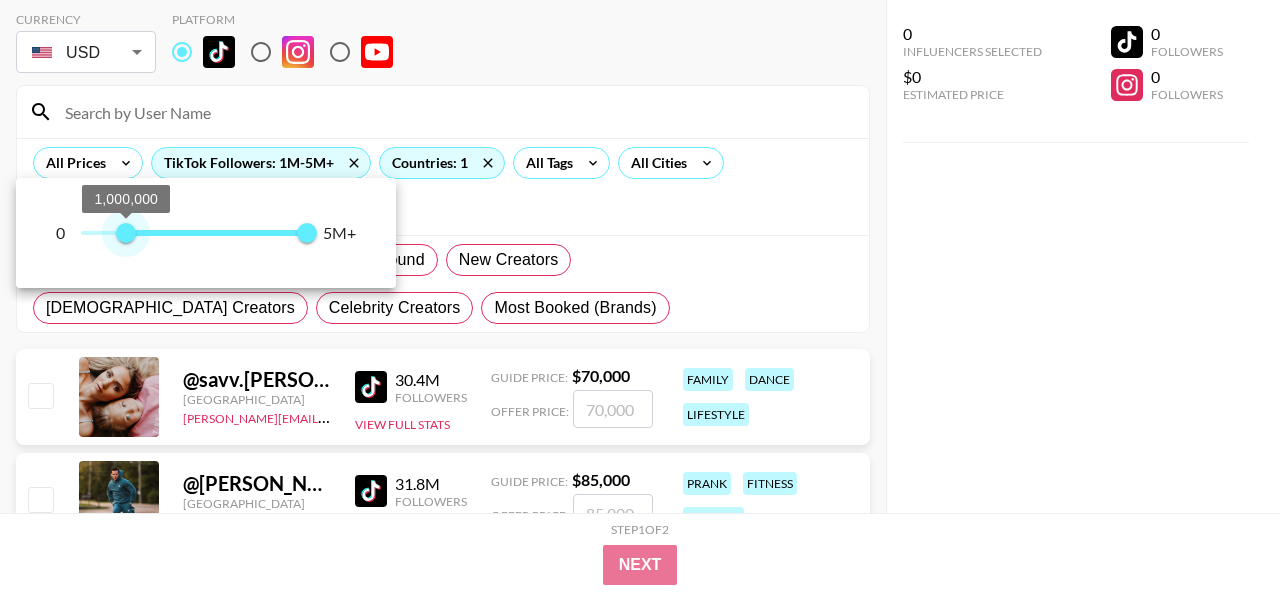 drag, startPoint x: 172, startPoint y: 229, endPoint x: 127, endPoint y: 233, distance: 45.17743 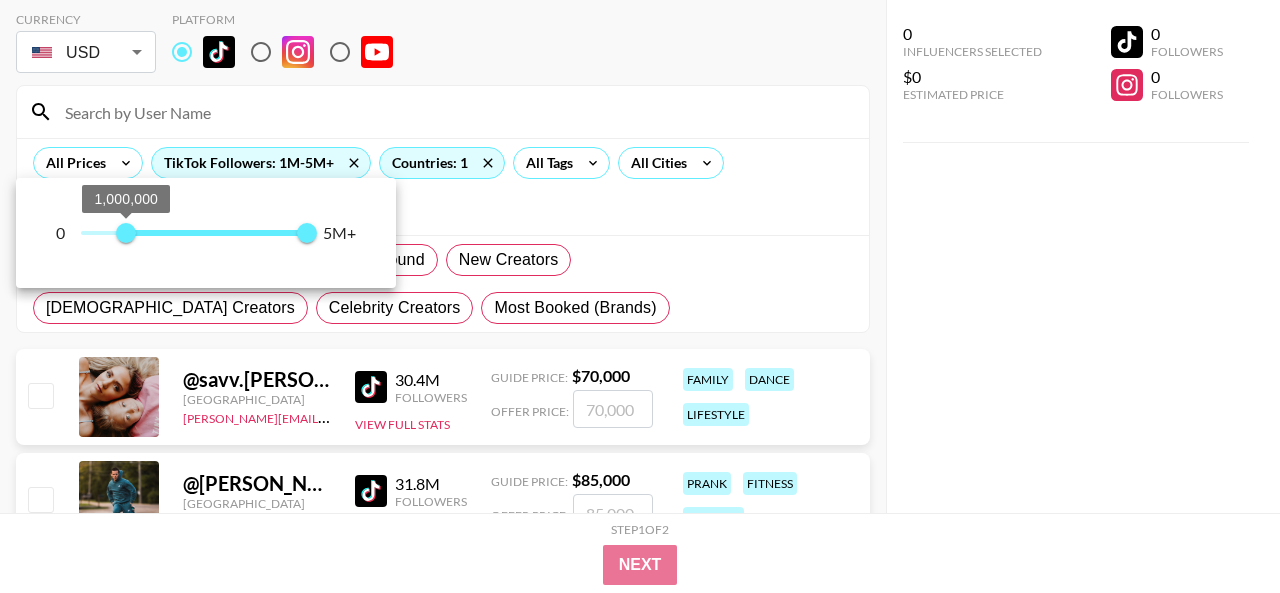 click at bounding box center (640, 296) 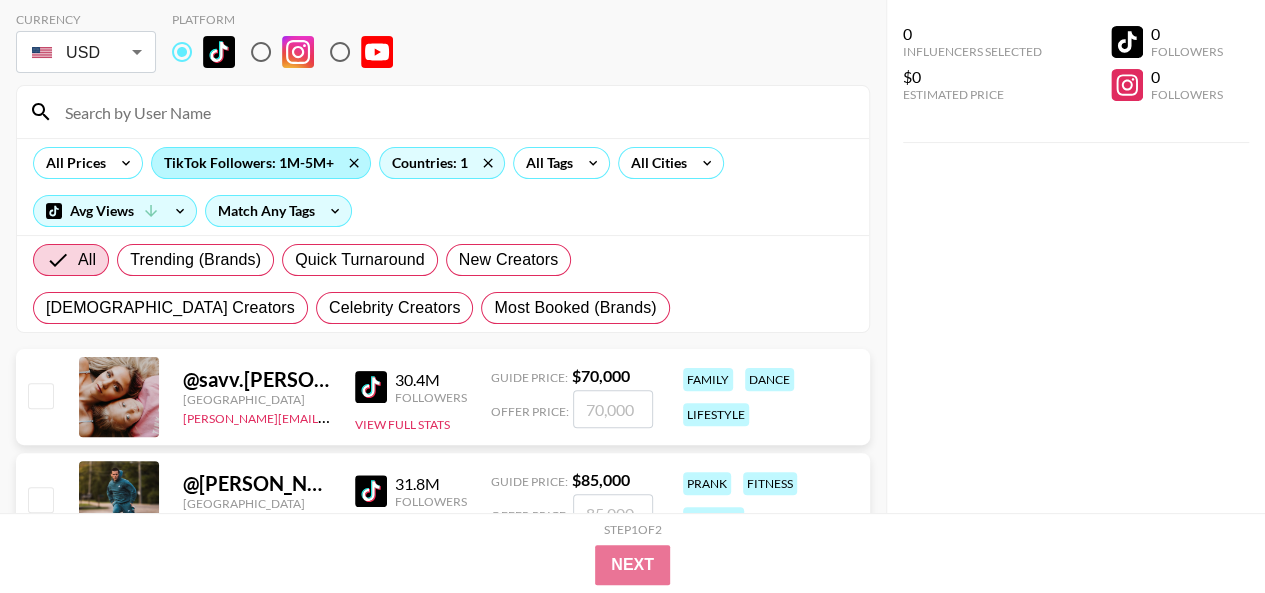 click on "TikTok Followers: 1M-5M+" at bounding box center [261, 163] 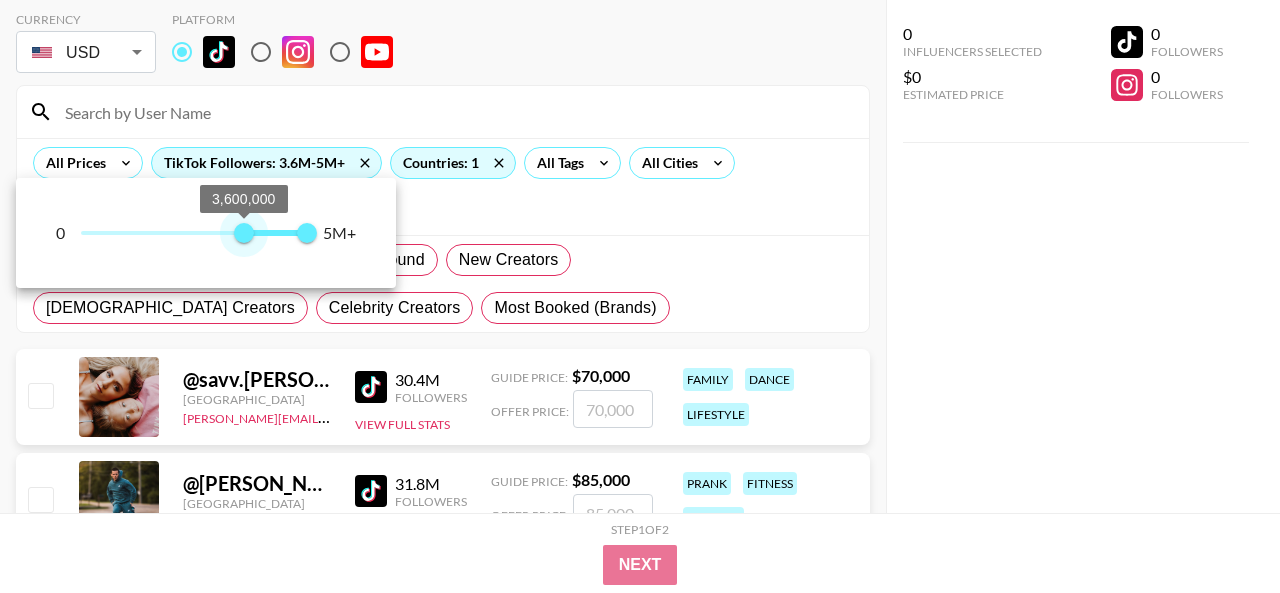 type on "3900000" 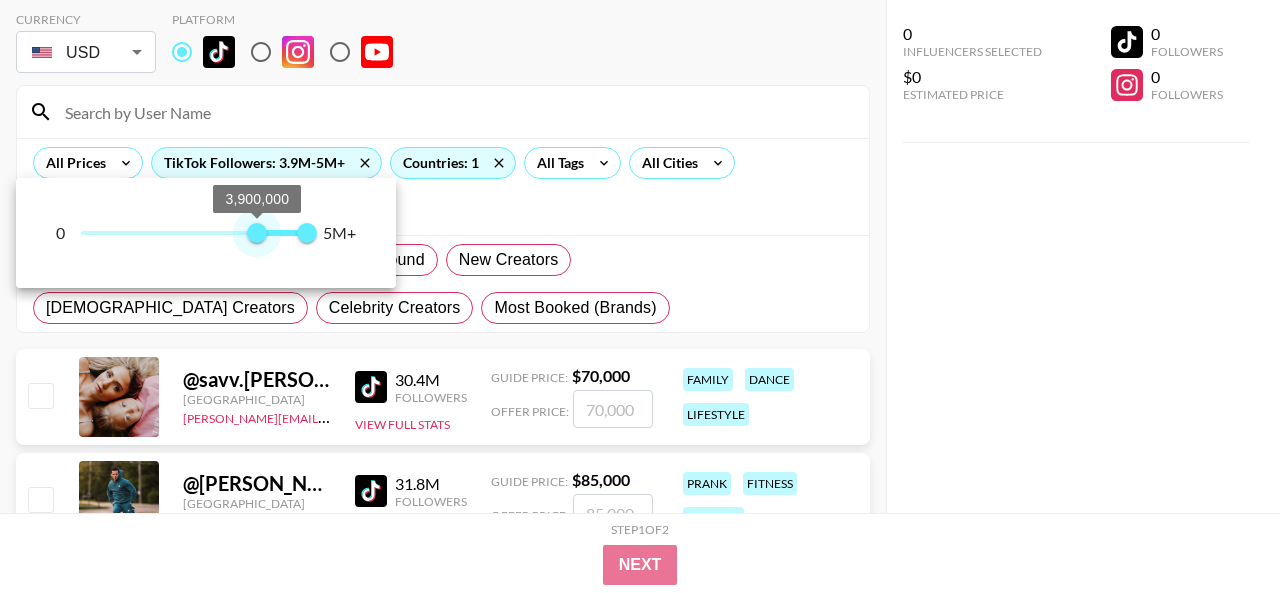 drag, startPoint x: 125, startPoint y: 231, endPoint x: 259, endPoint y: 235, distance: 134.0597 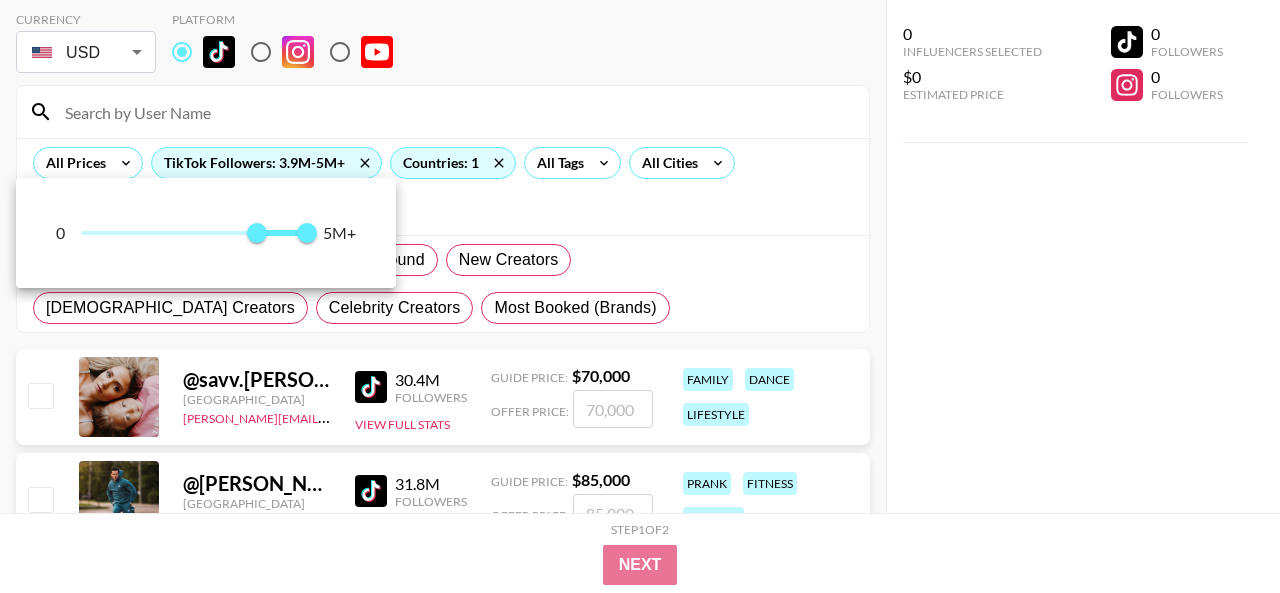 click at bounding box center (640, 296) 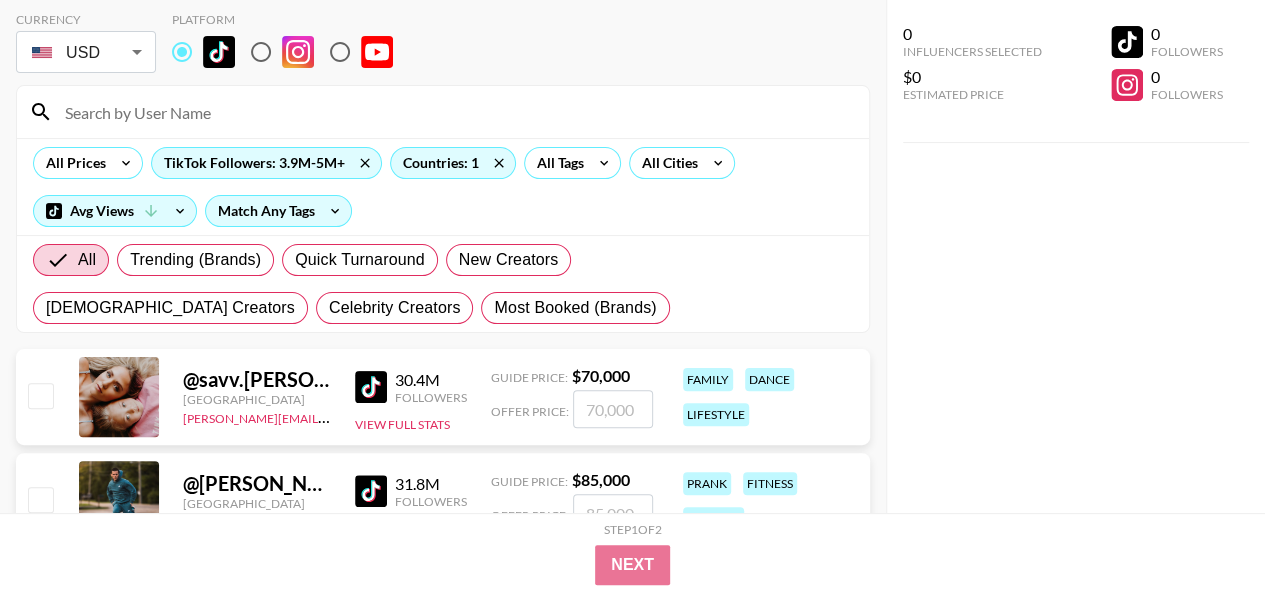 click 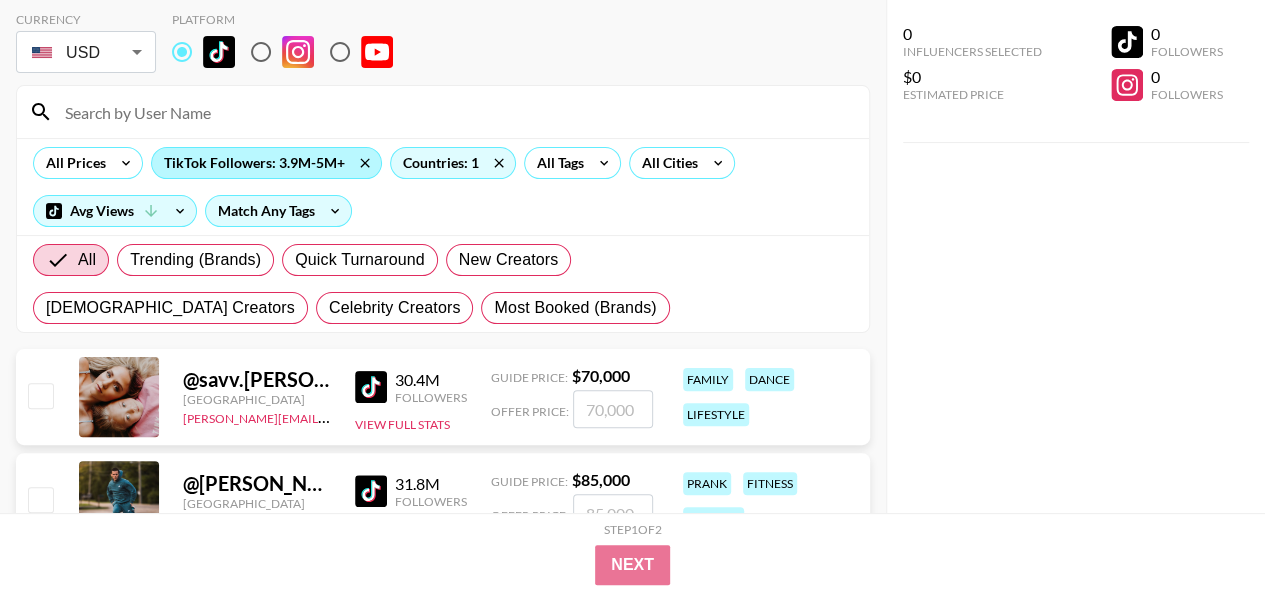 click on "TikTok Followers: 3.9M-5M+" at bounding box center (266, 163) 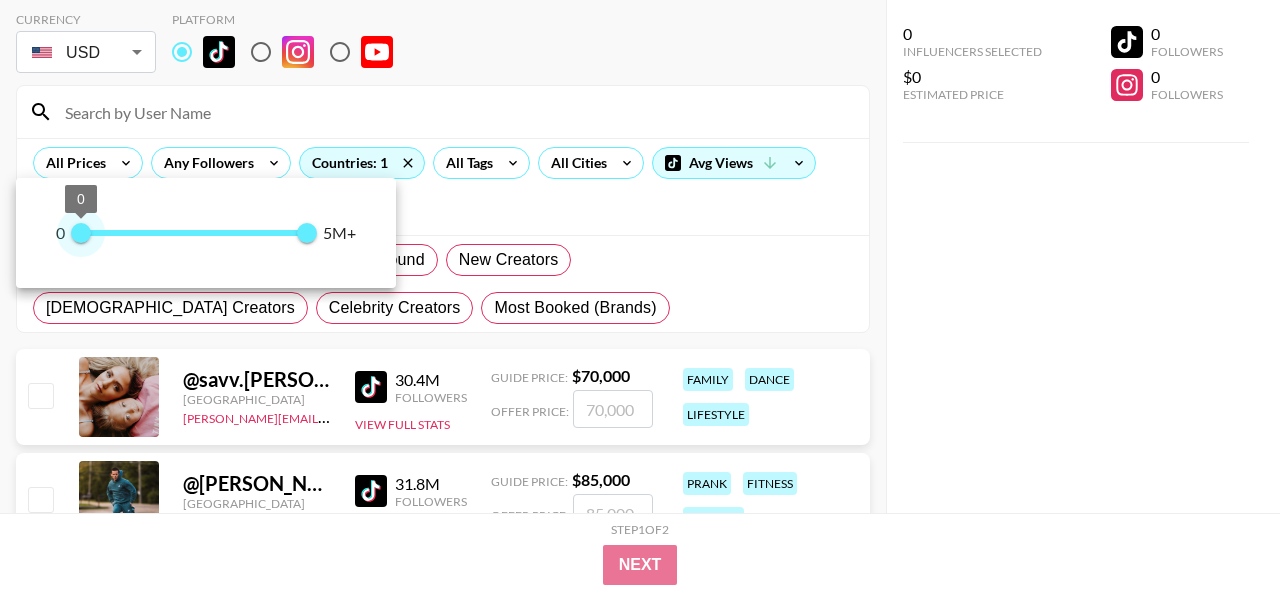 type on "0" 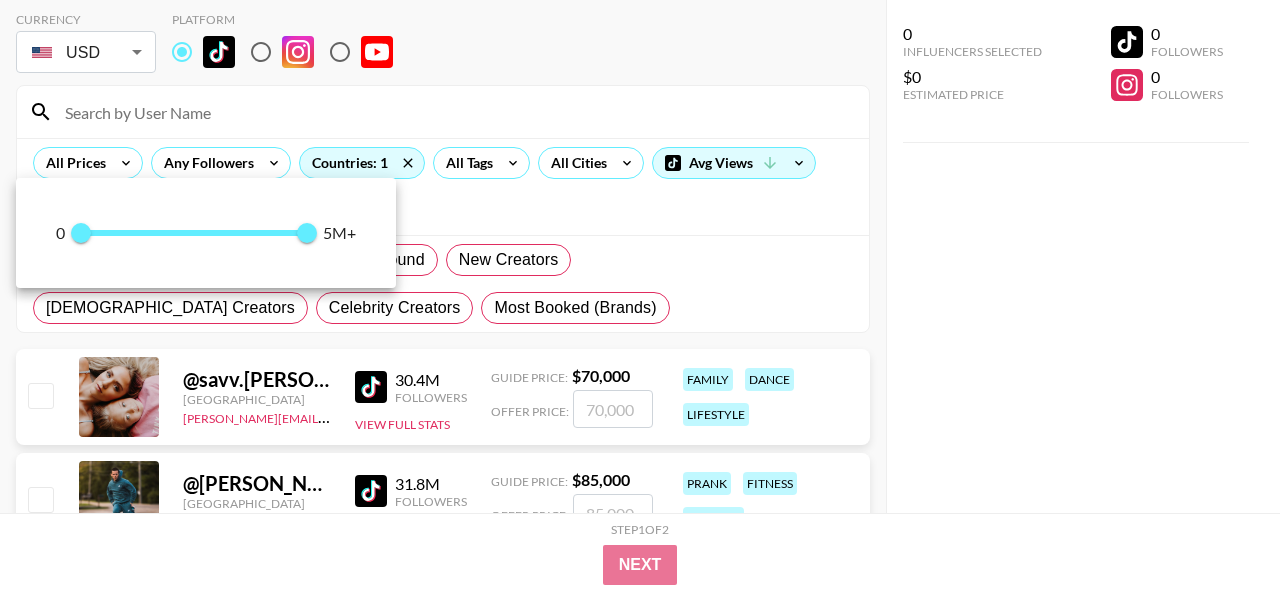 click at bounding box center (640, 296) 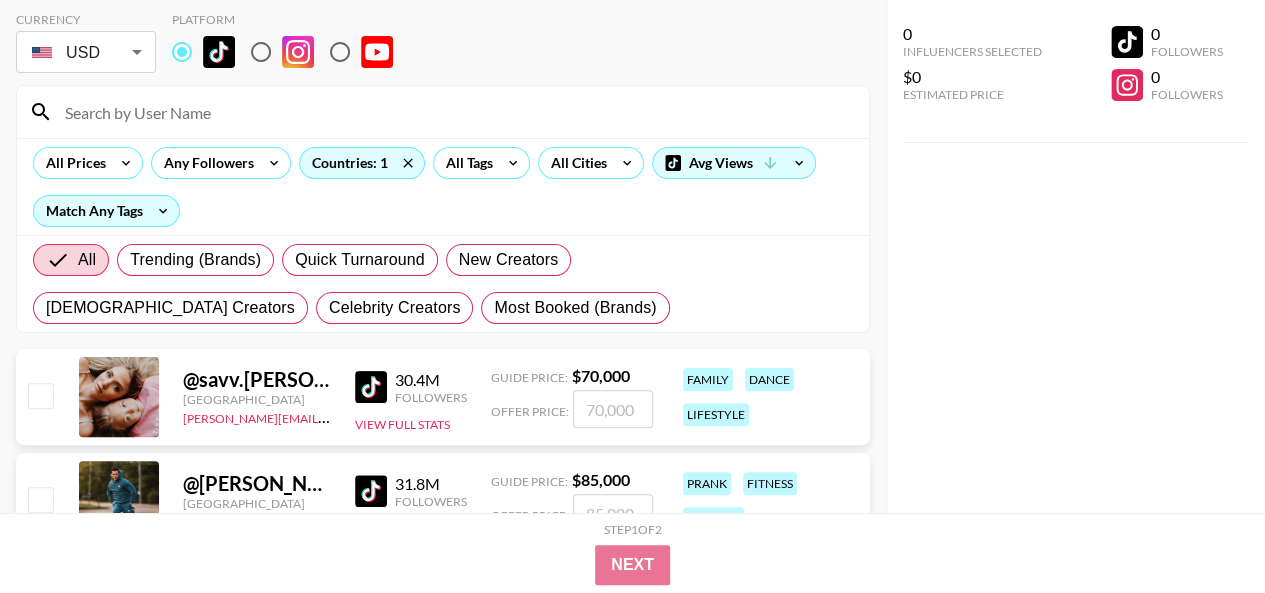 click 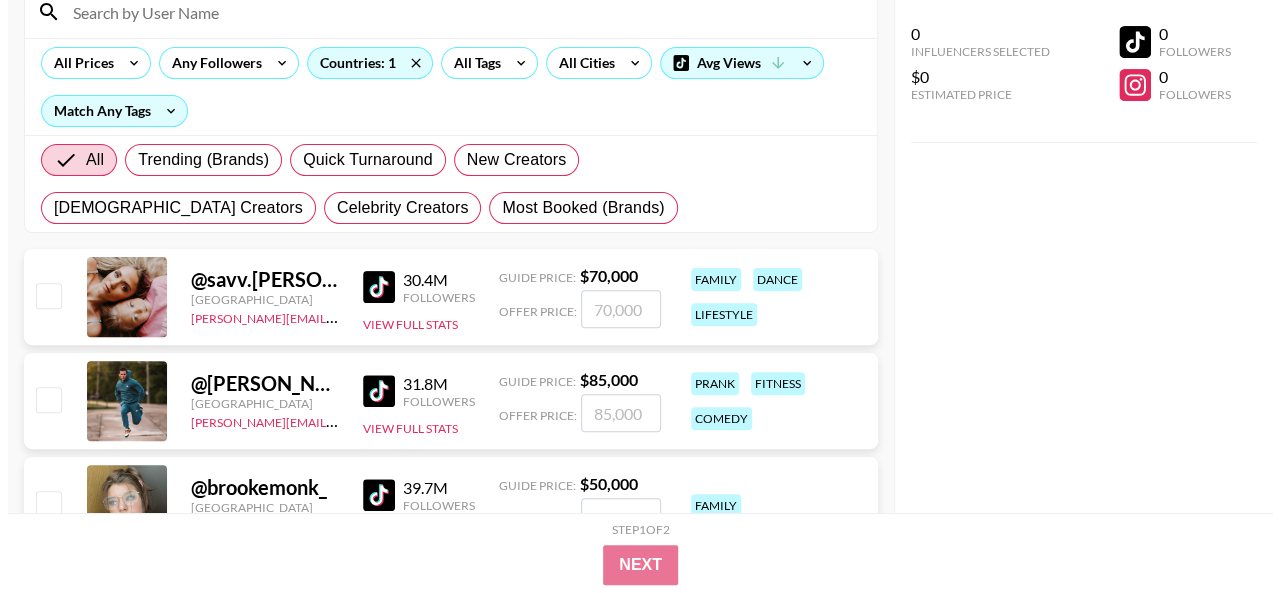scroll, scrollTop: 100, scrollLeft: 0, axis: vertical 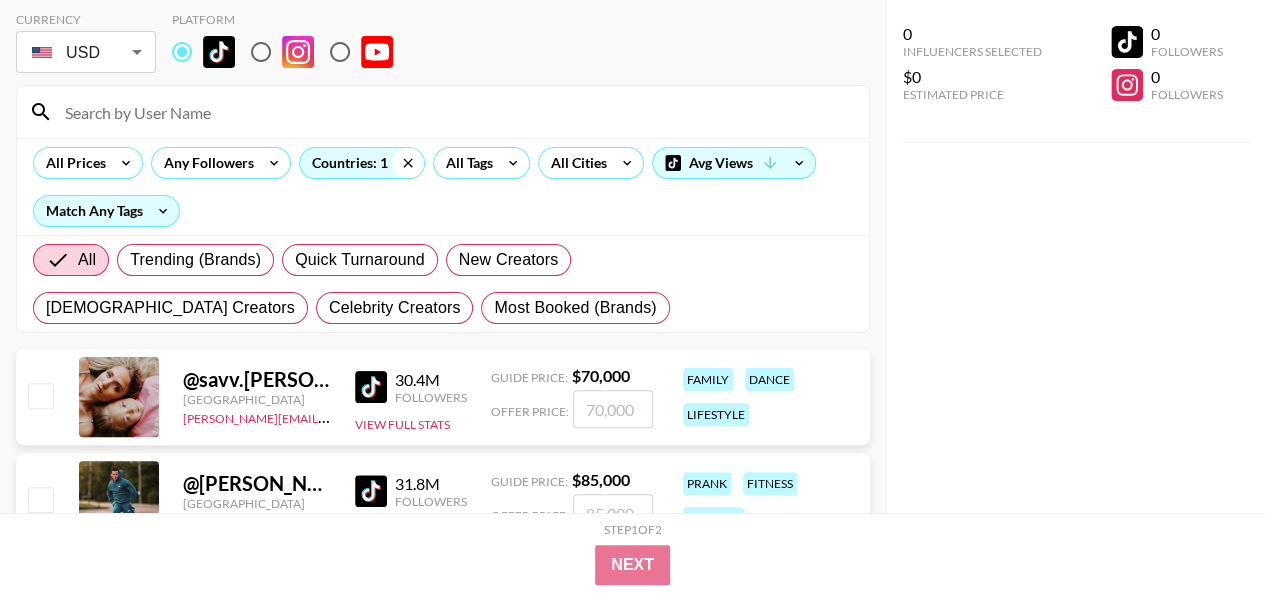 click 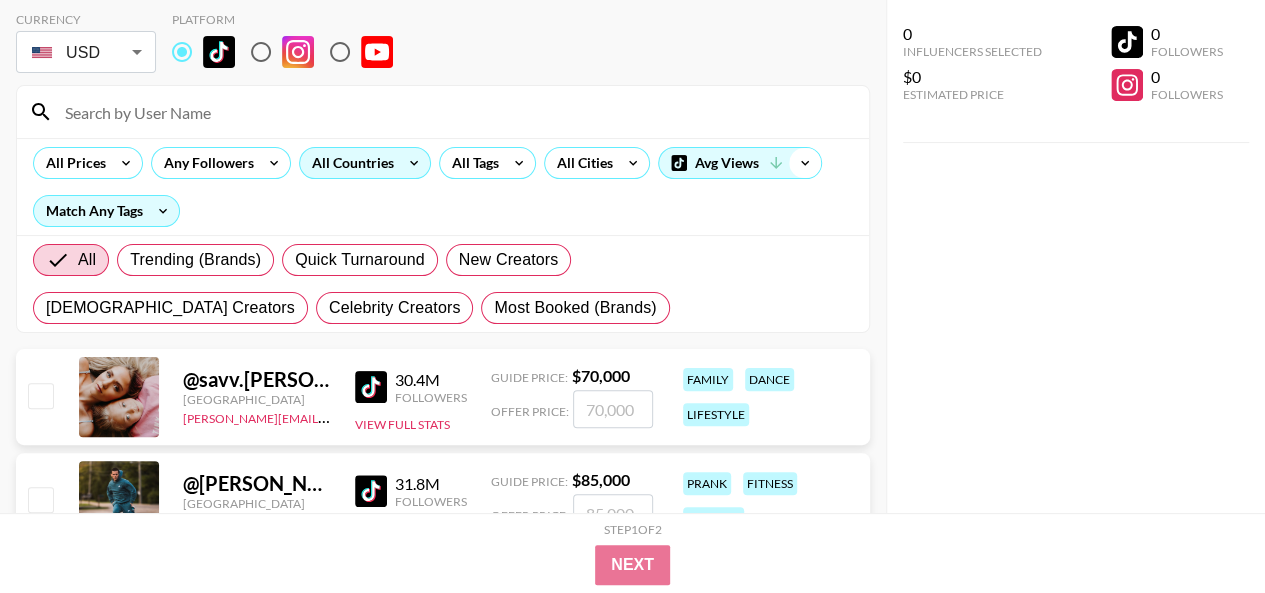 click 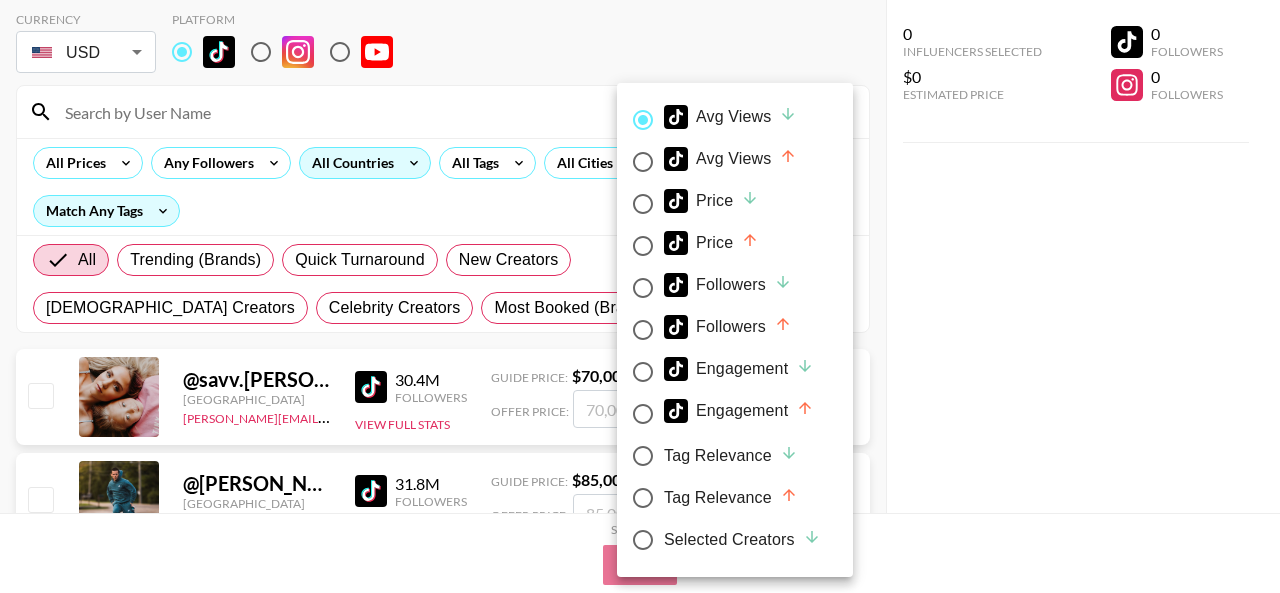 click at bounding box center [640, 296] 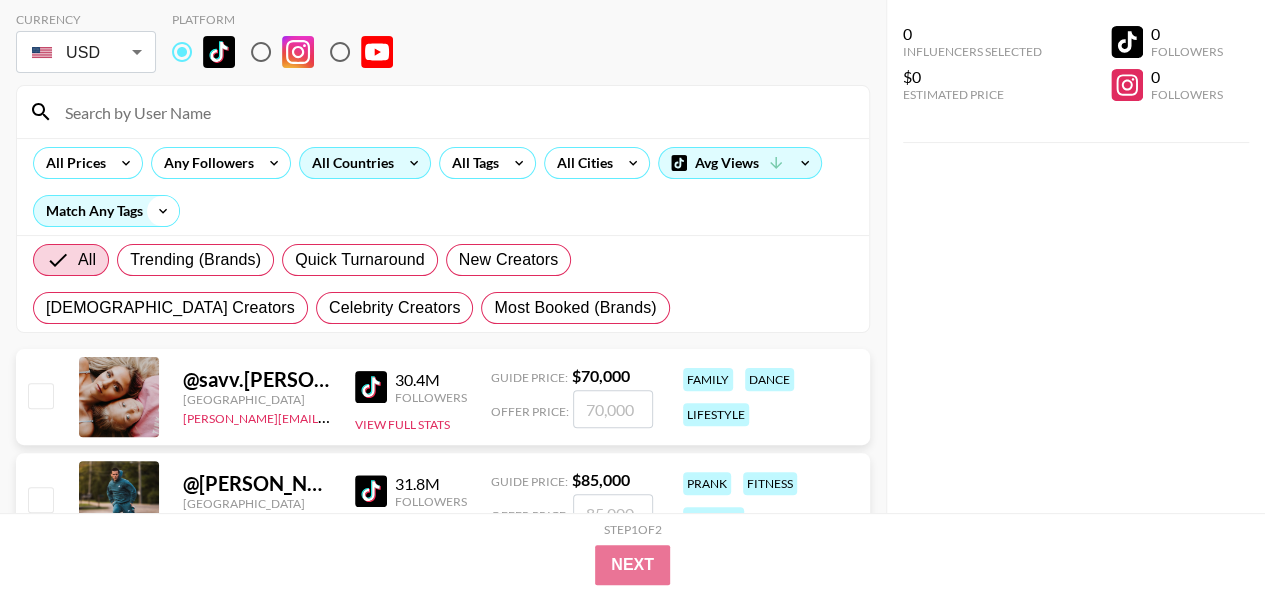 click 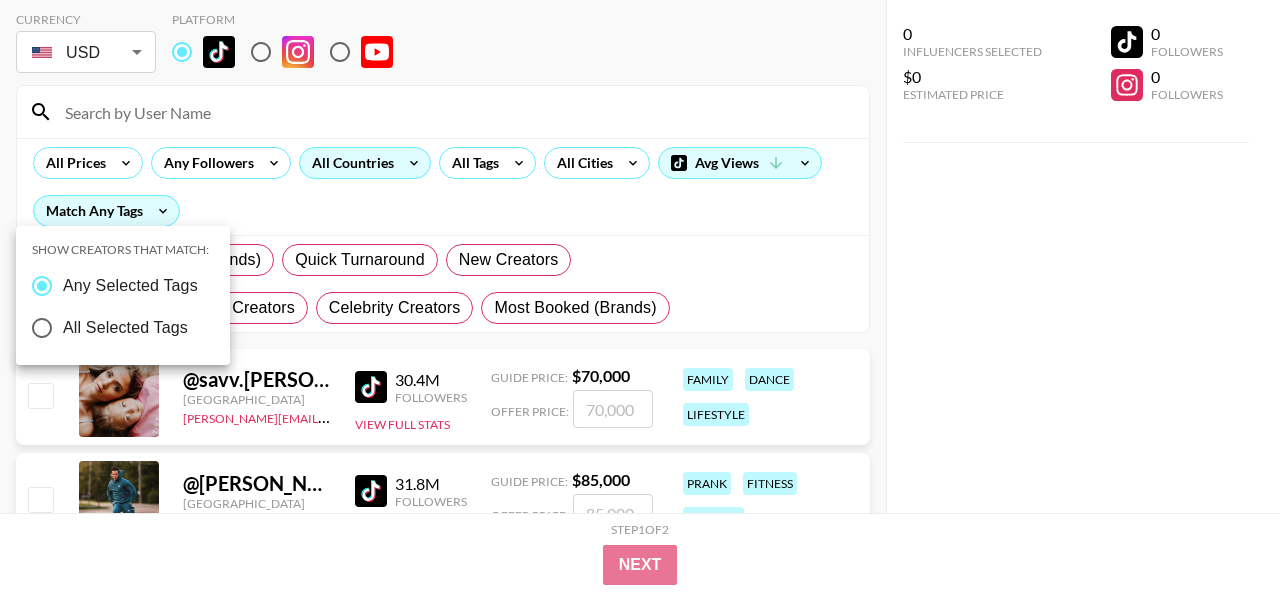 click at bounding box center [640, 296] 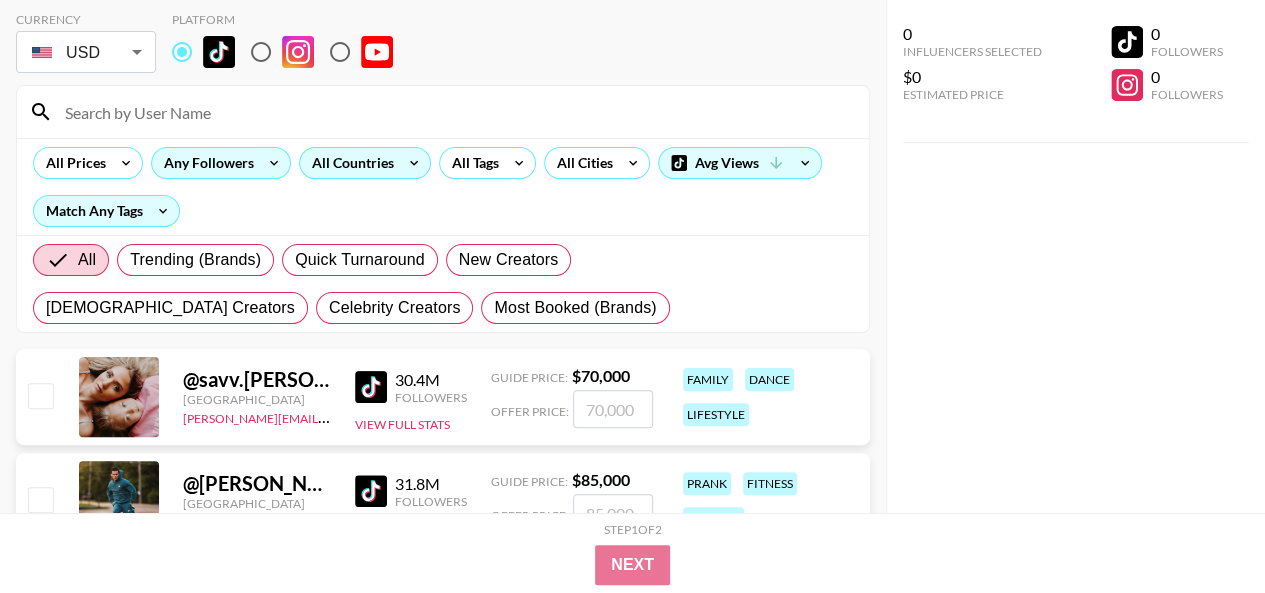 click on "Any Followers" at bounding box center (205, 163) 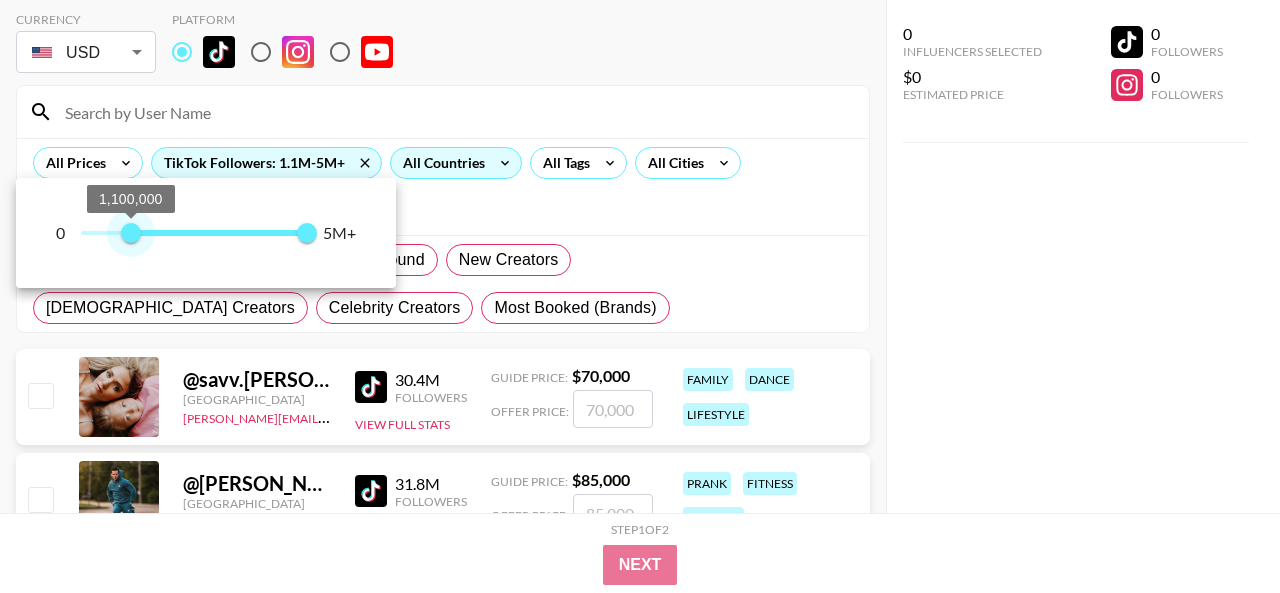 type on "1000000" 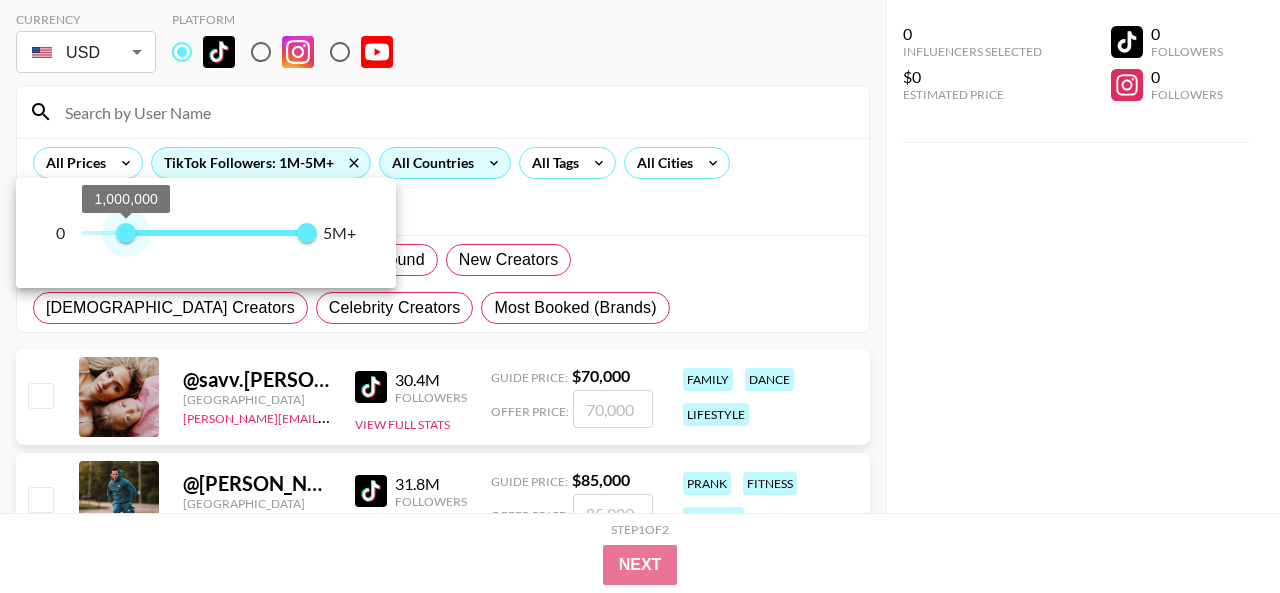 drag, startPoint x: 80, startPoint y: 233, endPoint x: 126, endPoint y: 247, distance: 48.08326 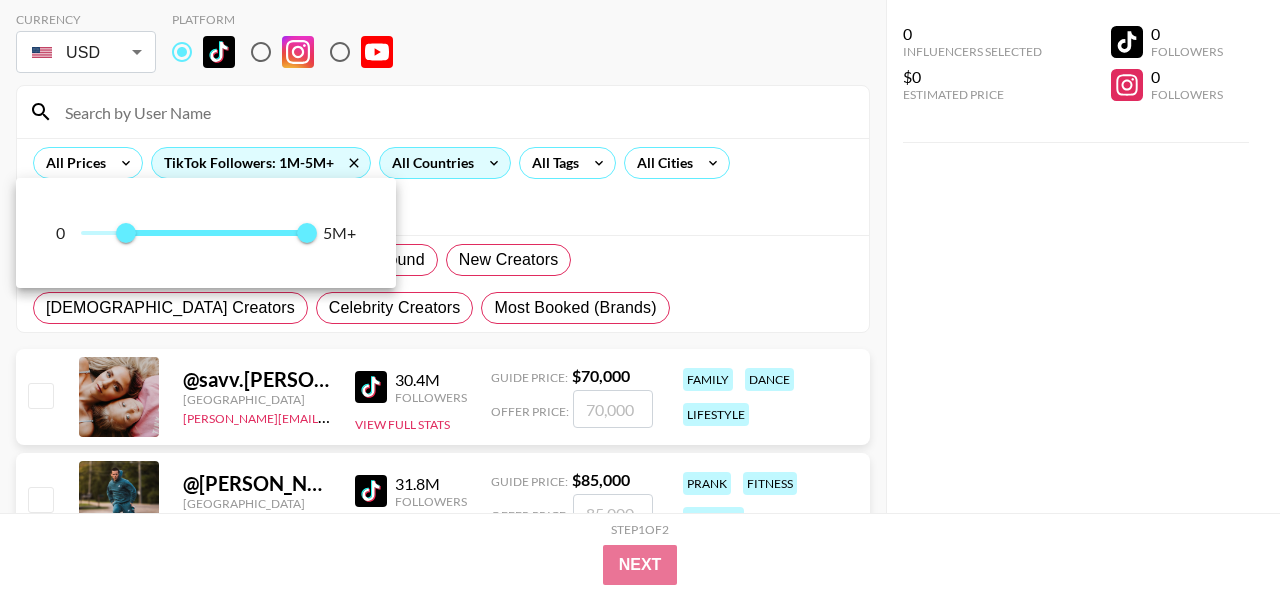 click at bounding box center [640, 296] 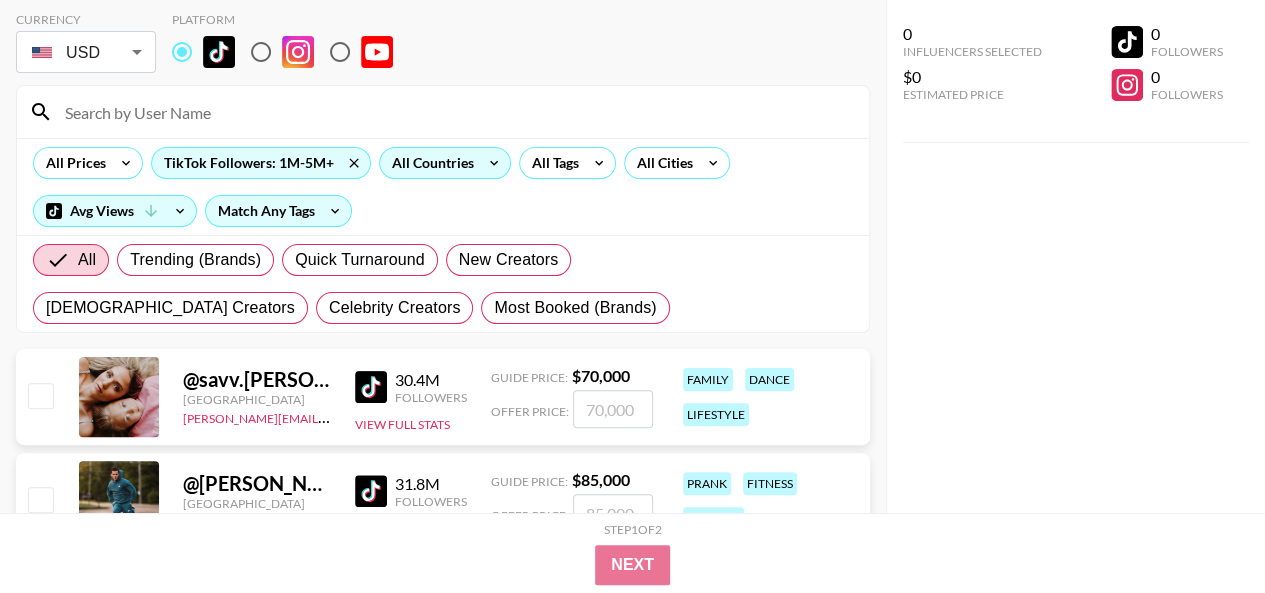 click 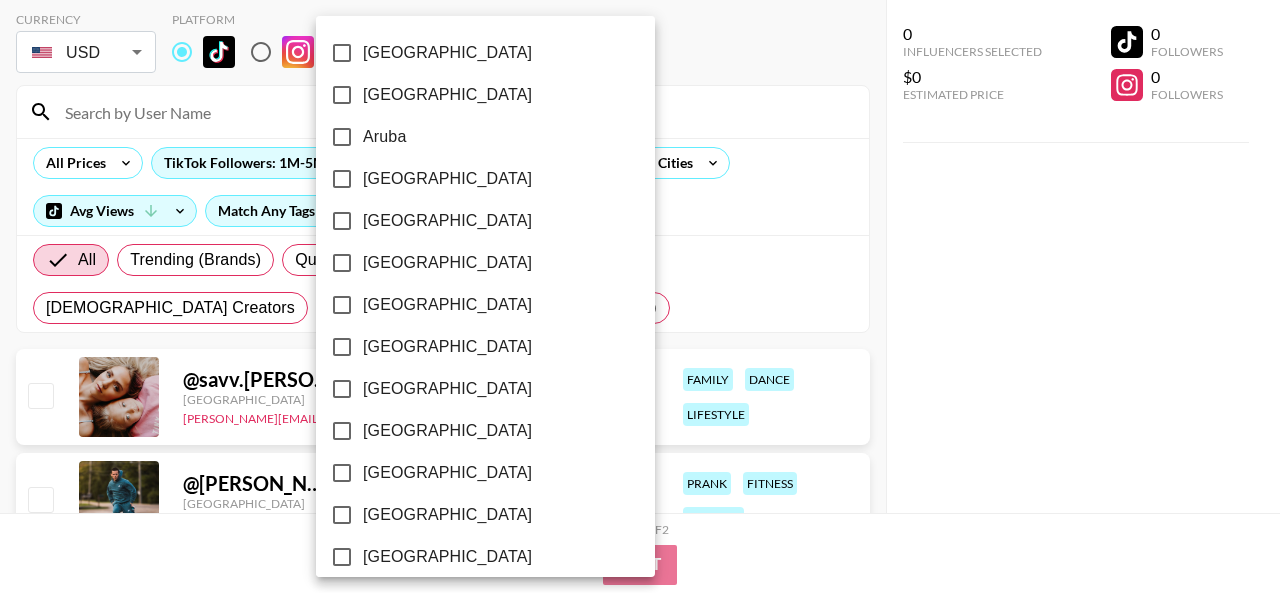 click at bounding box center [640, 296] 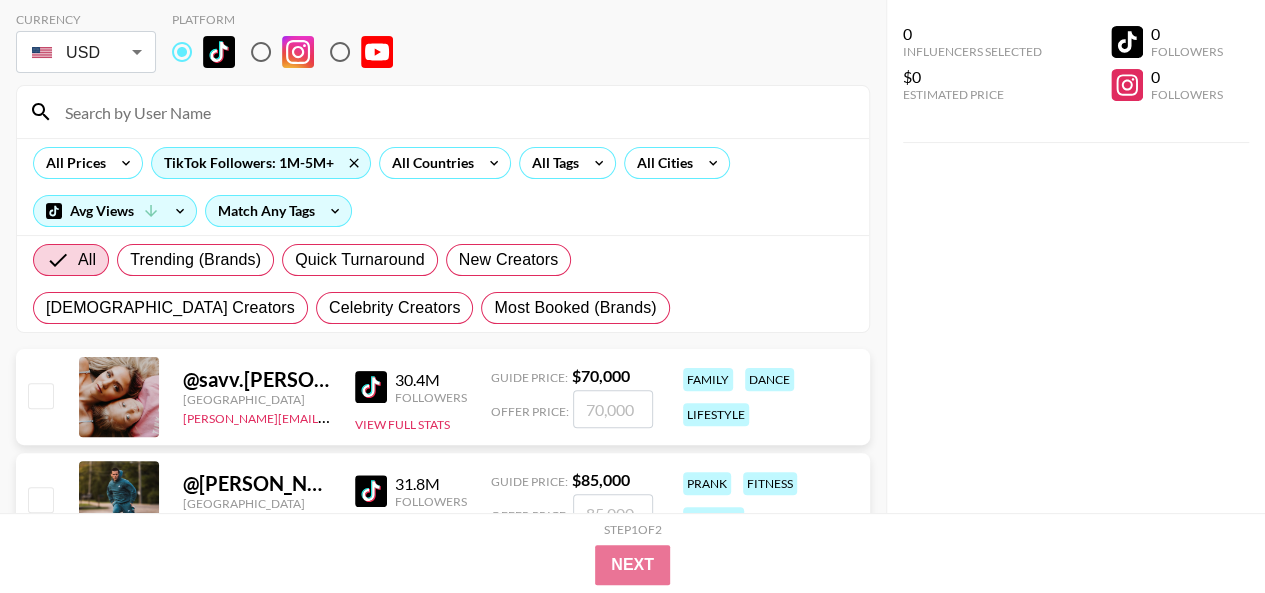click on "Currency USD USD ​ Platform" at bounding box center (443, 44) 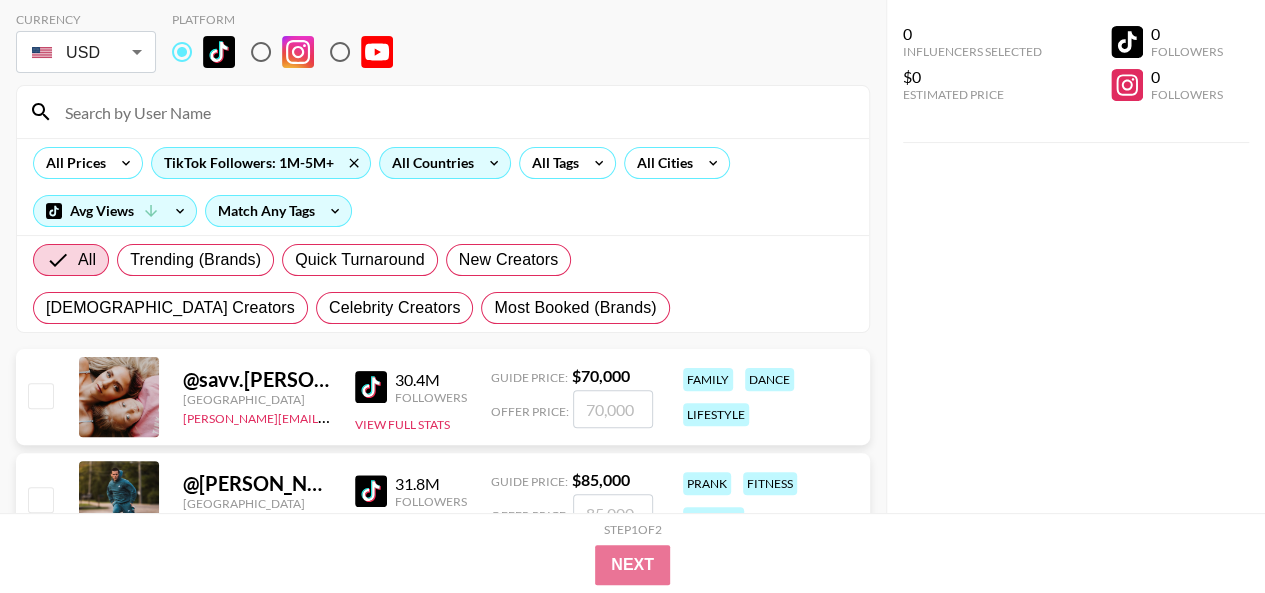 click 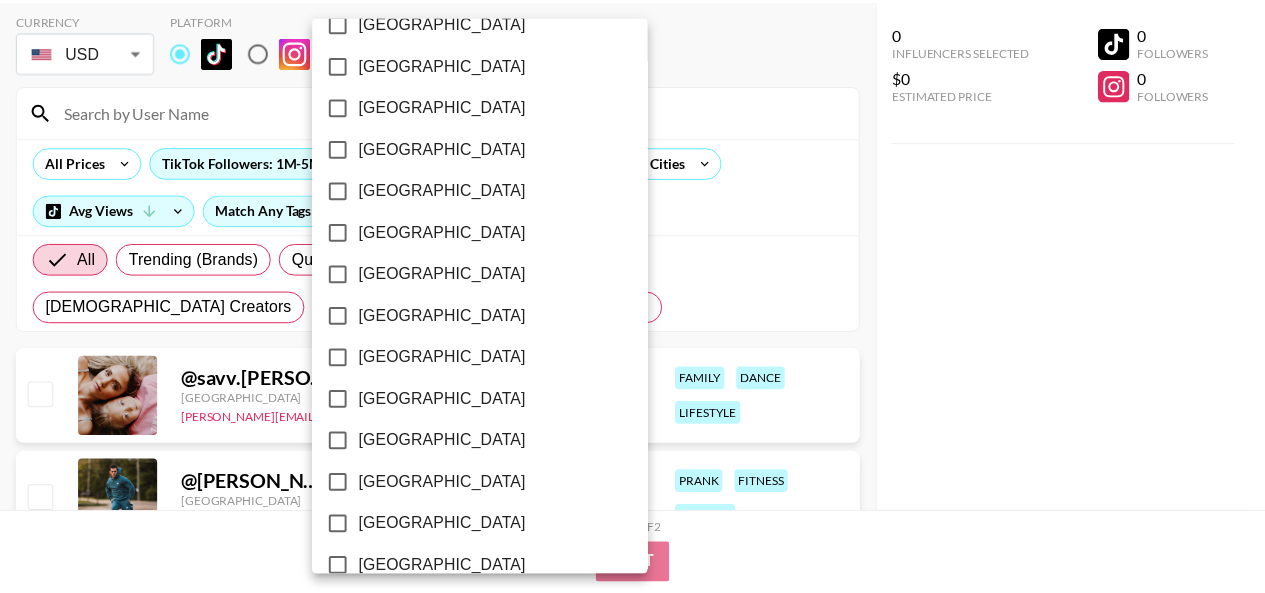 scroll, scrollTop: 1738, scrollLeft: 0, axis: vertical 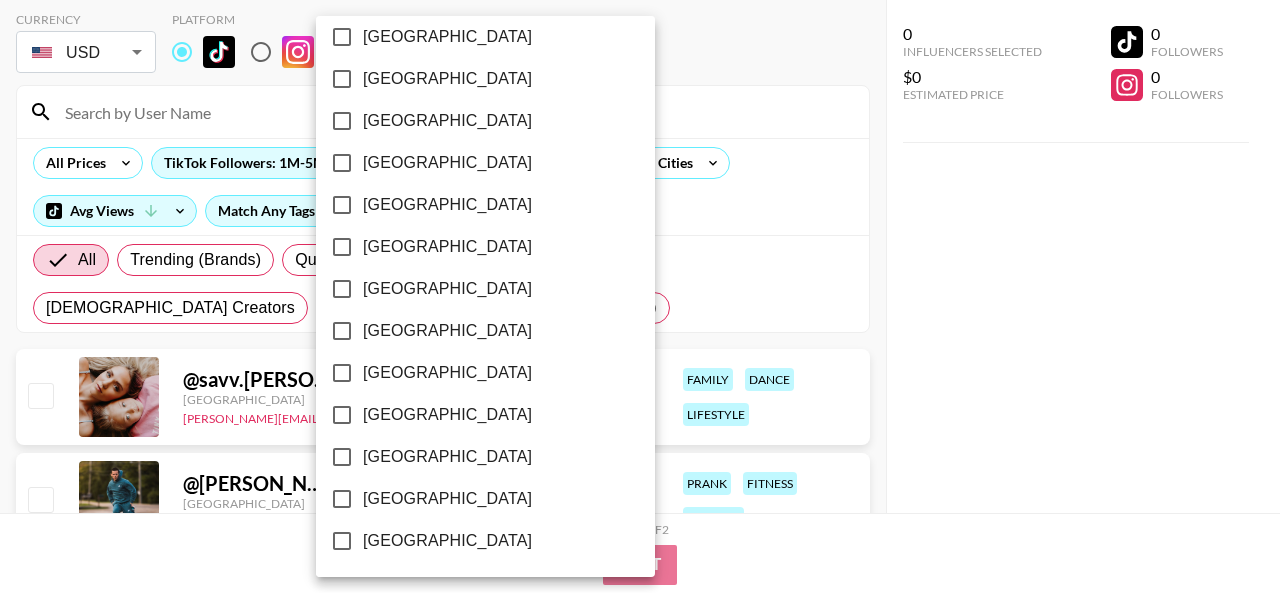 click on "[GEOGRAPHIC_DATA]" at bounding box center [342, 499] 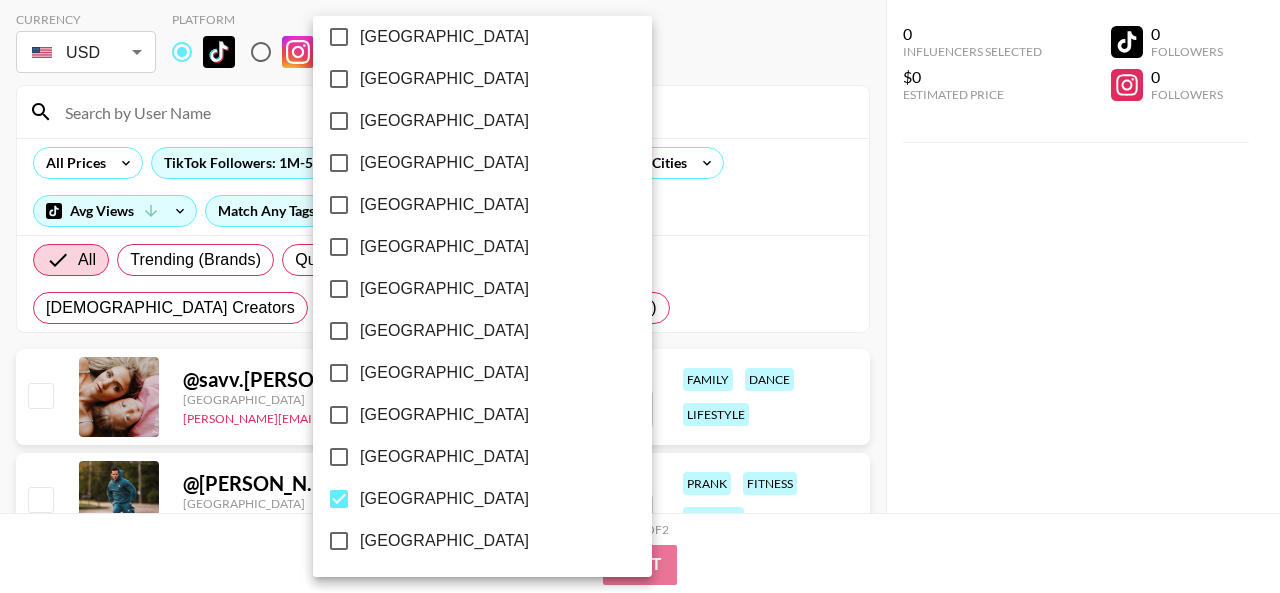 click at bounding box center (640, 296) 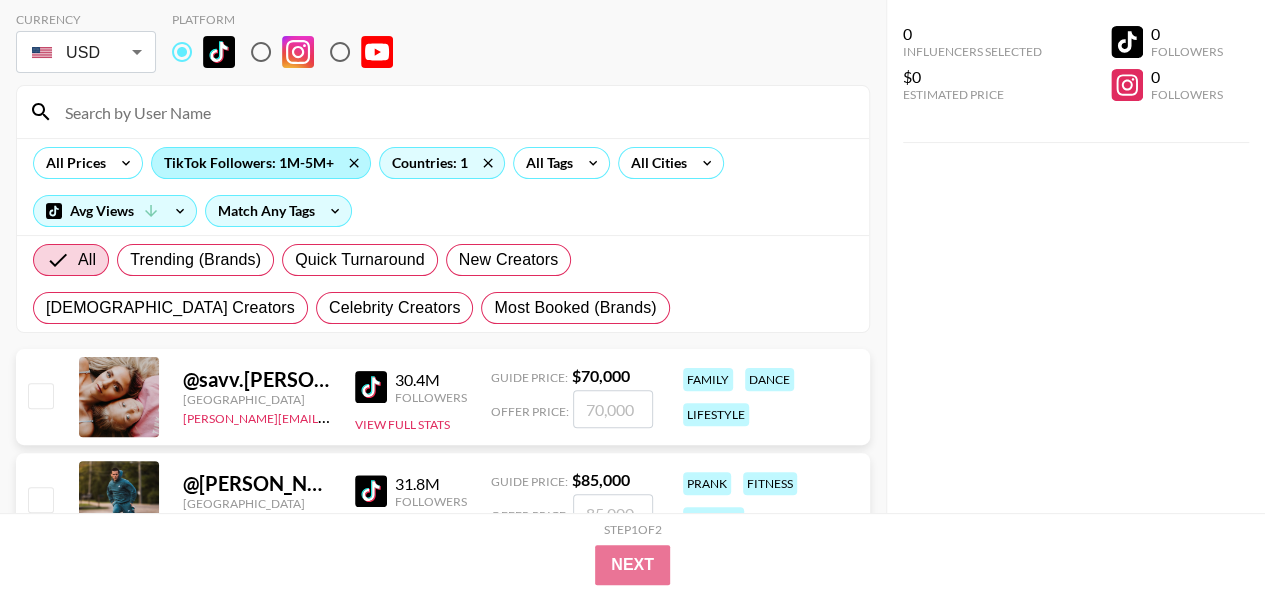 click on "TikTok Followers: 1M-5M+" at bounding box center (261, 163) 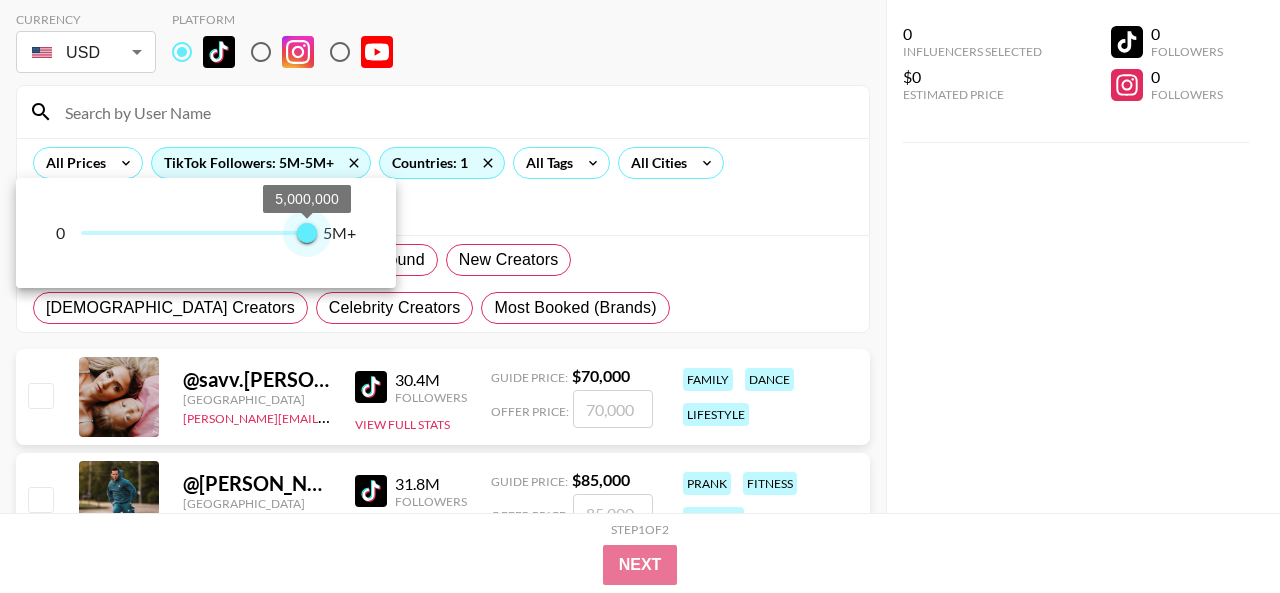 type on "5000000" 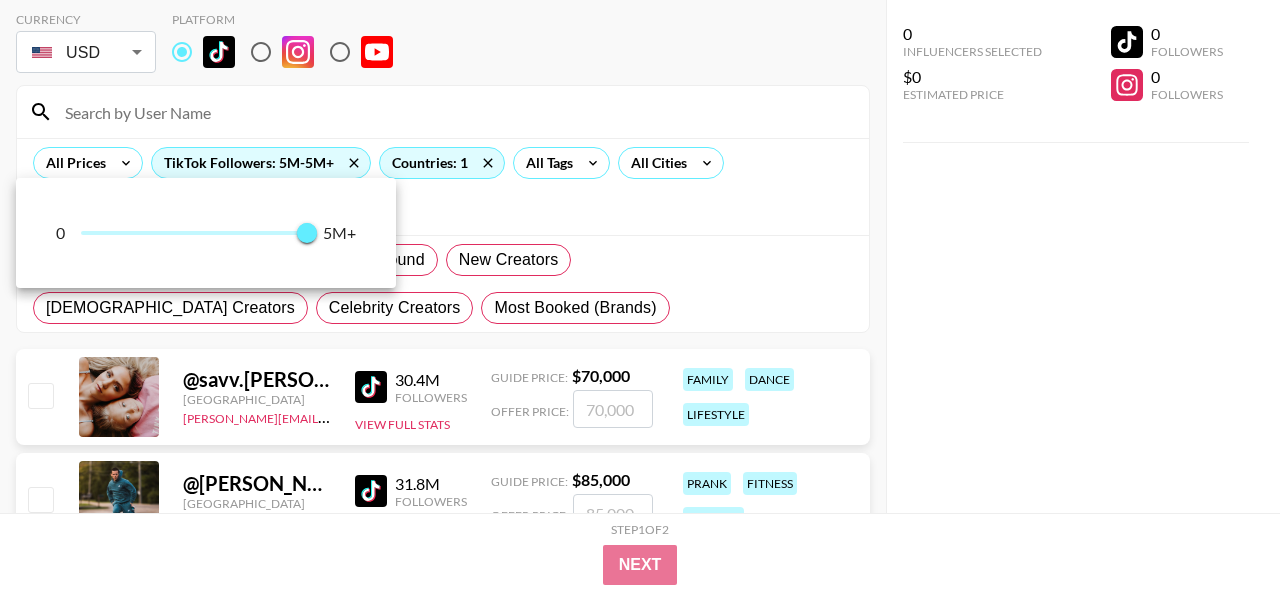 click at bounding box center [640, 296] 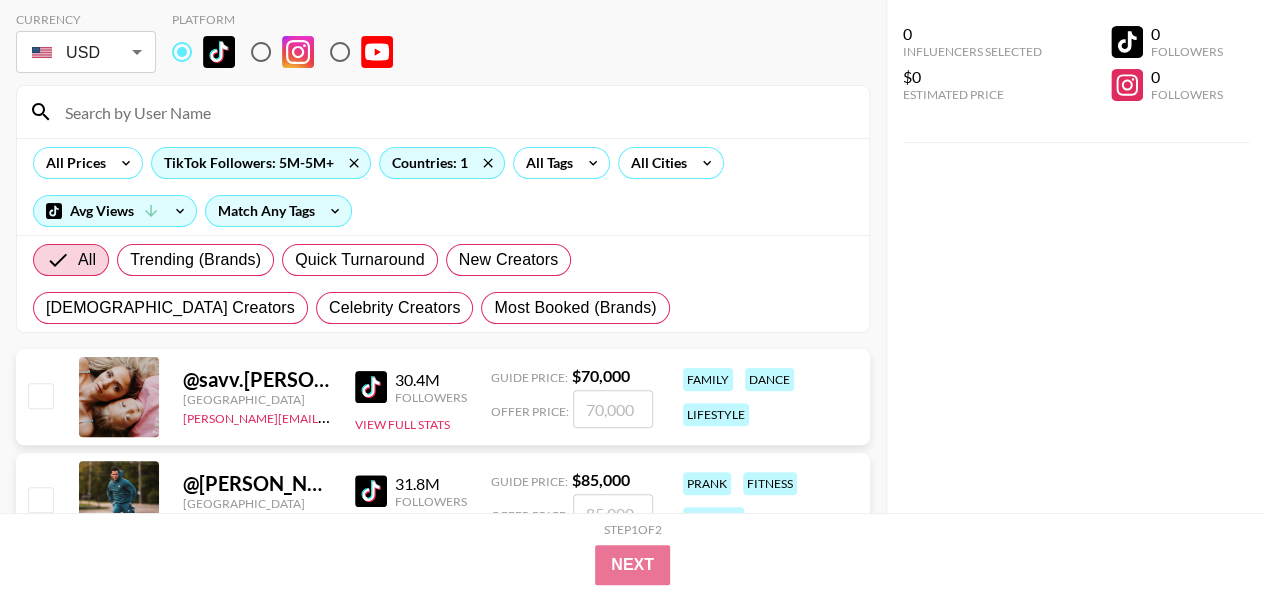 scroll, scrollTop: 0, scrollLeft: 0, axis: both 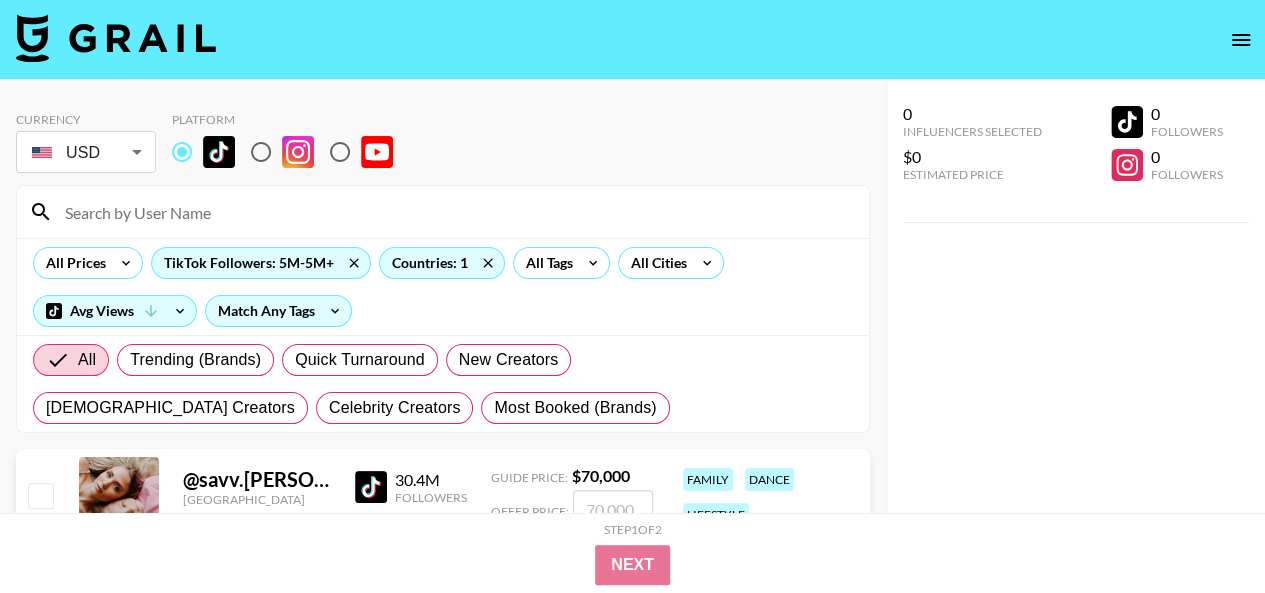 click 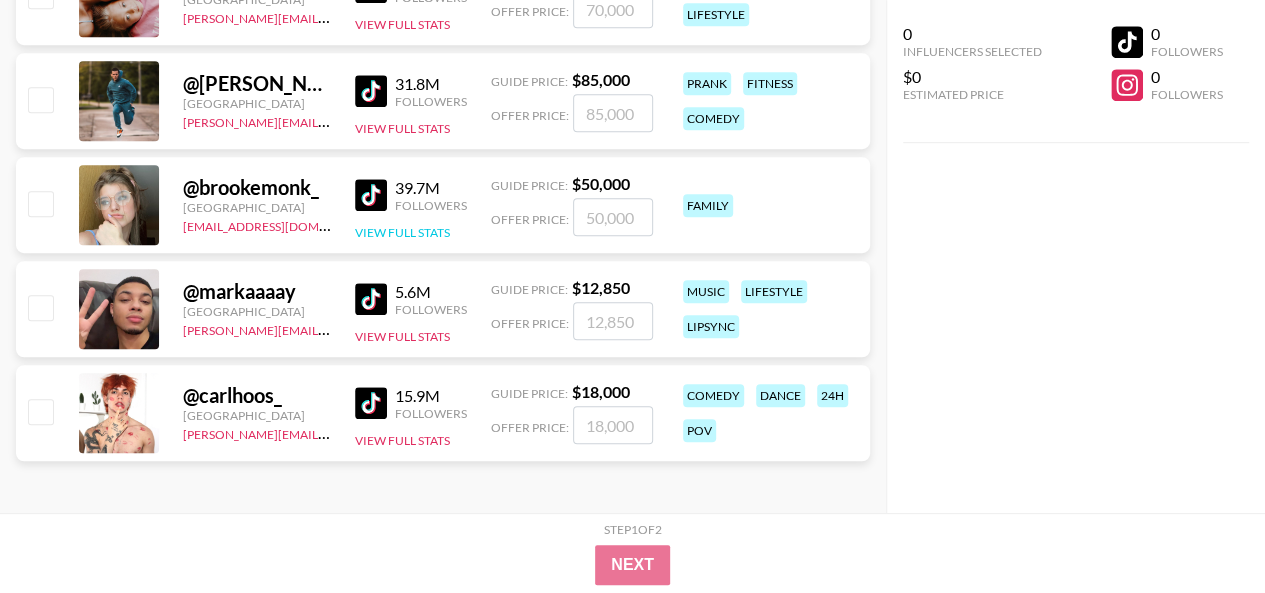 scroll, scrollTop: 0, scrollLeft: 0, axis: both 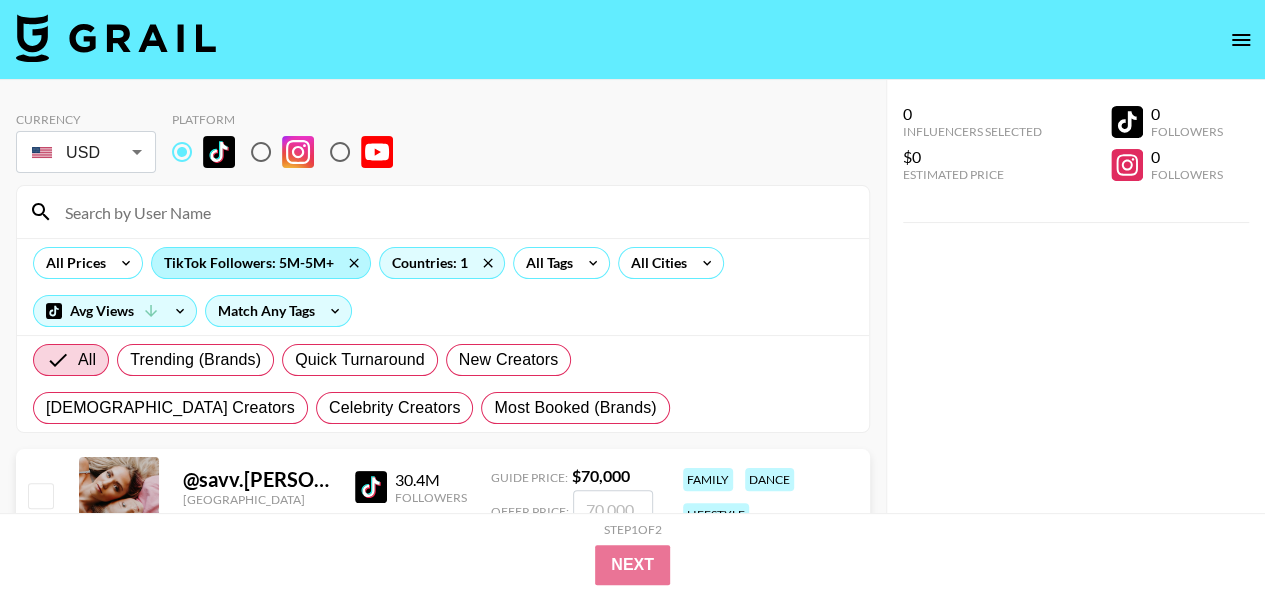 click on "TikTok Followers: 5M-5M+" at bounding box center [261, 263] 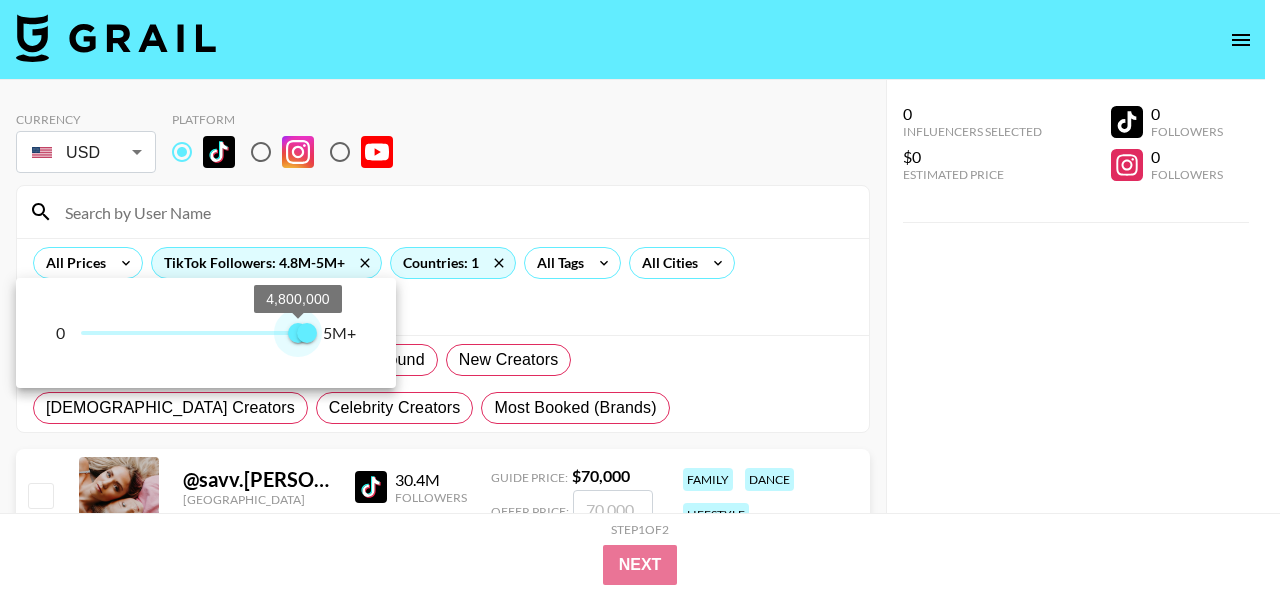 type on "4900000" 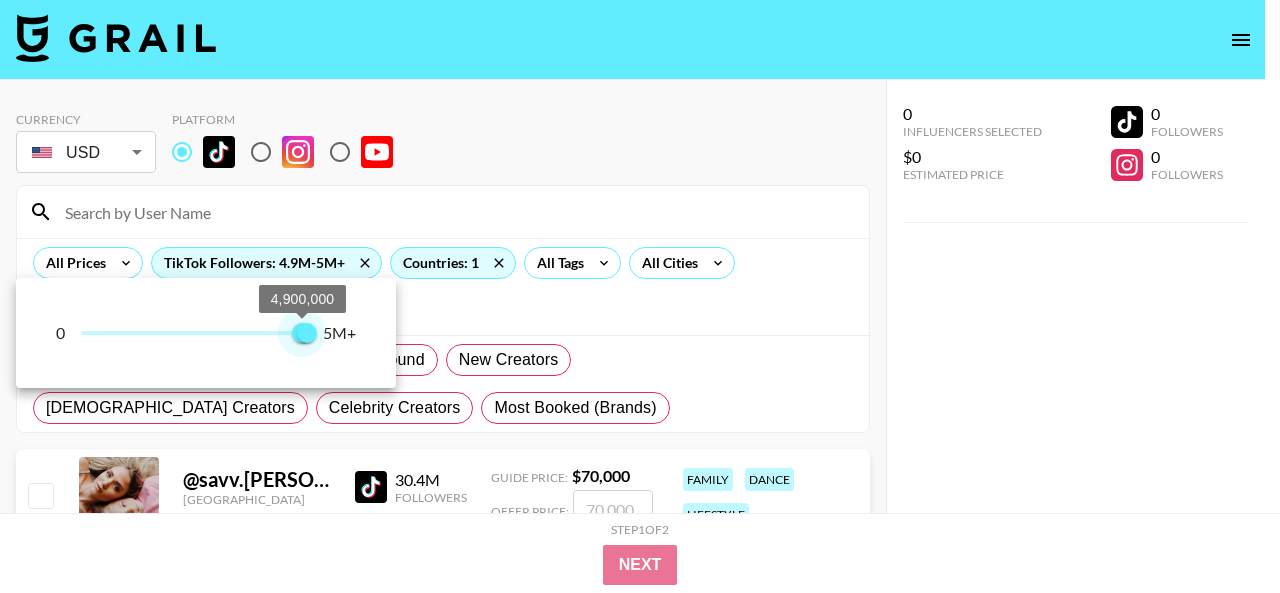 click on "4,900,000 5,000,000" at bounding box center [194, 333] 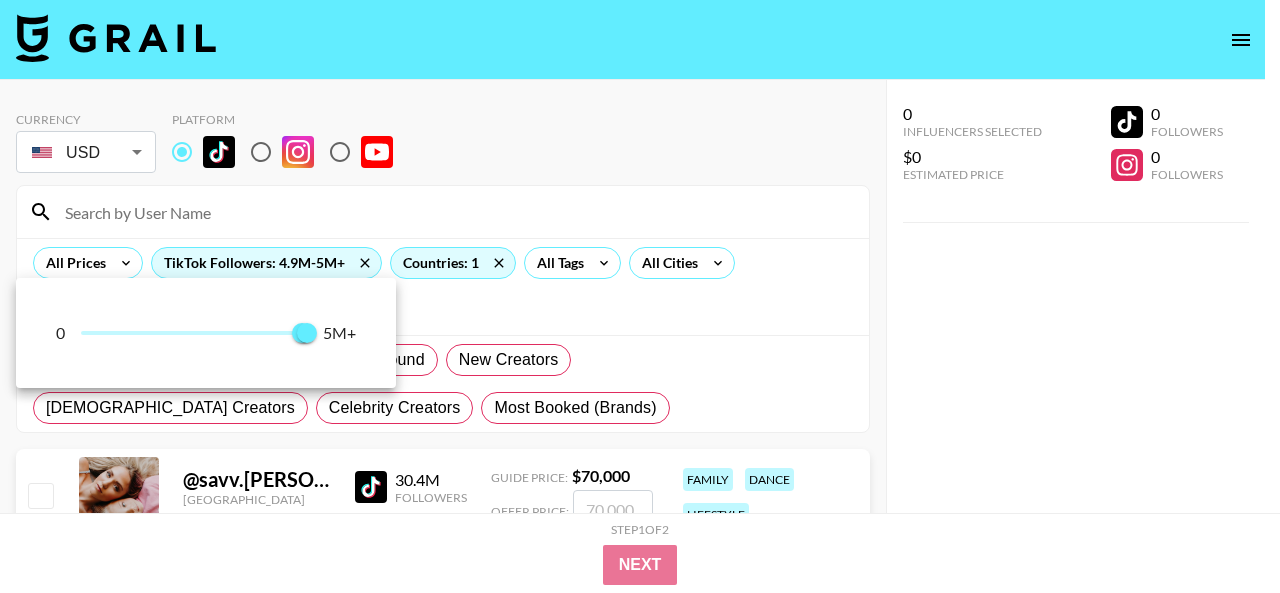 click at bounding box center (640, 296) 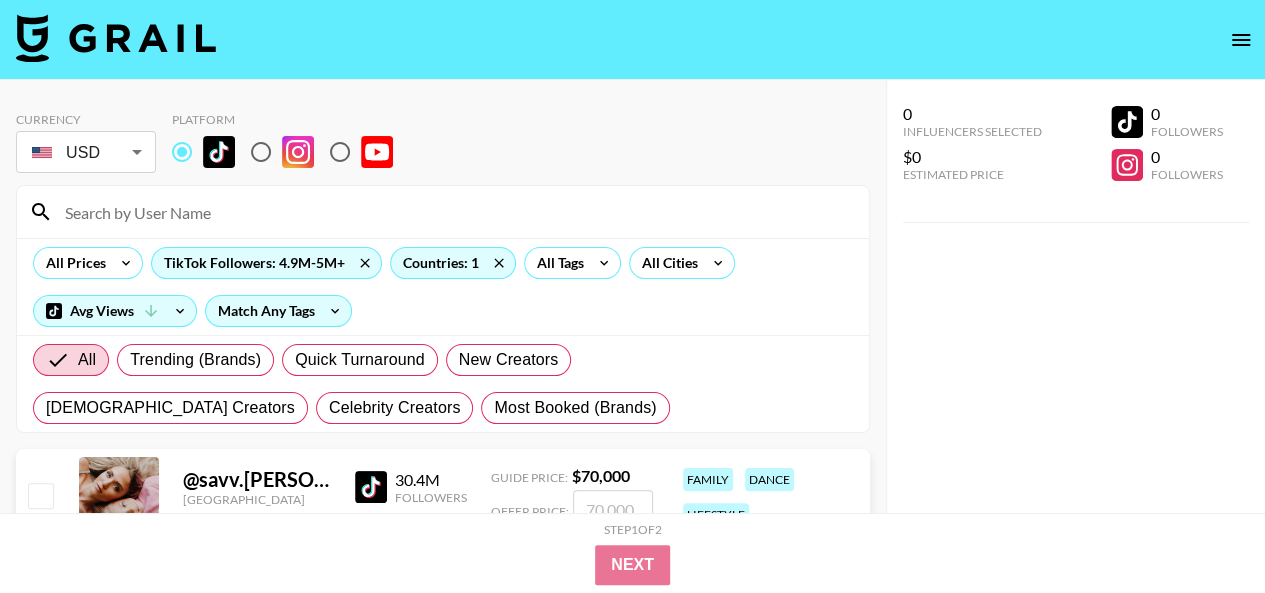 click 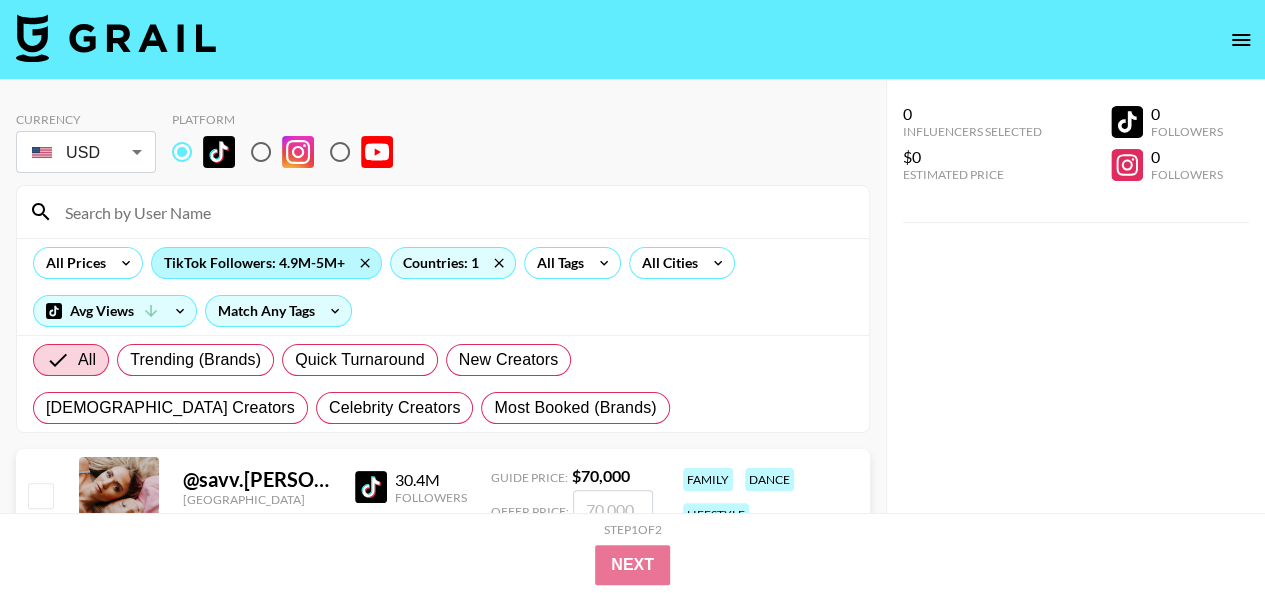 click on "TikTok Followers: 4.9M-5M+" at bounding box center [266, 263] 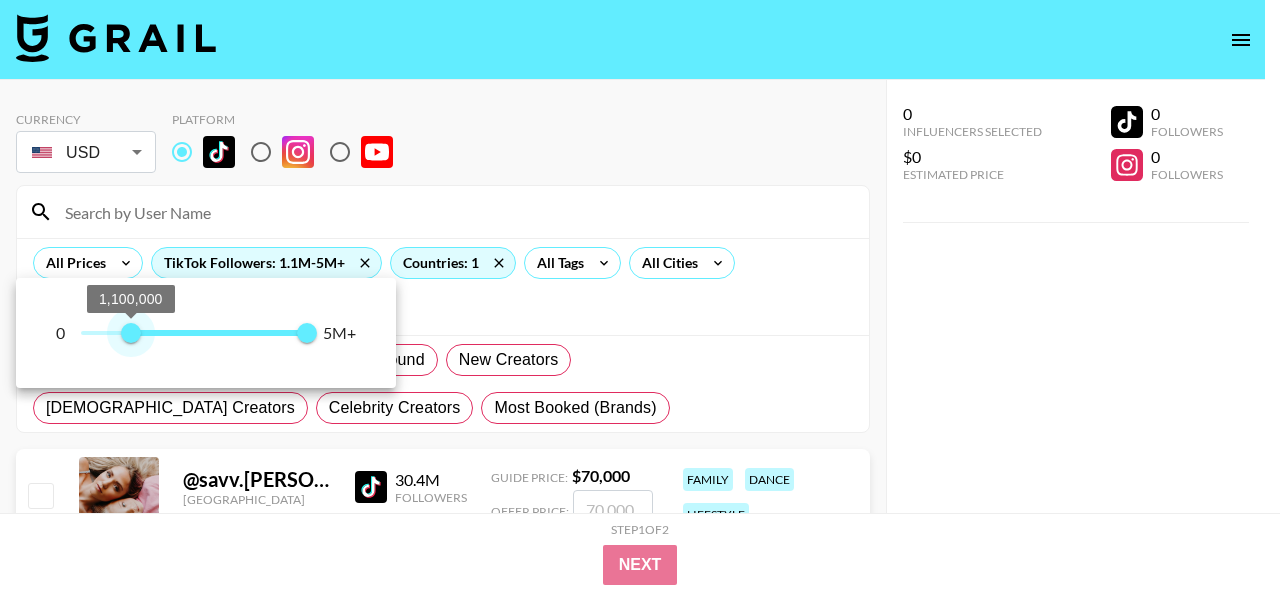 drag, startPoint x: 298, startPoint y: 333, endPoint x: 131, endPoint y: 336, distance: 167.02695 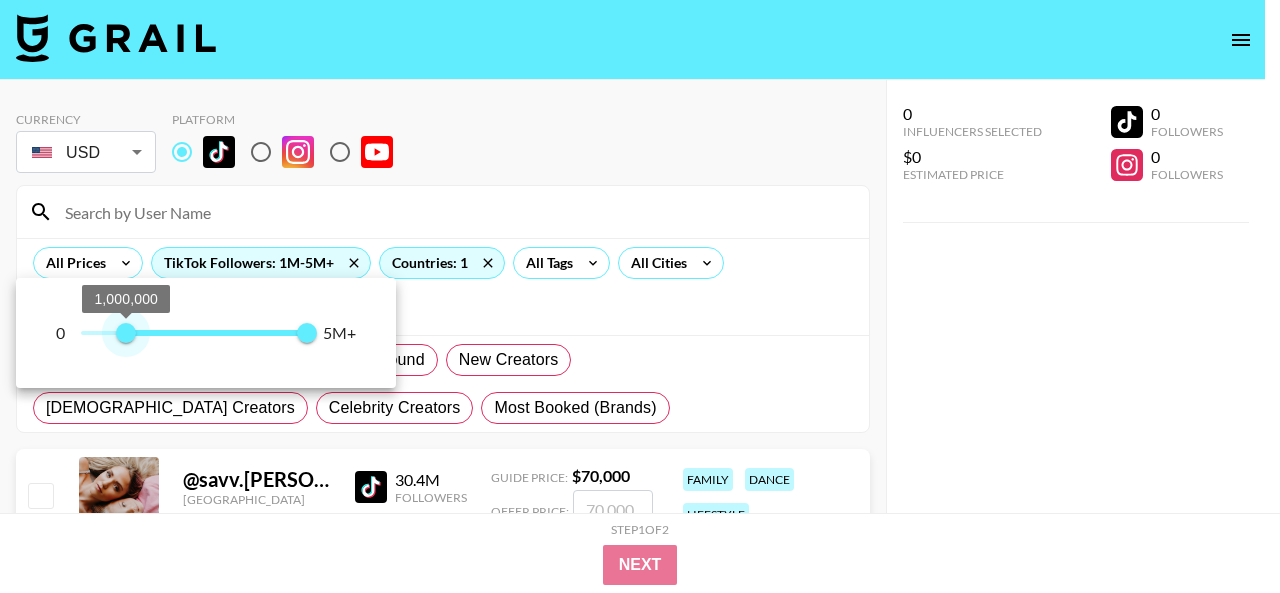 click on "1,000,000" at bounding box center (126, 333) 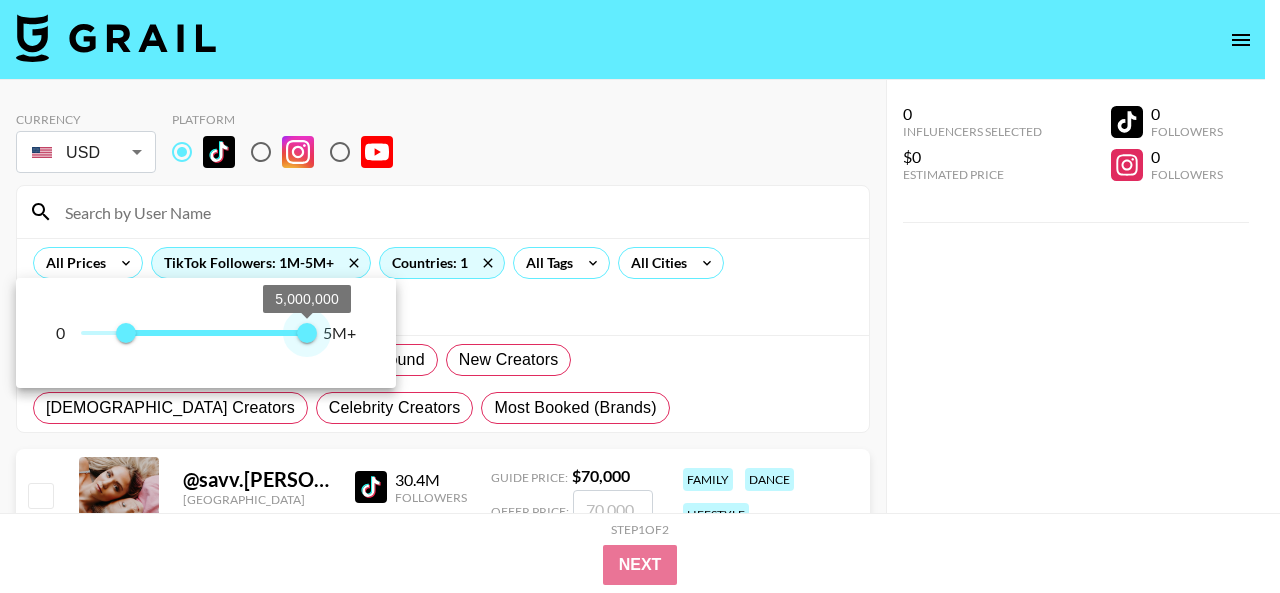 type on "4900000" 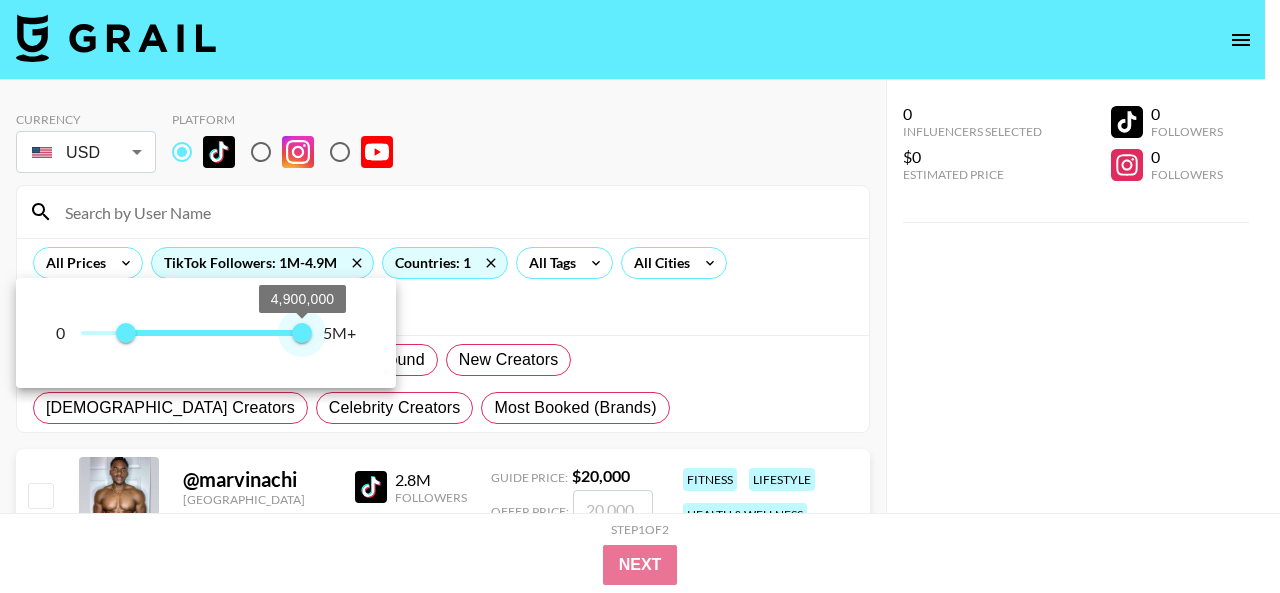 click on "4,900,000" at bounding box center (302, 333) 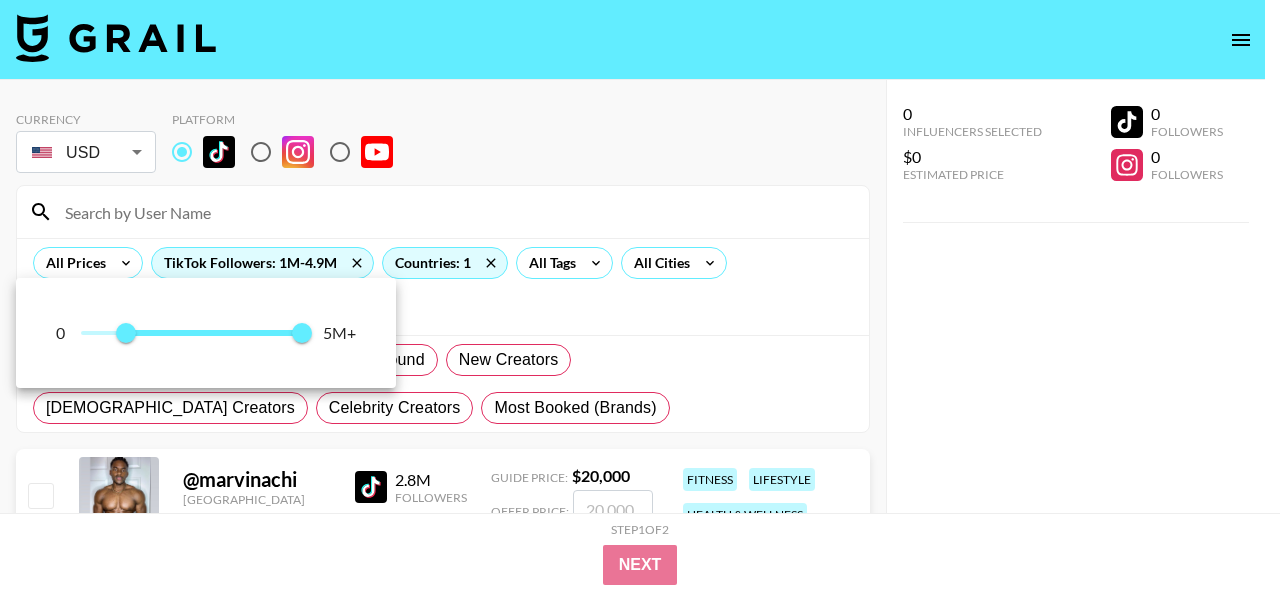 click at bounding box center [640, 296] 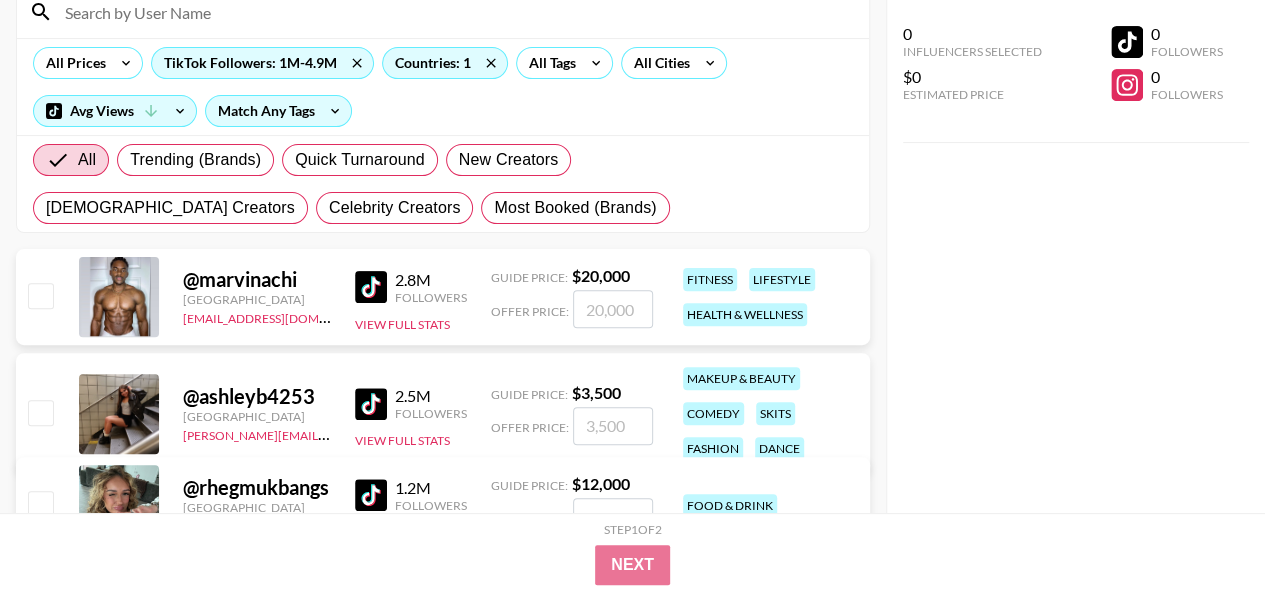 scroll, scrollTop: 0, scrollLeft: 0, axis: both 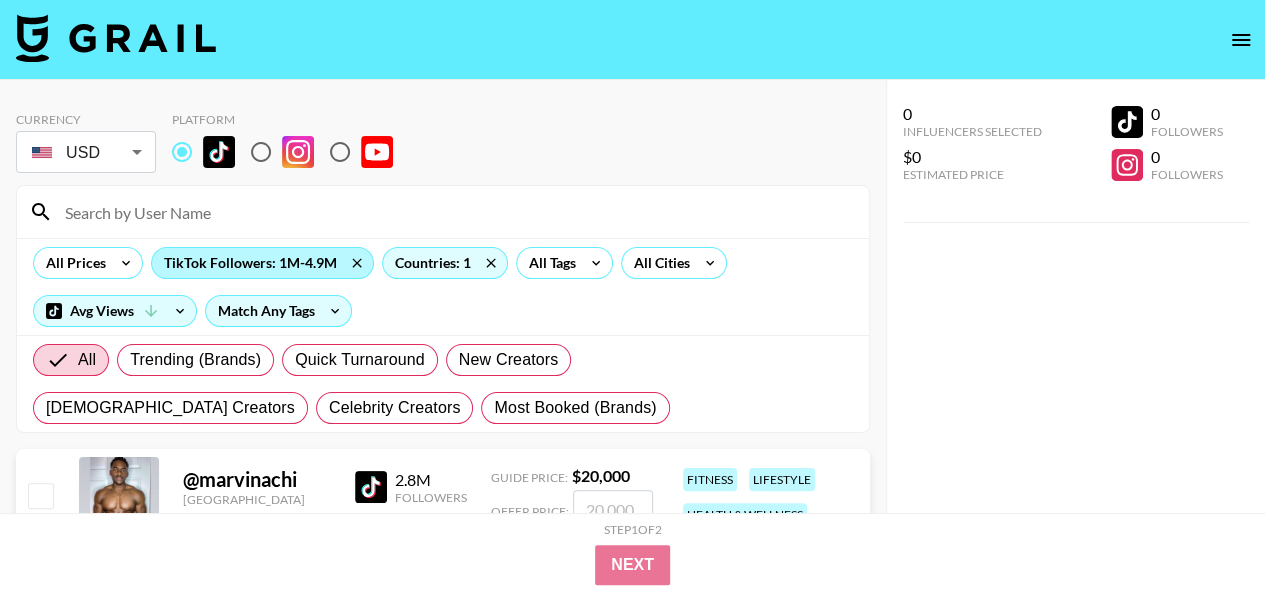 click on "TikTok Followers: 1M-4.9M" at bounding box center [262, 263] 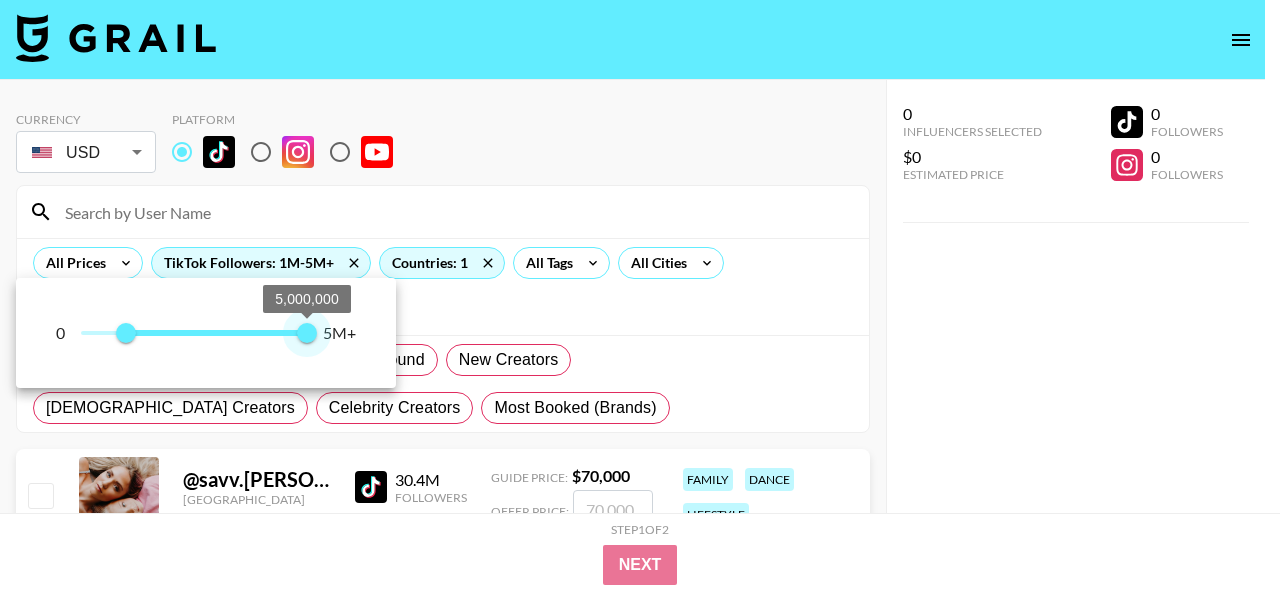 click on "5,000,000" at bounding box center (307, 333) 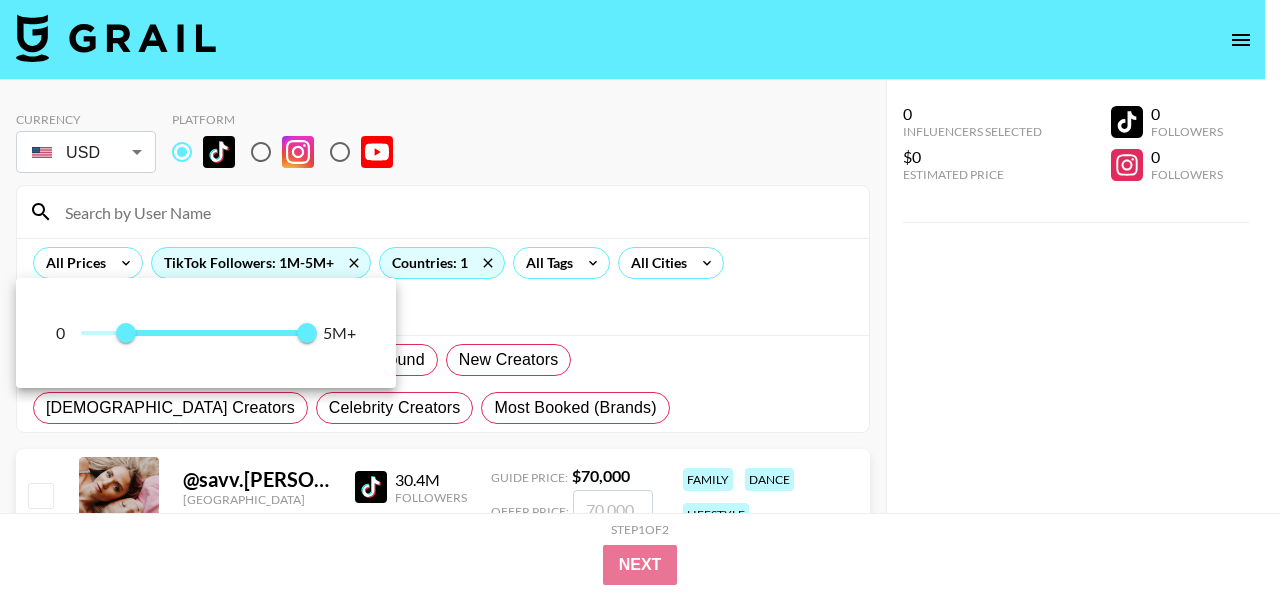 click on "5M+" at bounding box center (339, 333) 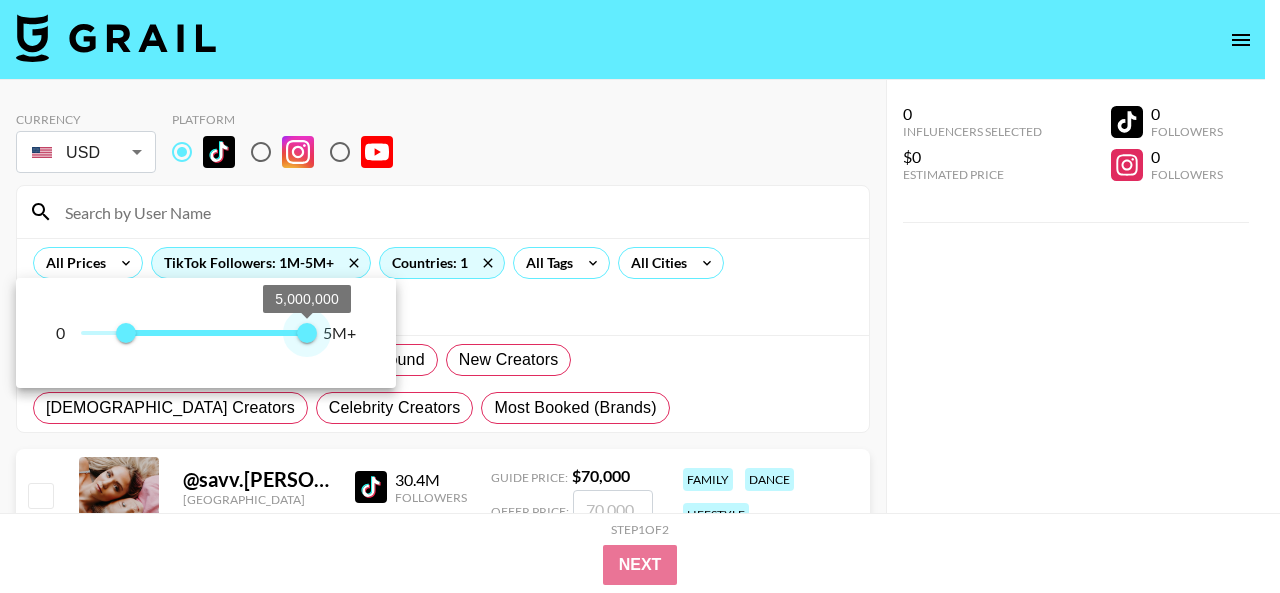 type on "4900000" 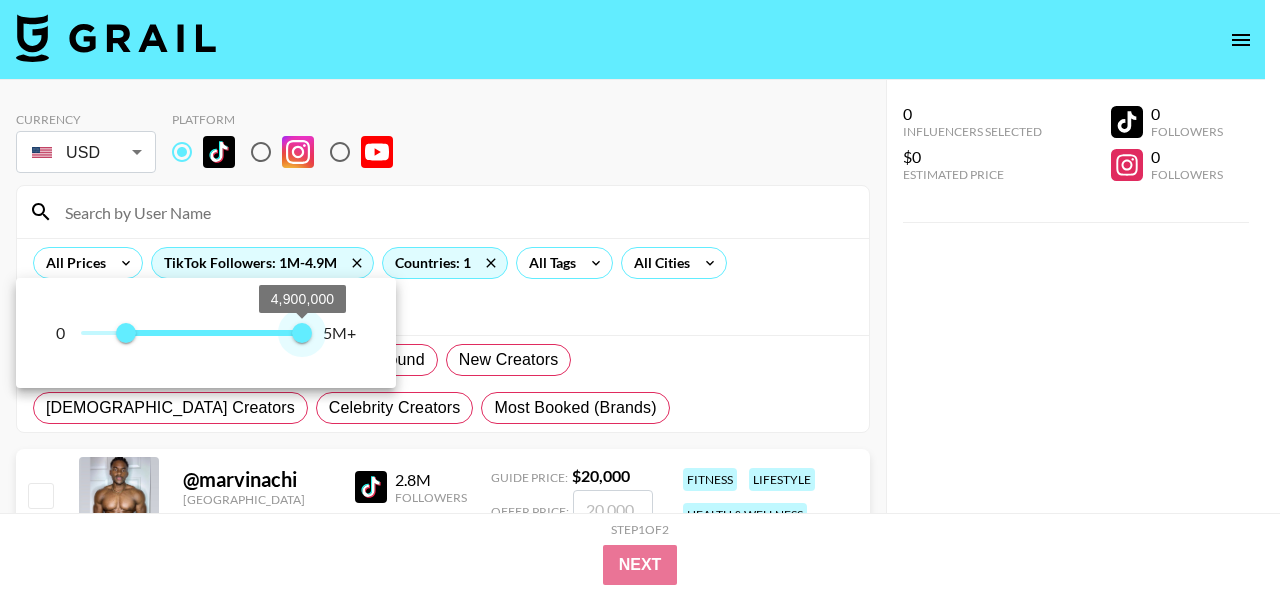 drag, startPoint x: 314, startPoint y: 328, endPoint x: 303, endPoint y: 332, distance: 11.7046995 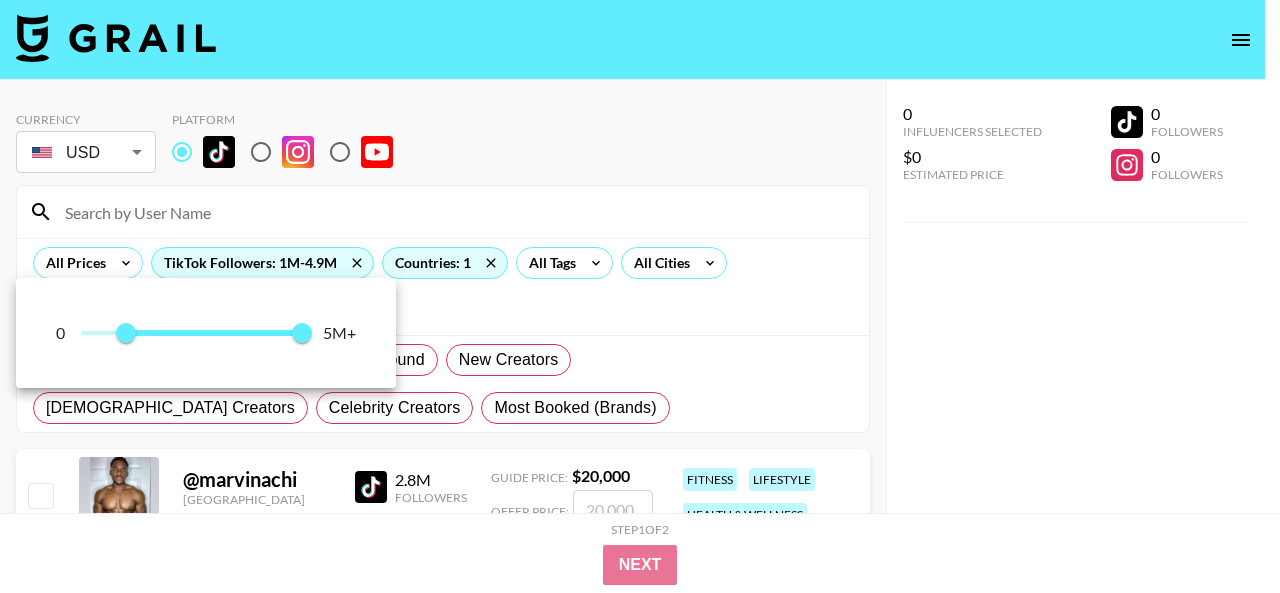 click at bounding box center (640, 296) 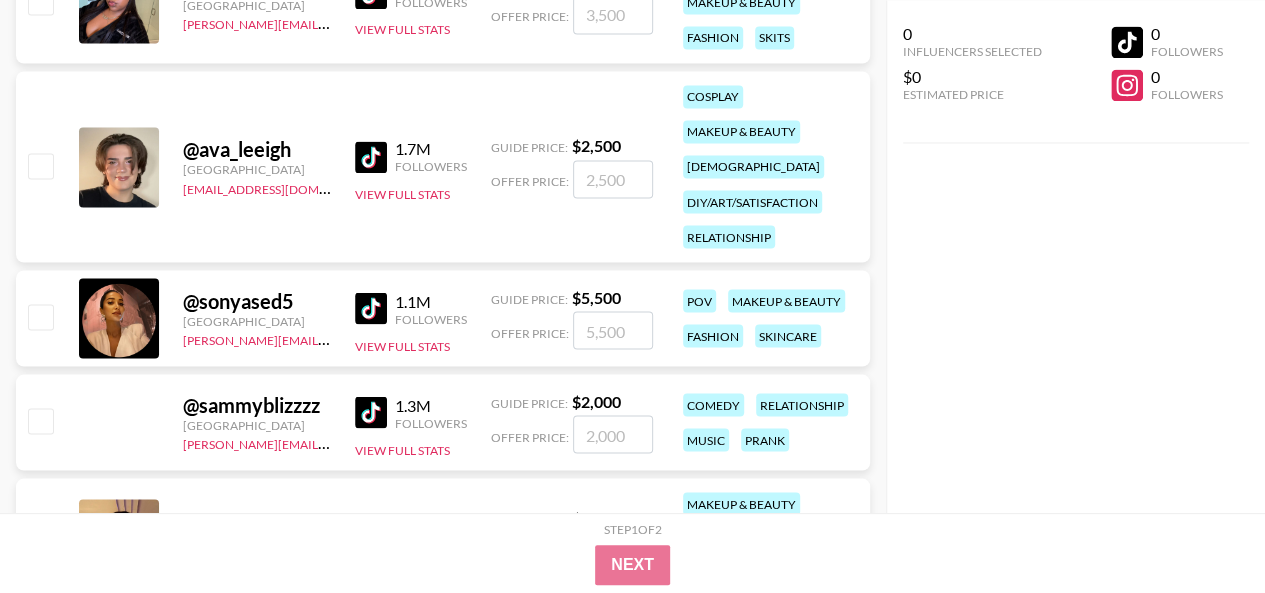 scroll, scrollTop: 17800, scrollLeft: 0, axis: vertical 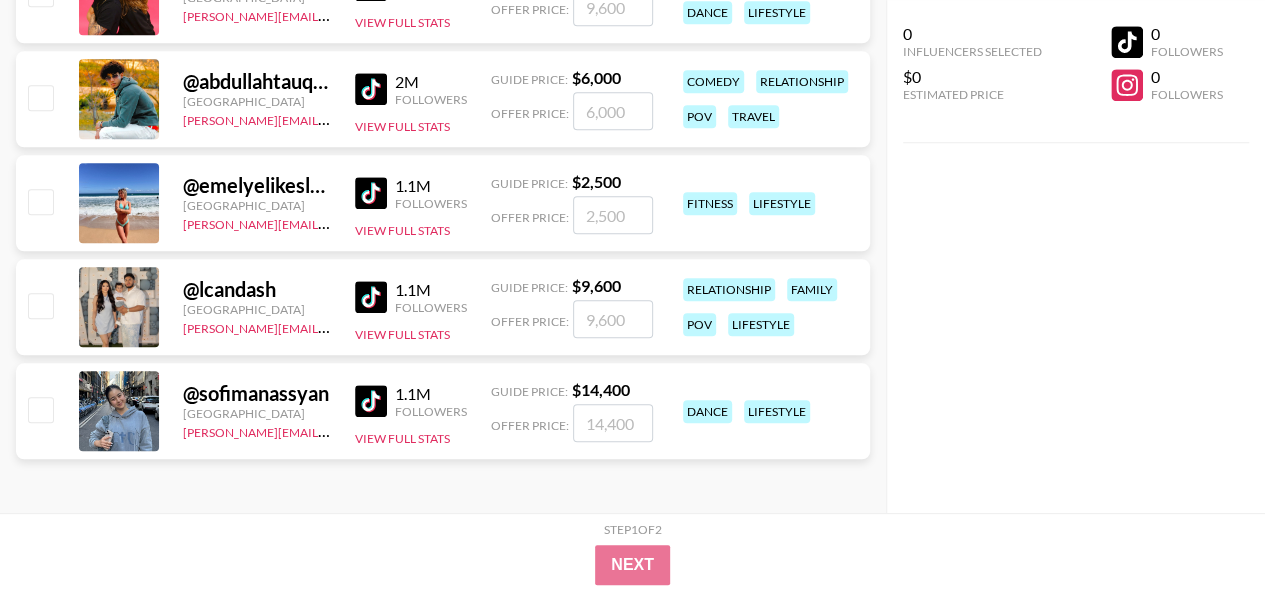 click on "Step  1  of  2" at bounding box center [633, 529] 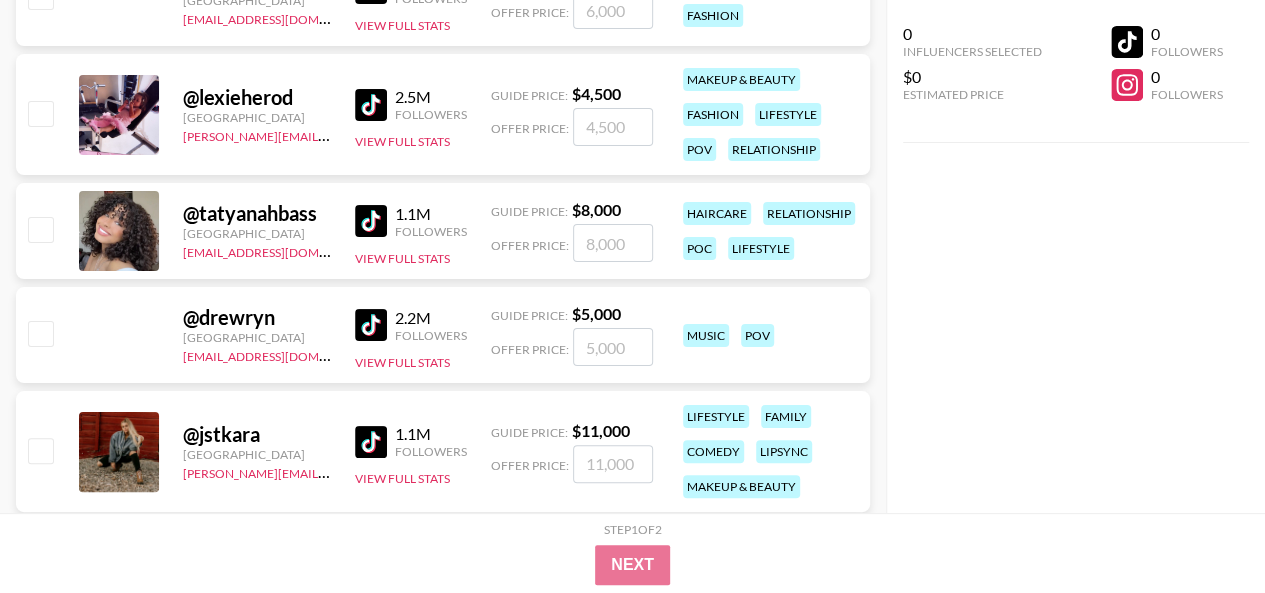 scroll, scrollTop: 48461, scrollLeft: 0, axis: vertical 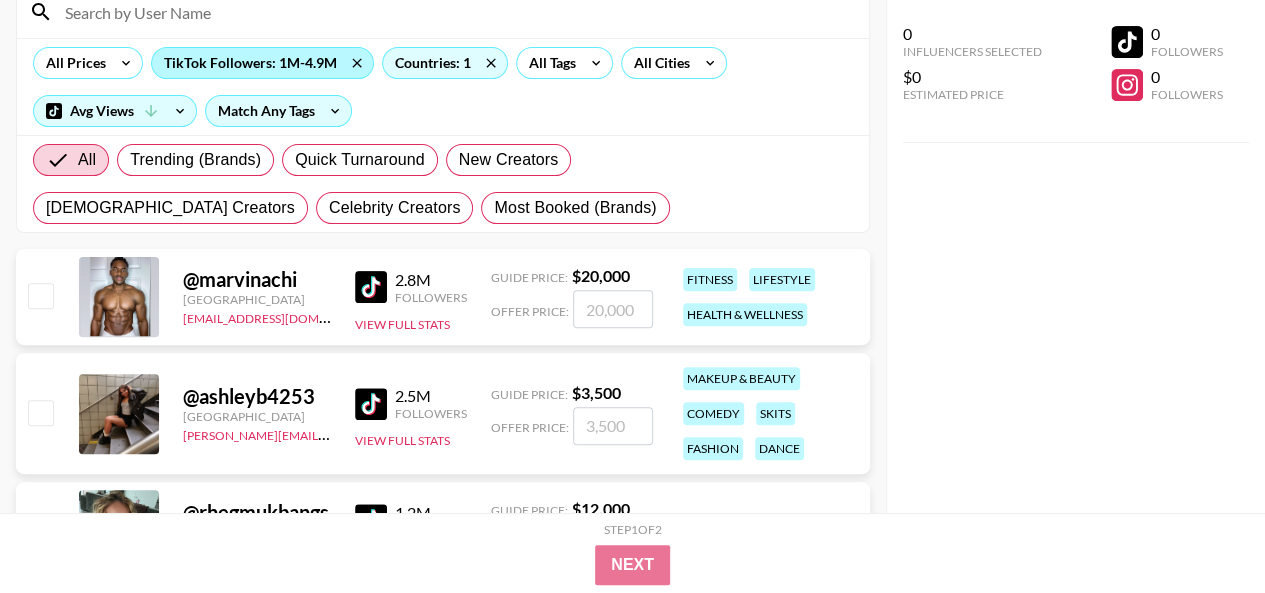 click on "TikTok Followers: 1M-4.9M" at bounding box center [262, 63] 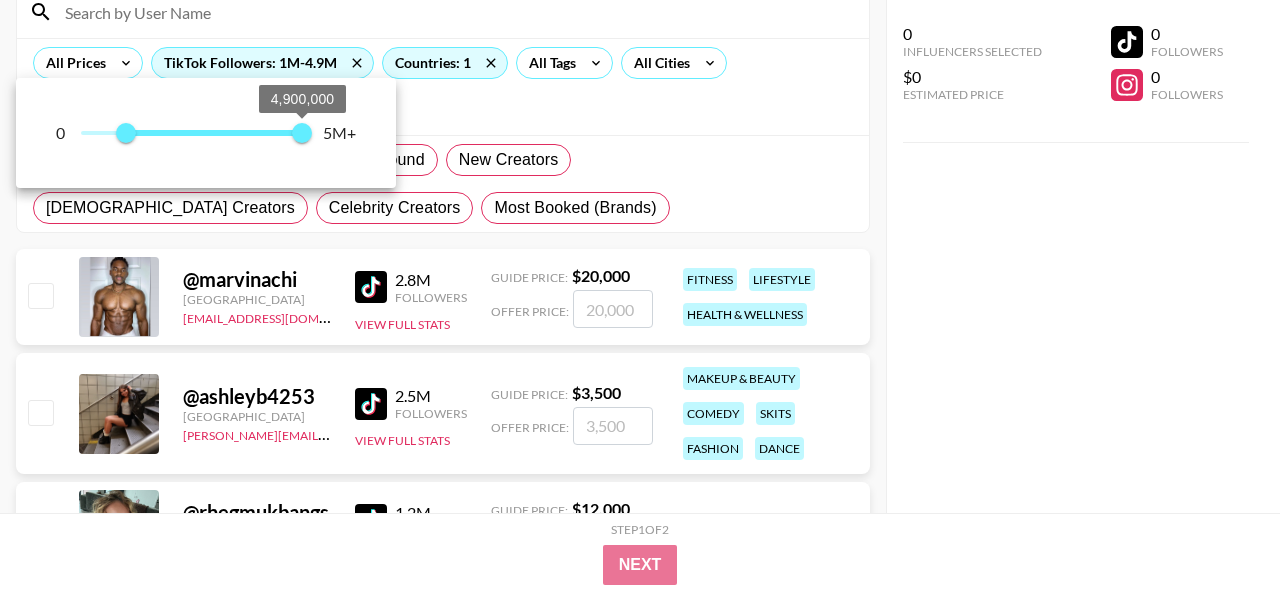 type on "5000000" 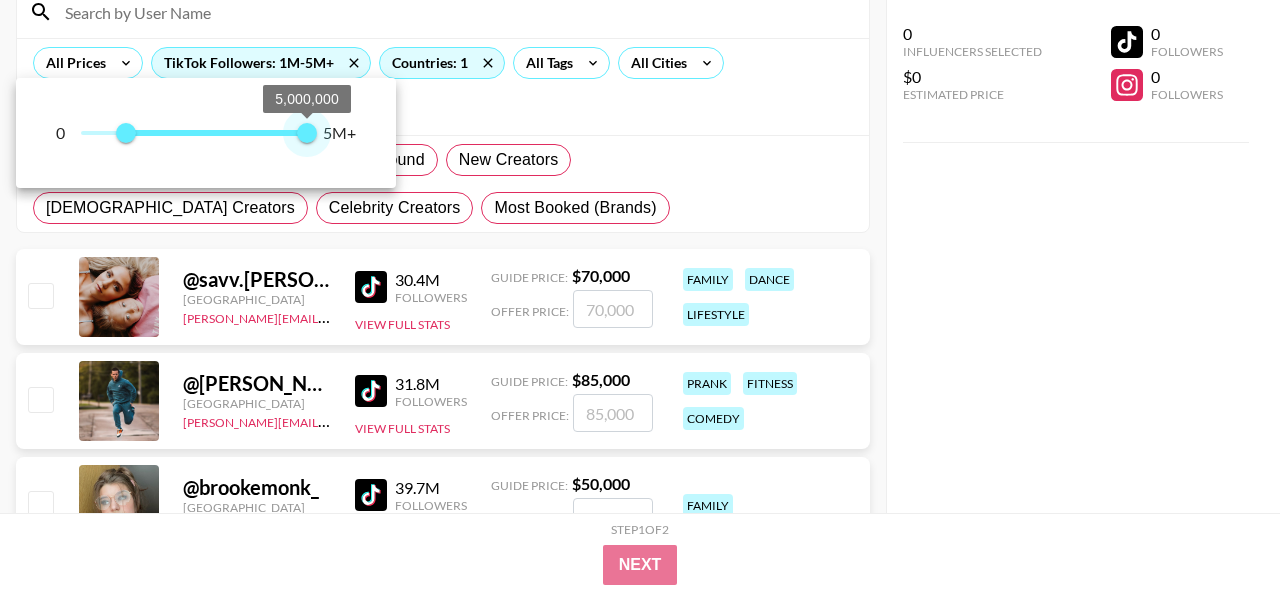 drag, startPoint x: 304, startPoint y: 134, endPoint x: 377, endPoint y: 149, distance: 74.52516 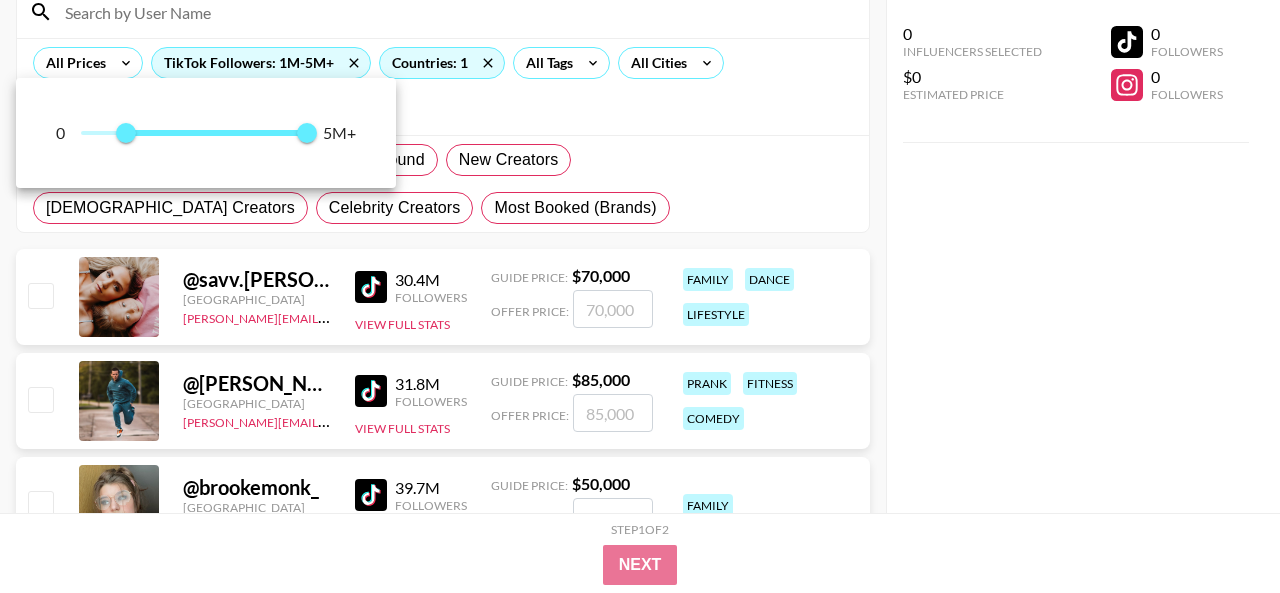 click at bounding box center (640, 296) 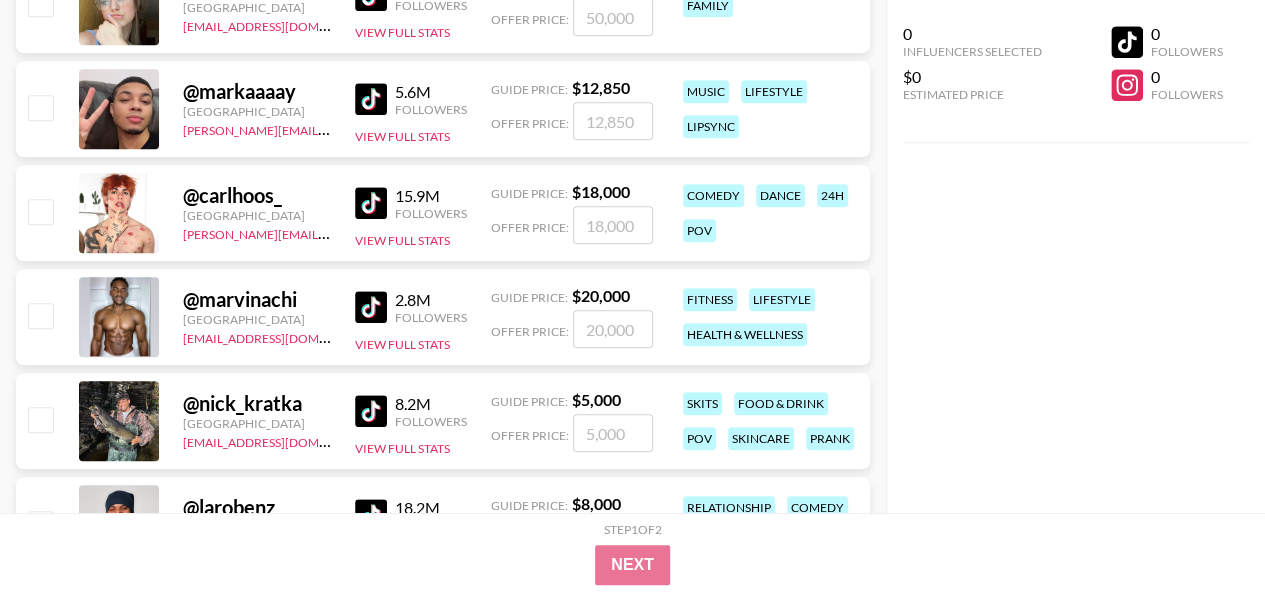 scroll, scrollTop: 900, scrollLeft: 0, axis: vertical 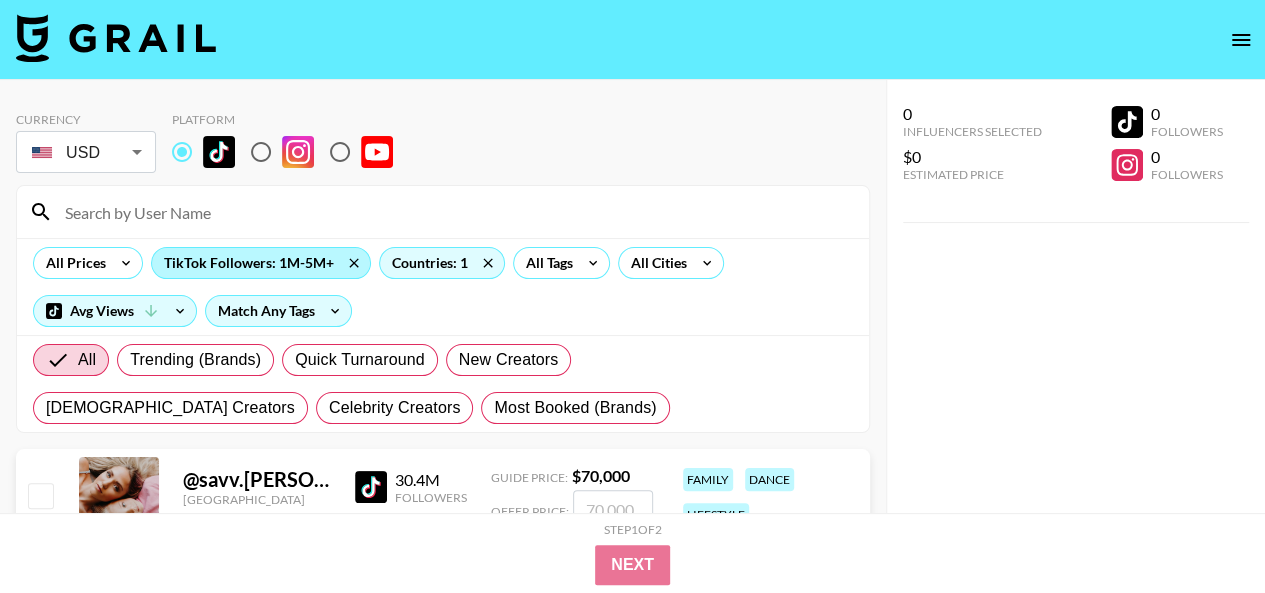 click on "TikTok Followers: 1M-5M+" at bounding box center [261, 263] 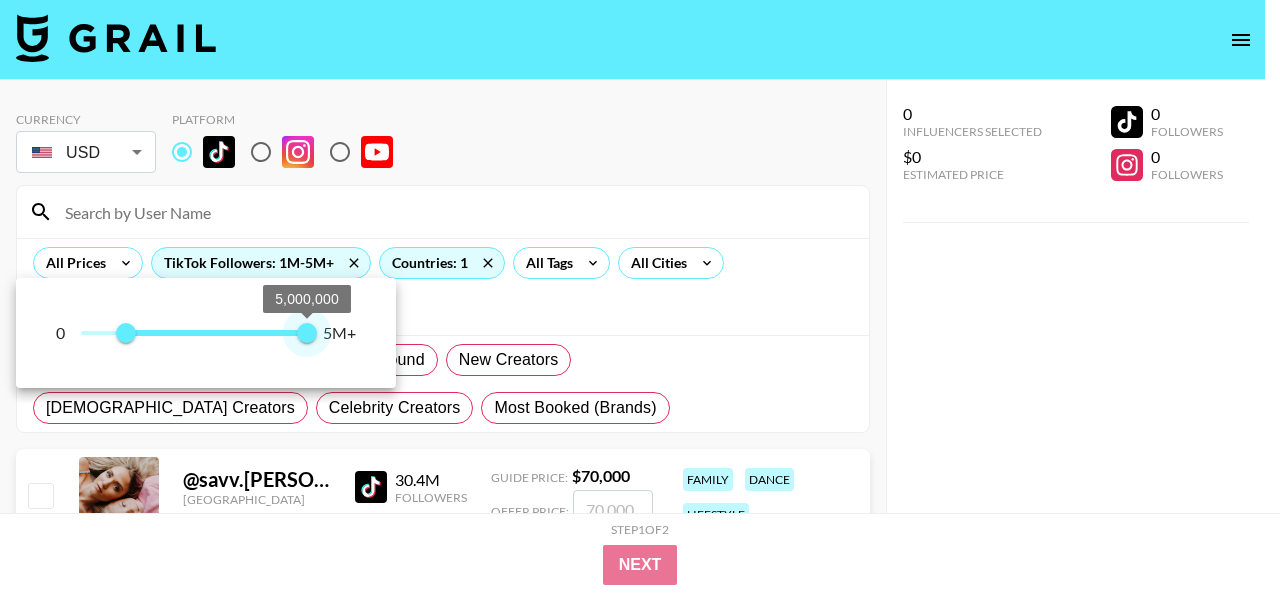 type on "4900000" 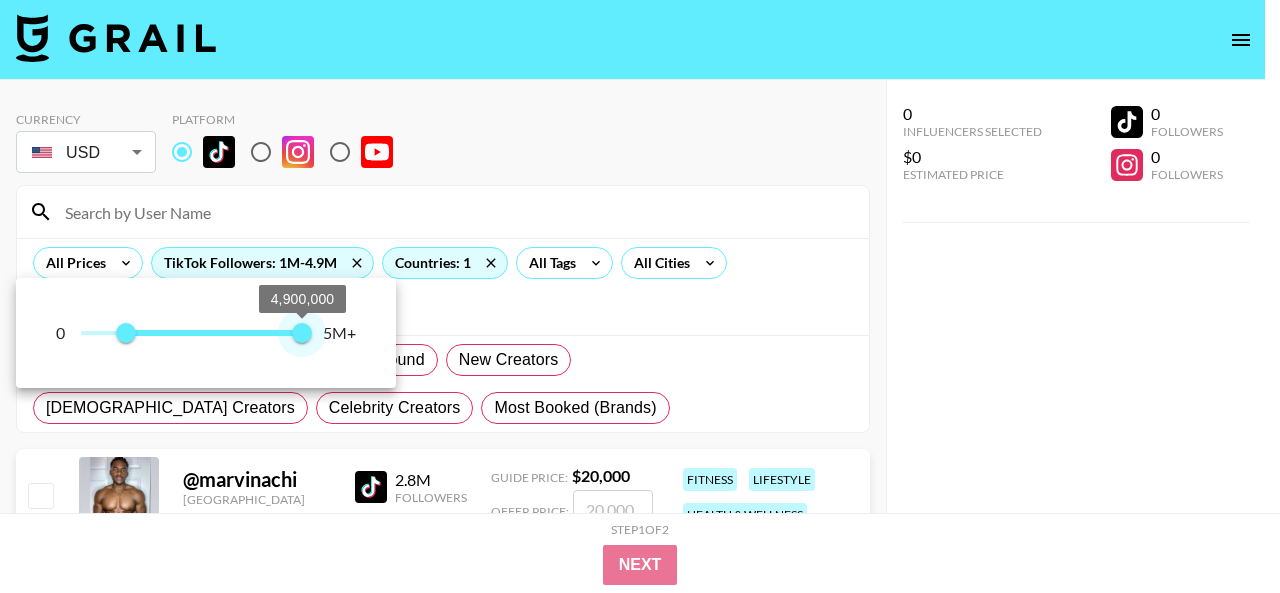 click on "4,900,000" at bounding box center (302, 333) 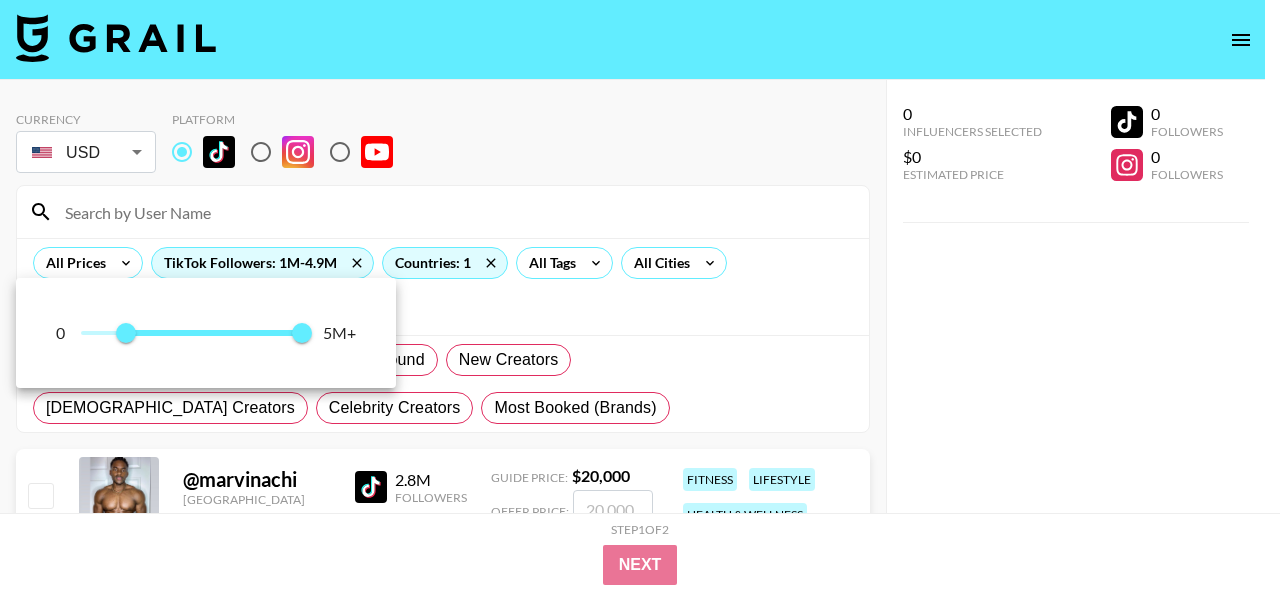 click at bounding box center (640, 296) 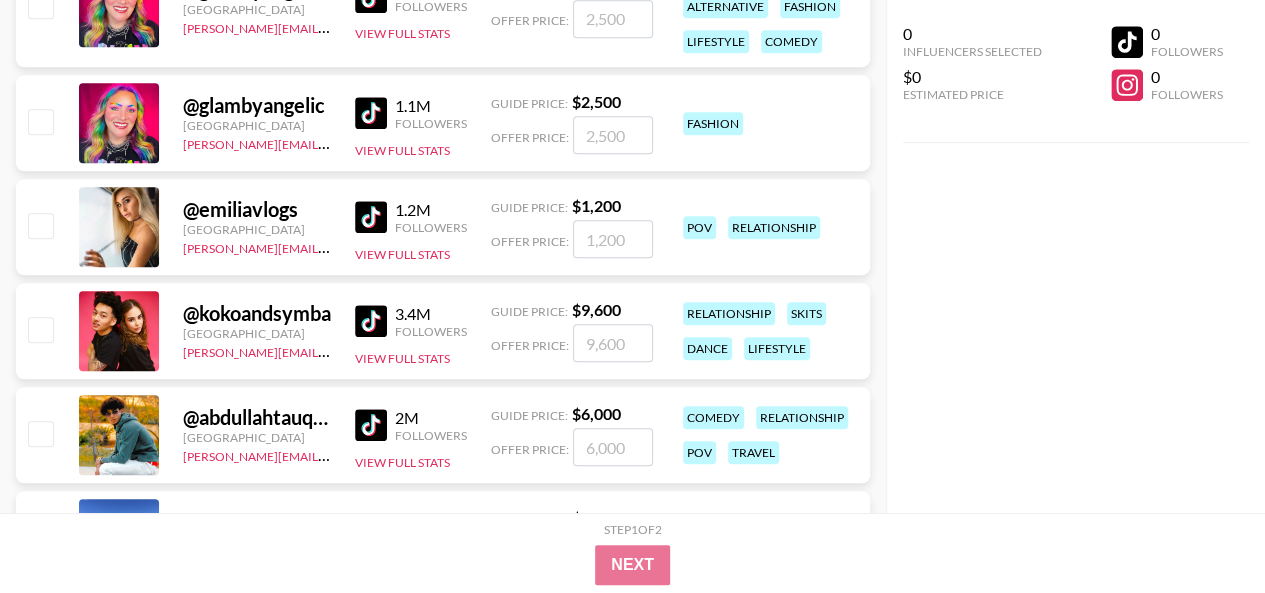 scroll, scrollTop: 53936, scrollLeft: 0, axis: vertical 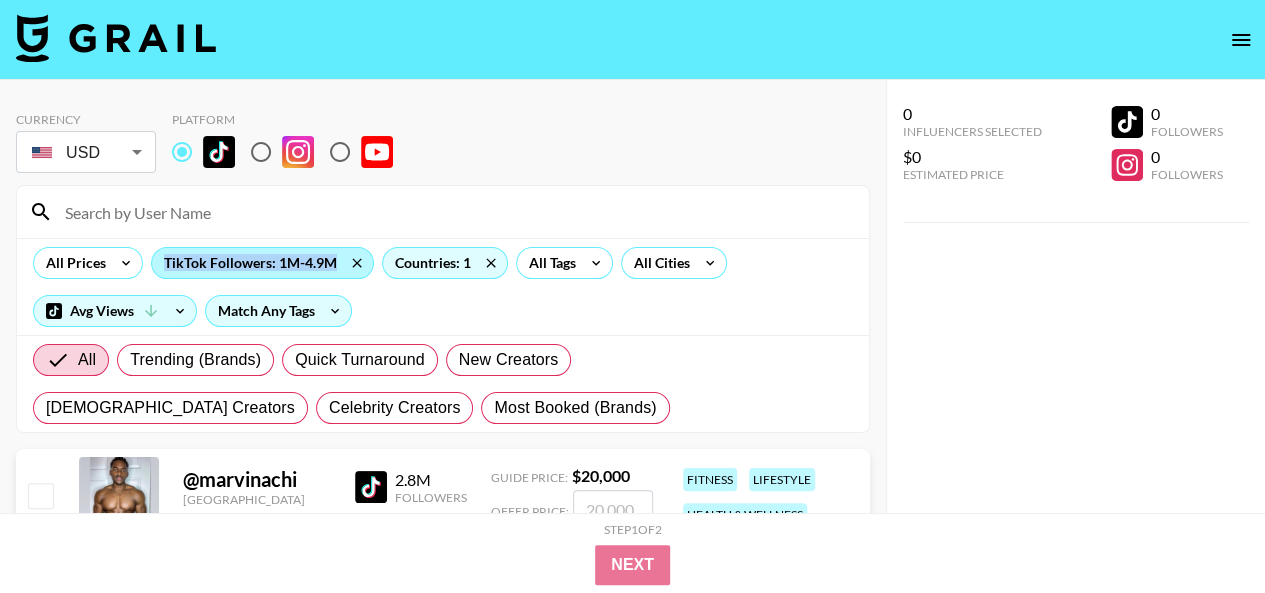 copy on "TikTok Followers: 1M-4.9M" 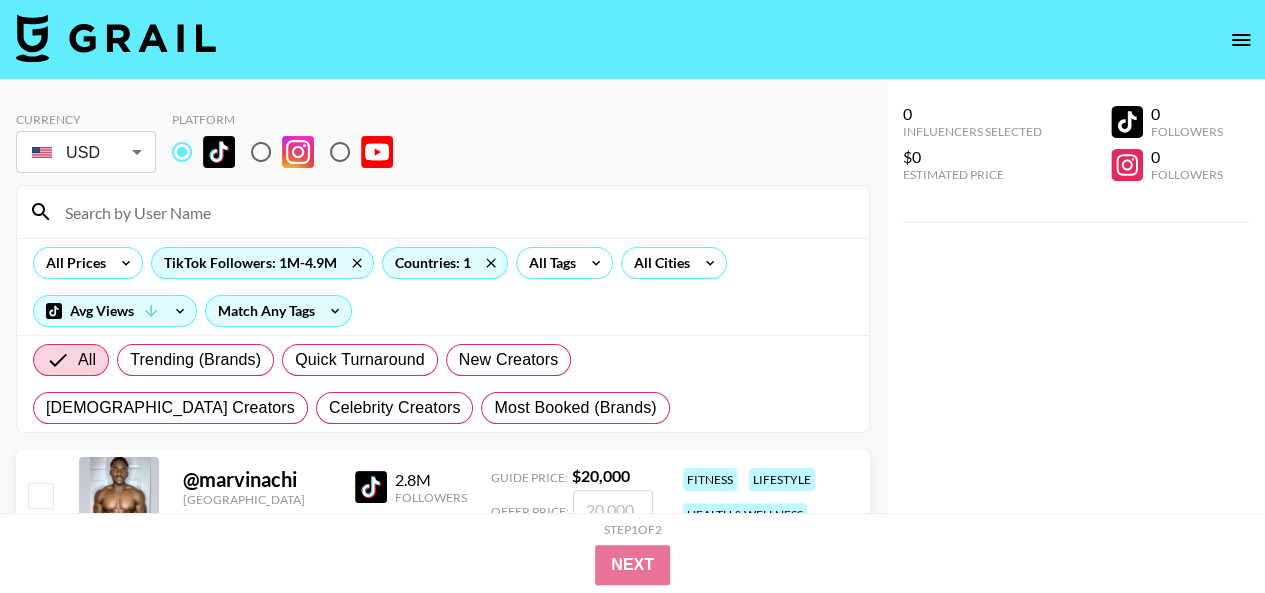 drag, startPoint x: 472, startPoint y: 121, endPoint x: 495, endPoint y: 109, distance: 25.942244 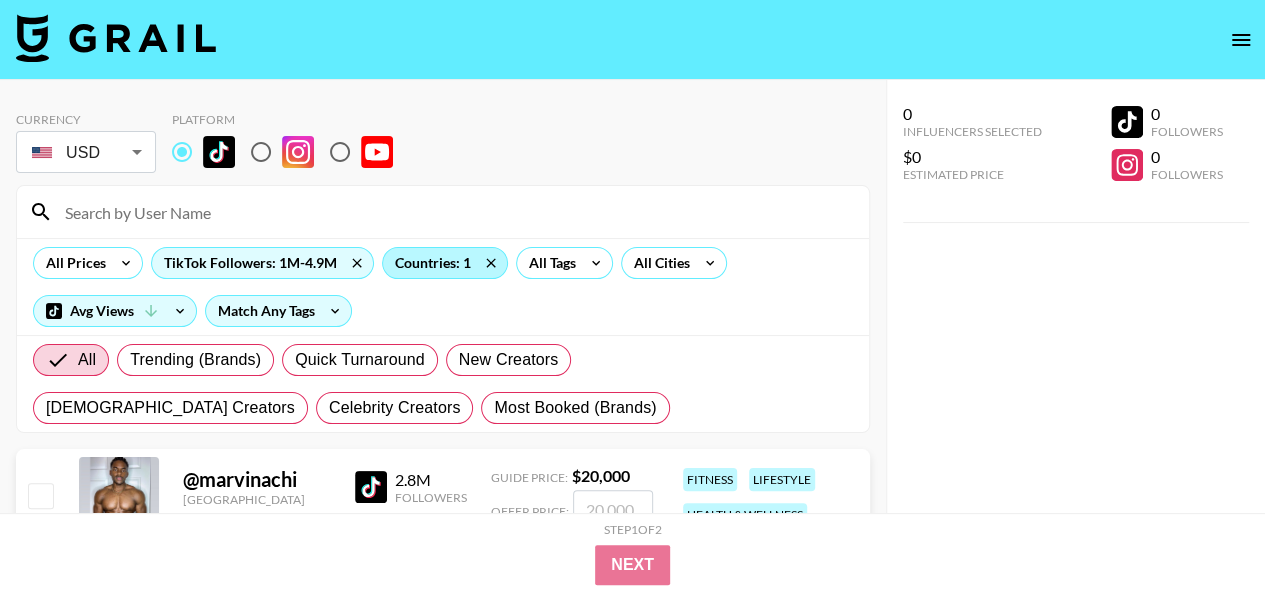 scroll, scrollTop: 200, scrollLeft: 0, axis: vertical 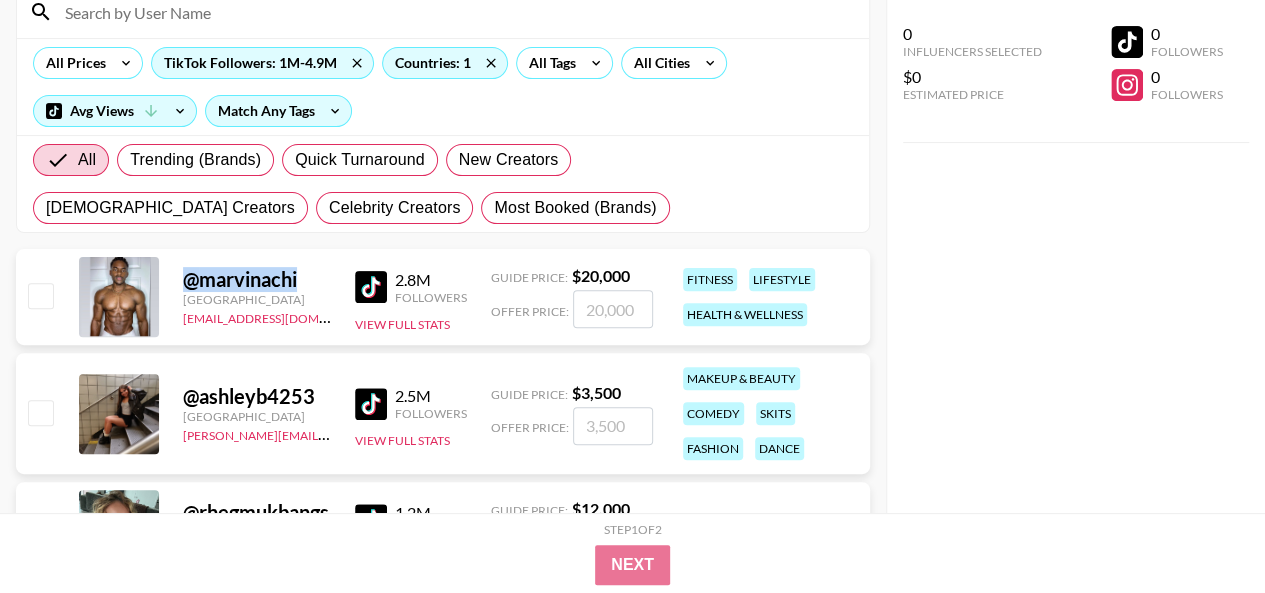 drag, startPoint x: 184, startPoint y: 277, endPoint x: 302, endPoint y: 283, distance: 118.15244 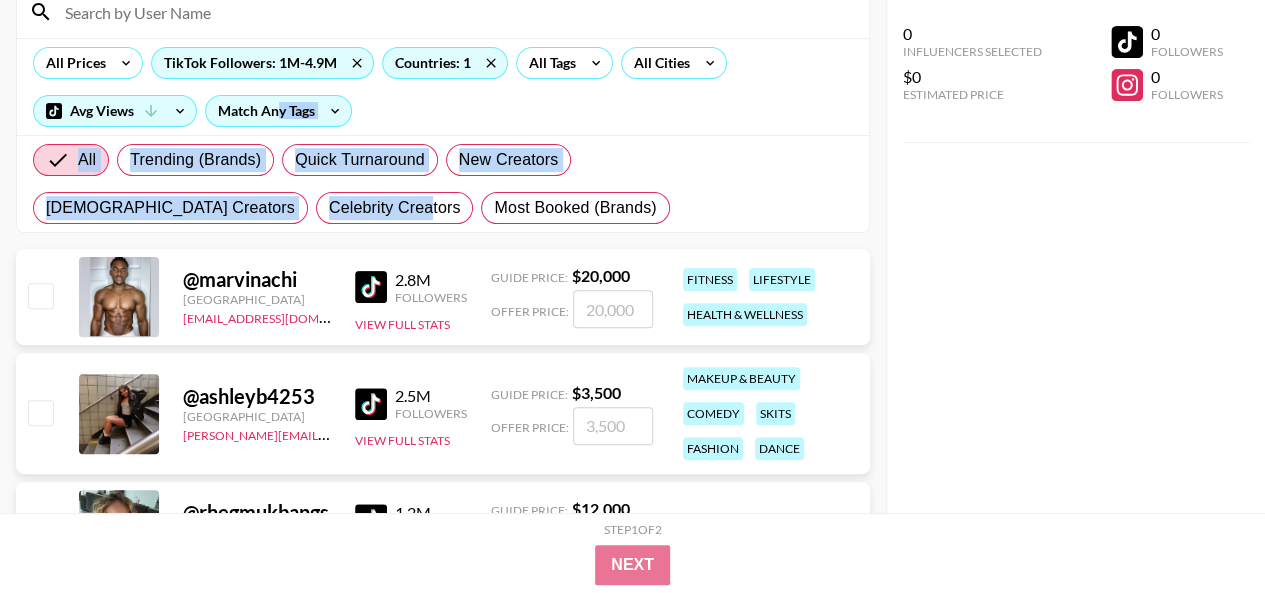drag, startPoint x: 240, startPoint y: 133, endPoint x: 209, endPoint y: 293, distance: 162.97546 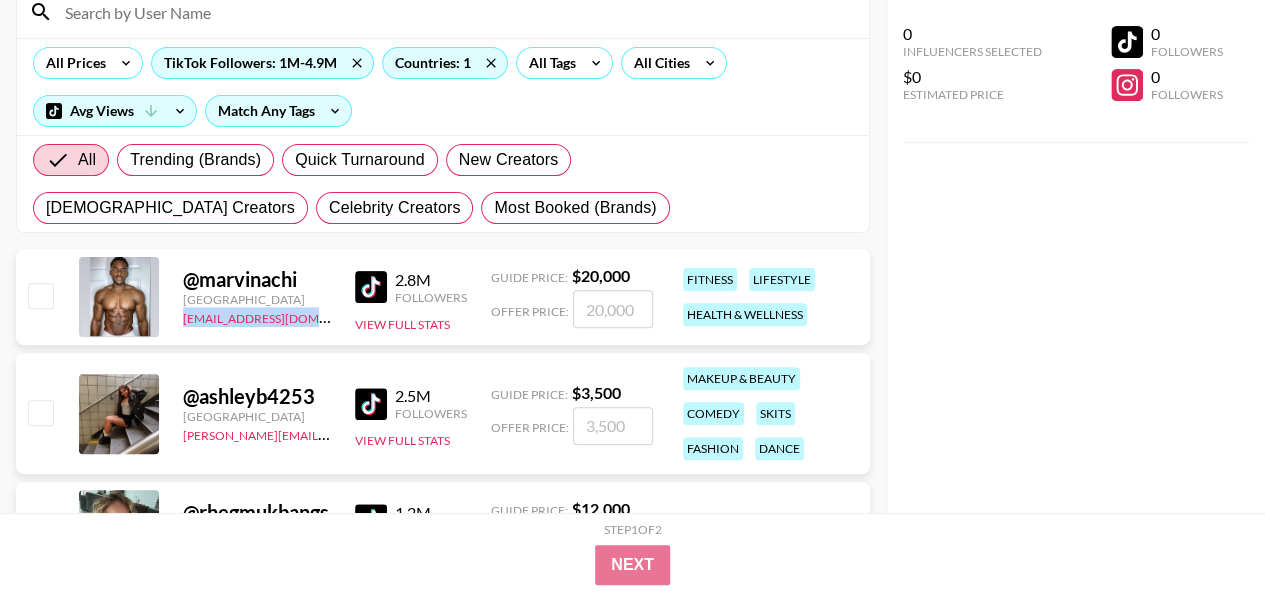 copy on "[EMAIL_ADDRESS][DOMAIN_NAME]" 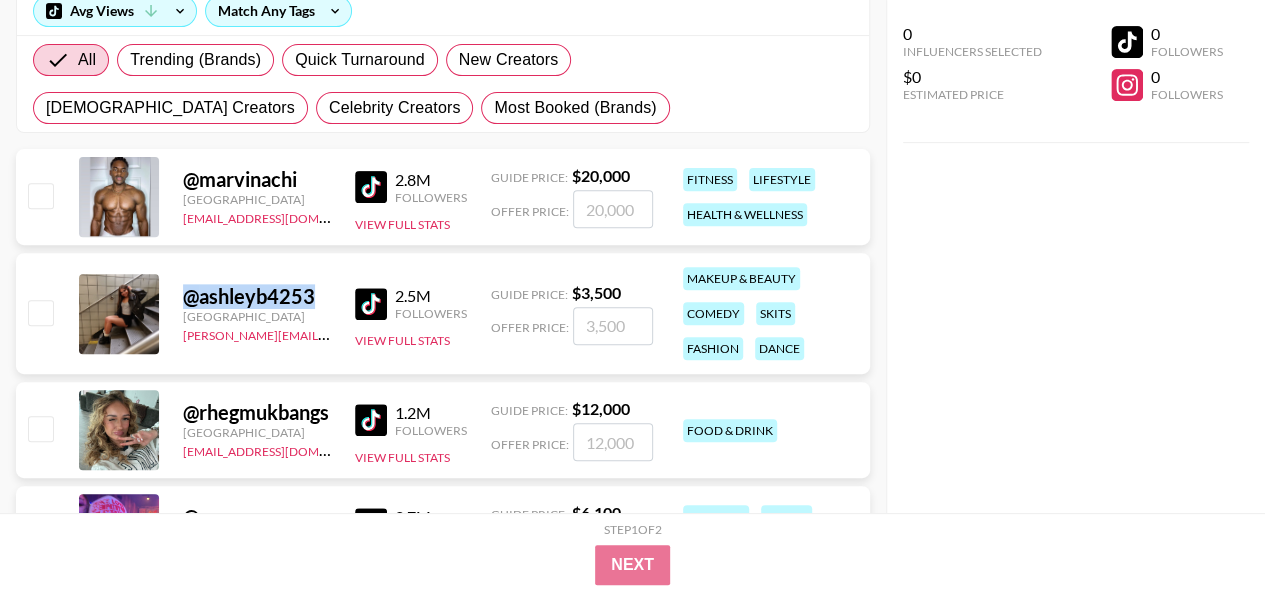 drag, startPoint x: 182, startPoint y: 291, endPoint x: 317, endPoint y: 292, distance: 135.00371 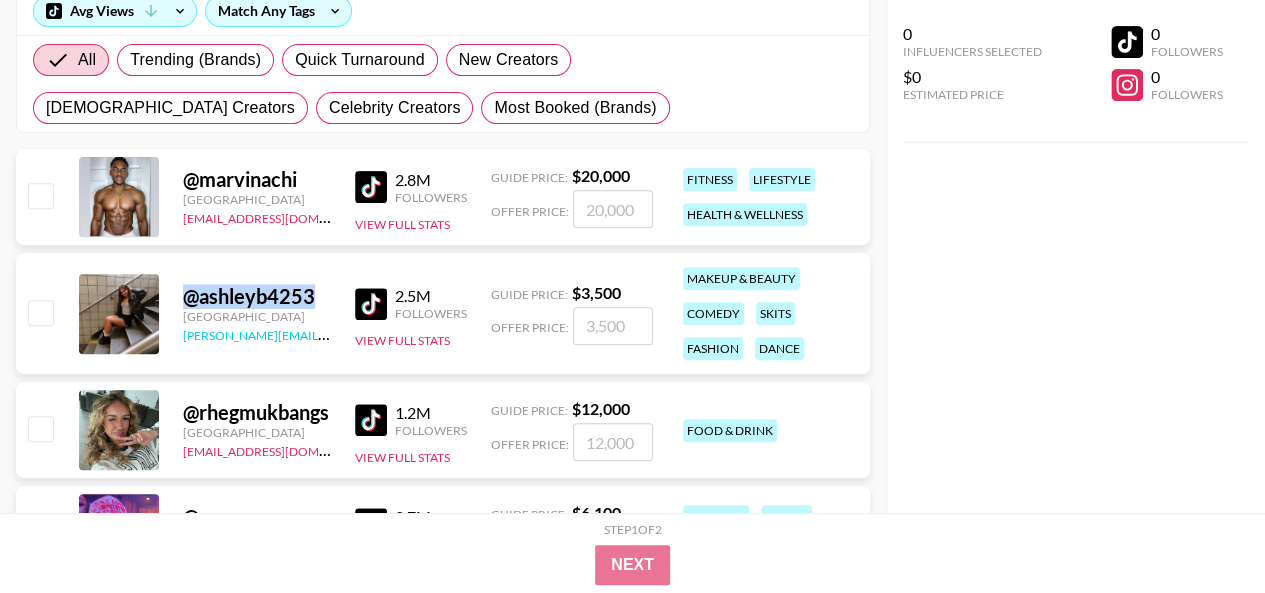 copy on "@ ashleyb4253" 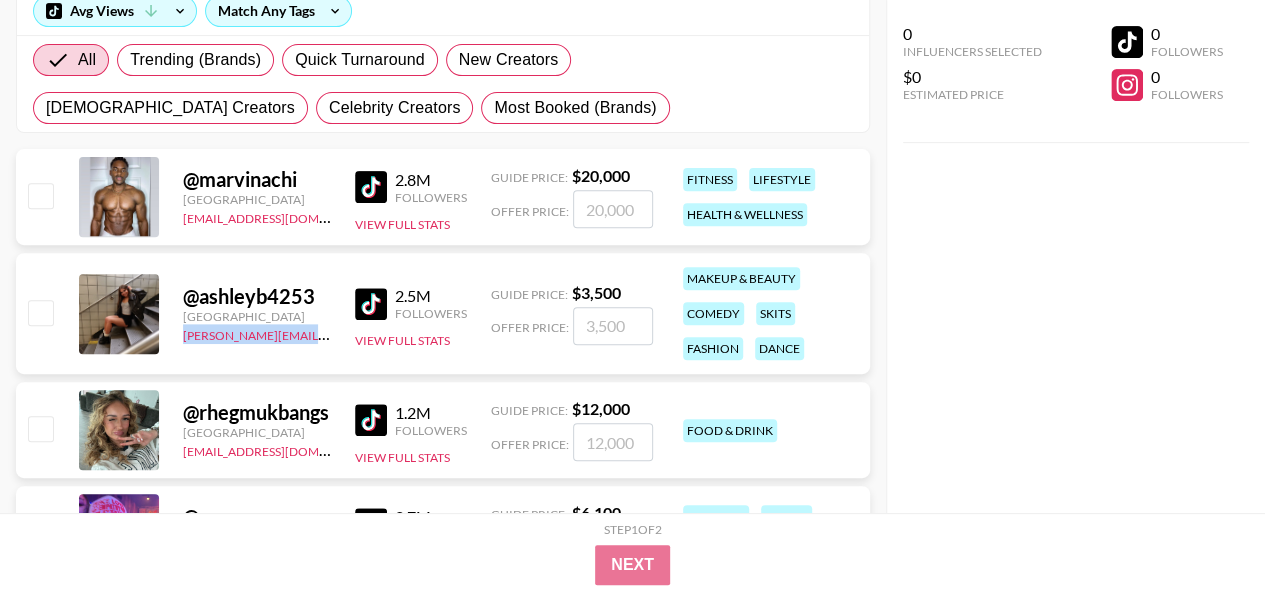 copy on "[PERSON_NAME][EMAIL_ADDRESS][DOMAIN_NAME]" 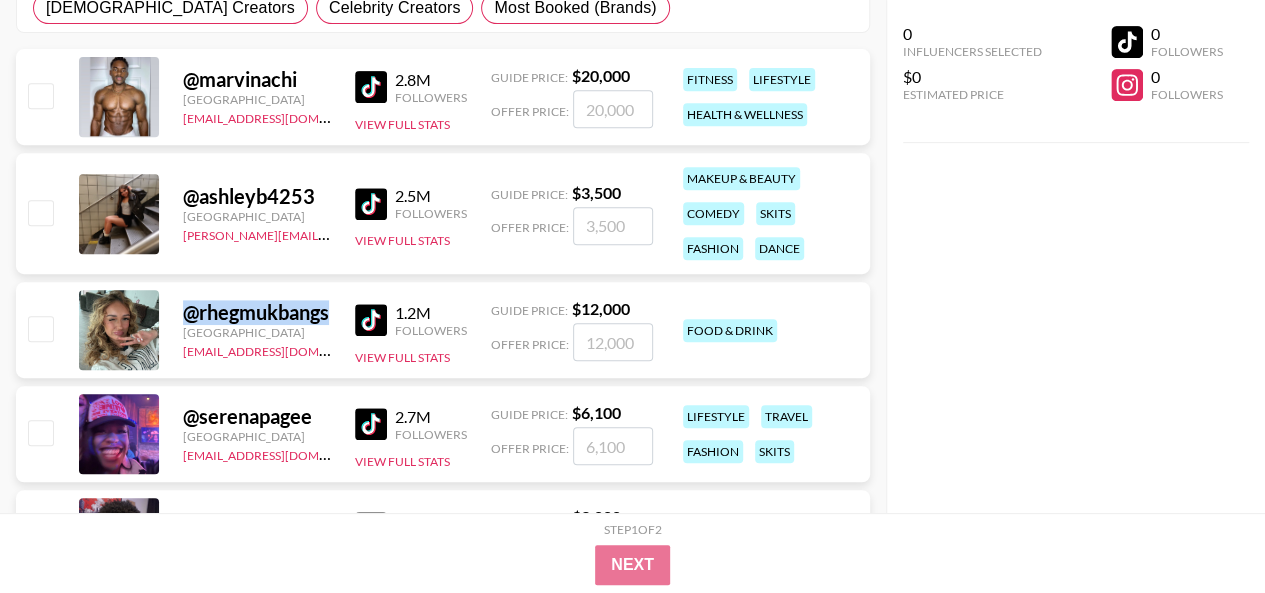 copy on "@ rhegmukbangs" 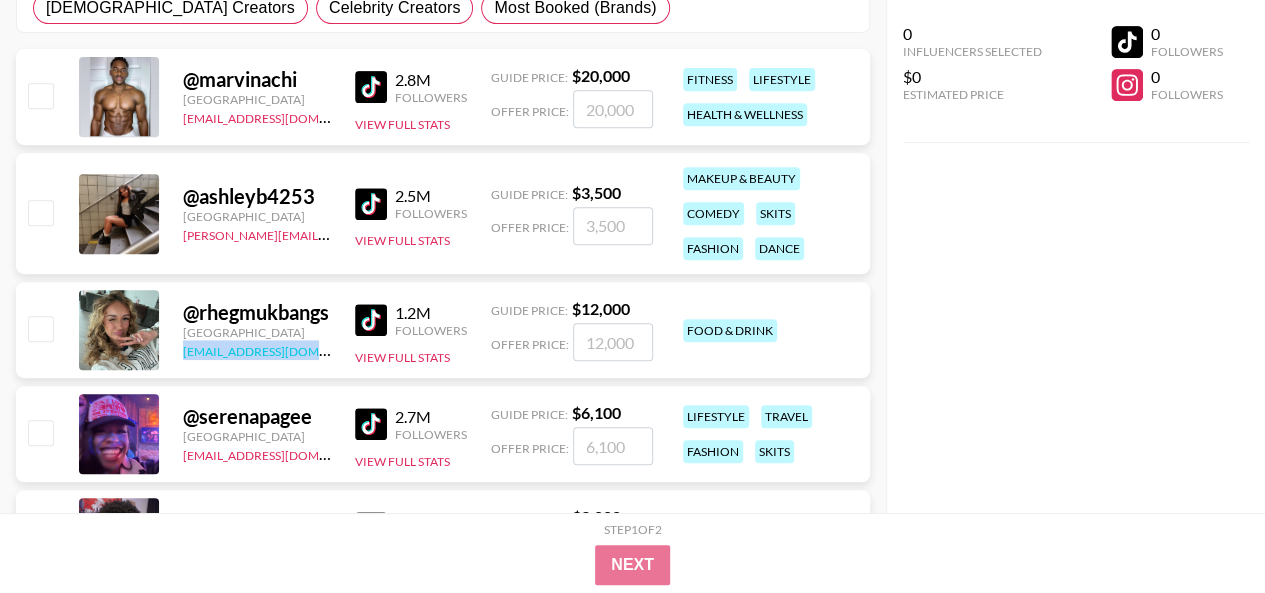 drag, startPoint x: 180, startPoint y: 345, endPoint x: 309, endPoint y: 349, distance: 129.062 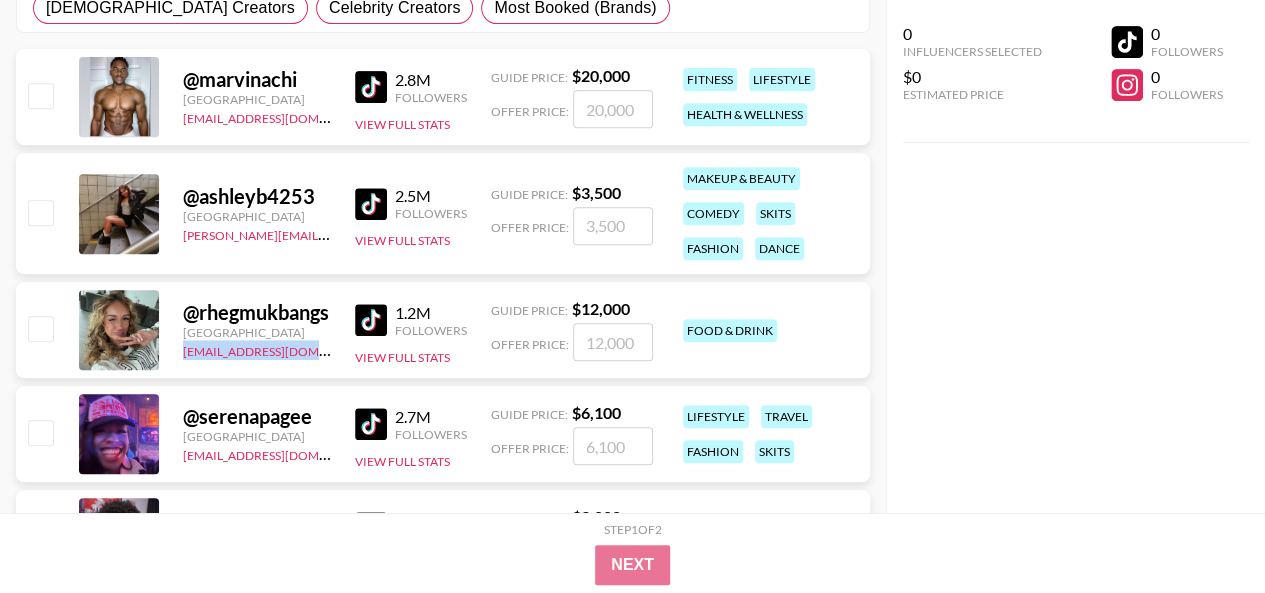 scroll, scrollTop: 500, scrollLeft: 0, axis: vertical 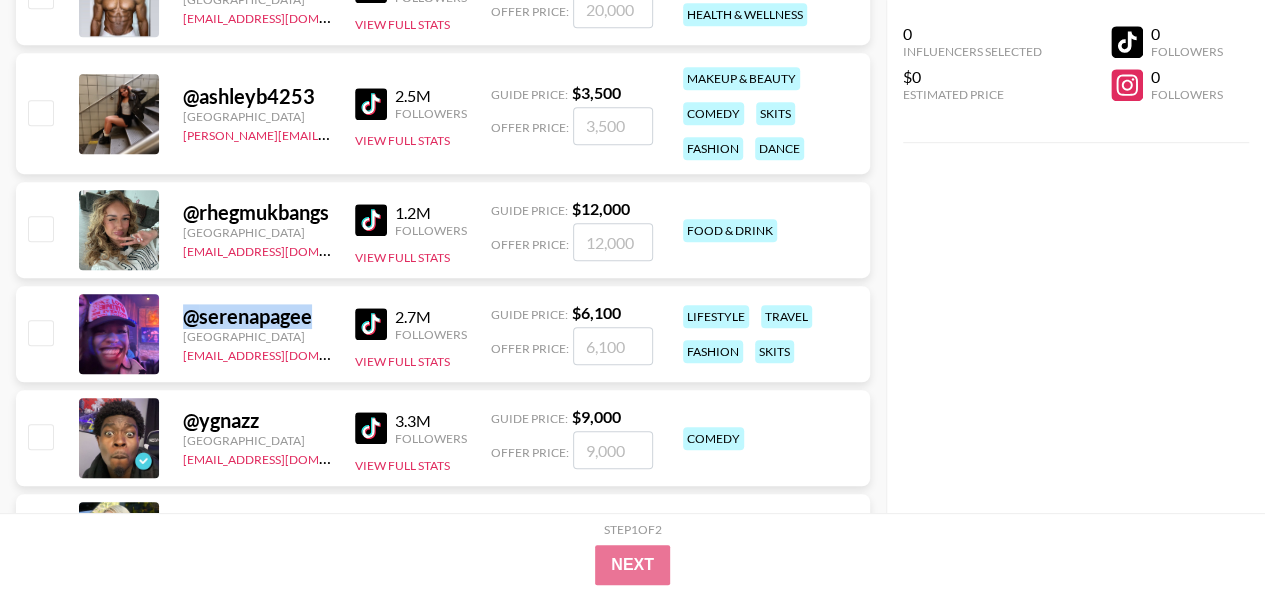 drag, startPoint x: 182, startPoint y: 321, endPoint x: 312, endPoint y: 319, distance: 130.01538 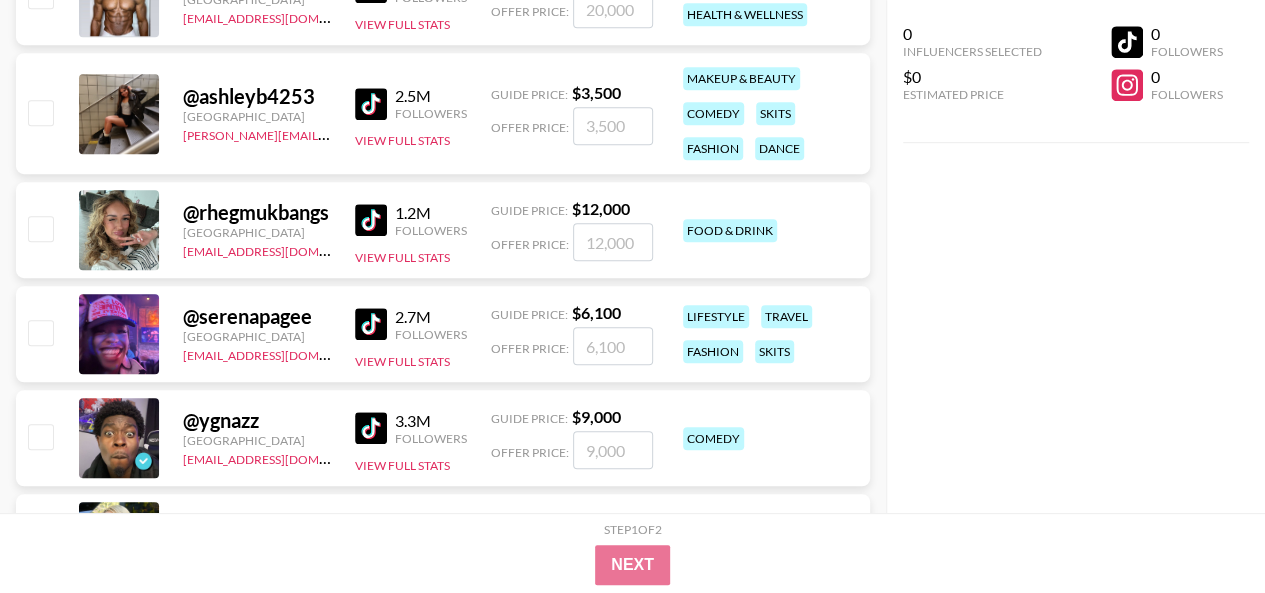 click on "@ serenapagee United States denver@grail-talent.com 2.7M Followers View Full Stats Guide Price: $ 6,100 Offer Price: lifestyle travel fashion skits" at bounding box center [443, 334] 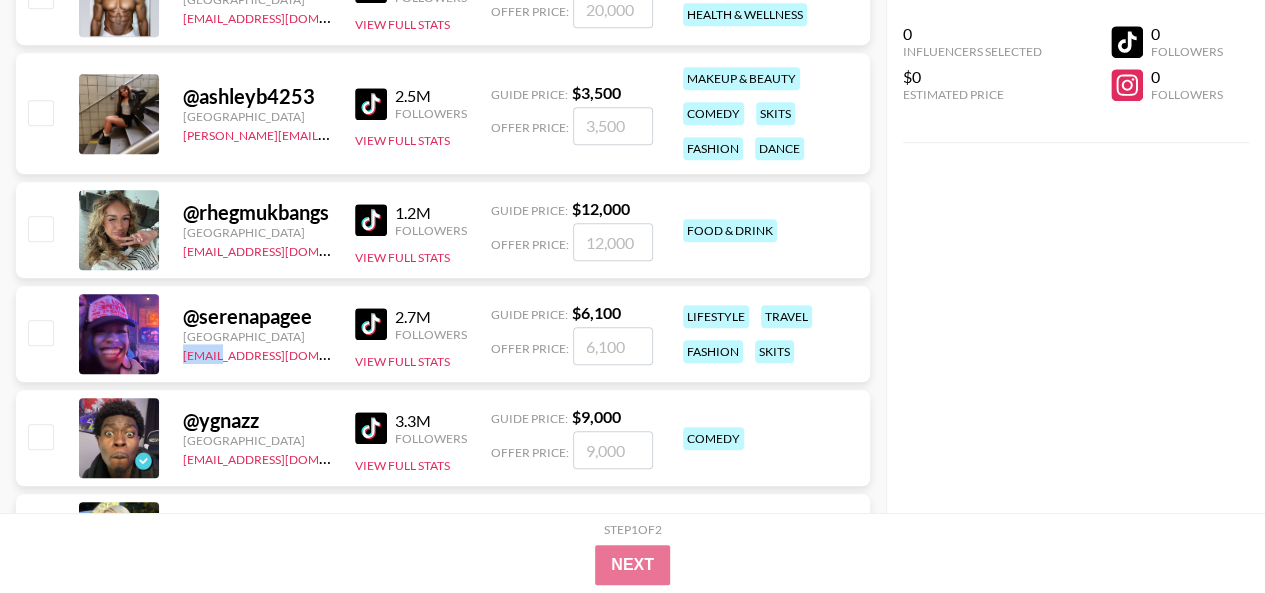 click on "@ serenapagee United States denver@grail-talent.com 2.7M Followers View Full Stats Guide Price: $ 6,100 Offer Price: lifestyle travel fashion skits" at bounding box center [443, 334] 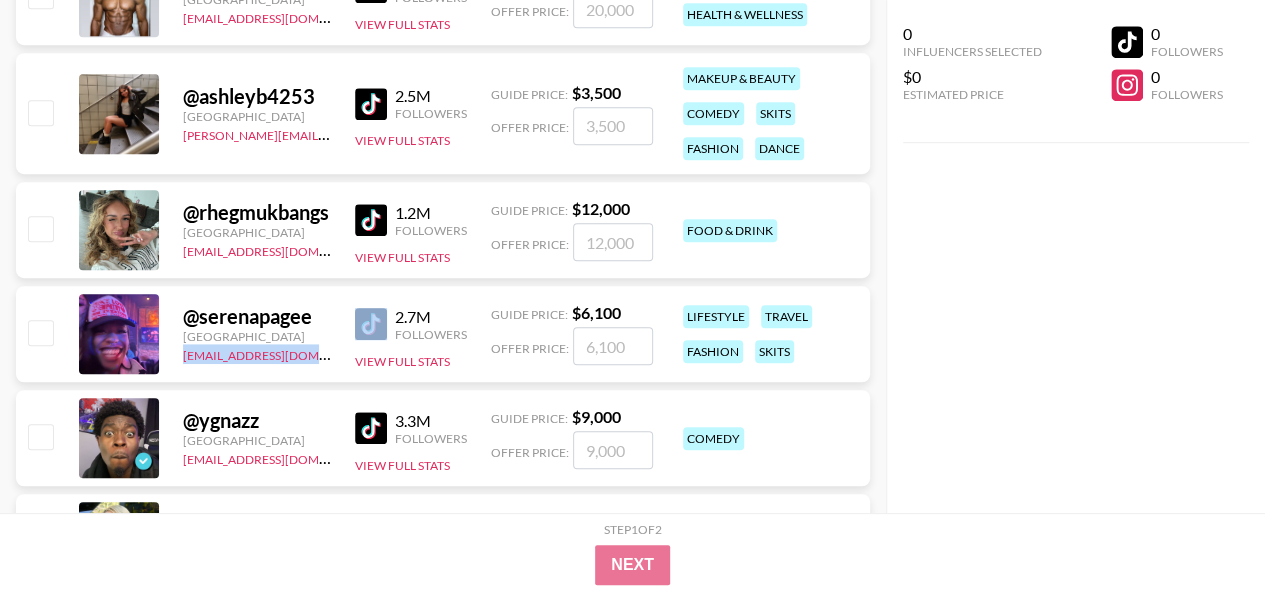 click on "@ serenapagee United States denver@grail-talent.com 2.7M Followers View Full Stats Guide Price: $ 6,100 Offer Price: lifestyle travel fashion skits" at bounding box center [443, 334] 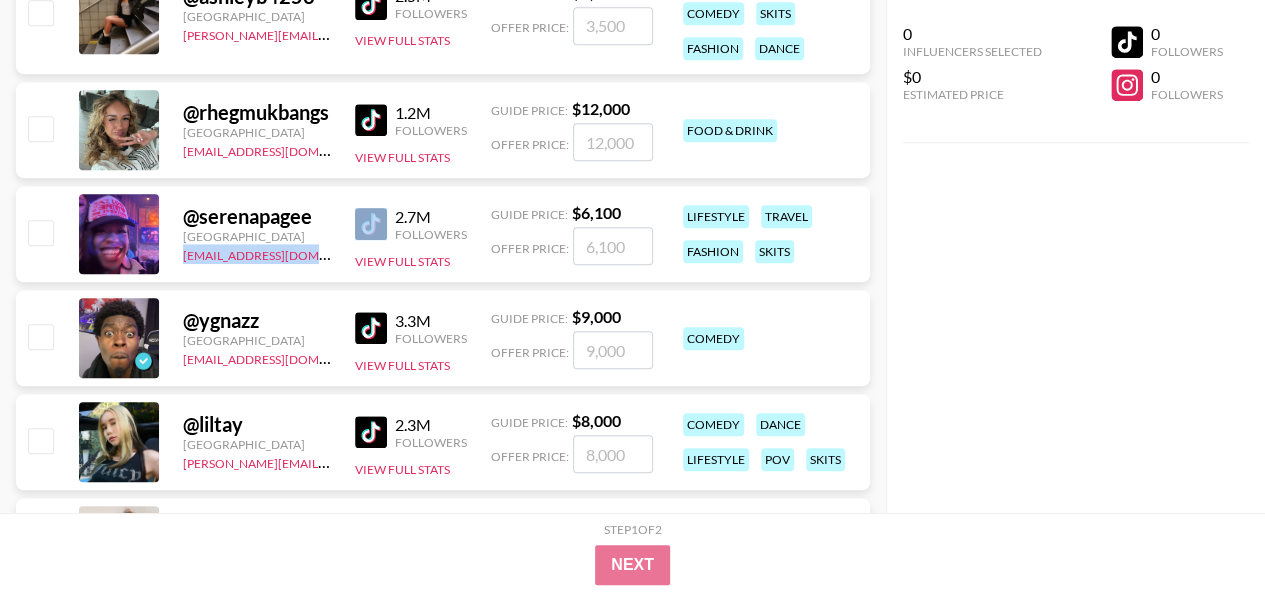 click on "@ ygnazz United States will@grail-talent.com 3.3M Followers View Full Stats Guide Price: $ 9,000 Offer Price: comedy" at bounding box center [443, 338] 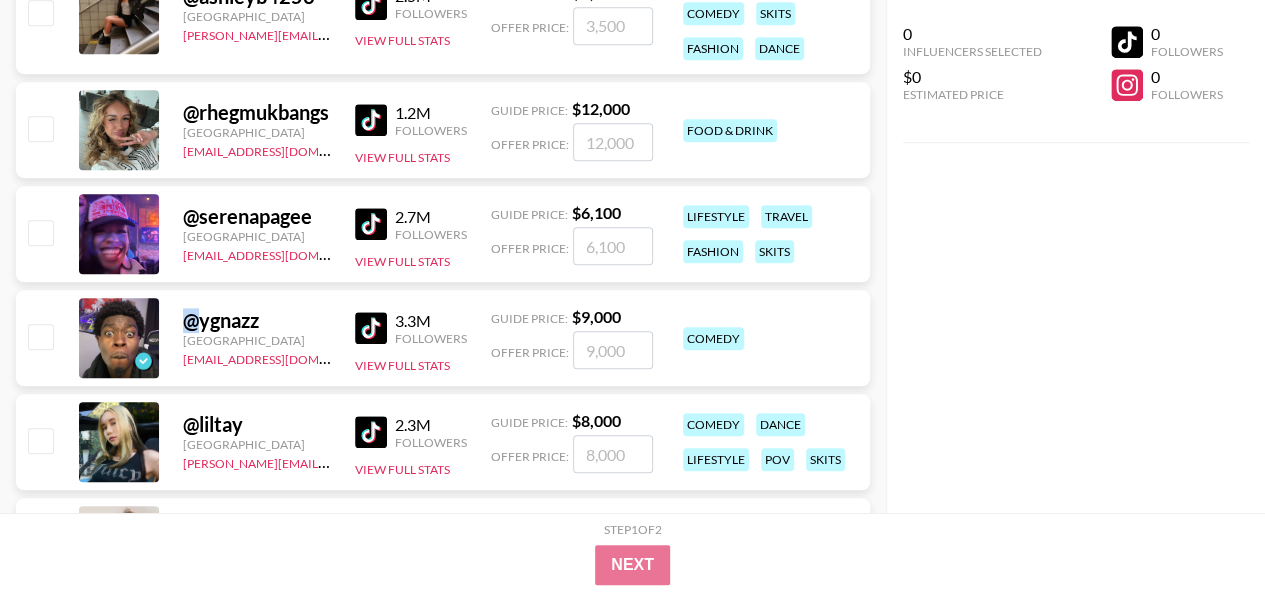 click on "@ ygnazz United States will@grail-talent.com 3.3M Followers View Full Stats Guide Price: $ 9,000 Offer Price: comedy" at bounding box center (443, 338) 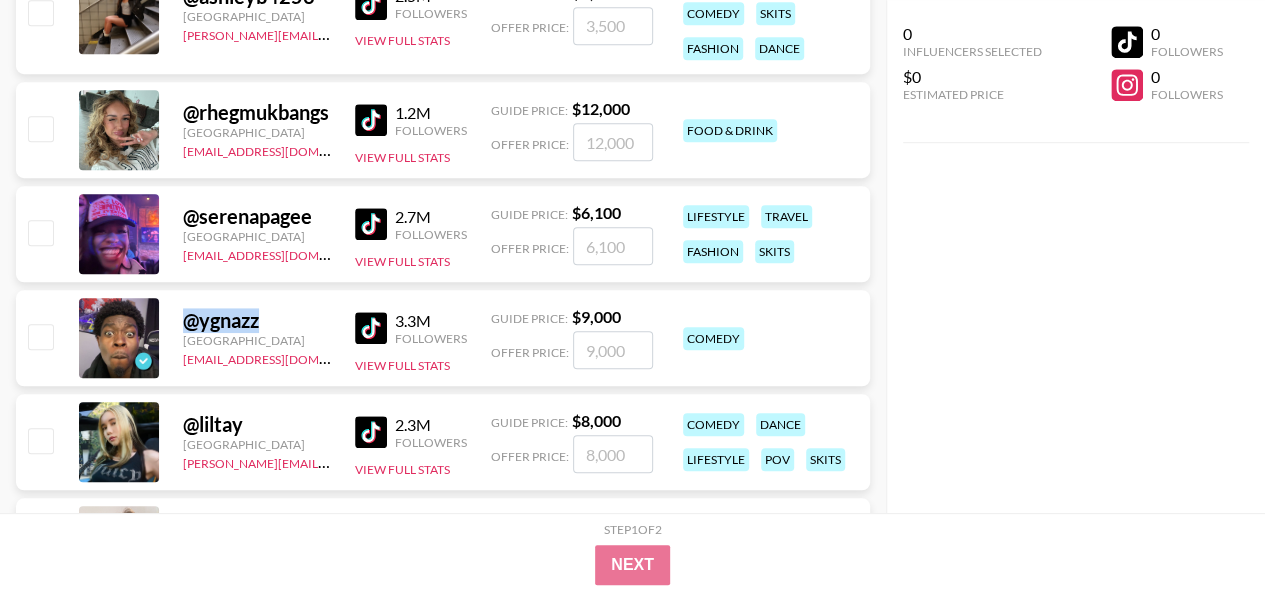 click on "@ ygnazz United States will@grail-talent.com 3.3M Followers View Full Stats Guide Price: $ 9,000 Offer Price: comedy" at bounding box center (443, 338) 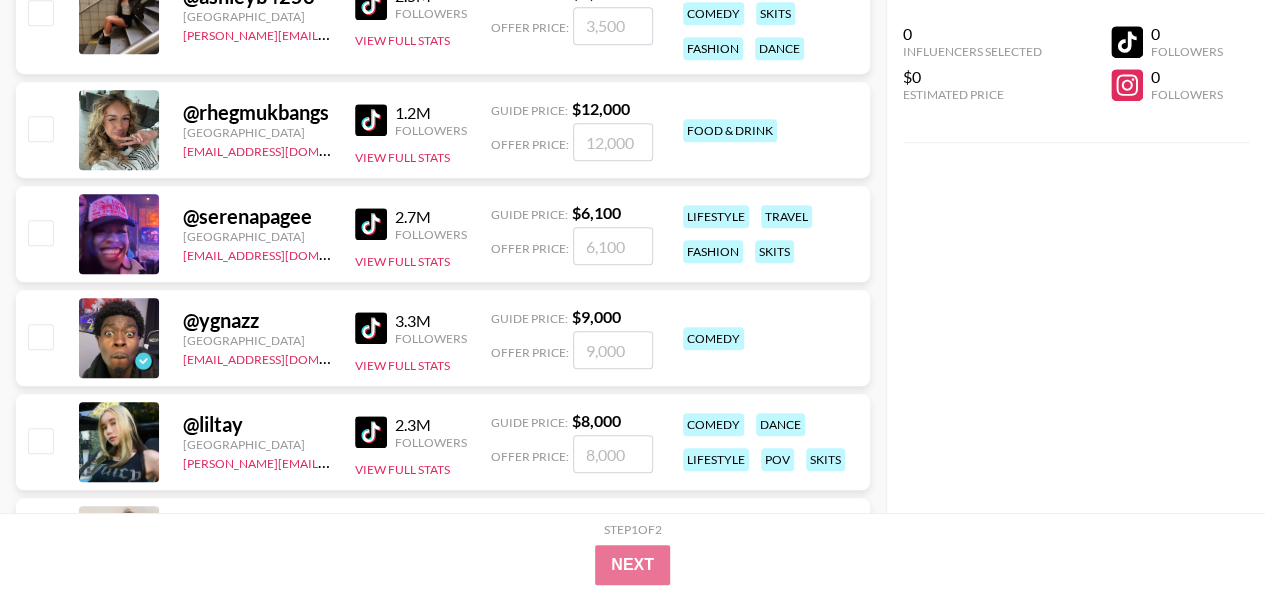 click on "@ ygnazz United States will@grail-talent.com 3.3M Followers View Full Stats Guide Price: $ 9,000 Offer Price: comedy" at bounding box center (443, 338) 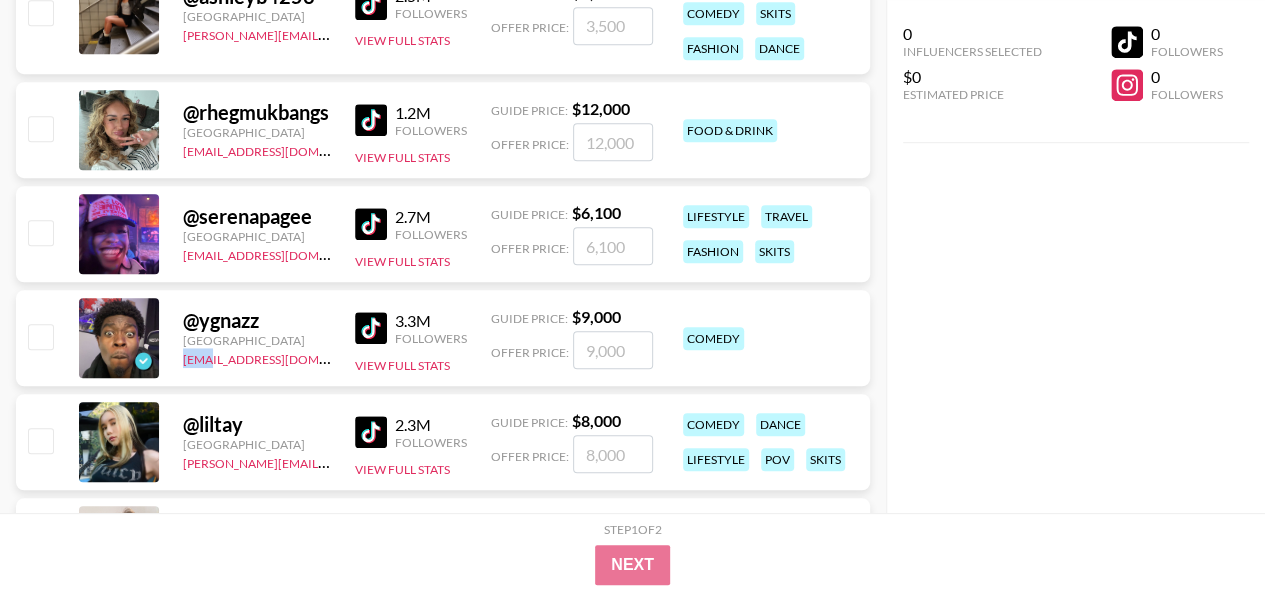 click on "@ ygnazz United States will@grail-talent.com 3.3M Followers View Full Stats Guide Price: $ 9,000 Offer Price: comedy" at bounding box center (443, 338) 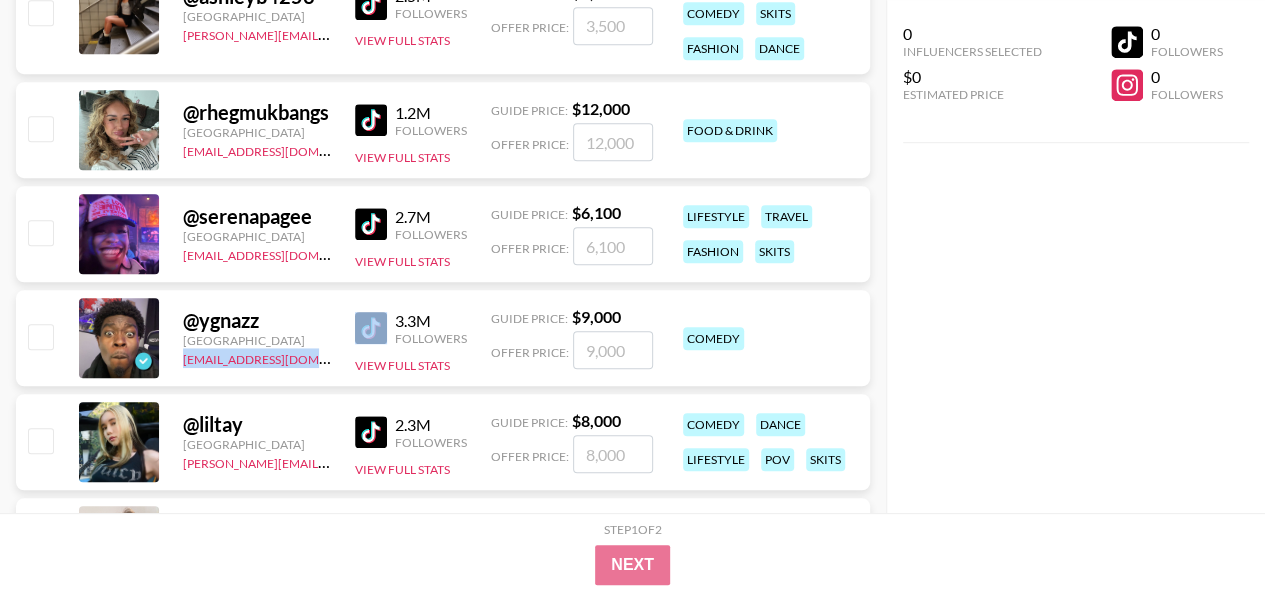 click on "@ ygnazz United States will@grail-talent.com 3.3M Followers View Full Stats Guide Price: $ 9,000 Offer Price: comedy" at bounding box center [443, 338] 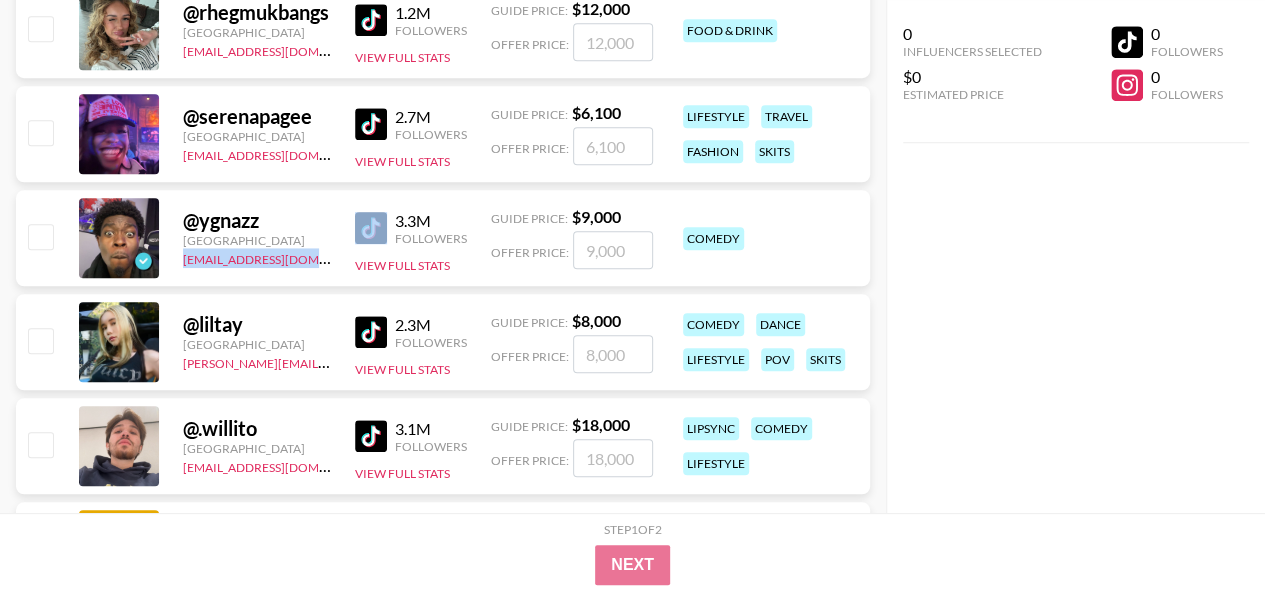 scroll, scrollTop: 800, scrollLeft: 0, axis: vertical 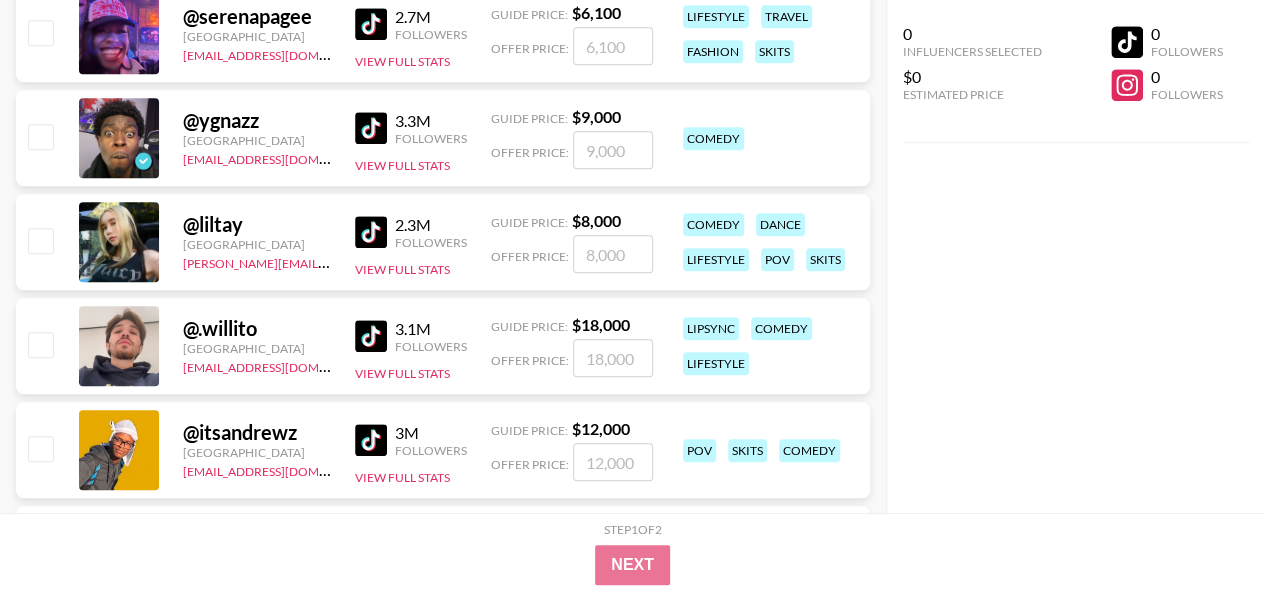 click on "@ liltay United States tancredi@grail-talent.com 2.3M Followers View Full Stats Guide Price: $ 8,000 Offer Price: comedy dance lifestyle pov skits" at bounding box center [443, 242] 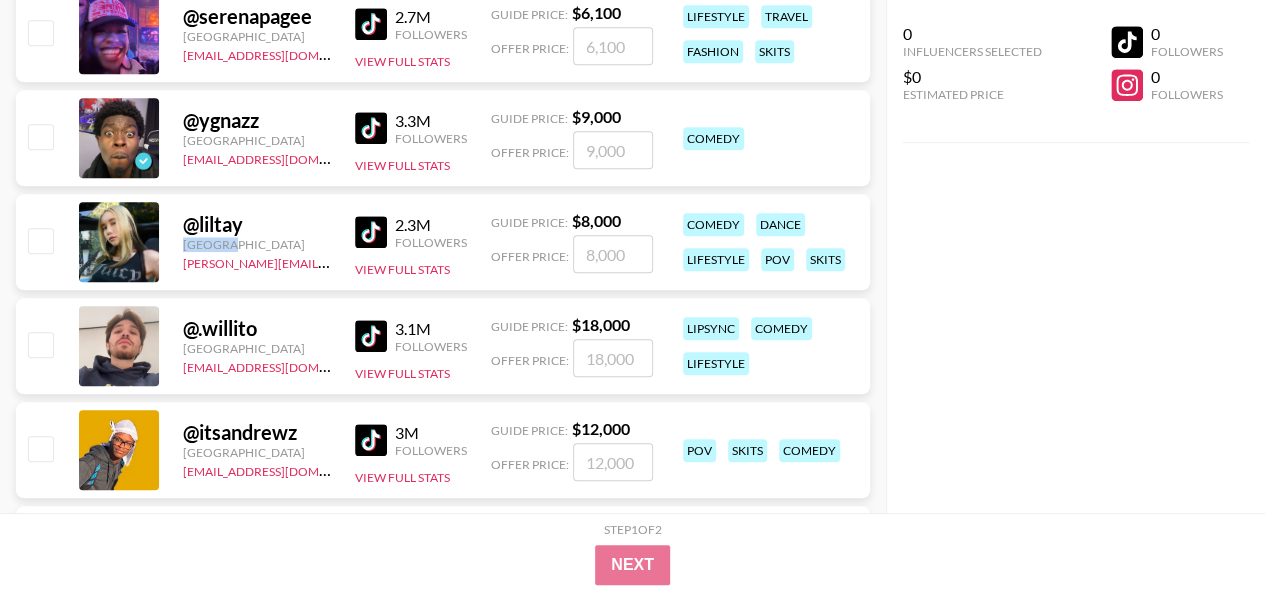 click on "@ liltay United States tancredi@grail-talent.com 2.3M Followers View Full Stats Guide Price: $ 8,000 Offer Price: comedy dance lifestyle pov skits" at bounding box center (443, 242) 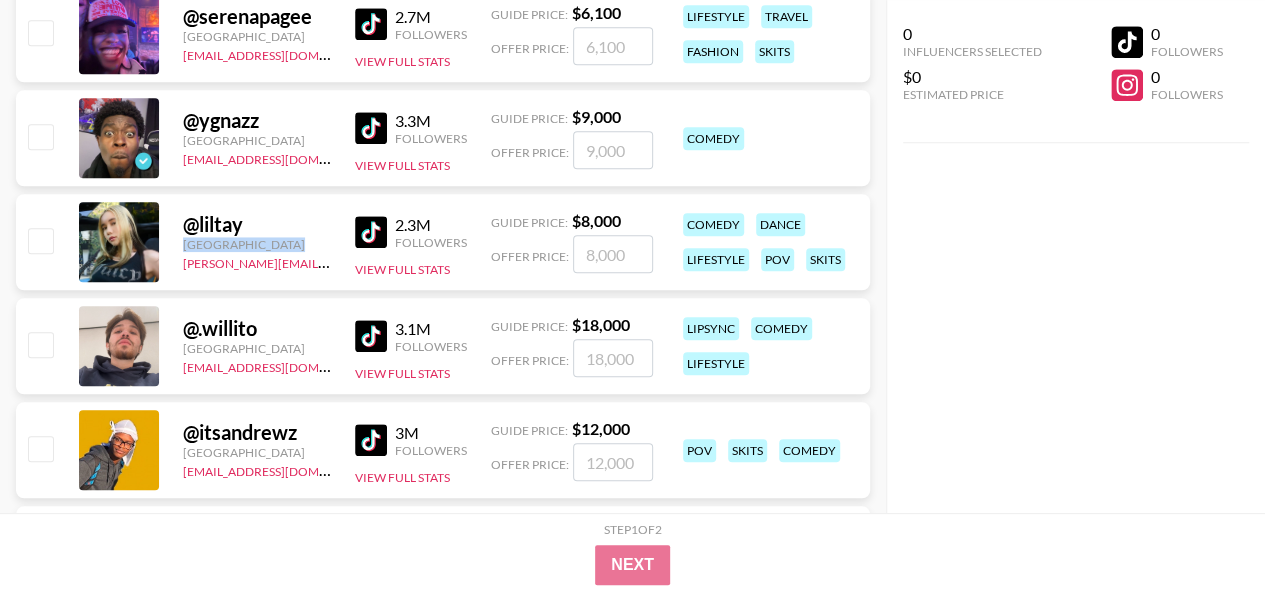 click on "@ liltay United States tancredi@grail-talent.com 2.3M Followers View Full Stats Guide Price: $ 8,000 Offer Price: comedy dance lifestyle pov skits" at bounding box center (443, 242) 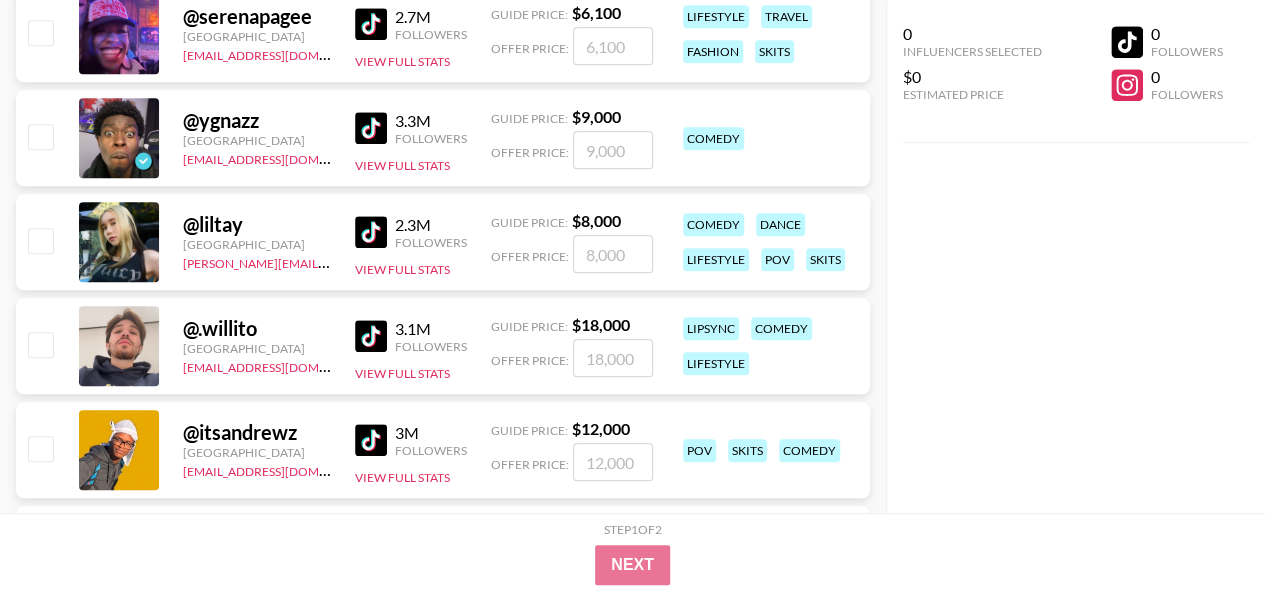 click on "@ liltay United States tancredi@grail-talent.com 2.3M Followers View Full Stats Guide Price: $ 8,000 Offer Price: comedy dance lifestyle pov skits" at bounding box center [443, 242] 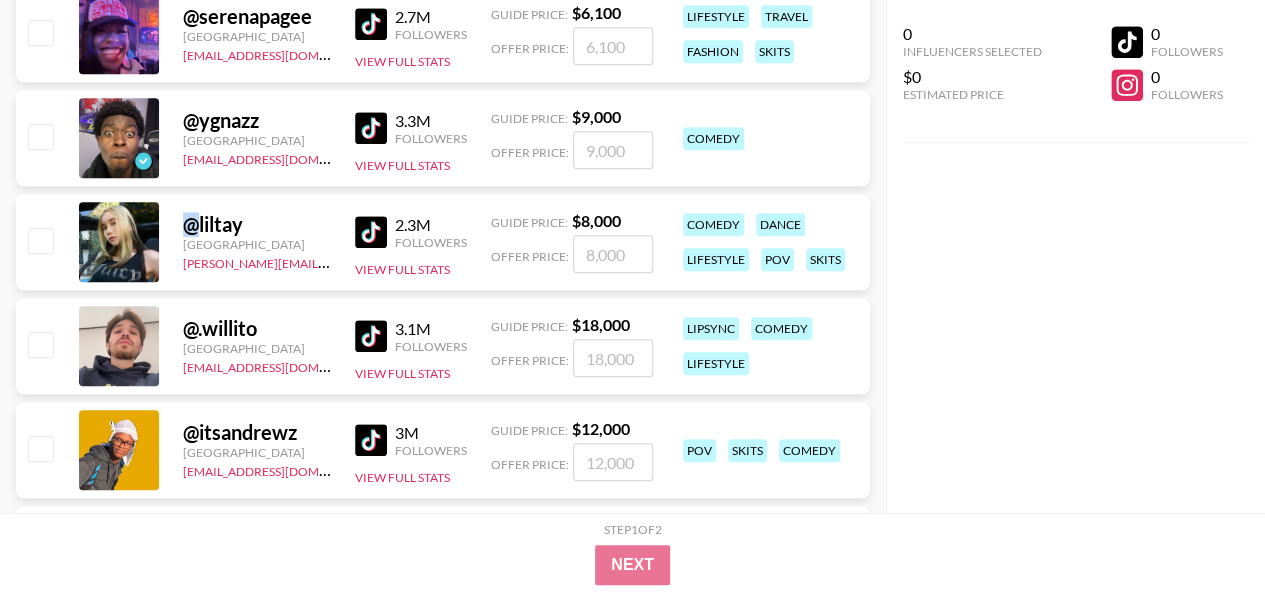 click on "@ liltay United States tancredi@grail-talent.com 2.3M Followers View Full Stats Guide Price: $ 8,000 Offer Price: comedy dance lifestyle pov skits" at bounding box center (443, 242) 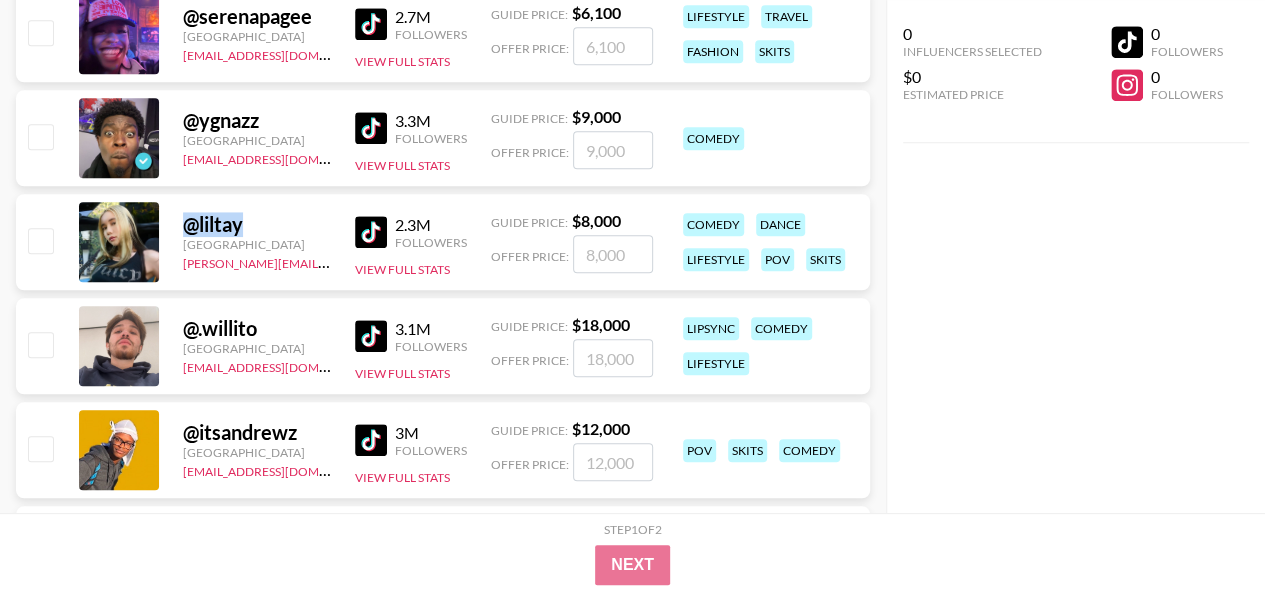 click on "@ liltay United States tancredi@grail-talent.com 2.3M Followers View Full Stats Guide Price: $ 8,000 Offer Price: comedy dance lifestyle pov skits" at bounding box center (443, 242) 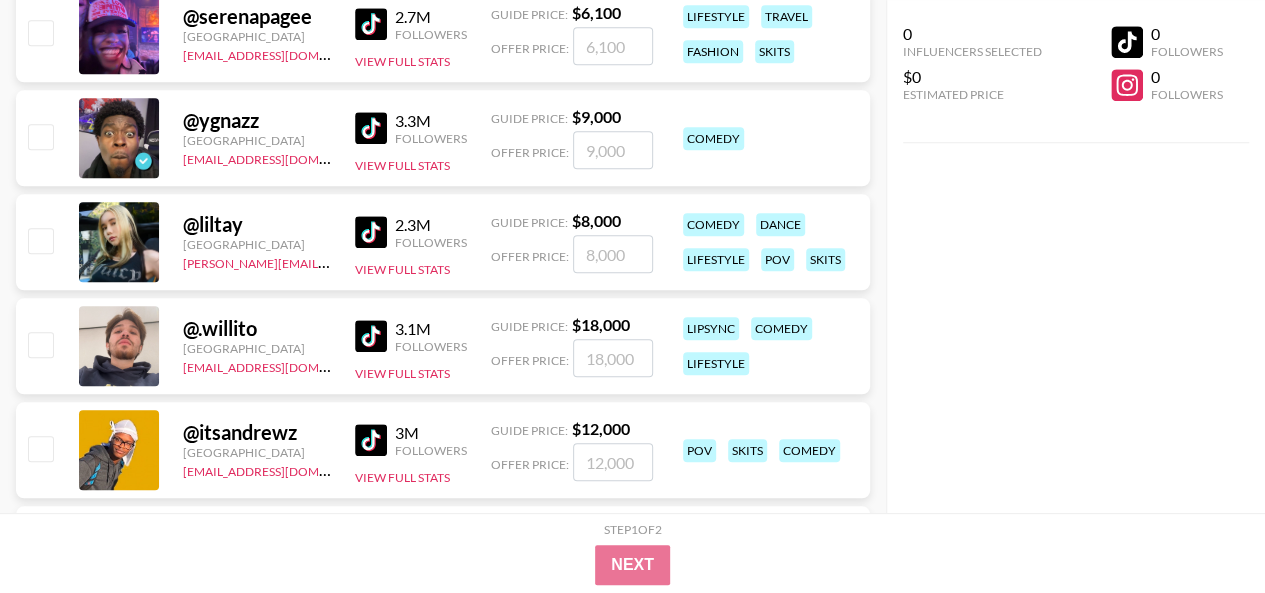 click on "@ liltay United States tancredi@grail-talent.com 2.3M Followers View Full Stats Guide Price: $ 8,000 Offer Price: comedy dance lifestyle pov skits" at bounding box center (443, 242) 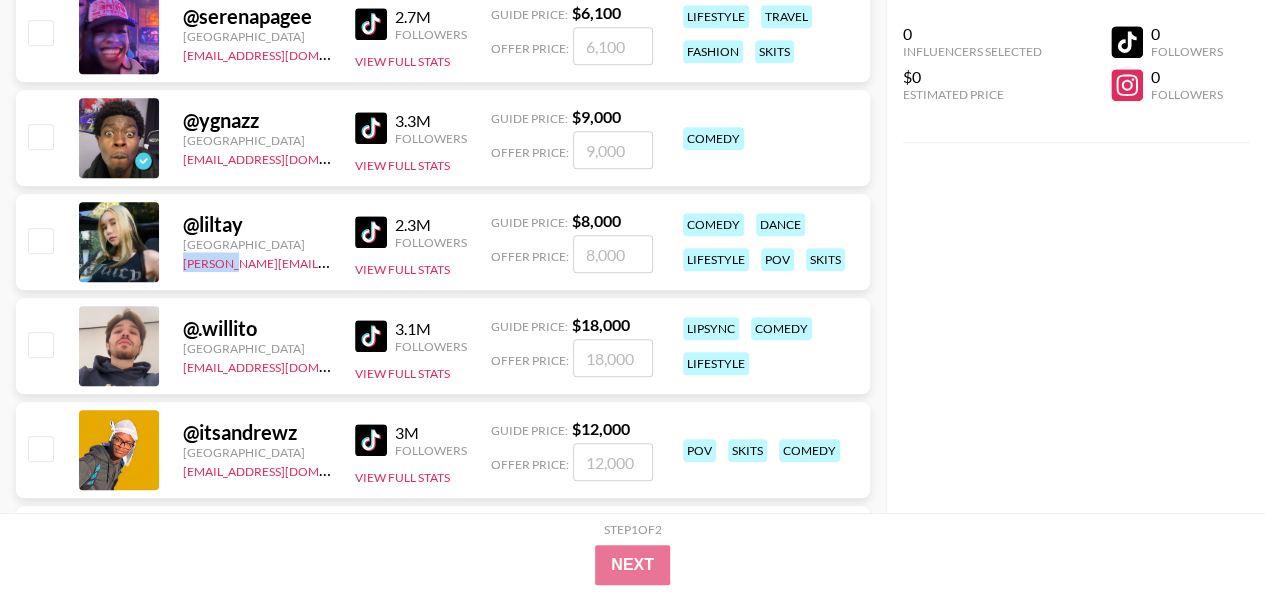 click on "@ liltay United States tancredi@grail-talent.com 2.3M Followers View Full Stats Guide Price: $ 8,000 Offer Price: comedy dance lifestyle pov skits" at bounding box center (443, 242) 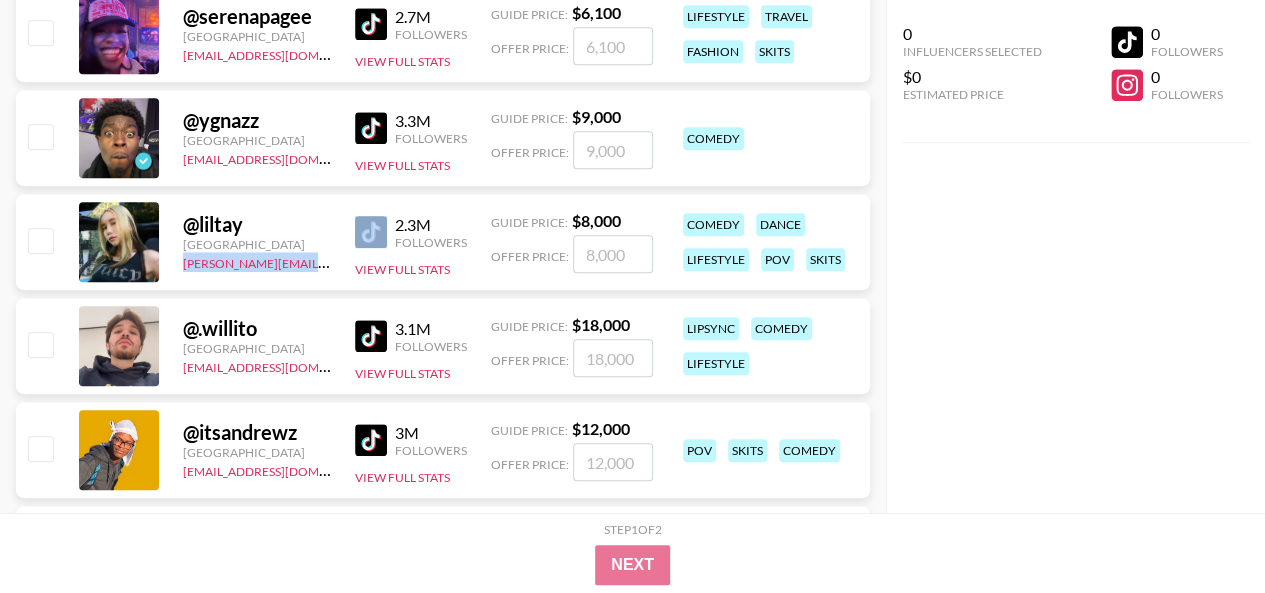 click on "@ liltay United States tancredi@grail-talent.com 2.3M Followers View Full Stats Guide Price: $ 8,000 Offer Price: comedy dance lifestyle pov skits" at bounding box center (443, 242) 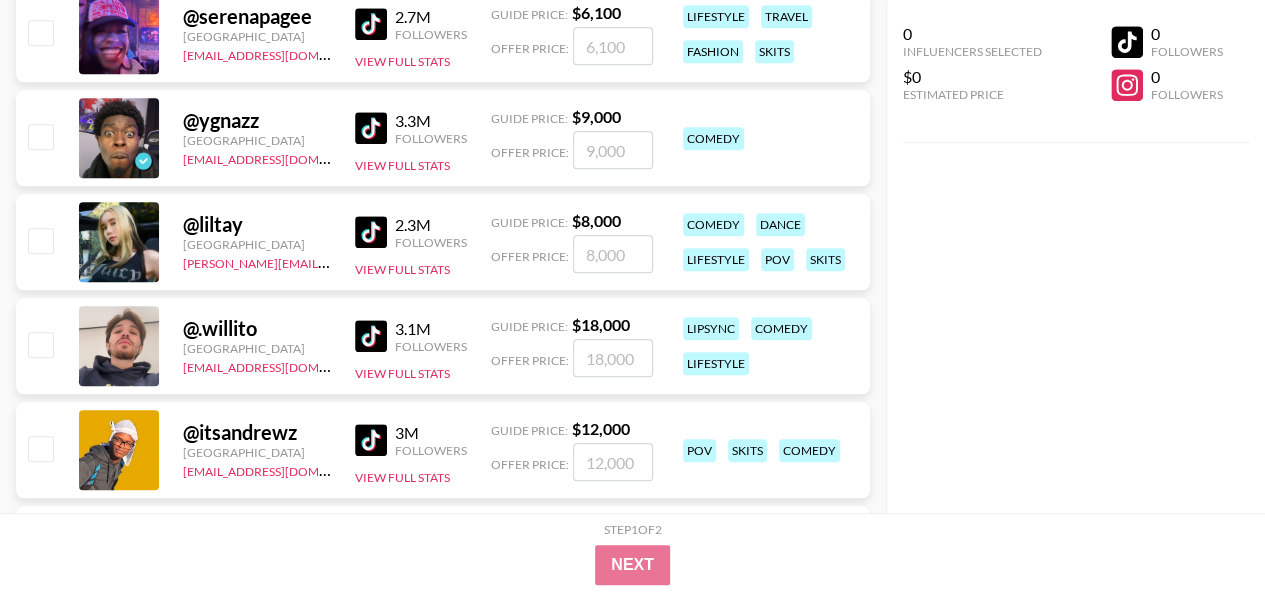click on "@ .willito United States ehartney@grail-talent.com 3.1M Followers View Full Stats Guide Price: $ 18,000 Offer Price: lipsync comedy lifestyle" at bounding box center [443, 346] 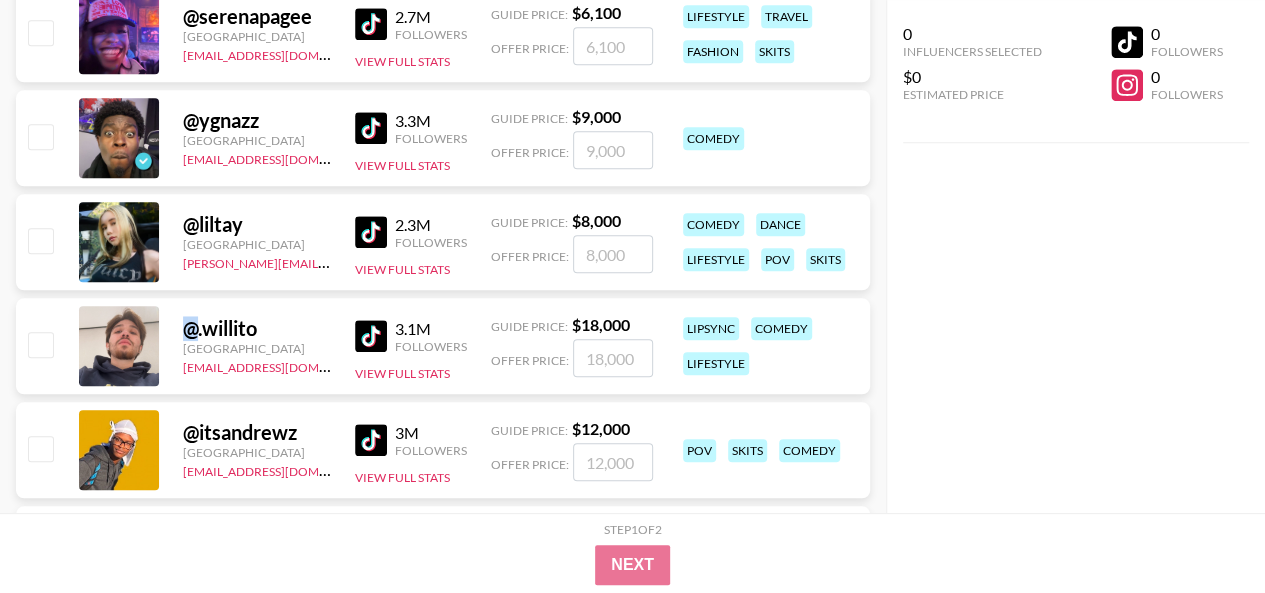 click on "@ .willito United States ehartney@grail-talent.com 3.1M Followers View Full Stats Guide Price: $ 18,000 Offer Price: lipsync comedy lifestyle" at bounding box center [443, 346] 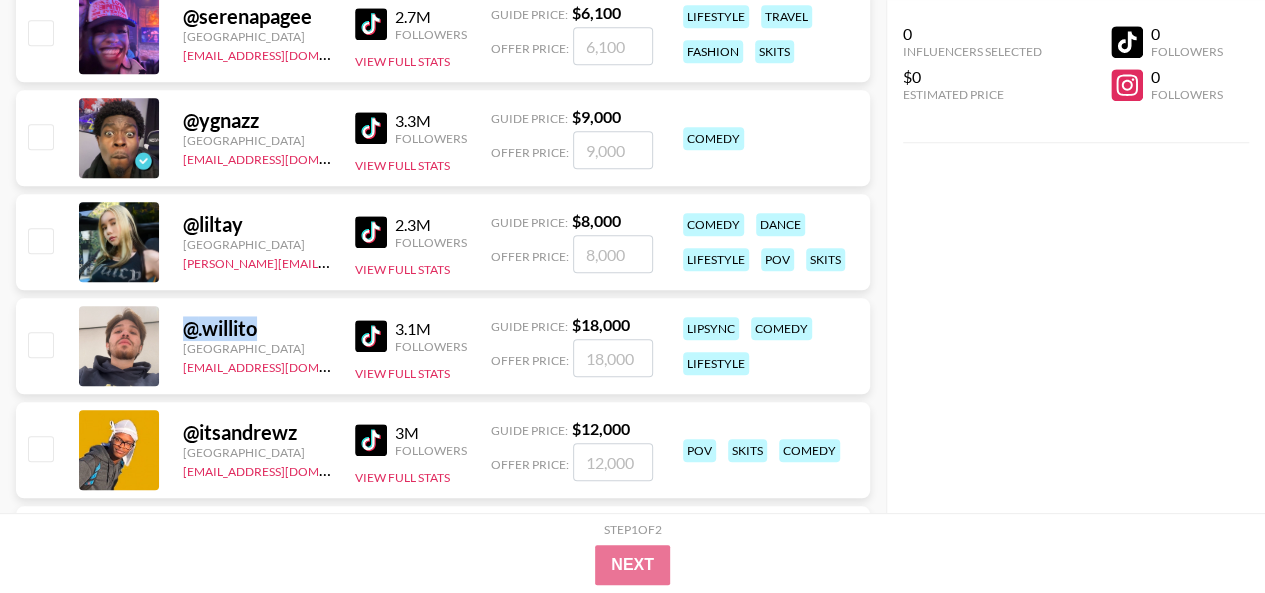 click on "@ .willito United States ehartney@grail-talent.com 3.1M Followers View Full Stats Guide Price: $ 18,000 Offer Price: lipsync comedy lifestyle" at bounding box center [443, 346] 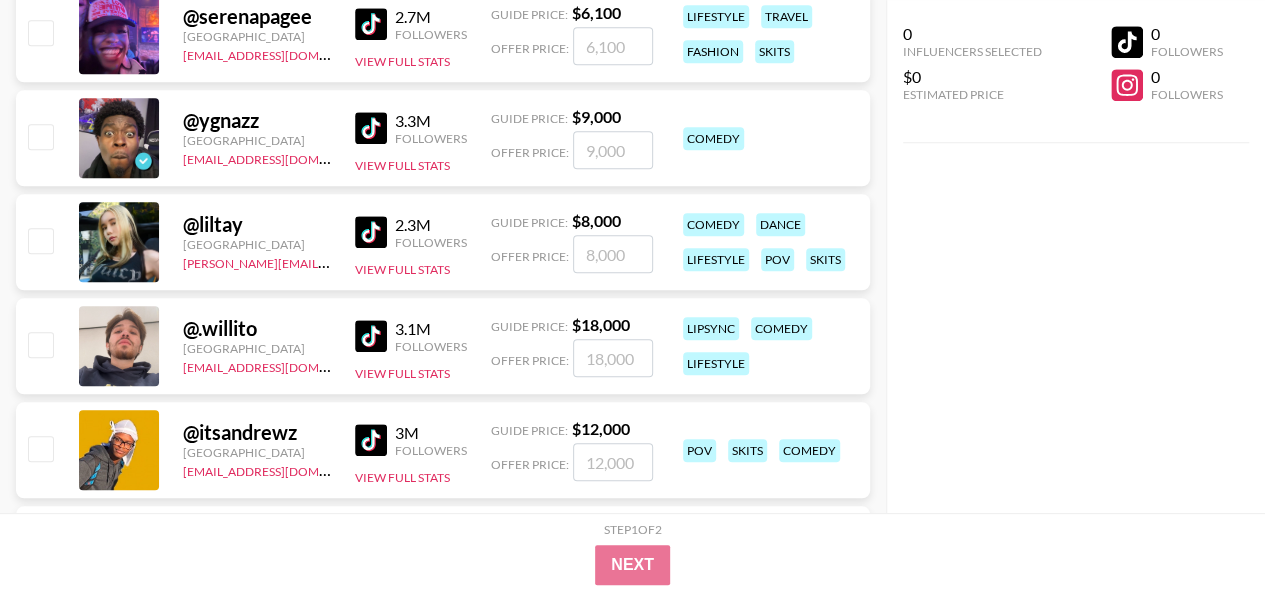 click on "@ .willito United States ehartney@grail-talent.com 3.1M Followers View Full Stats Guide Price: $ 18,000 Offer Price: lipsync comedy lifestyle" at bounding box center (443, 346) 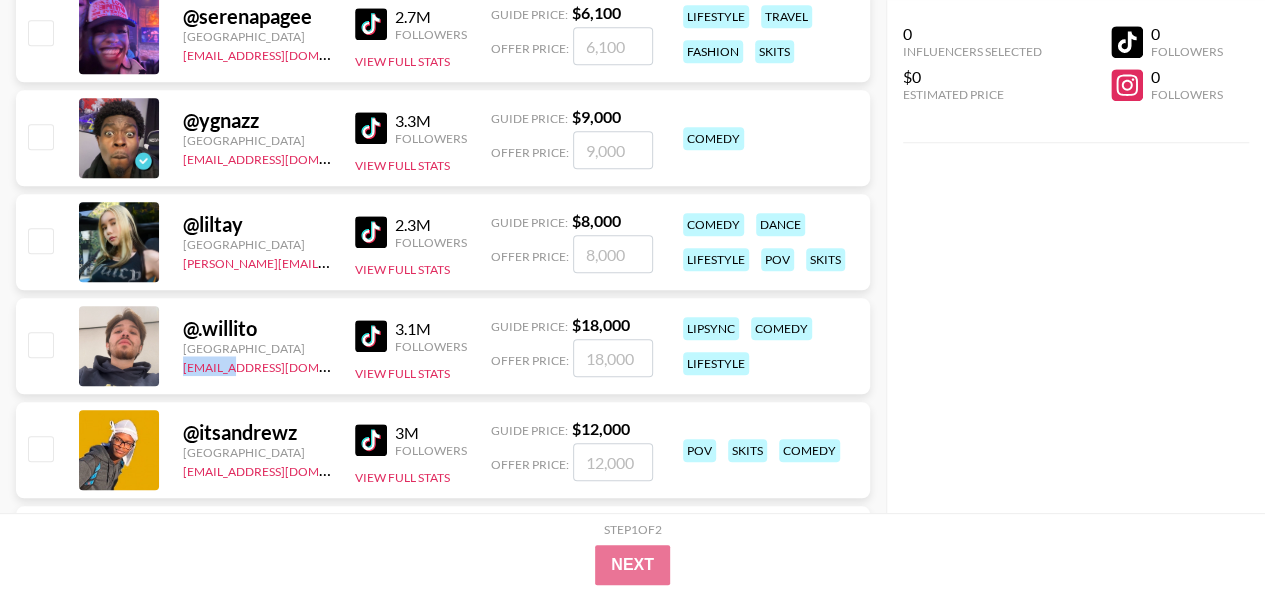 click on "@ .willito United States ehartney@grail-talent.com 3.1M Followers View Full Stats Guide Price: $ 18,000 Offer Price: lipsync comedy lifestyle" at bounding box center (443, 346) 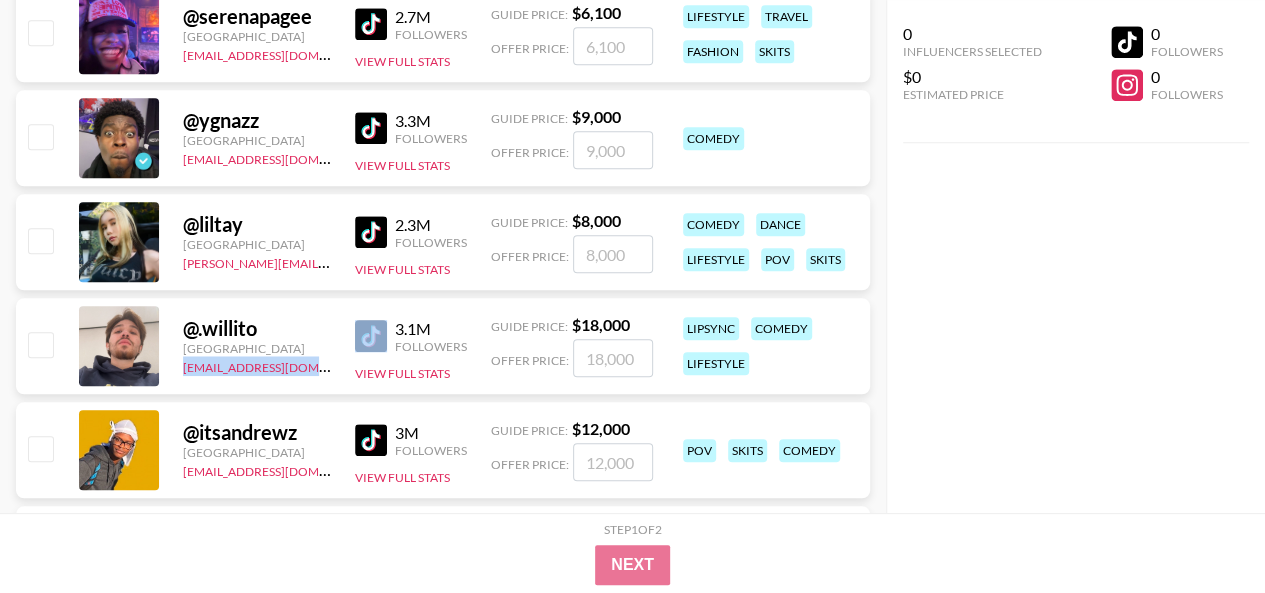 click on "@ .willito United States ehartney@grail-talent.com 3.1M Followers View Full Stats Guide Price: $ 18,000 Offer Price: lipsync comedy lifestyle" at bounding box center (443, 346) 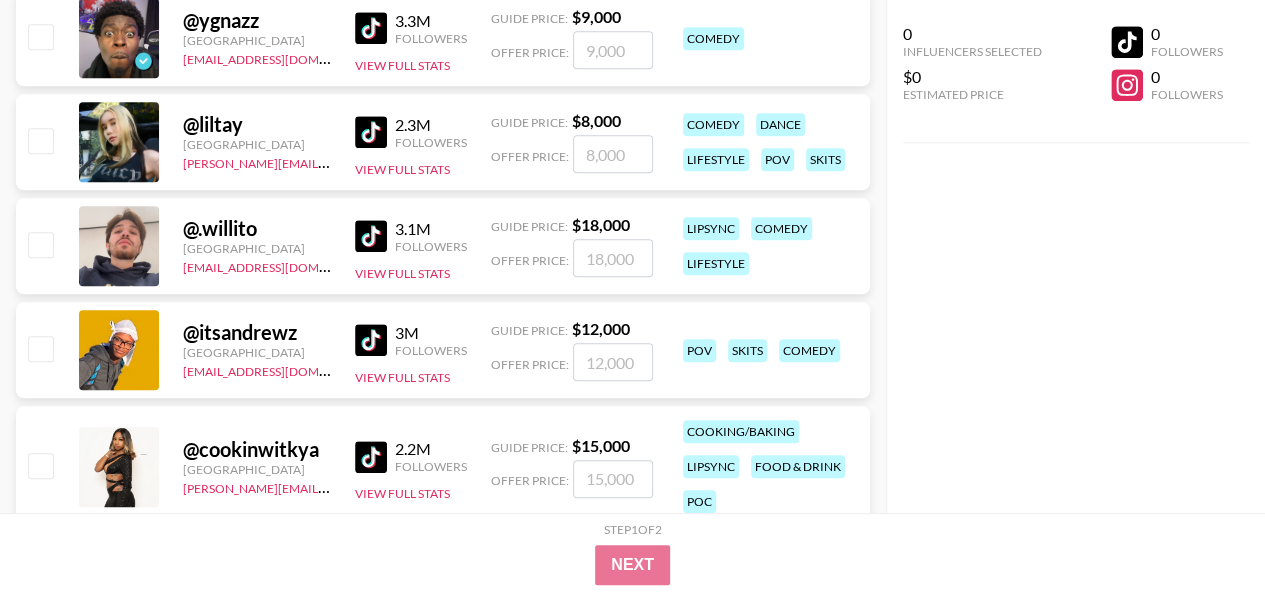 click on "@ itsandrewz" at bounding box center [257, 332] 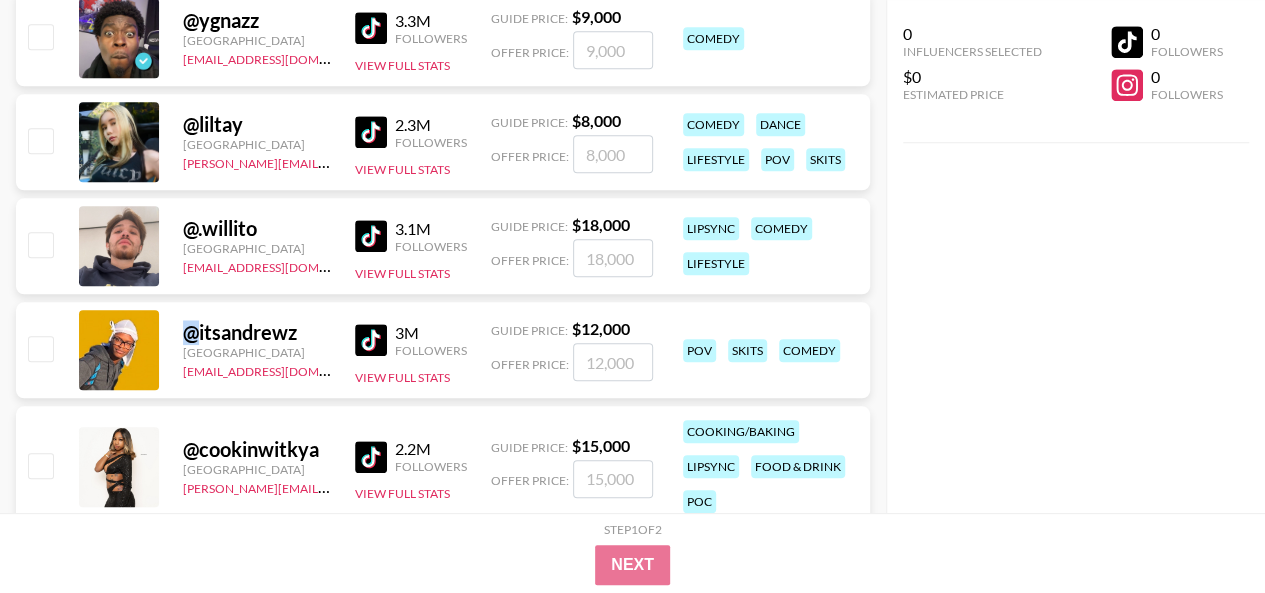 click on "@ itsandrewz" at bounding box center (257, 332) 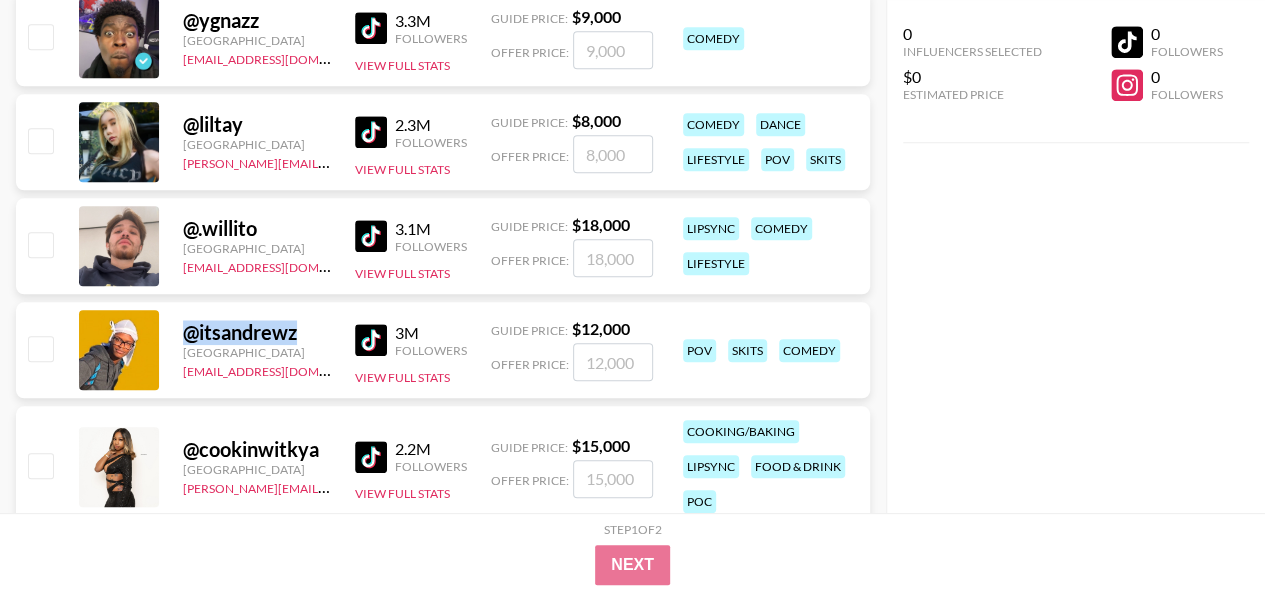 click on "@ itsandrewz" at bounding box center [257, 332] 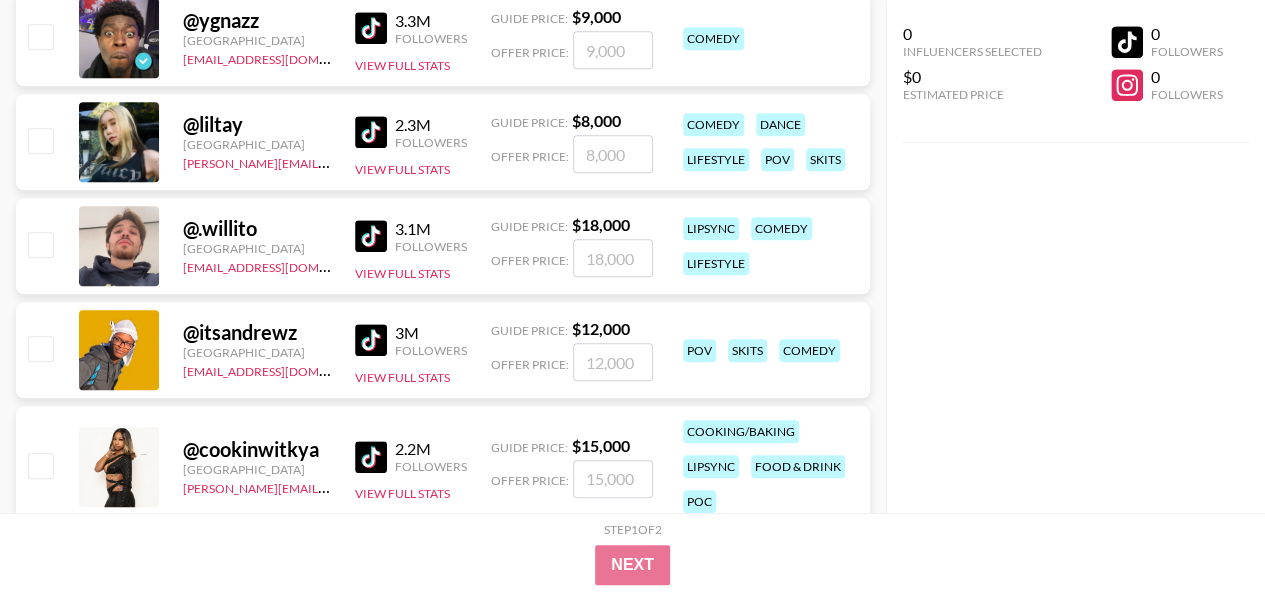 click on "@ itsandrewz United States denver@grail-talent.com 3M Followers View Full Stats Guide Price: $ 12,000 Offer Price: pov skits comedy" at bounding box center (443, 350) 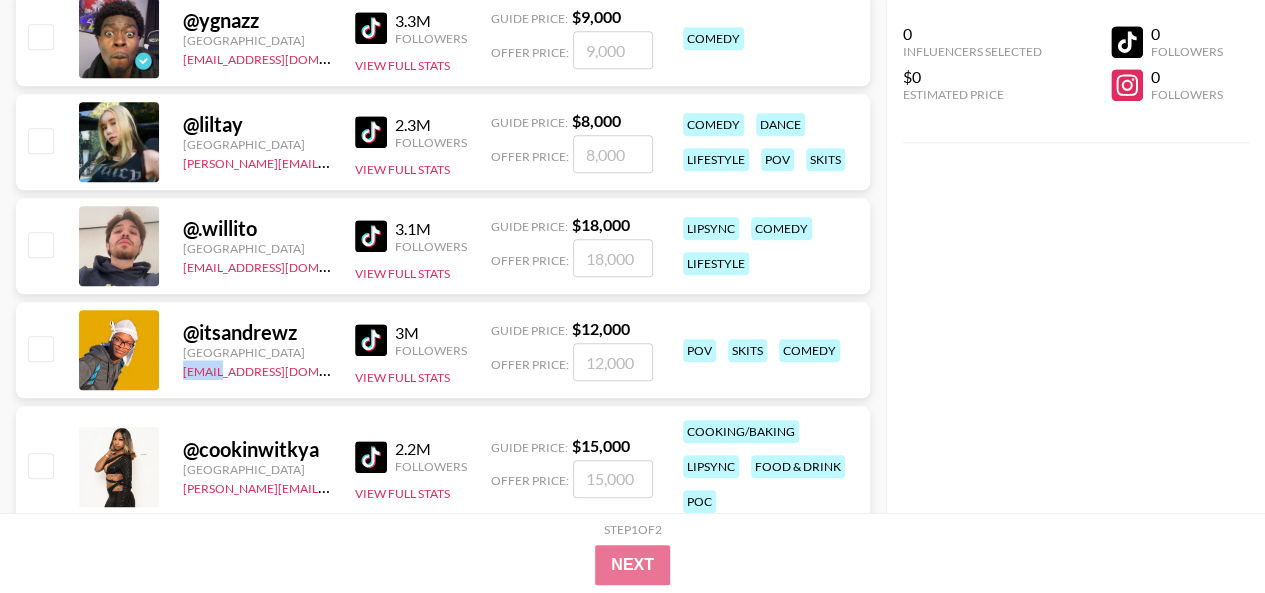 click on "@ itsandrewz United States denver@grail-talent.com 3M Followers View Full Stats Guide Price: $ 12,000 Offer Price: pov skits comedy" at bounding box center (443, 350) 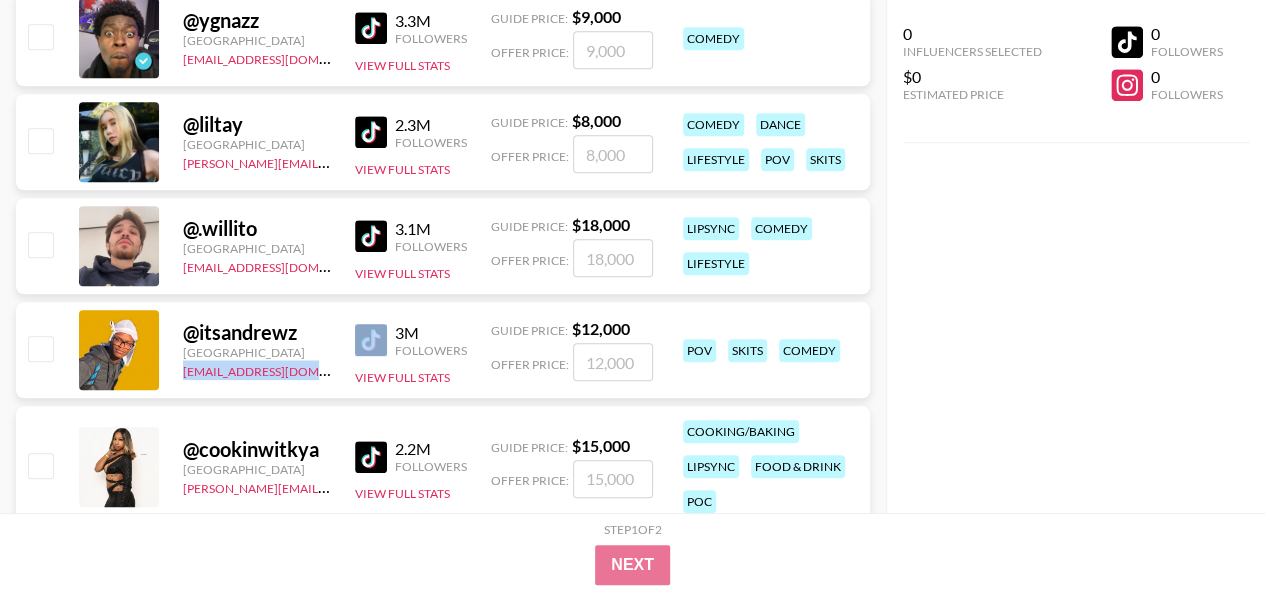 click on "@ itsandrewz United States denver@grail-talent.com 3M Followers View Full Stats Guide Price: $ 12,000 Offer Price: pov skits comedy" at bounding box center (443, 350) 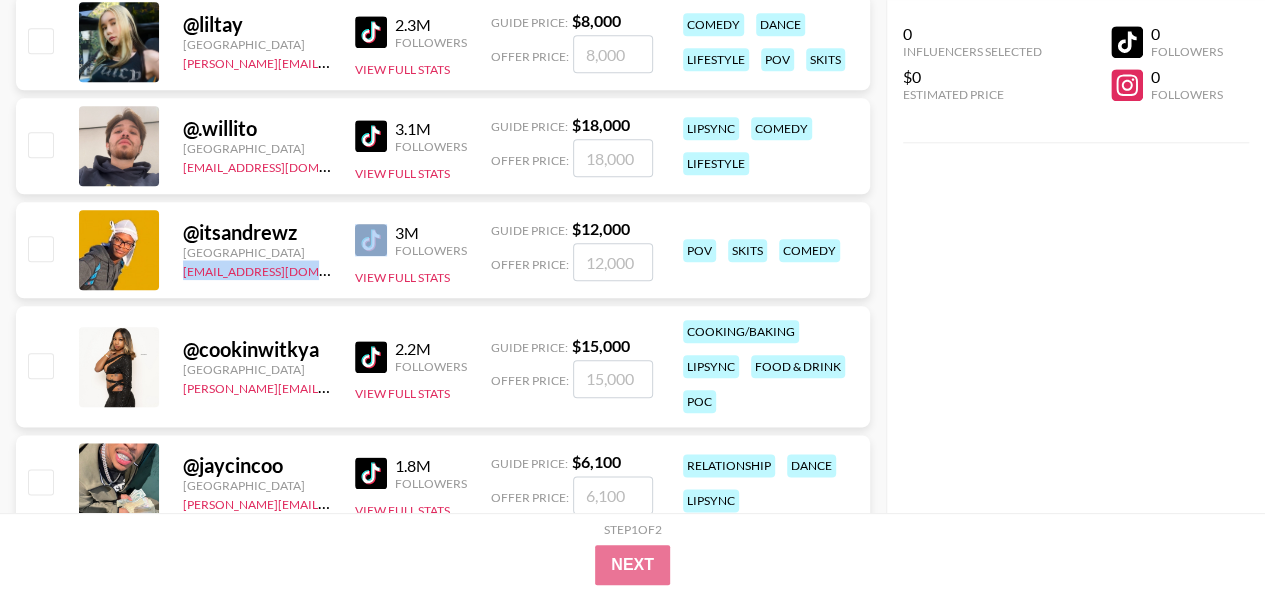 scroll, scrollTop: 1100, scrollLeft: 0, axis: vertical 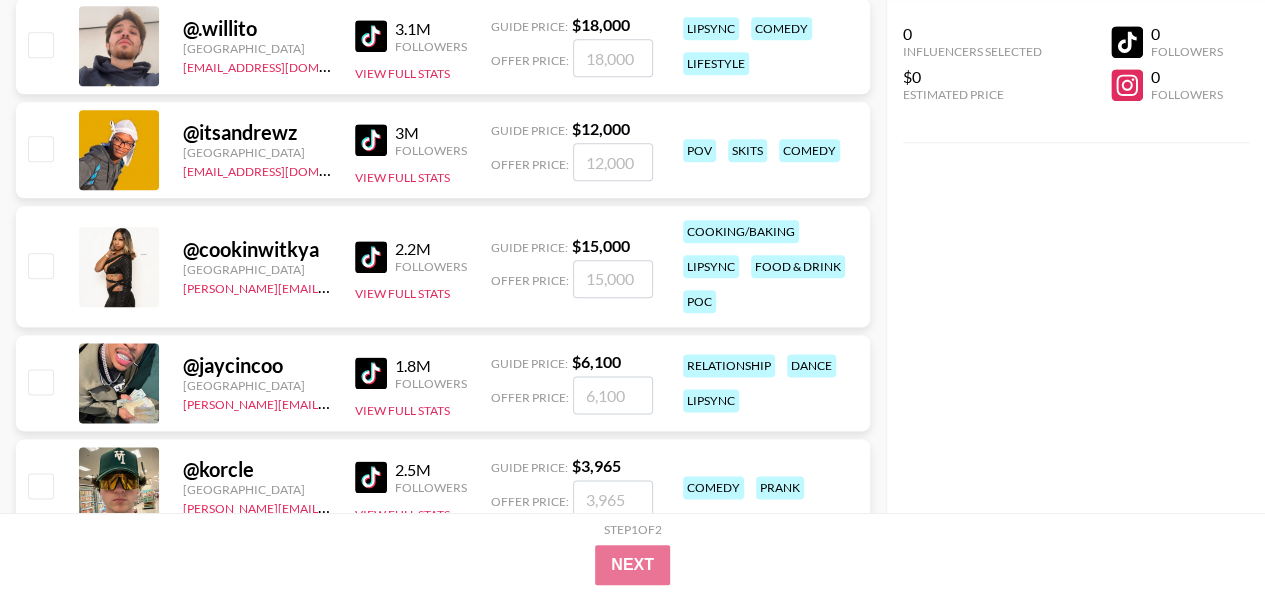 click on "@ cookinwitkya United States raffa@grail-talent.com 2.2M Followers View Full Stats Guide Price: $ 15,000 Offer Price: cooking/baking lipsync food & drink poc" at bounding box center (443, 266) 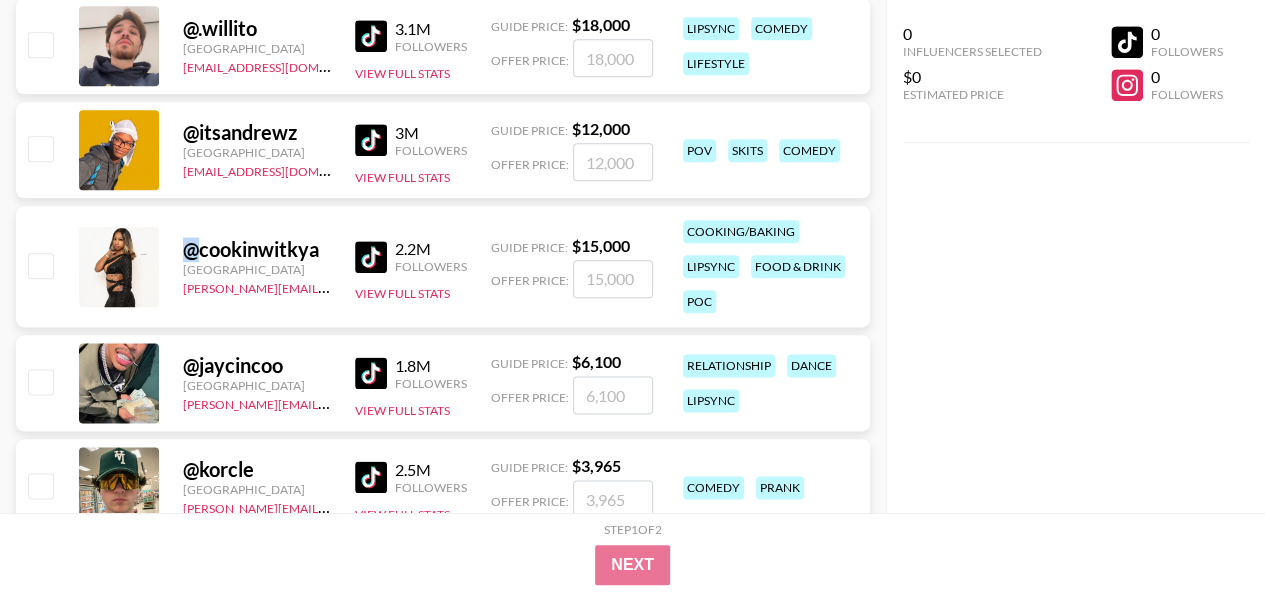 click on "@ cookinwitkya United States raffa@grail-talent.com 2.2M Followers View Full Stats Guide Price: $ 15,000 Offer Price: cooking/baking lipsync food & drink poc" at bounding box center (443, 266) 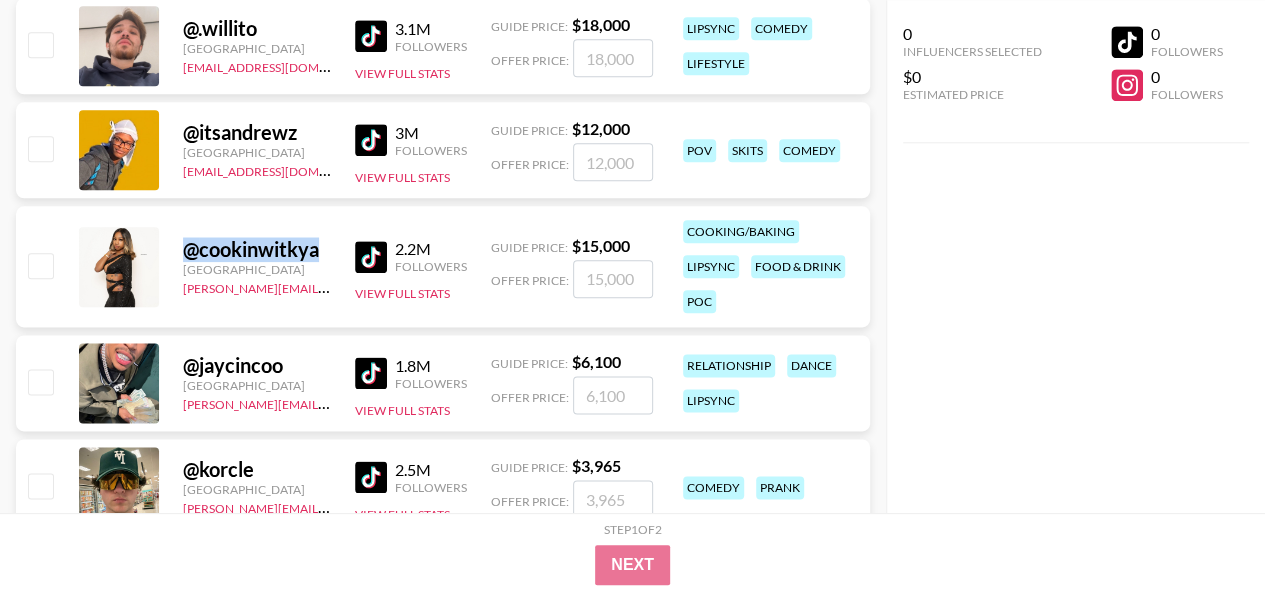 drag, startPoint x: 175, startPoint y: 255, endPoint x: 196, endPoint y: 252, distance: 21.213203 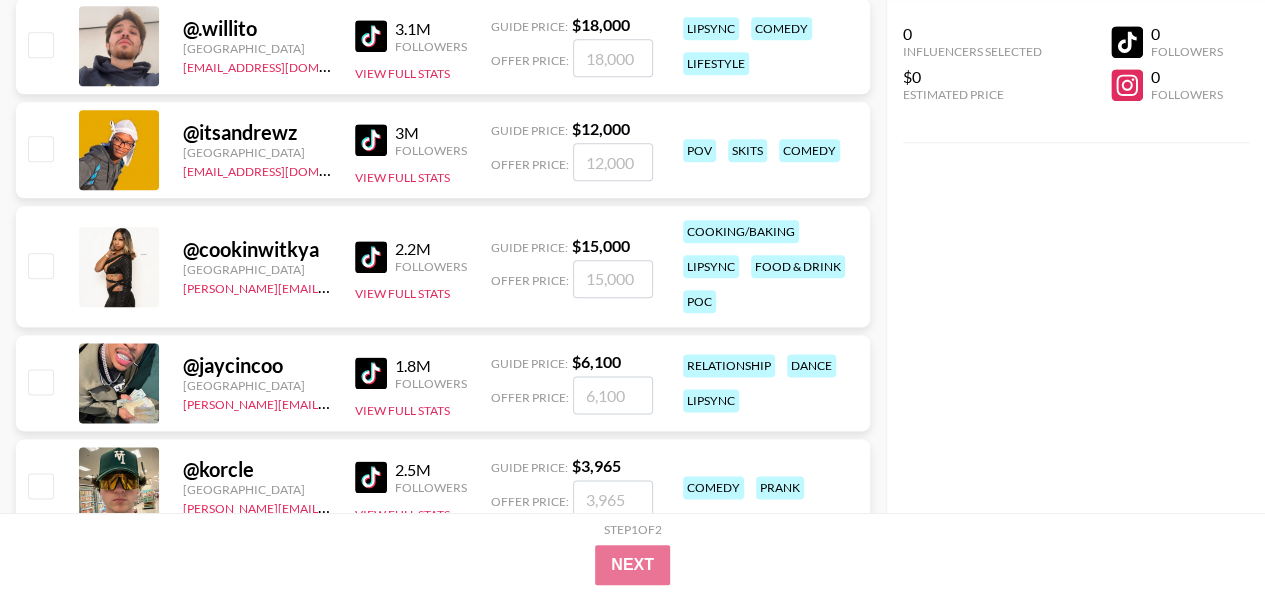 click on "@ cookinwitkya United States raffa@grail-talent.com 2.2M Followers View Full Stats Guide Price: $ 15,000 Offer Price: cooking/baking lipsync food & drink poc" at bounding box center [443, 266] 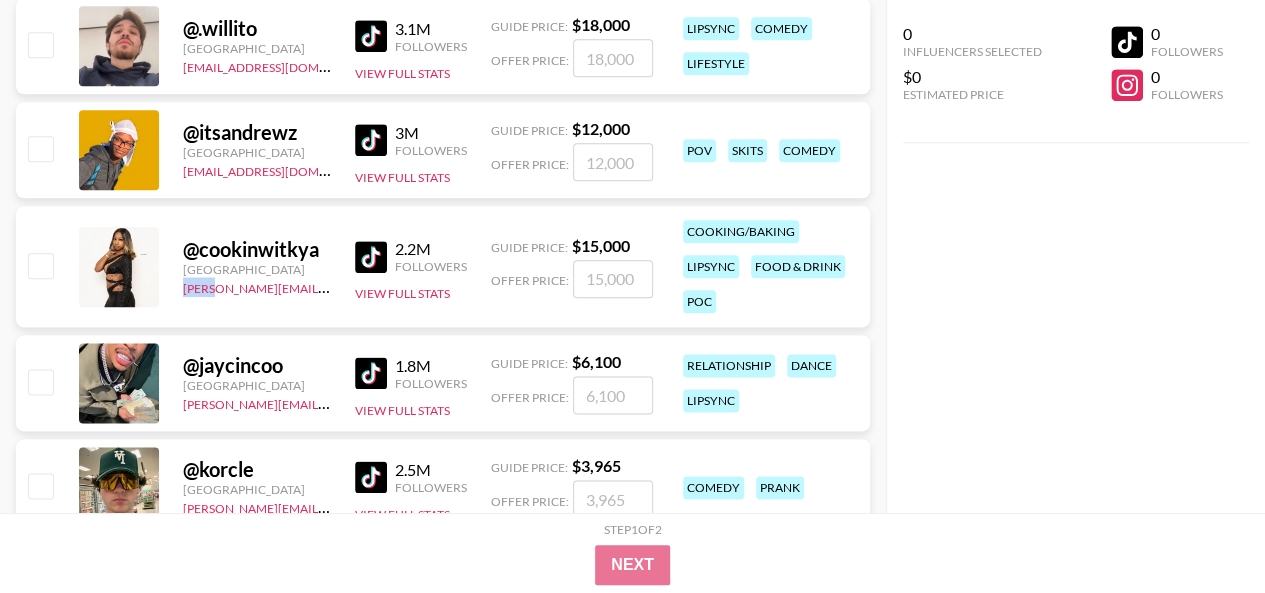 click on "@ cookinwitkya United States raffa@grail-talent.com 2.2M Followers View Full Stats Guide Price: $ 15,000 Offer Price: cooking/baking lipsync food & drink poc" at bounding box center [443, 266] 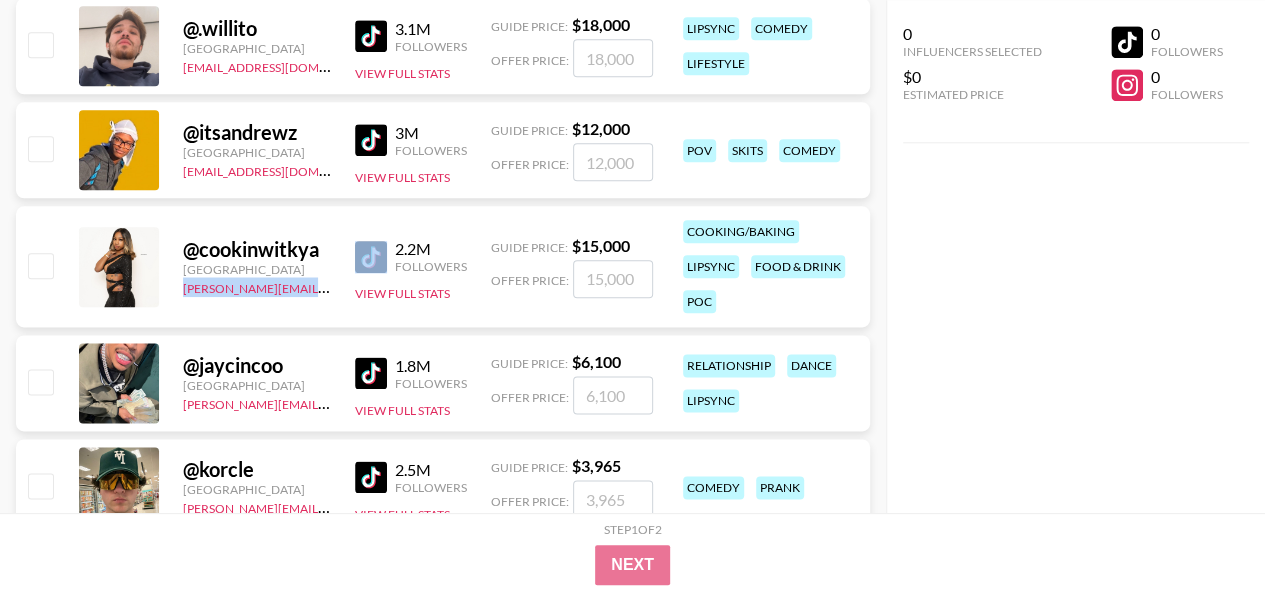click on "@ cookinwitkya United States raffa@grail-talent.com 2.2M Followers View Full Stats Guide Price: $ 15,000 Offer Price: cooking/baking lipsync food & drink poc" at bounding box center (443, 266) 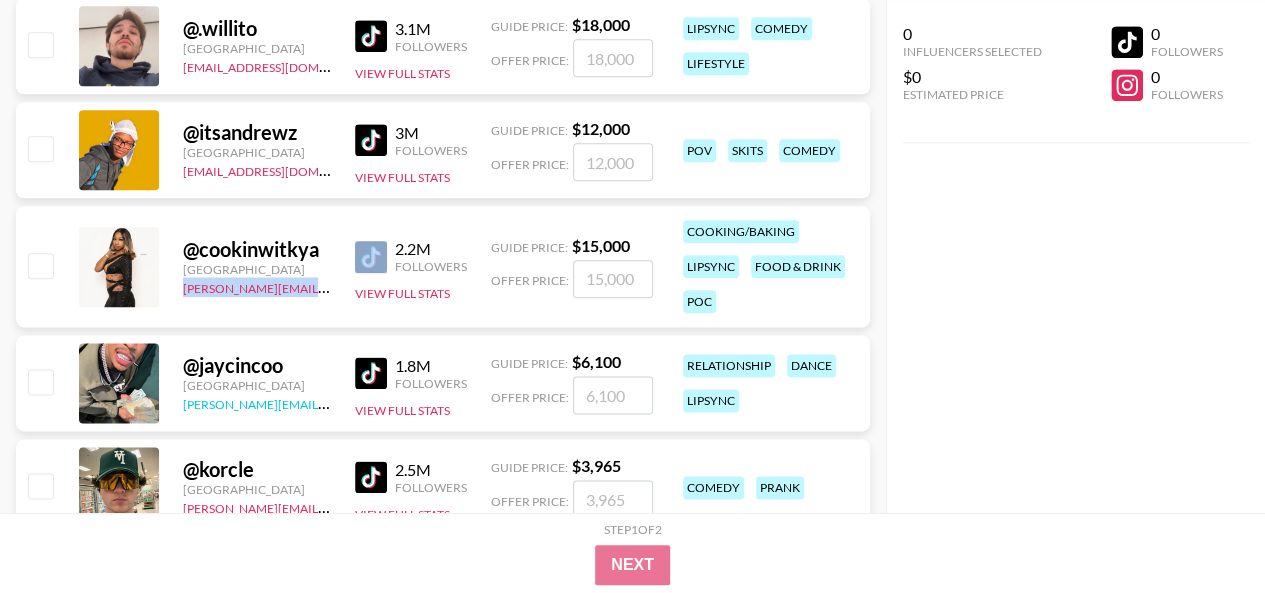 scroll, scrollTop: 1200, scrollLeft: 0, axis: vertical 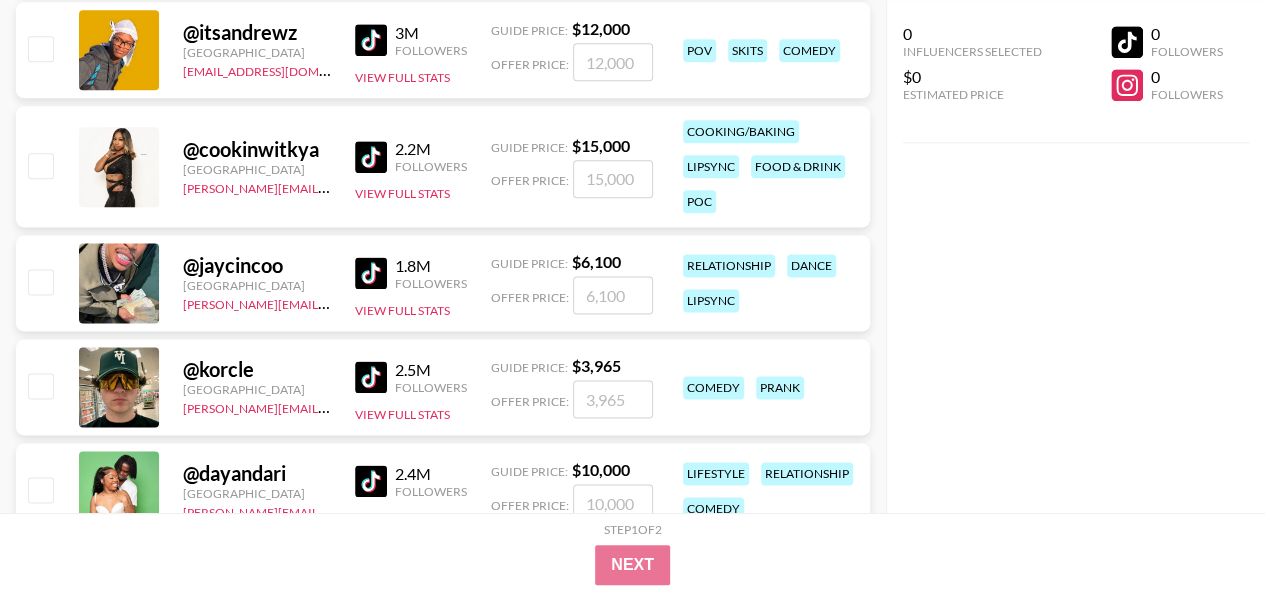 click on "@ jaycincoo United States felipe@grail-talent.com 1.8M Followers View Full Stats Guide Price: $ 6,100 Offer Price: relationship dance lipsync" at bounding box center (443, 283) 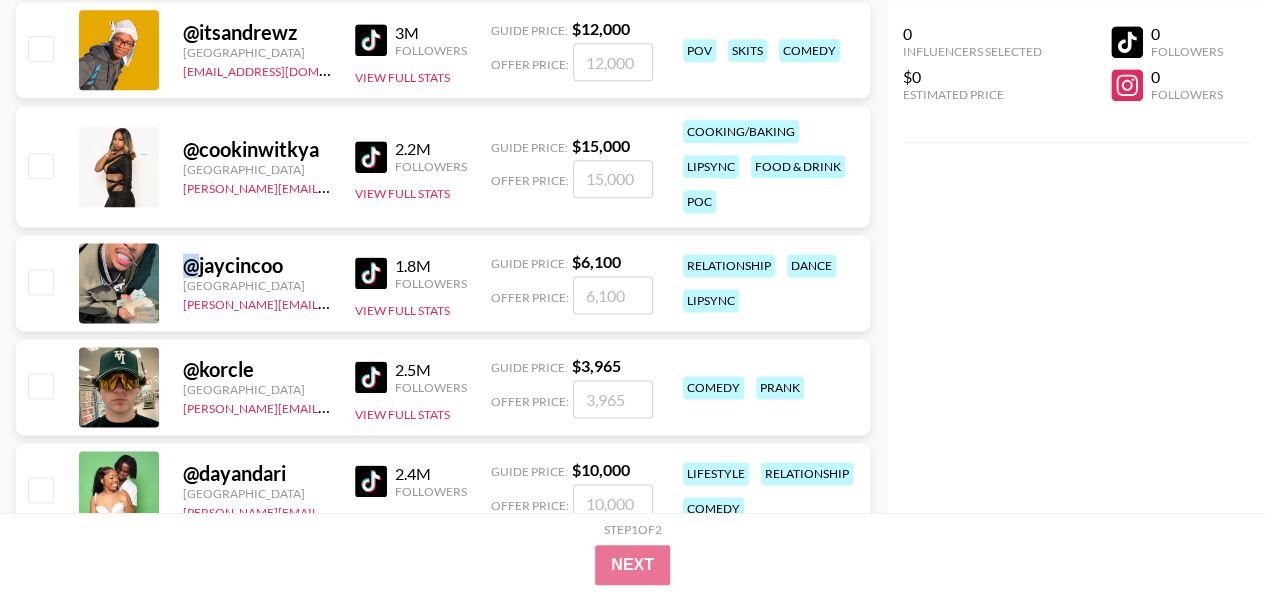 click on "@ jaycincoo United States felipe@grail-talent.com 1.8M Followers View Full Stats Guide Price: $ 6,100 Offer Price: relationship dance lipsync" at bounding box center [443, 283] 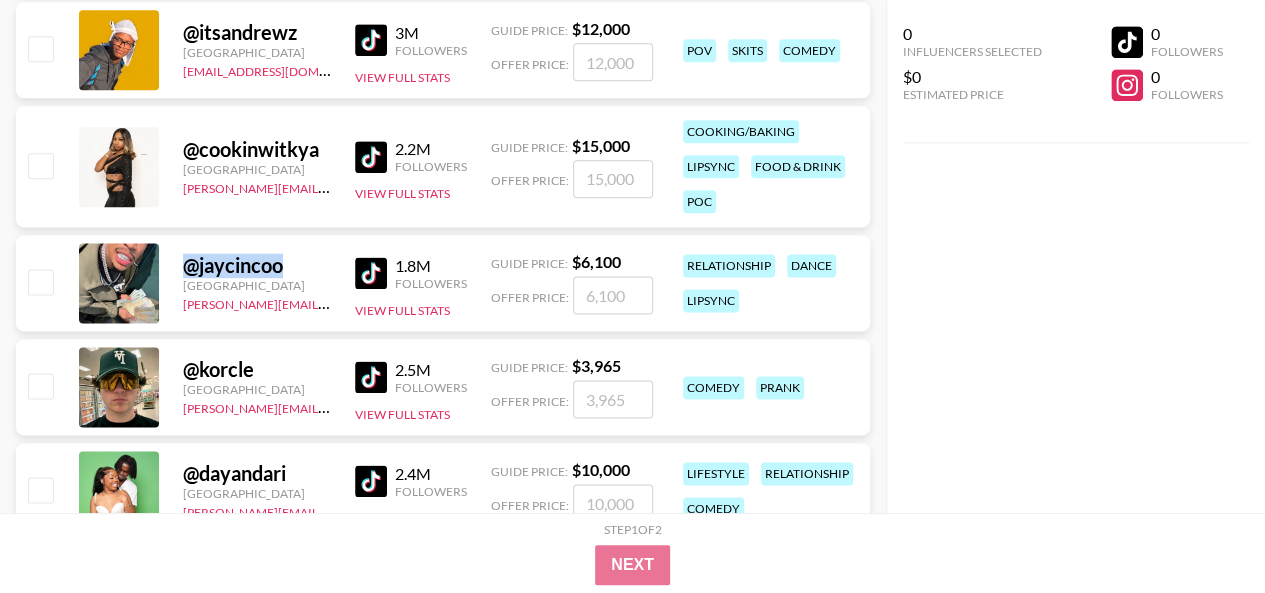 click on "@ jaycincoo United States felipe@grail-talent.com 1.8M Followers View Full Stats Guide Price: $ 6,100 Offer Price: relationship dance lipsync" at bounding box center (443, 283) 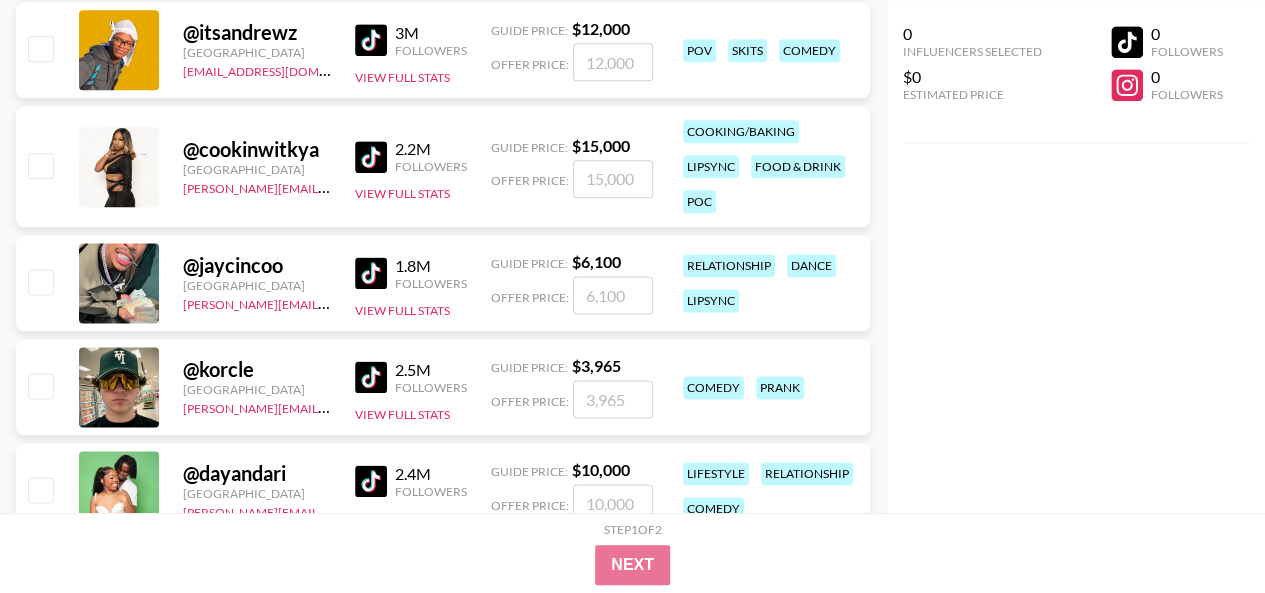 click on "@ jaycincoo United States felipe@grail-talent.com 1.8M Followers View Full Stats Guide Price: $ 6,100 Offer Price: relationship dance lipsync" at bounding box center (443, 283) 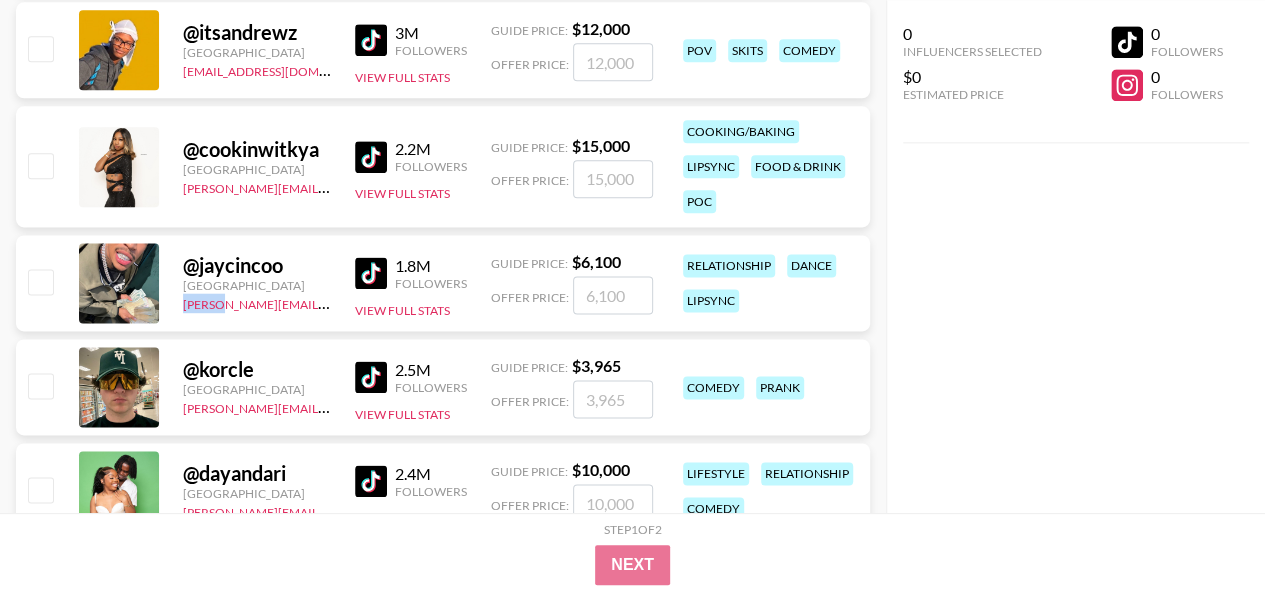 click on "@ jaycincoo United States felipe@grail-talent.com 1.8M Followers View Full Stats Guide Price: $ 6,100 Offer Price: relationship dance lipsync" at bounding box center [443, 283] 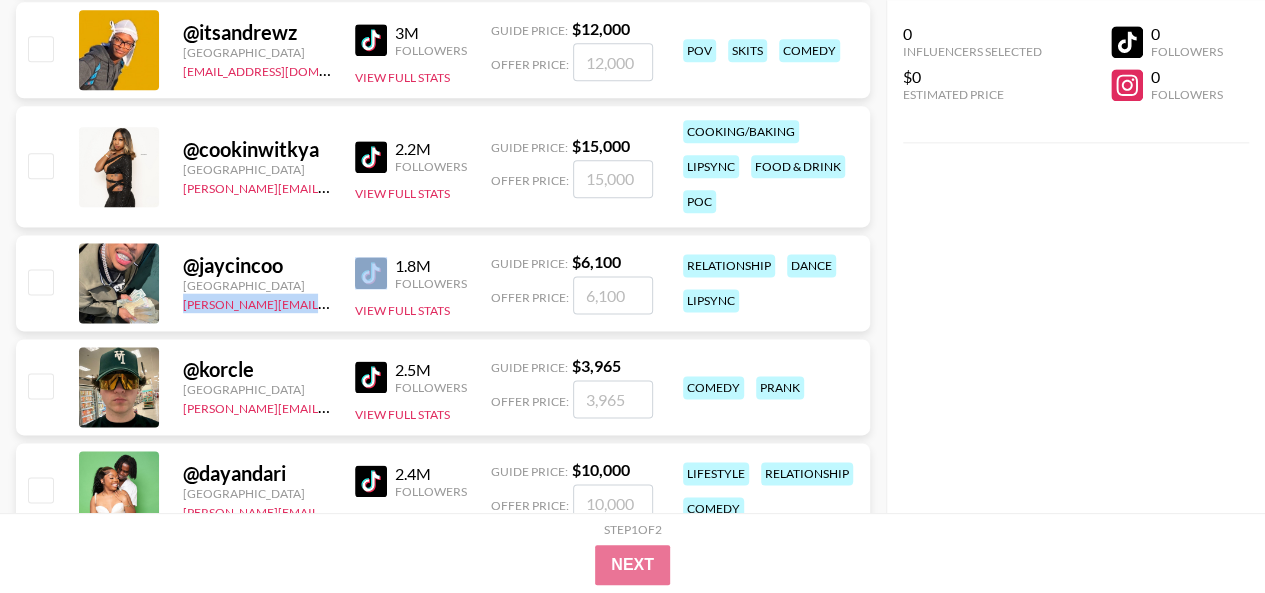 click on "@ jaycincoo United States felipe@grail-talent.com 1.8M Followers View Full Stats Guide Price: $ 6,100 Offer Price: relationship dance lipsync" at bounding box center [443, 283] 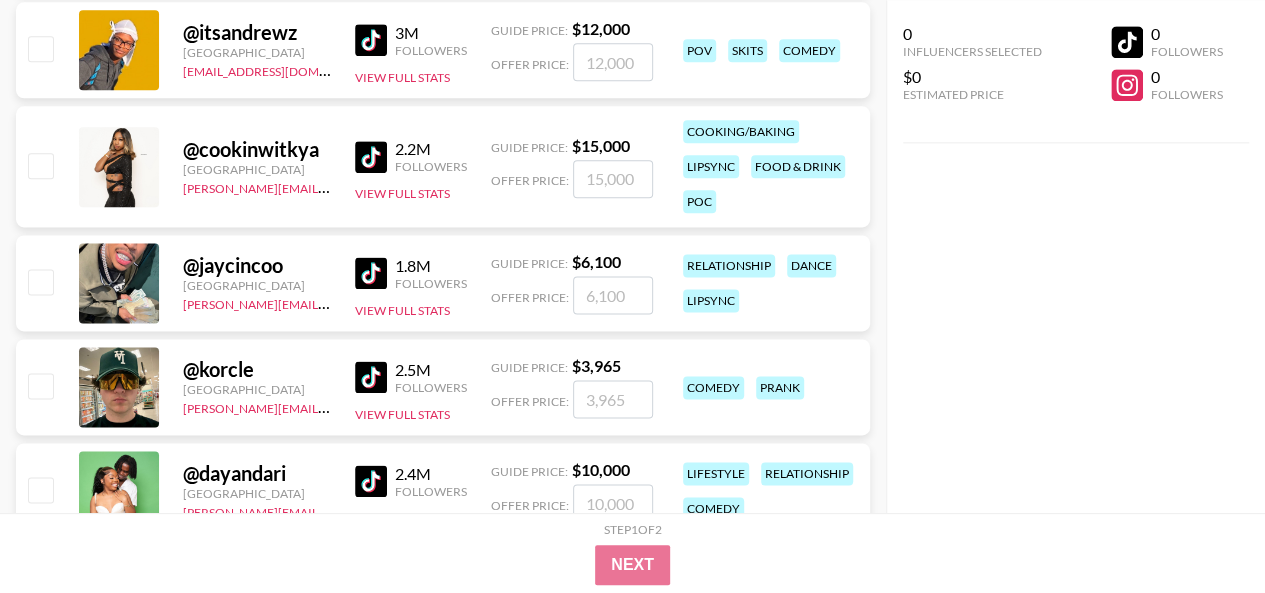 click on "0 Influencers Selected $0 Estimated Price 0 Followers 0 Followers" at bounding box center (1076, 256) 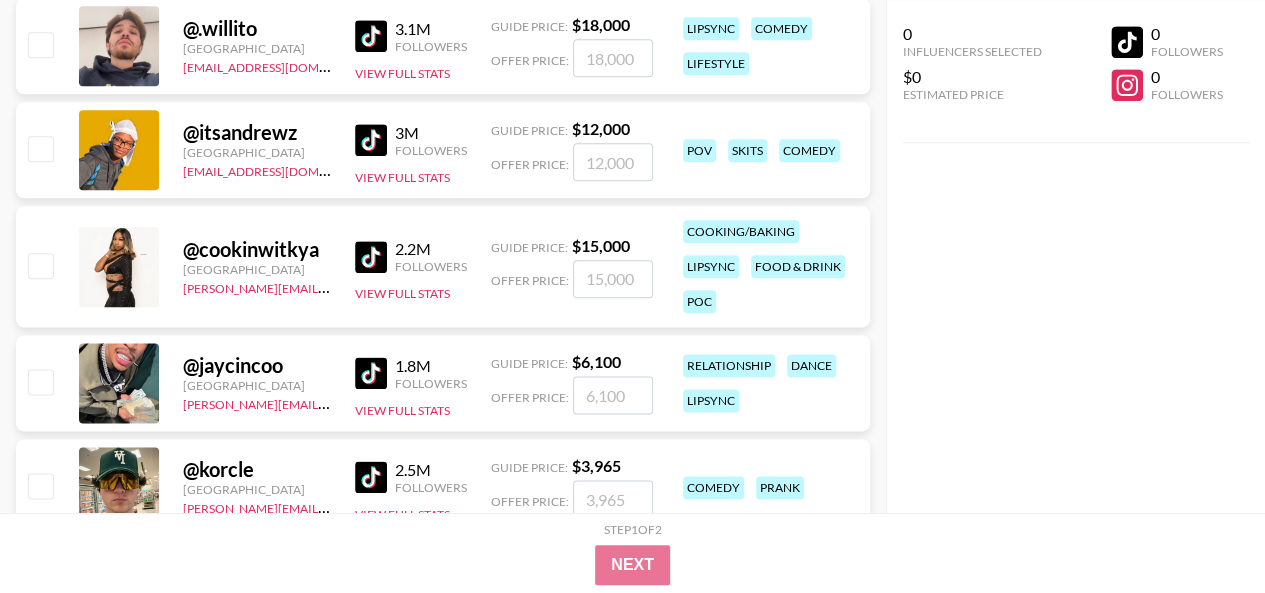 scroll, scrollTop: 1102, scrollLeft: 0, axis: vertical 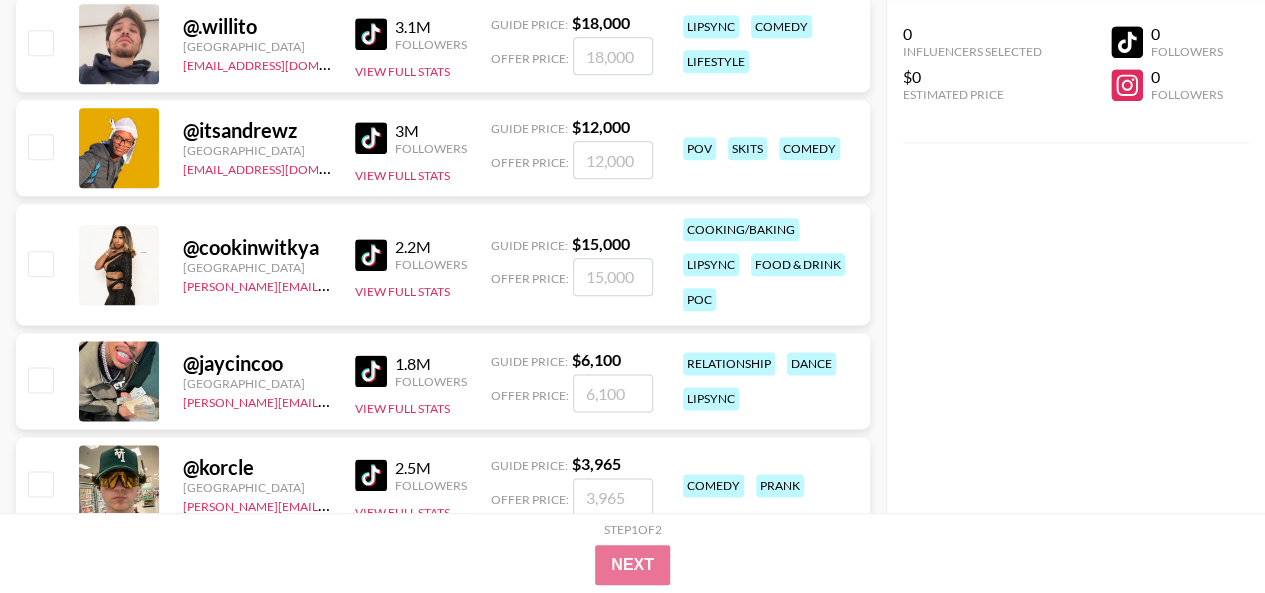 click on "0 Influencers Selected $0 Estimated Price 0 Followers 0 Followers" at bounding box center (1076, 256) 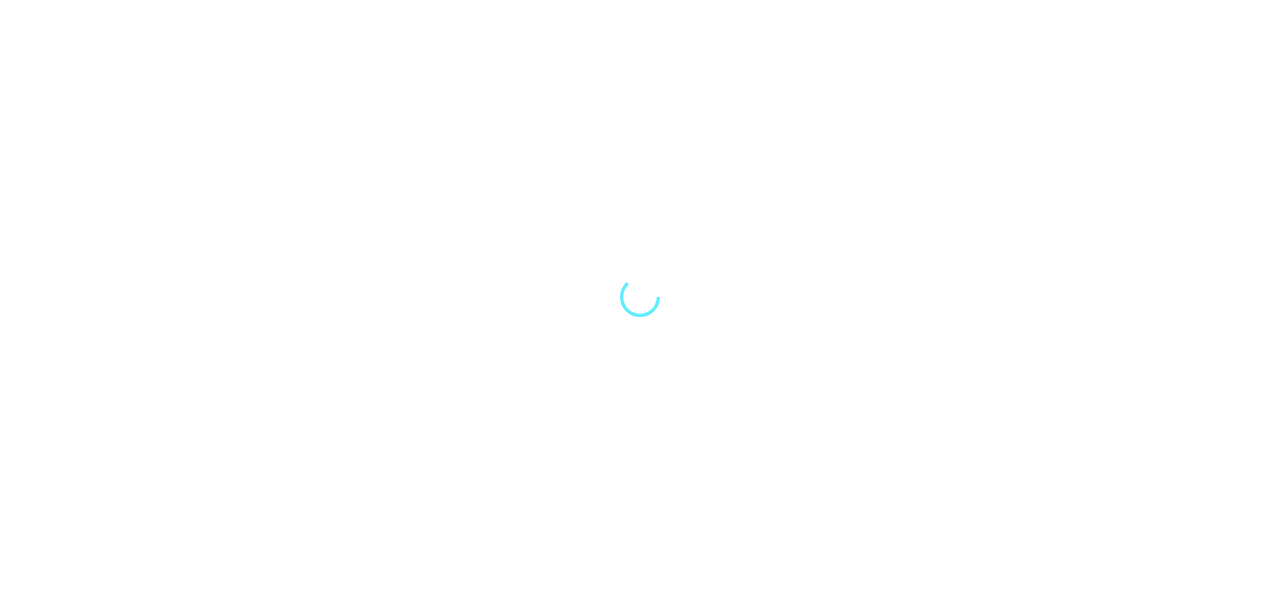 scroll, scrollTop: 0, scrollLeft: 0, axis: both 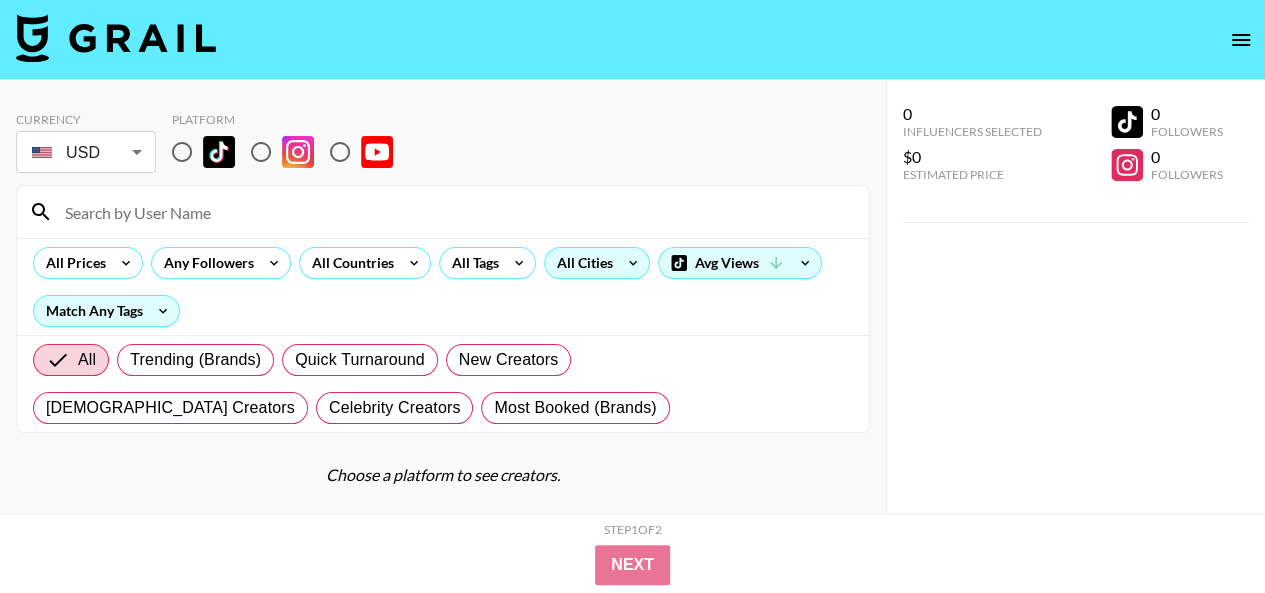 click 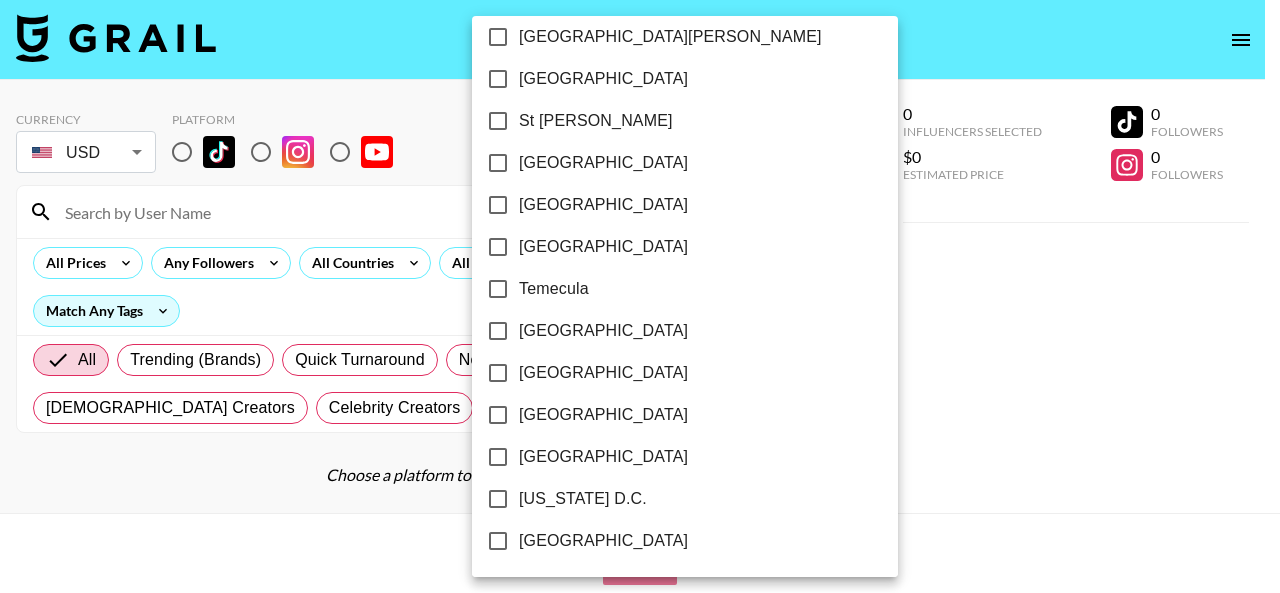 scroll, scrollTop: 2340, scrollLeft: 0, axis: vertical 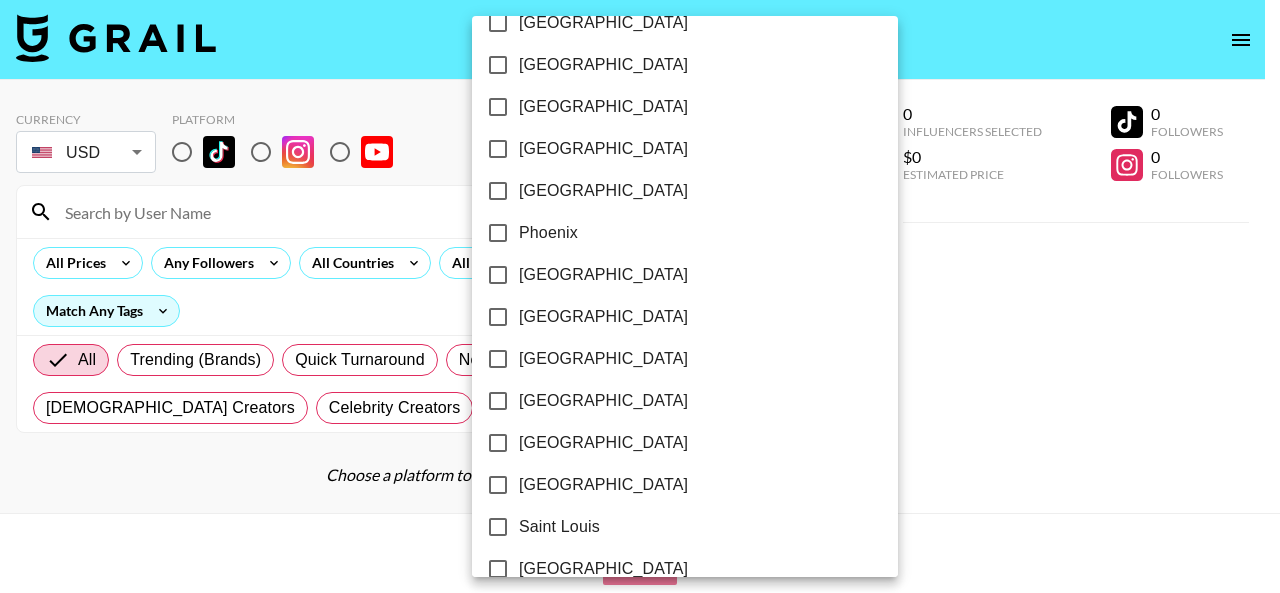 click at bounding box center (640, 296) 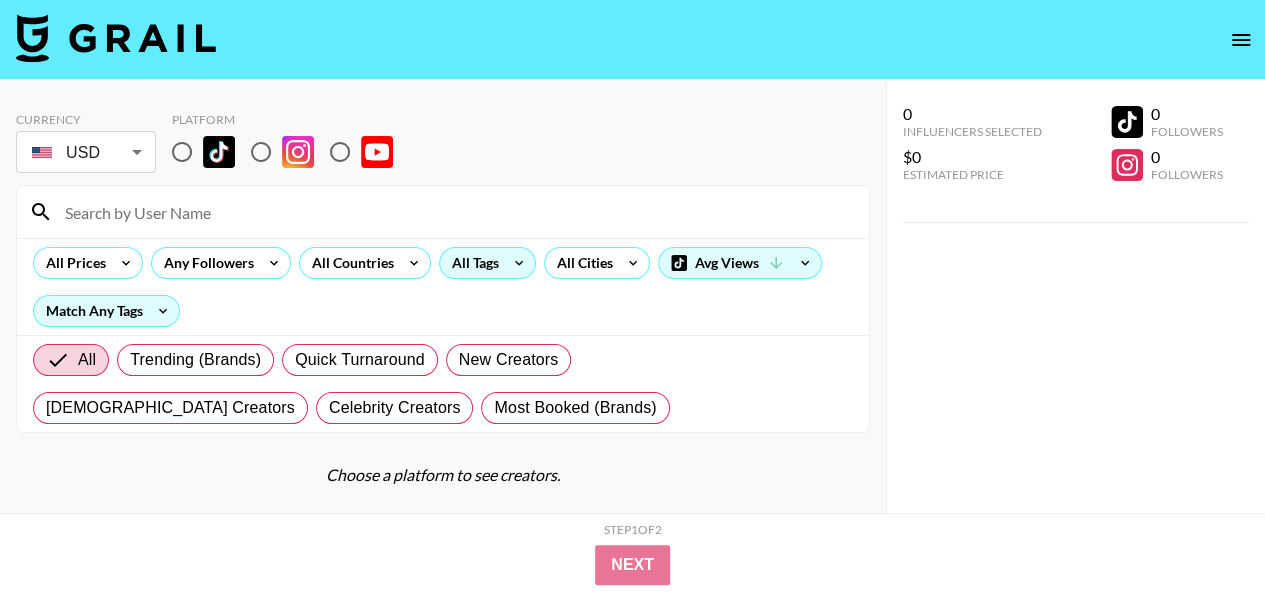 click 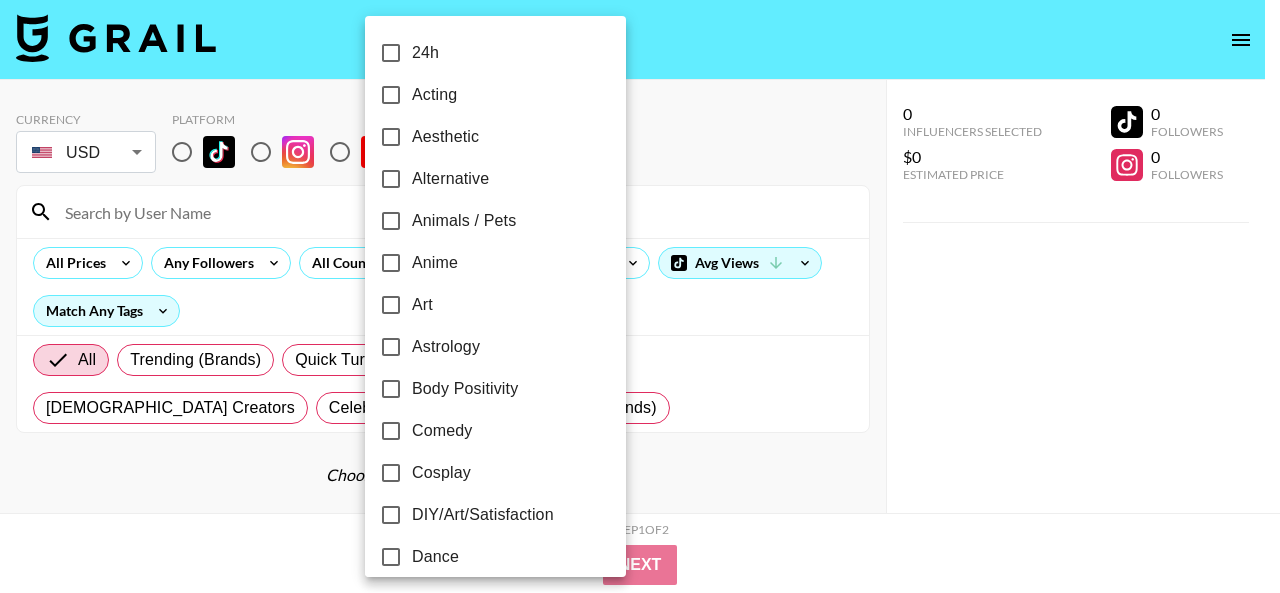 drag, startPoint x: 315, startPoint y: 197, endPoint x: 385, endPoint y: 271, distance: 101.862656 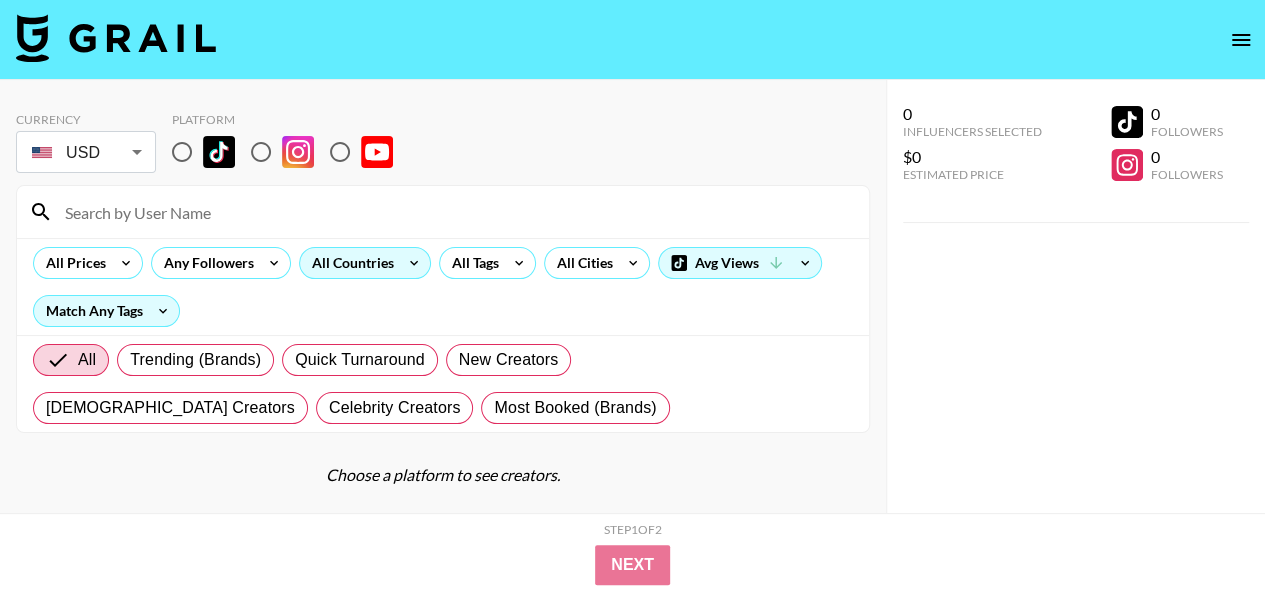 click 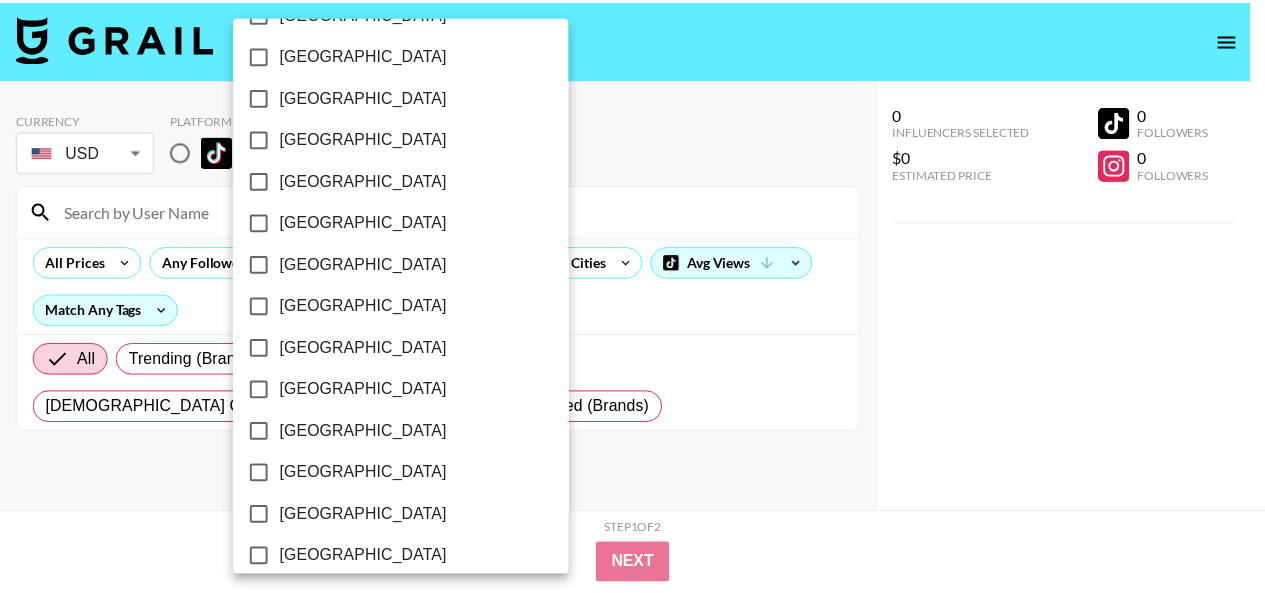 scroll, scrollTop: 1738, scrollLeft: 0, axis: vertical 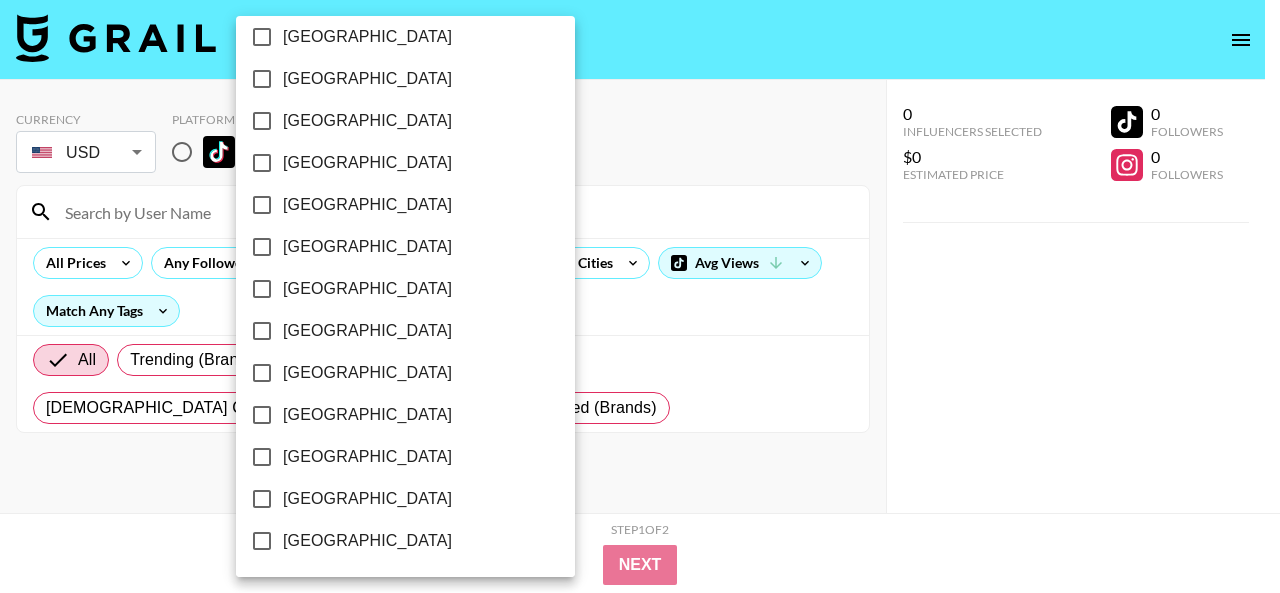 click on "[GEOGRAPHIC_DATA]" at bounding box center (262, 499) 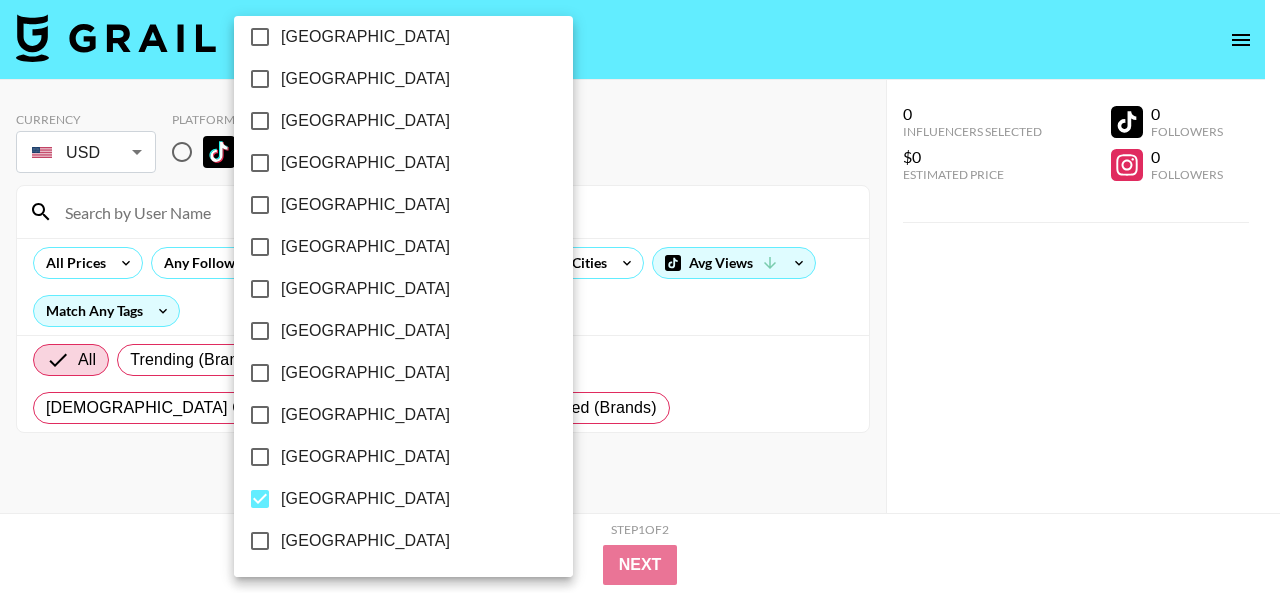 click at bounding box center (640, 296) 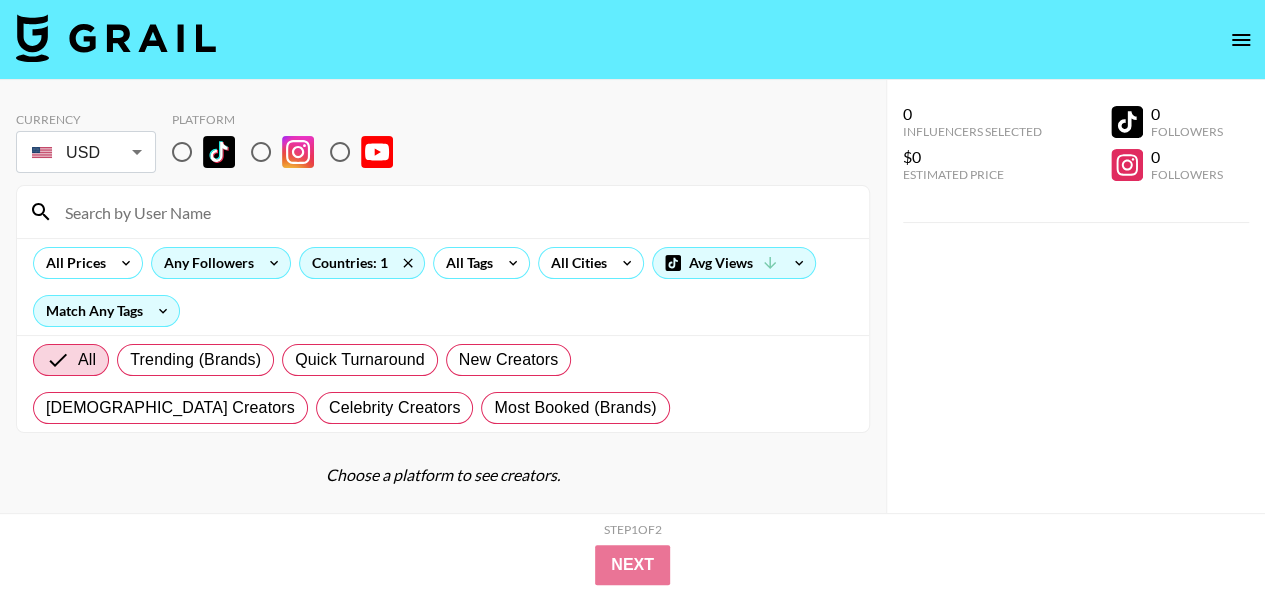 click 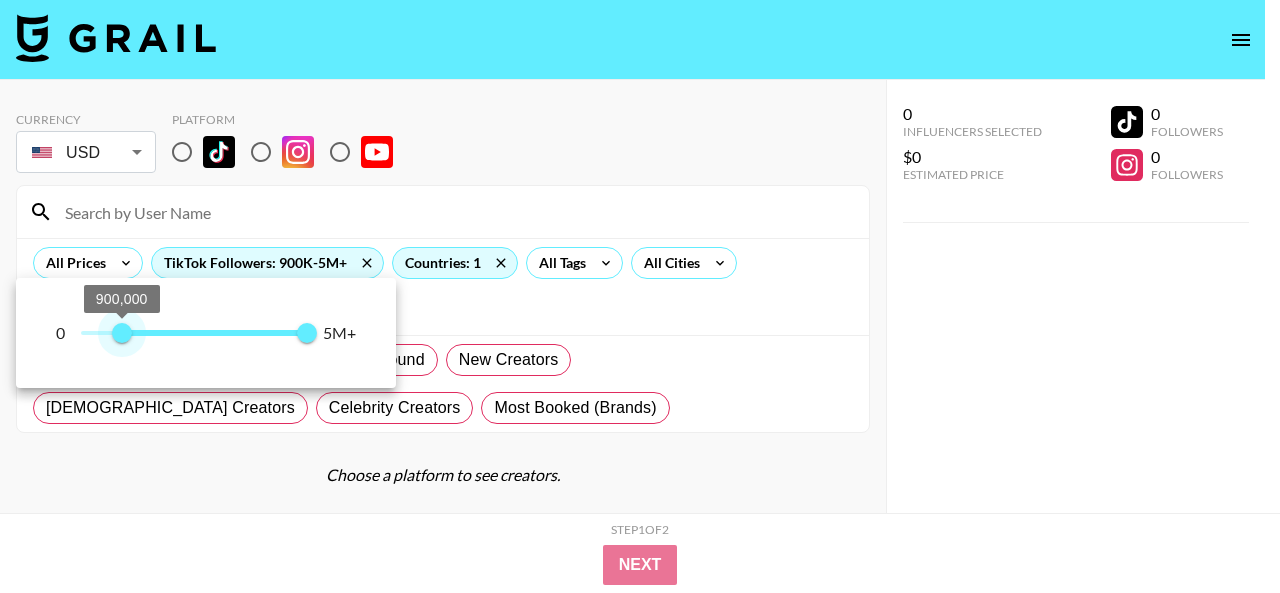 type on "1000000" 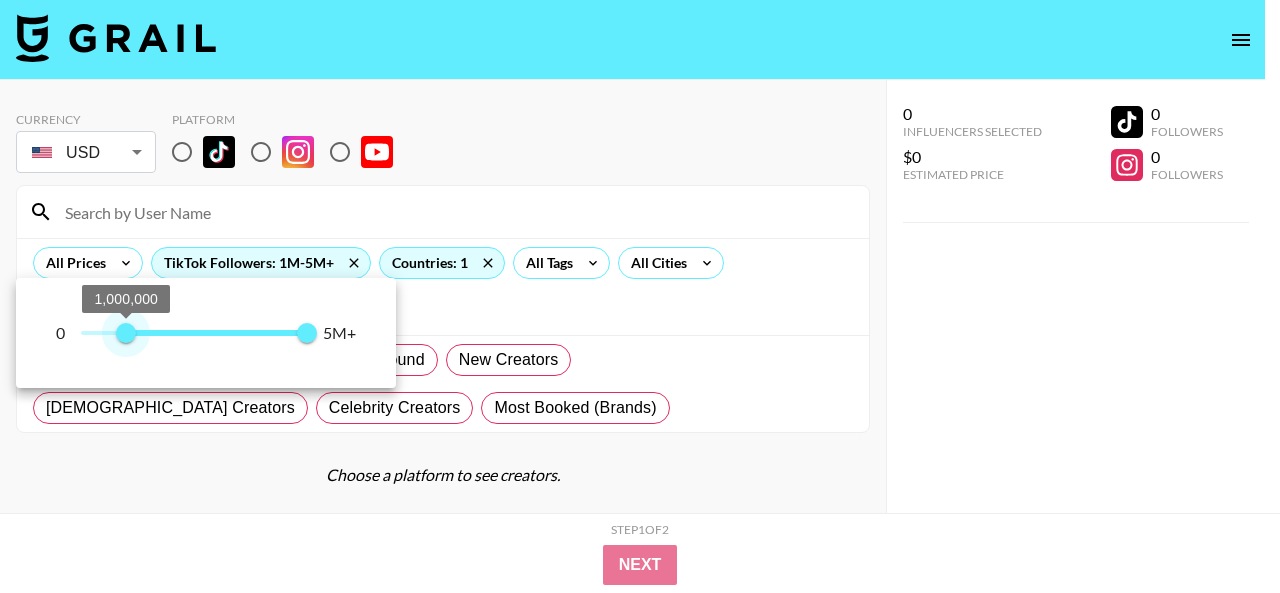 drag, startPoint x: 80, startPoint y: 327, endPoint x: 128, endPoint y: 330, distance: 48.09366 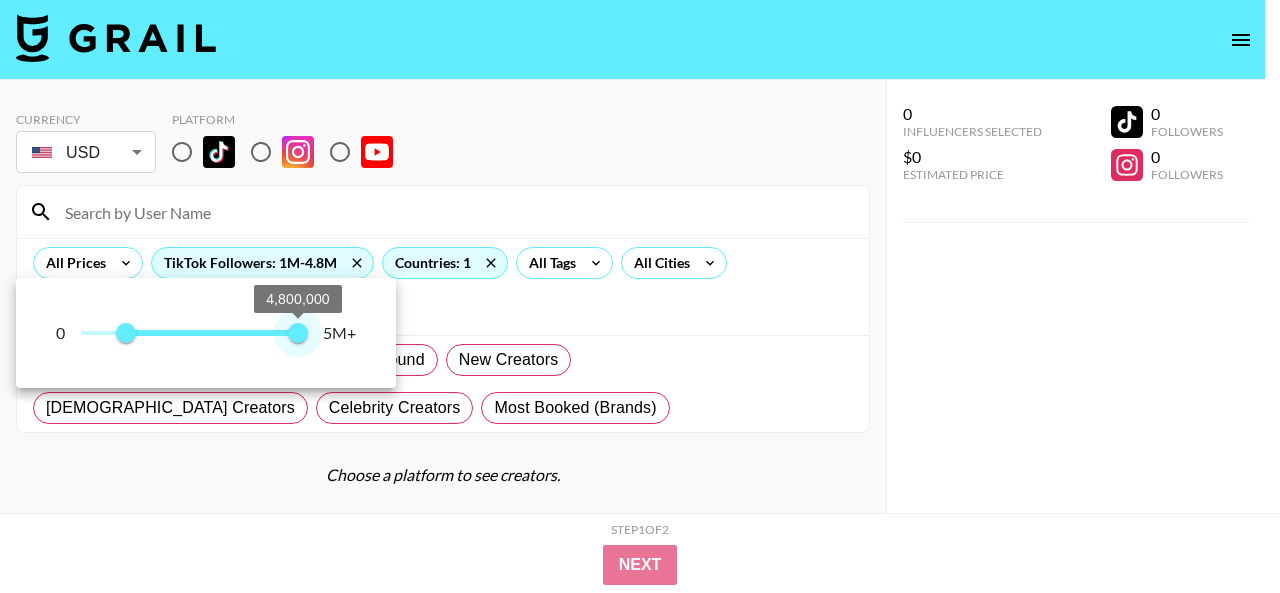 type on "5000000" 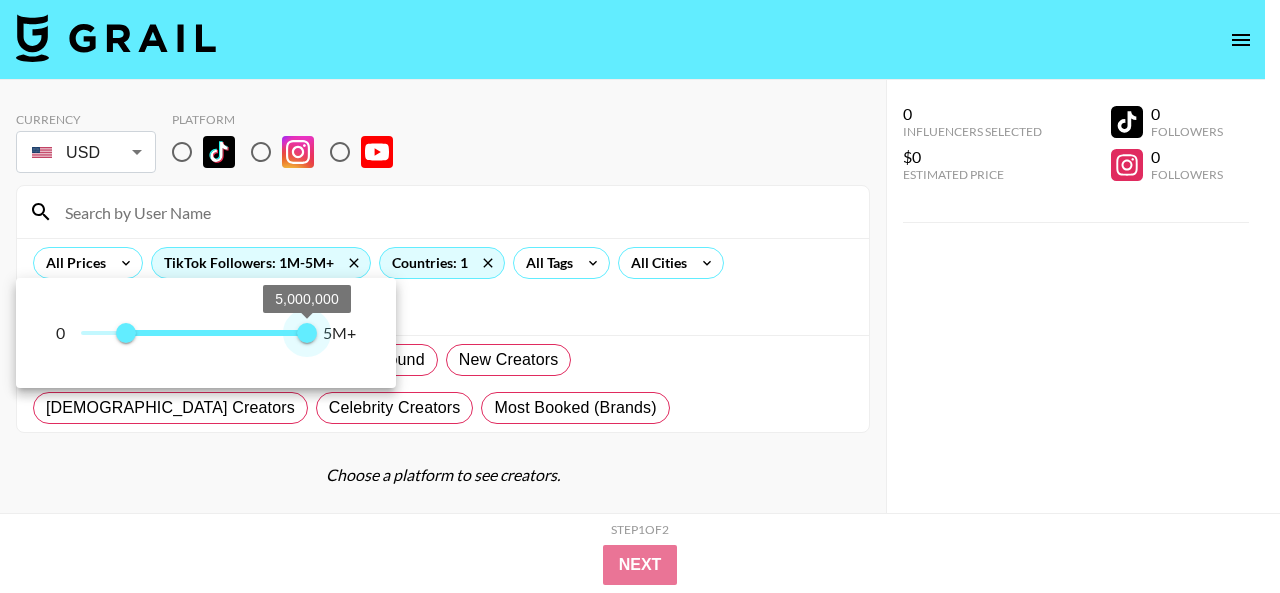 click on "5,000,000" at bounding box center [307, 333] 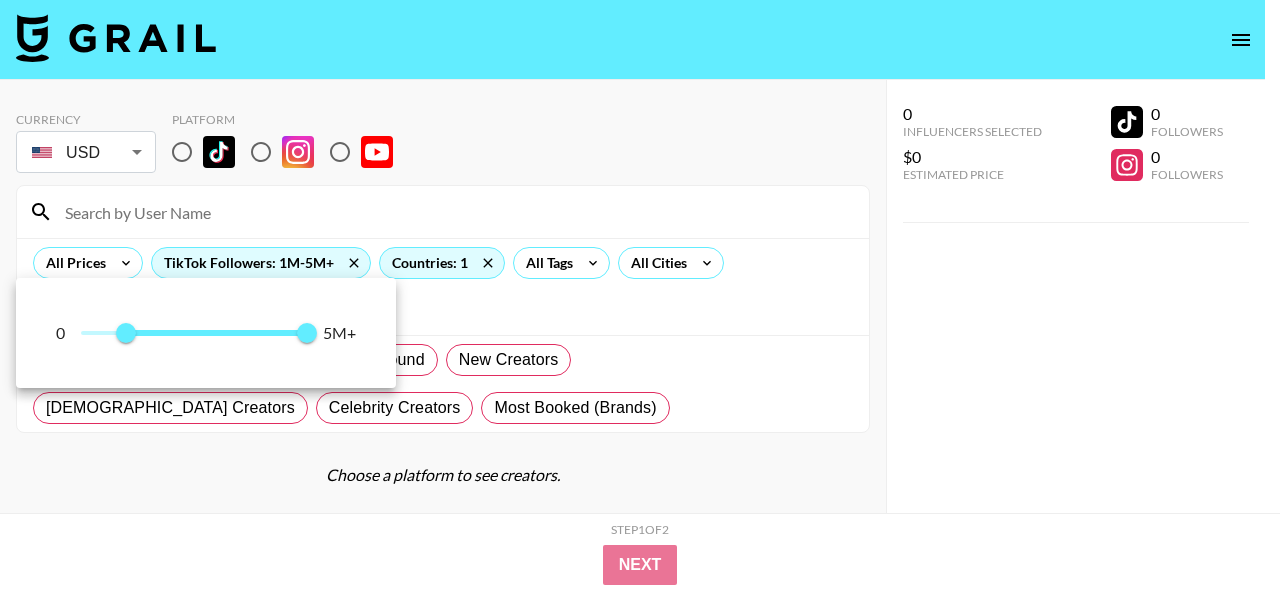 click at bounding box center [640, 296] 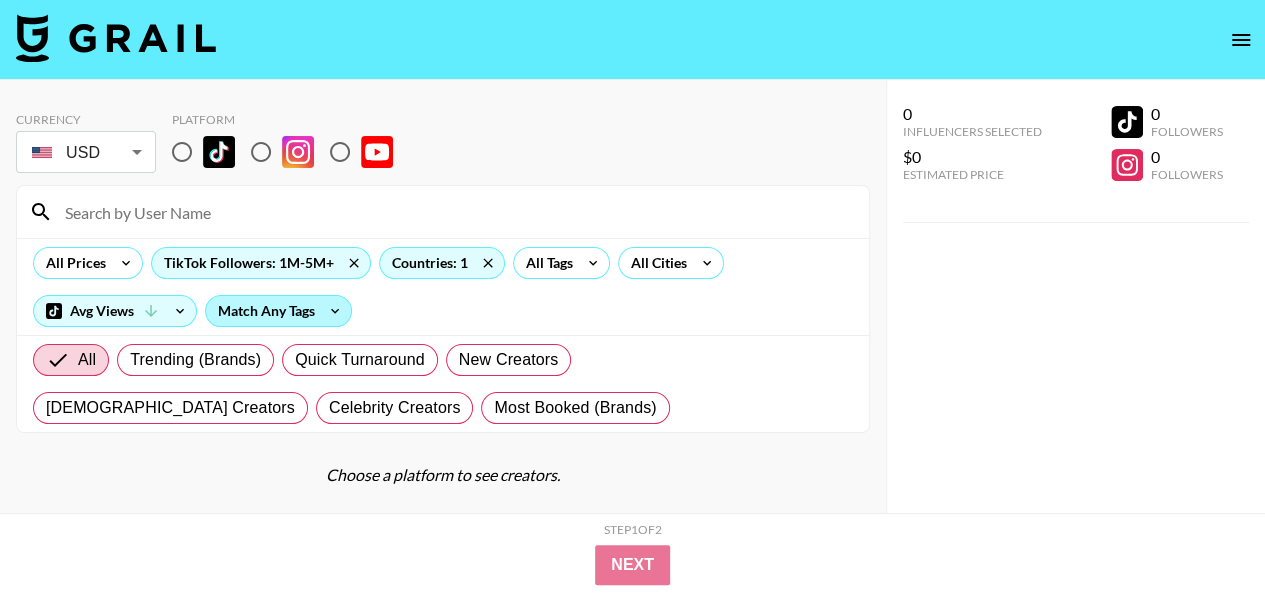 scroll, scrollTop: 80, scrollLeft: 0, axis: vertical 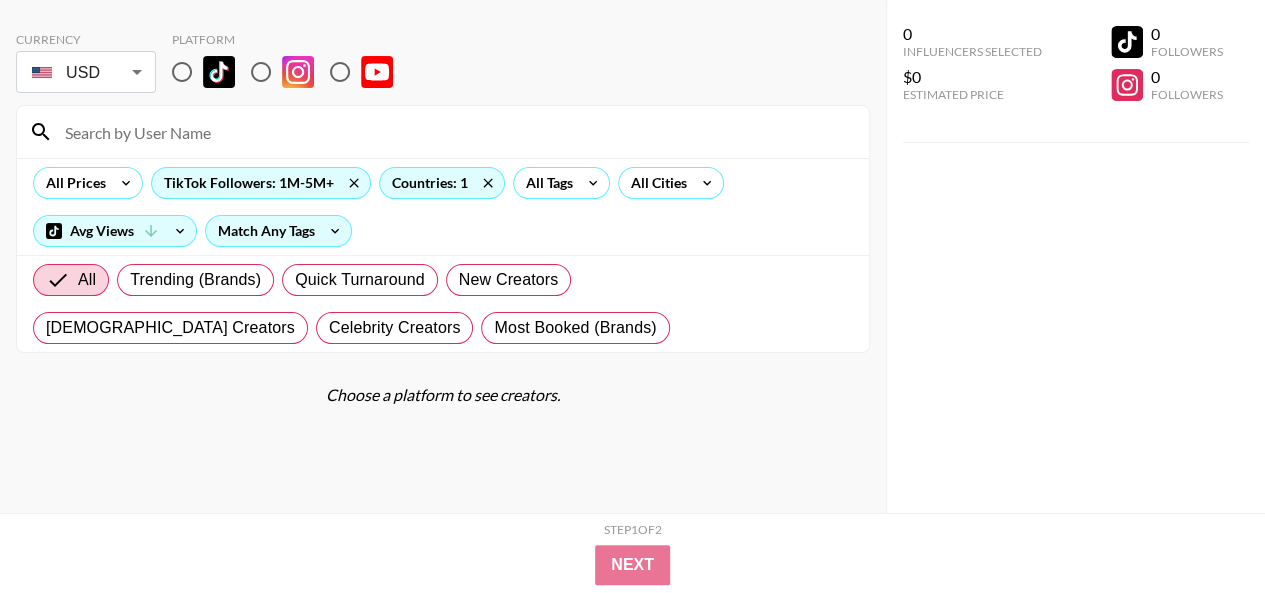 click at bounding box center [182, 72] 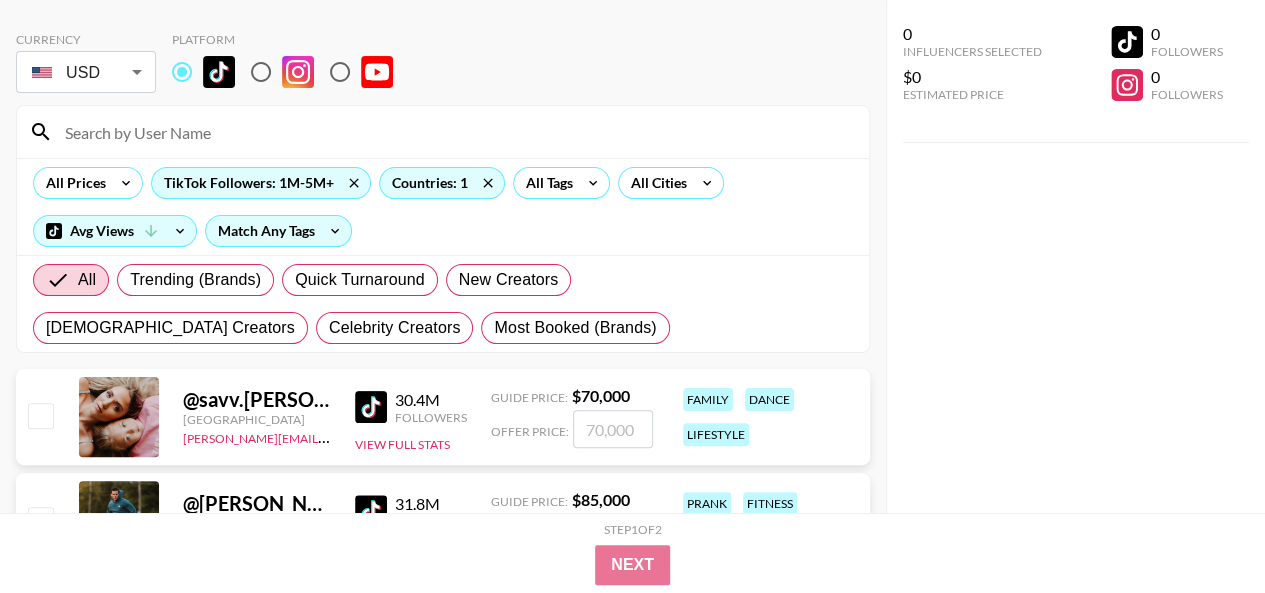scroll, scrollTop: 0, scrollLeft: 0, axis: both 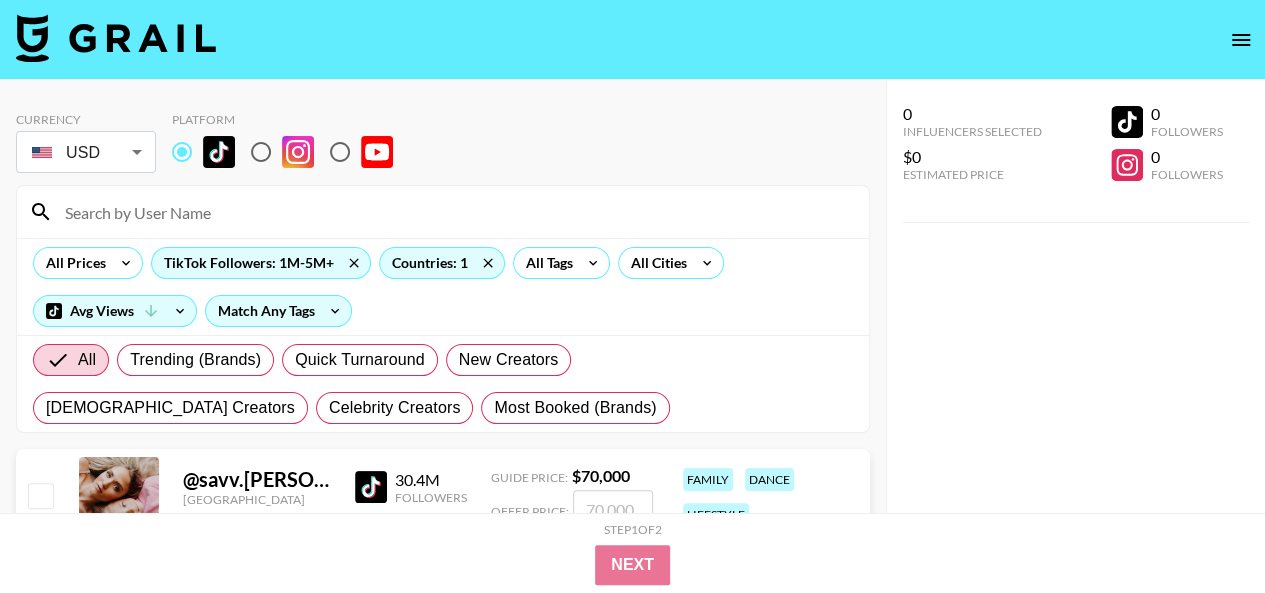 click 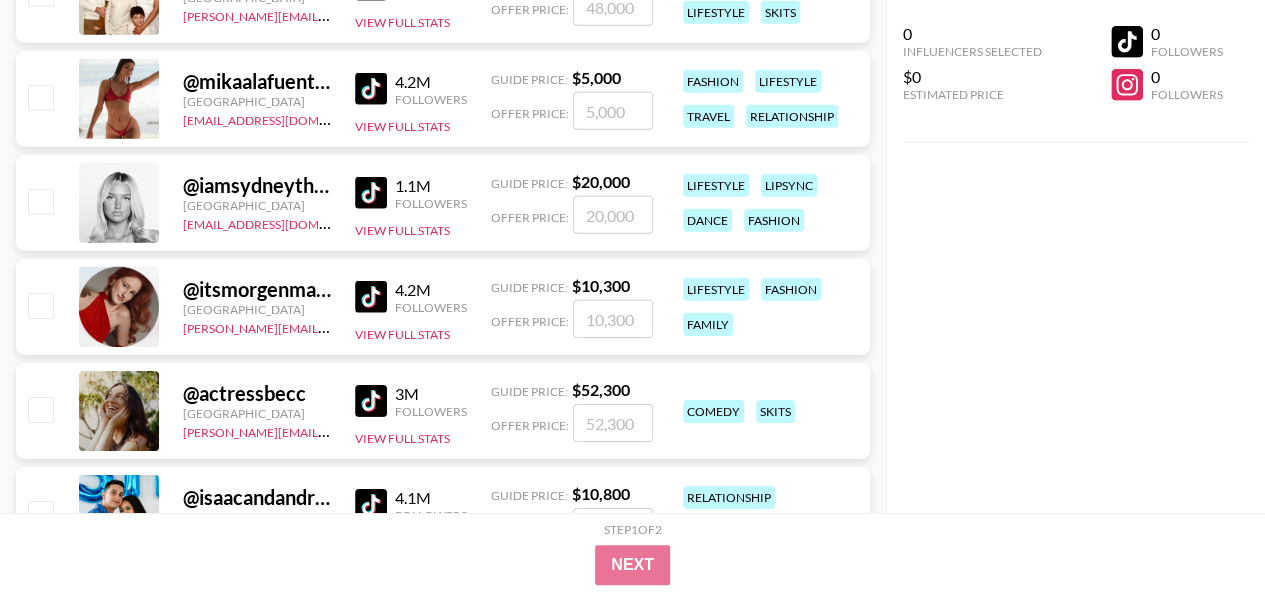 scroll, scrollTop: 6200, scrollLeft: 0, axis: vertical 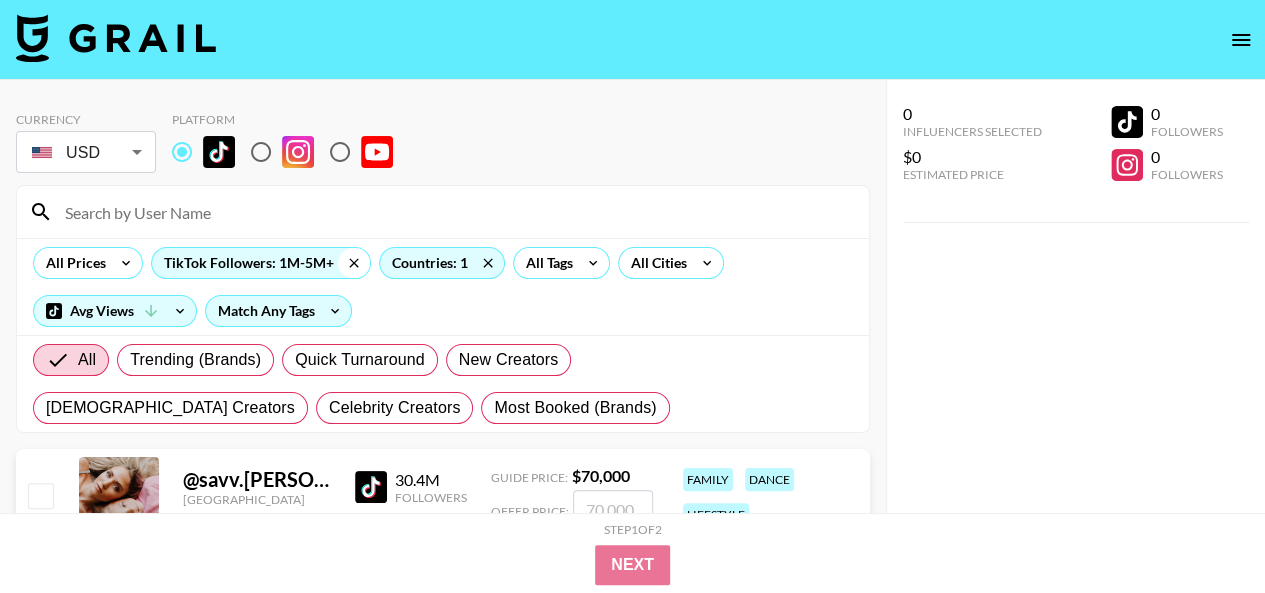 click 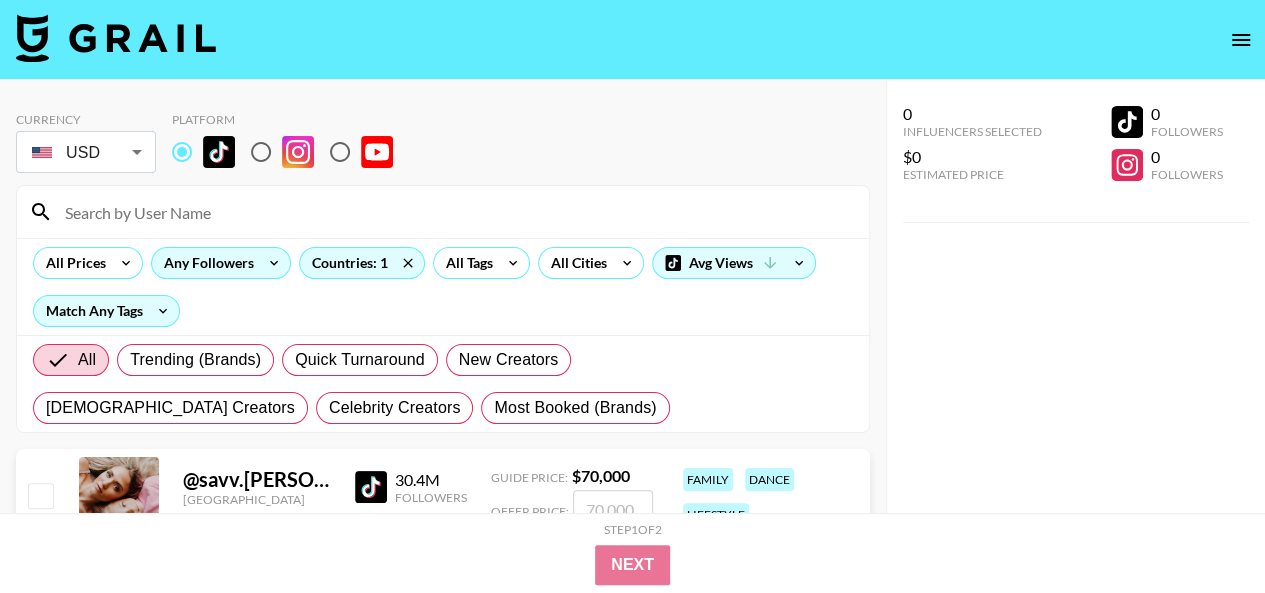 click on "Any Followers" at bounding box center [205, 263] 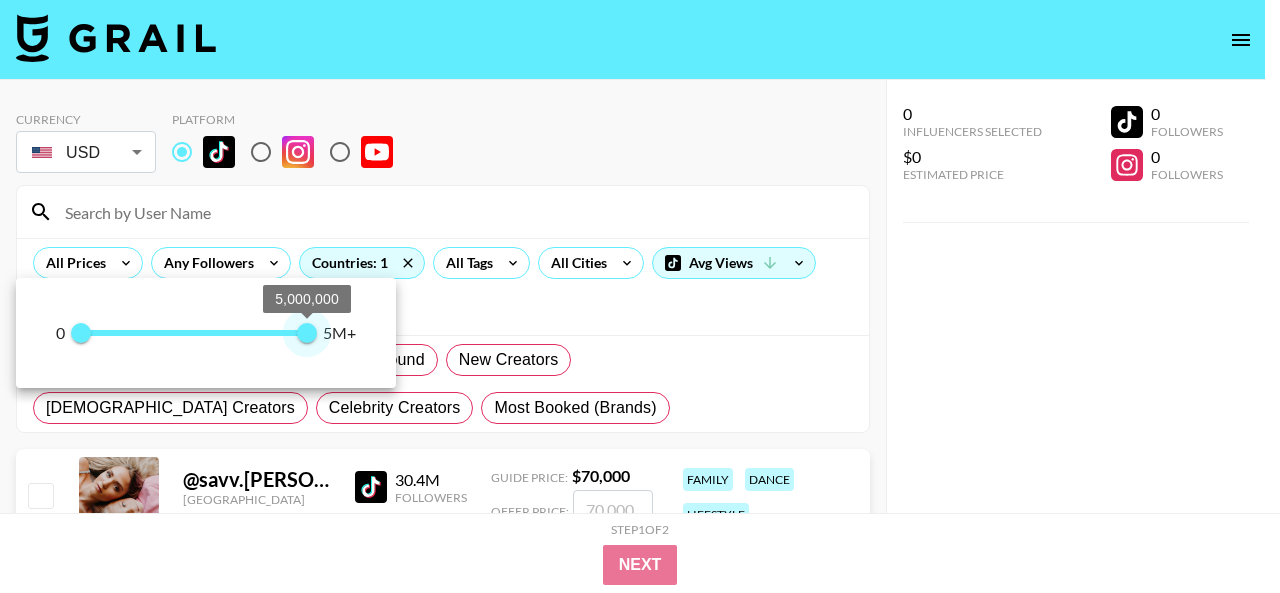type on "4900000" 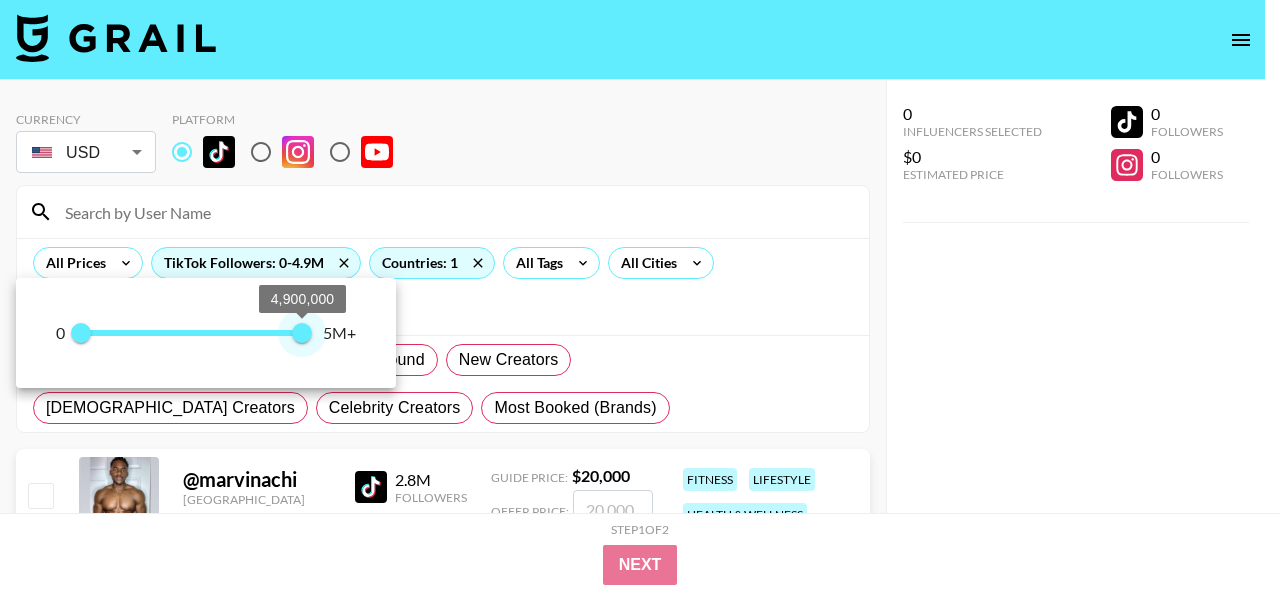 click on "4,900,000" at bounding box center (302, 333) 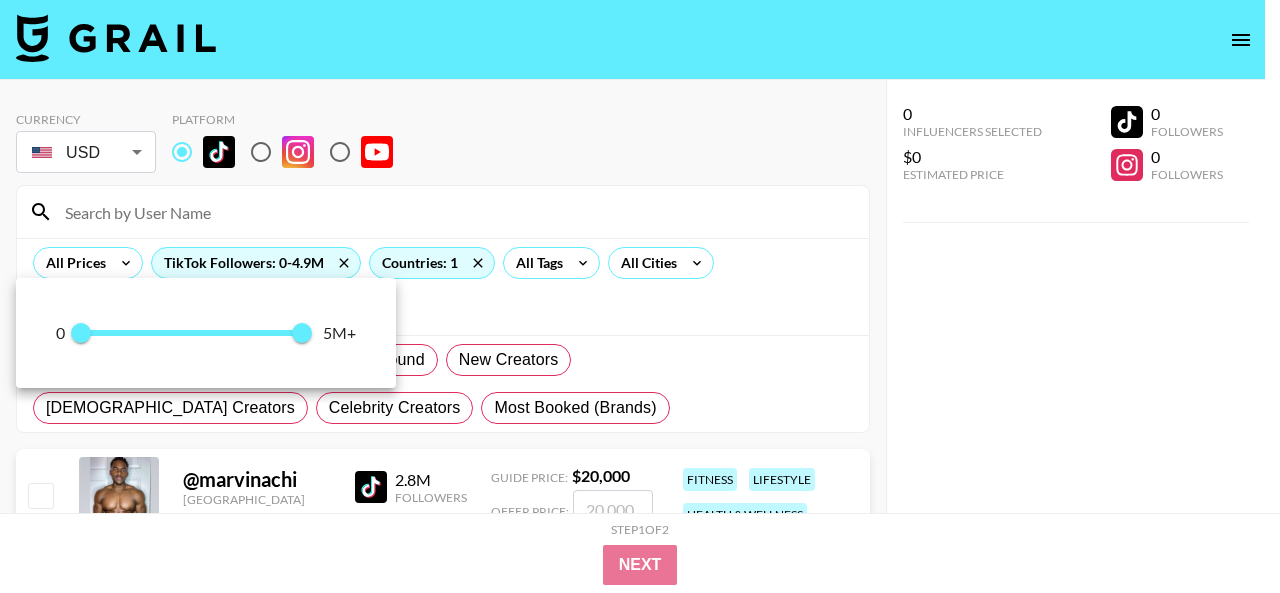 click at bounding box center (640, 296) 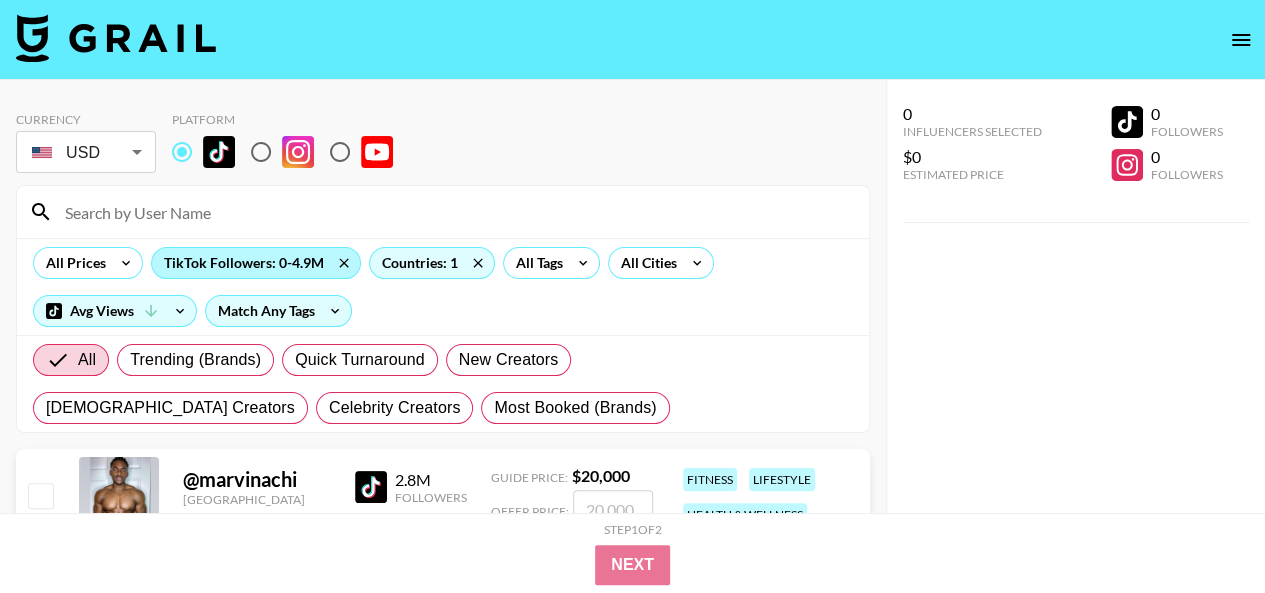 click on "TikTok Followers: 0-4.9M" at bounding box center [256, 263] 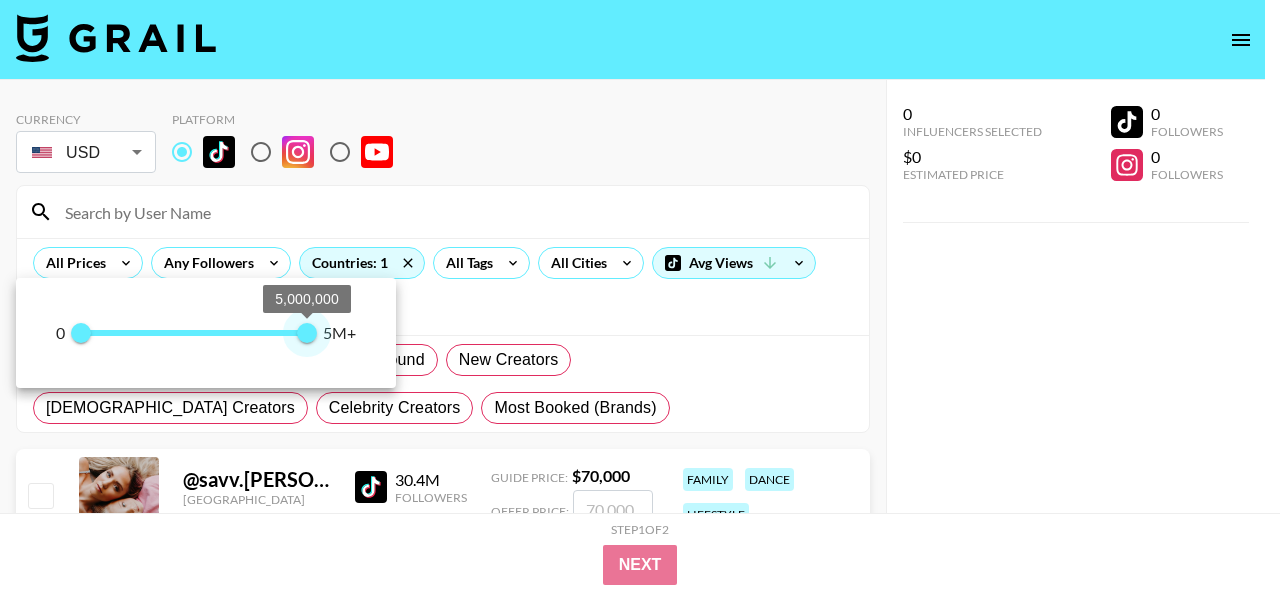 type on "4900000" 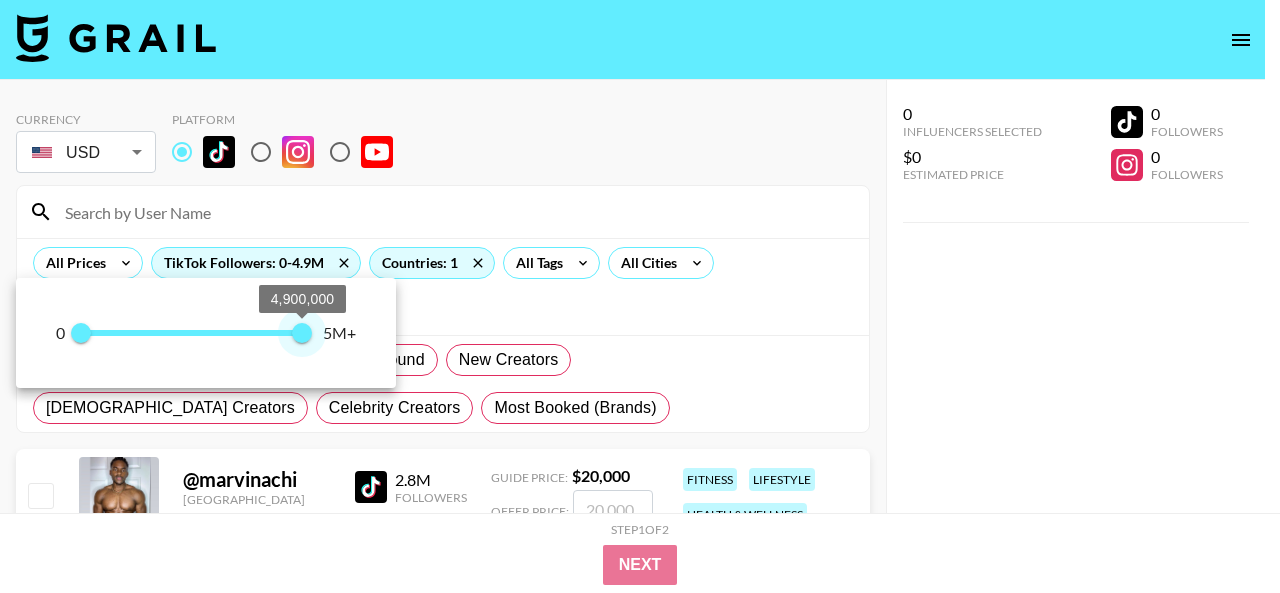 click on "4,900,000" at bounding box center (302, 333) 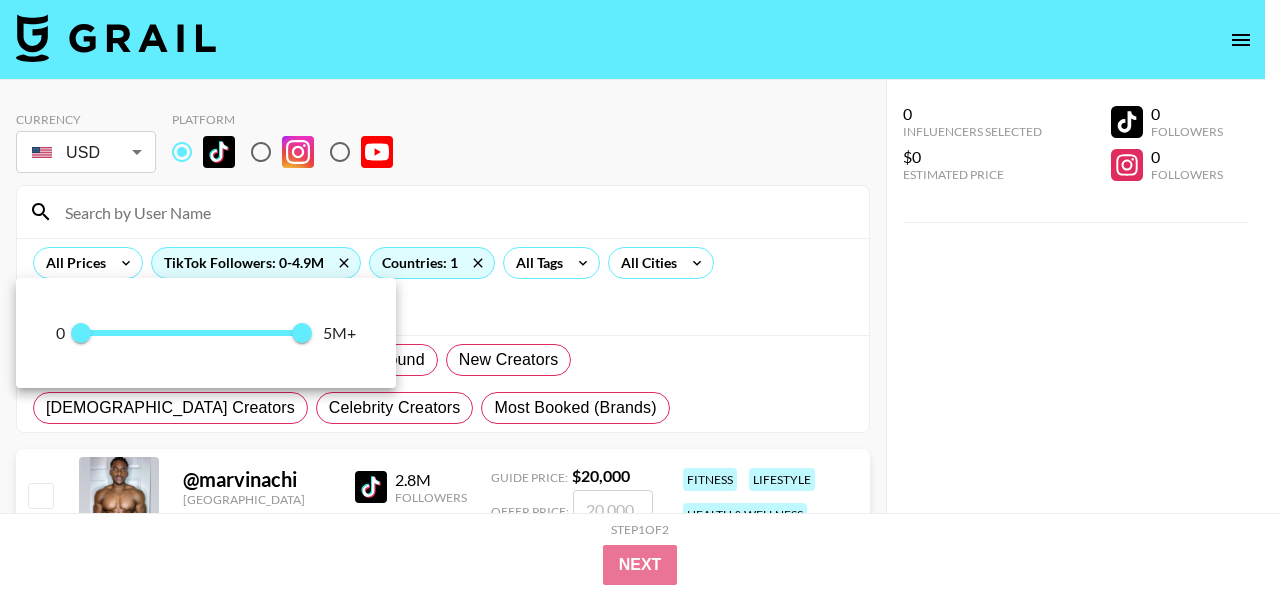 click at bounding box center (640, 296) 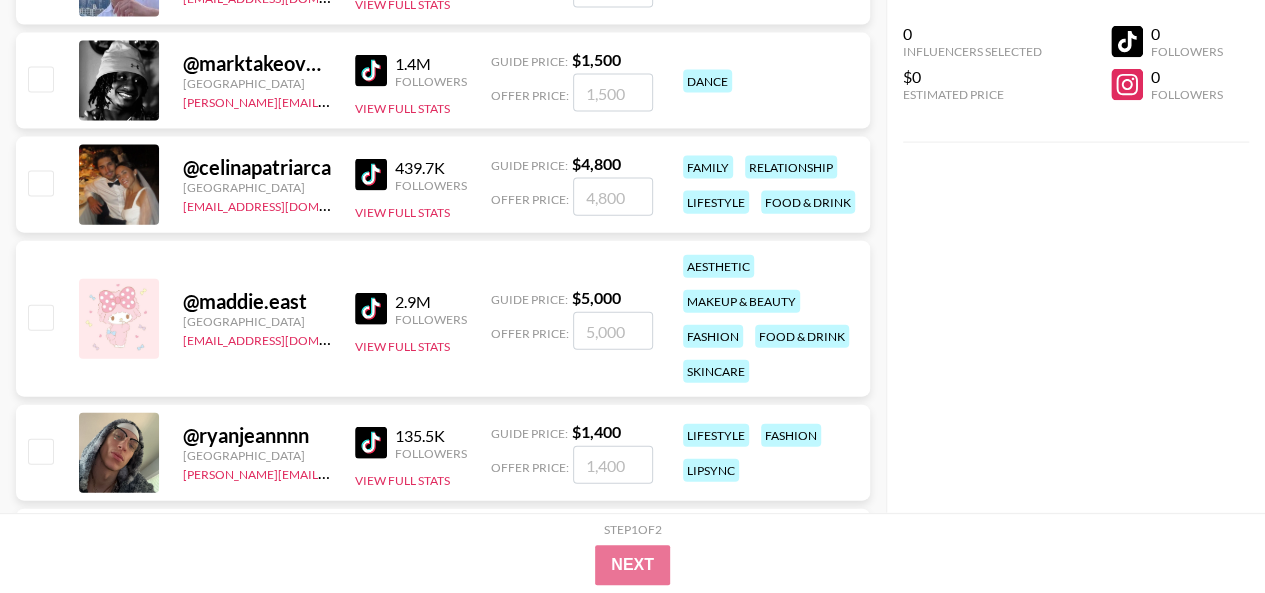 scroll, scrollTop: 37000, scrollLeft: 0, axis: vertical 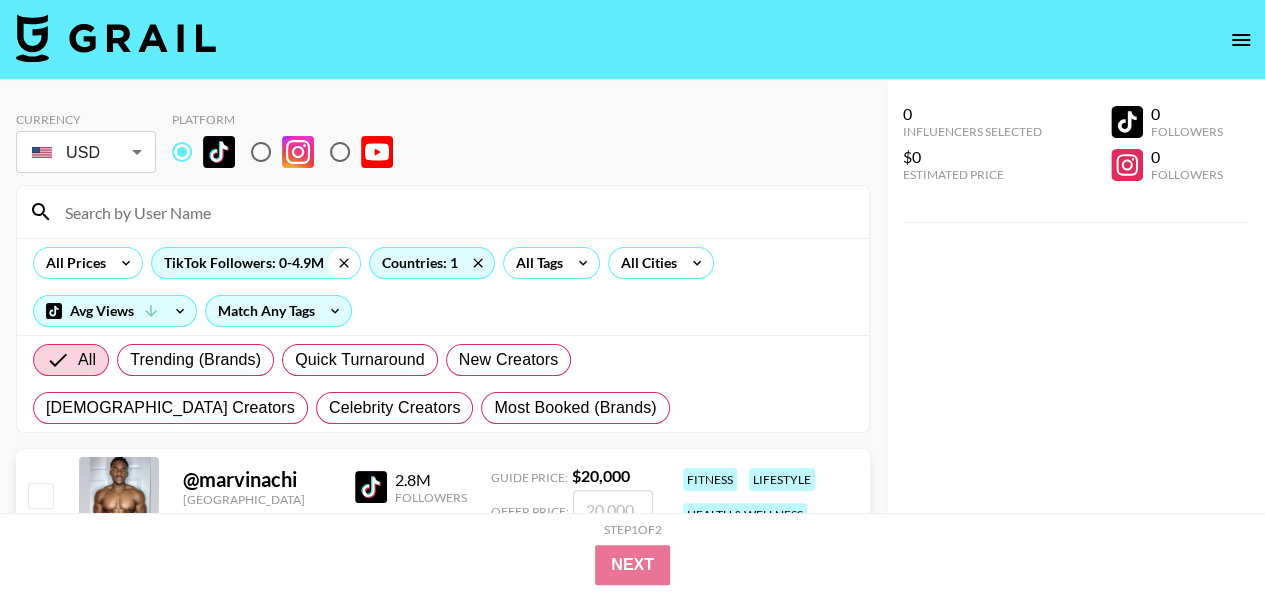 click 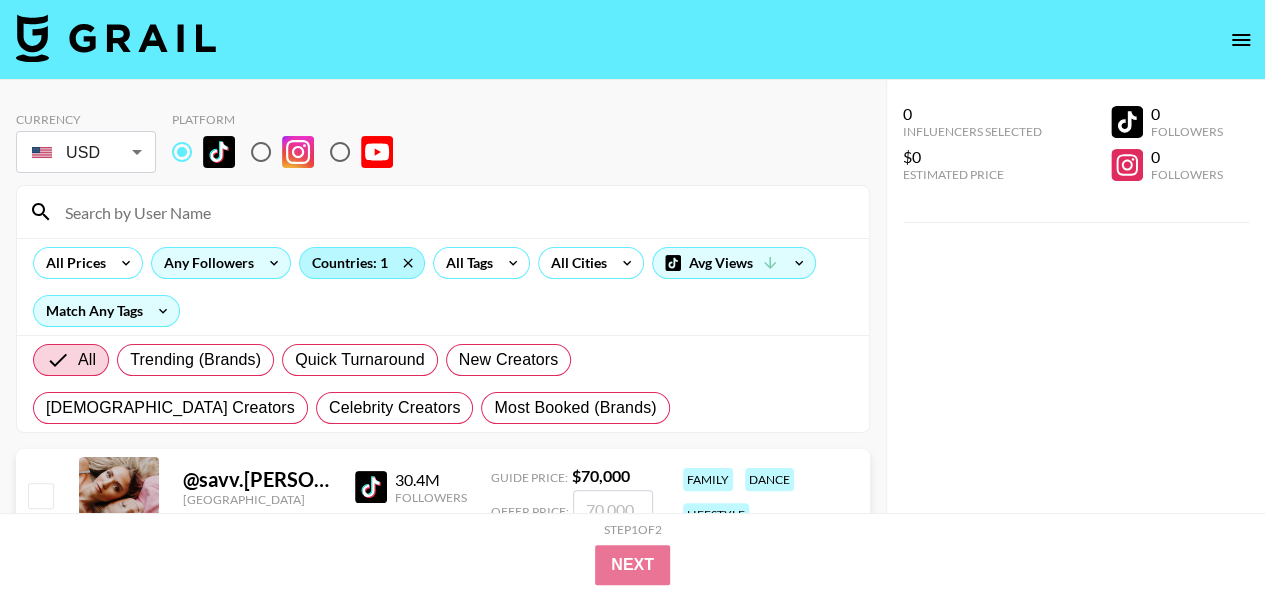 click on "Countries: 1" at bounding box center [362, 263] 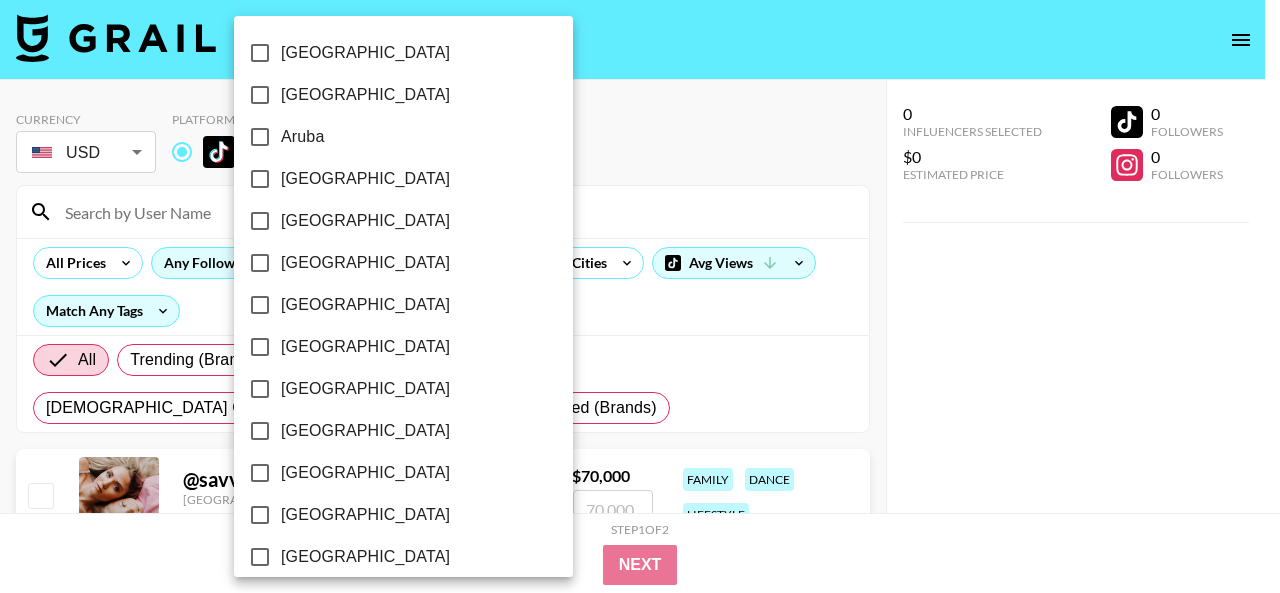 drag, startPoint x: 659, startPoint y: 140, endPoint x: 492, endPoint y: 215, distance: 183.0683 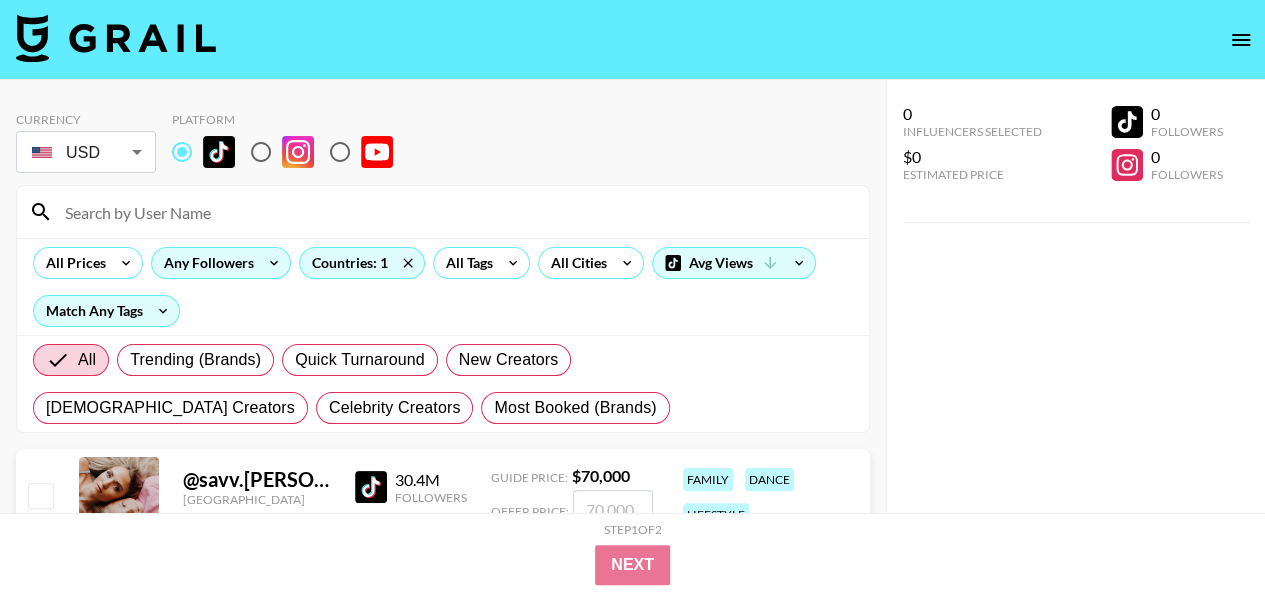 click on "Any Followers" at bounding box center [205, 263] 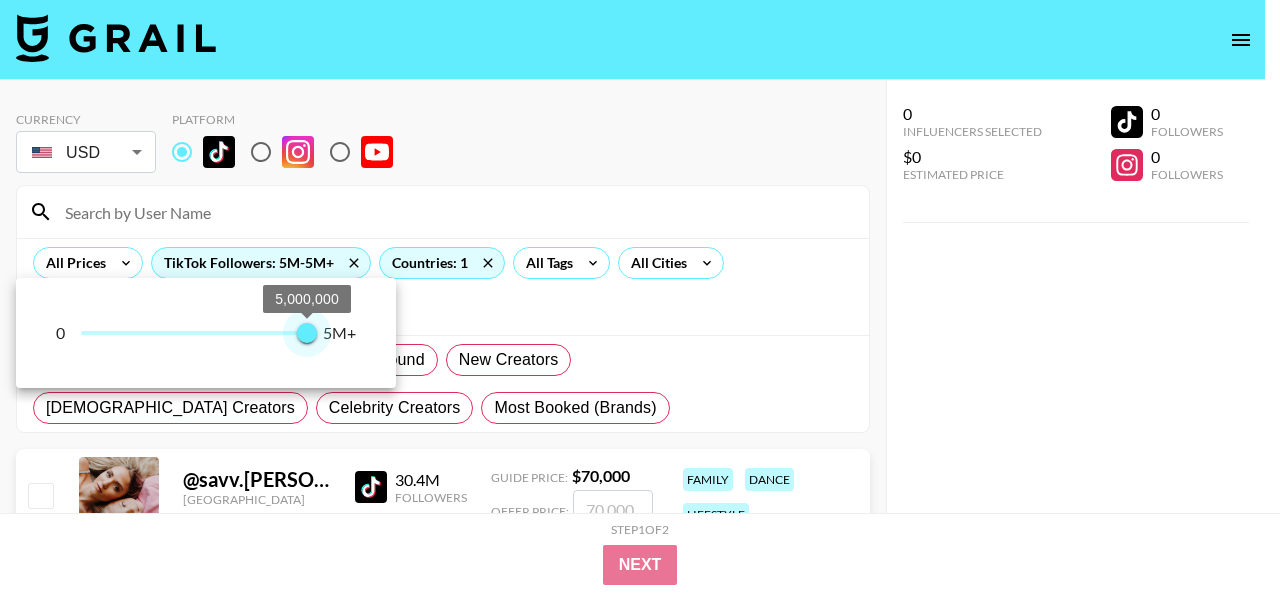 type on "5000000" 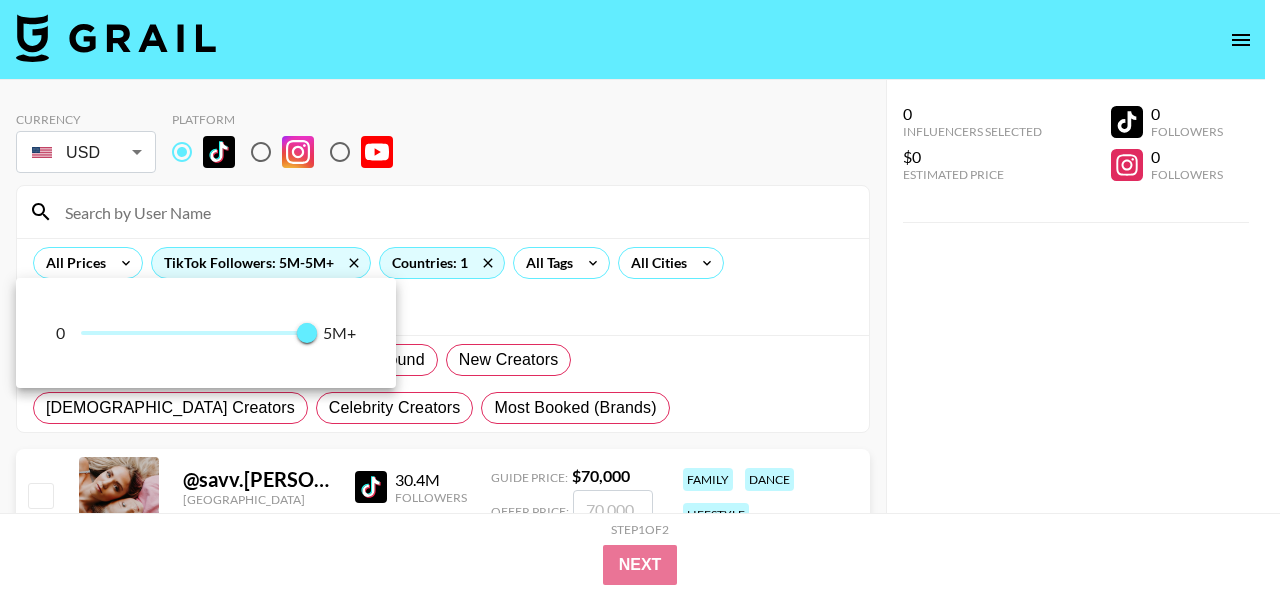 click at bounding box center (640, 296) 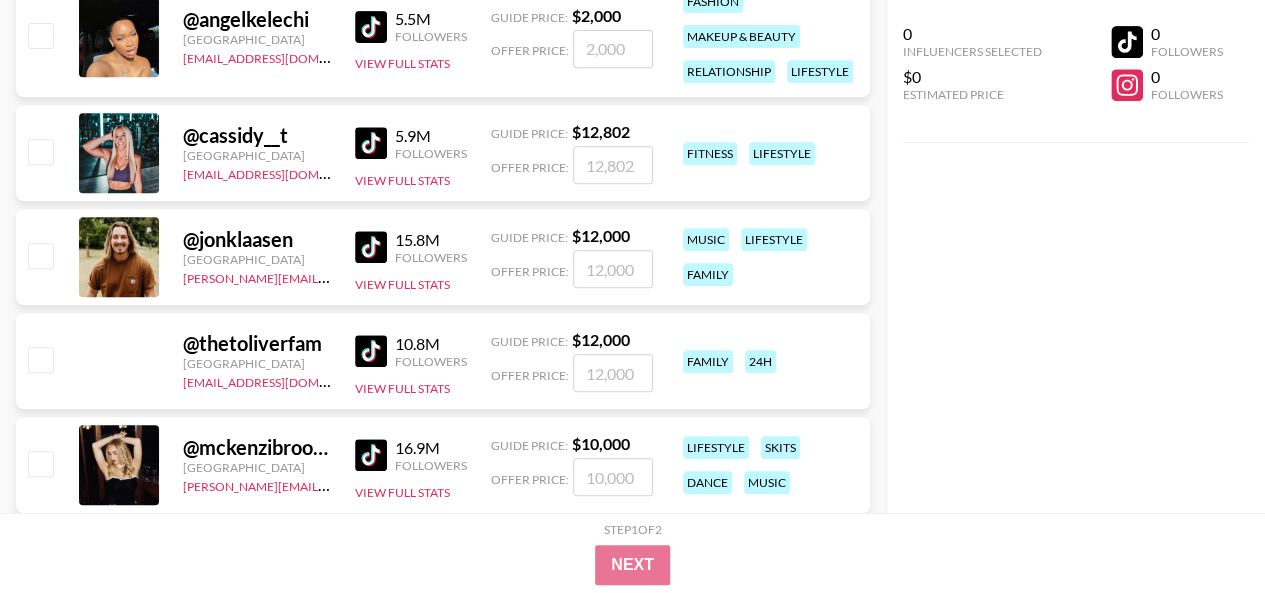 scroll, scrollTop: 15922, scrollLeft: 0, axis: vertical 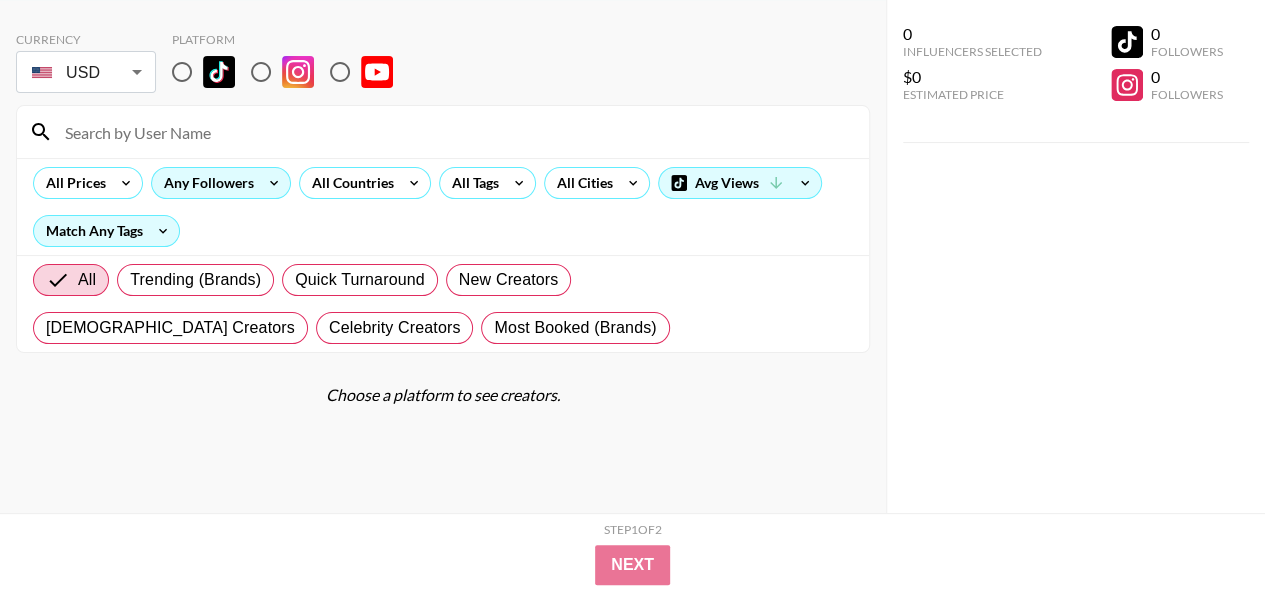 click 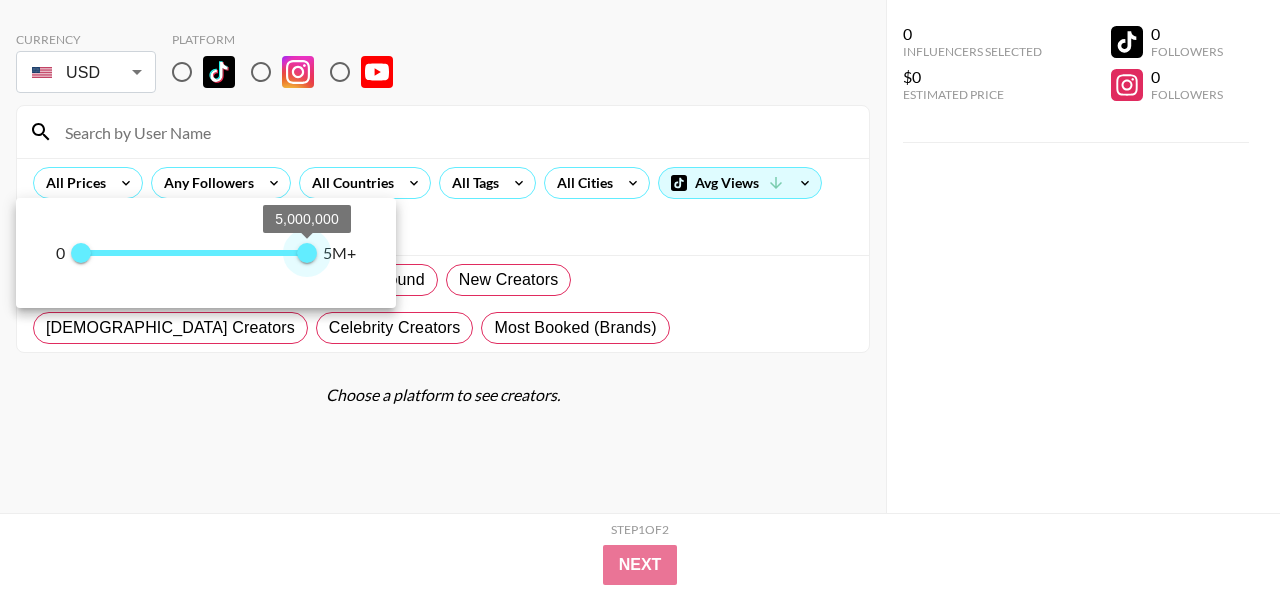 type on "4900000" 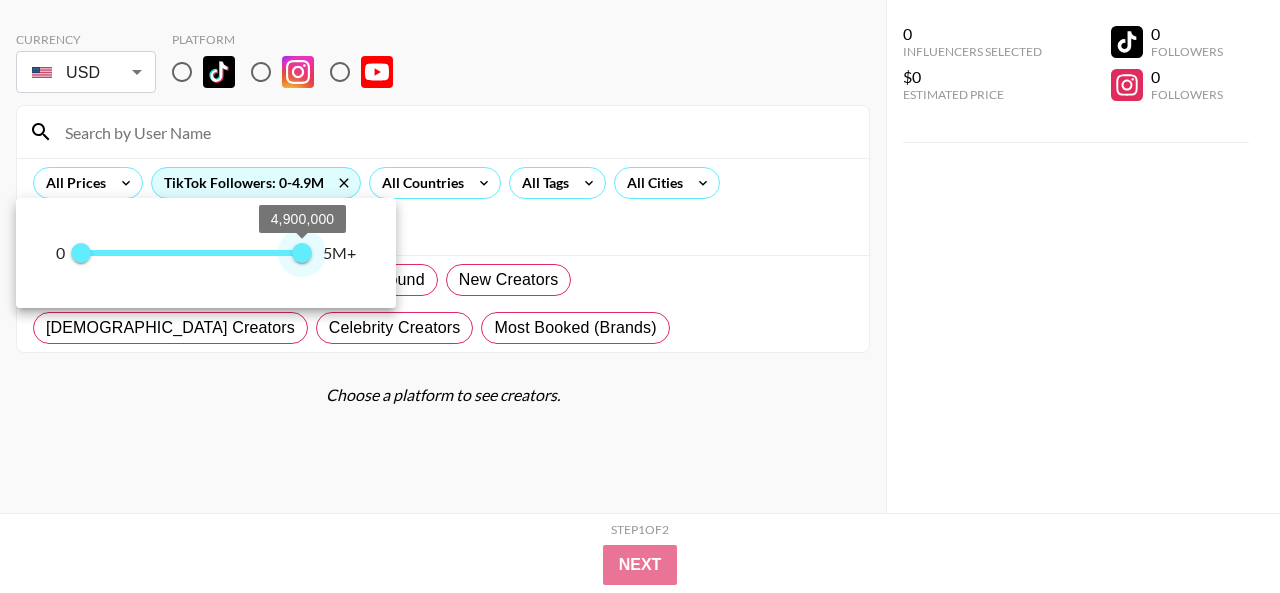 click on "4,900,000" at bounding box center (302, 253) 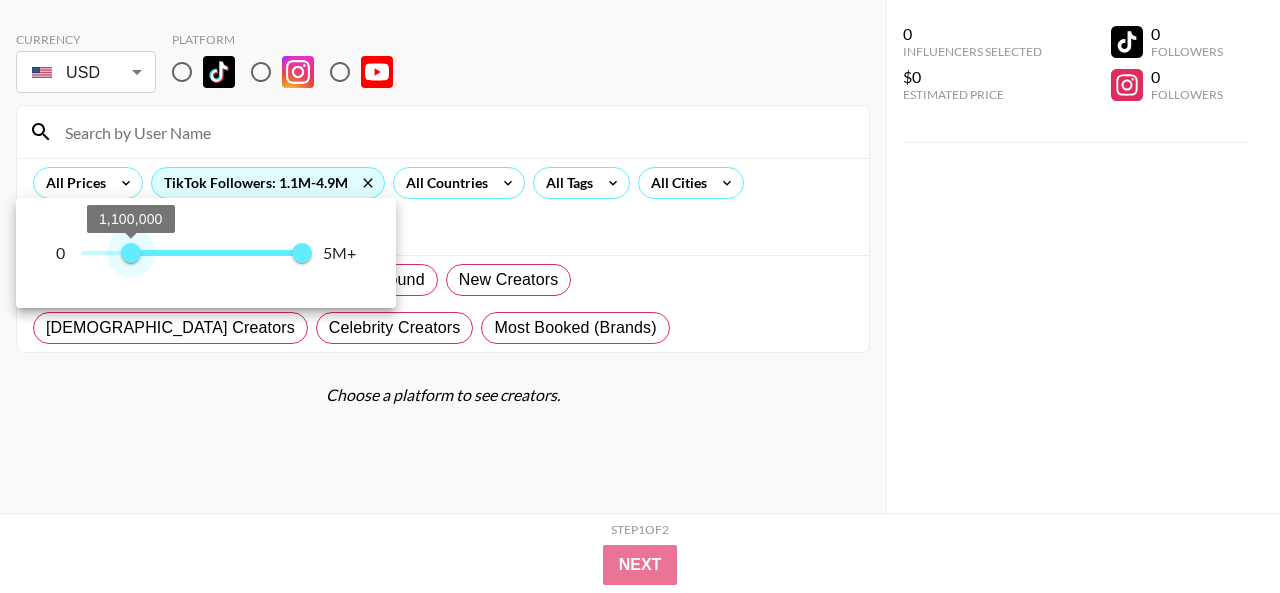 type on "1000000" 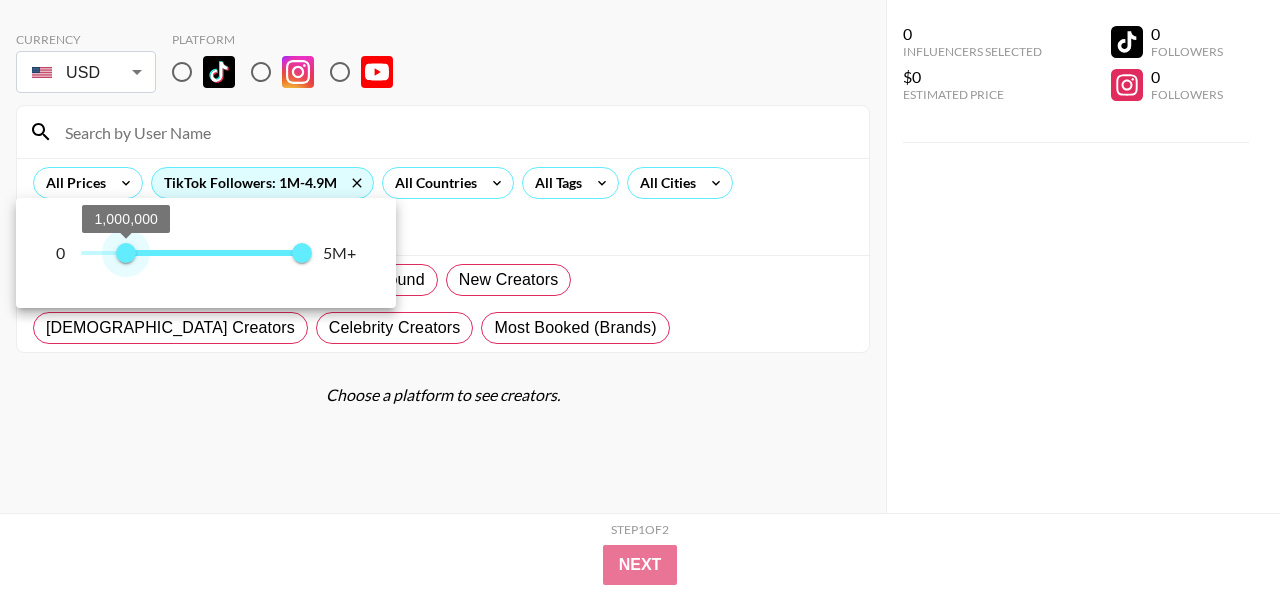 drag, startPoint x: 77, startPoint y: 260, endPoint x: 127, endPoint y: 261, distance: 50.01 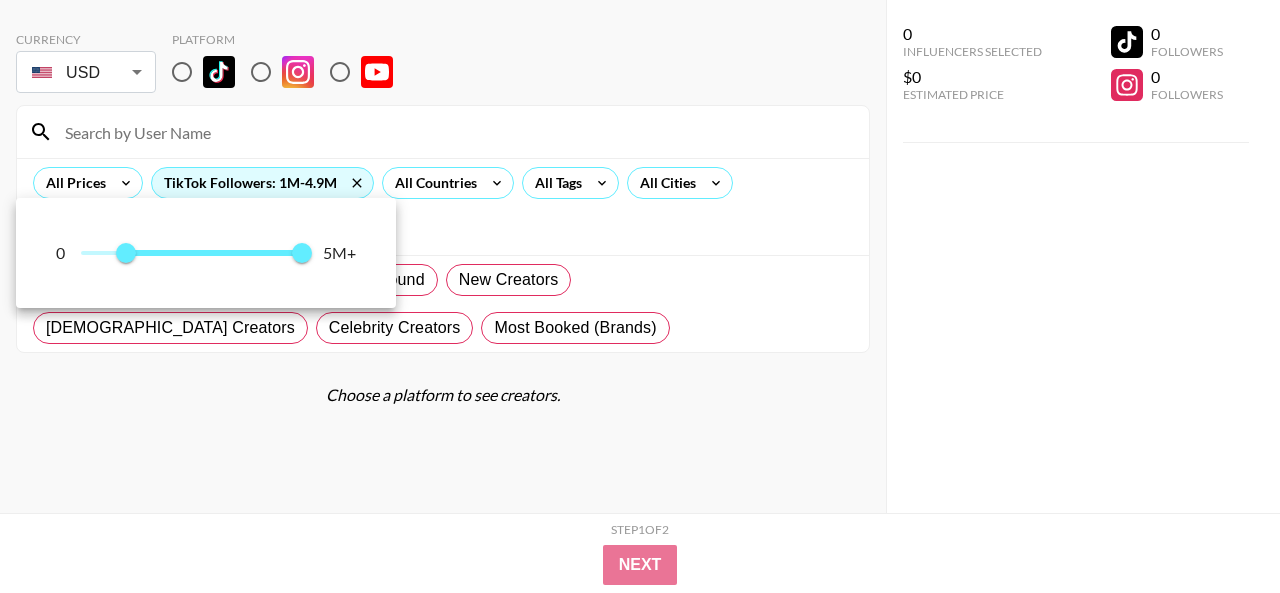 click at bounding box center (640, 296) 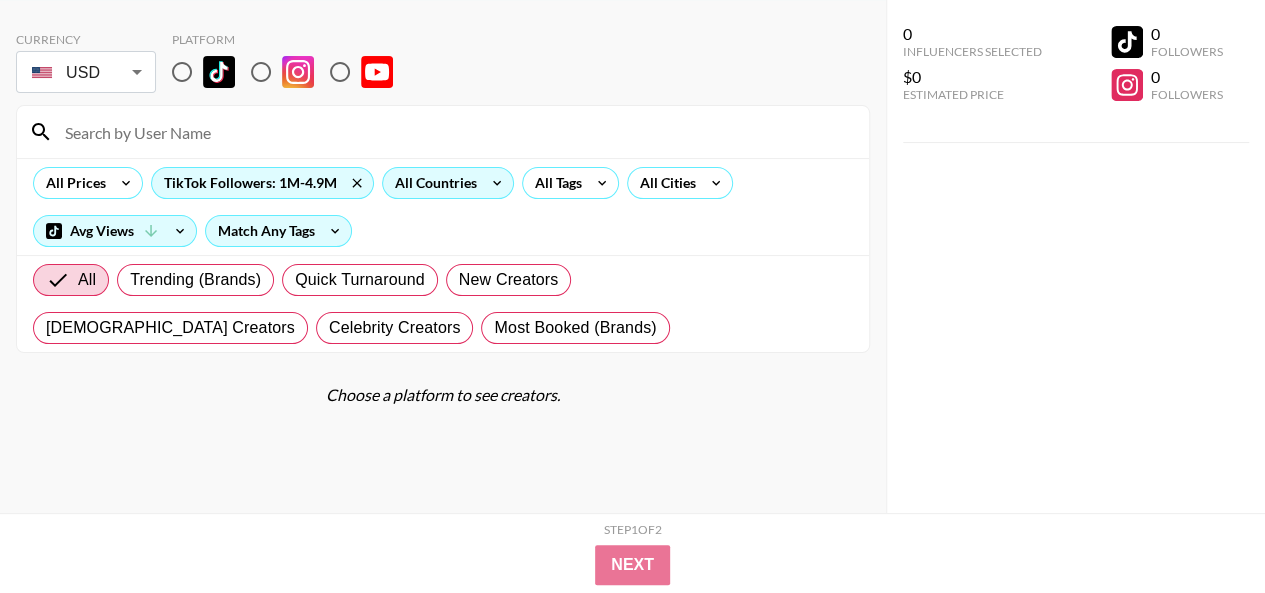 click 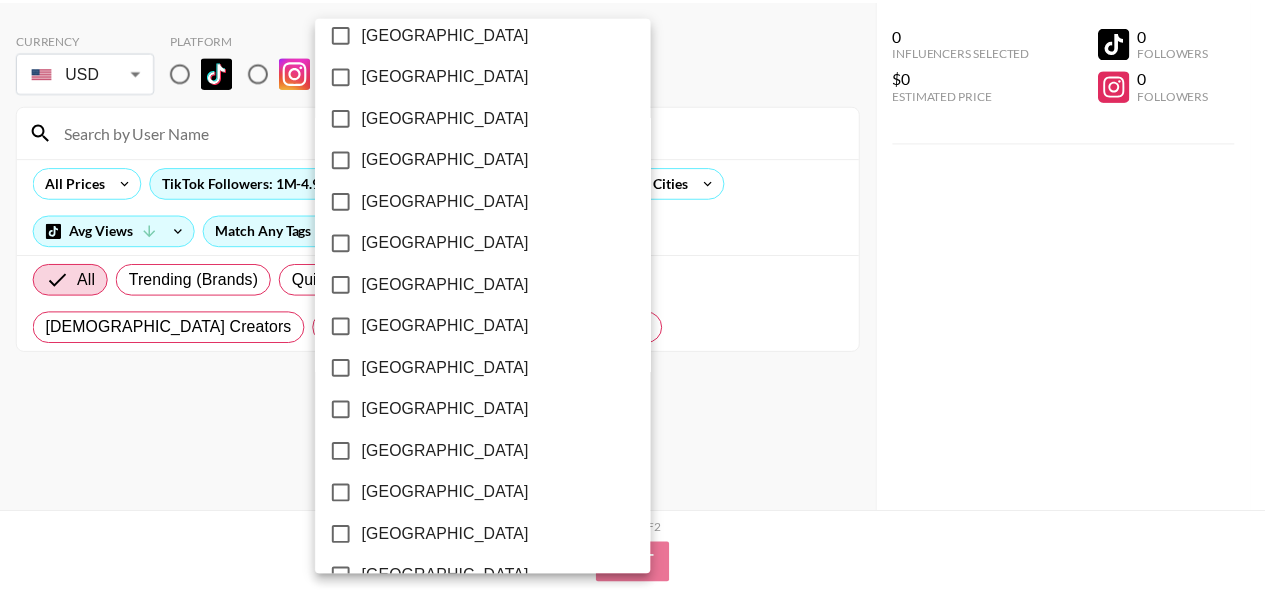 scroll, scrollTop: 1738, scrollLeft: 0, axis: vertical 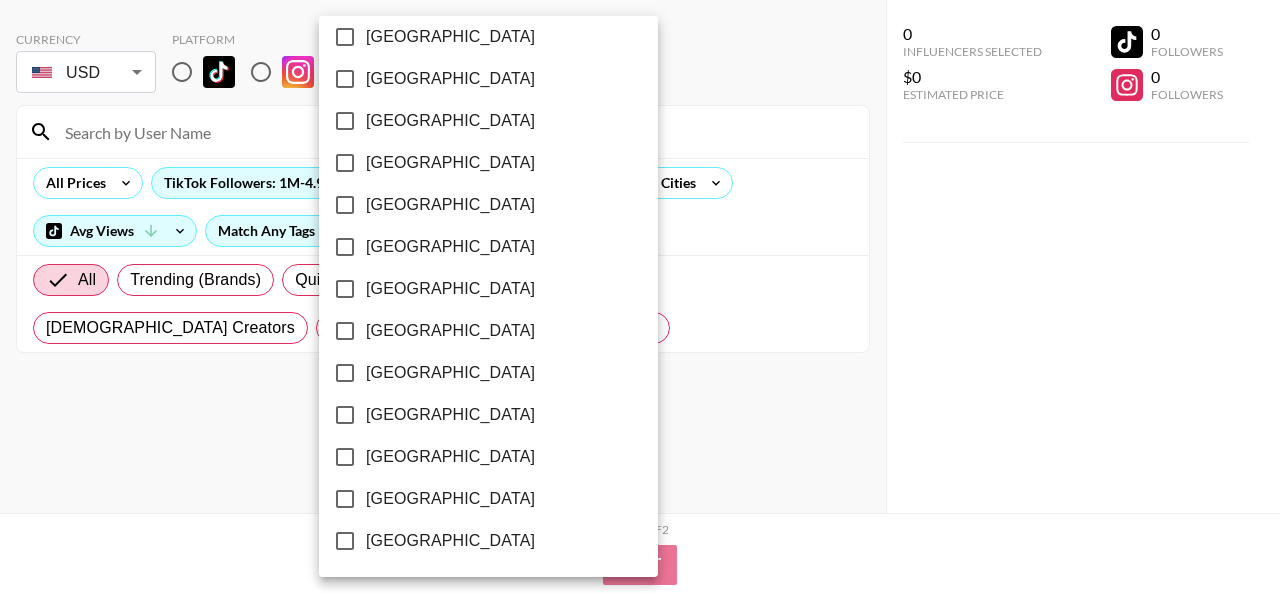click on "[GEOGRAPHIC_DATA]" at bounding box center (450, 499) 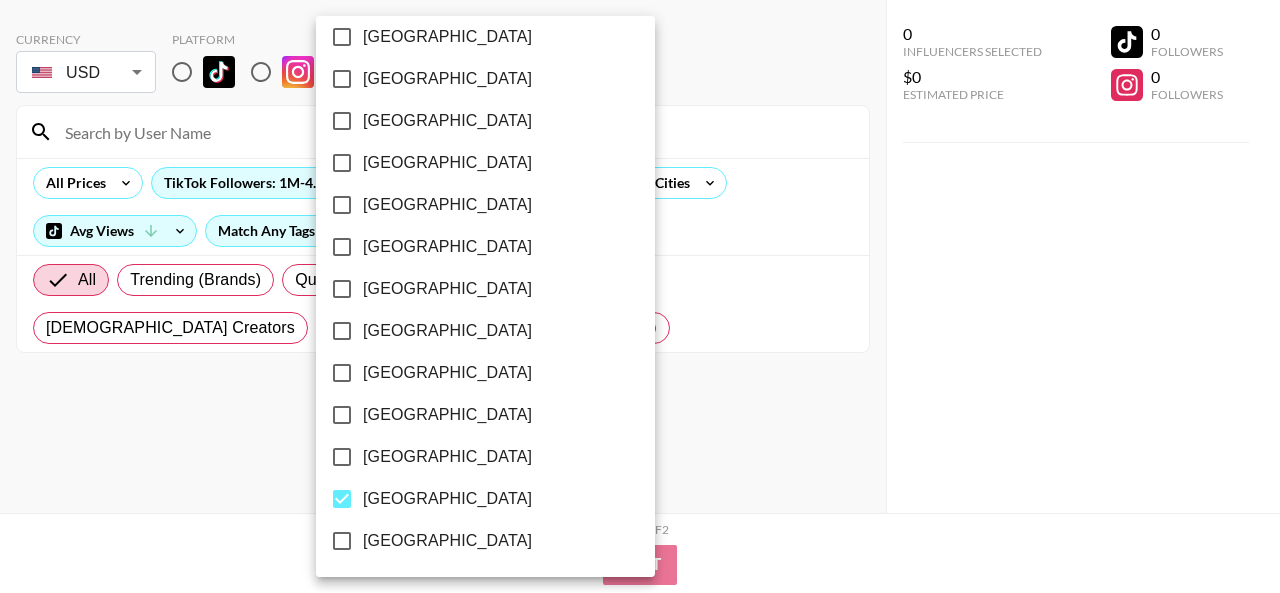 click at bounding box center (640, 296) 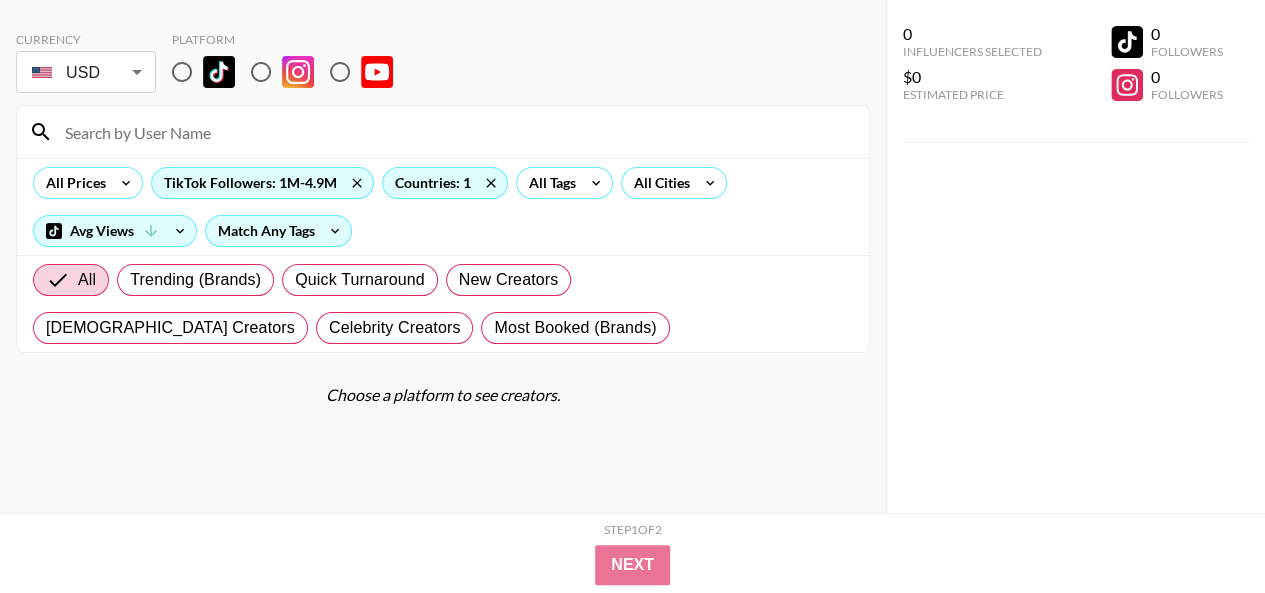 click at bounding box center (182, 72) 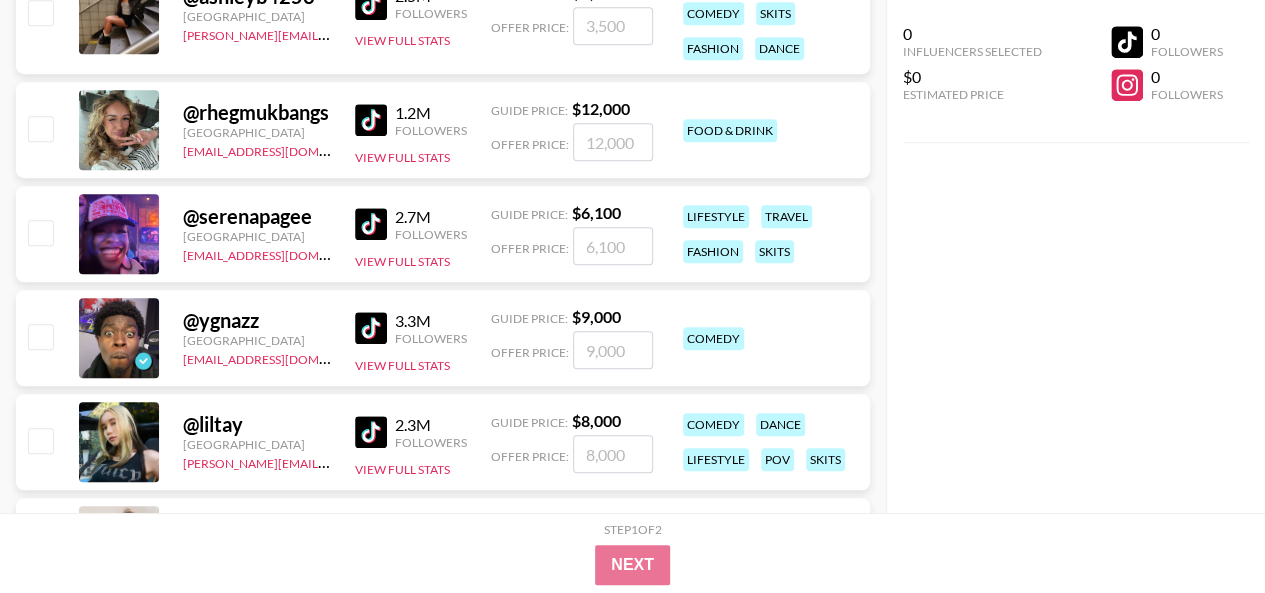 scroll, scrollTop: 700, scrollLeft: 0, axis: vertical 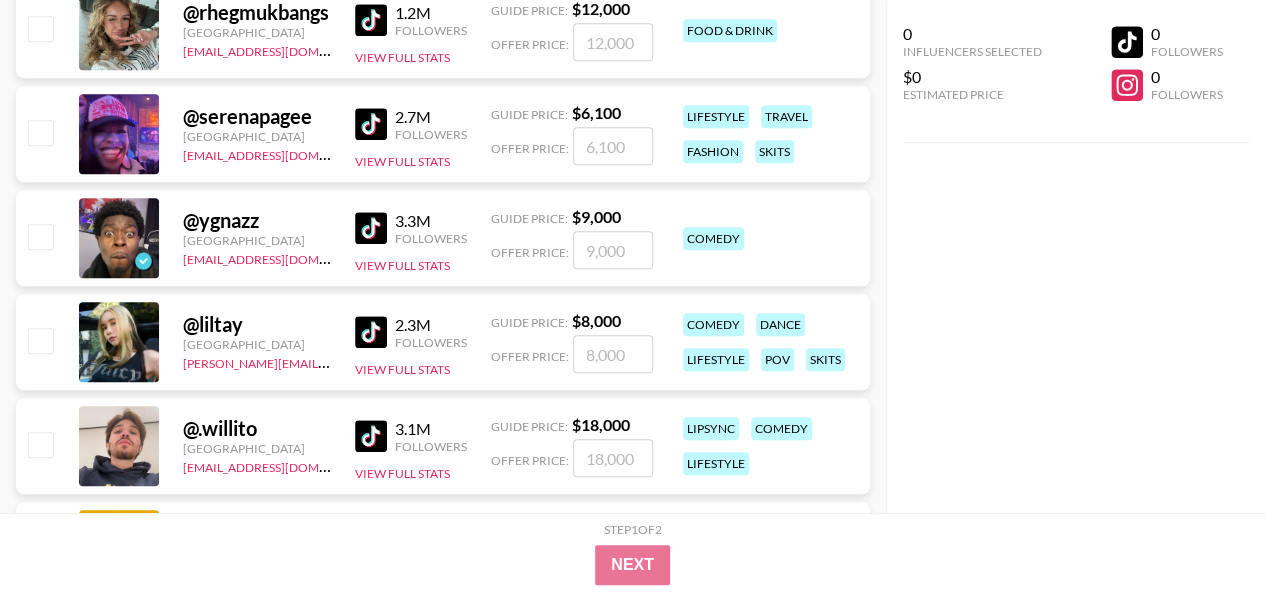 click on "@ liltay" at bounding box center [257, 324] 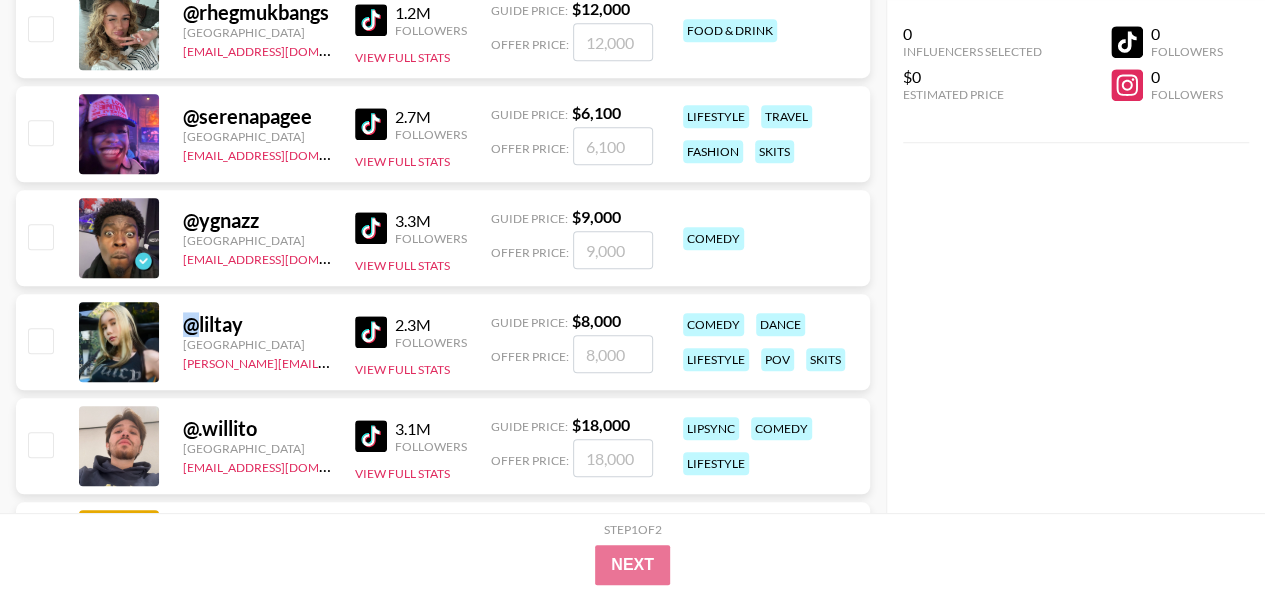 click on "@ liltay" at bounding box center (257, 324) 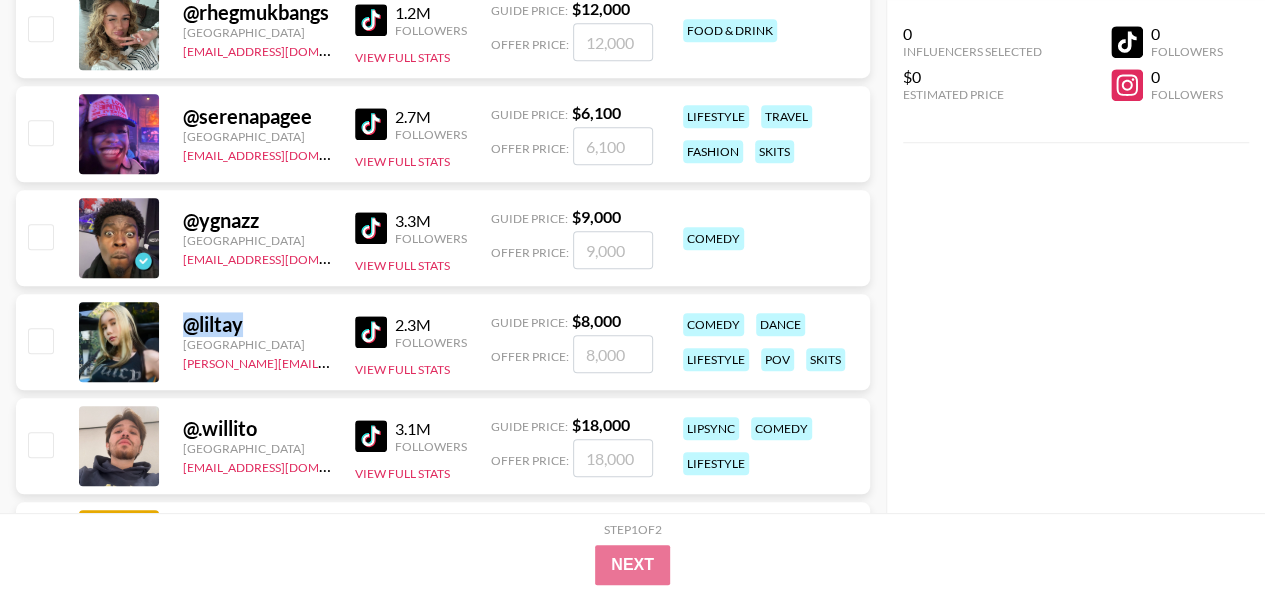 click on "@ liltay" at bounding box center (257, 324) 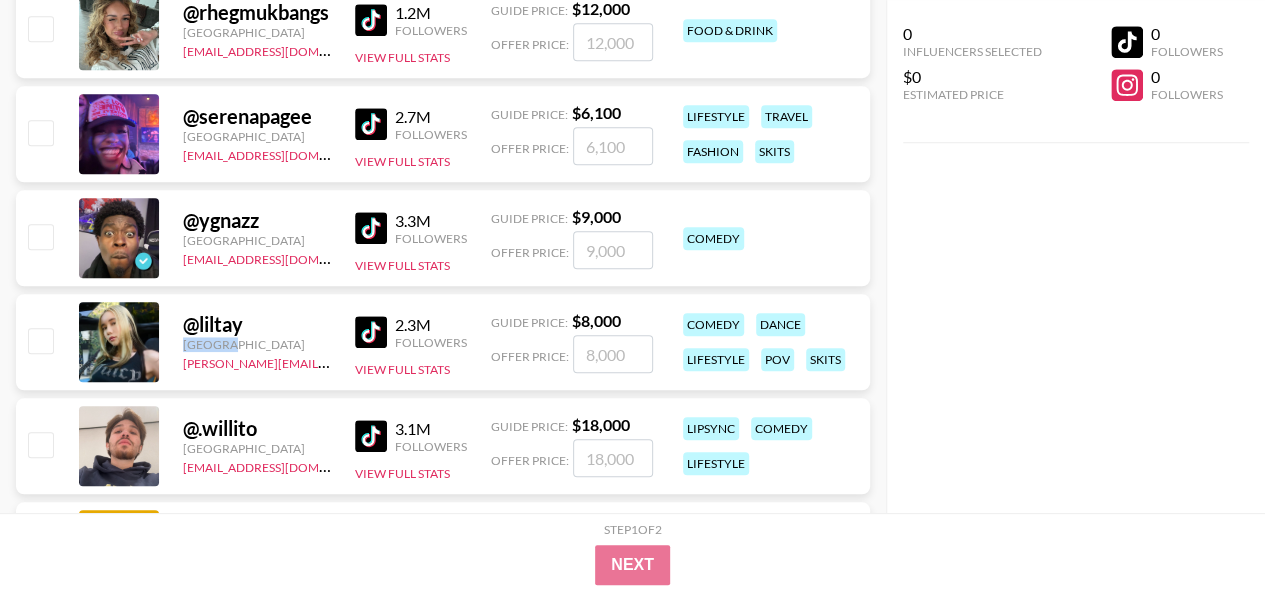 click on "@ liltay United States tancredi@grail-talent.com 2.3M Followers View Full Stats Guide Price: $ 8,000 Offer Price: comedy dance lifestyle pov skits" at bounding box center (443, 342) 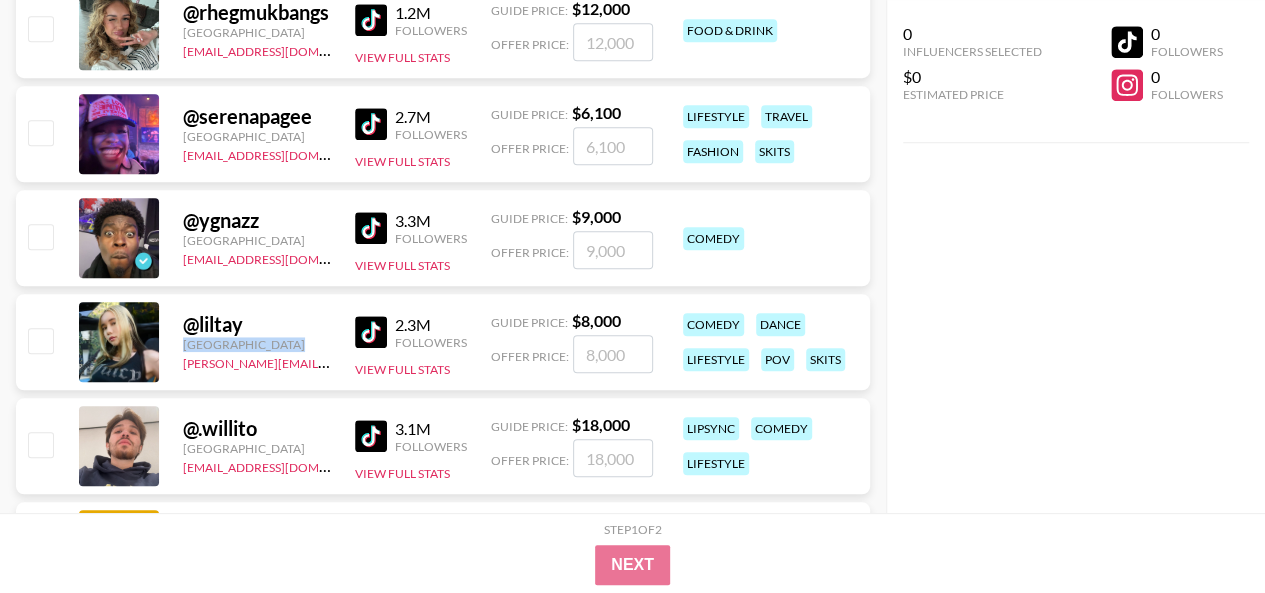 click on "@ liltay United States tancredi@grail-talent.com 2.3M Followers View Full Stats Guide Price: $ 8,000 Offer Price: comedy dance lifestyle pov skits" at bounding box center [443, 342] 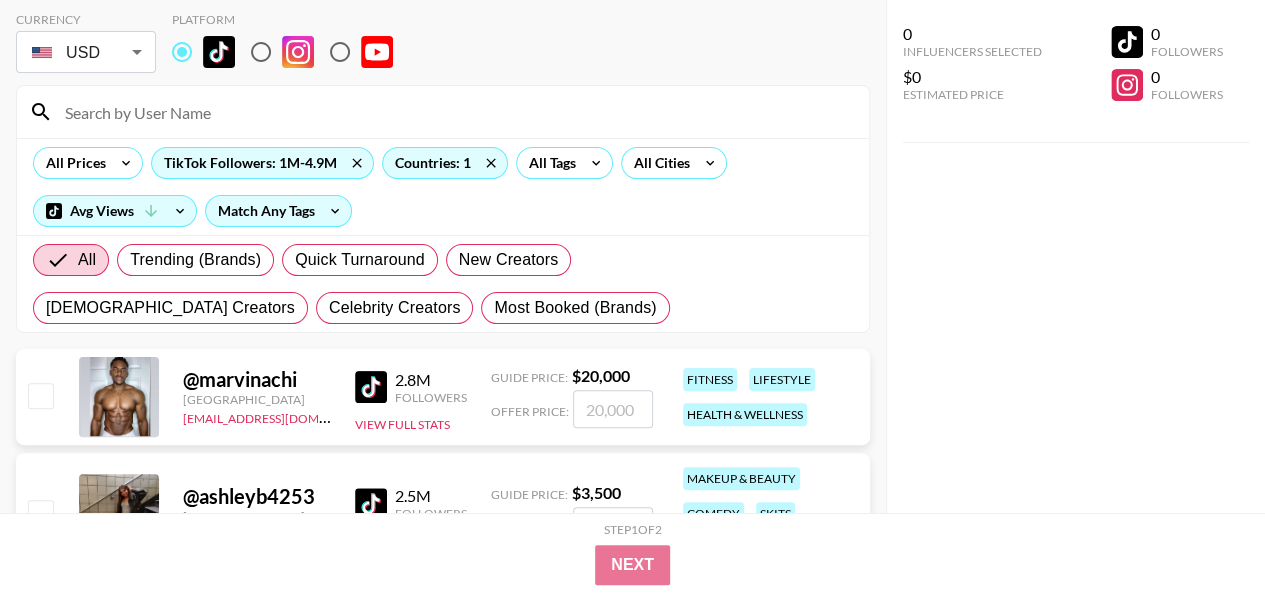 scroll, scrollTop: 200, scrollLeft: 0, axis: vertical 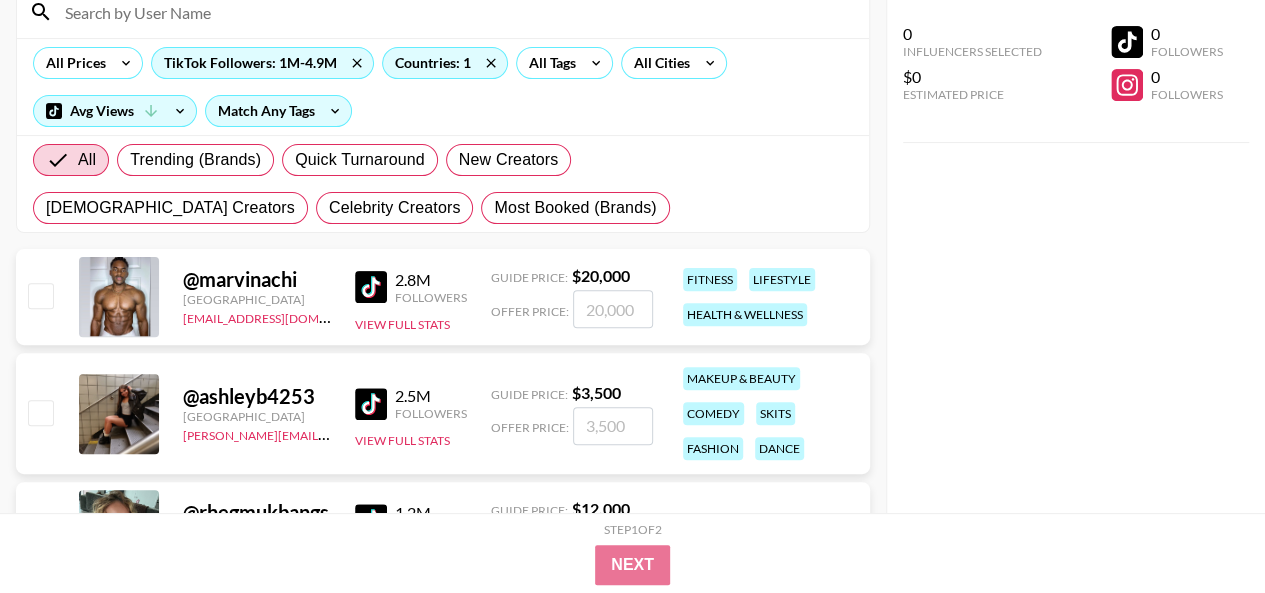 click on "0 Influencers Selected $0 Estimated Price 0 Followers 0 Followers" at bounding box center (1076, 256) 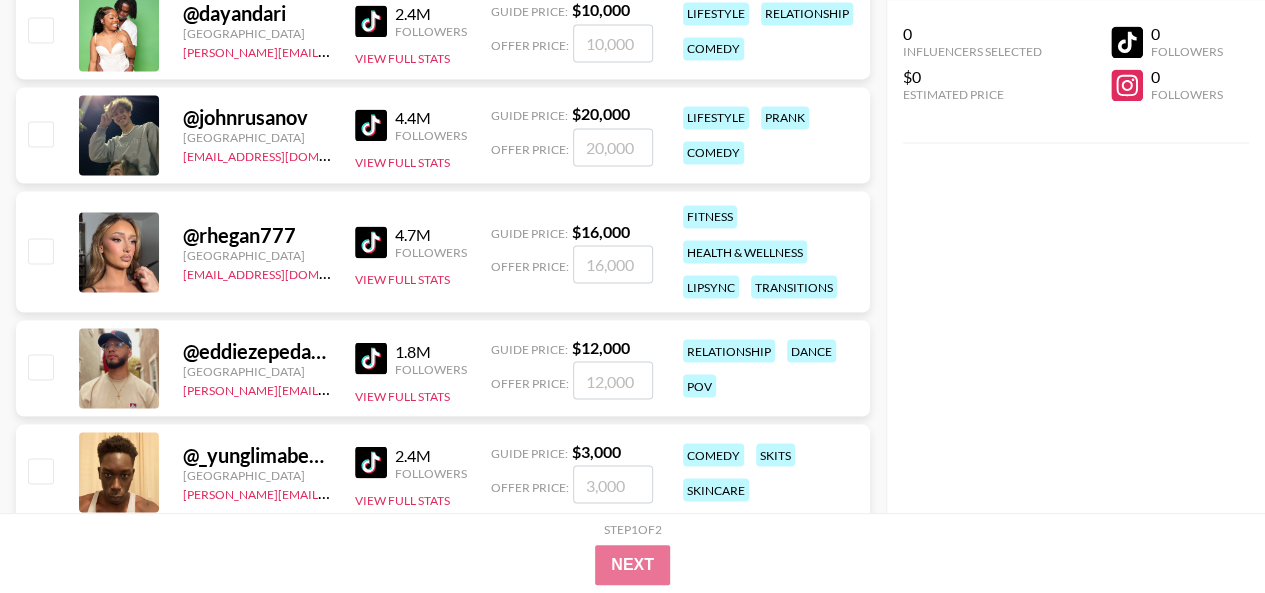 click on "@ marvinachi United States thais@grail-talent.com 2.8M Followers View Full Stats Guide Price: $ 20,000 Offer Price: fitness lifestyle health & wellness @ ashleyb4253 United States tancredi@grail-talent.com 2.5M Followers View Full Stats Guide Price: $ 3,500 Offer Price: makeup & beauty comedy skits fashion dance @ rhegmukbangs United States denver@grail-talent.com 1.2M Followers View Full Stats Guide Price: $ 12,000 Offer Price: food & drink @ serenapagee United States denver@grail-talent.com 2.7M Followers View Full Stats Guide Price: $ 6,100 Offer Price: lifestyle travel fashion skits @ ygnazz United States will@grail-talent.com 3.3M Followers View Full Stats Guide Price: $ 9,000 Offer Price: comedy @ liltay United States tancredi@grail-talent.com 2.3M Followers View Full Stats Guide Price: $ 8,000 Offer Price: comedy dance lifestyle pov skits @ .willito United States ehartney@grail-talent.com 3.1M Followers View Full Stats Guide Price: $ 18,000 Offer Price: lipsync comedy lifestyle @ itsandrewz 3M $ 12,000" at bounding box center [443, 74939] 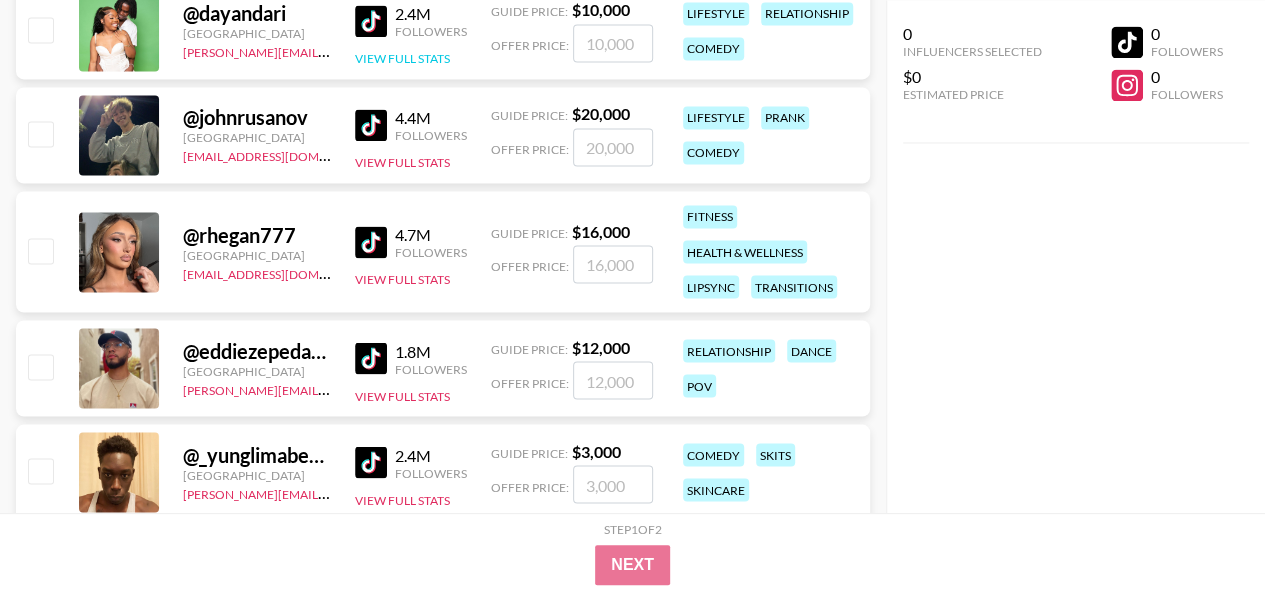 scroll, scrollTop: 2060, scrollLeft: 0, axis: vertical 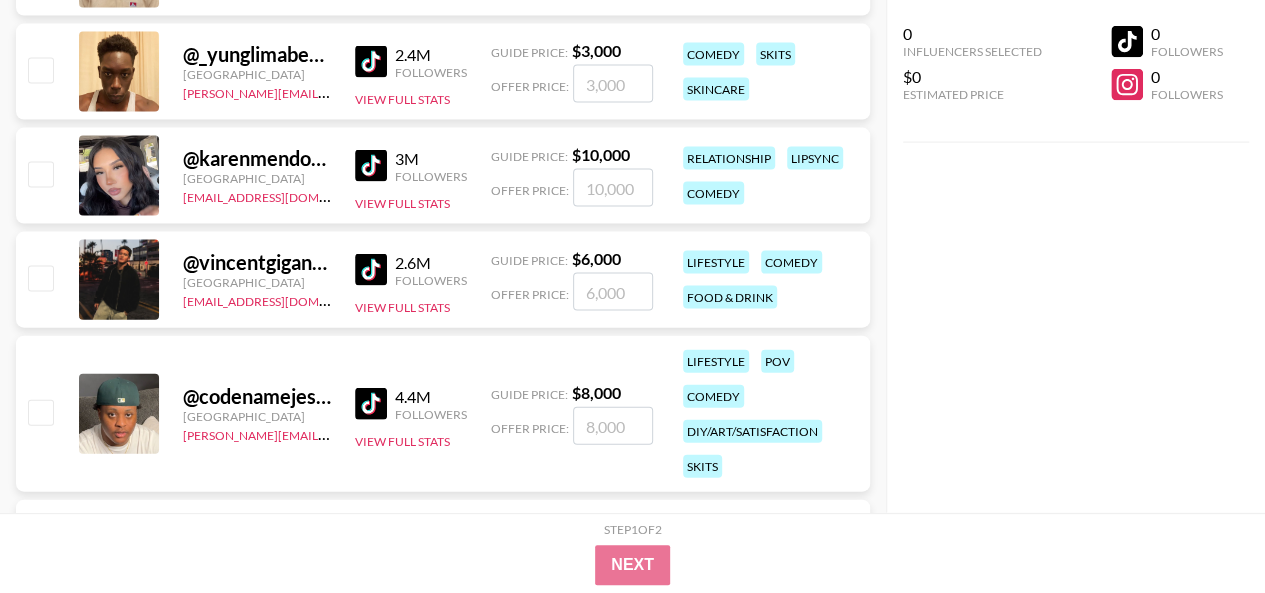 click on "0 Influencers Selected $0 Estimated Price 0 Followers 0 Followers" at bounding box center [1076, 256] 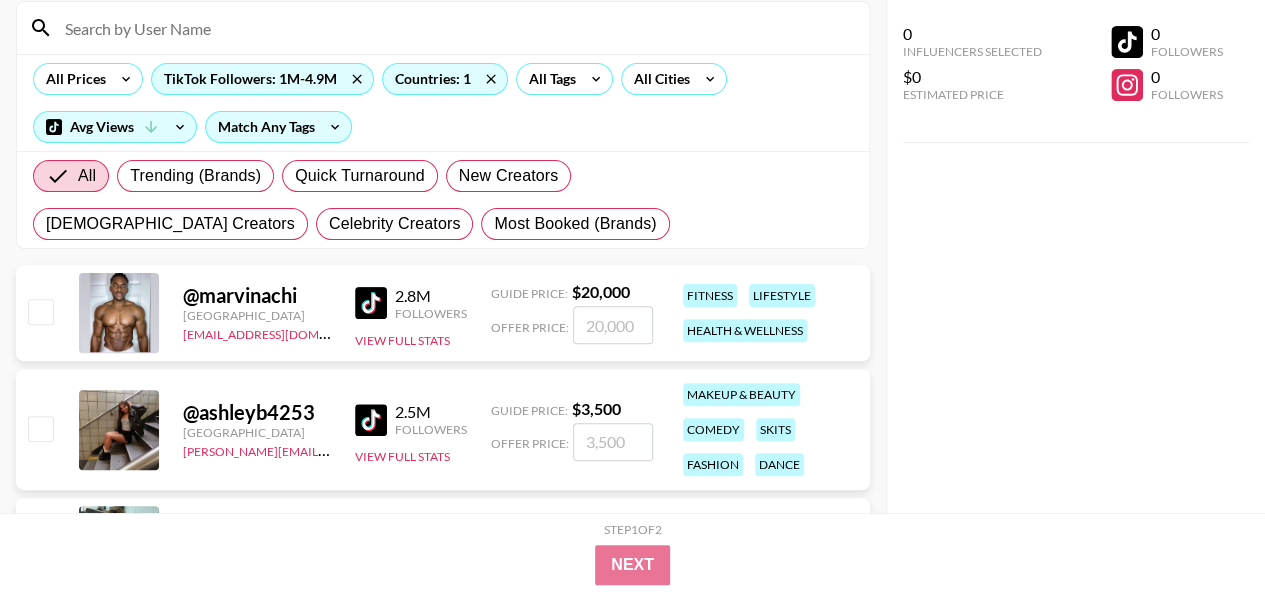 click on "0 Influencers Selected $0 Estimated Price 0 Followers 0 Followers" at bounding box center (1076, 256) 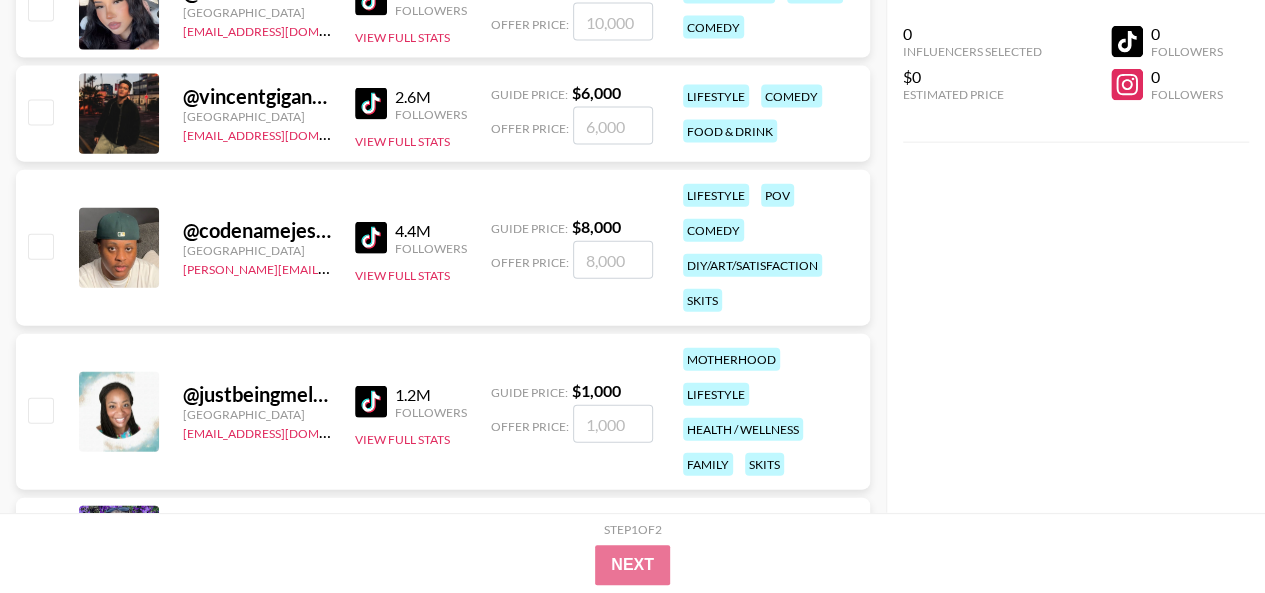 scroll, scrollTop: 2126, scrollLeft: 0, axis: vertical 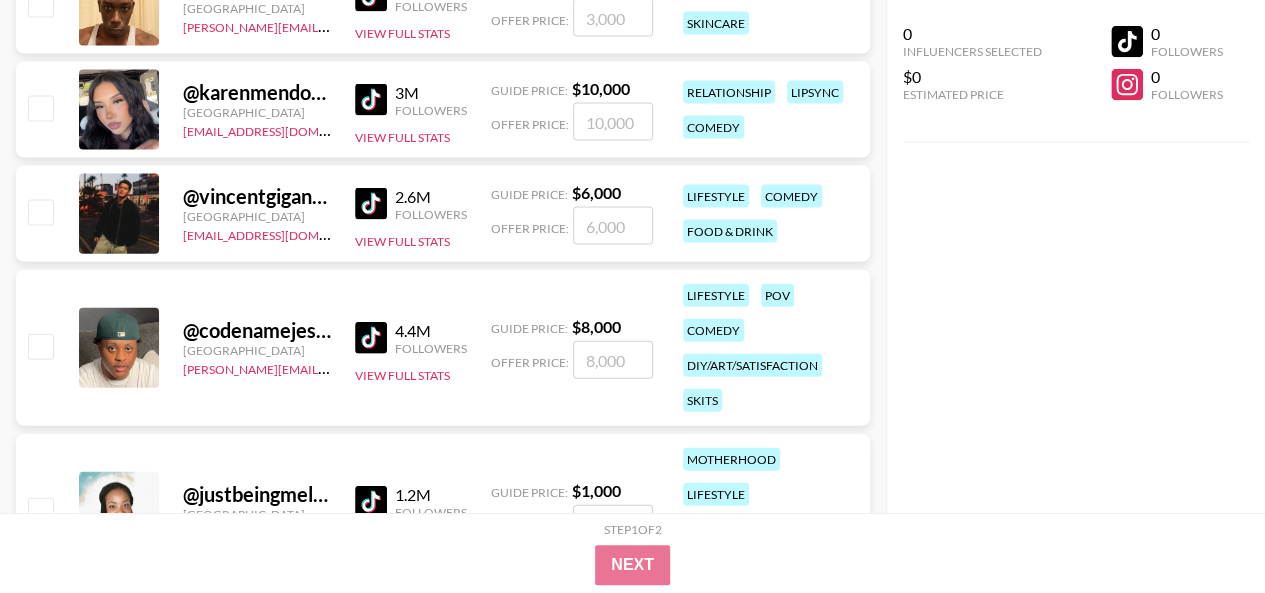 click on "0 Influencers Selected $0 Estimated Price 0 Followers 0 Followers" at bounding box center [1076, 256] 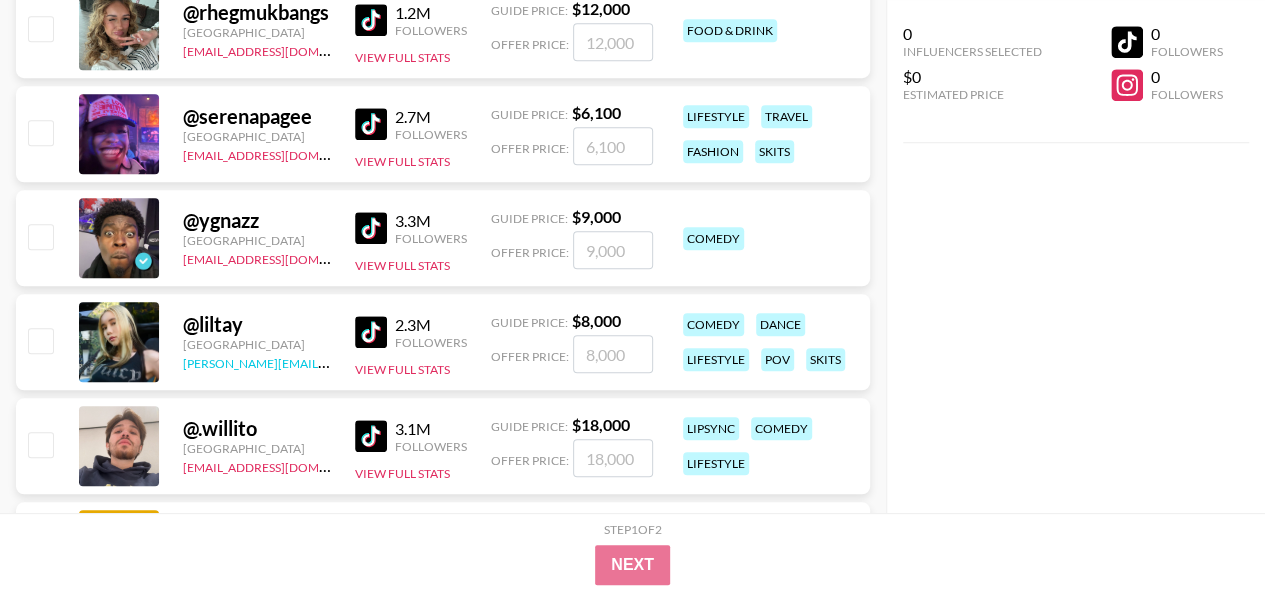 scroll, scrollTop: 800, scrollLeft: 0, axis: vertical 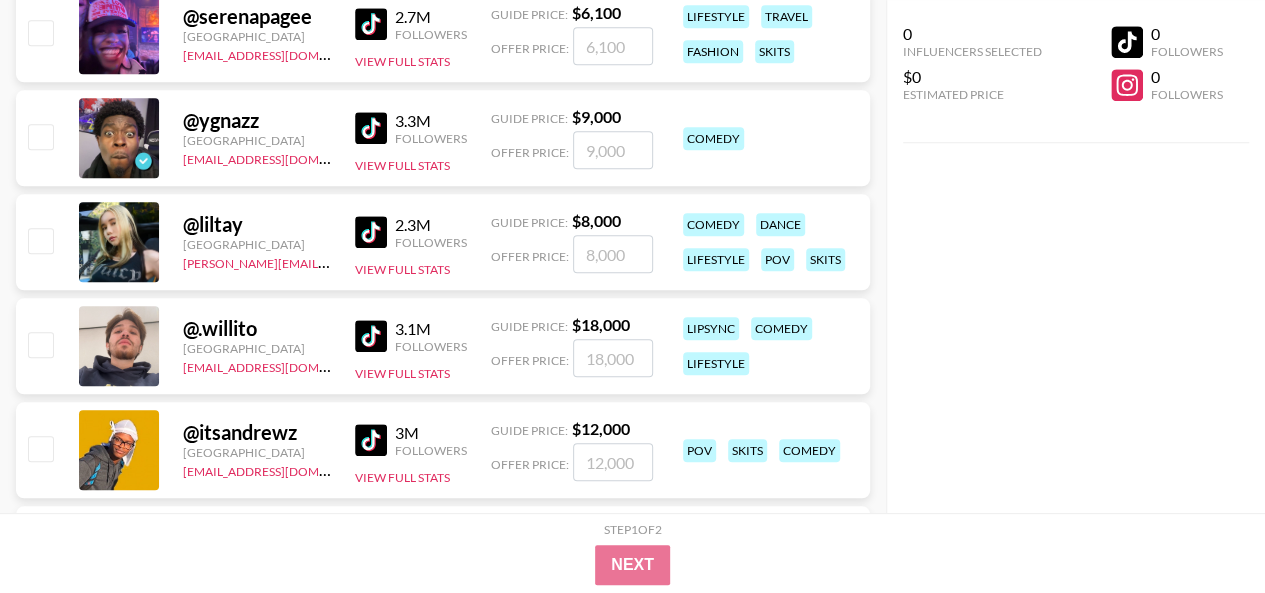 click on "0 Influencers Selected $0 Estimated Price 0 Followers 0 Followers" at bounding box center (1076, 256) 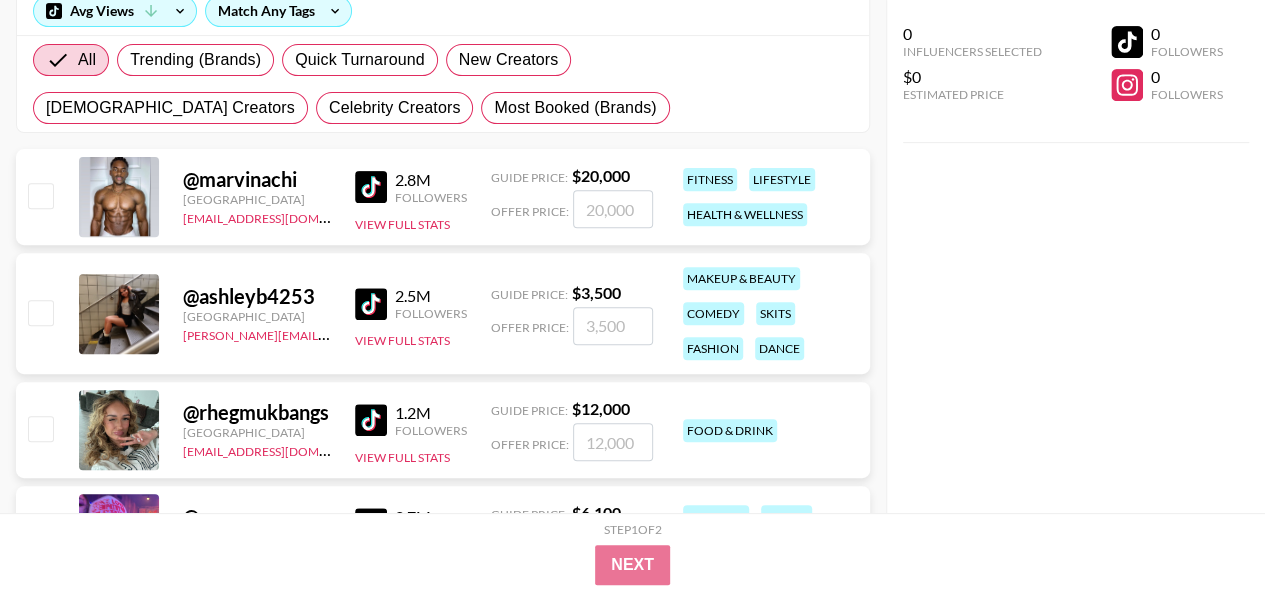 scroll, scrollTop: 0, scrollLeft: 0, axis: both 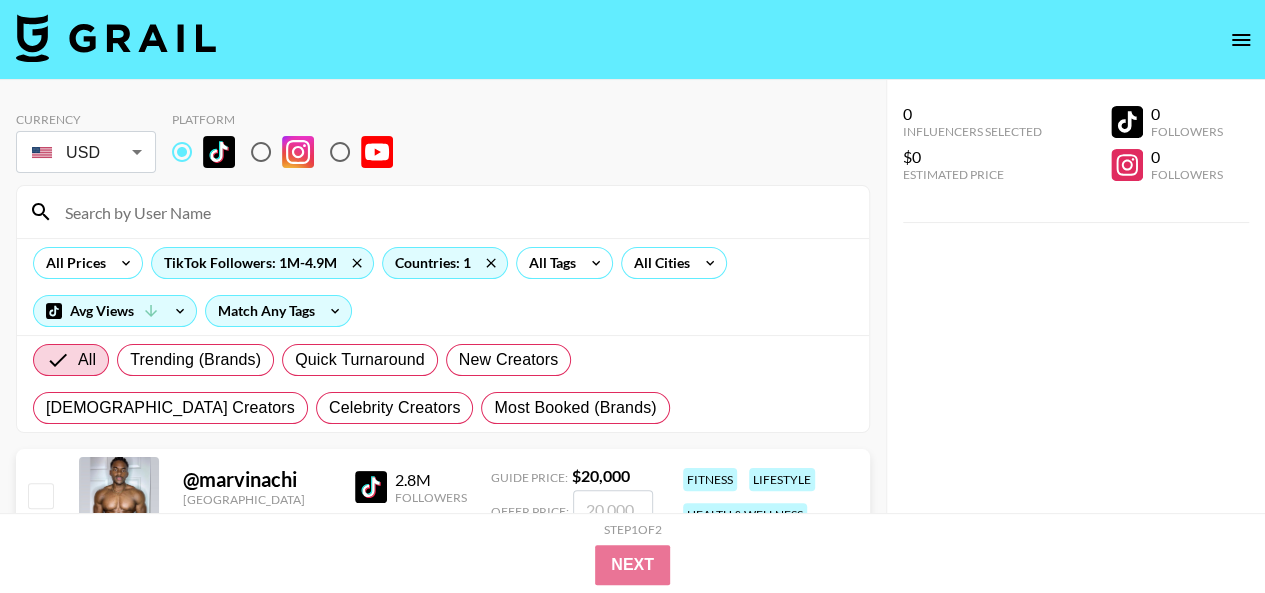 click on "0 Influencers Selected $0 Estimated Price 0 Followers 0 Followers" at bounding box center (1076, 336) 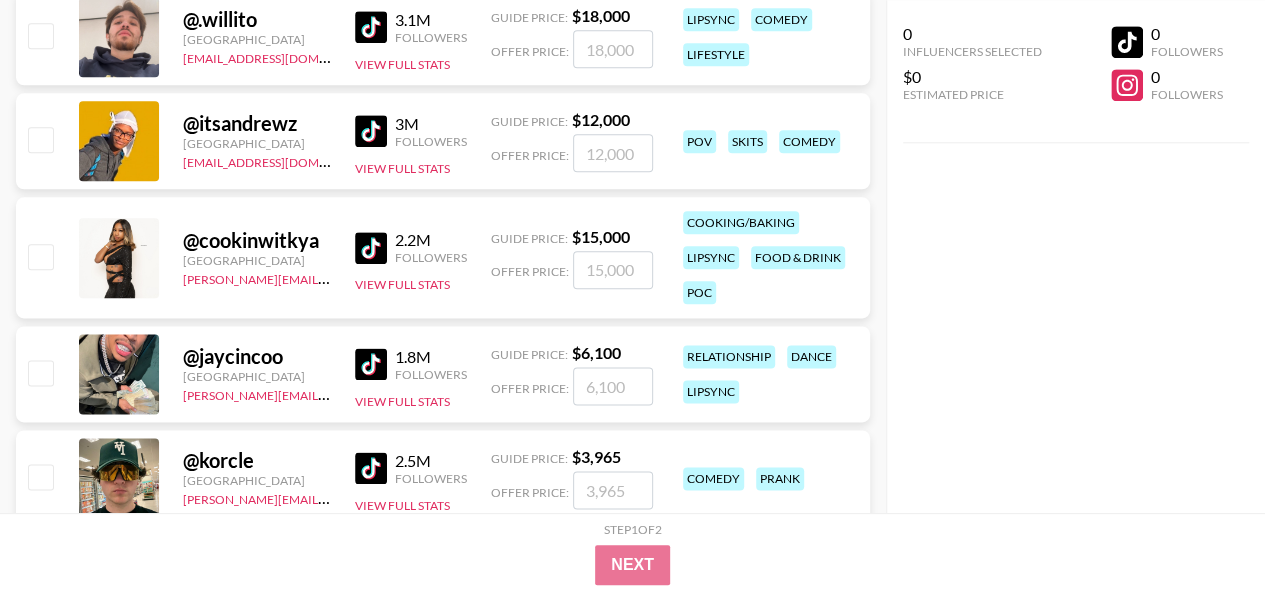 scroll, scrollTop: 1209, scrollLeft: 0, axis: vertical 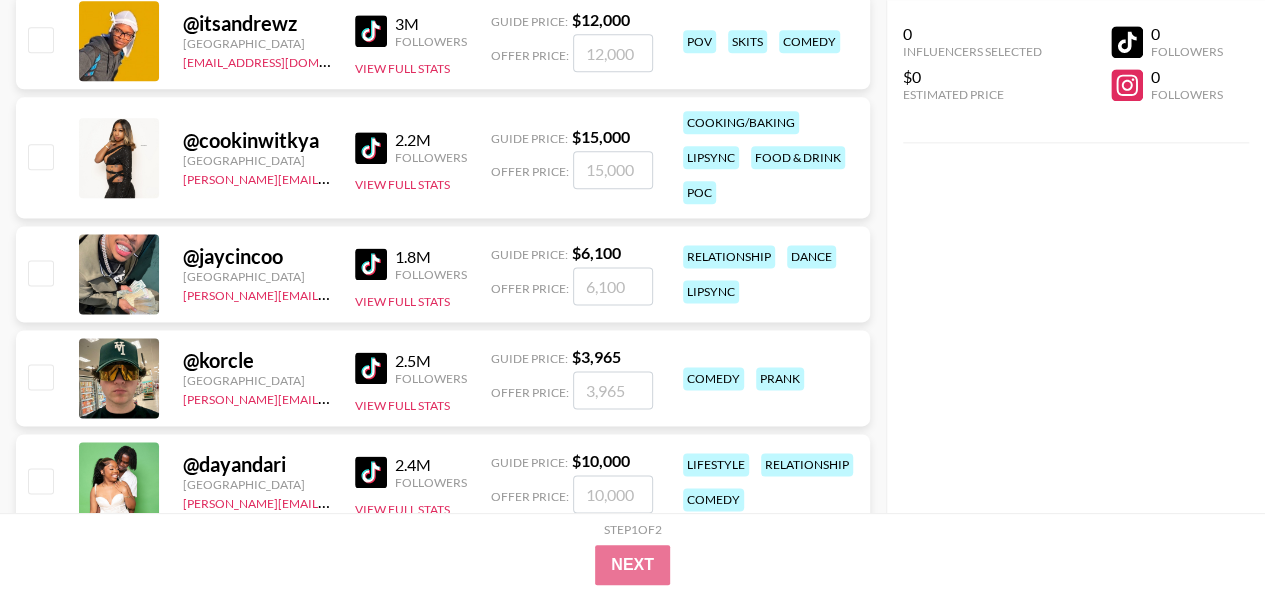 click on "@ korcle" at bounding box center [257, 360] 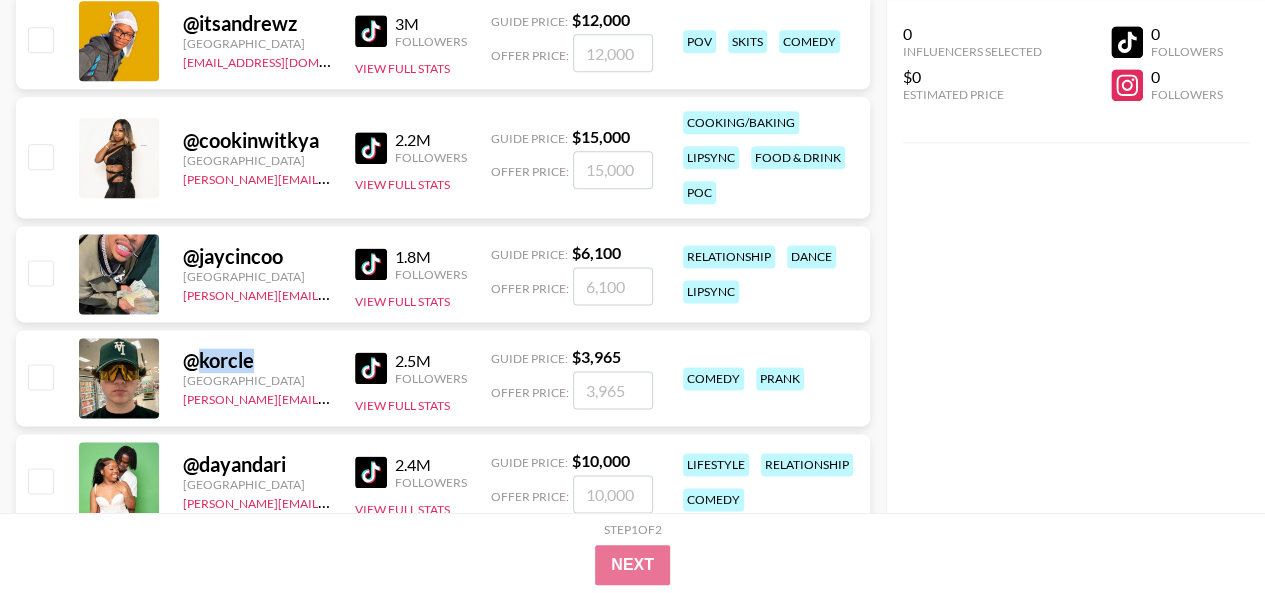 click on "@ korcle" at bounding box center (257, 360) 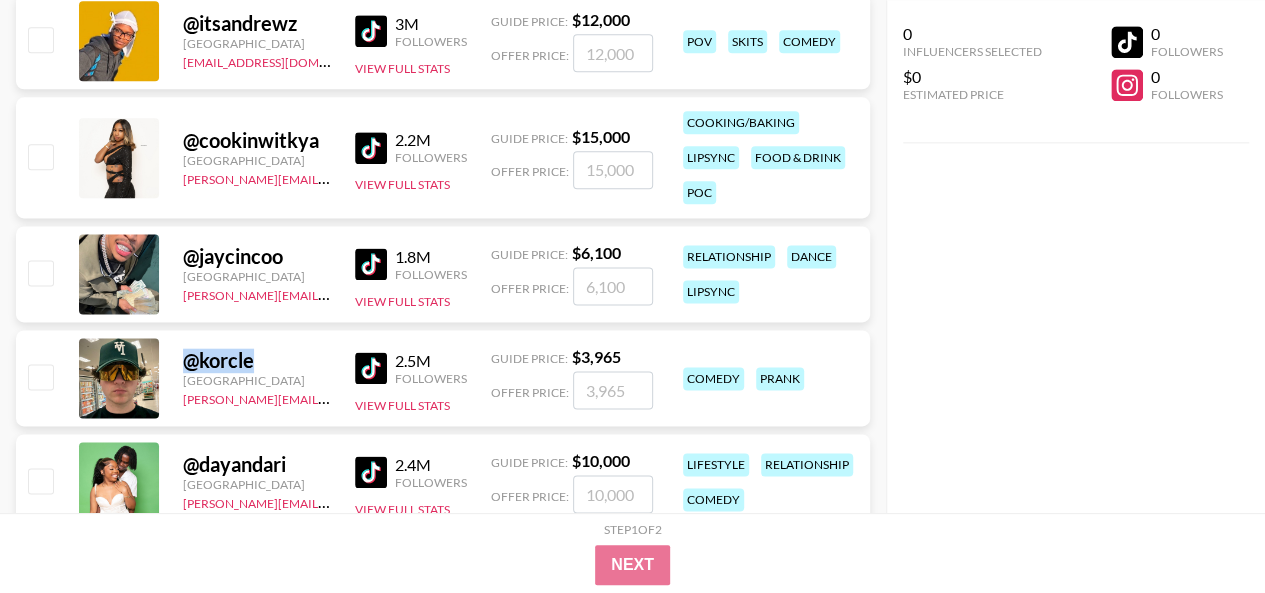 click on "@ korcle" at bounding box center (257, 360) 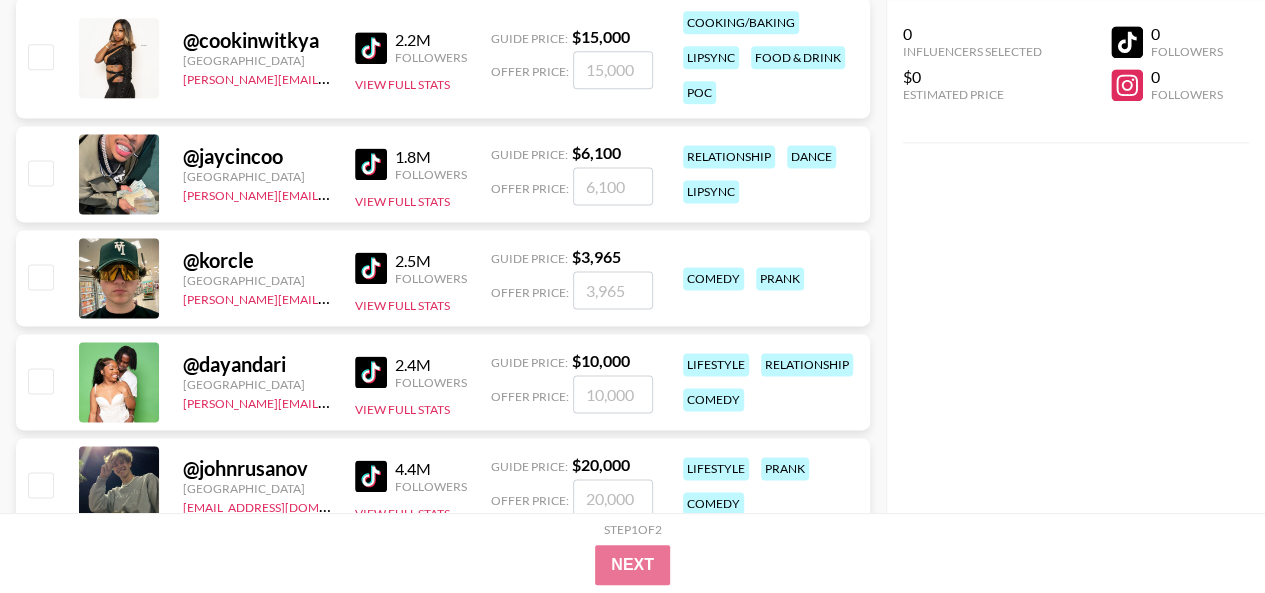 click on "[PERSON_NAME][EMAIL_ADDRESS][DOMAIN_NAME]" at bounding box center [257, 298] 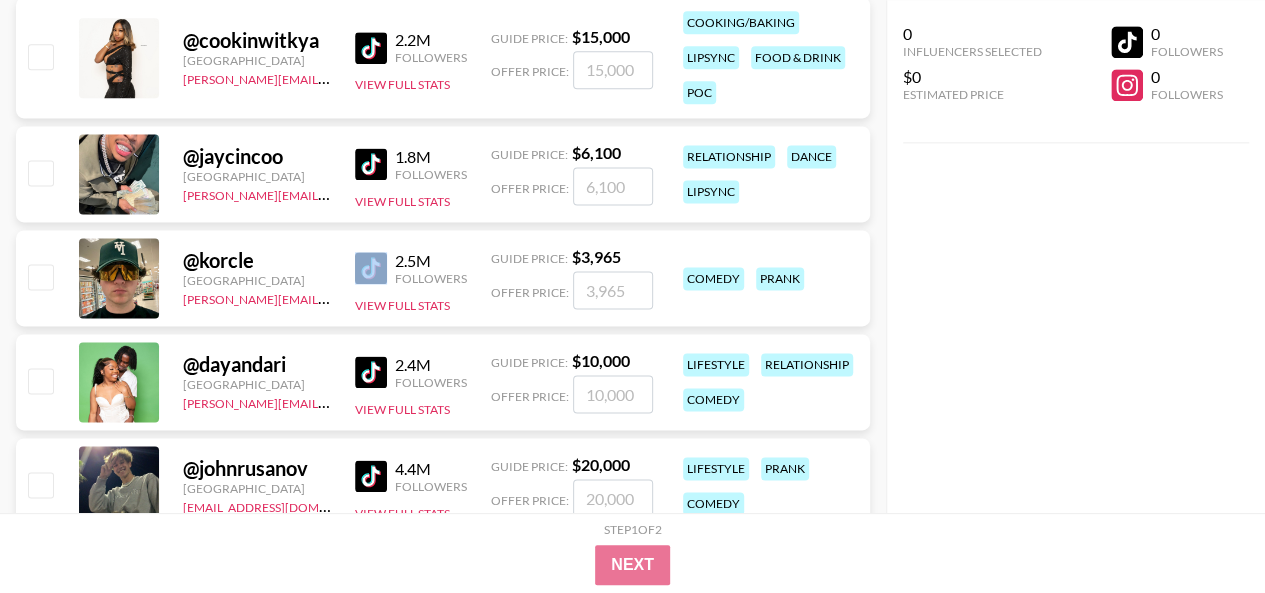 click on "[PERSON_NAME][EMAIL_ADDRESS][DOMAIN_NAME]" at bounding box center [257, 298] 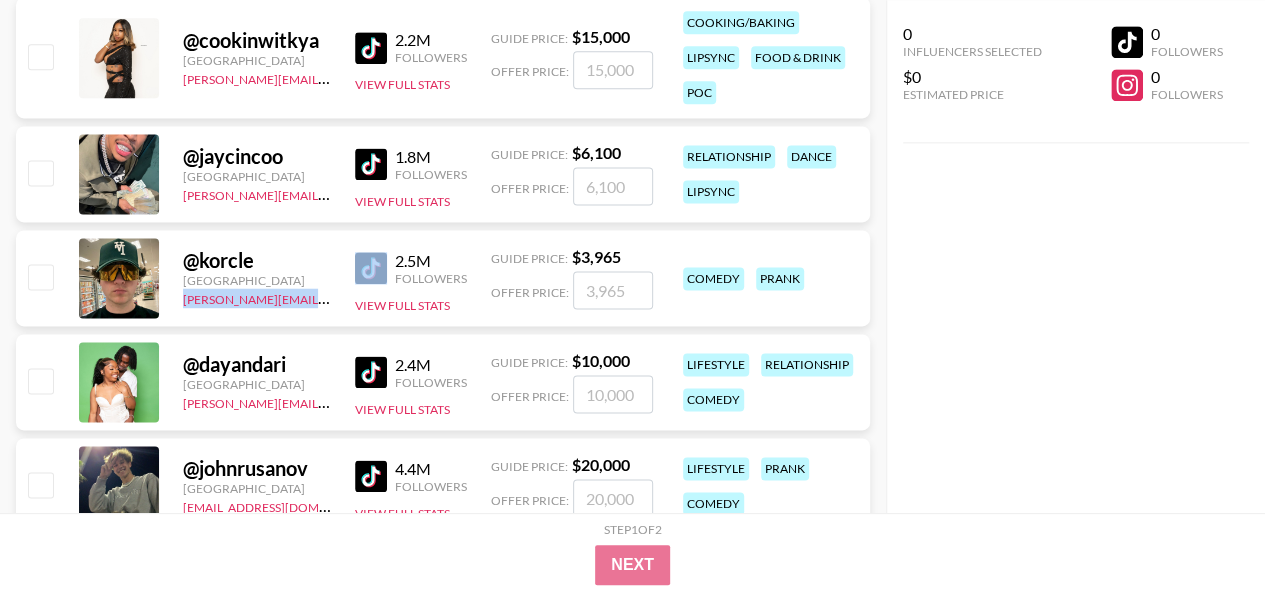 click on "[PERSON_NAME][EMAIL_ADDRESS][DOMAIN_NAME]" at bounding box center [257, 298] 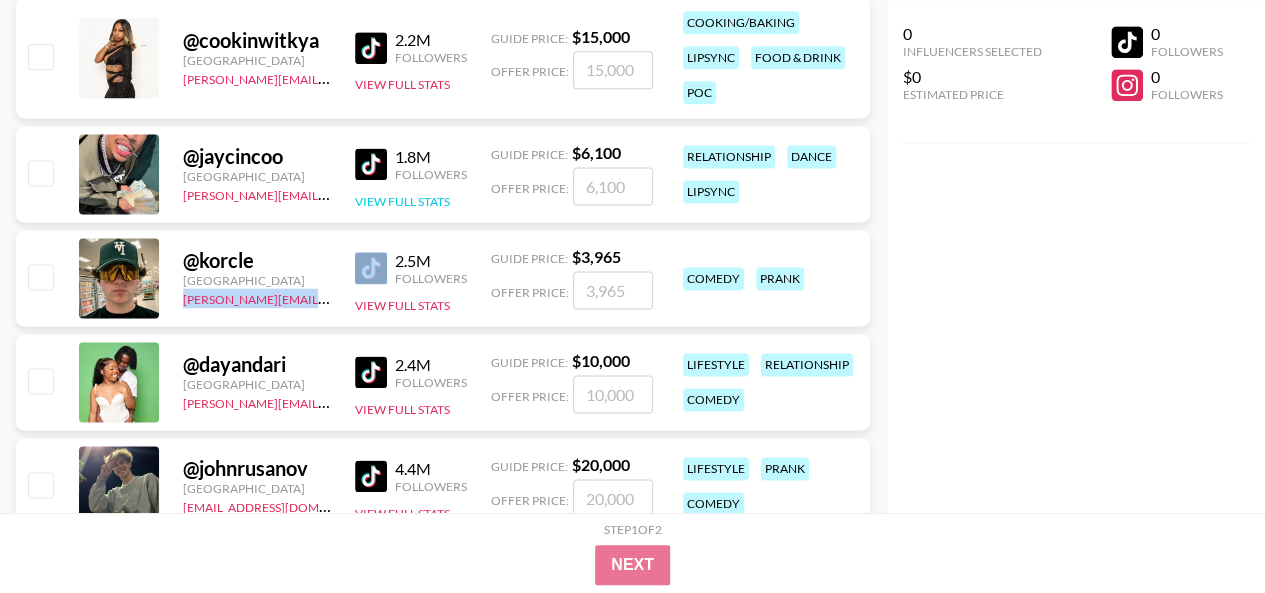 scroll, scrollTop: 1409, scrollLeft: 0, axis: vertical 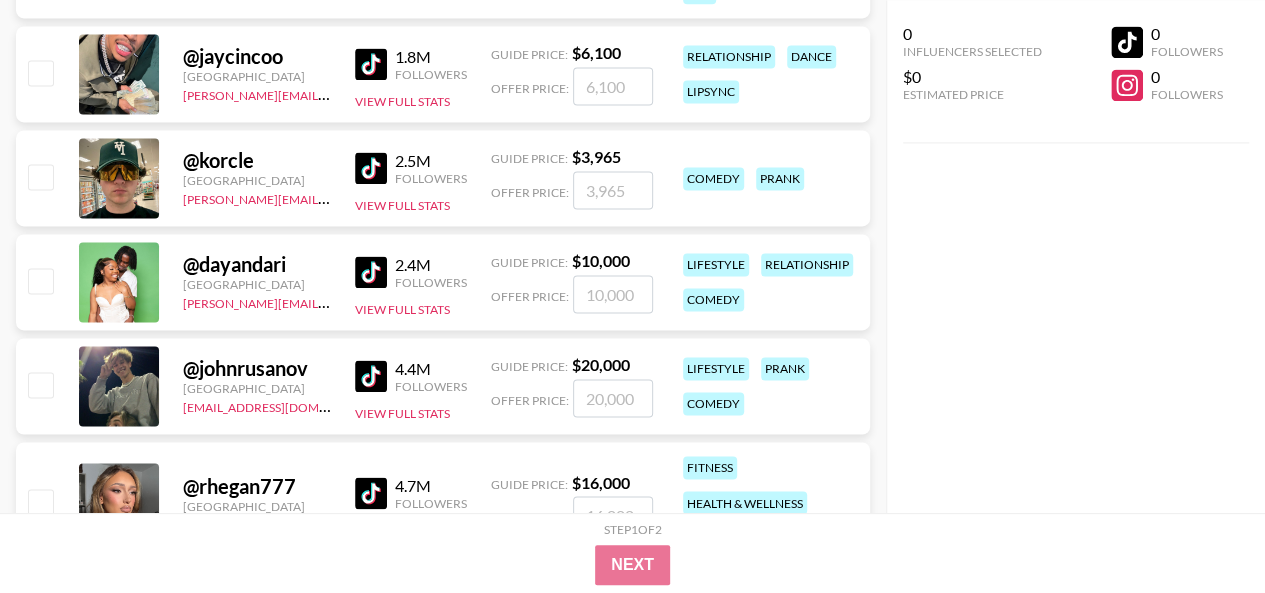 click on "@ dayandari" at bounding box center (257, 264) 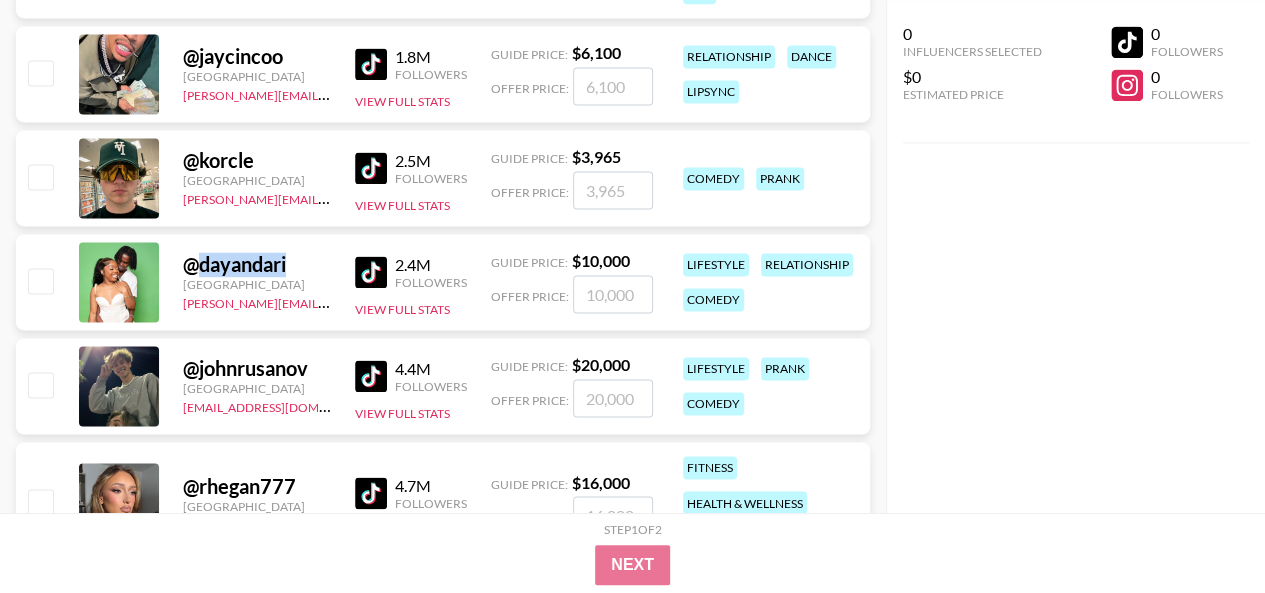 click on "@ dayandari" at bounding box center (257, 264) 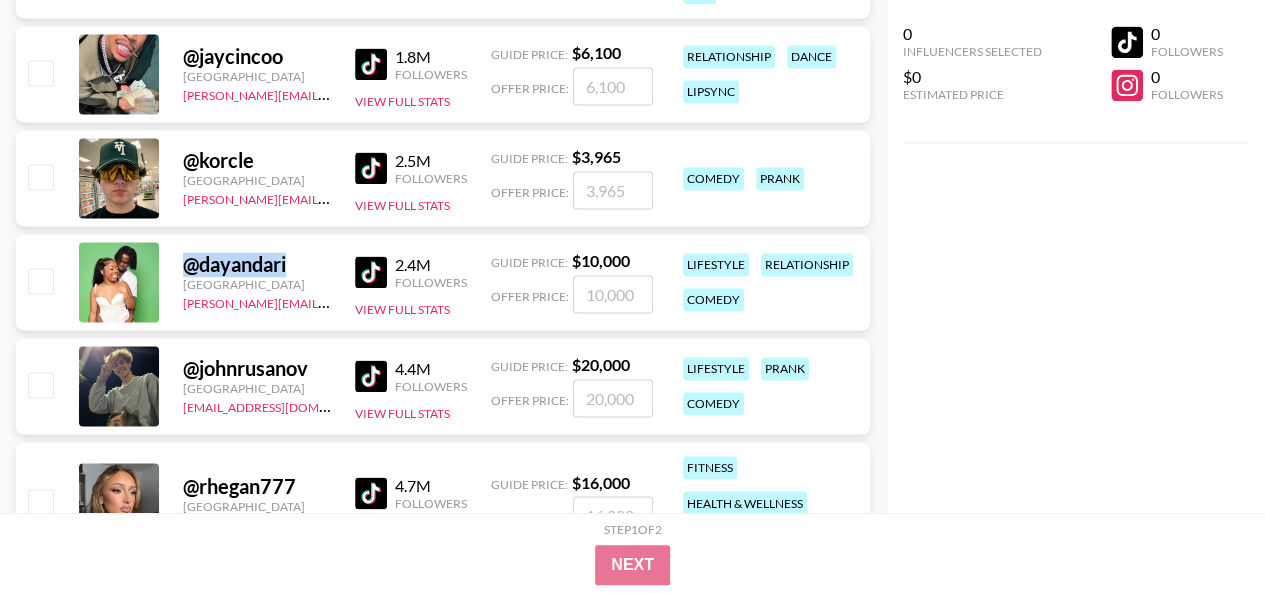copy on "@ dayandari" 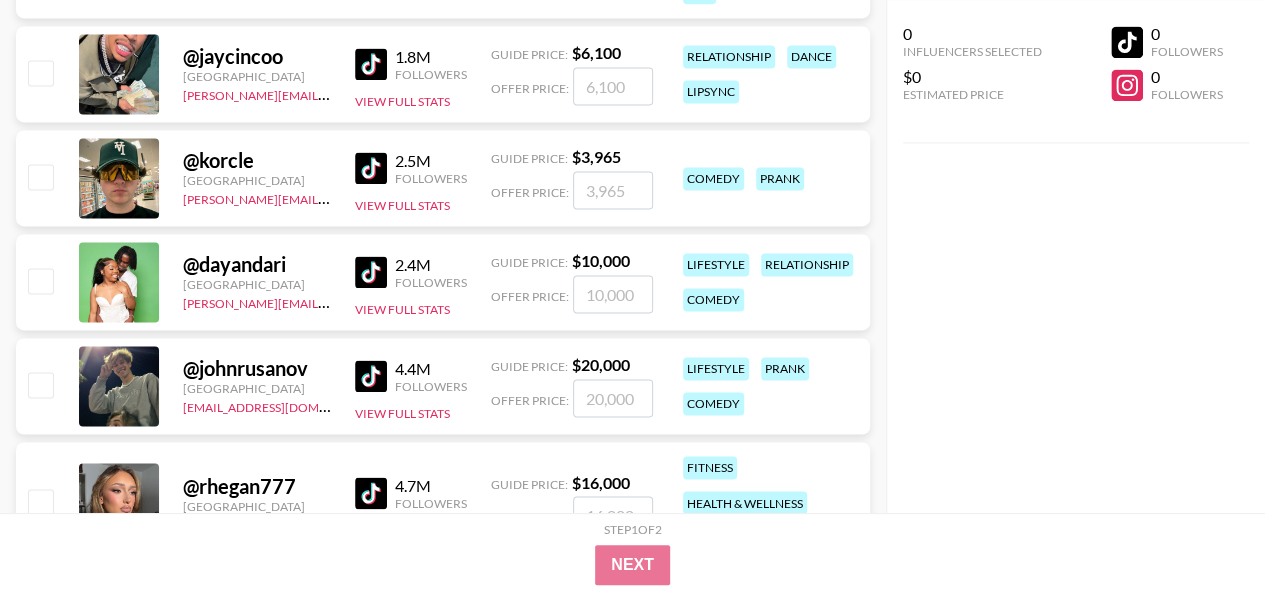 click on "@ dayandari United States laura_clark@grail-talent.com 2.4M Followers View Full Stats Guide Price: $ 10,000 Offer Price: lifestyle relationship comedy" at bounding box center (443, 282) 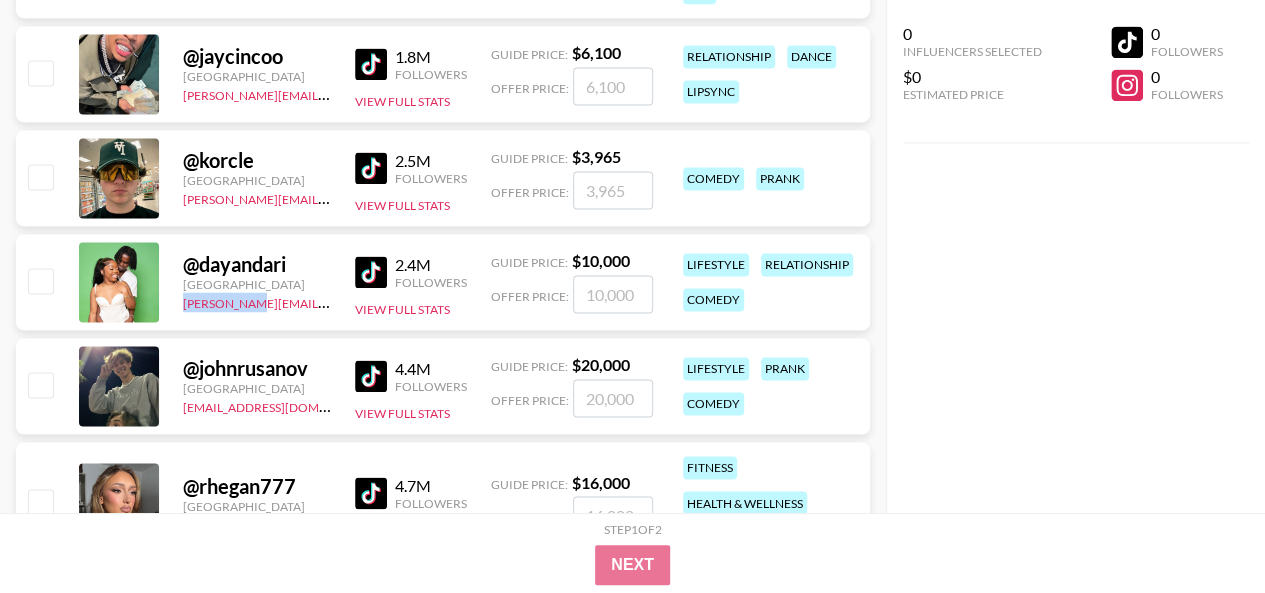 click on "@ dayandari United States laura_clark@grail-talent.com 2.4M Followers View Full Stats Guide Price: $ 10,000 Offer Price: lifestyle relationship comedy" at bounding box center [443, 282] 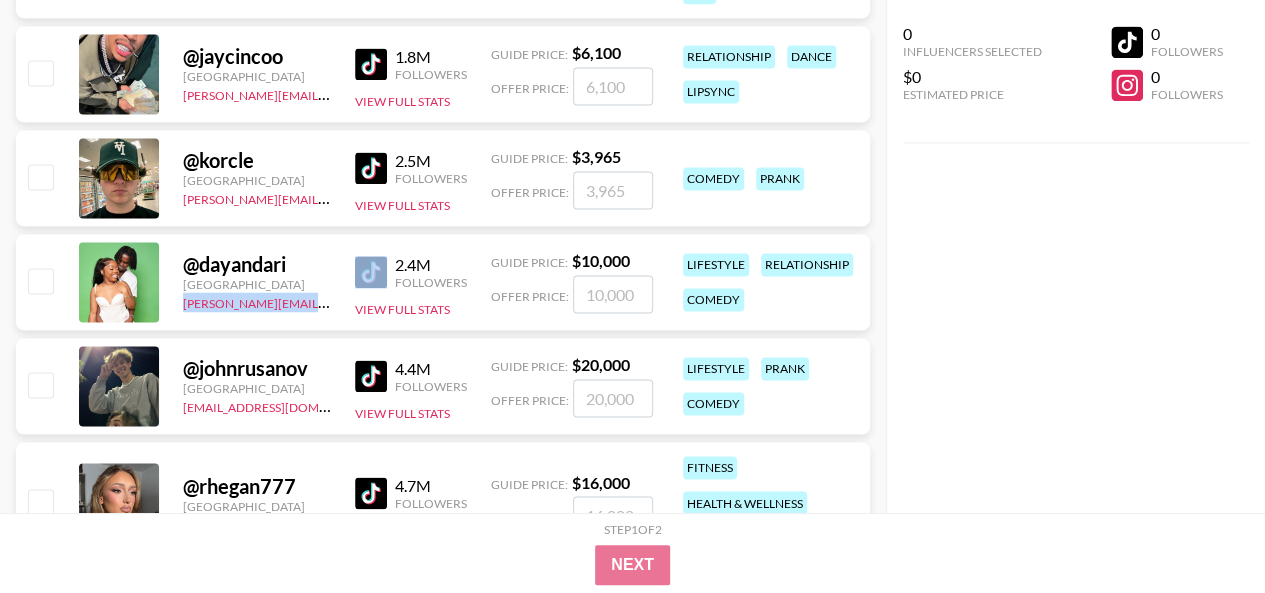 click on "@ dayandari United States laura_clark@grail-talent.com 2.4M Followers View Full Stats Guide Price: $ 10,000 Offer Price: lifestyle relationship comedy" at bounding box center [443, 282] 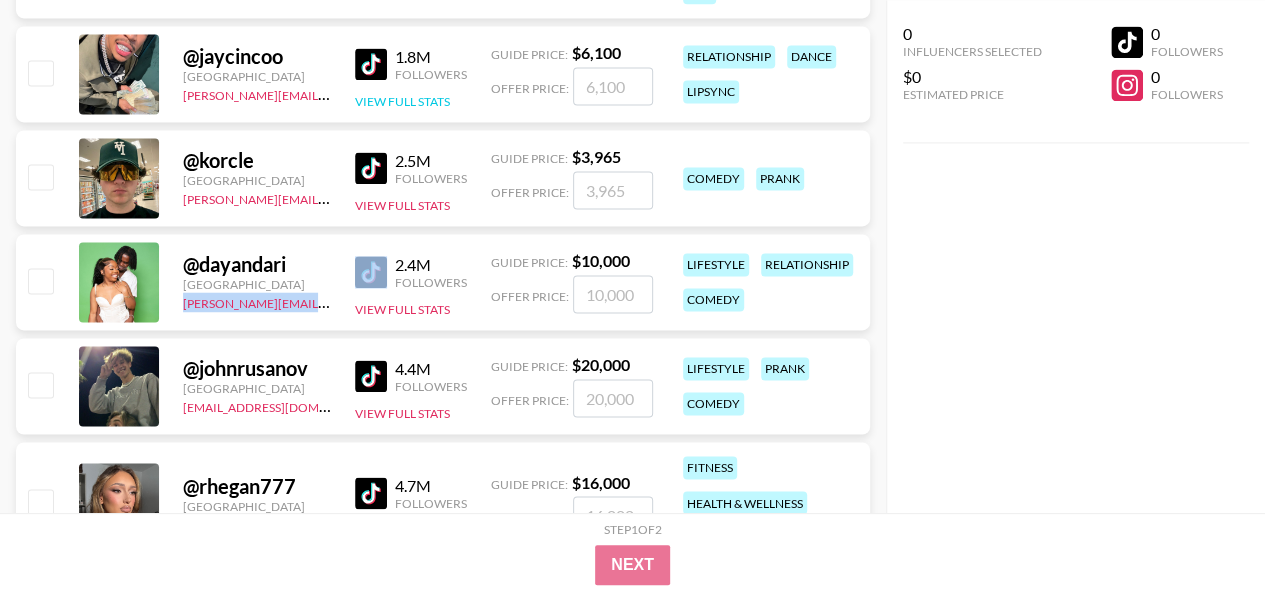 copy on "[PERSON_NAME][EMAIL_ADDRESS][DOMAIN_NAME]" 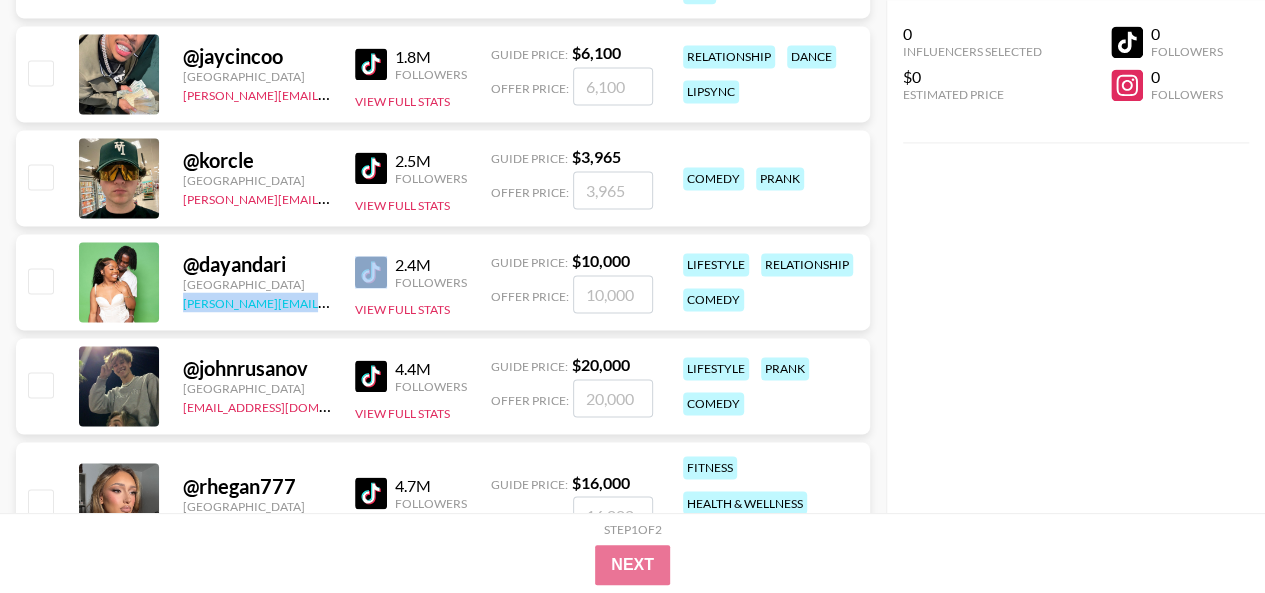 scroll, scrollTop: 1509, scrollLeft: 0, axis: vertical 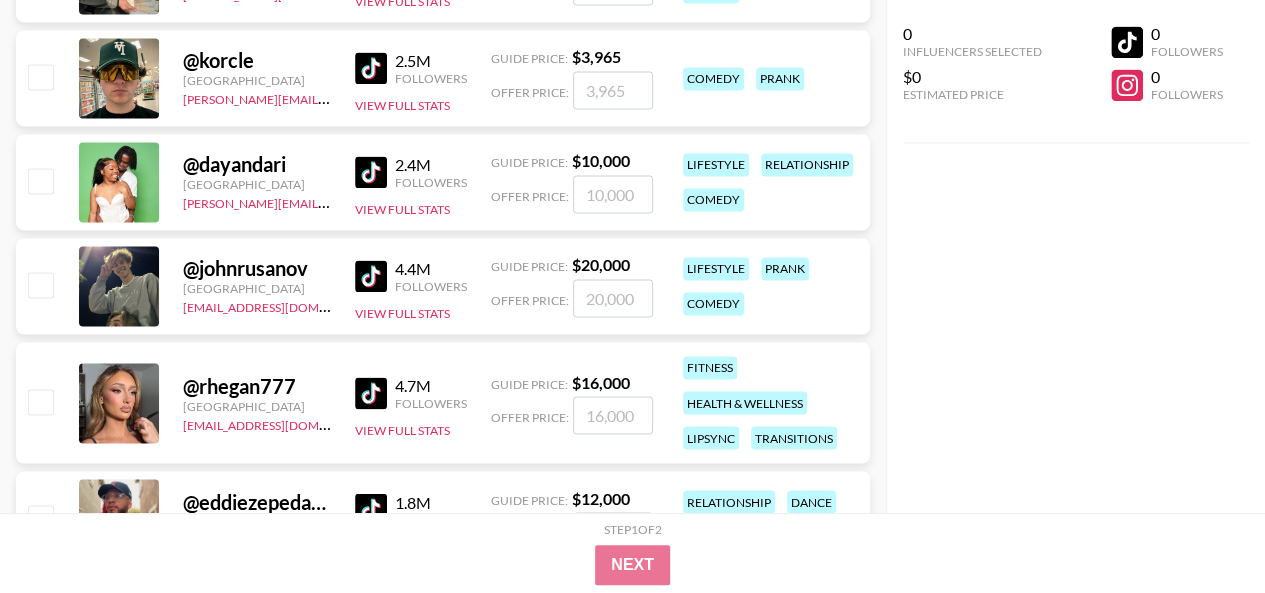 click on "[GEOGRAPHIC_DATA]" at bounding box center (257, 288) 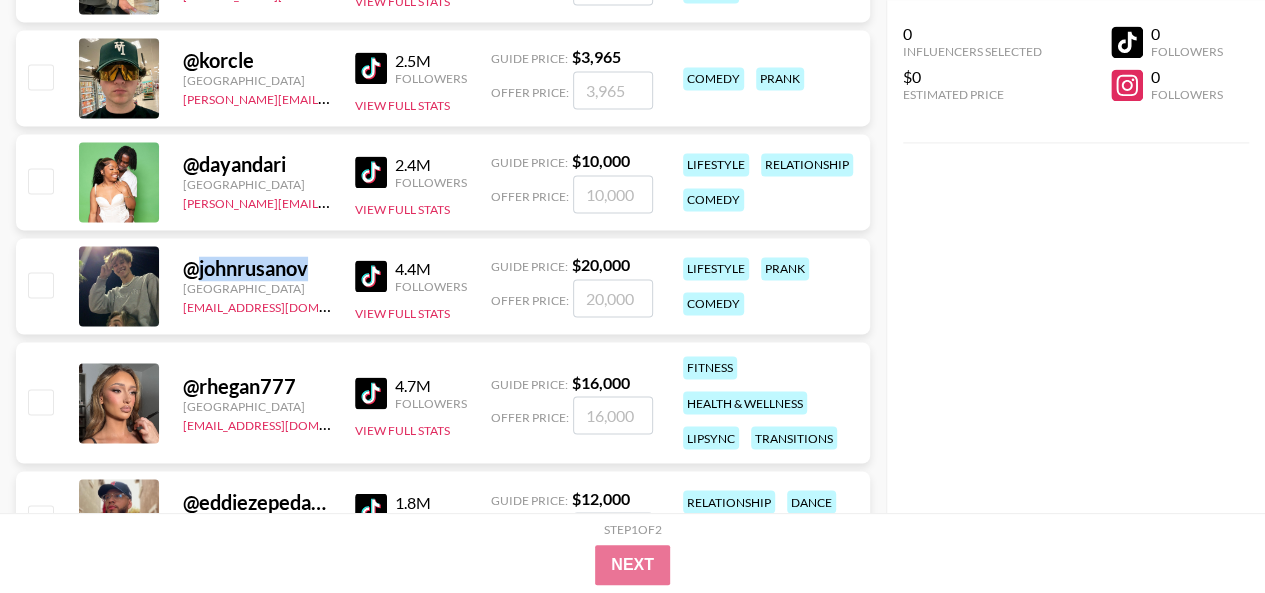 click on "@ johnrusanov" at bounding box center [257, 268] 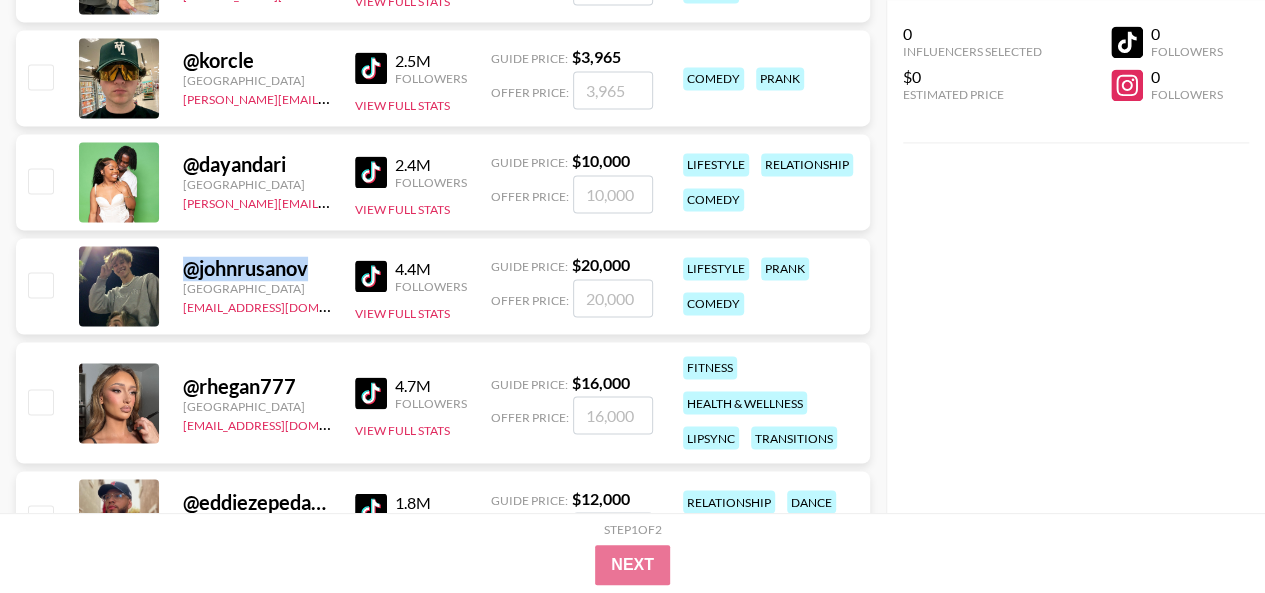 drag, startPoint x: 234, startPoint y: 272, endPoint x: 244, endPoint y: 267, distance: 11.18034 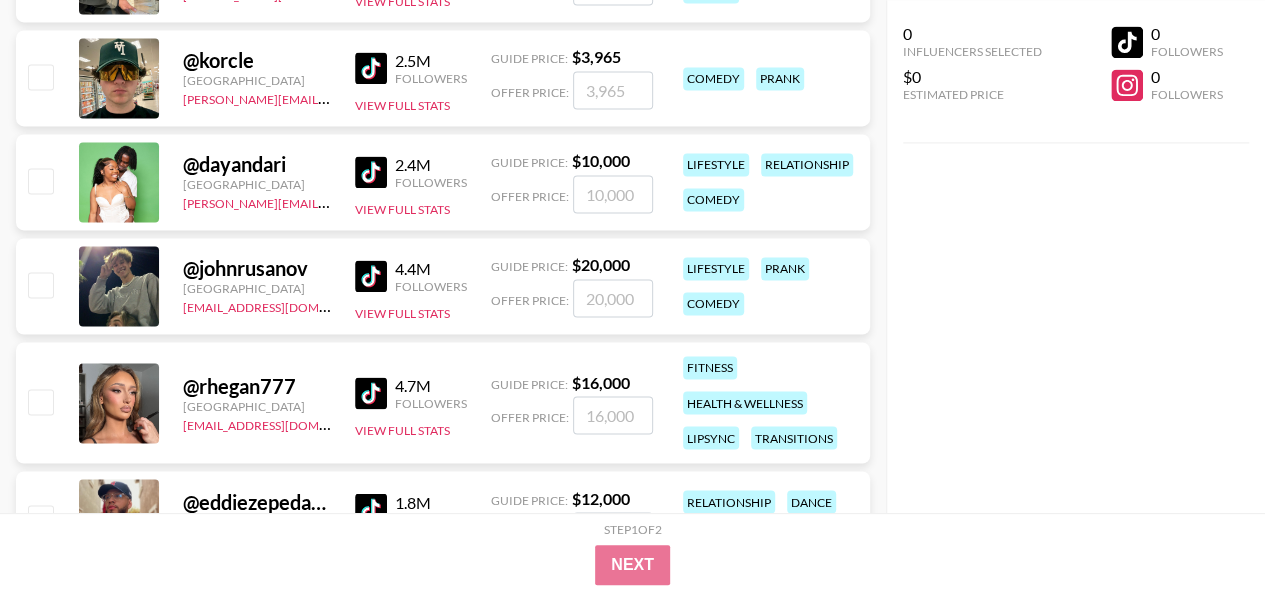 click on "@ johnrusanov United States denver@grail-talent.com 4.4M Followers View Full Stats Guide Price: $ 20,000 Offer Price: lifestyle prank comedy" at bounding box center [443, 286] 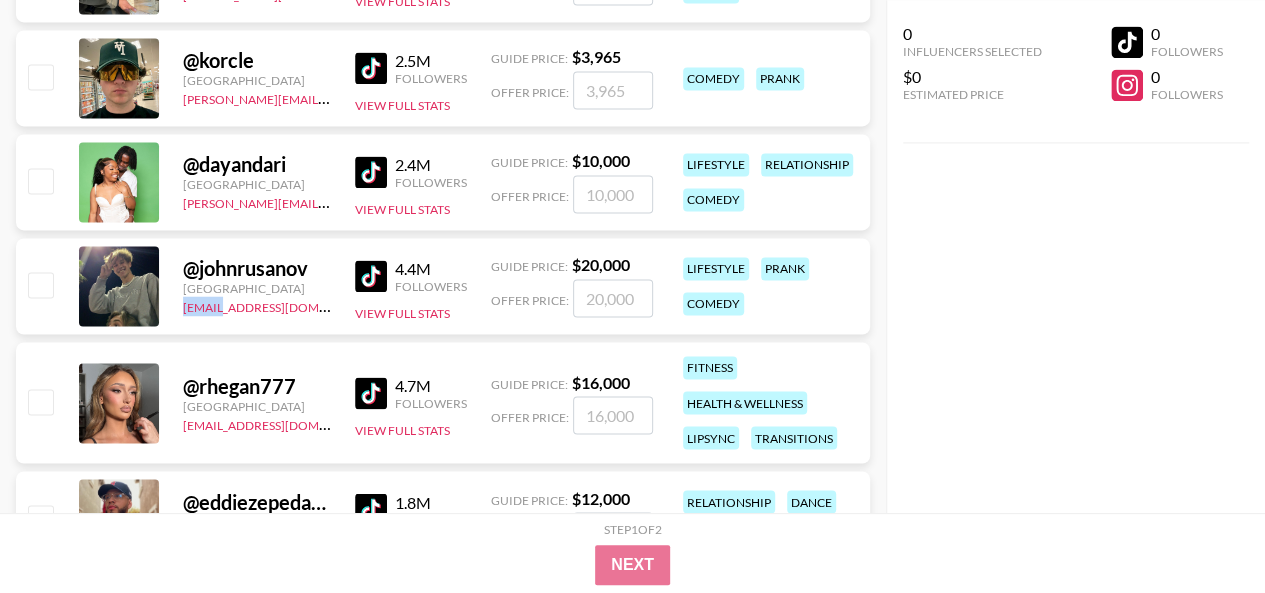 click on "@ johnrusanov United States denver@grail-talent.com 4.4M Followers View Full Stats Guide Price: $ 20,000 Offer Price: lifestyle prank comedy" at bounding box center (443, 286) 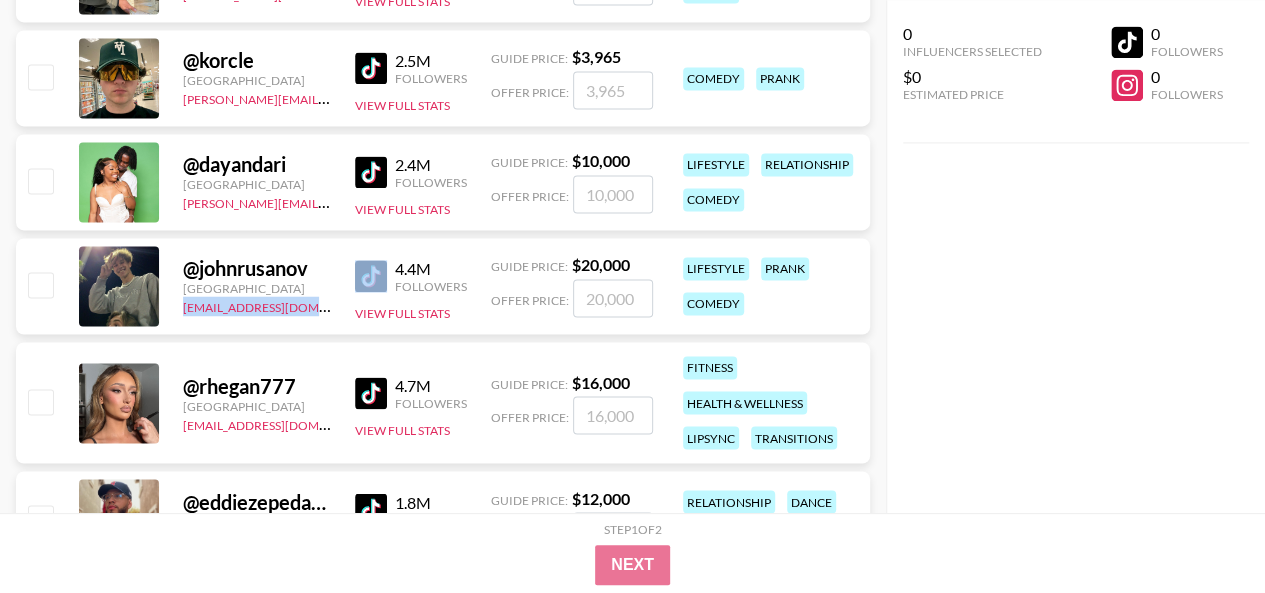 click on "@ johnrusanov United States denver@grail-talent.com 4.4M Followers View Full Stats Guide Price: $ 20,000 Offer Price: lifestyle prank comedy" at bounding box center (443, 286) 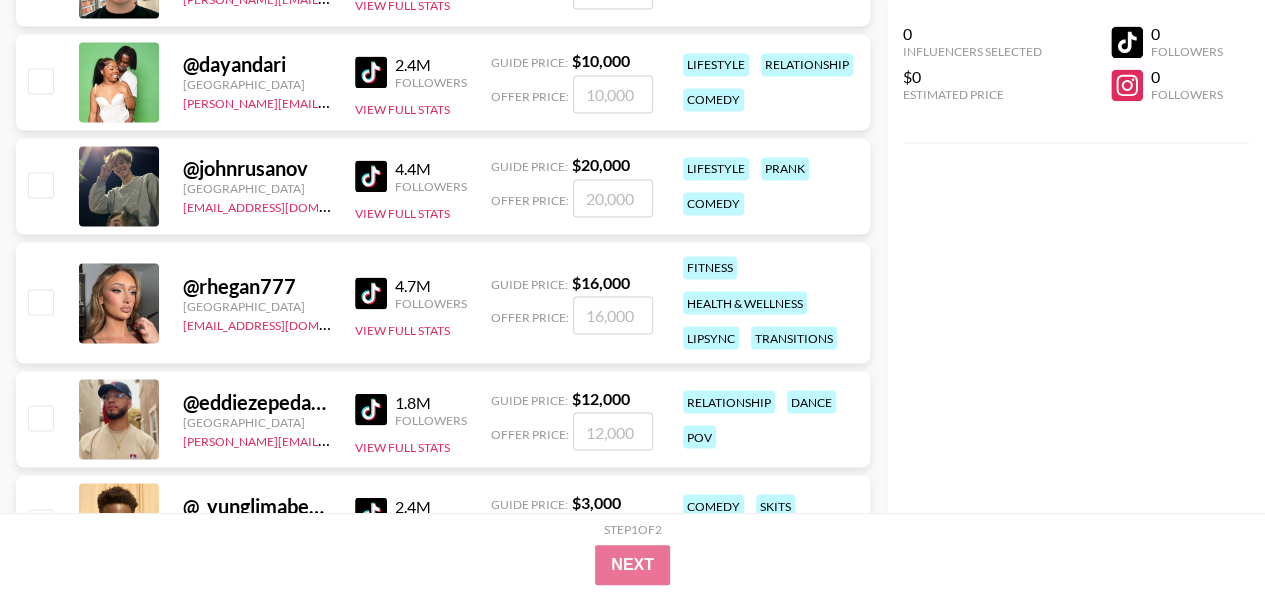 click on "@ rhegan777" at bounding box center [257, 285] 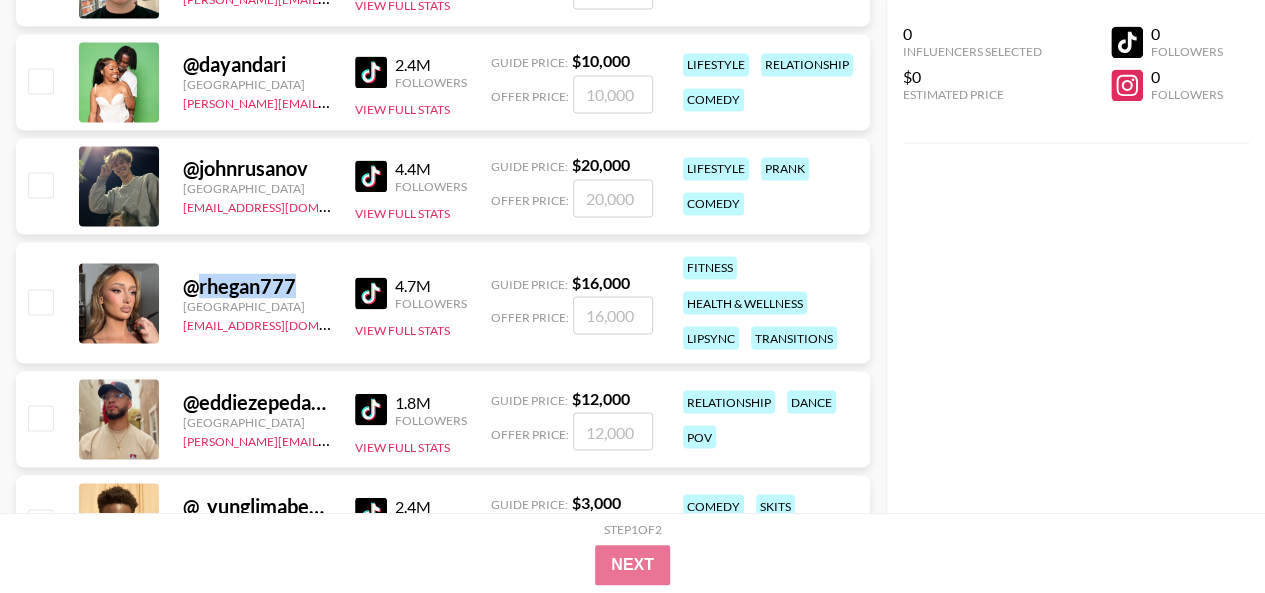 click on "@ rhegan777" at bounding box center [257, 285] 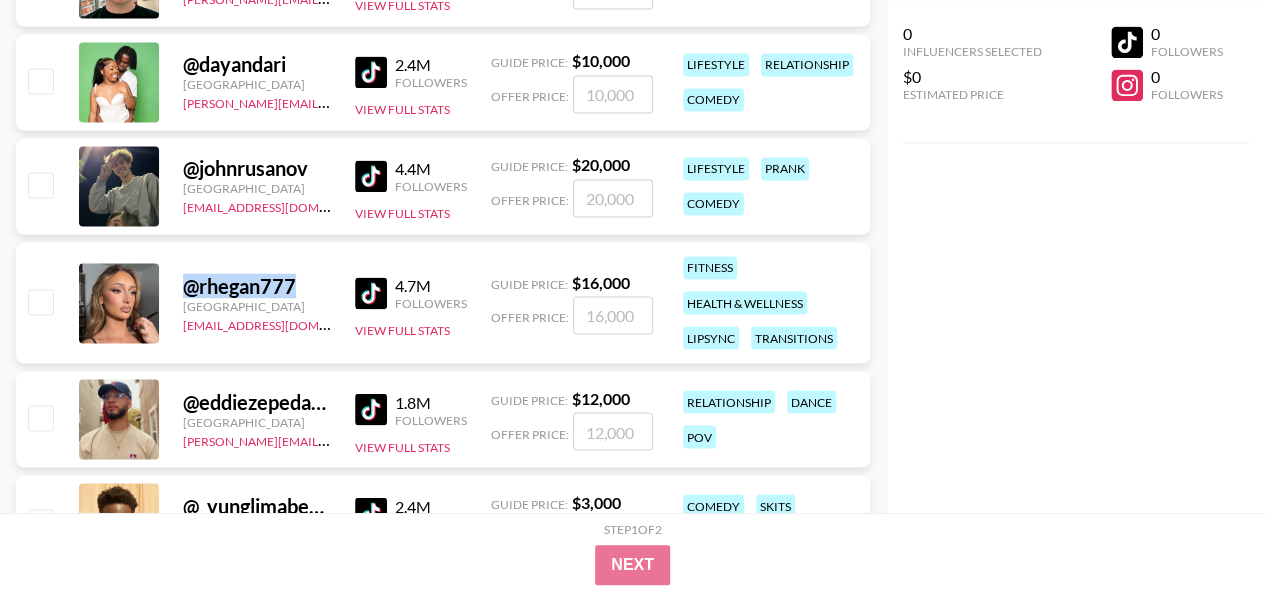 click on "@ rhegan777" at bounding box center [257, 285] 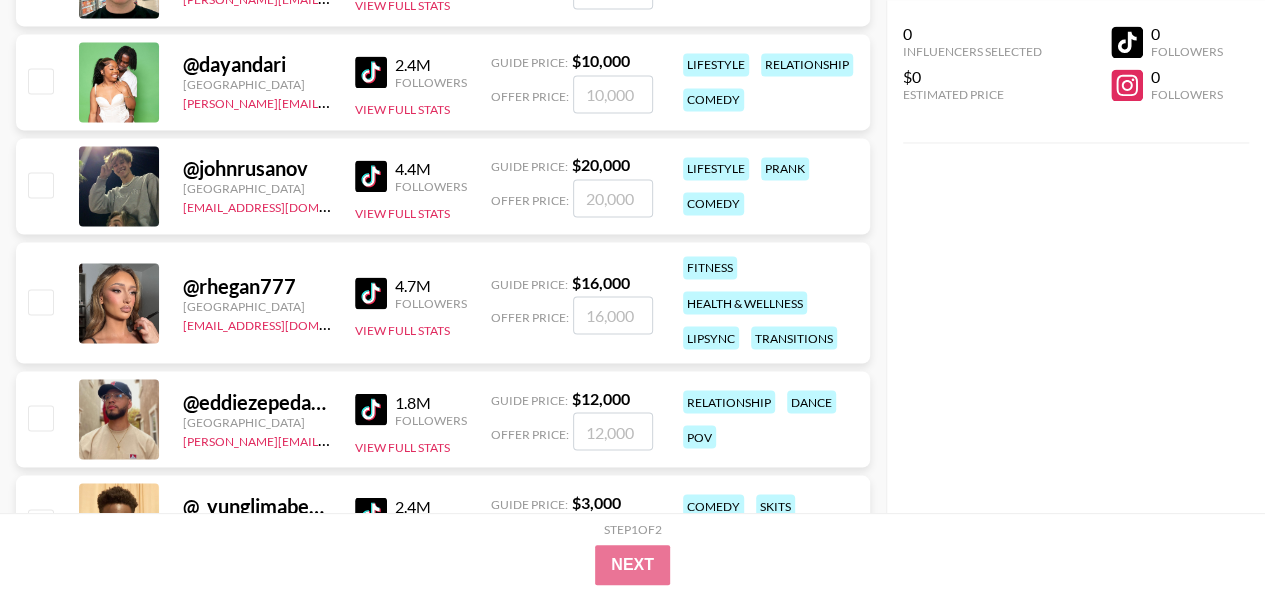 click on "@ rhegan777 United States denver@grail-talent.com 4.7M Followers View Full Stats Guide Price: $ 16,000 Offer Price: fitness health & wellness lipsync transitions" at bounding box center (443, 302) 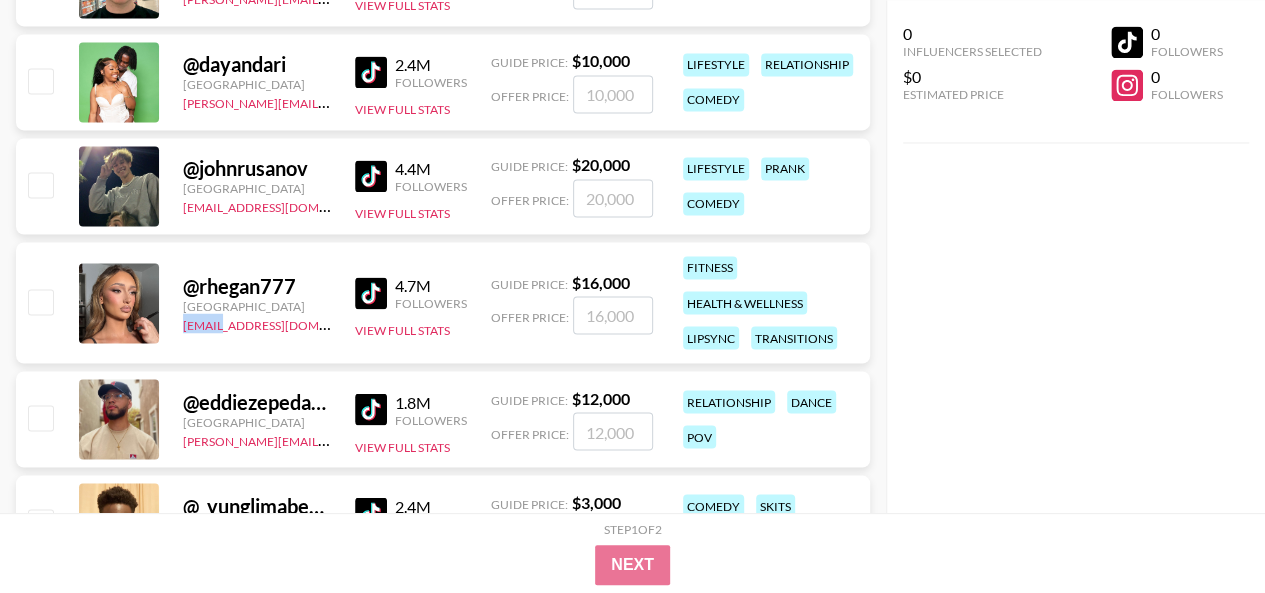 click on "@ rhegan777 United States denver@grail-talent.com 4.7M Followers View Full Stats Guide Price: $ 16,000 Offer Price: fitness health & wellness lipsync transitions" at bounding box center (443, 302) 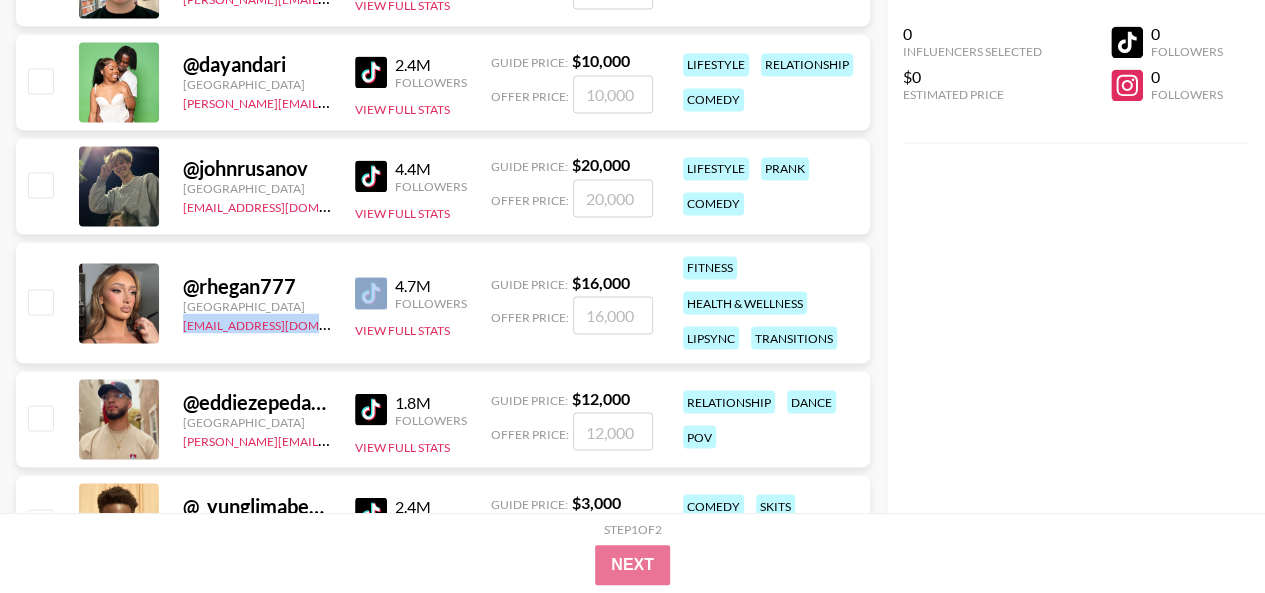 click on "@ rhegan777 United States denver@grail-talent.com 4.7M Followers View Full Stats Guide Price: $ 16,000 Offer Price: fitness health & wellness lipsync transitions" at bounding box center [443, 302] 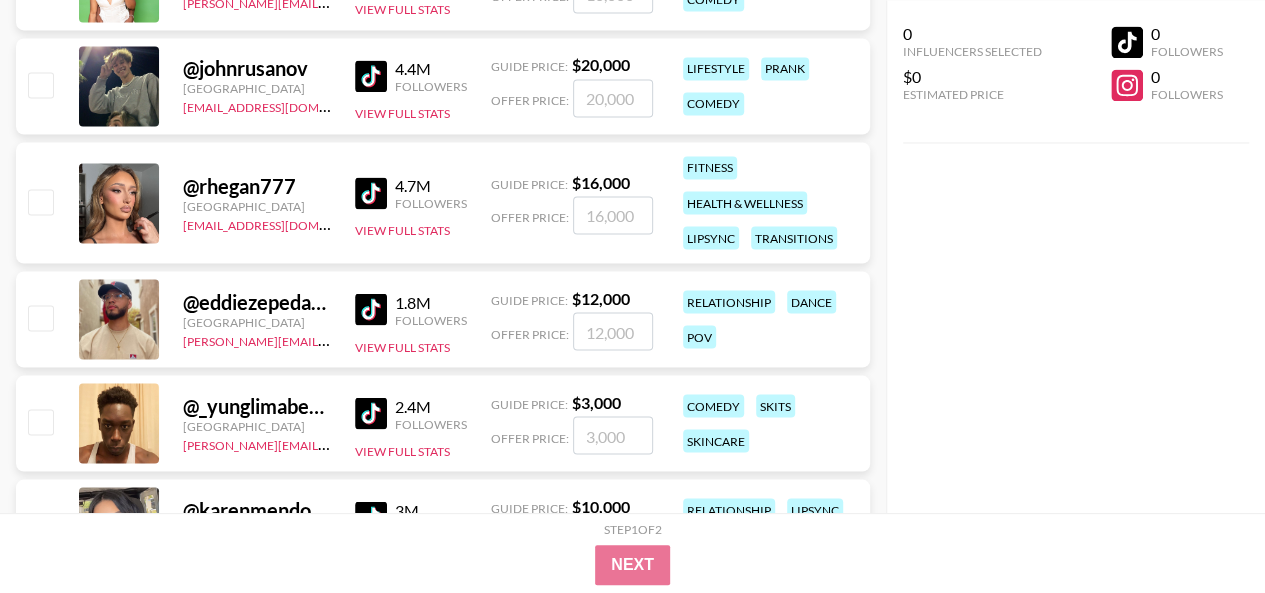 click on "@ eddiezepeda24" at bounding box center (257, 301) 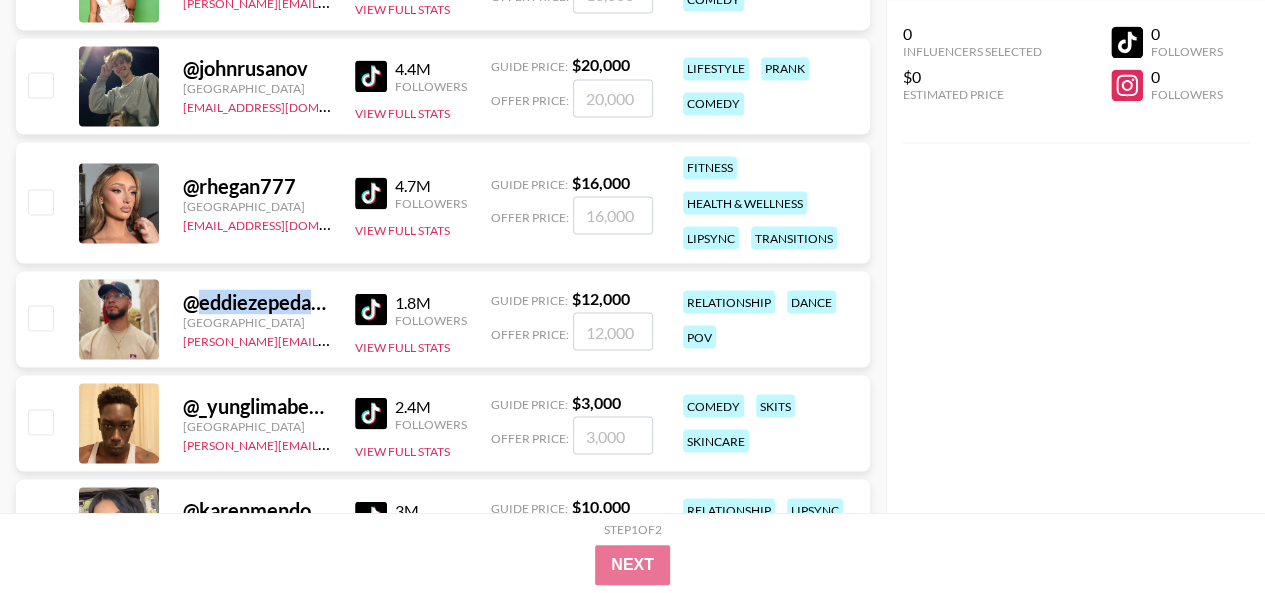 click on "@ eddiezepeda24" at bounding box center (257, 301) 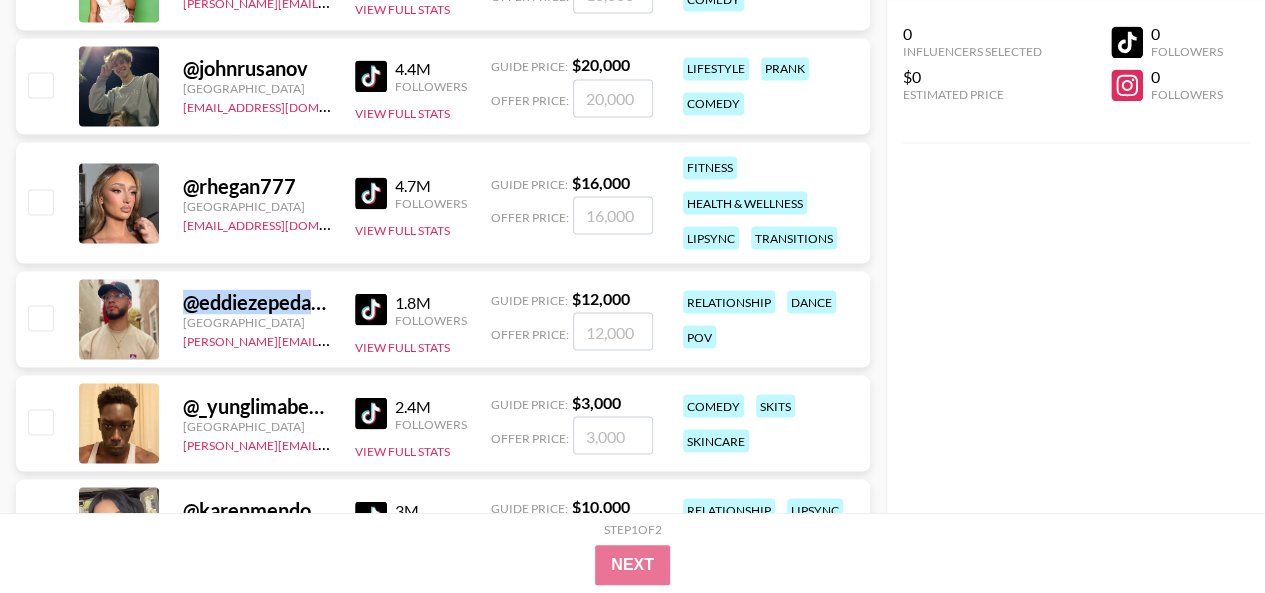 click on "@ eddiezepeda24" at bounding box center (257, 301) 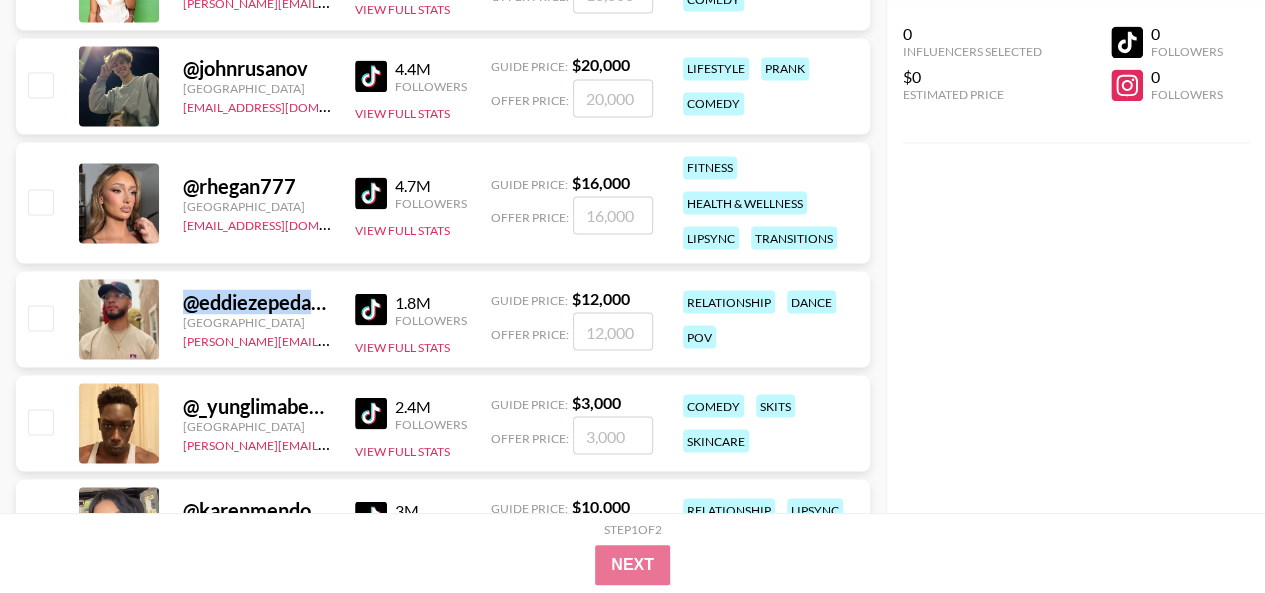 copy on "@ eddiezepeda24" 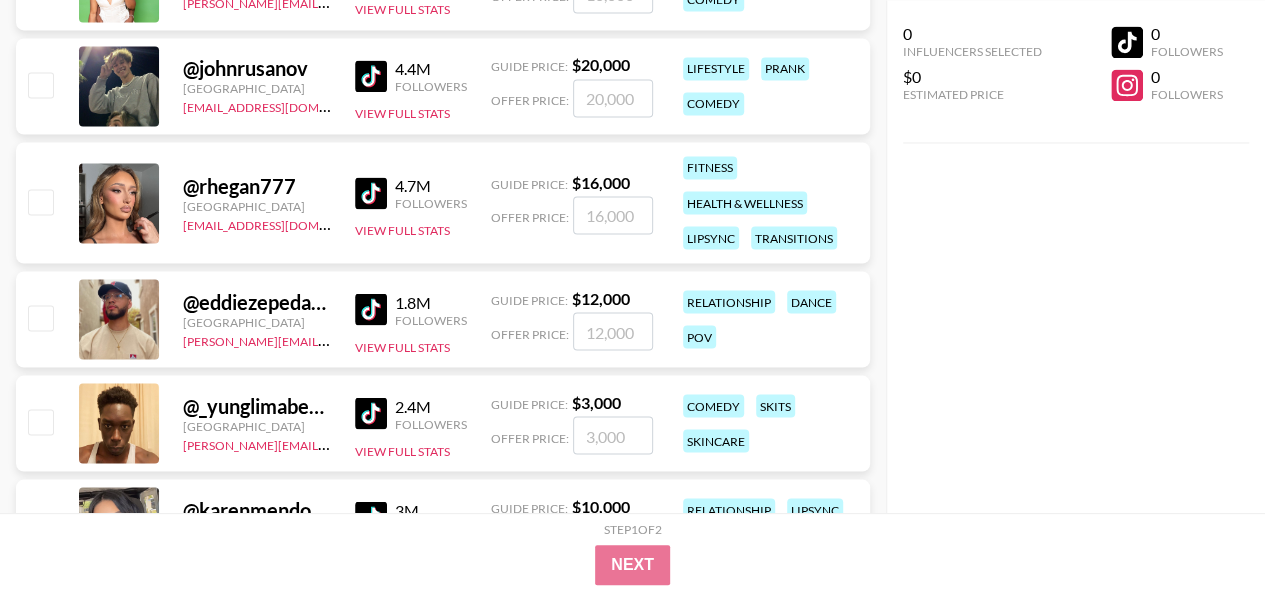 click on "@ eddiezepeda24 United States tancredi@grail-talent.com 1.8M Followers View Full Stats Guide Price: $ 12,000 Offer Price: relationship dance pov" at bounding box center (443, 319) 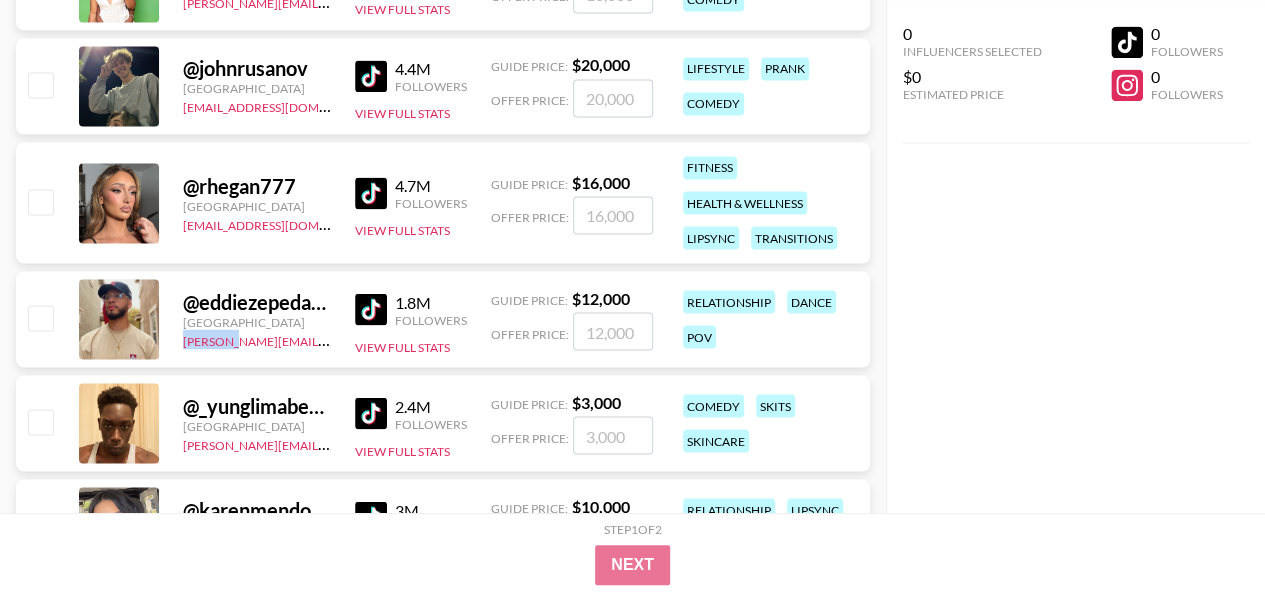 click on "@ eddiezepeda24 United States tancredi@grail-talent.com 1.8M Followers View Full Stats Guide Price: $ 12,000 Offer Price: relationship dance pov" at bounding box center [443, 319] 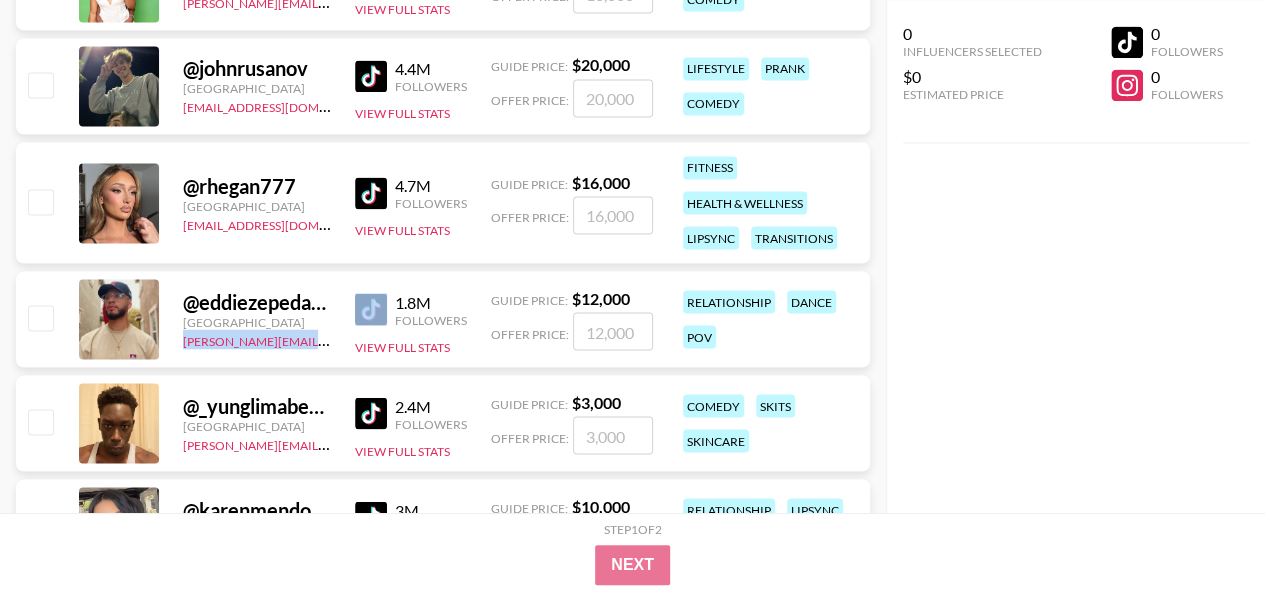 click on "@ eddiezepeda24 United States tancredi@grail-talent.com 1.8M Followers View Full Stats Guide Price: $ 12,000 Offer Price: relationship dance pov" at bounding box center (443, 319) 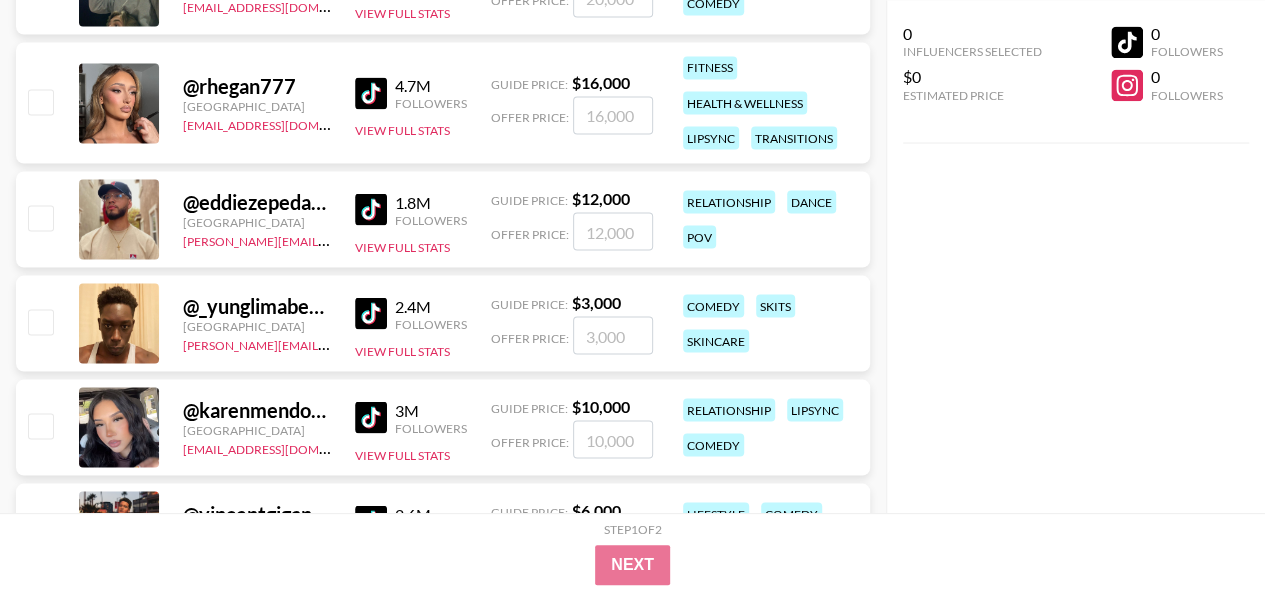 click on "@ _yunglimabean_ United States alexia@grail-talent.com 2.4M Followers View Full Stats Guide Price: $ 3,000 Offer Price: comedy skits skincare" at bounding box center [443, 323] 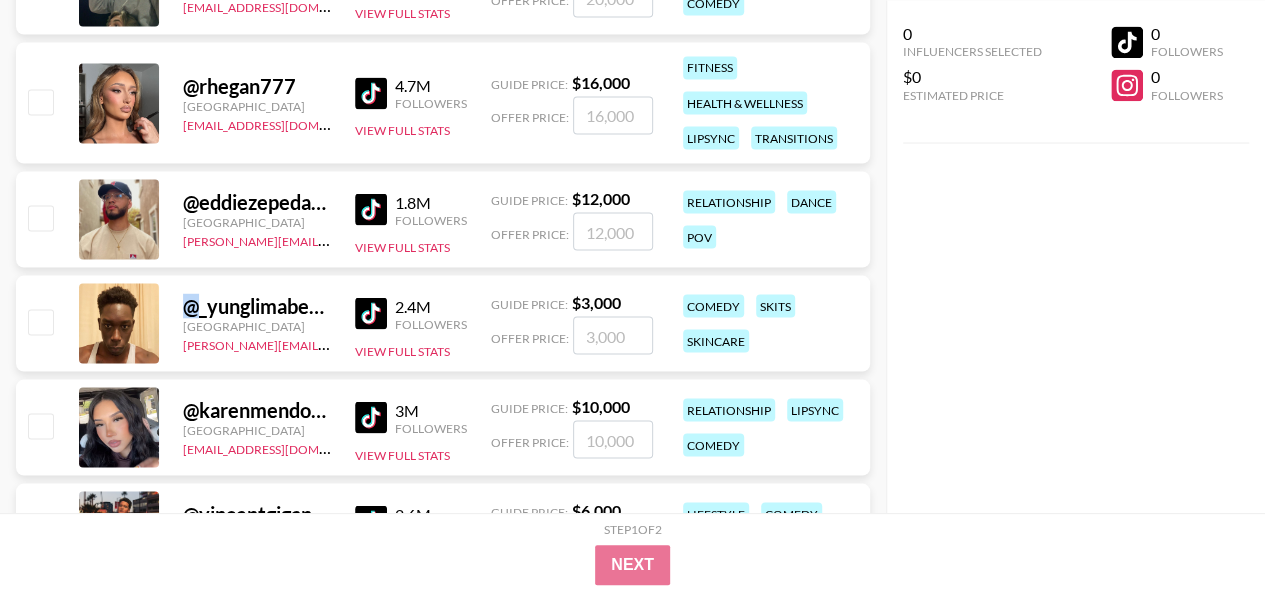 click on "@ _yunglimabean_ United States alexia@grail-talent.com 2.4M Followers View Full Stats Guide Price: $ 3,000 Offer Price: comedy skits skincare" at bounding box center (443, 323) 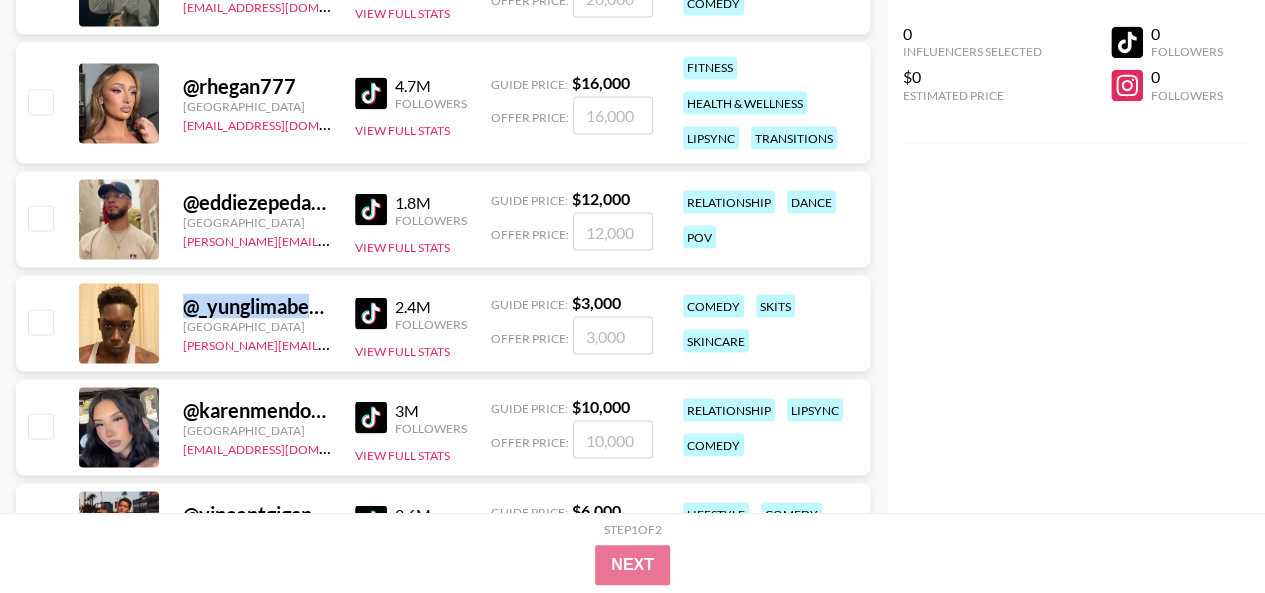 click on "@ _yunglimabean_ United States alexia@grail-talent.com 2.4M Followers View Full Stats Guide Price: $ 3,000 Offer Price: comedy skits skincare" at bounding box center (443, 323) 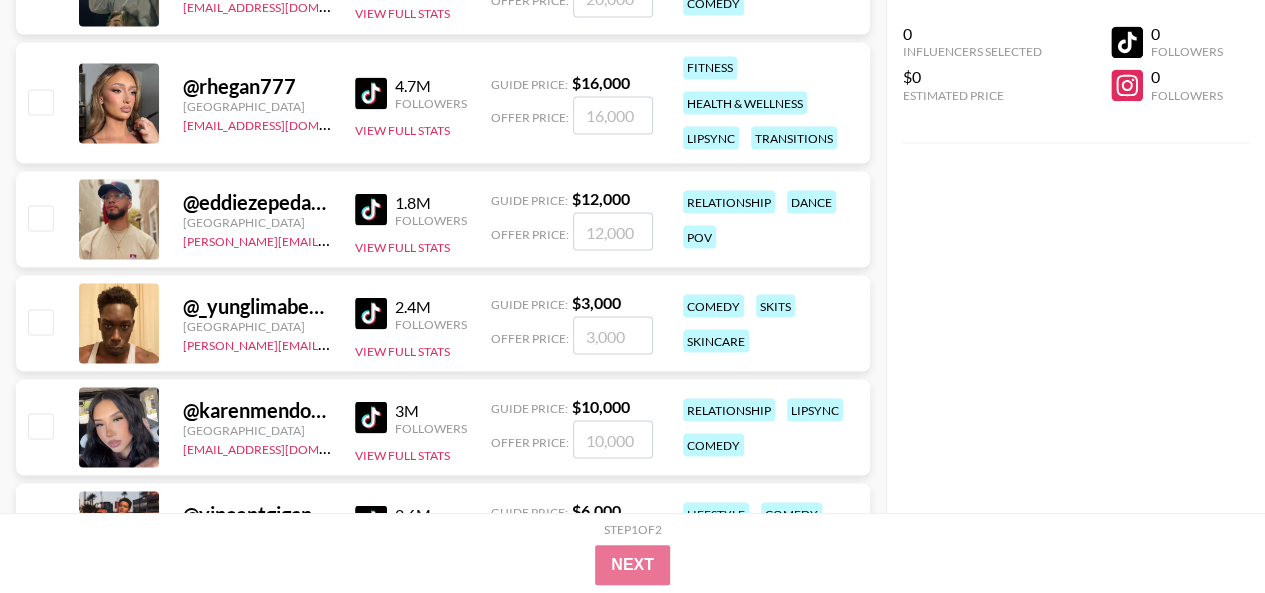 click on "@ _yunglimabean_ United States alexia@grail-talent.com 2.4M Followers View Full Stats Guide Price: $ 3,000 Offer Price: comedy skits skincare" at bounding box center [443, 323] 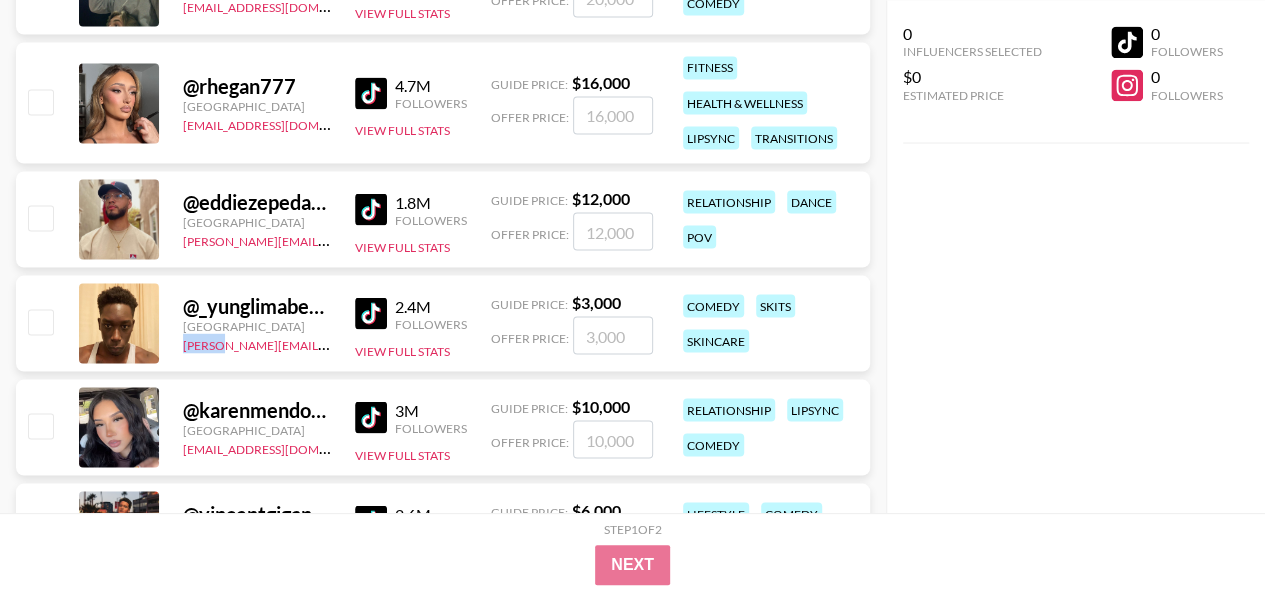 click on "@ _yunglimabean_ United States alexia@grail-talent.com 2.4M Followers View Full Stats Guide Price: $ 3,000 Offer Price: comedy skits skincare" at bounding box center (443, 323) 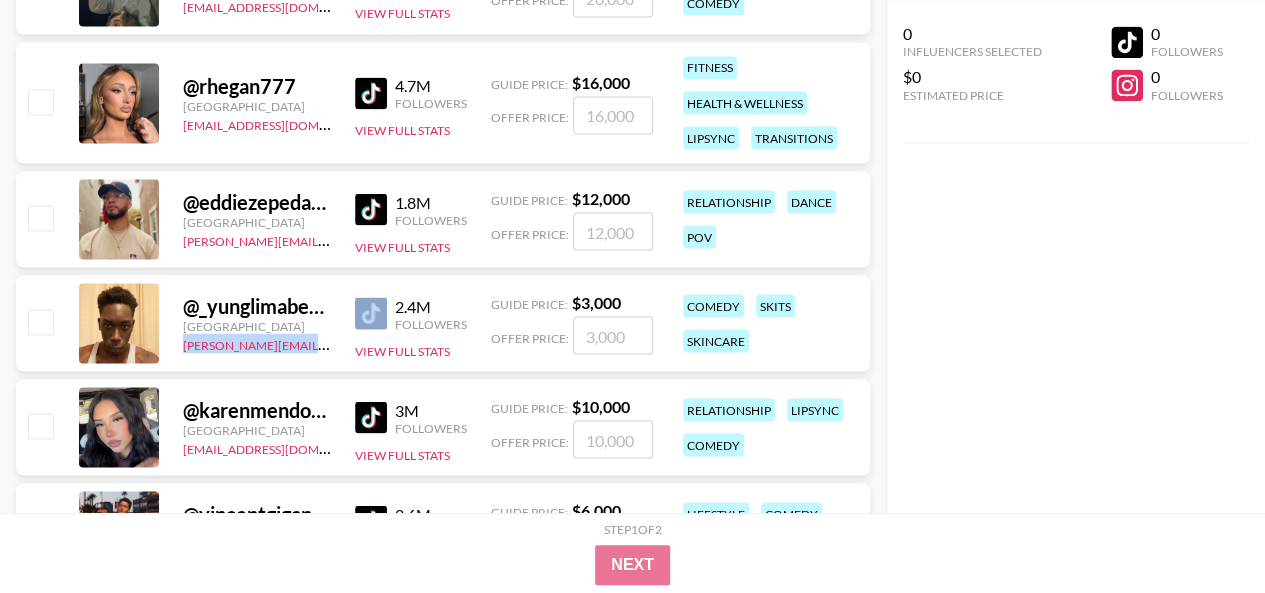 click on "@ _yunglimabean_ United States alexia@grail-talent.com 2.4M Followers View Full Stats Guide Price: $ 3,000 Offer Price: comedy skits skincare" at bounding box center (443, 323) 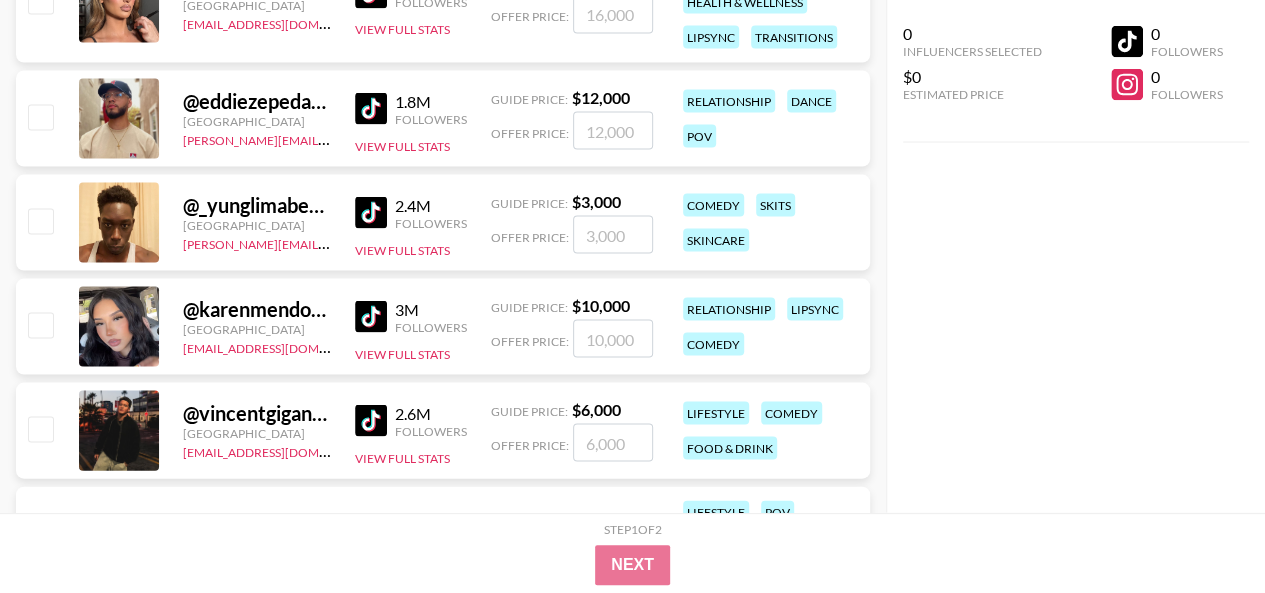 click on "@ karenmendoza_xo" at bounding box center [257, 309] 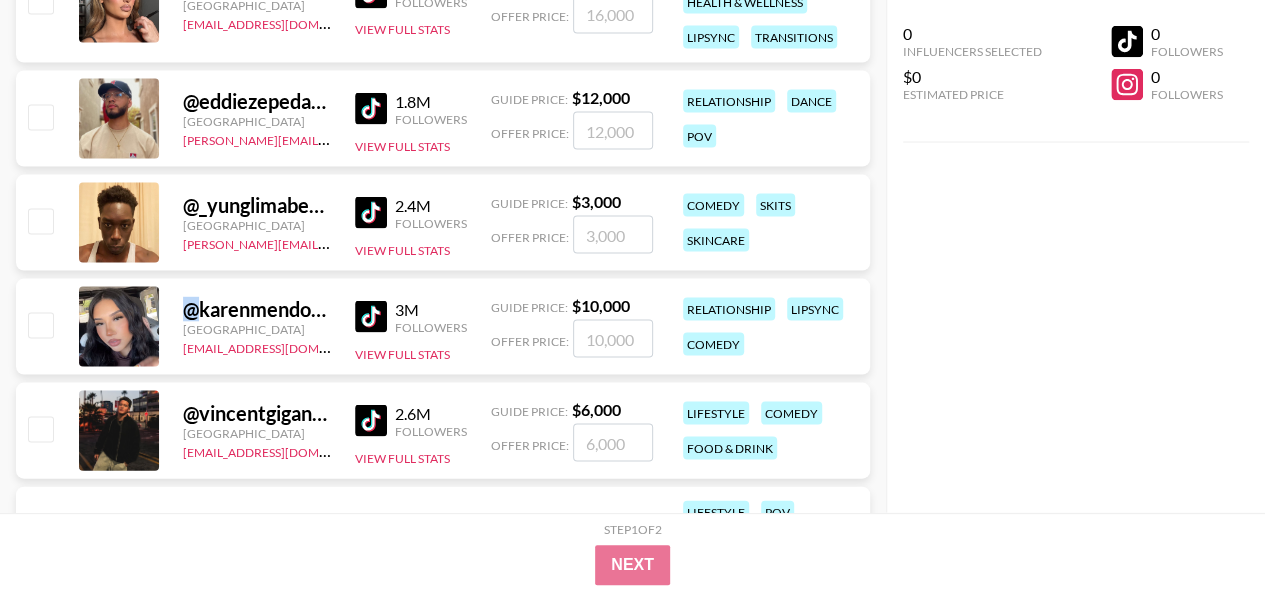 click on "@ karenmendoza_xo" at bounding box center [257, 309] 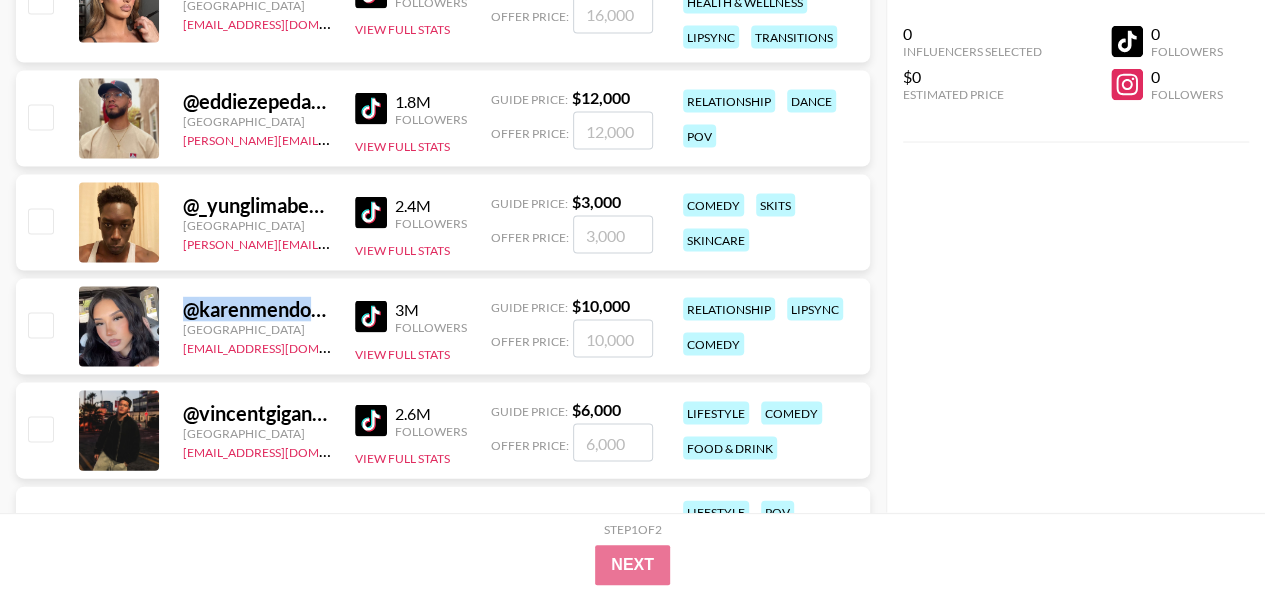 click on "@ karenmendoza_xo" at bounding box center [257, 309] 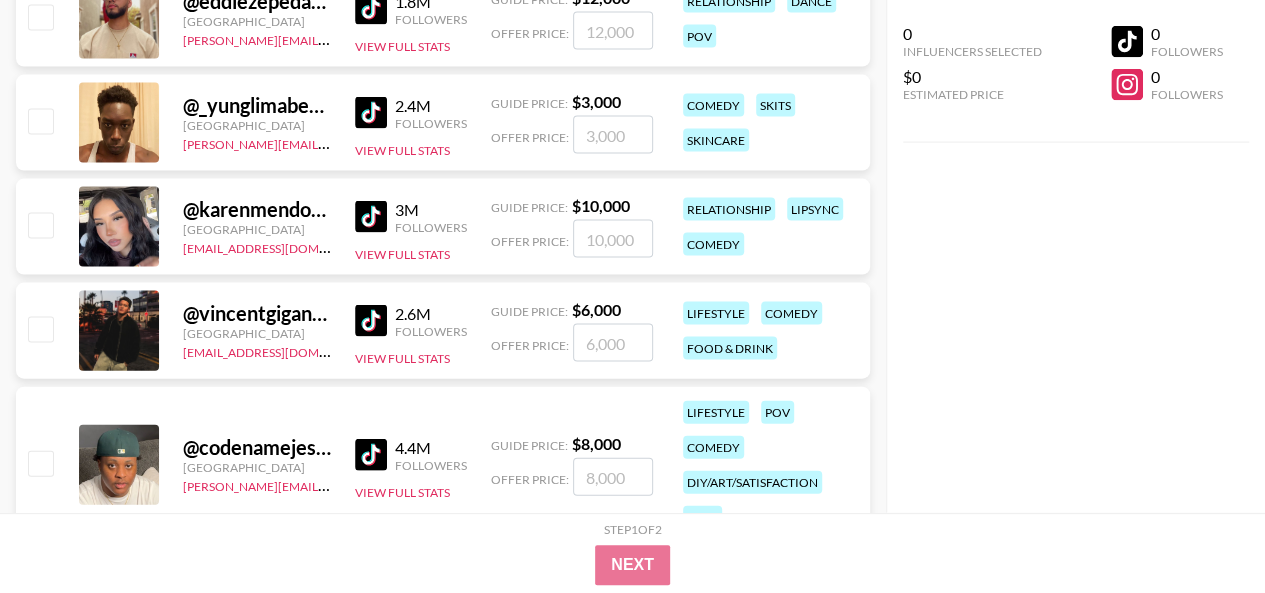 click on "@ karenmendoza_xo United States ehartney@grail-talent.com 3M Followers View Full Stats Guide Price: $ 10,000 Offer Price: relationship lipsync comedy" at bounding box center [443, 227] 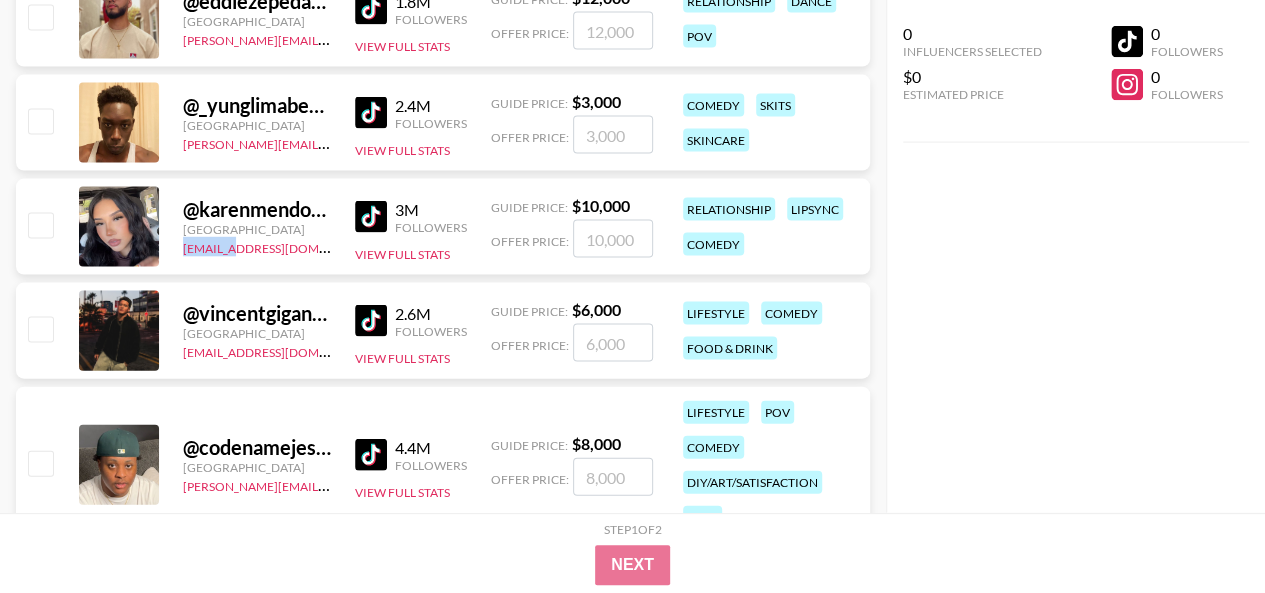 click on "@ karenmendoza_xo United States ehartney@grail-talent.com 3M Followers View Full Stats Guide Price: $ 10,000 Offer Price: relationship lipsync comedy" at bounding box center (443, 227) 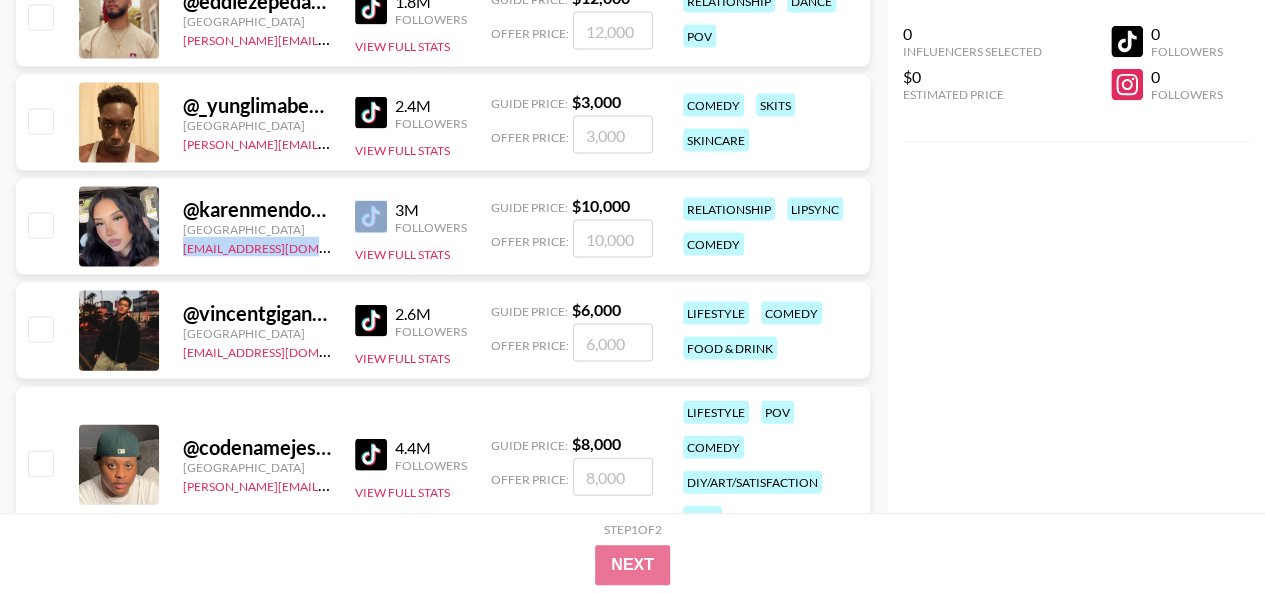 click on "@ karenmendoza_xo United States ehartney@grail-talent.com 3M Followers View Full Stats Guide Price: $ 10,000 Offer Price: relationship lipsync comedy" at bounding box center (443, 227) 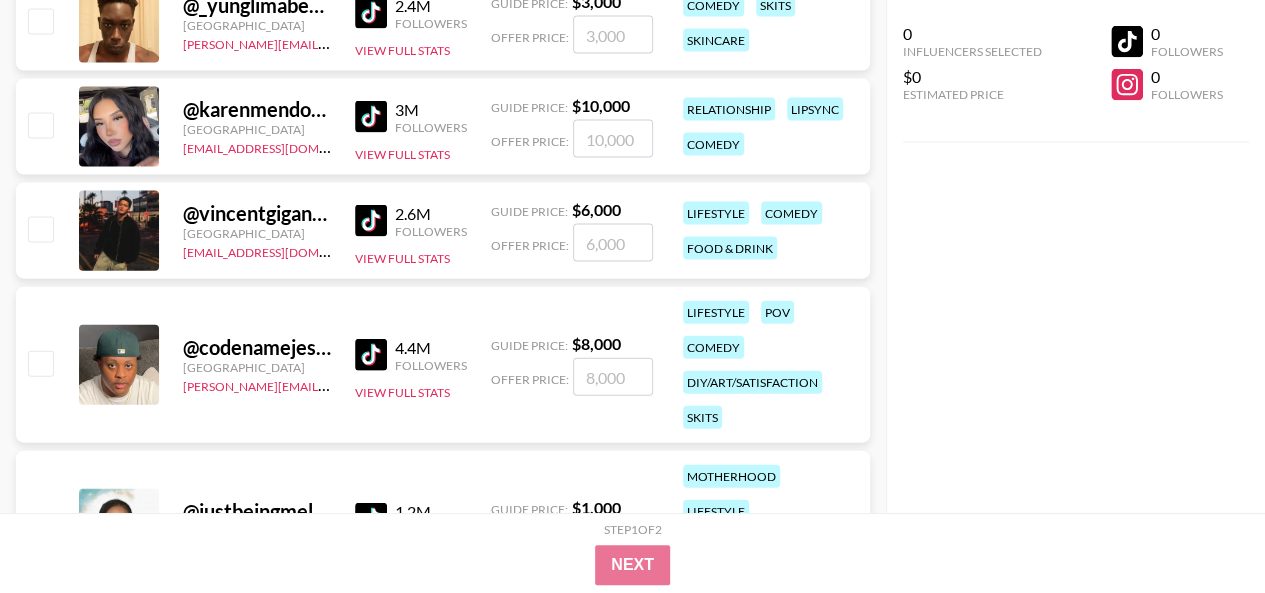 click on "@ vincentgiganteee" at bounding box center (257, 213) 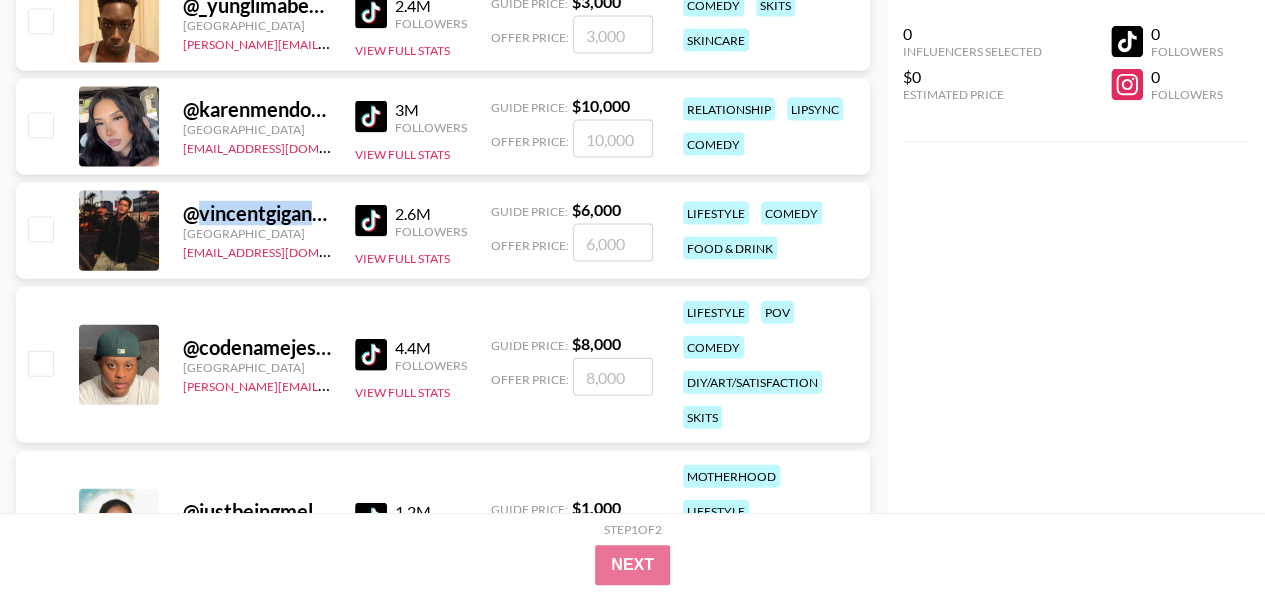 click on "@ vincentgiganteee" at bounding box center (257, 213) 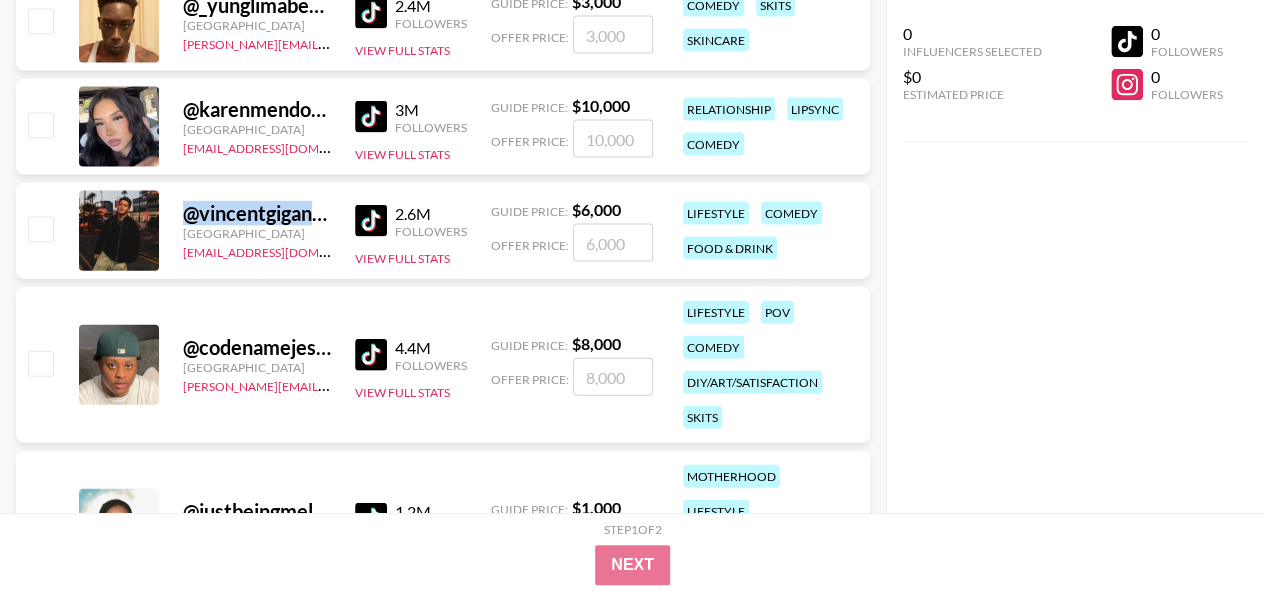 click on "@ vincentgiganteee" at bounding box center [257, 213] 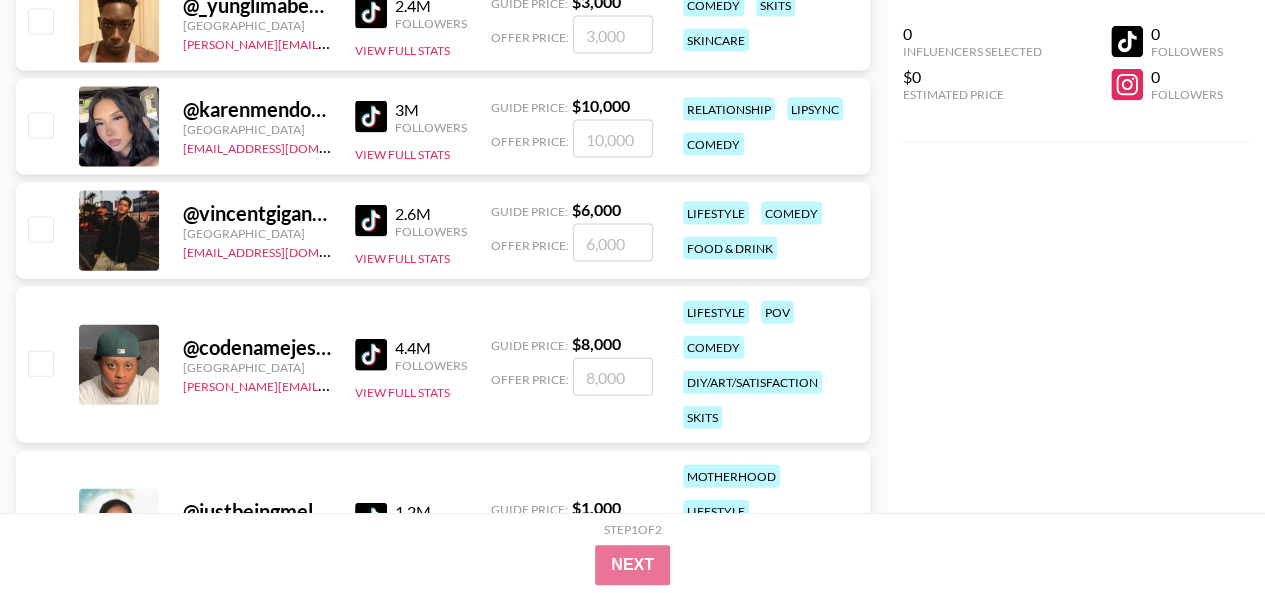 click on "@ vincentgiganteee United States ehartney@grail-talent.com 2.6M Followers View Full Stats Guide Price: $ 6,000 Offer Price: lifestyle comedy food & drink" at bounding box center [443, 231] 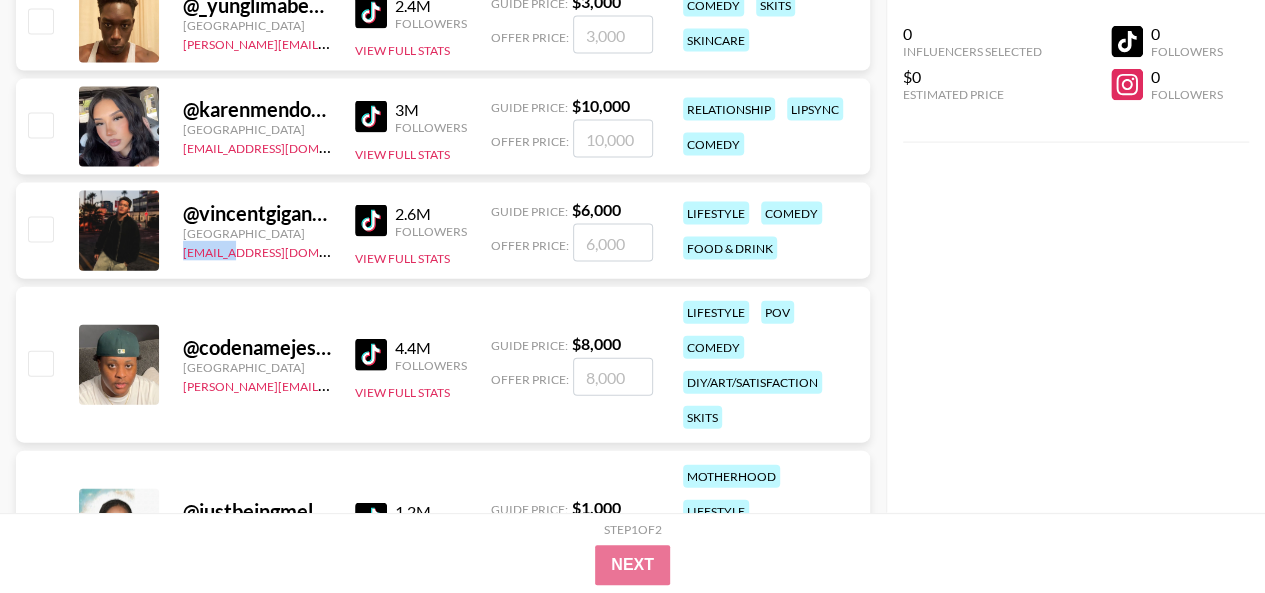 click on "@ vincentgiganteee United States ehartney@grail-talent.com 2.6M Followers View Full Stats Guide Price: $ 6,000 Offer Price: lifestyle comedy food & drink" at bounding box center (443, 231) 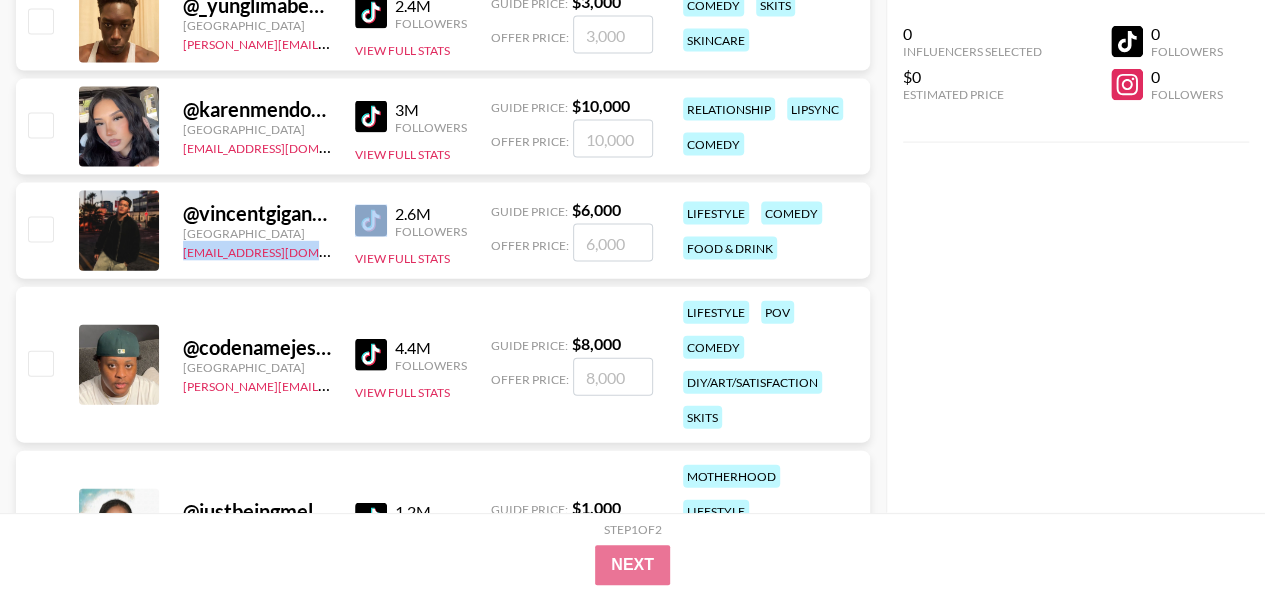 click on "@ vincentgiganteee United States ehartney@grail-talent.com 2.6M Followers View Full Stats Guide Price: $ 6,000 Offer Price: lifestyle comedy food & drink" at bounding box center [443, 231] 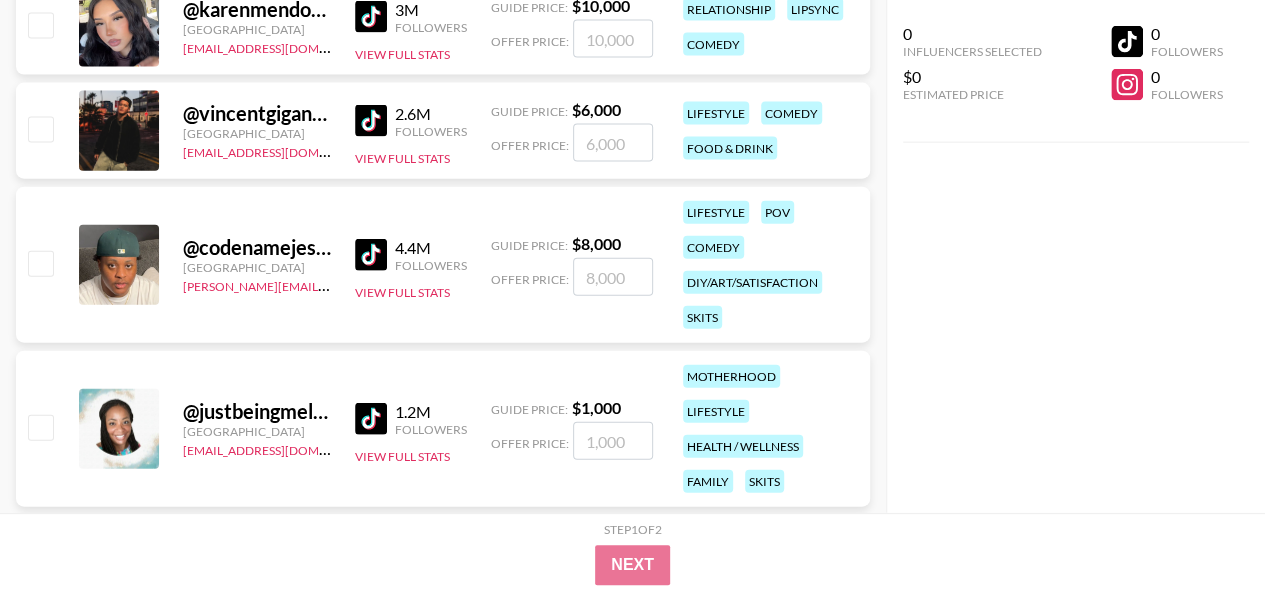 click on "@ codenamejesse" at bounding box center (257, 247) 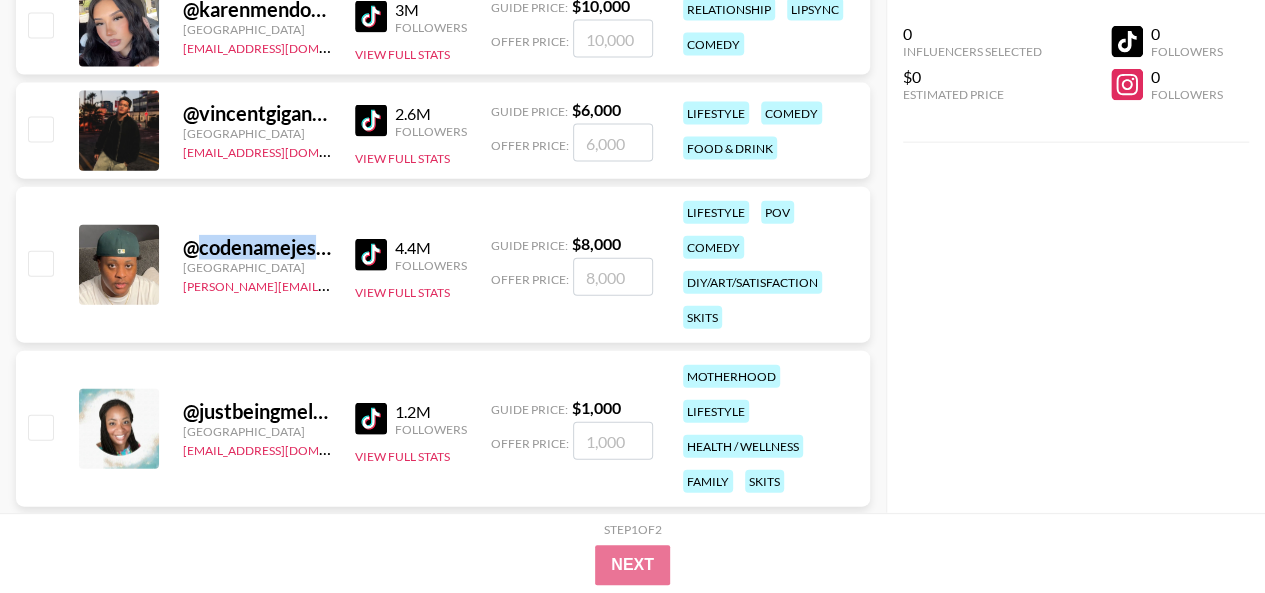 click on "@ codenamejesse" at bounding box center [257, 247] 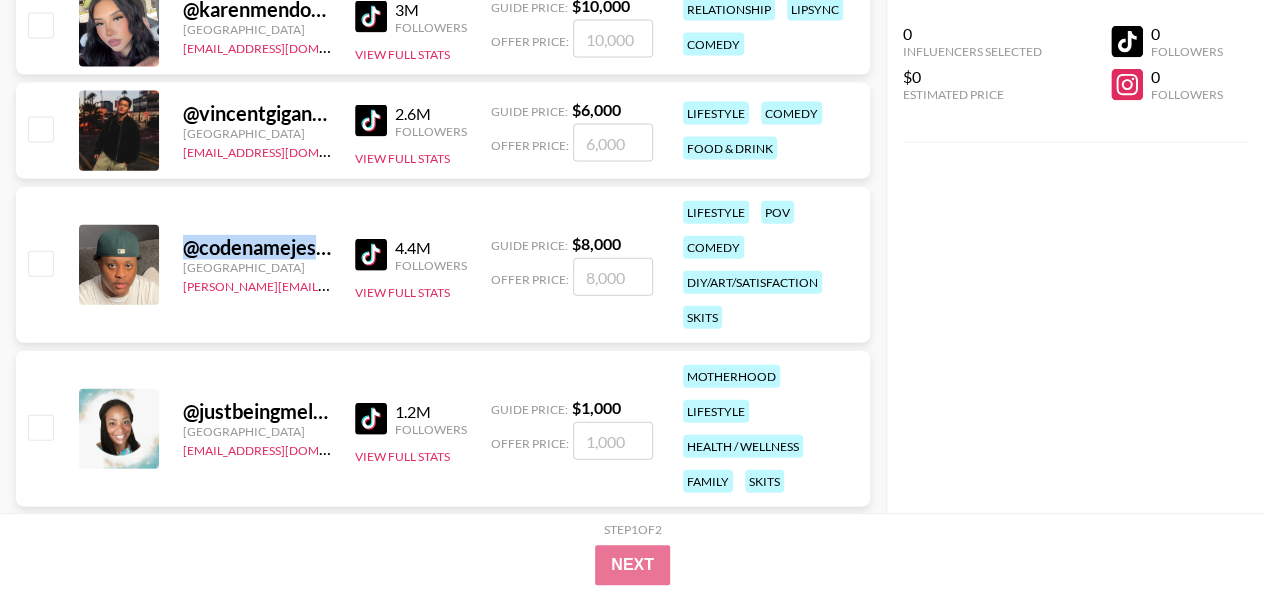 click on "@ codenamejesse" at bounding box center (257, 247) 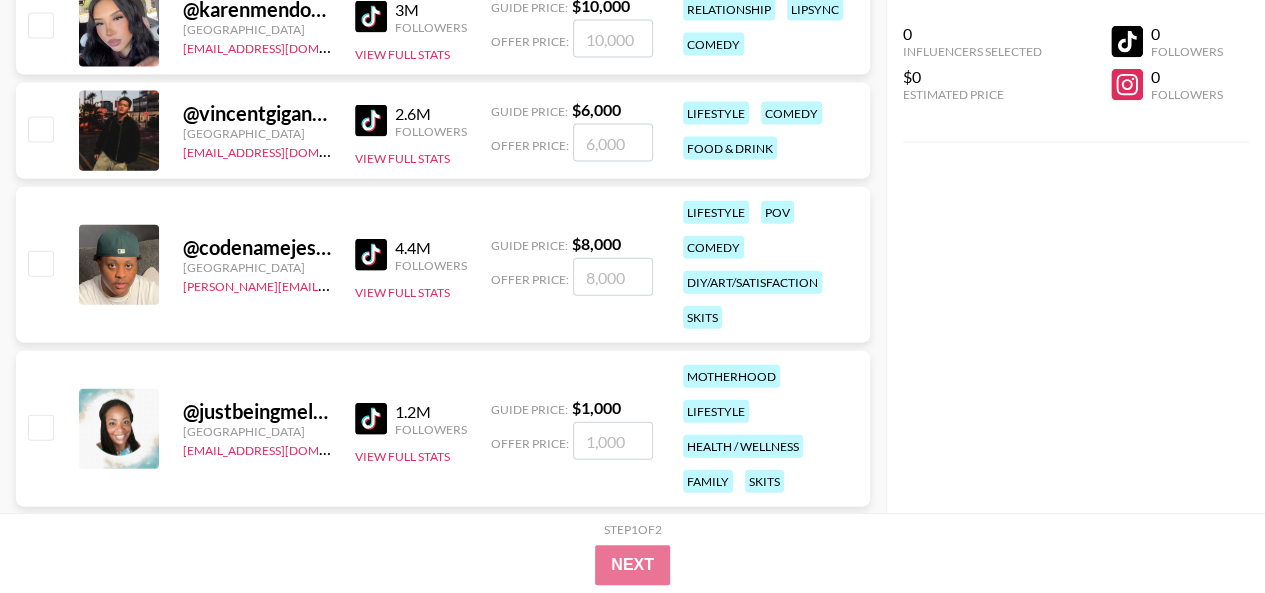 click on "@ codenamejesse United States tancredi@grail-talent.com 4.4M Followers View Full Stats Guide Price: $ 8,000 Offer Price: lifestyle pov comedy diy/art/satisfaction skits" at bounding box center (443, 265) 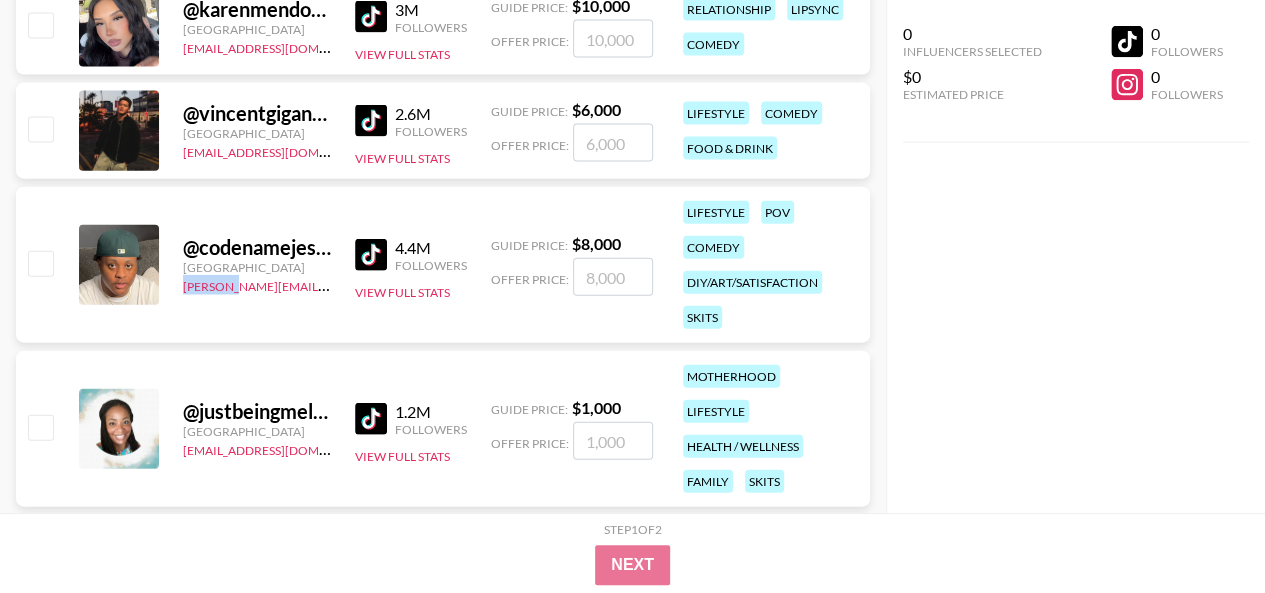 click on "@ codenamejesse United States tancredi@grail-talent.com 4.4M Followers View Full Stats Guide Price: $ 8,000 Offer Price: lifestyle pov comedy diy/art/satisfaction skits" at bounding box center [443, 265] 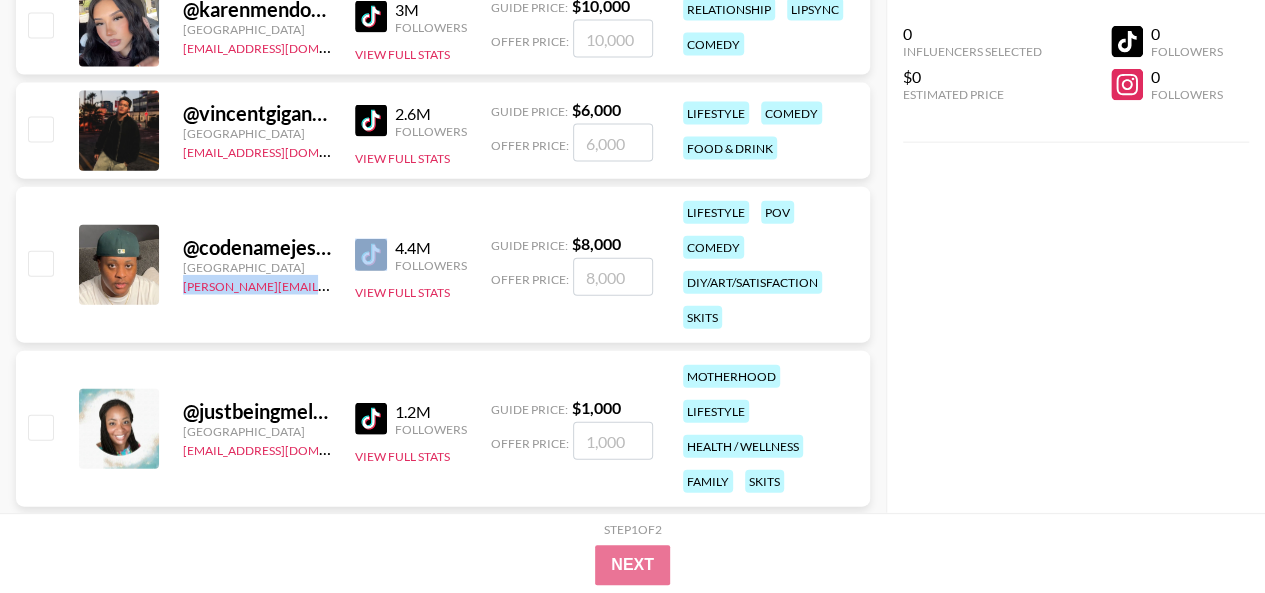 click on "@ codenamejesse United States tancredi@grail-talent.com 4.4M Followers View Full Stats Guide Price: $ 8,000 Offer Price: lifestyle pov comedy diy/art/satisfaction skits" at bounding box center [443, 265] 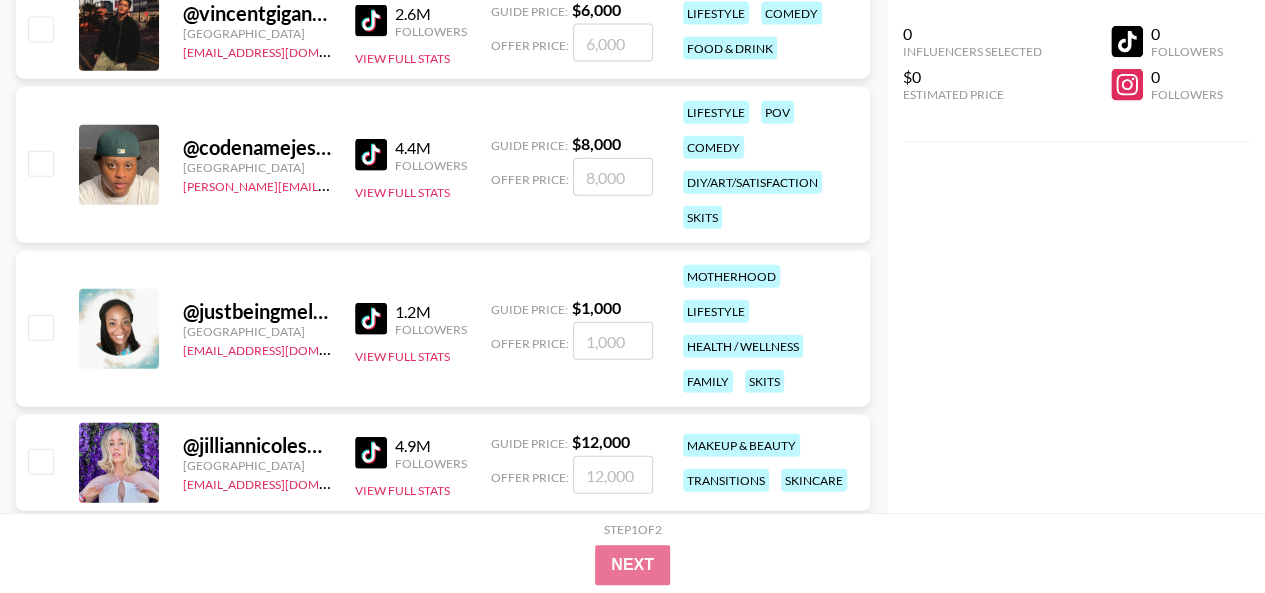 click on "@ justbeingmelani" at bounding box center (257, 311) 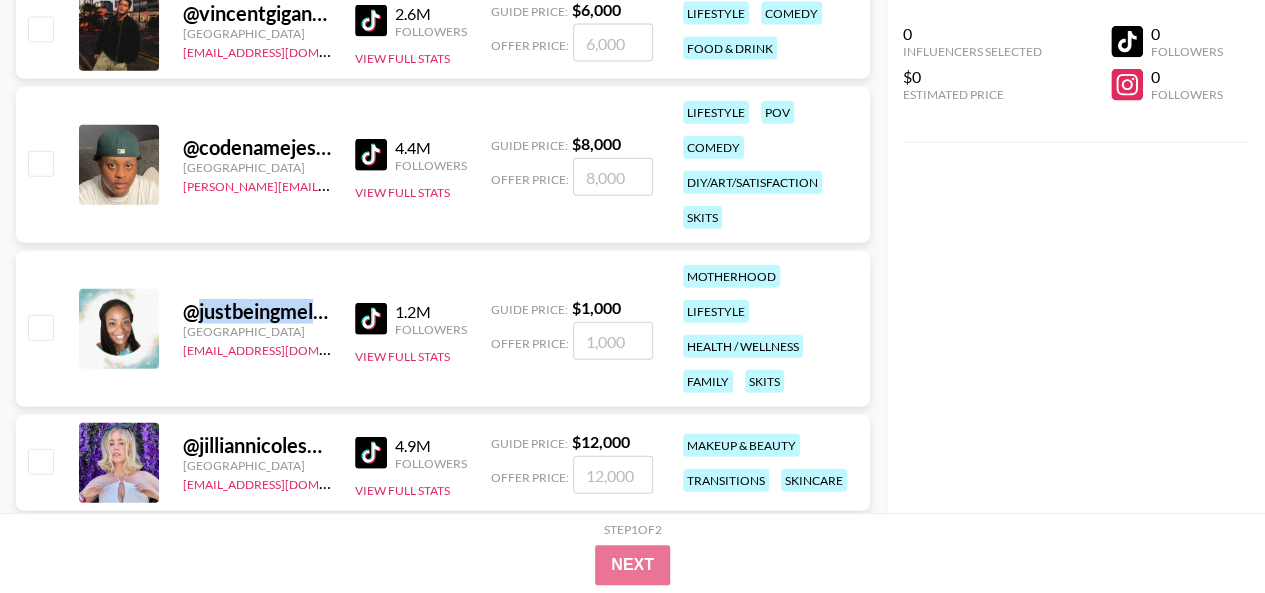 click on "@ justbeingmelani" at bounding box center [257, 311] 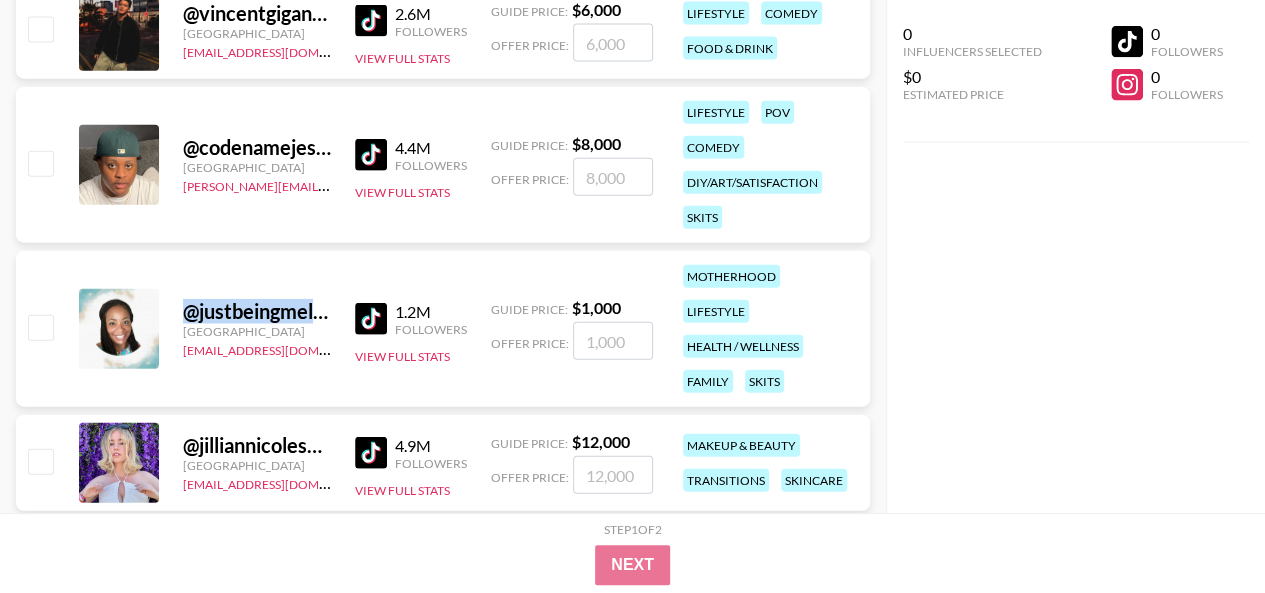 click on "@ justbeingmelani" at bounding box center [257, 311] 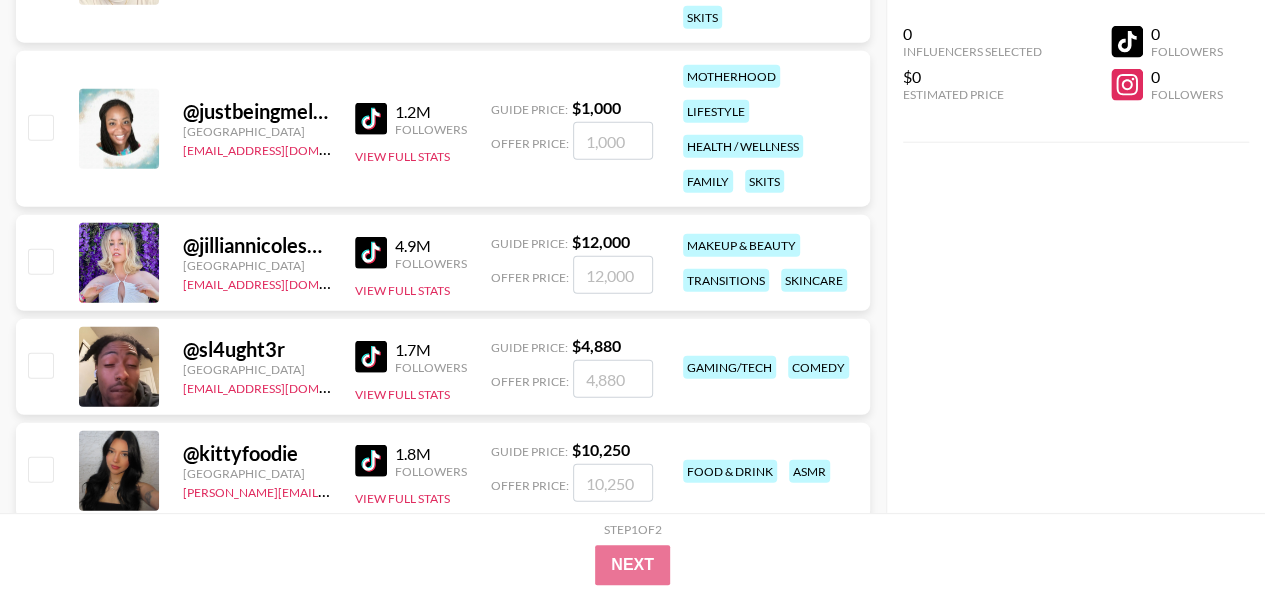 click on "@ justbeingmelani United States desireenicole@grail-talent.com 1.2M Followers View Full Stats Guide Price: $ 1,000 Offer Price: motherhood lifestyle health / wellness family skits" at bounding box center [443, 129] 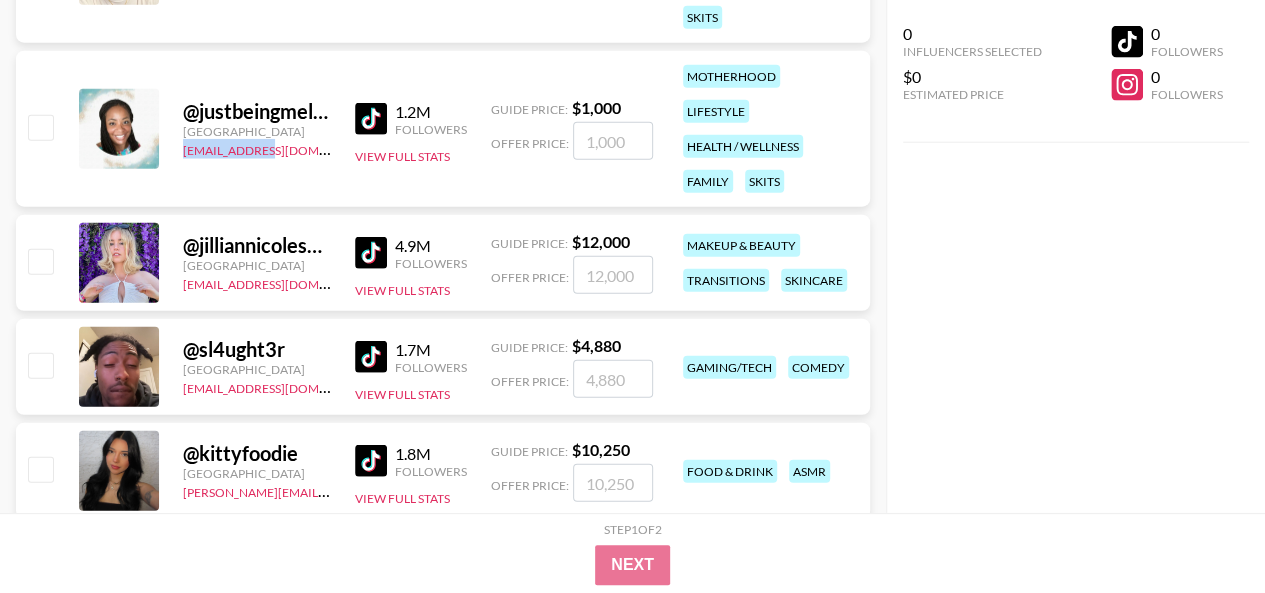 click on "@ justbeingmelani United States desireenicole@grail-talent.com 1.2M Followers View Full Stats Guide Price: $ 1,000 Offer Price: motherhood lifestyle health / wellness family skits" at bounding box center [443, 129] 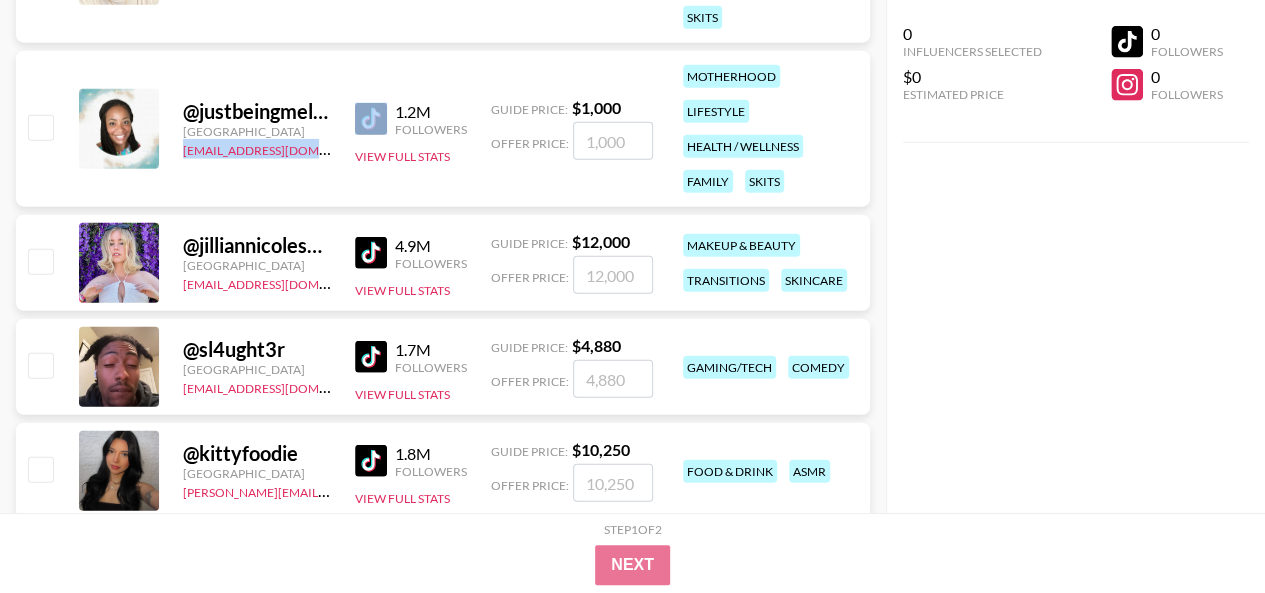 click on "@ justbeingmelani United States desireenicole@grail-talent.com 1.2M Followers View Full Stats Guide Price: $ 1,000 Offer Price: motherhood lifestyle health / wellness family skits" at bounding box center [443, 129] 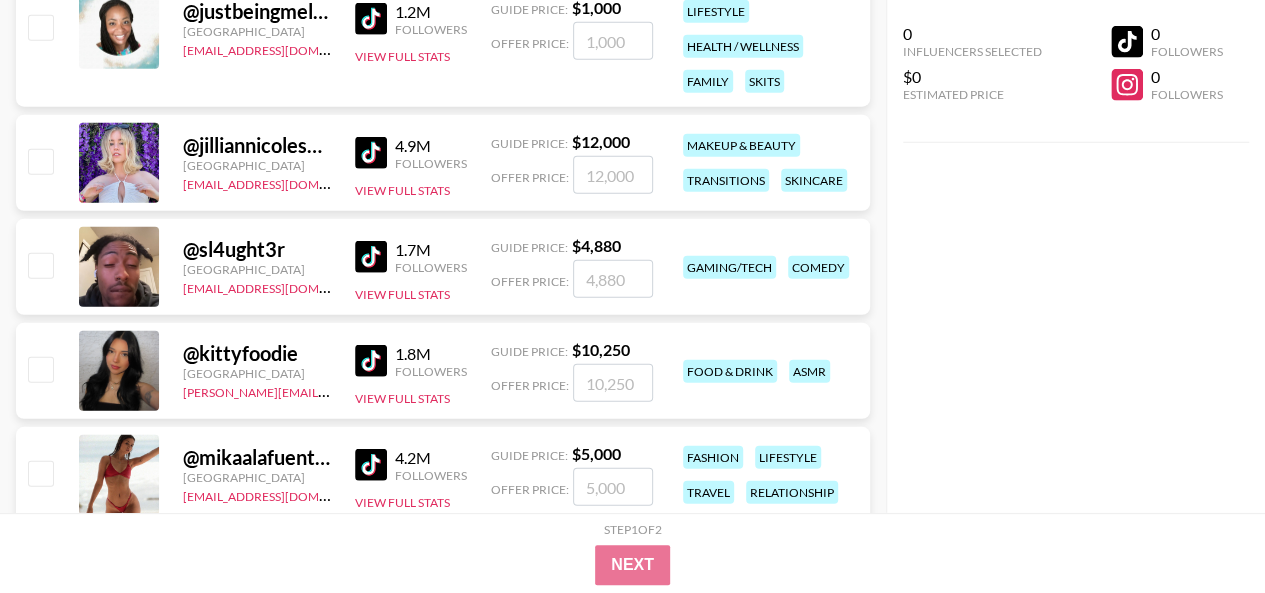 click on "@ jilliannicolesmith" at bounding box center [257, 145] 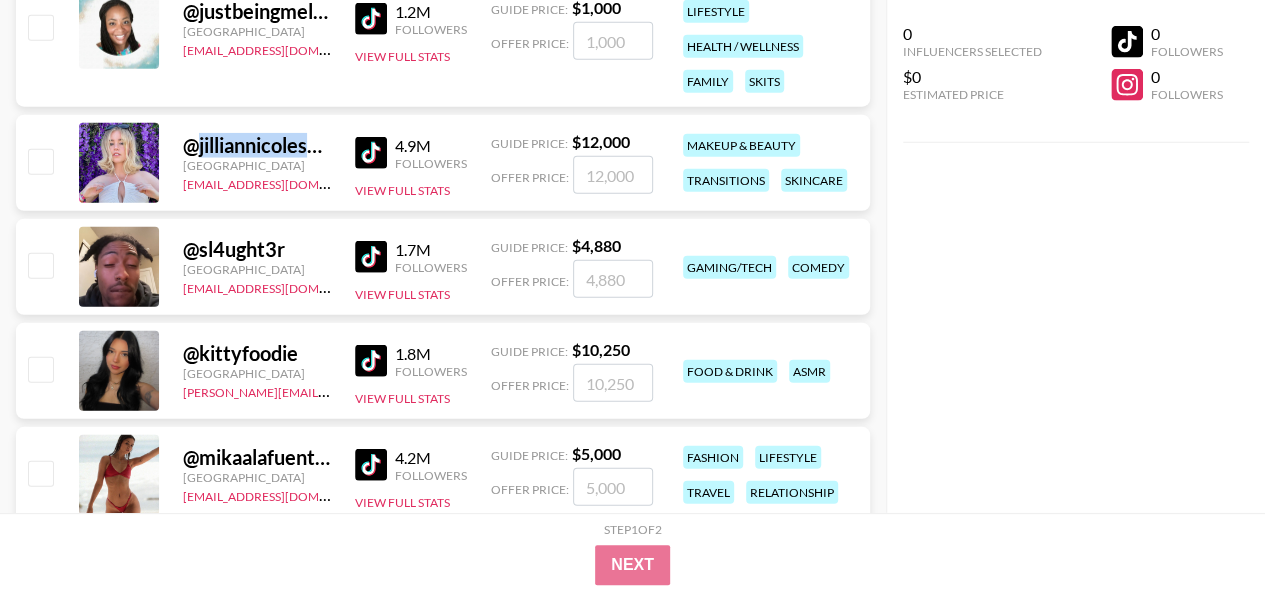 click on "@ jilliannicolesmith" at bounding box center (257, 145) 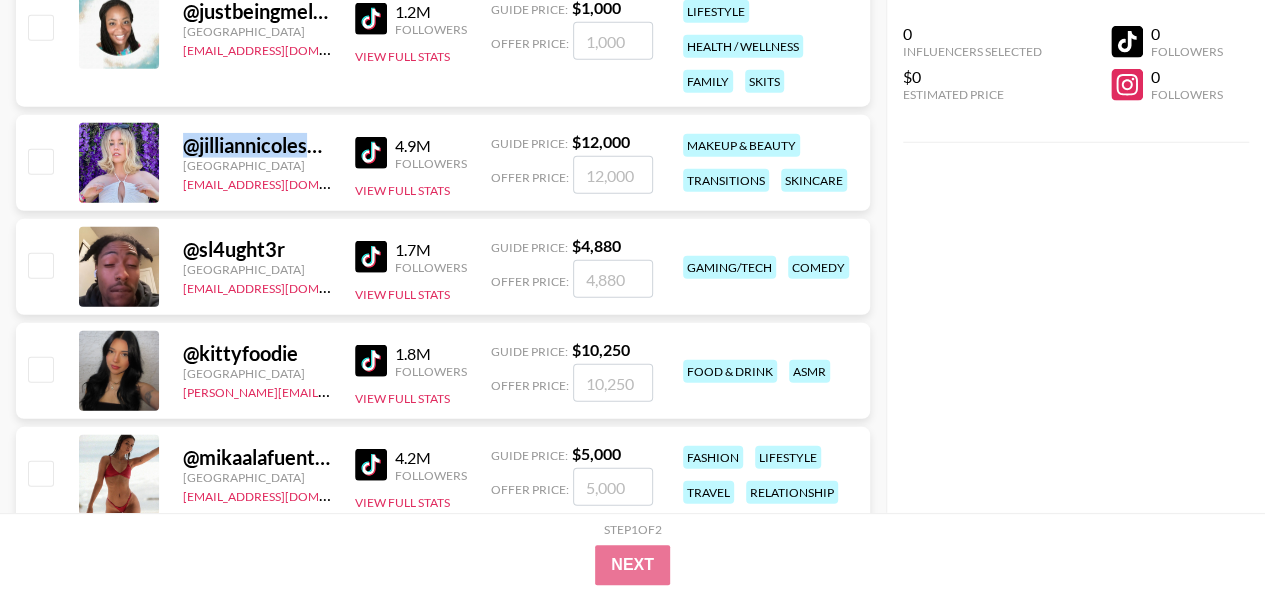 click on "@ jilliannicolesmith" at bounding box center [257, 145] 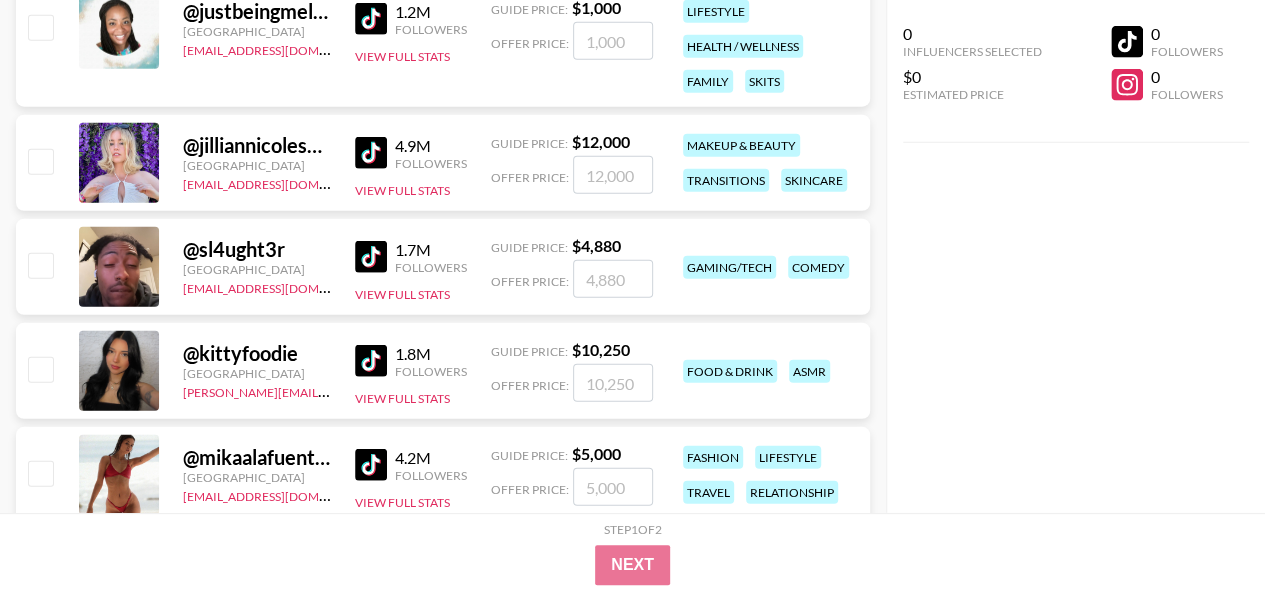 click on "@ jilliannicolesmith United States denver@grail-talent.com 4.9M Followers View Full Stats Guide Price: $ 12,000 Offer Price: makeup & beauty transitions skincare" at bounding box center (443, 163) 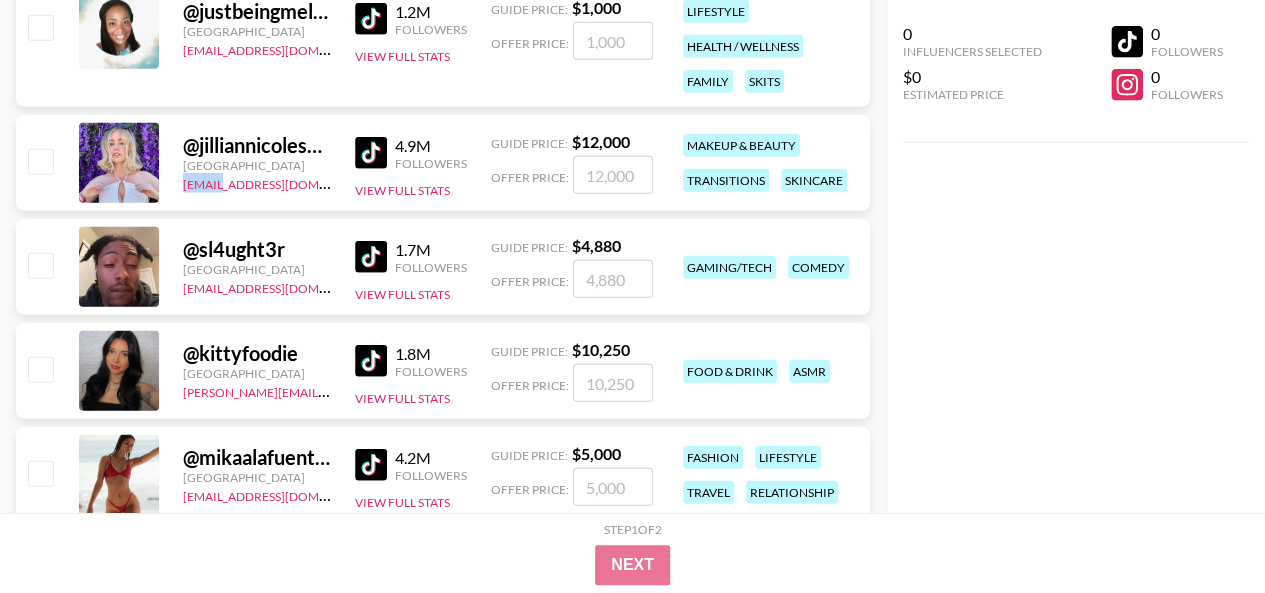 click on "@ jilliannicolesmith United States denver@grail-talent.com 4.9M Followers View Full Stats Guide Price: $ 12,000 Offer Price: makeup & beauty transitions skincare" at bounding box center (443, 163) 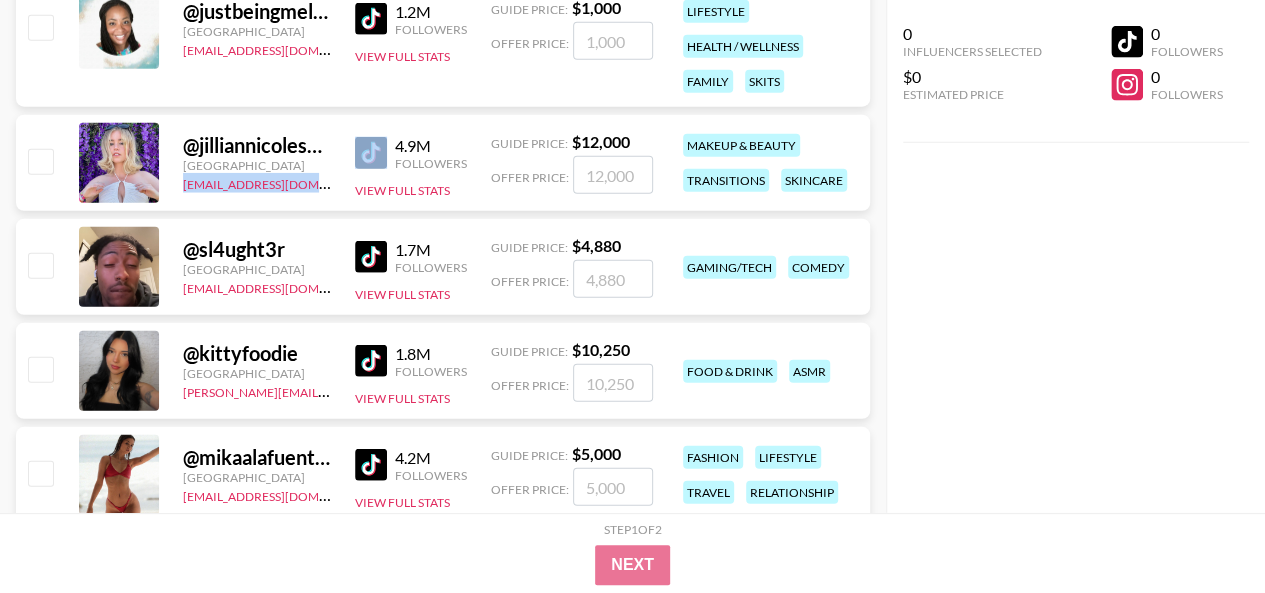 click on "@ jilliannicolesmith United States denver@grail-talent.com 4.9M Followers View Full Stats Guide Price: $ 12,000 Offer Price: makeup & beauty transitions skincare" at bounding box center (443, 163) 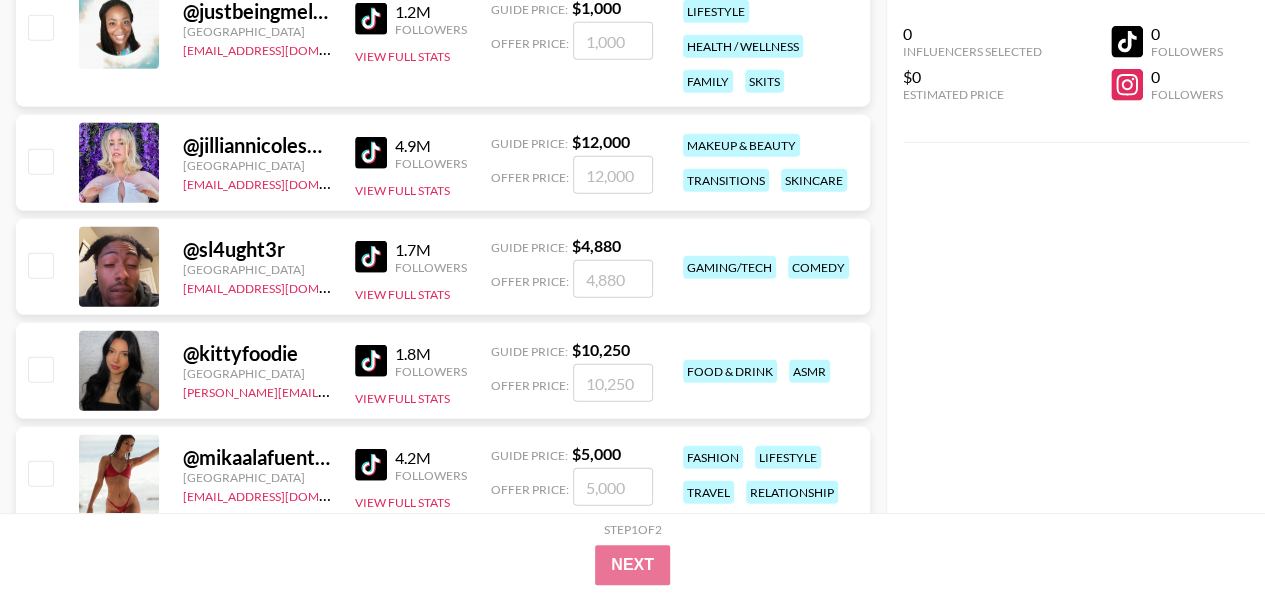 click on "@ sl4ught3r" at bounding box center (257, 249) 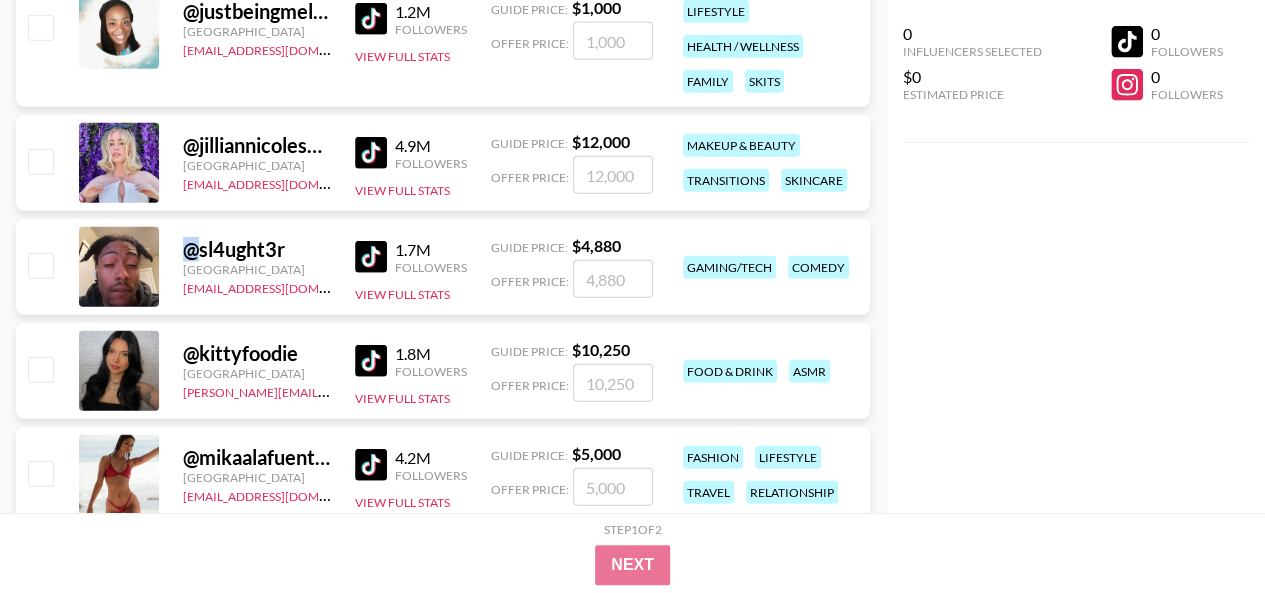 click on "@ sl4ught3r" at bounding box center (257, 249) 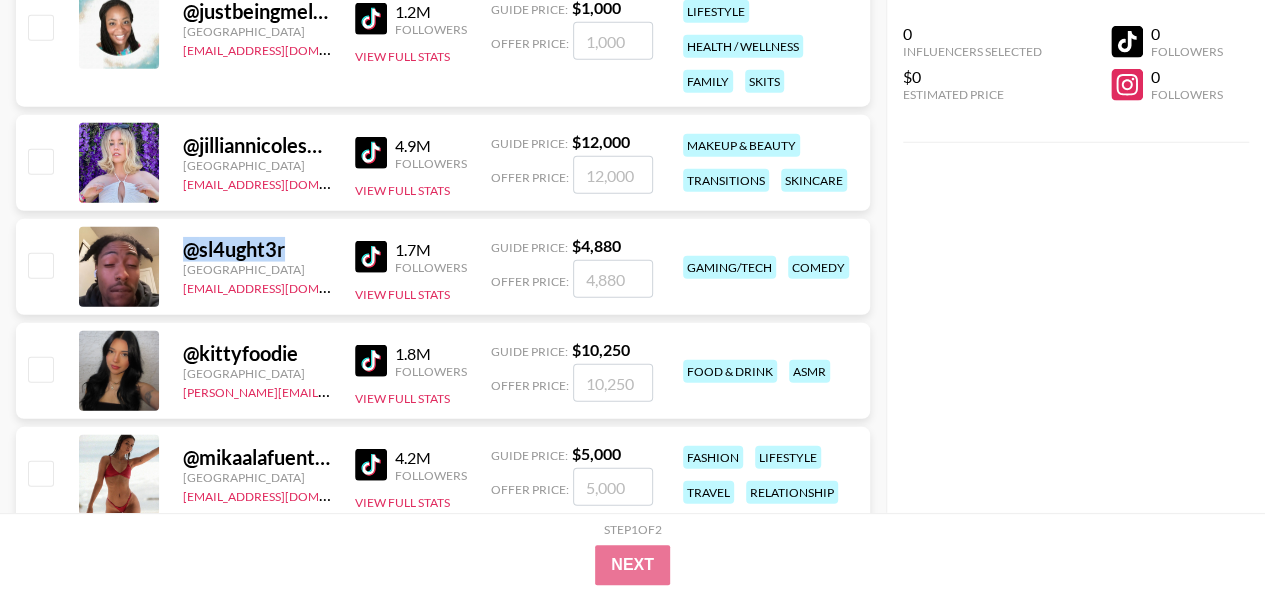 click on "@ sl4ught3r" at bounding box center (257, 249) 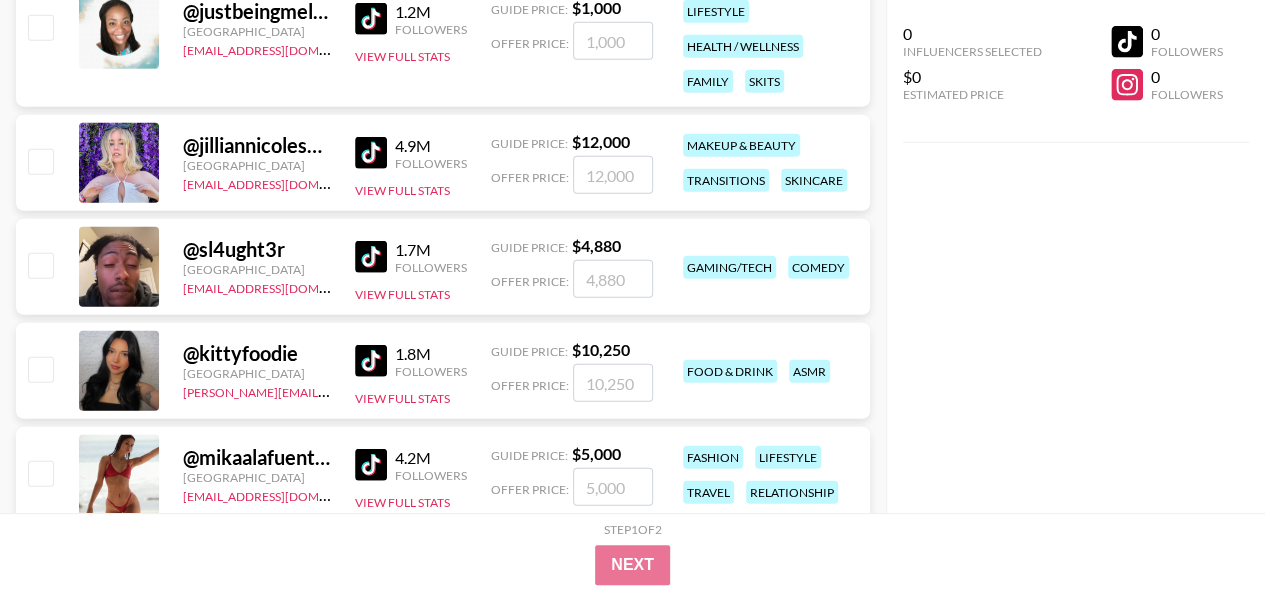 click on "@ sl4ught3r United States denver@grail-talent.com 1.7M Followers View Full Stats Guide Price: $ 4,880 Offer Price: gaming/tech comedy" at bounding box center [443, 267] 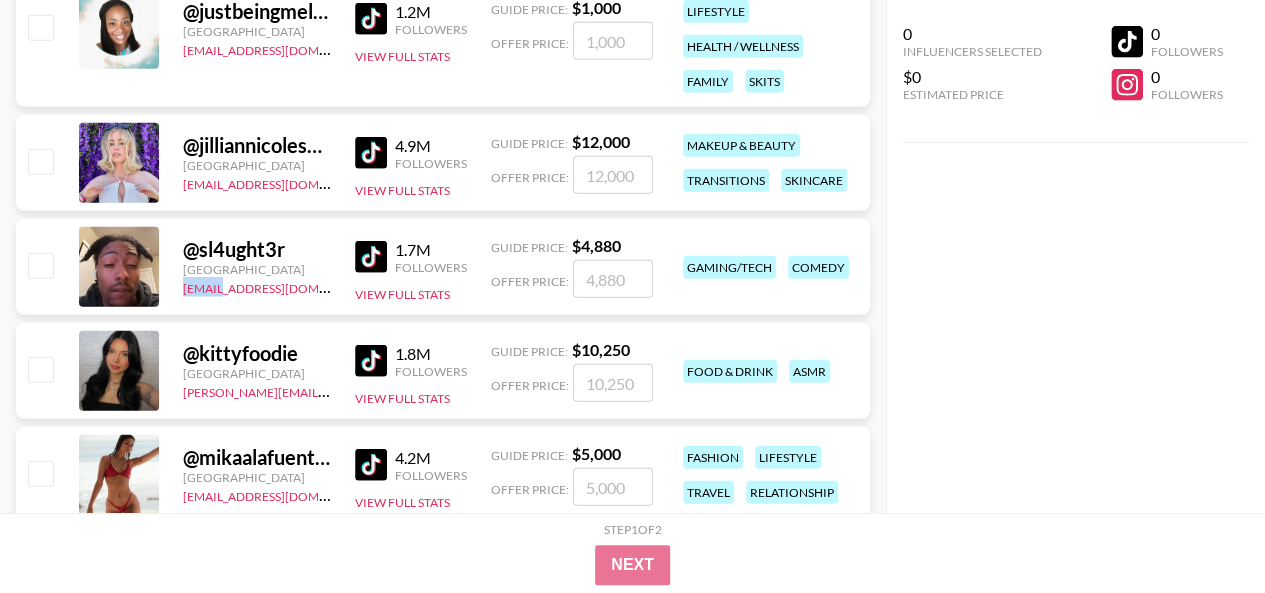 click on "@ sl4ught3r United States denver@grail-talent.com 1.7M Followers View Full Stats Guide Price: $ 4,880 Offer Price: gaming/tech comedy" at bounding box center (443, 267) 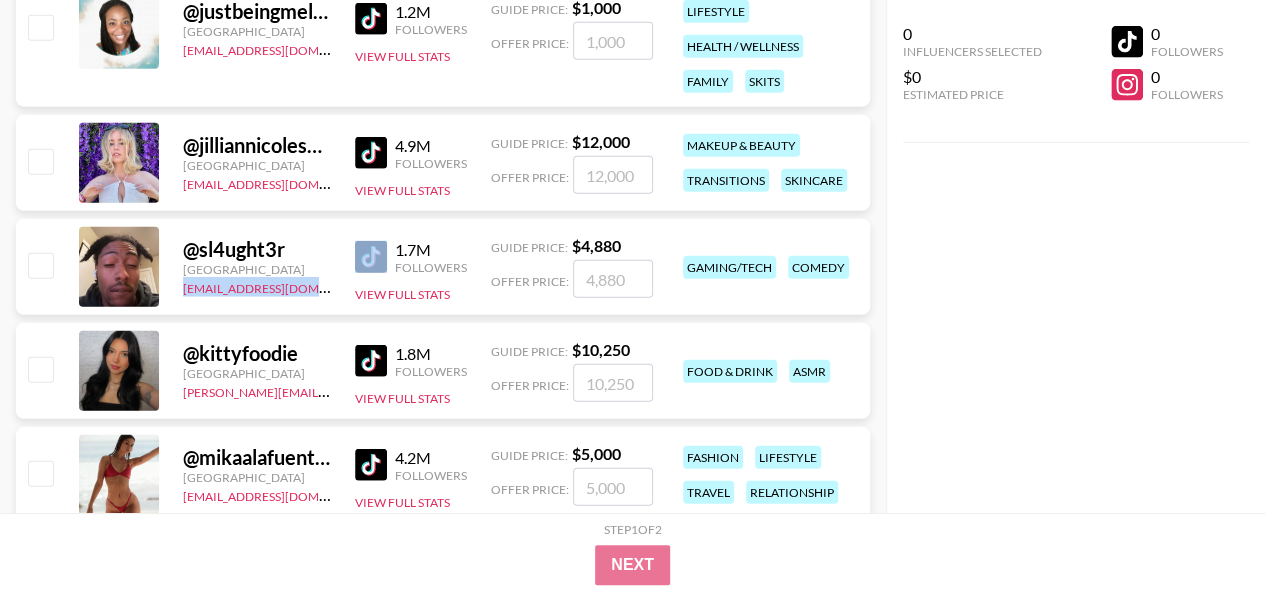 click on "@ sl4ught3r United States denver@grail-talent.com 1.7M Followers View Full Stats Guide Price: $ 4,880 Offer Price: gaming/tech comedy" at bounding box center (443, 267) 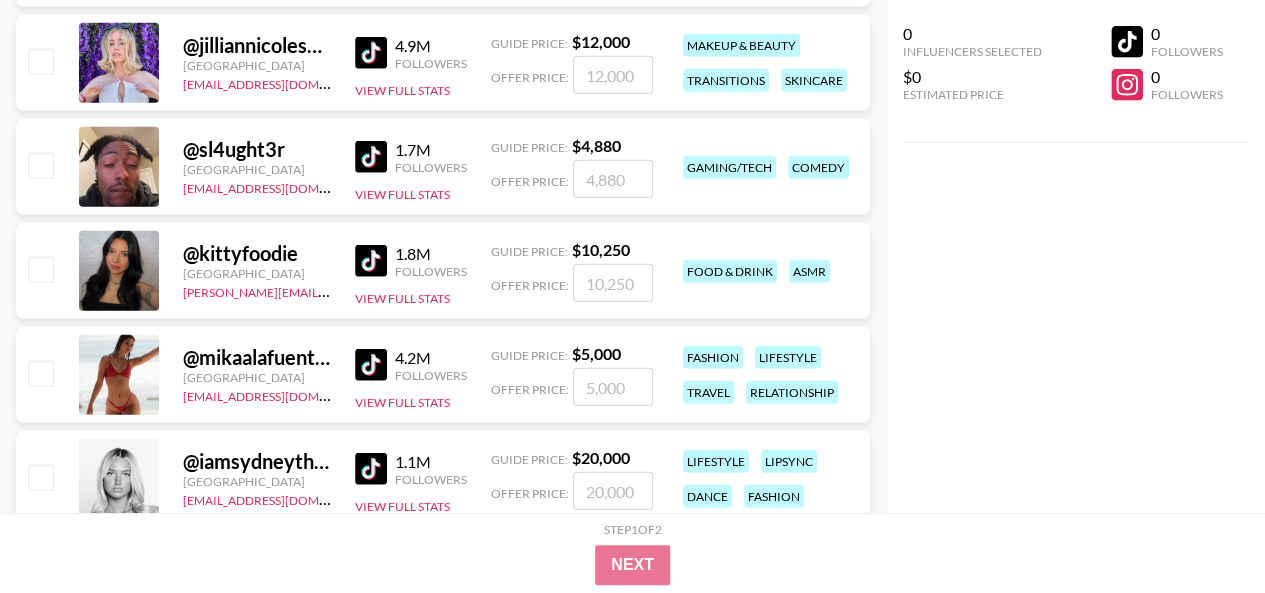 click on "@ kittyfoodie" at bounding box center (257, 253) 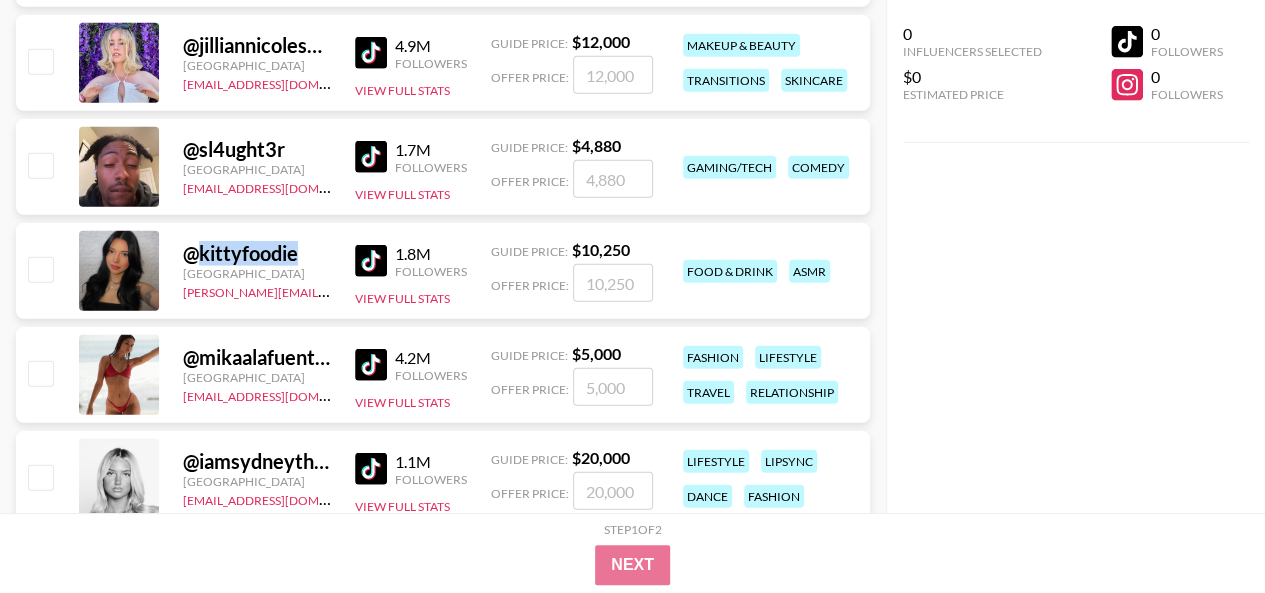 click on "@ kittyfoodie" at bounding box center [257, 253] 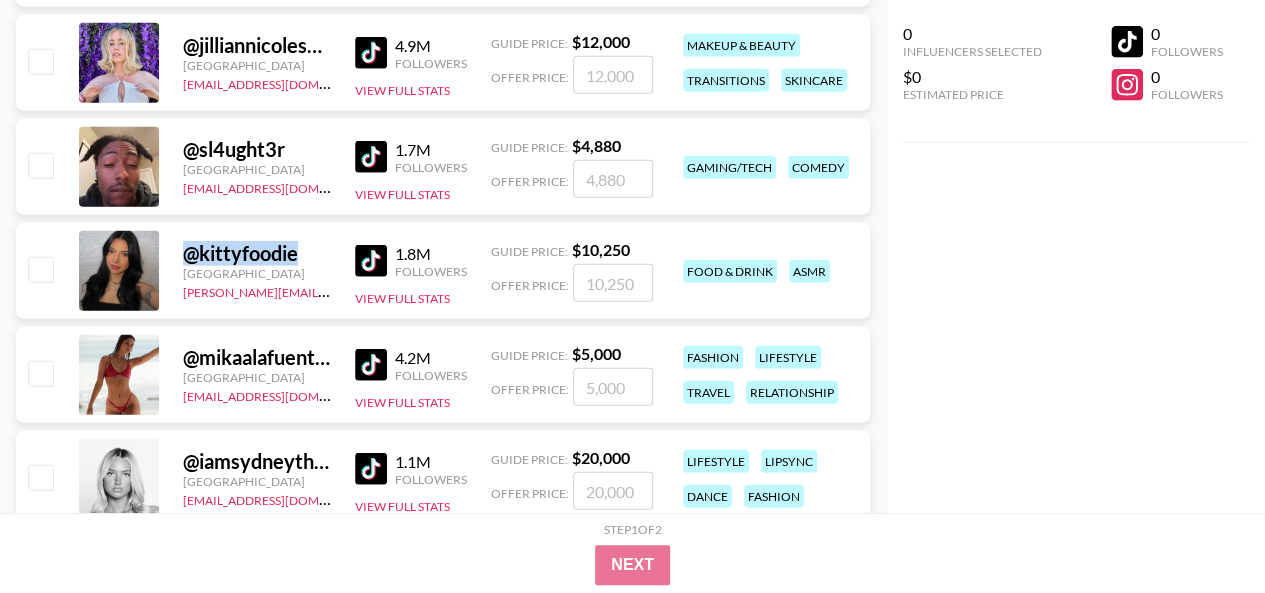 click on "@ kittyfoodie" at bounding box center (257, 253) 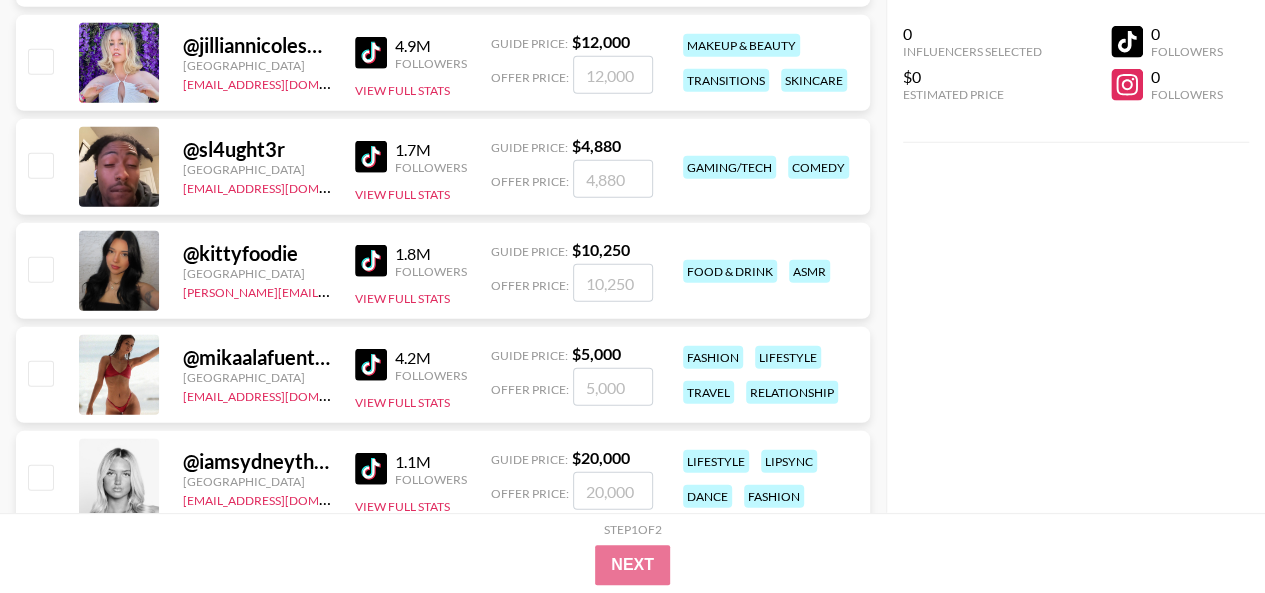 click on "@ kittyfoodie United States pete@grail-talent.com 1.8M Followers View Full Stats Guide Price: $ 10,250 Offer Price: food & drink asmr" at bounding box center (443, 271) 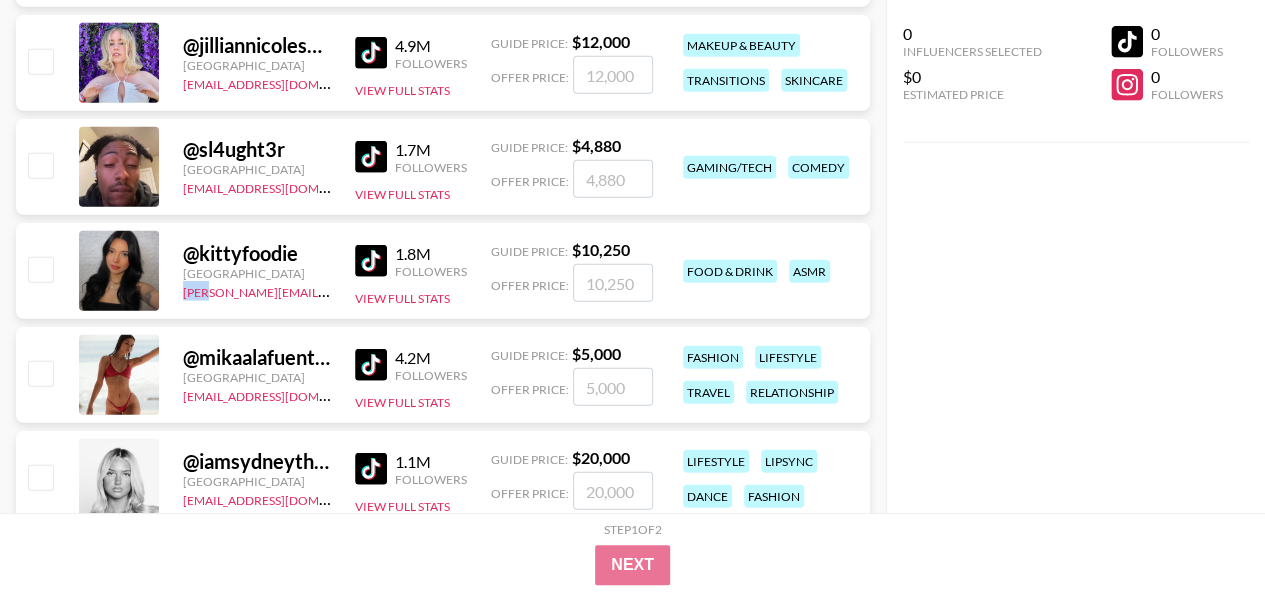 click on "@ kittyfoodie United States pete@grail-talent.com 1.8M Followers View Full Stats Guide Price: $ 10,250 Offer Price: food & drink asmr" at bounding box center (443, 271) 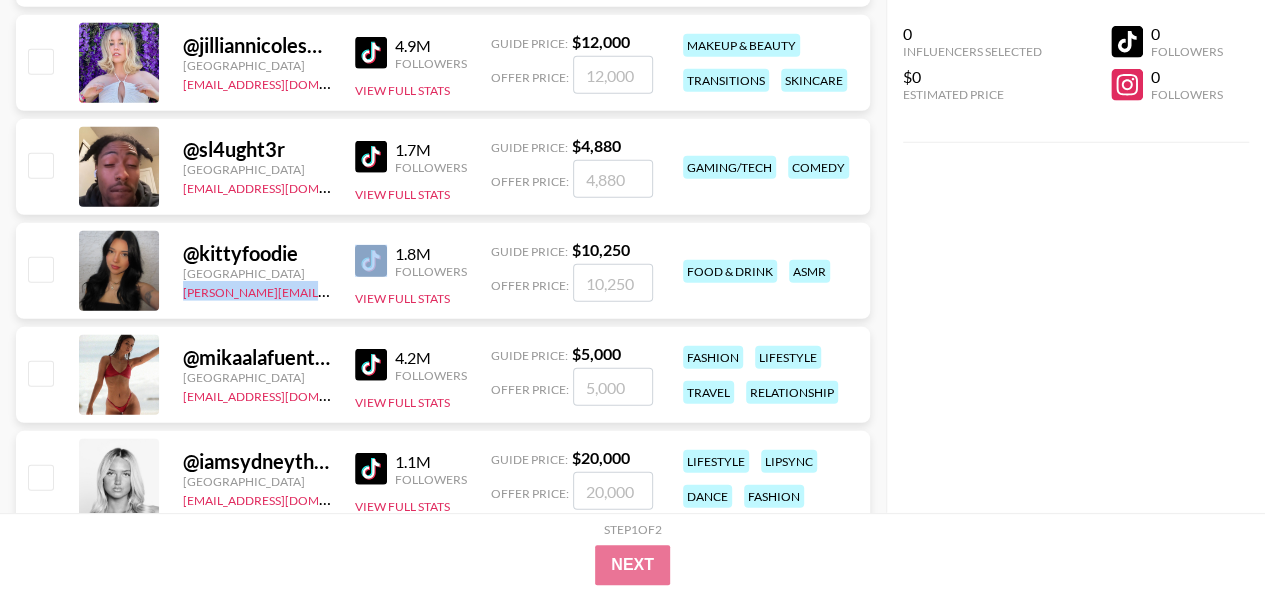 click on "@ kittyfoodie United States pete@grail-talent.com 1.8M Followers View Full Stats Guide Price: $ 10,250 Offer Price: food & drink asmr" at bounding box center (443, 271) 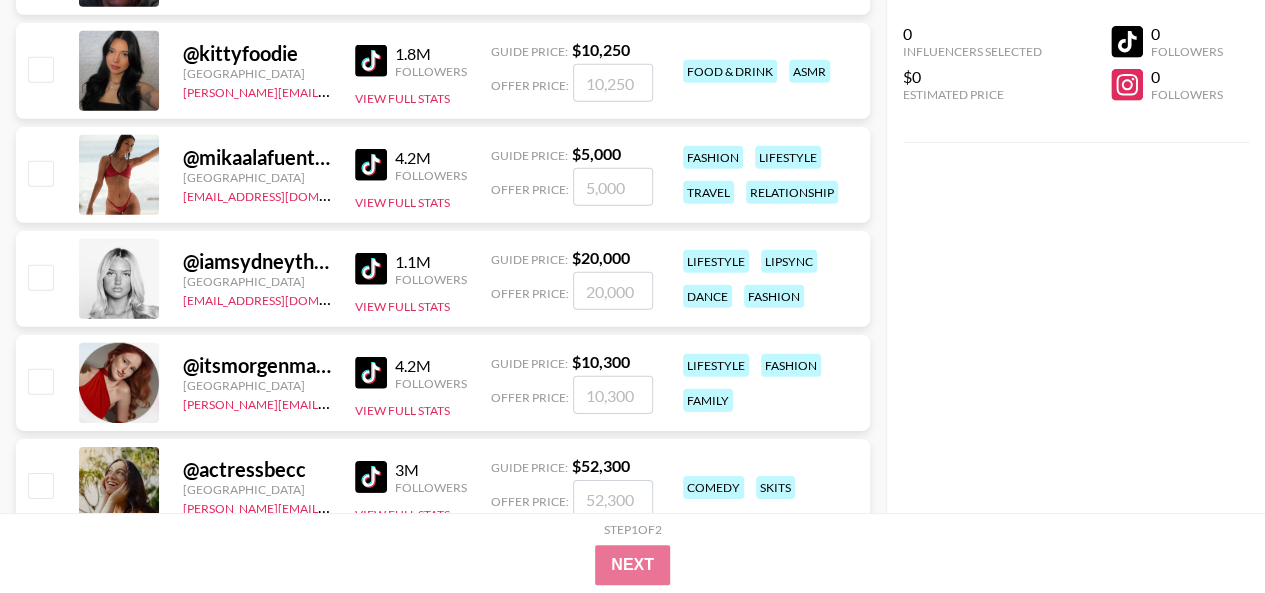 click on "@ mikaalafuente_" at bounding box center (257, 157) 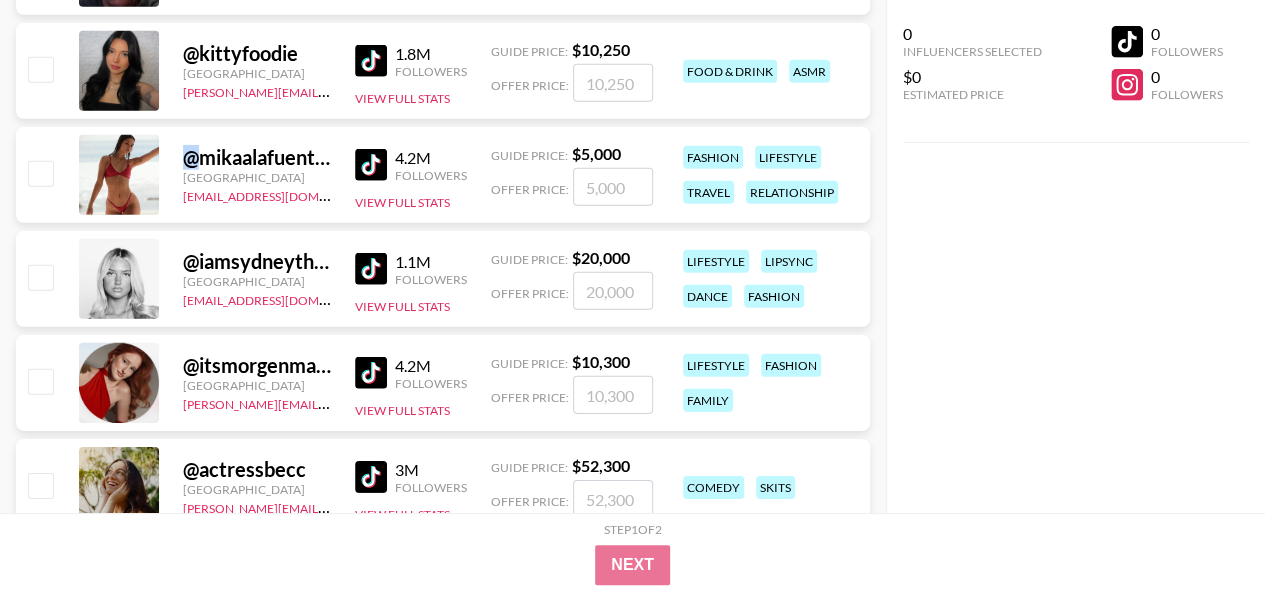 click on "@ mikaalafuente_" at bounding box center (257, 157) 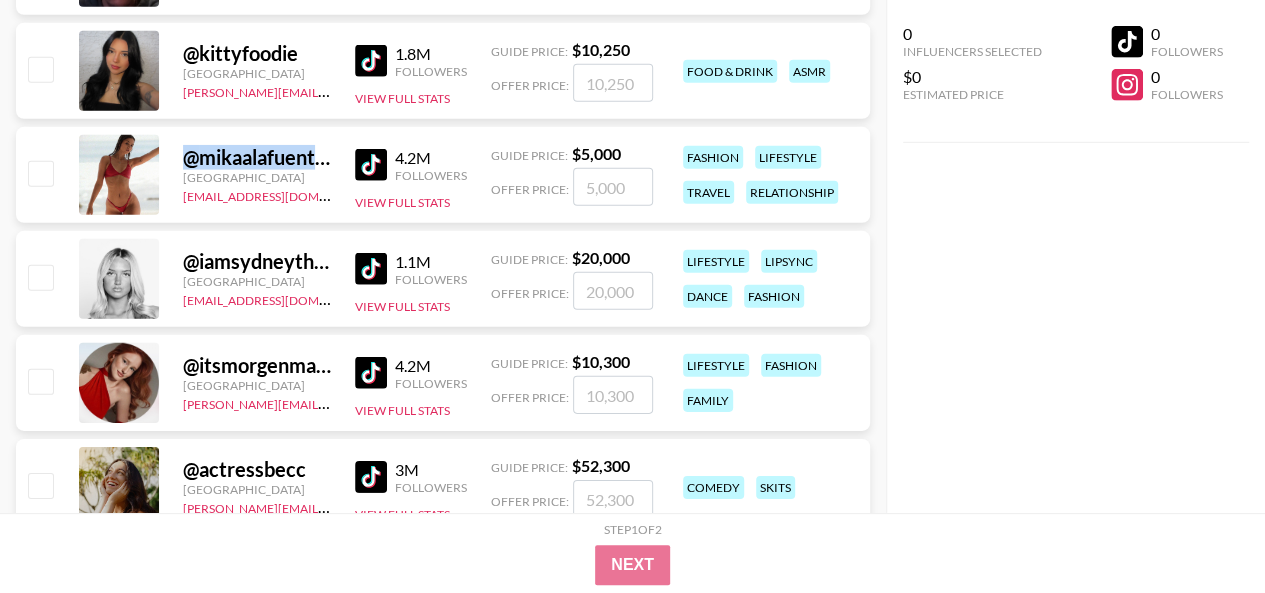 click on "@ mikaalafuente_" at bounding box center (257, 157) 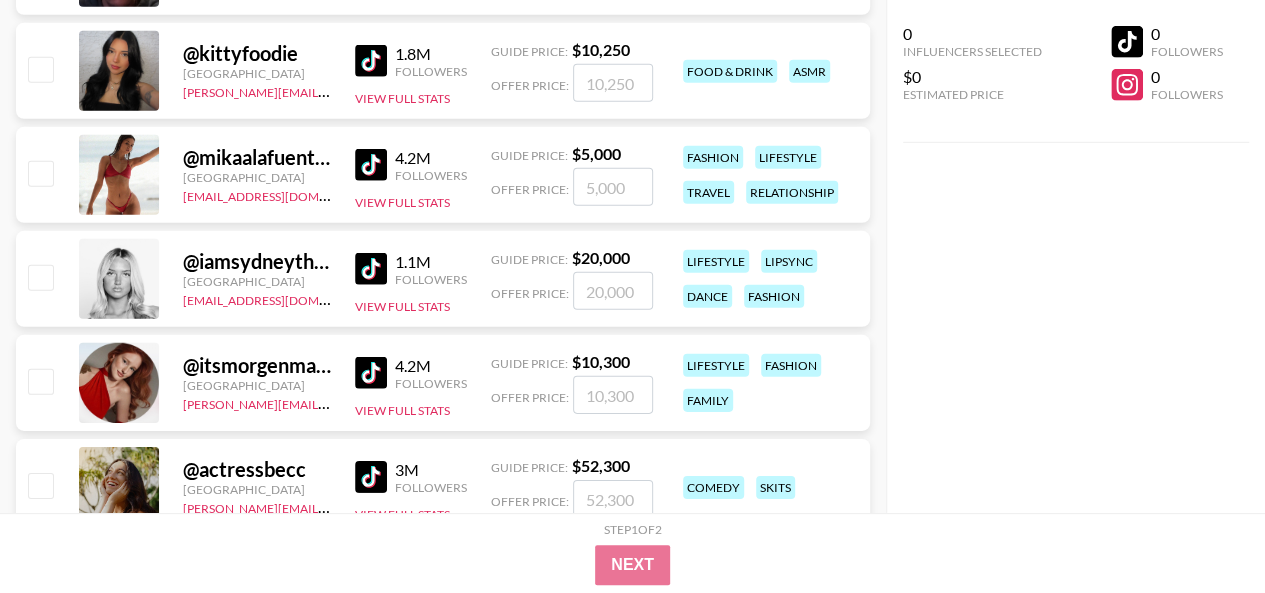 click on "@ mikaalafuente_ United States maxelk@grail-talent.com 4.2M Followers View Full Stats Guide Price: $ 5,000 Offer Price: fashion lifestyle travel relationship" at bounding box center [443, 175] 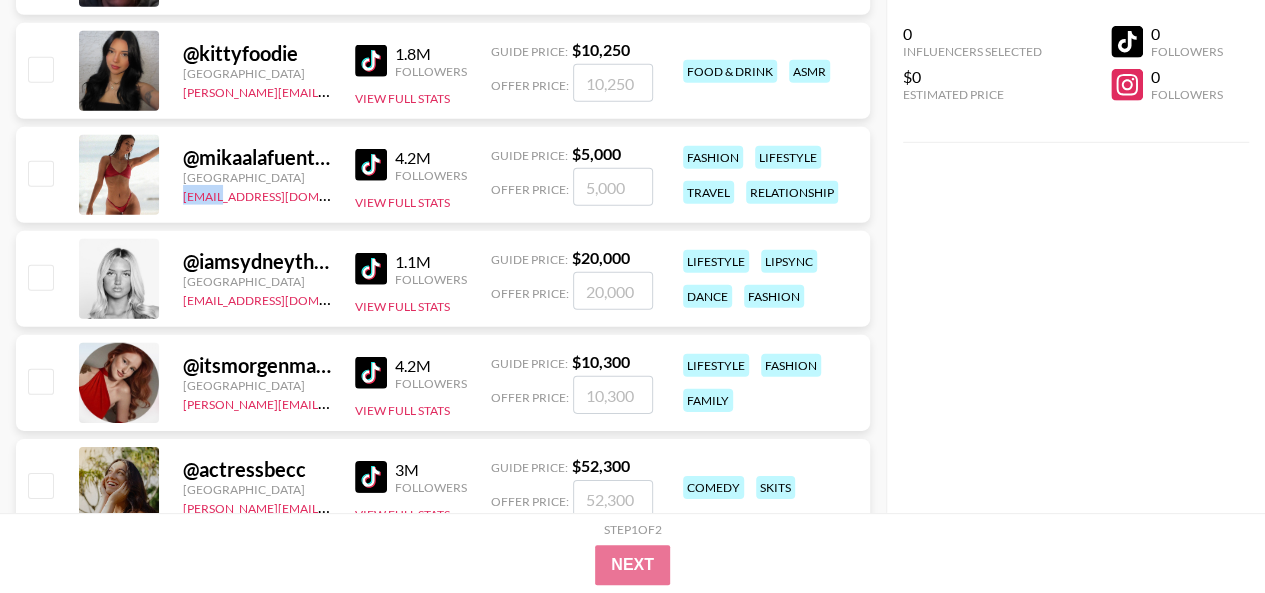 click on "@ mikaalafuente_ United States maxelk@grail-talent.com 4.2M Followers View Full Stats Guide Price: $ 5,000 Offer Price: fashion lifestyle travel relationship" at bounding box center (443, 175) 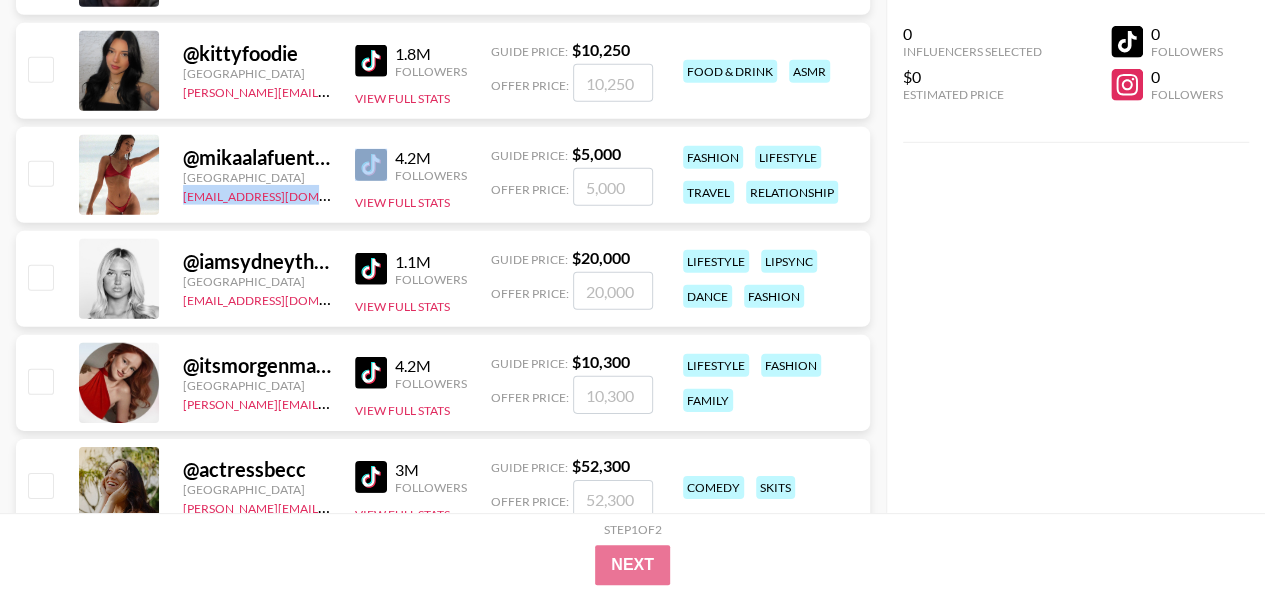 click on "@ mikaalafuente_ United States maxelk@grail-talent.com 4.2M Followers View Full Stats Guide Price: $ 5,000 Offer Price: fashion lifestyle travel relationship" at bounding box center [443, 175] 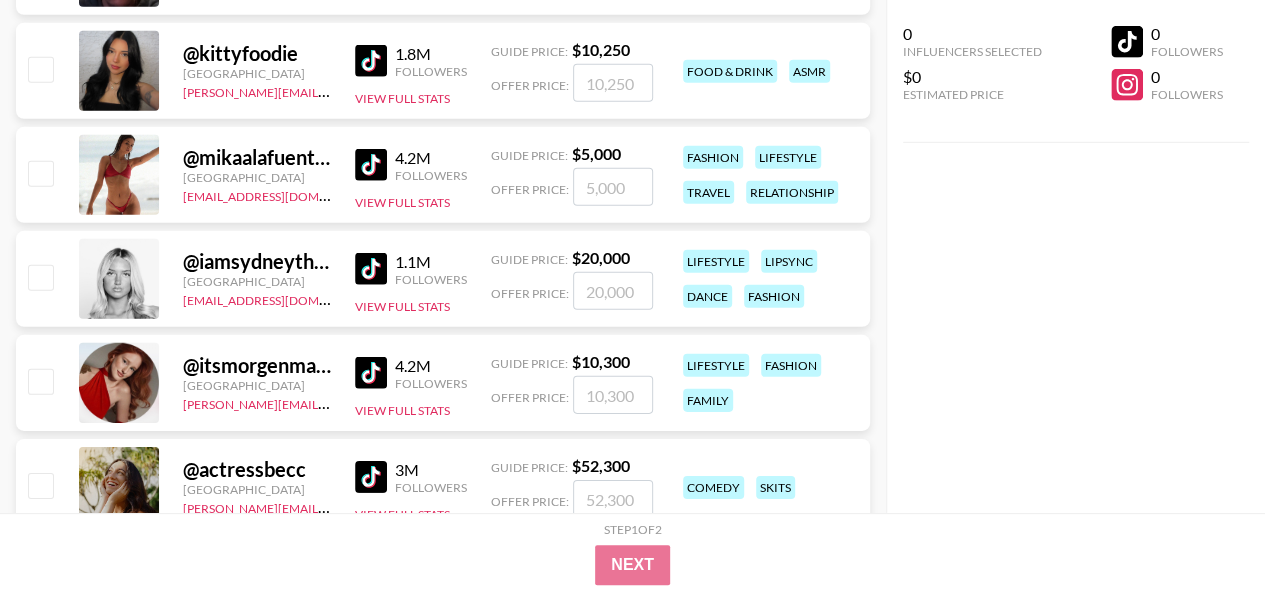 click on "@ iamsydneythomas United States denver@grail-talent.com 1.1M Followers View Full Stats Guide Price: $ 20,000 Offer Price: lifestyle lipsync dance fashion" at bounding box center (443, 279) 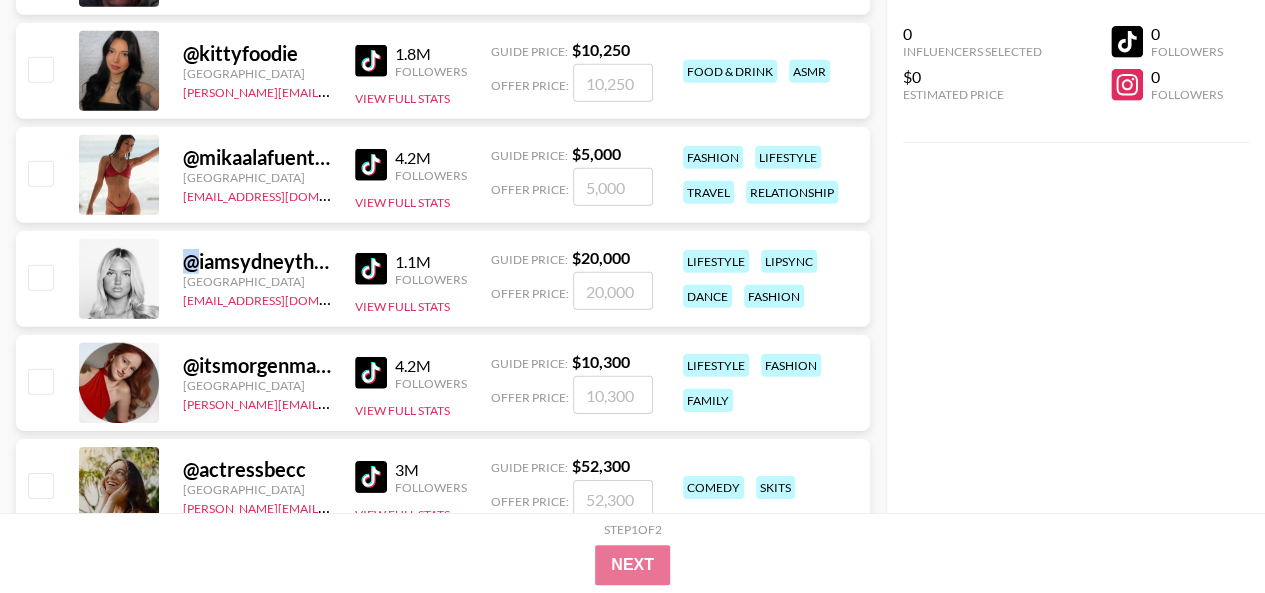 click on "@ iamsydneythomas United States denver@grail-talent.com 1.1M Followers View Full Stats Guide Price: $ 20,000 Offer Price: lifestyle lipsync dance fashion" at bounding box center (443, 279) 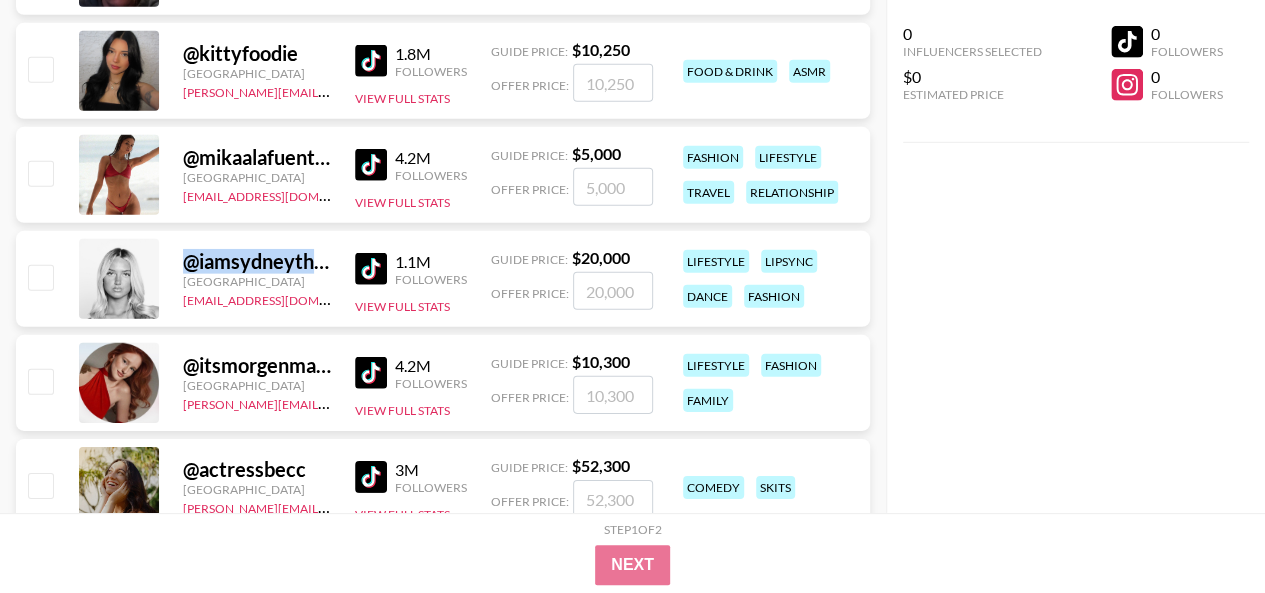 click on "@ iamsydneythomas United States denver@grail-talent.com 1.1M Followers View Full Stats Guide Price: $ 20,000 Offer Price: lifestyle lipsync dance fashion" at bounding box center (443, 279) 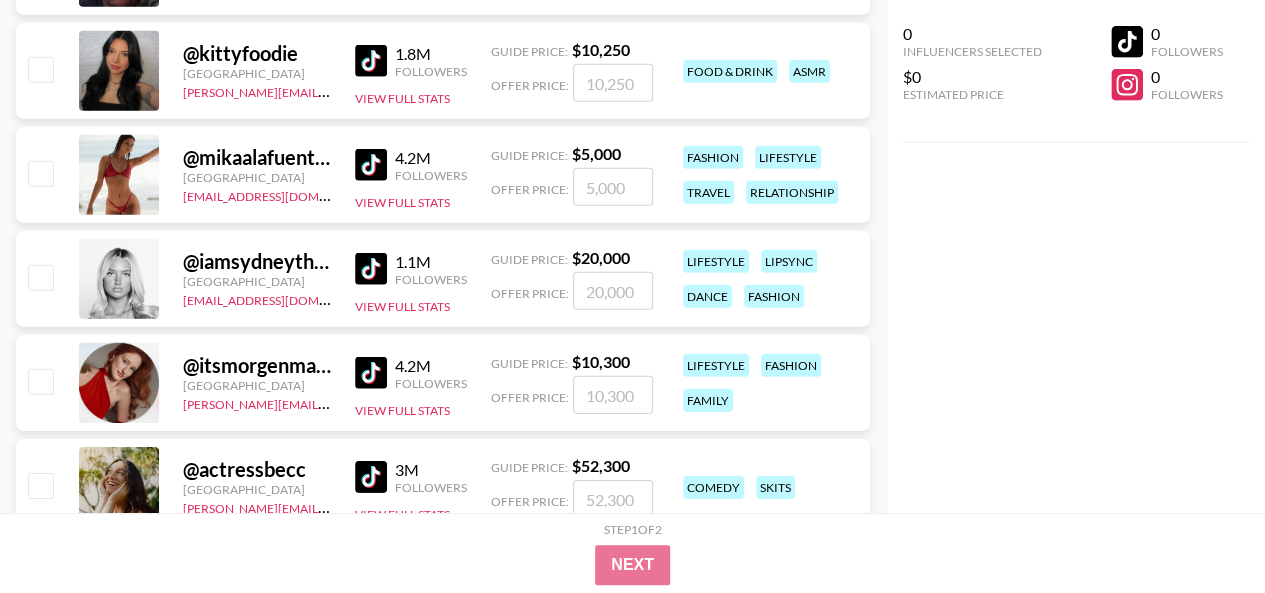 click on "@ iamsydneythomas United States denver@grail-talent.com 1.1M Followers View Full Stats Guide Price: $ 20,000 Offer Price: lifestyle lipsync dance fashion" at bounding box center [443, 279] 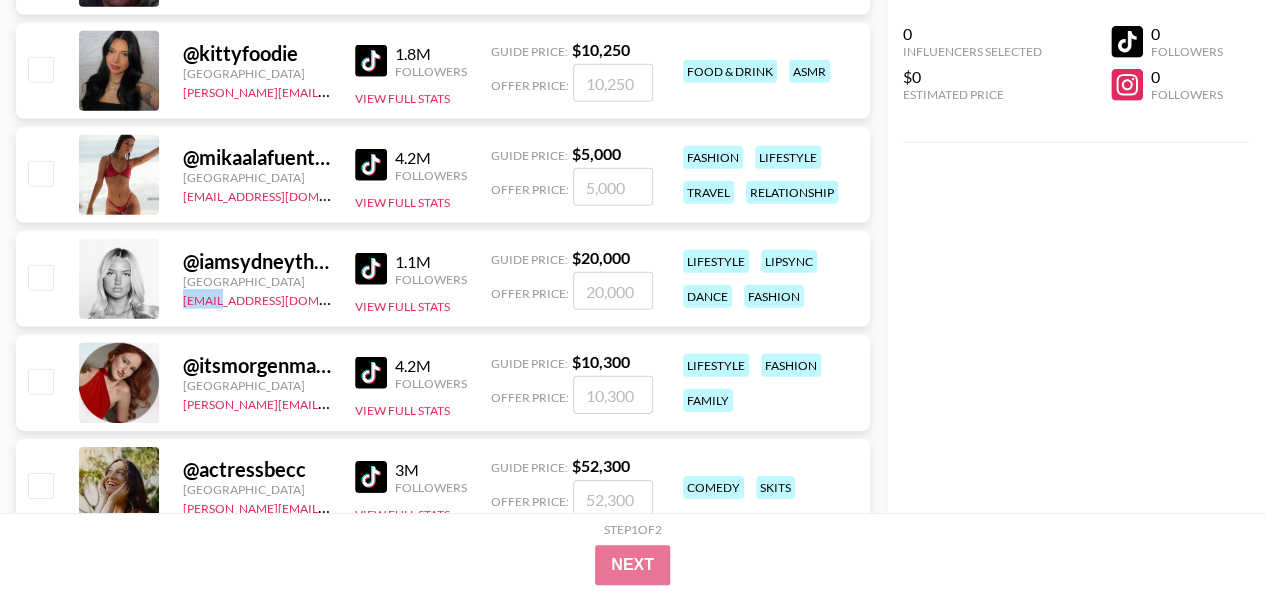 click on "@ iamsydneythomas United States denver@grail-talent.com 1.1M Followers View Full Stats Guide Price: $ 20,000 Offer Price: lifestyle lipsync dance fashion" at bounding box center (443, 279) 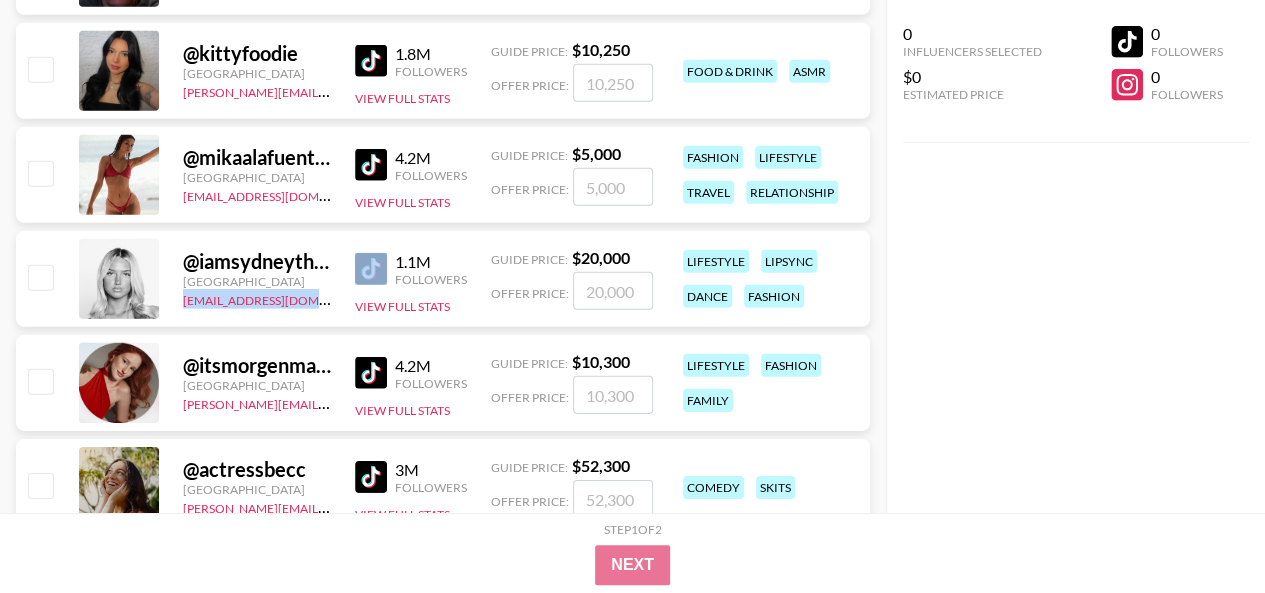 click on "@ iamsydneythomas United States denver@grail-talent.com 1.1M Followers View Full Stats Guide Price: $ 20,000 Offer Price: lifestyle lipsync dance fashion" at bounding box center [443, 279] 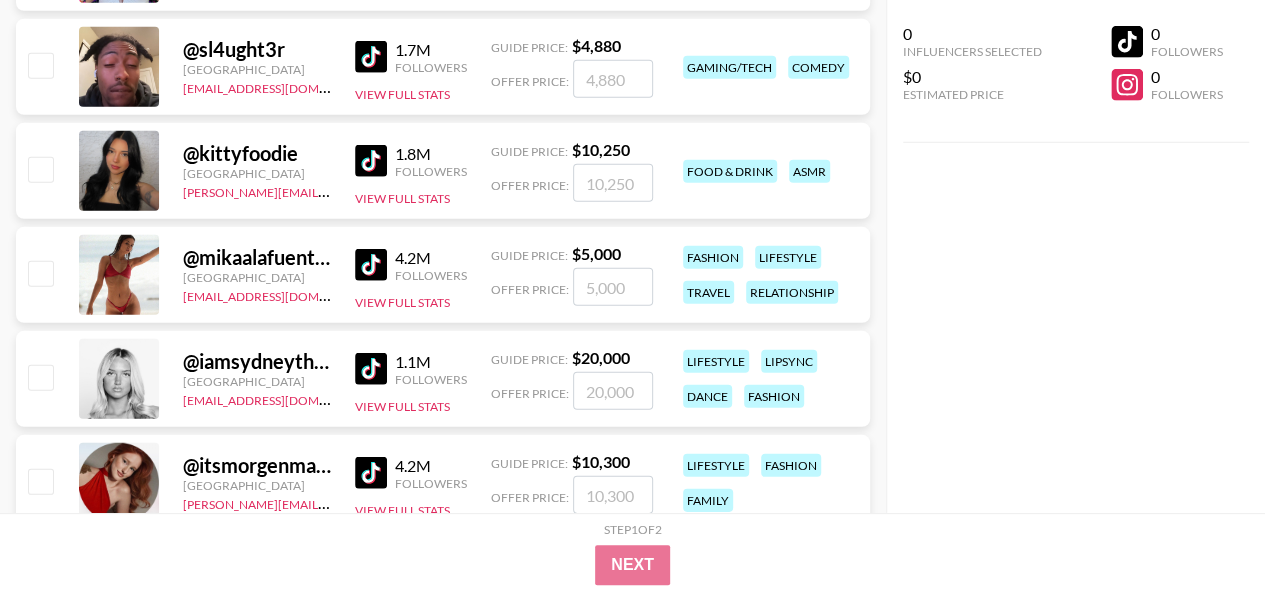 scroll, scrollTop: 2909, scrollLeft: 0, axis: vertical 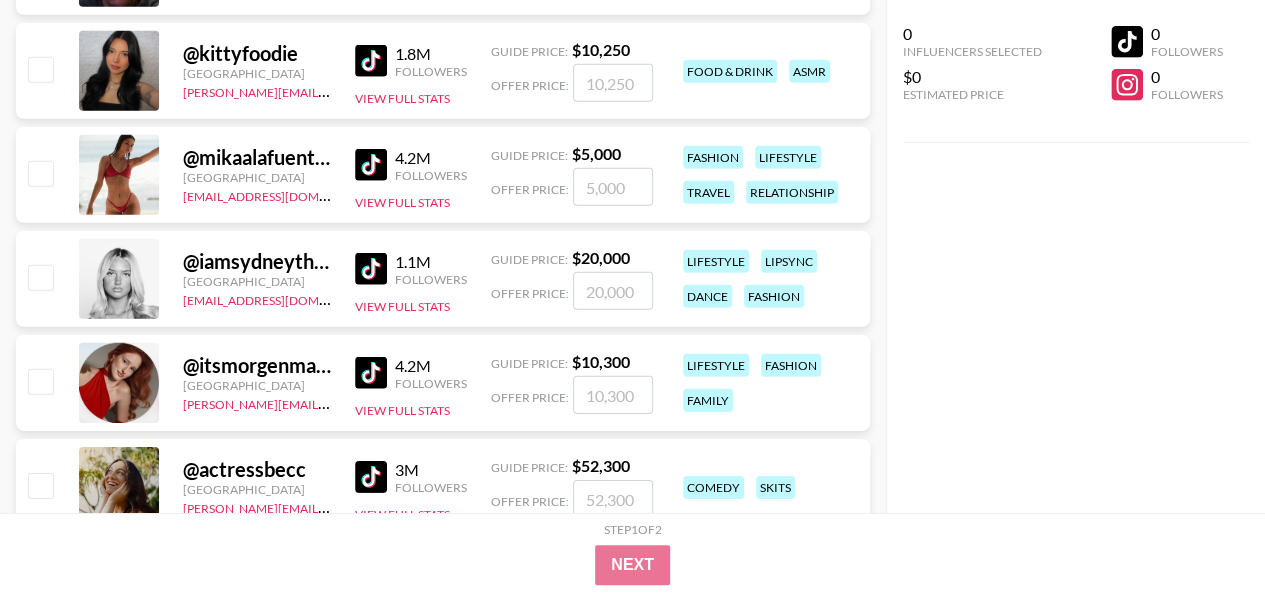 click on "@ itsmorgenmarie" at bounding box center (257, 365) 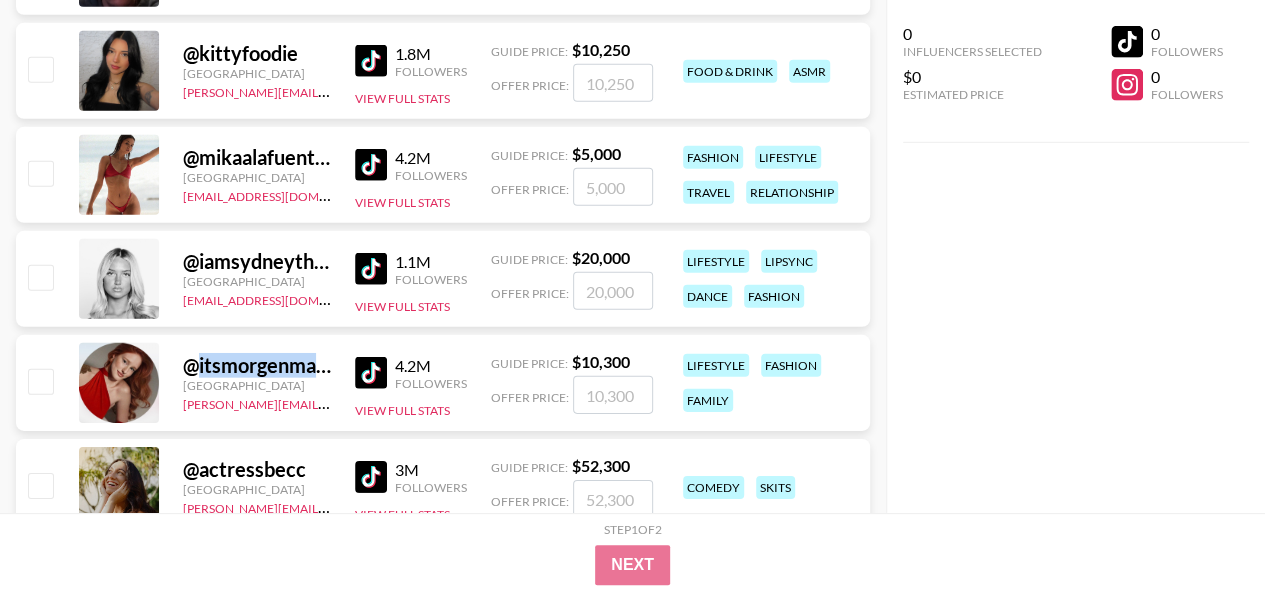 click on "@ itsmorgenmarie" at bounding box center (257, 365) 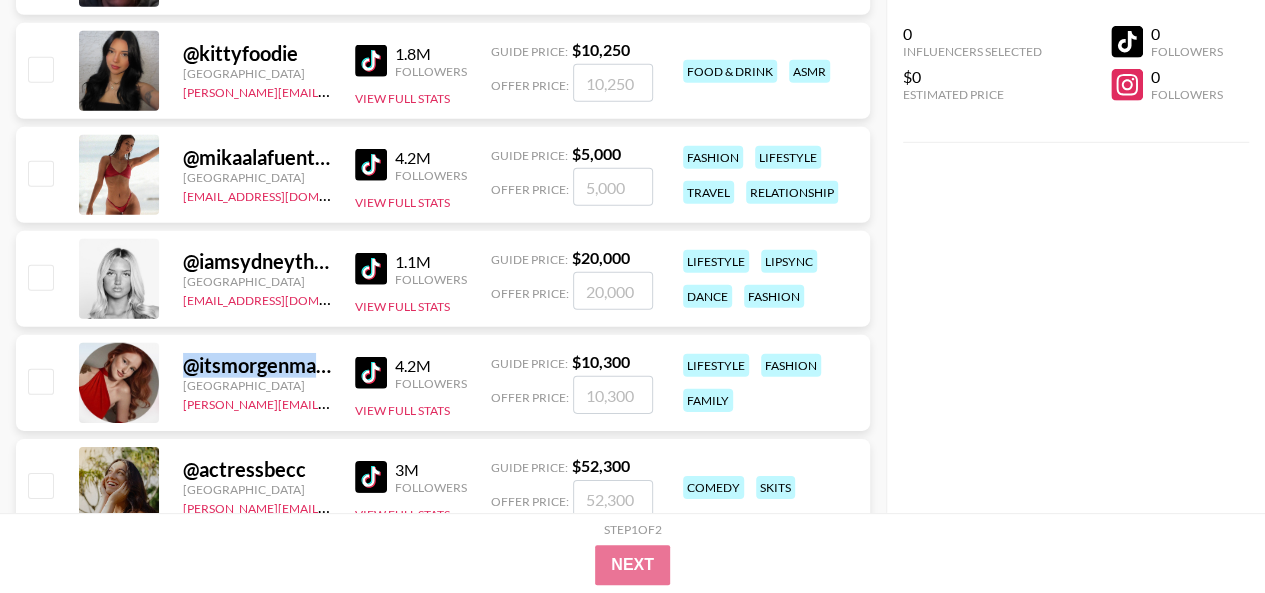 click on "@ itsmorgenmarie" at bounding box center [257, 365] 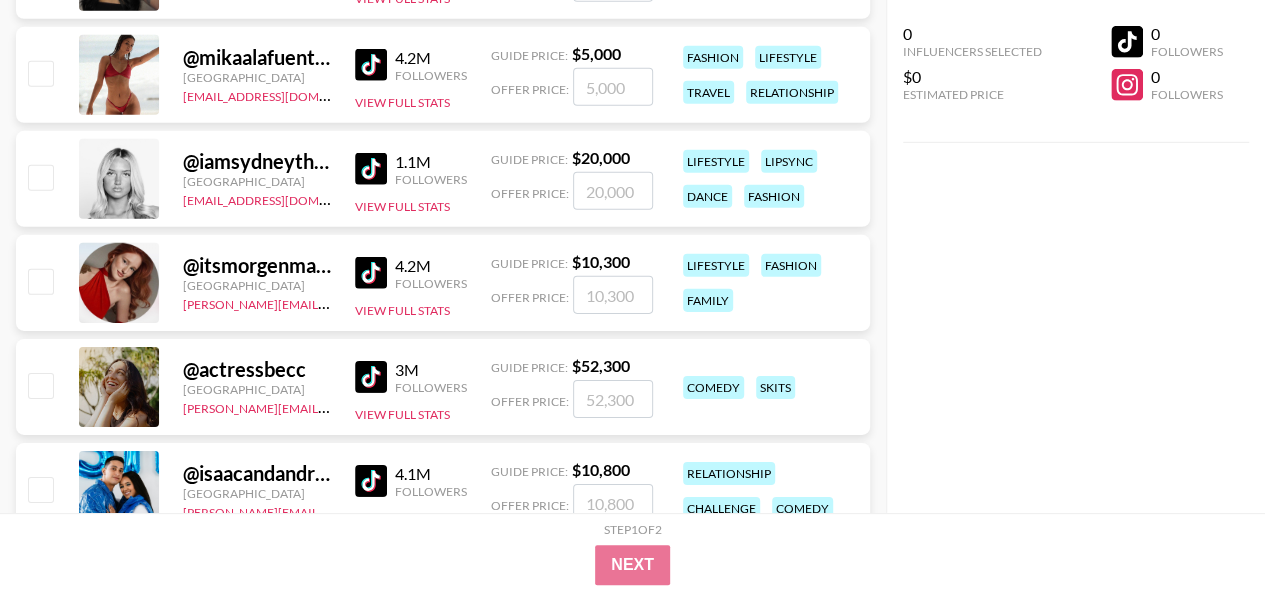 click on "@ itsmorgenmarie United States pete@grail-talent.com 4.2M Followers View Full Stats Guide Price: $ 10,300 Offer Price: lifestyle fashion family" at bounding box center [443, 283] 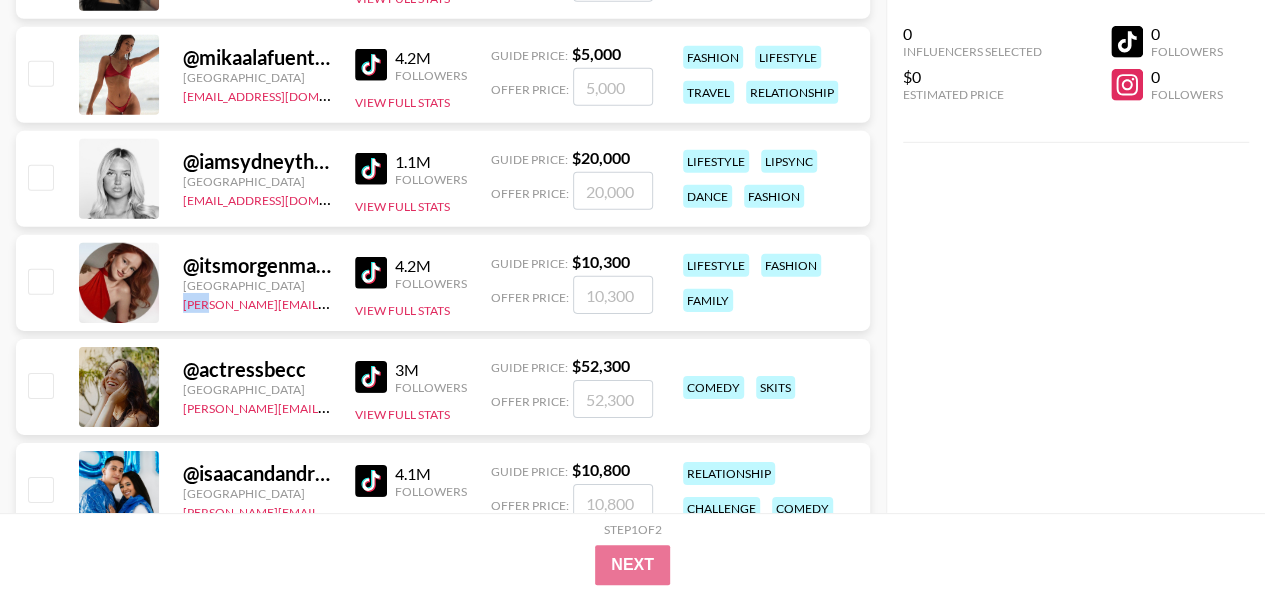 click on "@ itsmorgenmarie United States pete@grail-talent.com 4.2M Followers View Full Stats Guide Price: $ 10,300 Offer Price: lifestyle fashion family" at bounding box center (443, 283) 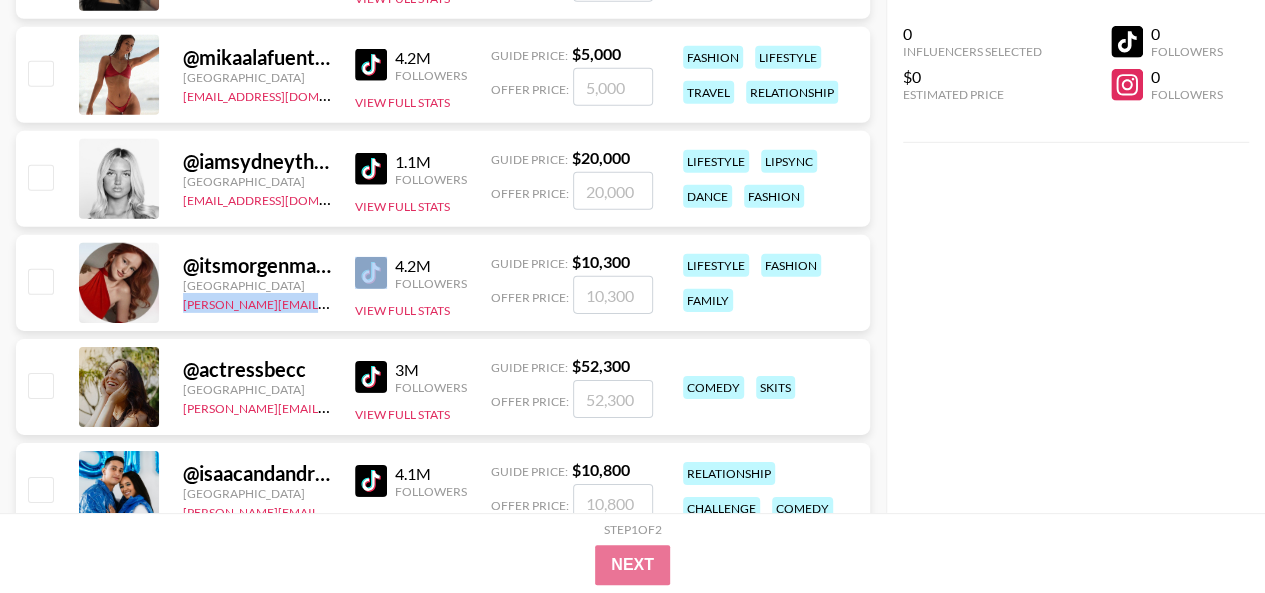 click on "@ itsmorgenmarie United States pete@grail-talent.com 4.2M Followers View Full Stats Guide Price: $ 10,300 Offer Price: lifestyle fashion family" at bounding box center (443, 283) 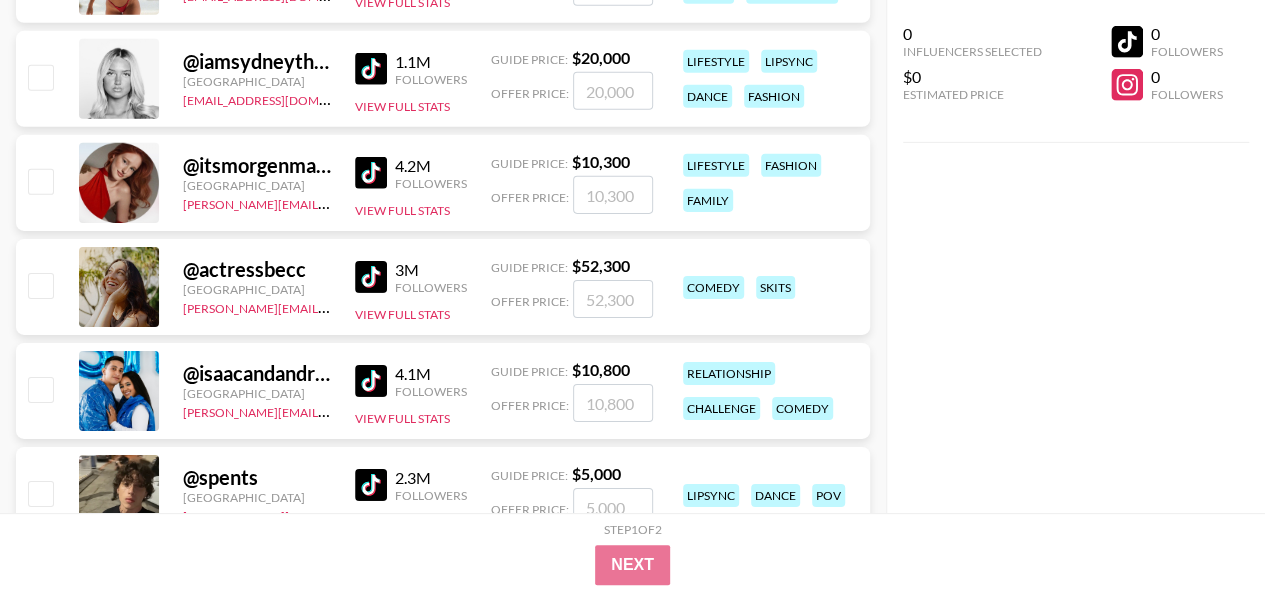 click on "@ actressbecc" at bounding box center [257, 269] 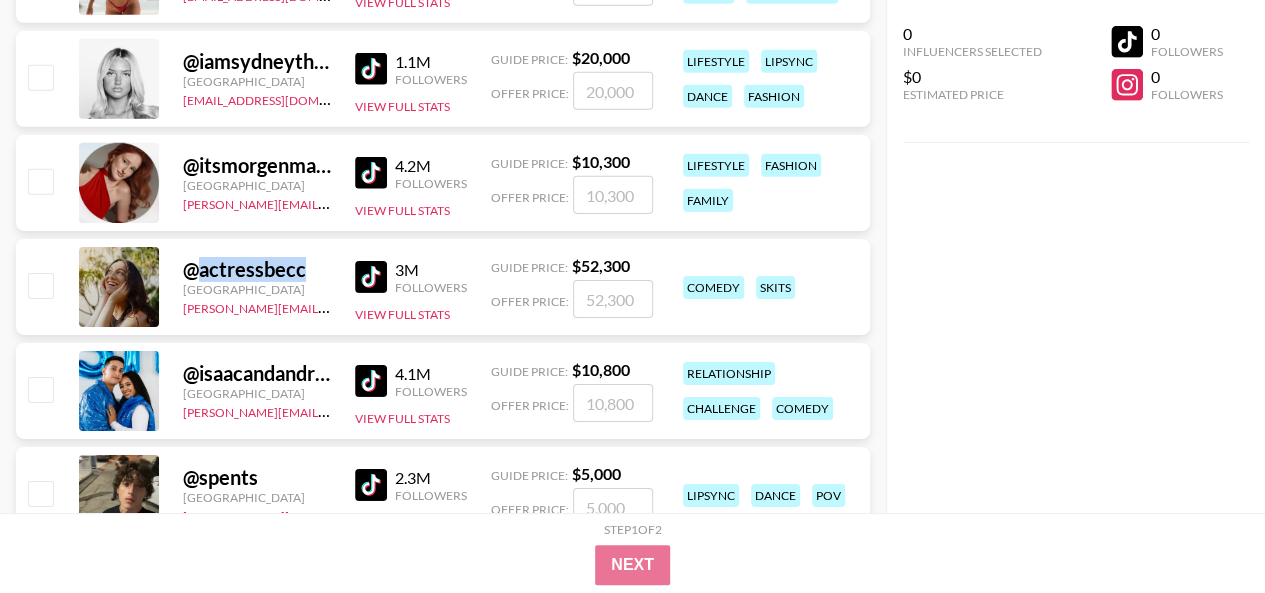 click on "@ actressbecc" at bounding box center (257, 269) 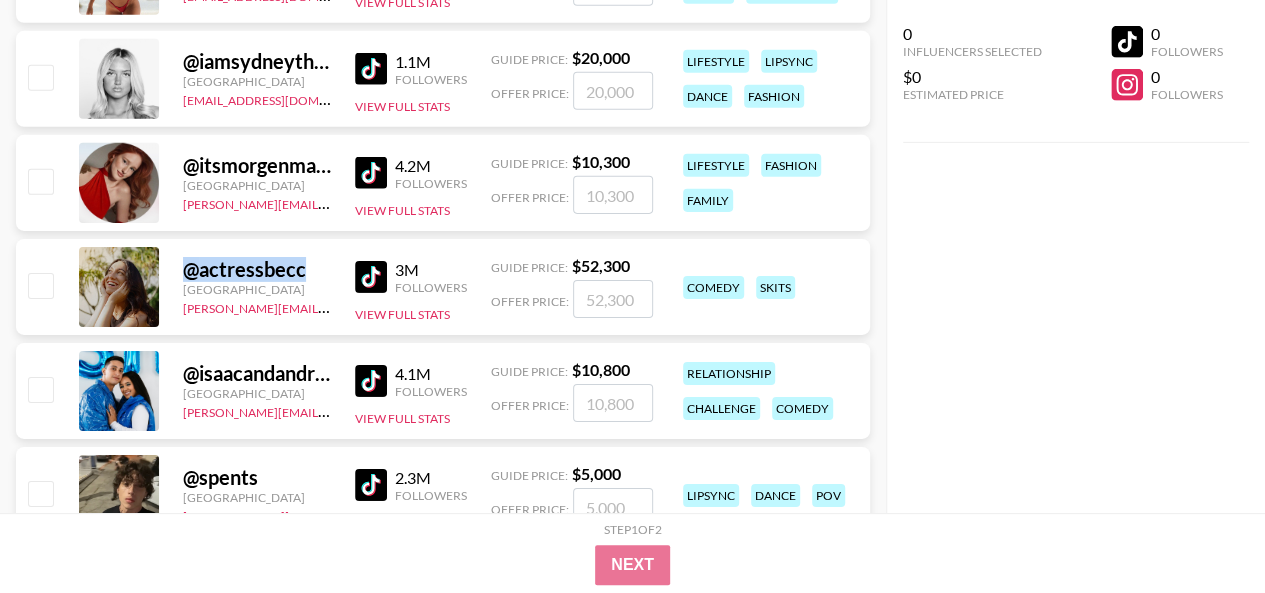 drag, startPoint x: 214, startPoint y: 277, endPoint x: 380, endPoint y: 162, distance: 201.94305 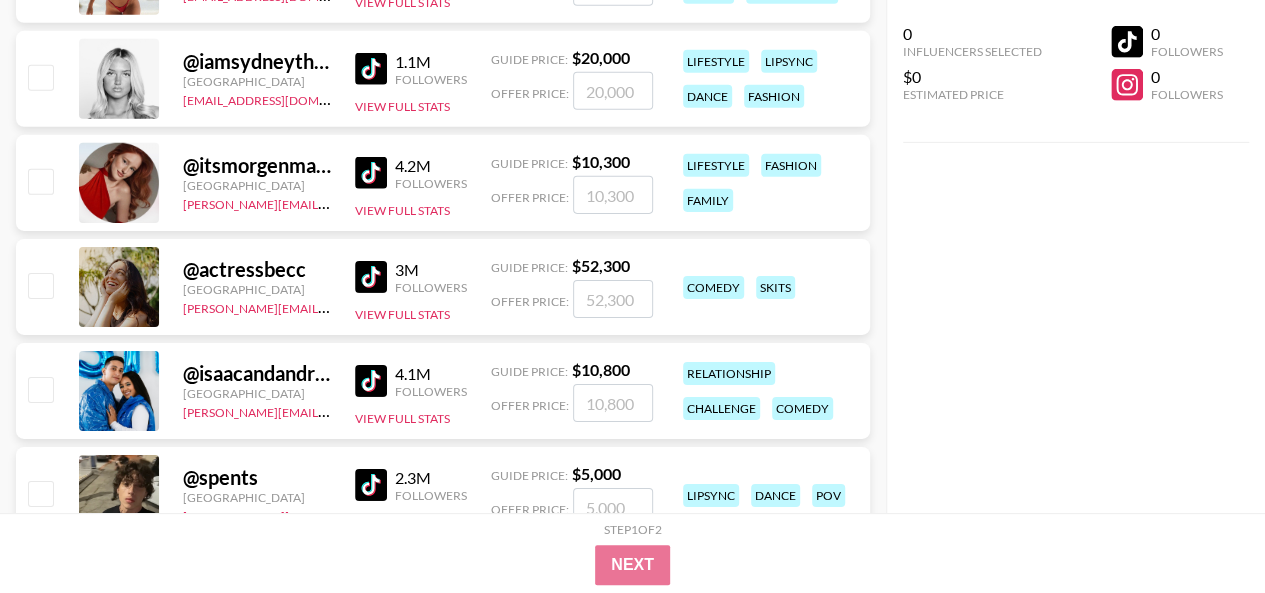 click on "@ actressbecc United States pete@grail-talent.com 3M Followers View Full Stats Guide Price: $ 52,300 Offer Price: comedy skits" at bounding box center (443, 287) 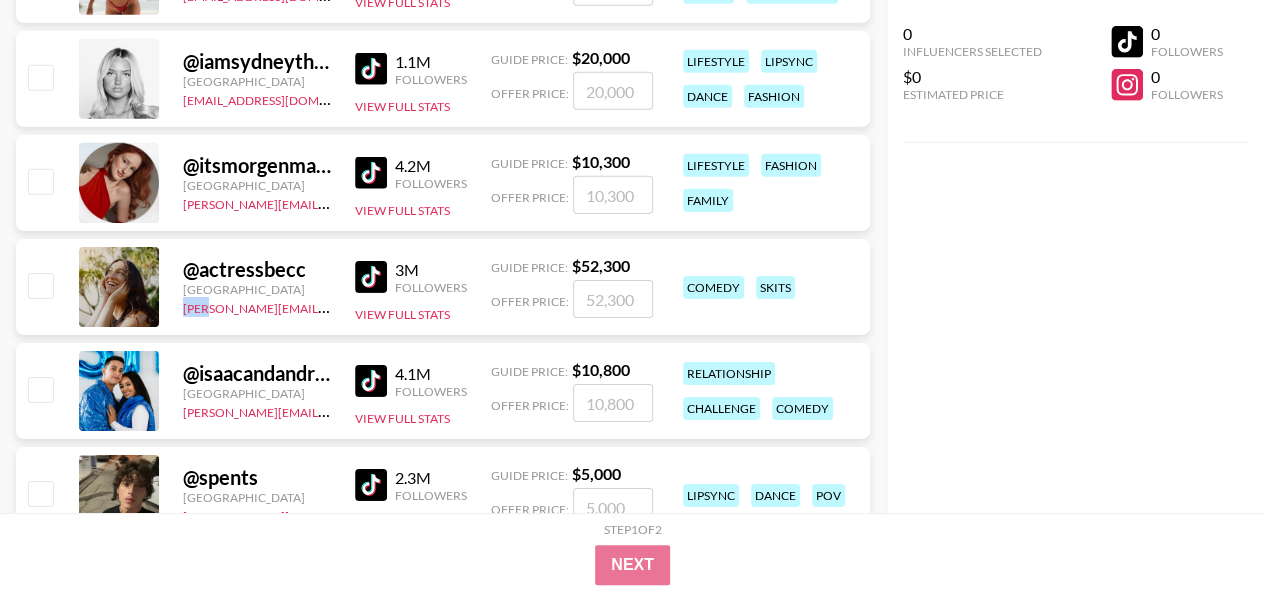 click on "@ actressbecc United States pete@grail-talent.com 3M Followers View Full Stats Guide Price: $ 52,300 Offer Price: comedy skits" at bounding box center [443, 287] 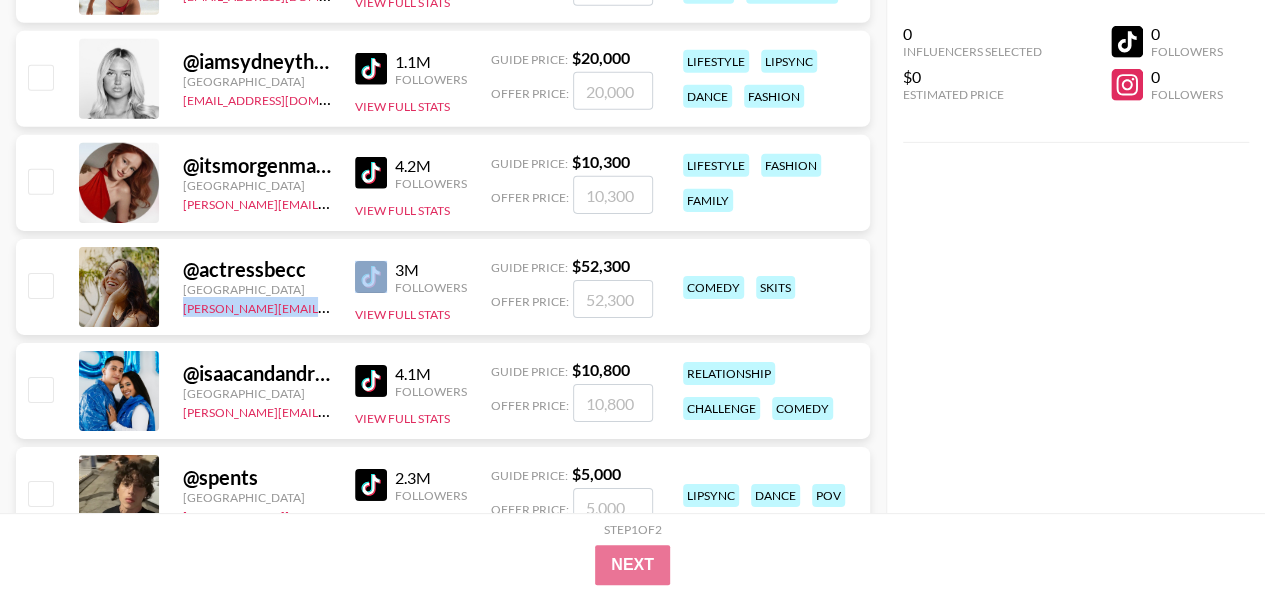 click on "@ actressbecc United States pete@grail-talent.com 3M Followers View Full Stats Guide Price: $ 52,300 Offer Price: comedy skits" at bounding box center [443, 287] 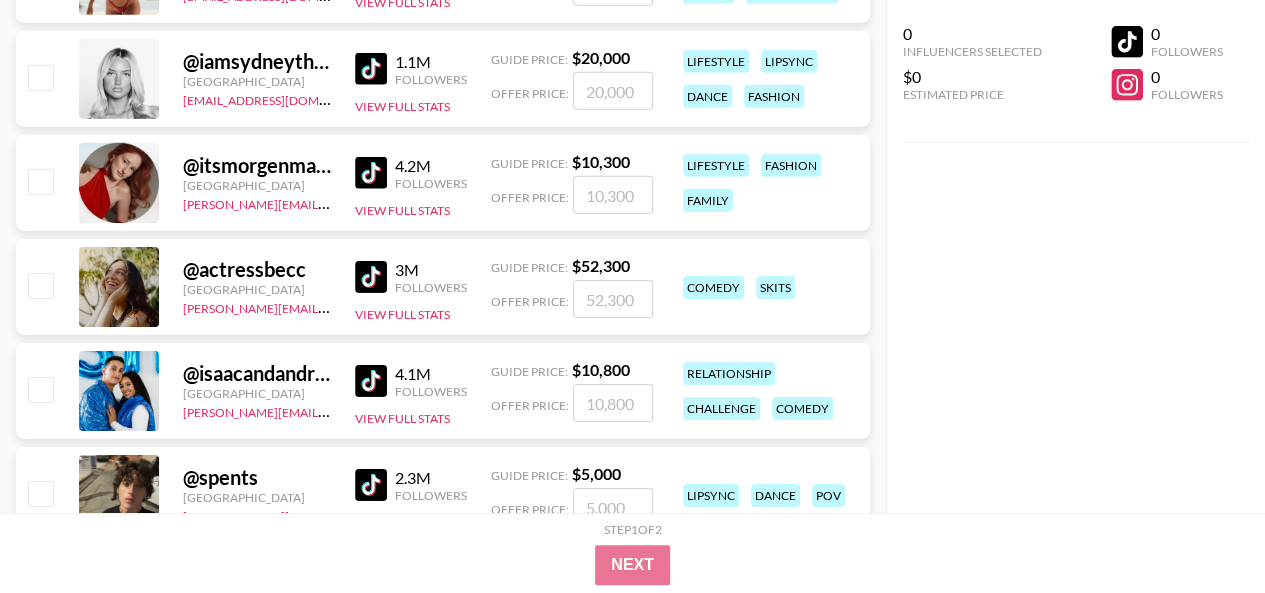 click on "@ isaacandandrea9" at bounding box center (257, 373) 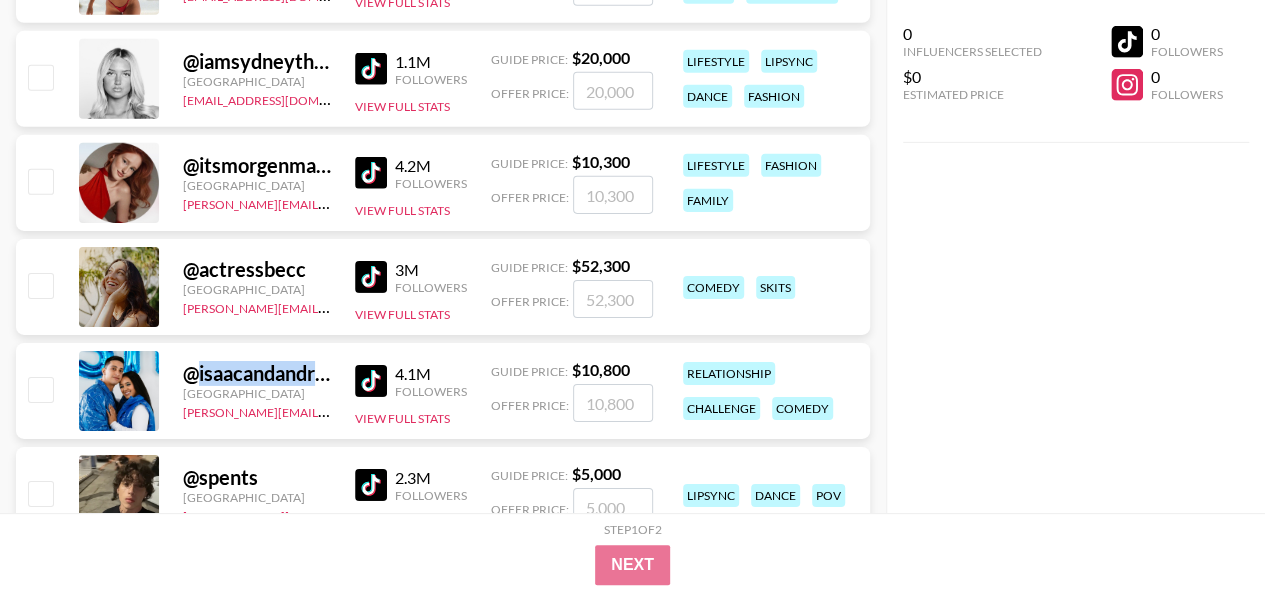 click on "@ isaacandandrea9" at bounding box center [257, 373] 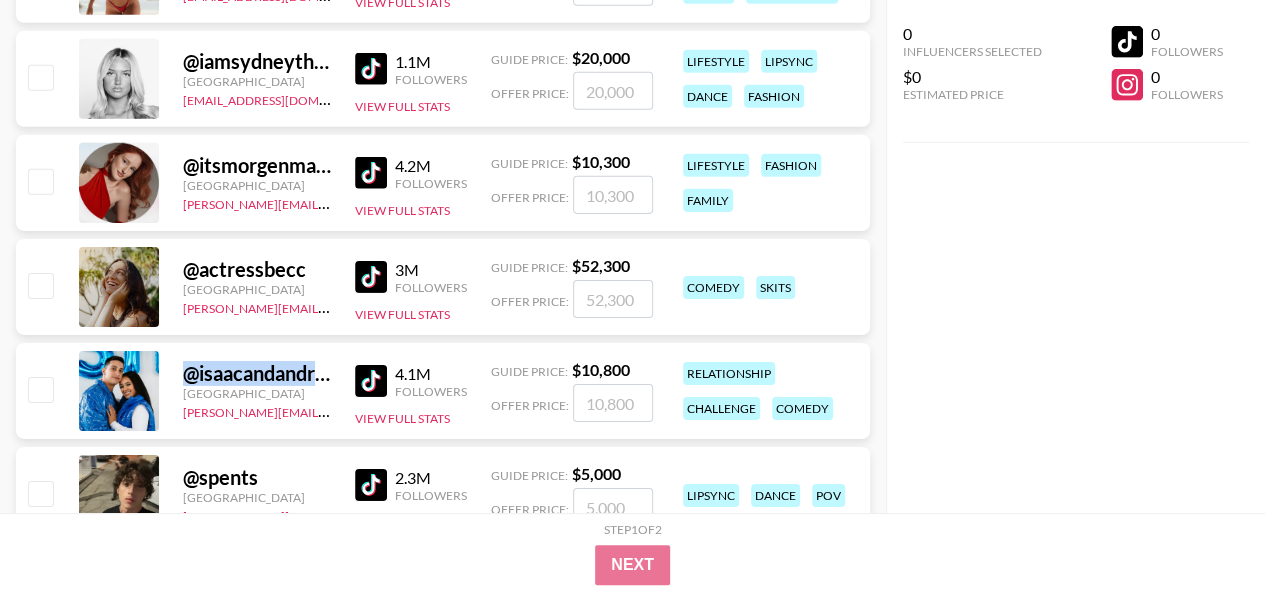 click on "@ isaacandandrea9" at bounding box center [257, 373] 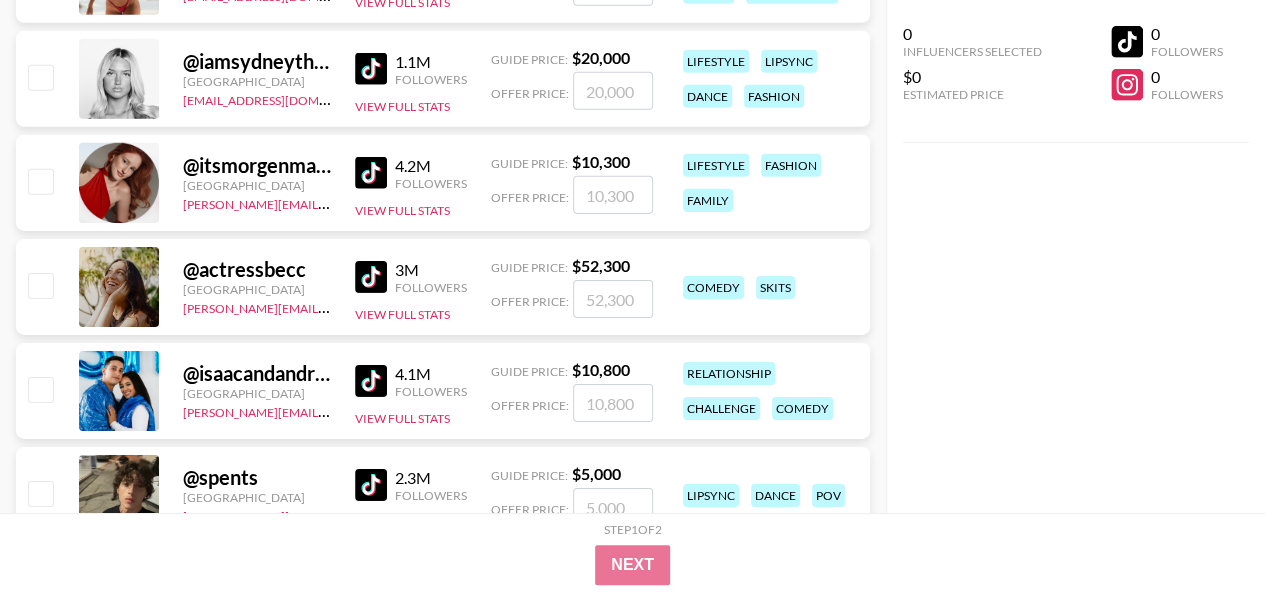 click on "@ isaacandandrea9 United States pete@grail-talent.com 4.1M Followers View Full Stats Guide Price: $ 10,800 Offer Price: relationship challenge comedy" at bounding box center [443, 391] 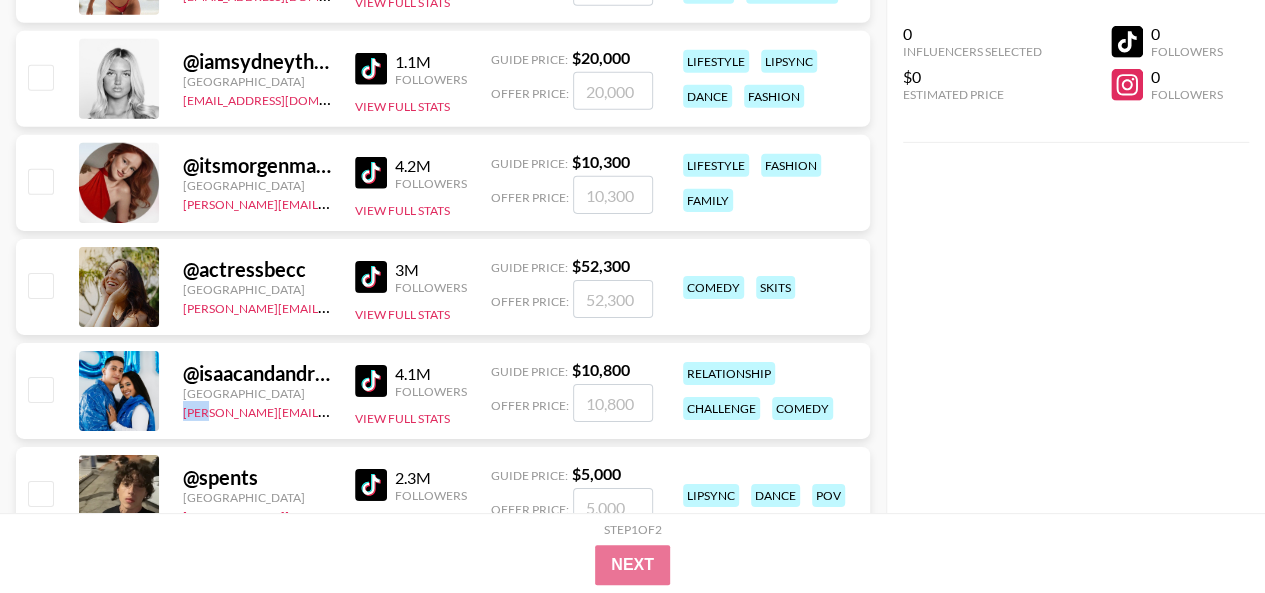 click on "@ isaacandandrea9 United States pete@grail-talent.com 4.1M Followers View Full Stats Guide Price: $ 10,800 Offer Price: relationship challenge comedy" at bounding box center [443, 391] 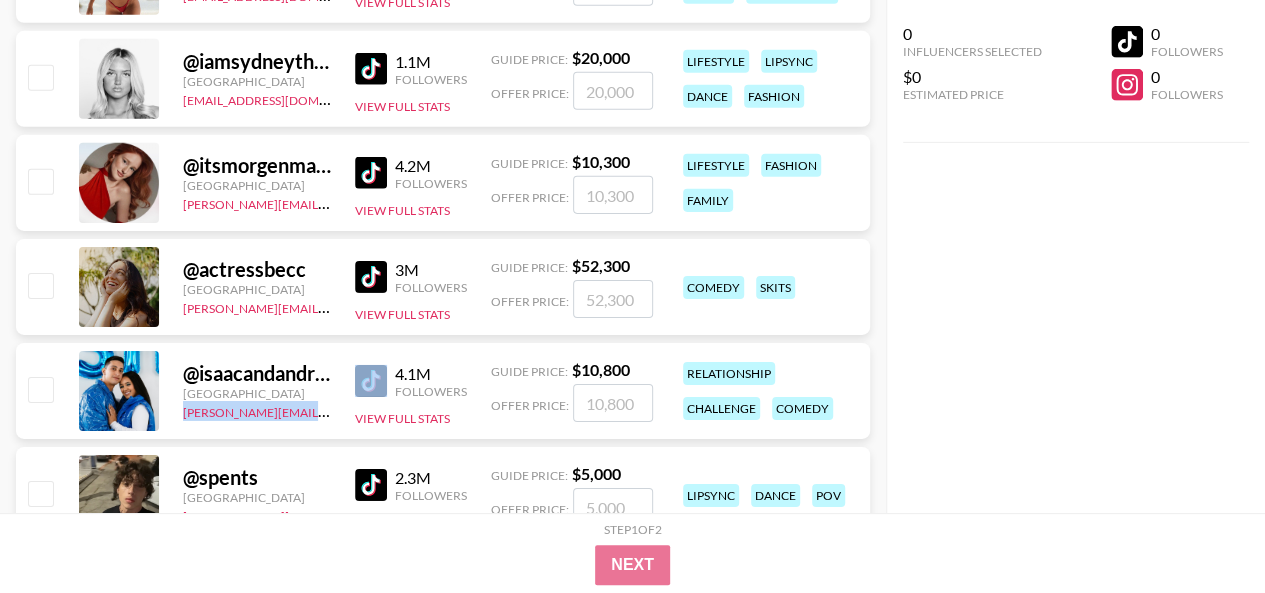 click on "@ isaacandandrea9 United States pete@grail-talent.com 4.1M Followers View Full Stats Guide Price: $ 10,800 Offer Price: relationship challenge comedy" at bounding box center (443, 391) 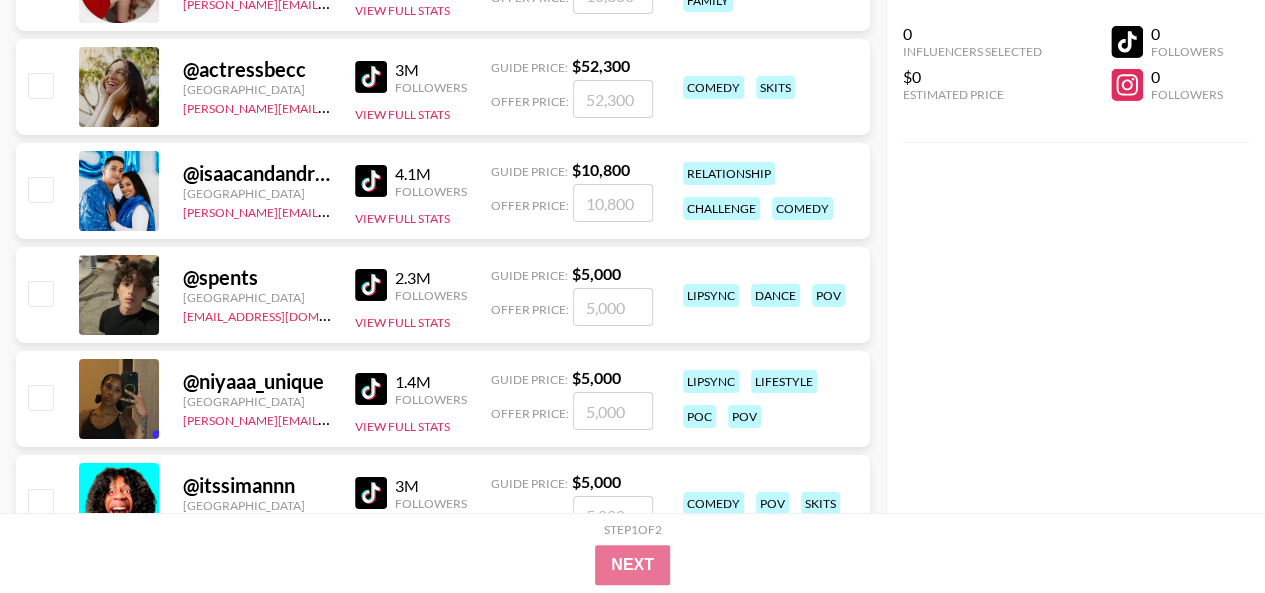 click on "@ spents" at bounding box center [257, 277] 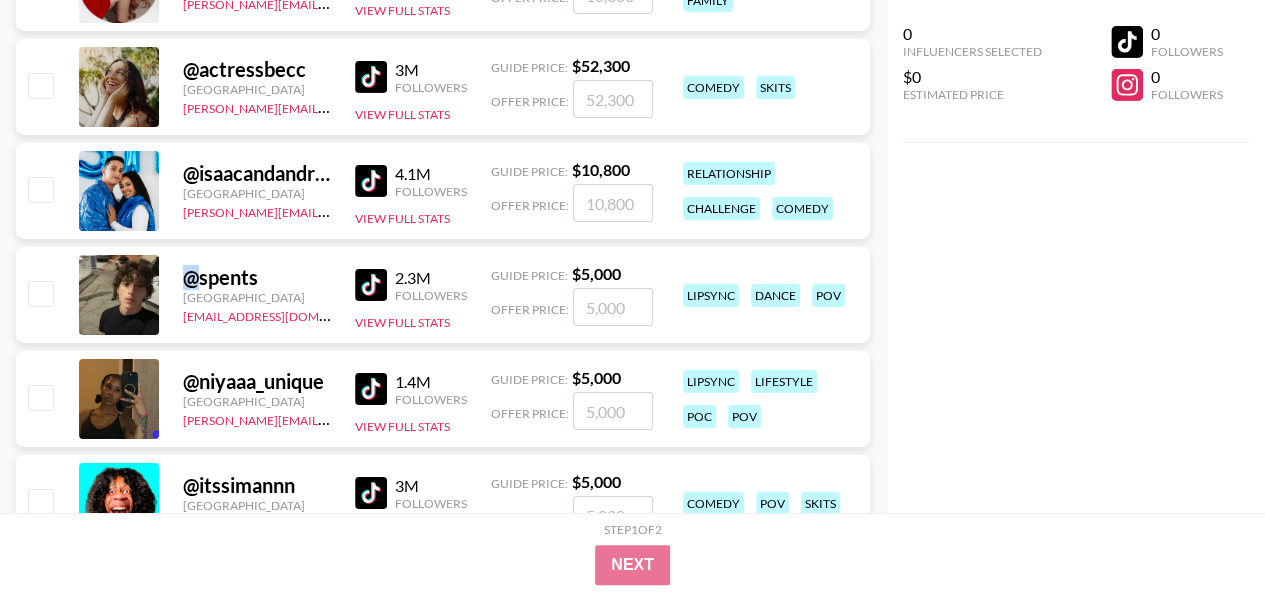 click on "@ spents" at bounding box center [257, 277] 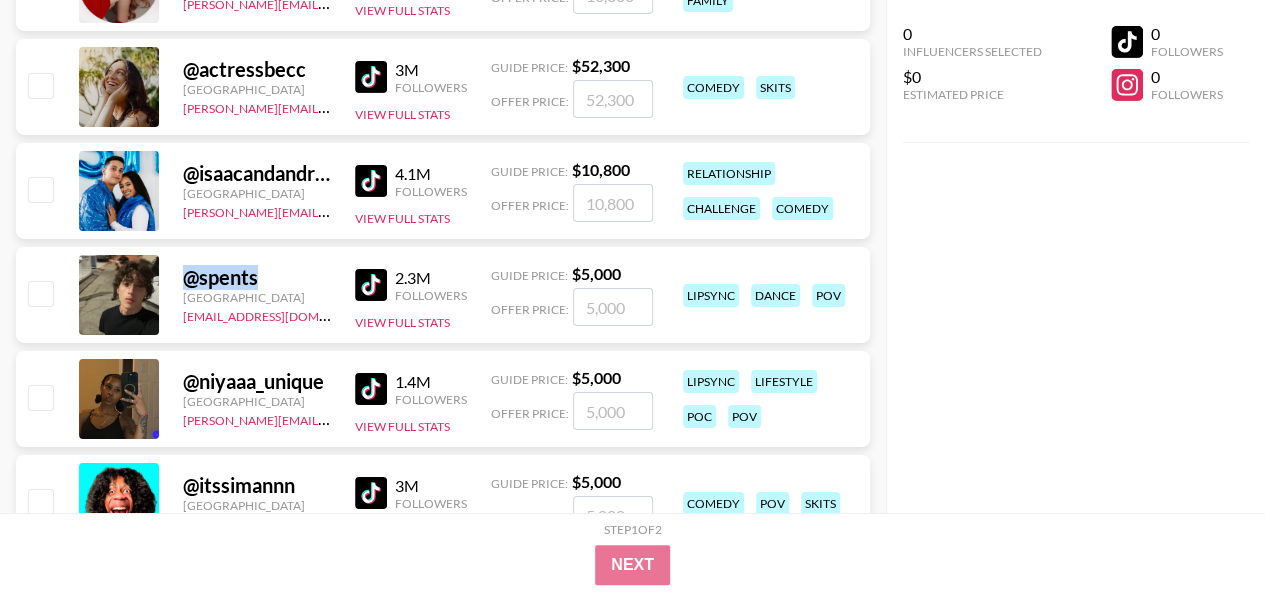click on "@ spents" at bounding box center [257, 277] 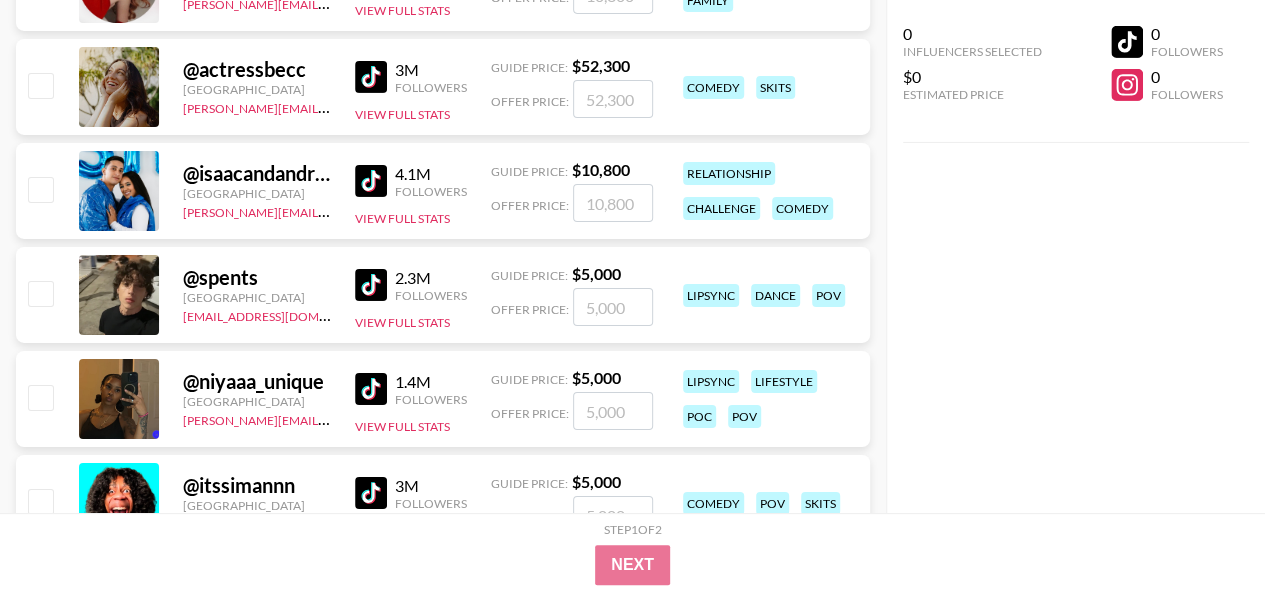 click on "@ spents United States ehartney@grail-talent.com 2.3M Followers View Full Stats Guide Price: $ 5,000 Offer Price: lipsync dance pov" at bounding box center (443, 295) 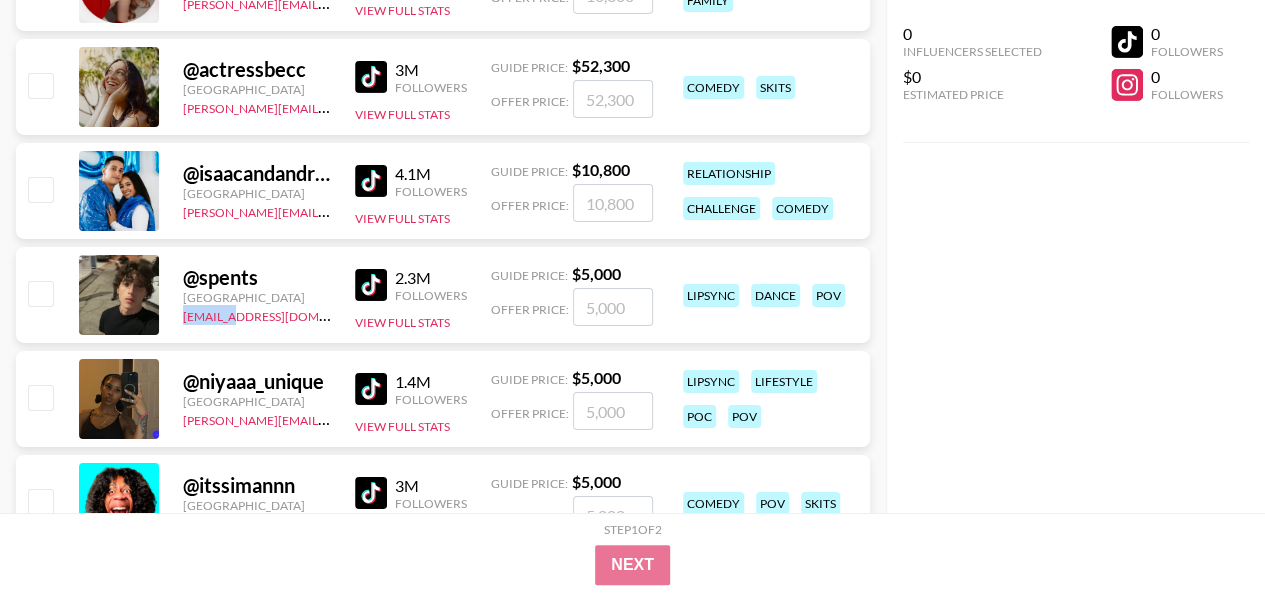 click on "@ spents United States ehartney@grail-talent.com 2.3M Followers View Full Stats Guide Price: $ 5,000 Offer Price: lipsync dance pov" at bounding box center (443, 295) 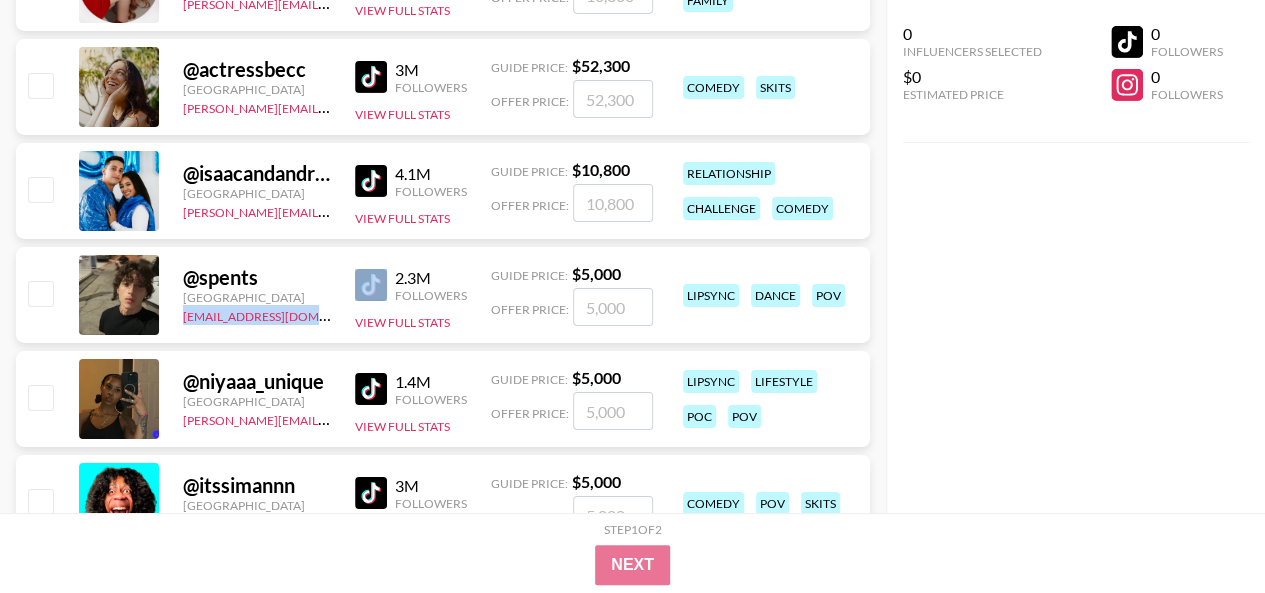 click on "@ spents United States ehartney@grail-talent.com 2.3M Followers View Full Stats Guide Price: $ 5,000 Offer Price: lipsync dance pov" at bounding box center (443, 295) 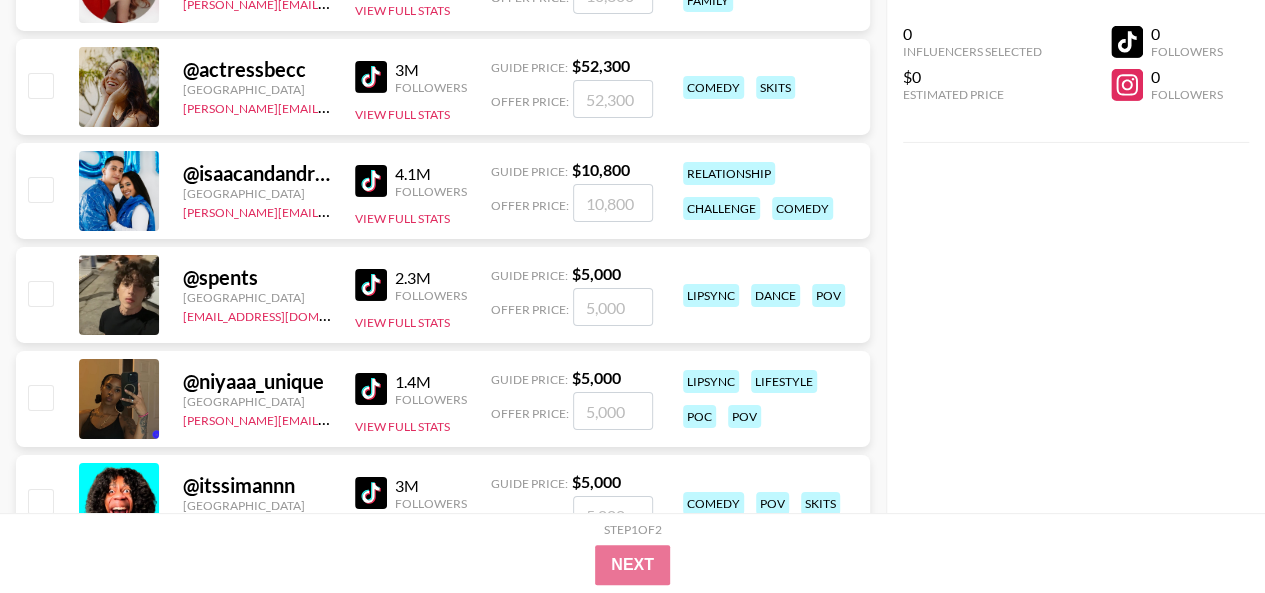 click on "@ niyaaa_unique" at bounding box center [257, 381] 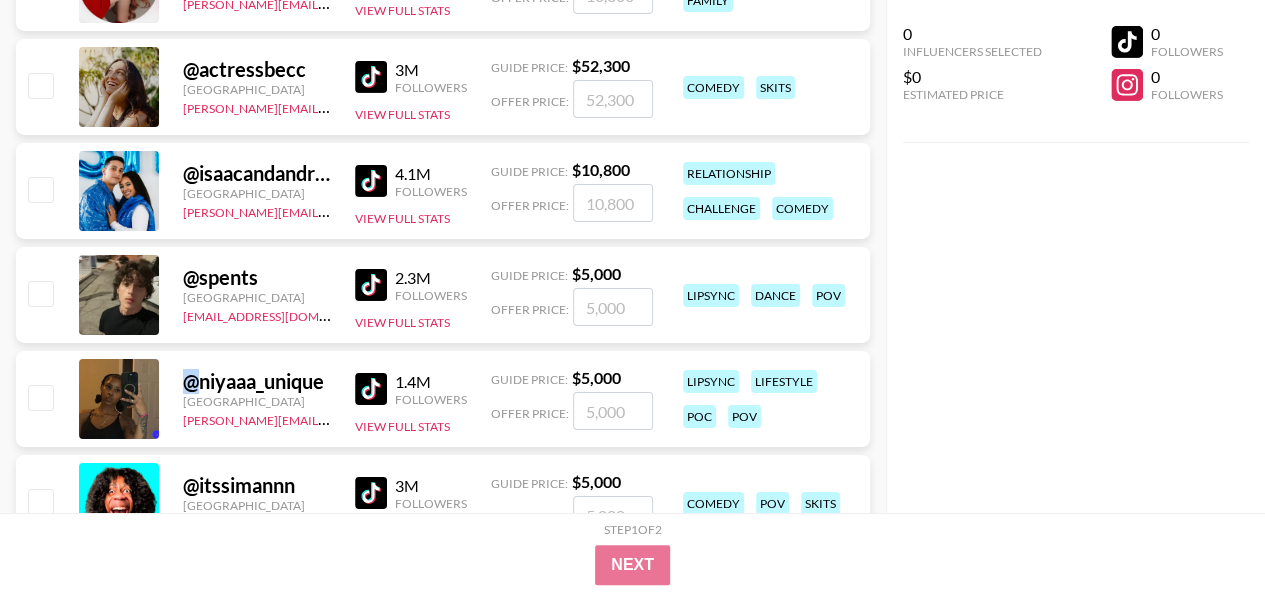 click on "@ niyaaa_unique" at bounding box center [257, 381] 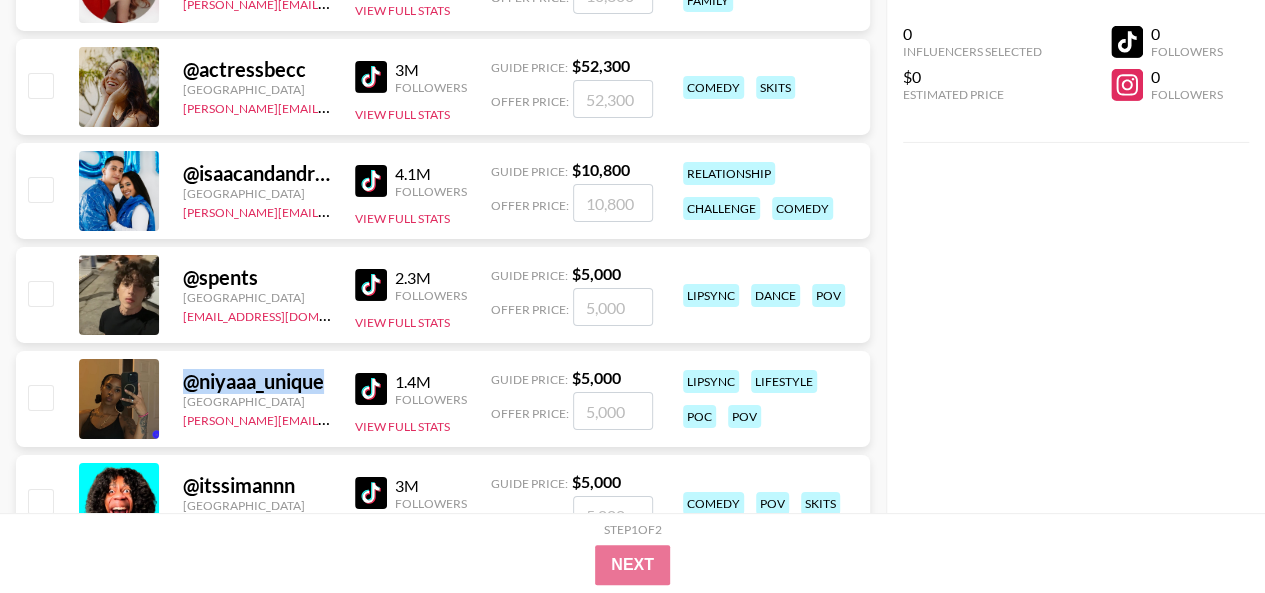 click on "@ niyaaa_unique" at bounding box center (257, 381) 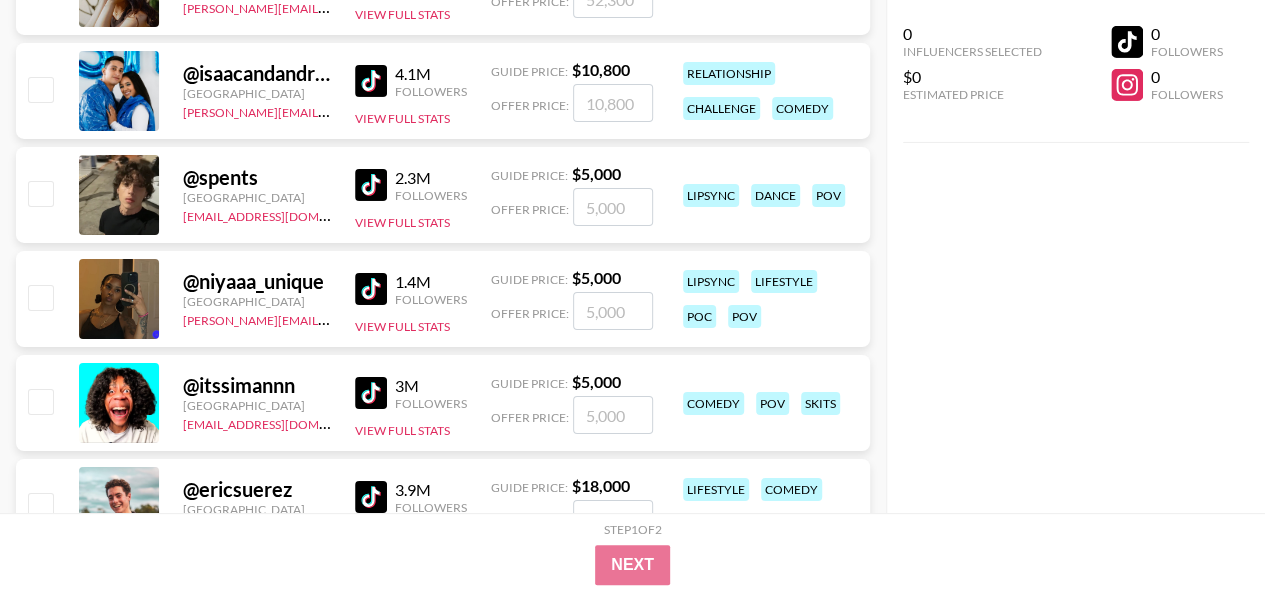 click on "@ niyaaa_unique United States raffa@grail-talent.com 1.4M Followers View Full Stats Guide Price: $ 5,000 Offer Price: lipsync lifestyle poc pov" at bounding box center [443, 299] 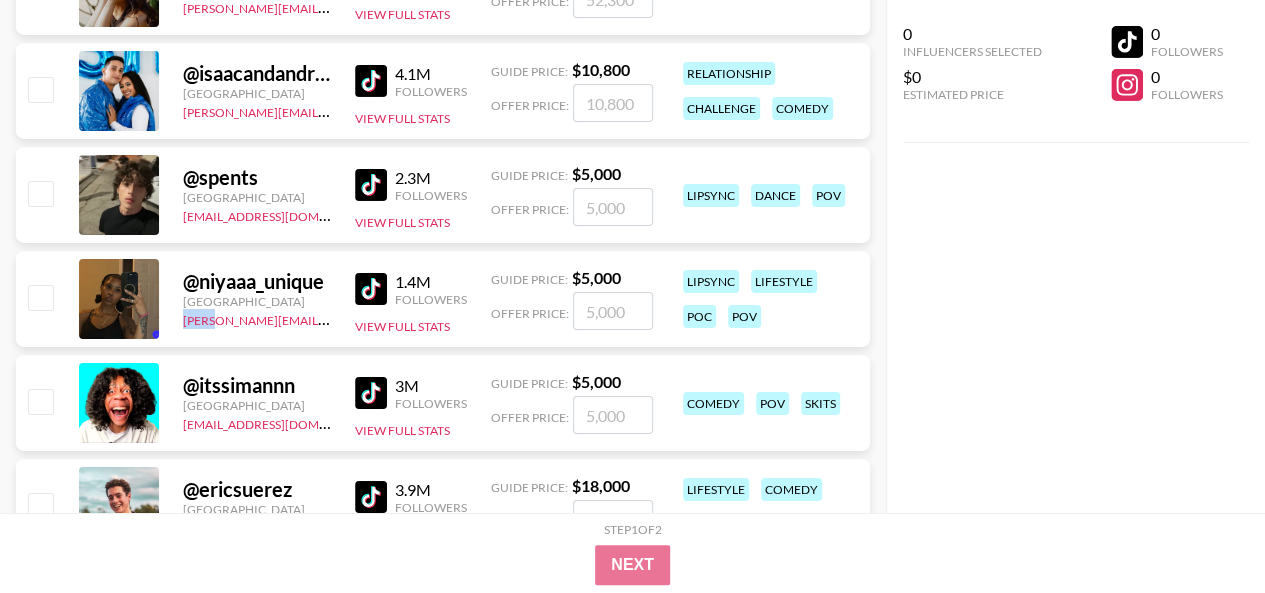 click on "@ niyaaa_unique United States raffa@grail-talent.com 1.4M Followers View Full Stats Guide Price: $ 5,000 Offer Price: lipsync lifestyle poc pov" at bounding box center [443, 299] 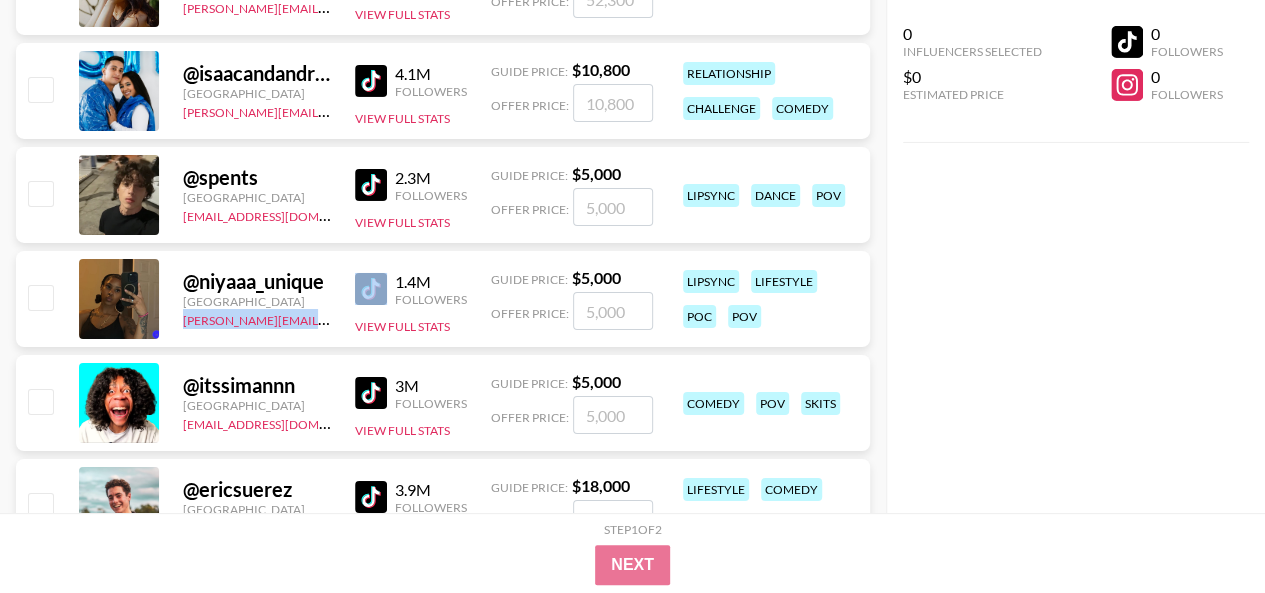 click on "@ niyaaa_unique United States raffa@grail-talent.com 1.4M Followers View Full Stats Guide Price: $ 5,000 Offer Price: lipsync lifestyle poc pov" at bounding box center (443, 299) 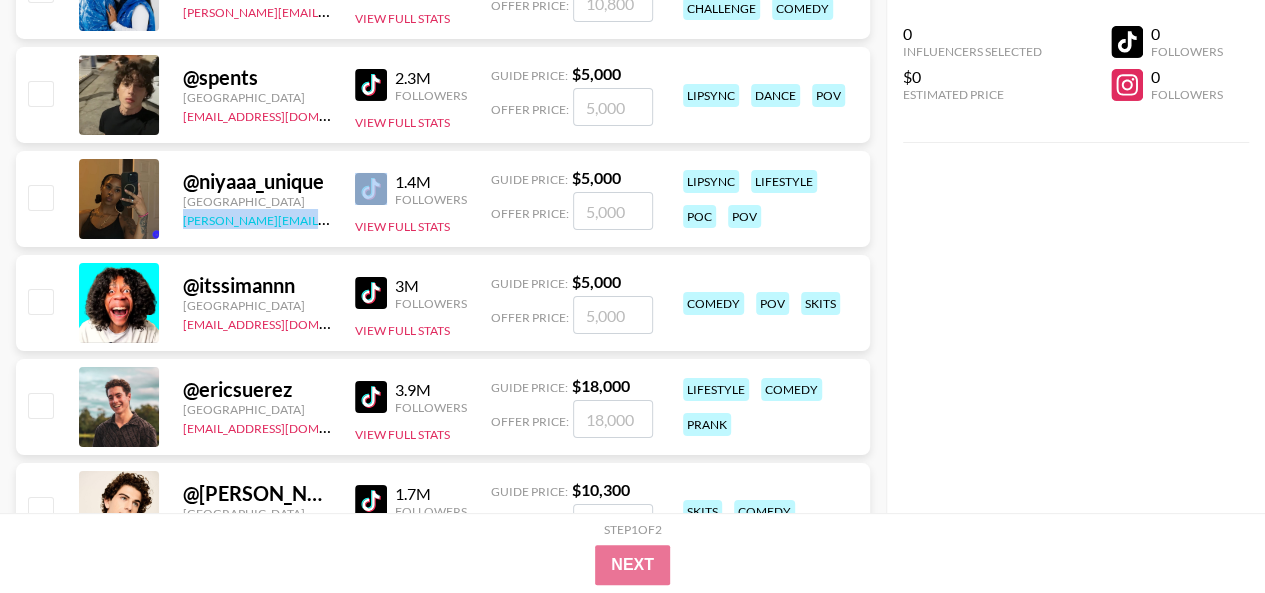 scroll, scrollTop: 3709, scrollLeft: 0, axis: vertical 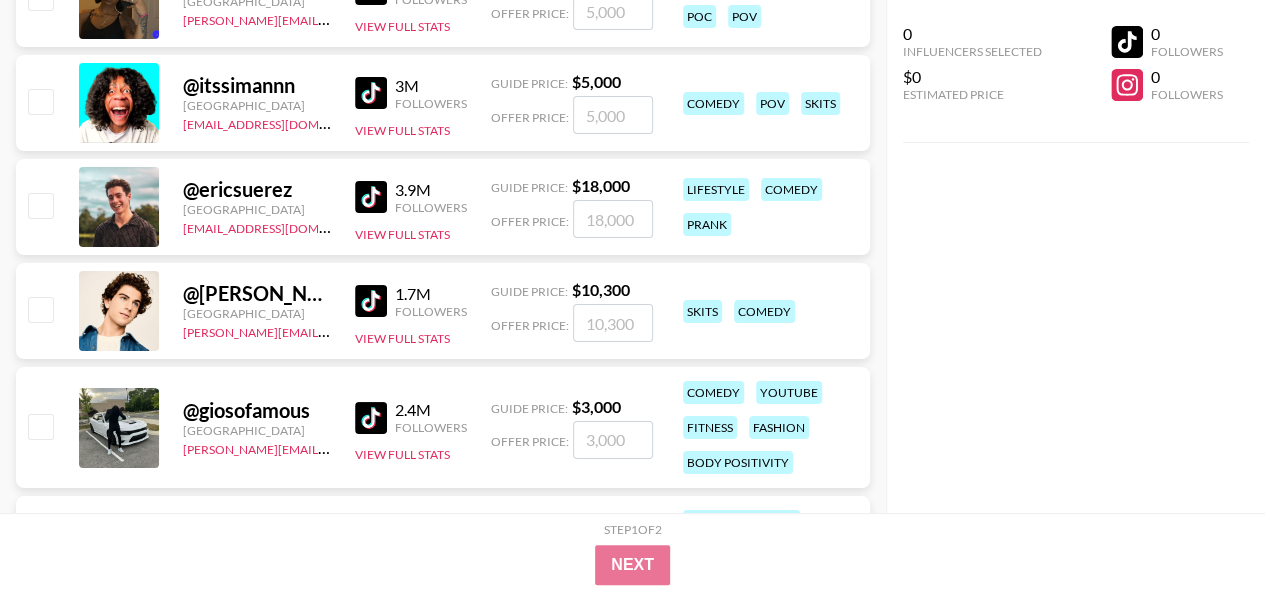 click on "@ itssimannn" at bounding box center (257, 85) 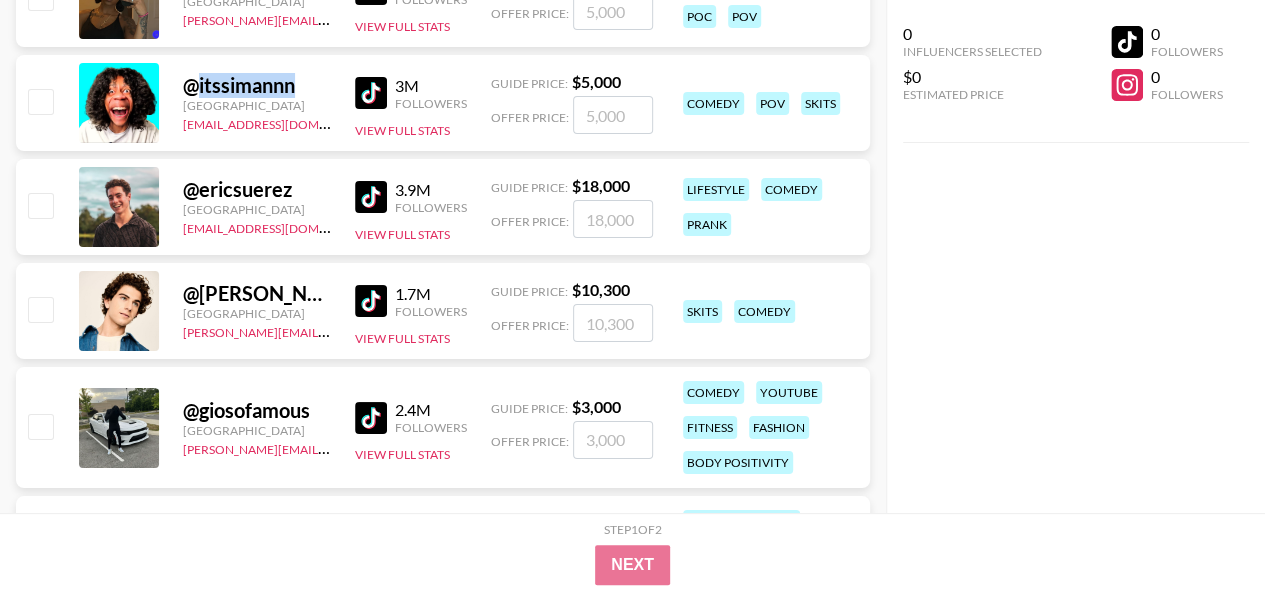 click on "@ itssimannn" at bounding box center (257, 85) 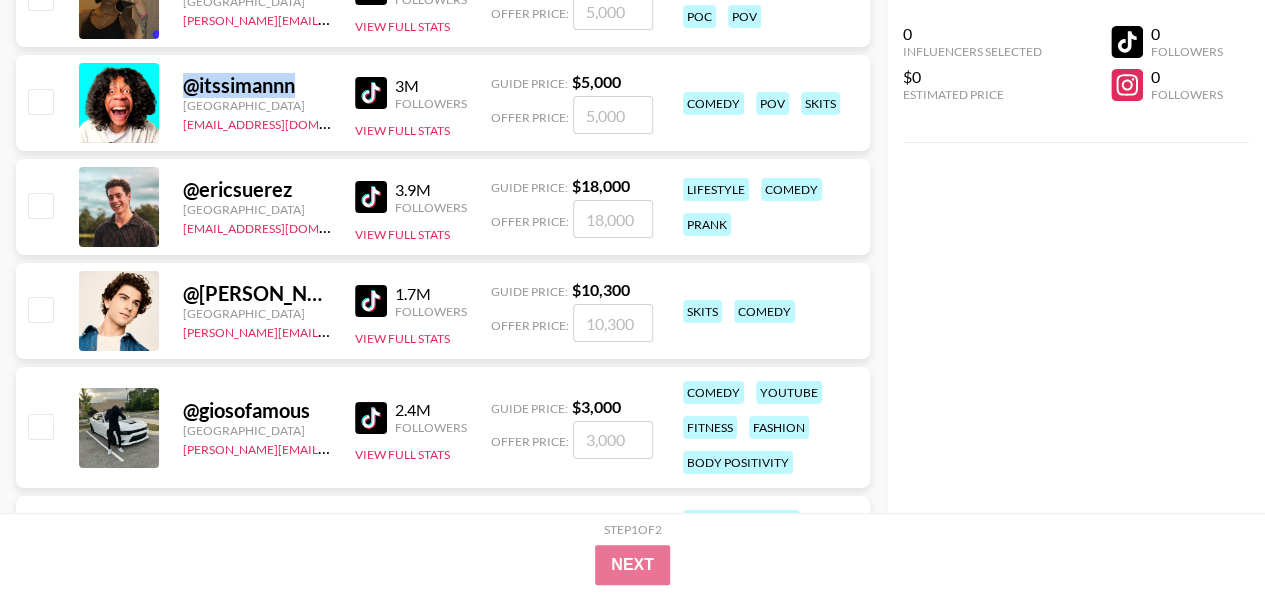 click on "@ itssimannn" at bounding box center [257, 85] 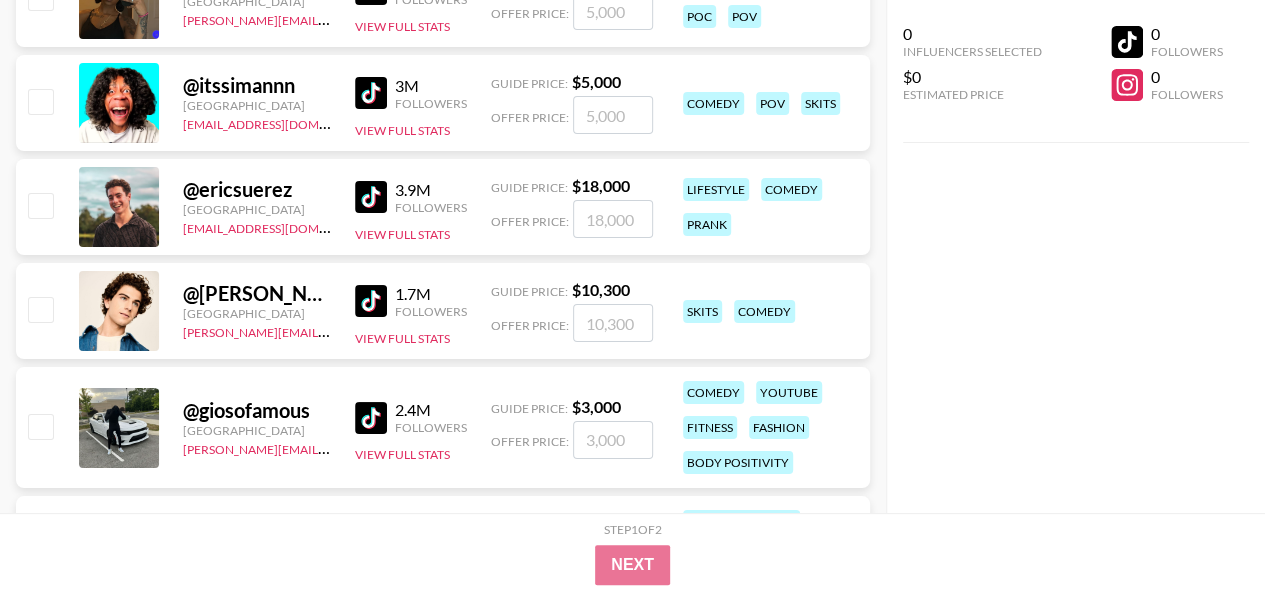 click on "@ itssimannn United States taz@grail-talent.com 3M Followers View Full Stats Guide Price: $ 5,000 Offer Price: comedy pov skits" at bounding box center (443, 103) 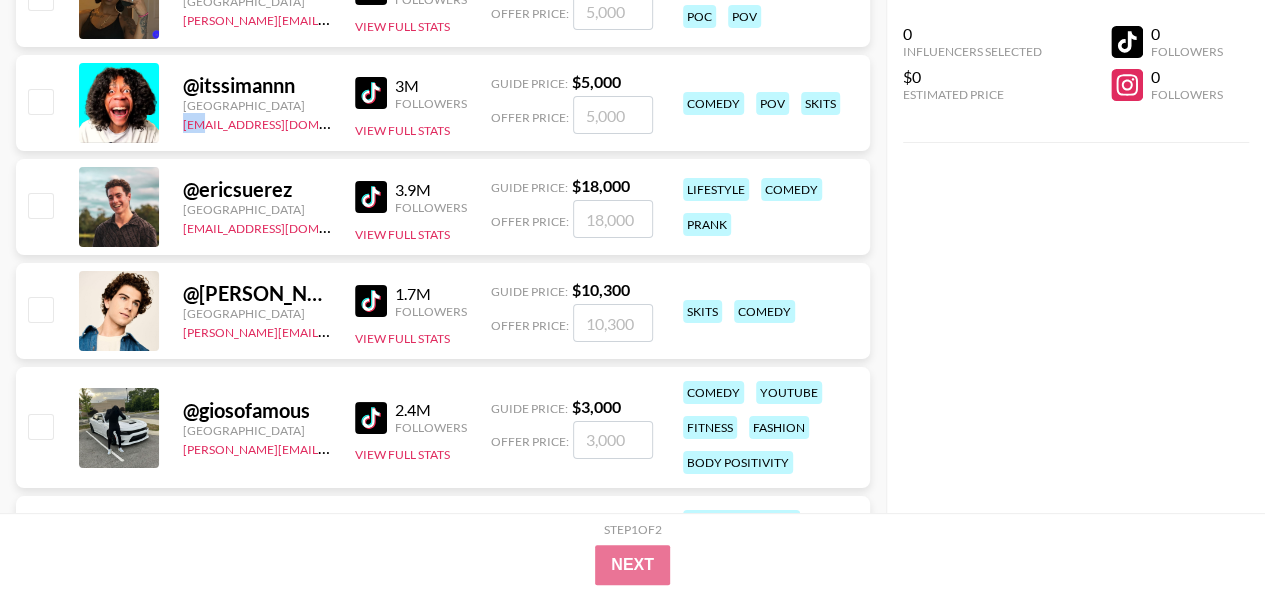 click on "@ itssimannn United States taz@grail-talent.com 3M Followers View Full Stats Guide Price: $ 5,000 Offer Price: comedy pov skits" at bounding box center [443, 103] 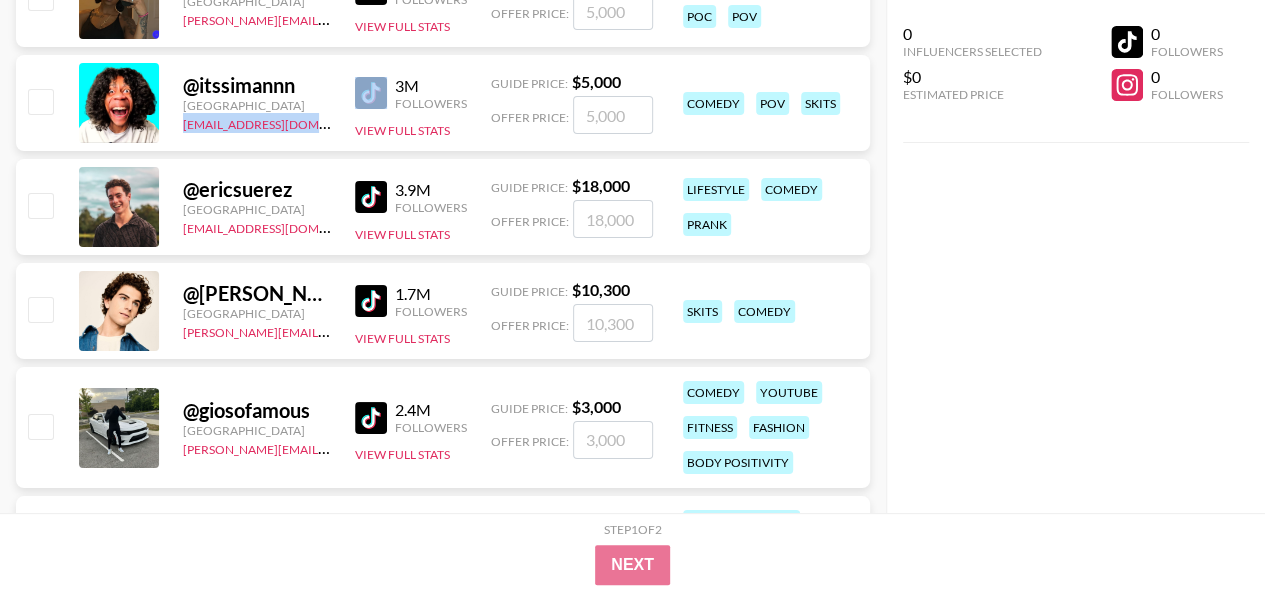 click on "@ itssimannn United States taz@grail-talent.com 3M Followers View Full Stats Guide Price: $ 5,000 Offer Price: comedy pov skits" at bounding box center [443, 103] 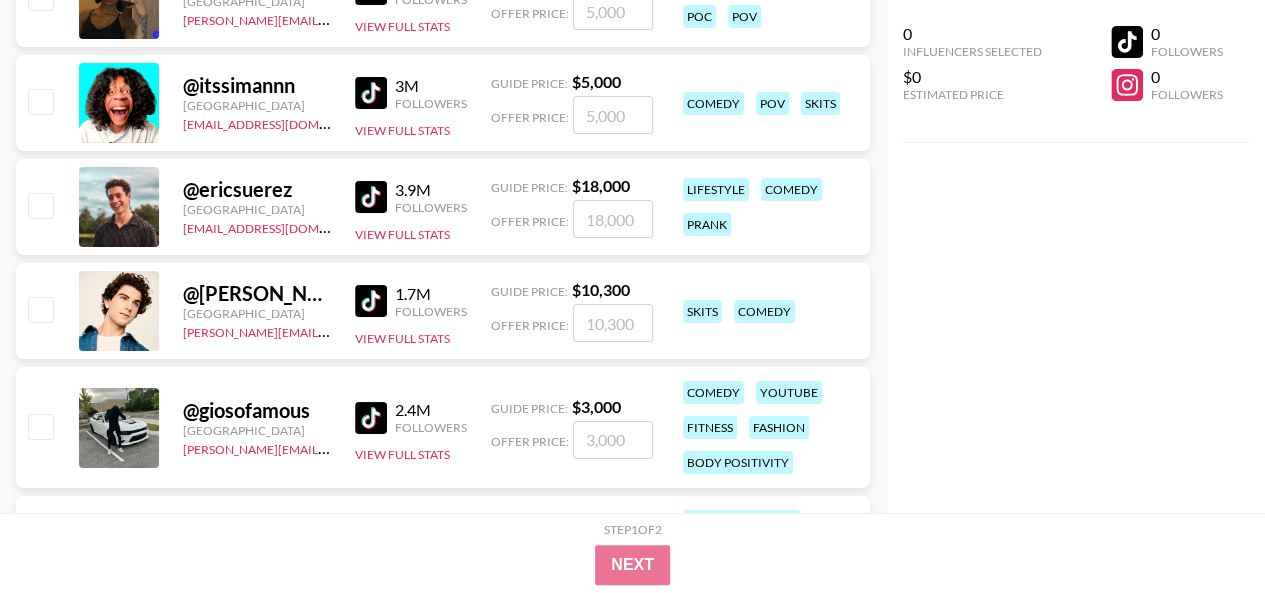 click on "@ ericsuerez" at bounding box center [257, 189] 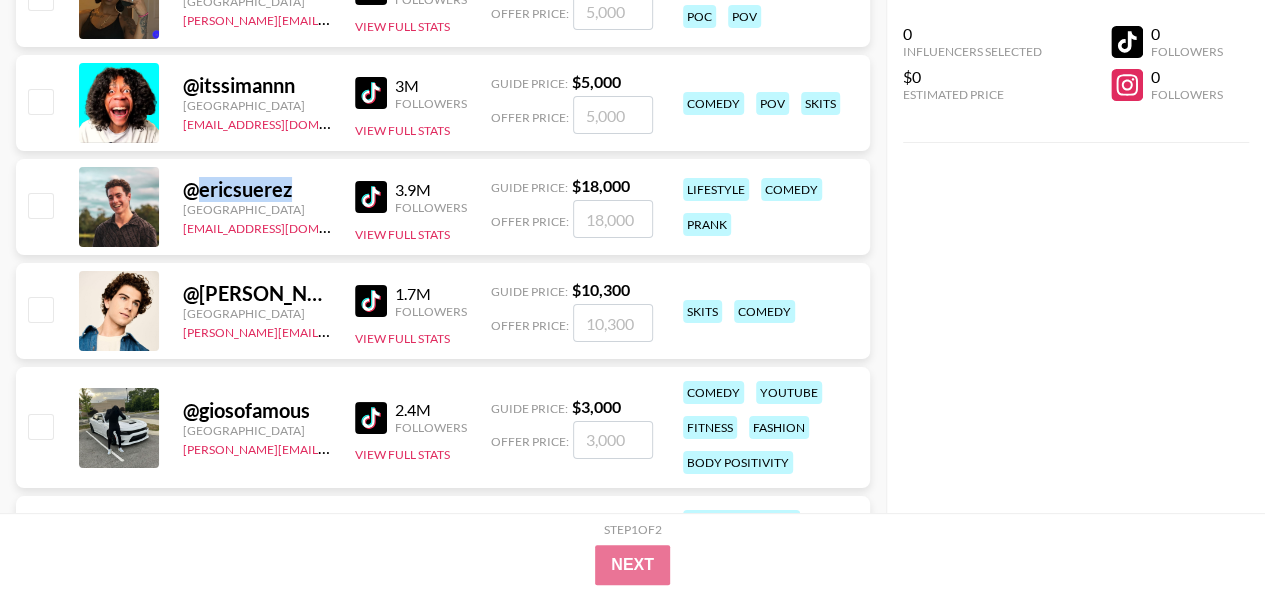click on "@ ericsuerez" at bounding box center (257, 189) 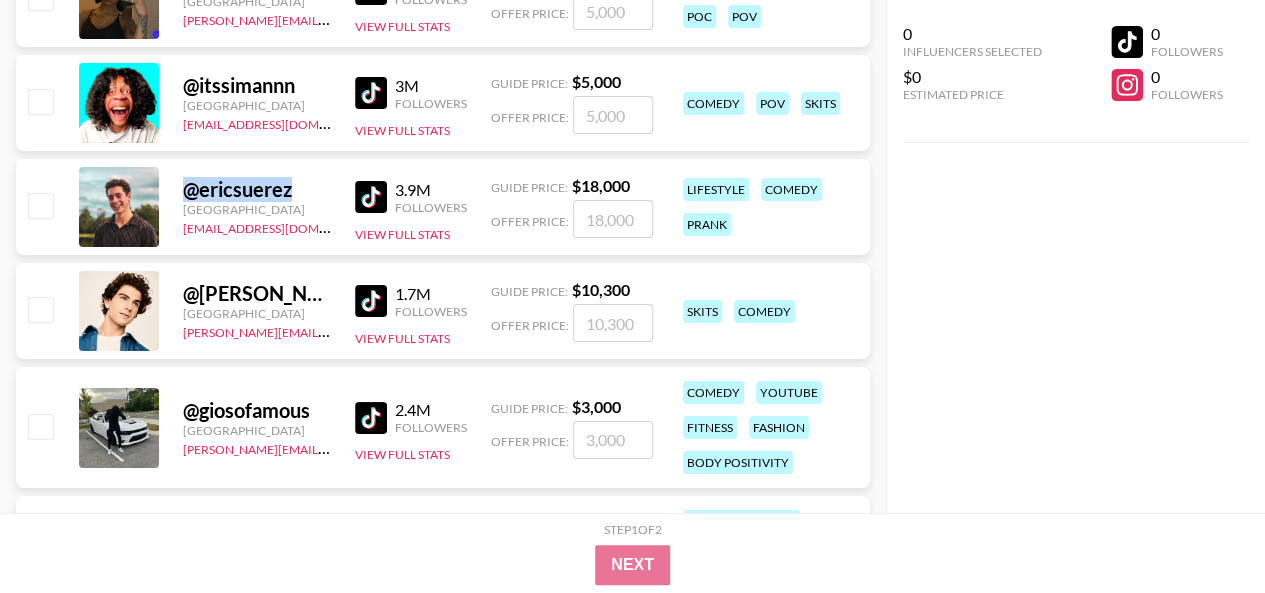 click on "@ ericsuerez" at bounding box center [257, 189] 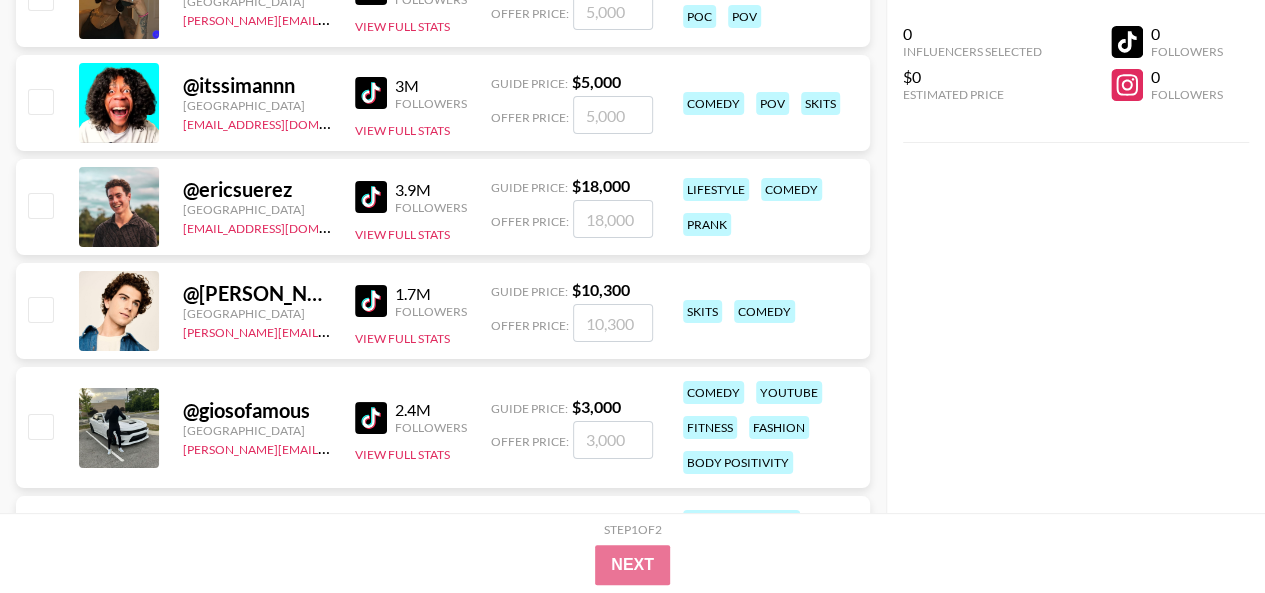 click on "@ ericsuerez United States denver@grail-talent.com 3.9M Followers View Full Stats Guide Price: $ 18,000 Offer Price: lifestyle comedy prank" at bounding box center [443, 207] 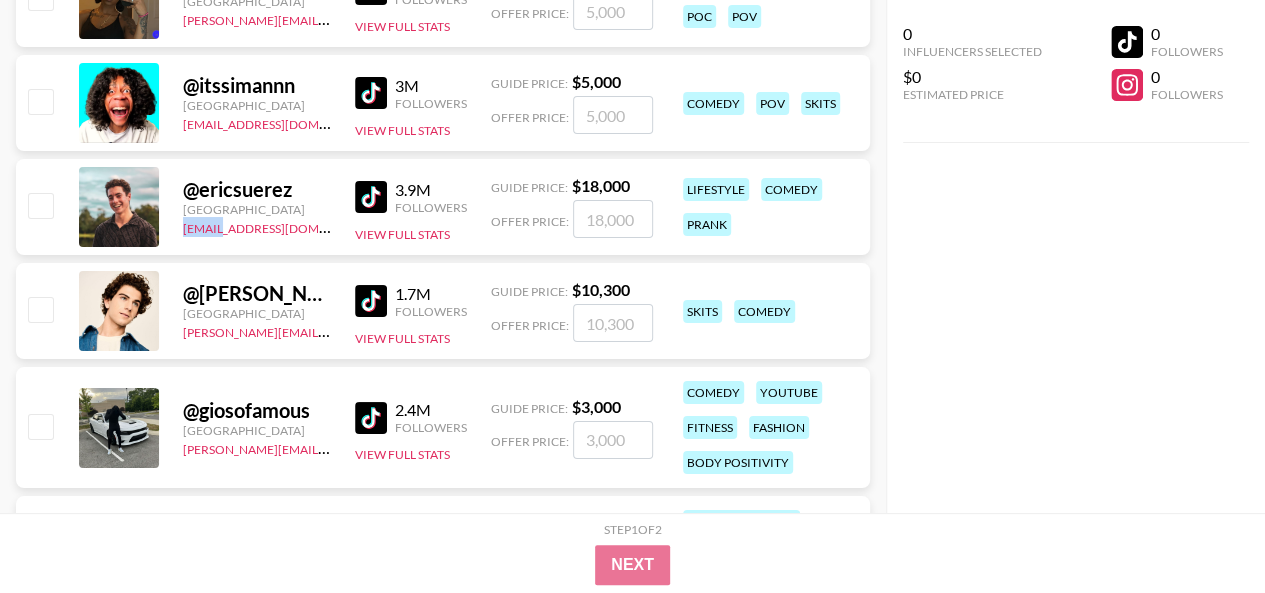 click on "@ ericsuerez United States denver@grail-talent.com 3.9M Followers View Full Stats Guide Price: $ 18,000 Offer Price: lifestyle comedy prank" at bounding box center [443, 207] 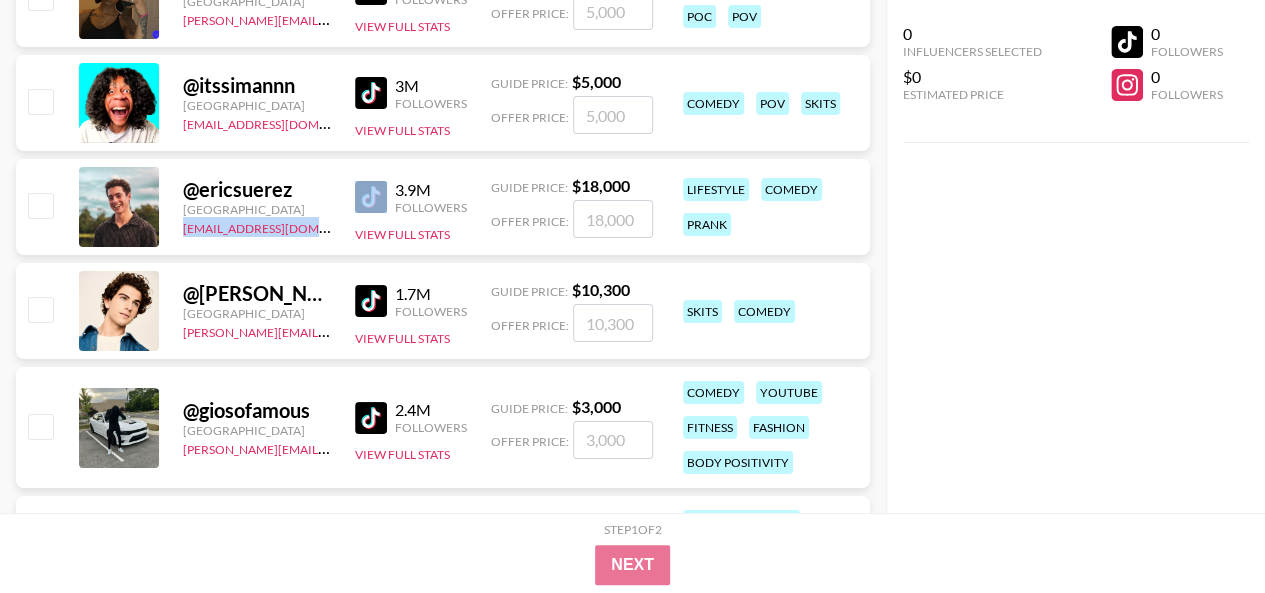 click on "@ ericsuerez United States denver@grail-talent.com 3.9M Followers View Full Stats Guide Price: $ 18,000 Offer Price: lifestyle comedy prank" at bounding box center (443, 207) 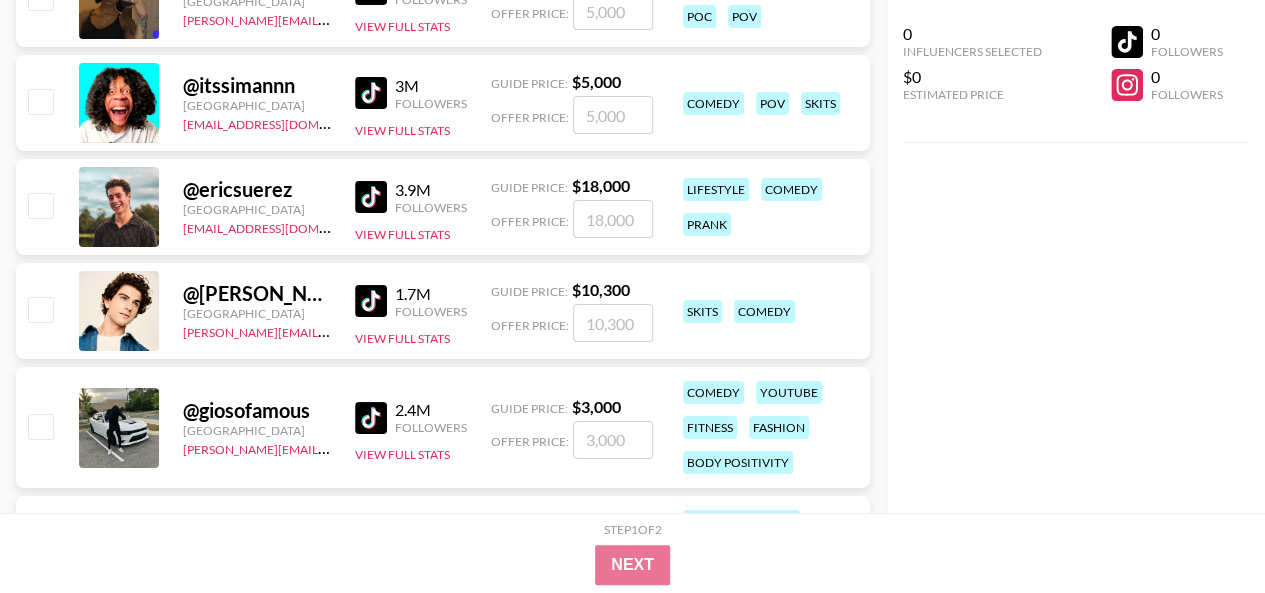 click on "@ dylan.nalbandian" at bounding box center [257, 293] 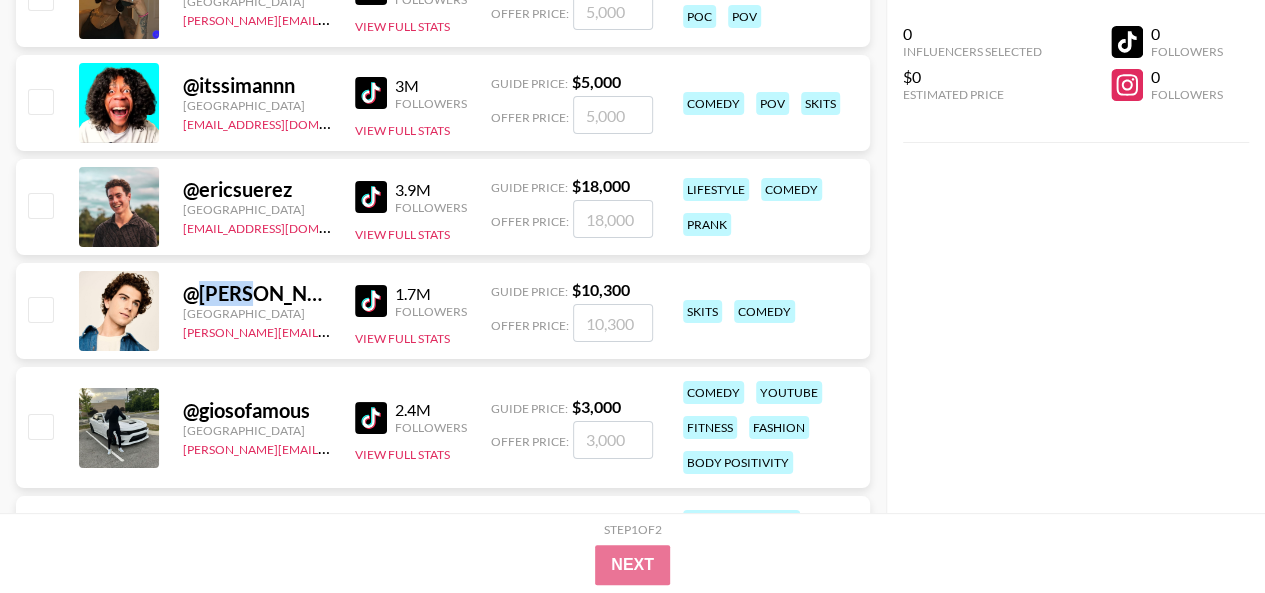 click on "@ dylan.nalbandian" at bounding box center [257, 293] 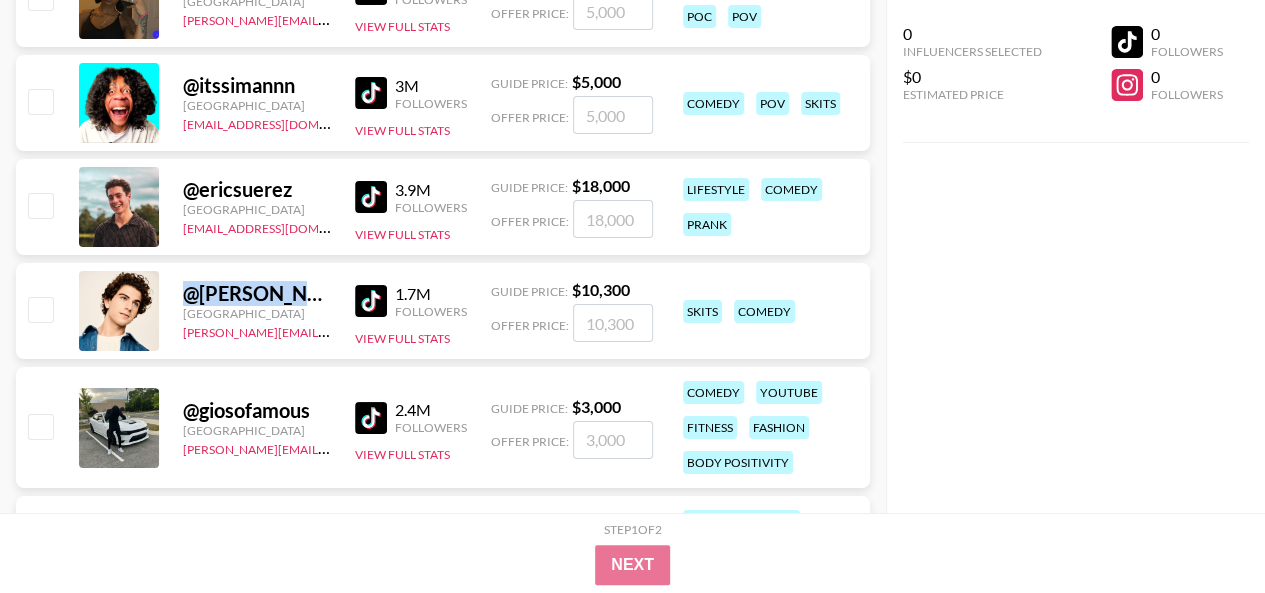 click on "@ dylan.nalbandian" at bounding box center [257, 293] 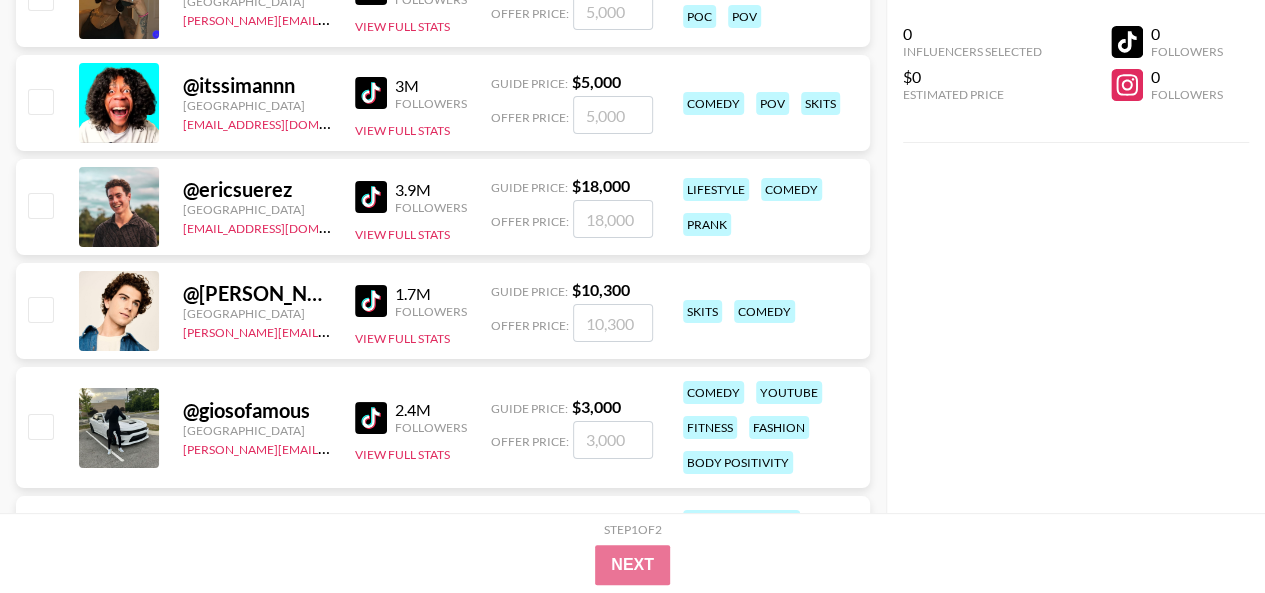 click on "@ dylan.nalbandian United States pete@grail-talent.com 1.7M Followers View Full Stats Guide Price: $ 10,300 Offer Price: skits comedy" at bounding box center [443, 311] 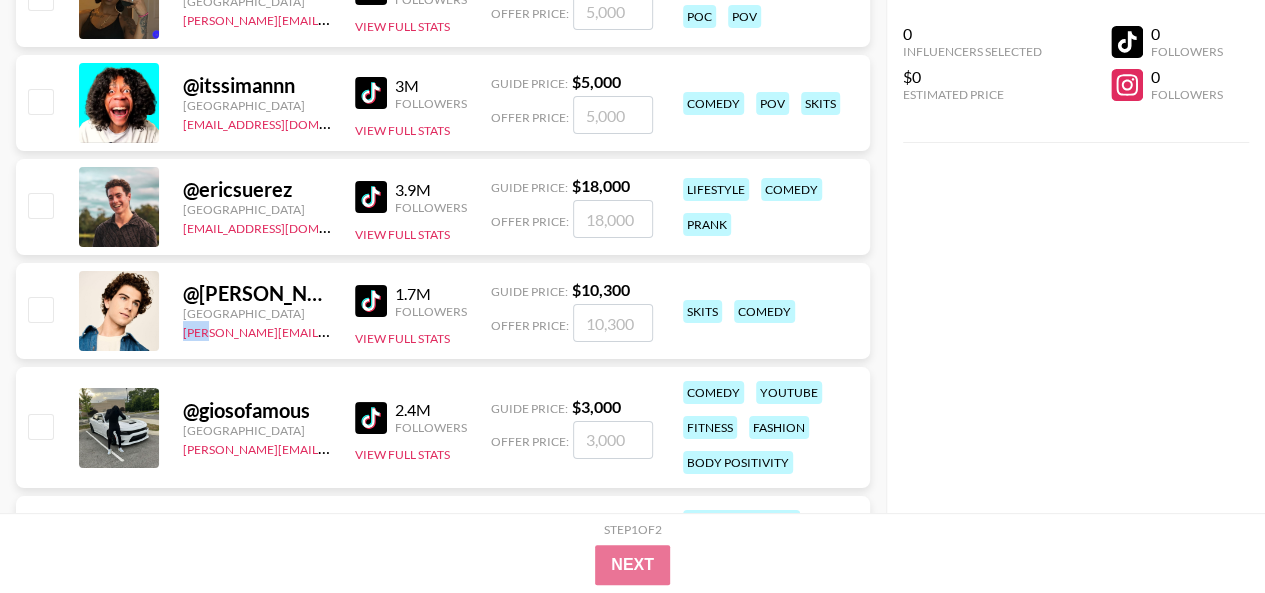 click on "@ dylan.nalbandian United States pete@grail-talent.com 1.7M Followers View Full Stats Guide Price: $ 10,300 Offer Price: skits comedy" at bounding box center [443, 311] 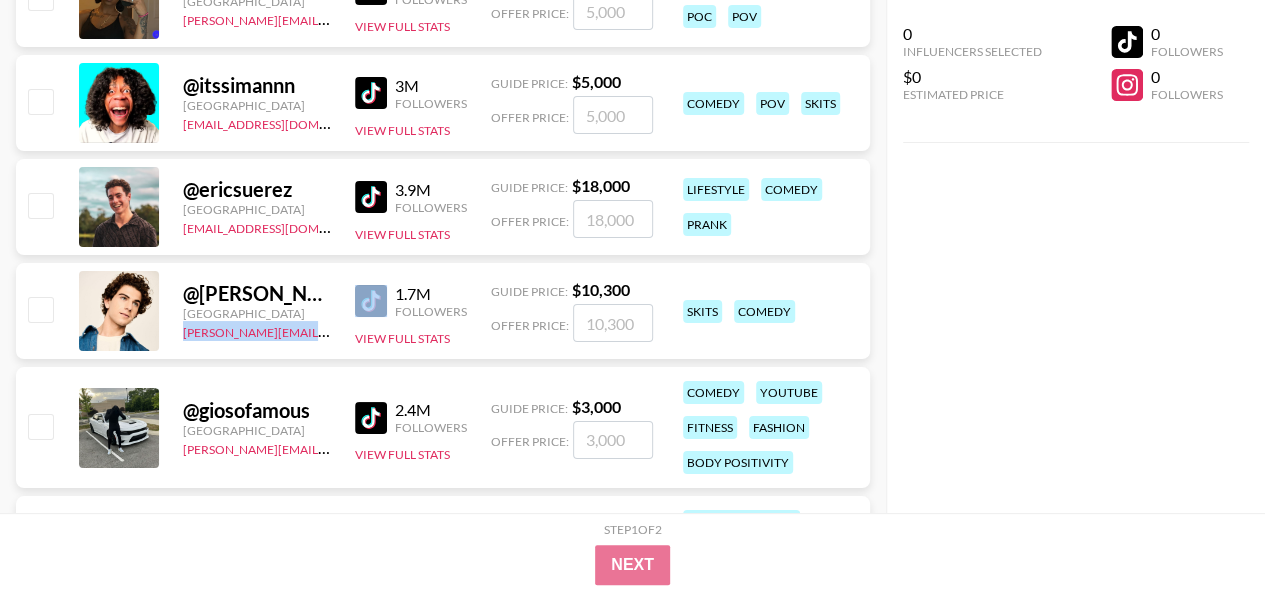 click on "@ dylan.nalbandian United States pete@grail-talent.com 1.7M Followers View Full Stats Guide Price: $ 10,300 Offer Price: skits comedy" at bounding box center (443, 311) 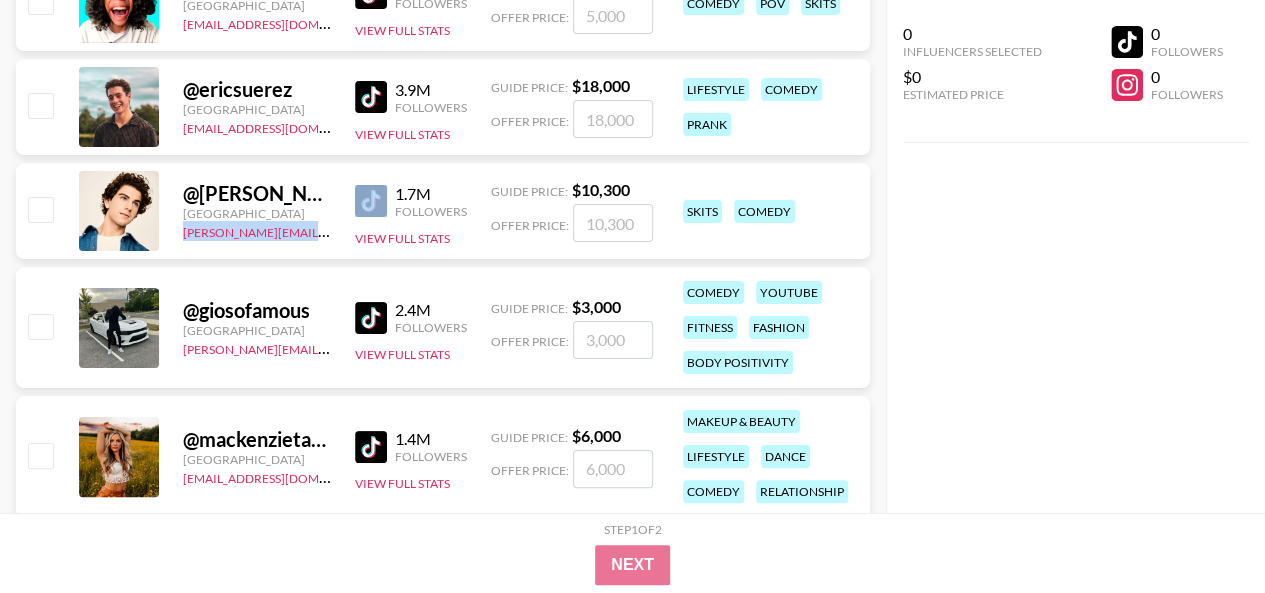click on "@ giosofamous" at bounding box center [257, 310] 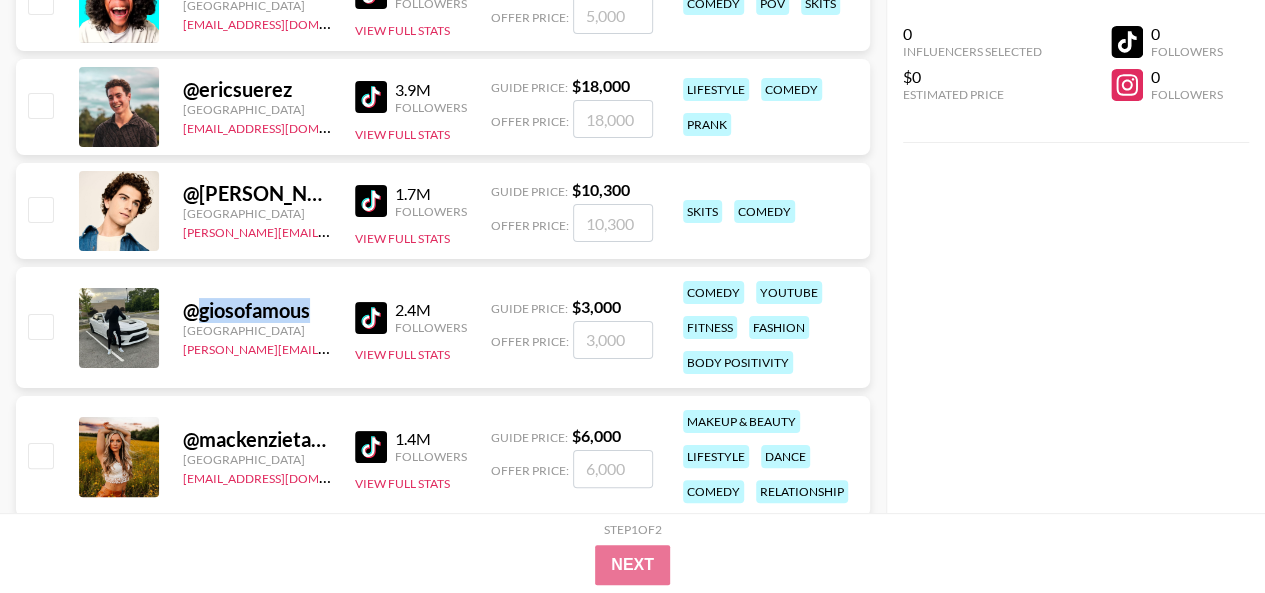 click on "@ giosofamous" at bounding box center [257, 310] 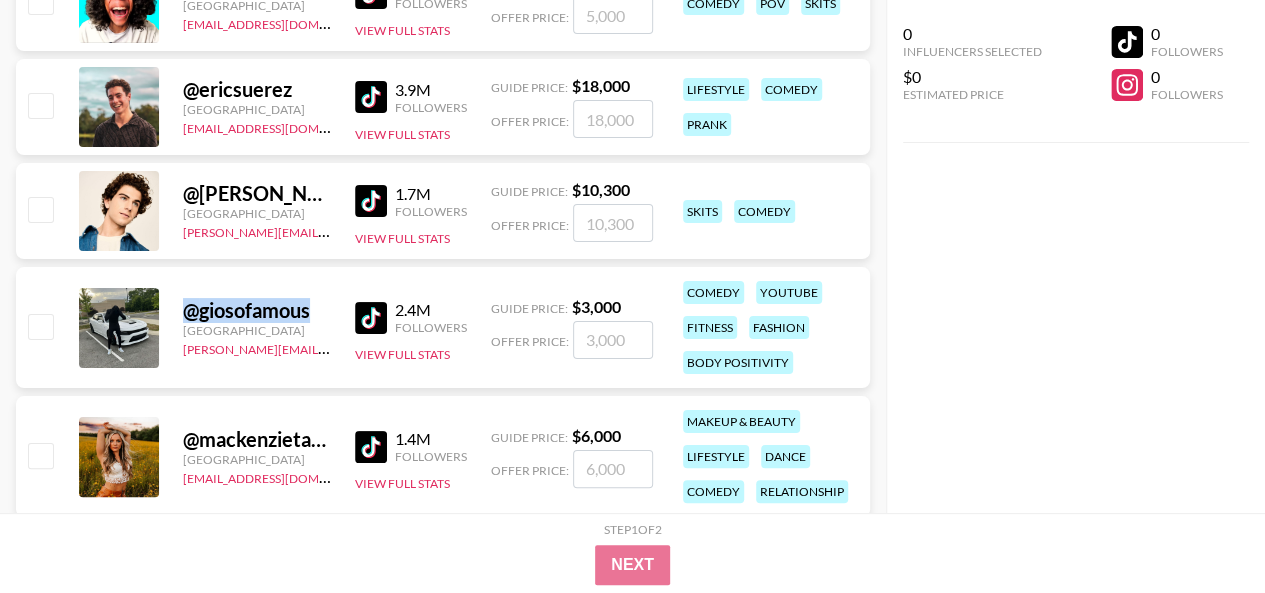click on "@ giosofamous" at bounding box center (257, 310) 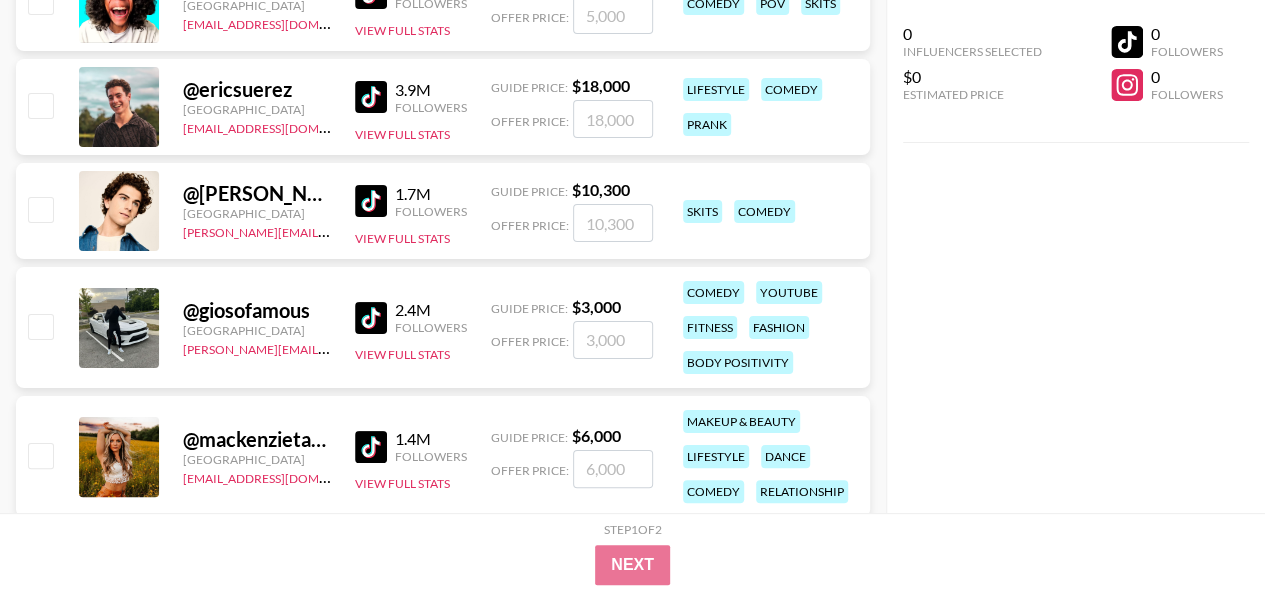 click on "@ giosofamous United States tancredi@grail-talent.com 2.4M Followers View Full Stats Guide Price: $ 3,000 Offer Price: comedy youtube fitness fashion body positivity" at bounding box center (443, 327) 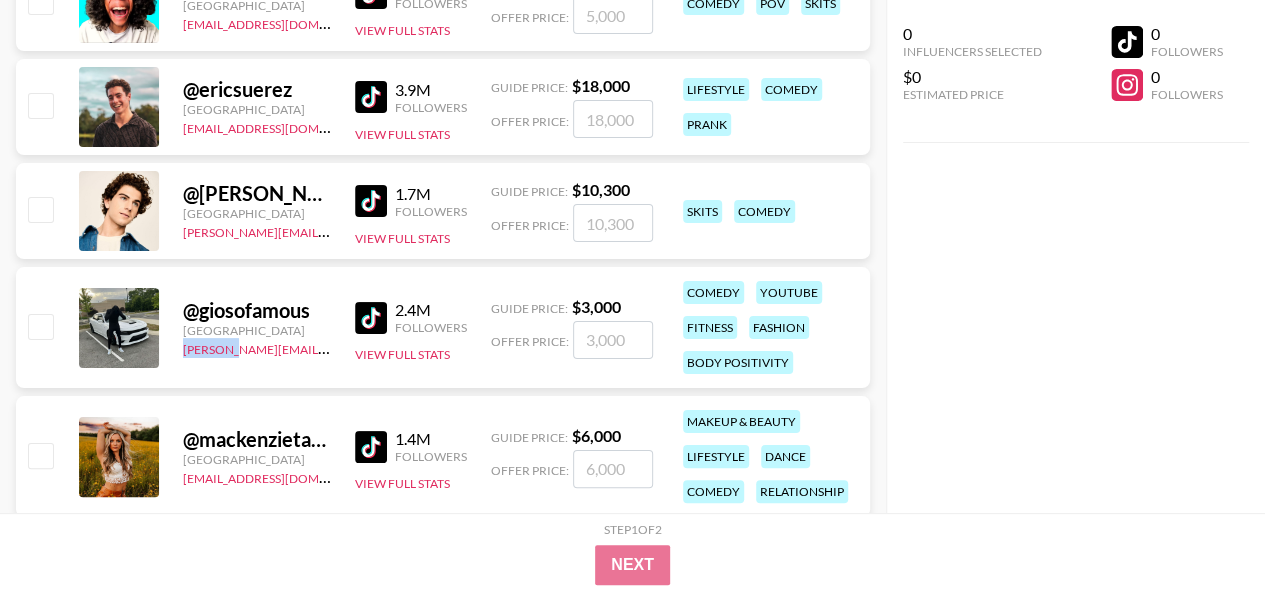 click on "@ giosofamous United States tancredi@grail-talent.com 2.4M Followers View Full Stats Guide Price: $ 3,000 Offer Price: comedy youtube fitness fashion body positivity" at bounding box center [443, 327] 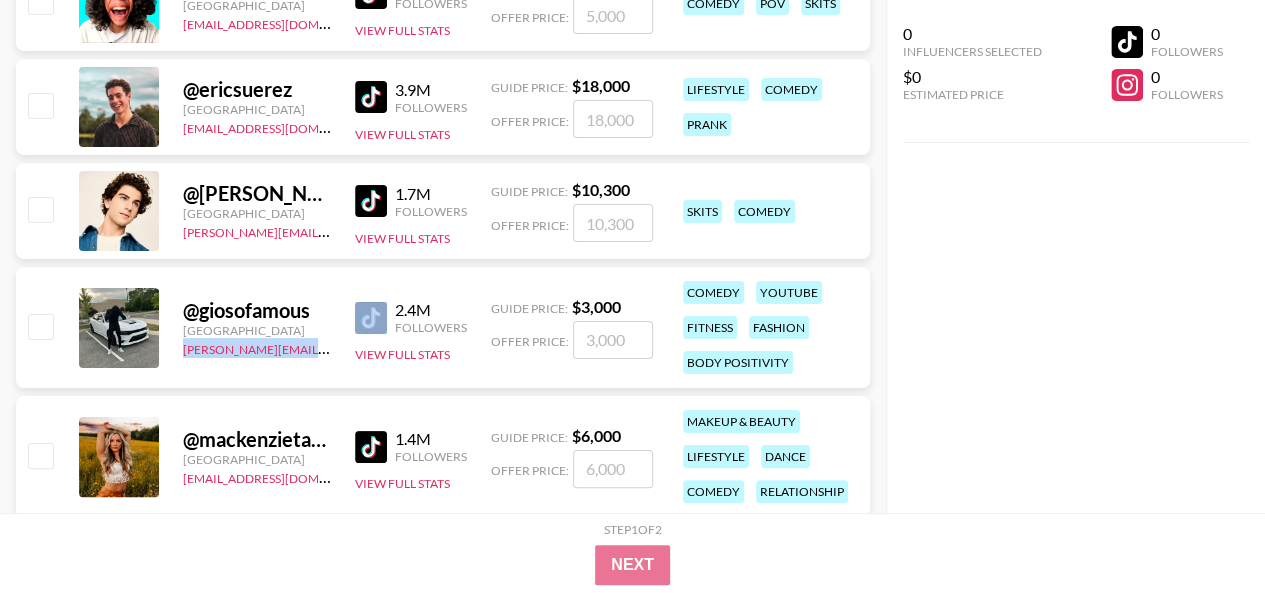 click on "@ giosofamous United States tancredi@grail-talent.com 2.4M Followers View Full Stats Guide Price: $ 3,000 Offer Price: comedy youtube fitness fashion body positivity" at bounding box center [443, 327] 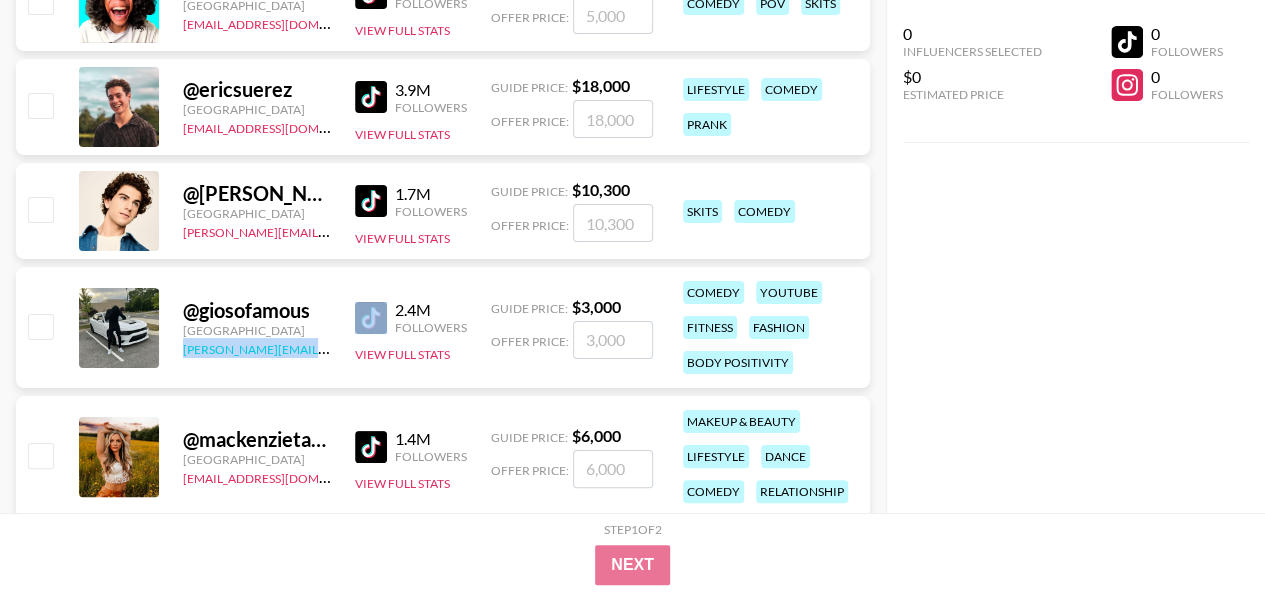 scroll, scrollTop: 3909, scrollLeft: 0, axis: vertical 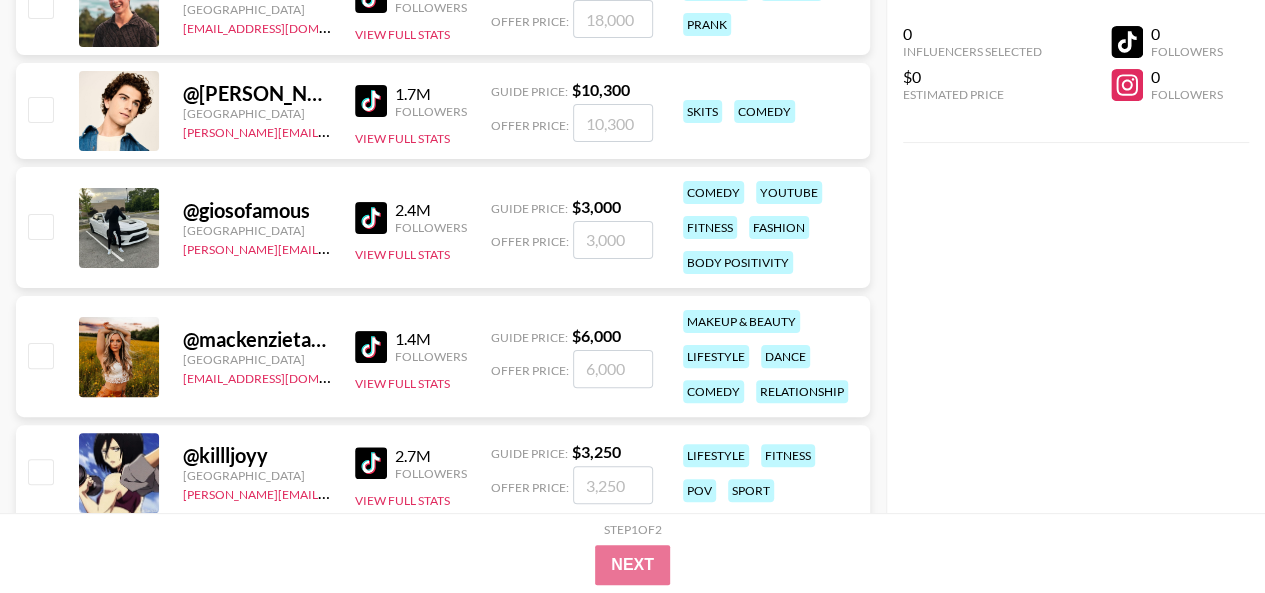 click on "@ mackenzietaylord" at bounding box center (257, 339) 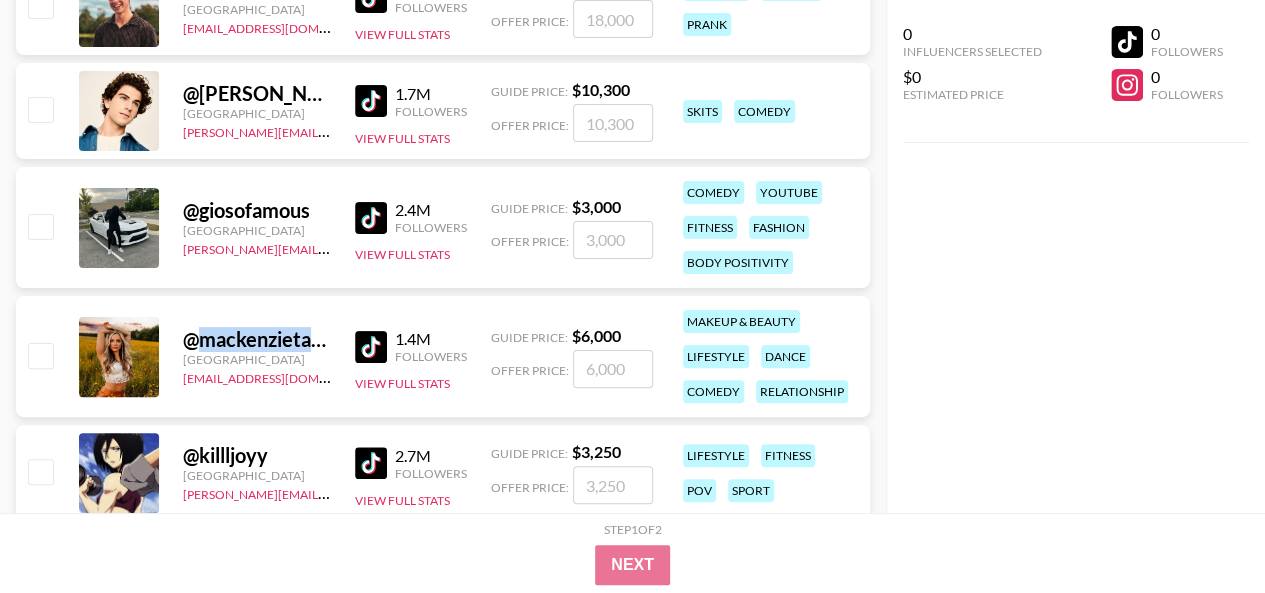 click on "@ mackenzietaylord" at bounding box center [257, 339] 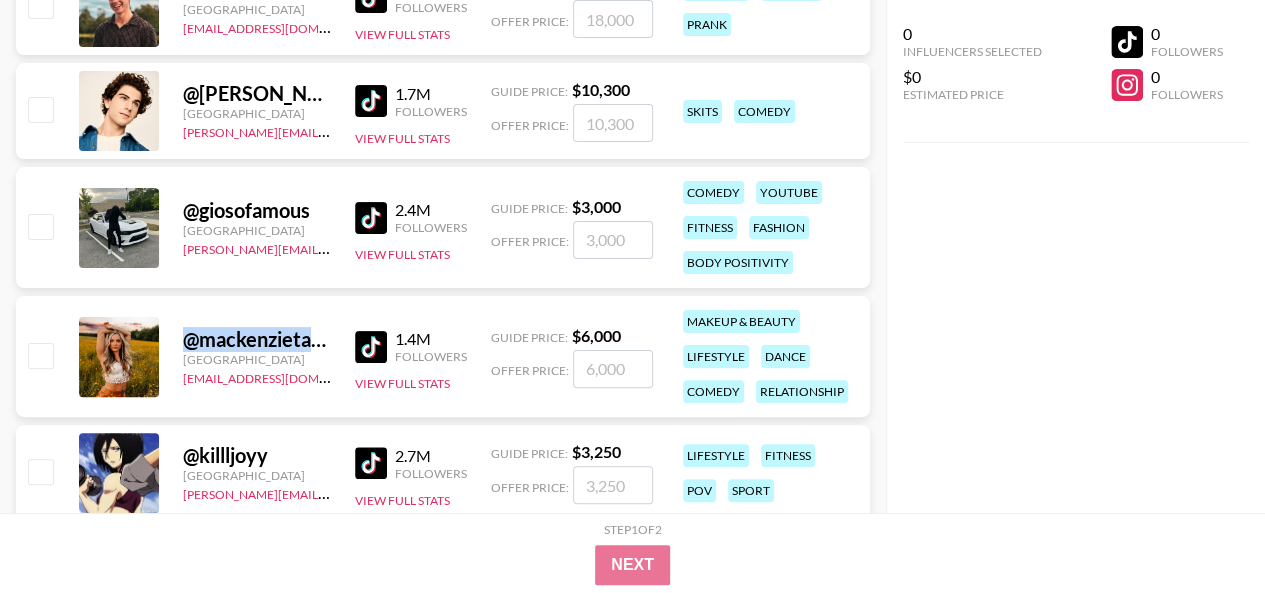 click on "@ mackenzietaylord" at bounding box center [257, 339] 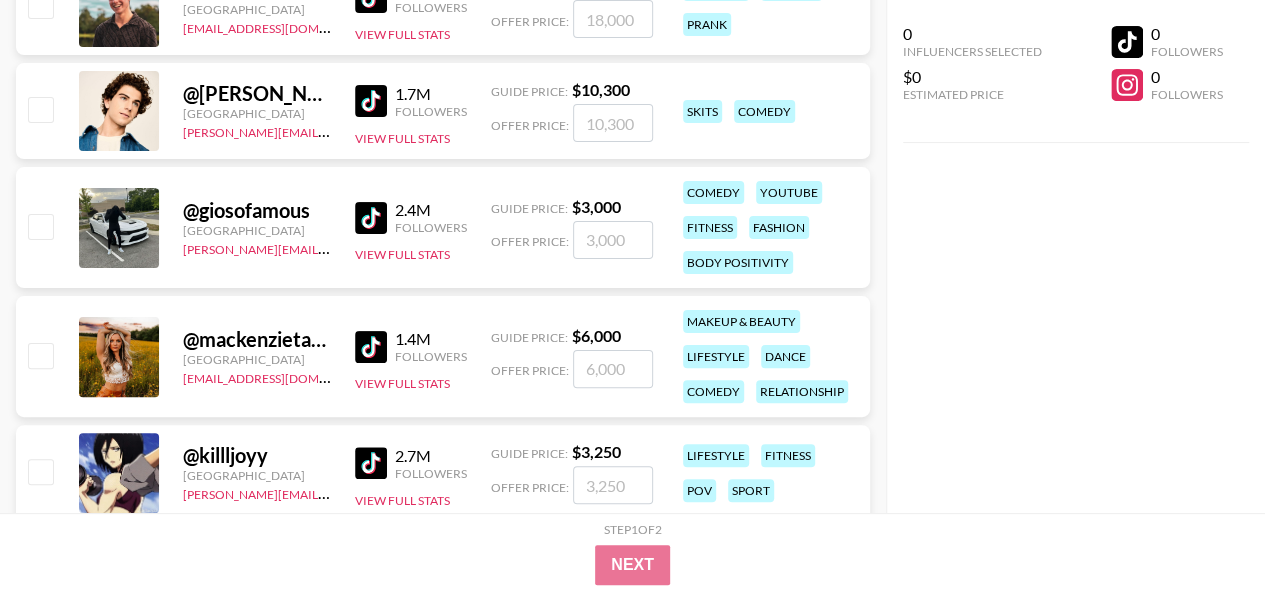 click on "@ mackenzietaylord United States denver@grail-talent.com 1.4M Followers View Full Stats Guide Price: $ 6,000 Offer Price: makeup & beauty lifestyle dance comedy relationship" at bounding box center (443, 356) 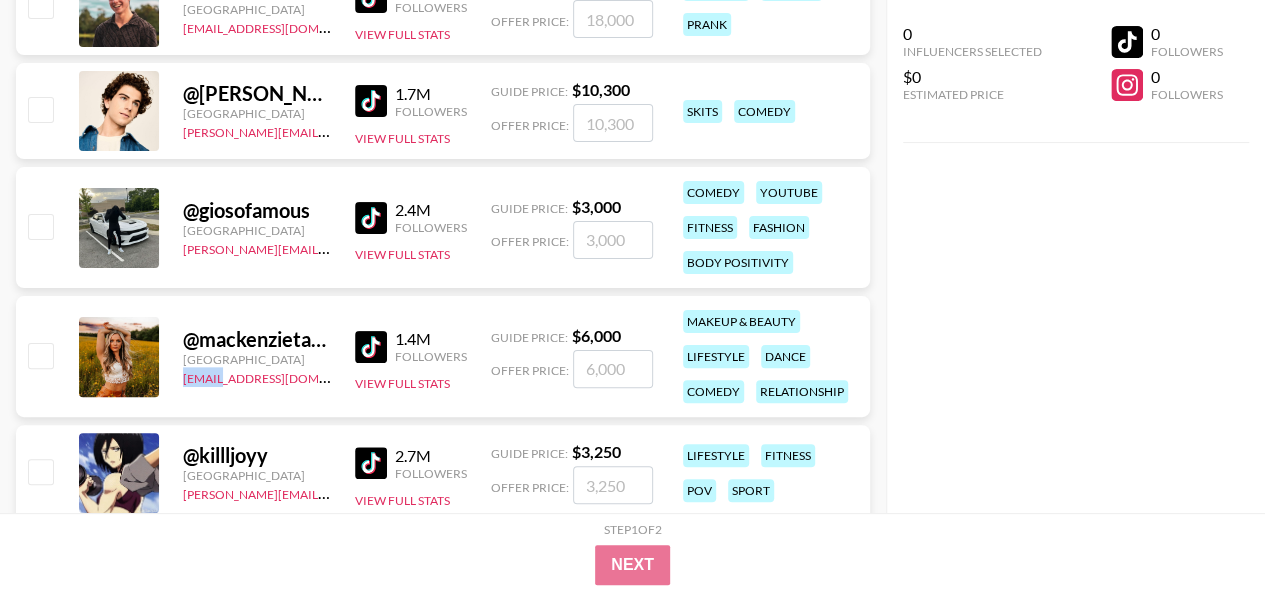 click on "@ mackenzietaylord United States denver@grail-talent.com 1.4M Followers View Full Stats Guide Price: $ 6,000 Offer Price: makeup & beauty lifestyle dance comedy relationship" at bounding box center [443, 356] 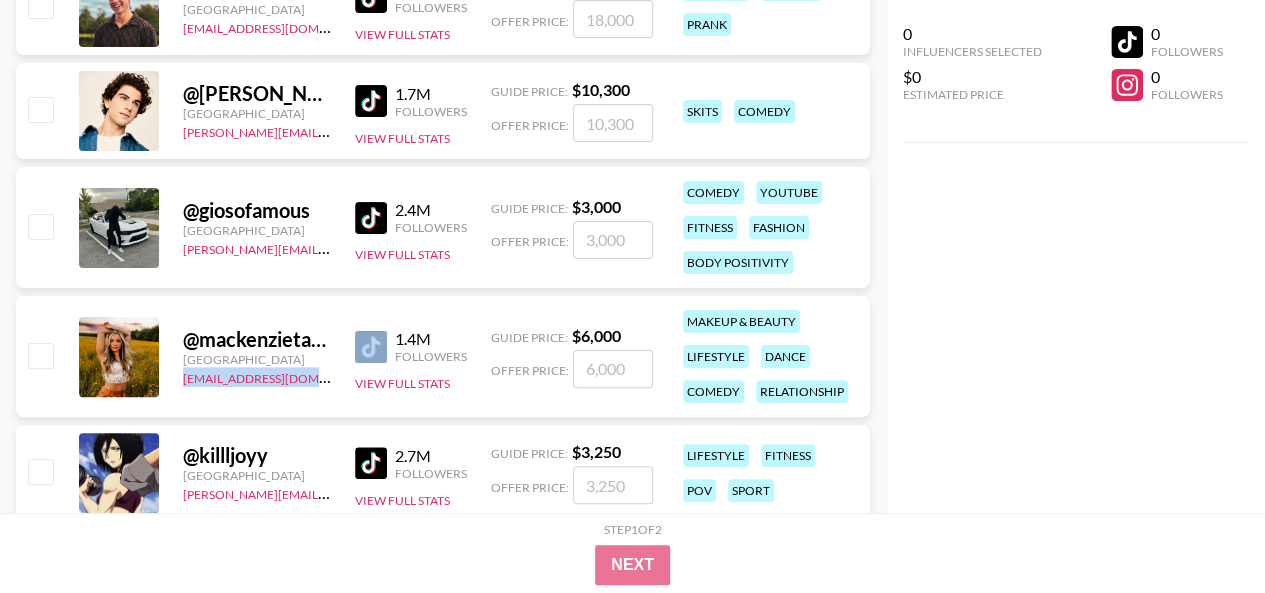click on "@ mackenzietaylord United States denver@grail-talent.com 1.4M Followers View Full Stats Guide Price: $ 6,000 Offer Price: makeup & beauty lifestyle dance comedy relationship" at bounding box center [443, 356] 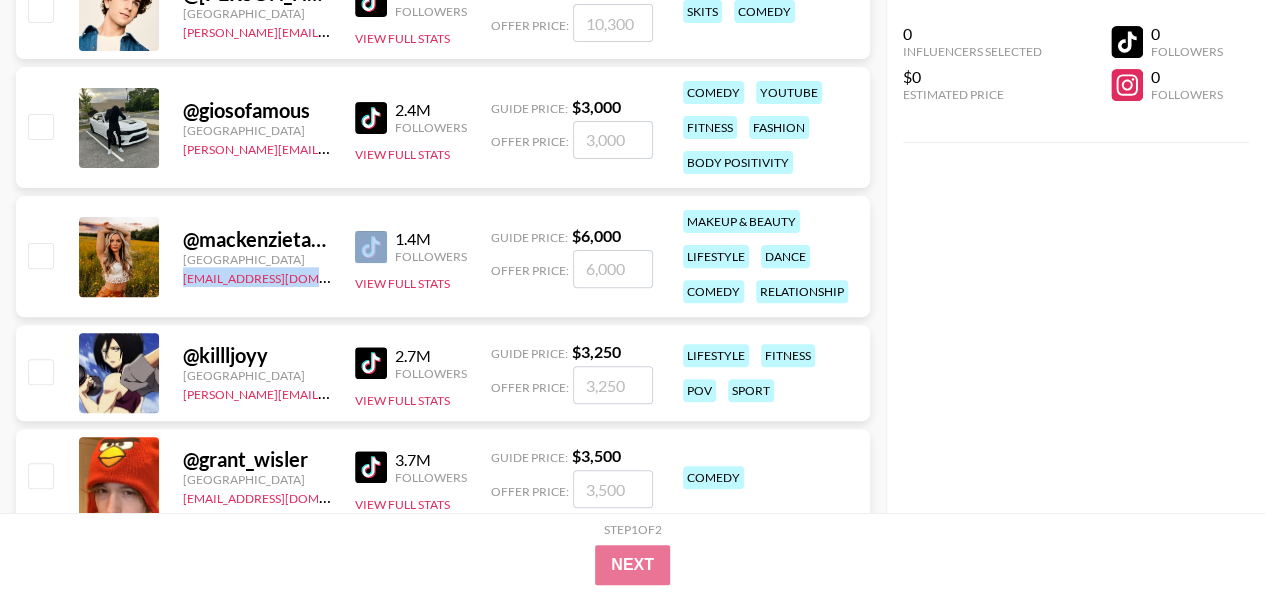 scroll, scrollTop: 4109, scrollLeft: 0, axis: vertical 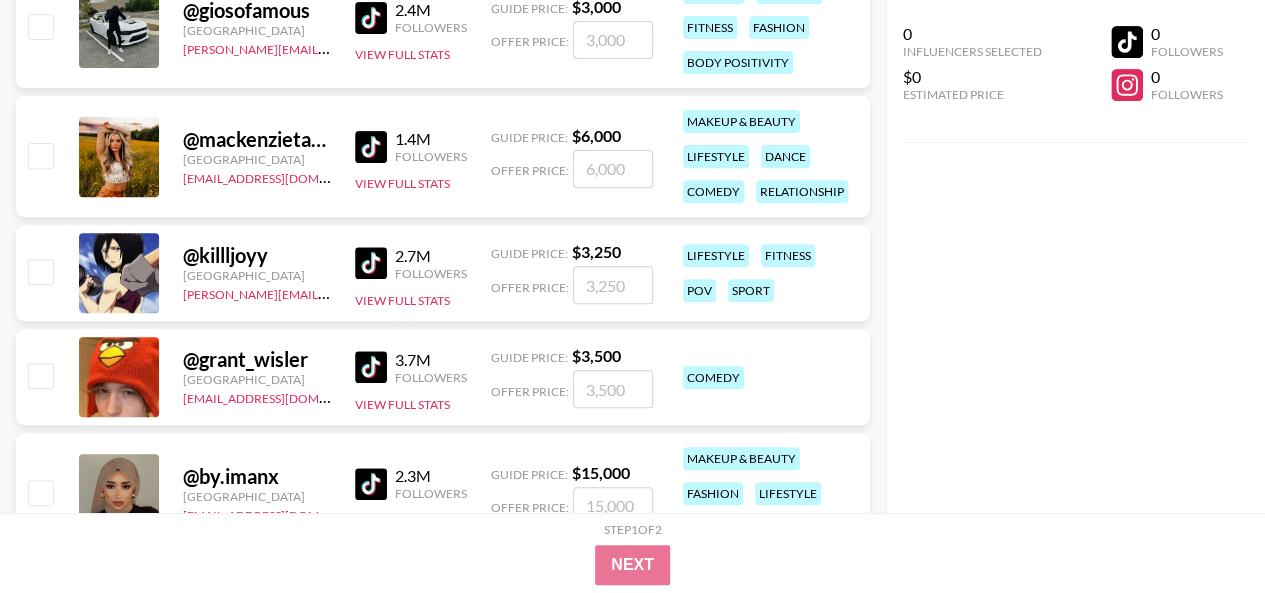 click on "@ killljoyy" at bounding box center [257, 255] 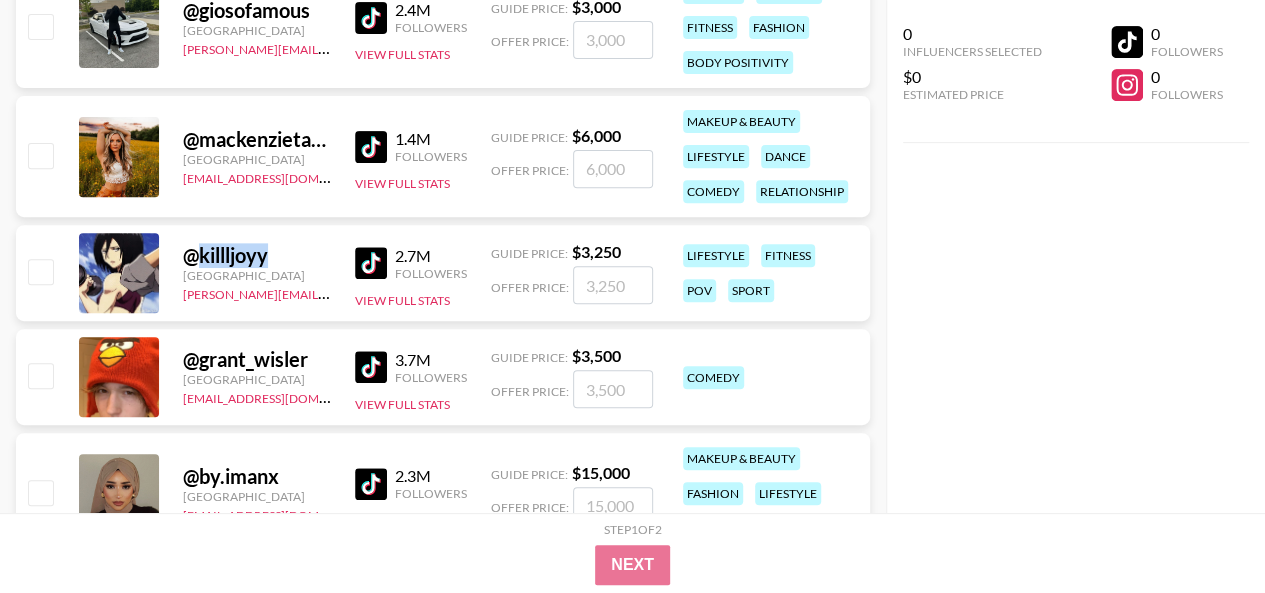 click on "@ killljoyy" at bounding box center [257, 255] 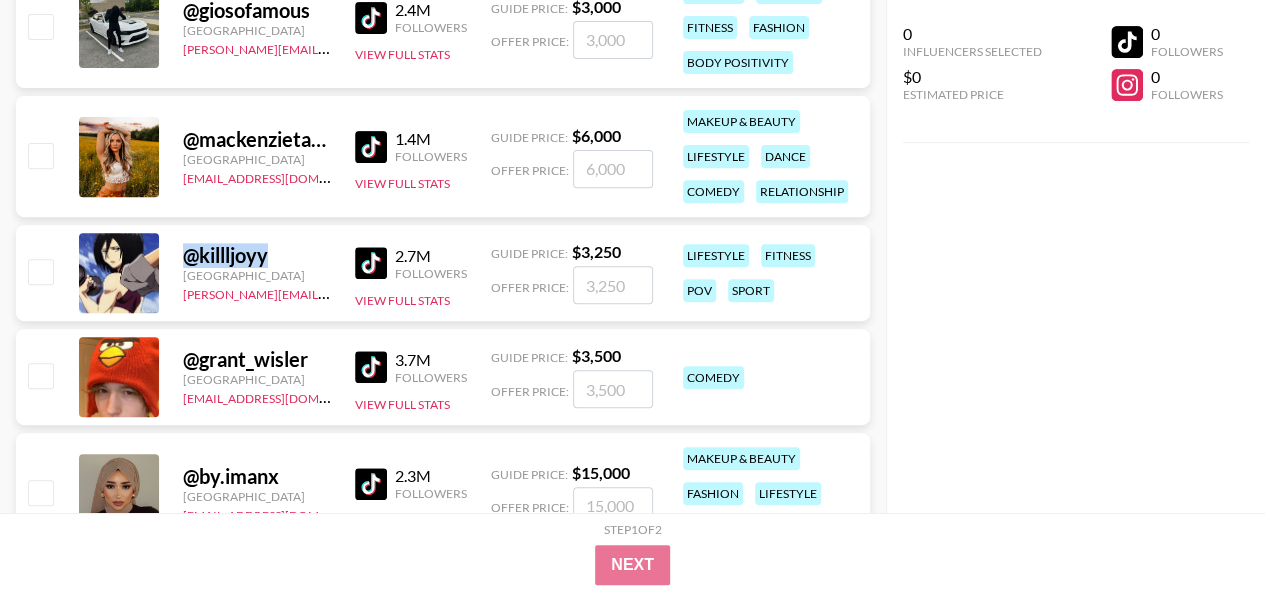 click on "@ killljoyy" at bounding box center (257, 255) 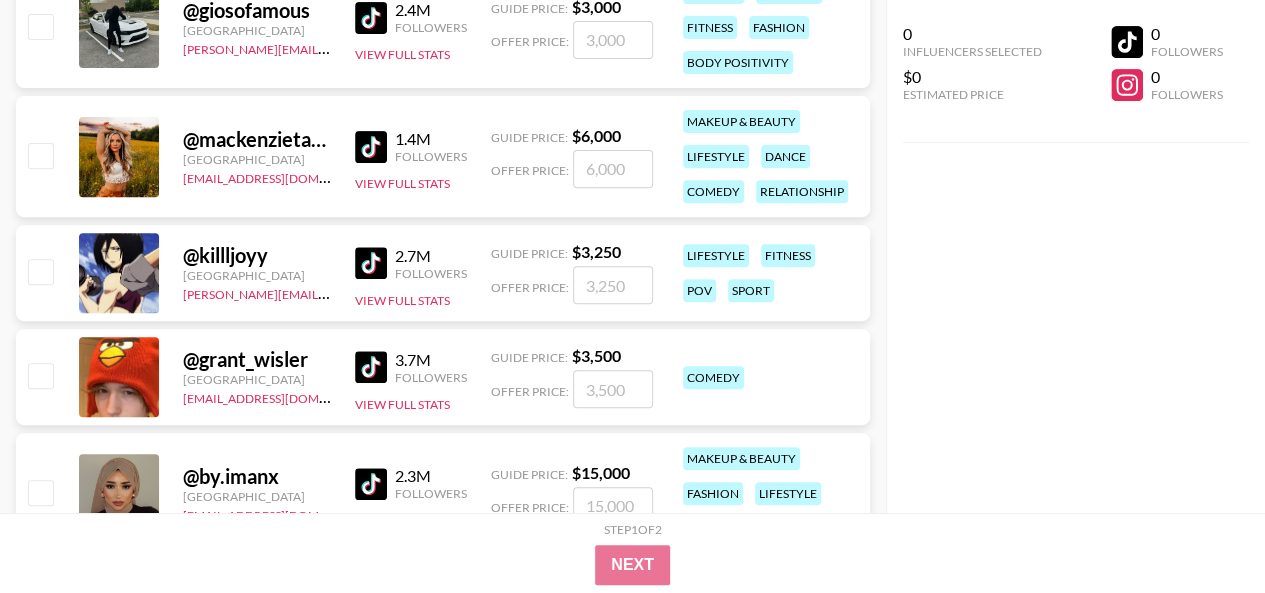 click on "@ killljoyy United States ollie@grail-talent.com 2.7M Followers View Full Stats Guide Price: $ 3,250 Offer Price: lifestyle fitness pov sport" at bounding box center (443, 273) 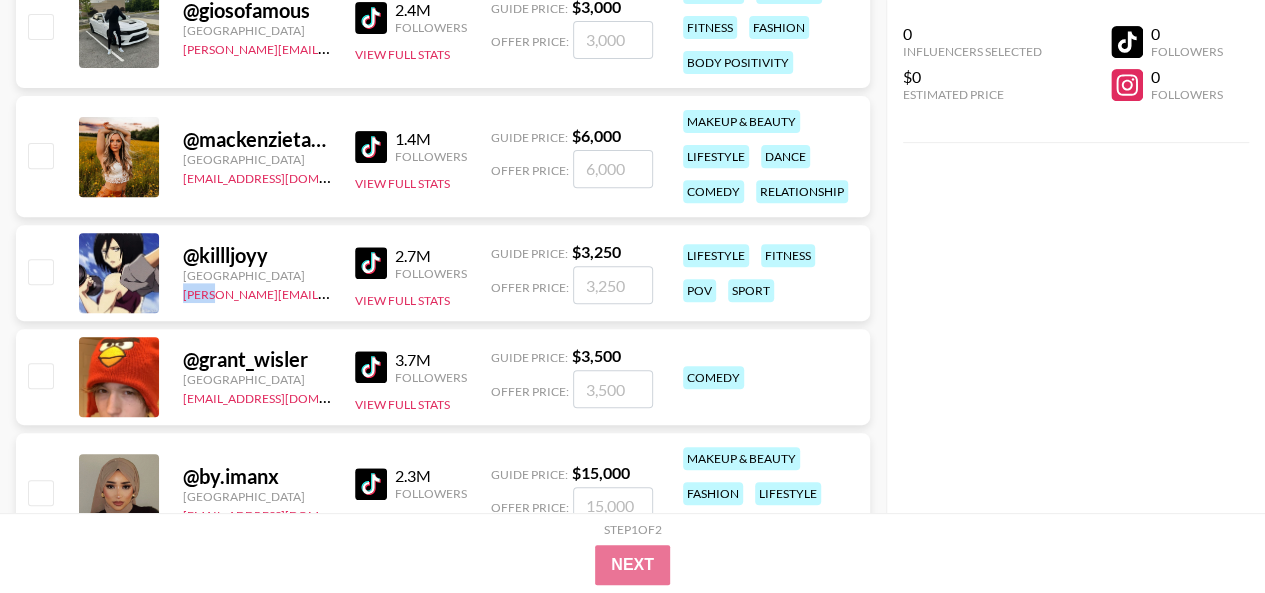 click on "@ killljoyy United States ollie@grail-talent.com 2.7M Followers View Full Stats Guide Price: $ 3,250 Offer Price: lifestyle fitness pov sport" at bounding box center (443, 273) 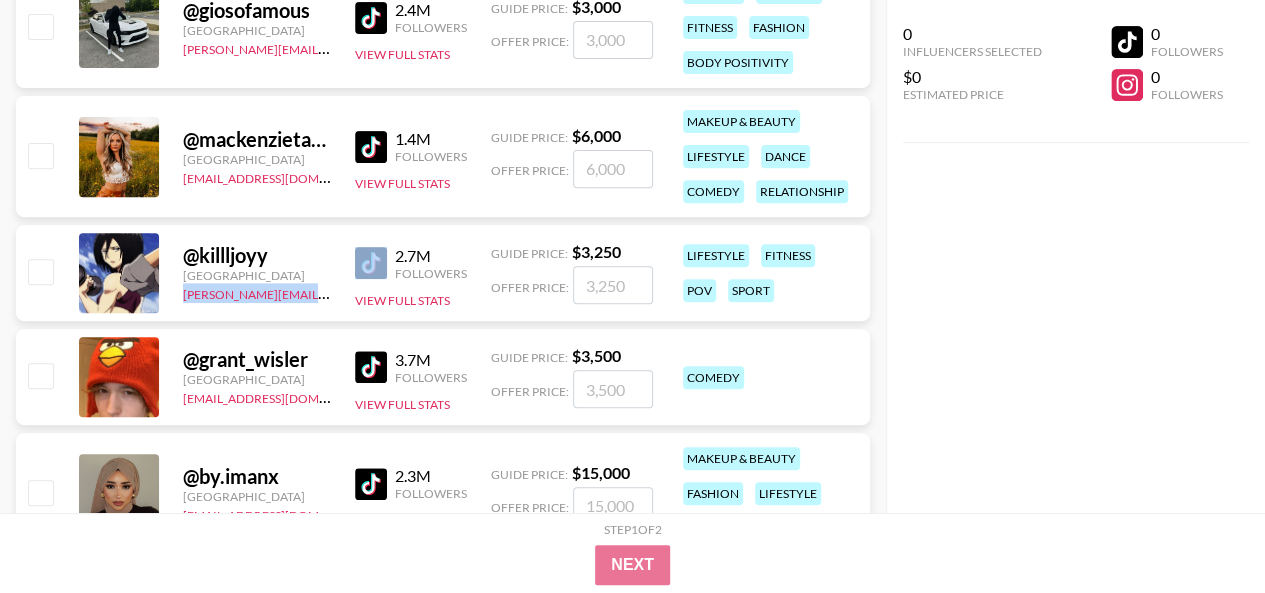 click on "@ killljoyy United States ollie@grail-talent.com 2.7M Followers View Full Stats Guide Price: $ 3,250 Offer Price: lifestyle fitness pov sport" at bounding box center [443, 273] 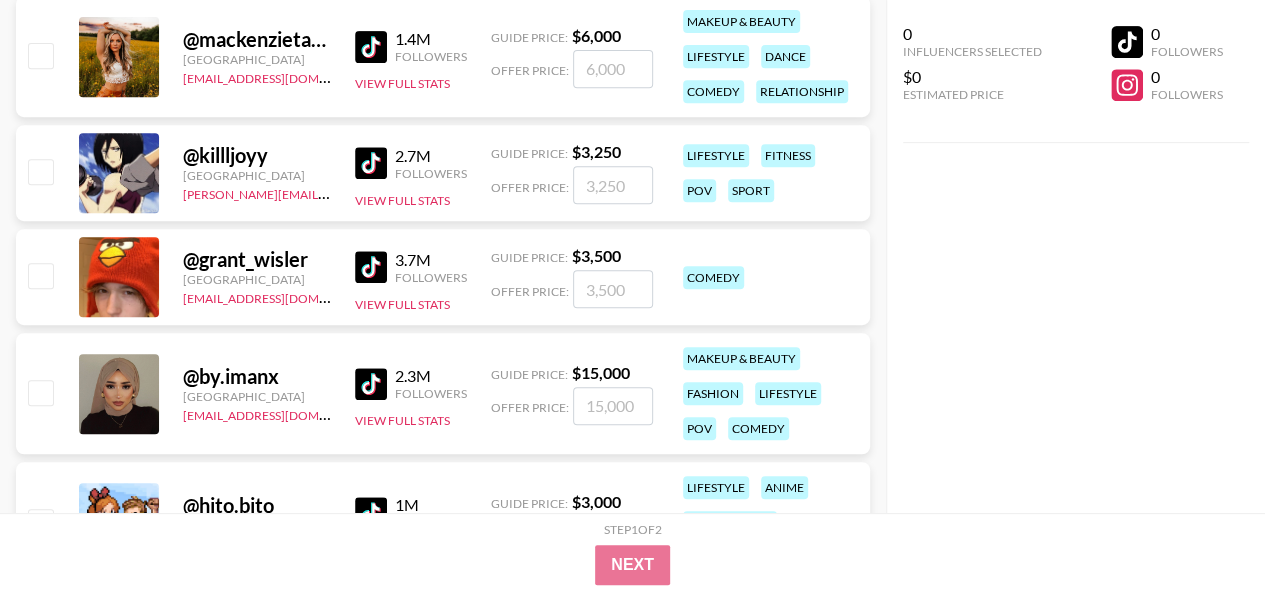 click on "@ grant_wisler" at bounding box center [257, 259] 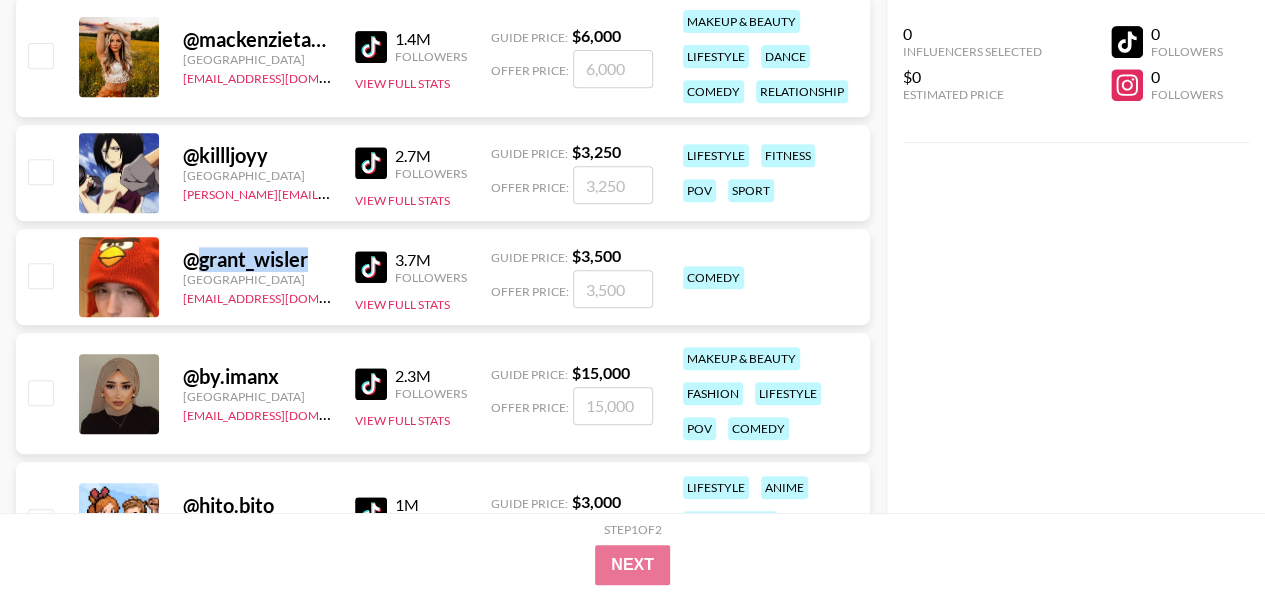 click on "@ grant_wisler" at bounding box center [257, 259] 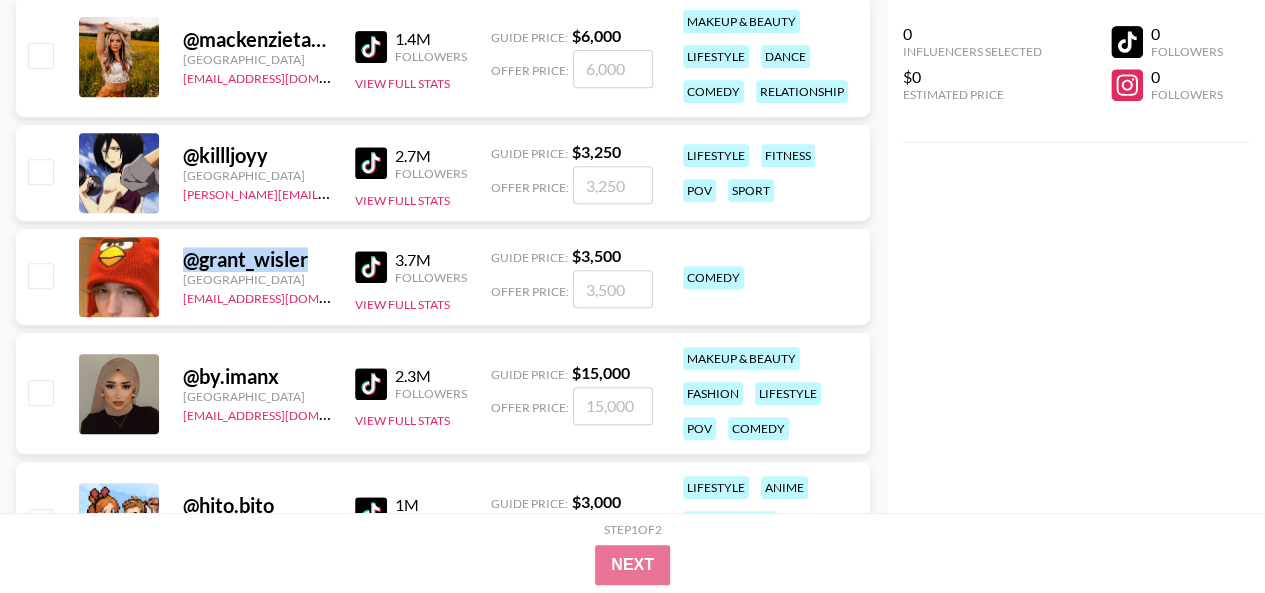 click on "@ grant_wisler" at bounding box center (257, 259) 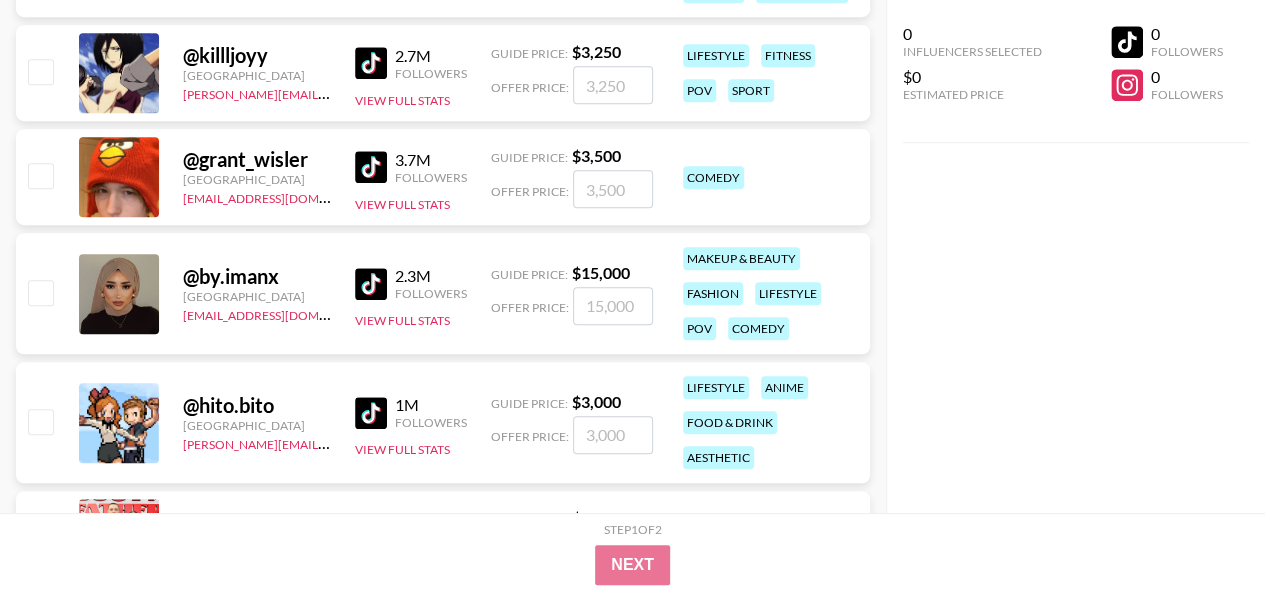 click on "@ grant_wisler United States max@grail-talent.com 3.7M Followers View Full Stats Guide Price: $ 3,500 Offer Price: comedy" at bounding box center [443, 177] 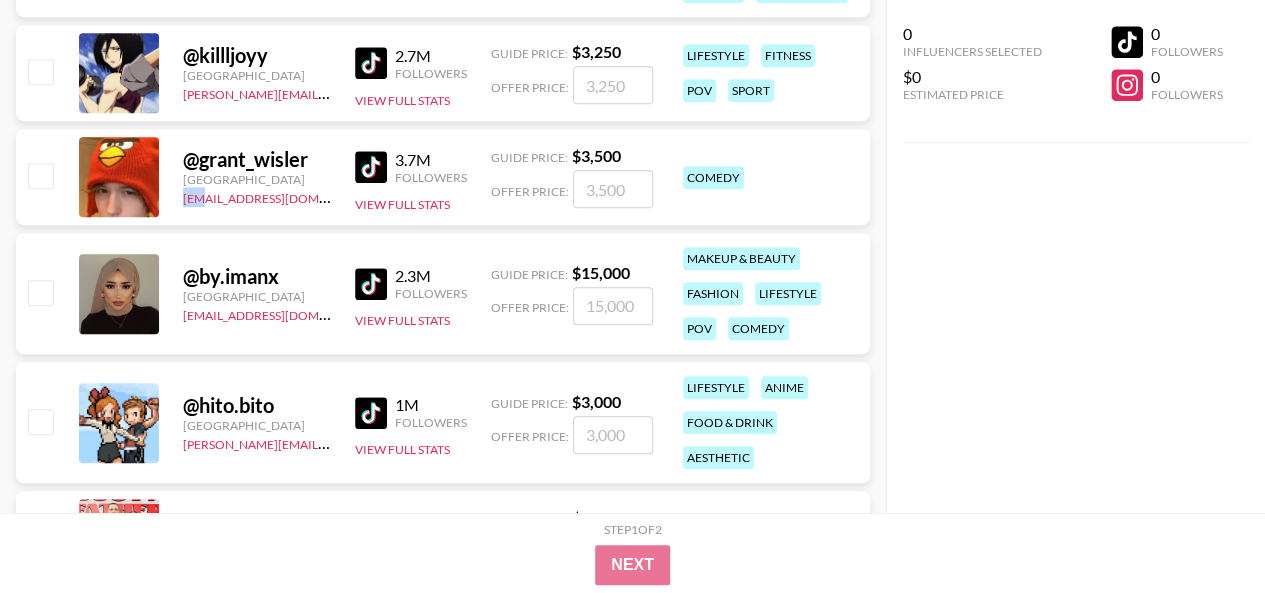 click on "@ grant_wisler United States max@grail-talent.com 3.7M Followers View Full Stats Guide Price: $ 3,500 Offer Price: comedy" at bounding box center [443, 177] 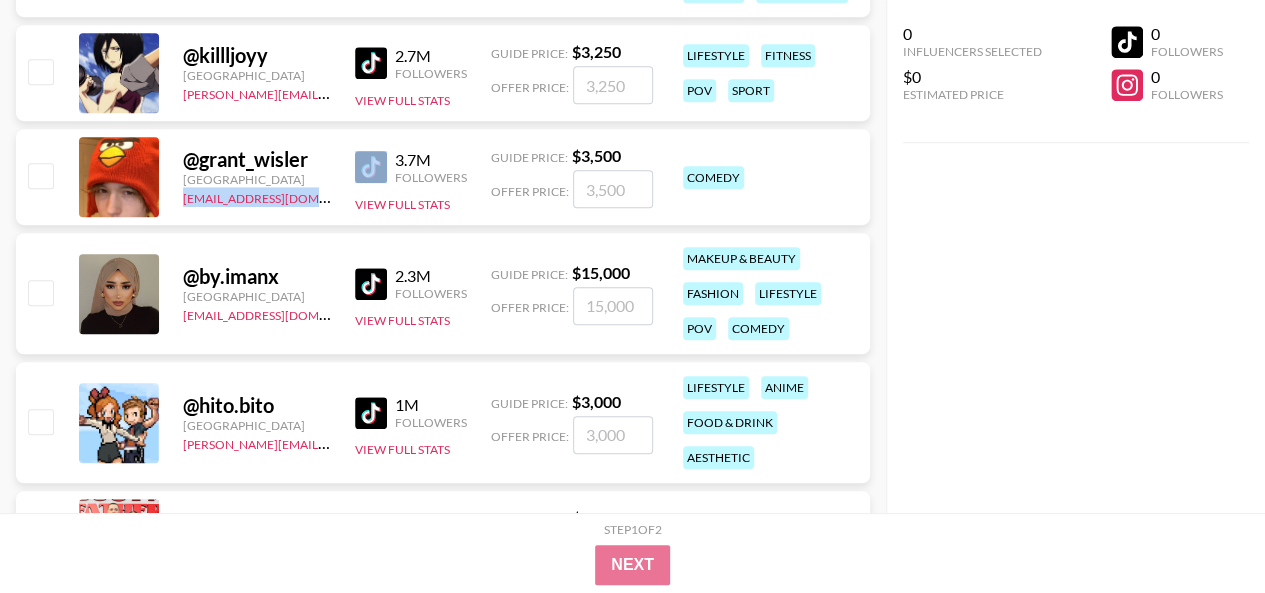 click on "@ grant_wisler United States max@grail-talent.com 3.7M Followers View Full Stats Guide Price: $ 3,500 Offer Price: comedy" at bounding box center (443, 177) 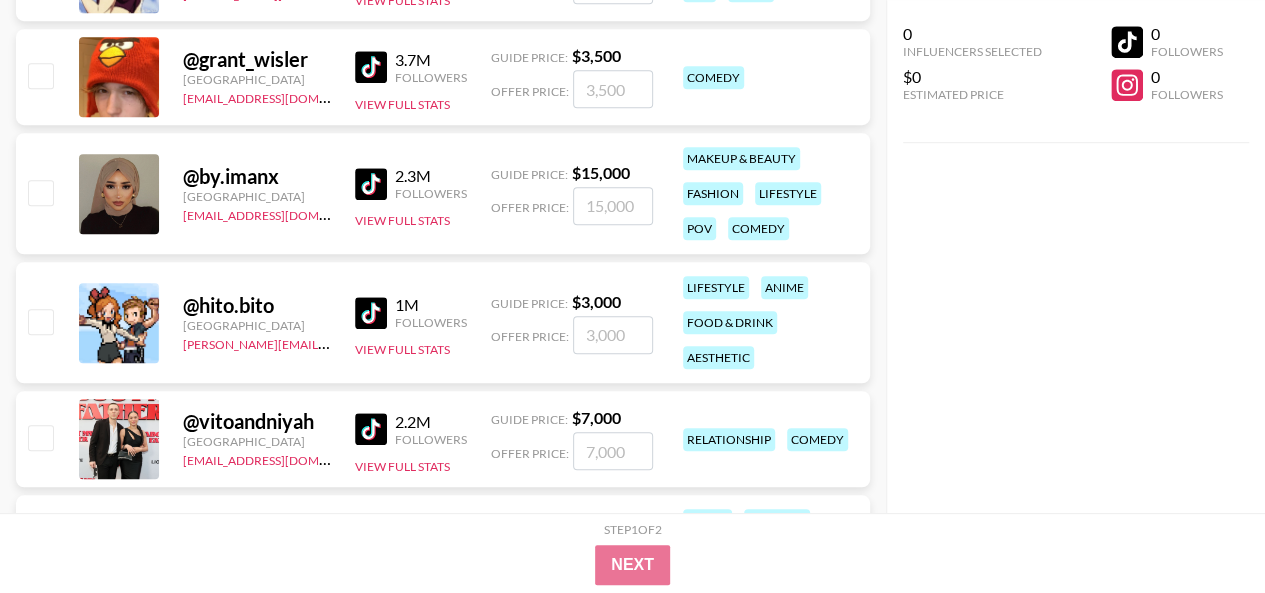 click on "@ by.imanx" at bounding box center (257, 176) 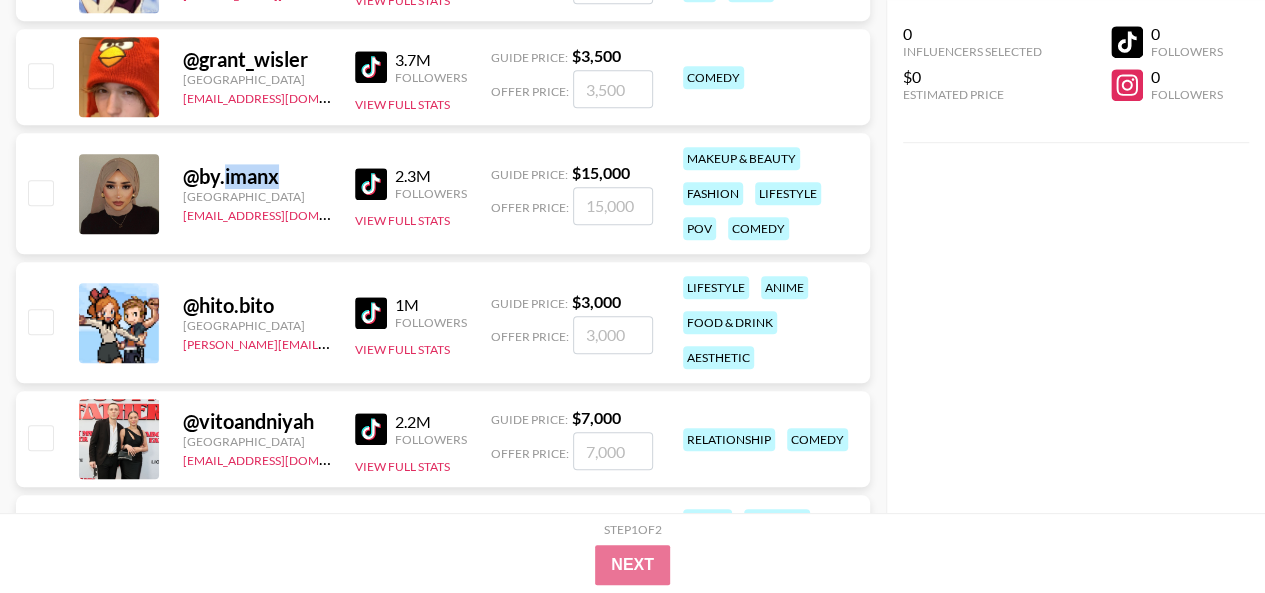 click on "@ by.imanx" at bounding box center [257, 176] 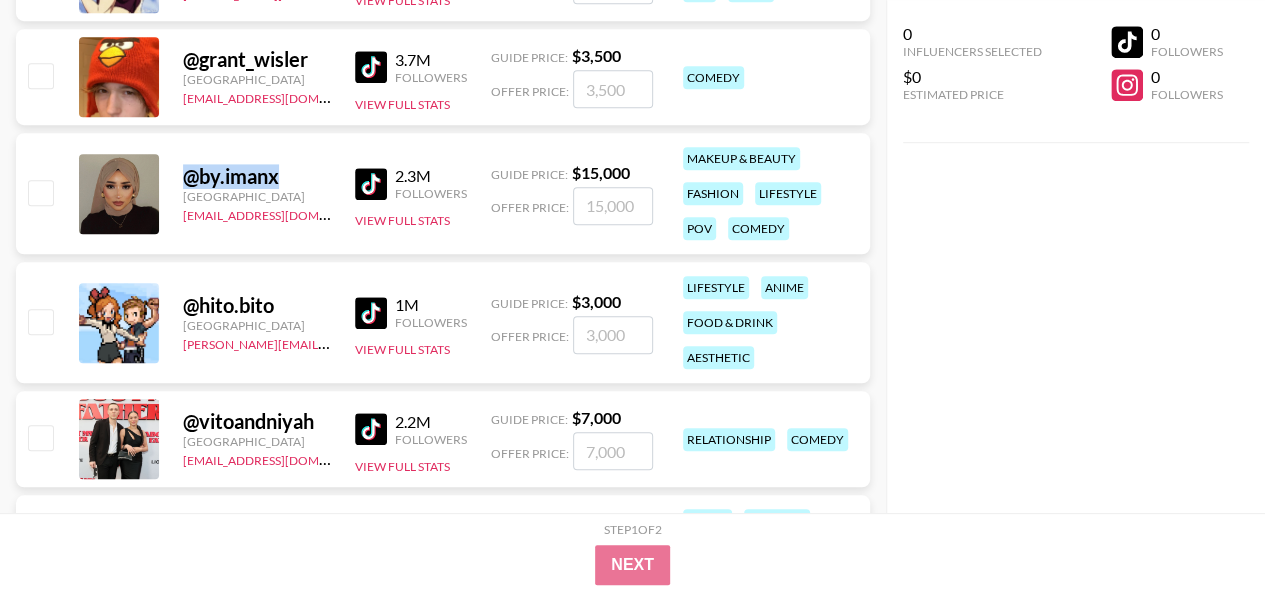 click on "@ by.imanx" at bounding box center (257, 176) 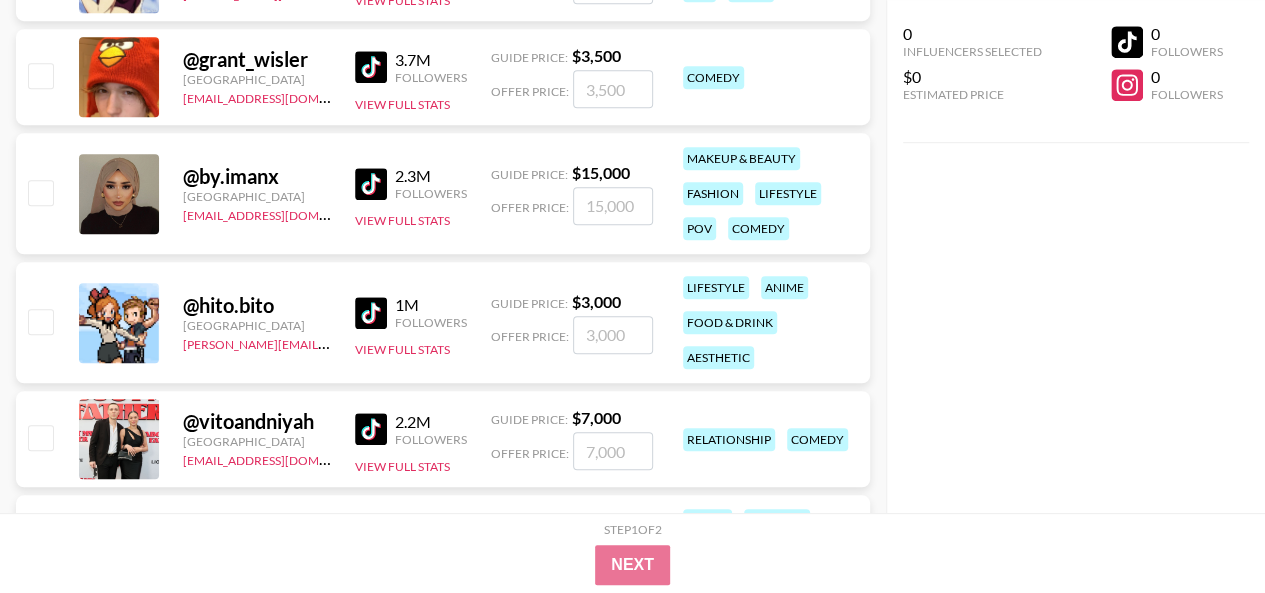 click on "@ by.imanx United States toleana@grail-talent.com 2.3M Followers View Full Stats Guide Price: $ 15,000 Offer Price: makeup & beauty fashion lifestyle pov comedy" at bounding box center [443, 193] 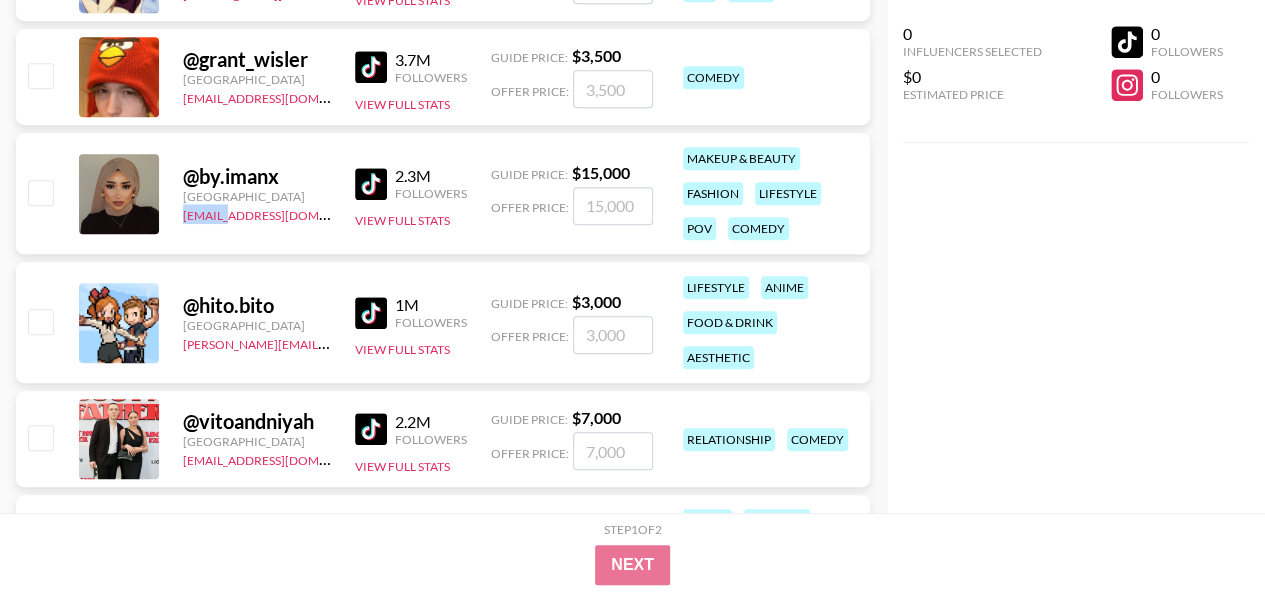 click on "@ by.imanx United States toleana@grail-talent.com 2.3M Followers View Full Stats Guide Price: $ 15,000 Offer Price: makeup & beauty fashion lifestyle pov comedy" at bounding box center (443, 193) 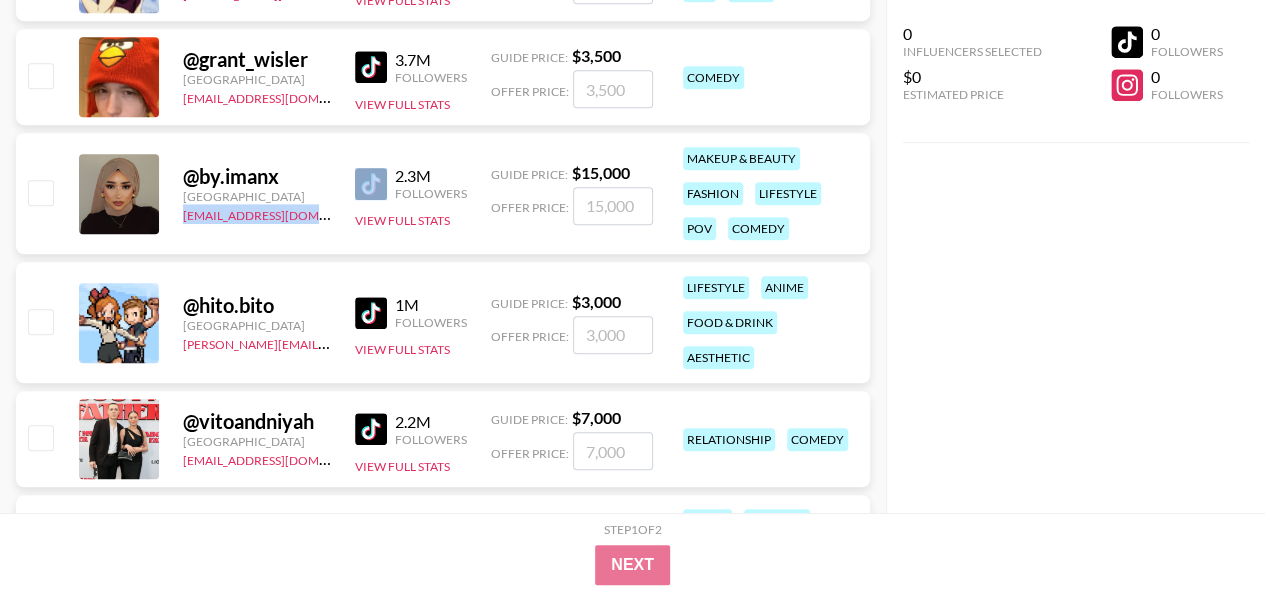 click on "@ by.imanx United States toleana@grail-talent.com 2.3M Followers View Full Stats Guide Price: $ 15,000 Offer Price: makeup & beauty fashion lifestyle pov comedy" at bounding box center [443, 193] 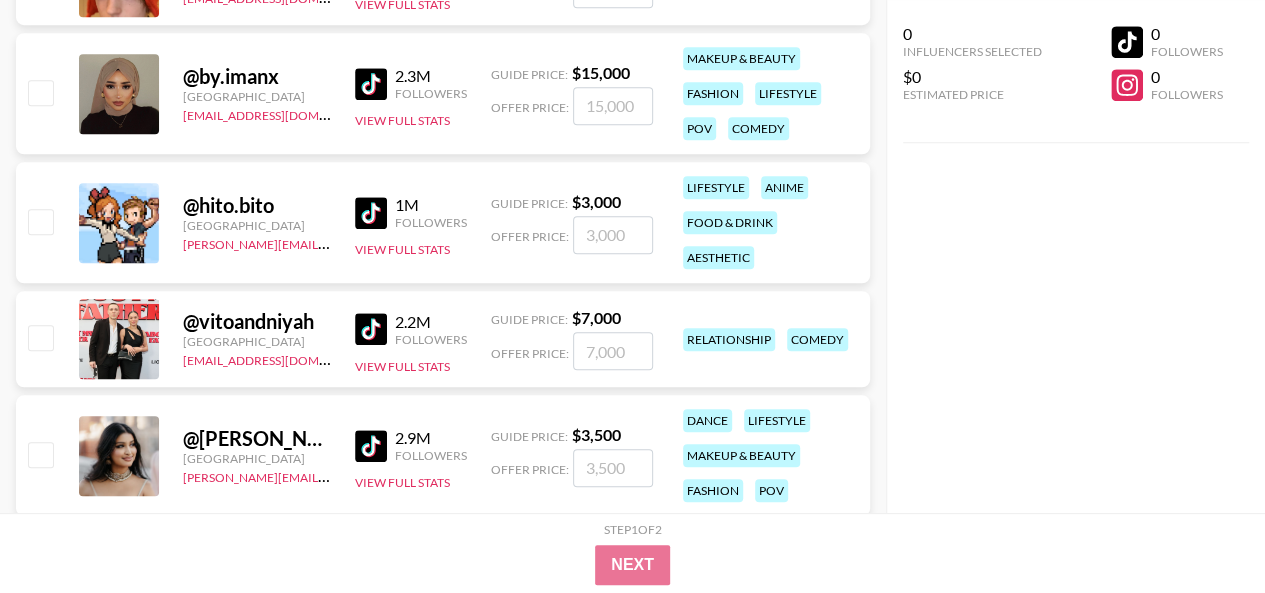 click on "@ hito.bito" at bounding box center (257, 205) 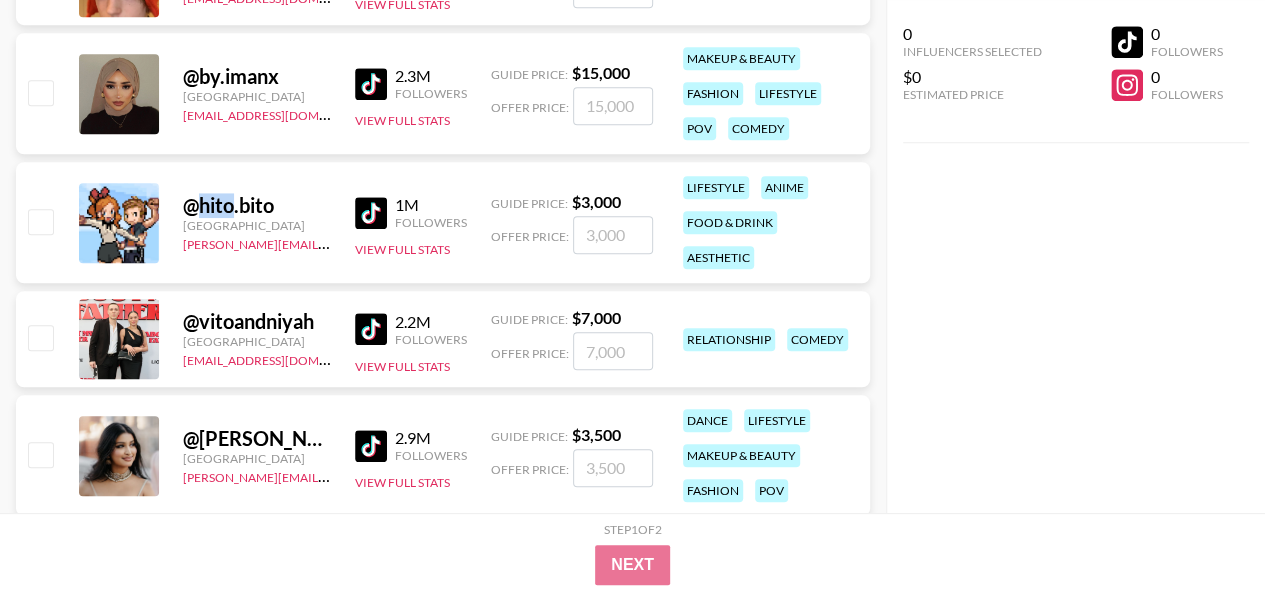 click on "@ hito.bito" at bounding box center (257, 205) 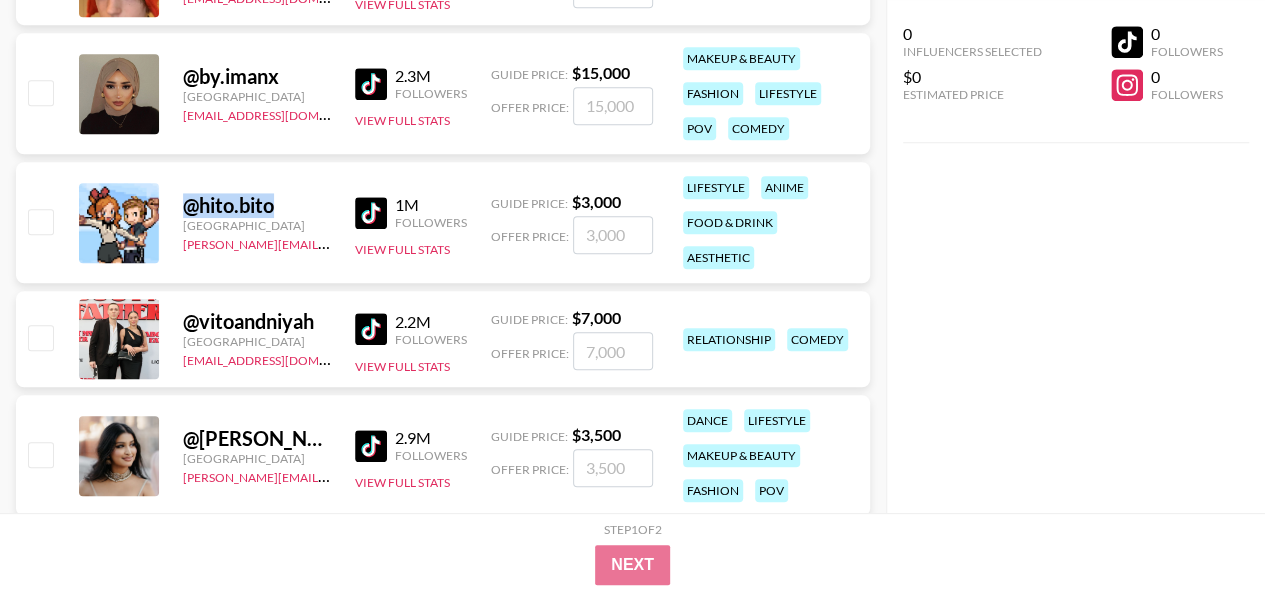 click on "@ hito.bito" at bounding box center (257, 205) 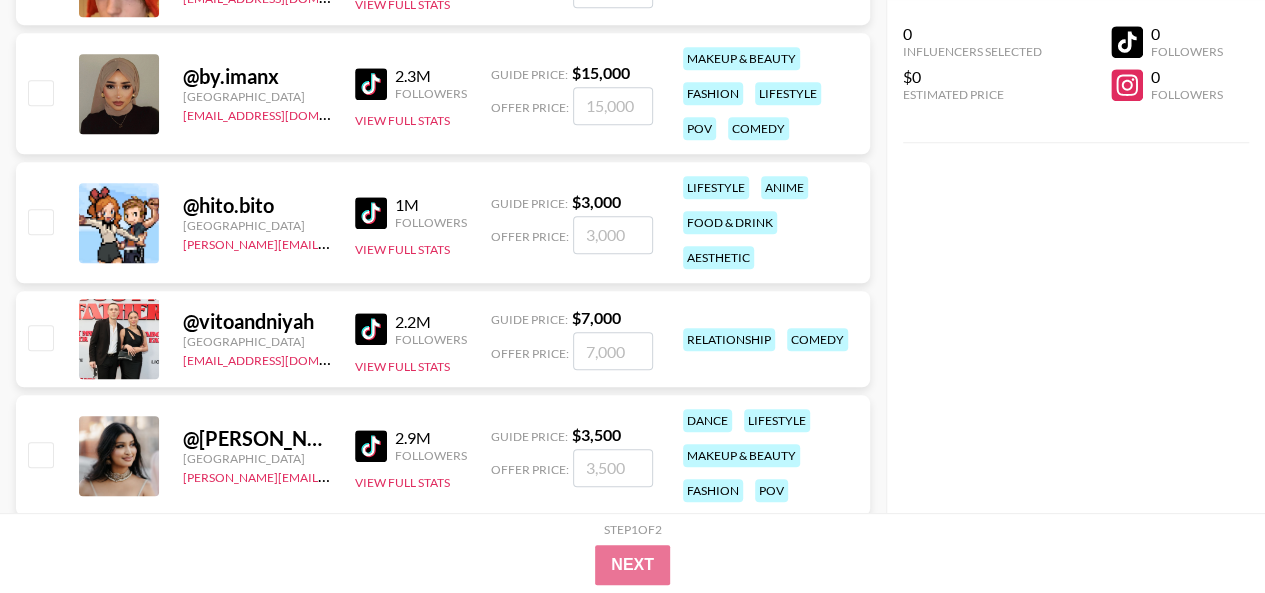 click on "@ hito.bito United States tancredi@grail-talent.com 1M Followers View Full Stats Guide Price: $ 3,000 Offer Price: lifestyle anime food & drink aesthetic" at bounding box center (443, 222) 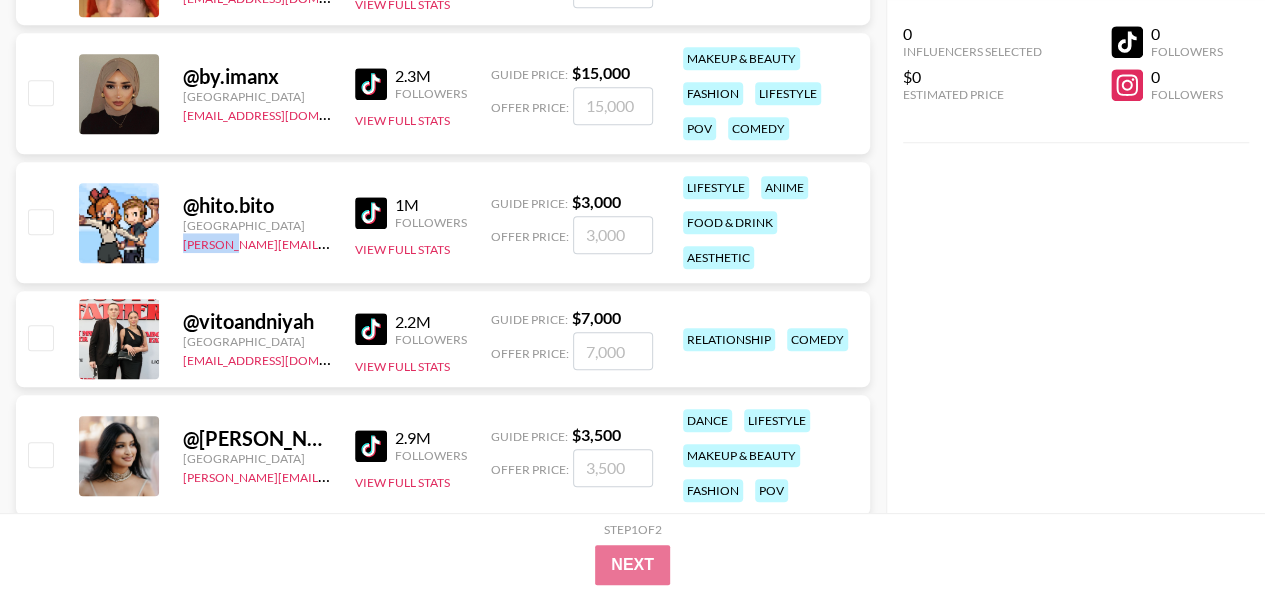 click on "@ hito.bito United States tancredi@grail-talent.com 1M Followers View Full Stats Guide Price: $ 3,000 Offer Price: lifestyle anime food & drink aesthetic" at bounding box center (443, 222) 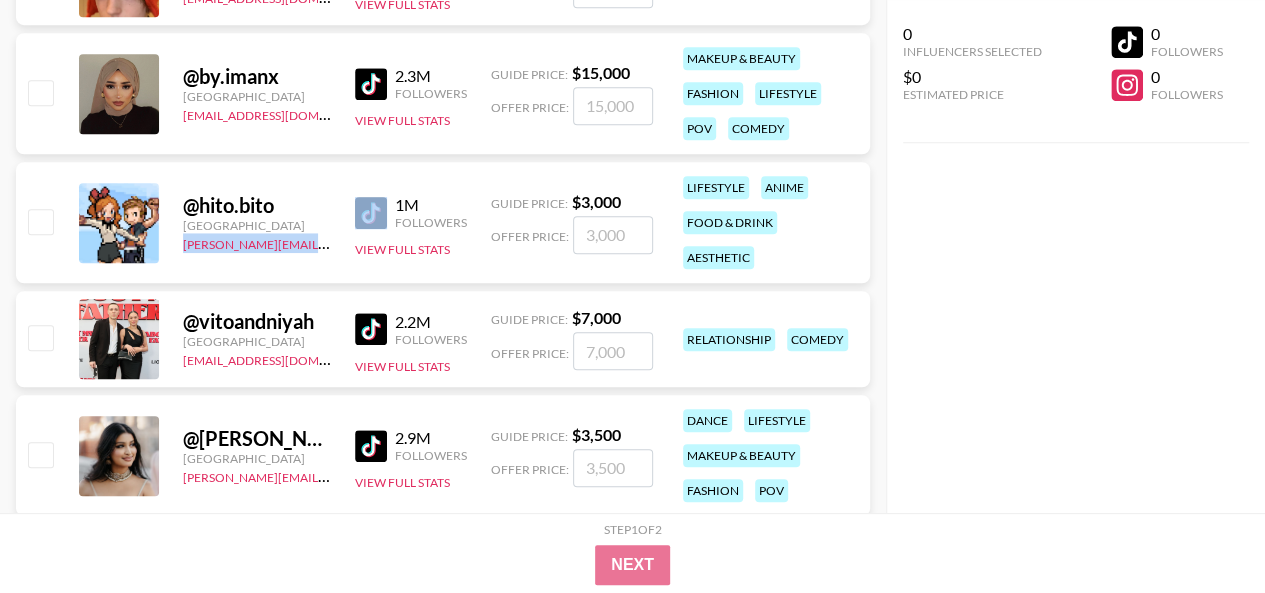 click on "@ hito.bito United States tancredi@grail-talent.com 1M Followers View Full Stats Guide Price: $ 3,000 Offer Price: lifestyle anime food & drink aesthetic" at bounding box center (443, 222) 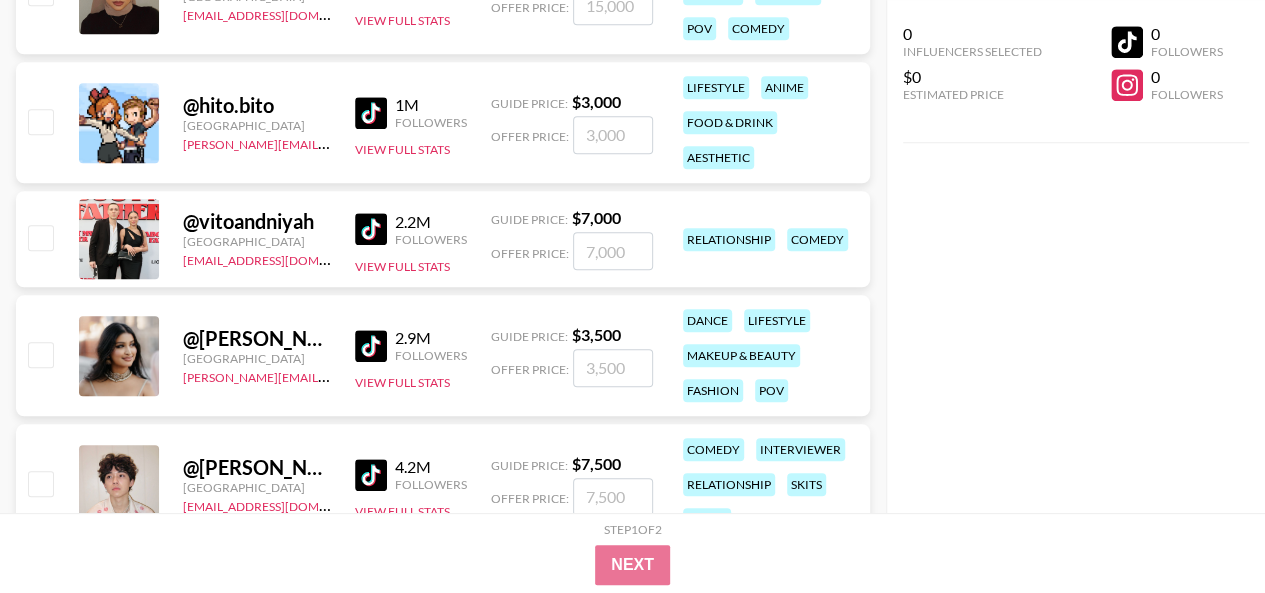 click on "@ vitoandniyah" at bounding box center (257, 221) 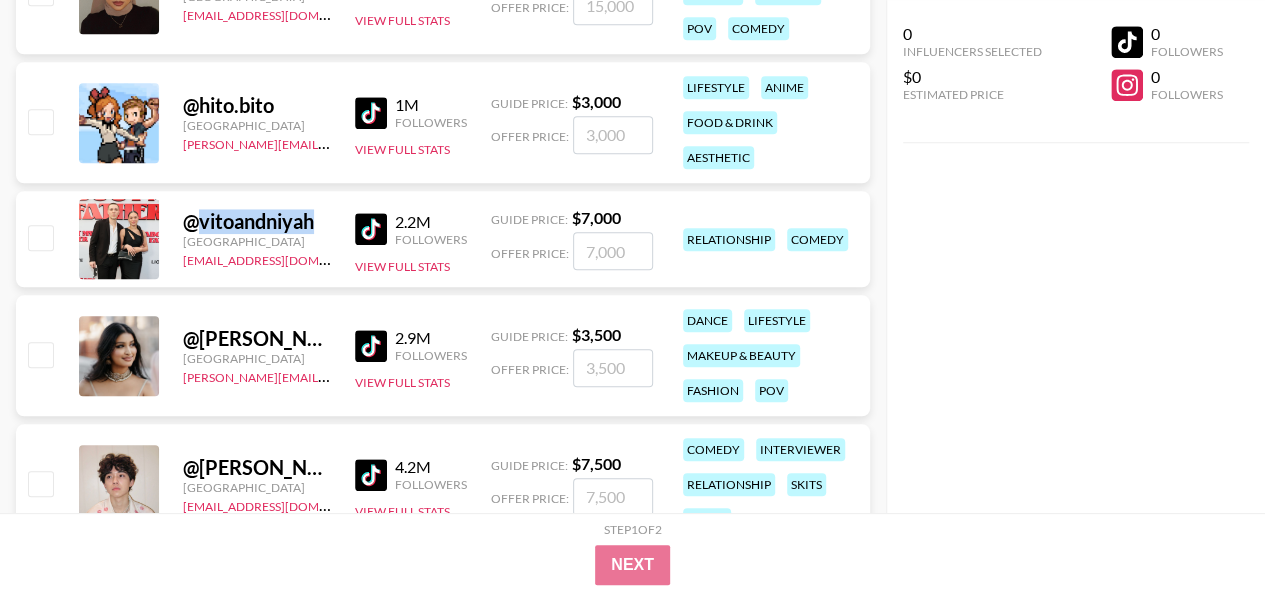 click on "@ vitoandniyah" at bounding box center (257, 221) 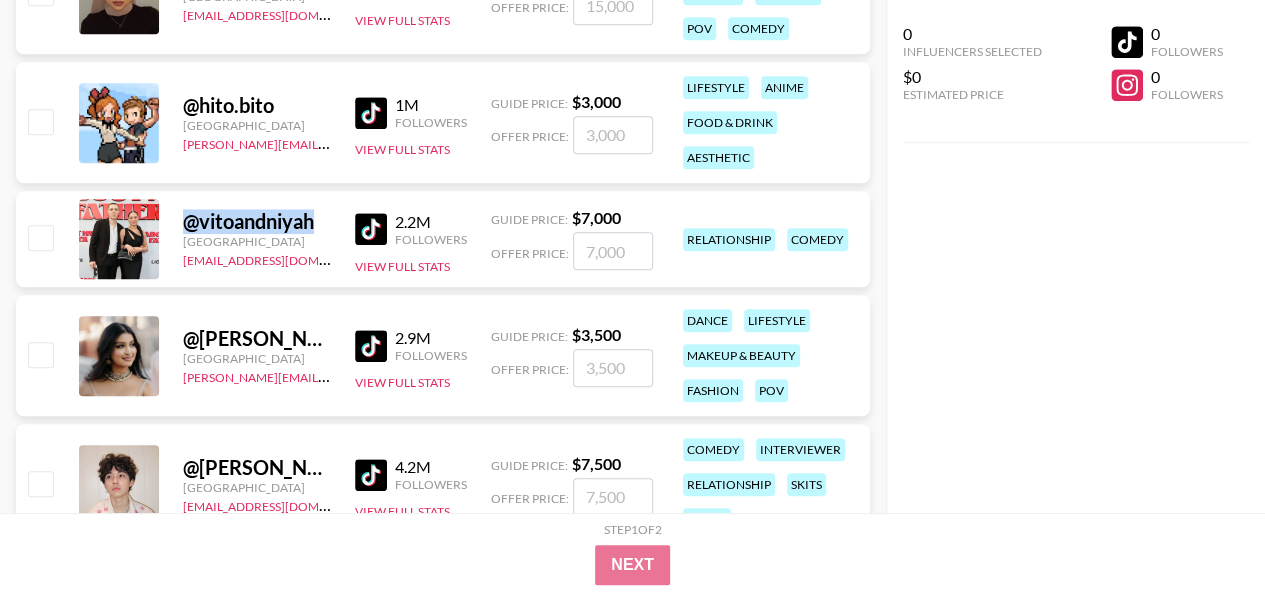click on "@ vitoandniyah" at bounding box center [257, 221] 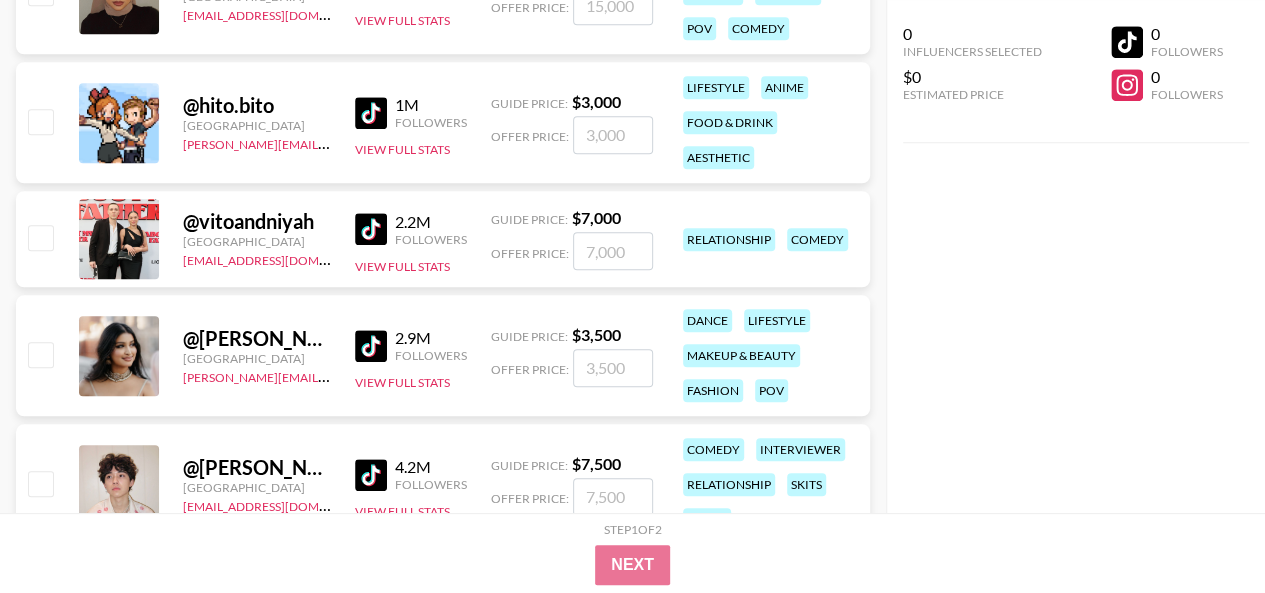click on "@ vitoandniyah United States ehartney@grail-talent.com 2.2M Followers View Full Stats Guide Price: $ 7,000 Offer Price: relationship comedy" at bounding box center [443, 239] 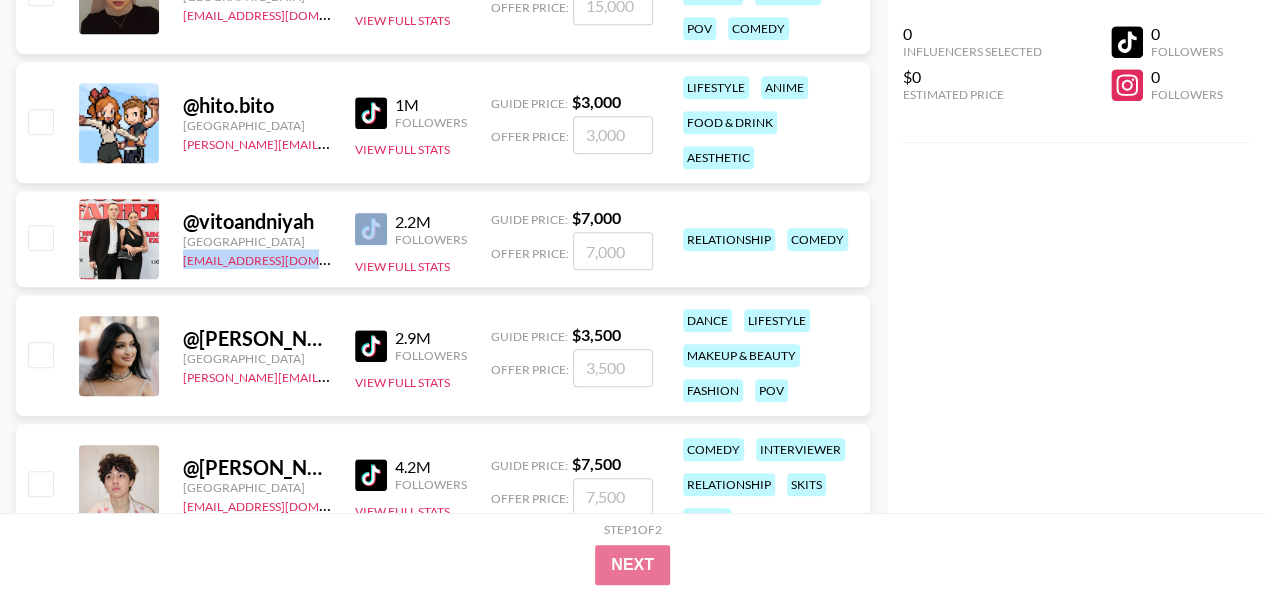 click on "@ vitoandniyah United States ehartney@grail-talent.com 2.2M Followers View Full Stats Guide Price: $ 7,000 Offer Price: relationship comedy" at bounding box center (443, 239) 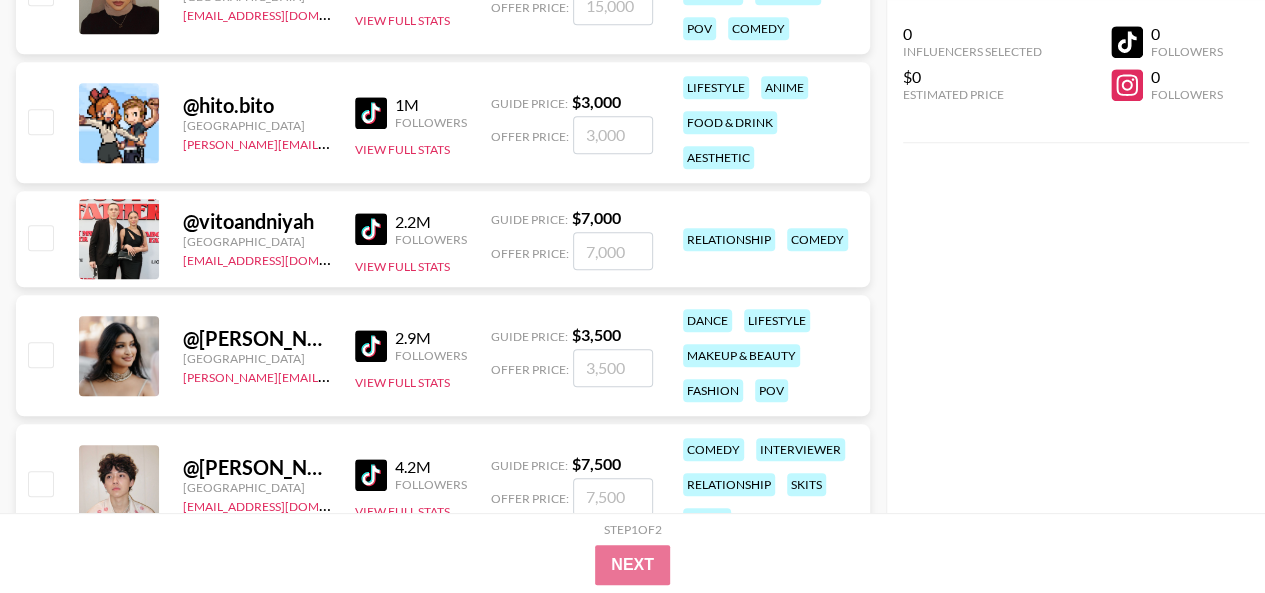 click on "@ drisya.reghuram" at bounding box center [257, 338] 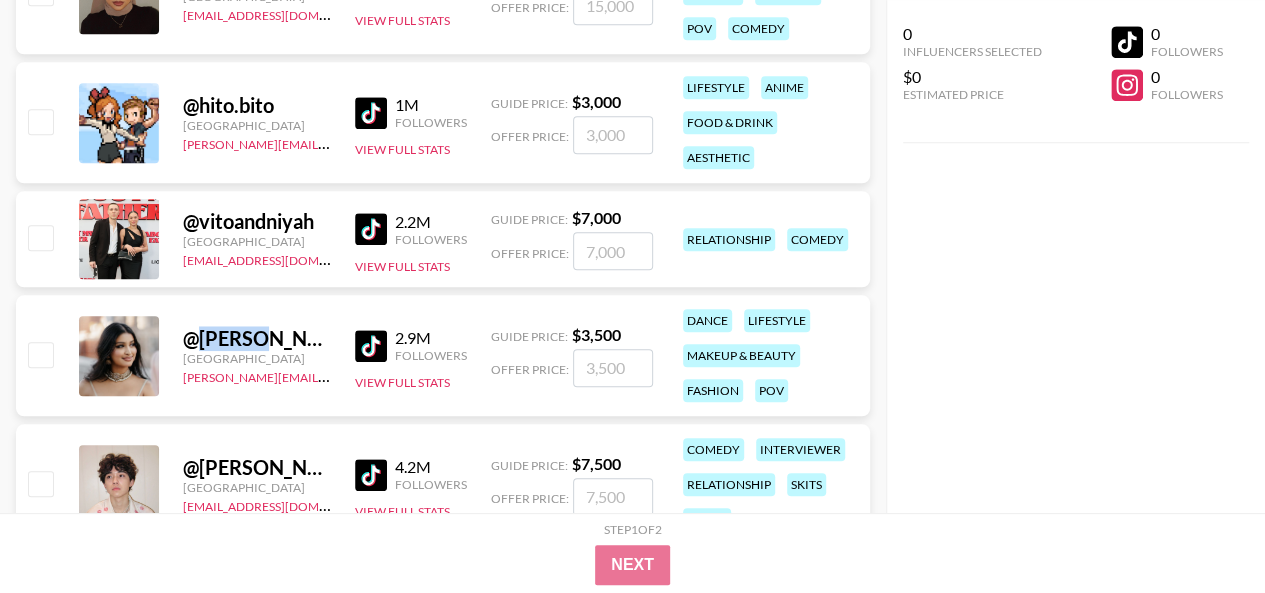 click on "@ drisya.reghuram" at bounding box center [257, 338] 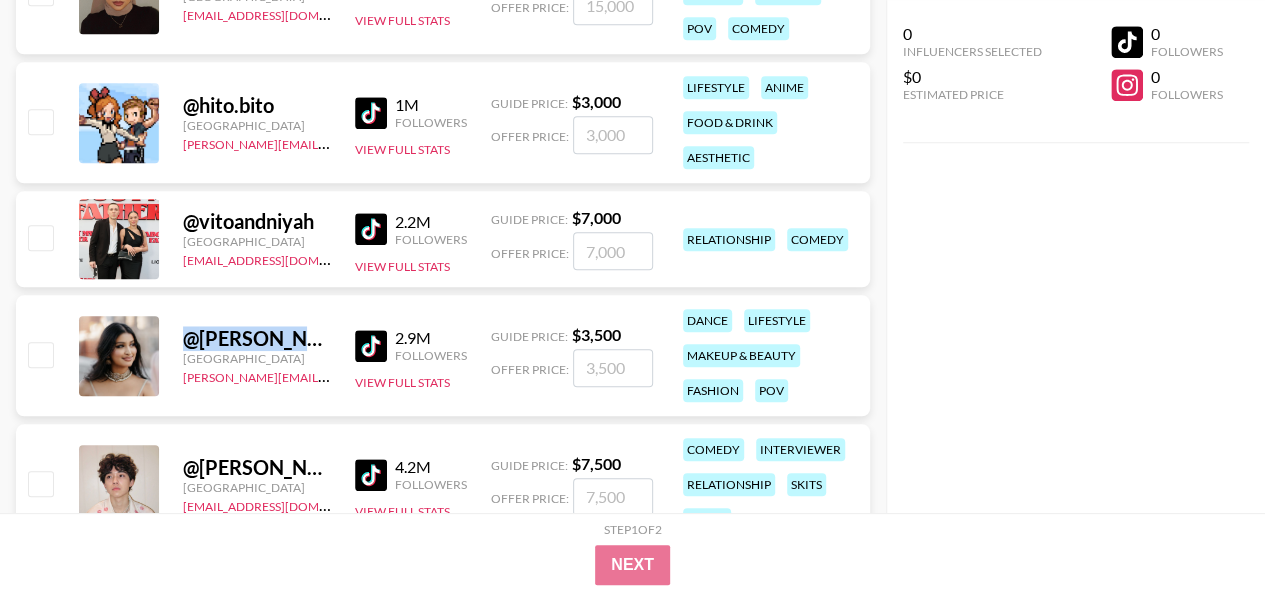 click on "@ drisya.reghuram" at bounding box center [257, 338] 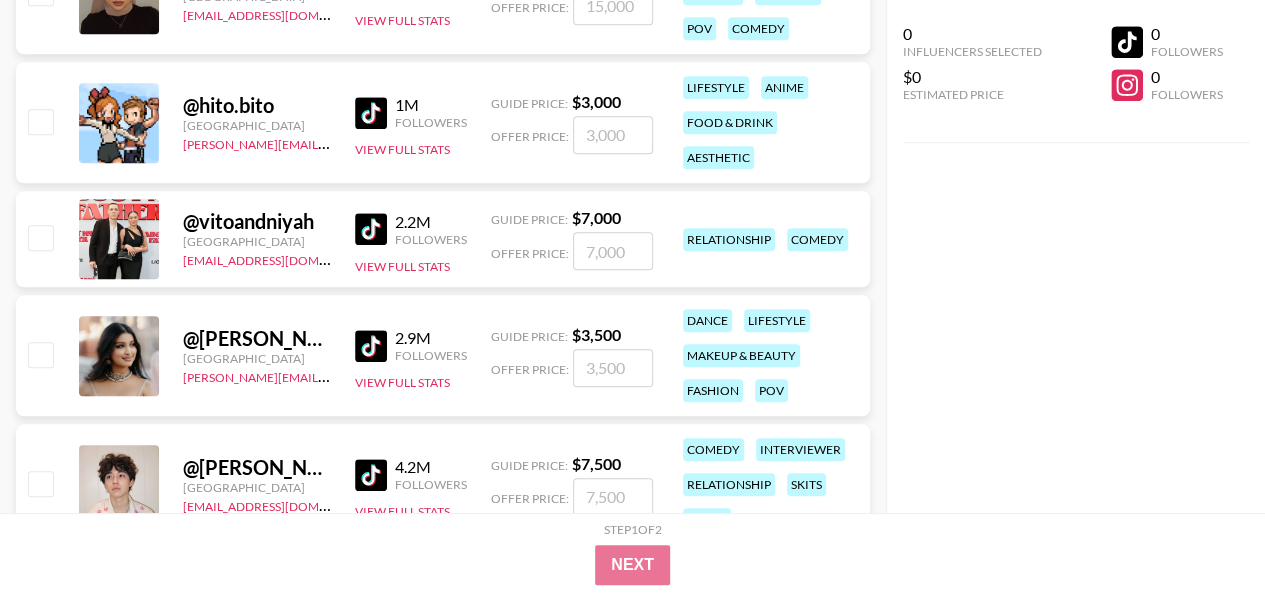 click on "@ drisya.reghuram United States tancredi@grail-talent.com 2.9M Followers View Full Stats Guide Price: $ 3,500 Offer Price: dance lifestyle makeup & beauty fashion pov" at bounding box center [443, 355] 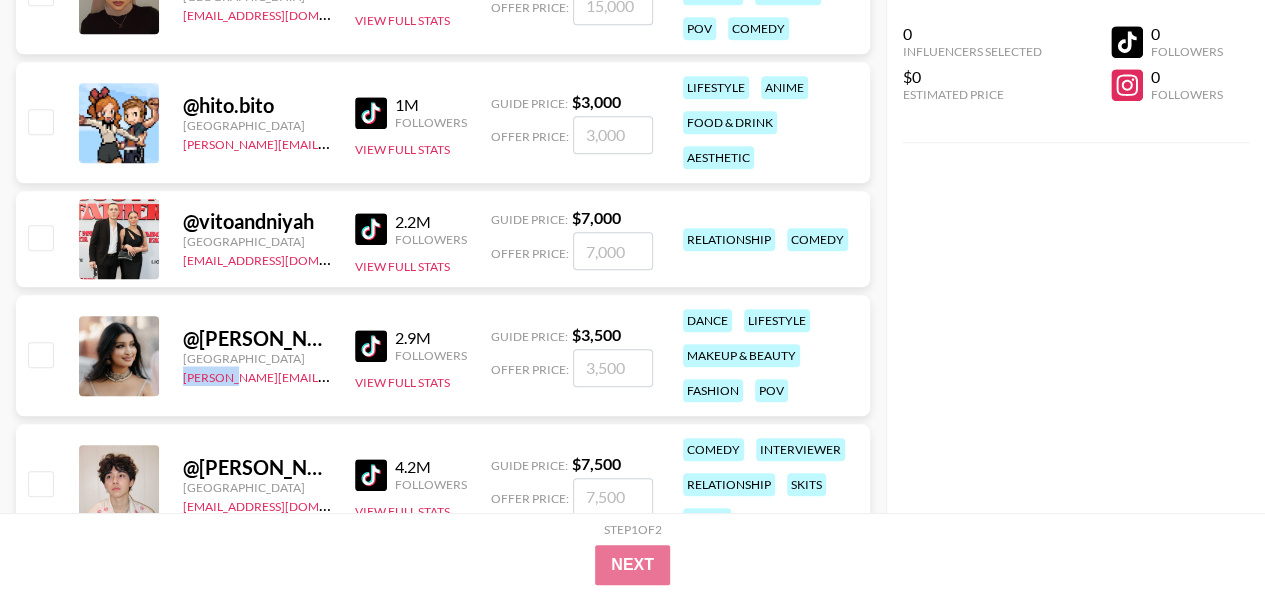 click on "@ drisya.reghuram United States tancredi@grail-talent.com 2.9M Followers View Full Stats Guide Price: $ 3,500 Offer Price: dance lifestyle makeup & beauty fashion pov" at bounding box center (443, 355) 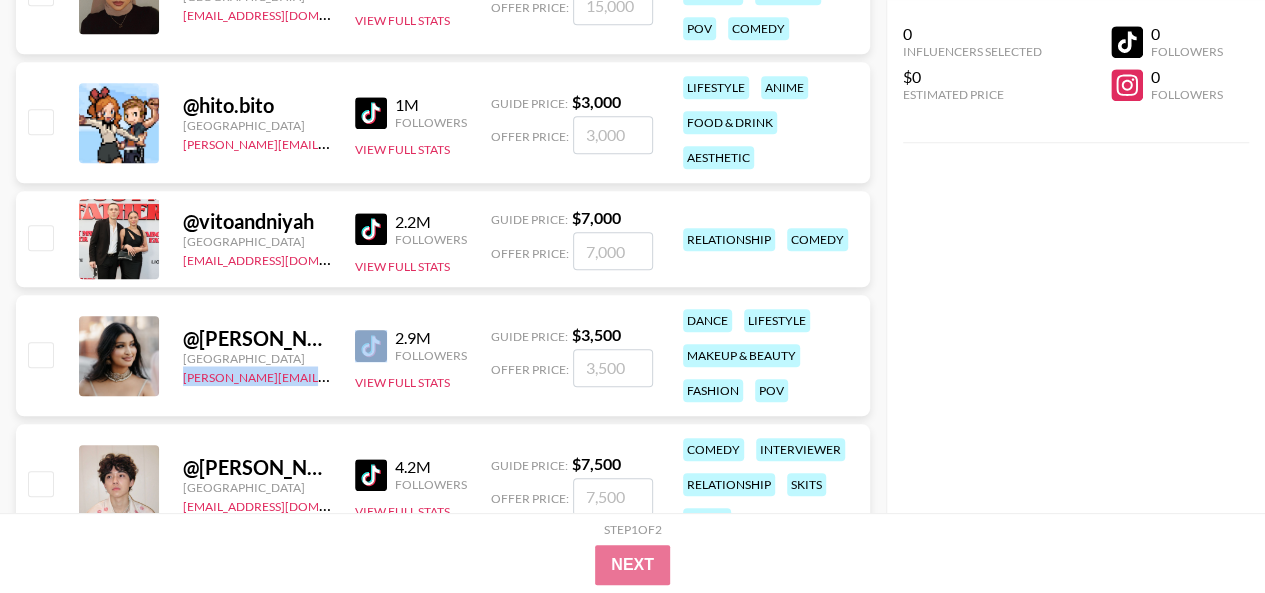 click on "@ drisya.reghuram United States tancredi@grail-talent.com 2.9M Followers View Full Stats Guide Price: $ 3,500 Offer Price: dance lifestyle makeup & beauty fashion pov" at bounding box center [443, 355] 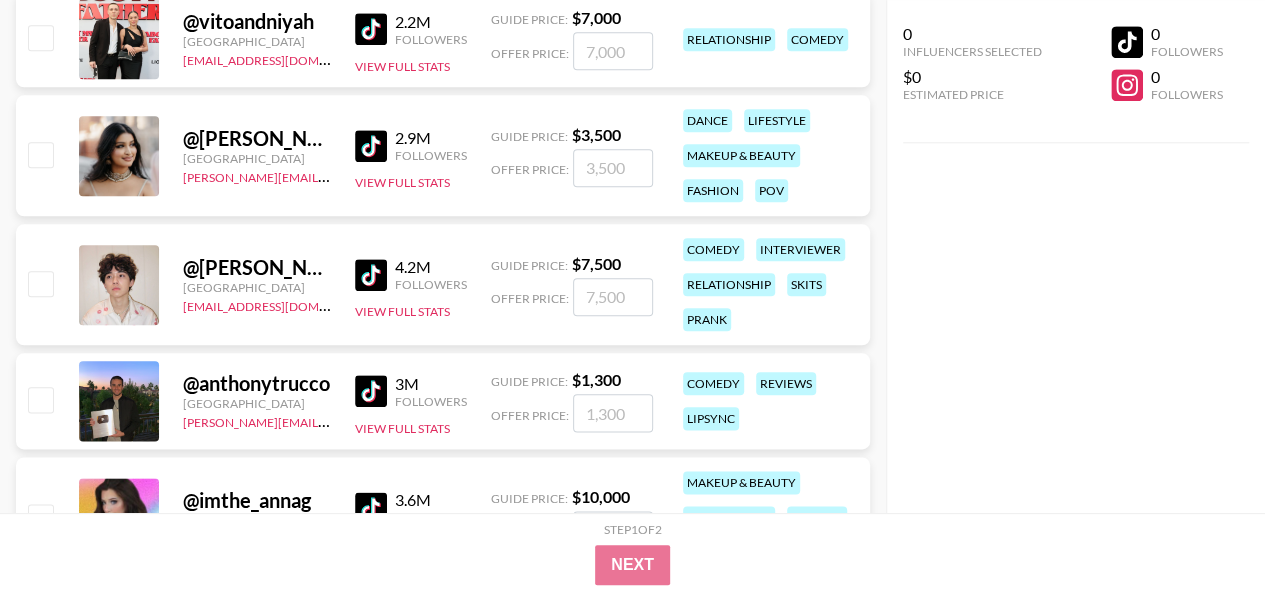 click on "@ asher.lara" at bounding box center [257, 267] 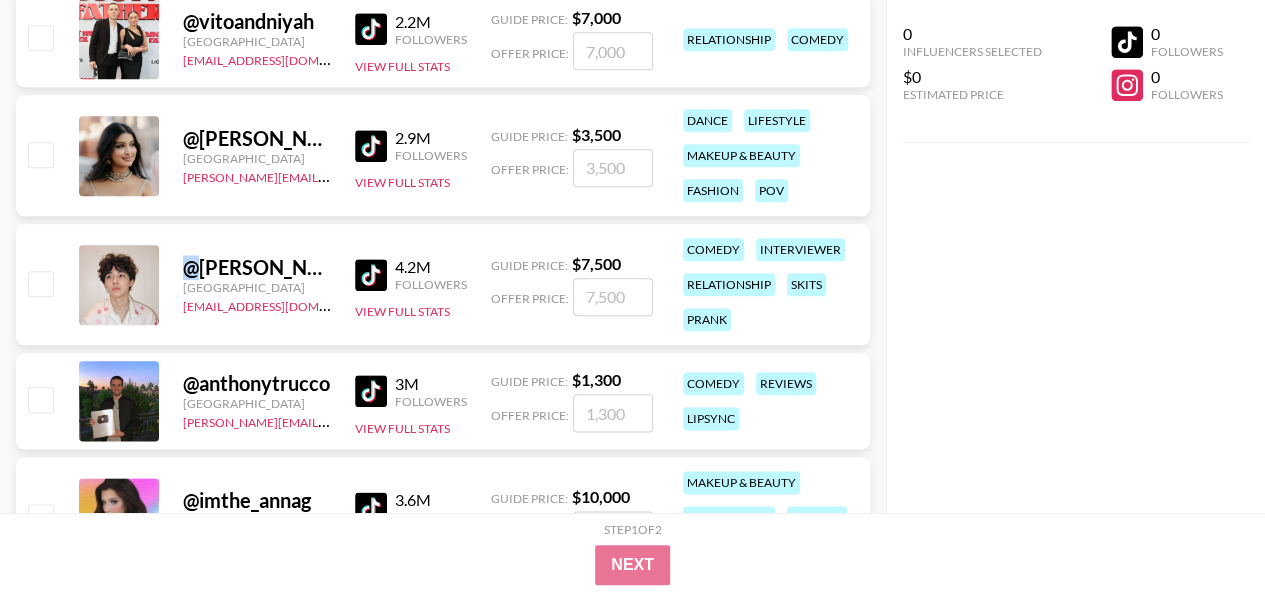 click on "@ asher.lara" at bounding box center (257, 267) 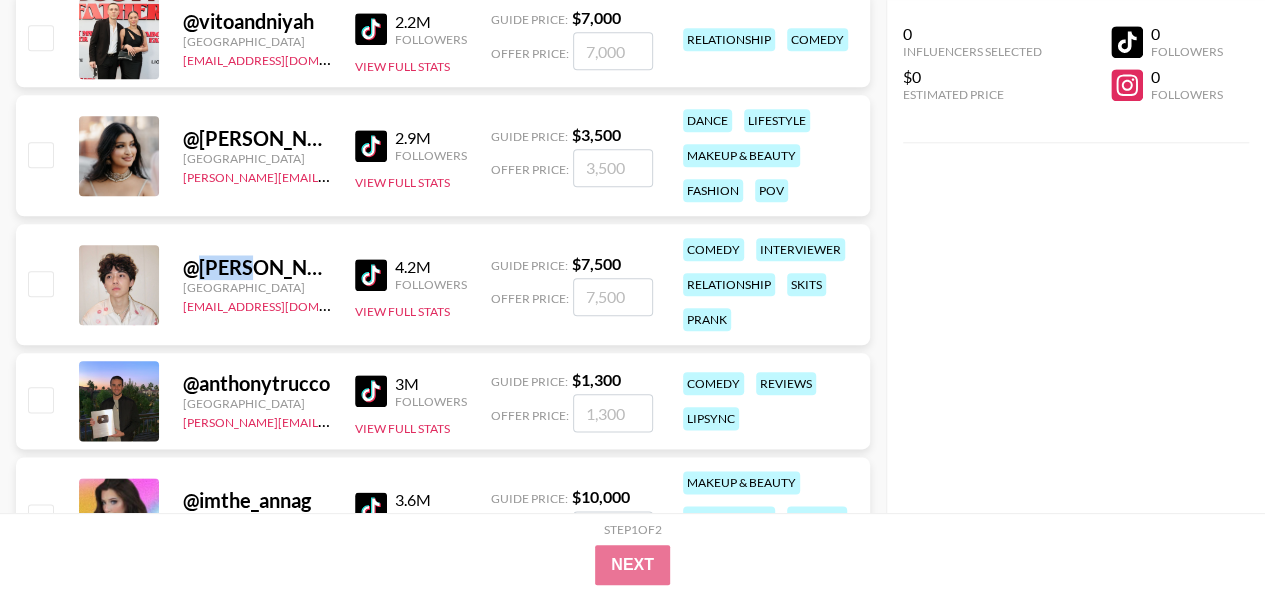 click on "@ asher.lara" at bounding box center (257, 267) 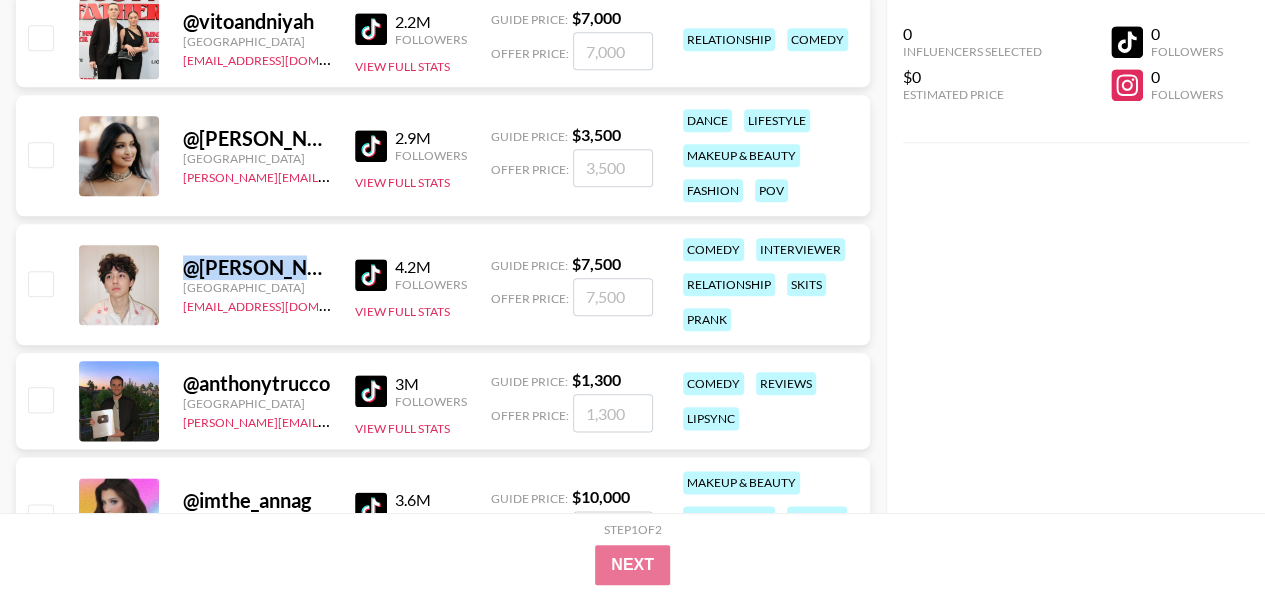 click on "@ asher.lara" at bounding box center [257, 267] 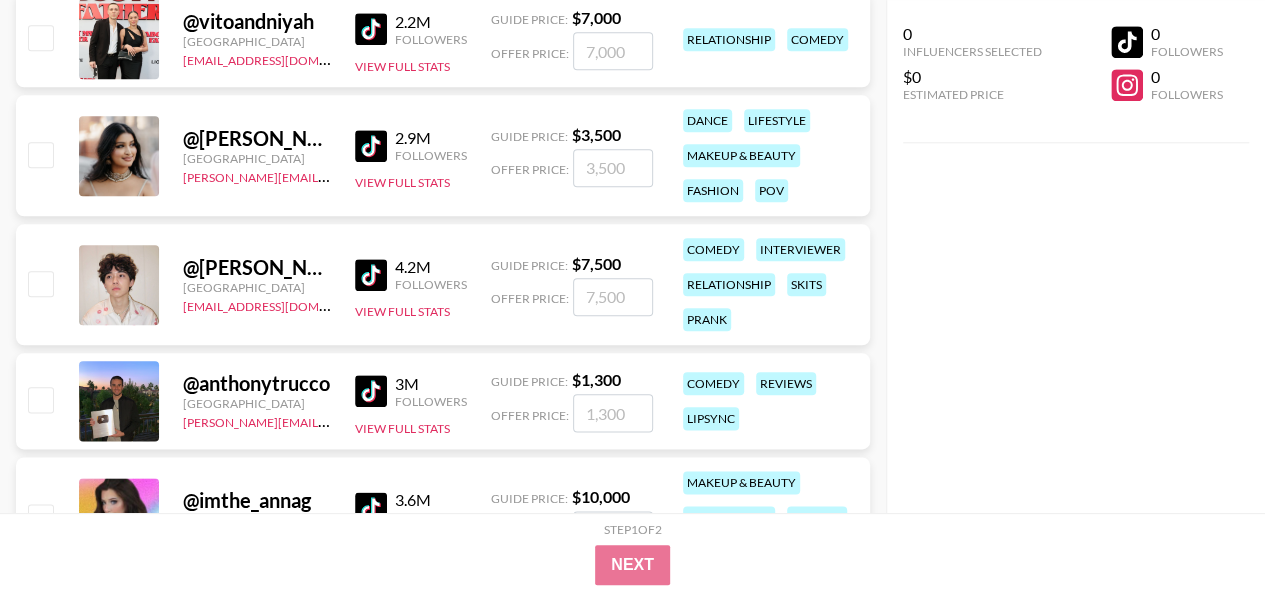 click on "@ asher.lara United States denver@grail-talent.com 4.2M Followers View Full Stats Guide Price: $ 7,500 Offer Price: comedy interviewer relationship skits prank" at bounding box center [443, 284] 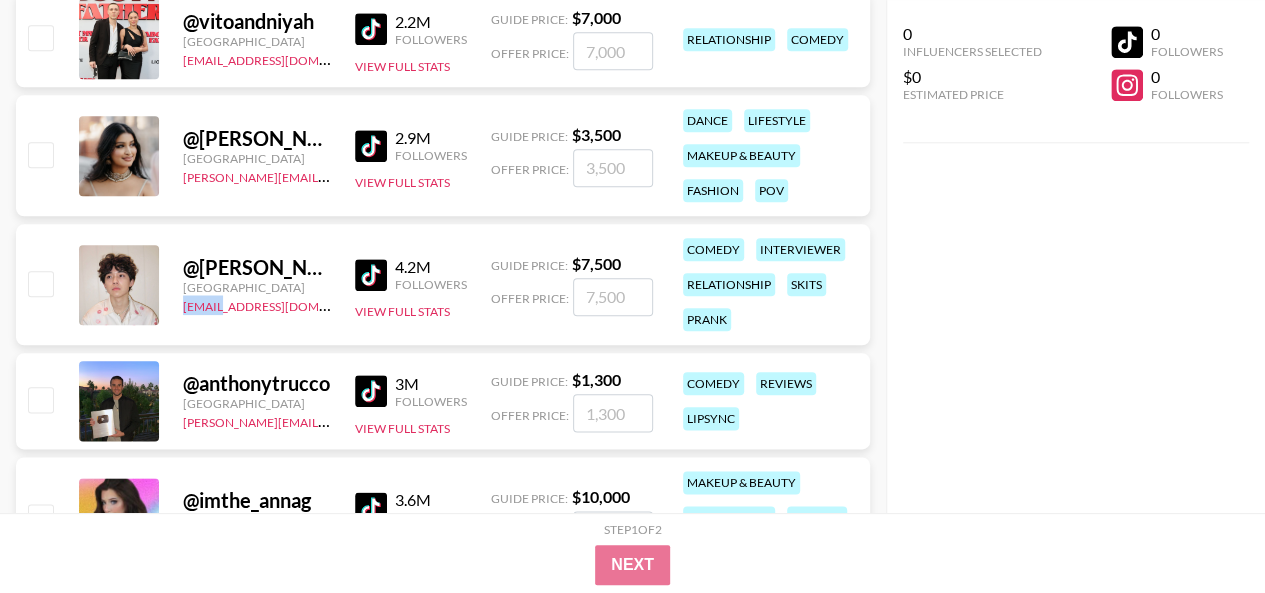 click on "@ asher.lara United States denver@grail-talent.com 4.2M Followers View Full Stats Guide Price: $ 7,500 Offer Price: comedy interviewer relationship skits prank" at bounding box center (443, 284) 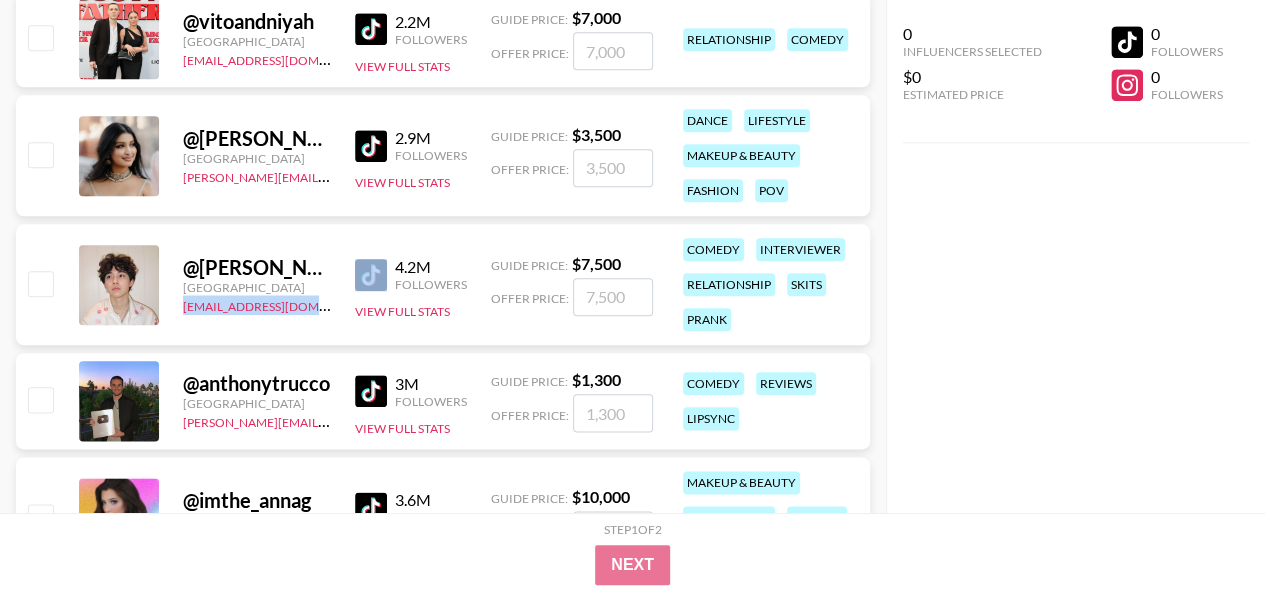 click on "@ asher.lara United States denver@grail-talent.com 4.2M Followers View Full Stats Guide Price: $ 7,500 Offer Price: comedy interviewer relationship skits prank" at bounding box center (443, 284) 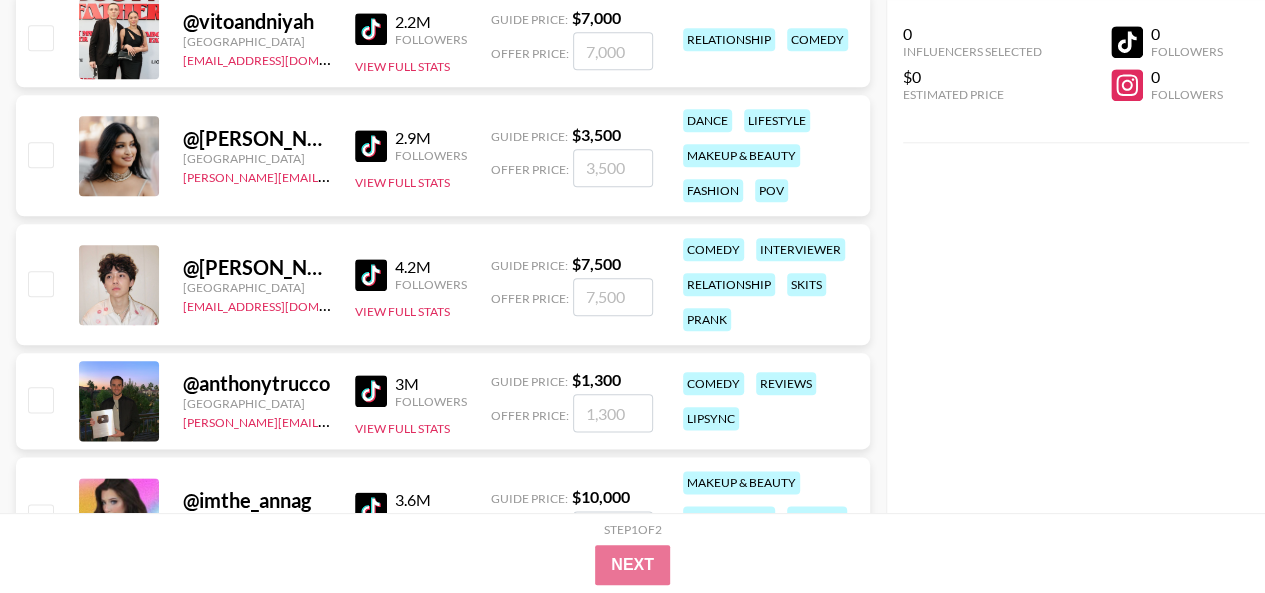 click on "Offer Price:" at bounding box center [572, 51] 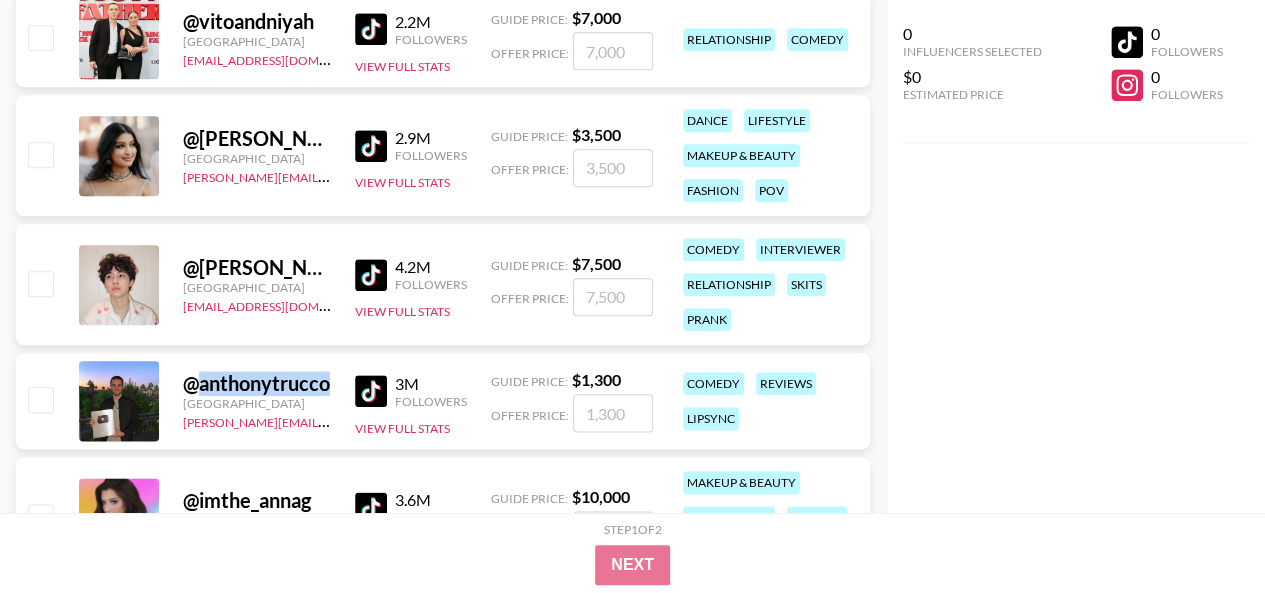 click on "@ anthonytrucco" at bounding box center [257, 383] 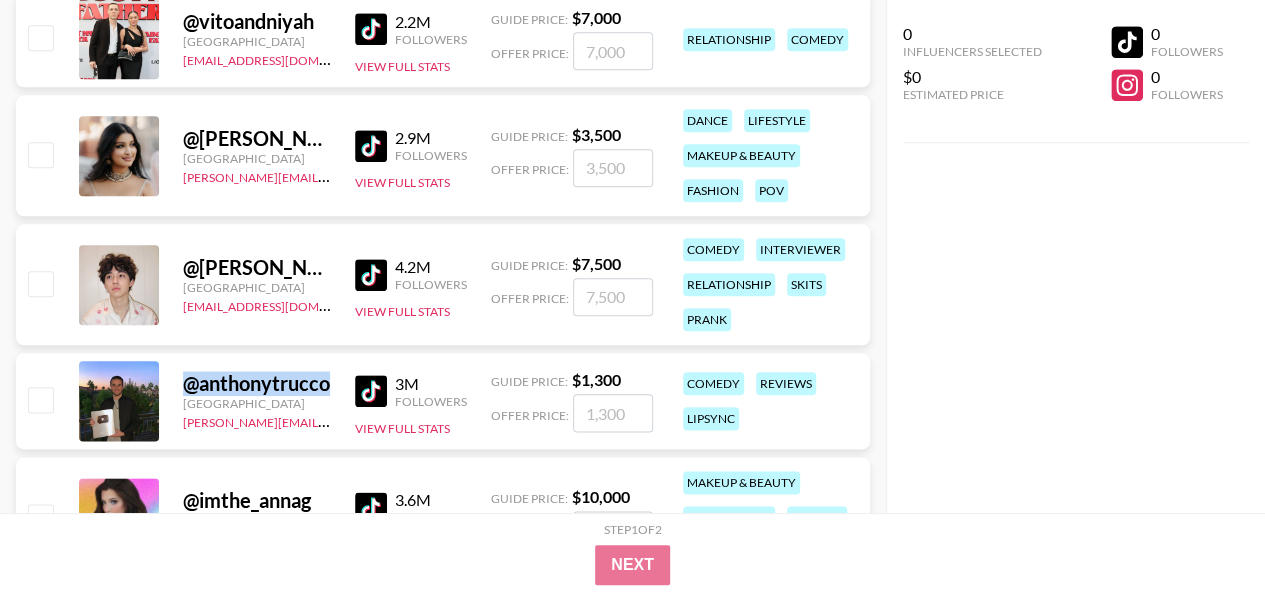 click on "@ anthonytrucco" at bounding box center [257, 383] 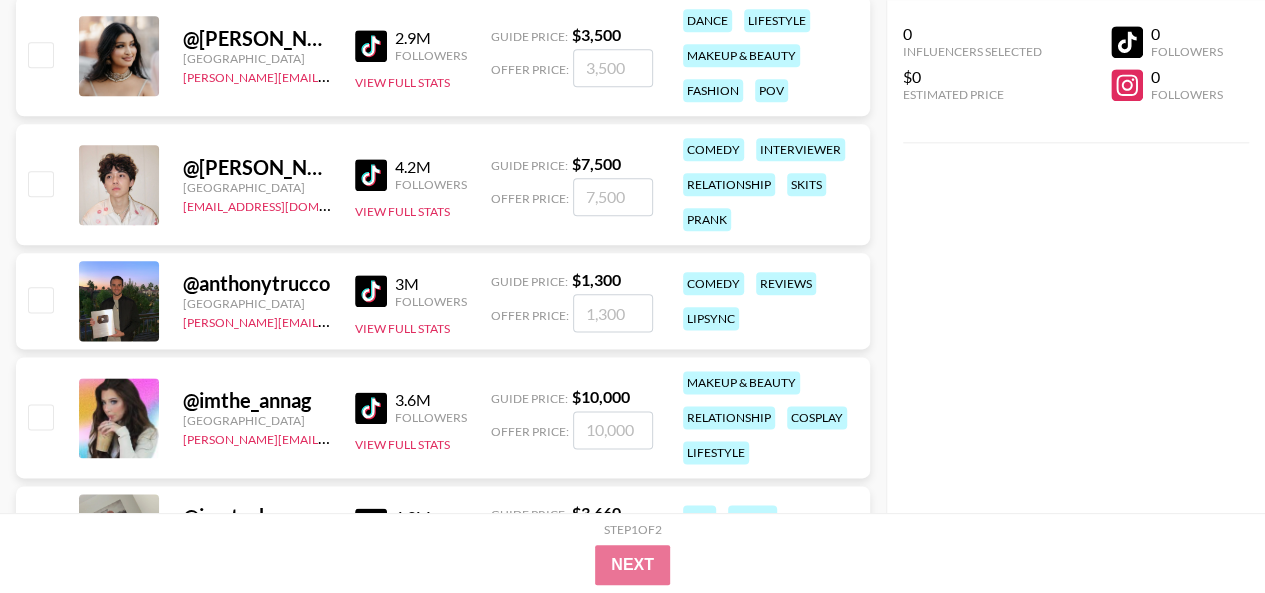 click on "@ anthonytrucco United States hugo@grail-talent.com 3M Followers View Full Stats Guide Price: $ 1,300 Offer Price: comedy reviews lipsync" at bounding box center (443, 301) 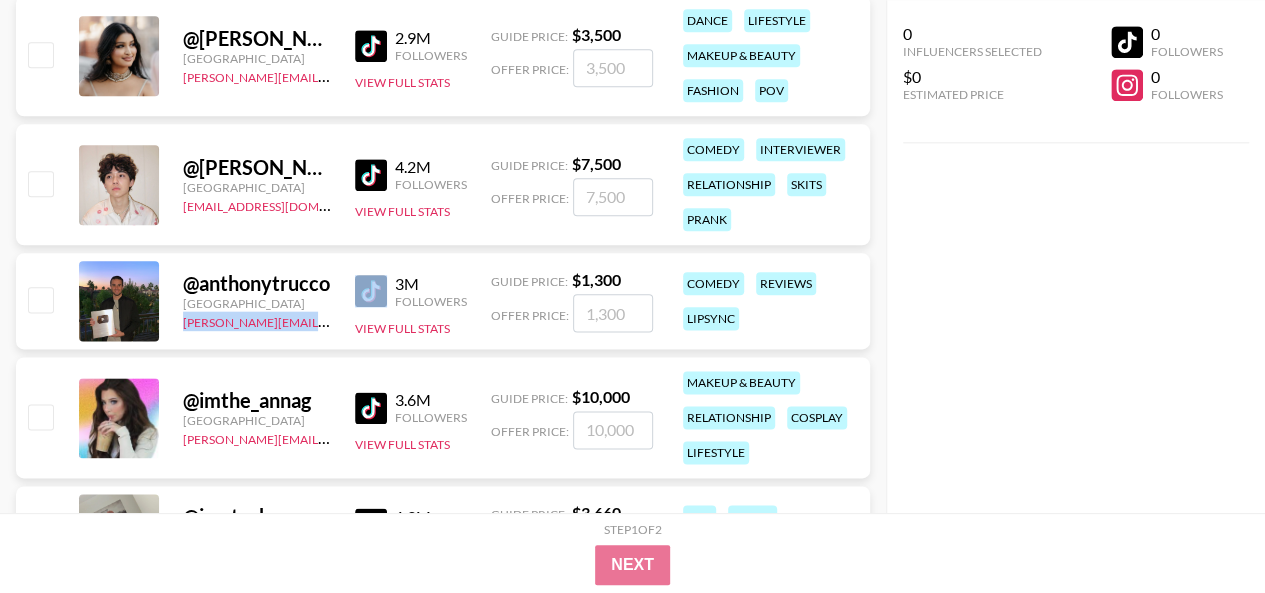 click on "@ anthonytrucco United States hugo@grail-talent.com 3M Followers View Full Stats Guide Price: $ 1,300 Offer Price: comedy reviews lipsync" at bounding box center [443, 301] 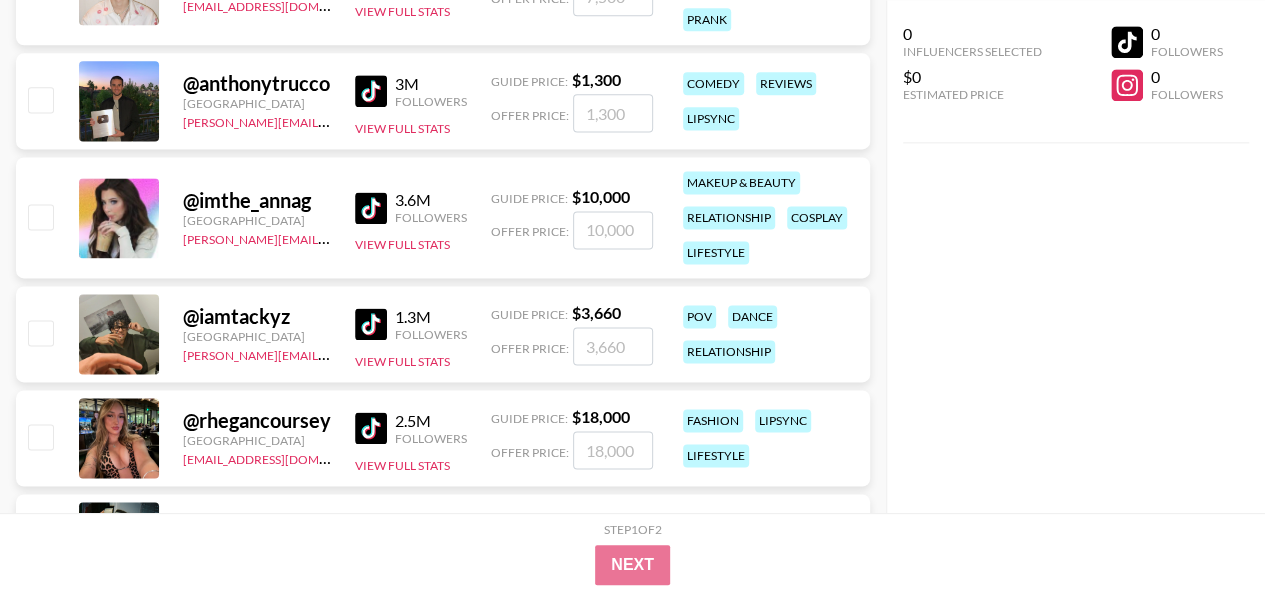 click on "@ imthe_annag" at bounding box center (257, 200) 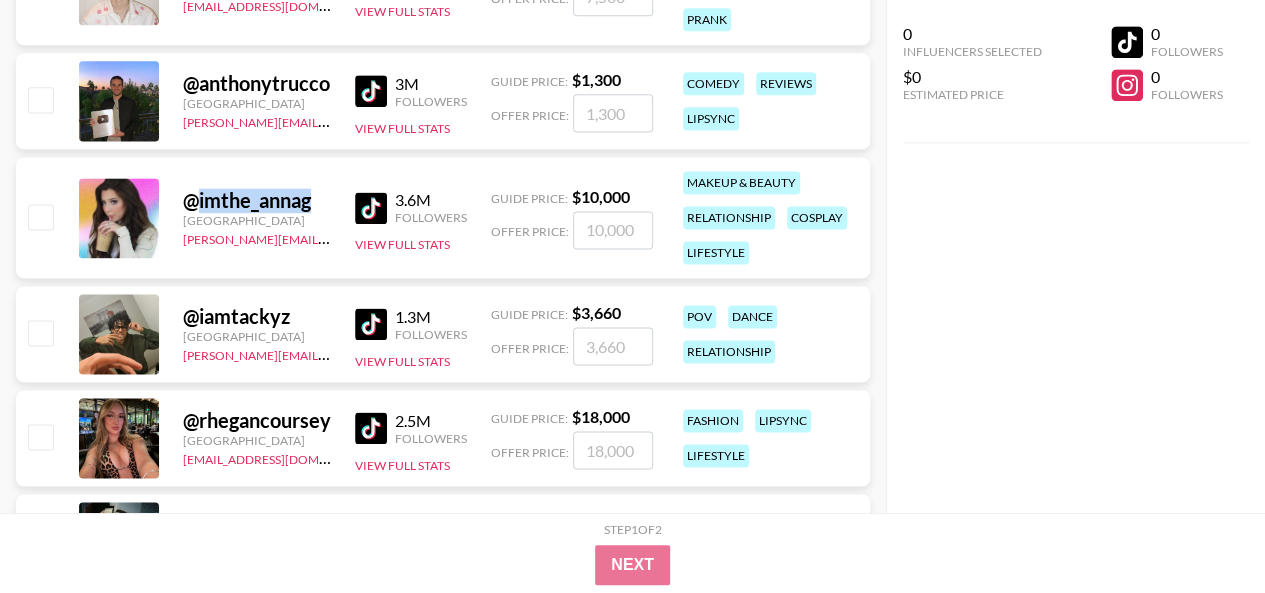 click on "@ imthe_annag" at bounding box center (257, 200) 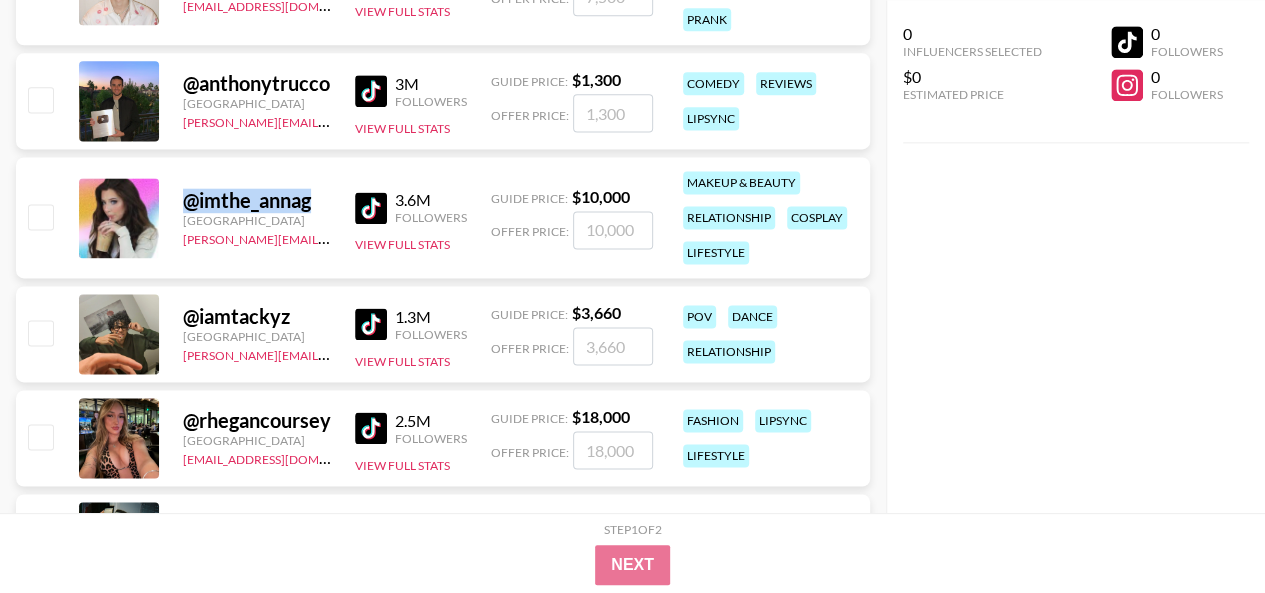 click on "@ imthe_annag" at bounding box center [257, 200] 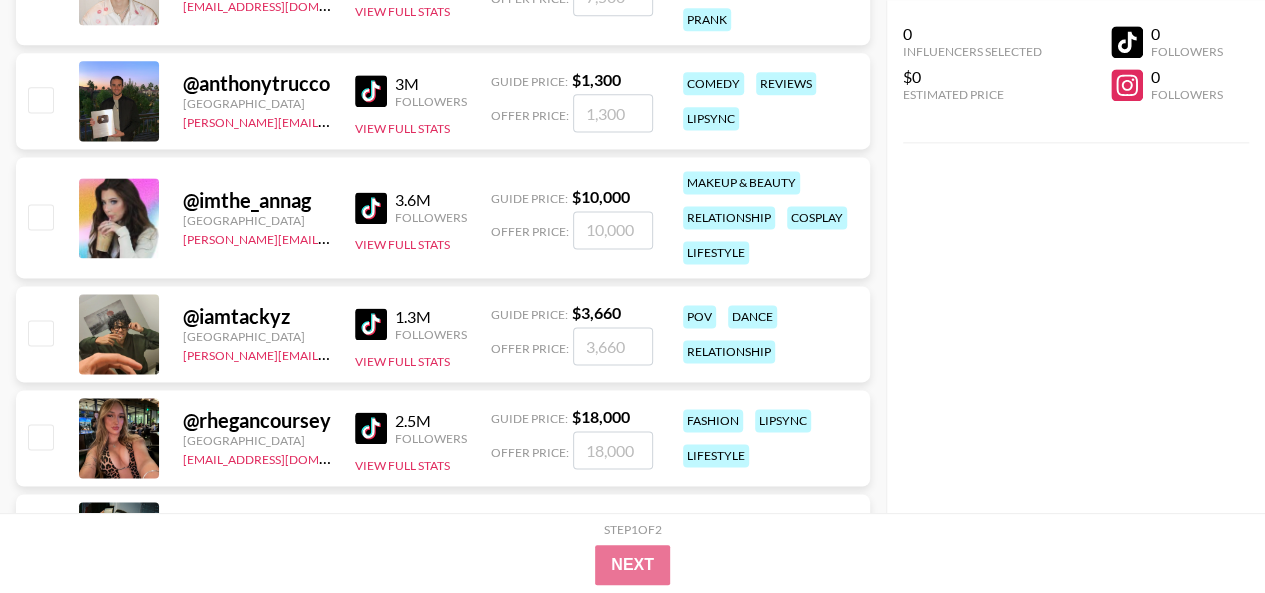 click on "@ imthe_annag United States arthur@grail-talent.com 3.6M Followers View Full Stats Guide Price: $ 10,000 Offer Price: makeup & beauty relationship cosplay lifestyle" at bounding box center (443, 217) 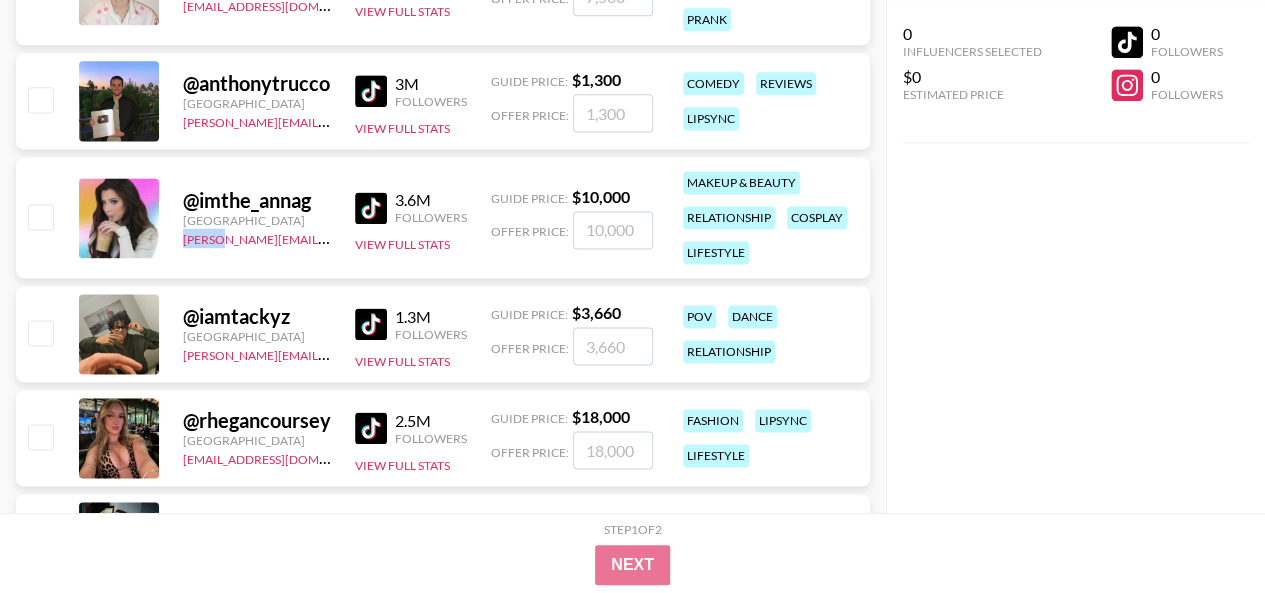 click on "@ imthe_annag United States arthur@grail-talent.com 3.6M Followers View Full Stats Guide Price: $ 10,000 Offer Price: makeup & beauty relationship cosplay lifestyle" at bounding box center (443, 217) 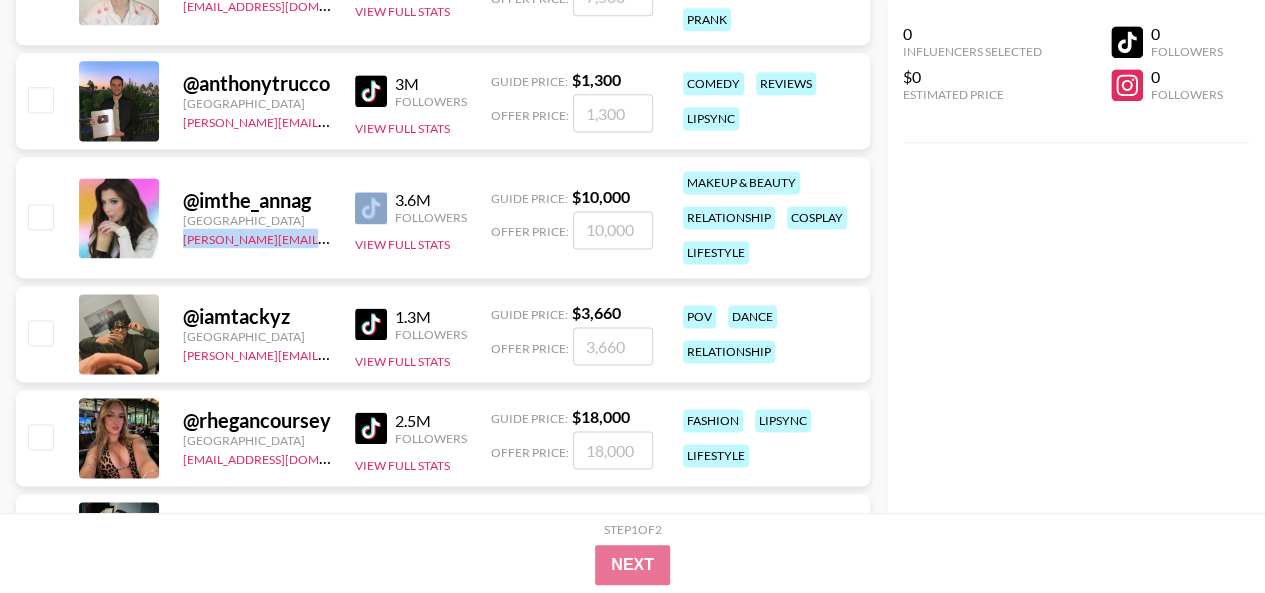 click on "@ imthe_annag United States arthur@grail-talent.com 3.6M Followers View Full Stats Guide Price: $ 10,000 Offer Price: makeup & beauty relationship cosplay lifestyle" at bounding box center [443, 217] 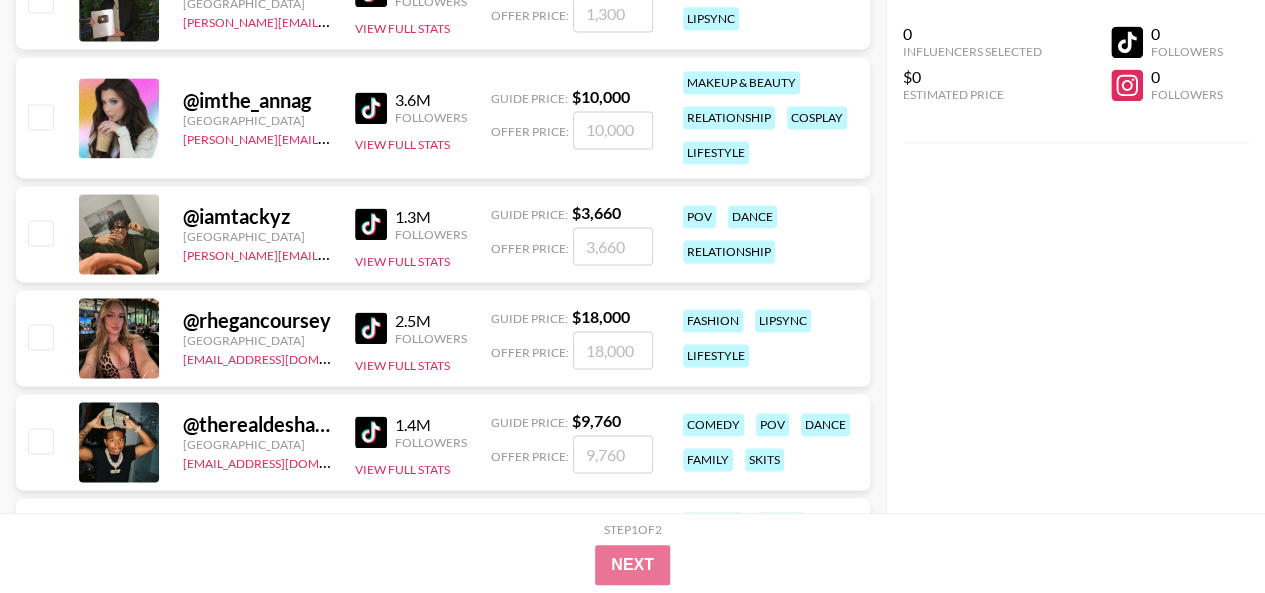 click on "@ iamtackyz" at bounding box center (257, 216) 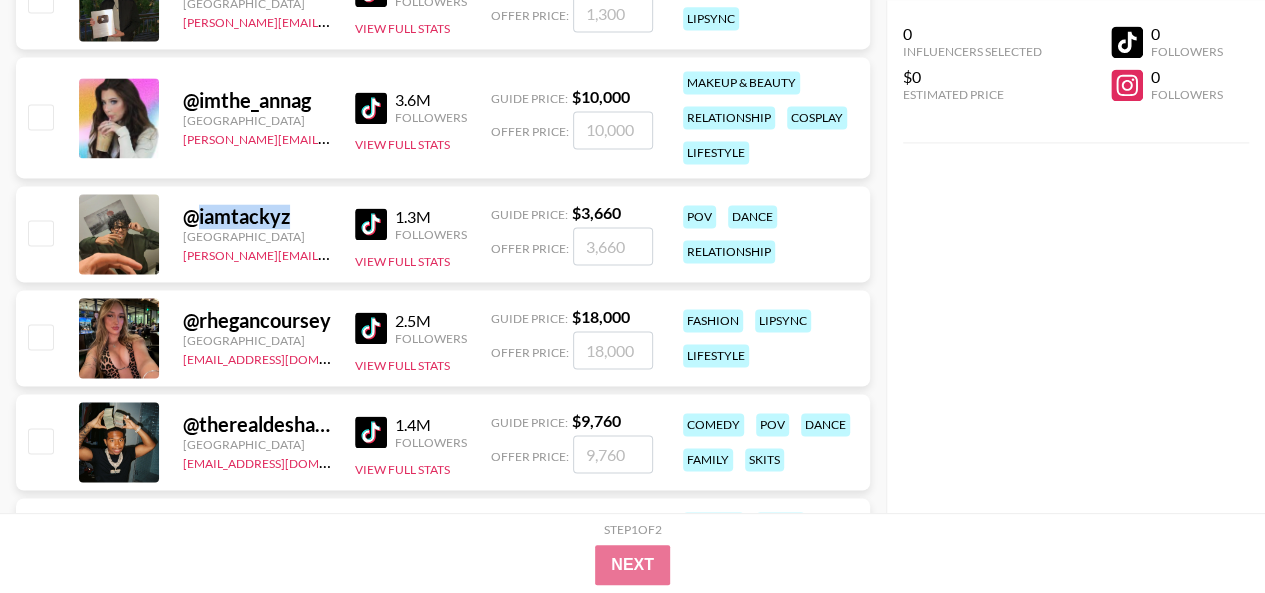 click on "@ iamtackyz" at bounding box center (257, 216) 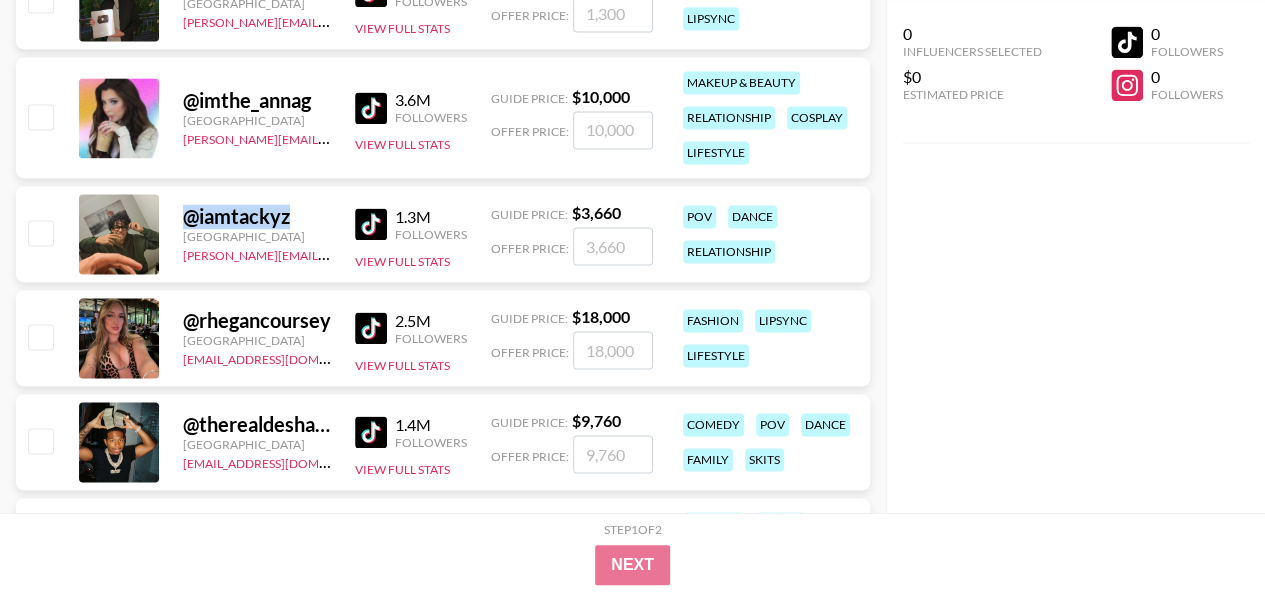 click on "@ iamtackyz" at bounding box center (257, 216) 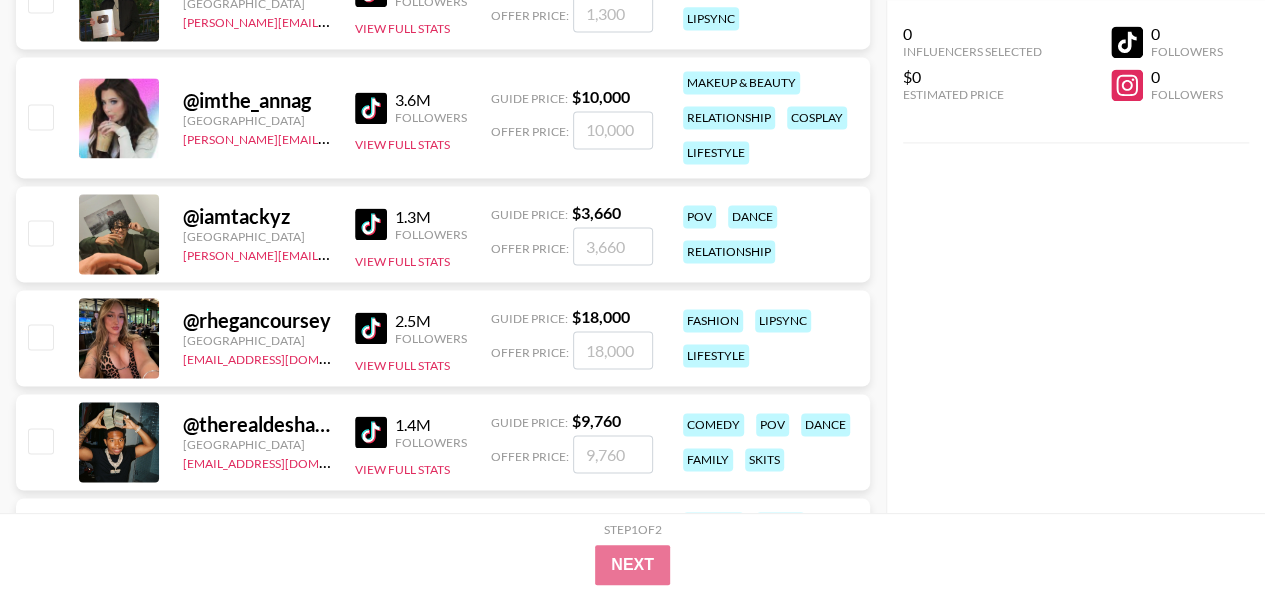 click on "@ iamtackyz United States felipe@grail-talent.com 1.3M Followers View Full Stats Guide Price: $ 3,660 Offer Price: pov dance relationship" at bounding box center [443, 234] 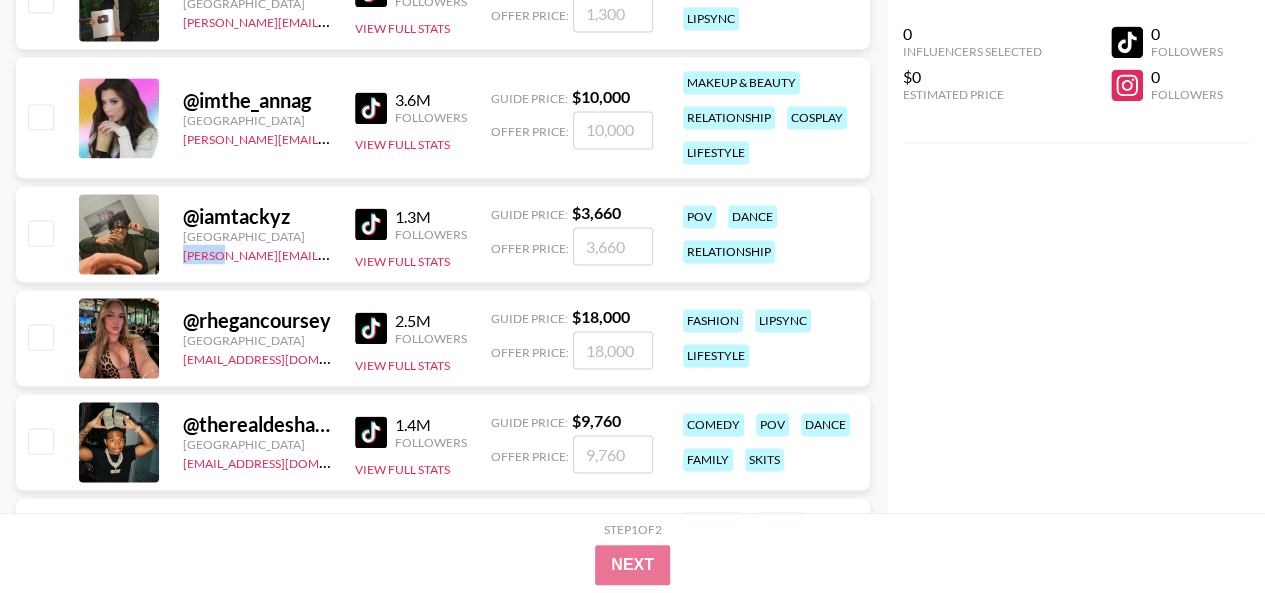 click on "@ iamtackyz United States felipe@grail-talent.com 1.3M Followers View Full Stats Guide Price: $ 3,660 Offer Price: pov dance relationship" at bounding box center [443, 234] 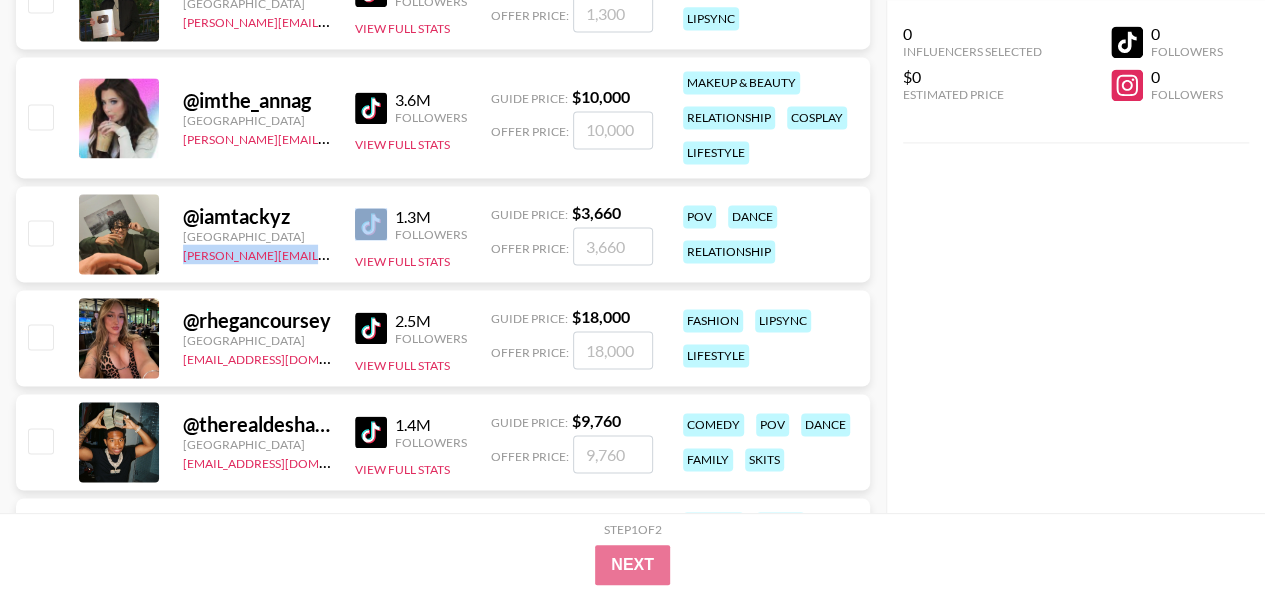 click on "@ iamtackyz United States felipe@grail-talent.com 1.3M Followers View Full Stats Guide Price: $ 3,660 Offer Price: pov dance relationship" at bounding box center [443, 234] 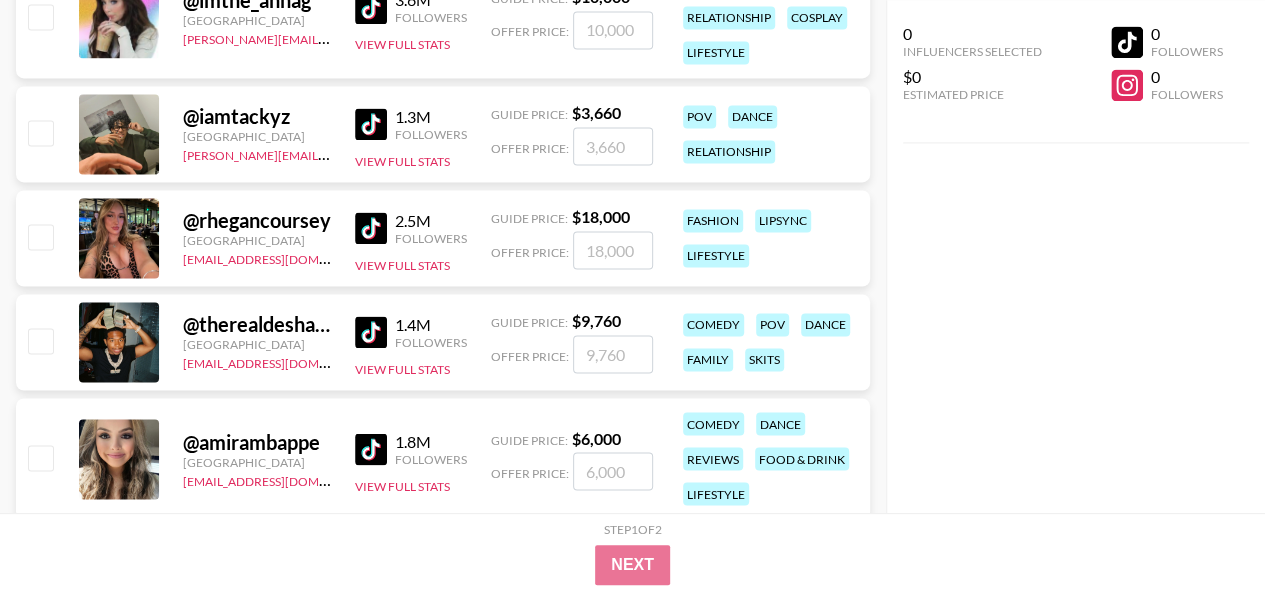 click on "@ rhegancoursey" at bounding box center [257, 220] 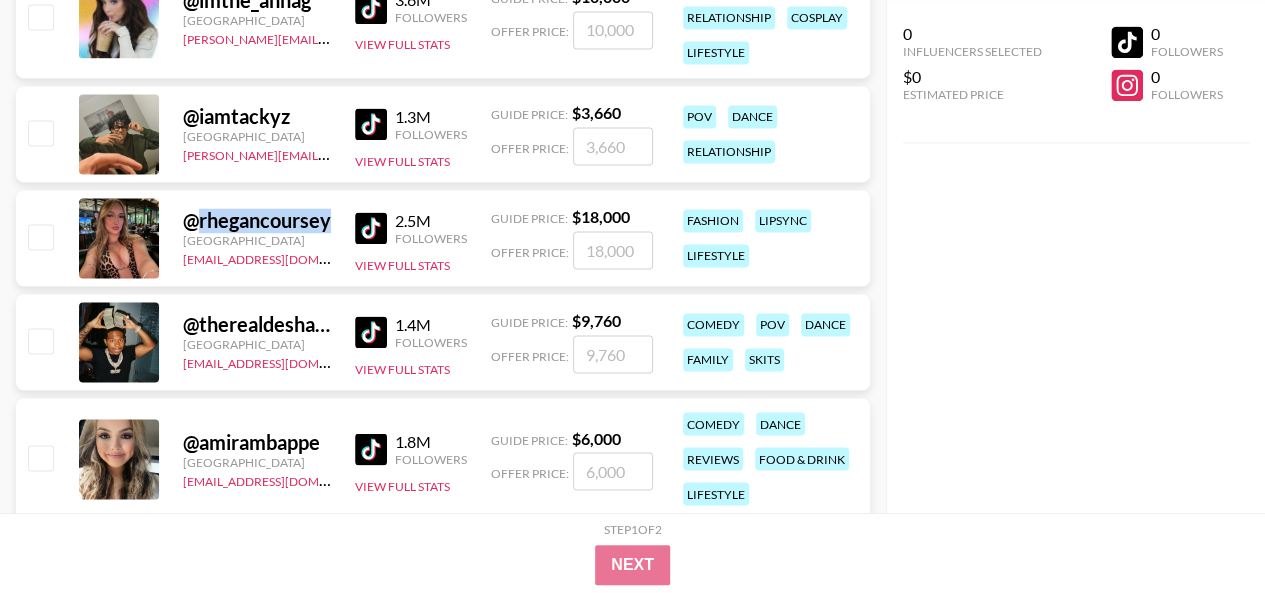 click on "@ rhegancoursey" at bounding box center (257, 220) 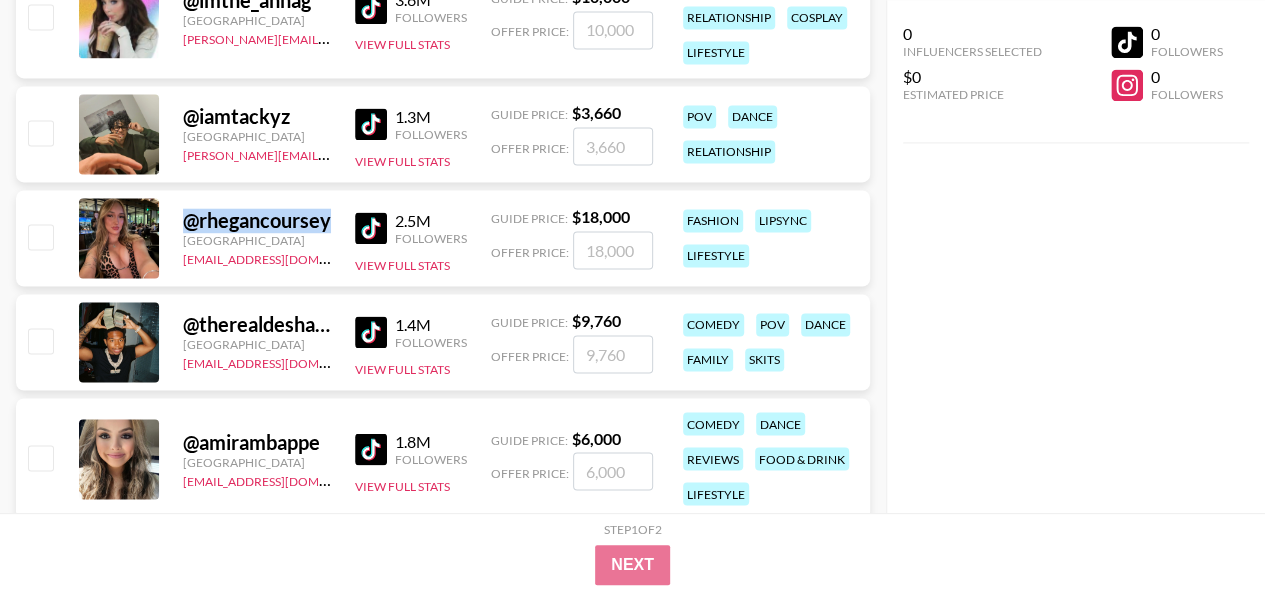 click on "@ rhegancoursey" at bounding box center (257, 220) 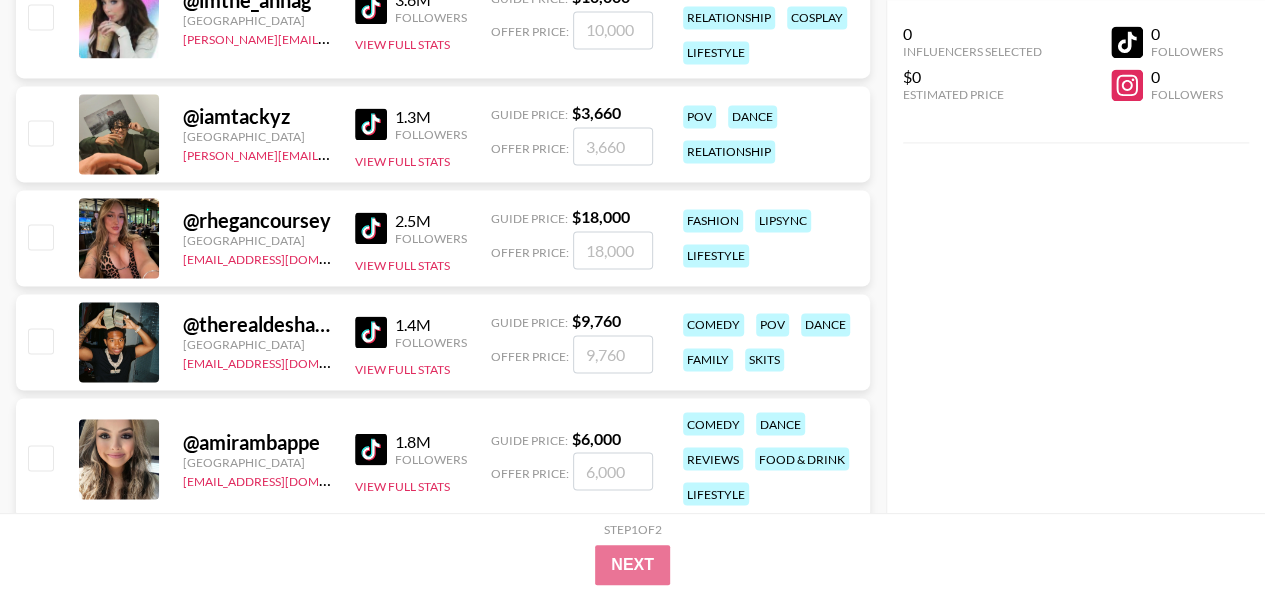 click on "@ rhegancoursey United States denver@grail-talent.com 2.5M Followers View Full Stats Guide Price: $ 18,000 Offer Price: fashion lipsync lifestyle" at bounding box center [443, 238] 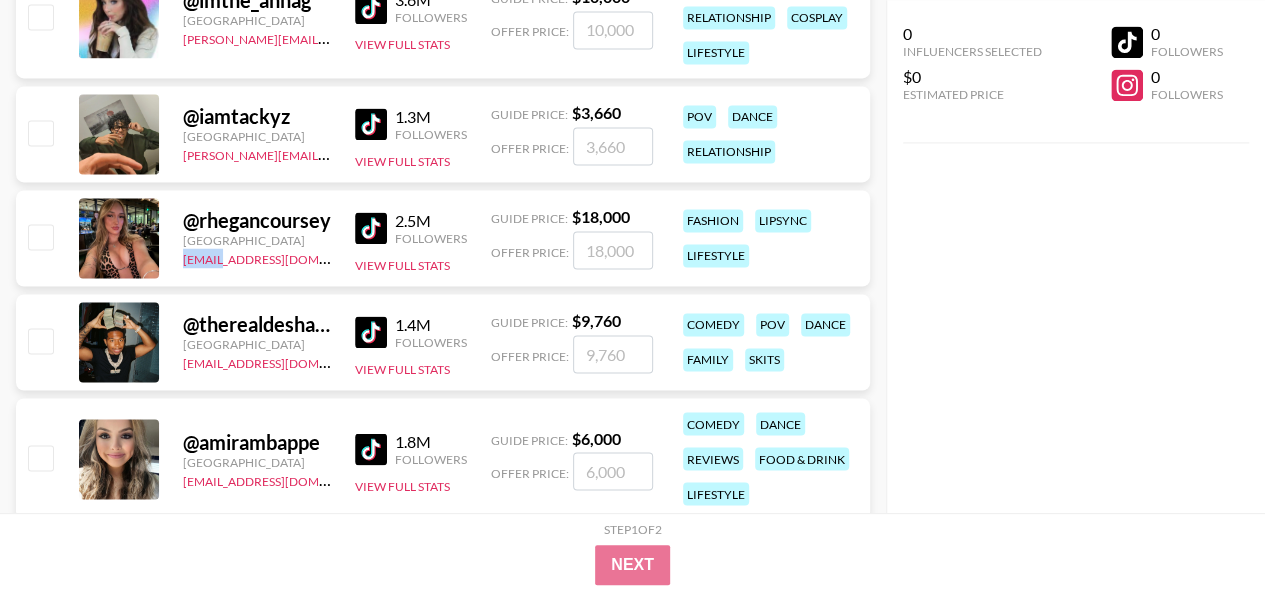 click on "@ rhegancoursey United States denver@grail-talent.com 2.5M Followers View Full Stats Guide Price: $ 18,000 Offer Price: fashion lipsync lifestyle" at bounding box center [443, 238] 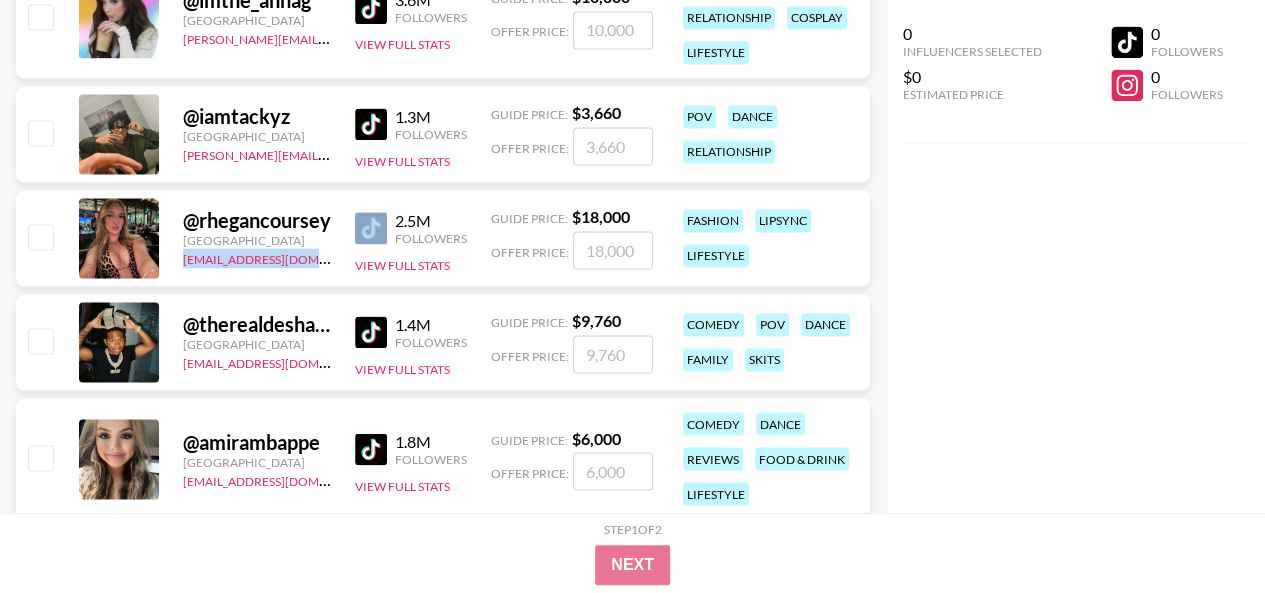 click on "@ rhegancoursey United States denver@grail-talent.com 2.5M Followers View Full Stats Guide Price: $ 18,000 Offer Price: fashion lipsync lifestyle" at bounding box center (443, 238) 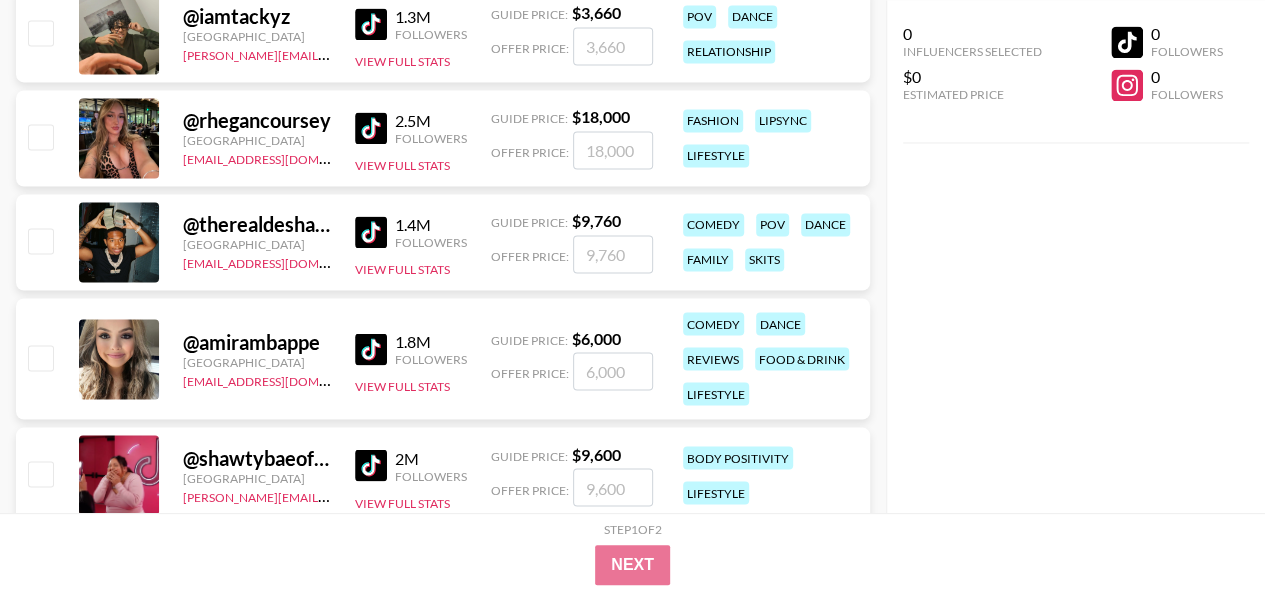 click on "@ therealdeshaefrost" at bounding box center (257, 224) 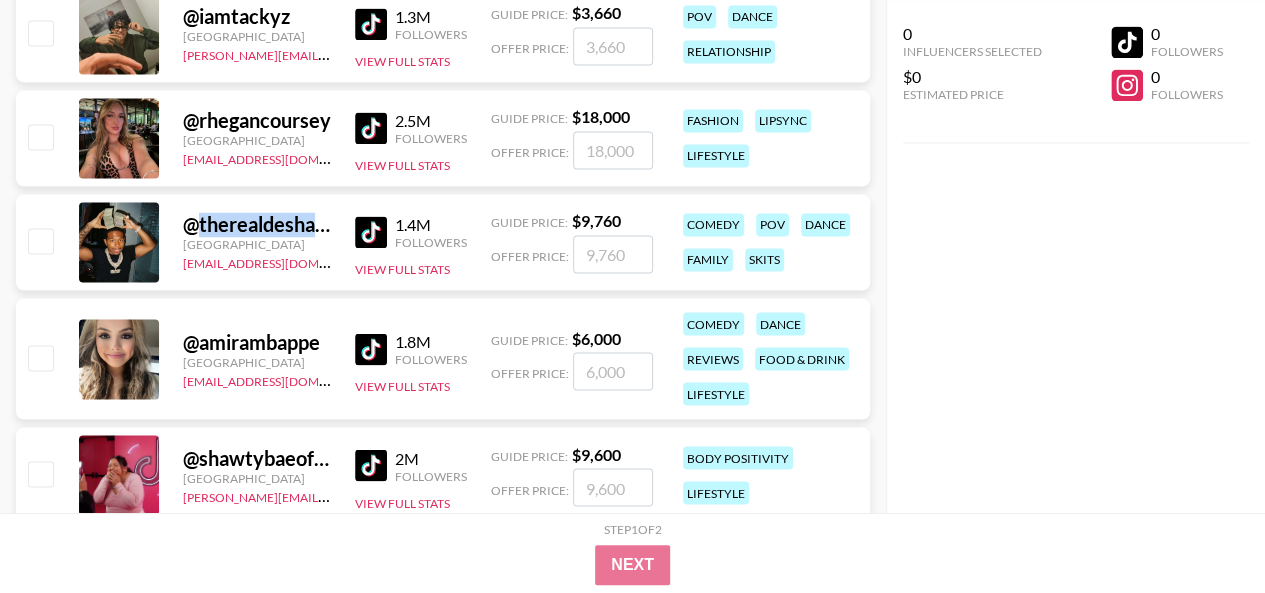 click on "@ therealdeshaefrost" at bounding box center [257, 224] 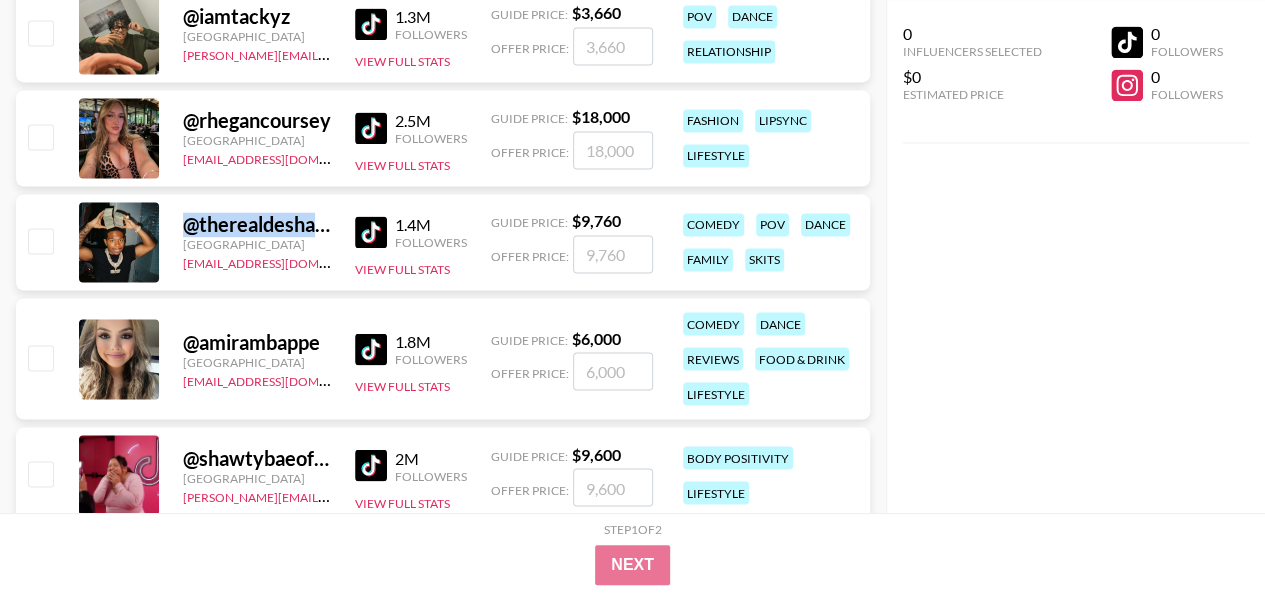 click on "@ therealdeshaefrost" at bounding box center [257, 224] 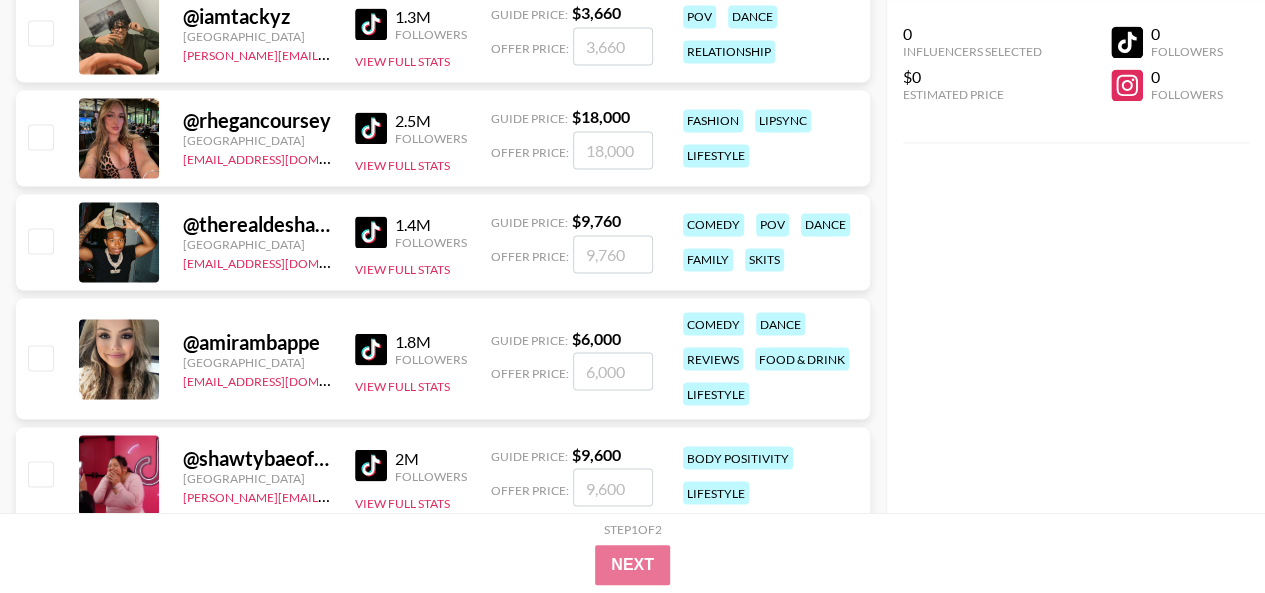 click on "@ therealdeshaefrost United States denver@grail-talent.com 1.4M Followers View Full Stats Guide Price: $ 9,760 Offer Price: comedy pov dance family skits" at bounding box center [443, 242] 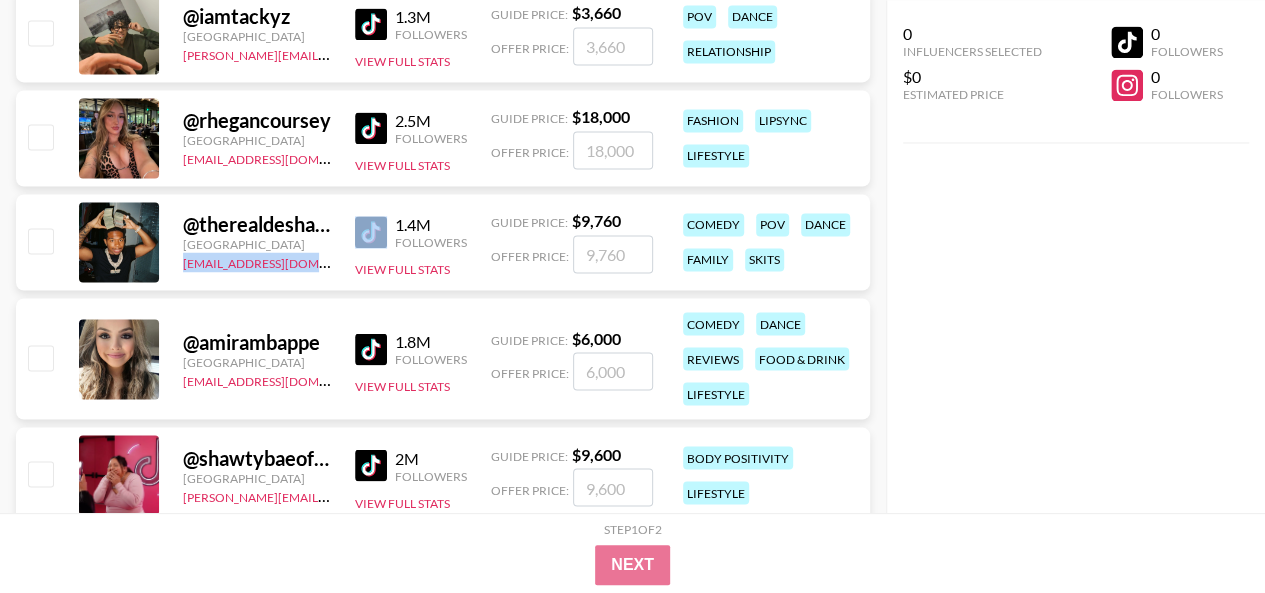 click on "@ therealdeshaefrost United States denver@grail-talent.com 1.4M Followers View Full Stats Guide Price: $ 9,760 Offer Price: comedy pov dance family skits" at bounding box center (443, 242) 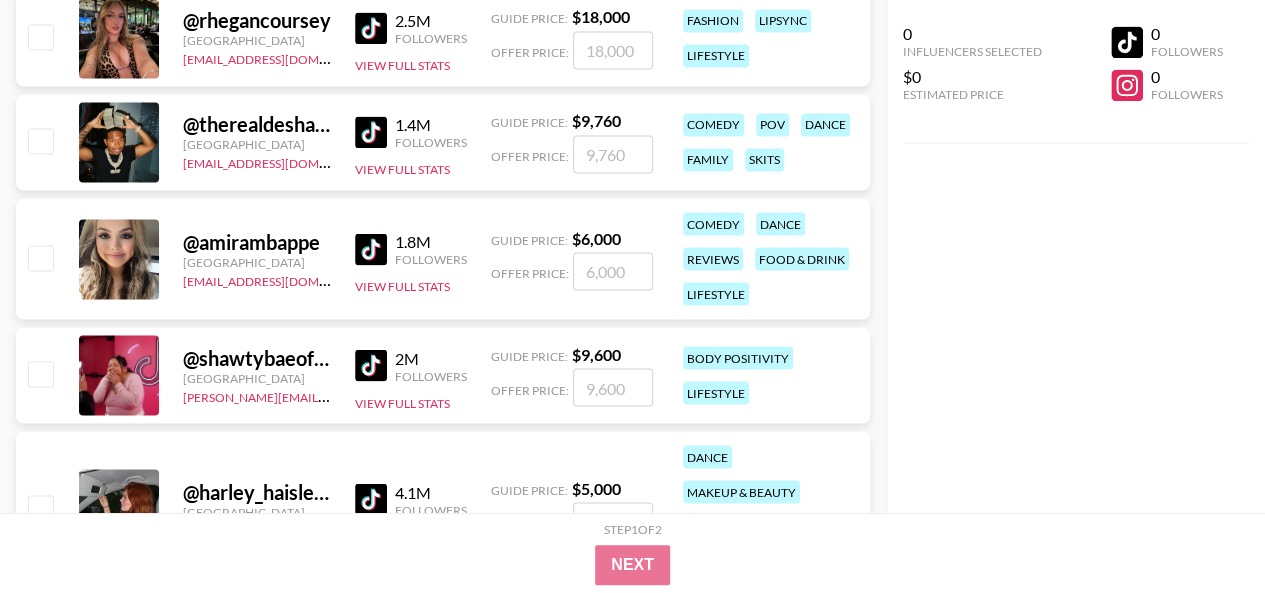 click on "@ amirambappe" at bounding box center [257, 241] 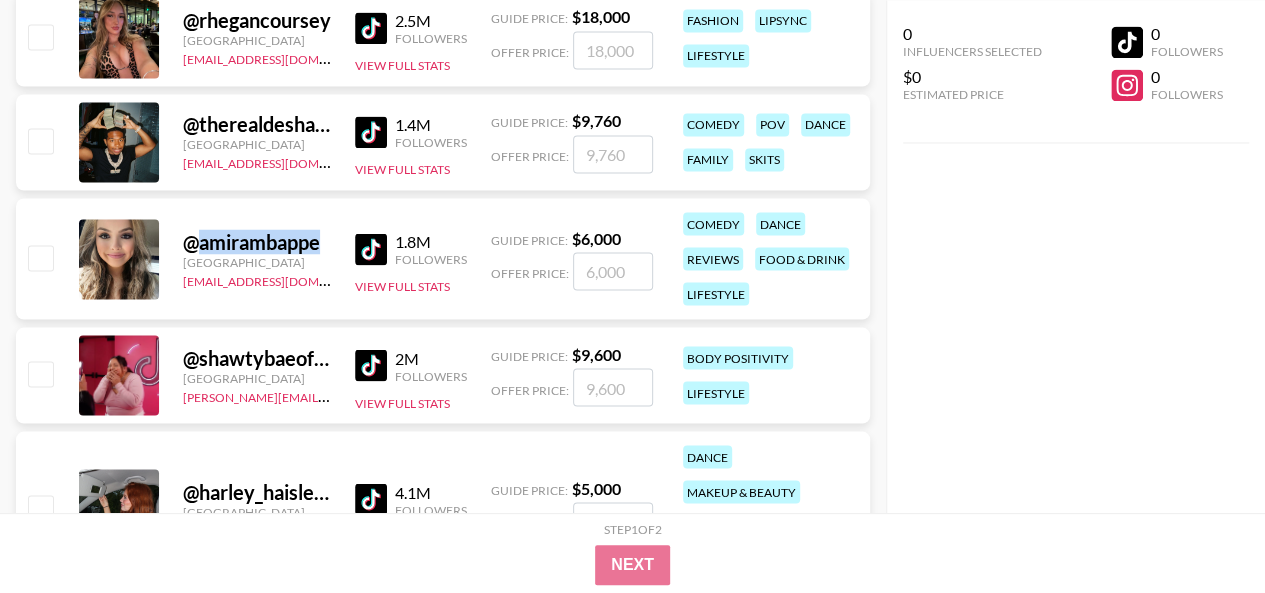 click on "@ amirambappe" at bounding box center (257, 241) 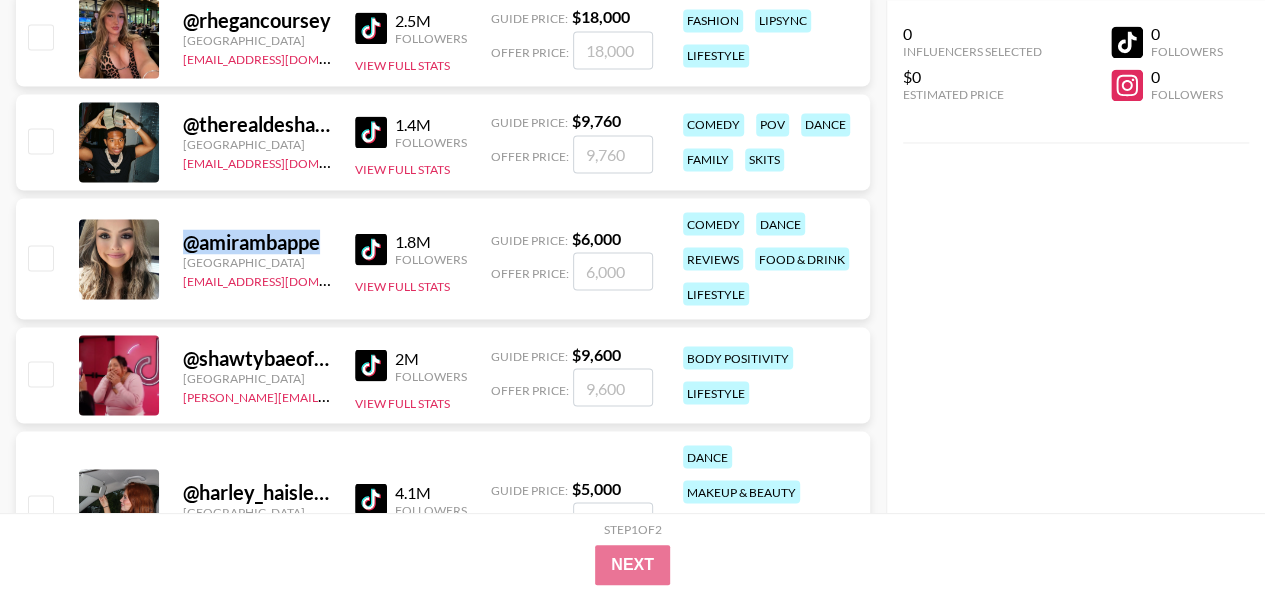 click on "@ amirambappe" at bounding box center (257, 241) 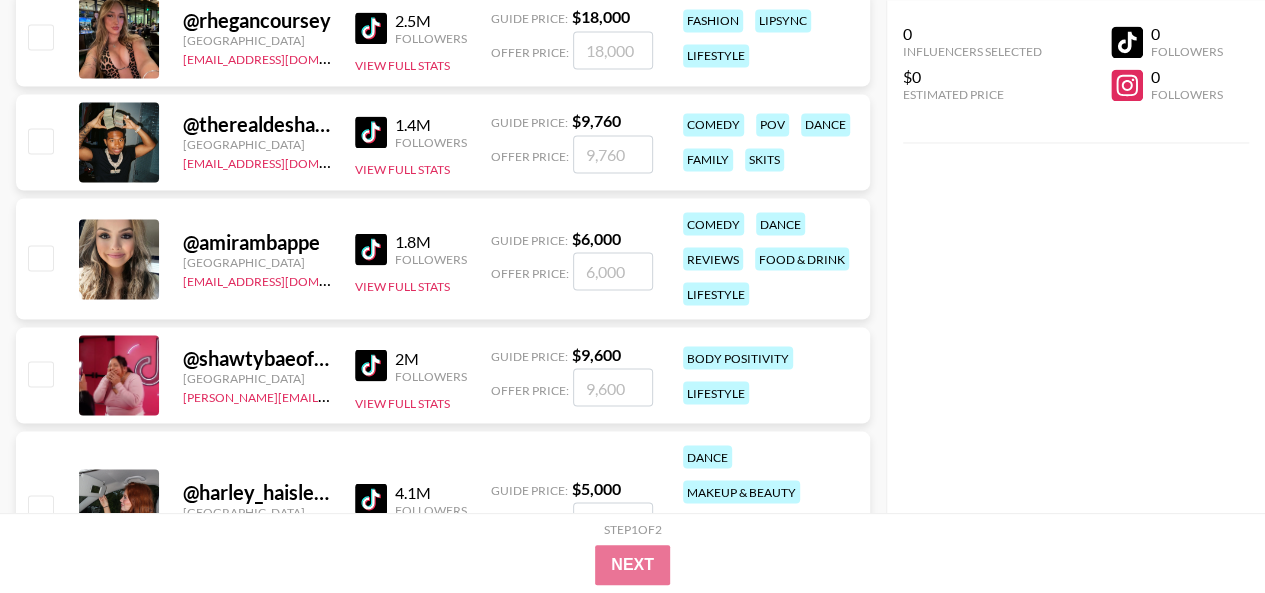 click on "@ amirambappe United States franeo@grail-talent.com 1.8M Followers View Full Stats Guide Price: $ 6,000 Offer Price: comedy dance reviews food & drink lifestyle" at bounding box center [443, 258] 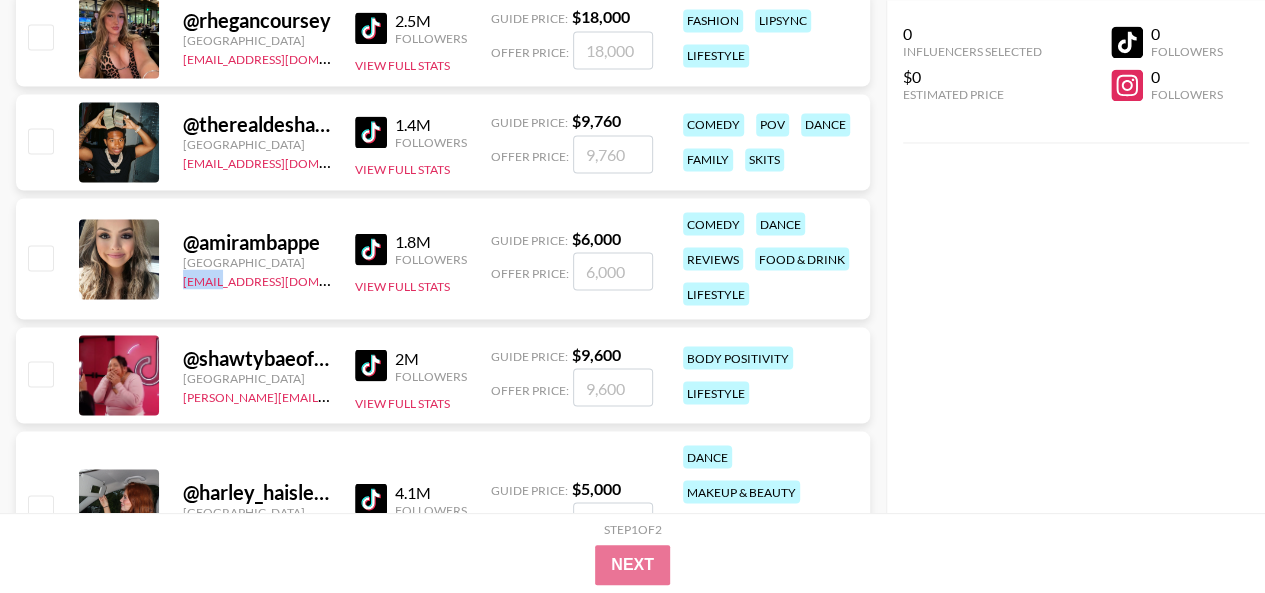 click on "@ amirambappe United States franeo@grail-talent.com 1.8M Followers View Full Stats Guide Price: $ 6,000 Offer Price: comedy dance reviews food & drink lifestyle" at bounding box center [443, 258] 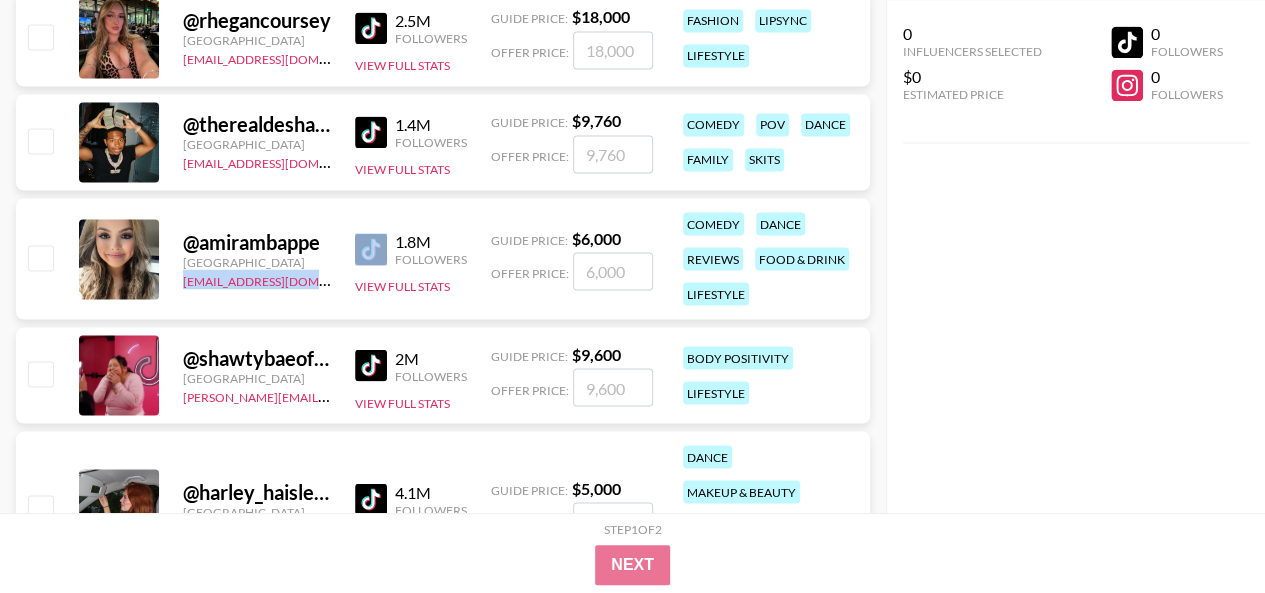 click on "@ amirambappe United States franeo@grail-talent.com 1.8M Followers View Full Stats Guide Price: $ 6,000 Offer Price: comedy dance reviews food & drink lifestyle" at bounding box center (443, 258) 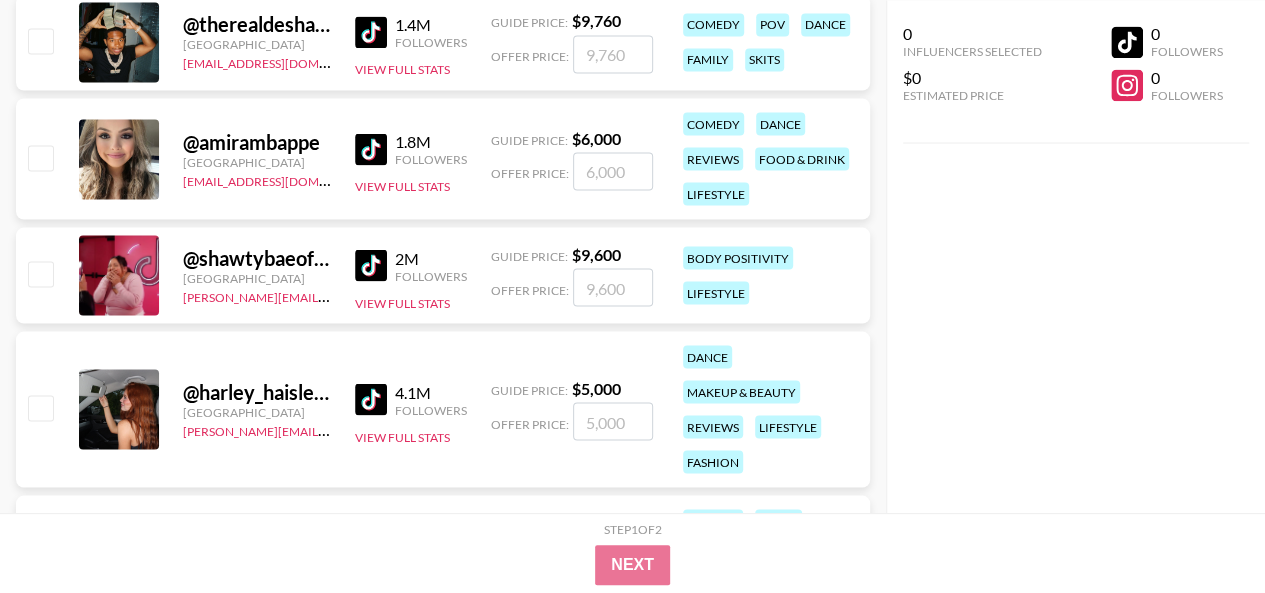 click on "@ shawtybaeoffical_" at bounding box center (257, 257) 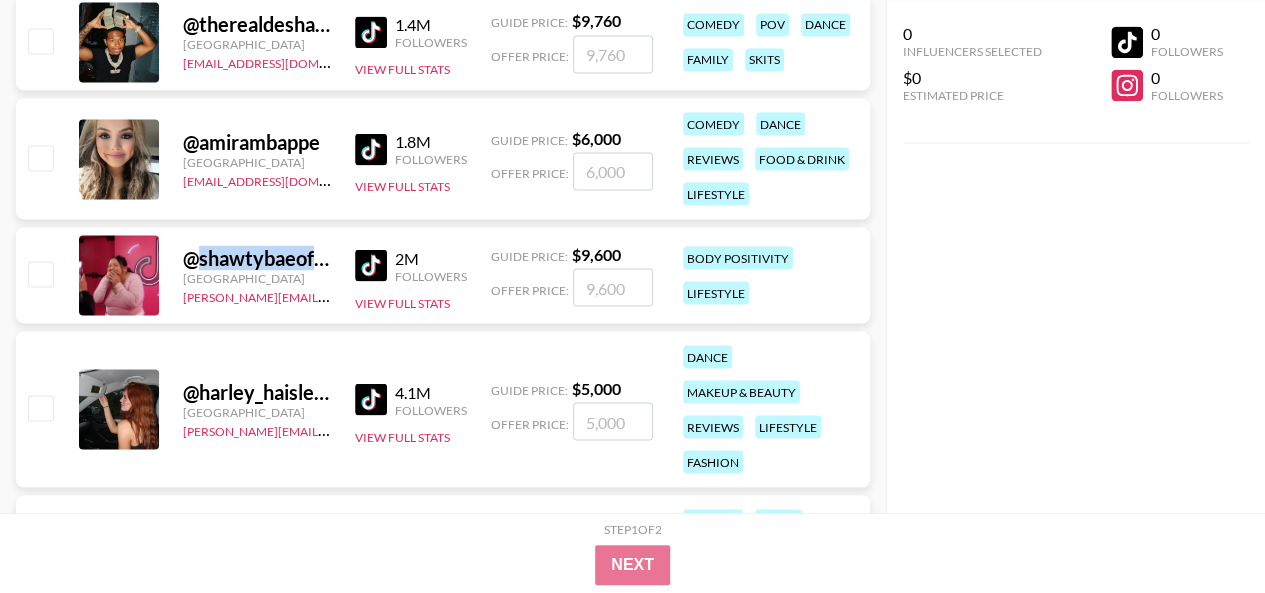 click on "@ shawtybaeoffical_" at bounding box center (257, 257) 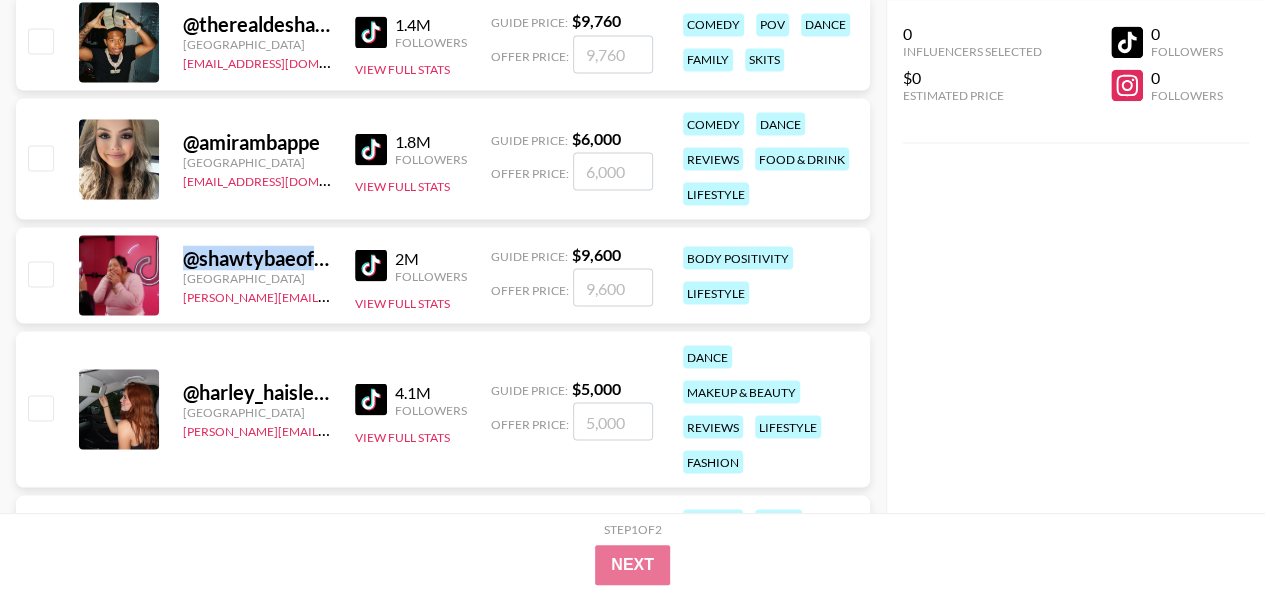 click on "@ shawtybaeoffical_" at bounding box center (257, 257) 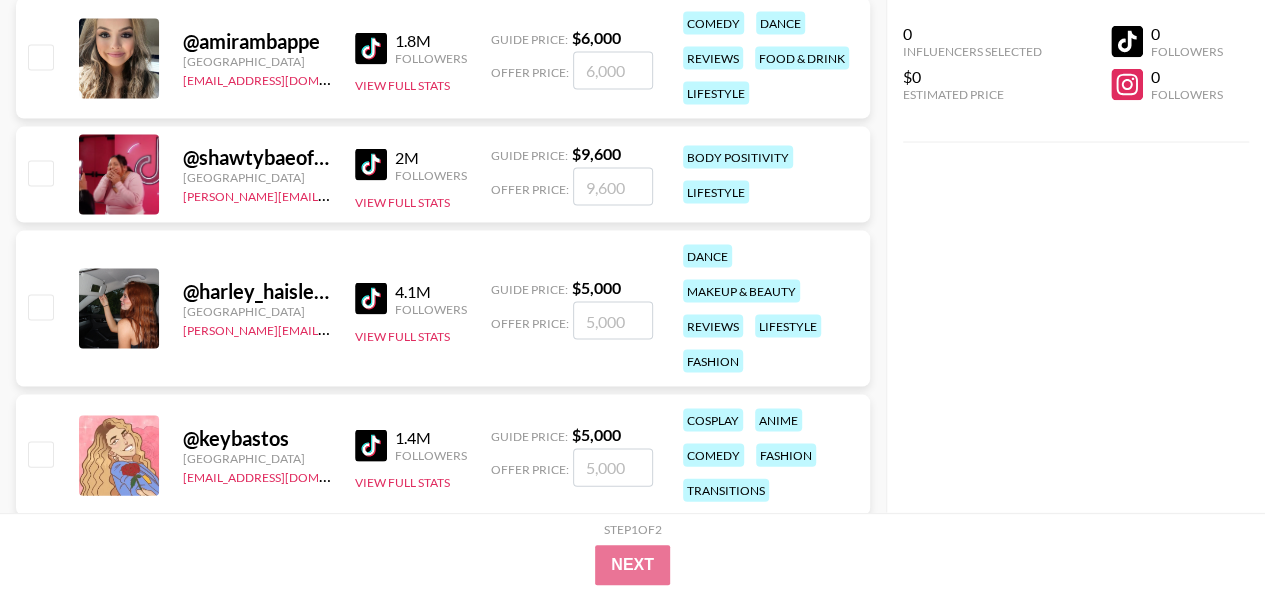 click on "@ shawtybaeoffical_ United States tancredi@grail-talent.com 2M Followers View Full Stats Guide Price: $ 9,600 Offer Price: body positivity lifestyle" at bounding box center (443, 175) 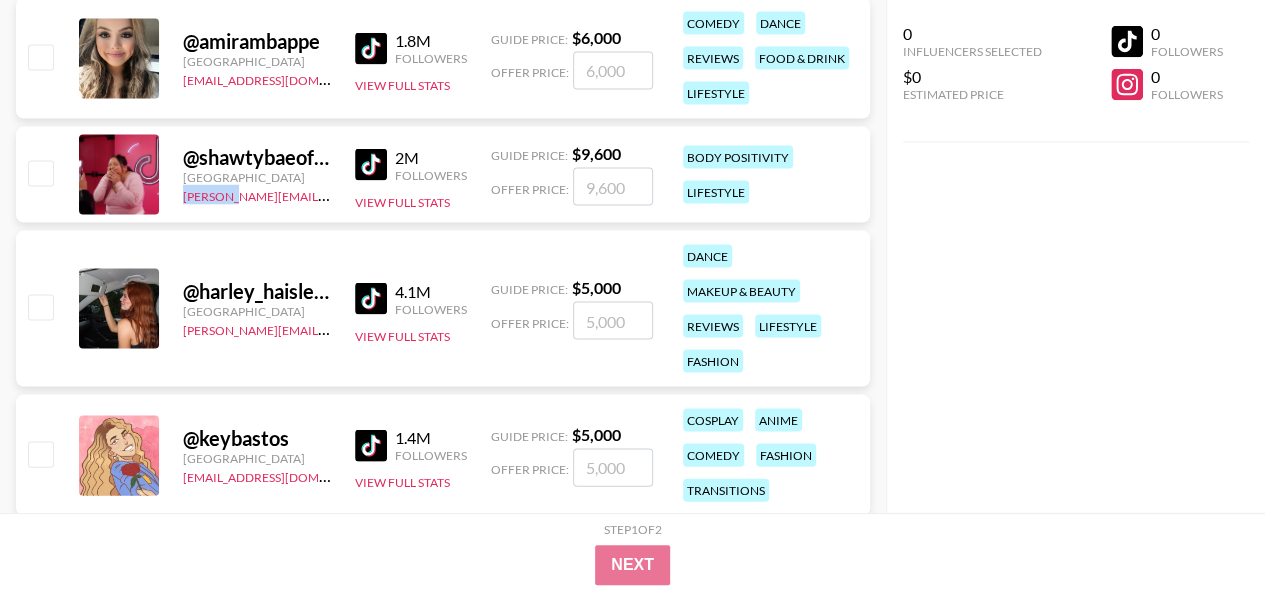 click on "@ shawtybaeoffical_ United States tancredi@grail-talent.com 2M Followers View Full Stats Guide Price: $ 9,600 Offer Price: body positivity lifestyle" at bounding box center (443, 175) 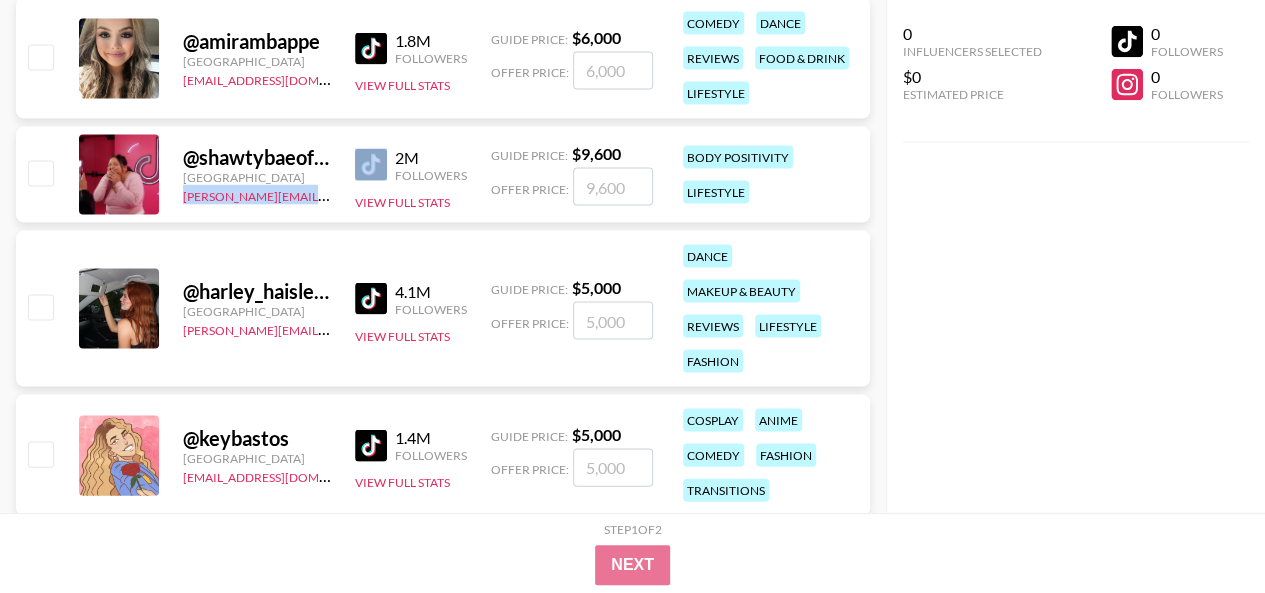 click on "@ shawtybaeoffical_ United States tancredi@grail-talent.com 2M Followers View Full Stats Guide Price: $ 9,600 Offer Price: body positivity lifestyle" at bounding box center (443, 175) 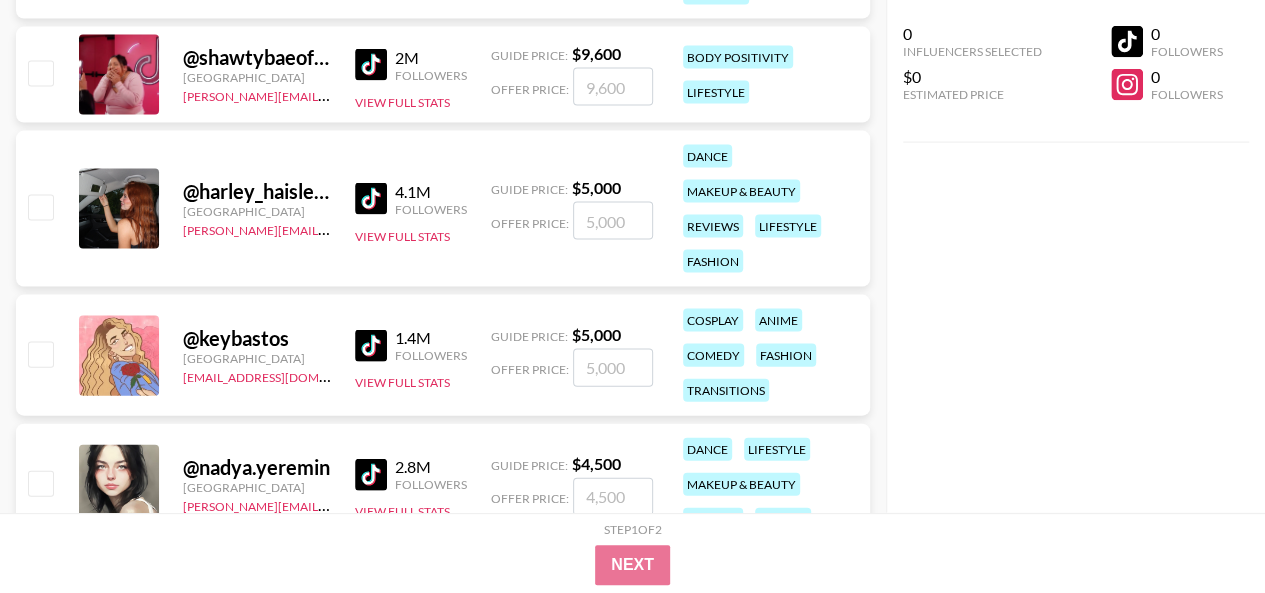 click on "@ harley_haisleyyy" at bounding box center (257, 191) 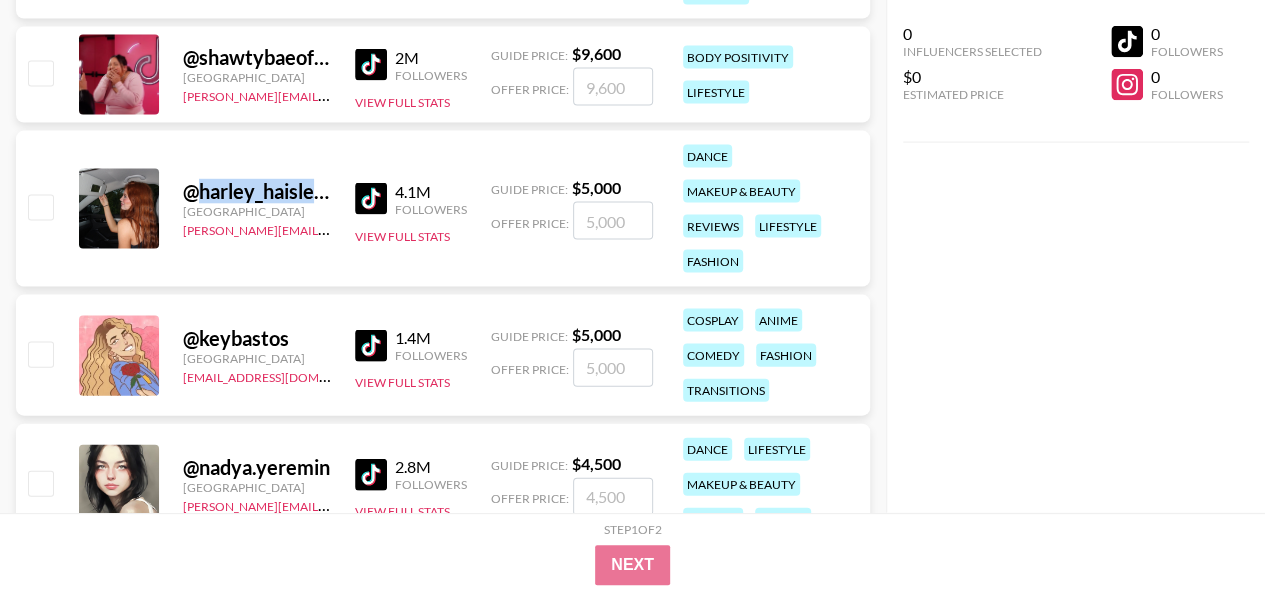 click on "@ harley_haisleyyy" at bounding box center [257, 191] 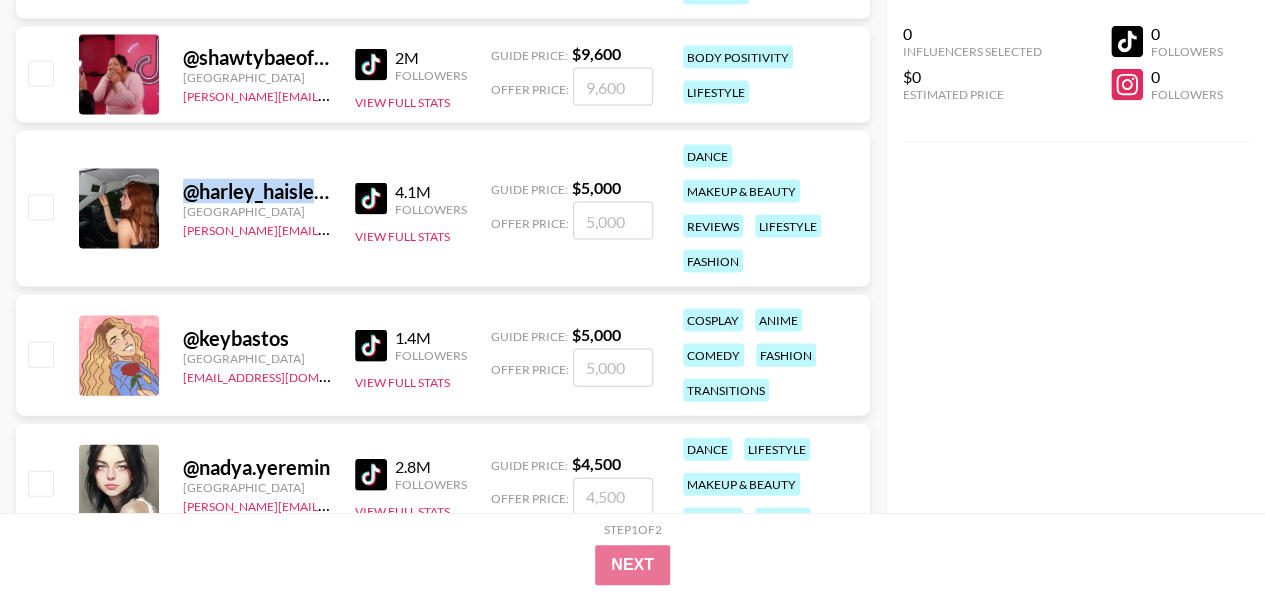 click on "@ harley_haisleyyy" at bounding box center (257, 191) 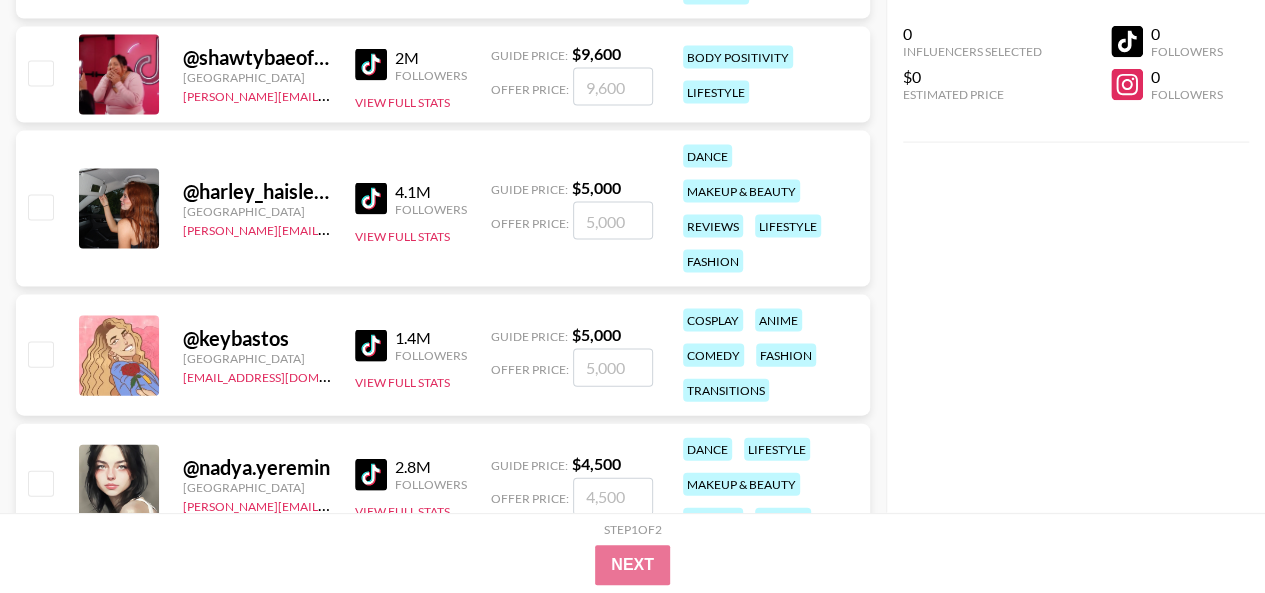 click on "@ harley_haisleyyy United States charlie@grail-talent.com 4.1M Followers View Full Stats Guide Price: $ 5,000 Offer Price: dance makeup & beauty reviews lifestyle fashion" at bounding box center [443, 209] 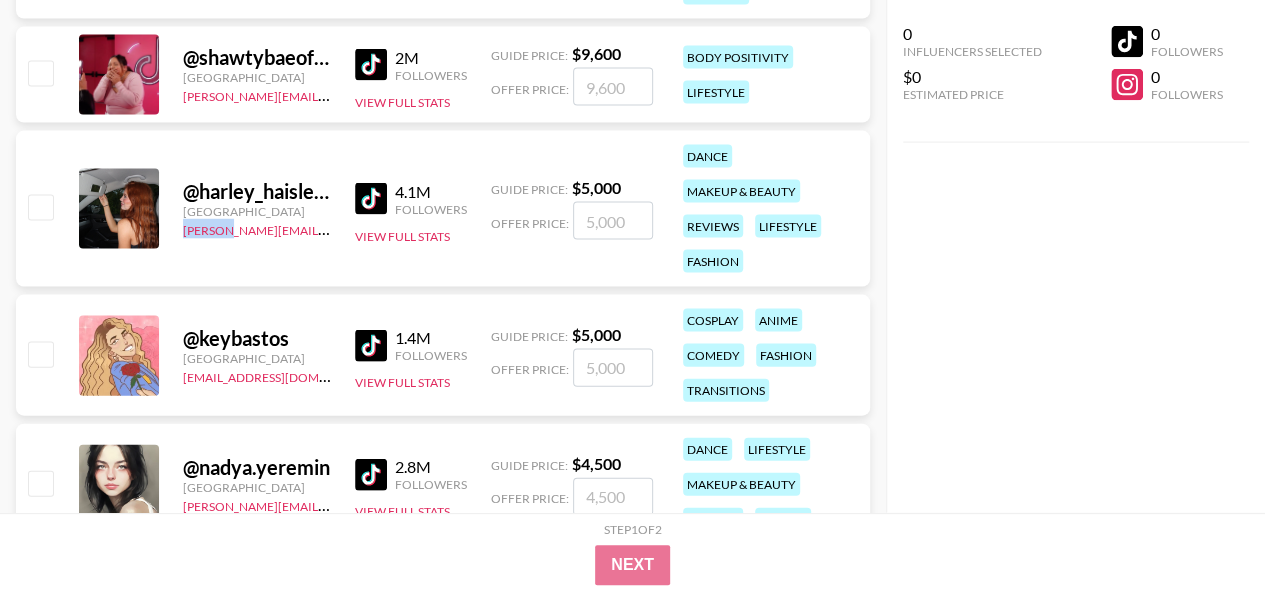 click on "@ harley_haisleyyy United States charlie@grail-talent.com 4.1M Followers View Full Stats Guide Price: $ 5,000 Offer Price: dance makeup & beauty reviews lifestyle fashion" at bounding box center [443, 209] 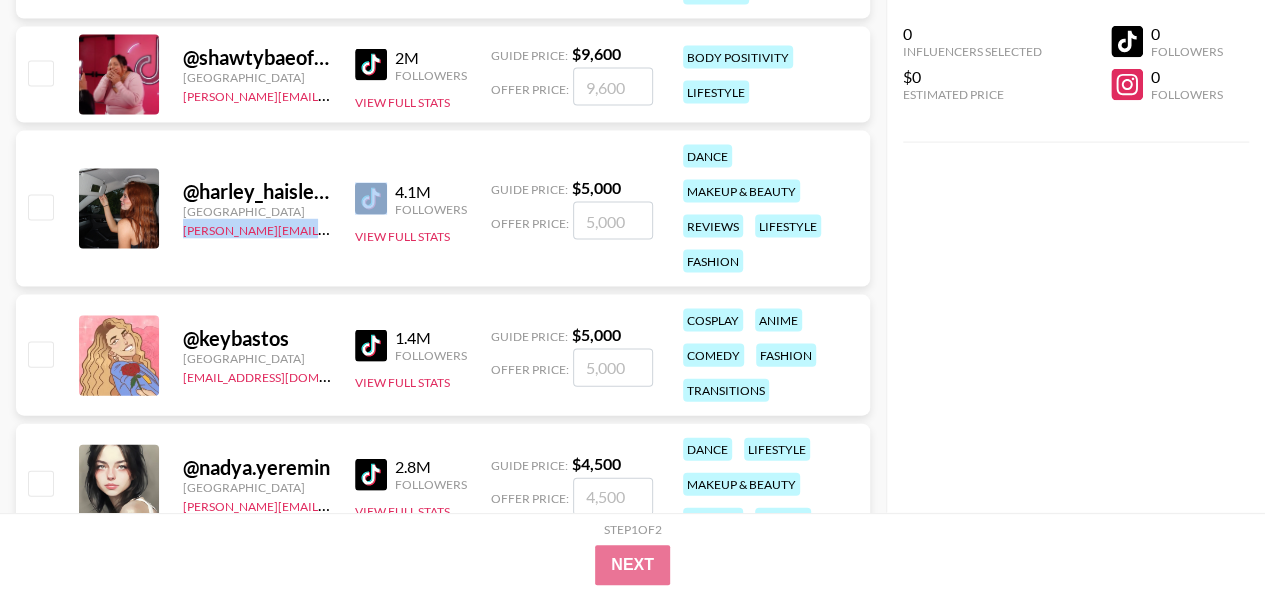 click on "@ harley_haisleyyy United States charlie@grail-talent.com 4.1M Followers View Full Stats Guide Price: $ 5,000 Offer Price: dance makeup & beauty reviews lifestyle fashion" at bounding box center [443, 209] 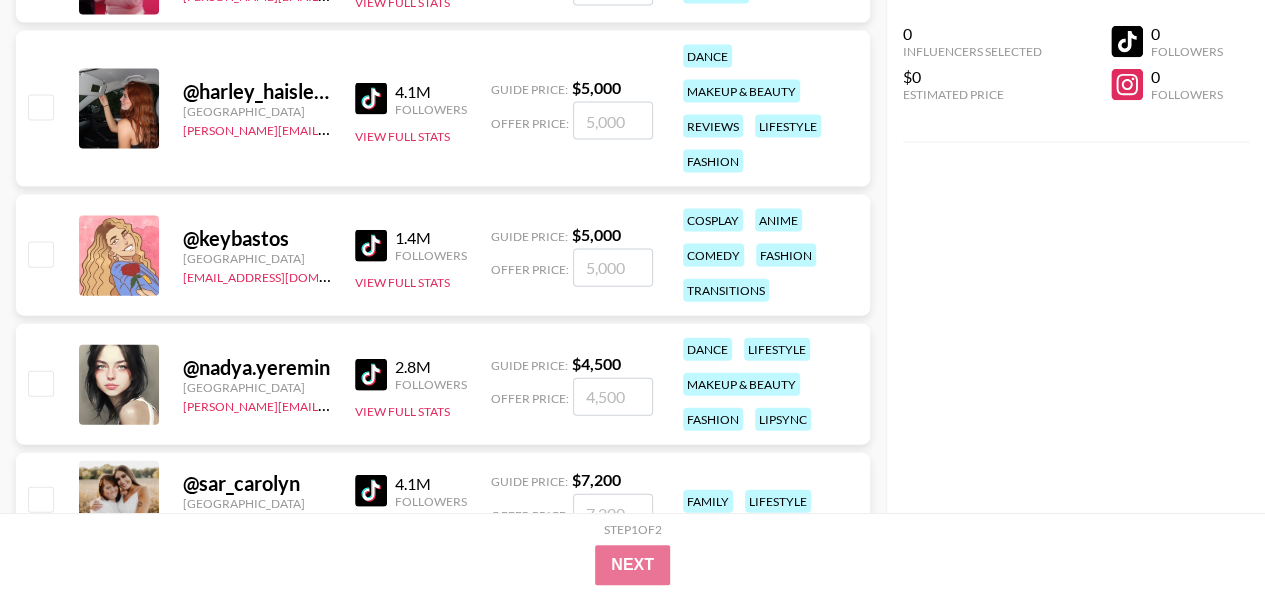 click on "@ keybastos" at bounding box center [257, 238] 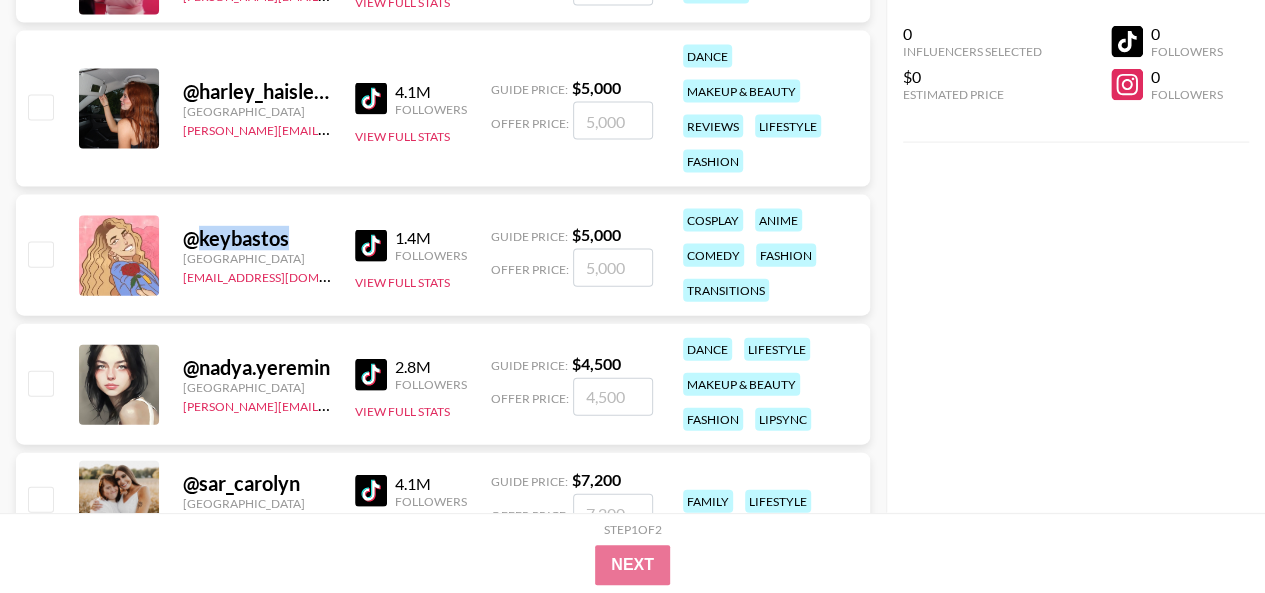 click on "@ keybastos" at bounding box center [257, 238] 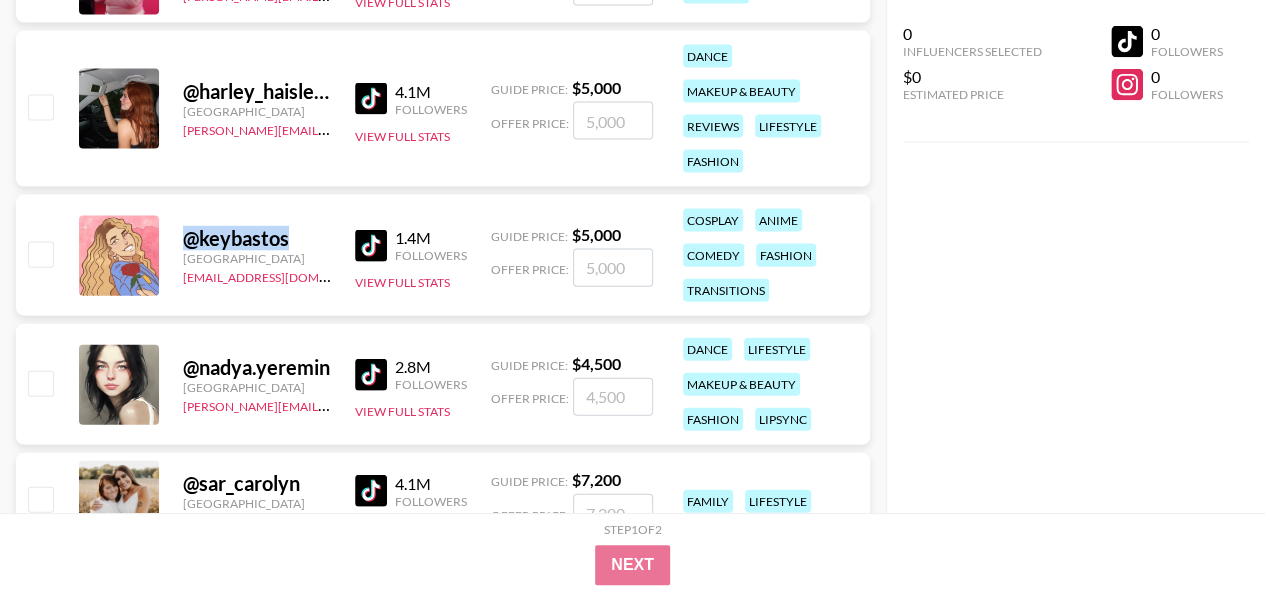 click on "@ keybastos" at bounding box center (257, 238) 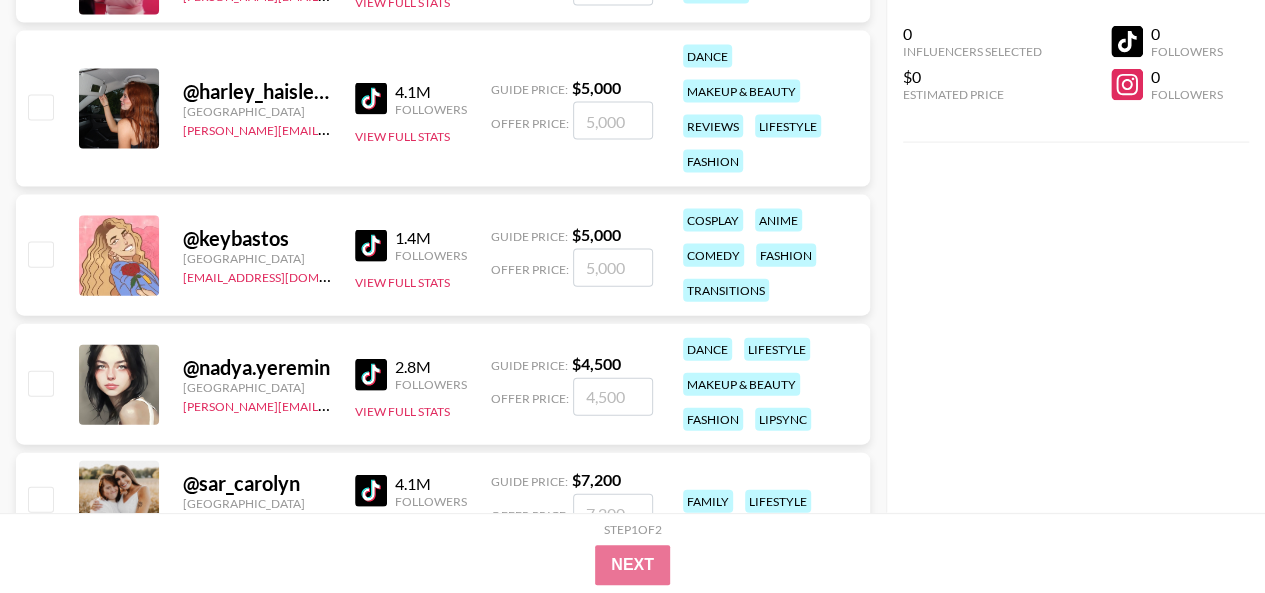 click on "@ keybastos United States maxelk@grail-talent.com 1.4M Followers View Full Stats Guide Price: $ 5,000 Offer Price: cosplay anime comedy fashion transitions" at bounding box center (443, 255) 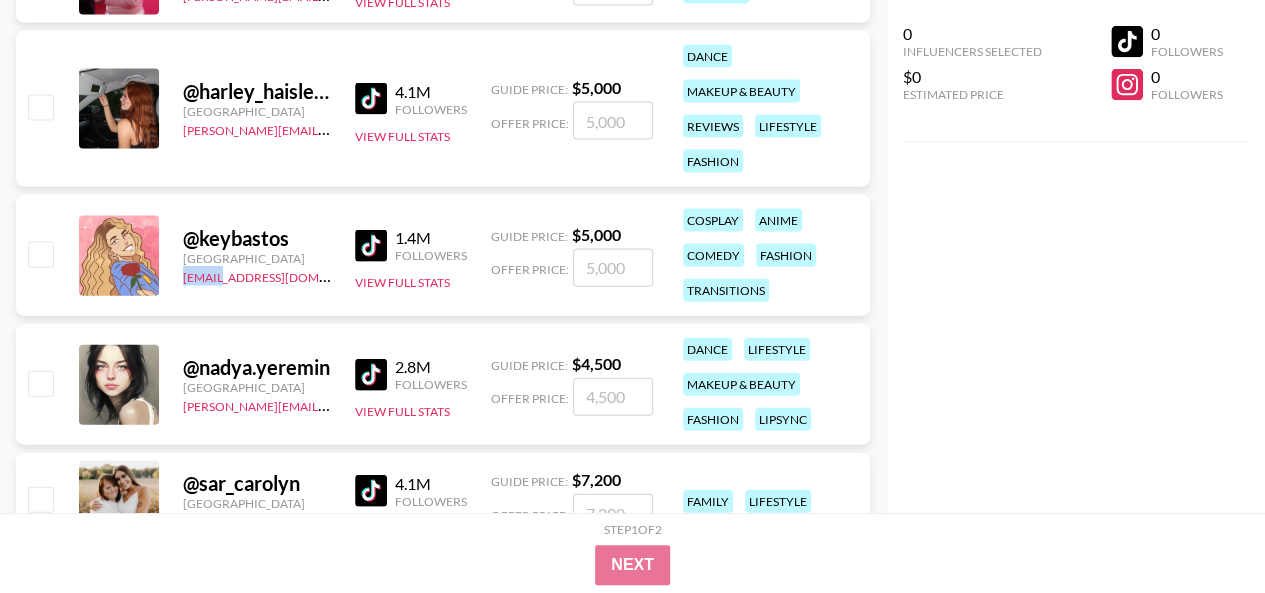 click on "[EMAIL_ADDRESS][DOMAIN_NAME]" at bounding box center (257, 276) 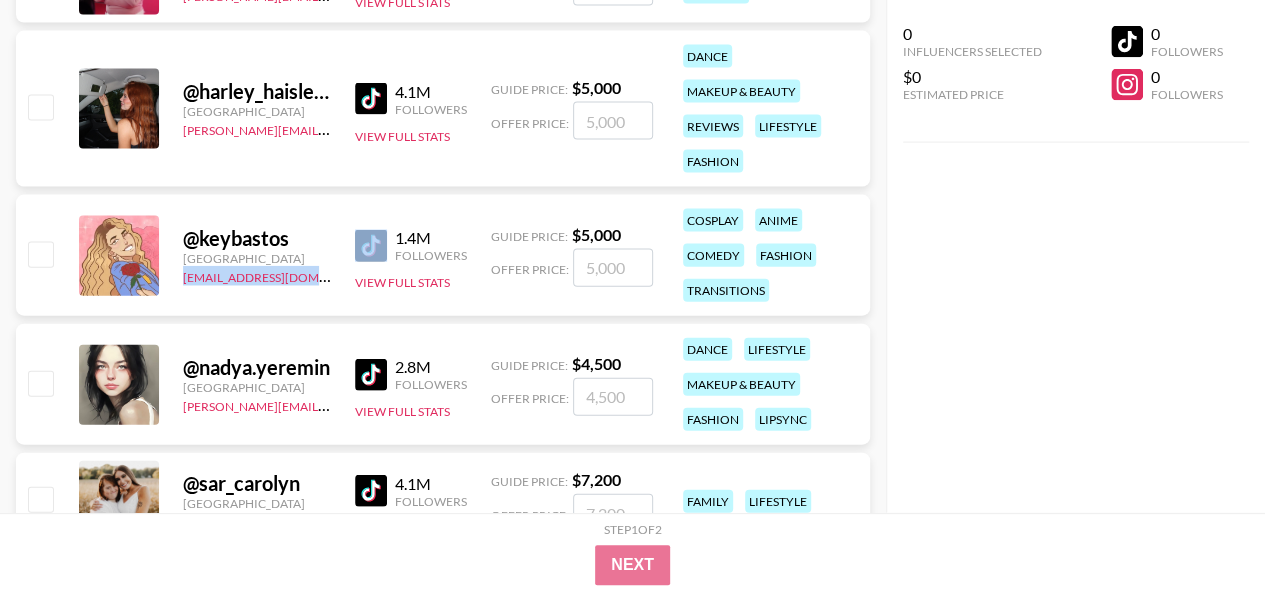click on "[EMAIL_ADDRESS][DOMAIN_NAME]" at bounding box center [257, 276] 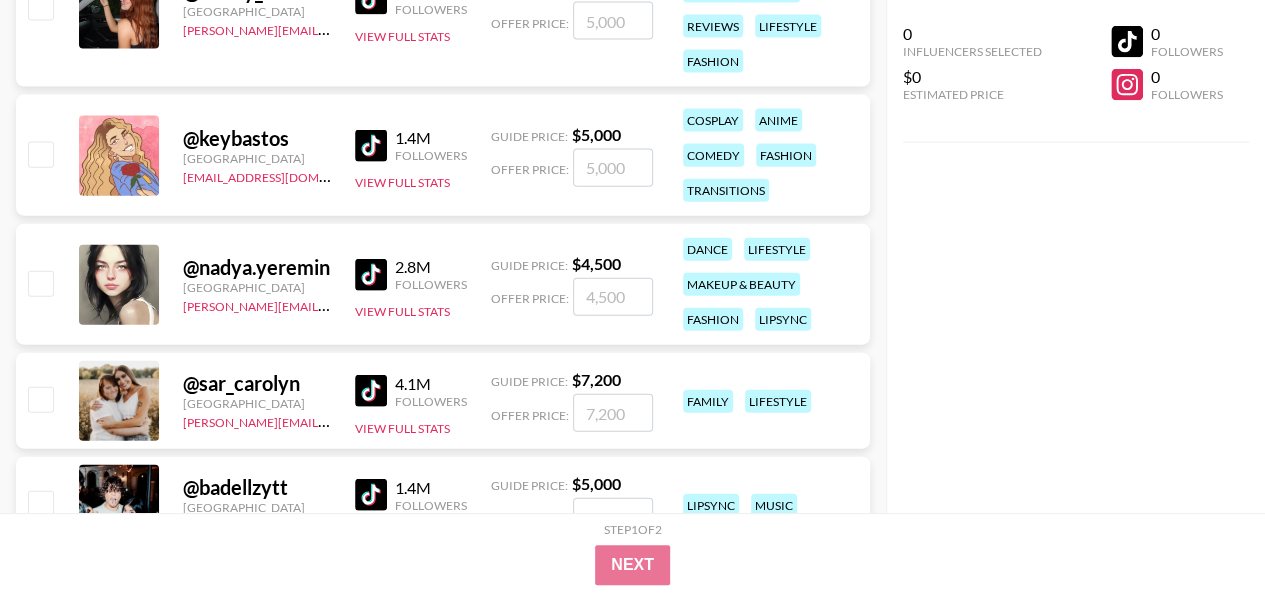 click on "@ nadya.yeremin" at bounding box center [257, 267] 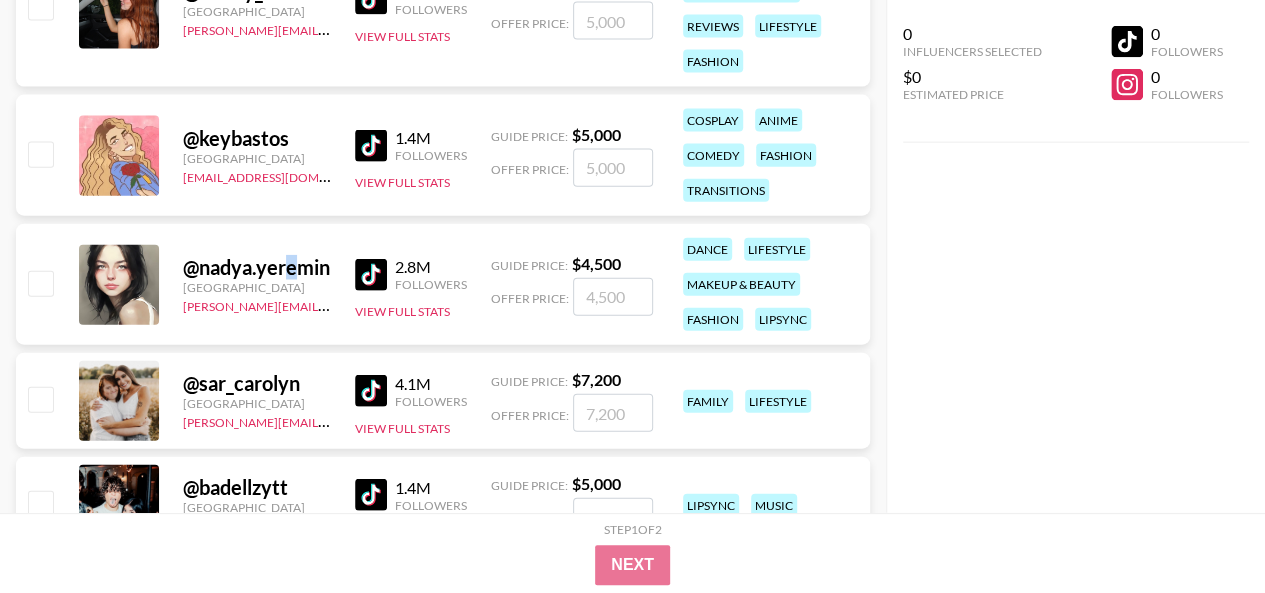 click on "@ nadya.yeremin" at bounding box center [257, 267] 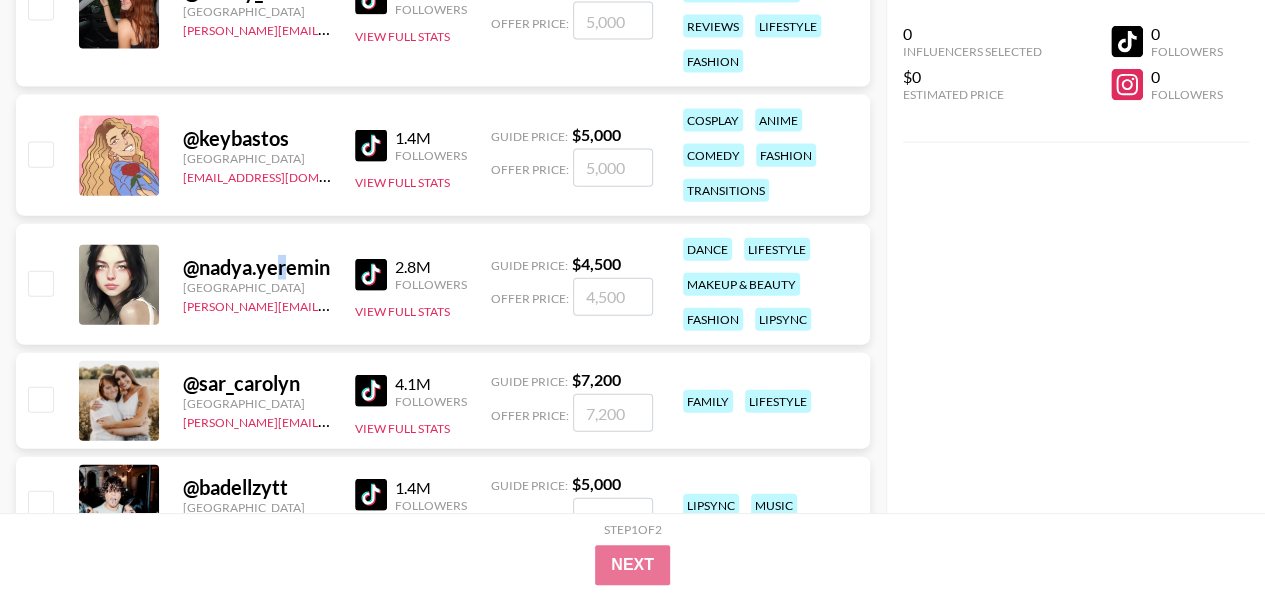click on "@ nadya.yeremin" at bounding box center [257, 267] 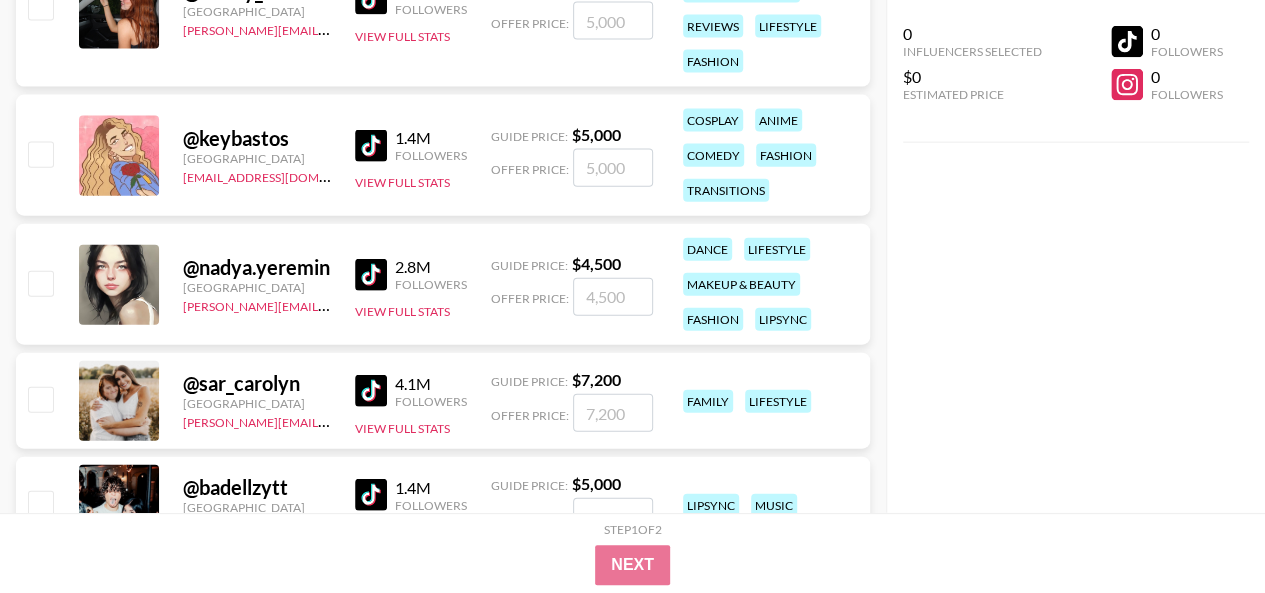 click on "@ nadya.yeremin" at bounding box center (257, 267) 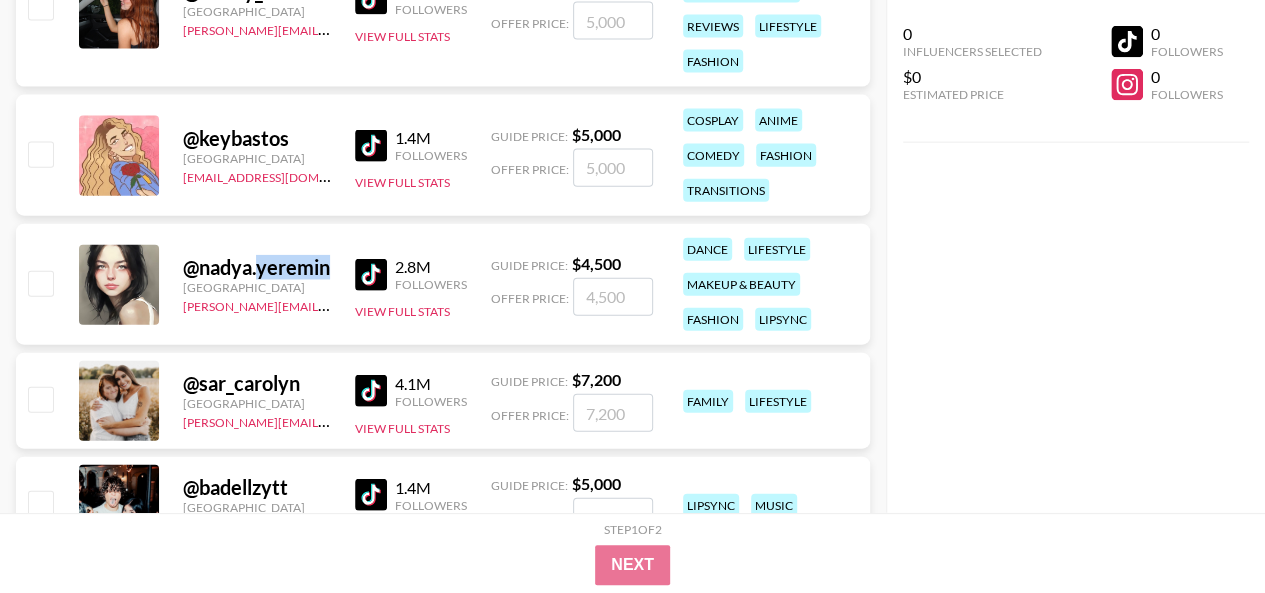 click on "@ nadya.yeremin" at bounding box center [257, 267] 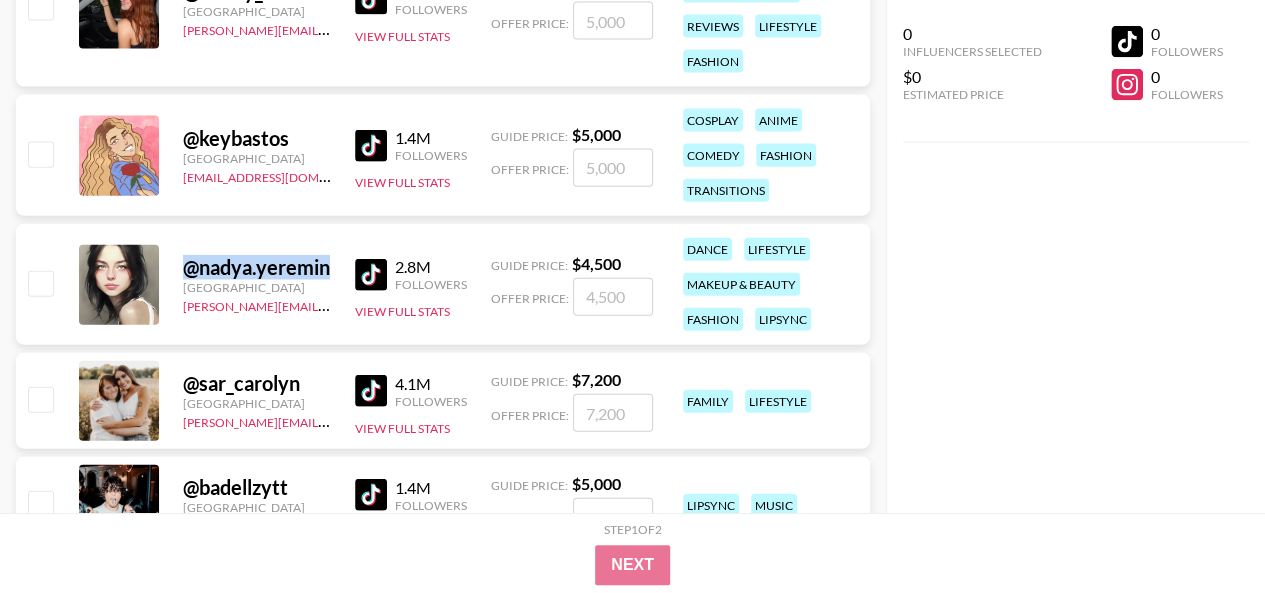 click on "@ nadya.yeremin" at bounding box center (257, 267) 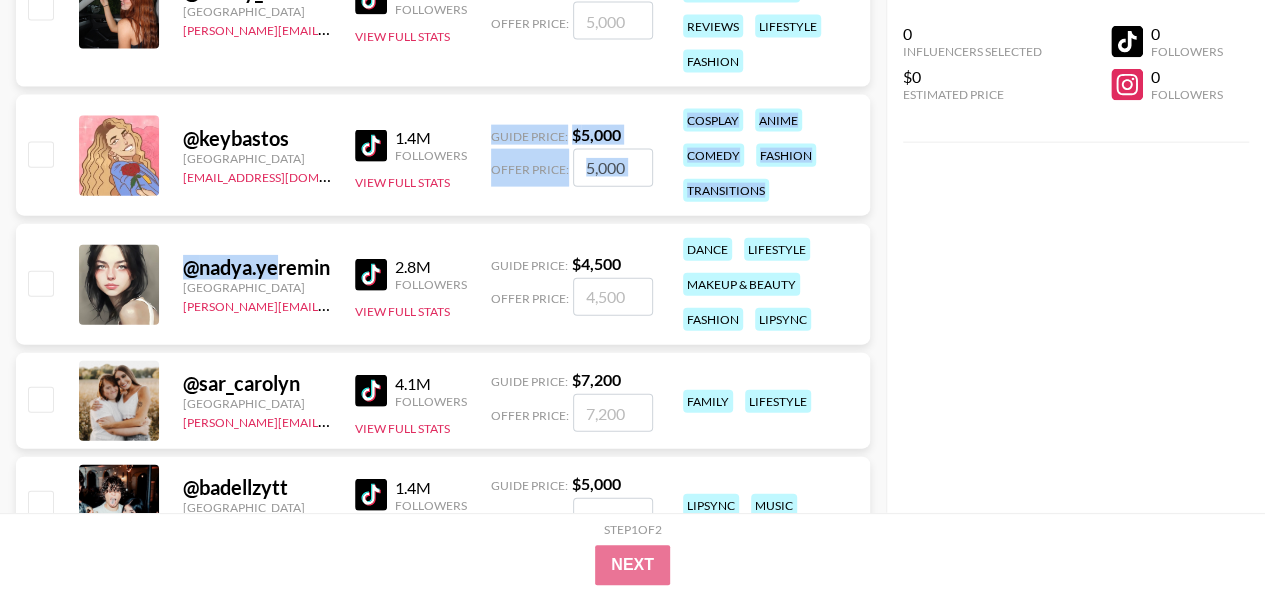 drag, startPoint x: 466, startPoint y: 194, endPoint x: 238, endPoint y: 286, distance: 245.86176 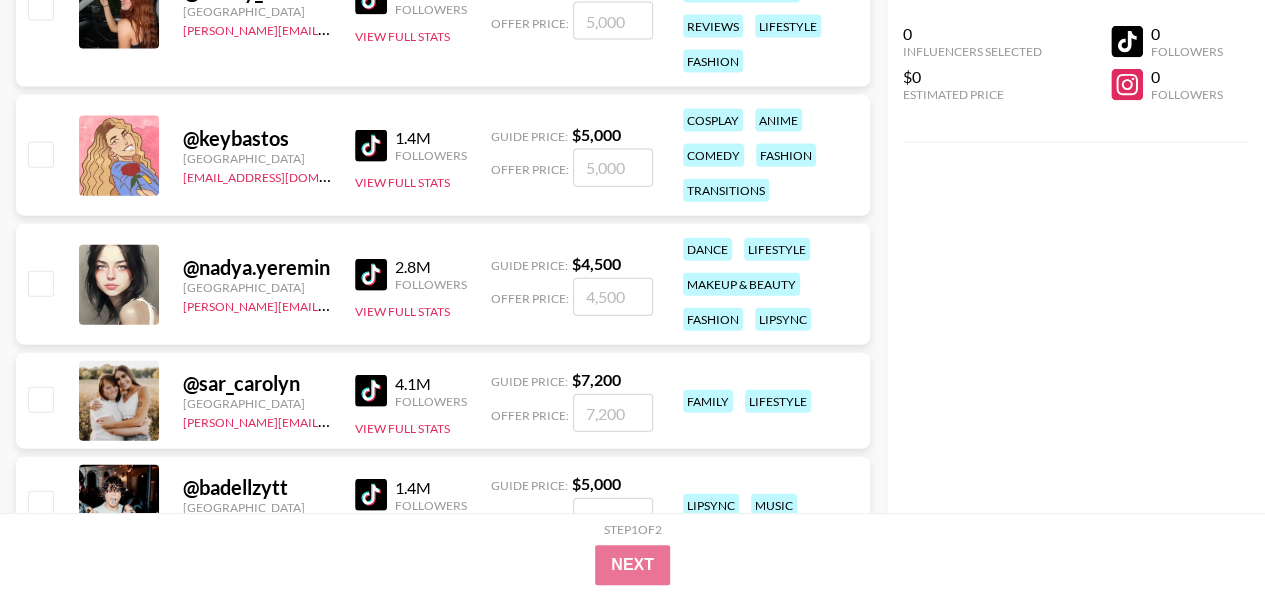 click on "@ nadya.yeremin United States ollie@grail-talent.com 2.8M Followers View Full Stats Guide Price: $ 4,500 Offer Price: dance lifestyle makeup & beauty fashion lipsync" at bounding box center [443, 284] 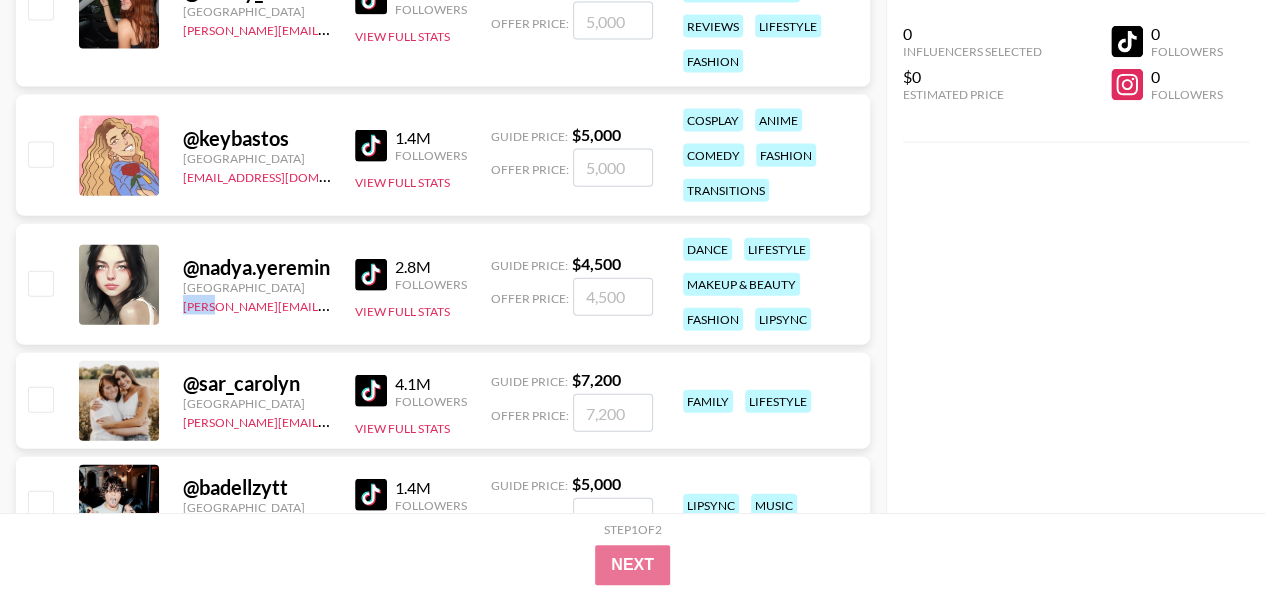 click on "@ nadya.yeremin United States ollie@grail-talent.com 2.8M Followers View Full Stats Guide Price: $ 4,500 Offer Price: dance lifestyle makeup & beauty fashion lipsync" at bounding box center (443, 284) 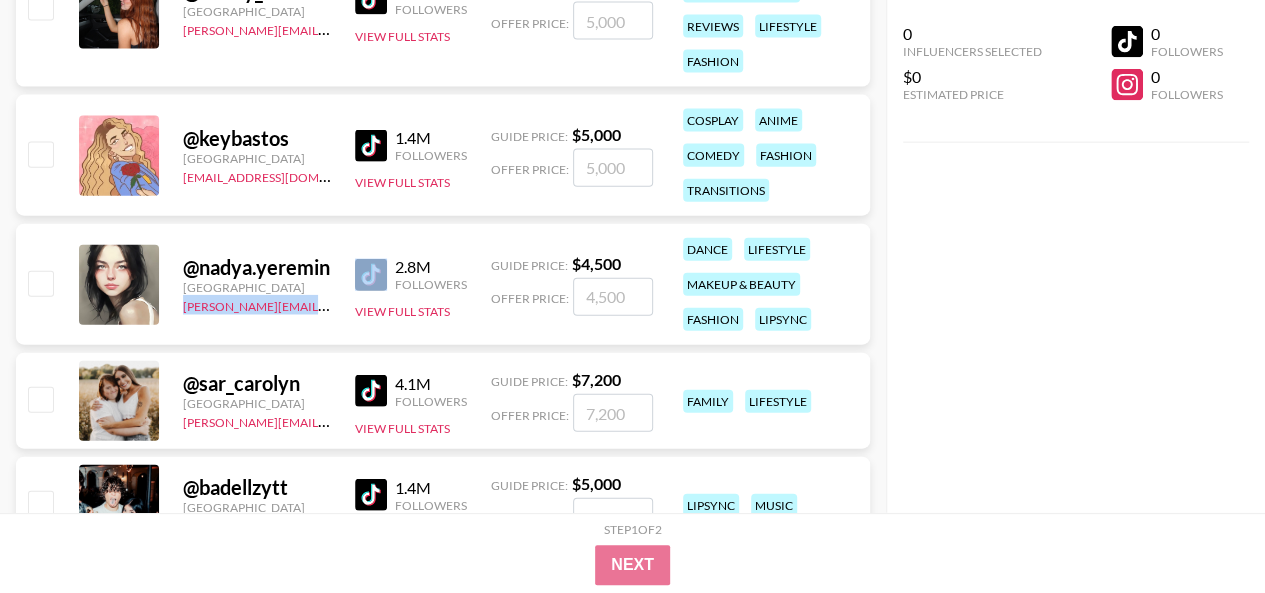click on "@ nadya.yeremin United States ollie@grail-talent.com 2.8M Followers View Full Stats Guide Price: $ 4,500 Offer Price: dance lifestyle makeup & beauty fashion lipsync" at bounding box center [443, 284] 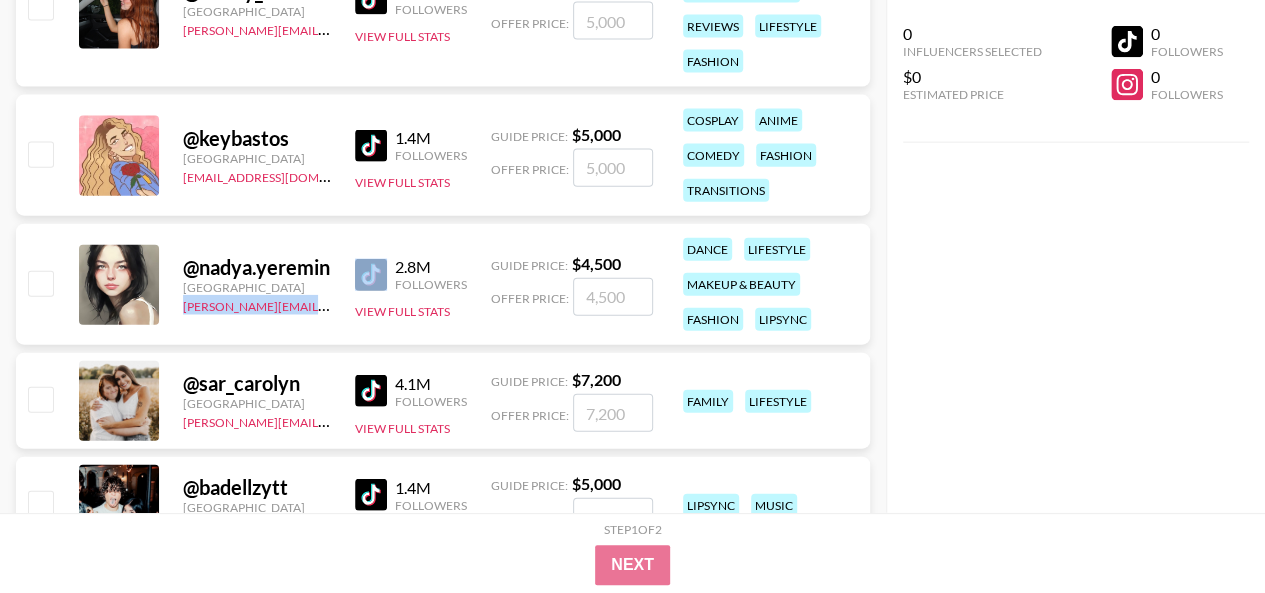 scroll, scrollTop: 6109, scrollLeft: 0, axis: vertical 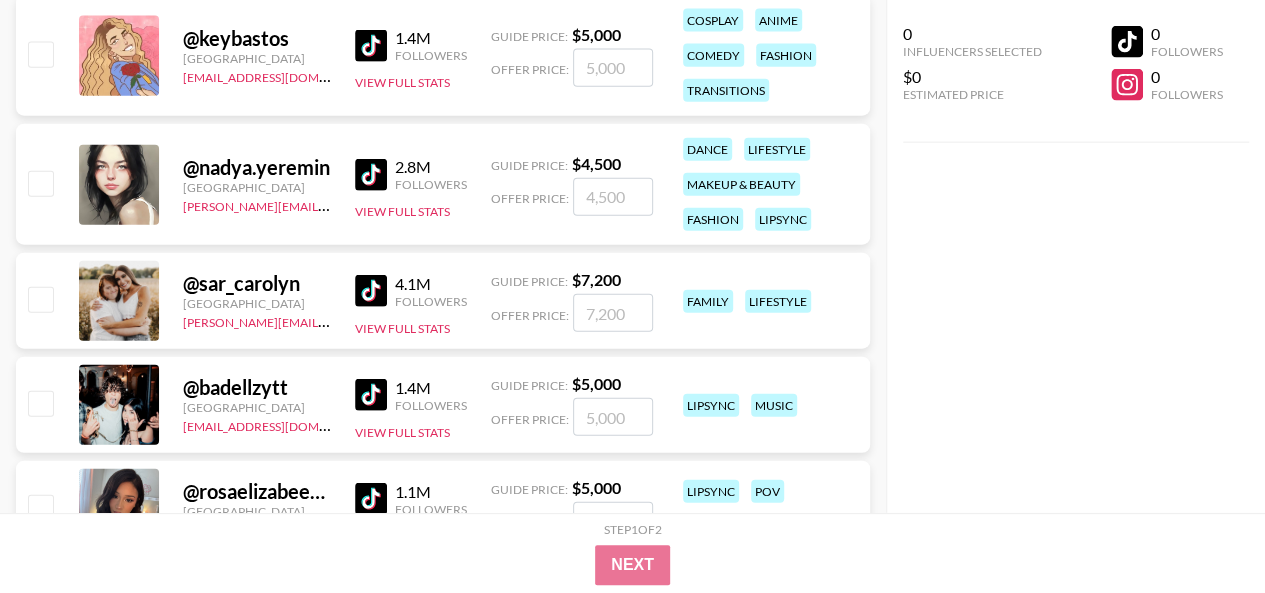click on "@ sar_carolyn" at bounding box center (257, 283) 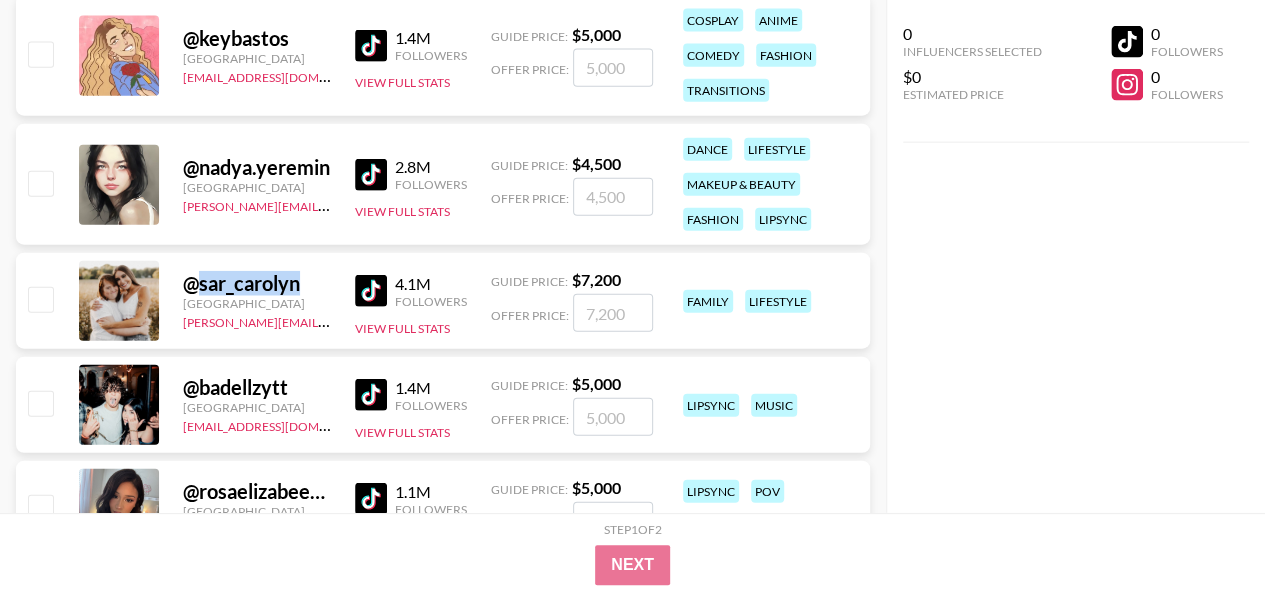 click on "@ sar_carolyn" at bounding box center (257, 283) 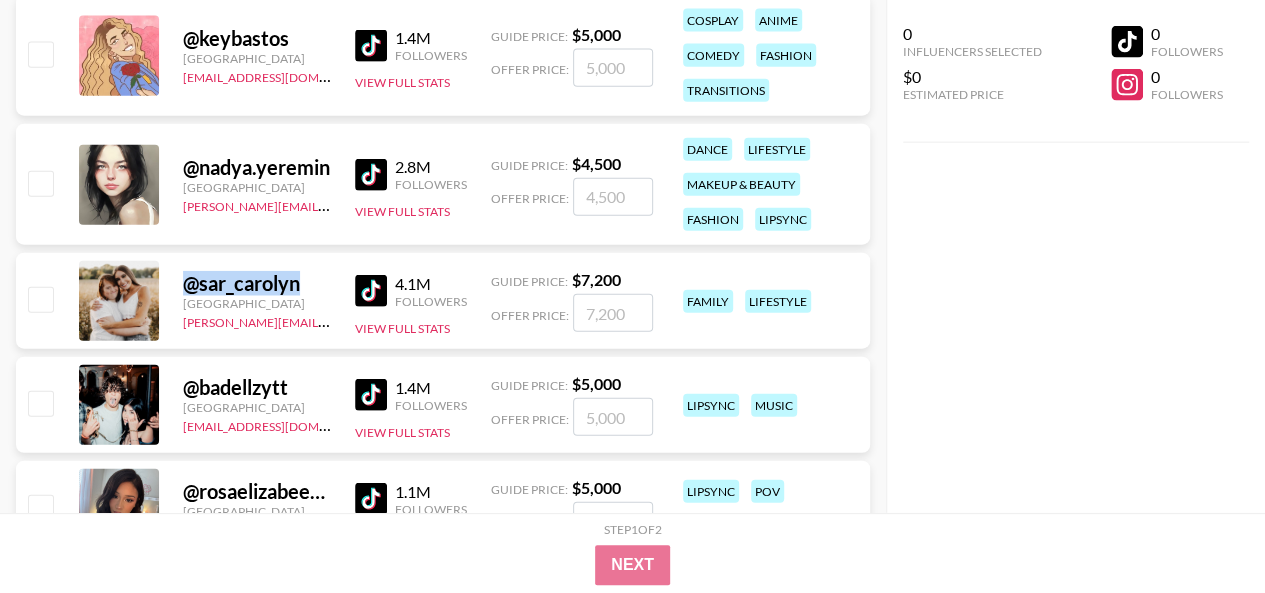 click on "@ sar_carolyn" at bounding box center (257, 283) 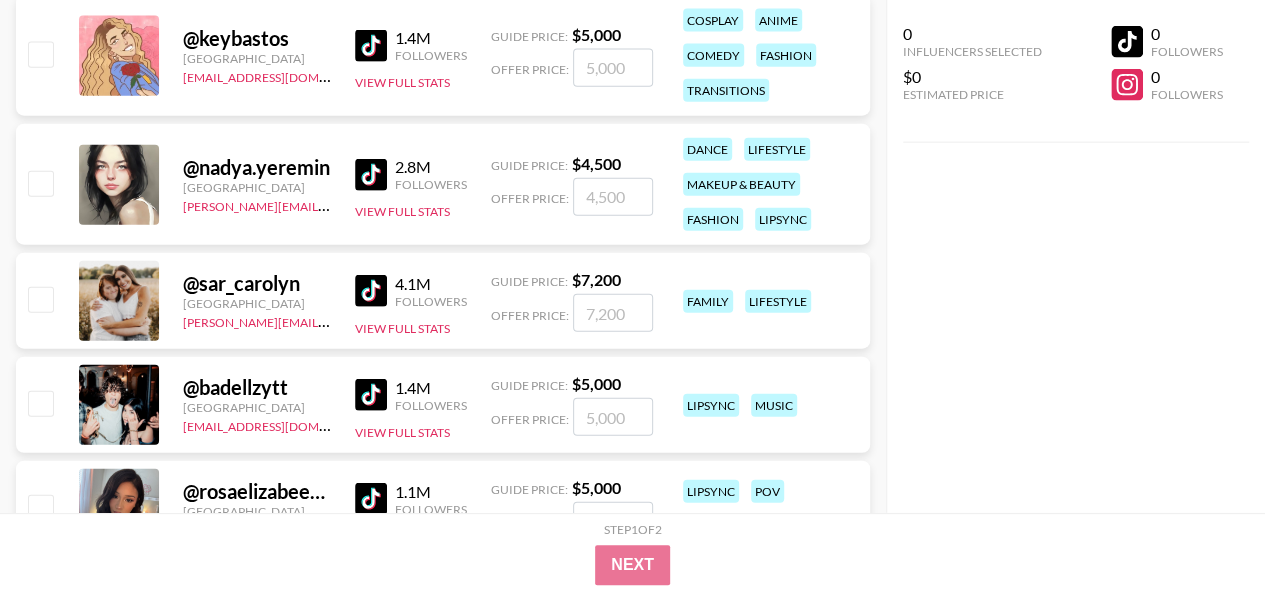 click on "@ sar_carolyn United States chris@grail-talent.com 4.1M Followers View Full Stats Guide Price: $ 7,200 Offer Price: family lifestyle" at bounding box center (443, 301) 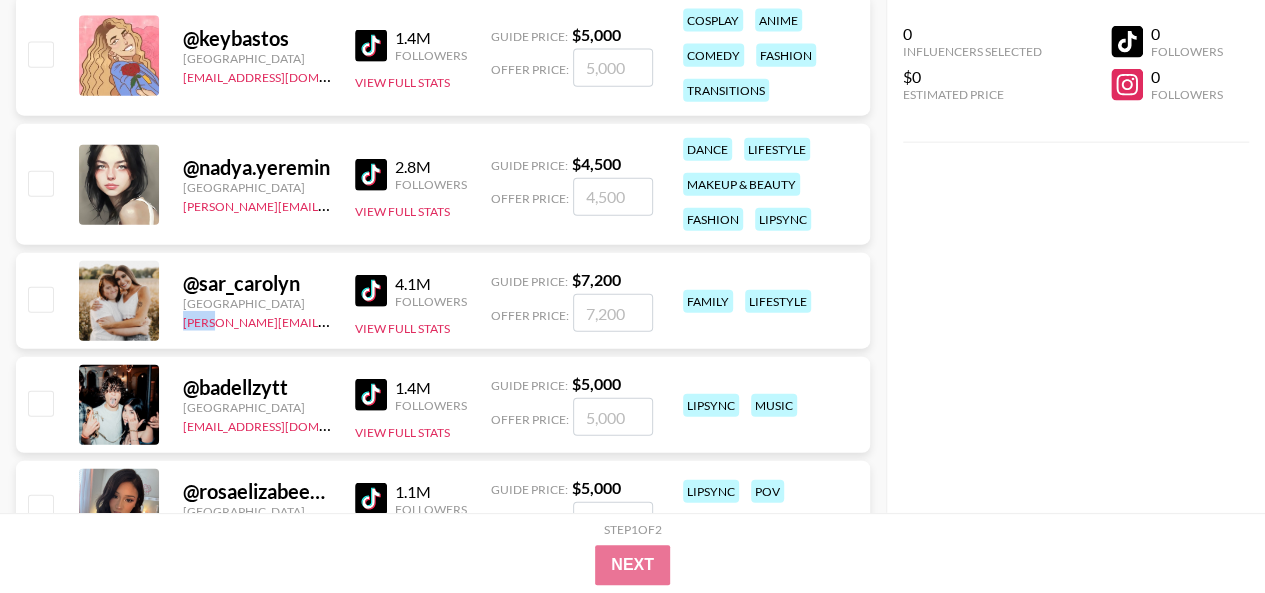 click on "@ sar_carolyn United States chris@grail-talent.com 4.1M Followers View Full Stats Guide Price: $ 7,200 Offer Price: family lifestyle" at bounding box center [443, 301] 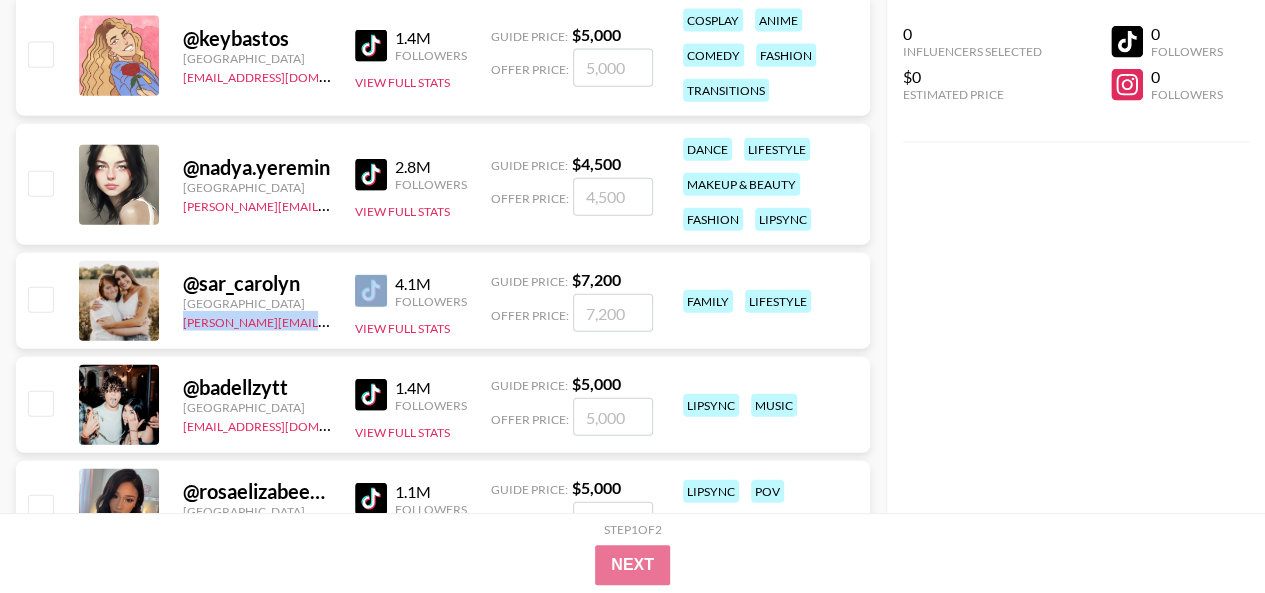 click on "@ sar_carolyn United States chris@grail-talent.com 4.1M Followers View Full Stats Guide Price: $ 7,200 Offer Price: family lifestyle" at bounding box center [443, 301] 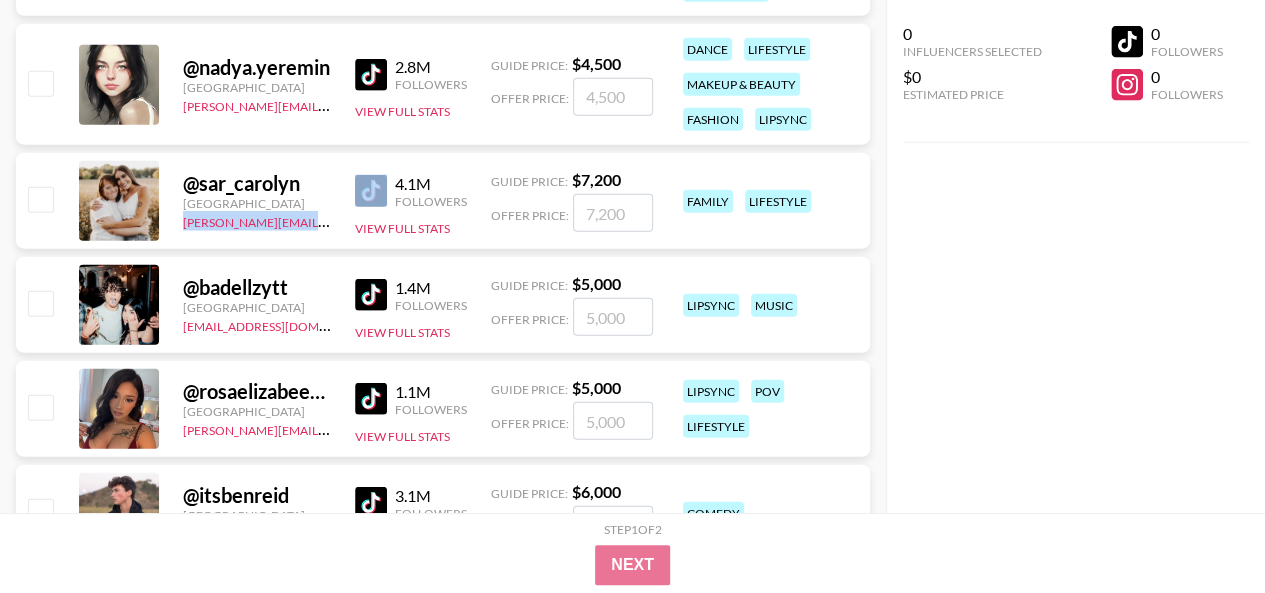 scroll, scrollTop: 6309, scrollLeft: 0, axis: vertical 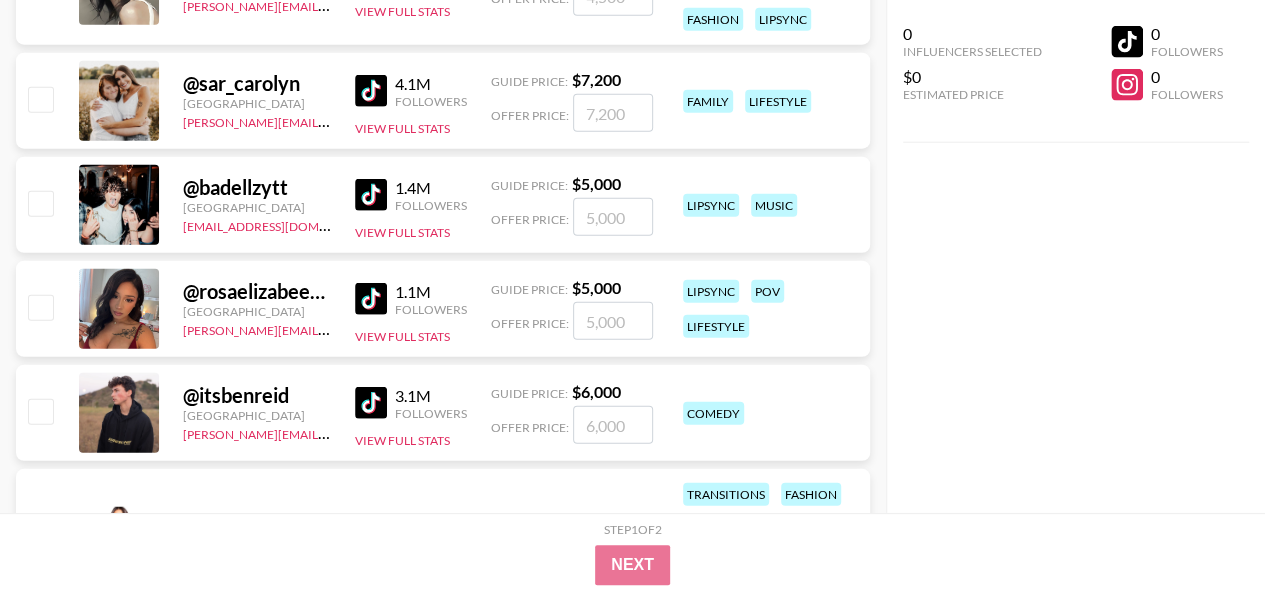 click on "@ badellzytt" at bounding box center [257, 187] 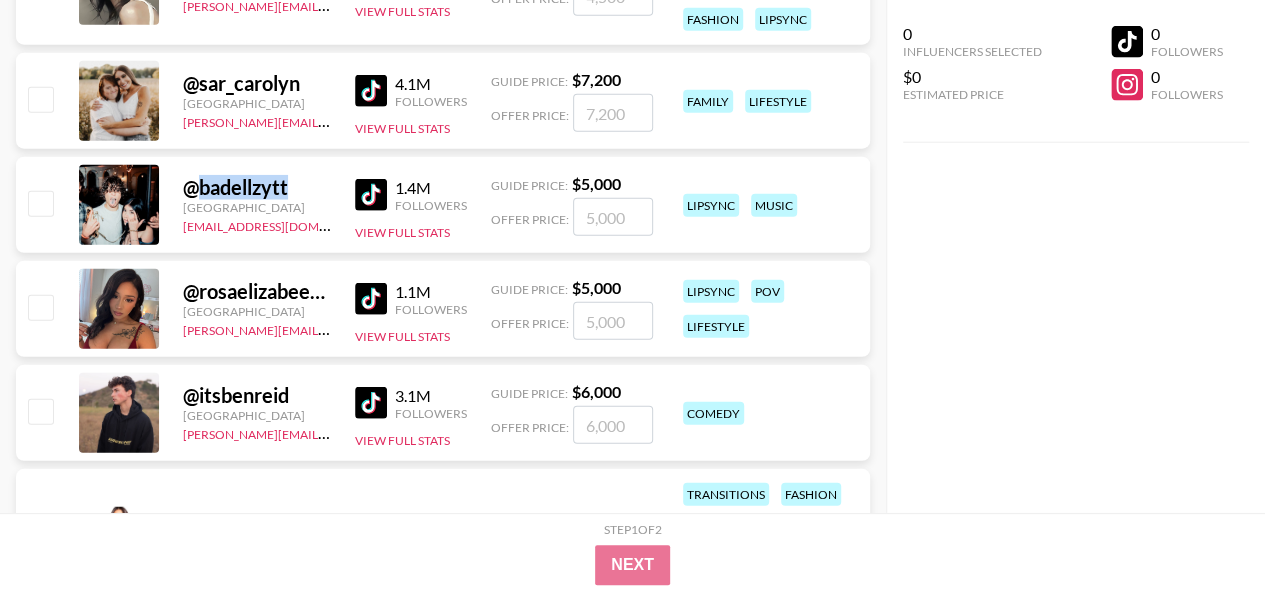 click on "@ badellzytt" at bounding box center (257, 187) 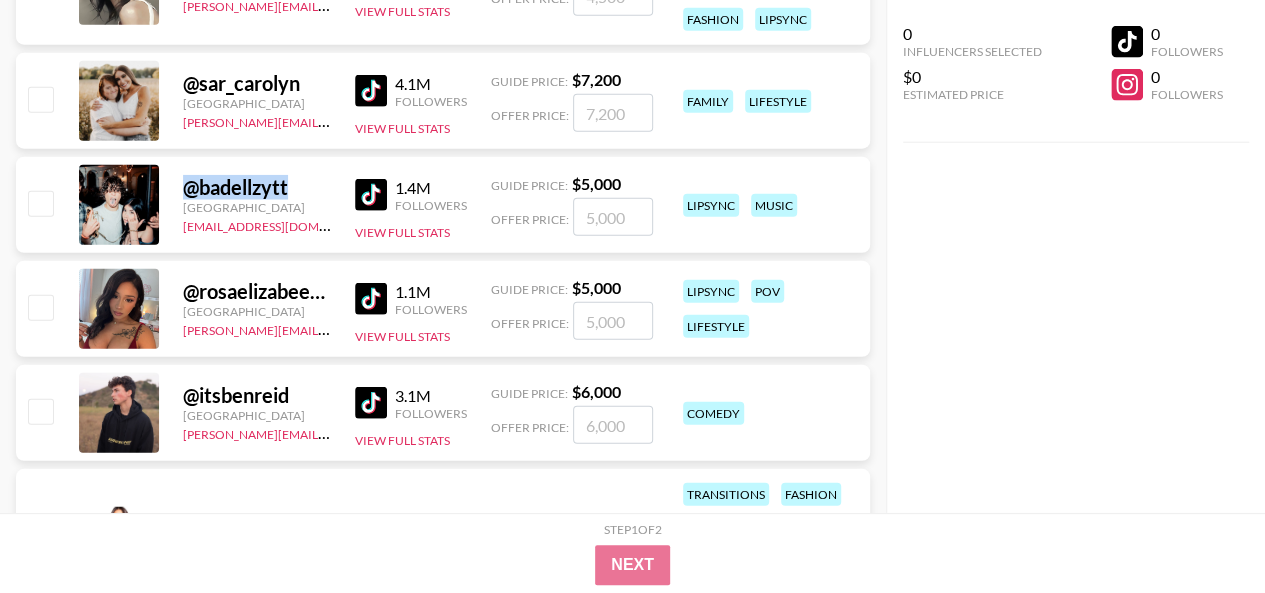 click on "@ badellzytt" at bounding box center [257, 187] 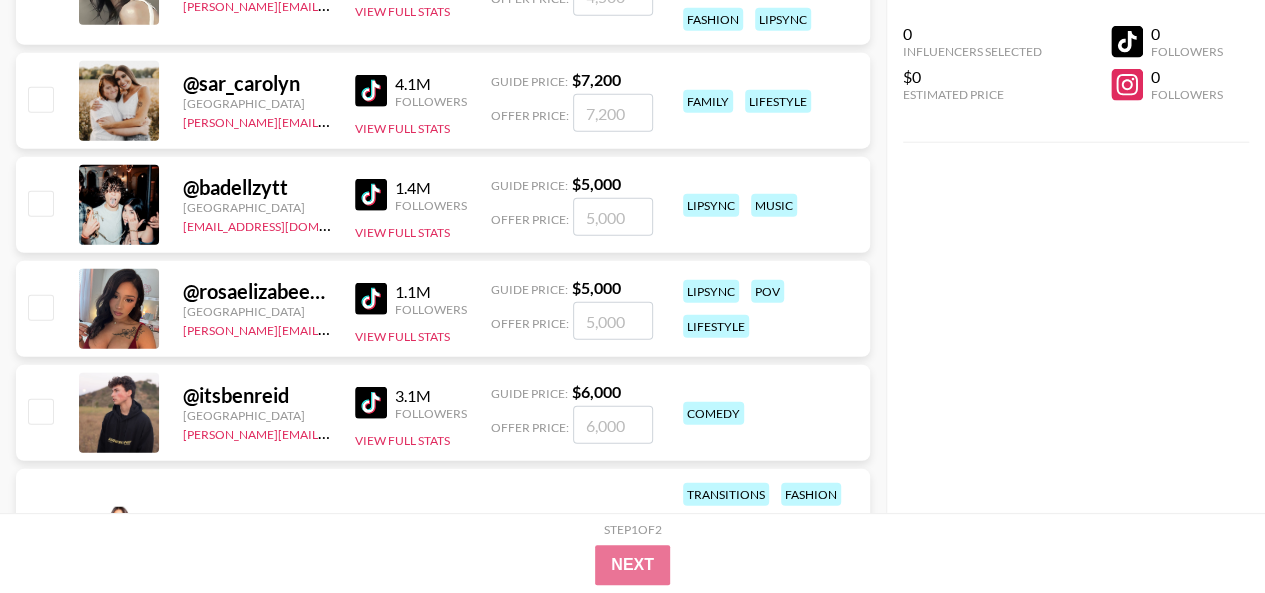 click on "@ badellzytt United States johnnybennett@grail-talent.com 1.4M Followers View Full Stats Guide Price: $ 5,000 Offer Price: lipsync music" at bounding box center [443, 205] 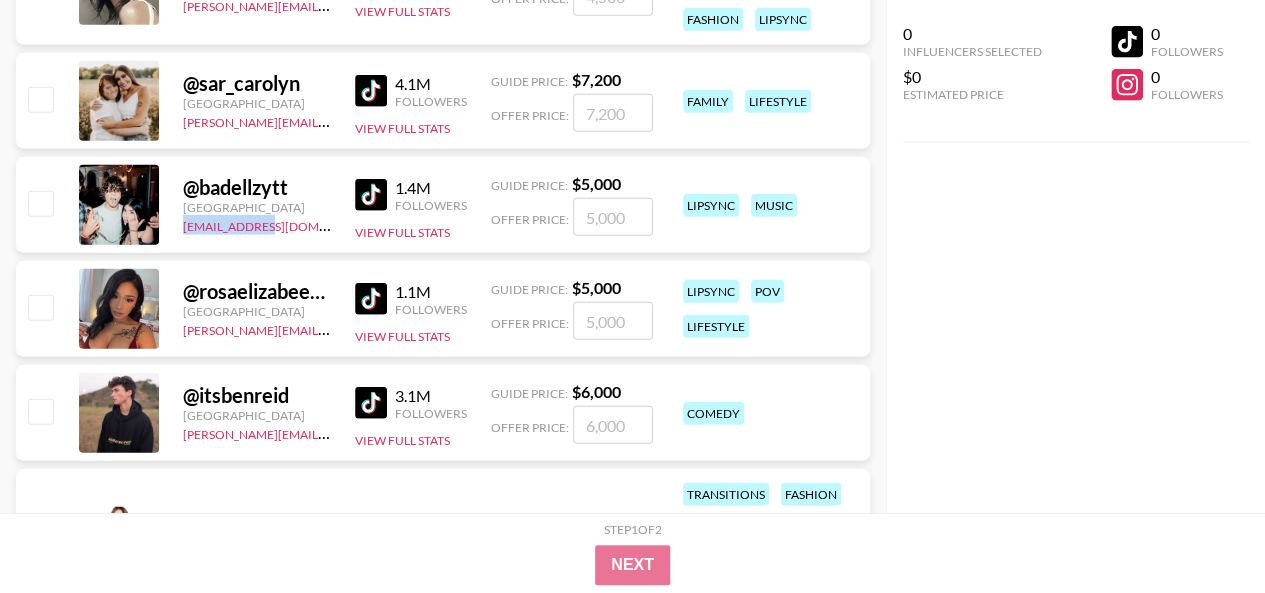 click on "@ badellzytt United States johnnybennett@grail-talent.com 1.4M Followers View Full Stats Guide Price: $ 5,000 Offer Price: lipsync music" at bounding box center [443, 205] 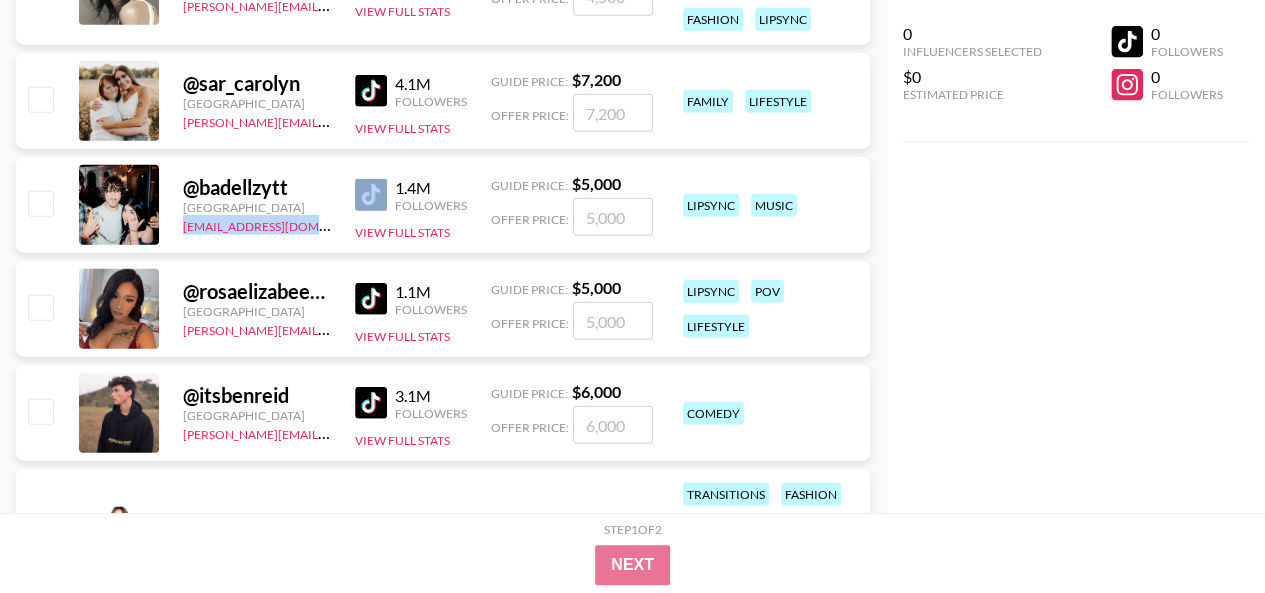 click on "@ badellzytt United States johnnybennett@grail-talent.com 1.4M Followers View Full Stats Guide Price: $ 5,000 Offer Price: lipsync music" at bounding box center [443, 205] 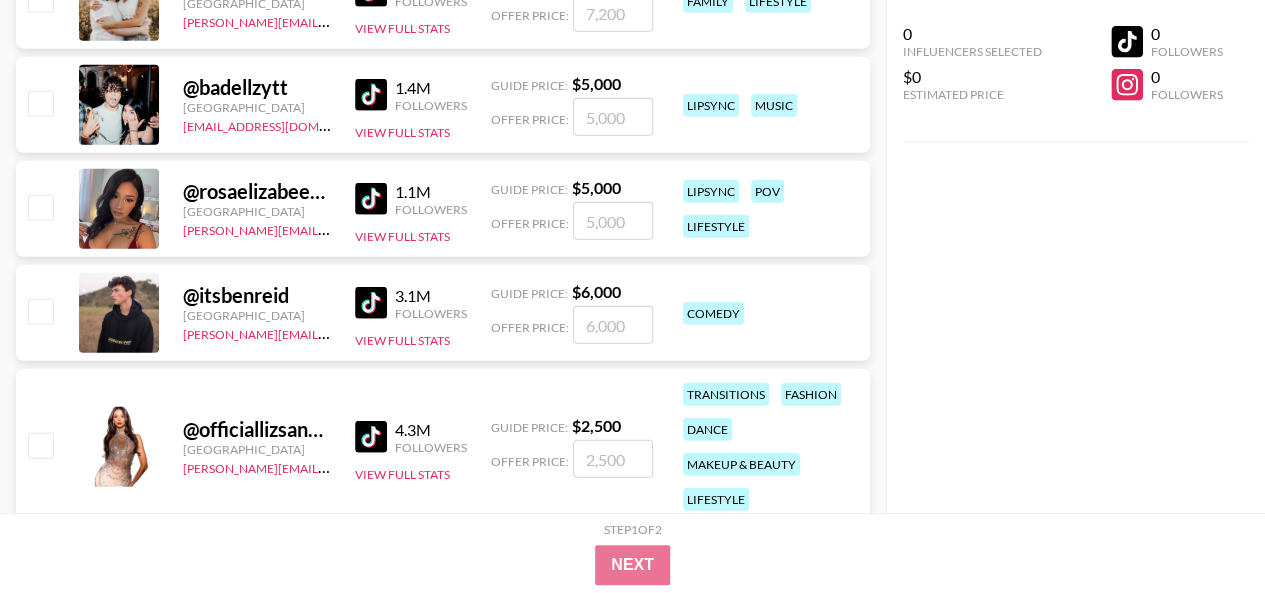 click on "@ rosaelizabeeeth" at bounding box center (257, 191) 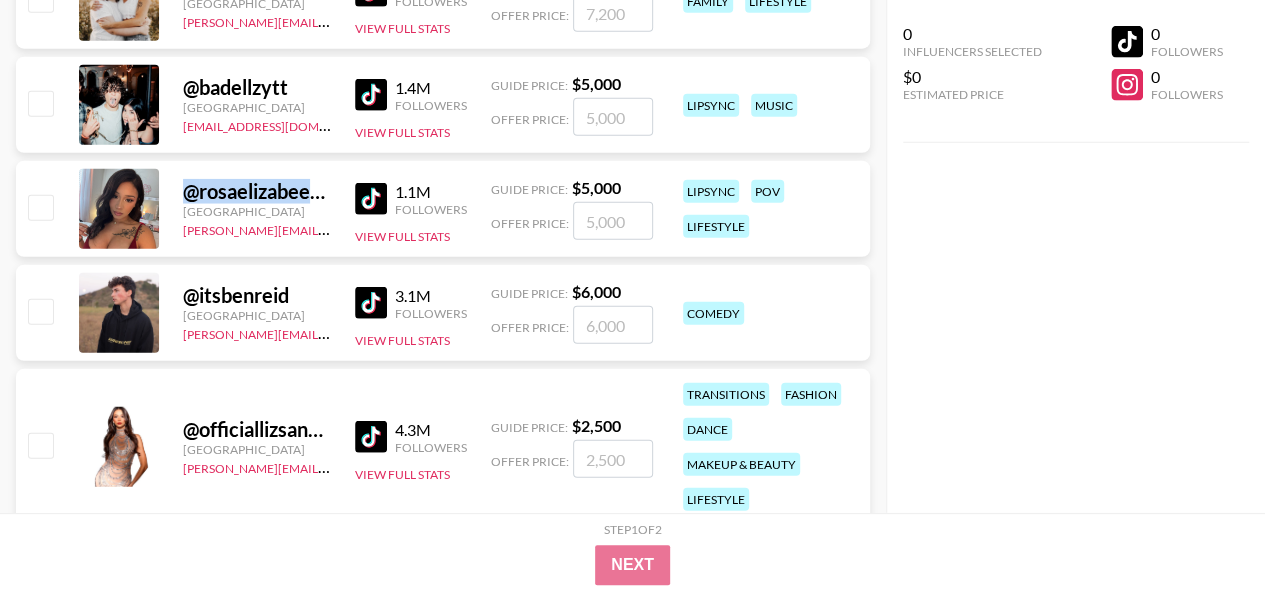 click on "@ rosaelizabeeeth" at bounding box center (257, 191) 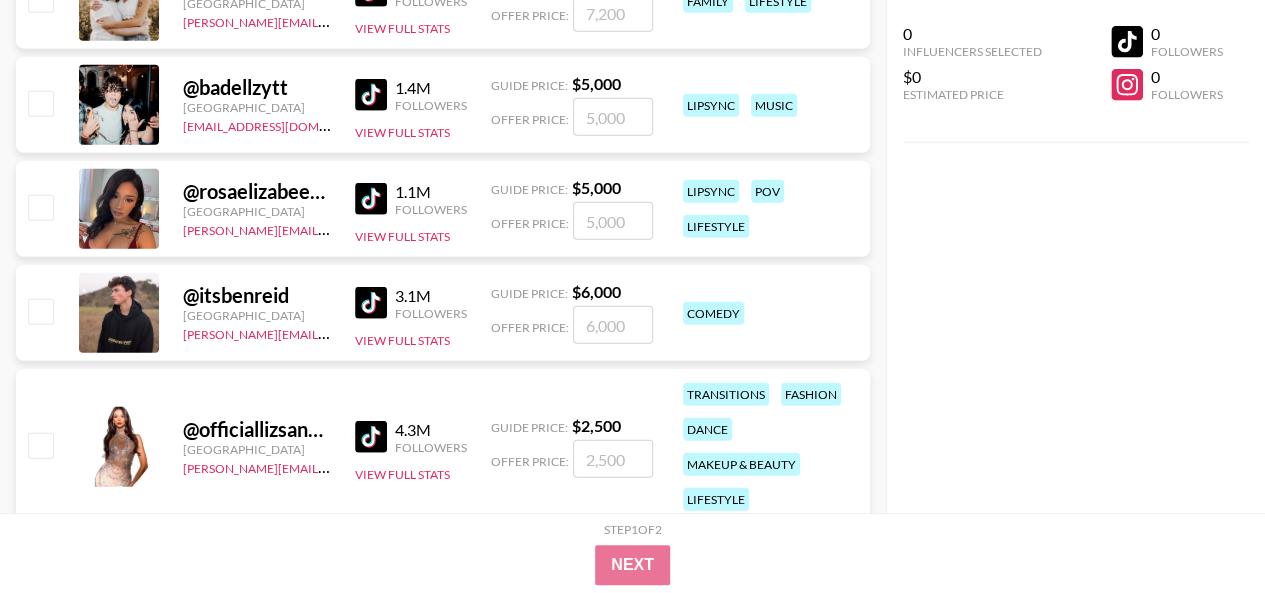 click on "@ rosaelizabeeeth United States raffa@grail-talent.com 1.1M Followers View Full Stats Guide Price: $ 5,000 Offer Price: lipsync pov lifestyle" at bounding box center (443, 209) 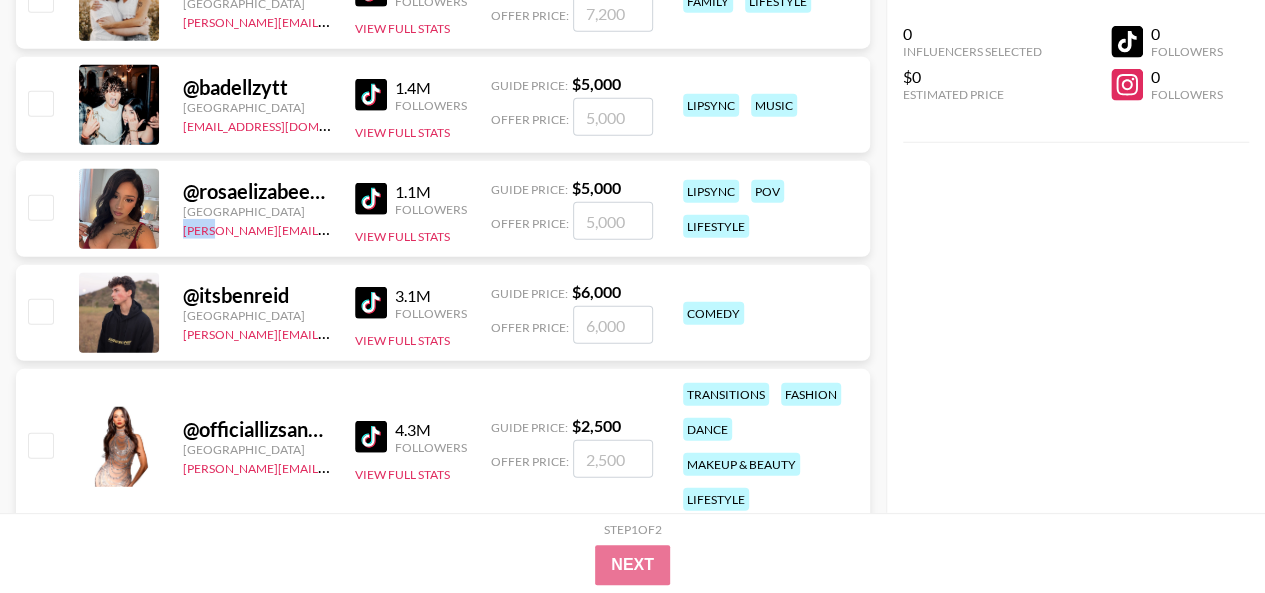 click on "@ rosaelizabeeeth United States raffa@grail-talent.com 1.1M Followers View Full Stats Guide Price: $ 5,000 Offer Price: lipsync pov lifestyle" at bounding box center [443, 209] 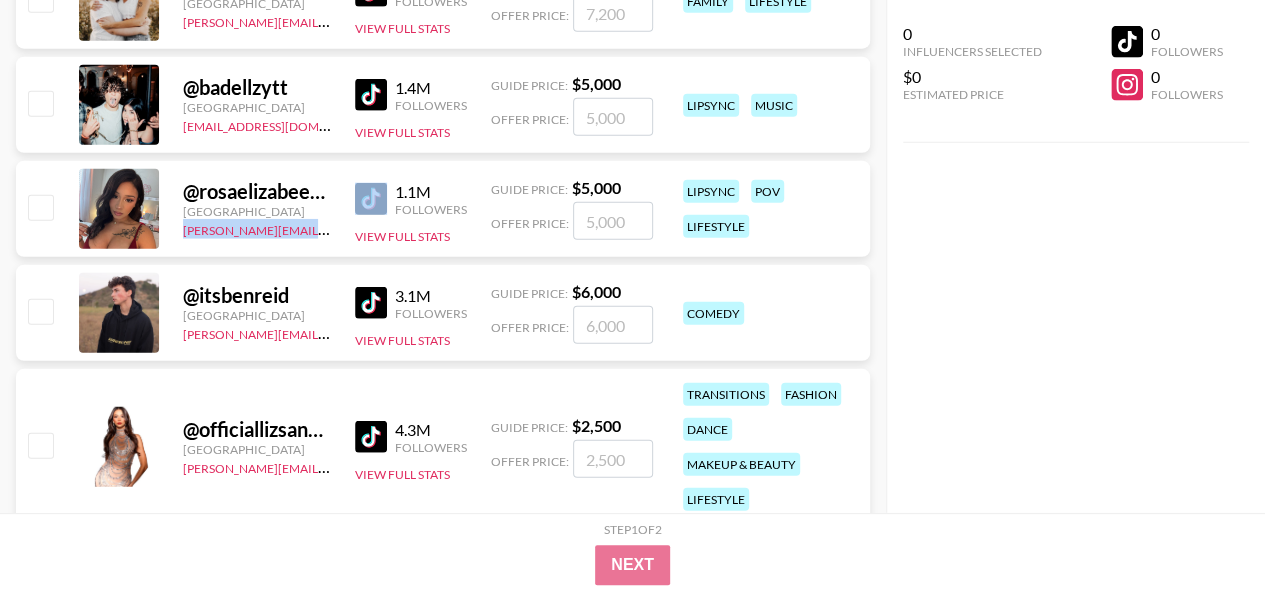 click on "@ rosaelizabeeeth United States raffa@grail-talent.com 1.1M Followers View Full Stats Guide Price: $ 5,000 Offer Price: lipsync pov lifestyle" at bounding box center (443, 209) 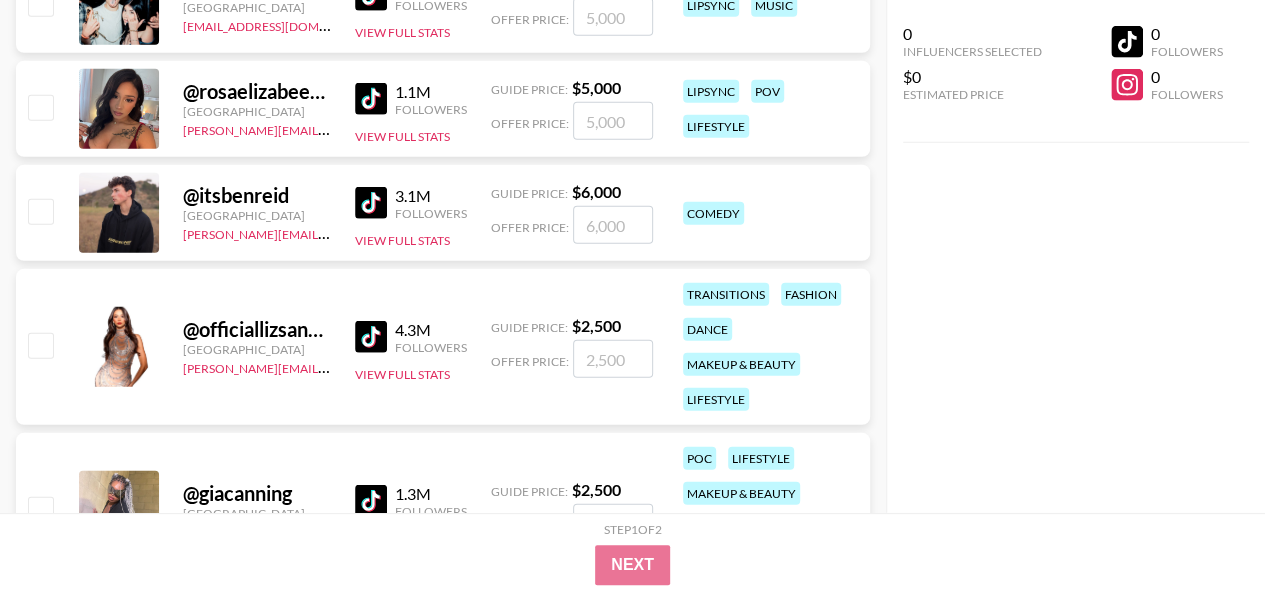 click on "@ itsbenreid" at bounding box center (257, 195) 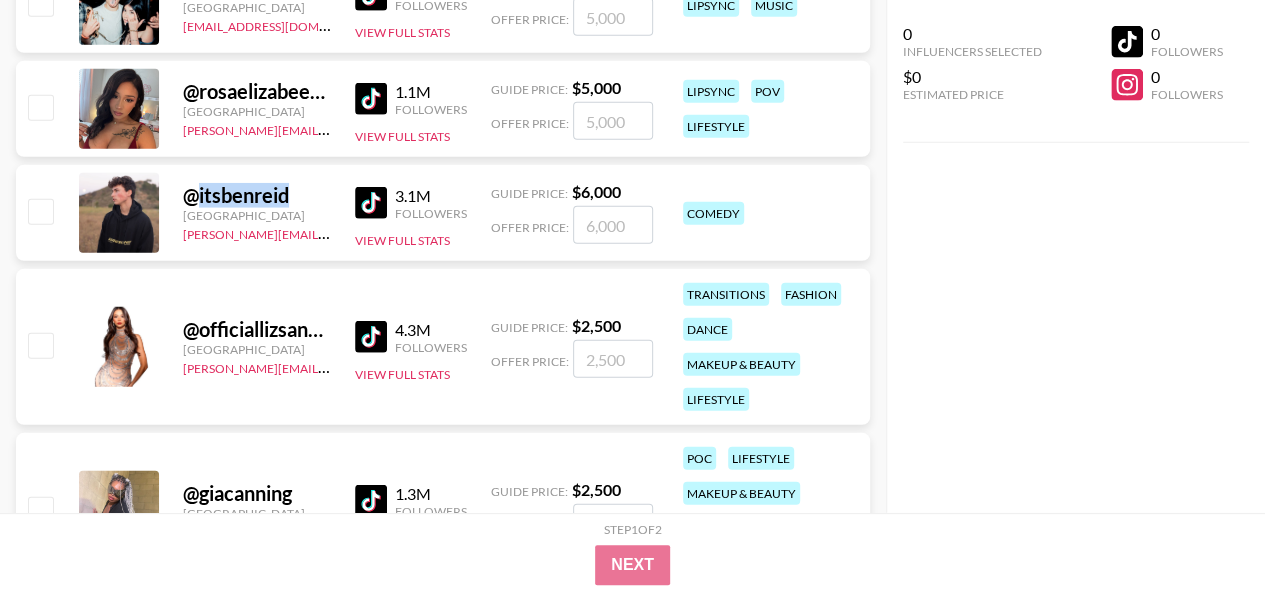 click on "@ itsbenreid" at bounding box center (257, 195) 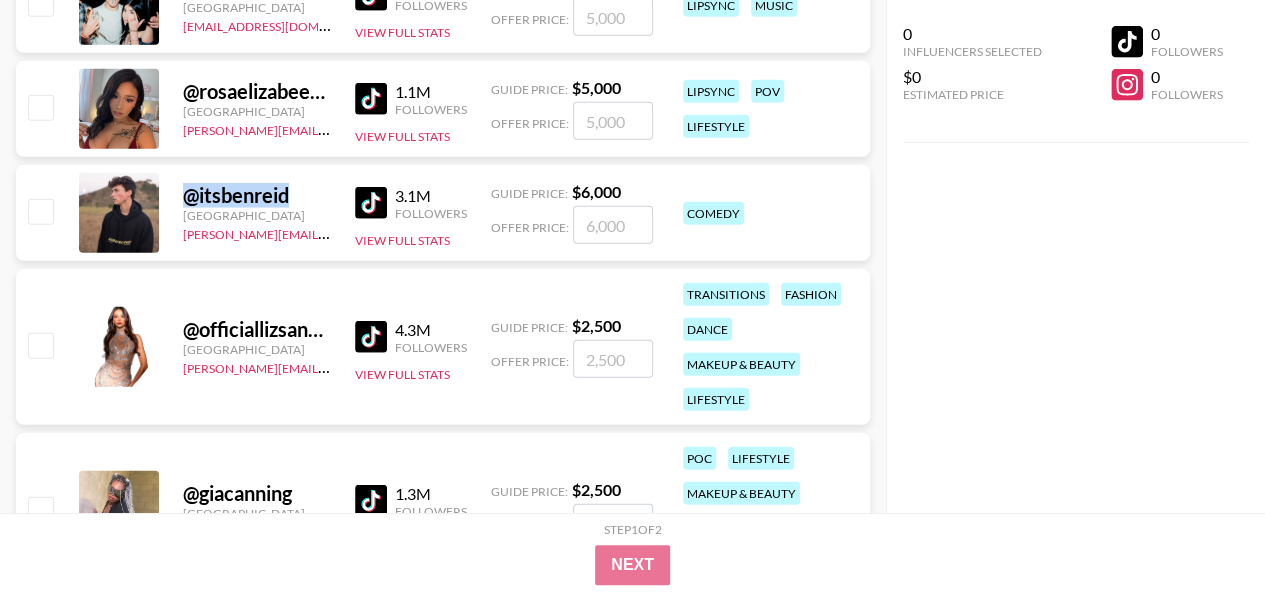 click on "@ itsbenreid" at bounding box center [257, 195] 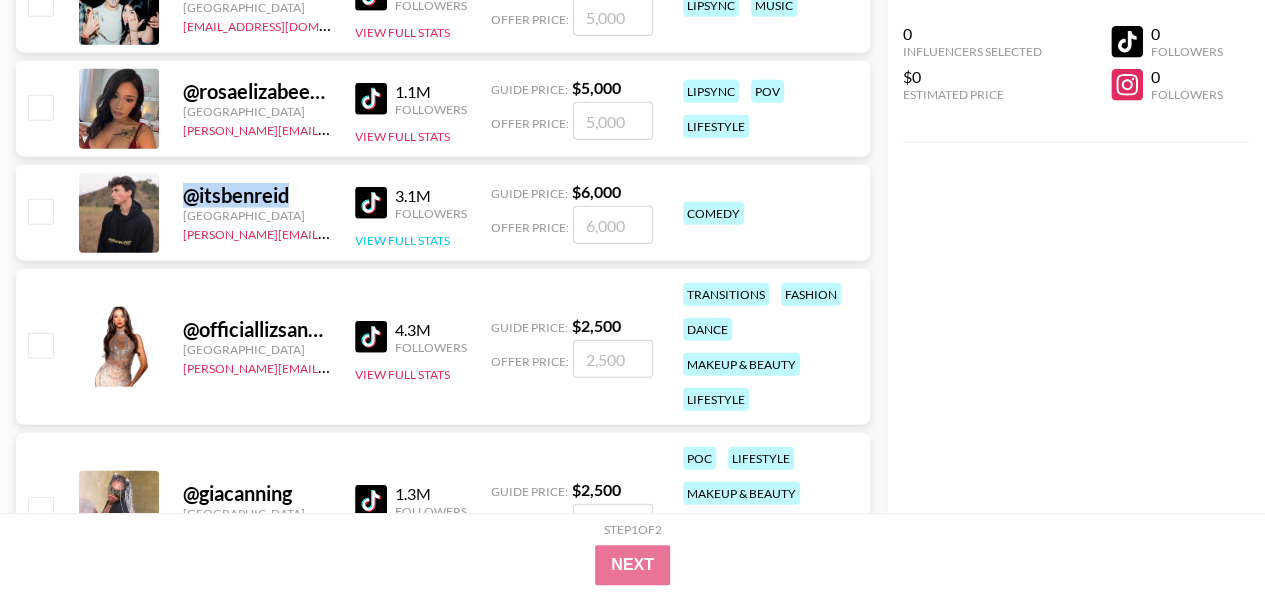 scroll, scrollTop: 6609, scrollLeft: 0, axis: vertical 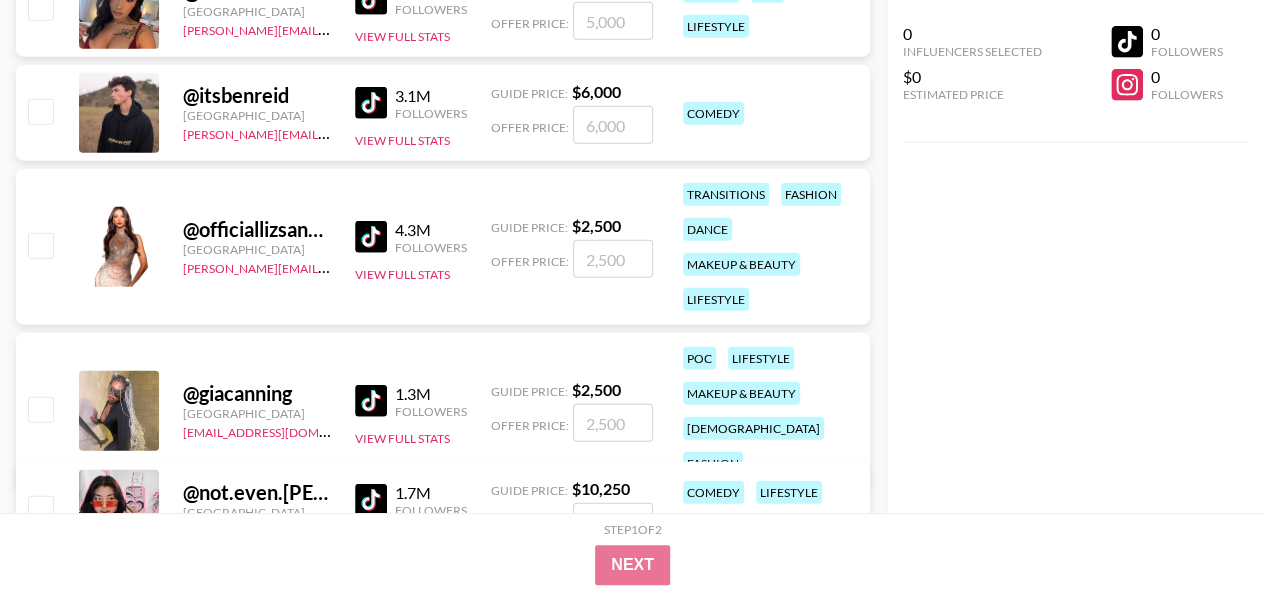 click on "@ itsbenreid United States laura_clark@grail-talent.com 3.1M Followers View Full Stats Guide Price: $ 6,000 Offer Price: comedy" at bounding box center [443, 113] 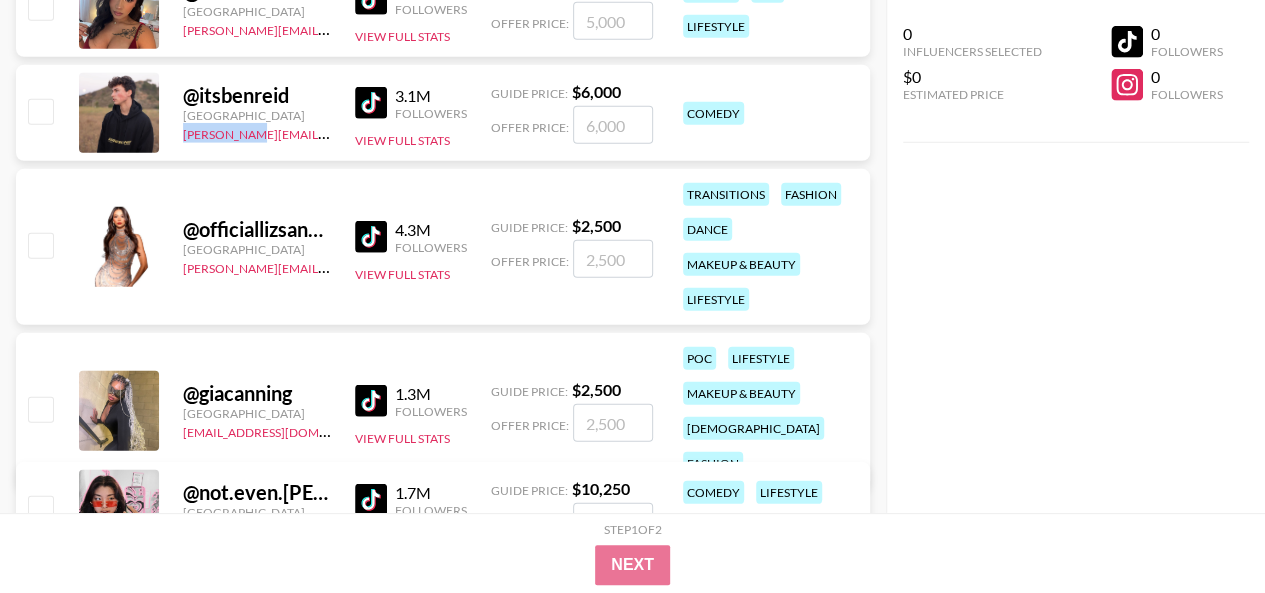 click on "@ itsbenreid United States laura_clark@grail-talent.com 3.1M Followers View Full Stats Guide Price: $ 6,000 Offer Price: comedy" at bounding box center (443, 113) 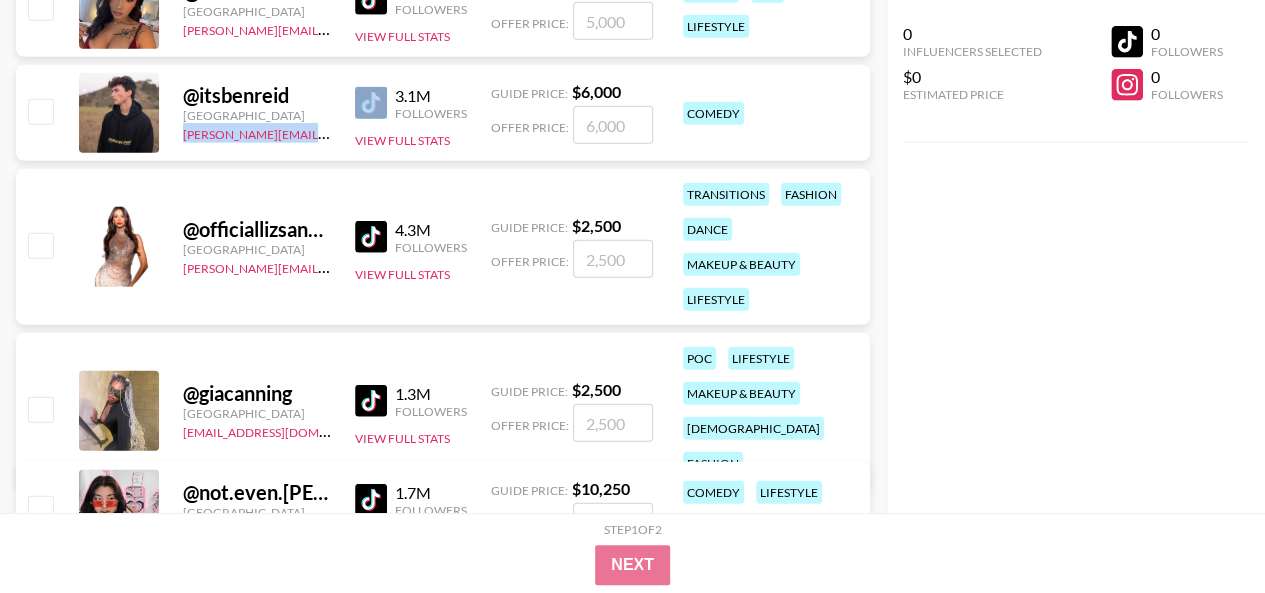 click on "@ itsbenreid United States laura_clark@grail-talent.com 3.1M Followers View Full Stats Guide Price: $ 6,000 Offer Price: comedy" at bounding box center (443, 113) 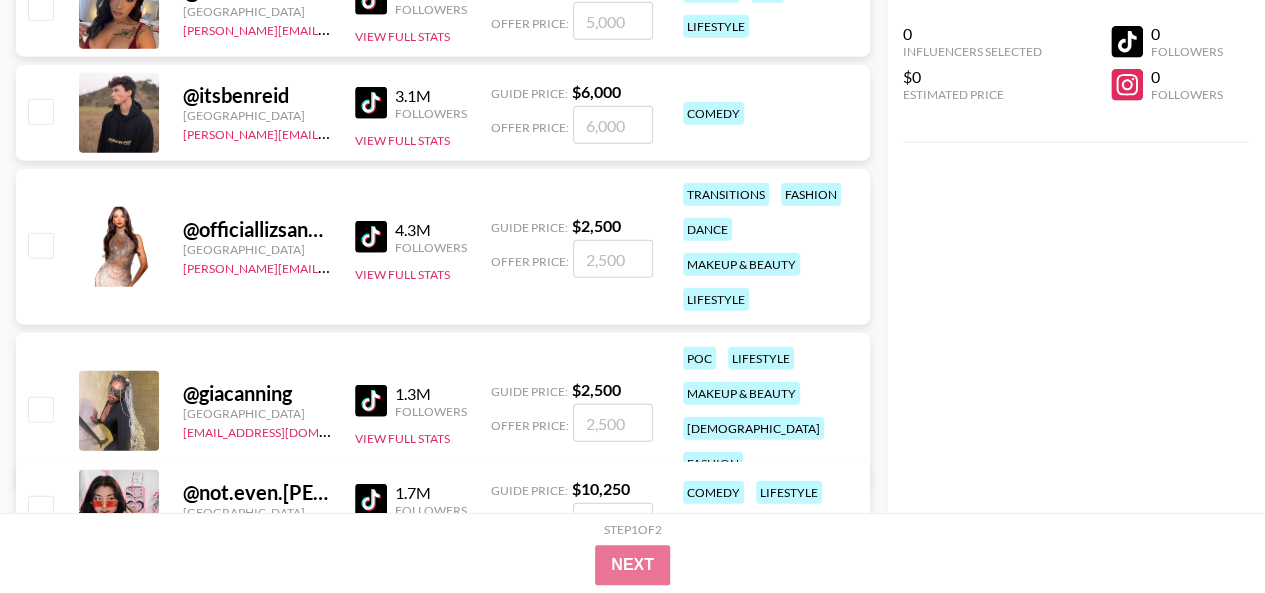 click on "@ officiallizsanchez" at bounding box center [257, 229] 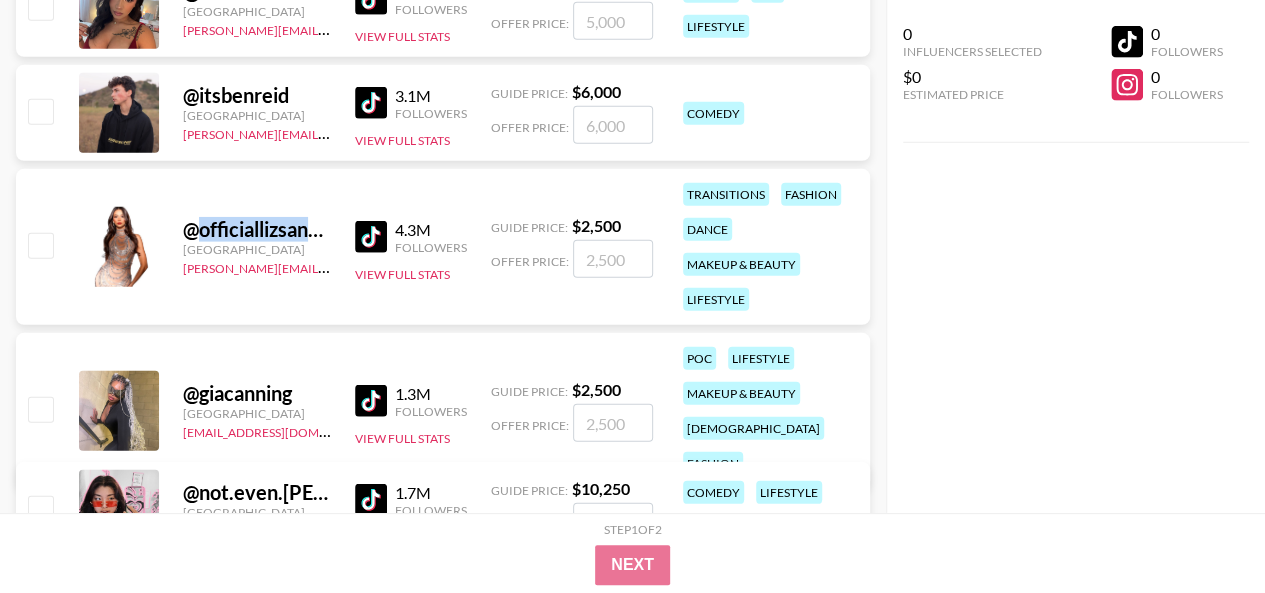 click on "@ officiallizsanchez" at bounding box center (257, 229) 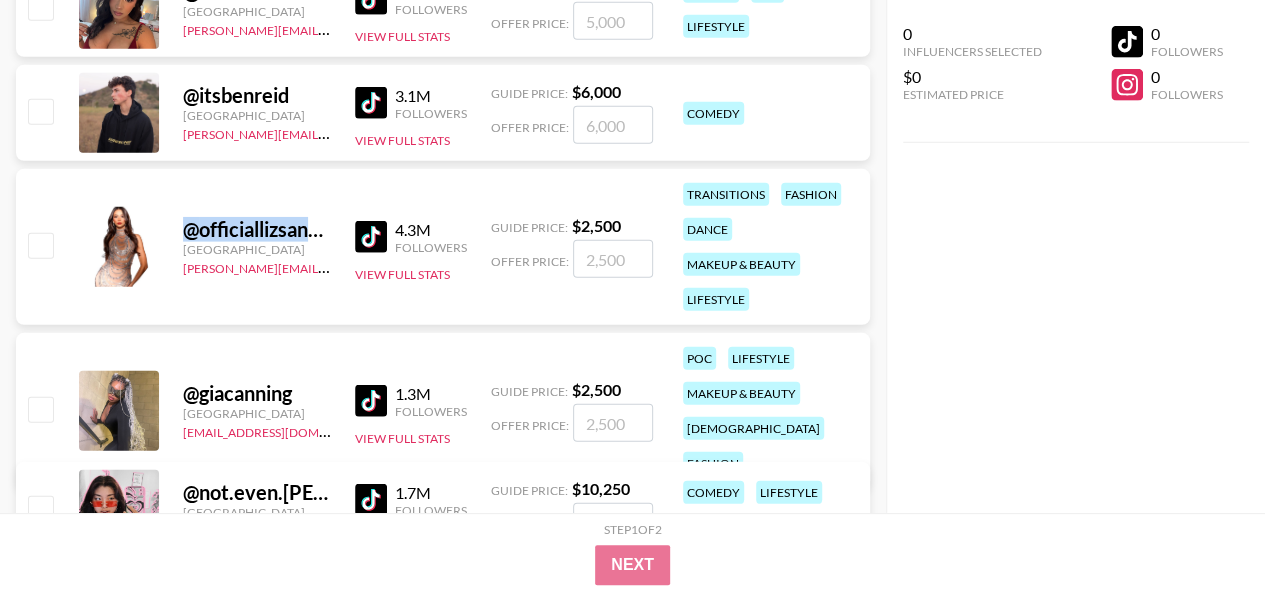 click on "@ officiallizsanchez" at bounding box center (257, 229) 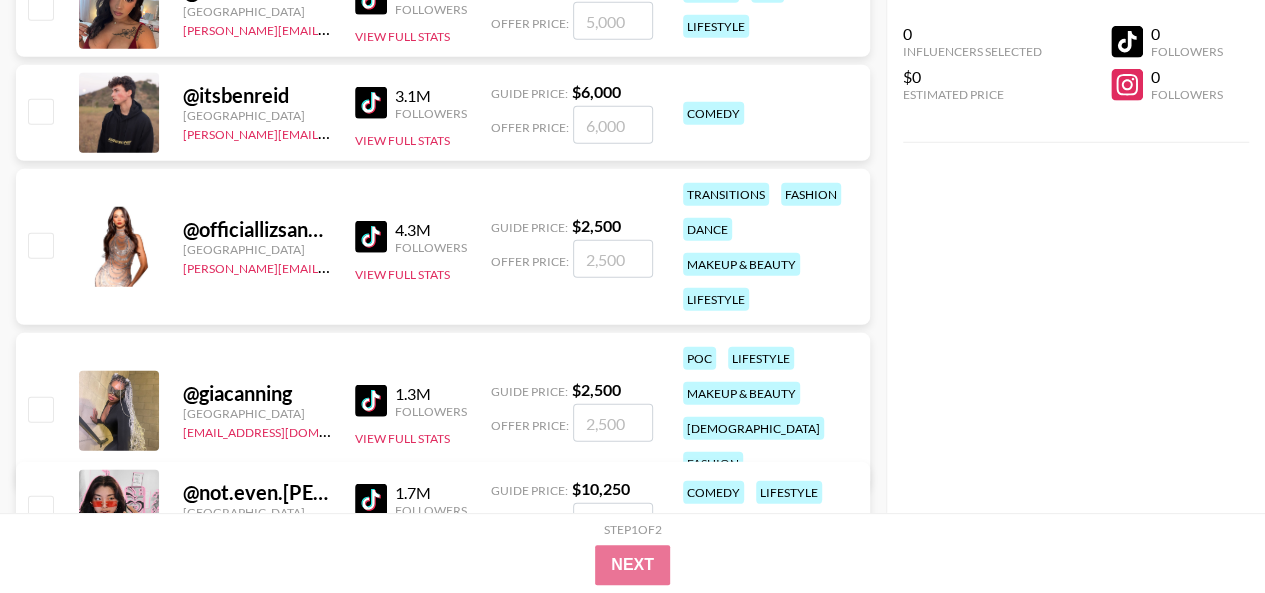 click on "@ officiallizsanchez United States ian@grail-talent.com 4.3M Followers View Full Stats Guide Price: $ 2,500 Offer Price: transitions fashion dance makeup & beauty lifestyle" at bounding box center [443, 247] 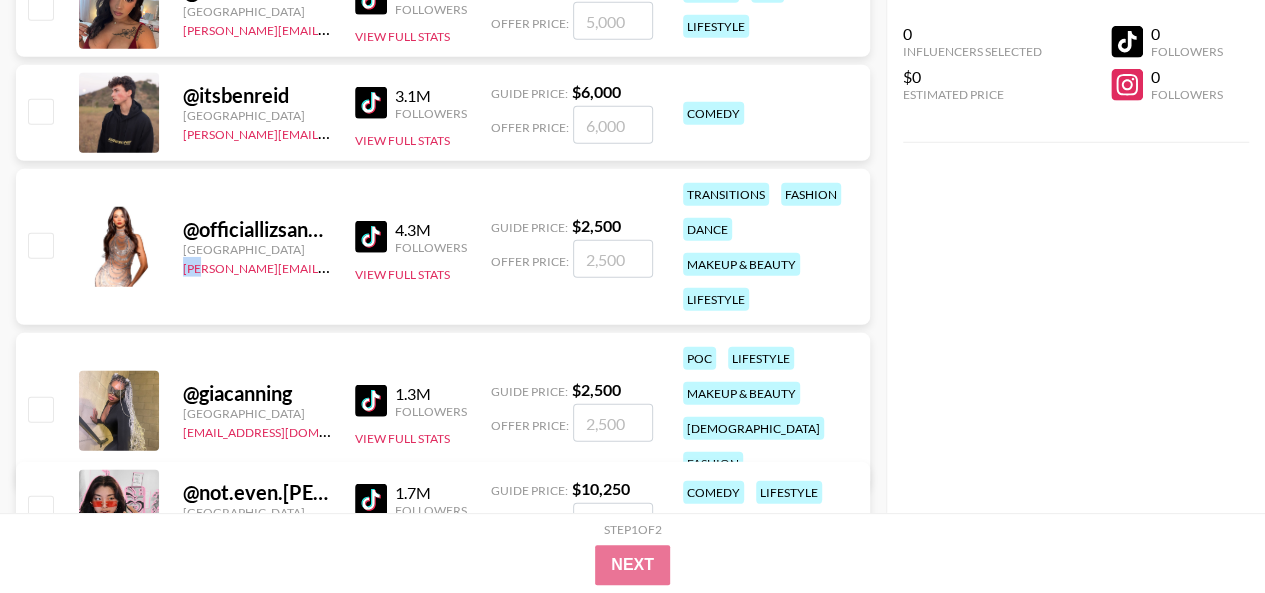 click on "@ officiallizsanchez United States ian@grail-talent.com 4.3M Followers View Full Stats Guide Price: $ 2,500 Offer Price: transitions fashion dance makeup & beauty lifestyle" at bounding box center [443, 247] 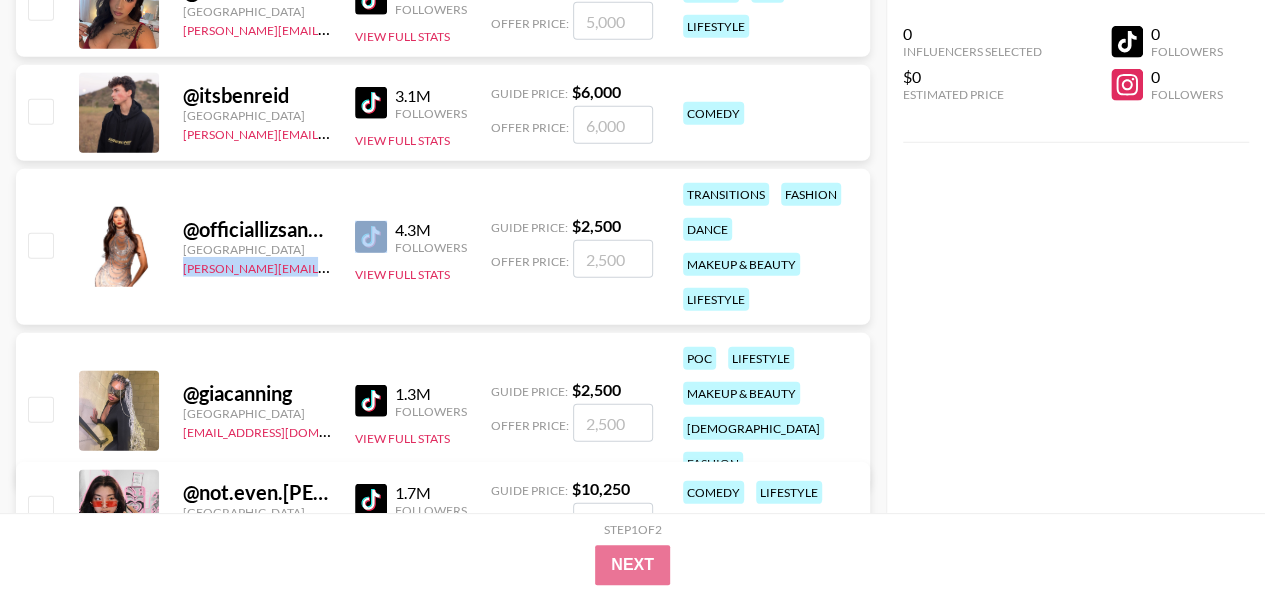 click on "@ officiallizsanchez United States ian@grail-talent.com 4.3M Followers View Full Stats Guide Price: $ 2,500 Offer Price: transitions fashion dance makeup & beauty lifestyle" at bounding box center (443, 247) 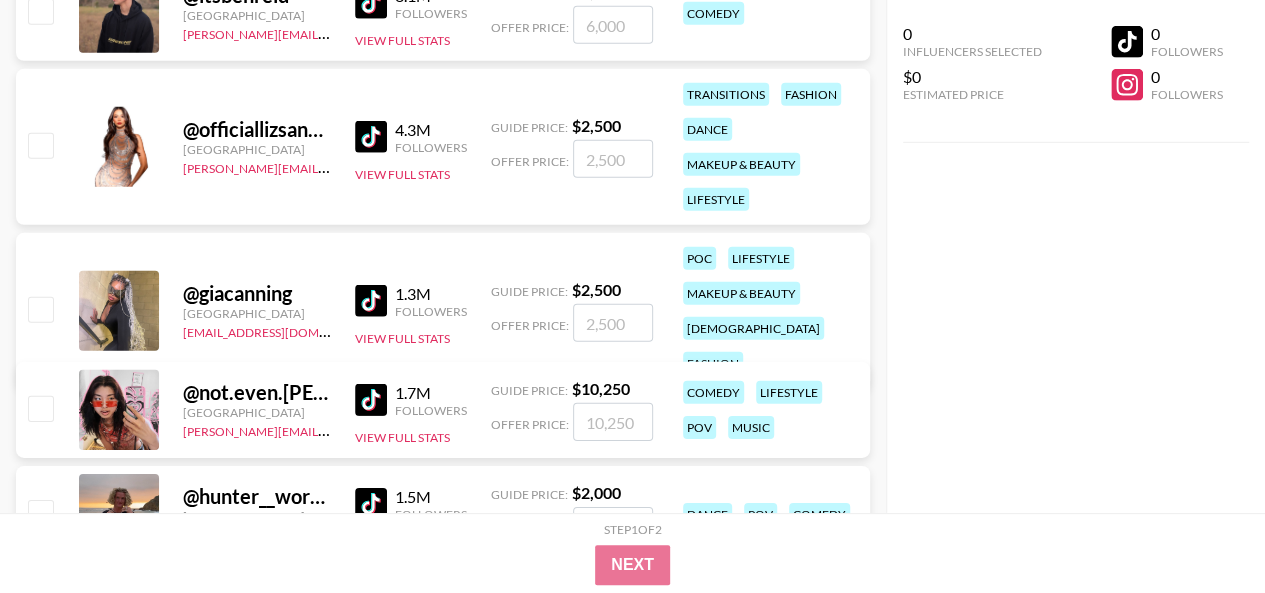 click on "[GEOGRAPHIC_DATA]" at bounding box center (257, 313) 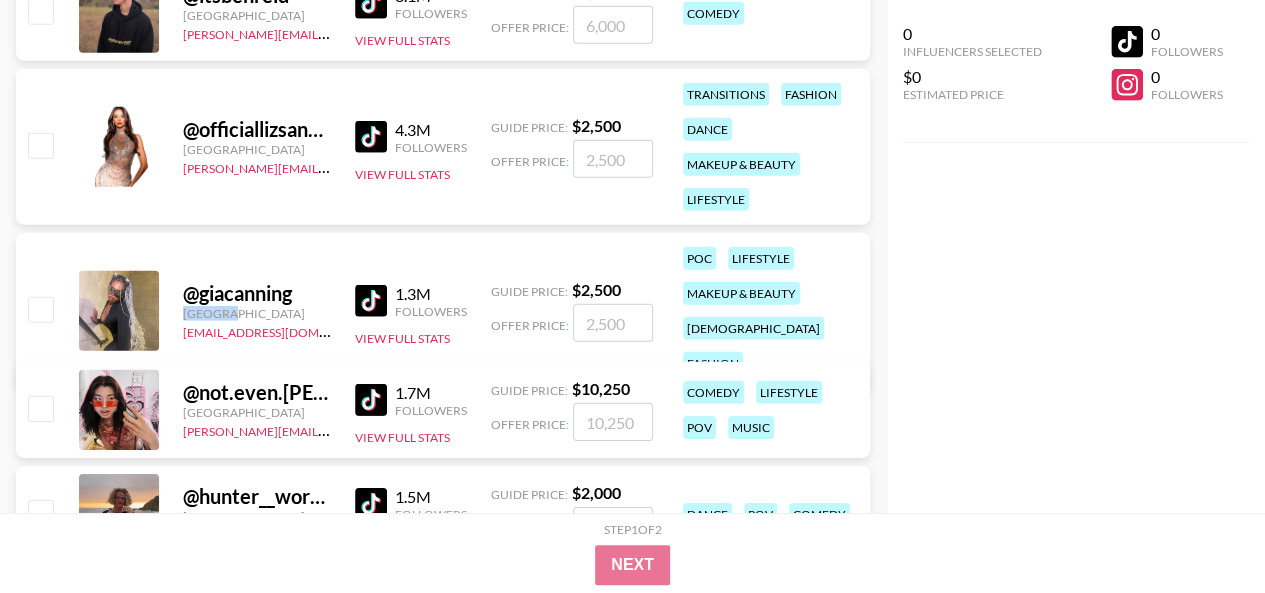 click on "[GEOGRAPHIC_DATA]" at bounding box center [257, 313] 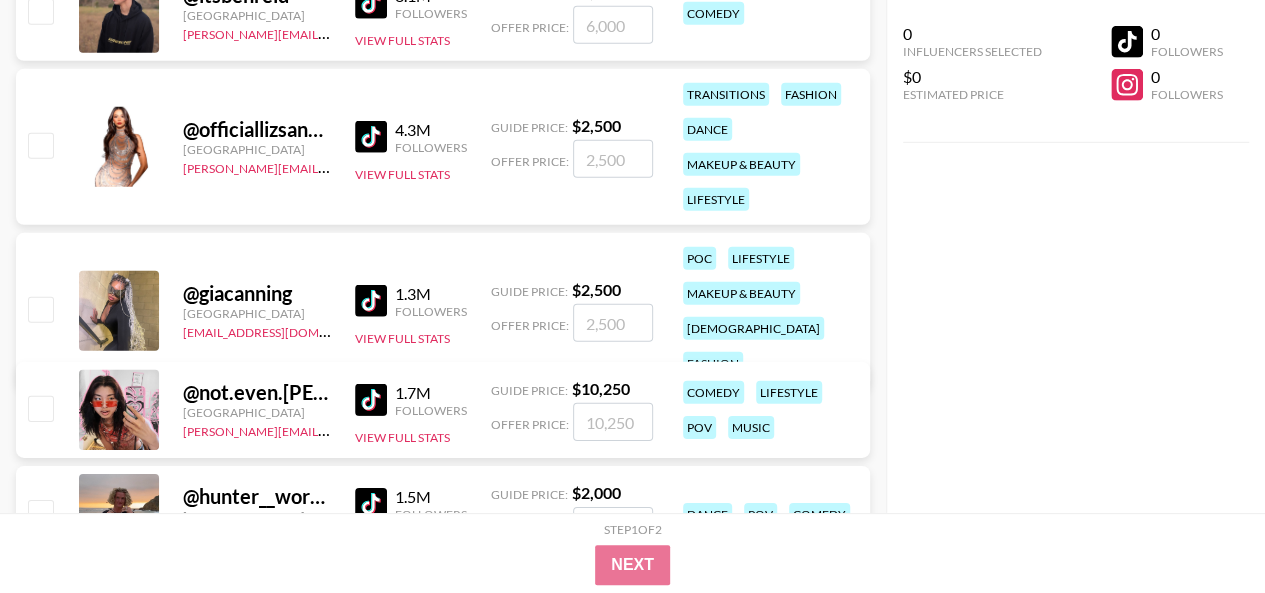 click on "@ giacanning" at bounding box center [257, 293] 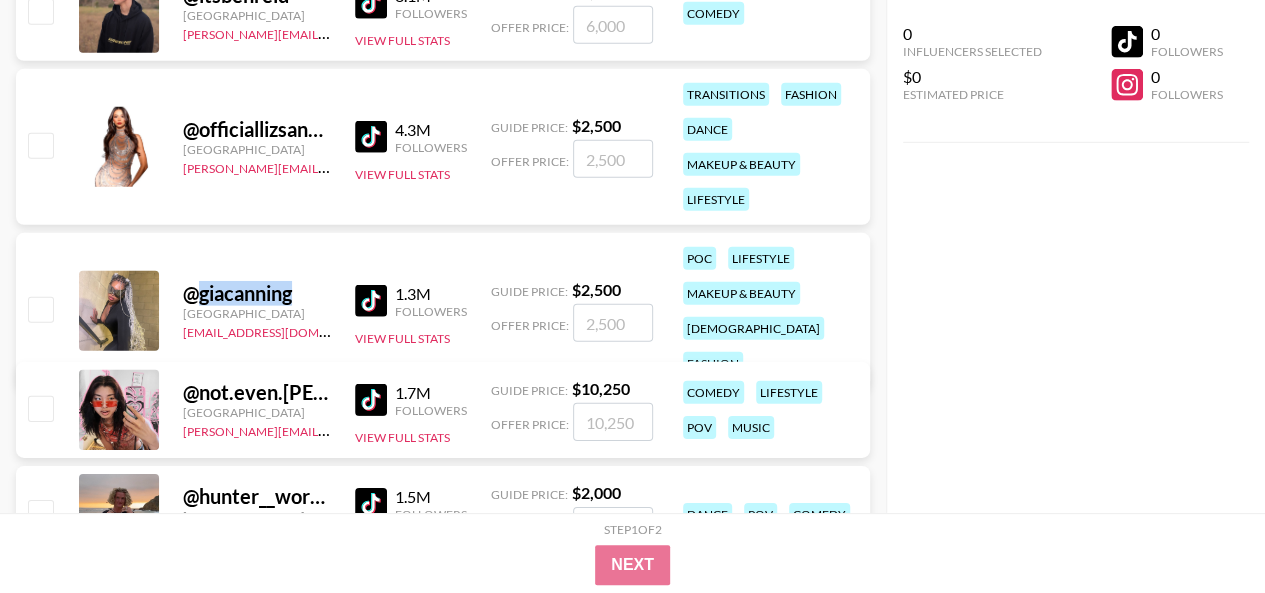click on "@ giacanning" at bounding box center [257, 293] 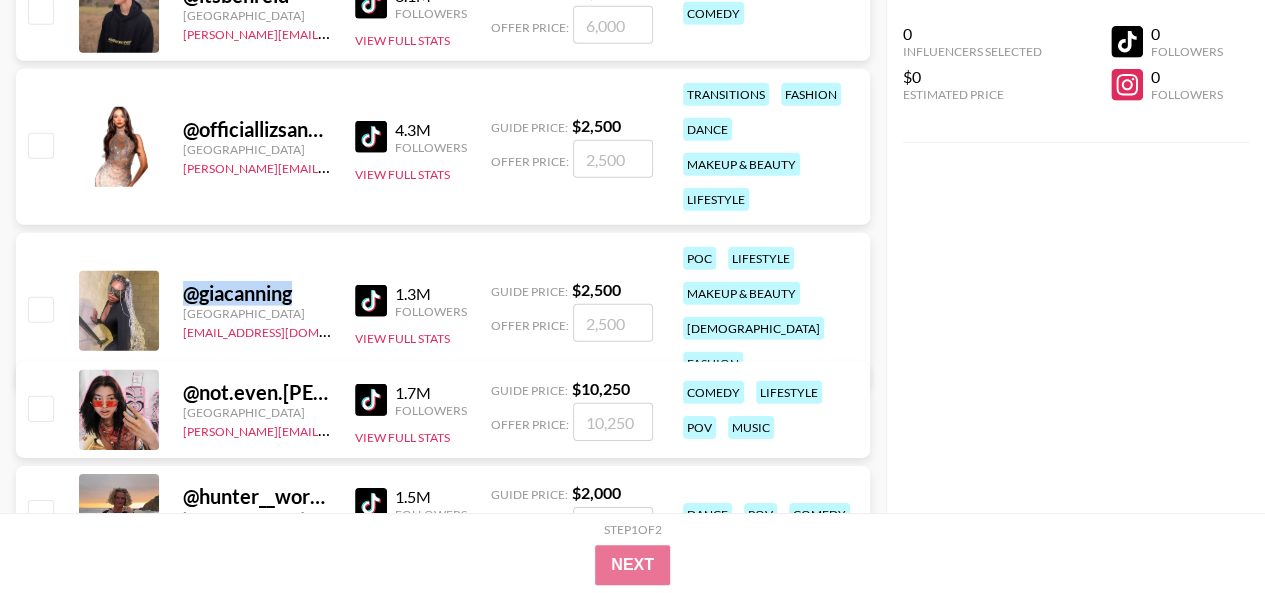 click on "@ giacanning" at bounding box center [257, 293] 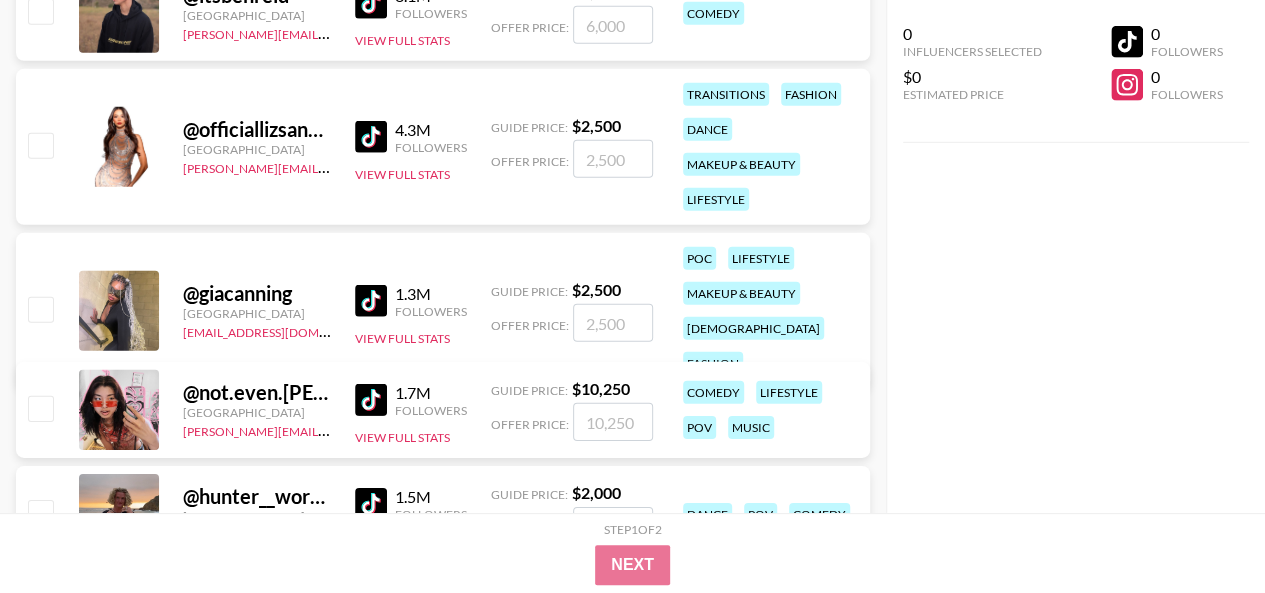 click on "@ giacanning United States tomiwa@grail-talent.com 1.3M Followers View Full Stats Guide Price: $ 2,500 Offer Price: poc lifestyle makeup & beauty lgbtq+ fashion" at bounding box center (443, 311) 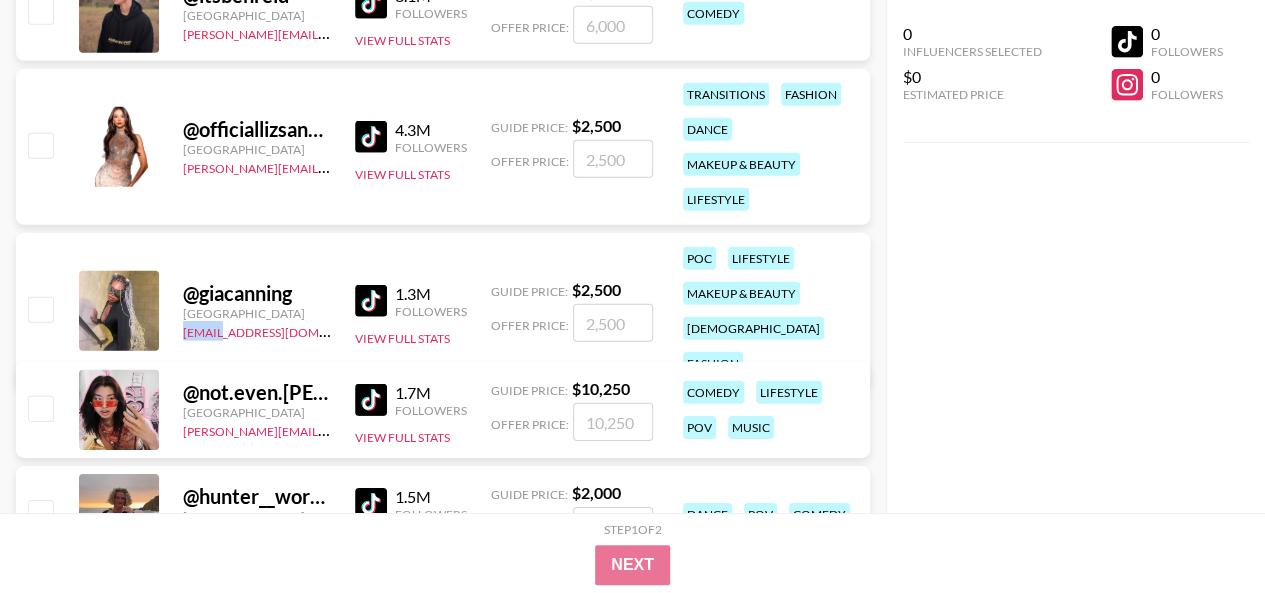 click on "@ giacanning United States tomiwa@grail-talent.com 1.3M Followers View Full Stats Guide Price: $ 2,500 Offer Price: poc lifestyle makeup & beauty lgbtq+ fashion" at bounding box center [443, 311] 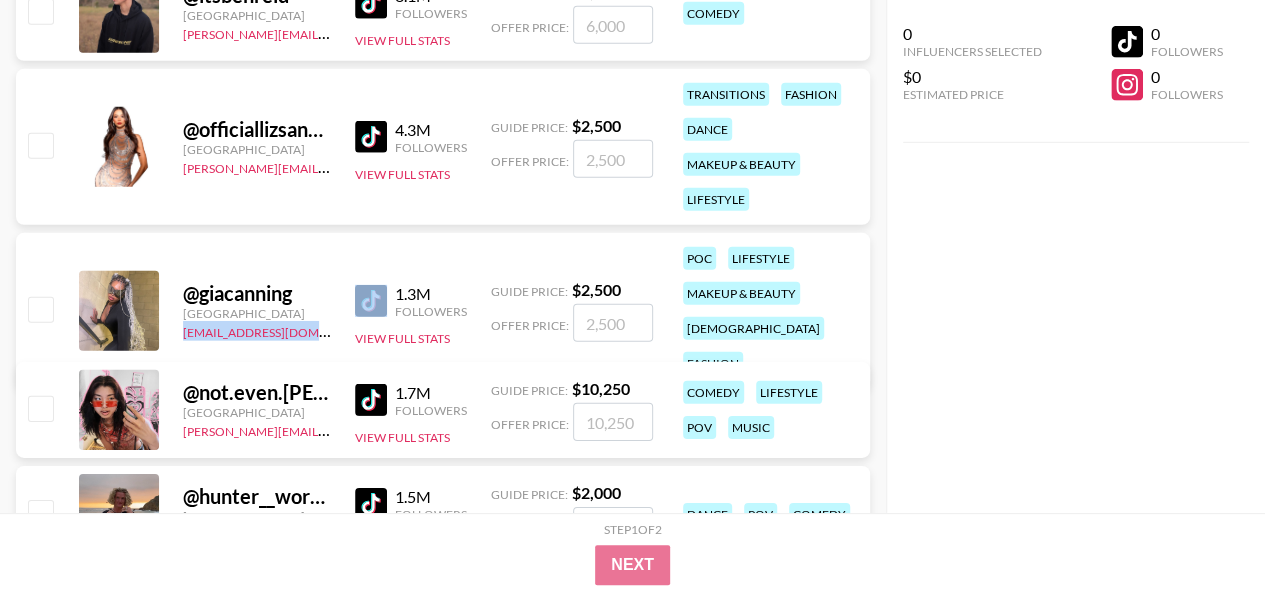 click on "@ giacanning United States tomiwa@grail-talent.com 1.3M Followers View Full Stats Guide Price: $ 2,500 Offer Price: poc lifestyle makeup & beauty lgbtq+ fashion" at bounding box center (443, 311) 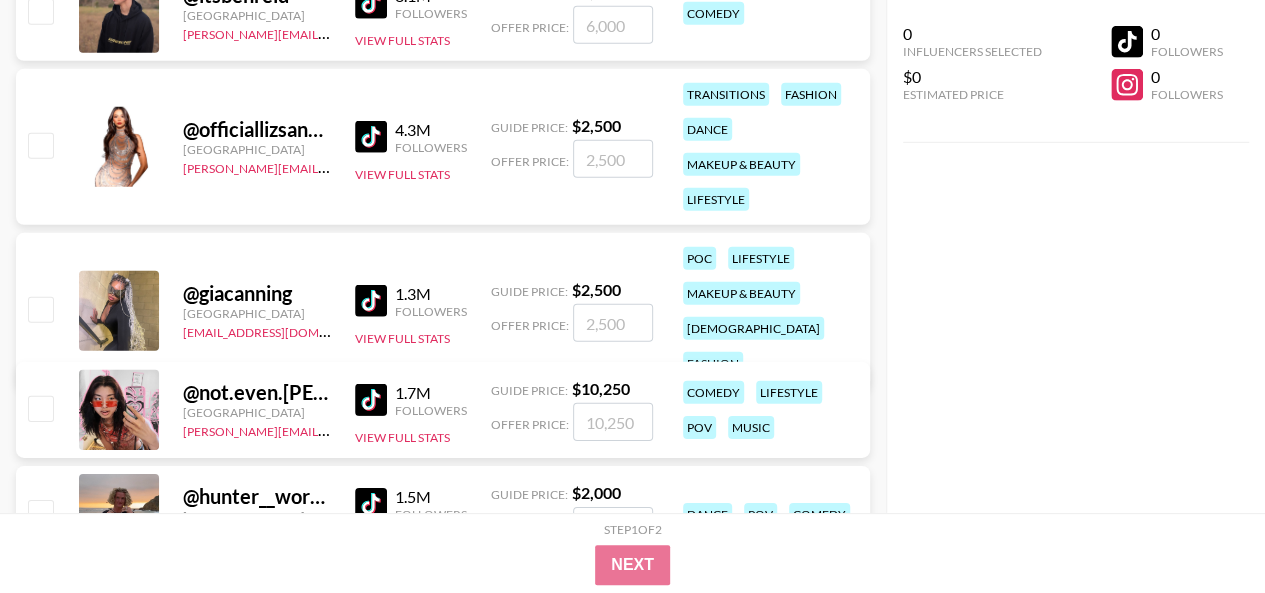 click on "@ giacanning United States tomiwa@grail-talent.com 1.3M Followers View Full Stats Guide Price: $ 2,500 Offer Price: poc lifestyle makeup & beauty lgbtq+ fashion" at bounding box center (443, 311) 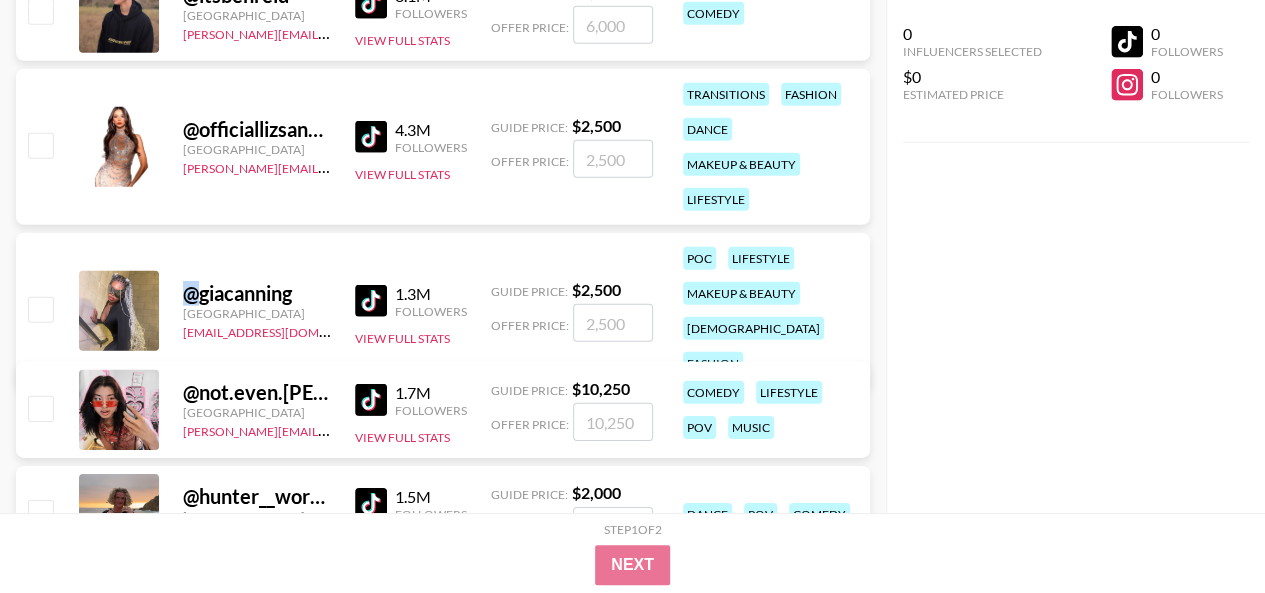 click on "@ giacanning United States tomiwa@grail-talent.com 1.3M Followers View Full Stats Guide Price: $ 2,500 Offer Price: poc lifestyle makeup & beauty lgbtq+ fashion" at bounding box center (443, 311) 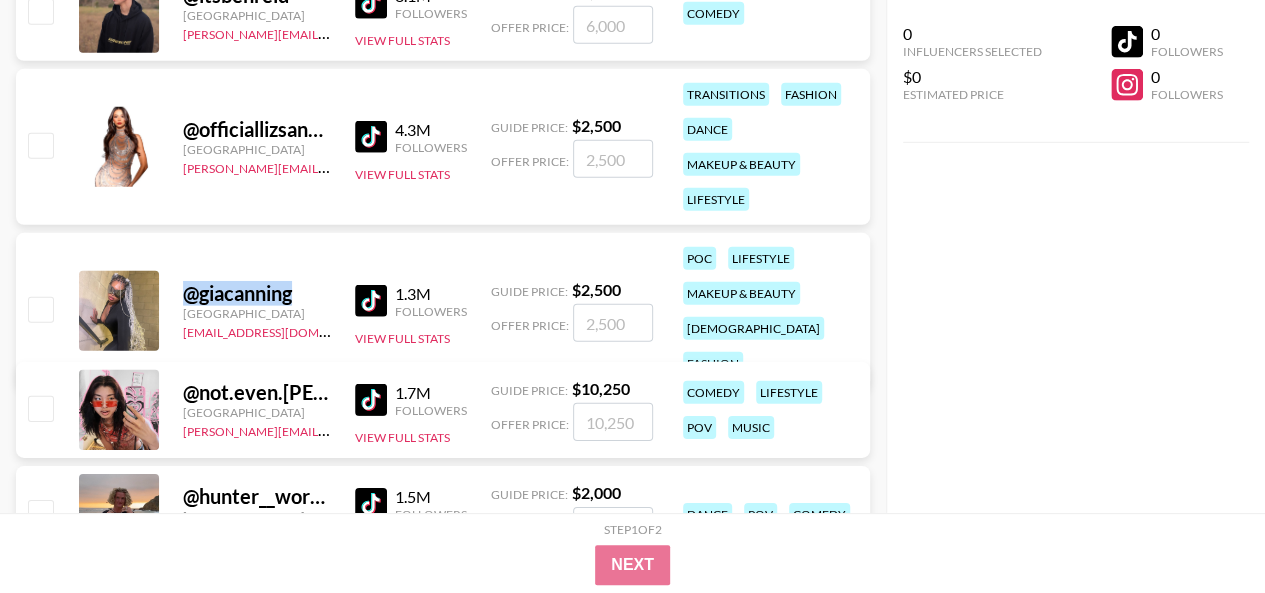 click on "@ giacanning United States tomiwa@grail-talent.com 1.3M Followers View Full Stats Guide Price: $ 2,500 Offer Price: poc lifestyle makeup & beauty lgbtq+ fashion" at bounding box center [443, 311] 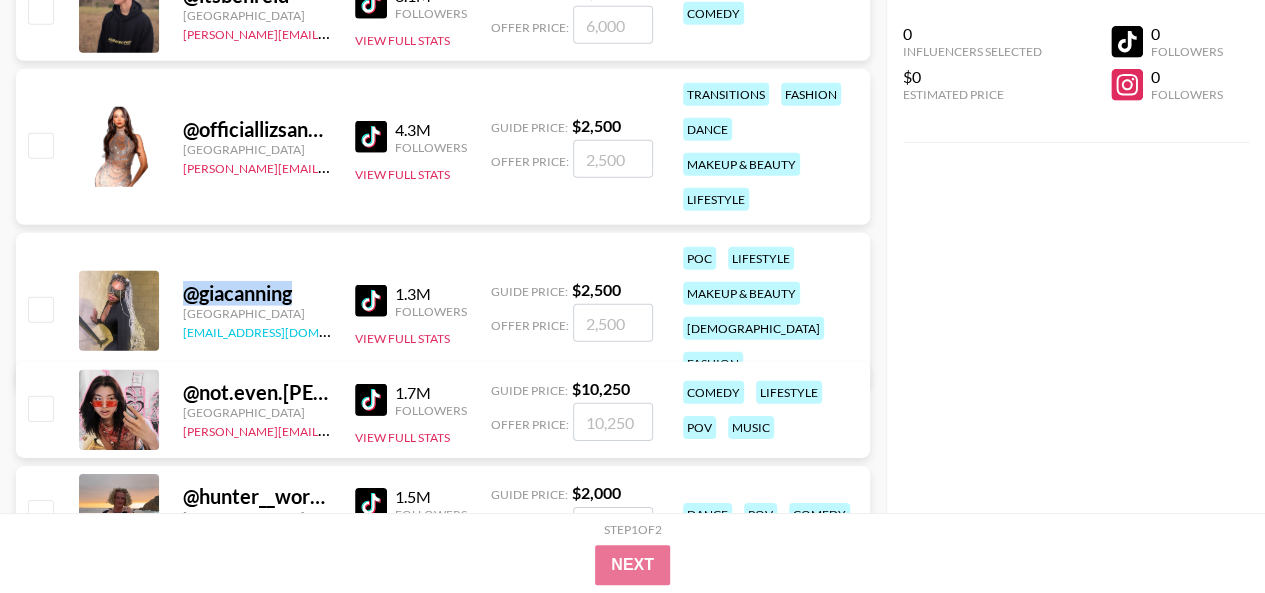 scroll, scrollTop: 6809, scrollLeft: 0, axis: vertical 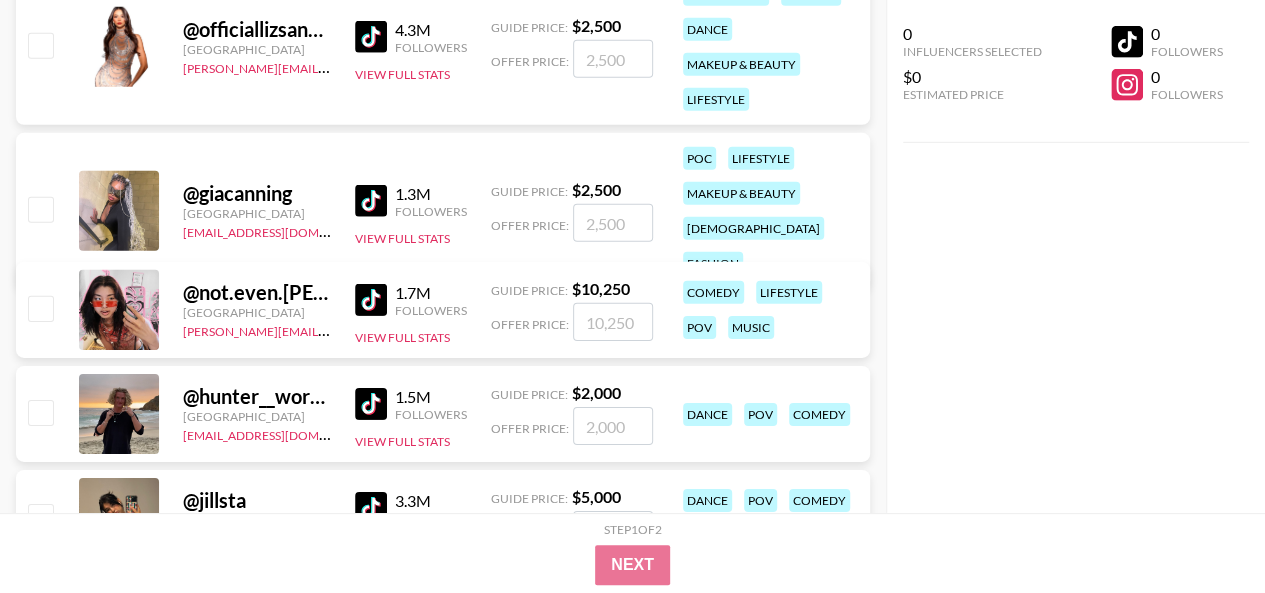 click on "@ not.even.emily" at bounding box center (257, 292) 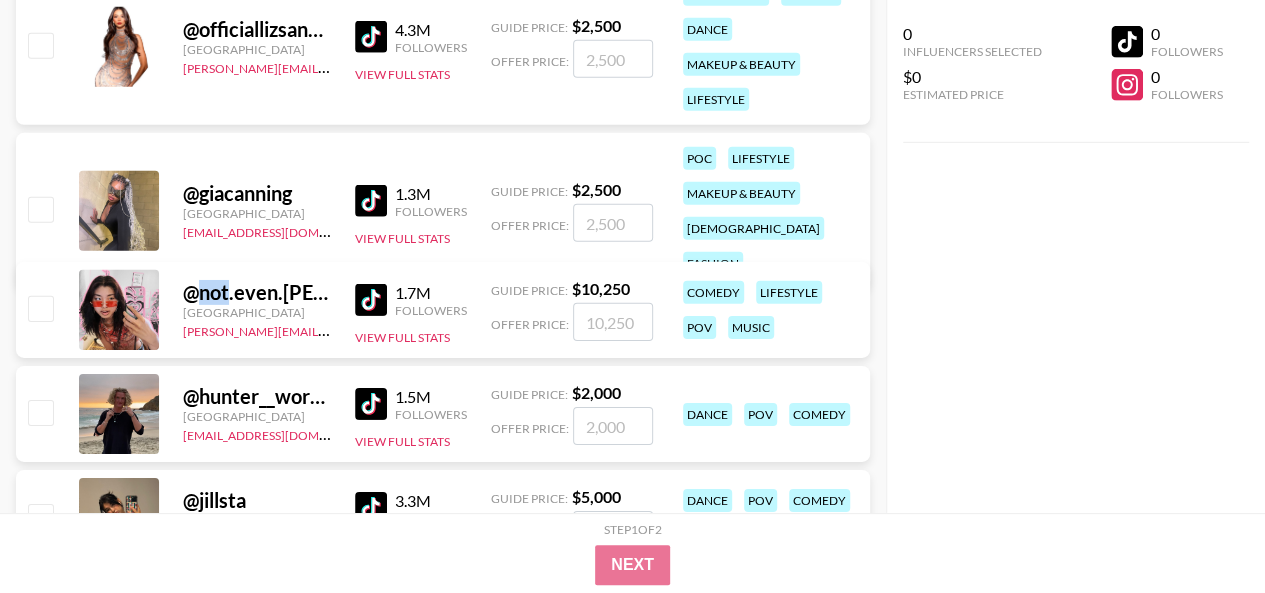 click on "@ not.even.emily" at bounding box center [257, 292] 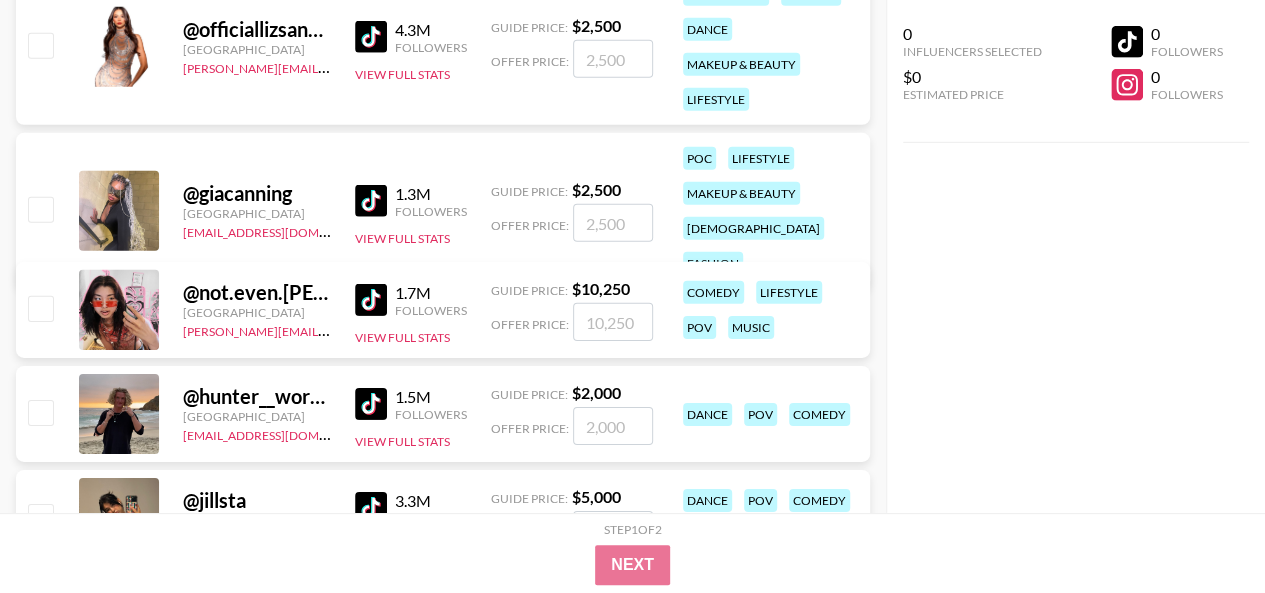 click on "@ not.even.emily" at bounding box center (257, 292) 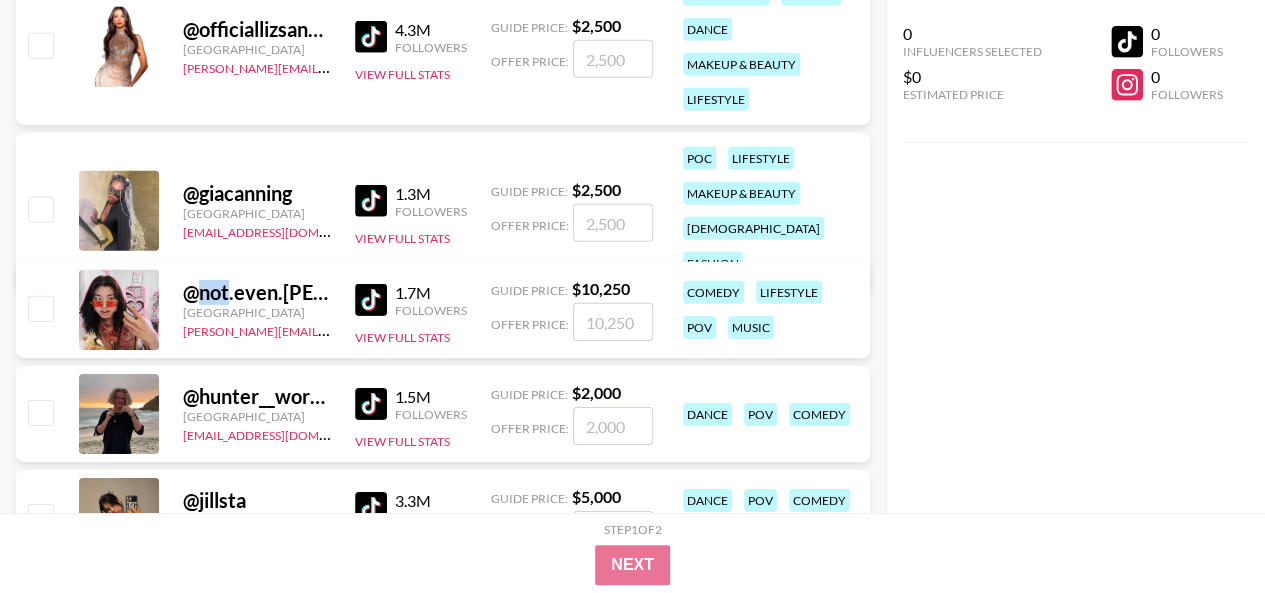 click on "@ not.even.emily" at bounding box center (257, 292) 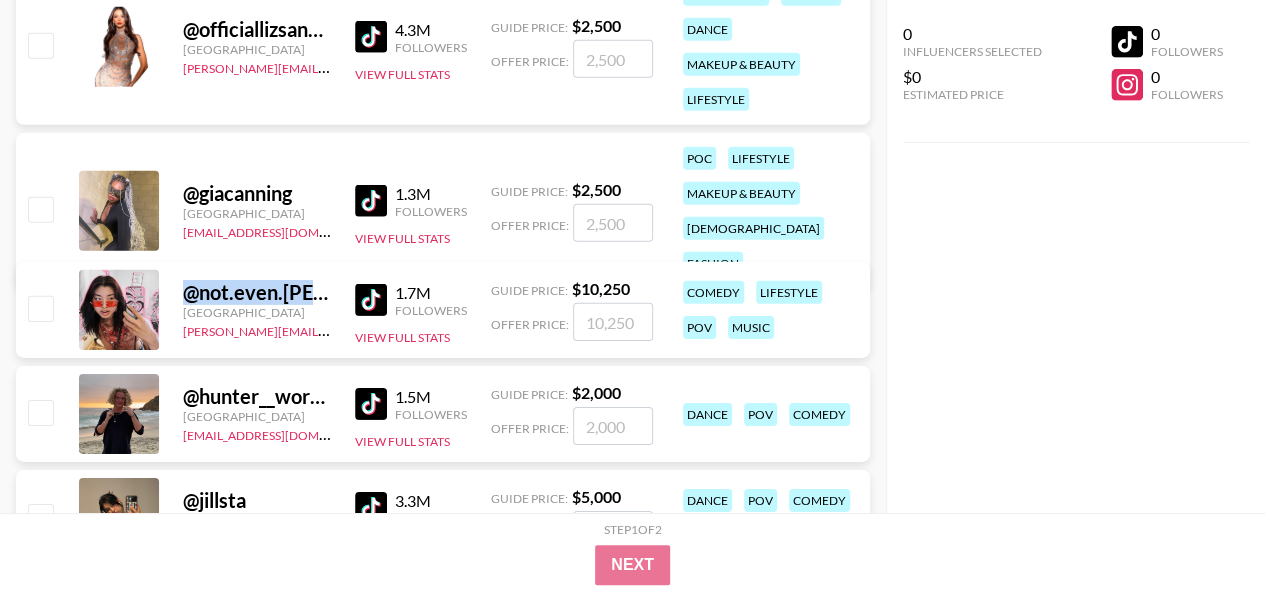 click on "@ not.even.emily" at bounding box center (257, 292) 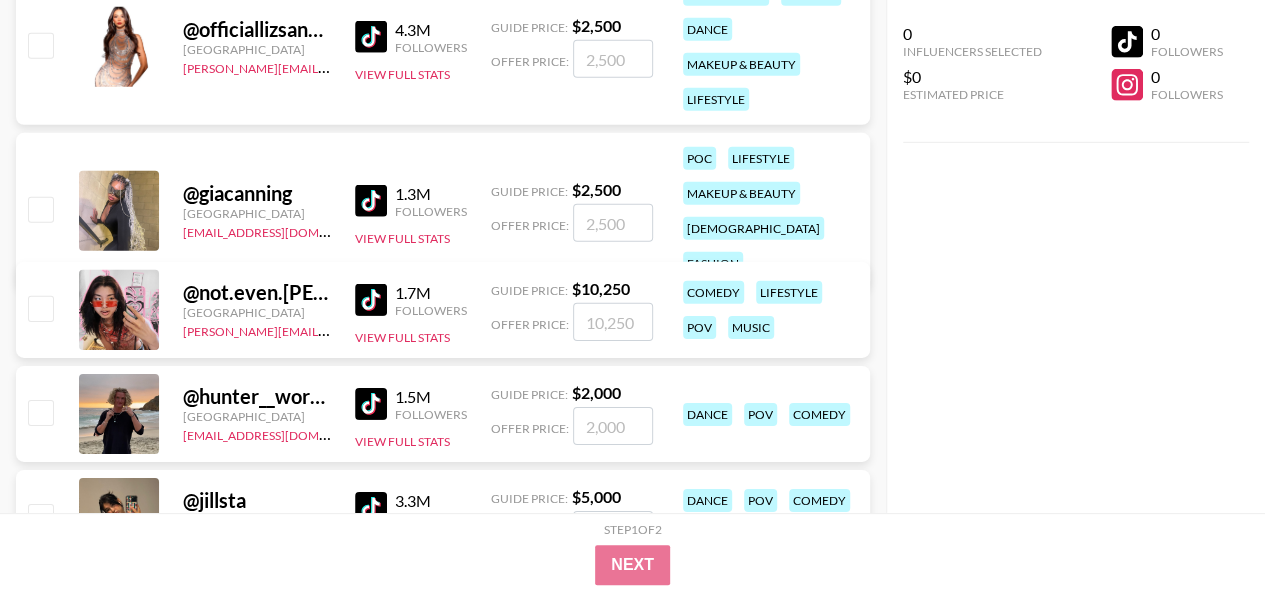 click on "@ not.even.emily United States pete@grail-talent.com 1.7M Followers View Full Stats Guide Price: $ 10,250 Offer Price: comedy lifestyle pov music" at bounding box center [443, 310] 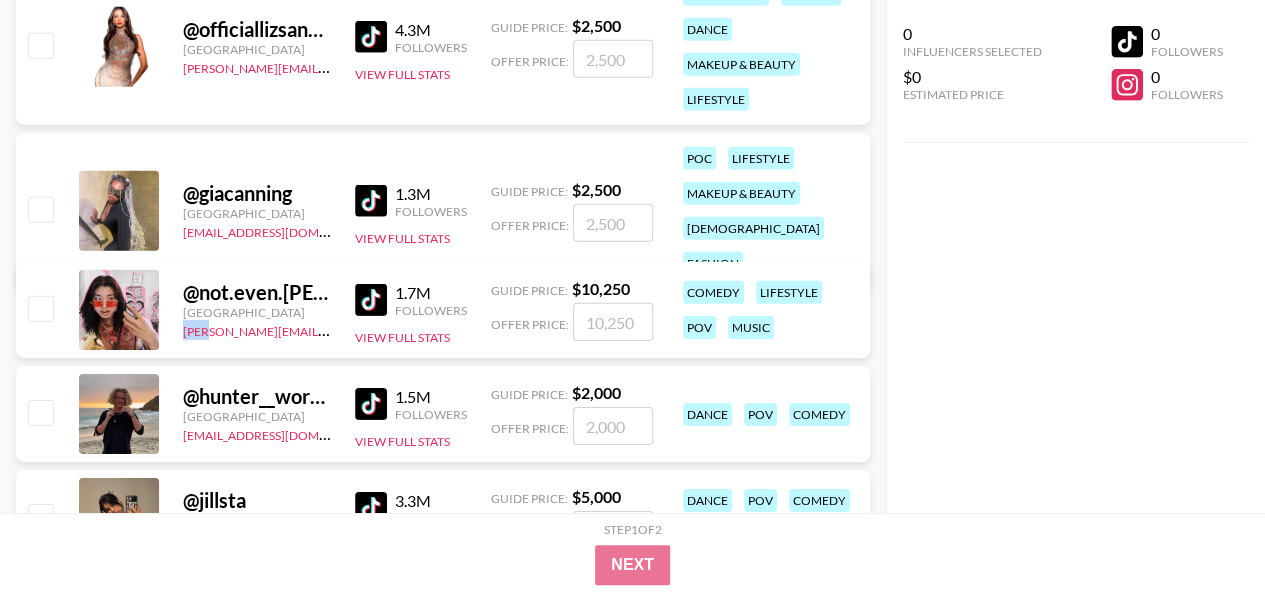 click on "@ not.even.emily United States pete@grail-talent.com 1.7M Followers View Full Stats Guide Price: $ 10,250 Offer Price: comedy lifestyle pov music" at bounding box center [443, 310] 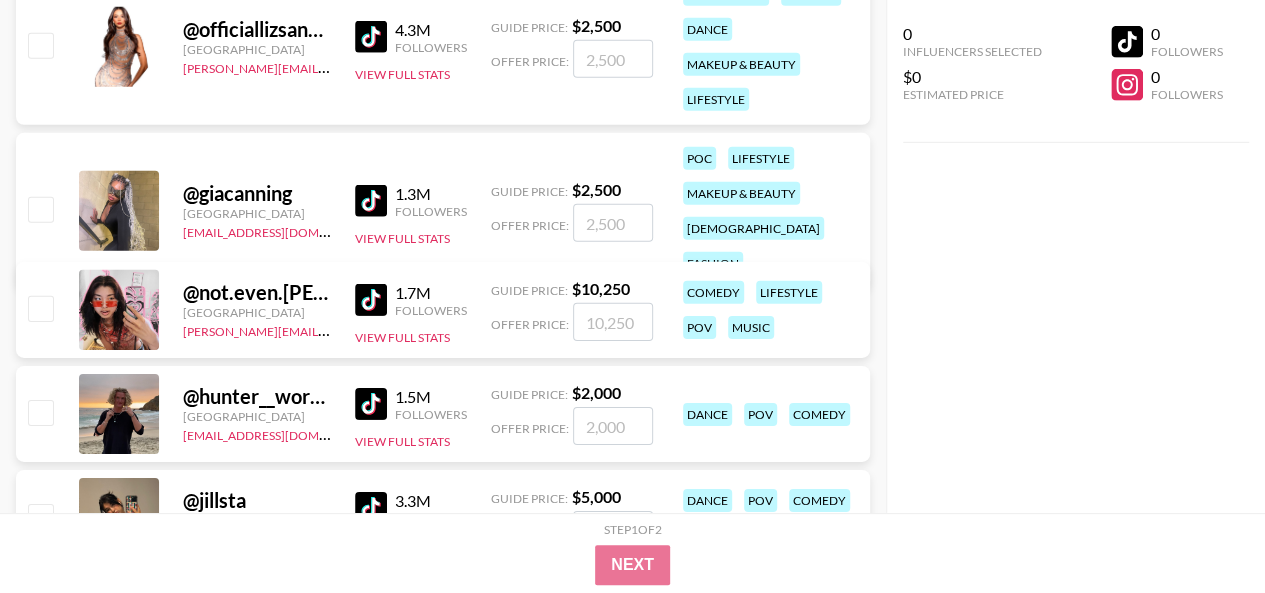 click on "@ not.even.emily" at bounding box center (257, 292) 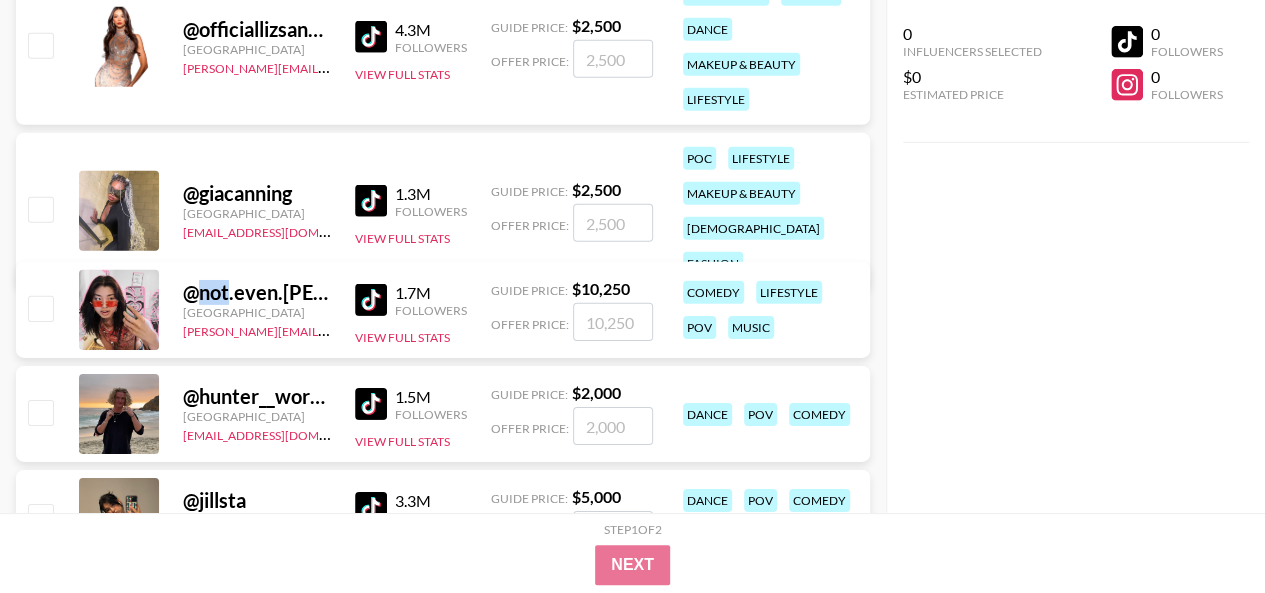 click on "@ not.even.emily" at bounding box center [257, 292] 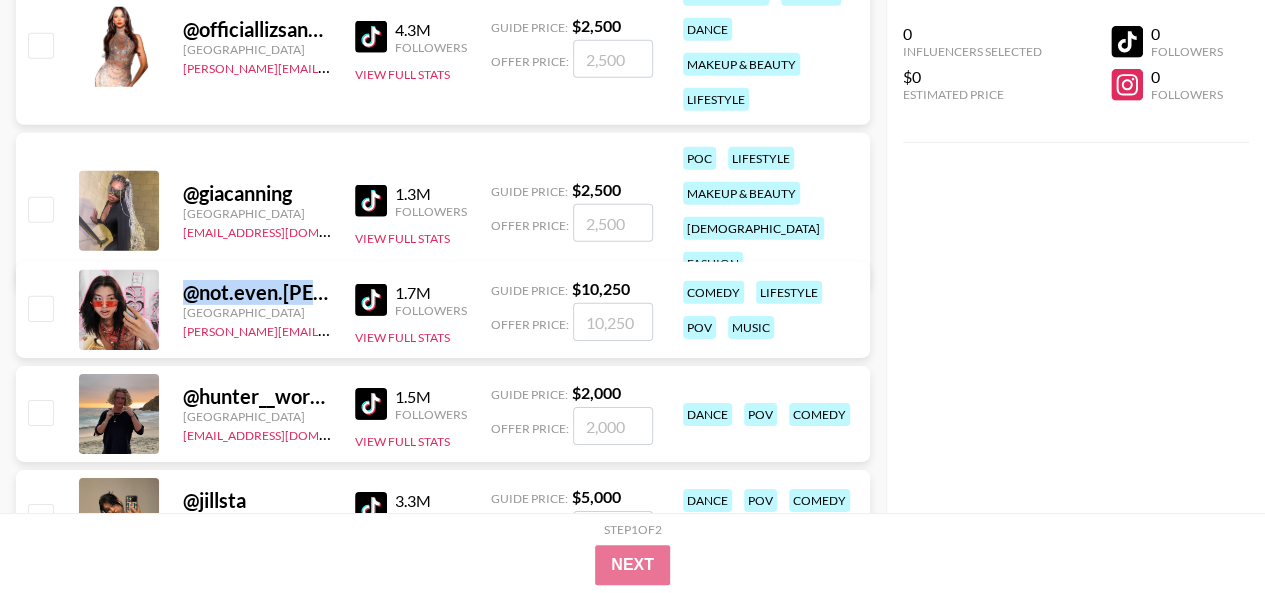 click on "@ not.even.emily" at bounding box center (257, 292) 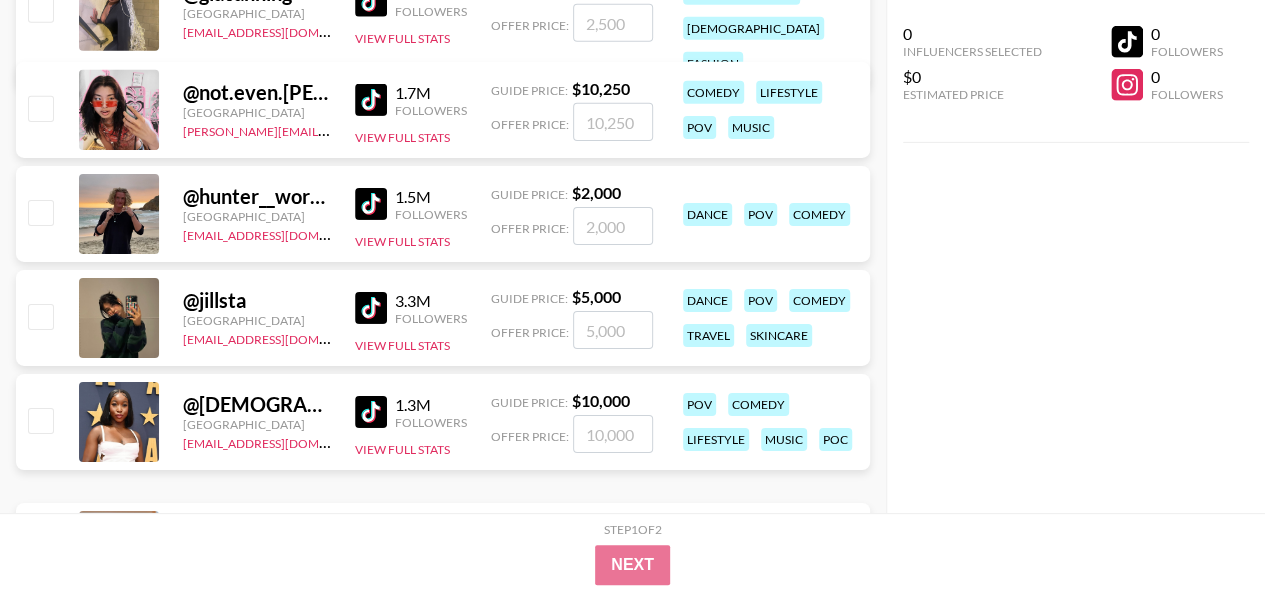 click on "@ hunter__workman" at bounding box center (257, 196) 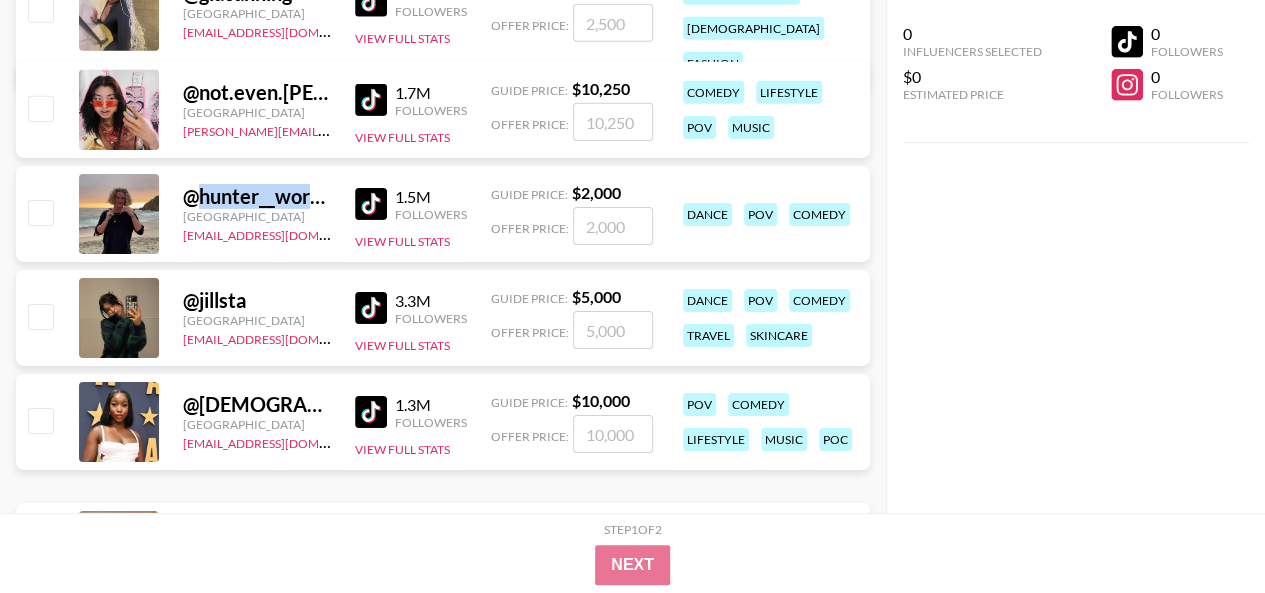 click on "@ hunter__workman" at bounding box center [257, 196] 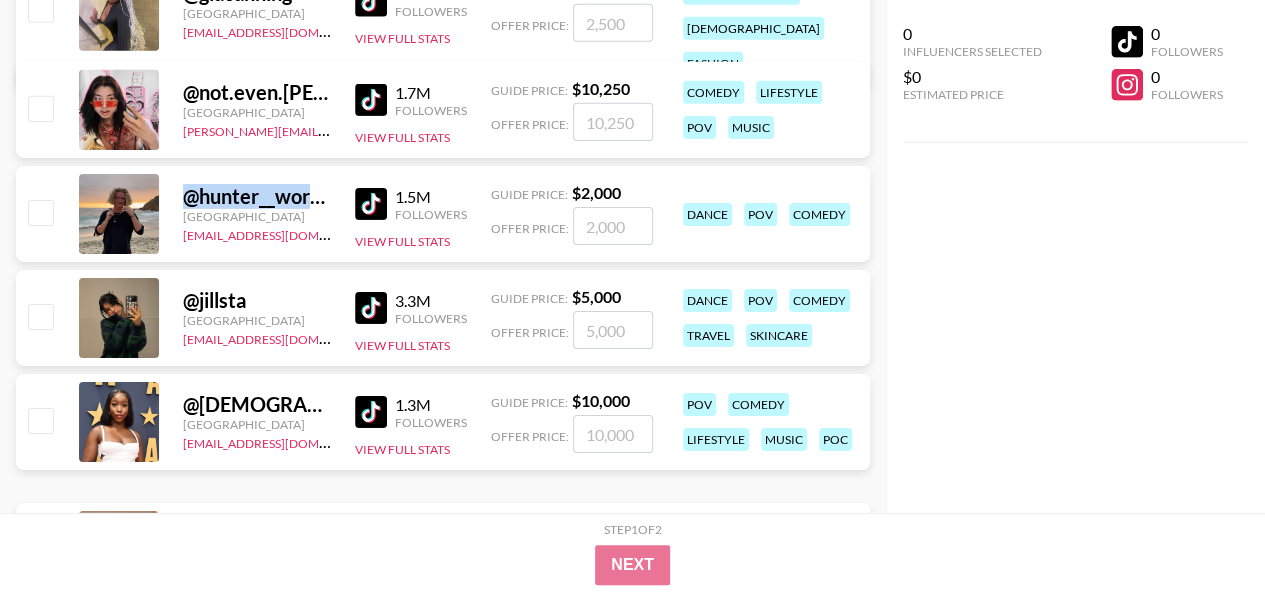 click on "@ hunter__workman" at bounding box center [257, 196] 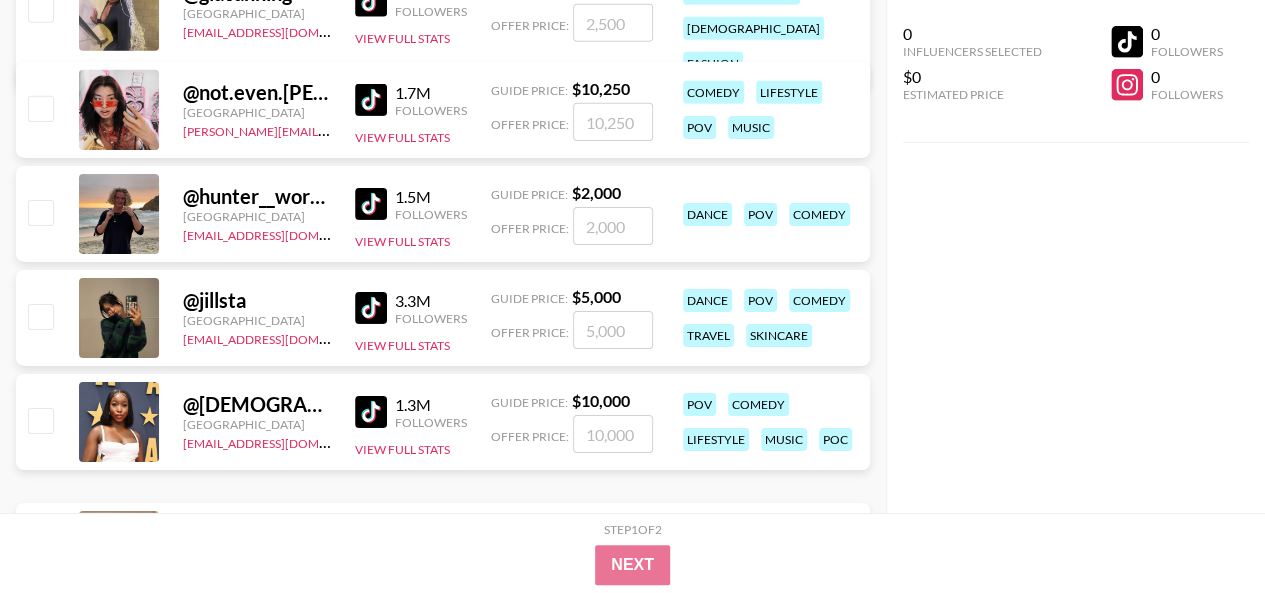 click on "@ hunter__workman United States max@grail-talent.com 1.5M Followers View Full Stats Guide Price: $ 2,000 Offer Price: dance pov comedy" at bounding box center [443, 214] 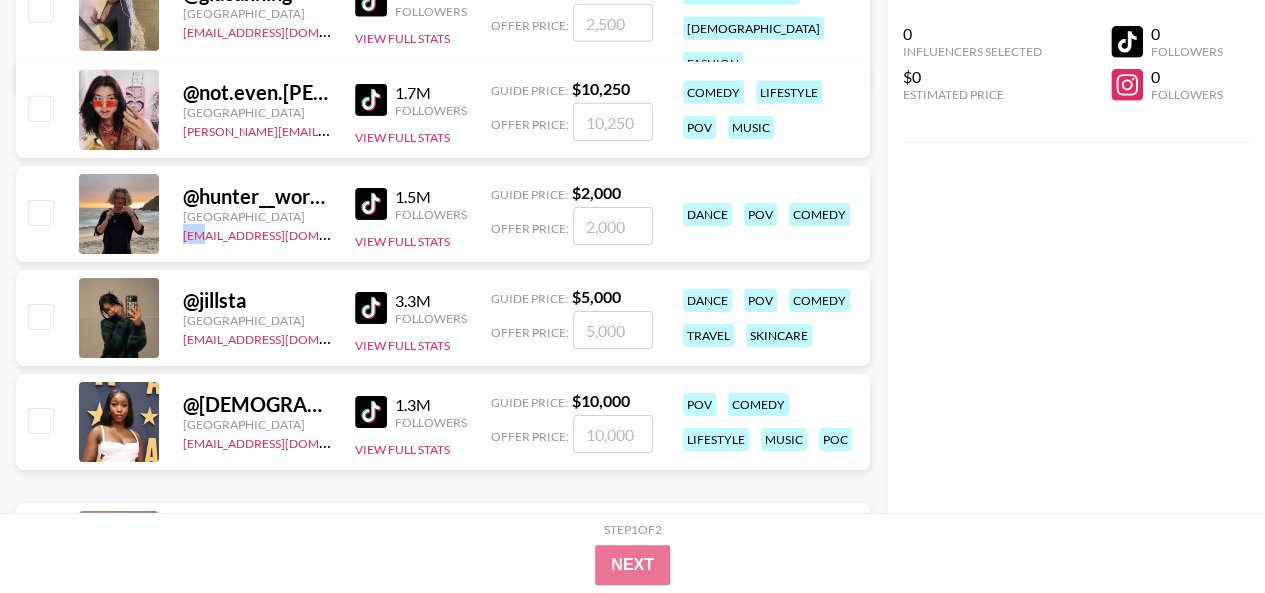 click on "@ hunter__workman United States max@grail-talent.com 1.5M Followers View Full Stats Guide Price: $ 2,000 Offer Price: dance pov comedy" at bounding box center [443, 214] 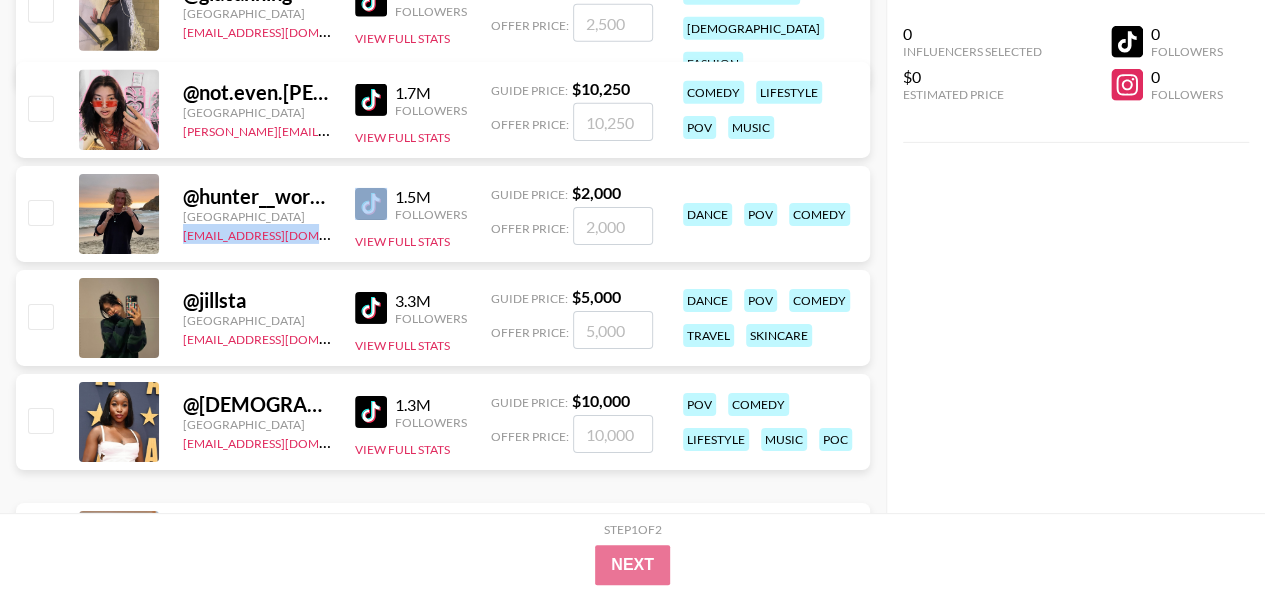 click on "@ hunter__workman United States max@grail-talent.com 1.5M Followers View Full Stats Guide Price: $ 2,000 Offer Price: dance pov comedy" at bounding box center [443, 214] 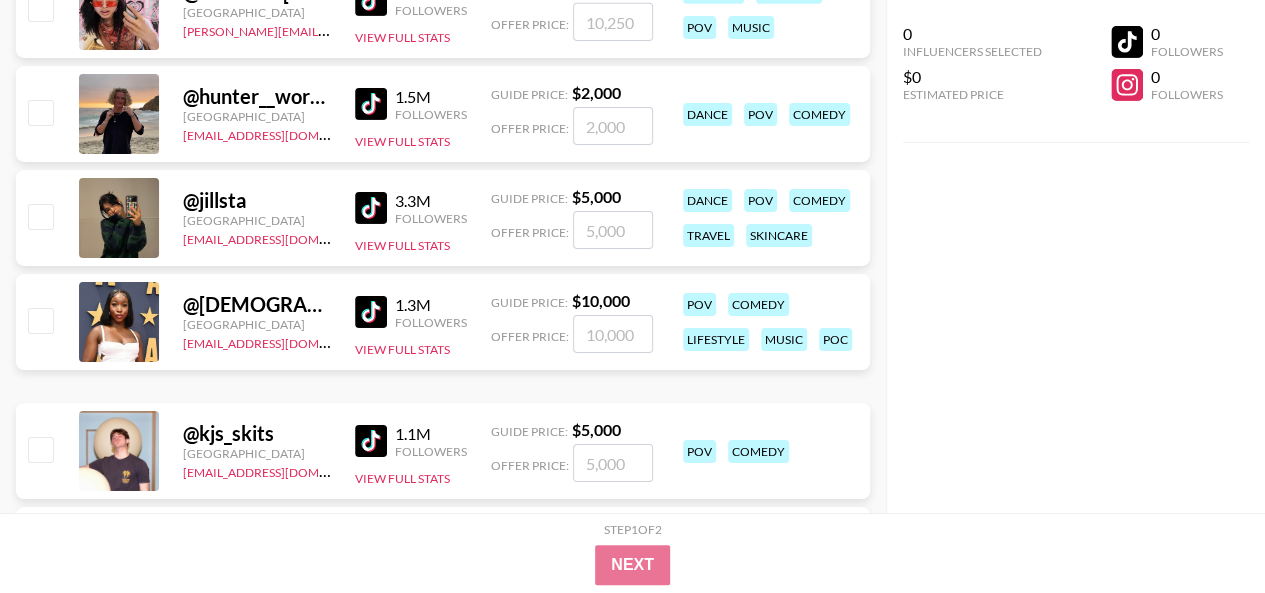 click on "@ jillsta" at bounding box center (257, 200) 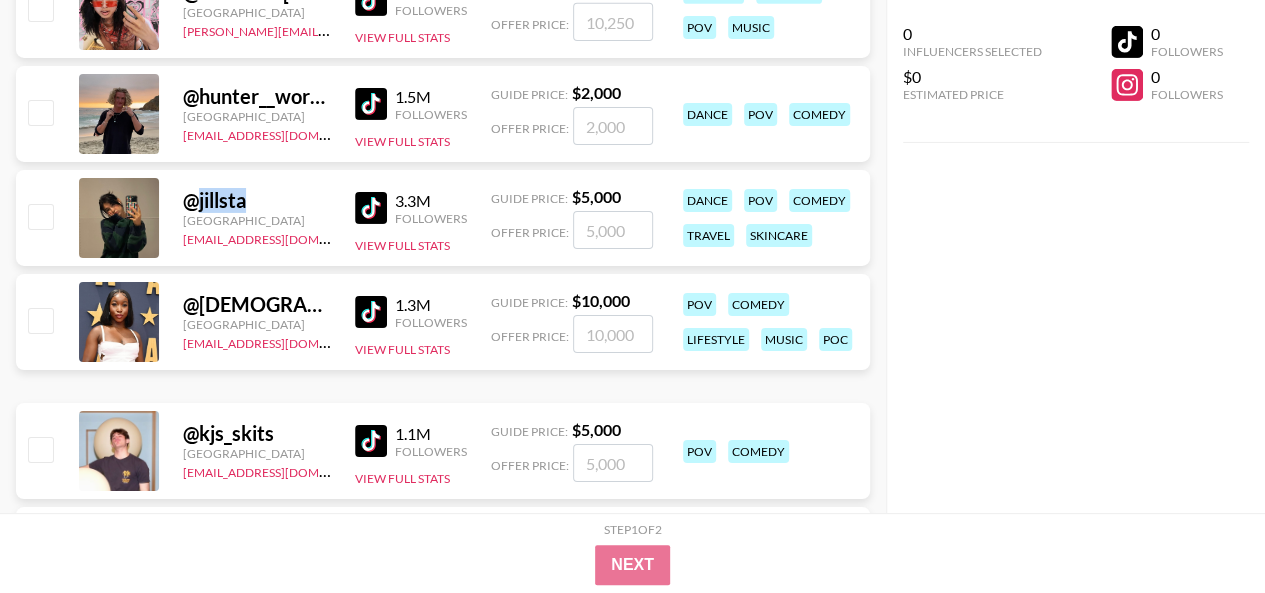 click on "@ jillsta" at bounding box center [257, 200] 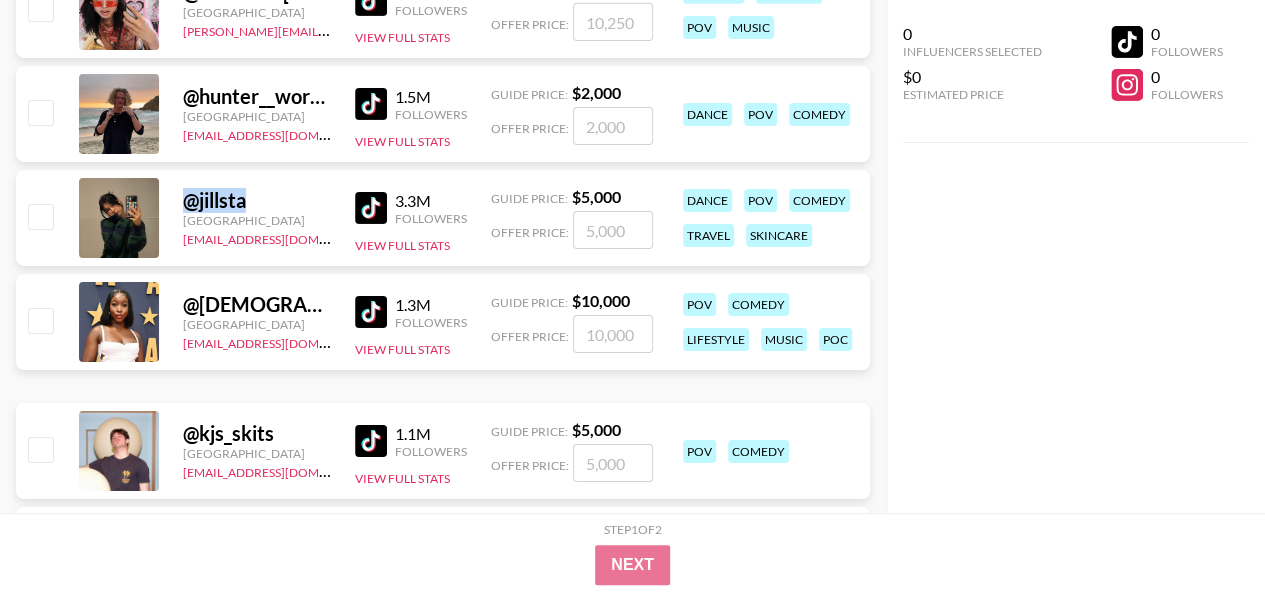 click on "@ jillsta" at bounding box center [257, 200] 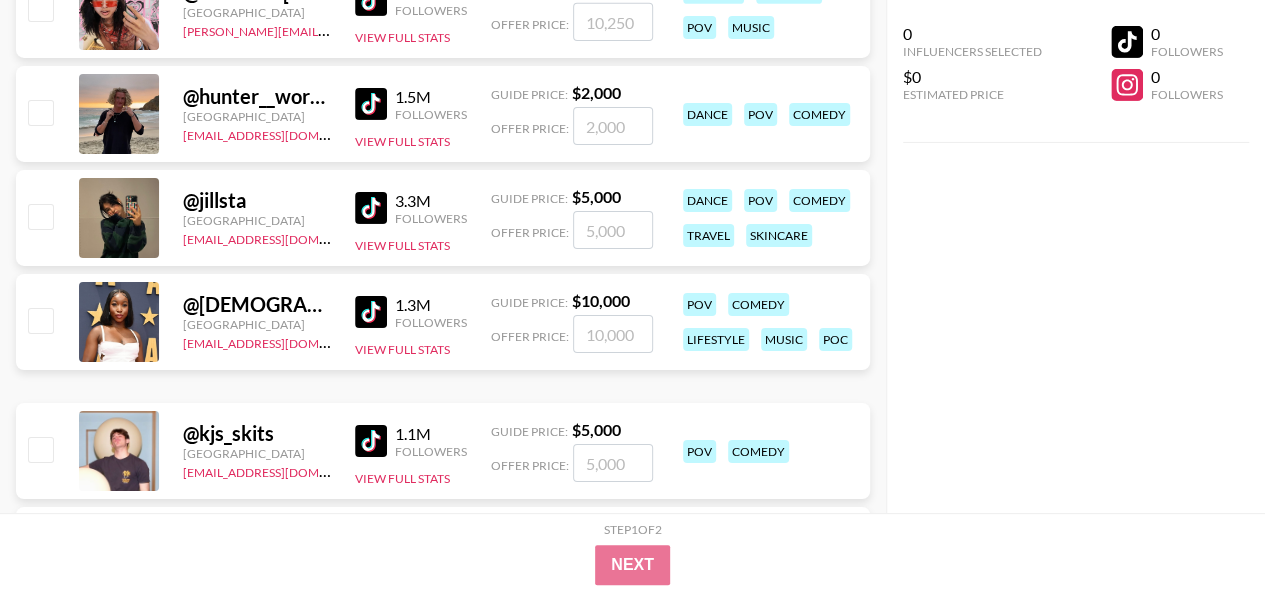 click on "@ jillsta United States franeo@grail-talent.com 3.3M Followers View Full Stats Guide Price: $ 5,000 Offer Price: dance pov comedy travel skincare" at bounding box center (443, 218) 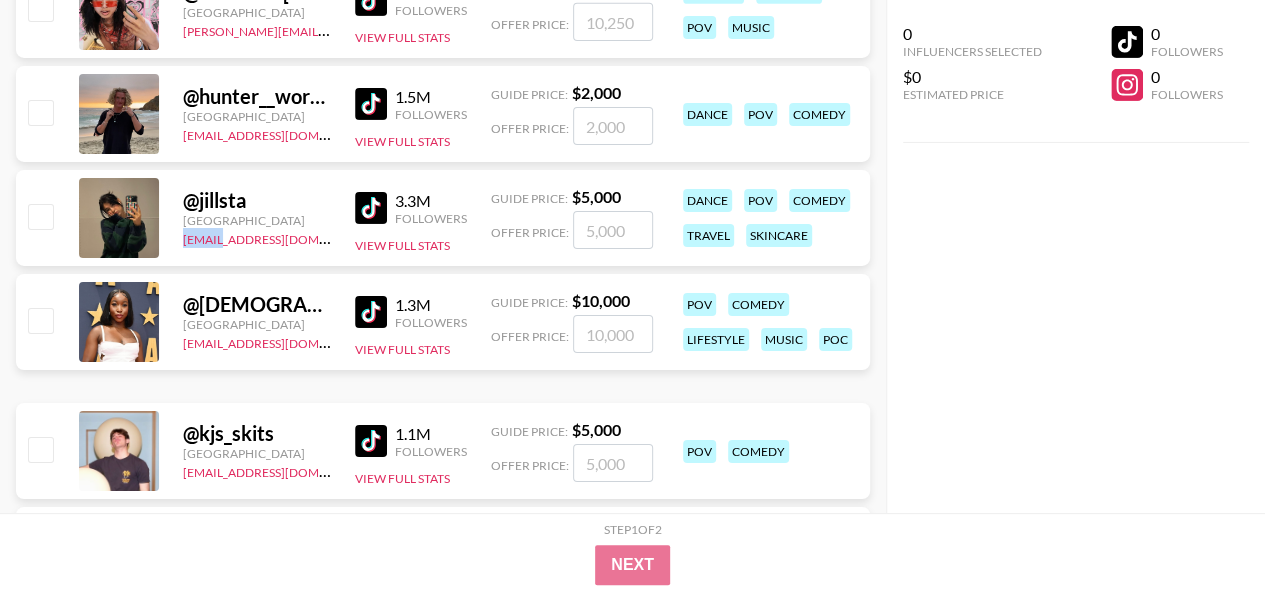 click on "@ jillsta United States franeo@grail-talent.com 3.3M Followers View Full Stats Guide Price: $ 5,000 Offer Price: dance pov comedy travel skincare" at bounding box center (443, 218) 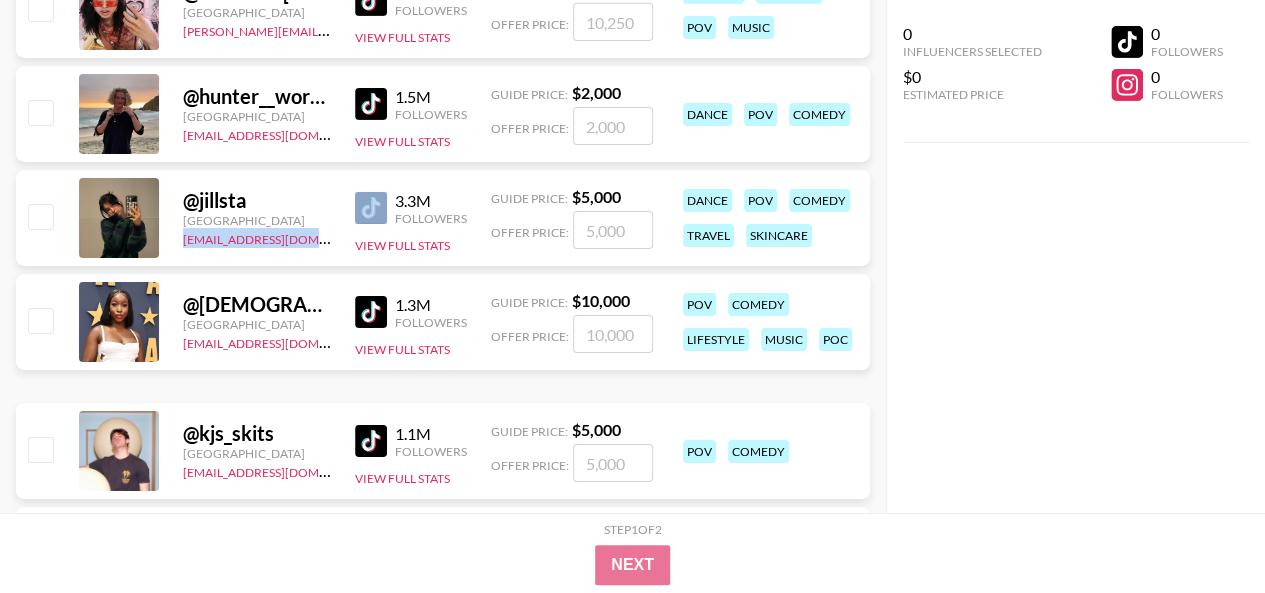 click on "@ jillsta United States franeo@grail-talent.com 3.3M Followers View Full Stats Guide Price: $ 5,000 Offer Price: dance pov comedy travel skincare" at bounding box center [443, 218] 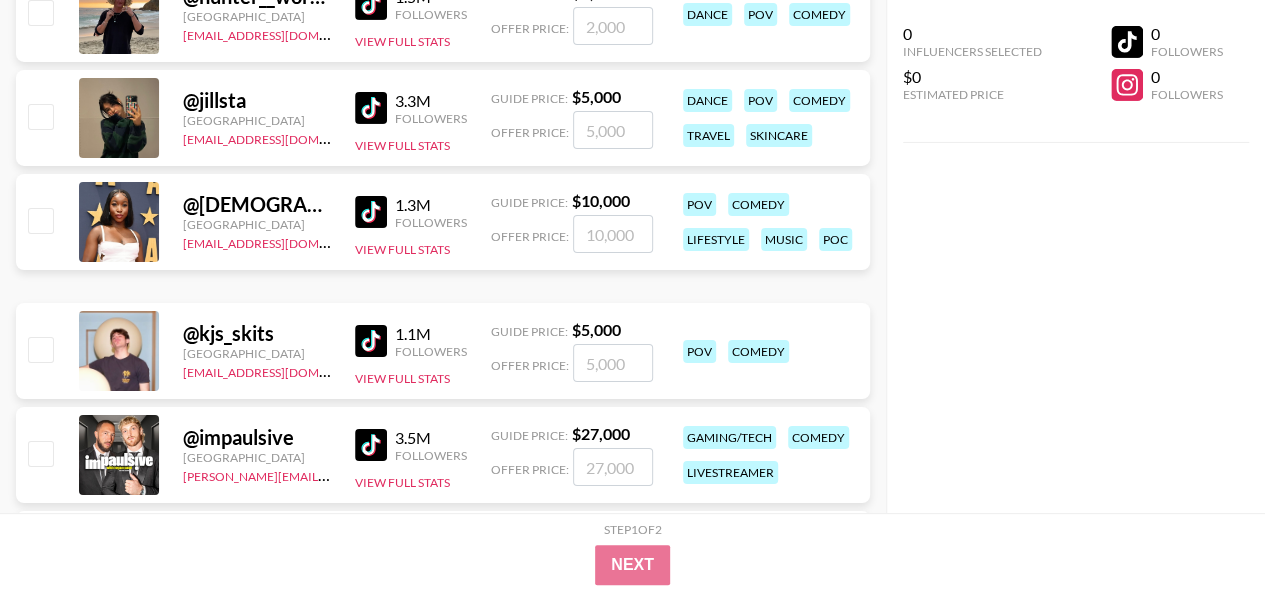 click on "@ yviain United States ria@grail-talent.com 1.3M Followers View Full Stats Guide Price: $ 10,000 Offer Price: pov comedy lifestyle music poc" at bounding box center (443, 222) 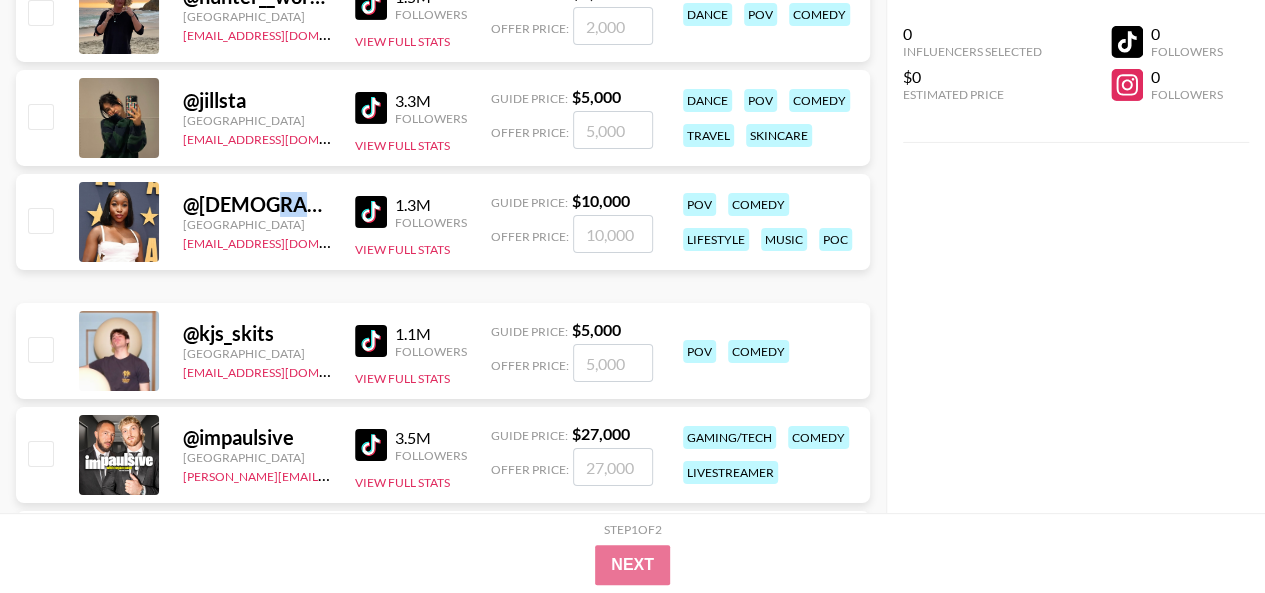 click on "@ yviain United States ria@grail-talent.com 1.3M Followers View Full Stats Guide Price: $ 10,000 Offer Price: pov comedy lifestyle music poc" at bounding box center (443, 222) 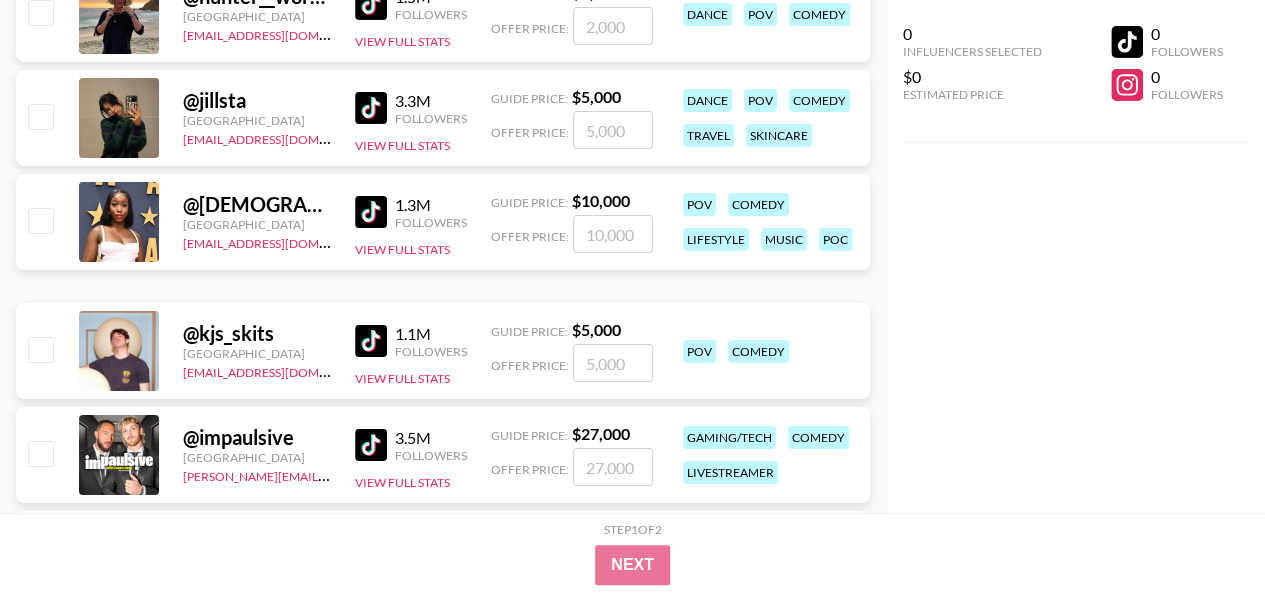 click on "@ yviain" at bounding box center (257, 204) 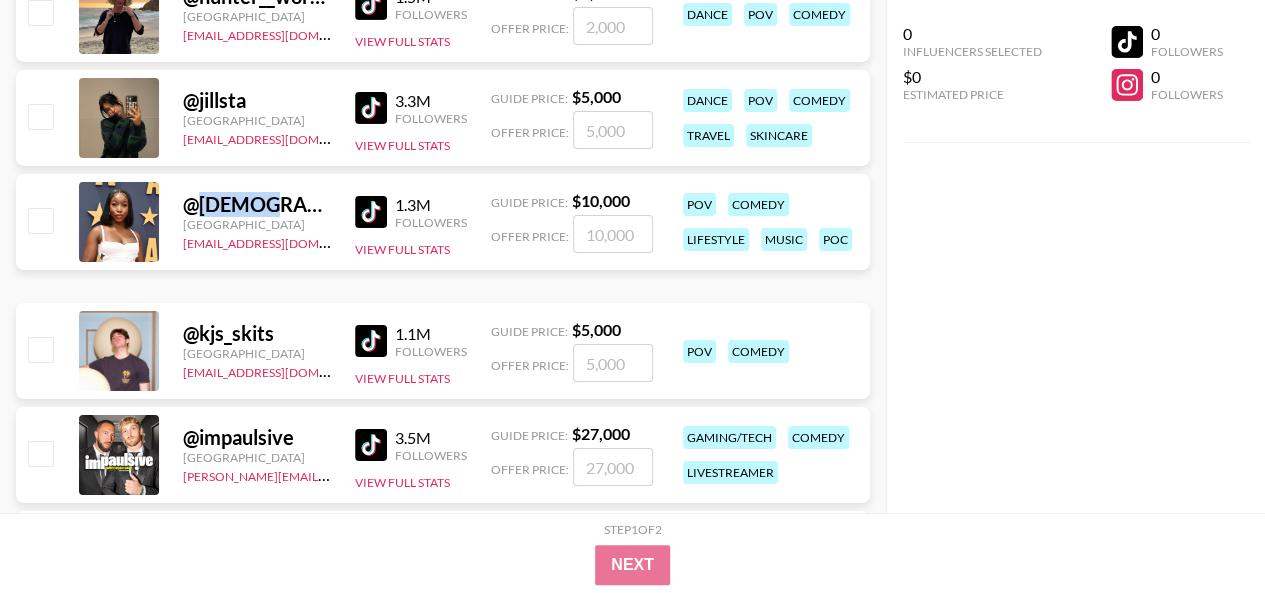 click on "@ yviain" at bounding box center (257, 204) 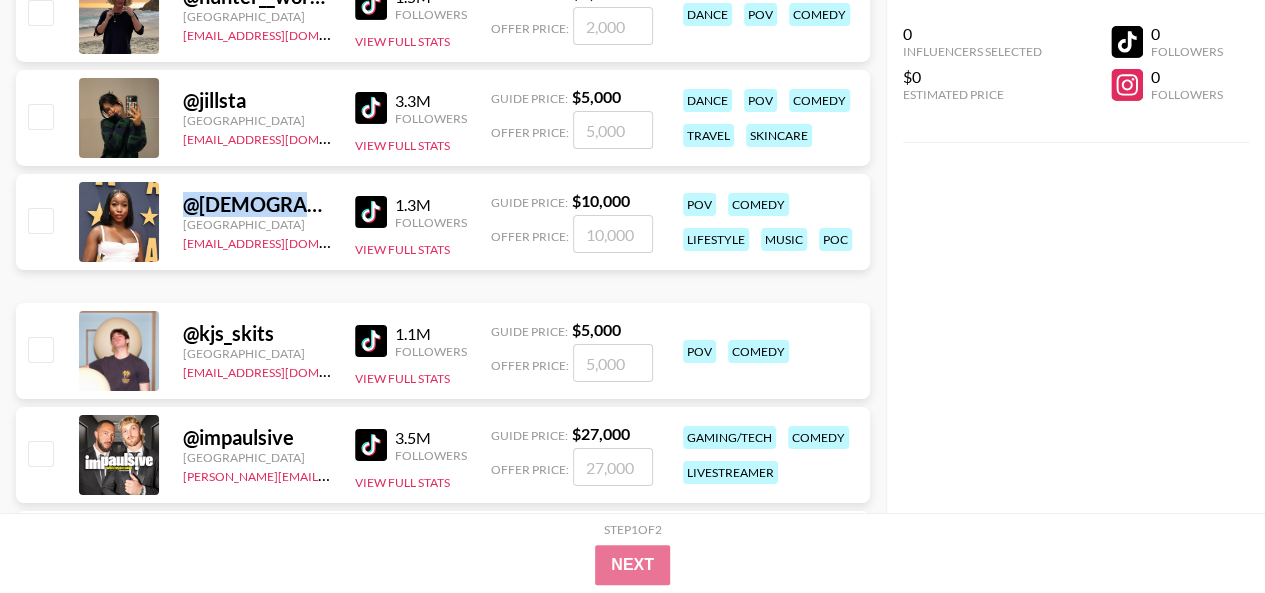 click on "@ yviain" at bounding box center (257, 204) 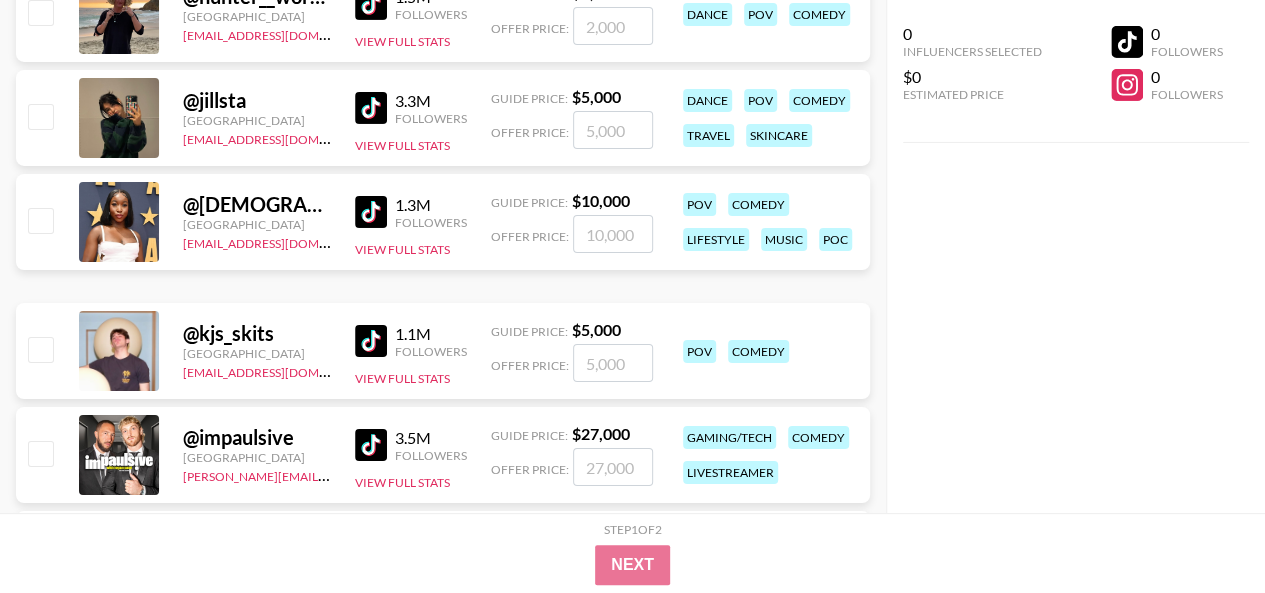 click on "@ yviain United States ria@grail-talent.com 1.3M Followers View Full Stats Guide Price: $ 10,000 Offer Price: pov comedy lifestyle music poc" at bounding box center (443, 222) 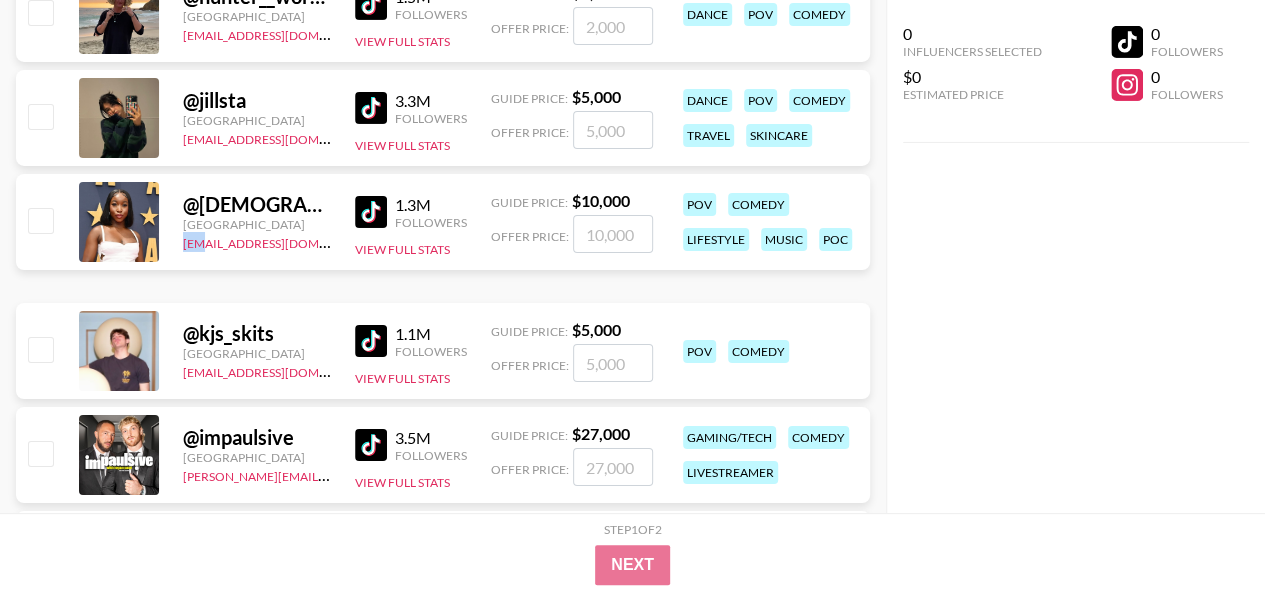 click on "@ yviain United States ria@grail-talent.com 1.3M Followers View Full Stats Guide Price: $ 10,000 Offer Price: pov comedy lifestyle music poc" at bounding box center [443, 222] 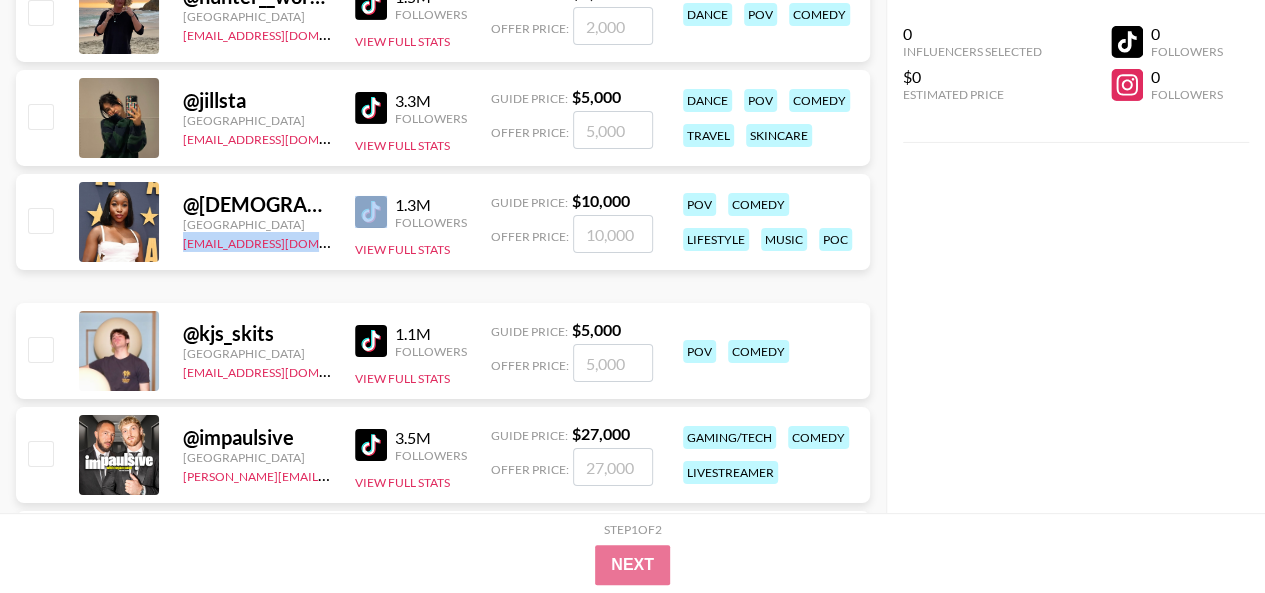 click on "@ yviain United States ria@grail-talent.com 1.3M Followers View Full Stats Guide Price: $ 10,000 Offer Price: pov comedy lifestyle music poc" at bounding box center [443, 222] 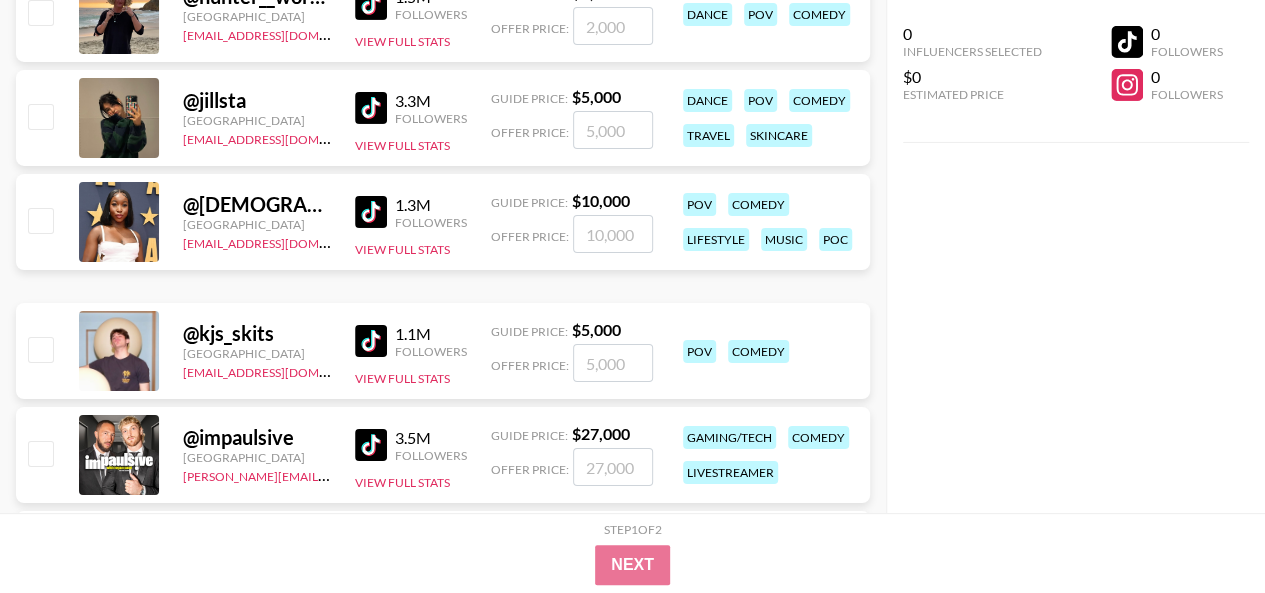 click on "@ kjs_skits" at bounding box center (257, 333) 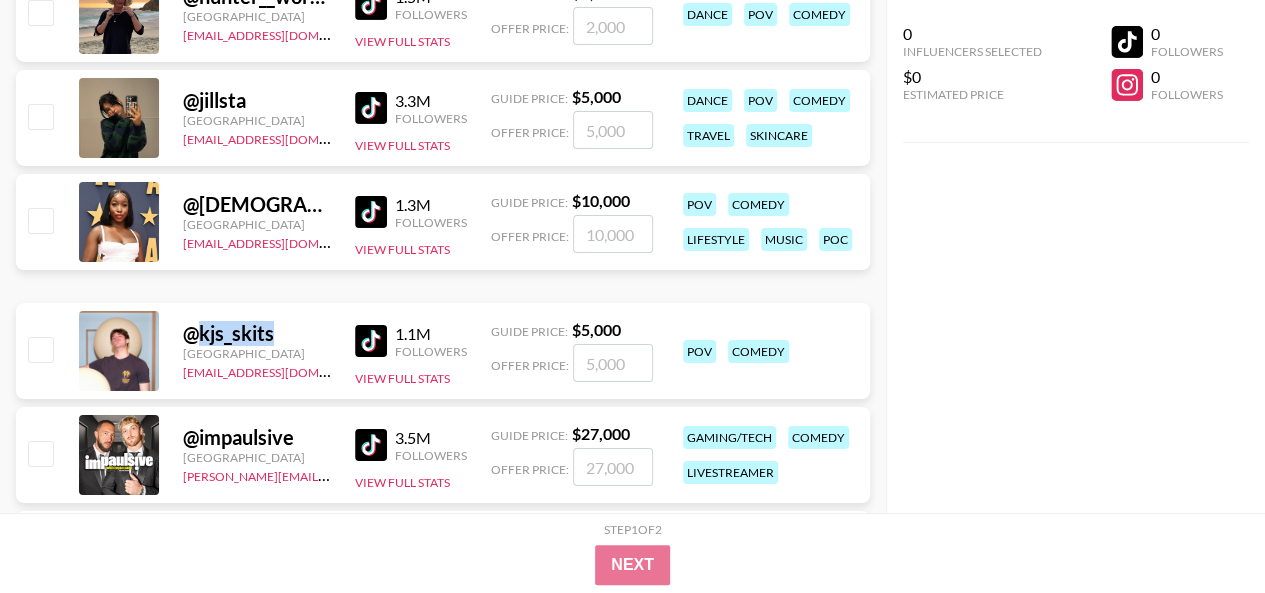 click on "@ kjs_skits" at bounding box center (257, 333) 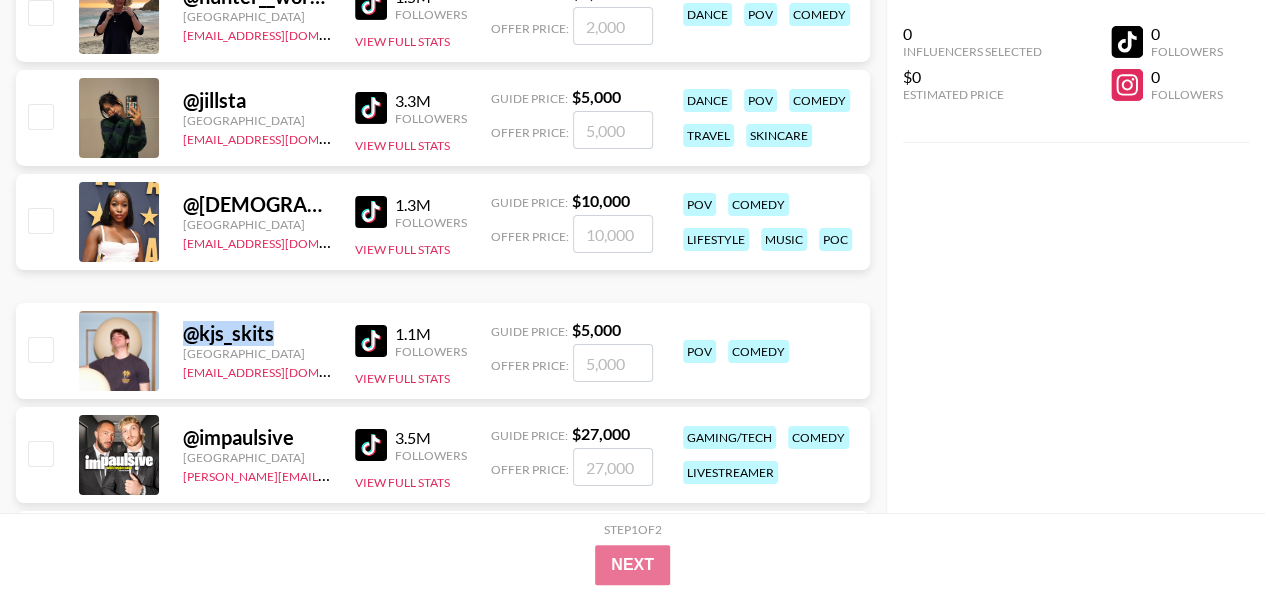 click on "@ kjs_skits" at bounding box center (257, 333) 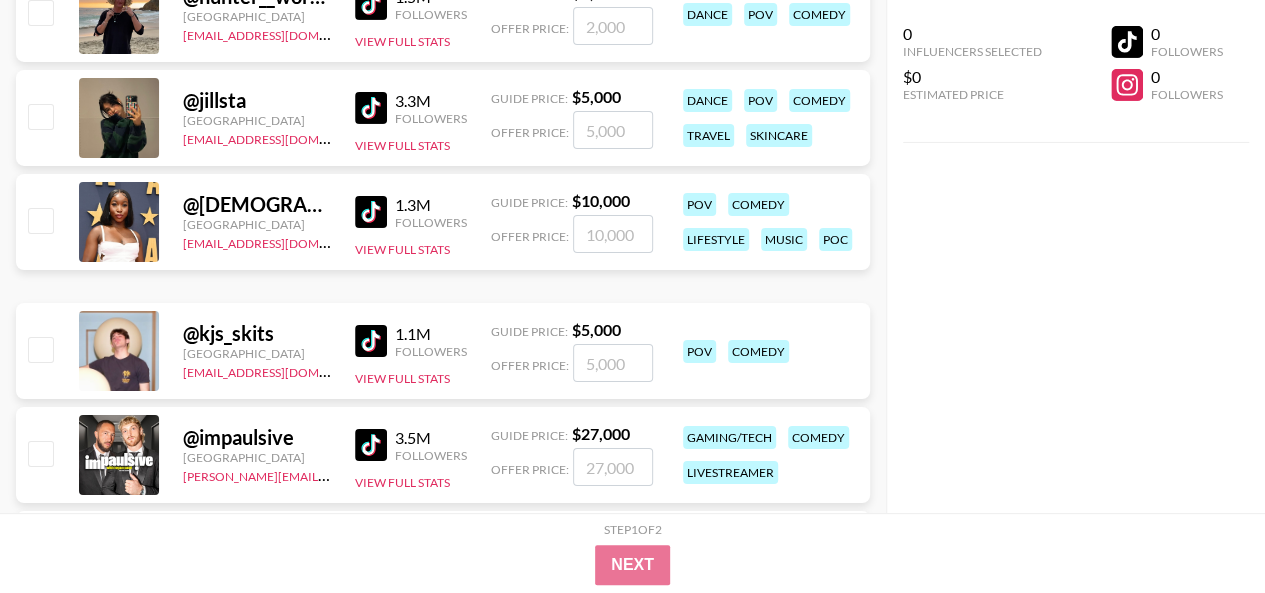 click on "@ kjs_skits United States eena@grail-talent.com 1.1M Followers View Full Stats Guide Price: $ 5,000 Offer Price: pov comedy" at bounding box center [443, 351] 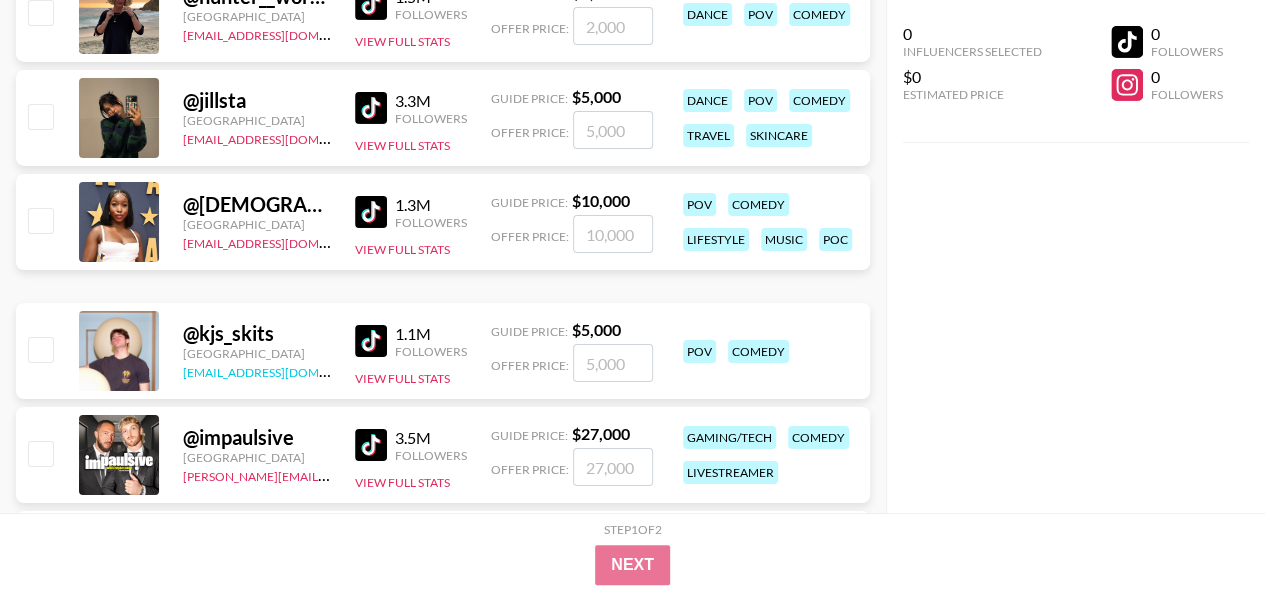 click on "[EMAIL_ADDRESS][DOMAIN_NAME]" at bounding box center (283, 370) 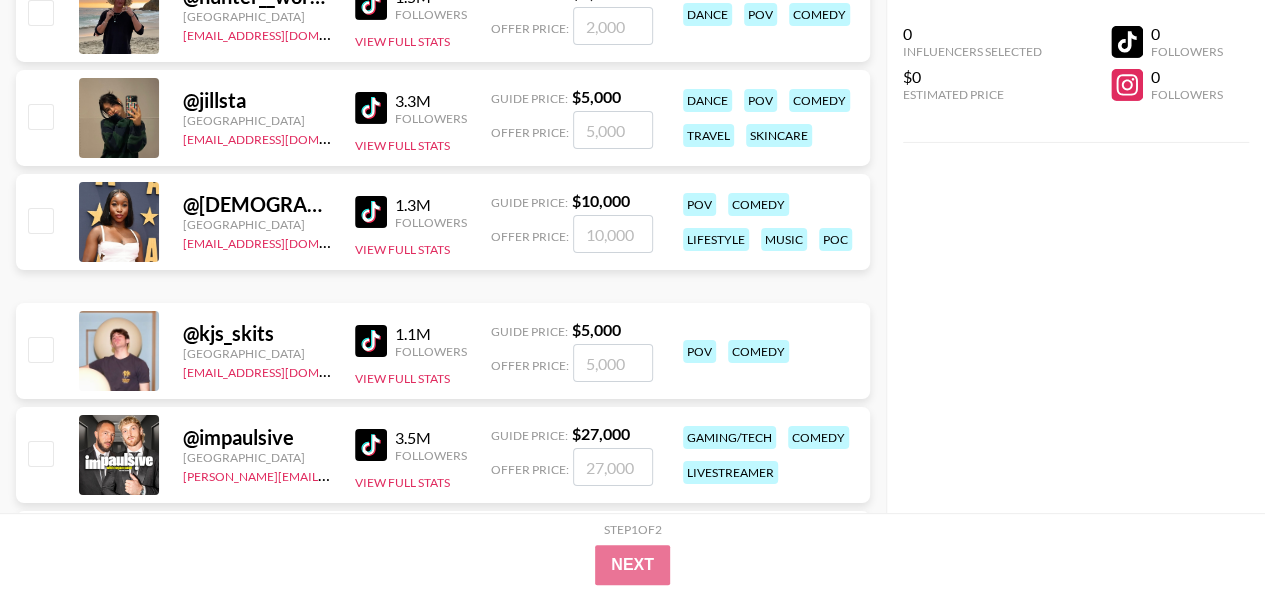 click on "@ kjs_skits United States eena@grail-talent.com 1.1M Followers View Full Stats Guide Price: $ 5,000 Offer Price: pov comedy" at bounding box center [443, 351] 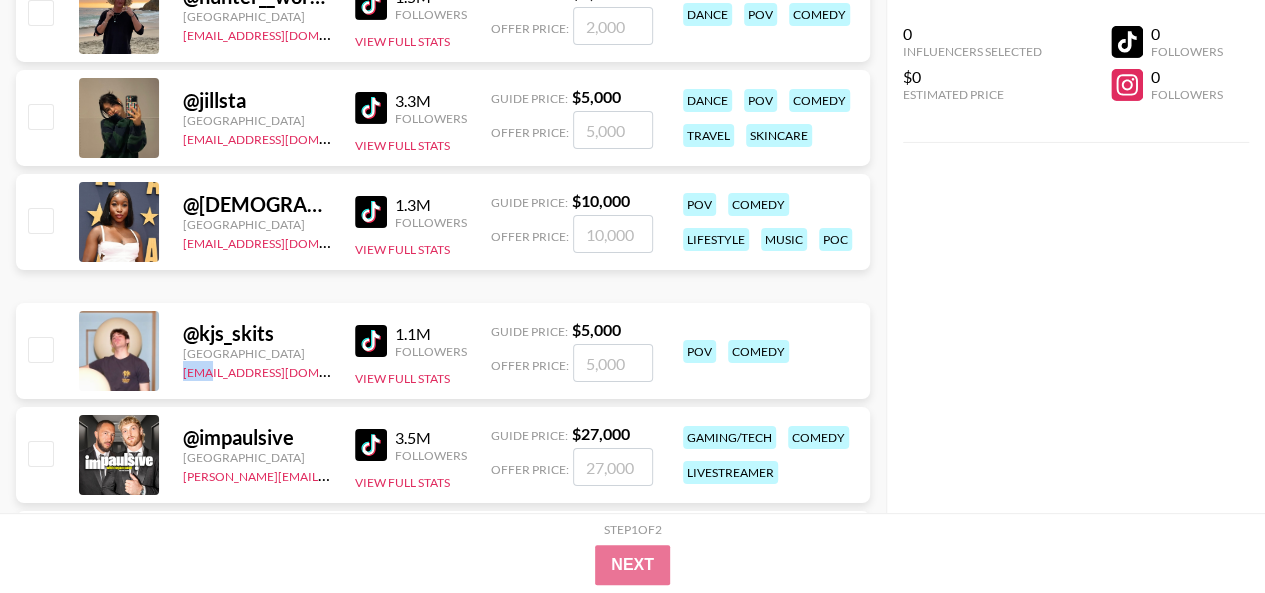click on "@ kjs_skits United States eena@grail-talent.com 1.1M Followers View Full Stats Guide Price: $ 5,000 Offer Price: pov comedy" at bounding box center [443, 351] 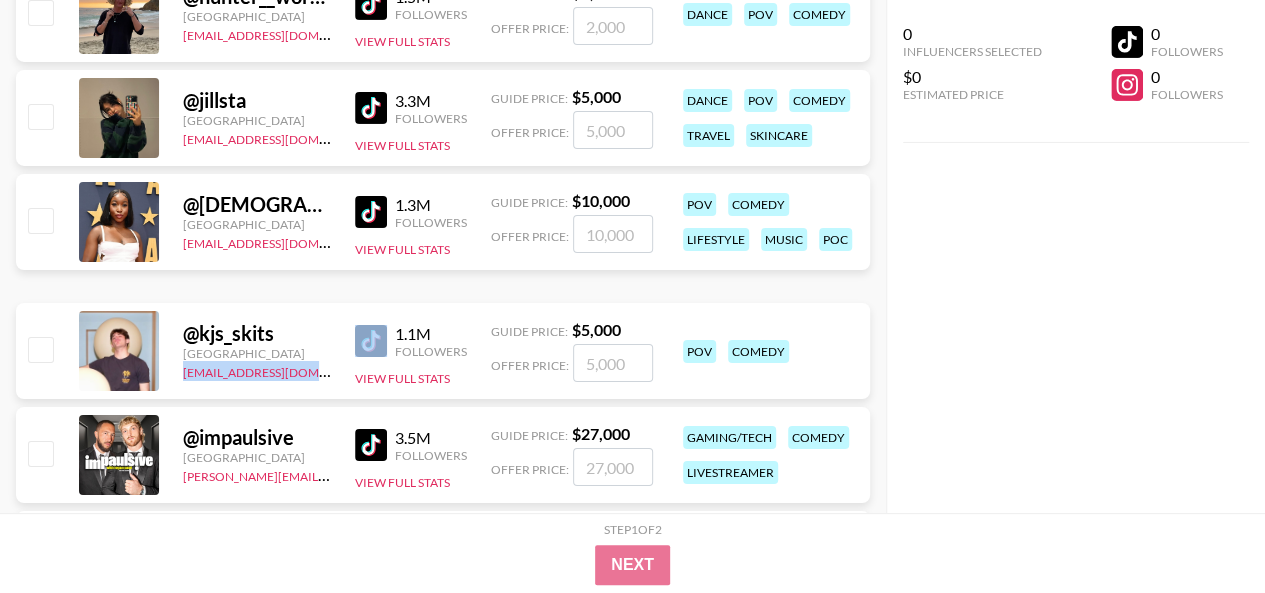 click on "@ kjs_skits United States eena@grail-talent.com 1.1M Followers View Full Stats Guide Price: $ 5,000 Offer Price: pov comedy" at bounding box center [443, 351] 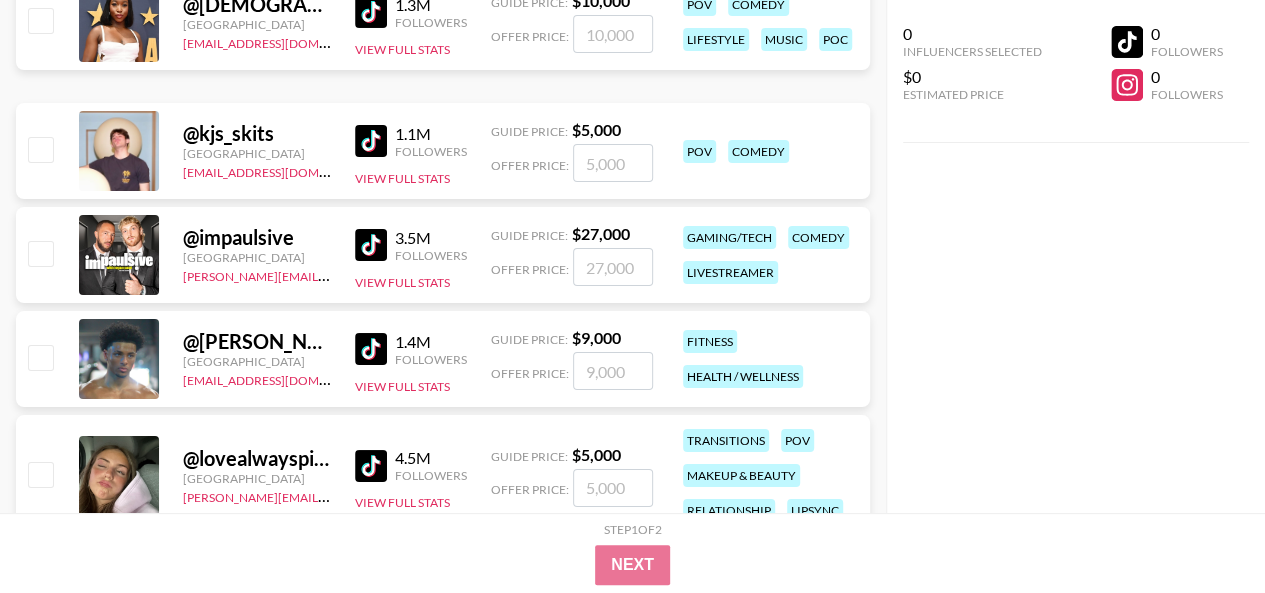 click on "@ impaulsive" at bounding box center (257, 237) 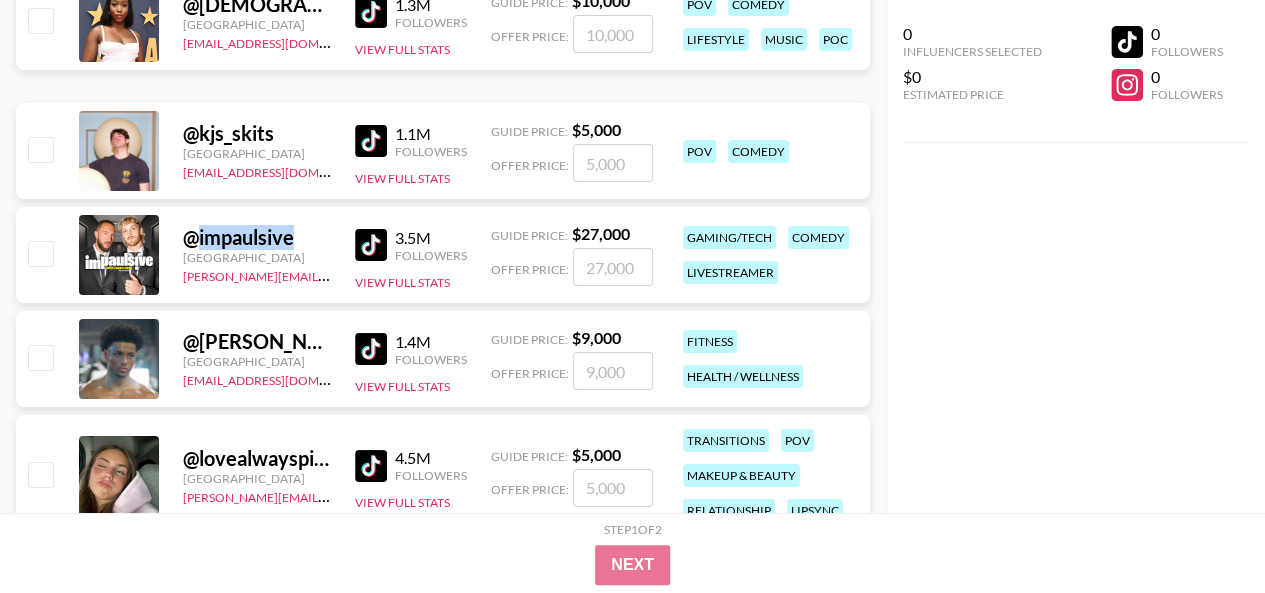 click on "@ impaulsive" at bounding box center [257, 237] 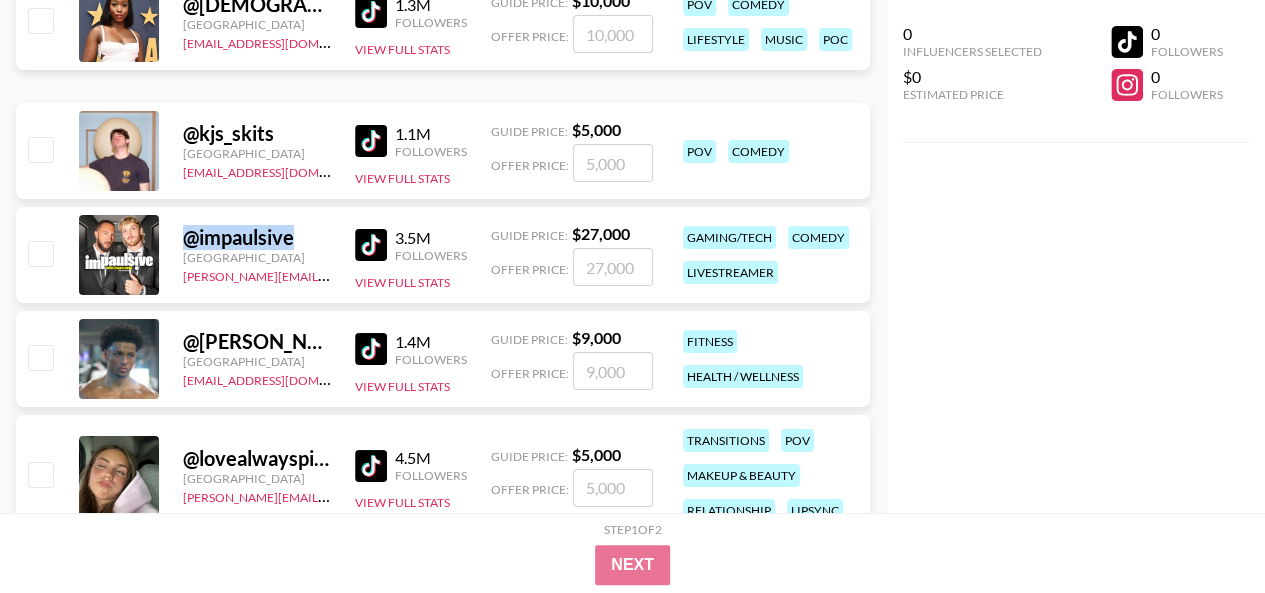 click on "@ impaulsive" at bounding box center (257, 237) 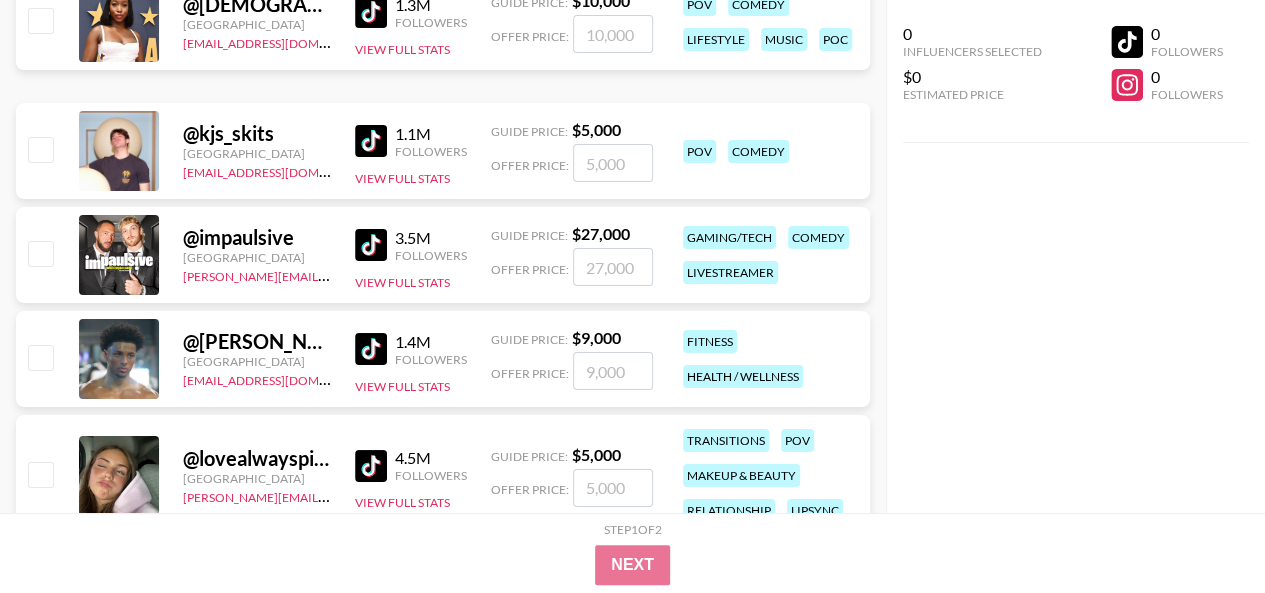 click on "@ impaulsive United States laura_clark@grail-talent.com 3.5M Followers View Full Stats Guide Price: $ 27,000 Offer Price: gaming/tech comedy livestreamer" at bounding box center (443, 255) 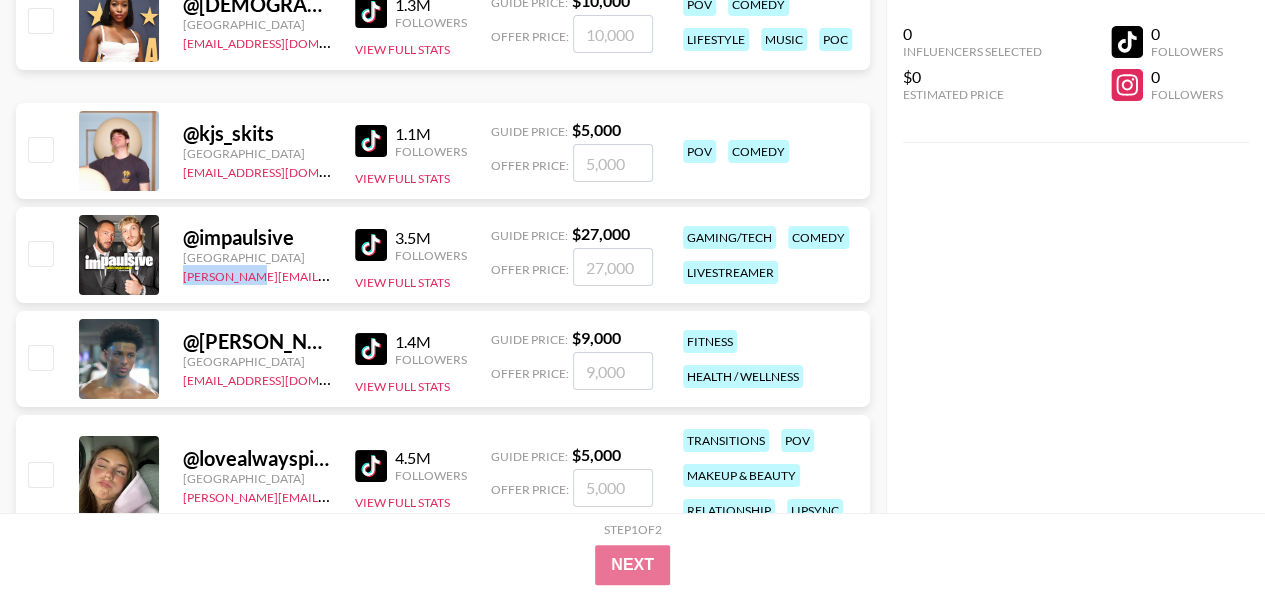 click on "@ impaulsive United States laura_clark@grail-talent.com 3.5M Followers View Full Stats Guide Price: $ 27,000 Offer Price: gaming/tech comedy livestreamer" at bounding box center [443, 255] 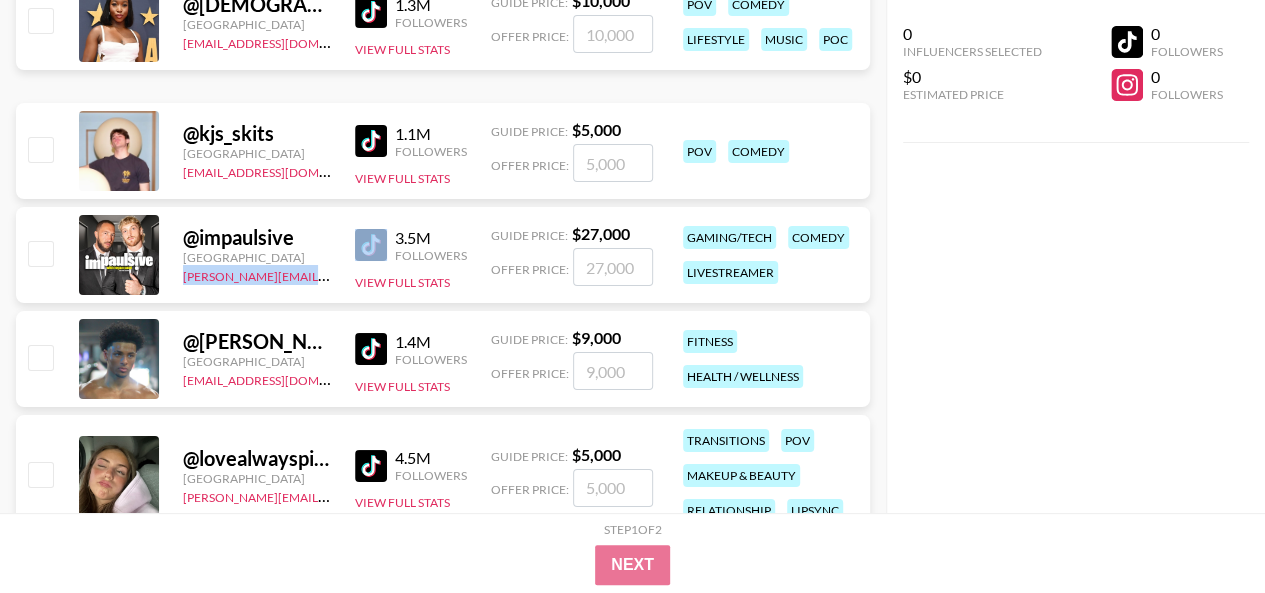 click on "@ impaulsive United States laura_clark@grail-talent.com 3.5M Followers View Full Stats Guide Price: $ 27,000 Offer Price: gaming/tech comedy livestreamer" at bounding box center [443, 255] 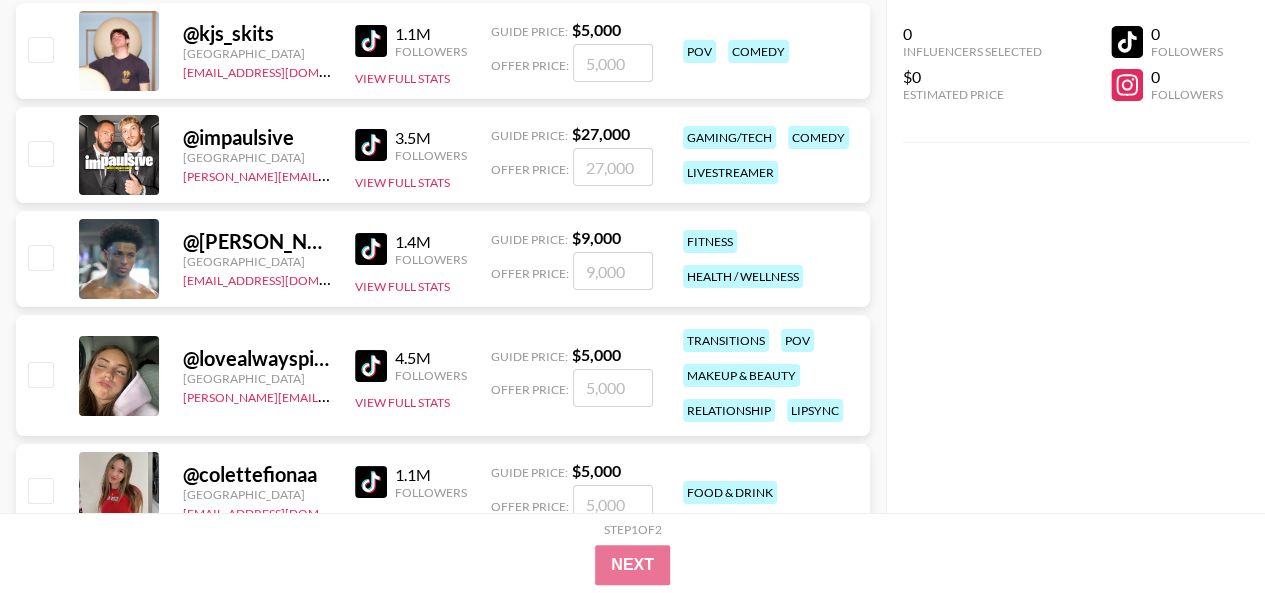 click on "@ jeremiahtwharton" at bounding box center [257, 241] 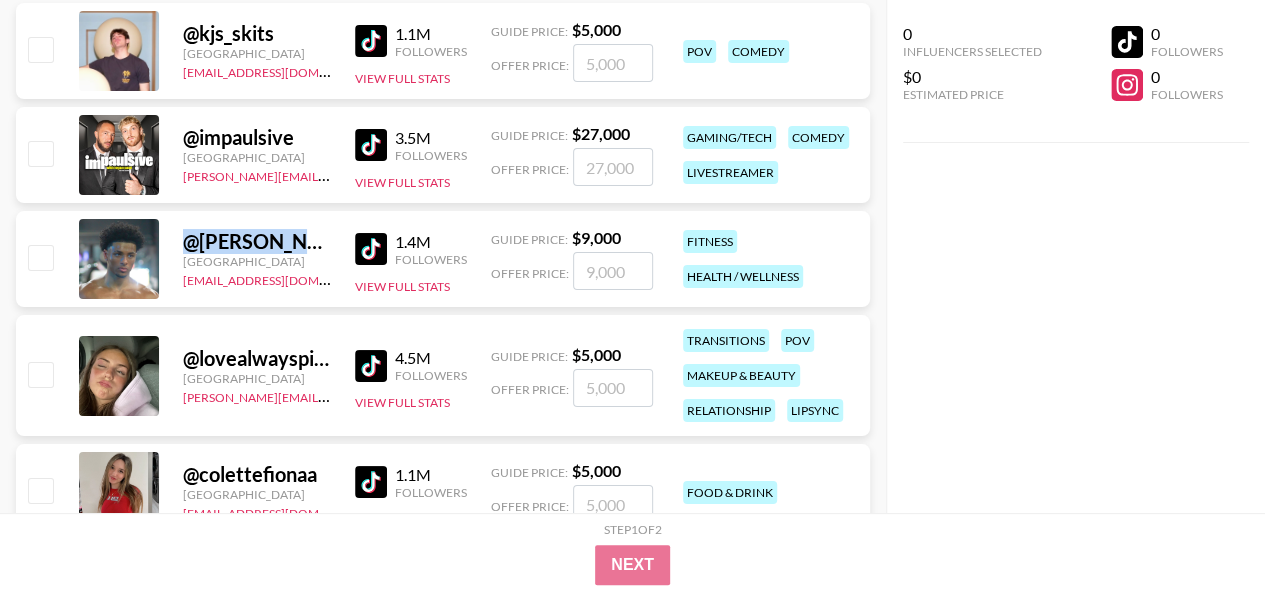 click on "@ jeremiahtwharton" at bounding box center [257, 241] 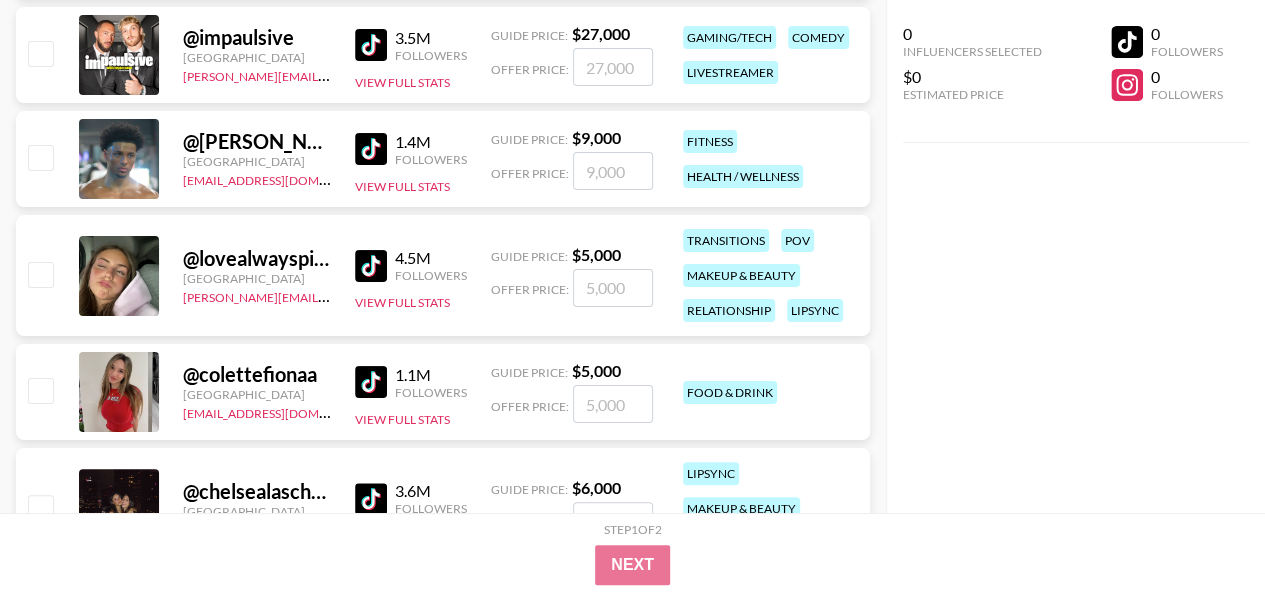 click on "@ jeremiahtwharton United States johnnybennett@grail-talent.com 1.4M Followers View Full Stats Guide Price: $ 9,000 Offer Price: fitness health / wellness" at bounding box center (443, 159) 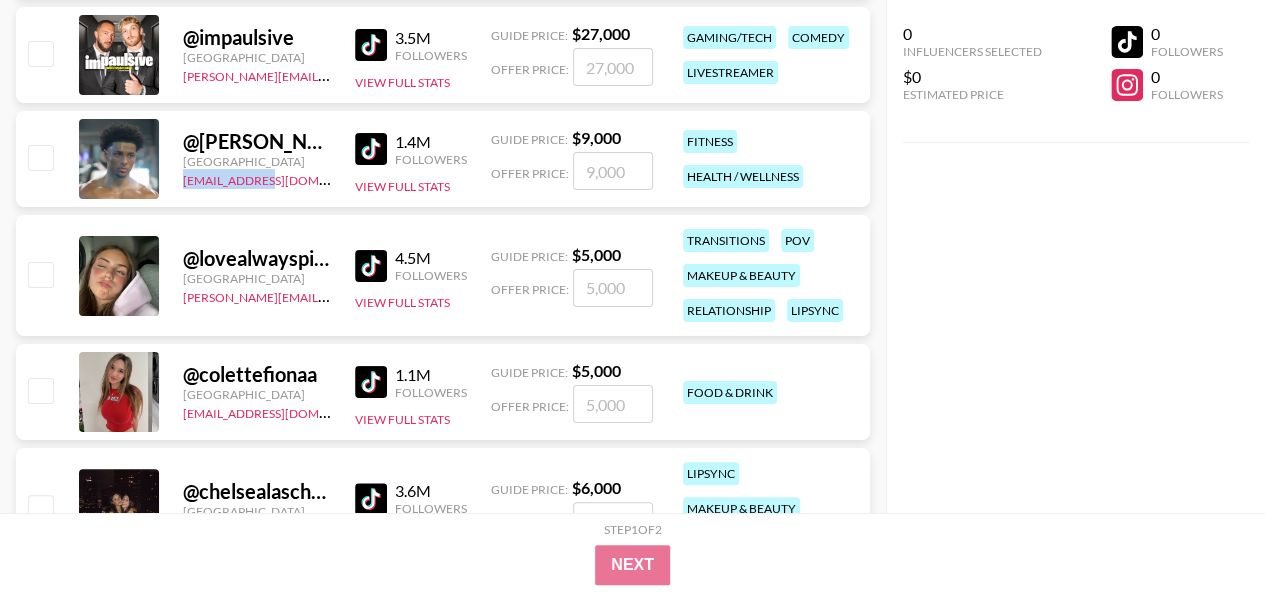 click on "@ jeremiahtwharton United States johnnybennett@grail-talent.com 1.4M Followers View Full Stats Guide Price: $ 9,000 Offer Price: fitness health / wellness" at bounding box center (443, 159) 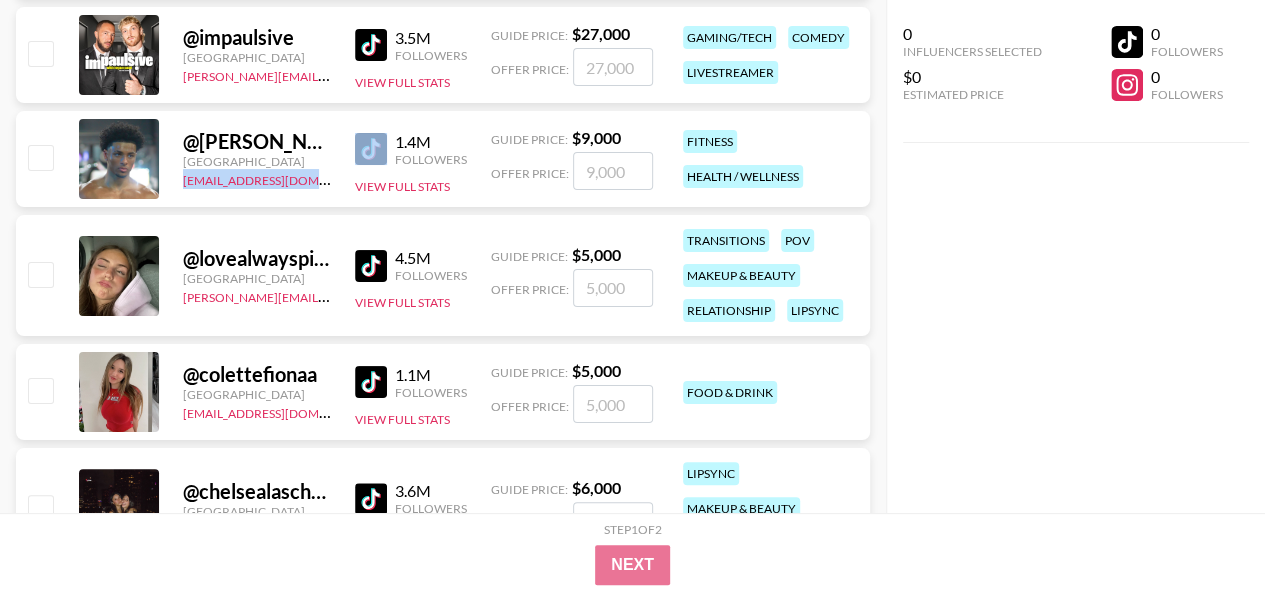 click on "@ jeremiahtwharton United States johnnybennett@grail-talent.com 1.4M Followers View Full Stats Guide Price: $ 9,000 Offer Price: fitness health / wellness" at bounding box center (443, 159) 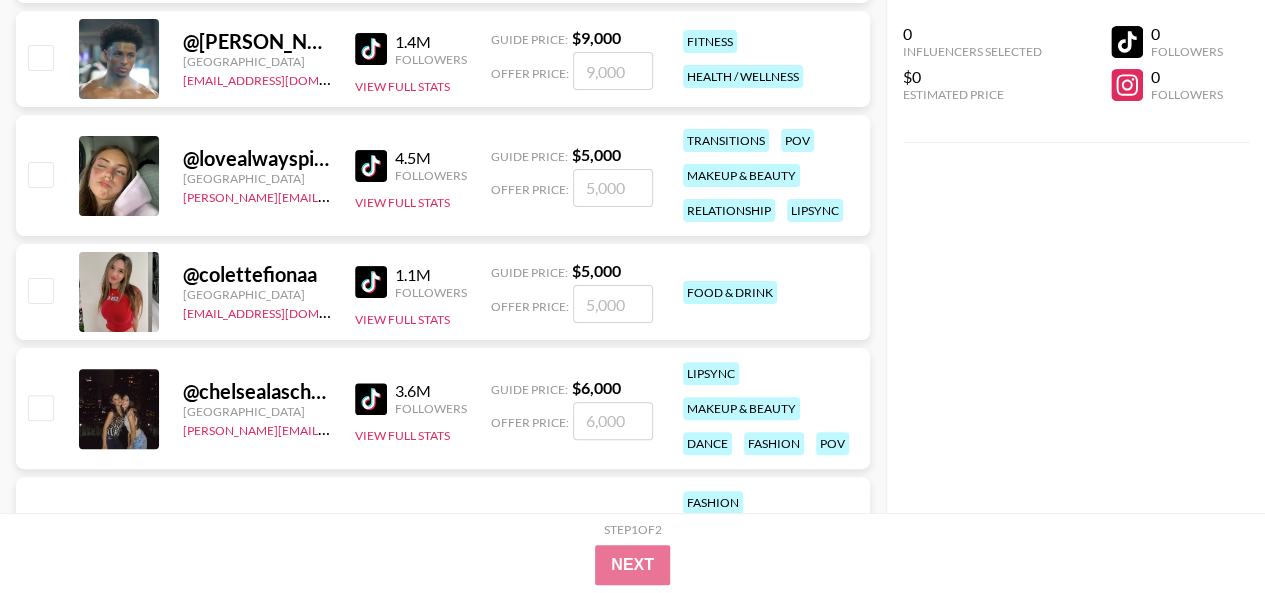 click on "@ lovealwayspiper" at bounding box center (257, 158) 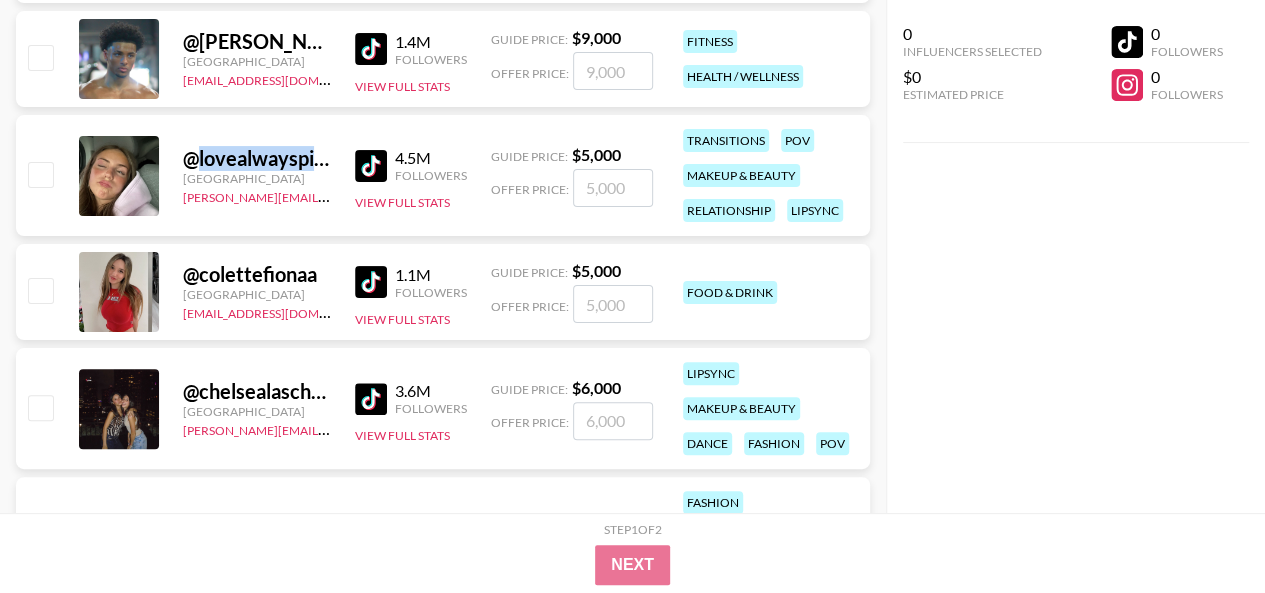 click on "@ lovealwayspiper" at bounding box center [257, 158] 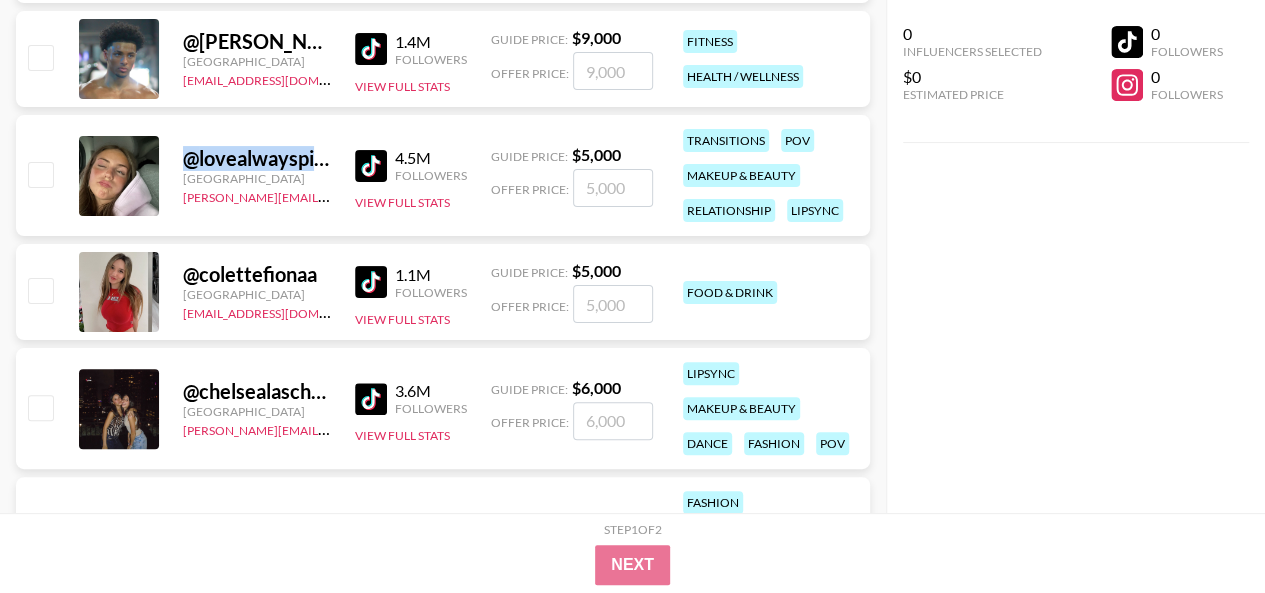 click on "@ lovealwayspiper" at bounding box center [257, 158] 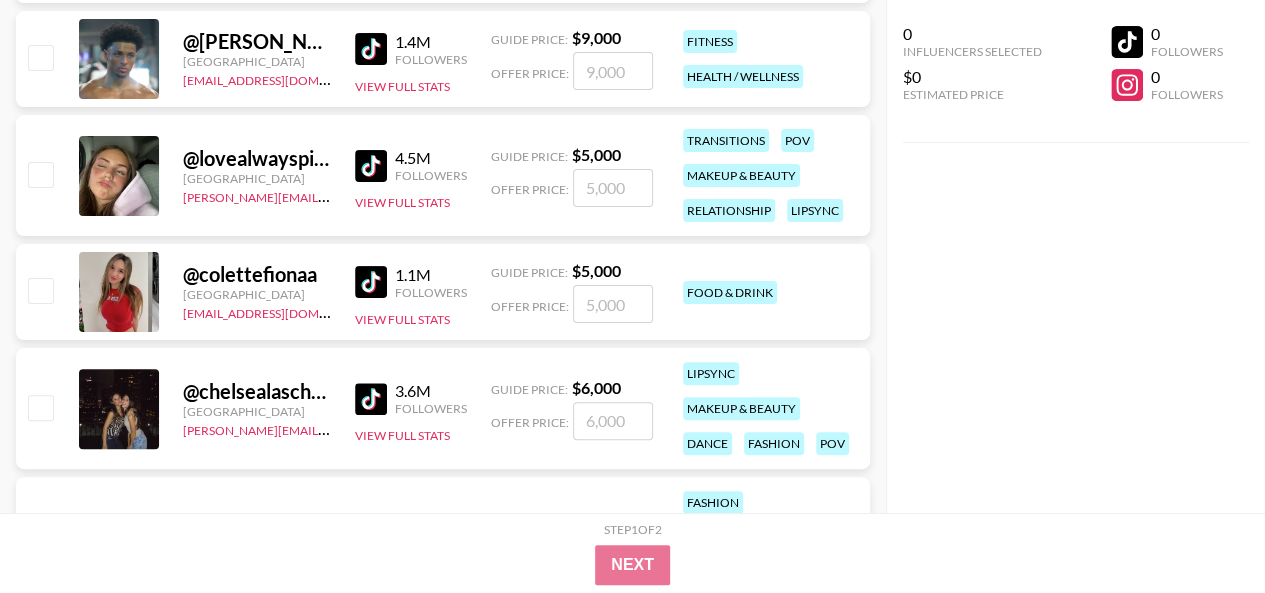 click on "@ lovealwayspiper United States tancredi@grail-talent.com 4.5M Followers View Full Stats Guide Price: $ 5,000 Offer Price: transitions pov makeup & beauty relationship lipsync" at bounding box center [443, 175] 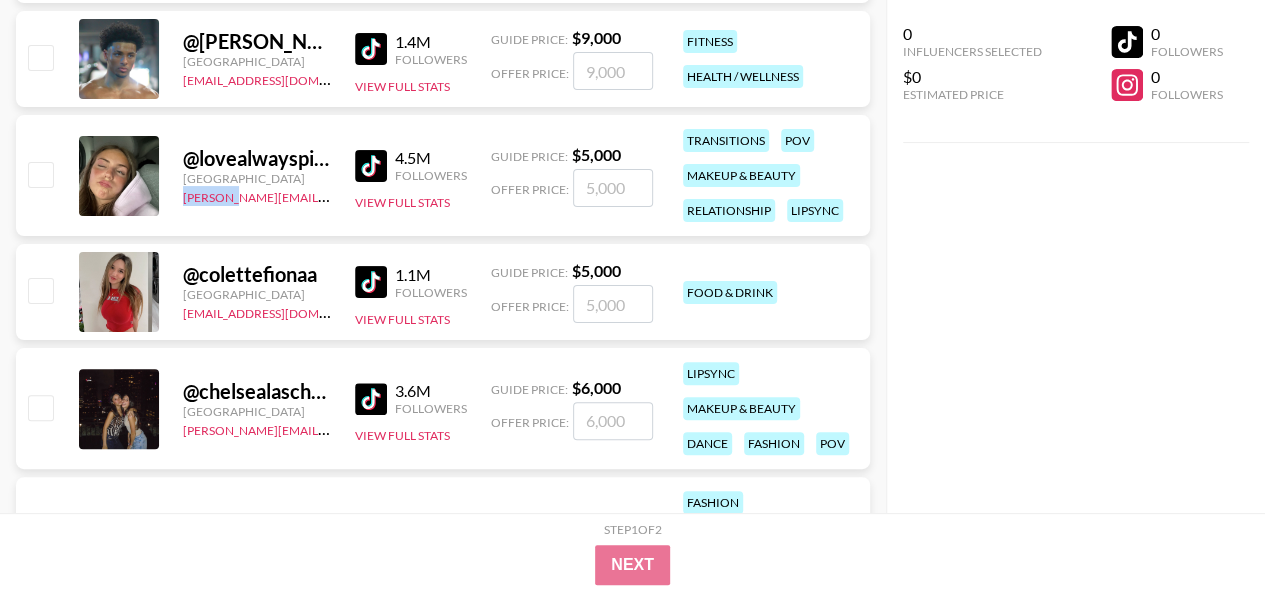 click on "@ lovealwayspiper United States tancredi@grail-talent.com 4.5M Followers View Full Stats Guide Price: $ 5,000 Offer Price: transitions pov makeup & beauty relationship lipsync" at bounding box center (443, 175) 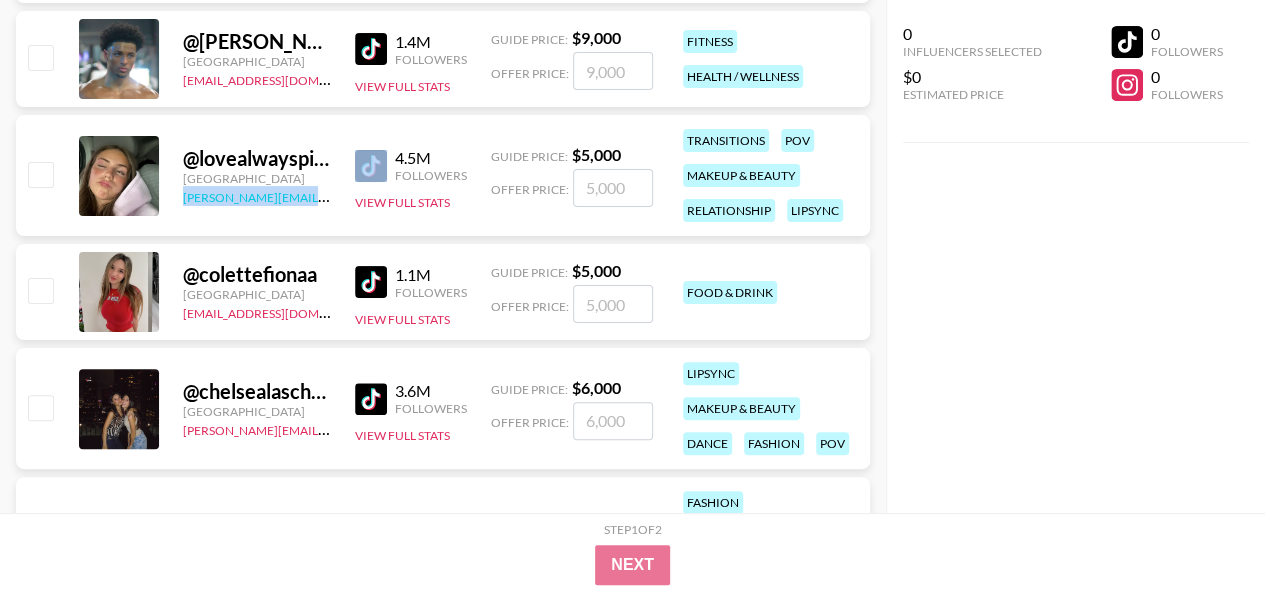 drag, startPoint x: 179, startPoint y: 202, endPoint x: 246, endPoint y: 198, distance: 67.11929 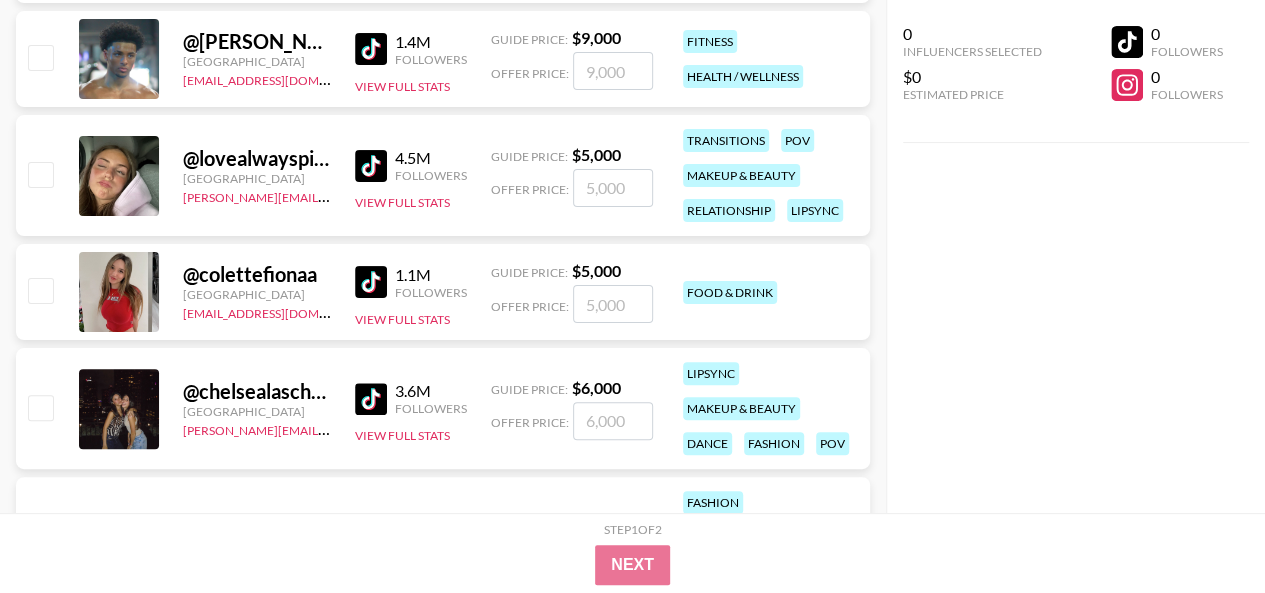 click on "@ colettefionaa United States denver@grail-talent.com 1.1M Followers View Full Stats Guide Price: $ 5,000 Offer Price: food & drink" at bounding box center [443, 292] 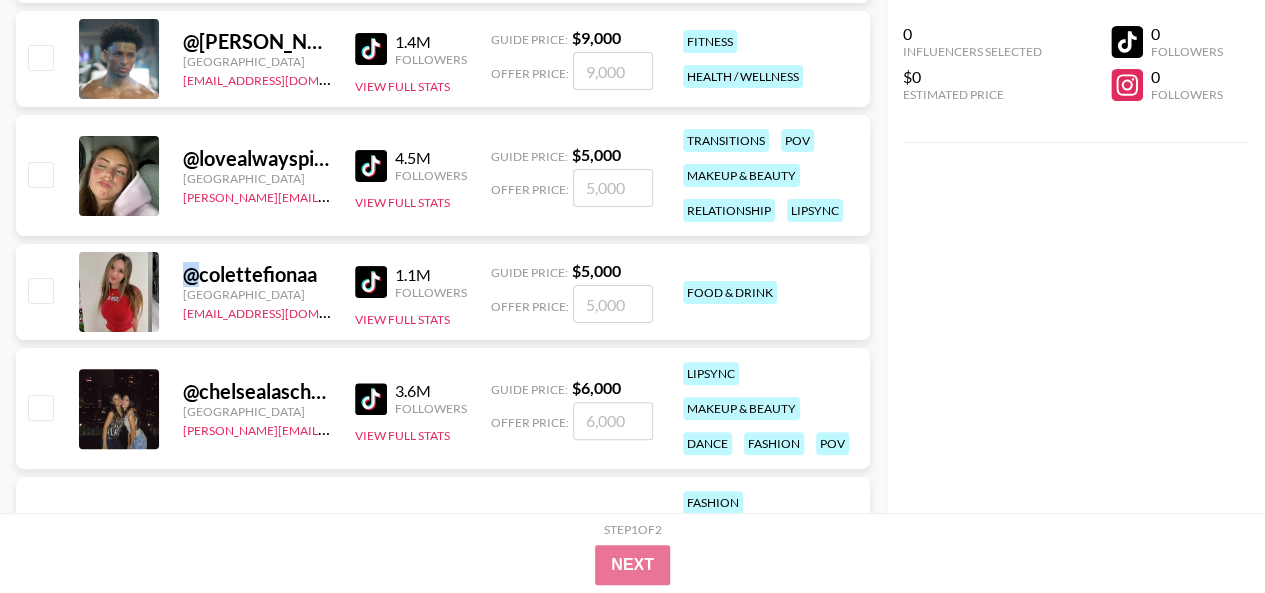 click on "@ colettefionaa United States denver@grail-talent.com 1.1M Followers View Full Stats Guide Price: $ 5,000 Offer Price: food & drink" at bounding box center [443, 292] 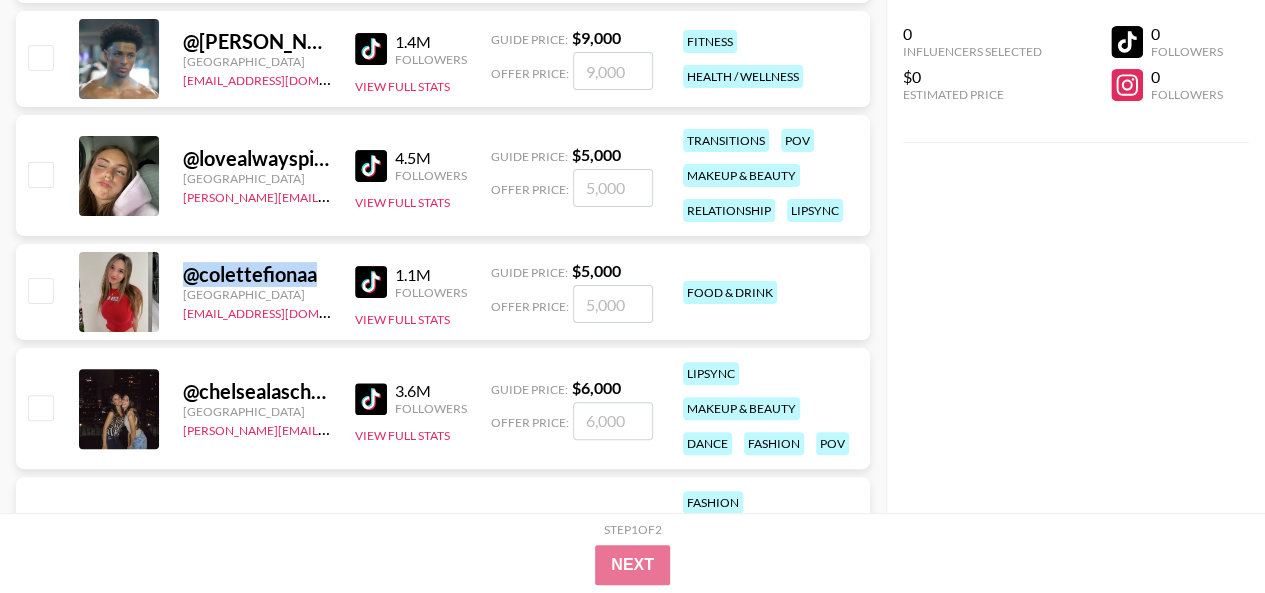 click on "@ colettefionaa United States denver@grail-talent.com 1.1M Followers View Full Stats Guide Price: $ 5,000 Offer Price: food & drink" at bounding box center (443, 292) 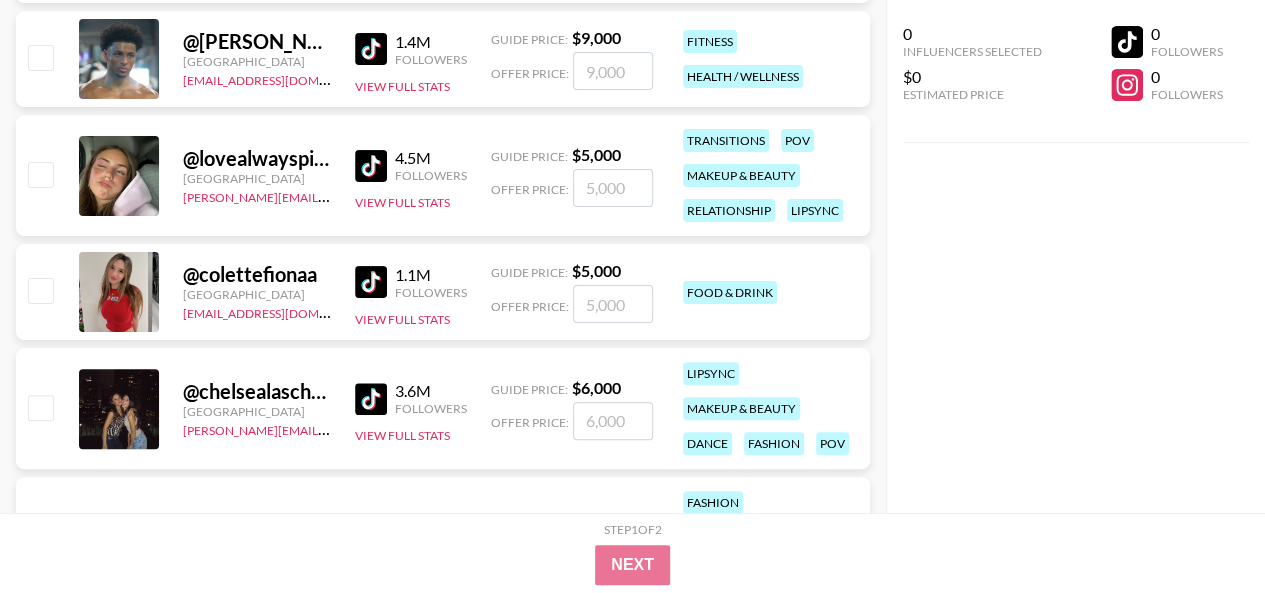 click on "@ colettefionaa United States denver@grail-talent.com 1.1M Followers View Full Stats Guide Price: $ 5,000 Offer Price: food & drink" at bounding box center (443, 292) 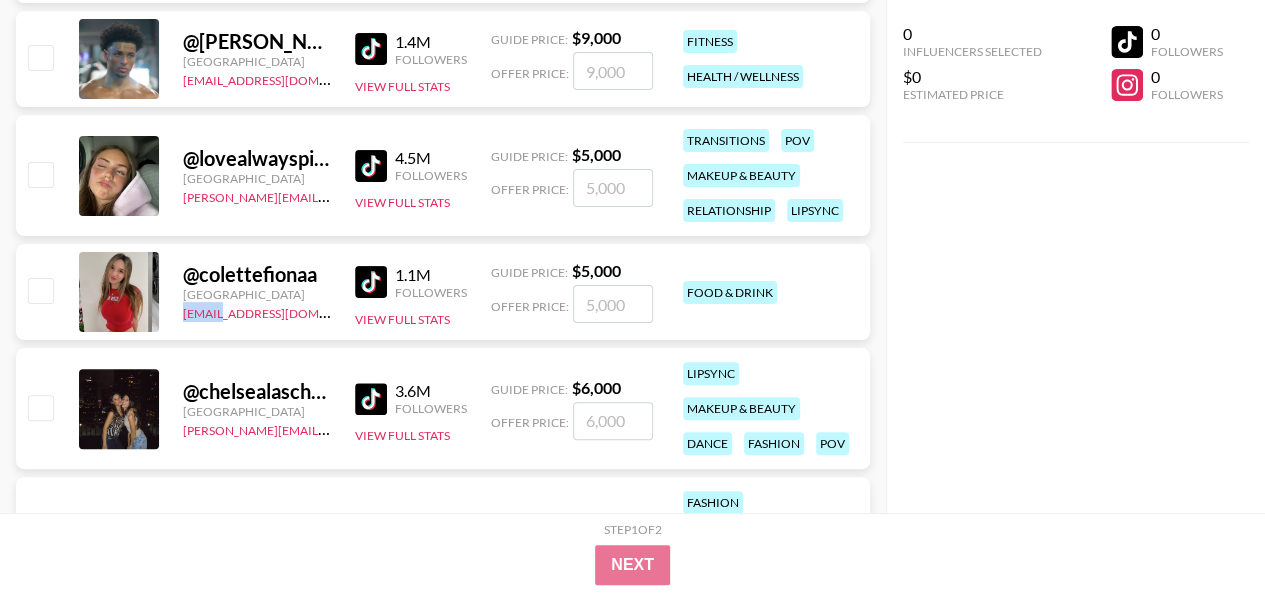 click on "@ colettefionaa United States denver@grail-talent.com 1.1M Followers View Full Stats Guide Price: $ 5,000 Offer Price: food & drink" at bounding box center [443, 292] 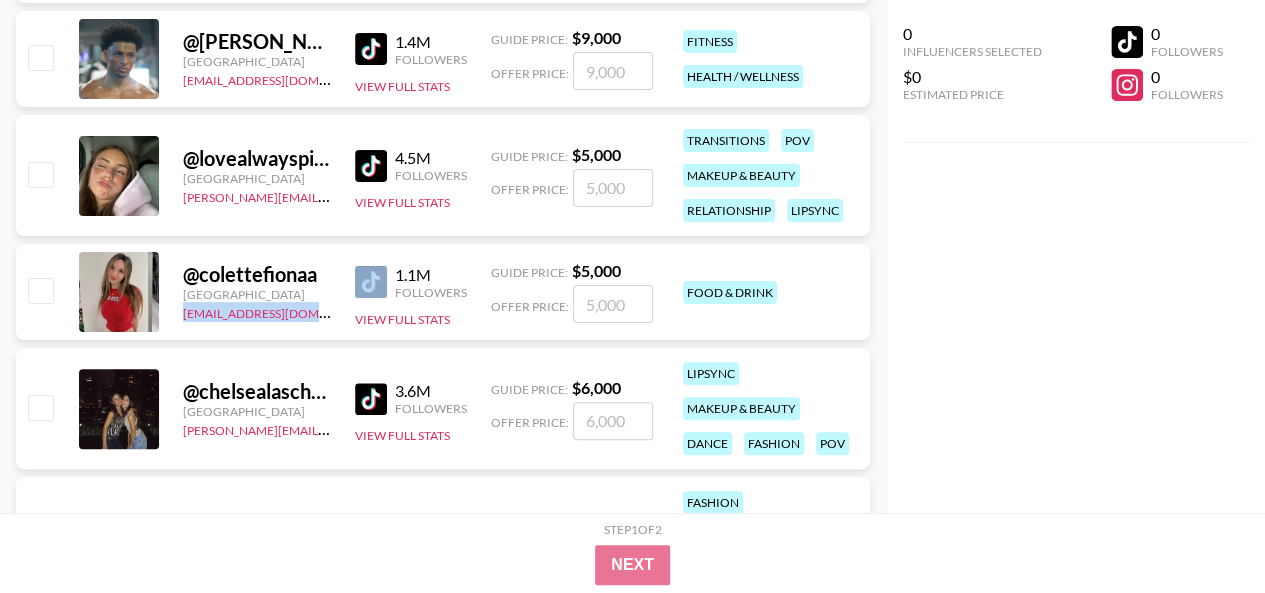 click on "@ colettefionaa United States denver@grail-talent.com 1.1M Followers View Full Stats Guide Price: $ 5,000 Offer Price: food & drink" at bounding box center [443, 292] 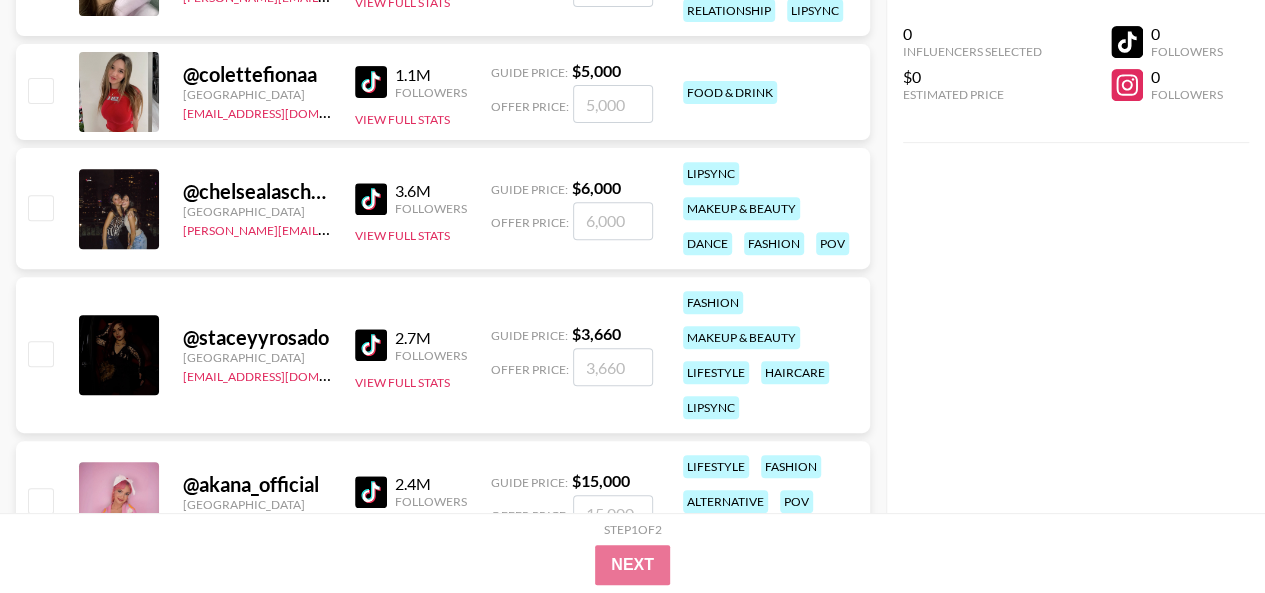 click on "@ chelsealascher1" at bounding box center [257, 191] 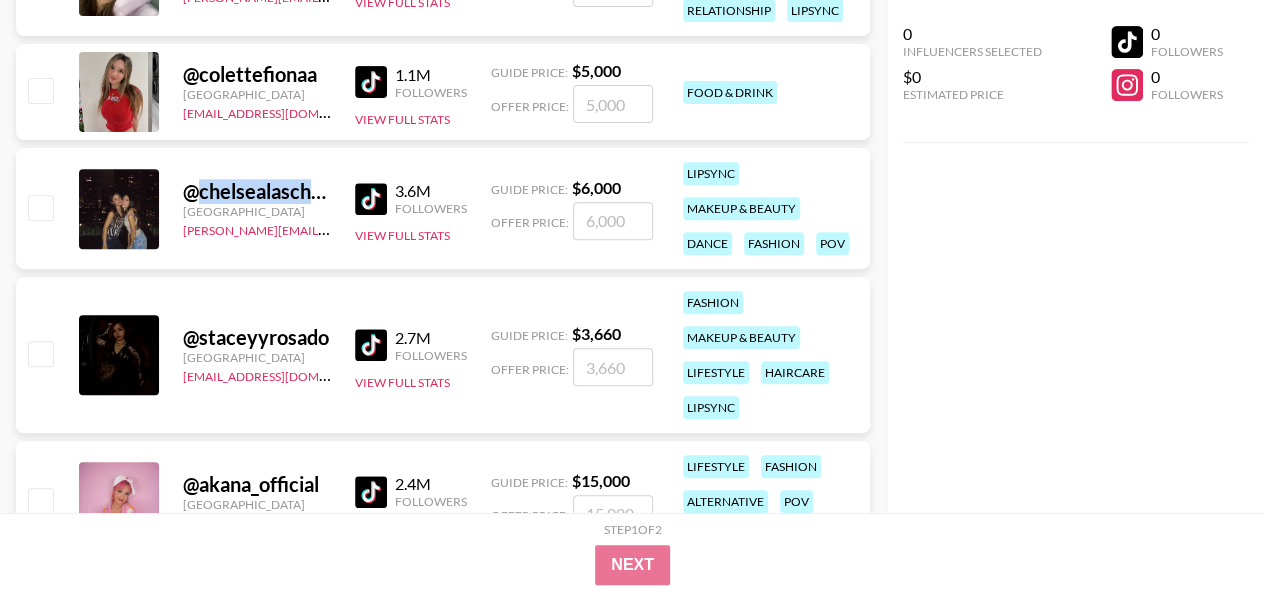 click on "@ chelsealascher1" at bounding box center (257, 191) 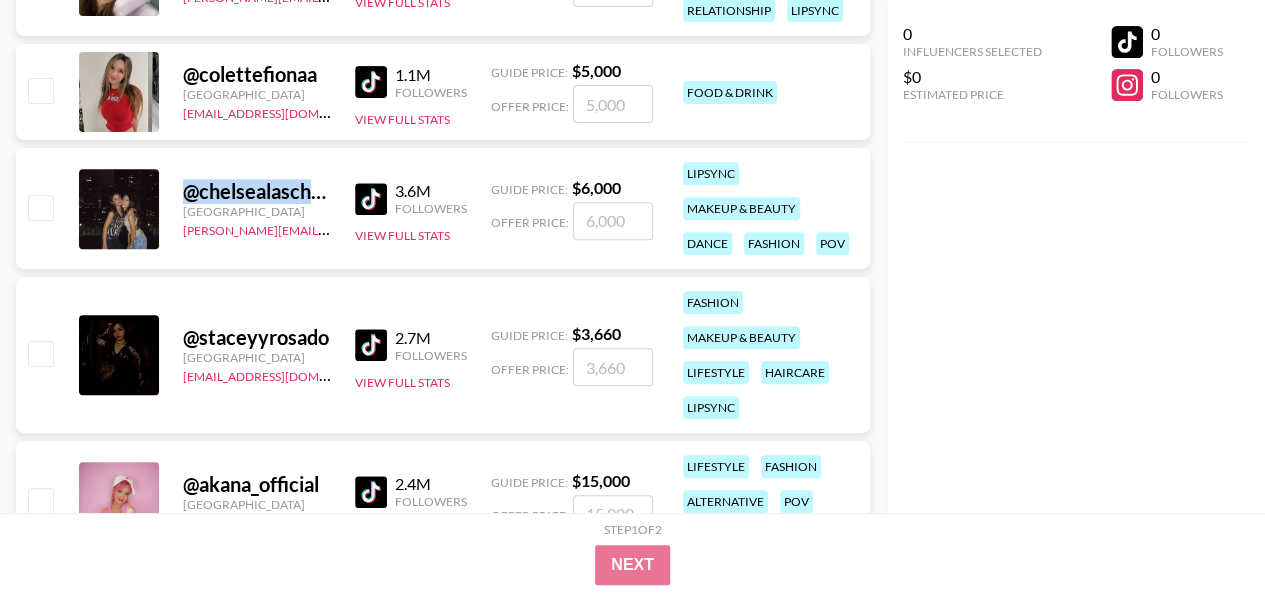 click on "@ chelsealascher1" at bounding box center [257, 191] 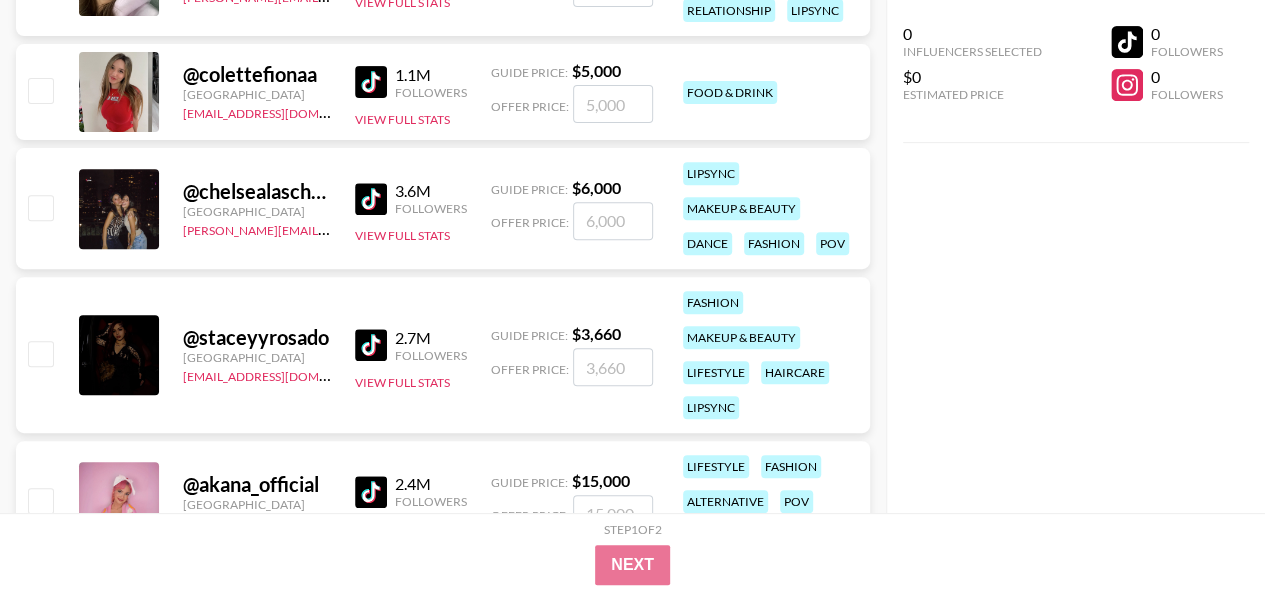 click on "@ chelsealascher1 United States tancredi@grail-talent.com 3.6M Followers View Full Stats Guide Price: $ 6,000 Offer Price: lipsync makeup & beauty dance fashion pov" at bounding box center (443, 208) 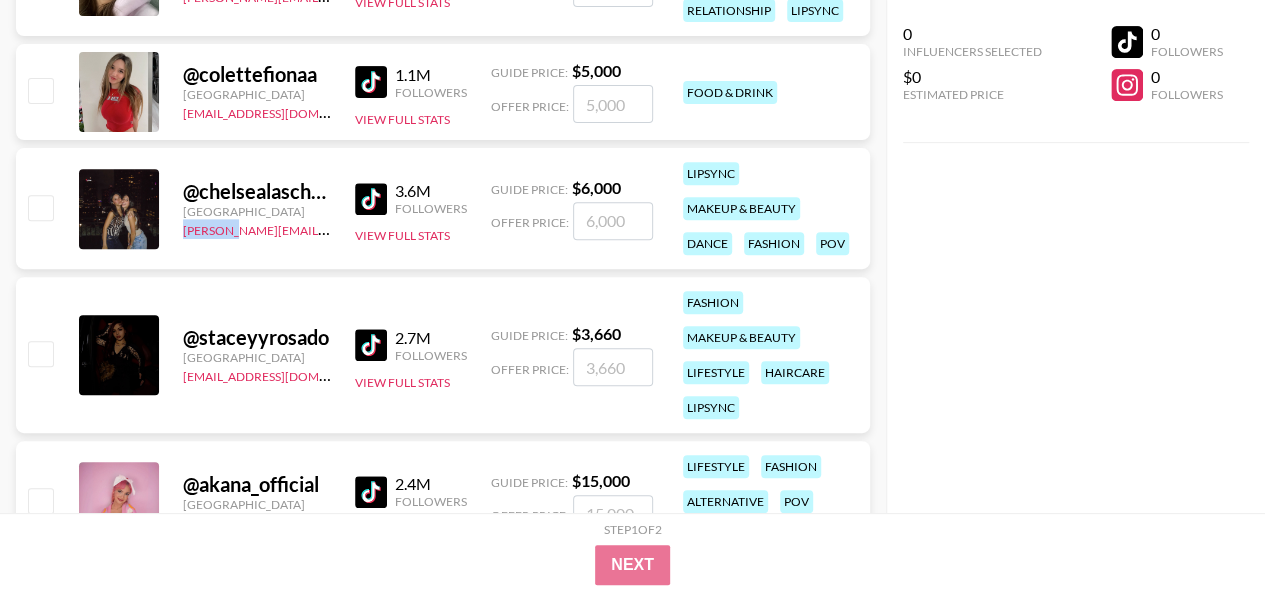 click on "@ chelsealascher1 United States tancredi@grail-talent.com 3.6M Followers View Full Stats Guide Price: $ 6,000 Offer Price: lipsync makeup & beauty dance fashion pov" at bounding box center [443, 208] 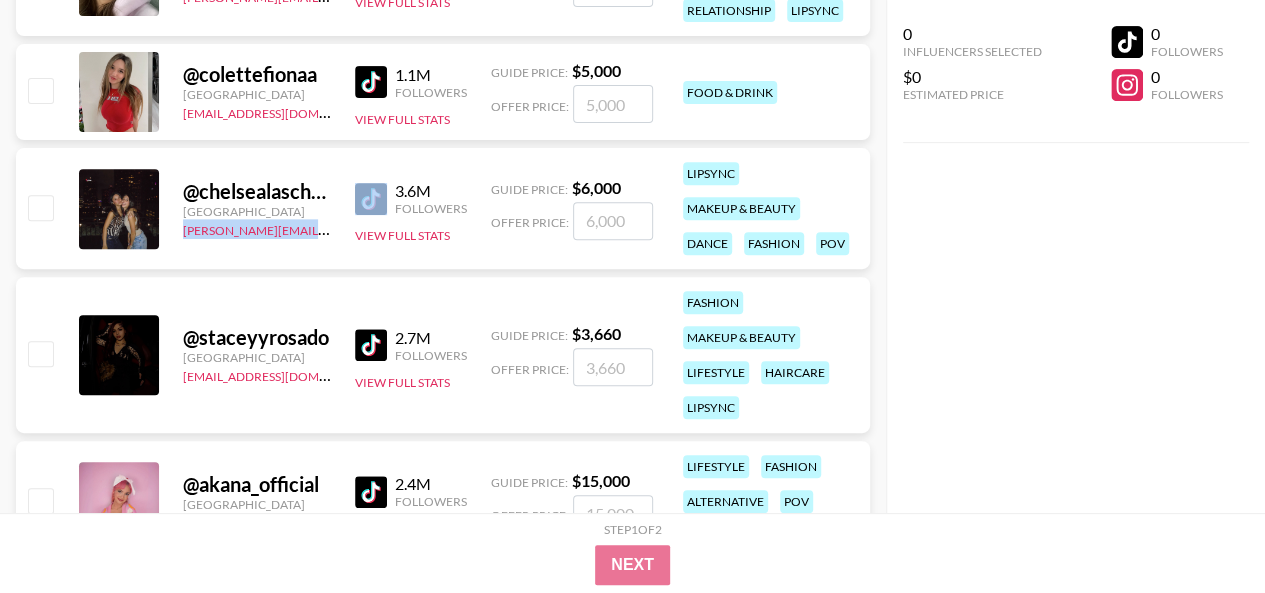 click on "@ chelsealascher1 United States tancredi@grail-talent.com 3.6M Followers View Full Stats Guide Price: $ 6,000 Offer Price: lipsync makeup & beauty dance fashion pov" at bounding box center (443, 208) 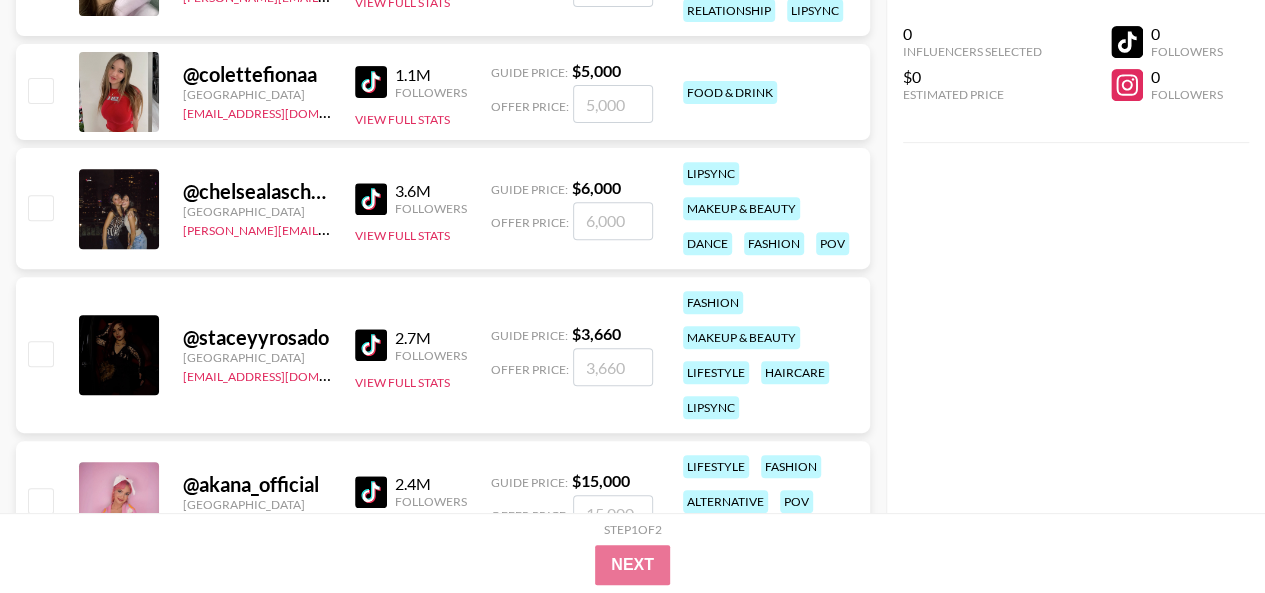 click on "@ staceyyrosado" at bounding box center (257, 337) 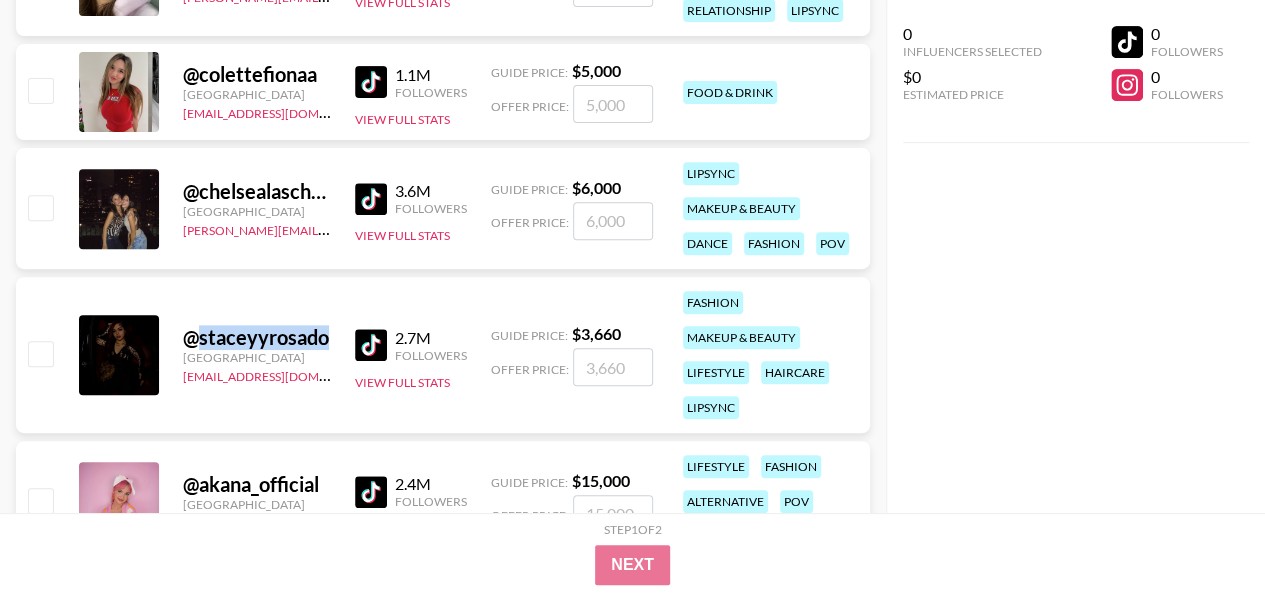 click on "@ staceyyrosado" at bounding box center [257, 337] 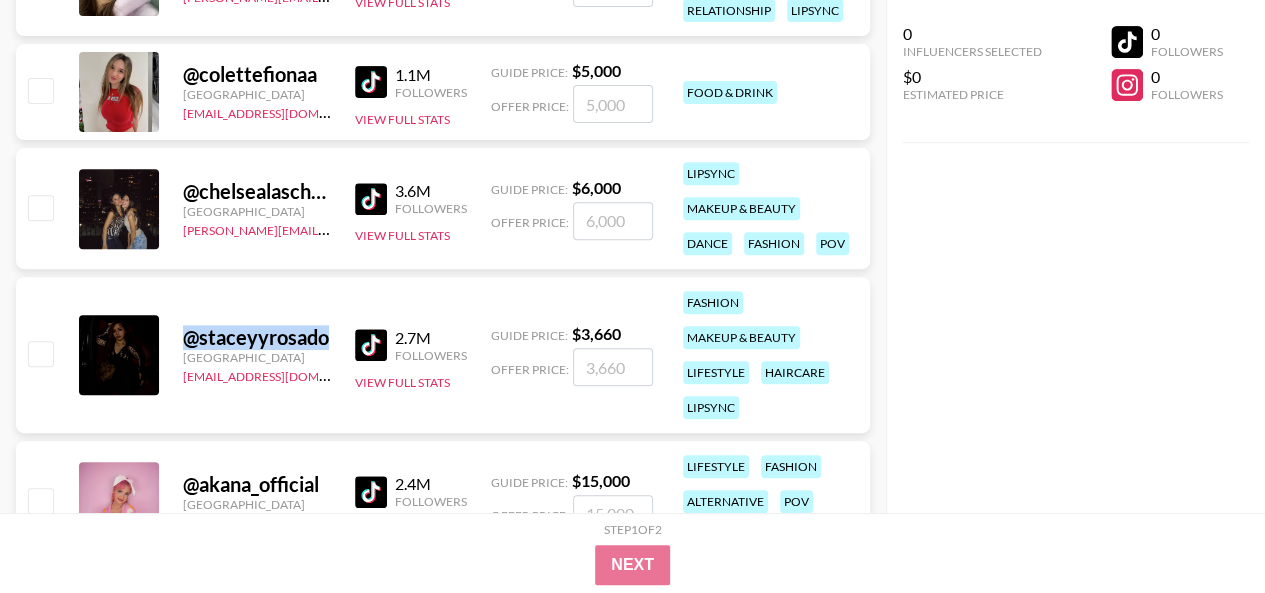 click on "@ staceyyrosado" at bounding box center (257, 337) 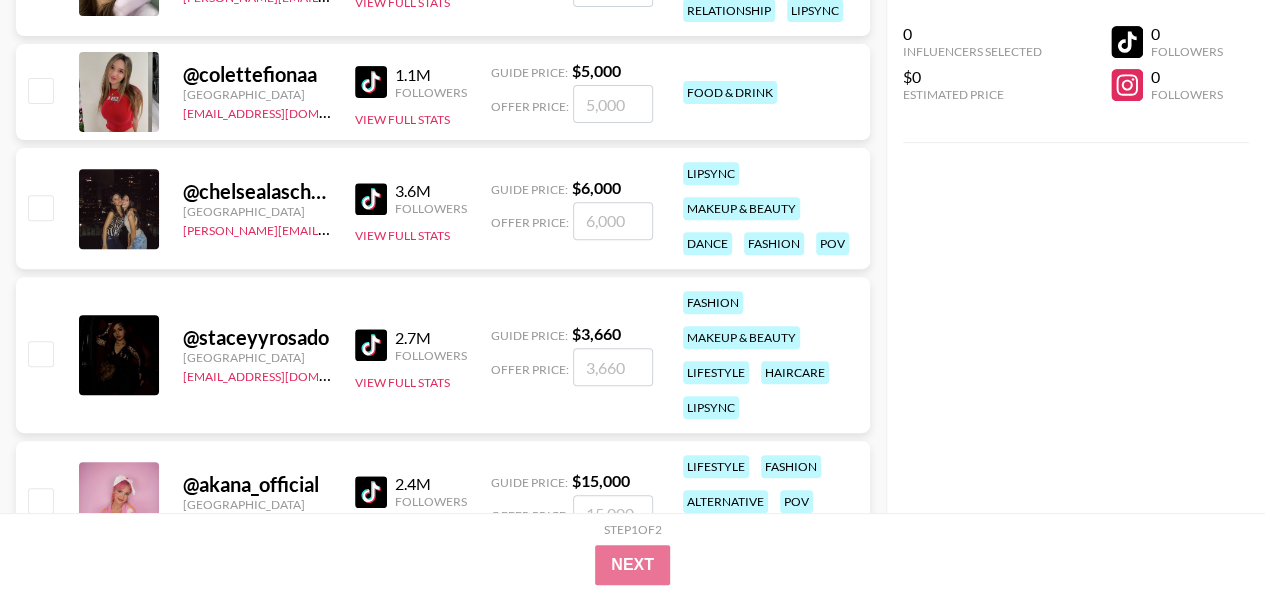 click on "@ staceyyrosado United States denver@grail-talent.com 2.7M Followers View Full Stats Guide Price: $ 3,660 Offer Price: fashion makeup & beauty lifestyle haircare lipsync" at bounding box center [443, 355] 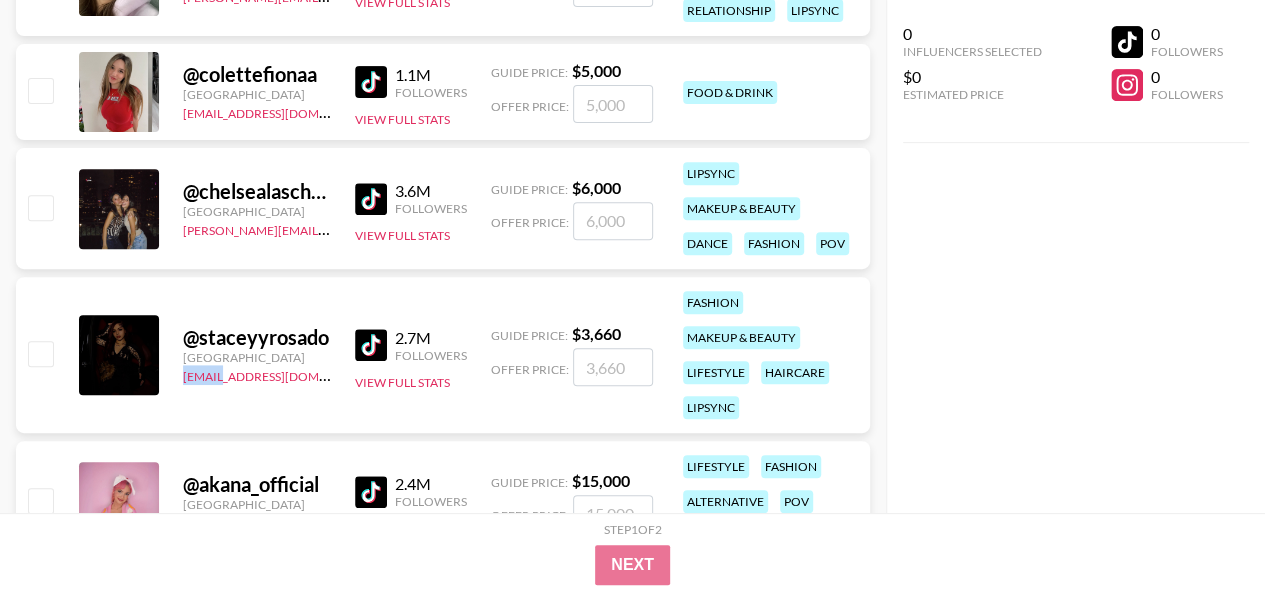 click on "@ staceyyrosado United States denver@grail-talent.com 2.7M Followers View Full Stats Guide Price: $ 3,660 Offer Price: fashion makeup & beauty lifestyle haircare lipsync" at bounding box center [443, 355] 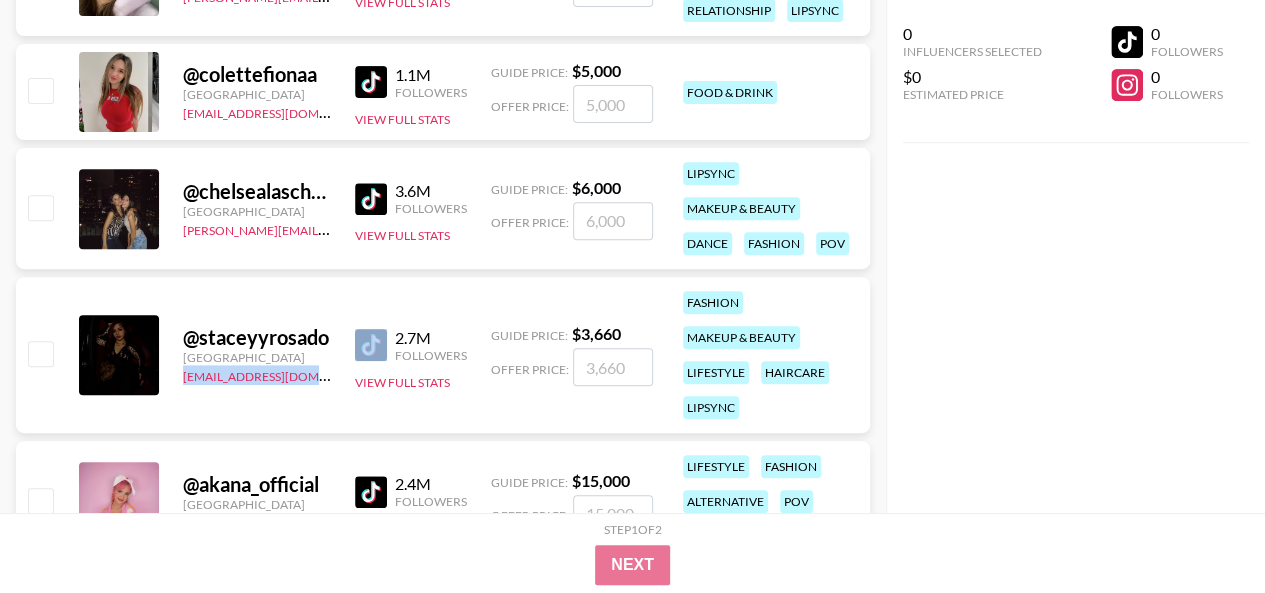 click on "@ staceyyrosado United States denver@grail-talent.com 2.7M Followers View Full Stats Guide Price: $ 3,660 Offer Price: fashion makeup & beauty lifestyle haircare lipsync" at bounding box center (443, 355) 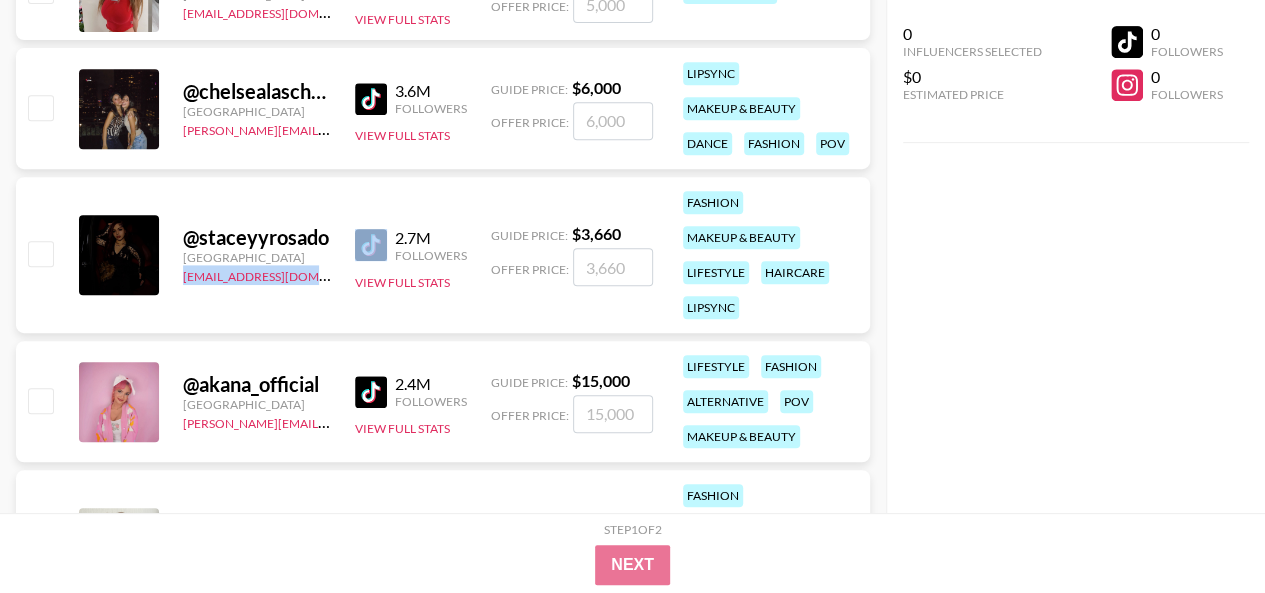 scroll, scrollTop: 8109, scrollLeft: 0, axis: vertical 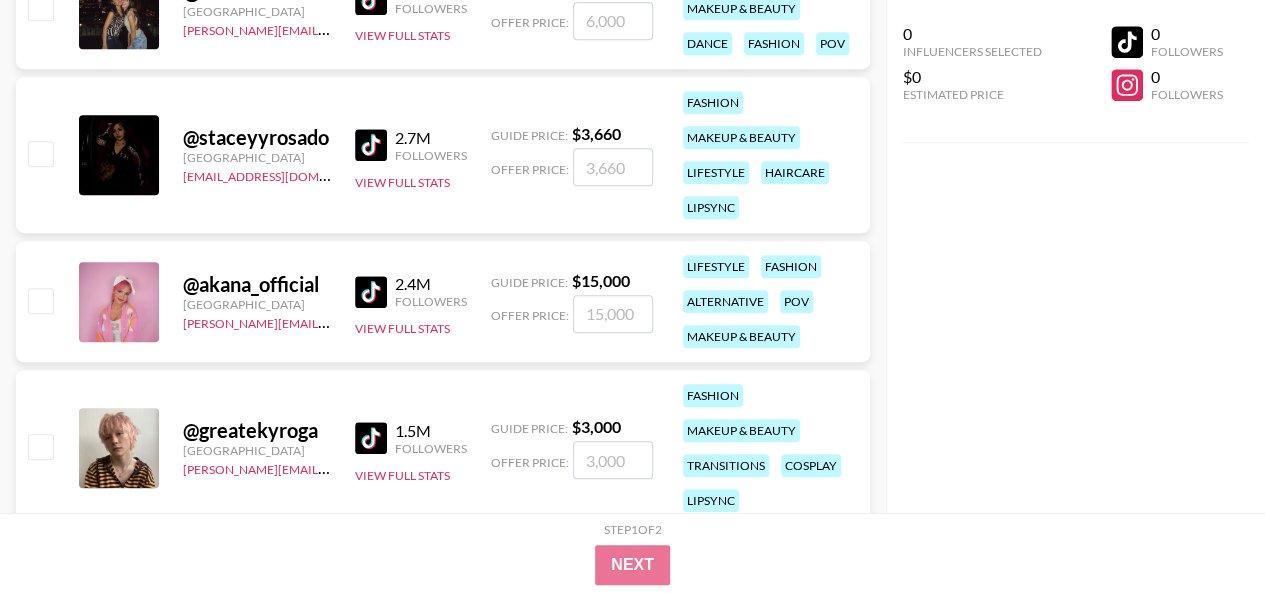 click on "@ akana_official" at bounding box center [257, 284] 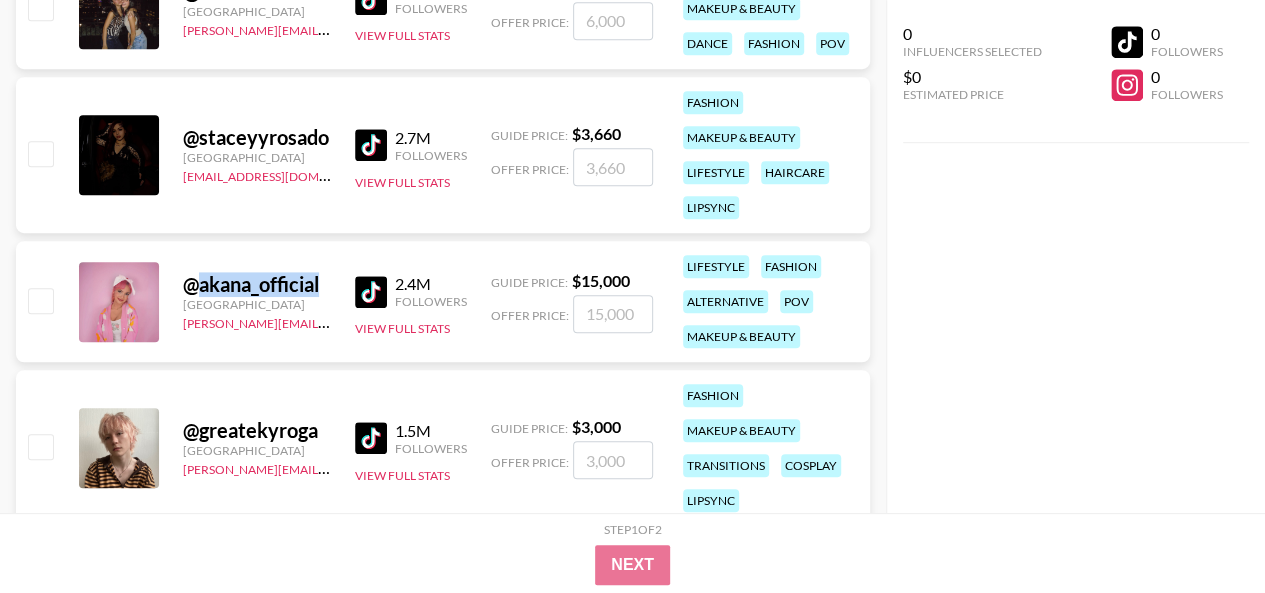 click on "@ akana_official" at bounding box center [257, 284] 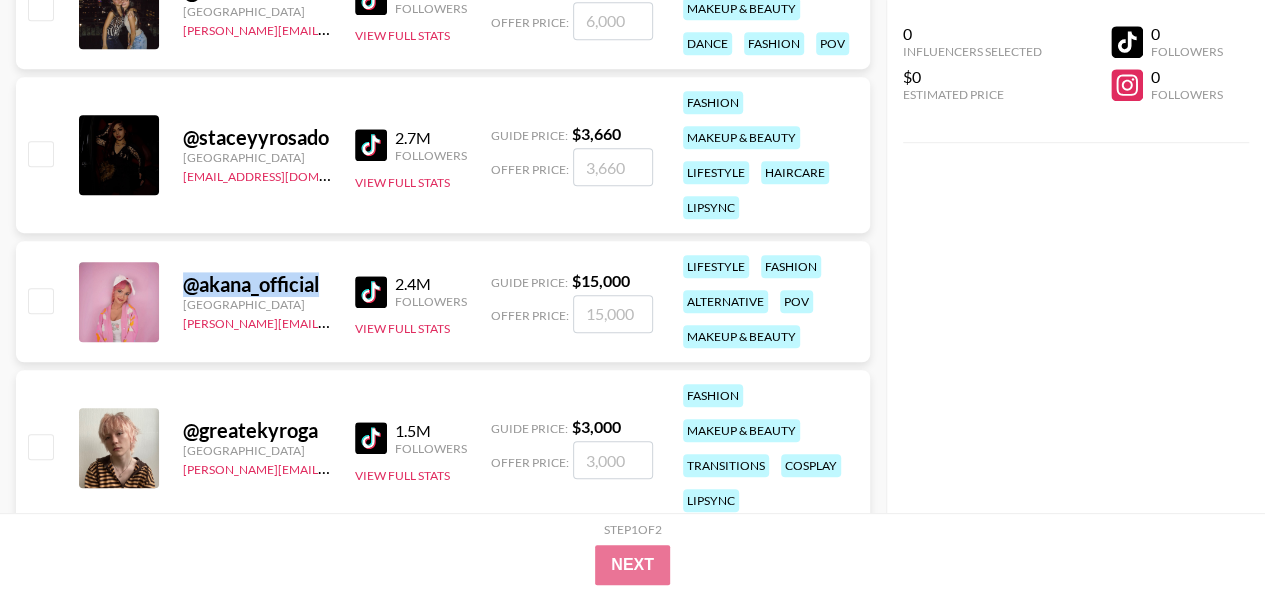 click on "@ akana_official" at bounding box center (257, 284) 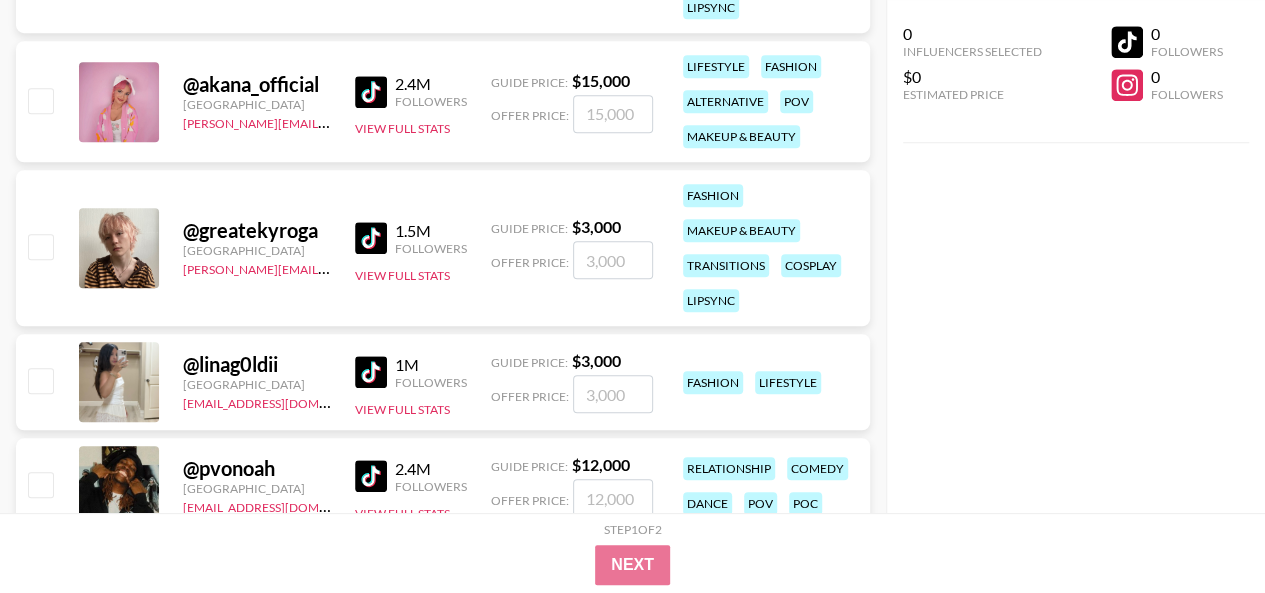 click on "@ akana_official United States tancredi@grail-talent.com 2.4M Followers View Full Stats Guide Price: $ 15,000 Offer Price: lifestyle fashion alternative pov makeup & beauty" at bounding box center (443, 101) 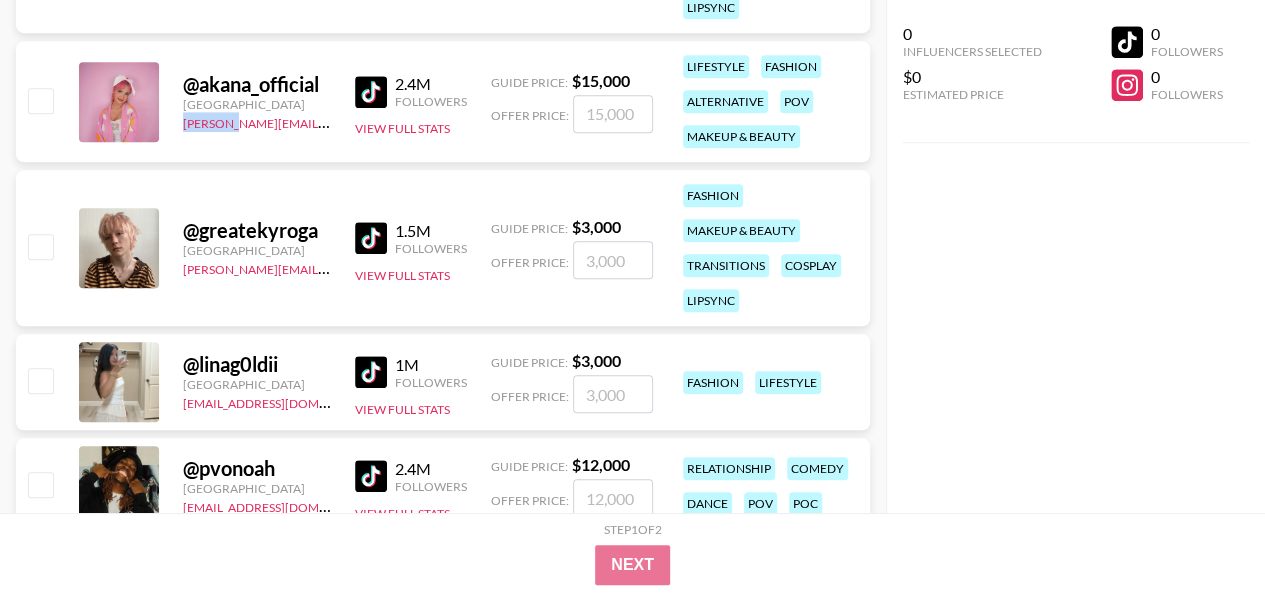 click on "@ akana_official United States tancredi@grail-talent.com 2.4M Followers View Full Stats Guide Price: $ 15,000 Offer Price: lifestyle fashion alternative pov makeup & beauty" at bounding box center [443, 101] 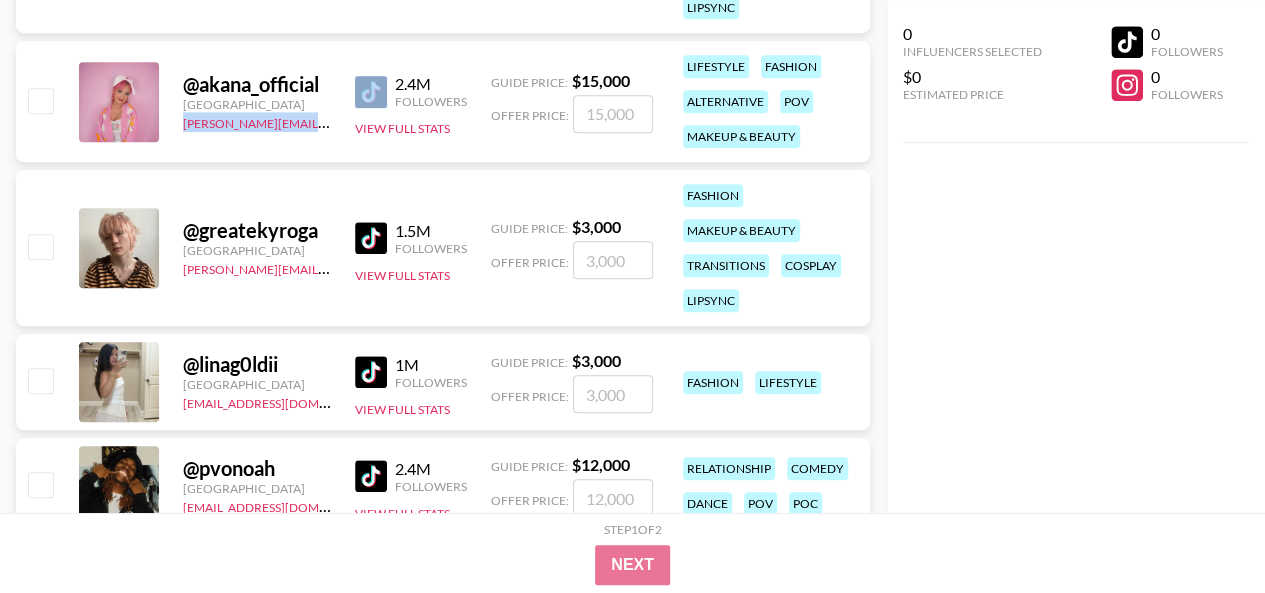 click on "@ akana_official United States tancredi@grail-talent.com 2.4M Followers View Full Stats Guide Price: $ 15,000 Offer Price: lifestyle fashion alternative pov makeup & beauty" at bounding box center [443, 101] 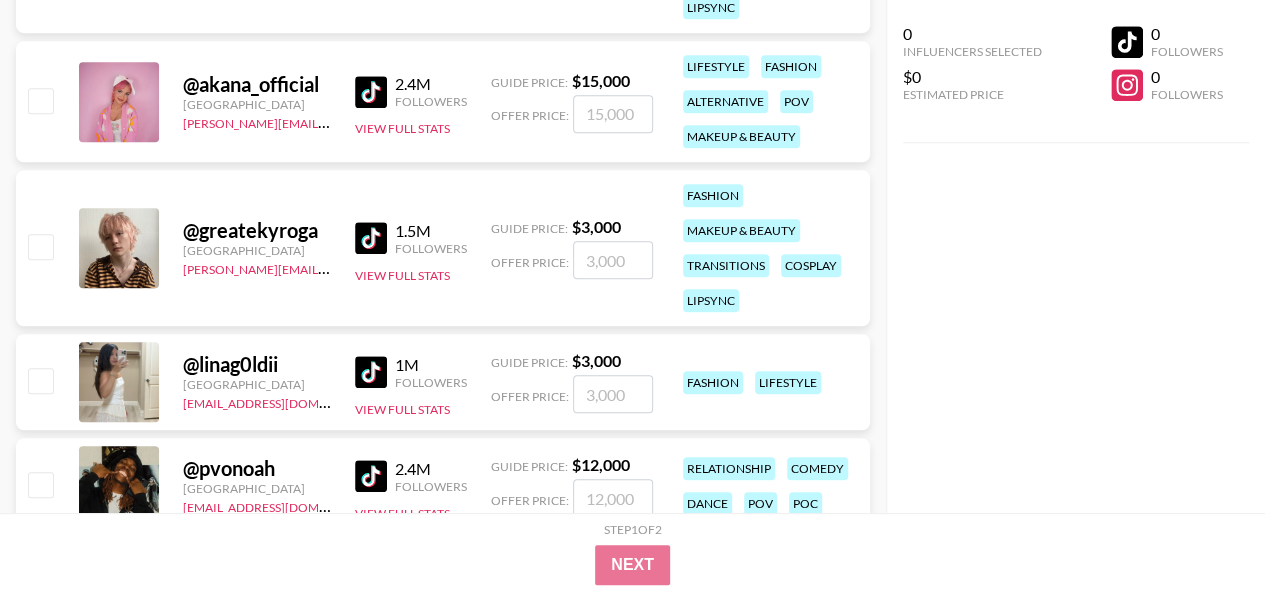 click on "@ greatekyroga" at bounding box center [257, 230] 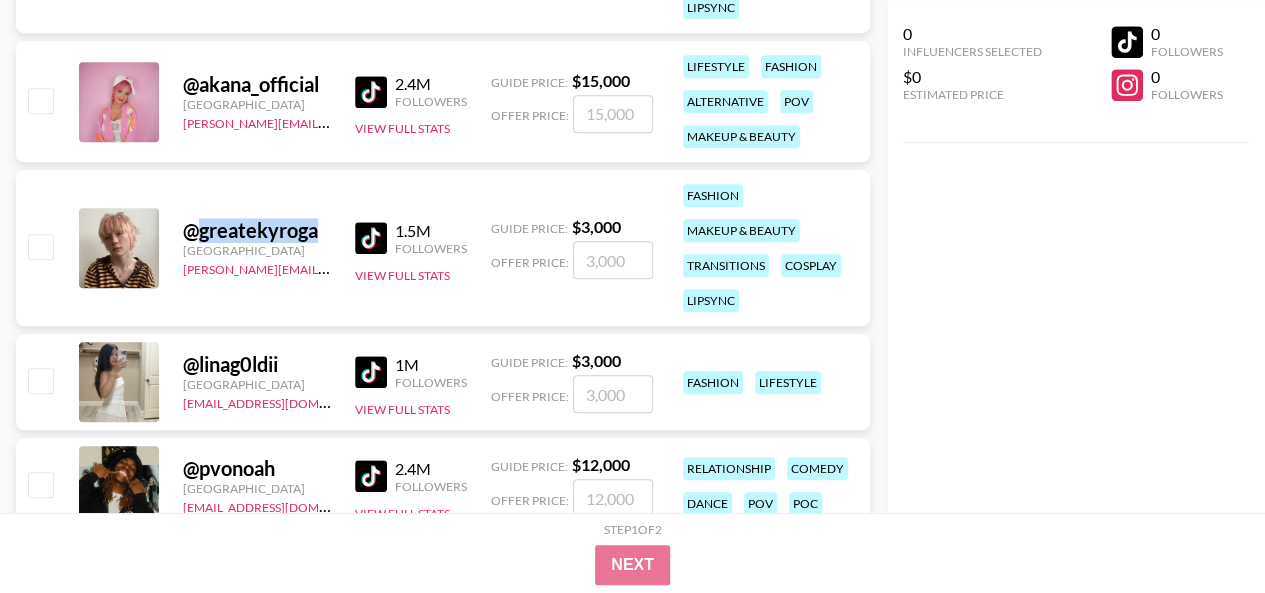 click on "@ greatekyroga" at bounding box center (257, 230) 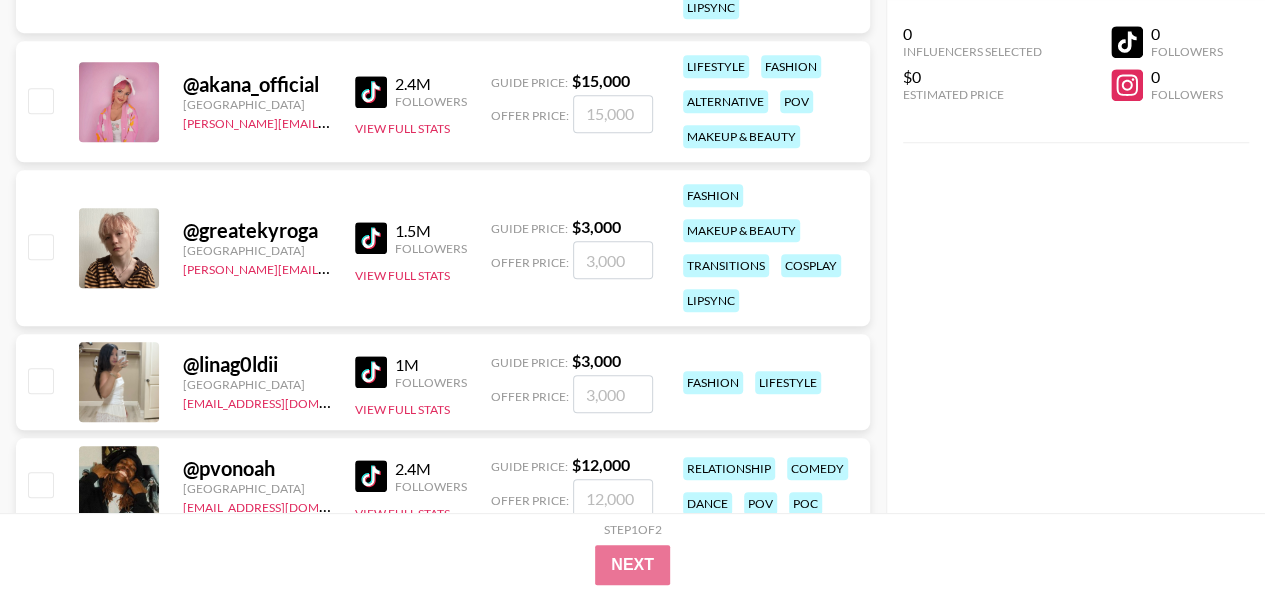 click on "@ greatekyroga" at bounding box center [257, 230] 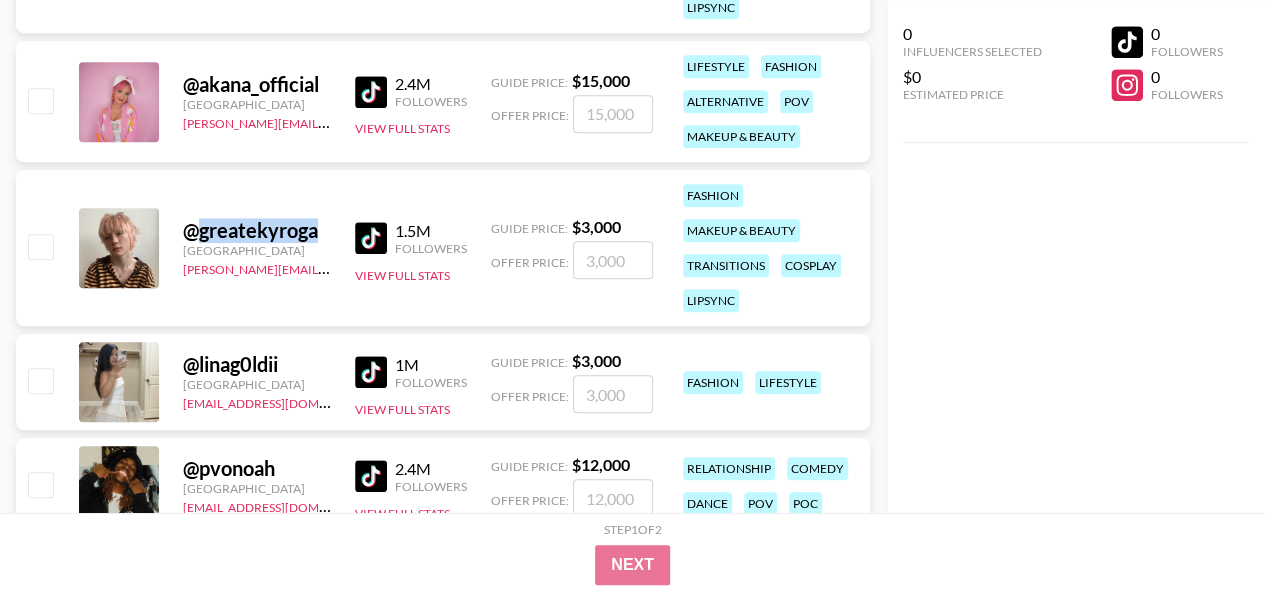 click on "@ greatekyroga" at bounding box center [257, 230] 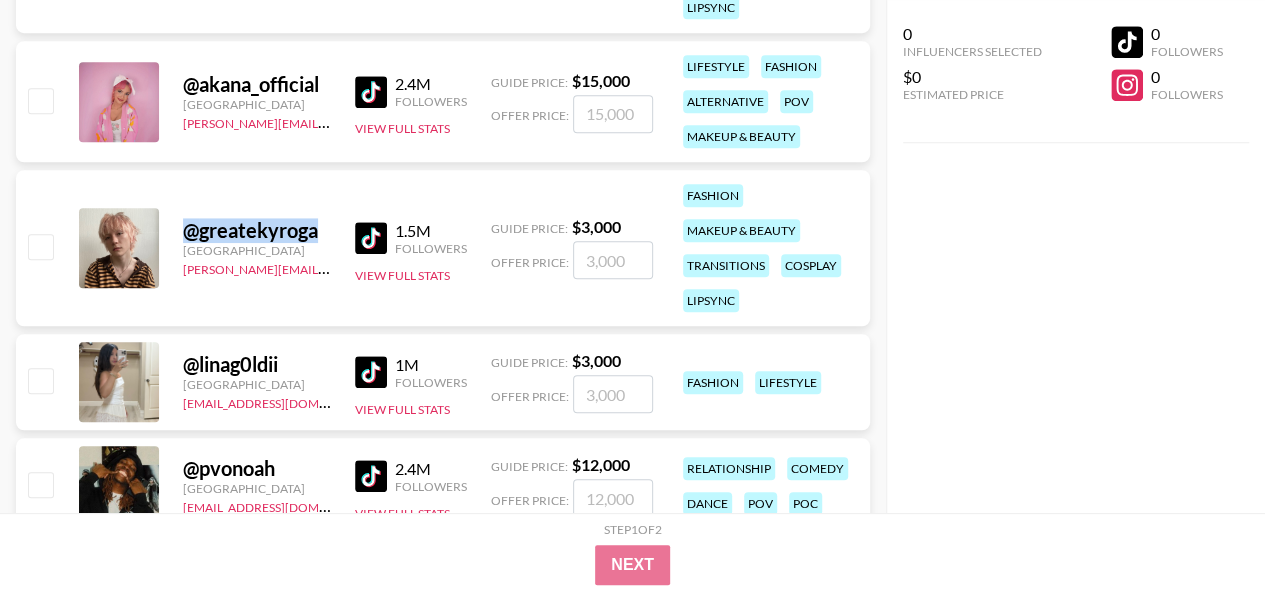 click on "@ greatekyroga" at bounding box center [257, 230] 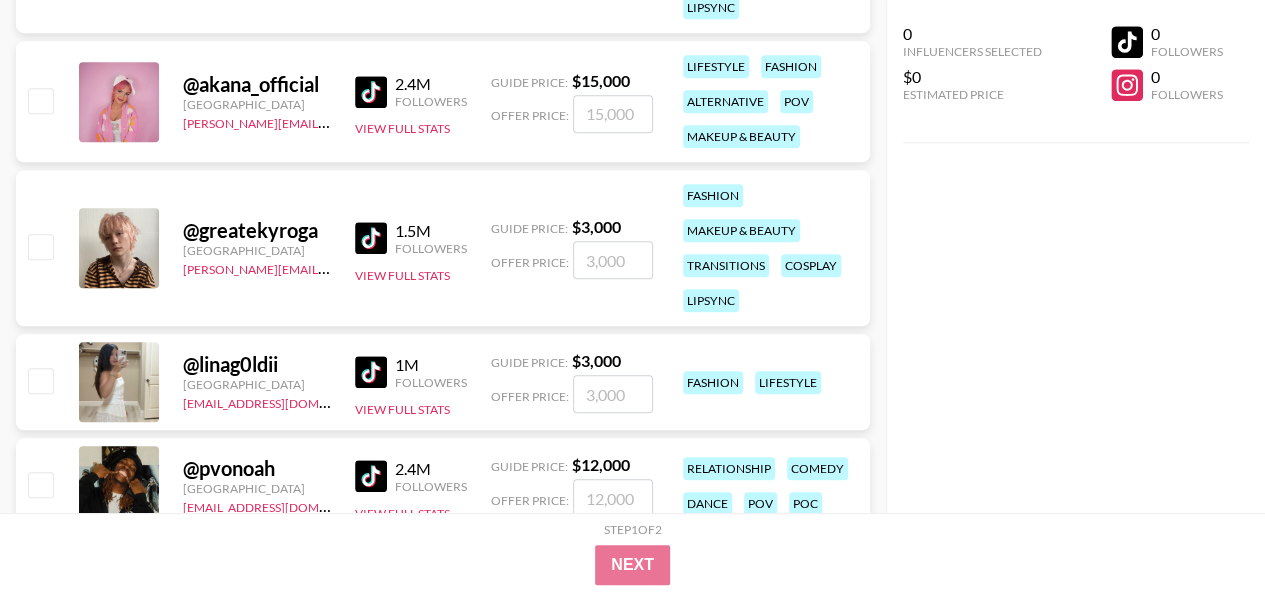 click on "@ greatekyroga United States charlie@grail-talent.com 1.5M Followers View Full Stats Guide Price: $ 3,000 Offer Price: fashion makeup & beauty transitions cosplay lipsync" at bounding box center [443, 248] 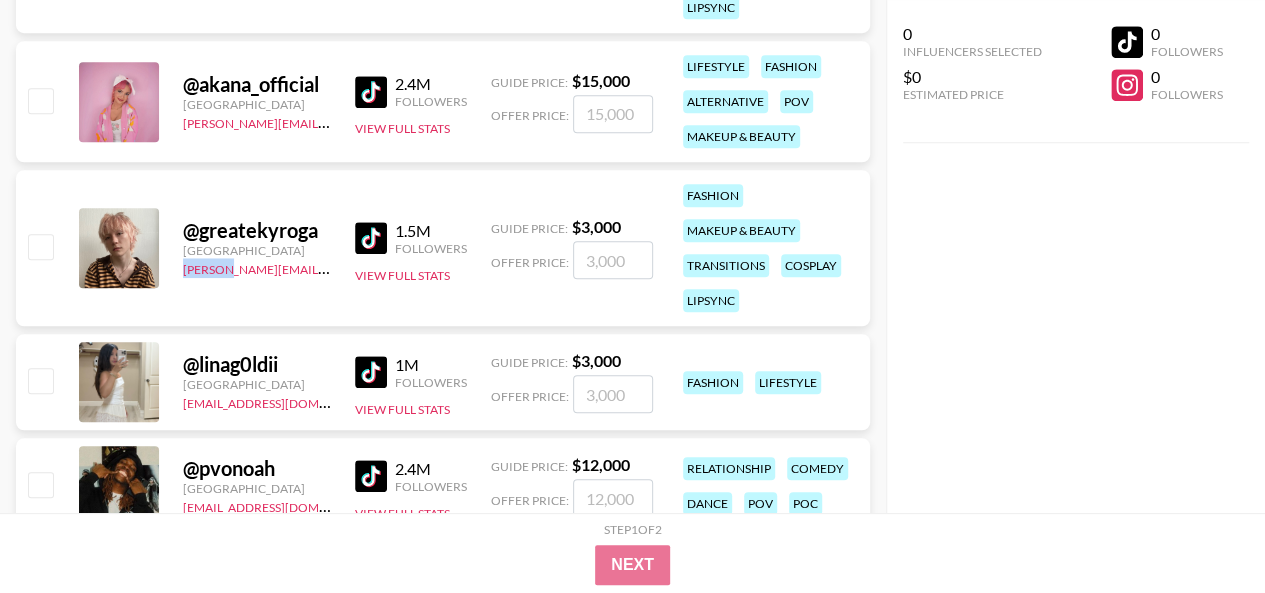 click on "@ greatekyroga United States charlie@grail-talent.com 1.5M Followers View Full Stats Guide Price: $ 3,000 Offer Price: fashion makeup & beauty transitions cosplay lipsync" at bounding box center (443, 248) 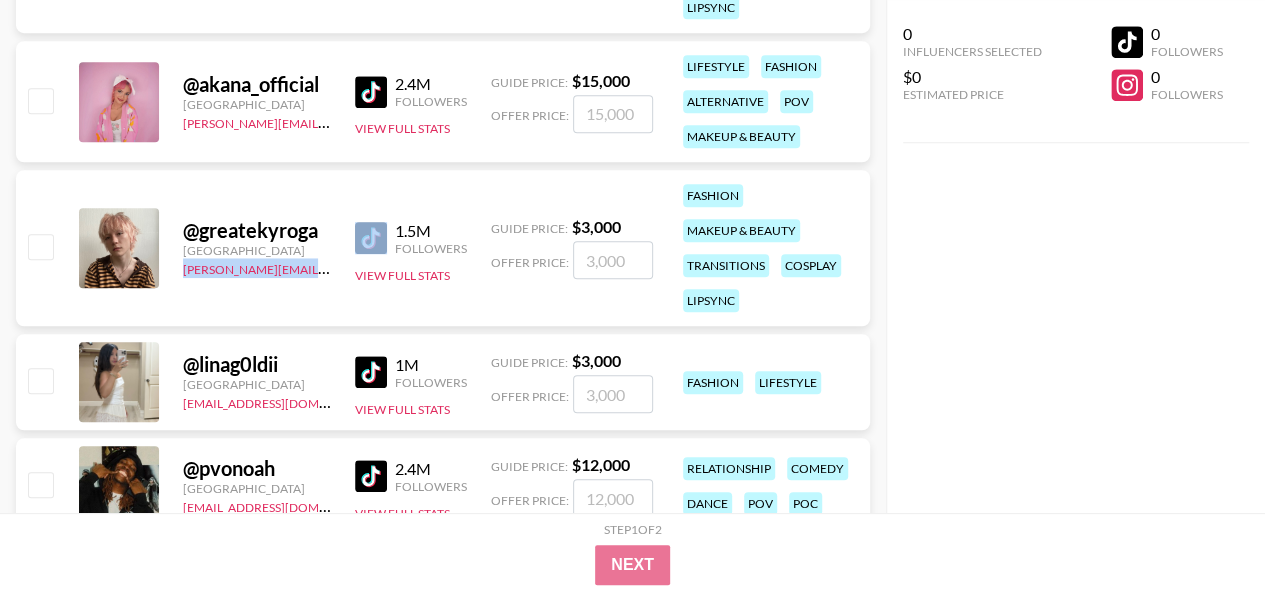 click on "@ greatekyroga United States charlie@grail-talent.com 1.5M Followers View Full Stats Guide Price: $ 3,000 Offer Price: fashion makeup & beauty transitions cosplay lipsync" at bounding box center (443, 248) 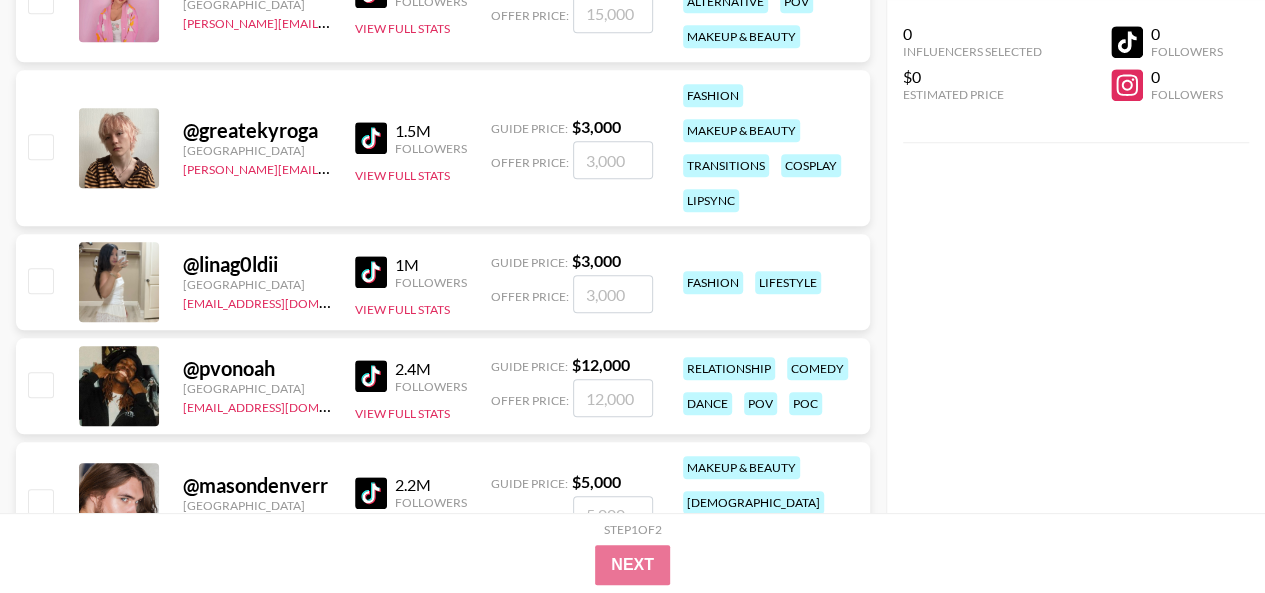 click on "@ linag0ldii" at bounding box center [257, 264] 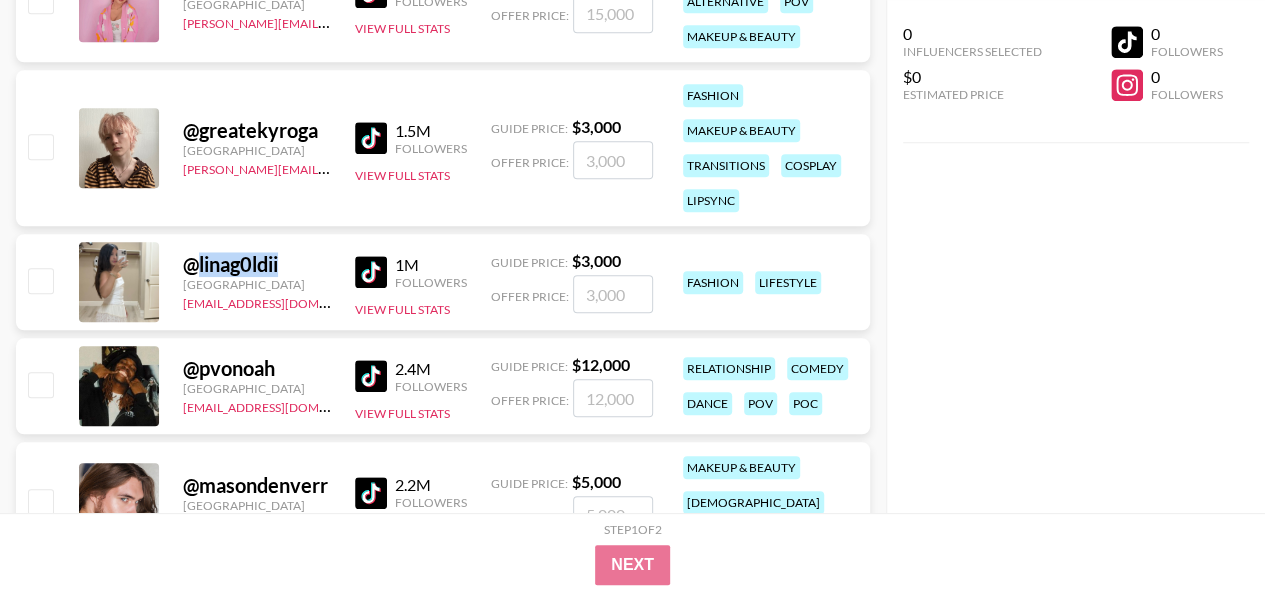 click on "@ linag0ldii" at bounding box center [257, 264] 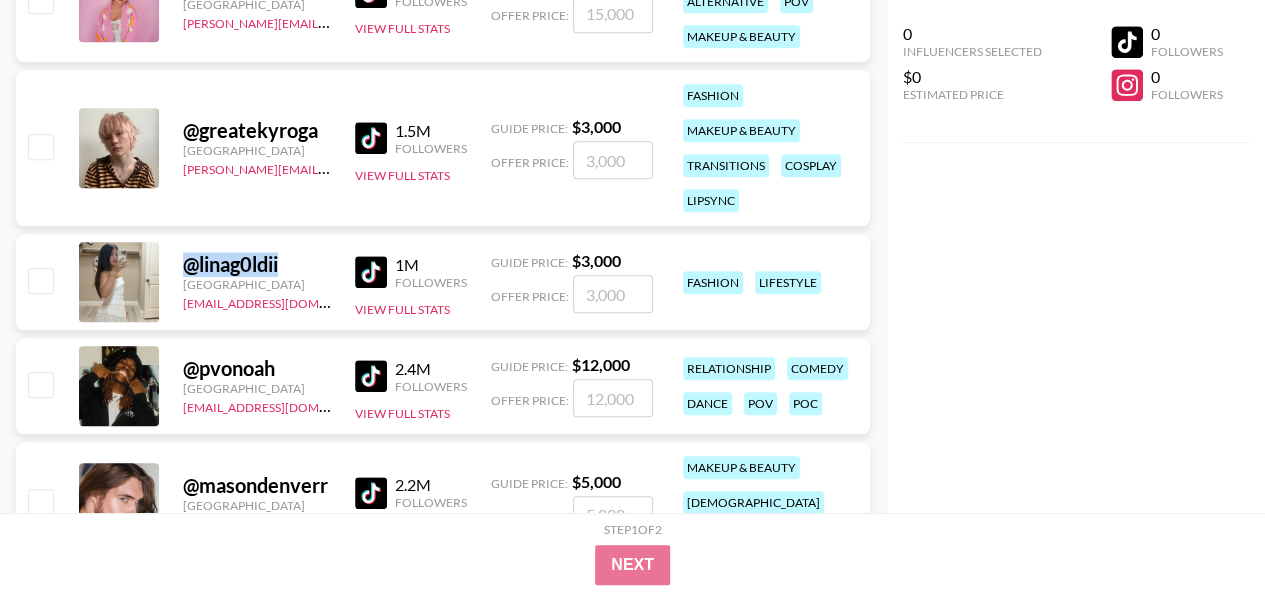 click on "@ linag0ldii" at bounding box center [257, 264] 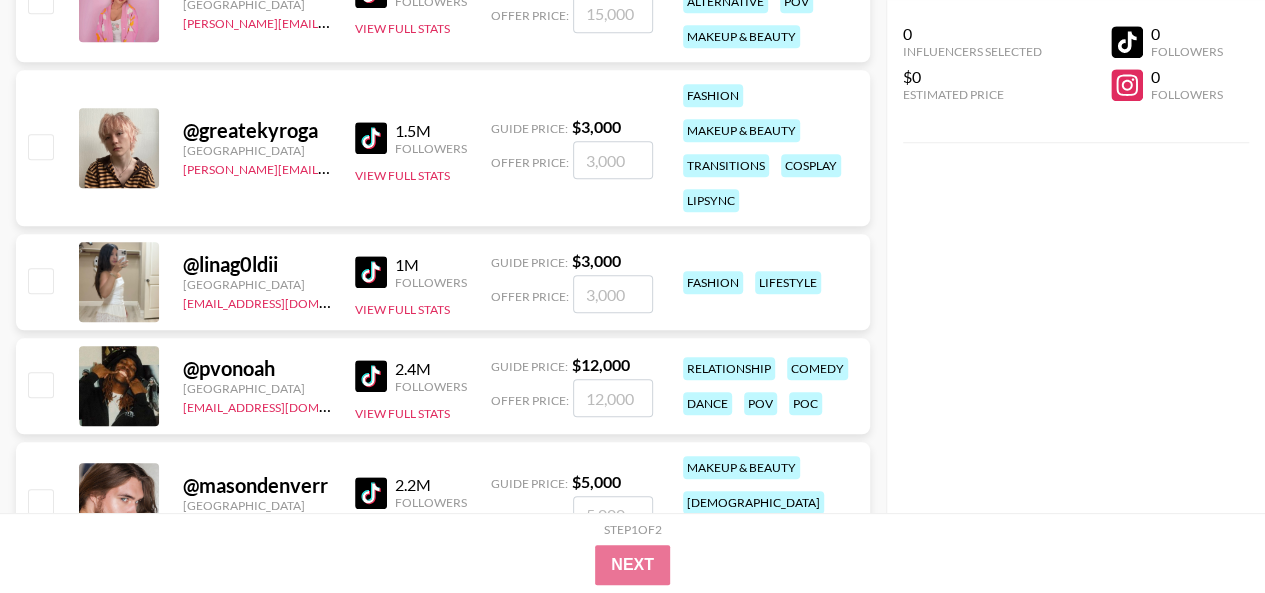 click on "@ linag0ldii United States ehartney@grail-talent.com 1M Followers View Full Stats Guide Price: $ 3,000 Offer Price: fashion lifestyle" at bounding box center (443, 282) 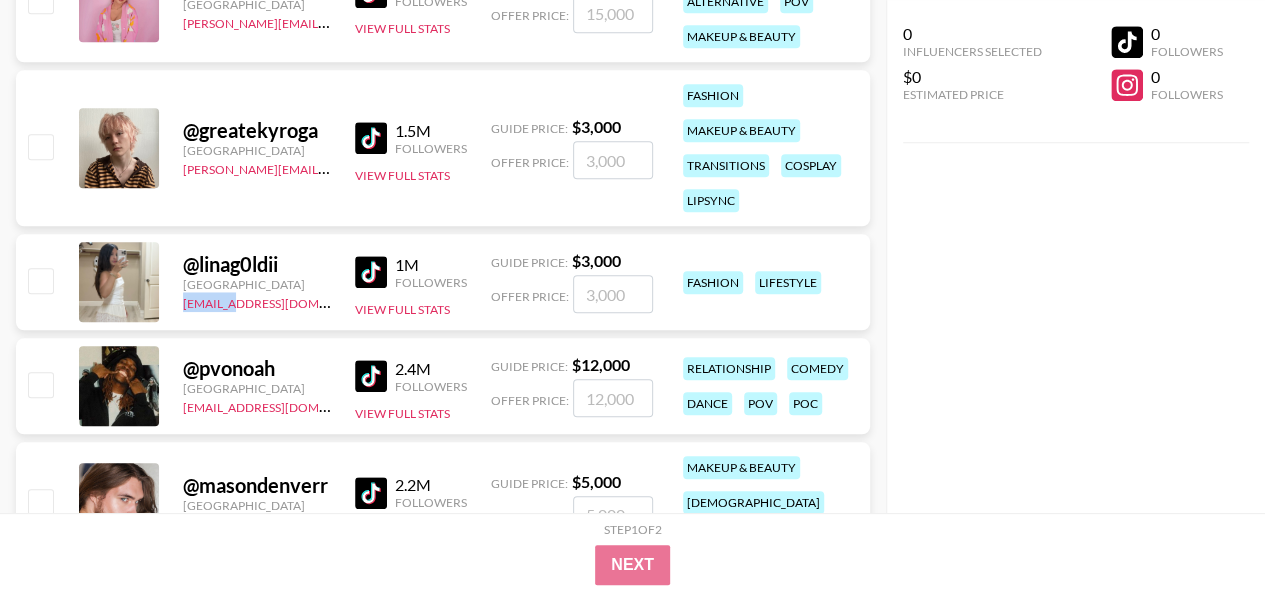 click on "@ linag0ldii United States ehartney@grail-talent.com 1M Followers View Full Stats Guide Price: $ 3,000 Offer Price: fashion lifestyle" at bounding box center [443, 282] 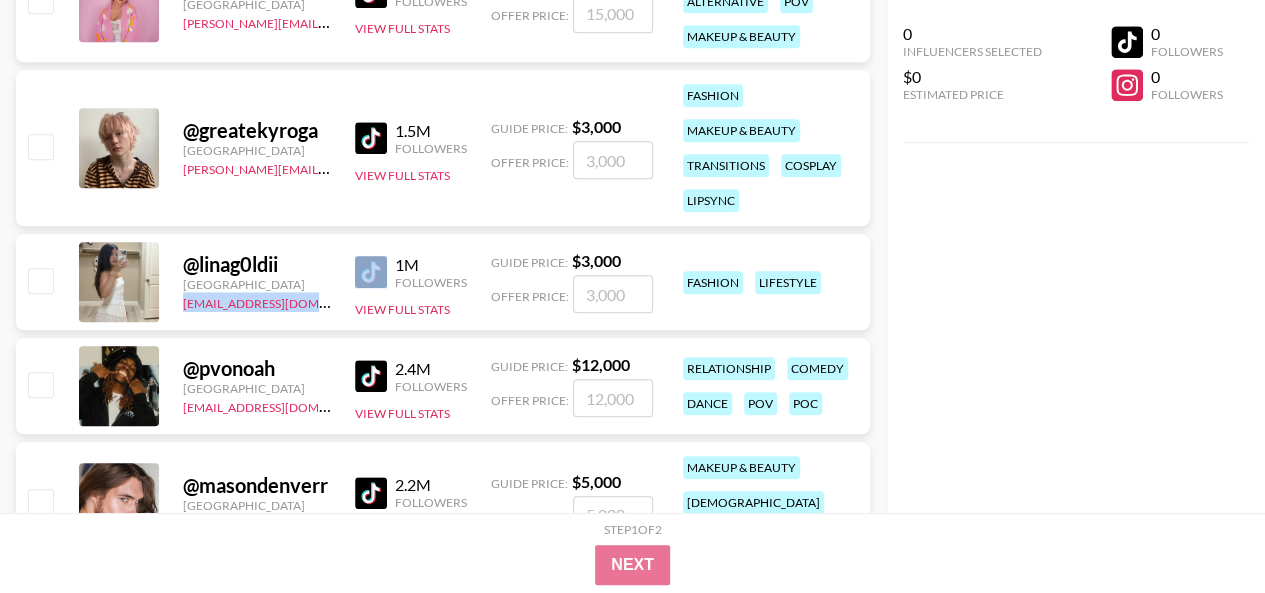 click on "@ linag0ldii United States ehartney@grail-talent.com 1M Followers View Full Stats Guide Price: $ 3,000 Offer Price: fashion lifestyle" at bounding box center (443, 282) 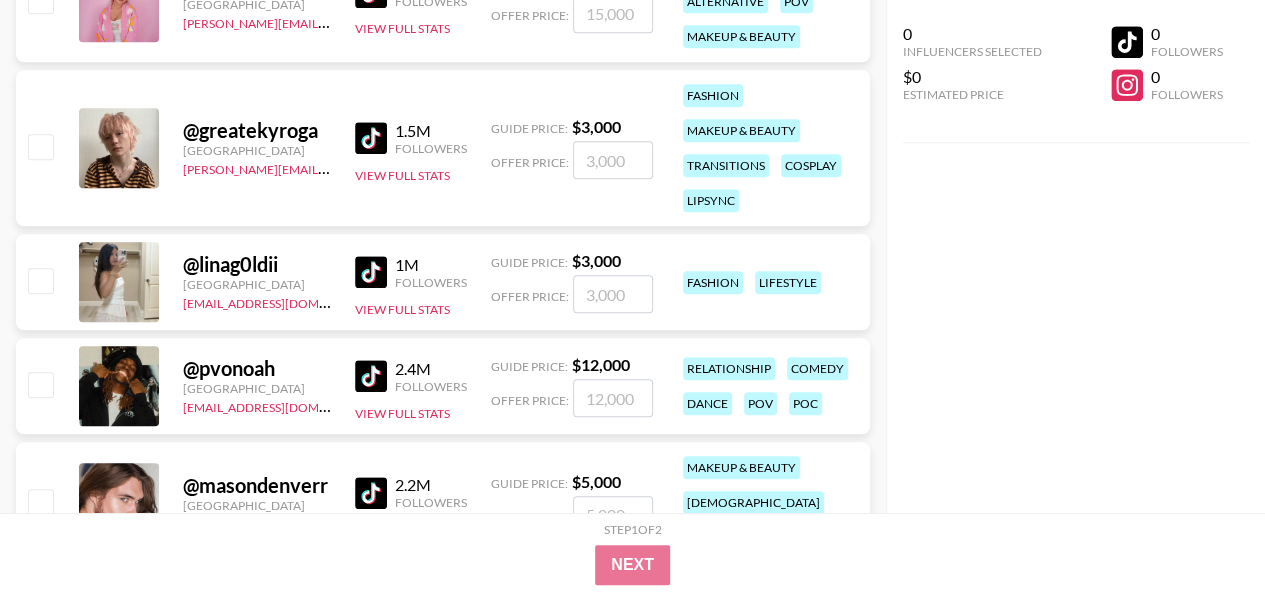 click on "@ pvonoah" at bounding box center [257, 368] 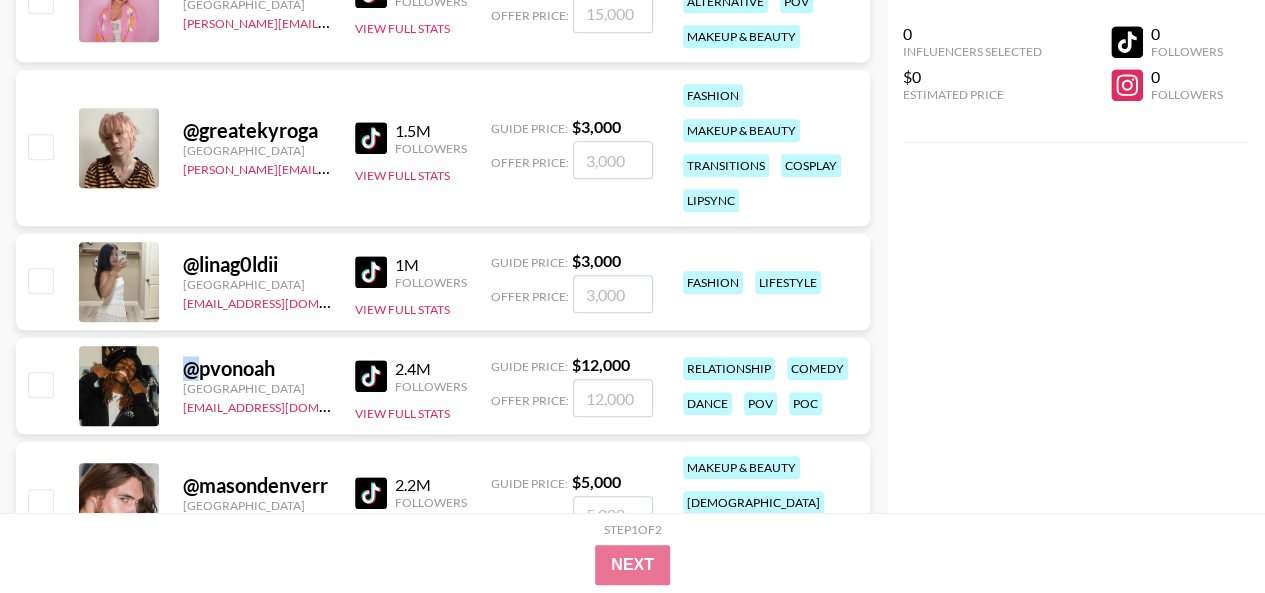 click on "@ pvonoah" at bounding box center (257, 368) 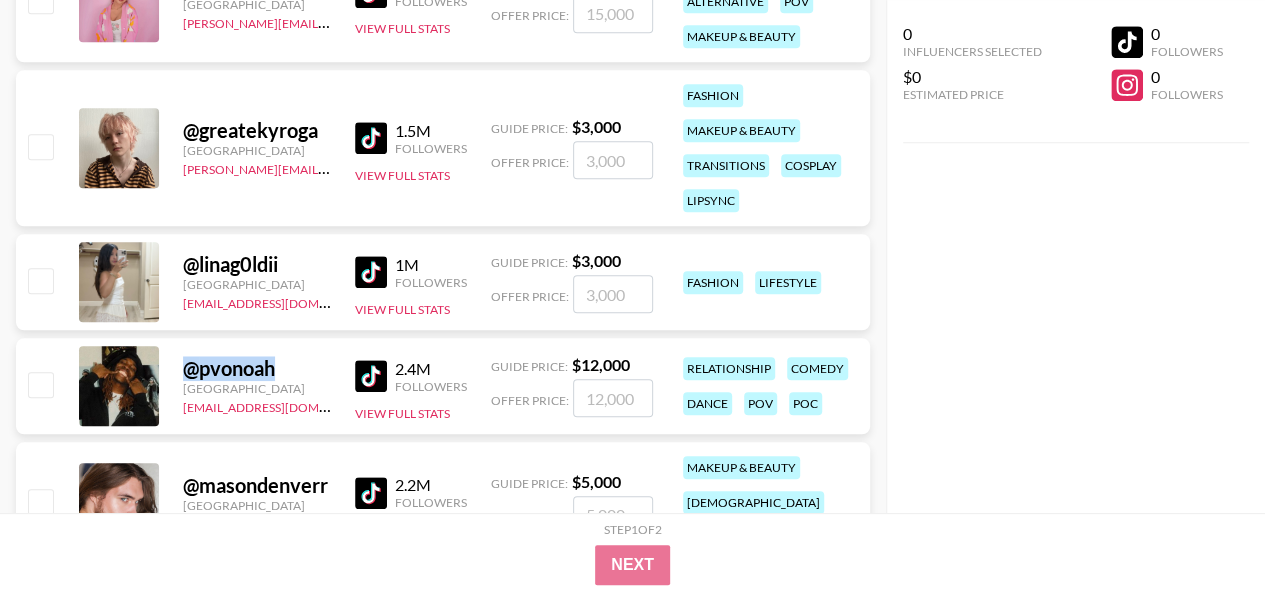 drag, startPoint x: 190, startPoint y: 367, endPoint x: 375, endPoint y: 229, distance: 230.80078 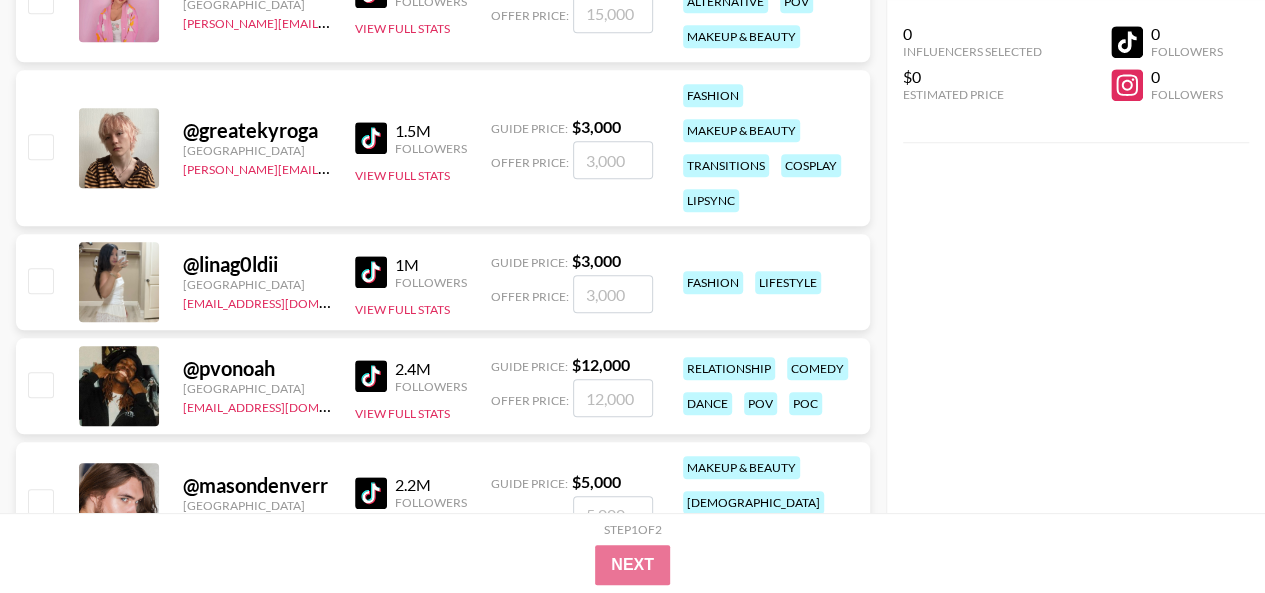 click on "@ pvonoah United States denver@grail-talent.com 2.4M Followers View Full Stats Guide Price: $ 12,000 Offer Price: relationship comedy dance pov poc" at bounding box center (443, 386) 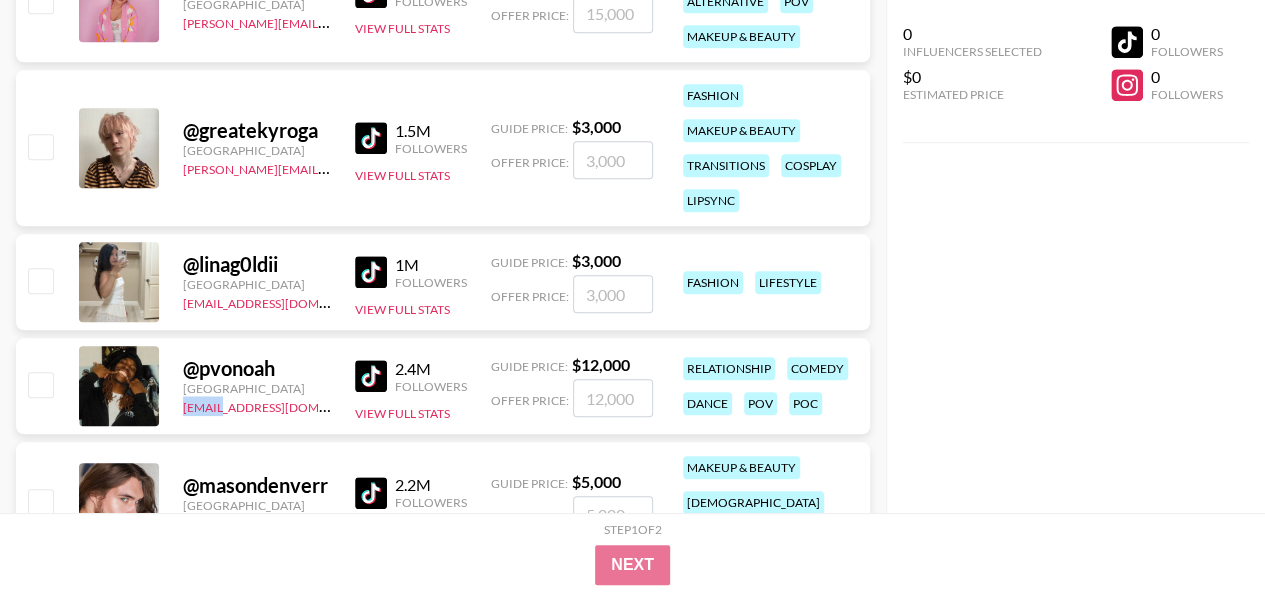 click on "@ pvonoah United States denver@grail-talent.com 2.4M Followers View Full Stats Guide Price: $ 12,000 Offer Price: relationship comedy dance pov poc" at bounding box center (443, 386) 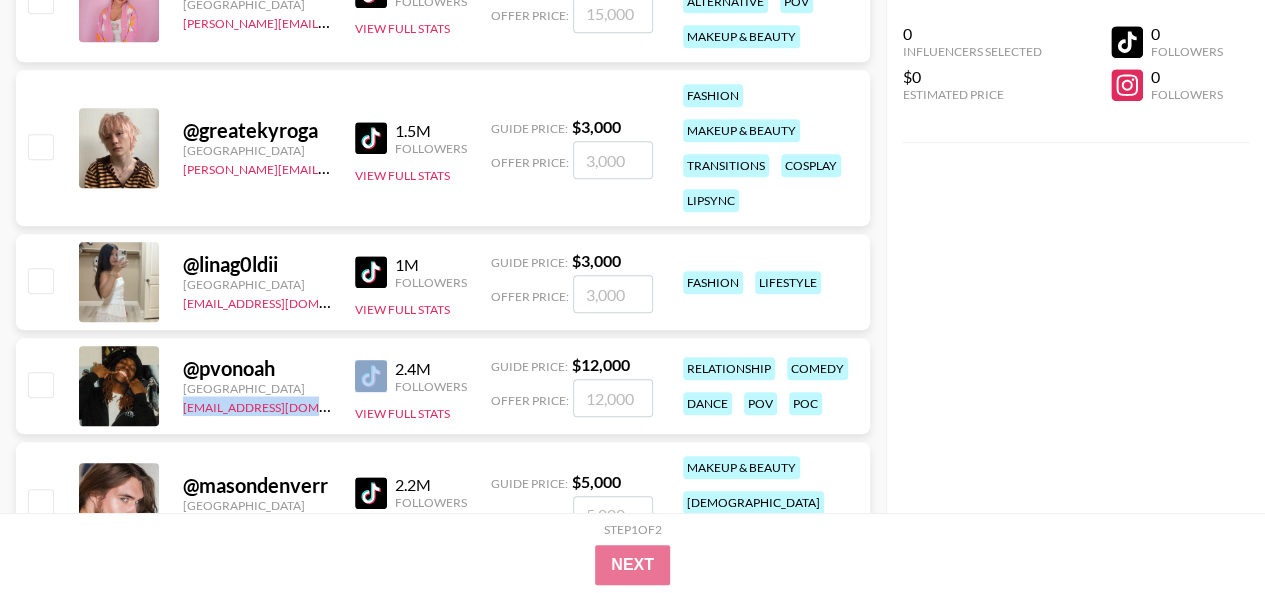 click on "@ pvonoah United States denver@grail-talent.com 2.4M Followers View Full Stats Guide Price: $ 12,000 Offer Price: relationship comedy dance pov poc" at bounding box center (443, 386) 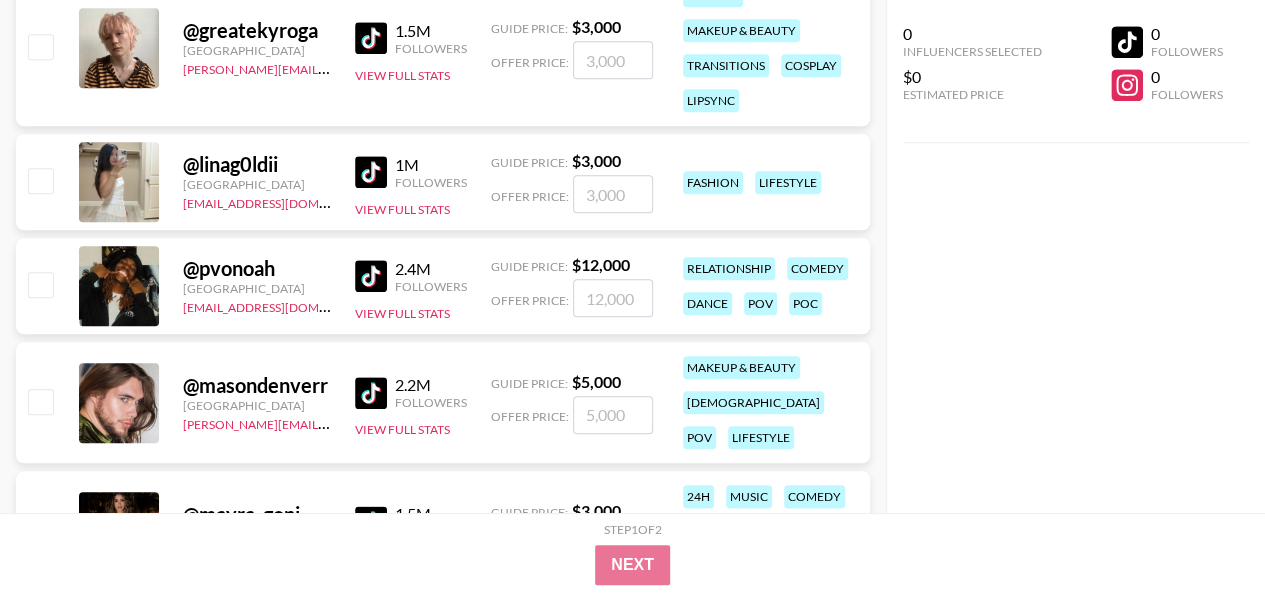 click on "@ masondenverr" at bounding box center [257, 385] 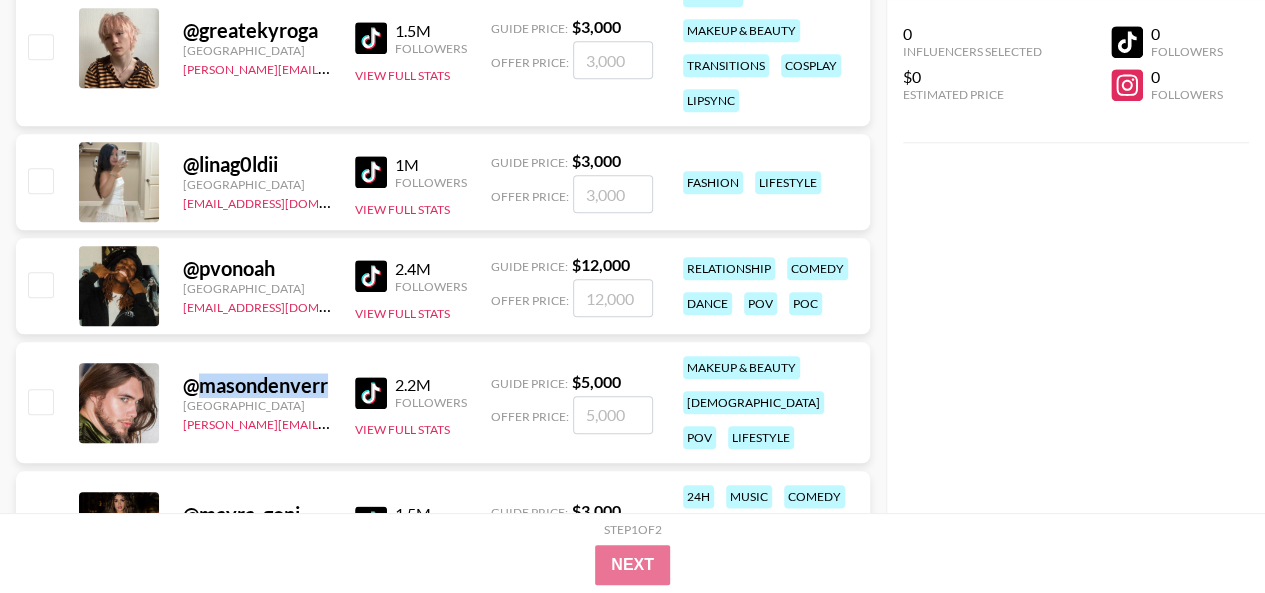click on "@ masondenverr" at bounding box center [257, 385] 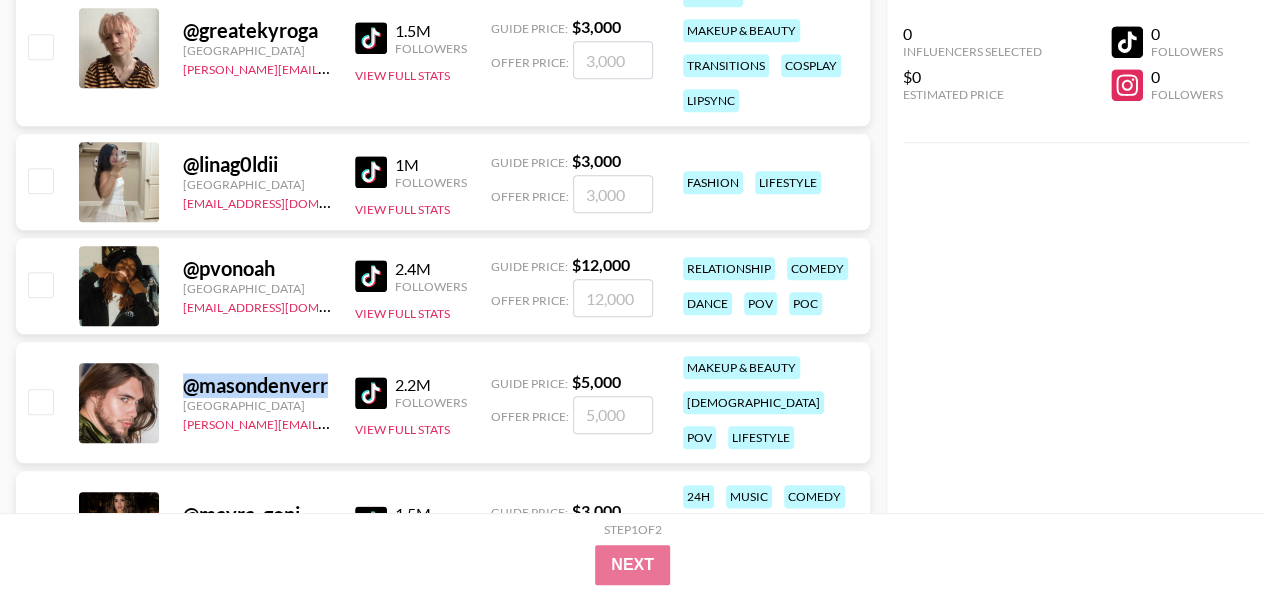 click on "@ masondenverr" at bounding box center (257, 385) 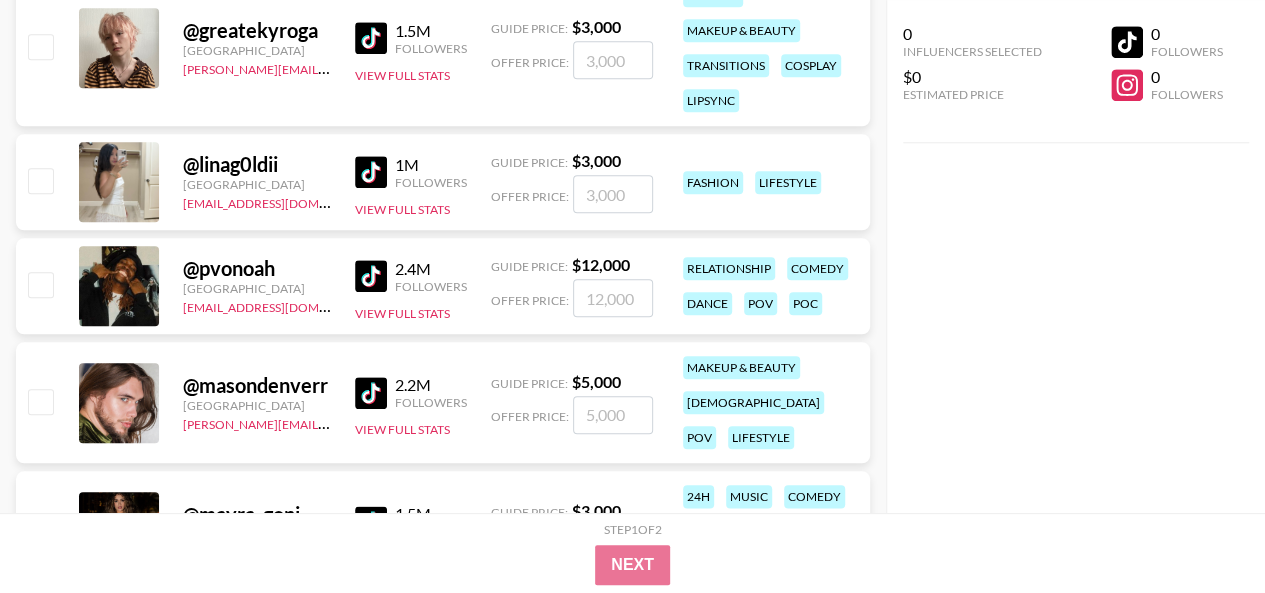 click on "@ masondenverr United States ollie@grail-talent.com 2.2M Followers View Full Stats Guide Price: $ 5,000 Offer Price: makeup & beauty lgbtq+ pov lifestyle" at bounding box center [443, 402] 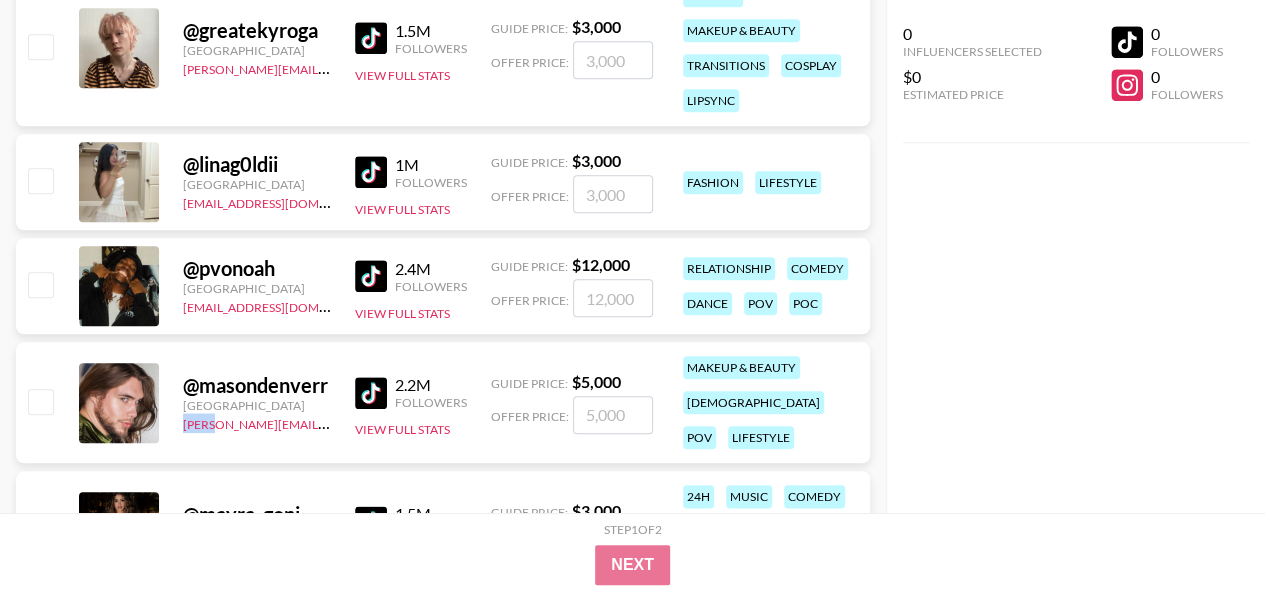 click on "@ masondenverr United States ollie@grail-talent.com 2.2M Followers View Full Stats Guide Price: $ 5,000 Offer Price: makeup & beauty lgbtq+ pov lifestyle" at bounding box center [443, 402] 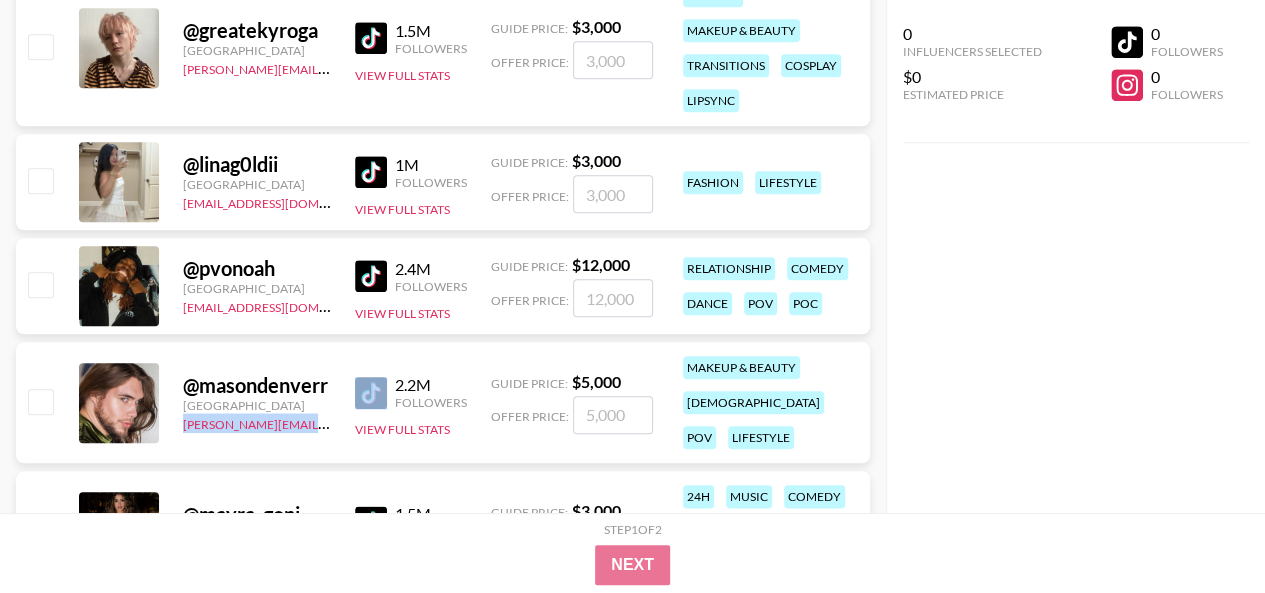 click on "@ masondenverr United States ollie@grail-talent.com 2.2M Followers View Full Stats Guide Price: $ 5,000 Offer Price: makeup & beauty lgbtq+ pov lifestyle" at bounding box center (443, 402) 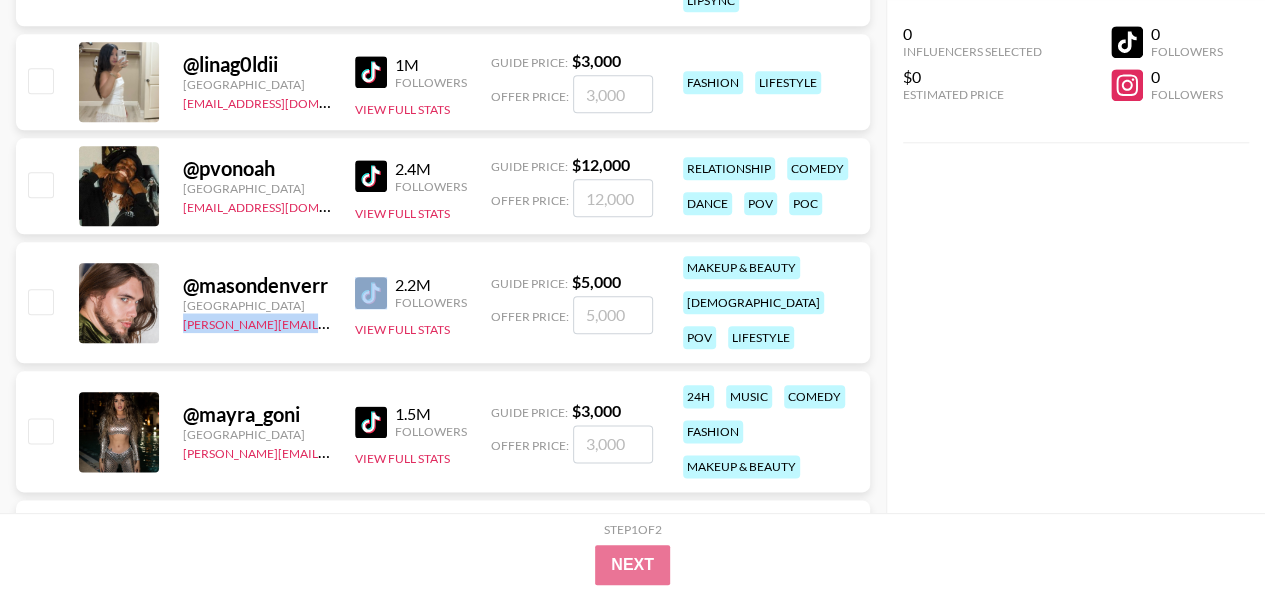 scroll, scrollTop: 8809, scrollLeft: 0, axis: vertical 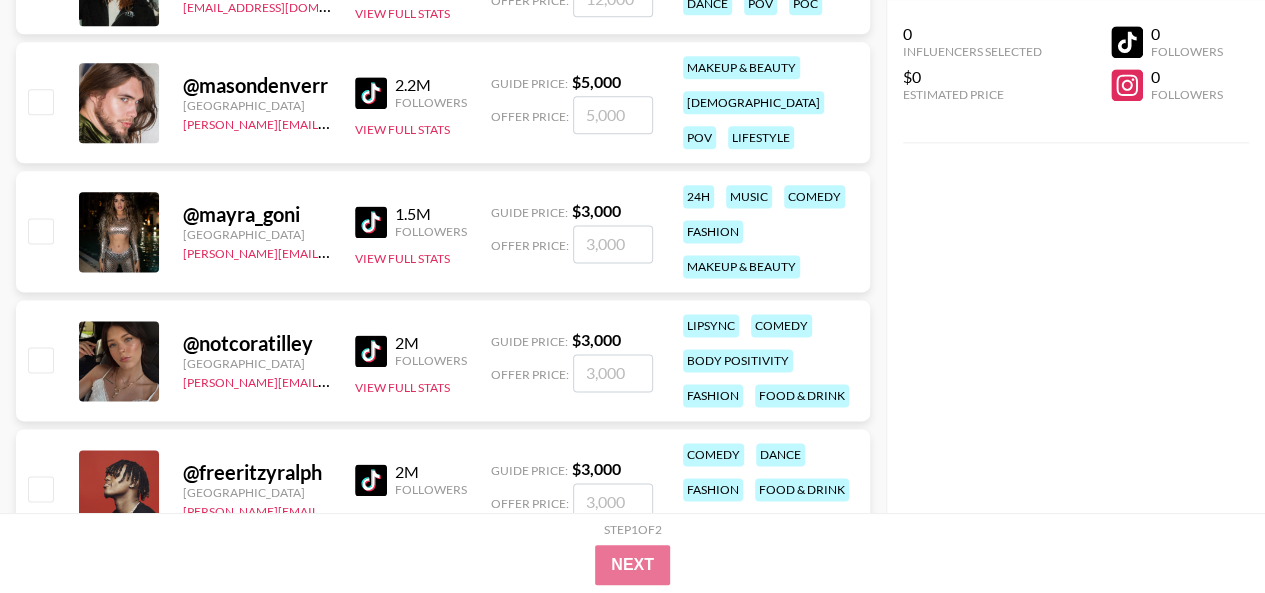 click on "@ mayra_goni" at bounding box center (257, 214) 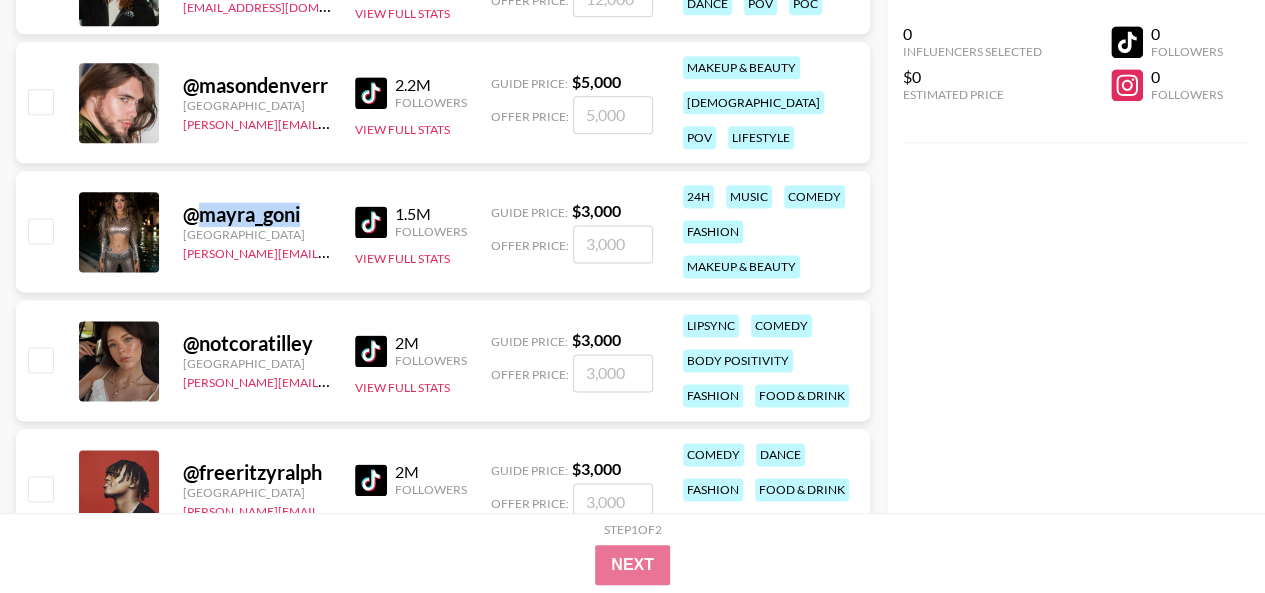 click on "@ mayra_goni" at bounding box center (257, 214) 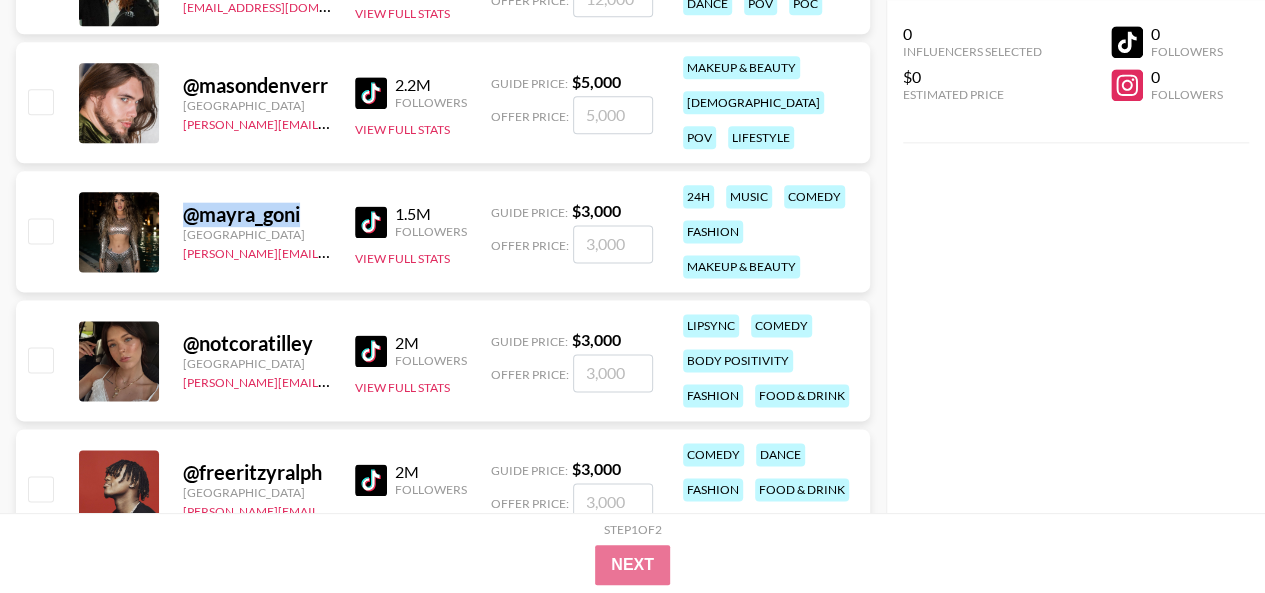 click on "@ mayra_goni" at bounding box center (257, 214) 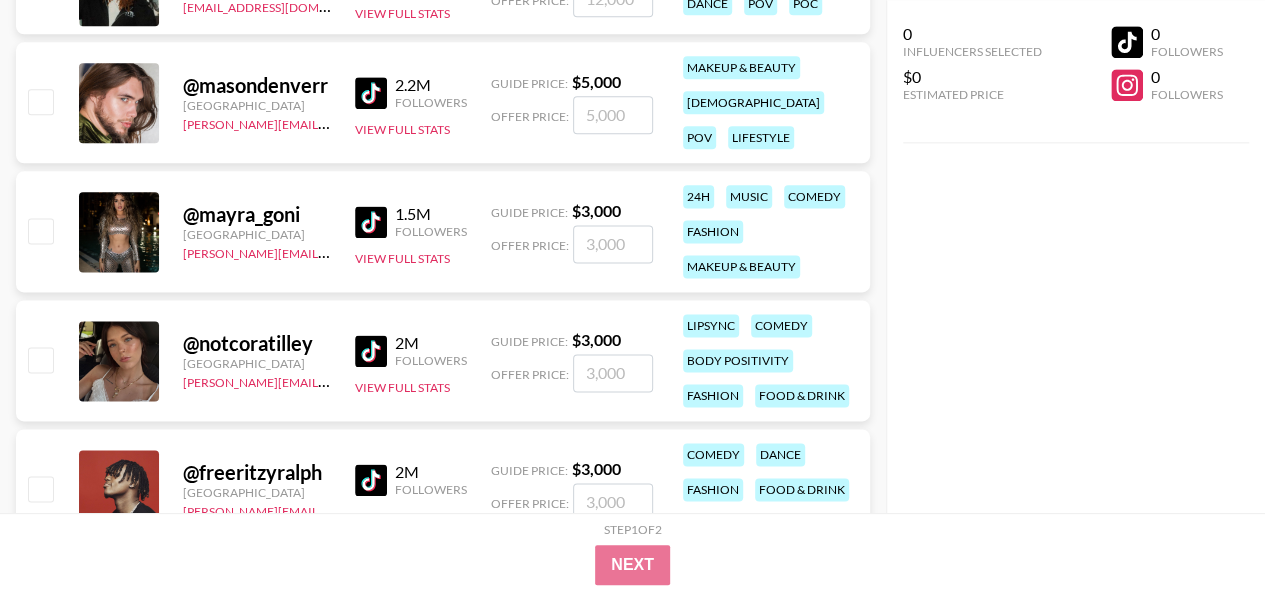 click on "@ mayra_goni United States julia@grail-talent.com 1.5M Followers View Full Stats Guide Price: $ 3,000 Offer Price: 24h music comedy fashion makeup & beauty" at bounding box center [443, 231] 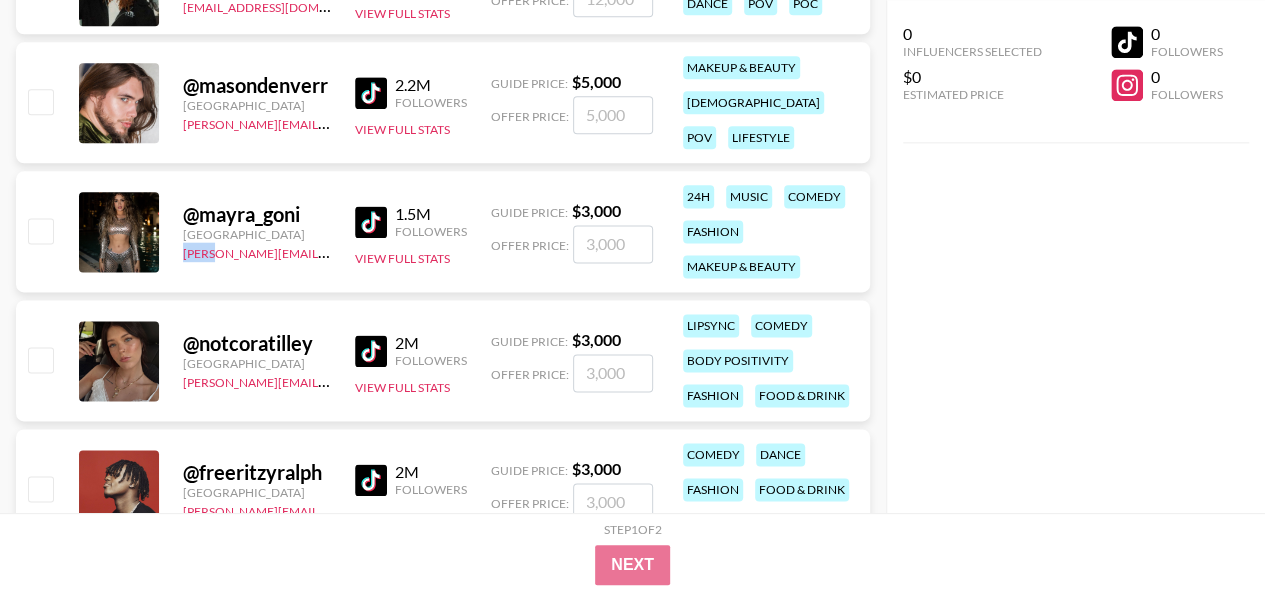 click on "@ mayra_goni United States julia@grail-talent.com 1.5M Followers View Full Stats Guide Price: $ 3,000 Offer Price: 24h music comedy fashion makeup & beauty" at bounding box center [443, 231] 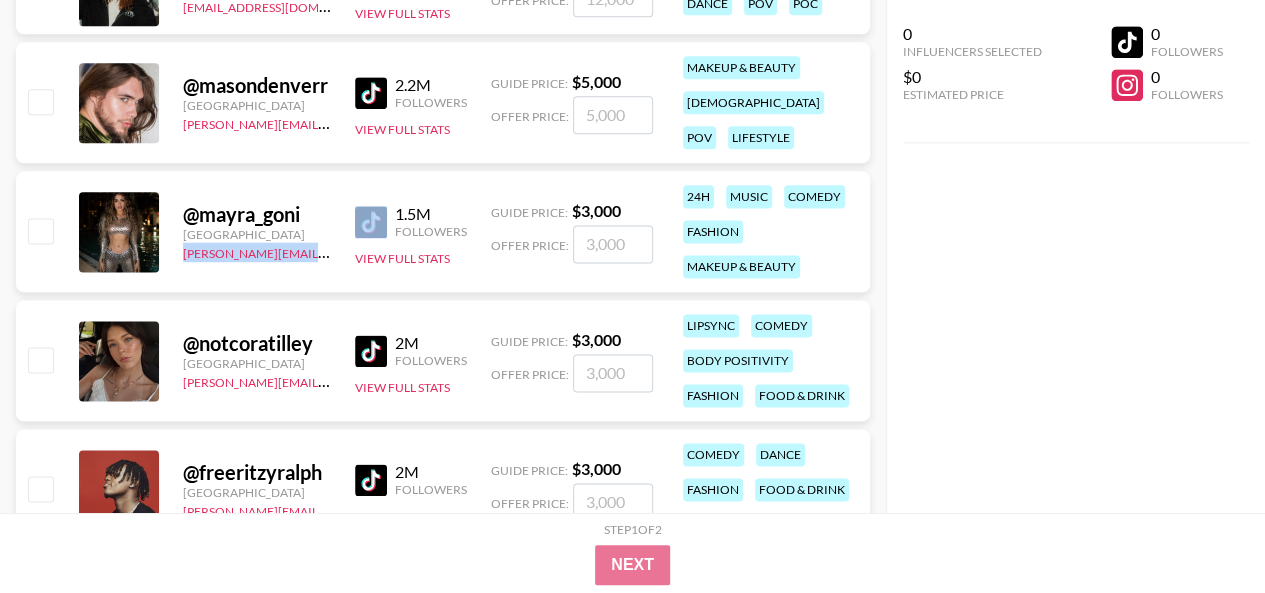 click on "@ mayra_goni United States julia@grail-talent.com 1.5M Followers View Full Stats Guide Price: $ 3,000 Offer Price: 24h music comedy fashion makeup & beauty" at bounding box center (443, 231) 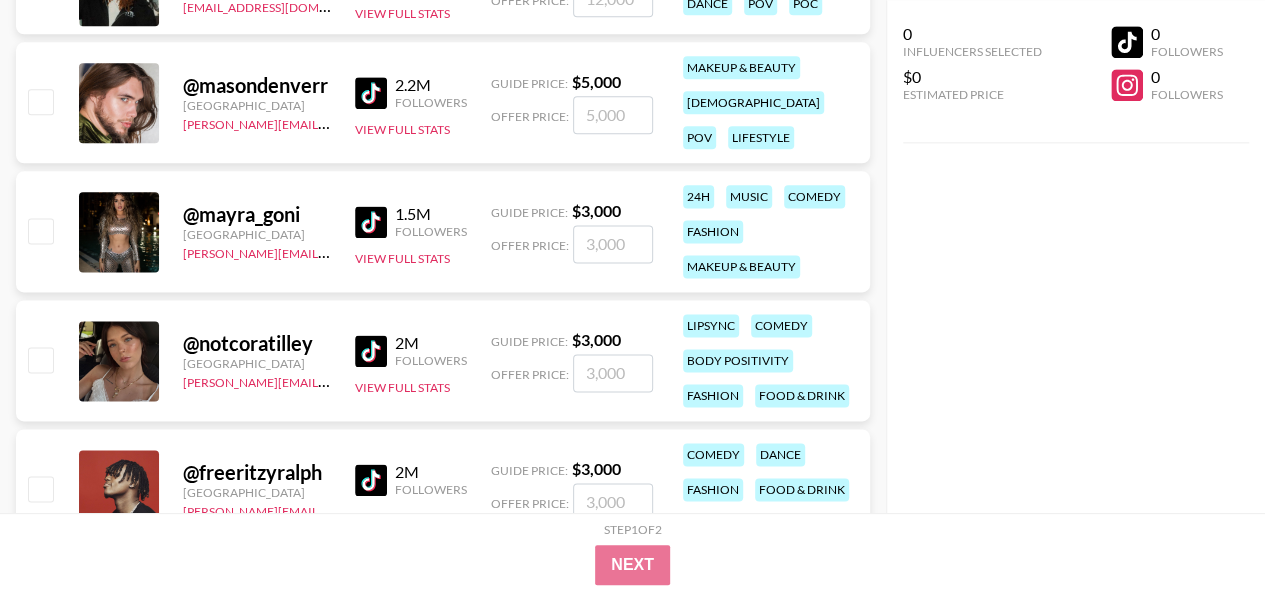 click on "@ notcoratilley" at bounding box center [257, 343] 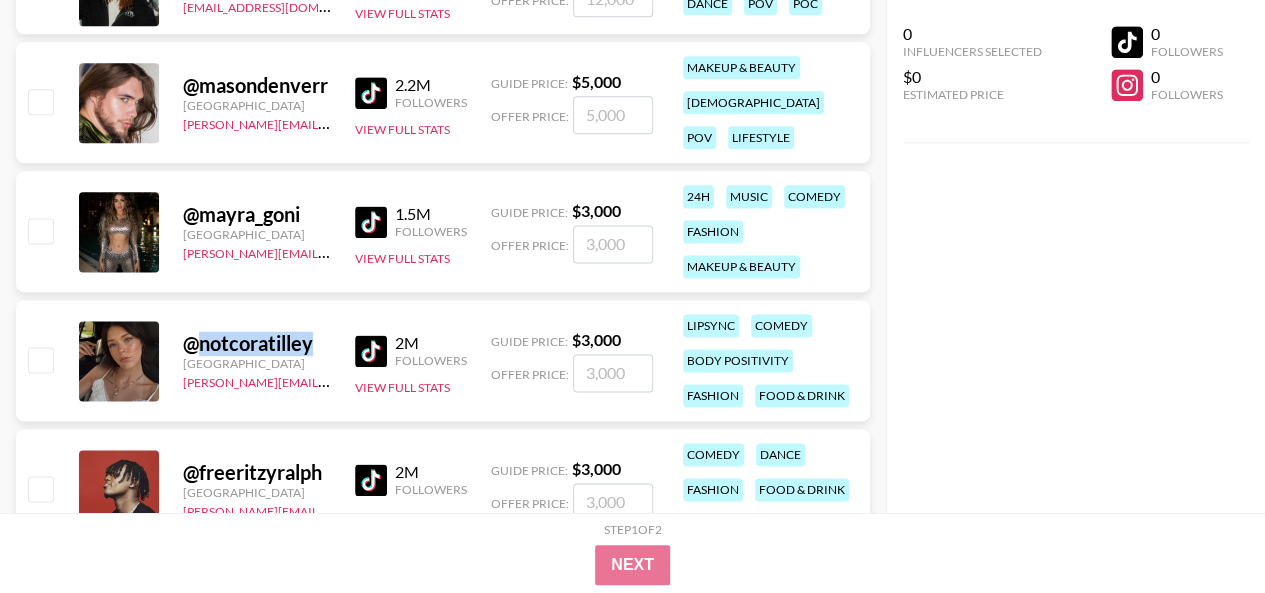 click on "@ notcoratilley" at bounding box center [257, 343] 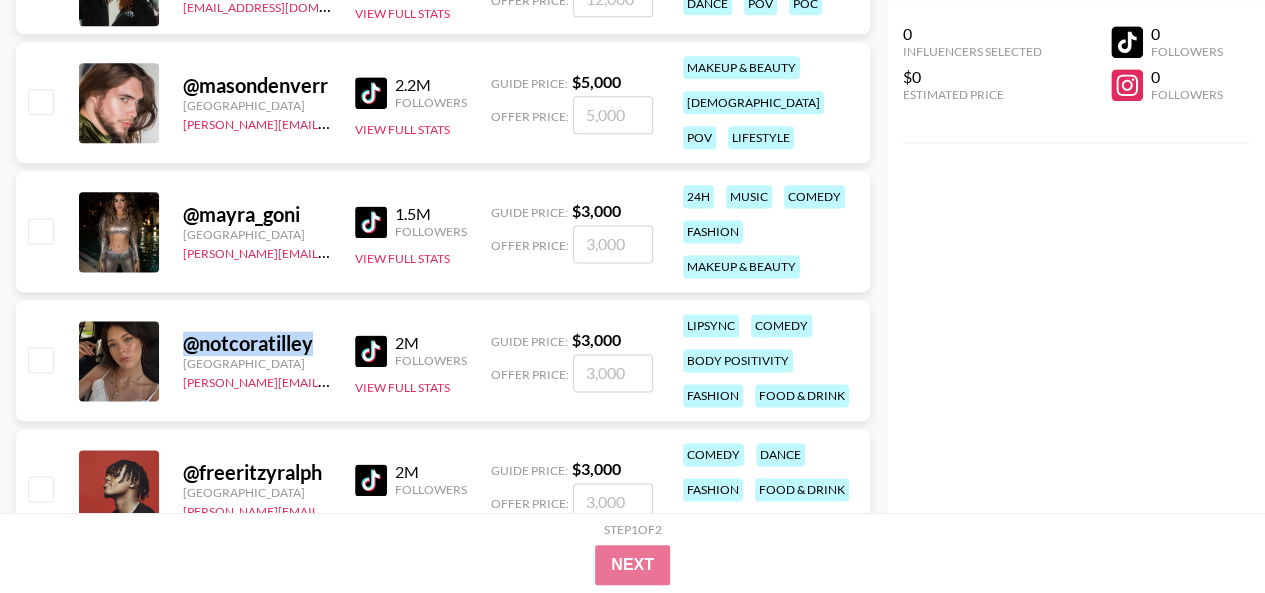 click on "@ notcoratilley" at bounding box center [257, 343] 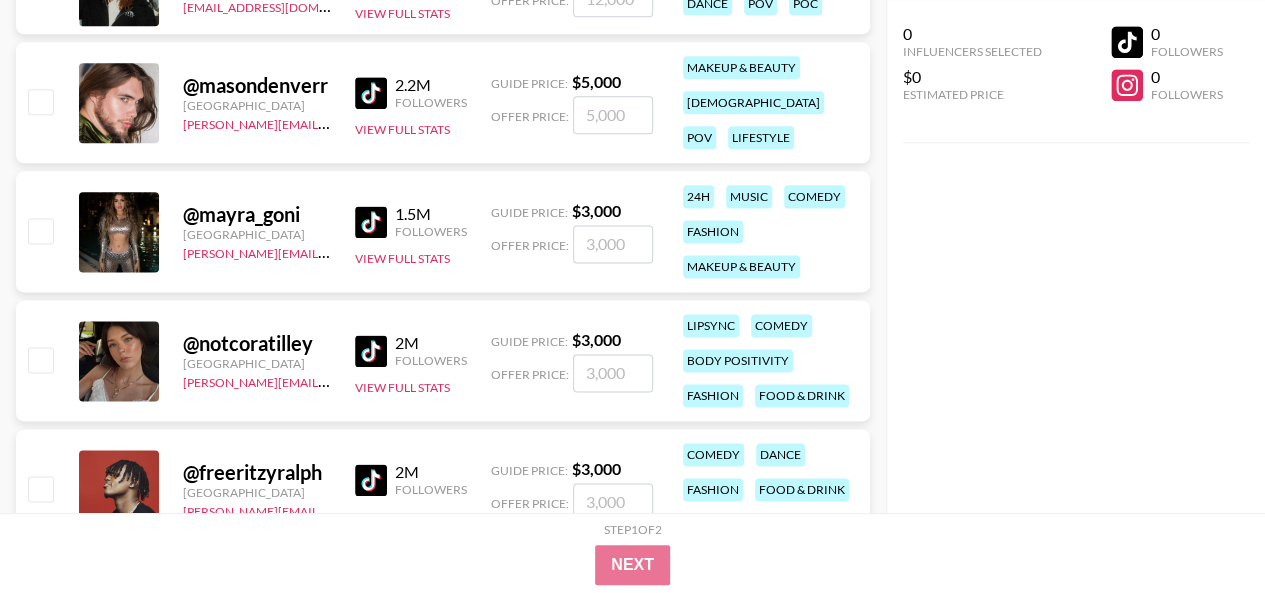 click on "@ notcoratilley United States chris@grail-talent.com 2M Followers View Full Stats Guide Price: $ 3,000 Offer Price: lipsync comedy body positivity fashion food & drink" at bounding box center (443, 360) 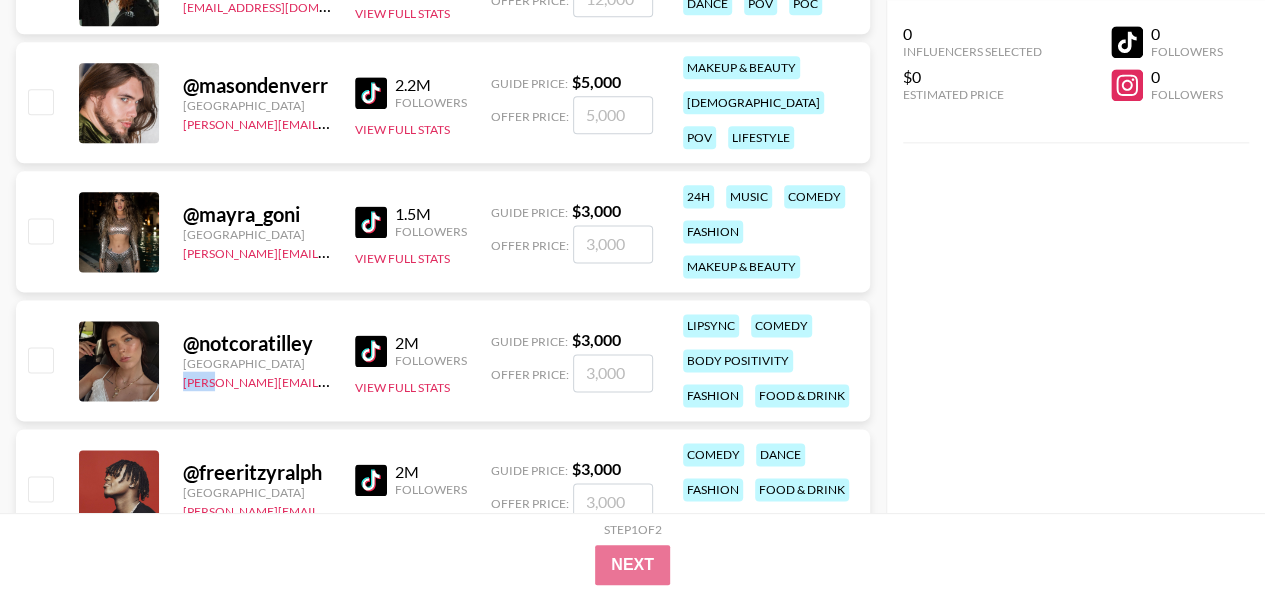 click on "@ notcoratilley United States chris@grail-talent.com 2M Followers View Full Stats Guide Price: $ 3,000 Offer Price: lipsync comedy body positivity fashion food & drink" at bounding box center [443, 360] 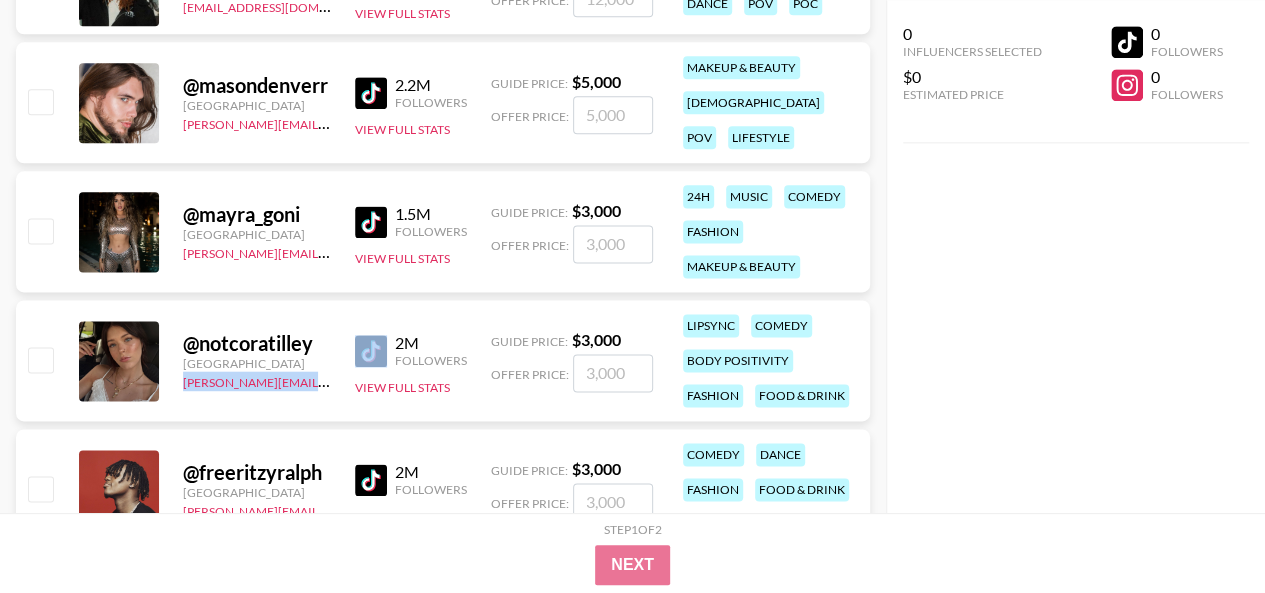 click on "@ notcoratilley United States chris@grail-talent.com 2M Followers View Full Stats Guide Price: $ 3,000 Offer Price: lipsync comedy body positivity fashion food & drink" at bounding box center [443, 360] 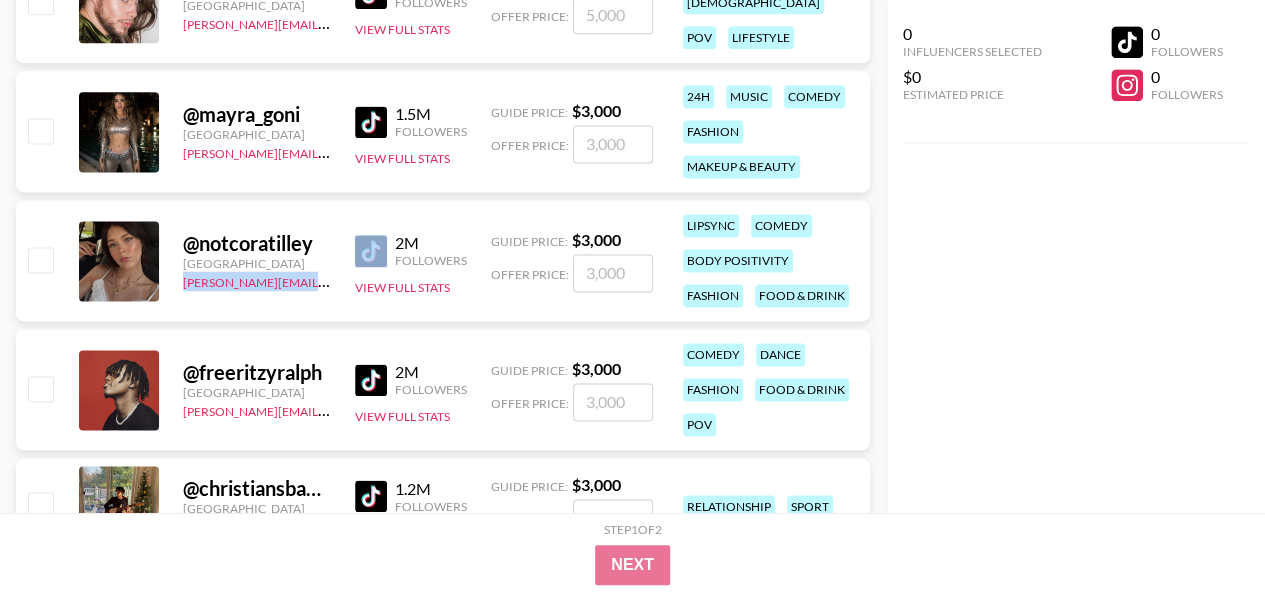 scroll, scrollTop: 9009, scrollLeft: 0, axis: vertical 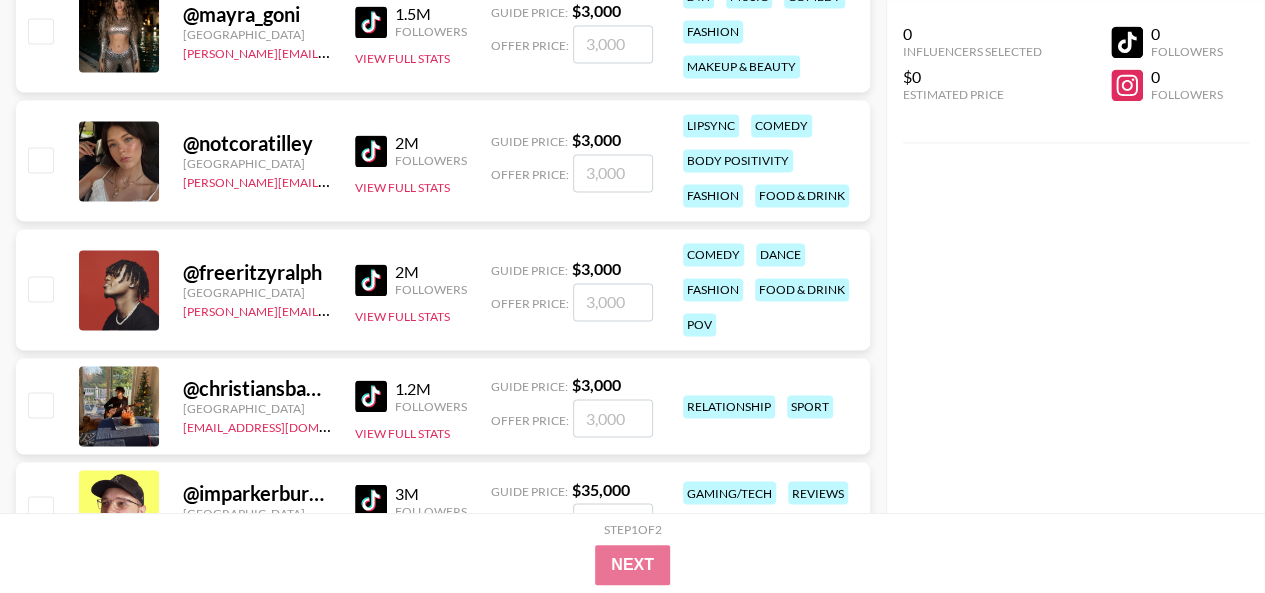 click on "@ freeritzyralph" at bounding box center (257, 272) 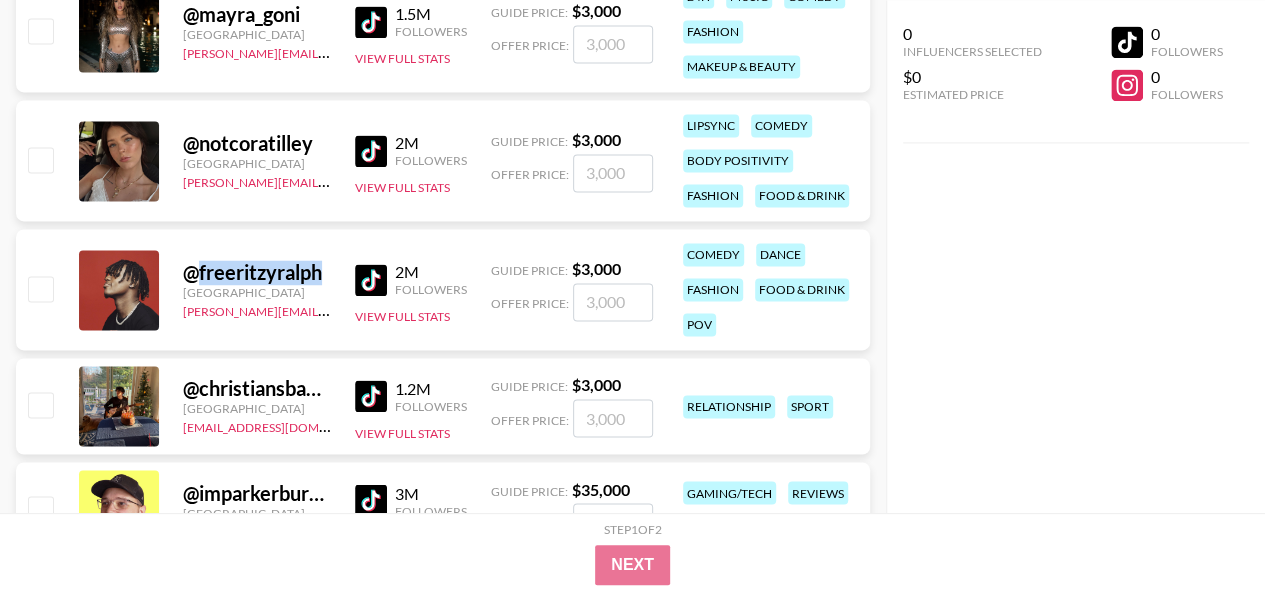 click on "@ freeritzyralph" at bounding box center [257, 272] 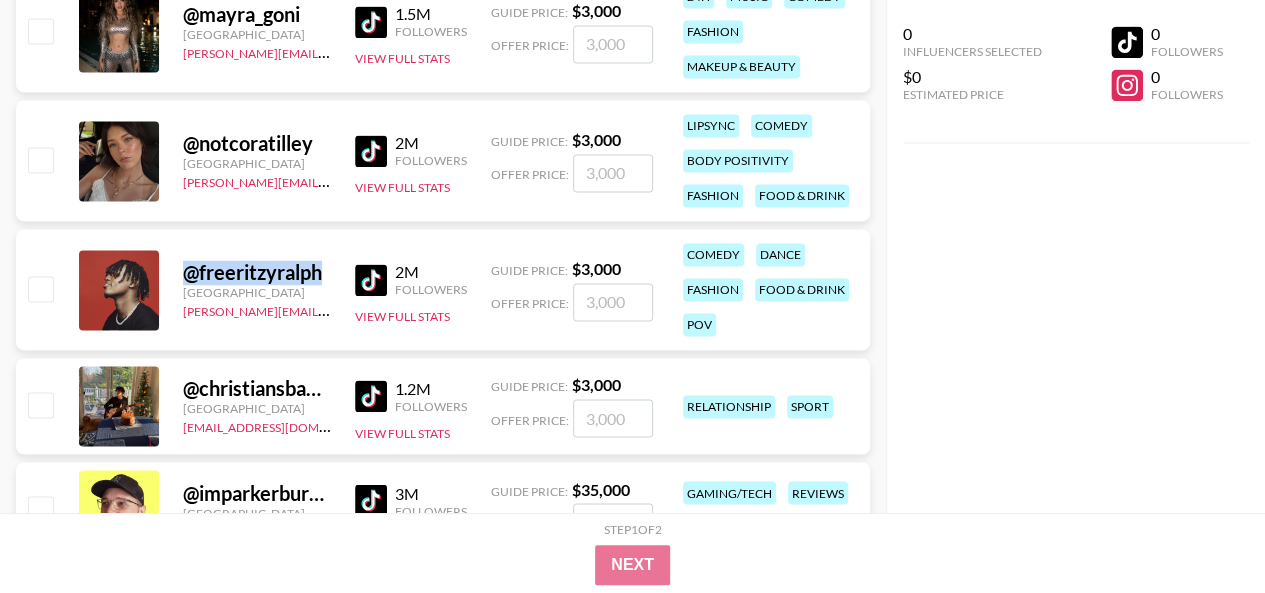 drag, startPoint x: 254, startPoint y: 271, endPoint x: 298, endPoint y: 222, distance: 65.8559 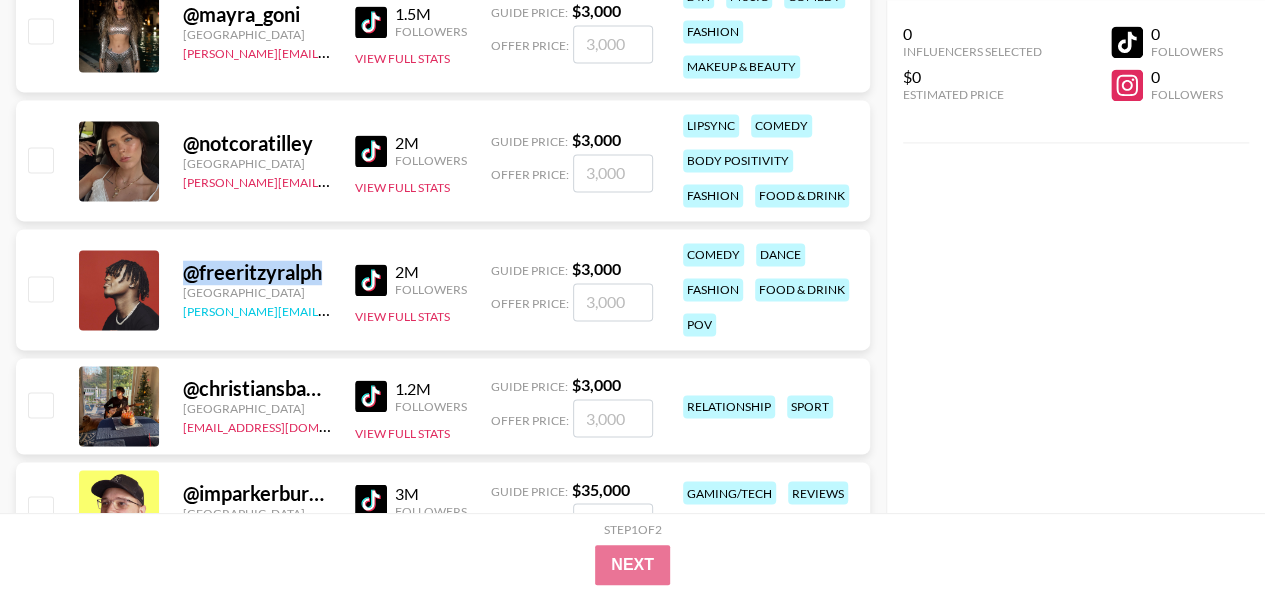click on "[PERSON_NAME][EMAIL_ADDRESS][DOMAIN_NAME]" at bounding box center (331, 309) 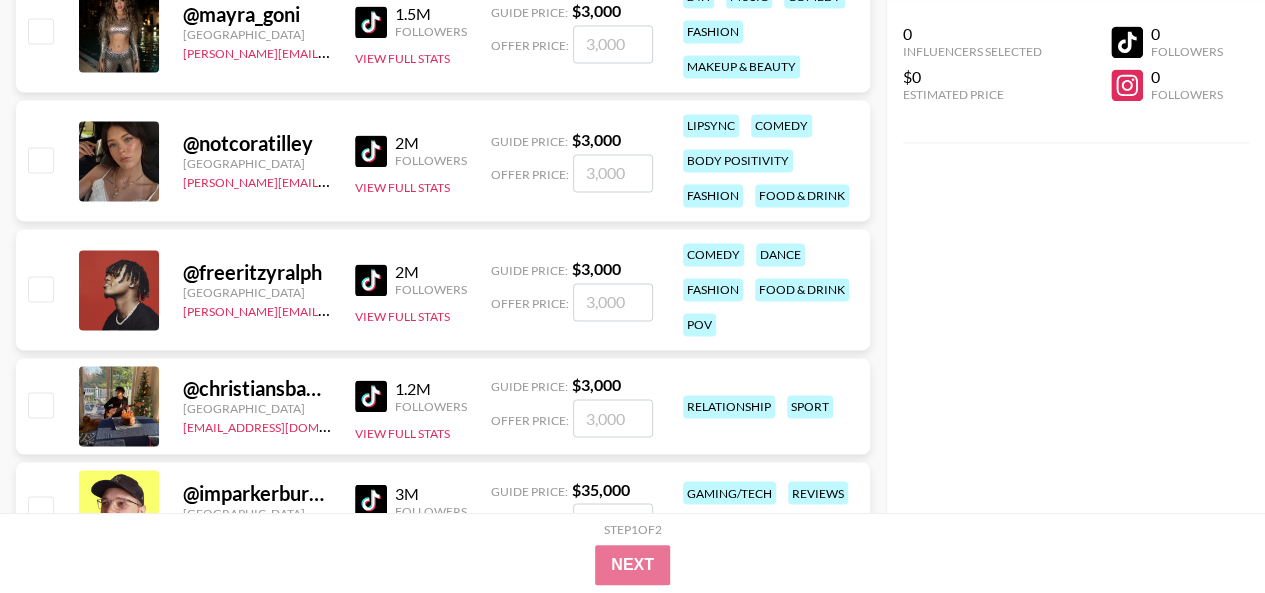 click on "@ freeritzyralph United States hugo@grail-talent.com 2M Followers View Full Stats Guide Price: $ 3,000 Offer Price: comedy dance fashion food & drink pov" at bounding box center (443, 289) 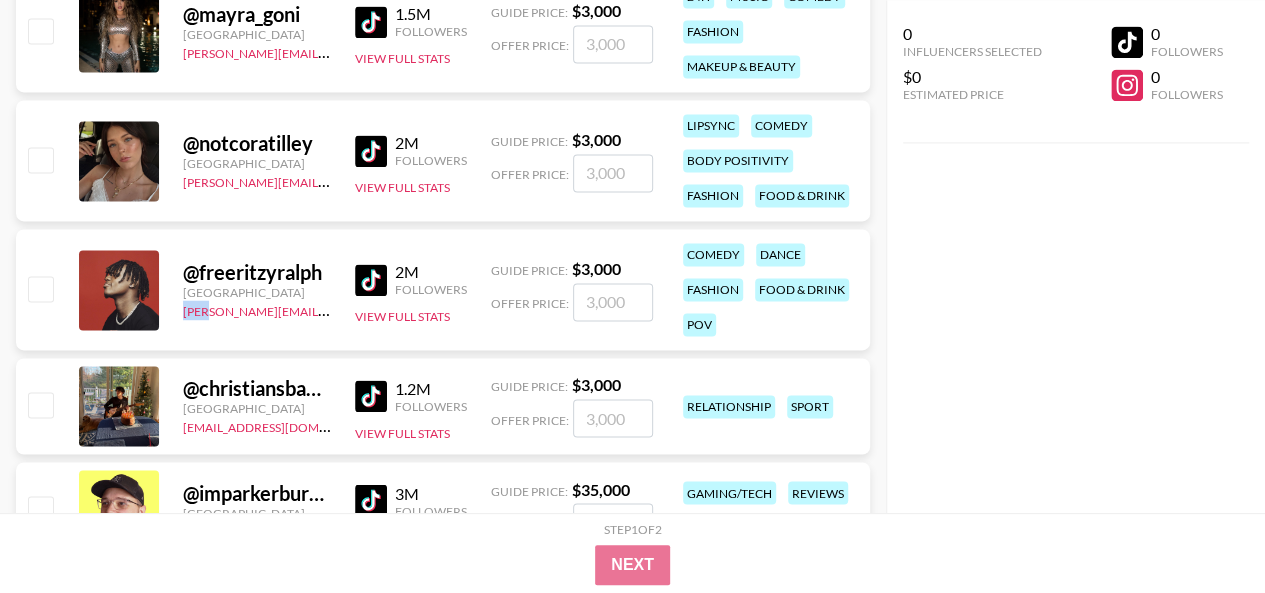 click on "@ freeritzyralph United States hugo@grail-talent.com 2M Followers View Full Stats Guide Price: $ 3,000 Offer Price: comedy dance fashion food & drink pov" at bounding box center (443, 289) 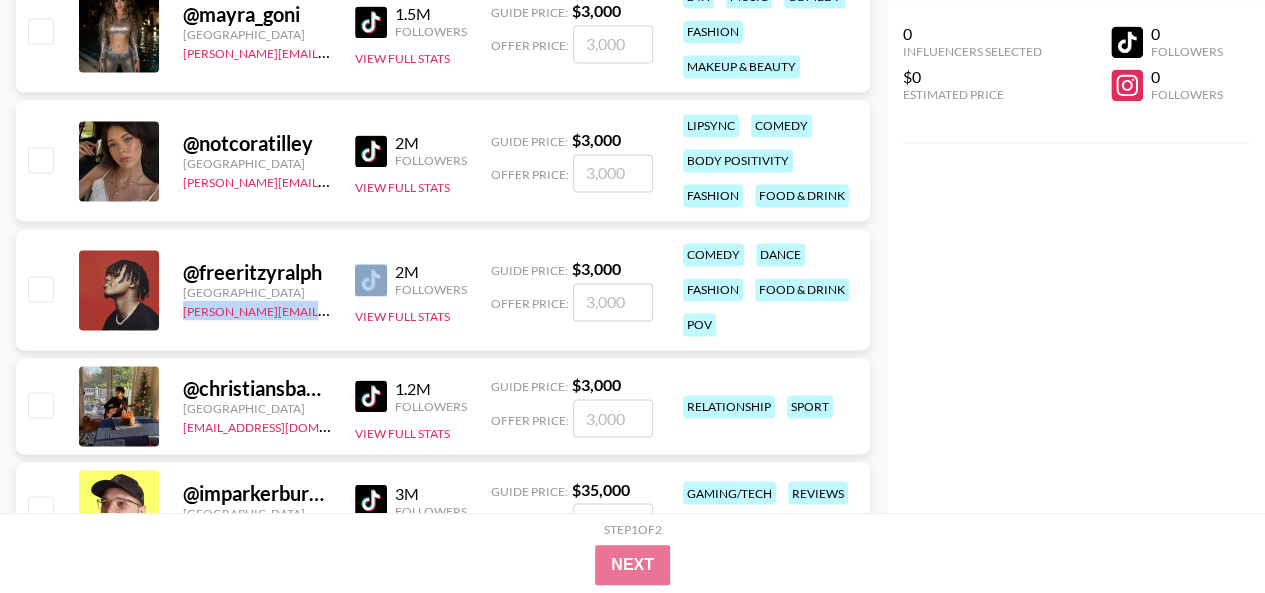 click on "@ freeritzyralph United States hugo@grail-talent.com 2M Followers View Full Stats Guide Price: $ 3,000 Offer Price: comedy dance fashion food & drink pov" at bounding box center (443, 289) 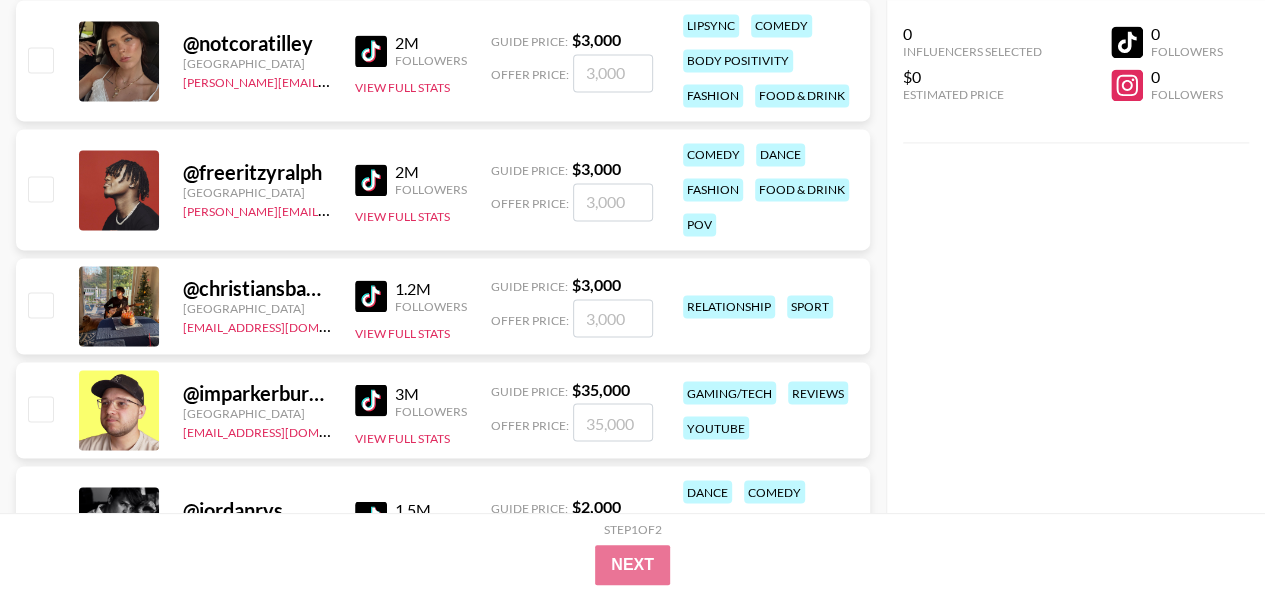 click on "@ christiansbanned" at bounding box center [257, 288] 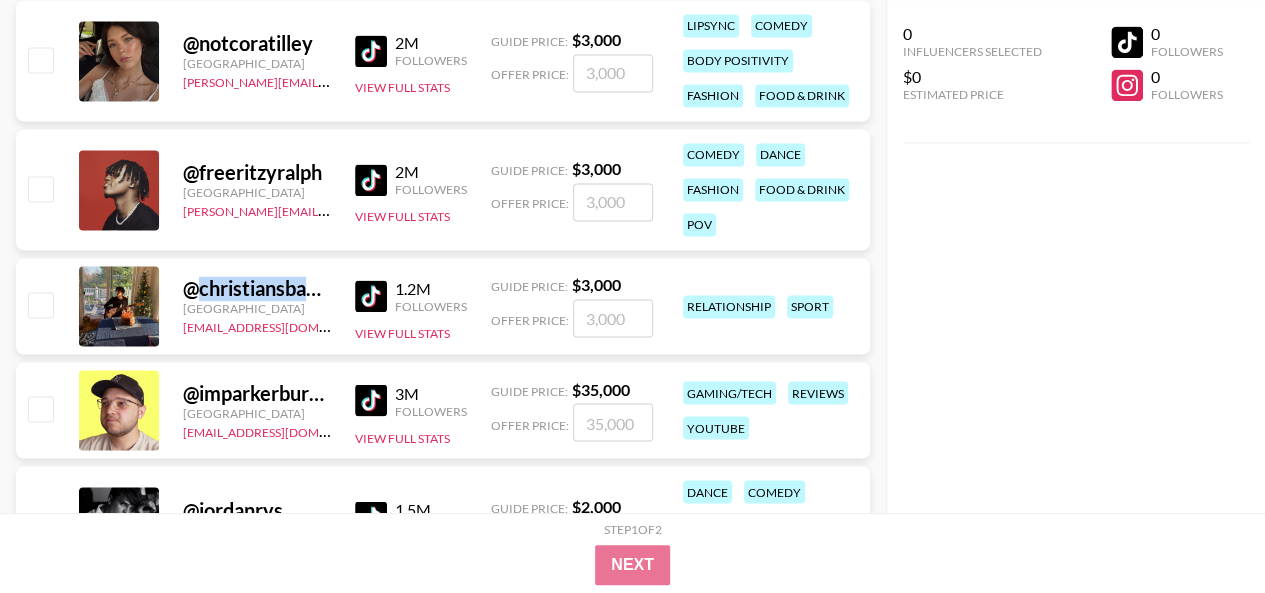 click on "@ christiansbanned" at bounding box center [257, 288] 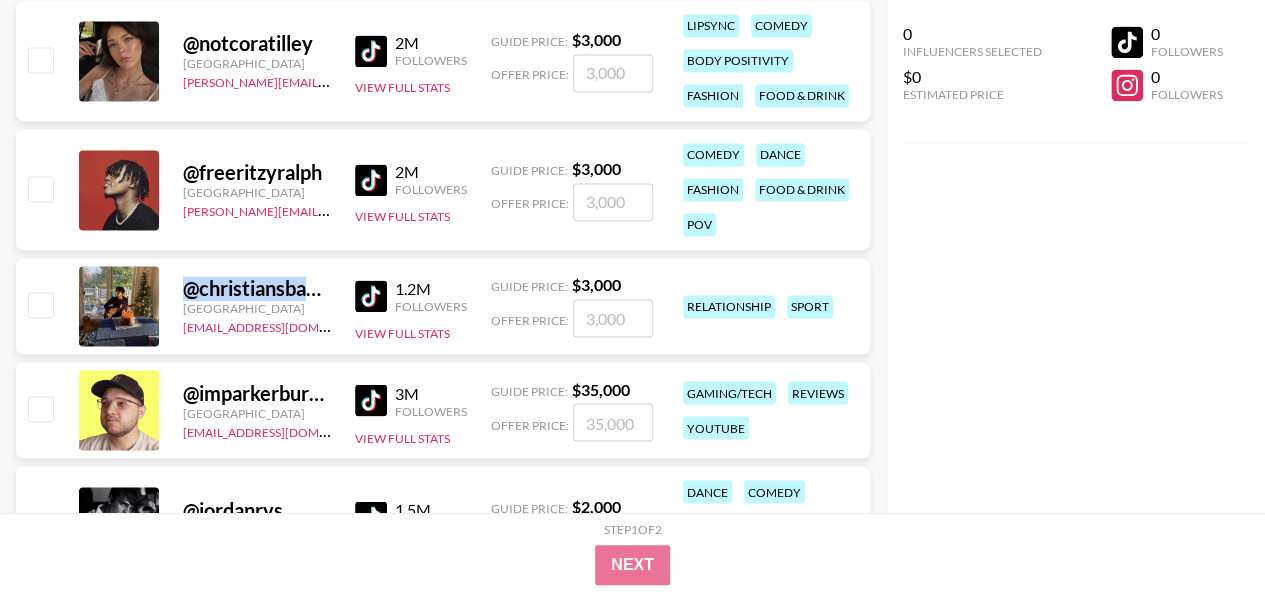 click on "@ christiansbanned" at bounding box center [257, 288] 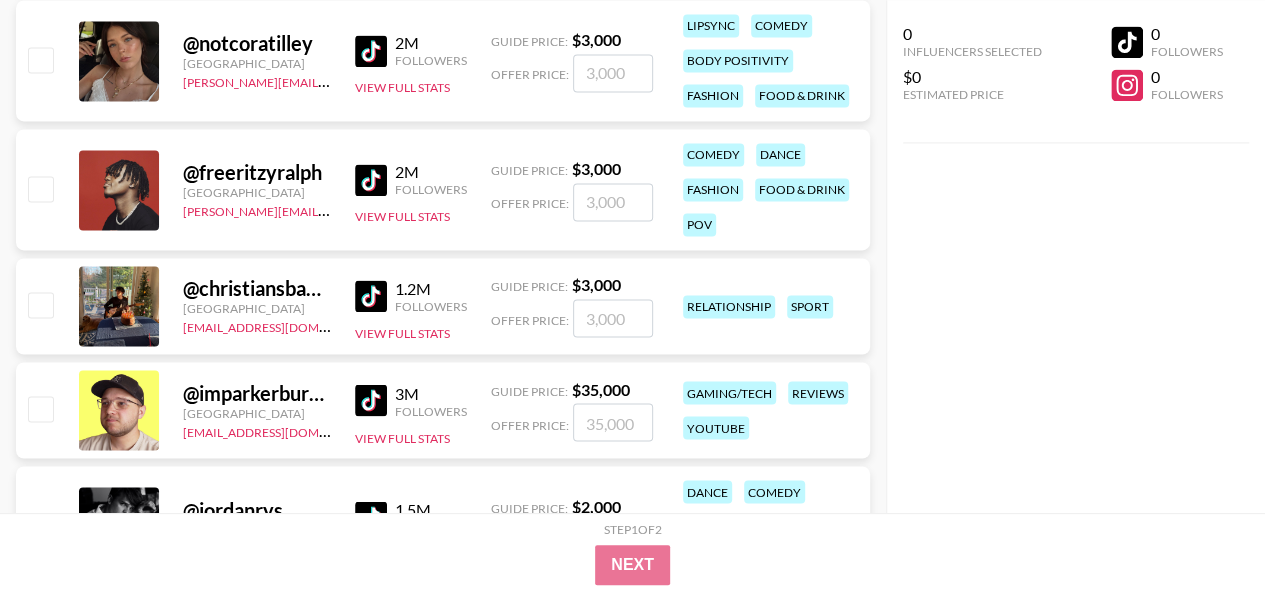 click on "@ christiansbanned United States abbey@grail-talent.com 1.2M Followers View Full Stats Guide Price: $ 3,000 Offer Price: relationship sport" at bounding box center (443, 306) 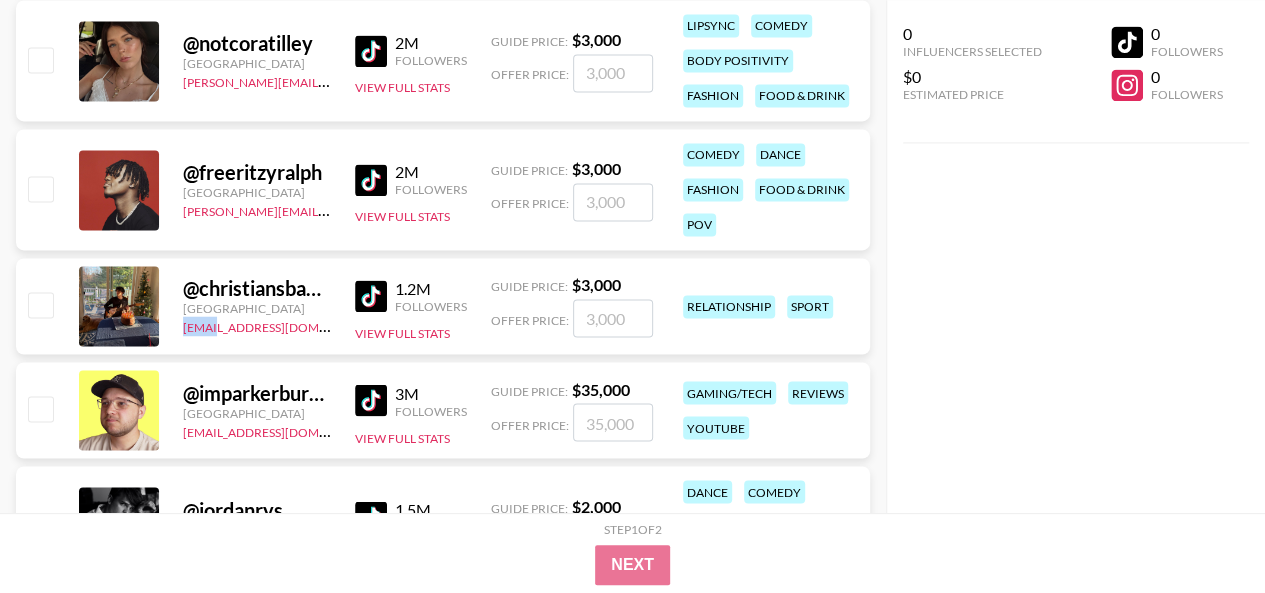 click on "@ christiansbanned United States abbey@grail-talent.com 1.2M Followers View Full Stats Guide Price: $ 3,000 Offer Price: relationship sport" at bounding box center [443, 306] 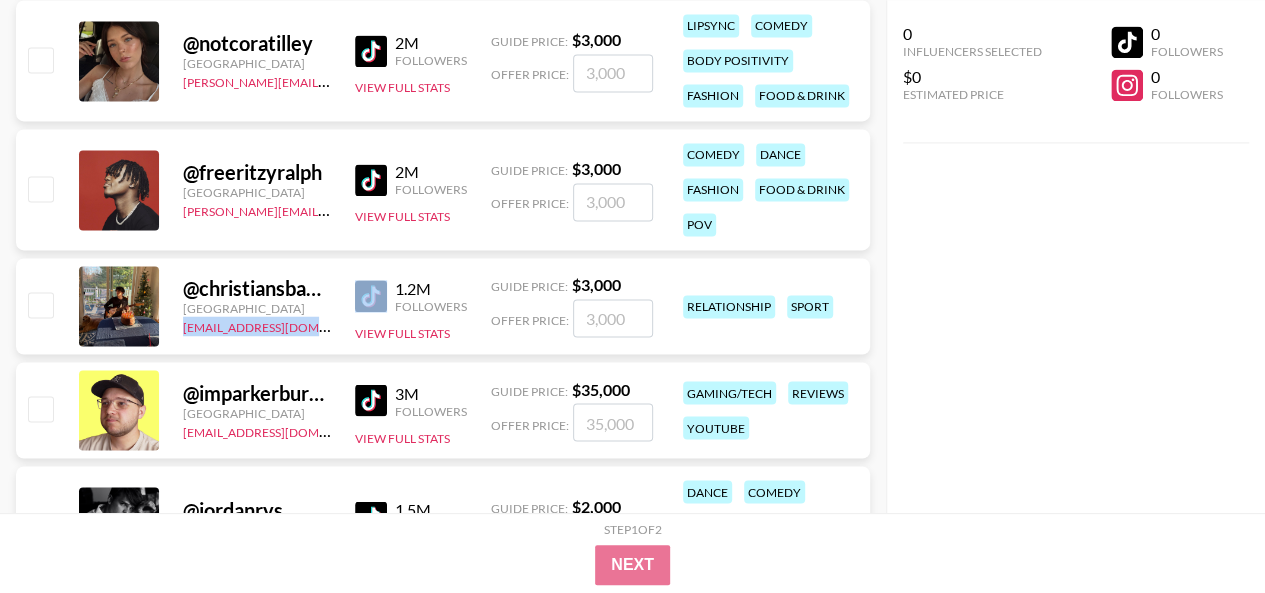 click on "@ christiansbanned United States abbey@grail-talent.com 1.2M Followers View Full Stats Guide Price: $ 3,000 Offer Price: relationship sport" at bounding box center (443, 306) 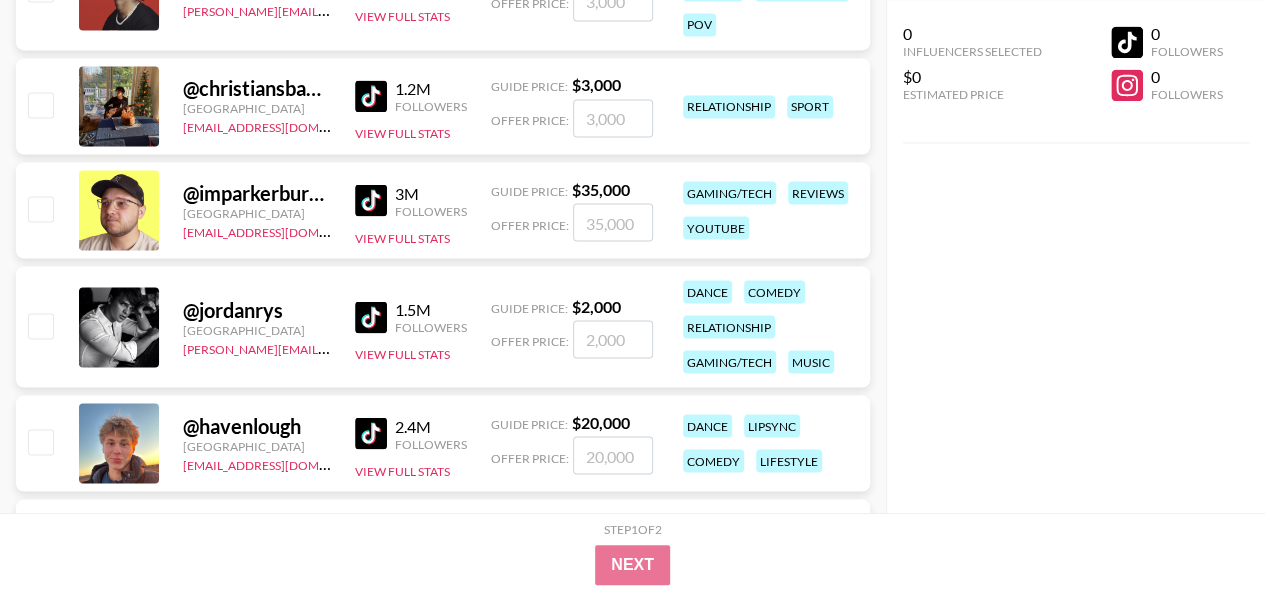 click on "@ imparkerburton" at bounding box center [257, 192] 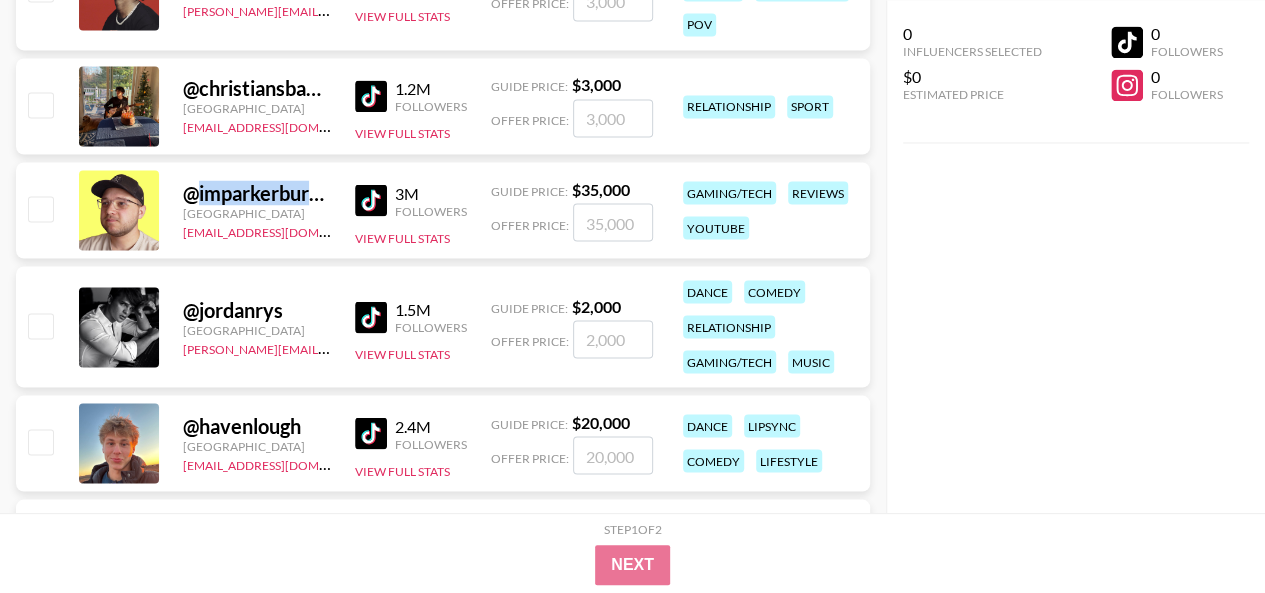click on "@ imparkerburton" at bounding box center [257, 192] 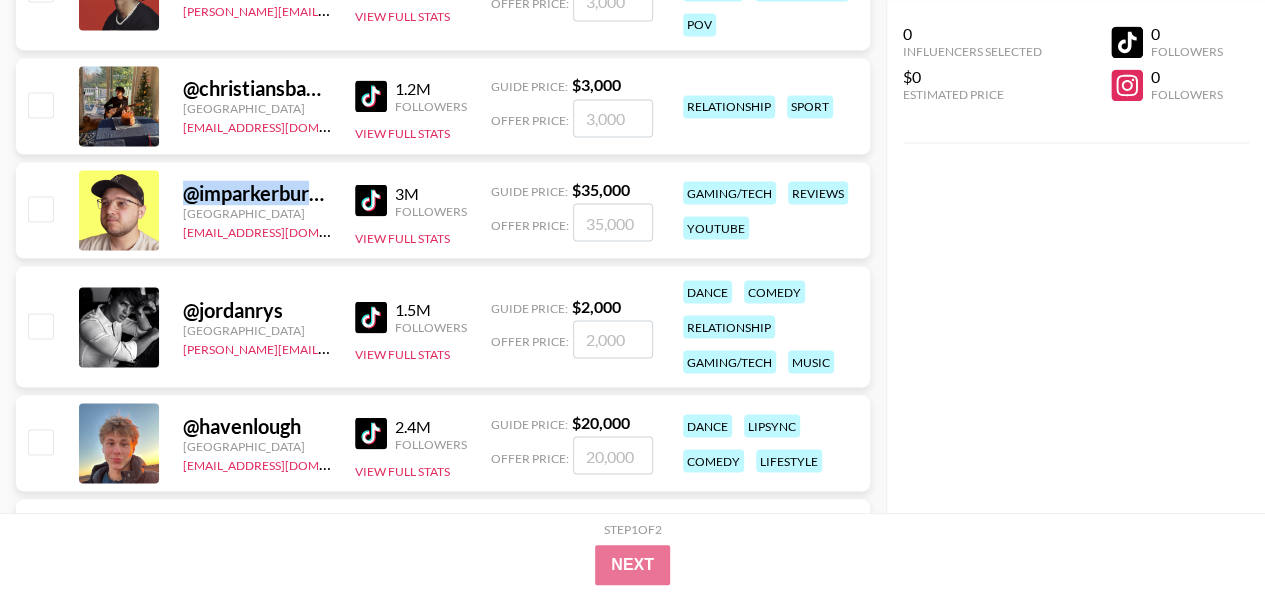 click on "@ imparkerburton" at bounding box center [257, 192] 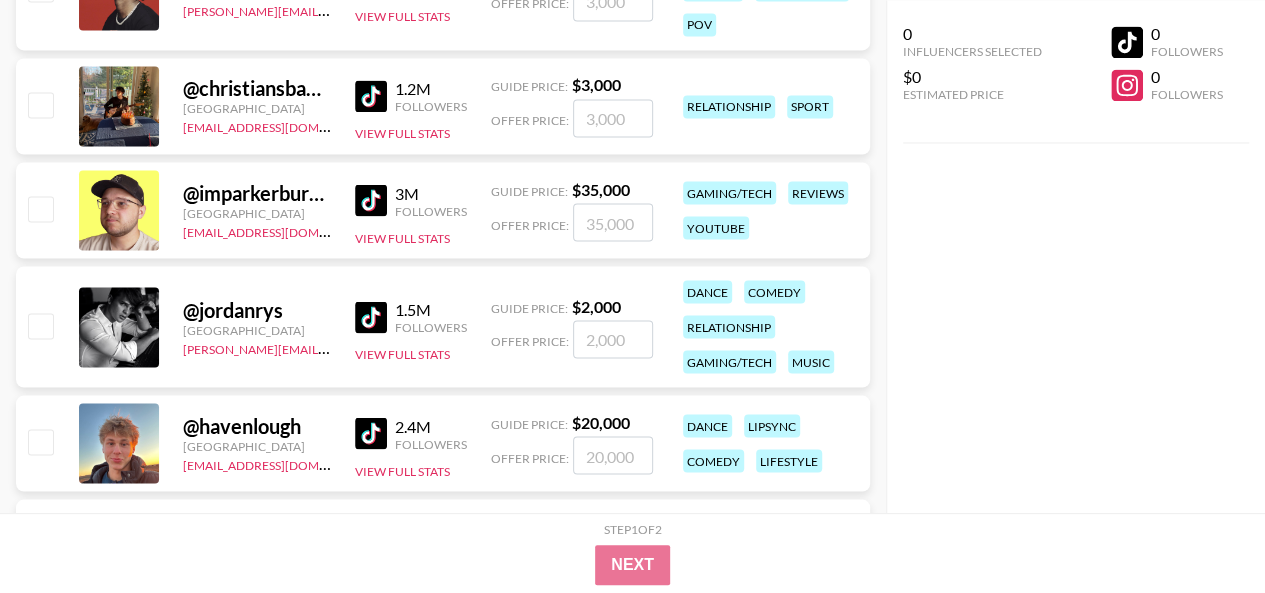 click on "@ imparkerburton United States denver@grail-talent.com 3M Followers View Full Stats Guide Price: $ 35,000 Offer Price: gaming/tech reviews youtube" at bounding box center [443, 210] 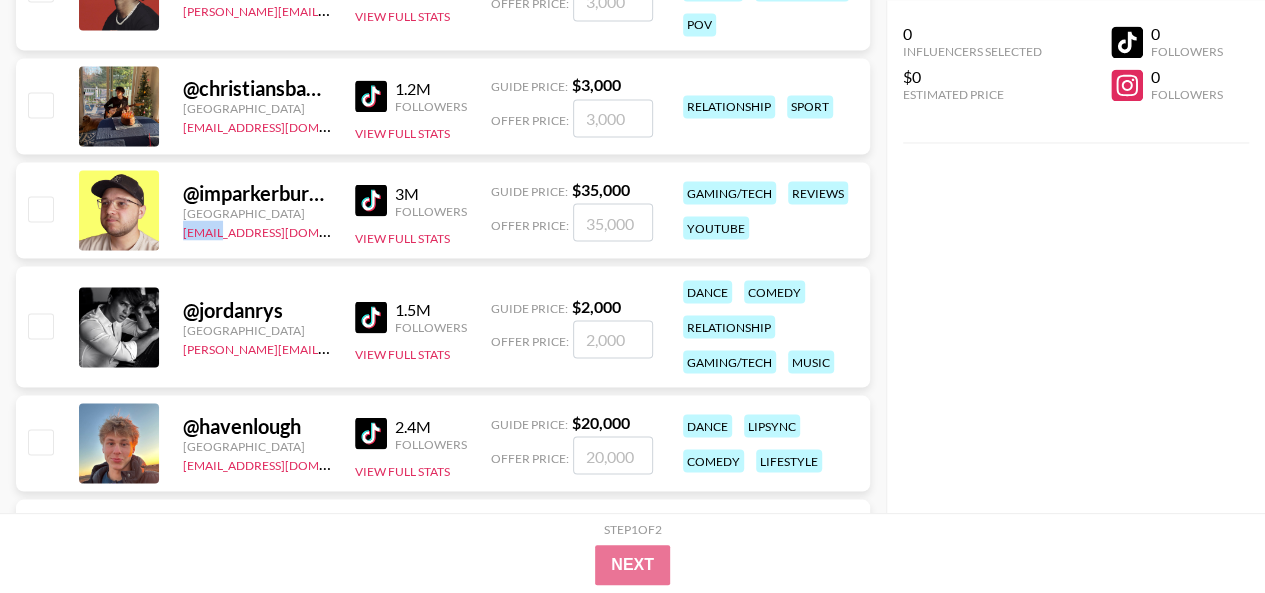 click on "@ imparkerburton United States denver@grail-talent.com 3M Followers View Full Stats Guide Price: $ 35,000 Offer Price: gaming/tech reviews youtube" at bounding box center (443, 210) 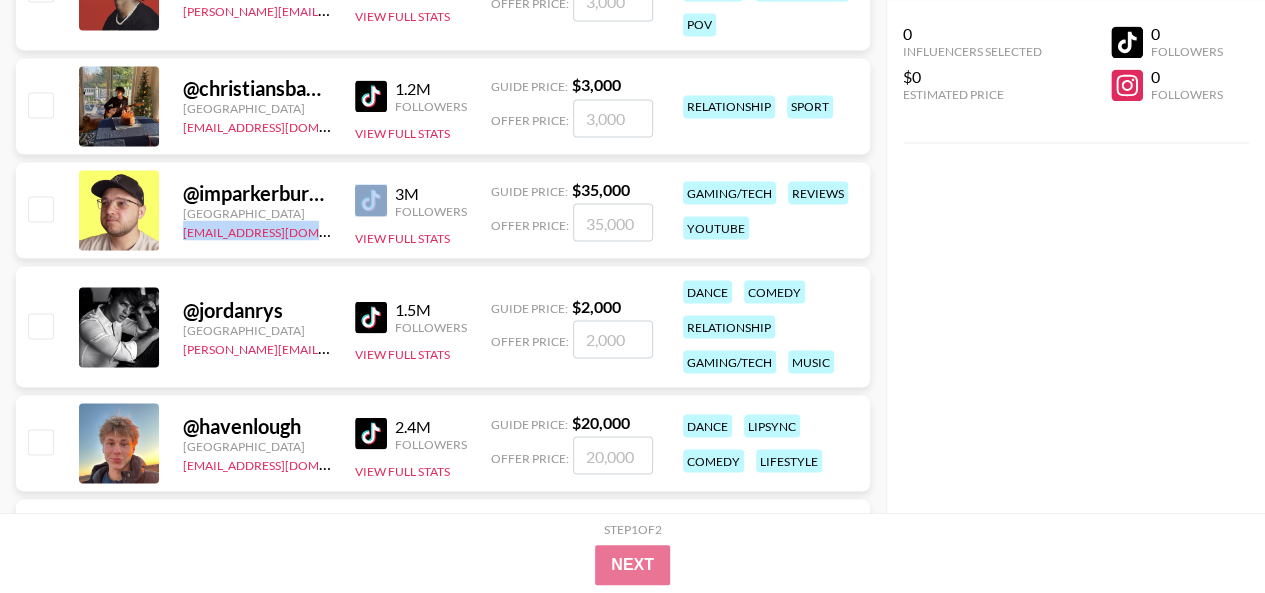 click on "@ imparkerburton United States denver@grail-talent.com 3M Followers View Full Stats Guide Price: $ 35,000 Offer Price: gaming/tech reviews youtube" at bounding box center [443, 210] 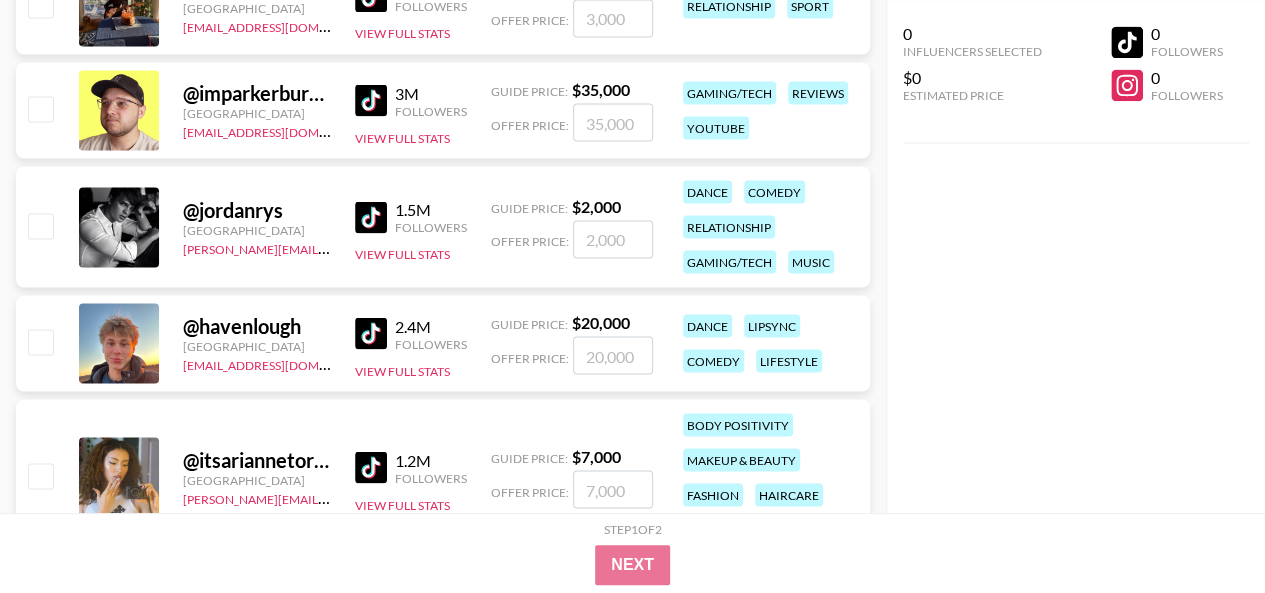 click on "@ jordanrys" at bounding box center (257, 209) 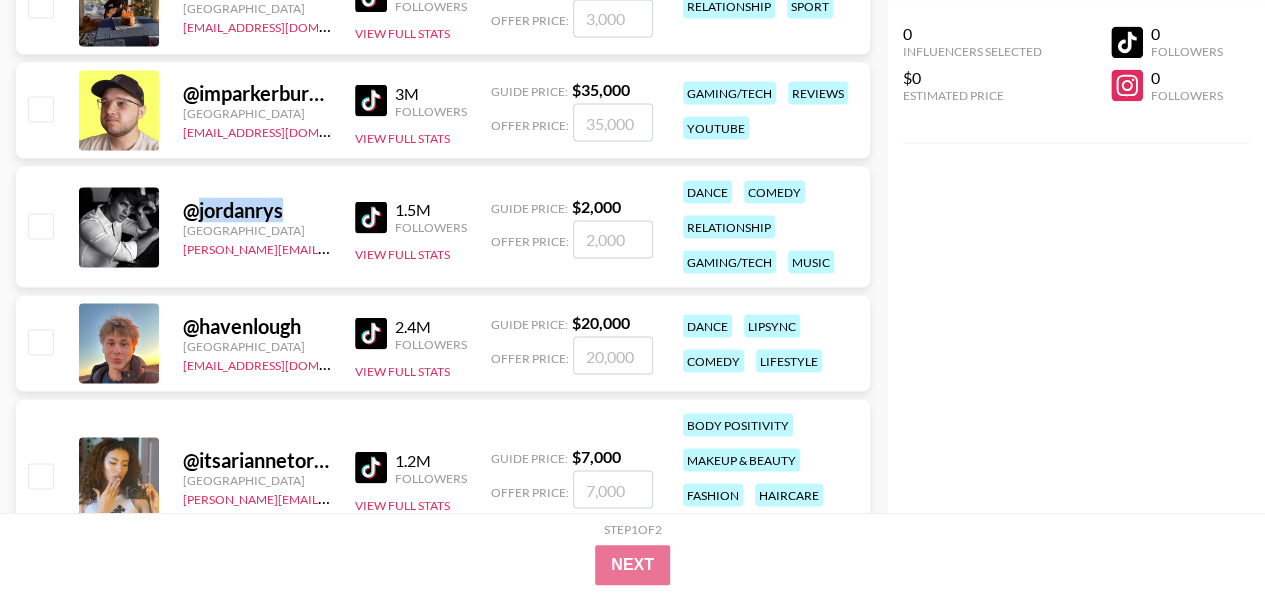 click on "@ jordanrys" at bounding box center [257, 209] 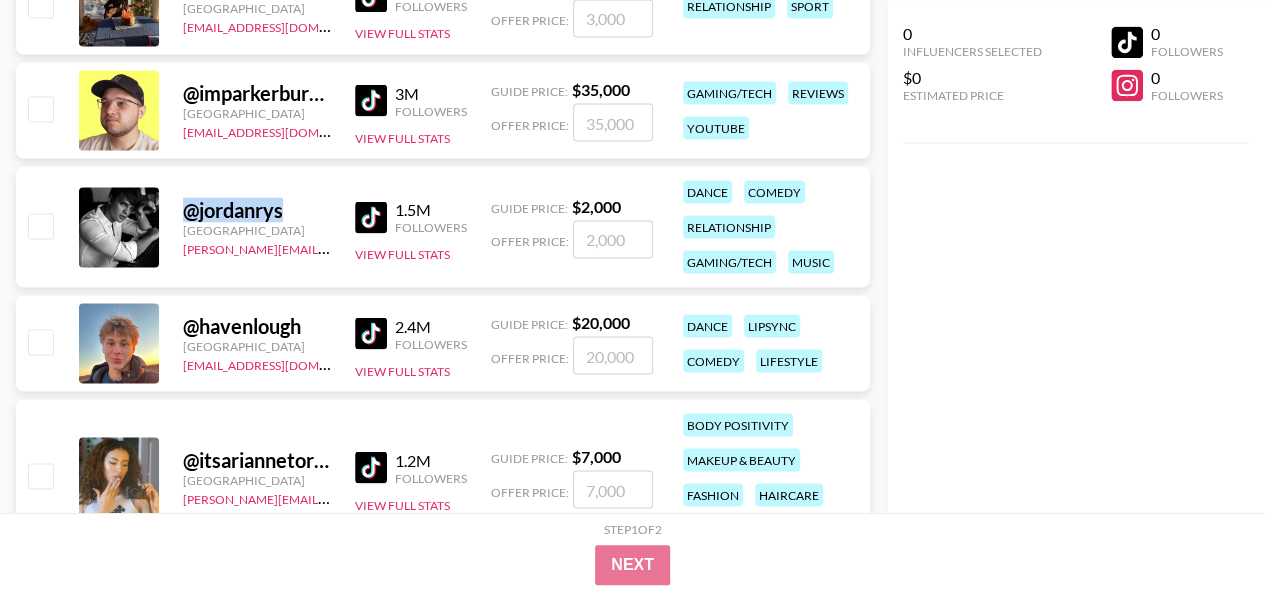 click on "@ jordanrys" at bounding box center [257, 209] 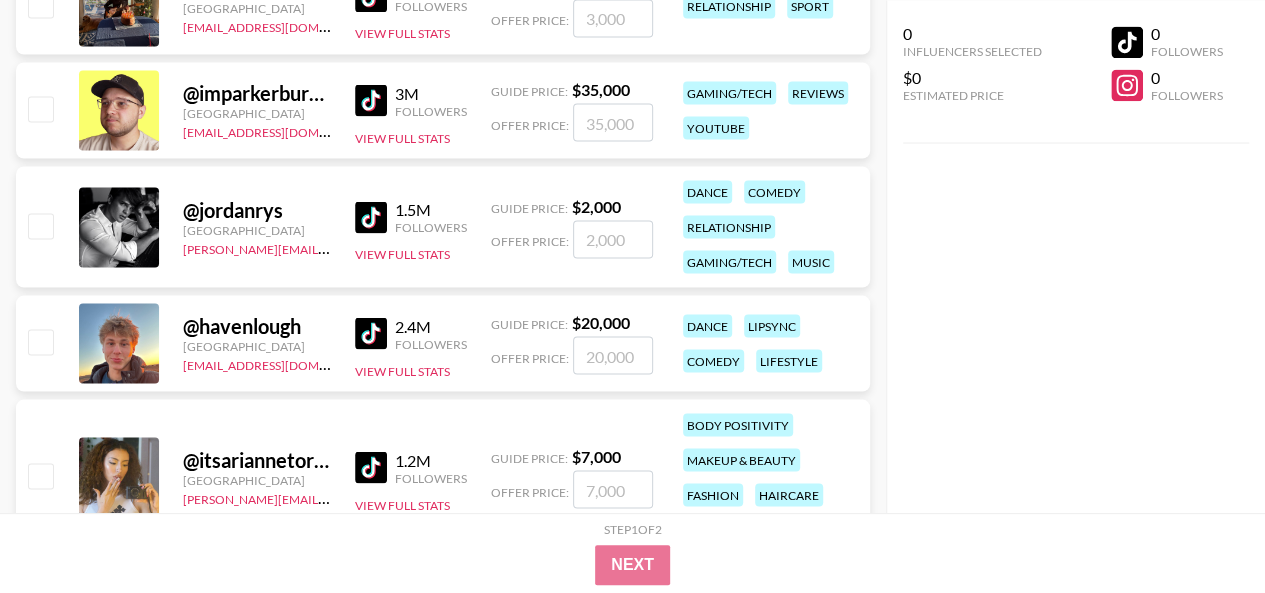 click on "@ jordanrys United States hugo@grail-talent.com 1.5M Followers View Full Stats Guide Price: $ 2,000 Offer Price: dance comedy relationship gaming/tech music" at bounding box center (443, 226) 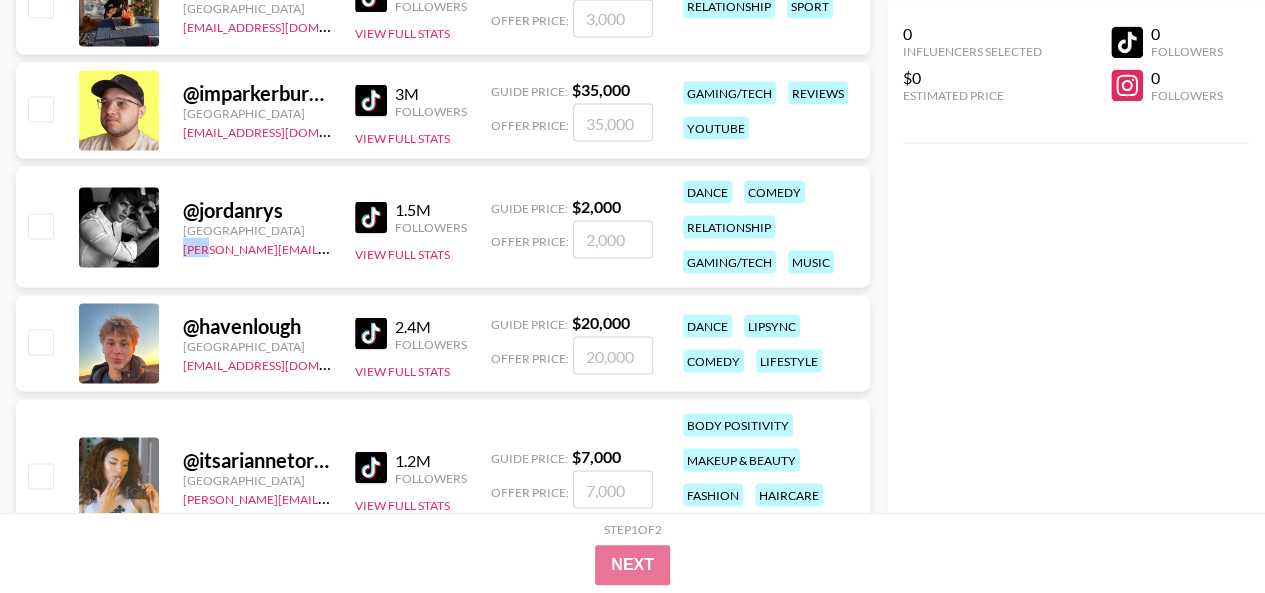 click on "@ jordanrys United States hugo@grail-talent.com 1.5M Followers View Full Stats Guide Price: $ 2,000 Offer Price: dance comedy relationship gaming/tech music" at bounding box center [443, 226] 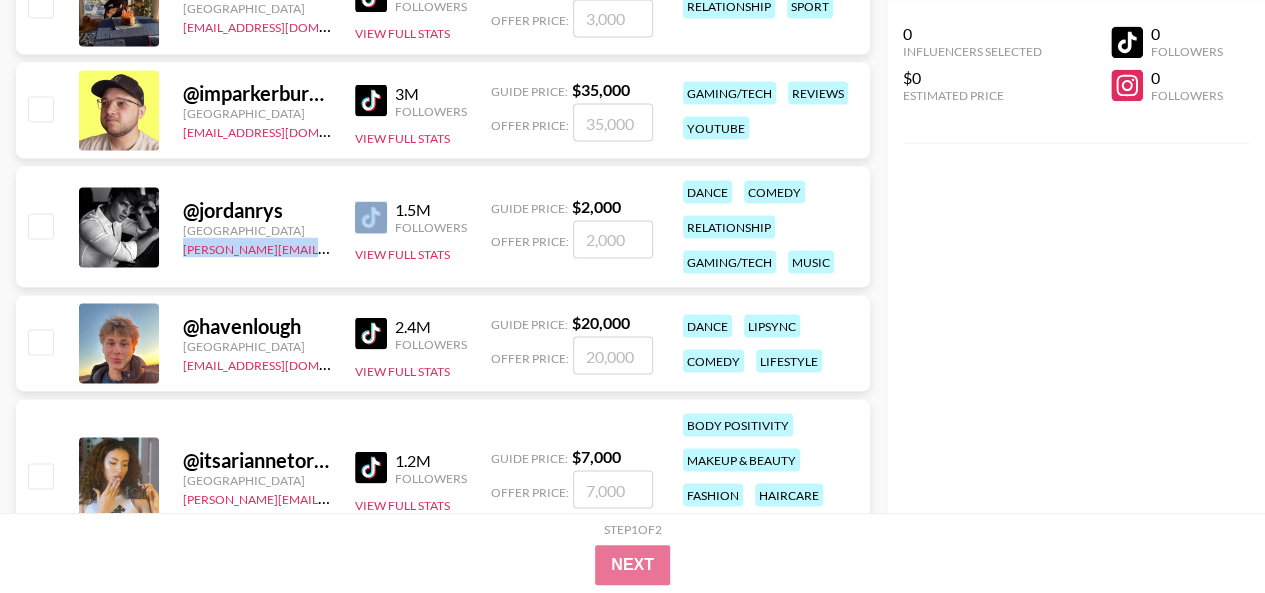 click on "@ jordanrys United States hugo@grail-talent.com 1.5M Followers View Full Stats Guide Price: $ 2,000 Offer Price: dance comedy relationship gaming/tech music" at bounding box center (443, 226) 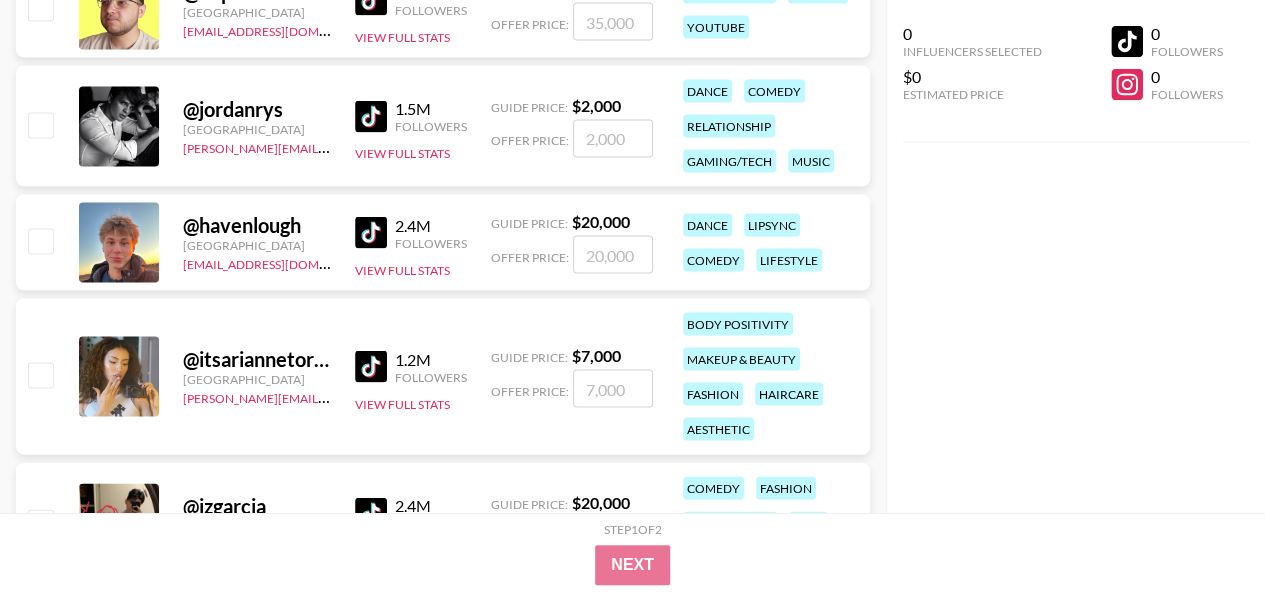 click on "@ havenlough" at bounding box center [257, 225] 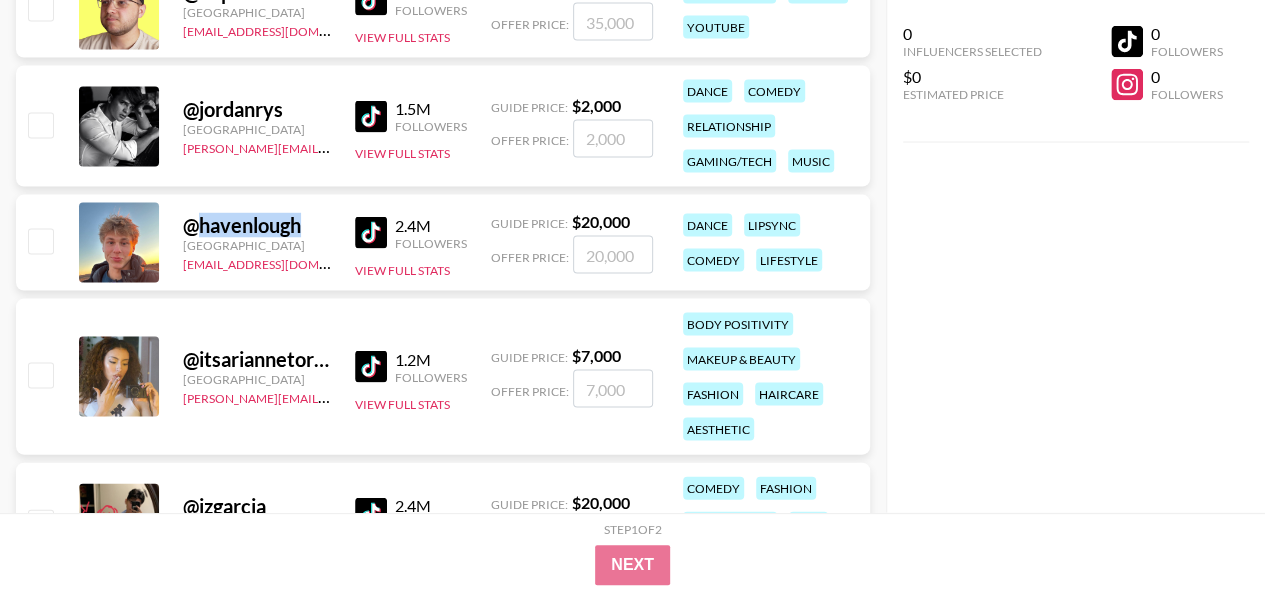 click on "@ havenlough" at bounding box center (257, 225) 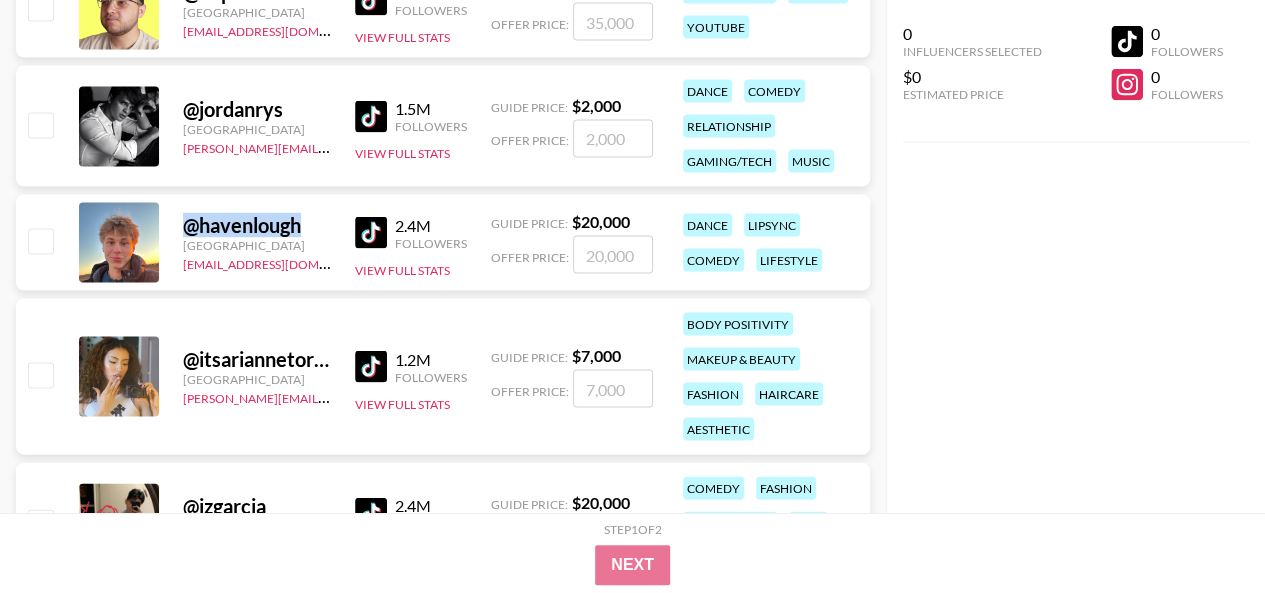 drag, startPoint x: 273, startPoint y: 227, endPoint x: 444, endPoint y: 26, distance: 263.8977 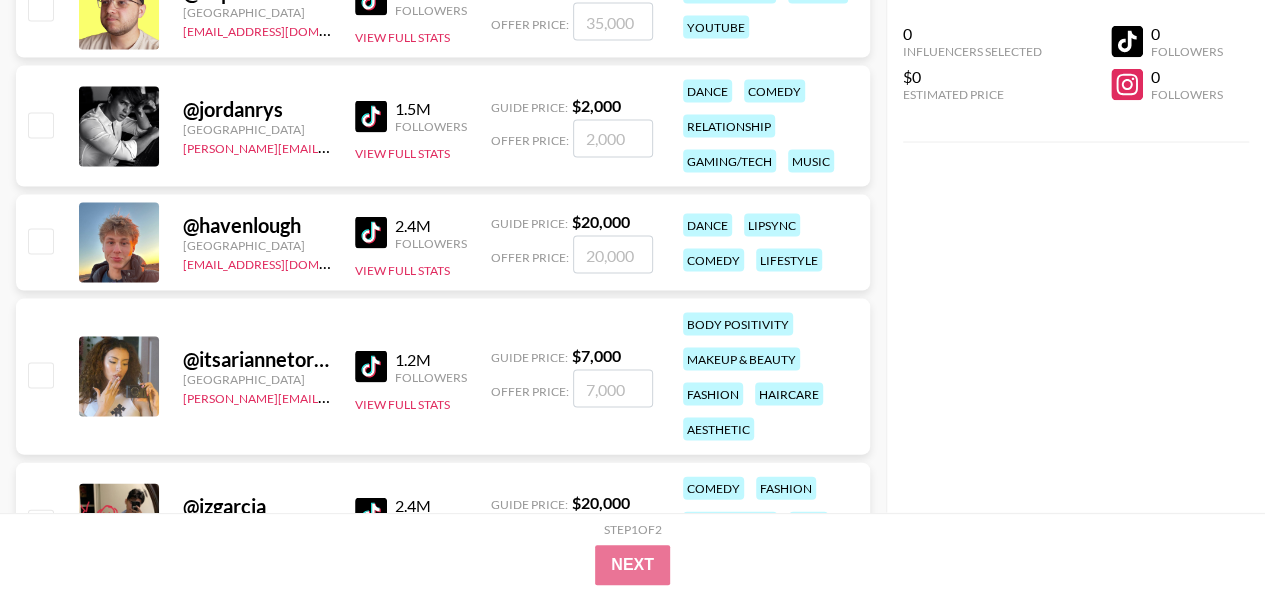 click on "@ havenlough United States denver@grail-talent.com 2.4M Followers View Full Stats Guide Price: $ 20,000 Offer Price: dance lipsync comedy lifestyle" at bounding box center [443, 243] 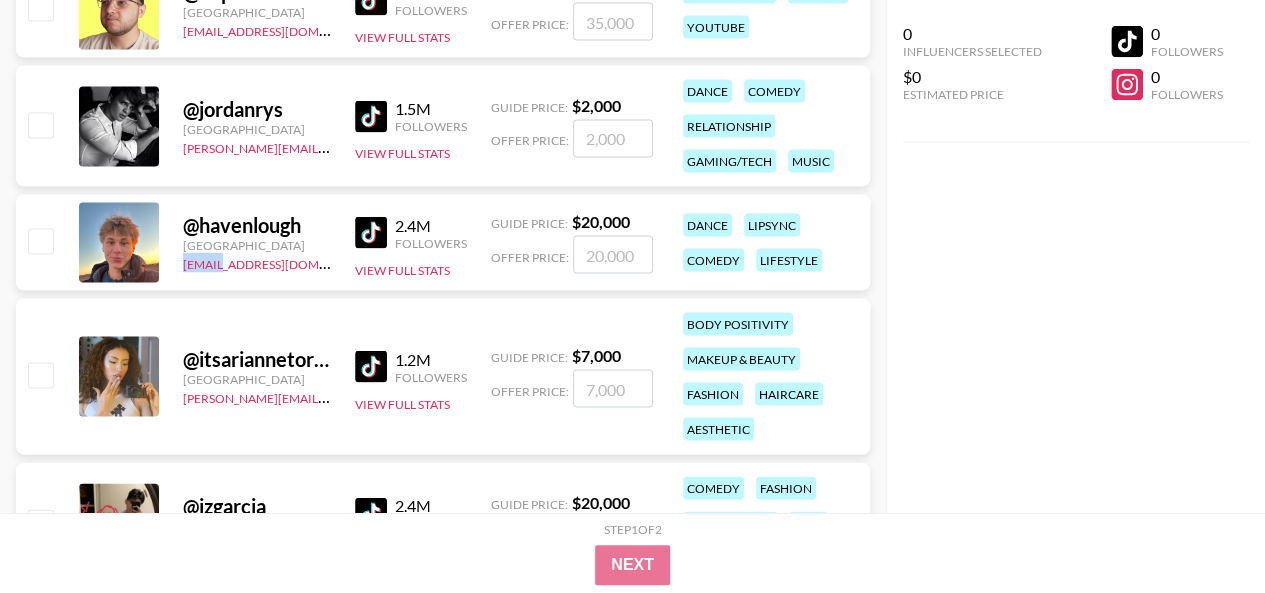 click on "@ havenlough United States denver@grail-talent.com 2.4M Followers View Full Stats Guide Price: $ 20,000 Offer Price: dance lipsync comedy lifestyle" at bounding box center (443, 243) 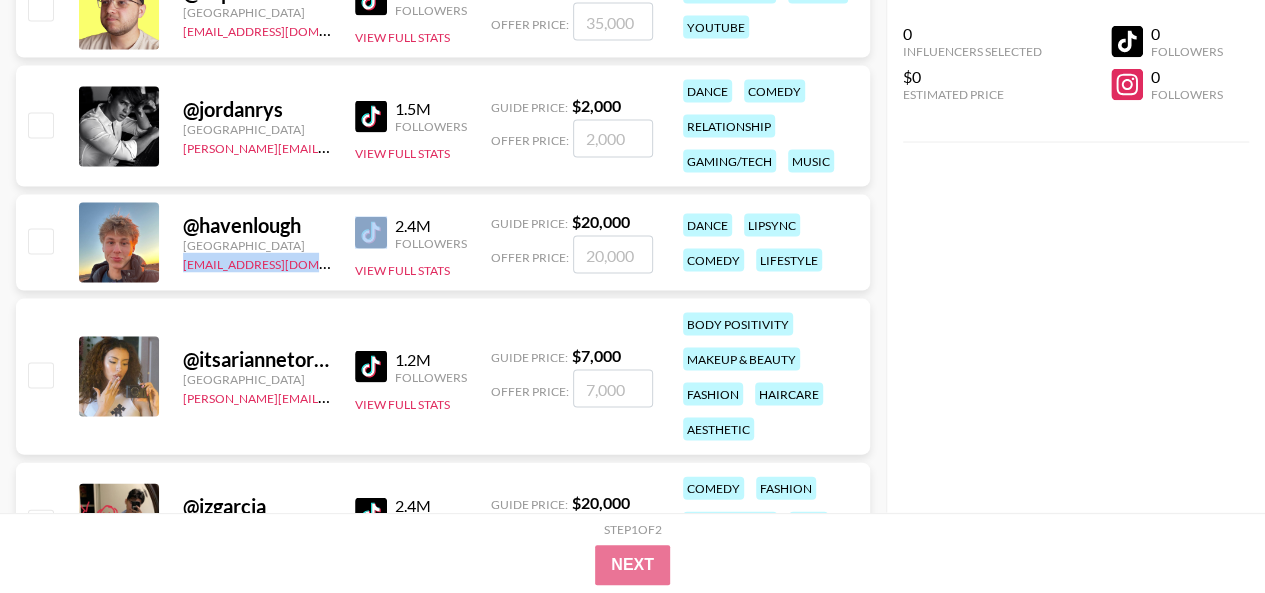click on "@ havenlough United States denver@grail-talent.com 2.4M Followers View Full Stats Guide Price: $ 20,000 Offer Price: dance lipsync comedy lifestyle" at bounding box center [443, 243] 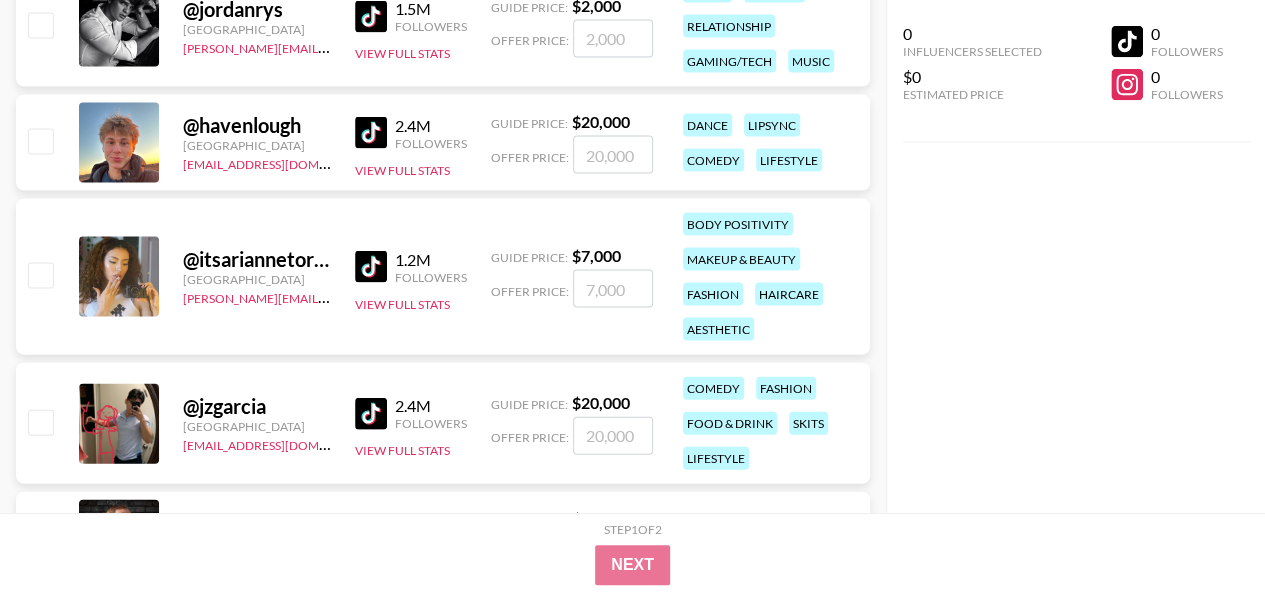 click on "@ itsariannetorres" at bounding box center [257, 259] 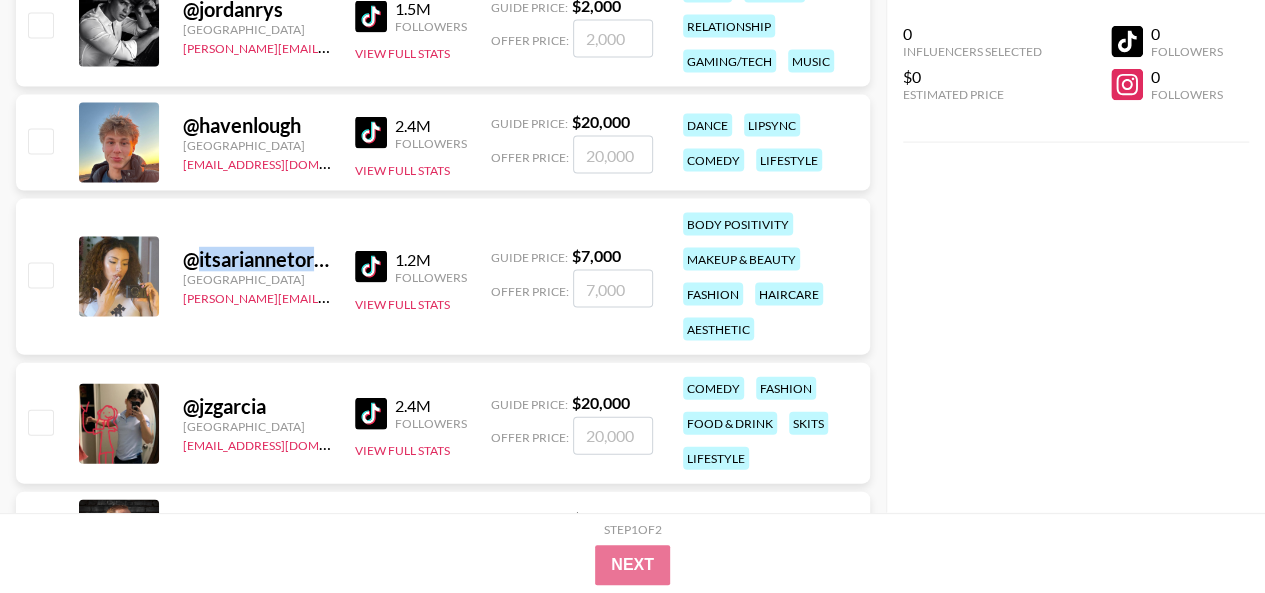 click on "@ itsariannetorres" at bounding box center (257, 259) 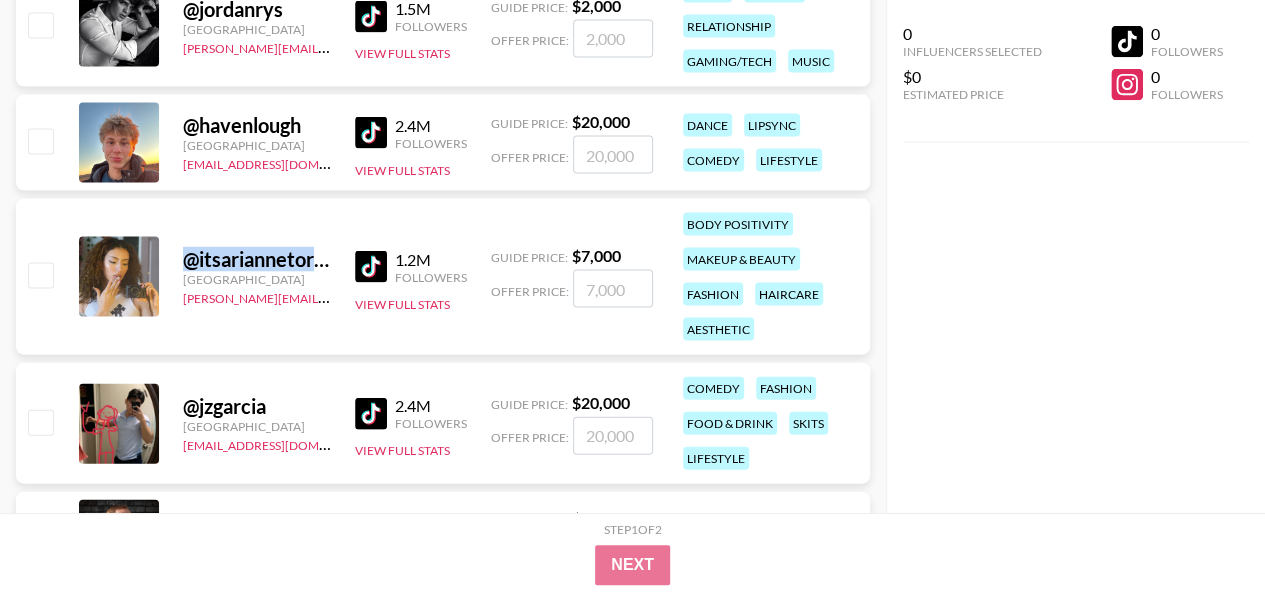 click on "@ itsariannetorres" at bounding box center [257, 259] 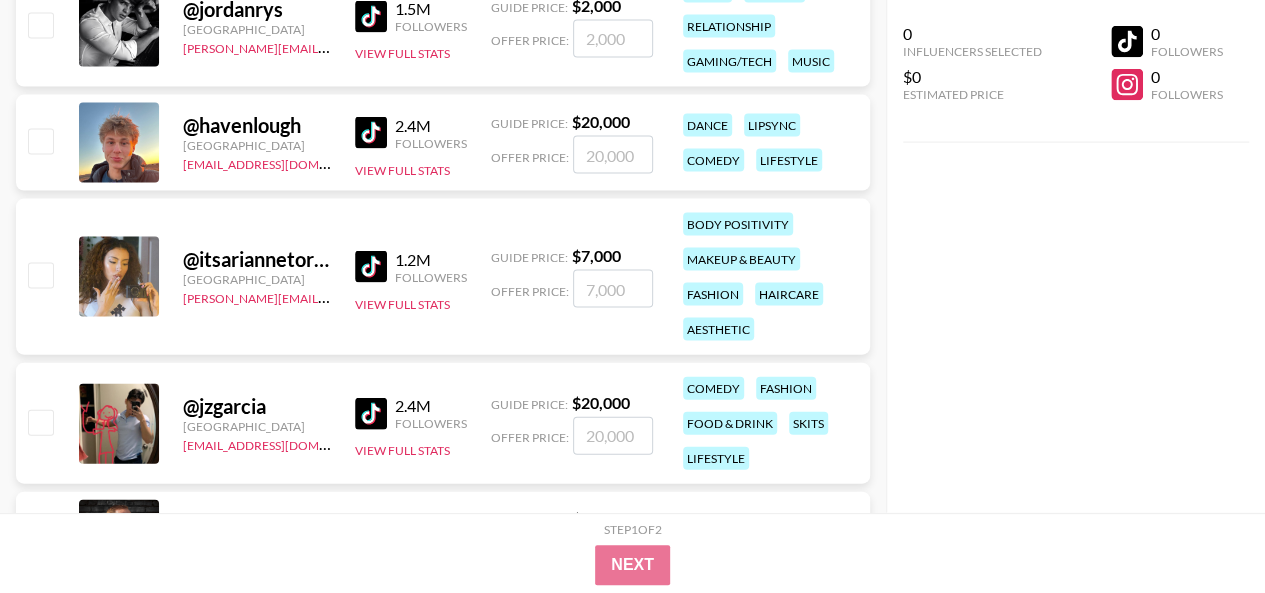 click on "@ itsariannetorres United States lilyrose@grail-talent.com 1.2M Followers View Full Stats Guide Price: $ 7,000 Offer Price: body positivity makeup & beauty fashion haircare aesthetic" at bounding box center (443, 277) 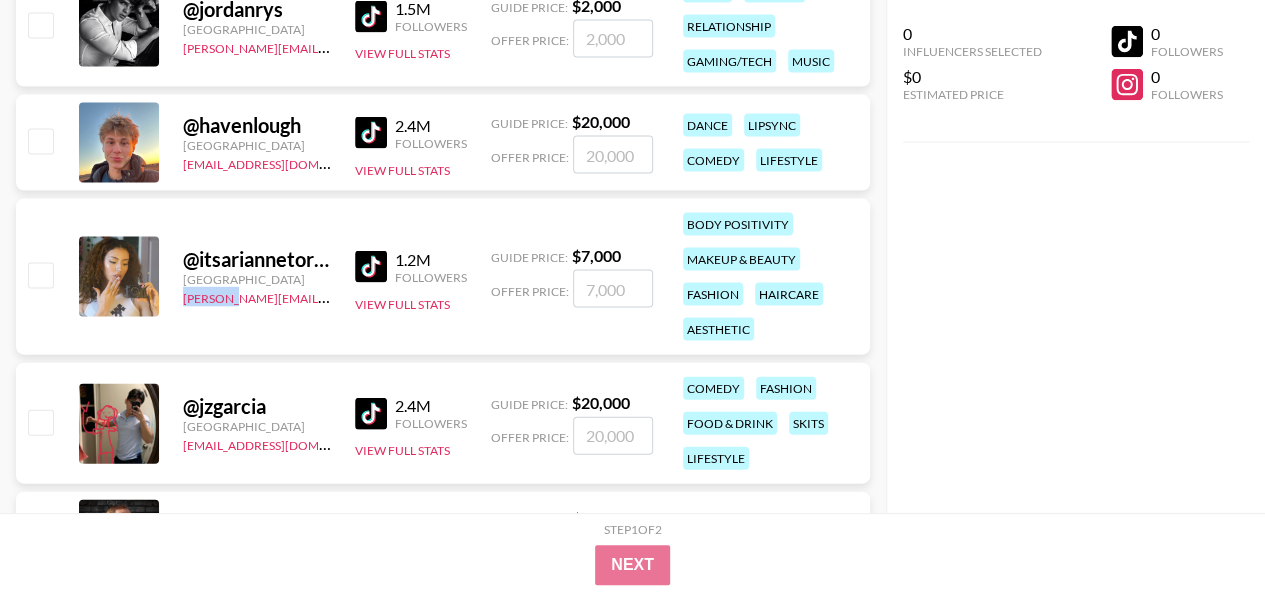 click on "@ itsariannetorres United States lilyrose@grail-talent.com 1.2M Followers View Full Stats Guide Price: $ 7,000 Offer Price: body positivity makeup & beauty fashion haircare aesthetic" at bounding box center [443, 277] 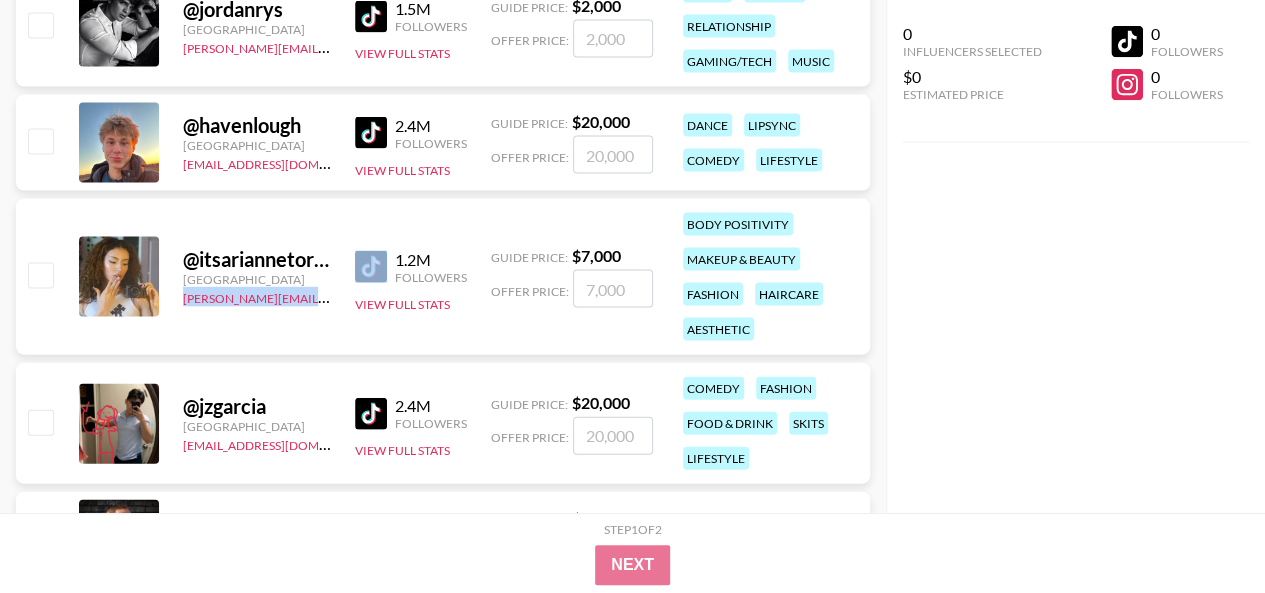 click on "@ itsariannetorres United States lilyrose@grail-talent.com 1.2M Followers View Full Stats Guide Price: $ 7,000 Offer Price: body positivity makeup & beauty fashion haircare aesthetic" at bounding box center (443, 277) 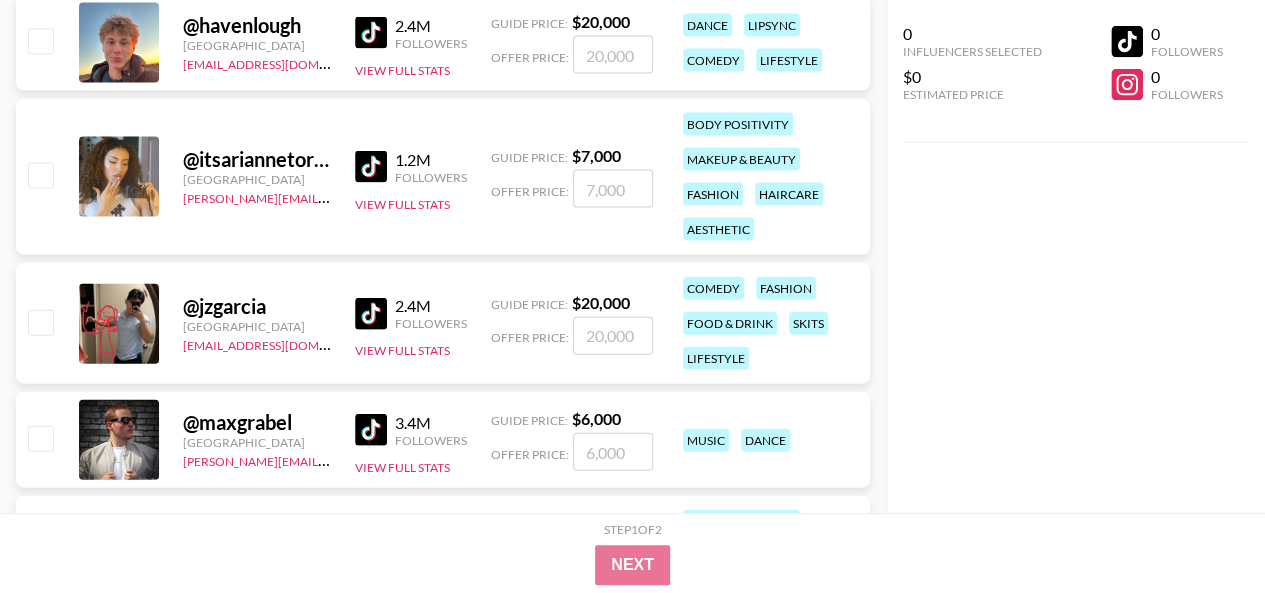 click on "@ jzgarcia" at bounding box center [257, 306] 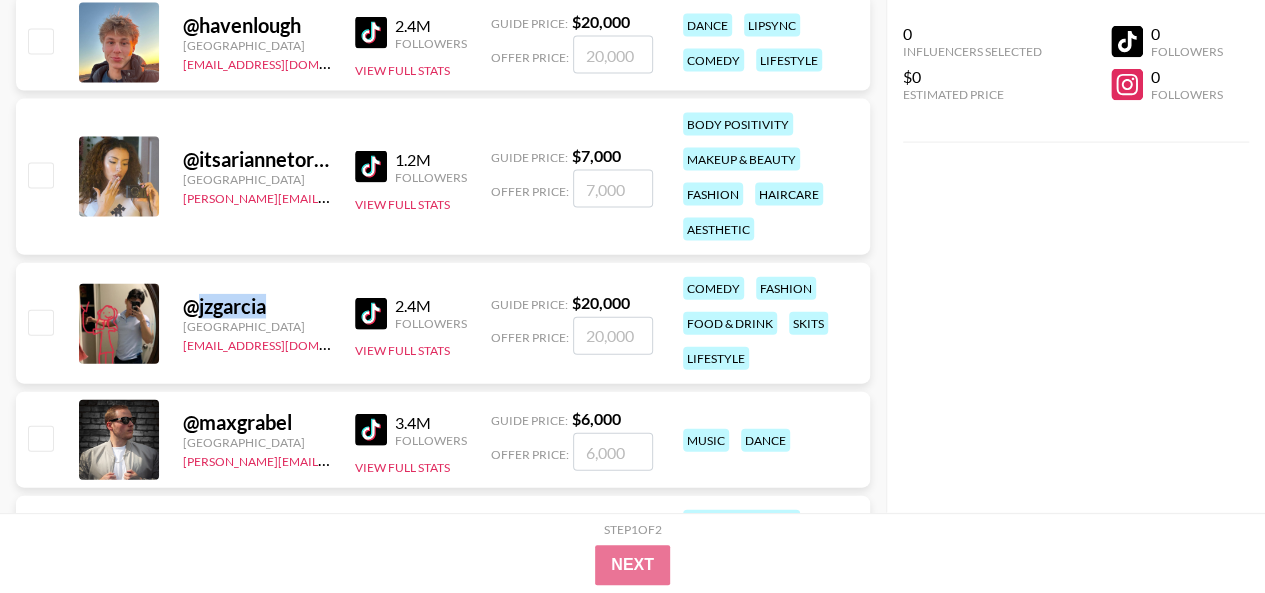 click on "@ jzgarcia" at bounding box center (257, 306) 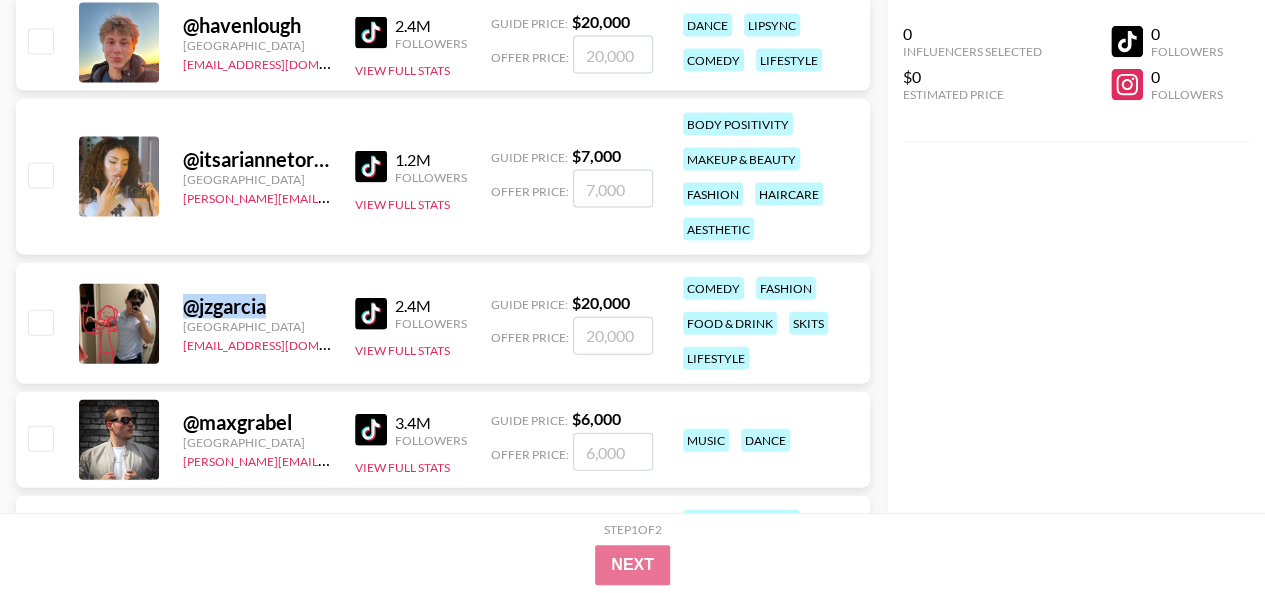 click on "@ jzgarcia" at bounding box center [257, 306] 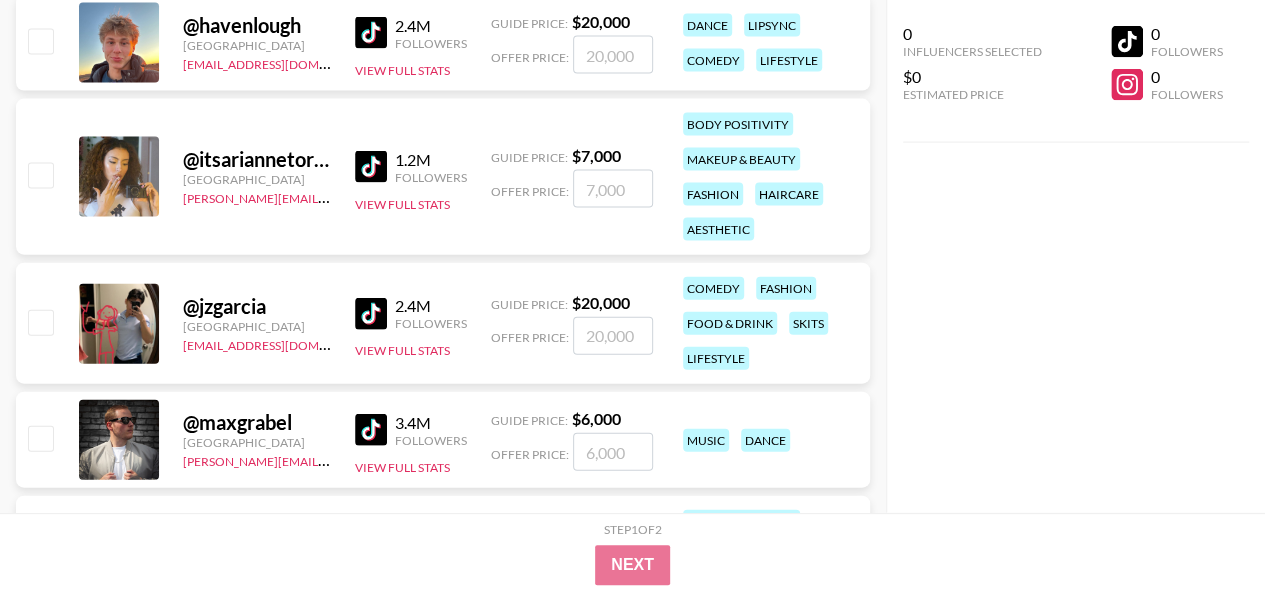 click on "@ jzgarcia United States toleana@grail-talent.com 2.4M Followers View Full Stats Guide Price: $ 20,000 Offer Price: comedy fashion food & drink skits lifestyle" at bounding box center [443, 323] 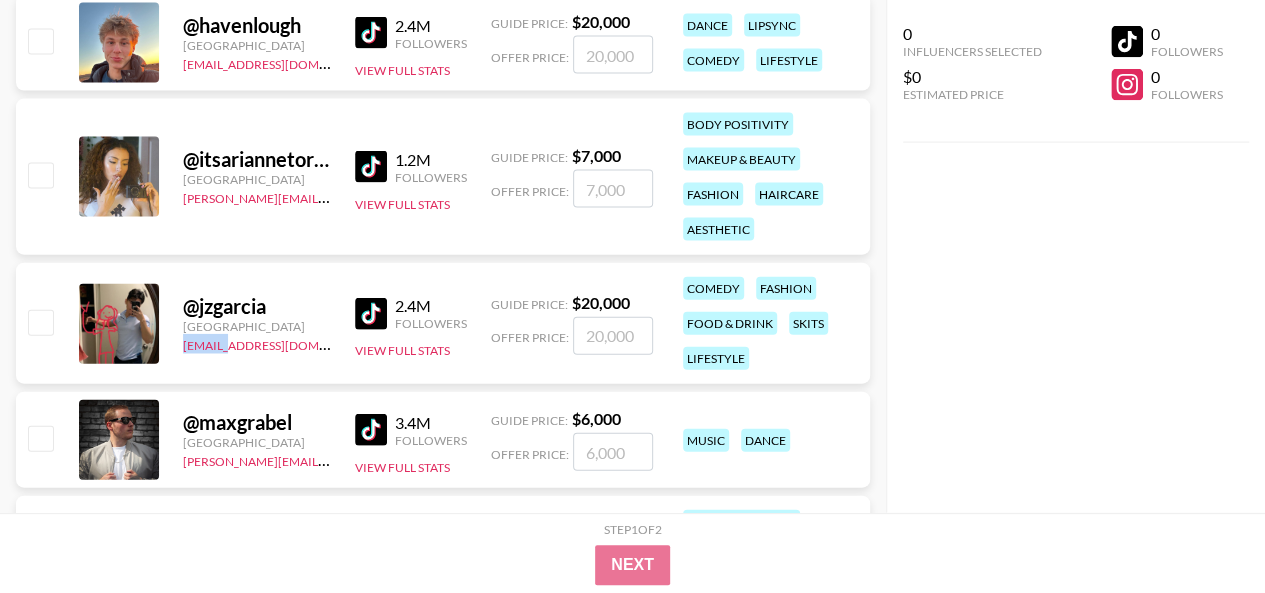 click on "@ jzgarcia United States toleana@grail-talent.com 2.4M Followers View Full Stats Guide Price: $ 20,000 Offer Price: comedy fashion food & drink skits lifestyle" at bounding box center [443, 323] 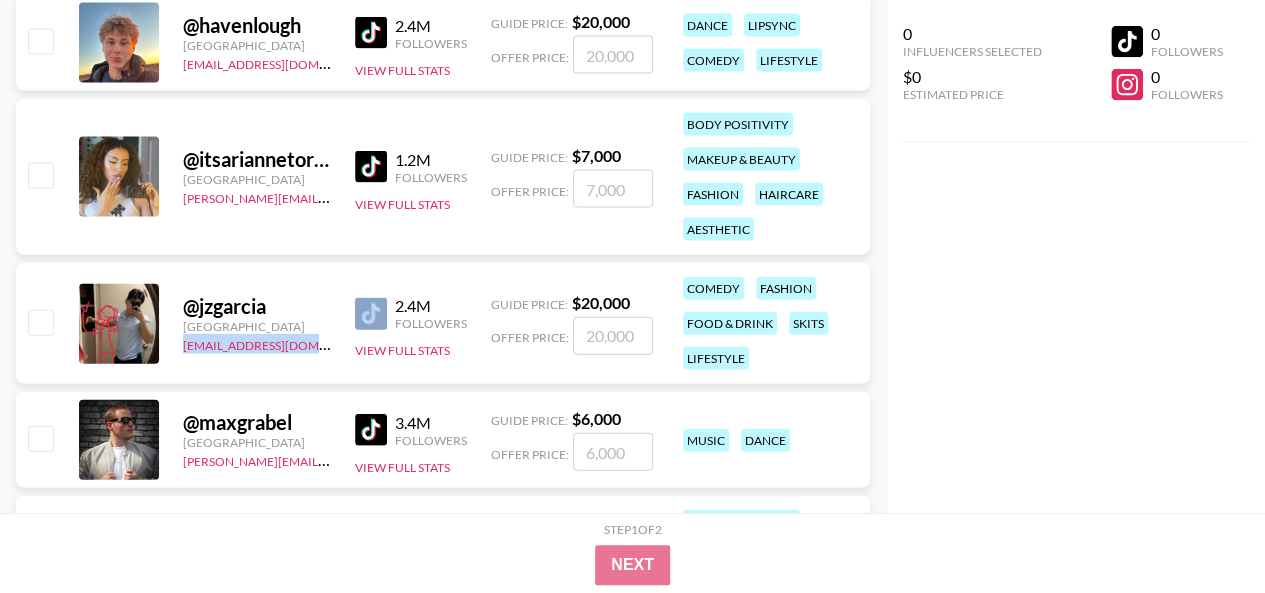 click on "@ jzgarcia United States toleana@grail-talent.com 2.4M Followers View Full Stats Guide Price: $ 20,000 Offer Price: comedy fashion food & drink skits lifestyle" at bounding box center [443, 323] 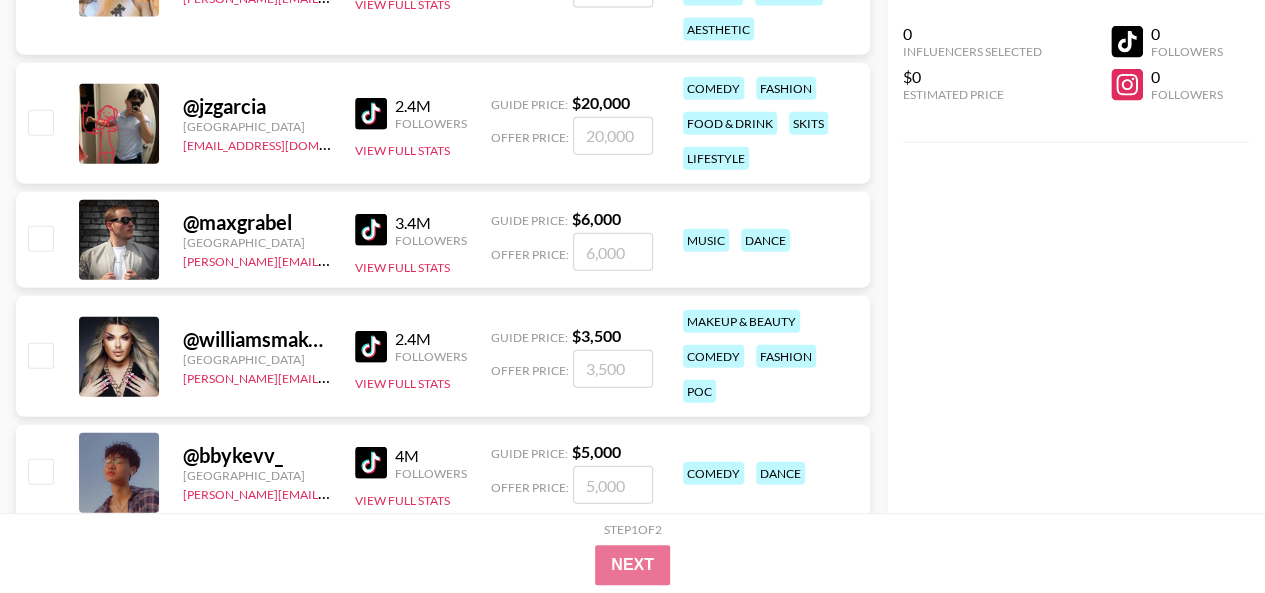 click on "@ maxgrabel" at bounding box center (257, 222) 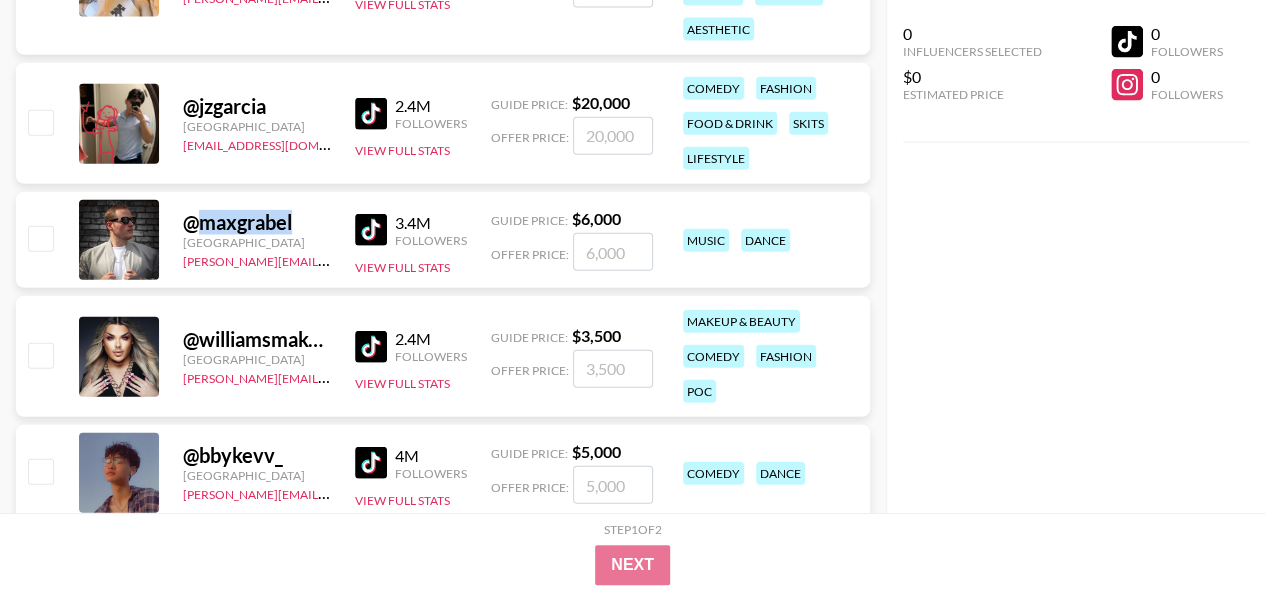 click on "@ maxgrabel" at bounding box center [257, 222] 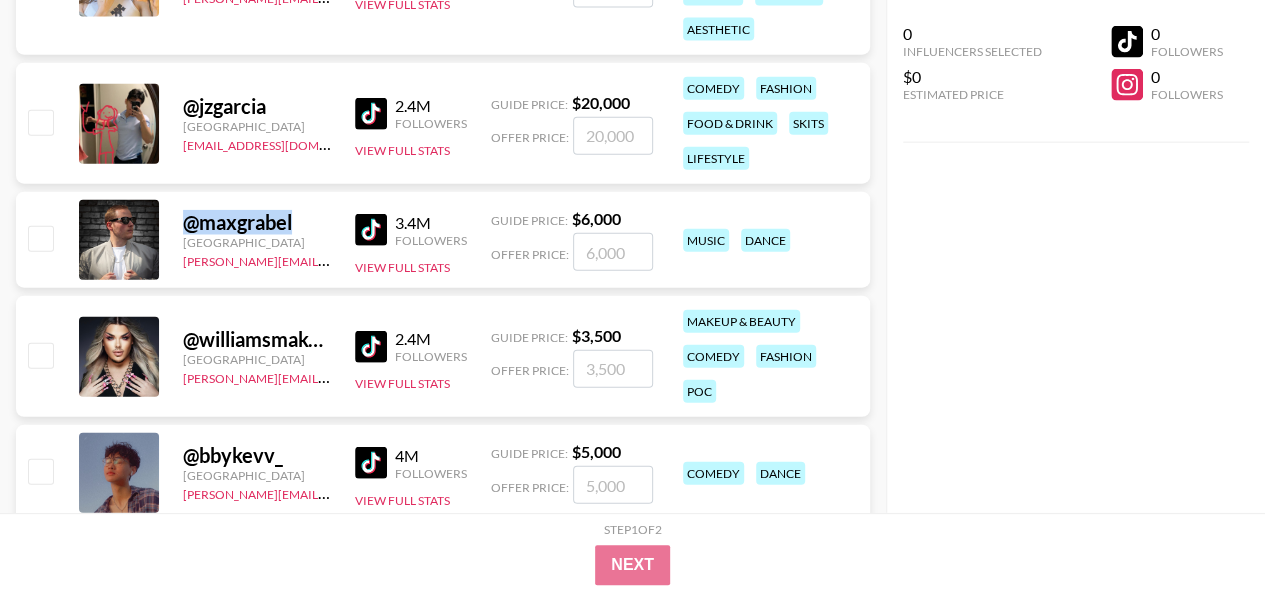 click on "@ maxgrabel" at bounding box center (257, 222) 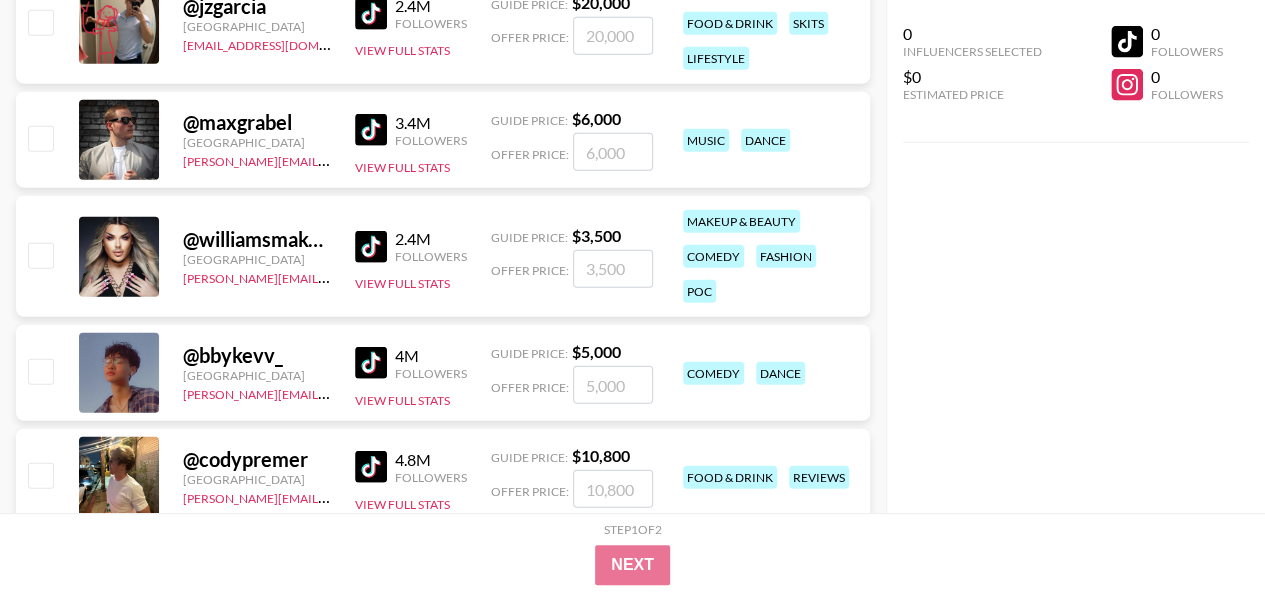 click on "@ maxgrabel United States pete@grail-talent.com 3.4M Followers View Full Stats Guide Price: $ 6,000 Offer Price: music dance" at bounding box center (443, 140) 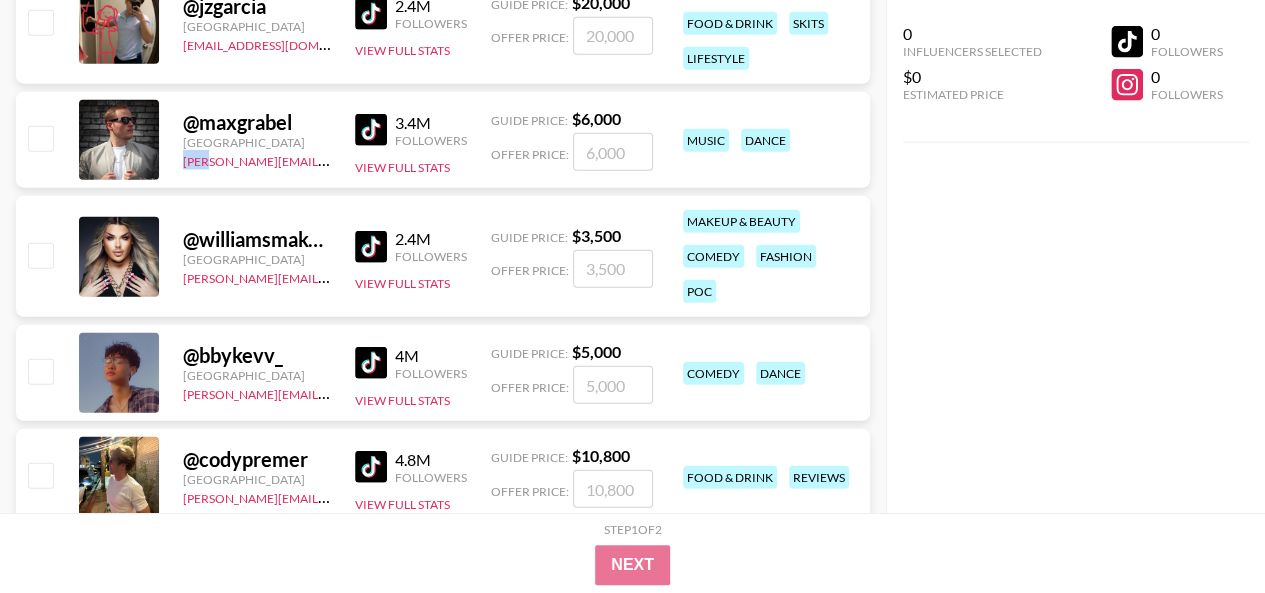 click on "@ maxgrabel United States pete@grail-talent.com 3.4M Followers View Full Stats Guide Price: $ 6,000 Offer Price: music dance" at bounding box center (443, 140) 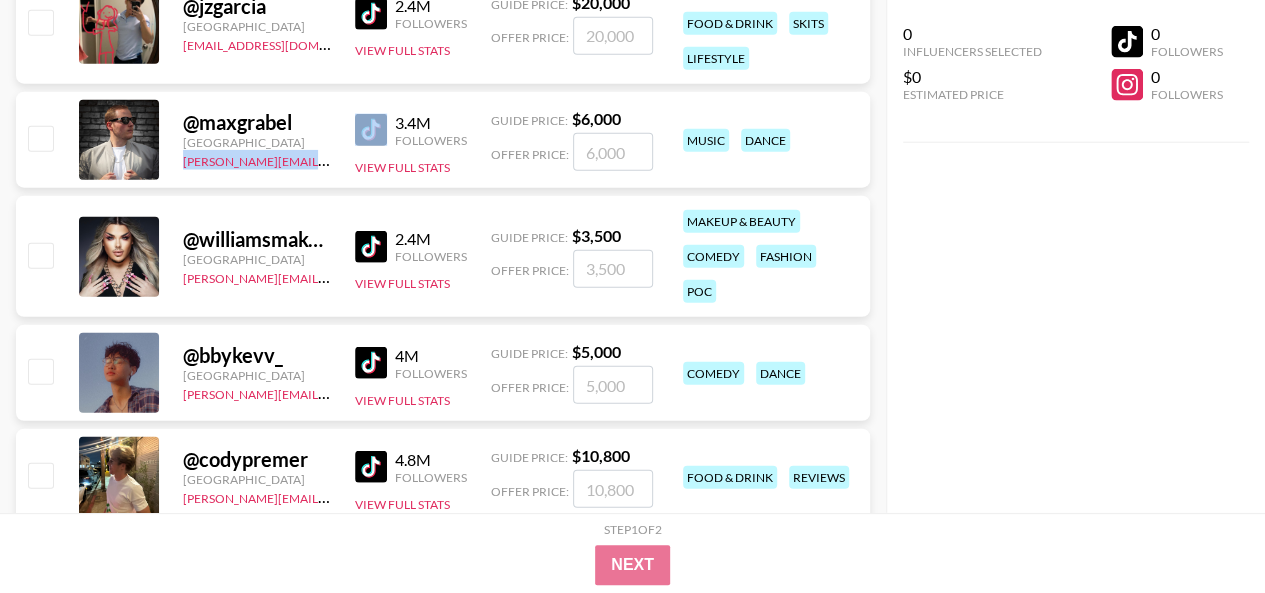 click on "@ maxgrabel United States pete@grail-talent.com 3.4M Followers View Full Stats Guide Price: $ 6,000 Offer Price: music dance" at bounding box center (443, 140) 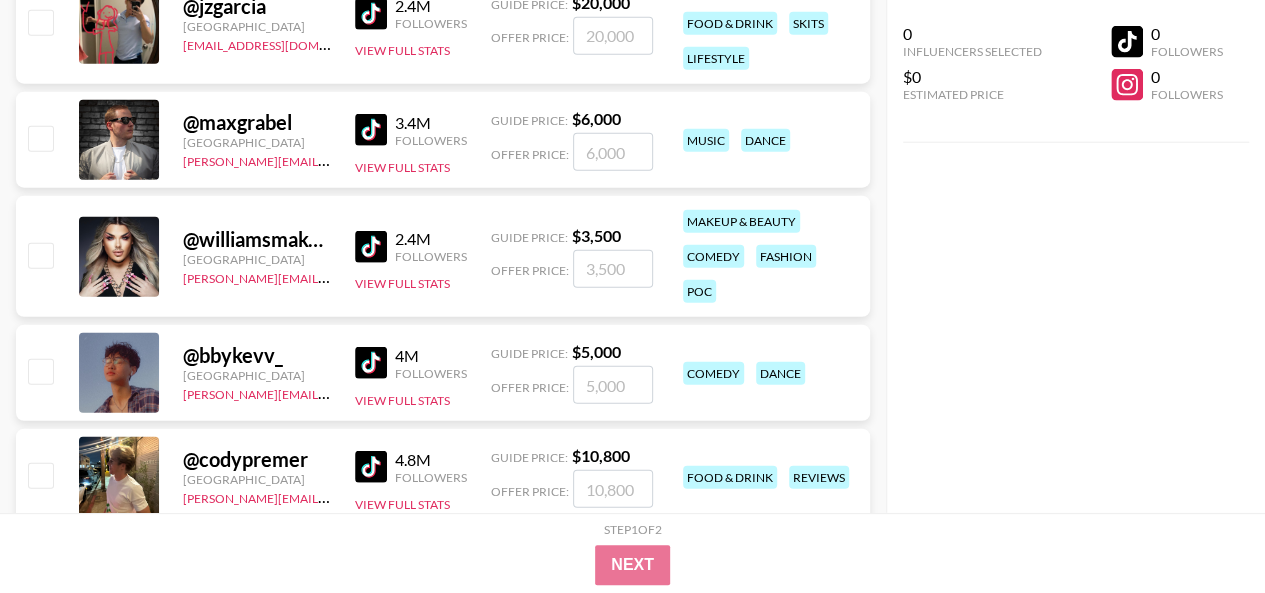click on "0 Influencers Selected $0 Estimated Price 0 Followers 0 Followers" at bounding box center [1076, 256] 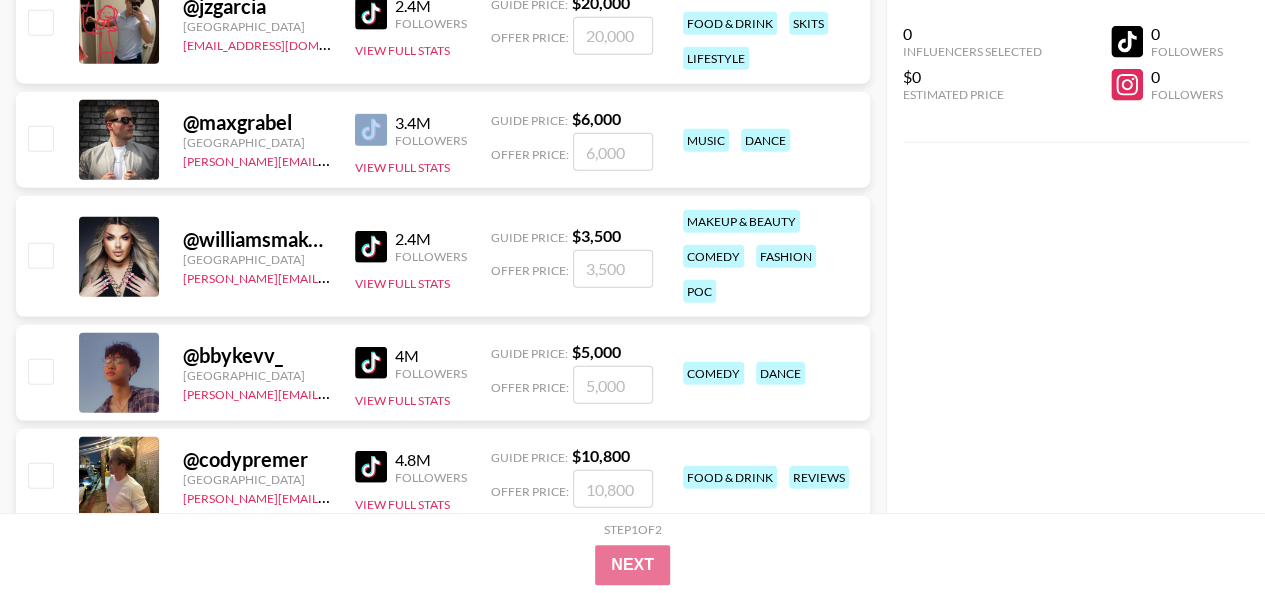 click on "[PERSON_NAME][EMAIL_ADDRESS][DOMAIN_NAME]" at bounding box center (257, 160) 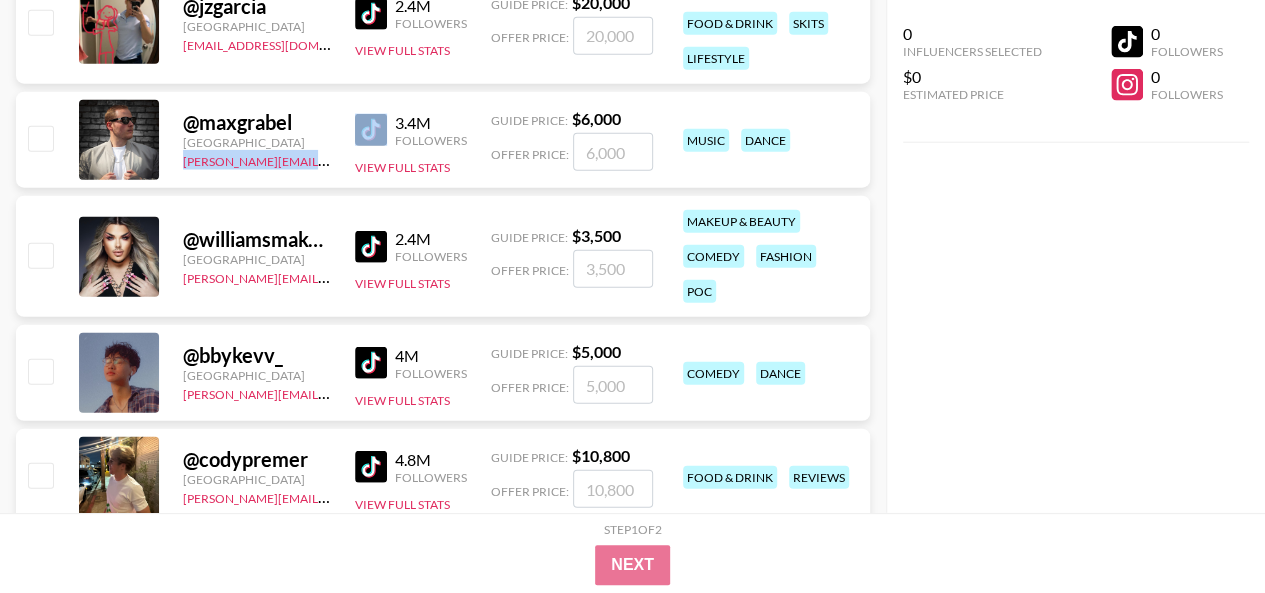 click on "[PERSON_NAME][EMAIL_ADDRESS][DOMAIN_NAME]" at bounding box center [257, 160] 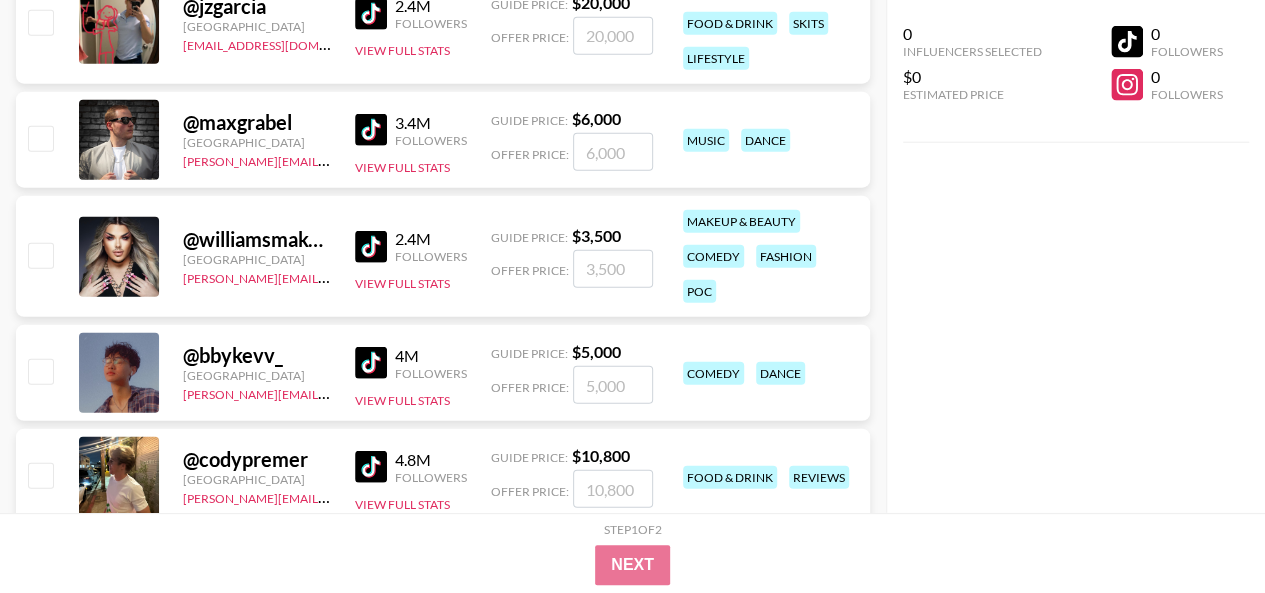 click on "@ williamsmakeup" at bounding box center (257, 239) 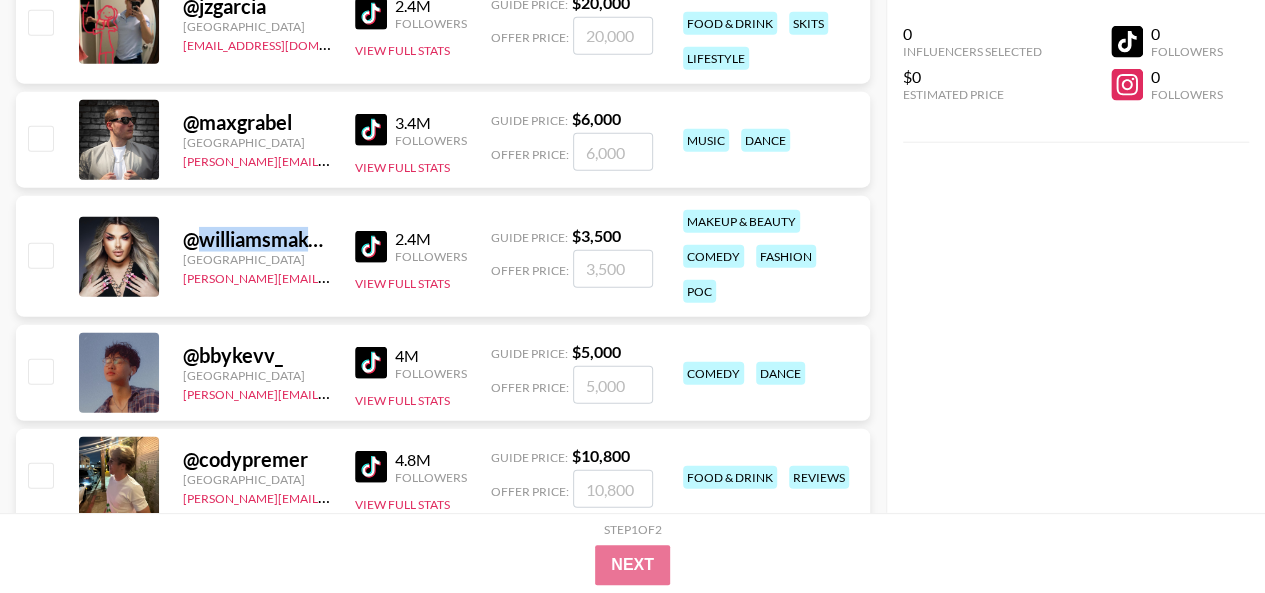 click on "@ williamsmakeup" at bounding box center (257, 239) 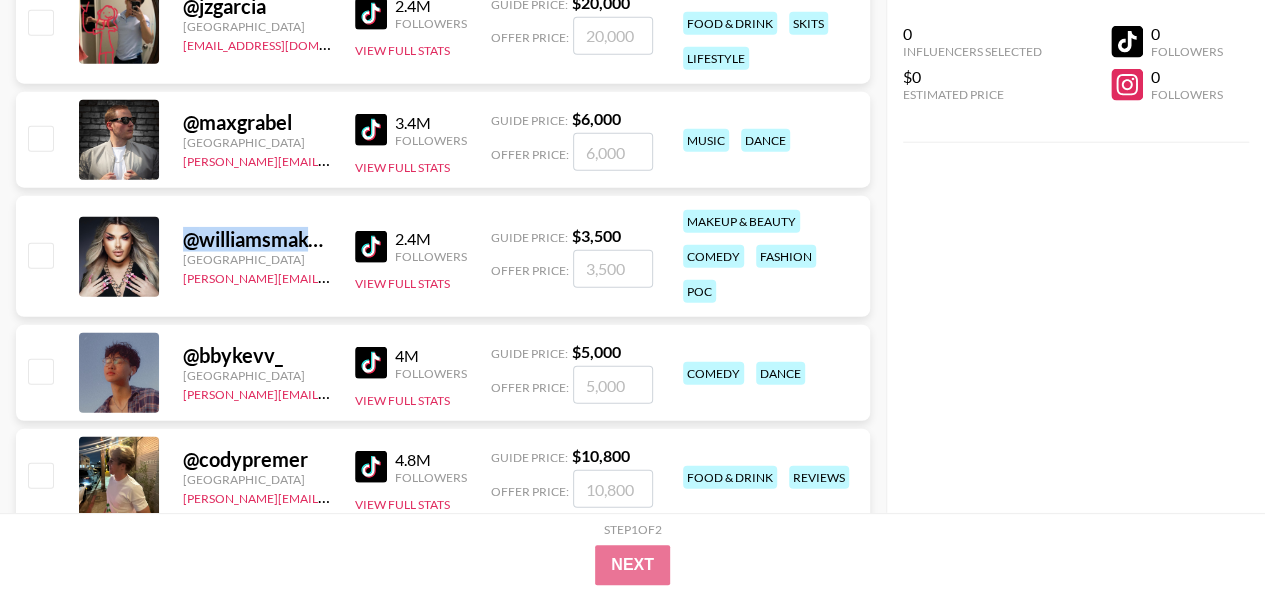 click on "@ williamsmakeup" at bounding box center [257, 239] 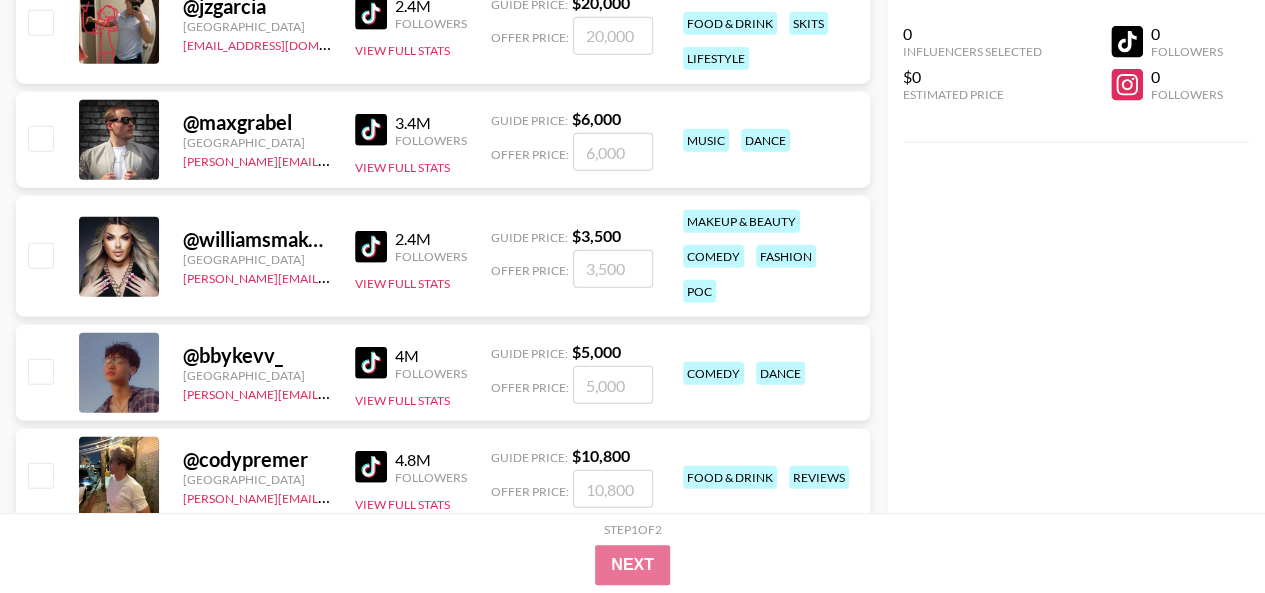 click on "@ williamsmakeup United States hugo@grail-talent.com 2.4M Followers View Full Stats Guide Price: $ 3,500 Offer Price: makeup & beauty comedy fashion poc" at bounding box center (443, 256) 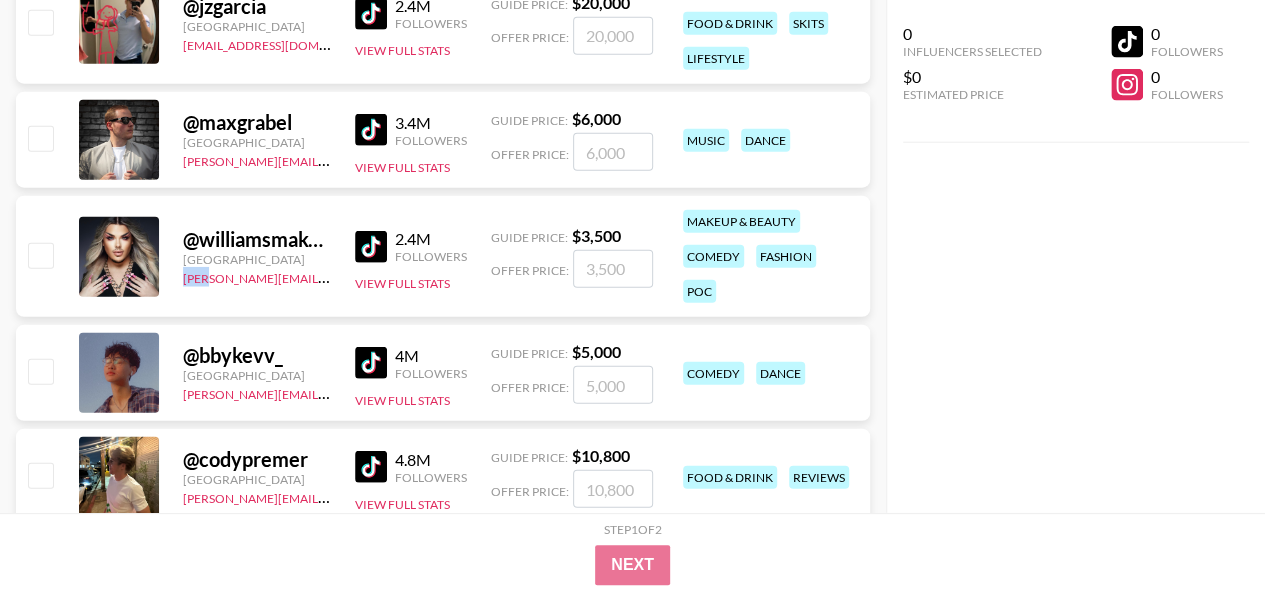 click on "@ williamsmakeup United States hugo@grail-talent.com 2.4M Followers View Full Stats Guide Price: $ 3,500 Offer Price: makeup & beauty comedy fashion poc" at bounding box center (443, 256) 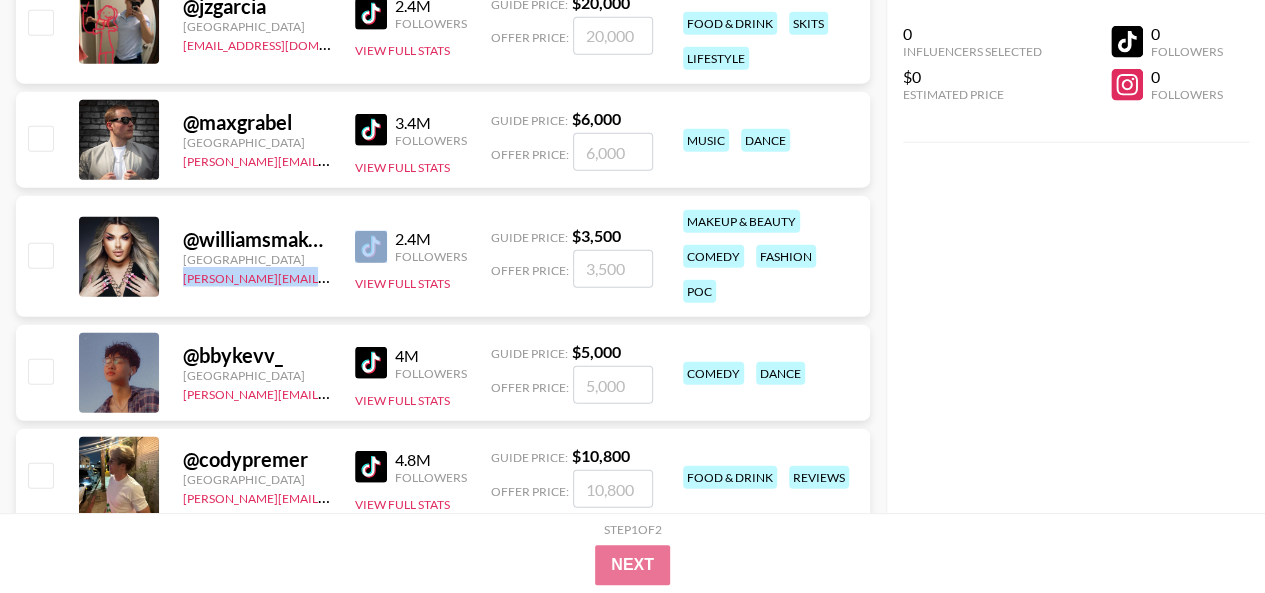 click on "@ williamsmakeup United States hugo@grail-talent.com 2.4M Followers View Full Stats Guide Price: $ 3,500 Offer Price: makeup & beauty comedy fashion poc" at bounding box center (443, 256) 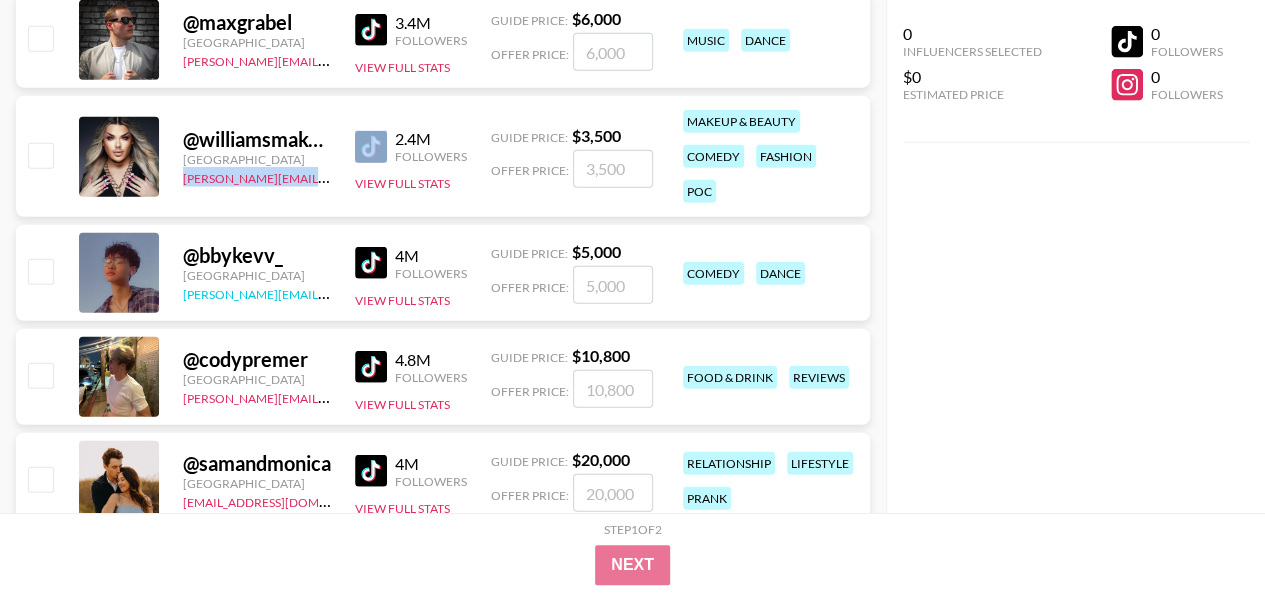 scroll, scrollTop: 10209, scrollLeft: 0, axis: vertical 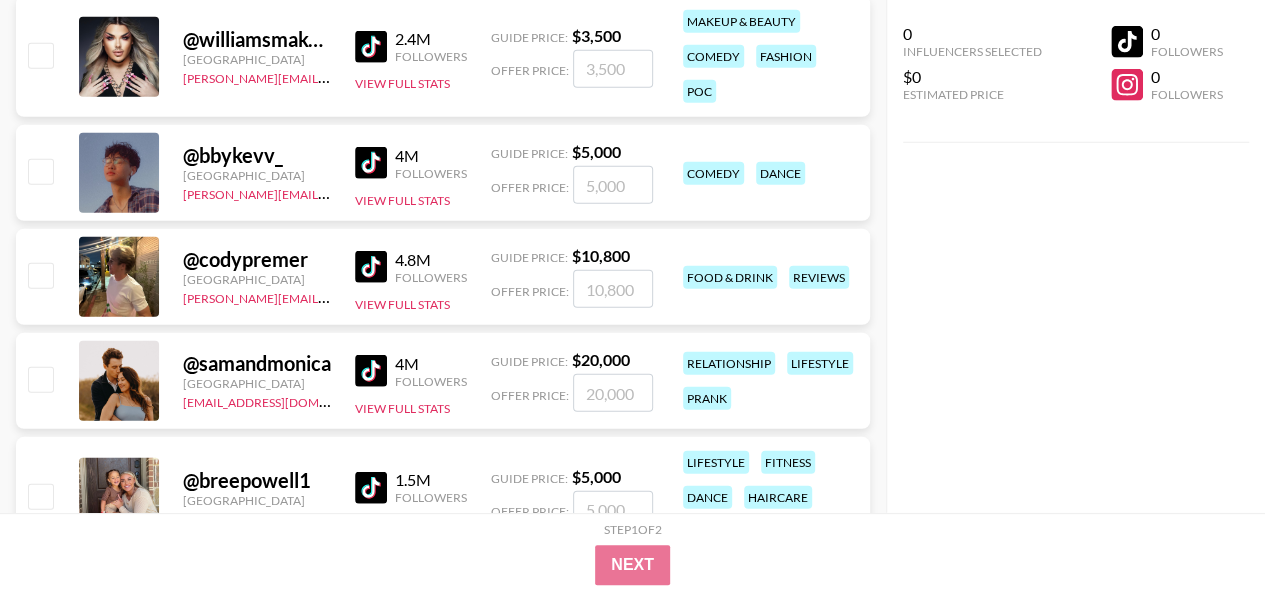 click on "@ bbykevv_" at bounding box center [257, 155] 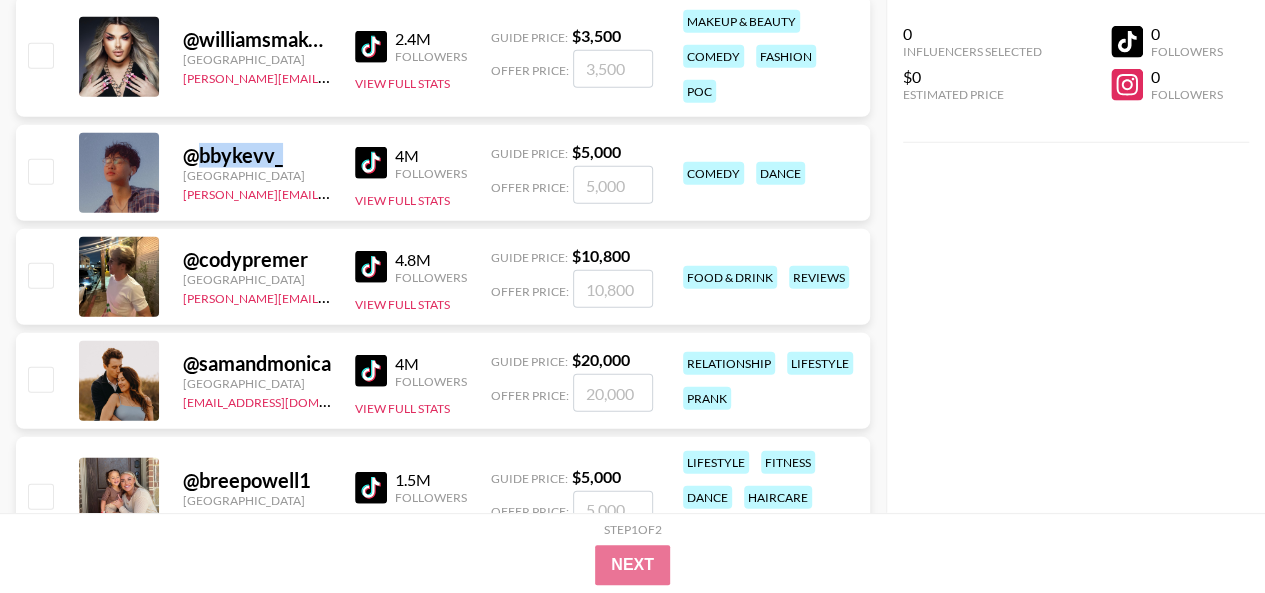 click on "@ bbykevv_" at bounding box center [257, 155] 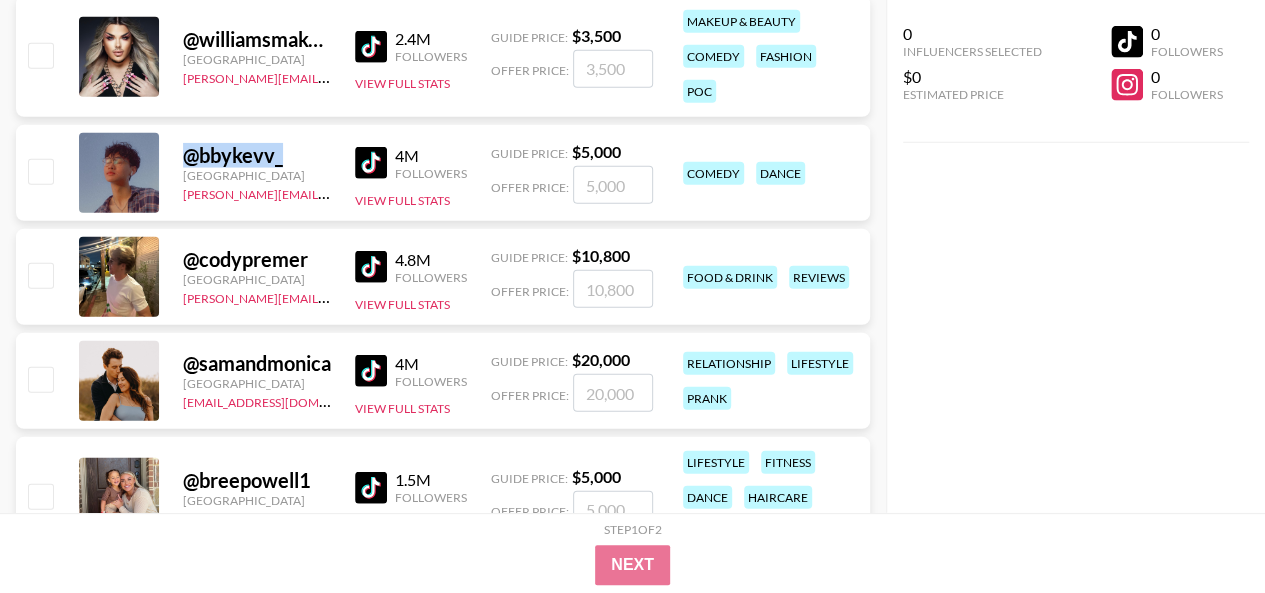 click on "@ bbykevv_" at bounding box center [257, 155] 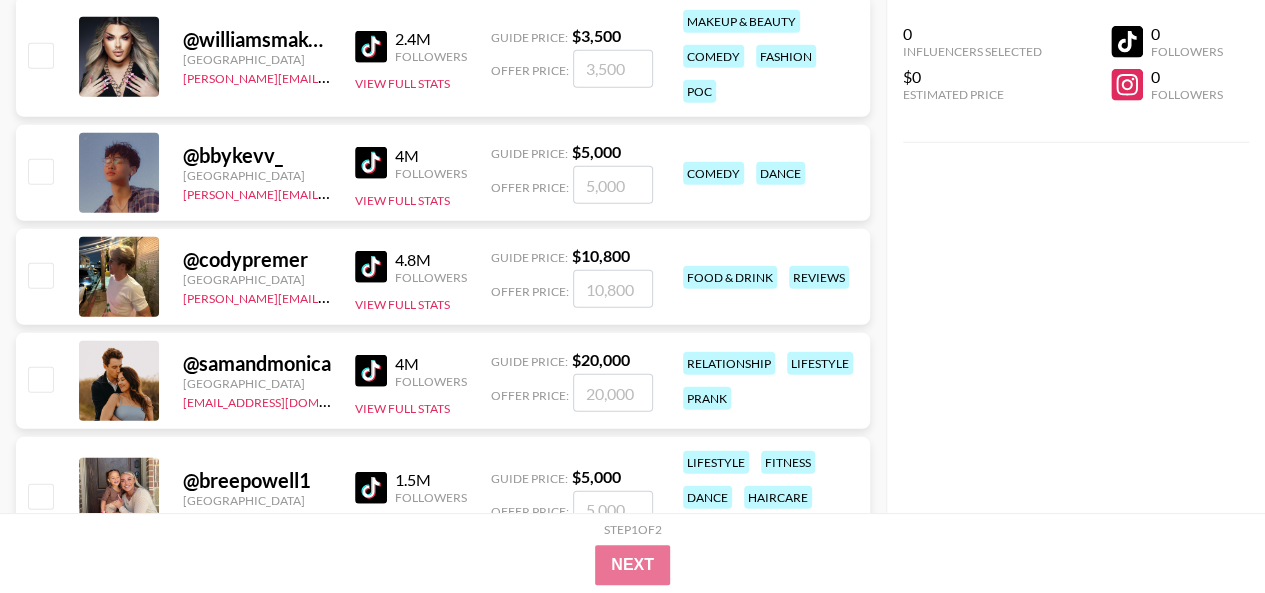 click on "@ bbykevv_ United States hugo@grail-talent.com 4M Followers View Full Stats Guide Price: $ 5,000 Offer Price: comedy dance" at bounding box center (443, 173) 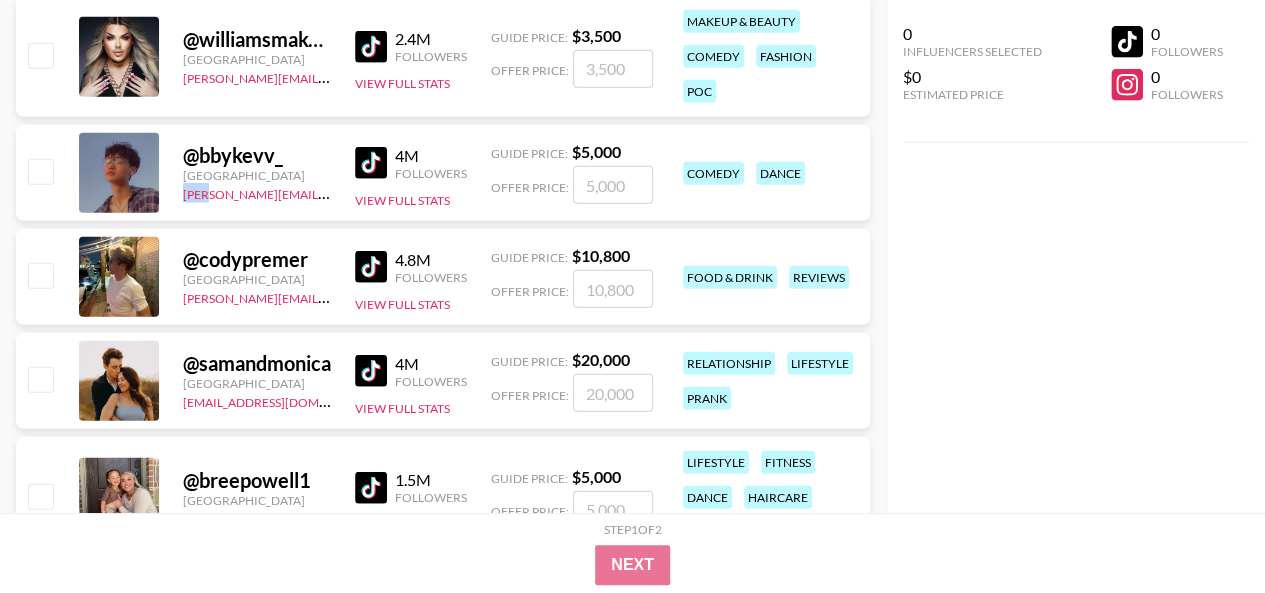 click on "@ bbykevv_ United States hugo@grail-talent.com 4M Followers View Full Stats Guide Price: $ 5,000 Offer Price: comedy dance" at bounding box center (443, 173) 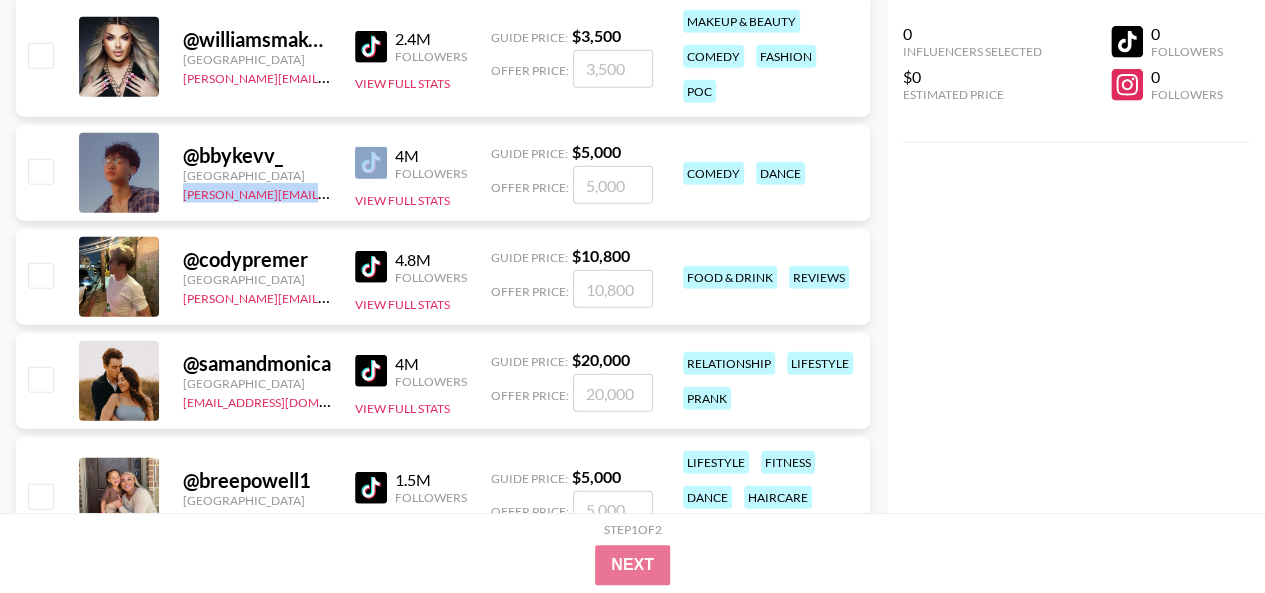 click on "@ bbykevv_ United States hugo@grail-talent.com 4M Followers View Full Stats Guide Price: $ 5,000 Offer Price: comedy dance" at bounding box center [443, 173] 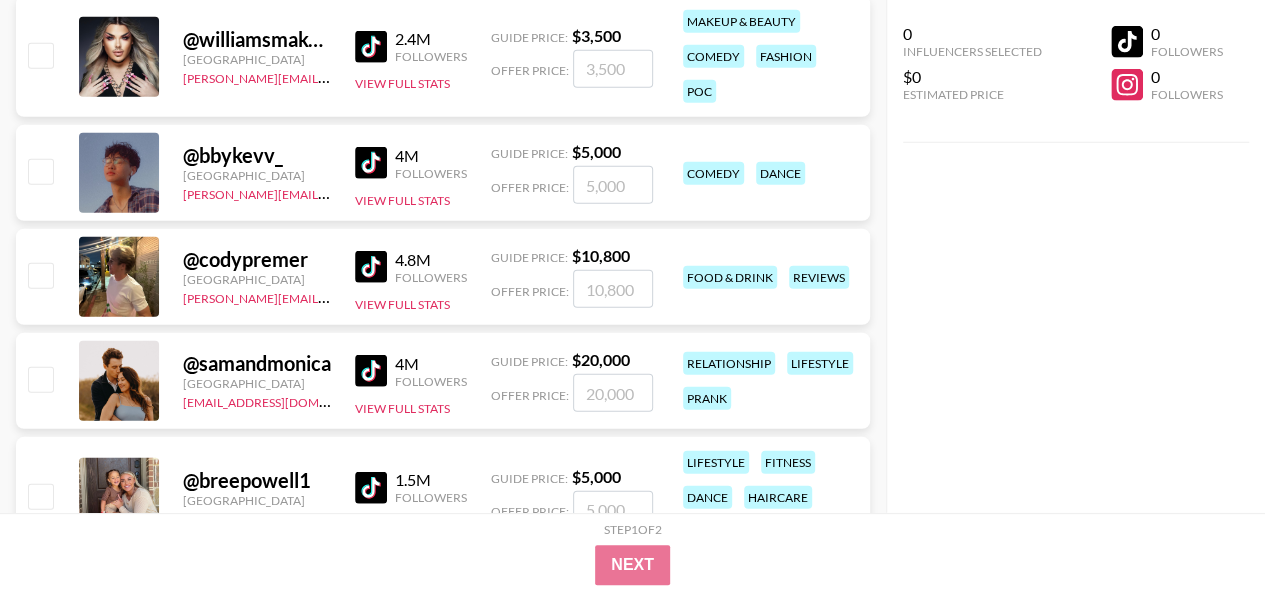 click on "@ codypremer" at bounding box center [257, 259] 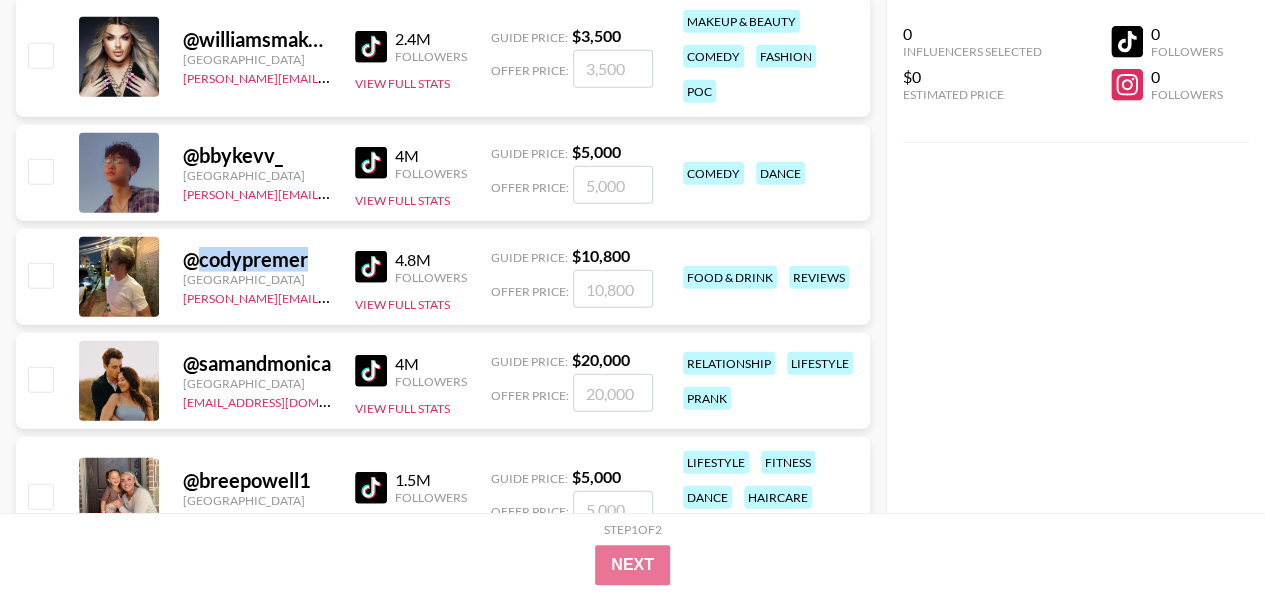 click on "@ codypremer" at bounding box center [257, 259] 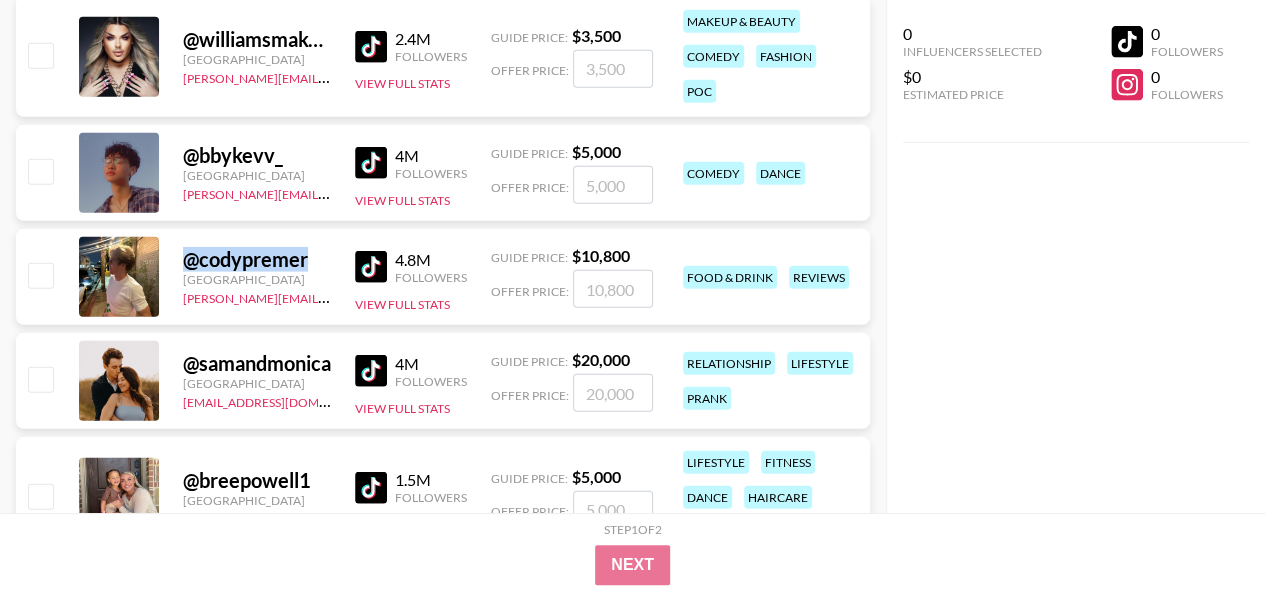 click on "@ codypremer" at bounding box center [257, 259] 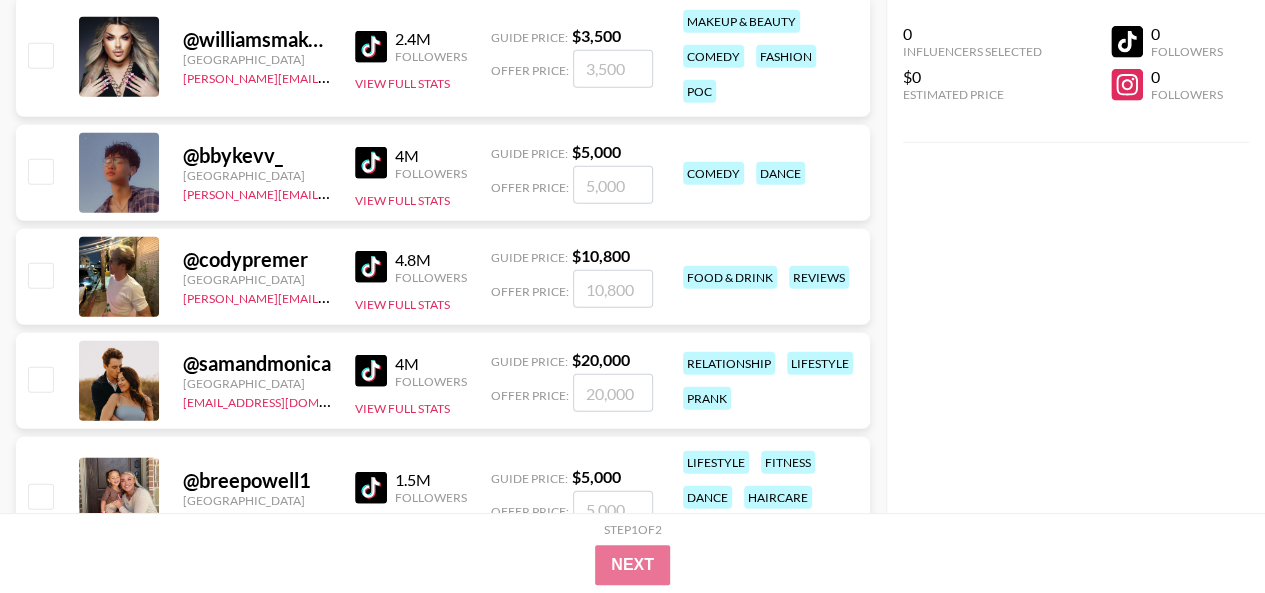 click on "@ codypremer United States chris@grail-talent.com 4.8M Followers View Full Stats Guide Price: $ 10,800 Offer Price: food & drink reviews" at bounding box center [443, 277] 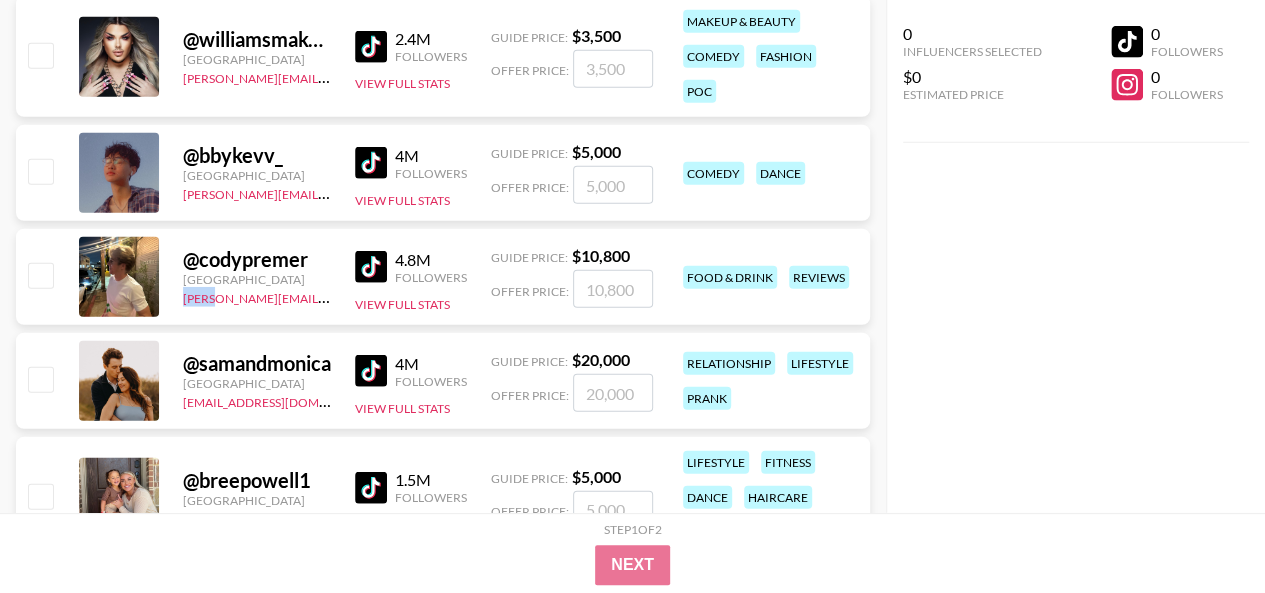 click on "@ codypremer United States chris@grail-talent.com 4.8M Followers View Full Stats Guide Price: $ 10,800 Offer Price: food & drink reviews" at bounding box center (443, 277) 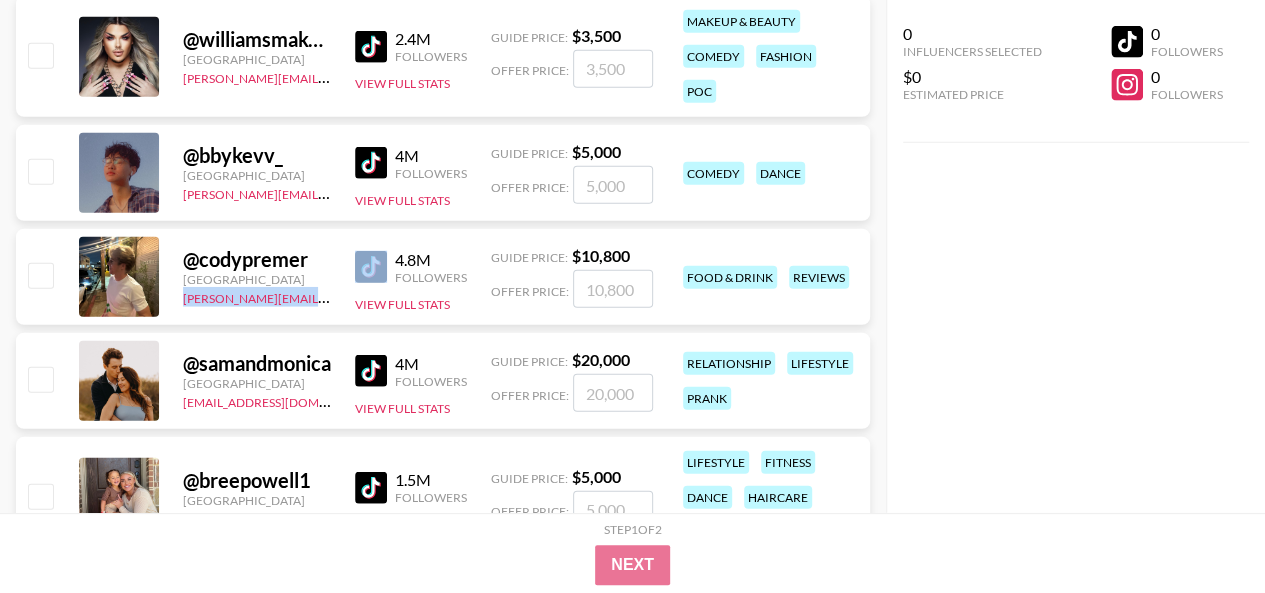 click on "@ codypremer United States chris@grail-talent.com 4.8M Followers View Full Stats Guide Price: $ 10,800 Offer Price: food & drink reviews" at bounding box center (443, 277) 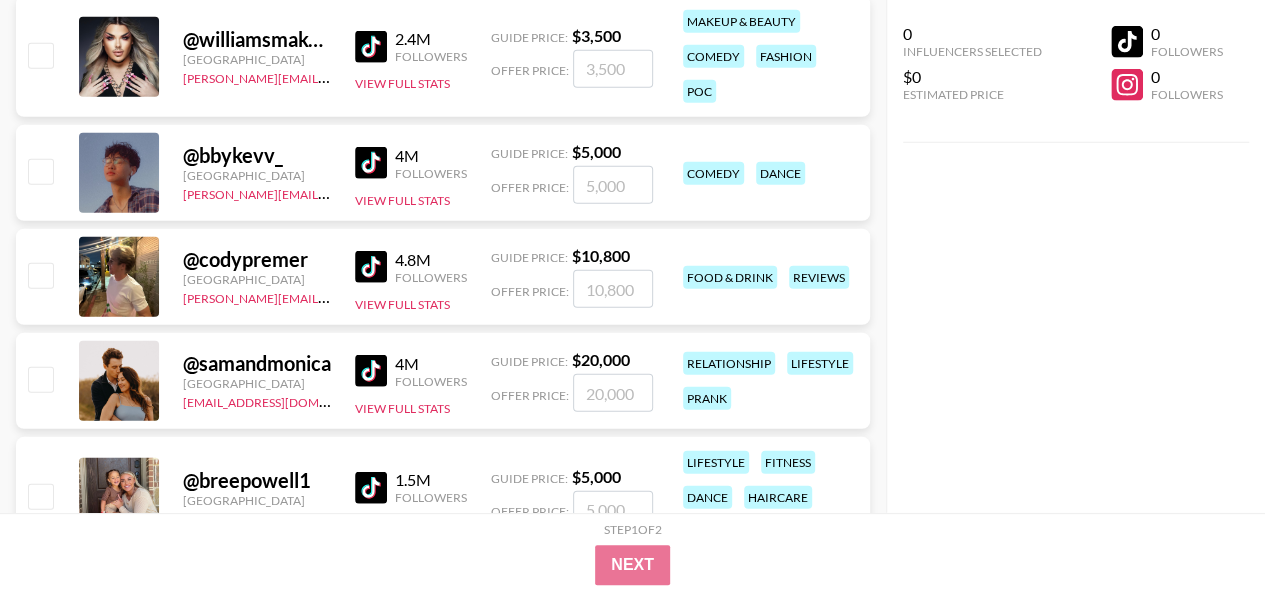 click on "[GEOGRAPHIC_DATA]" at bounding box center (257, 383) 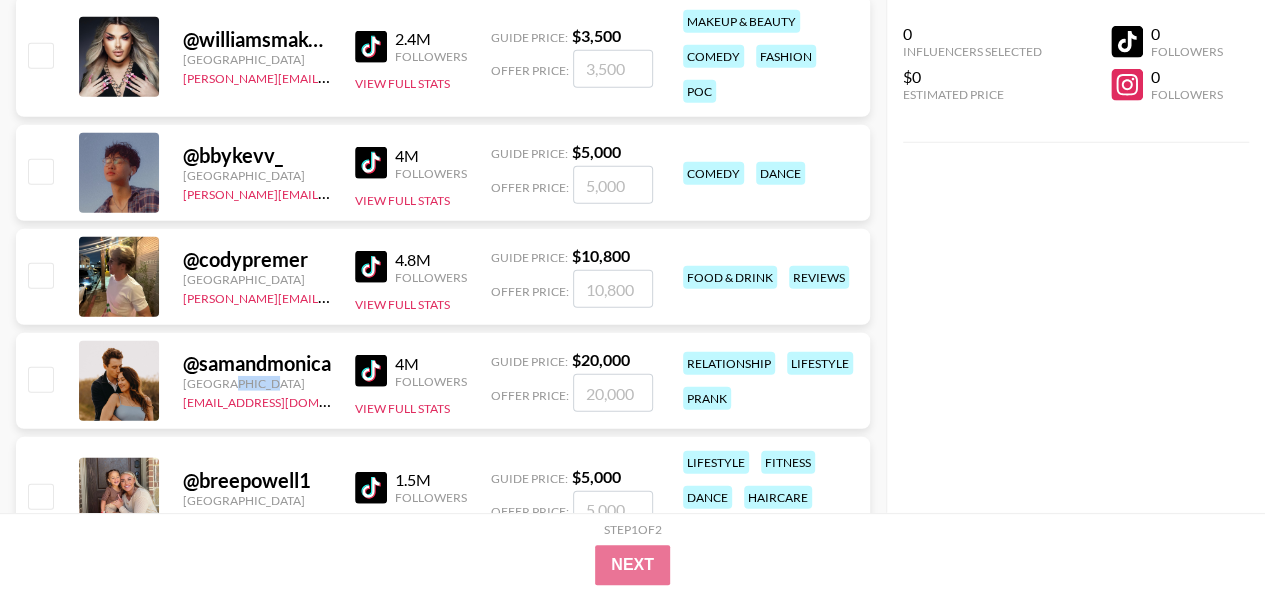 click on "[GEOGRAPHIC_DATA]" at bounding box center (257, 383) 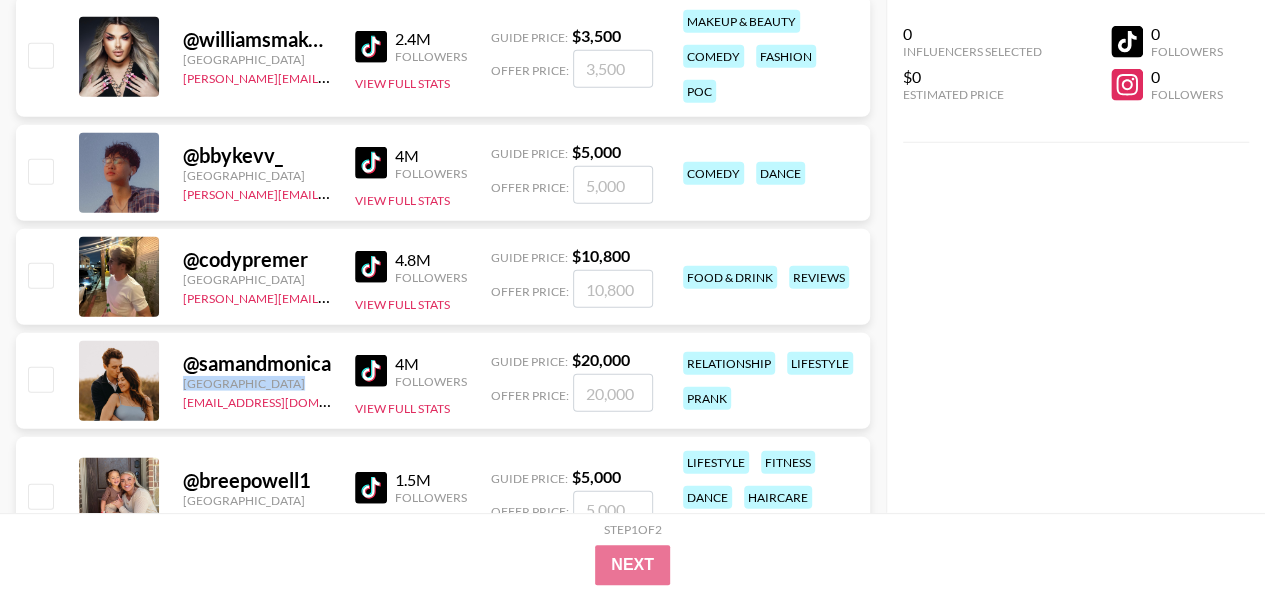 click on "[GEOGRAPHIC_DATA]" at bounding box center (257, 383) 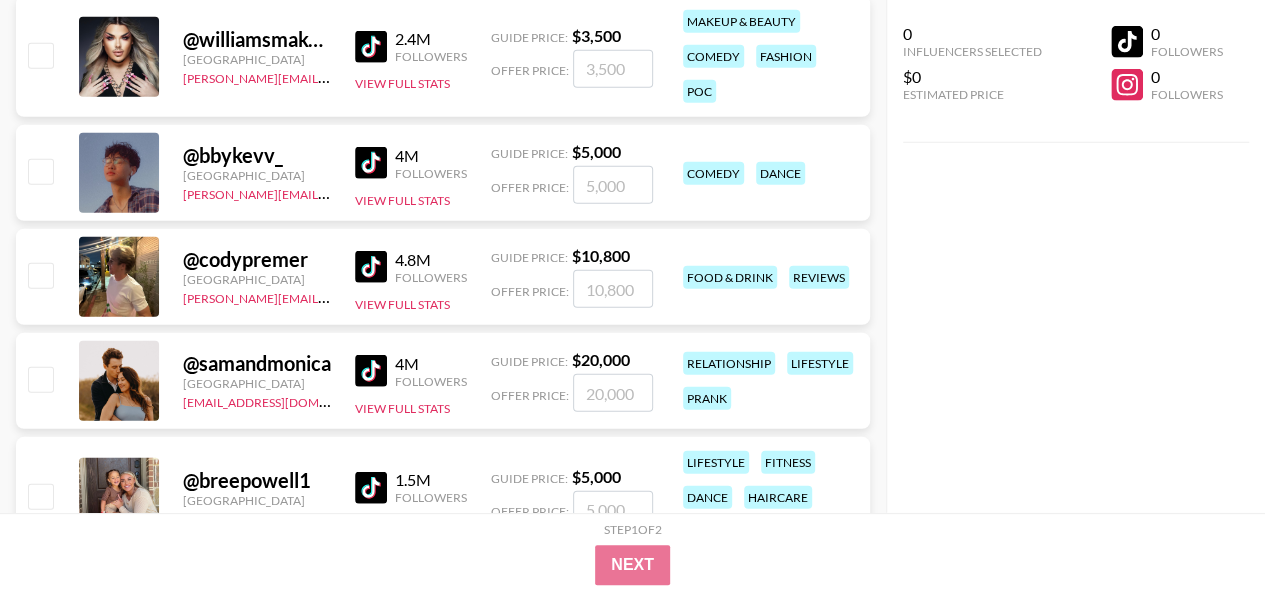click on "@ samandmonica" at bounding box center [257, 363] 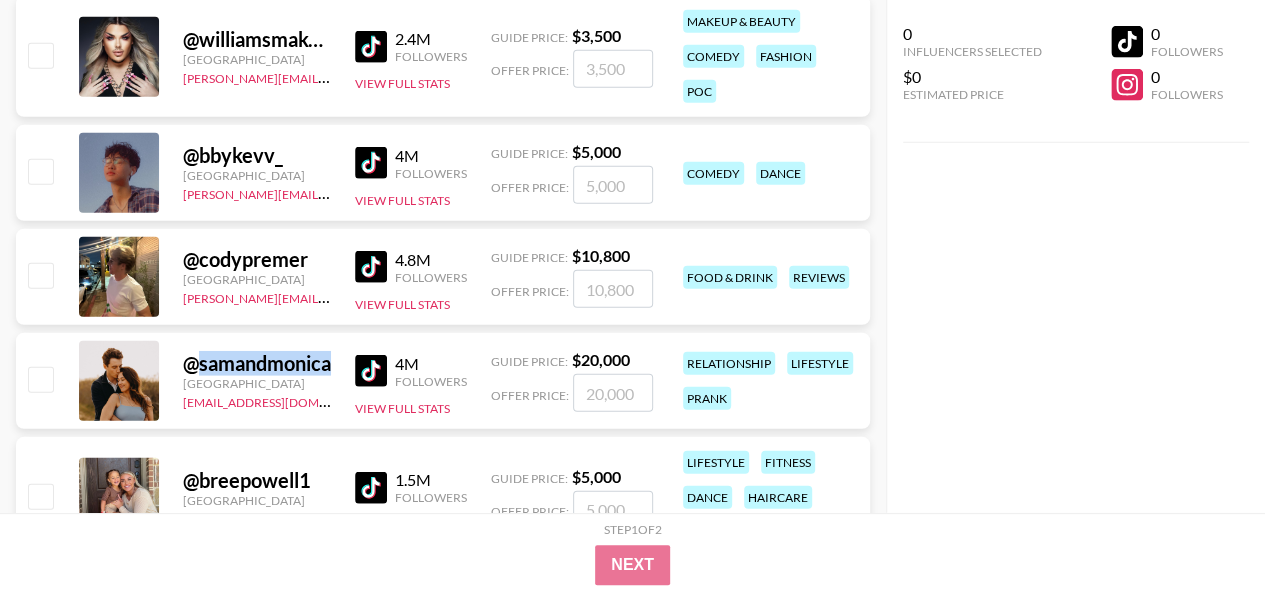 click on "@ samandmonica" at bounding box center [257, 363] 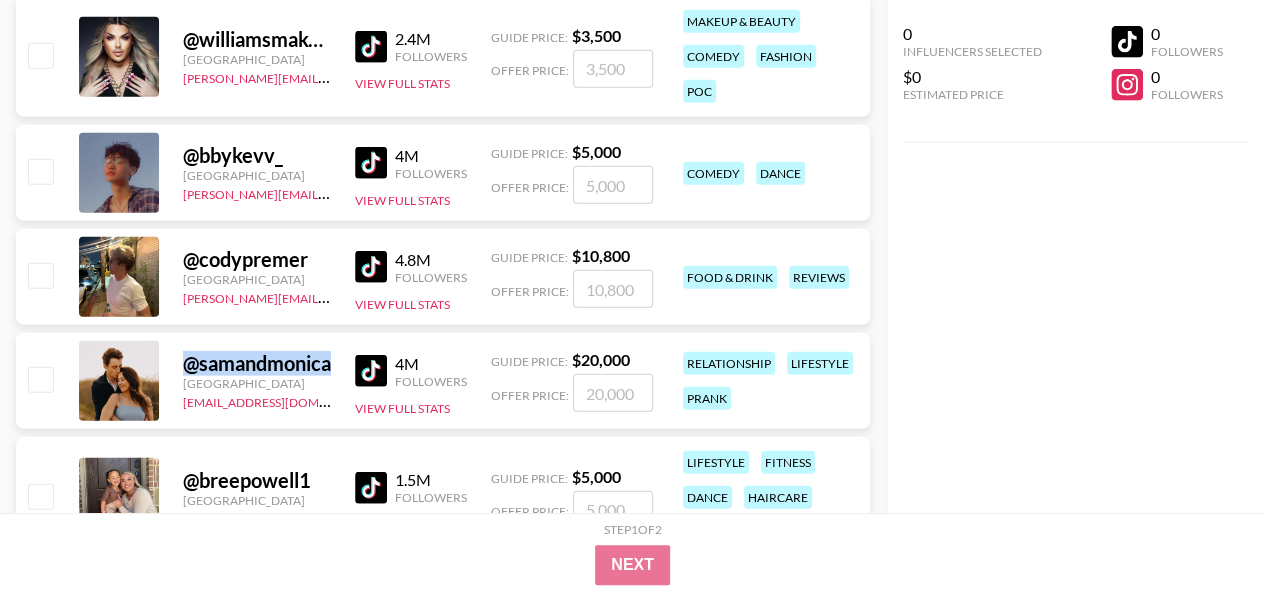 click on "@ samandmonica" at bounding box center (257, 363) 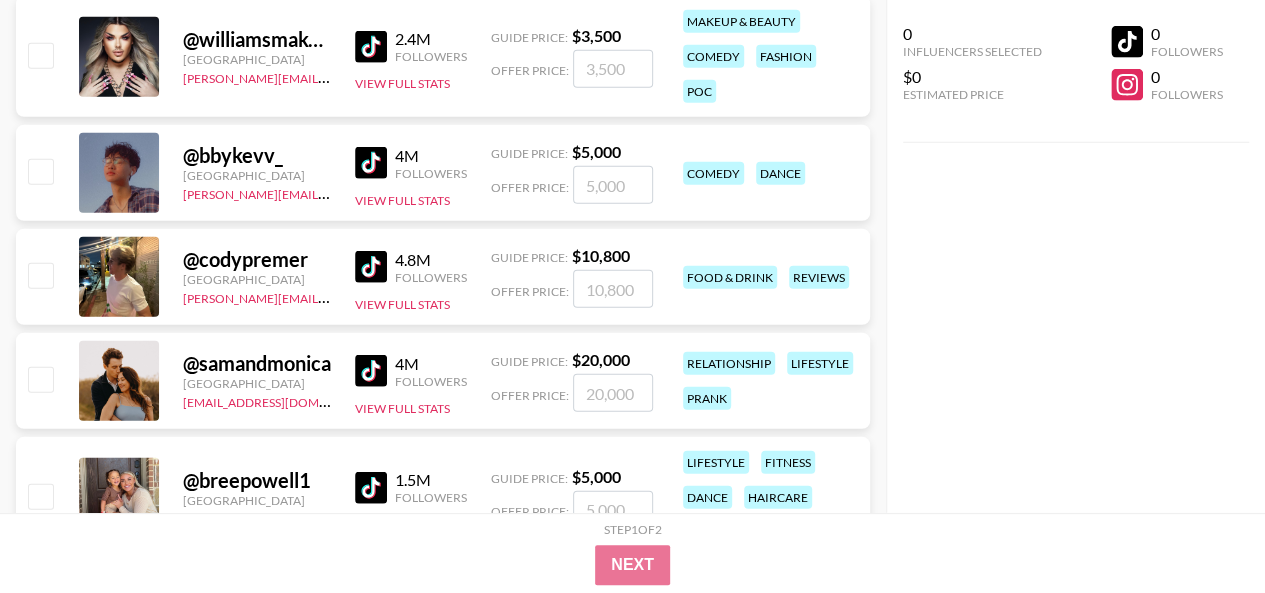 click on "@ samandmonica United States lilydenning@grail-talent.com 4M Followers View Full Stats Guide Price: $ 20,000 Offer Price: relationship lifestyle prank" at bounding box center (443, 381) 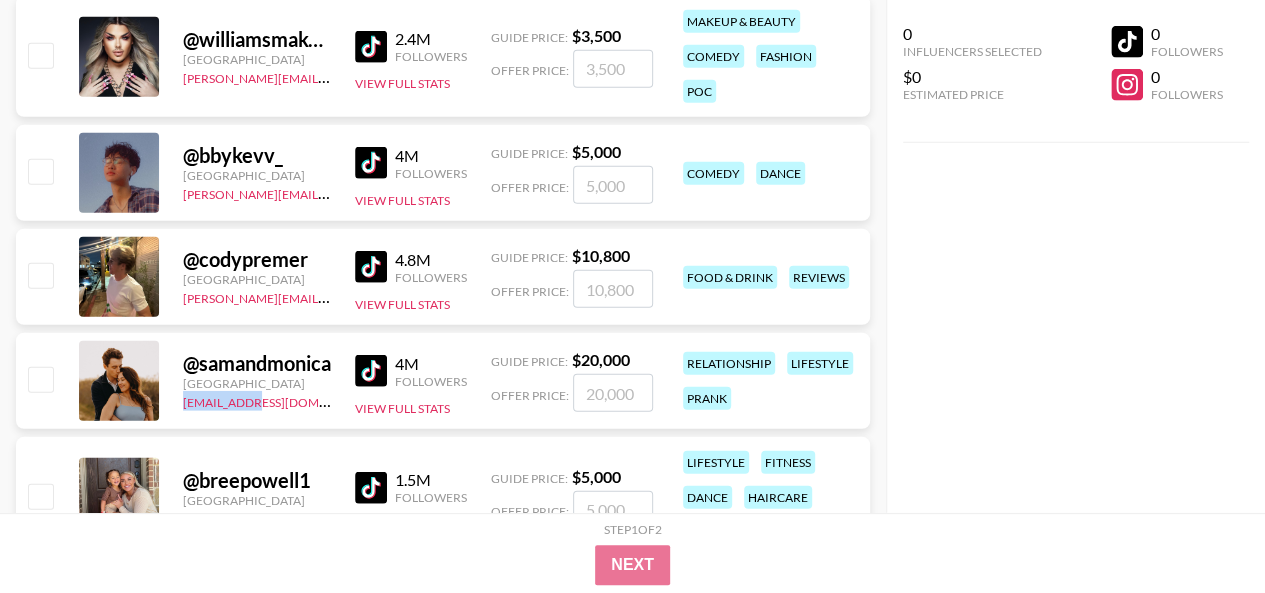 click on "@ samandmonica United States lilydenning@grail-talent.com 4M Followers View Full Stats Guide Price: $ 20,000 Offer Price: relationship lifestyle prank" at bounding box center [443, 381] 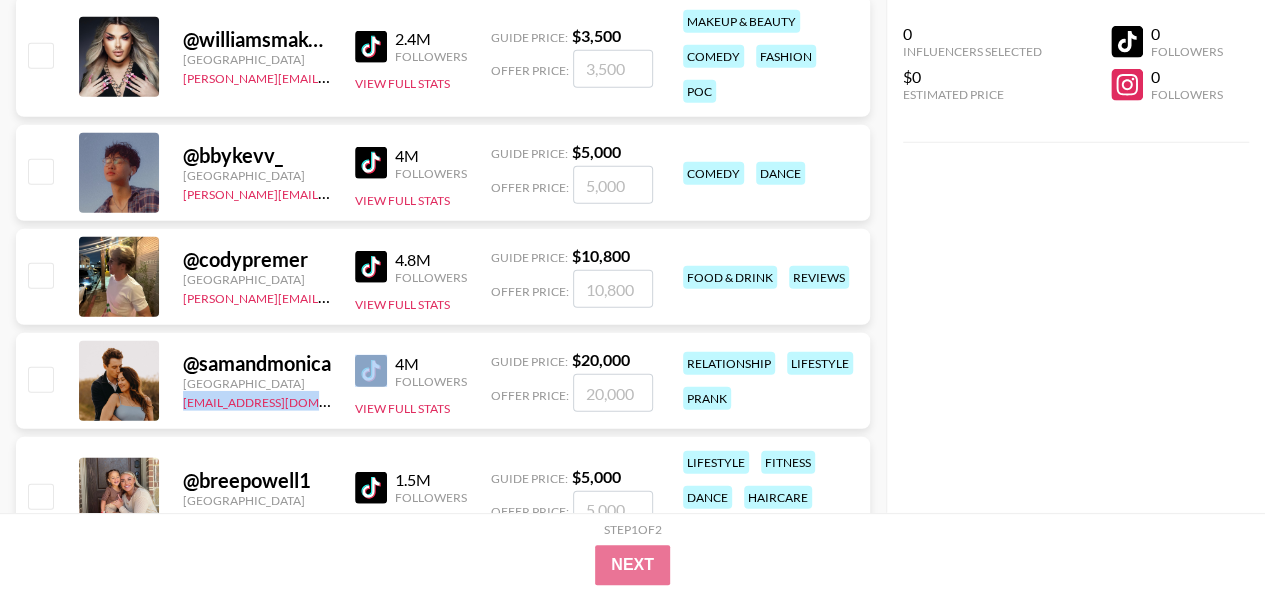 click on "@ samandmonica United States lilydenning@grail-talent.com 4M Followers View Full Stats Guide Price: $ 20,000 Offer Price: relationship lifestyle prank" at bounding box center [443, 381] 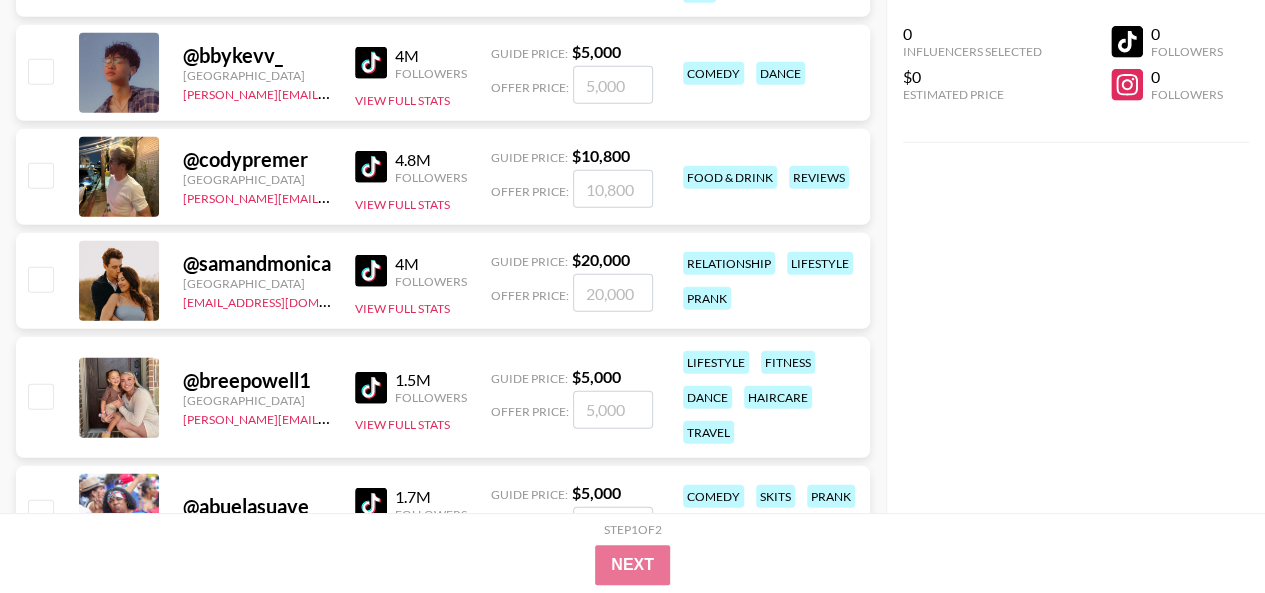 click on "@ breepowell1" at bounding box center [257, 380] 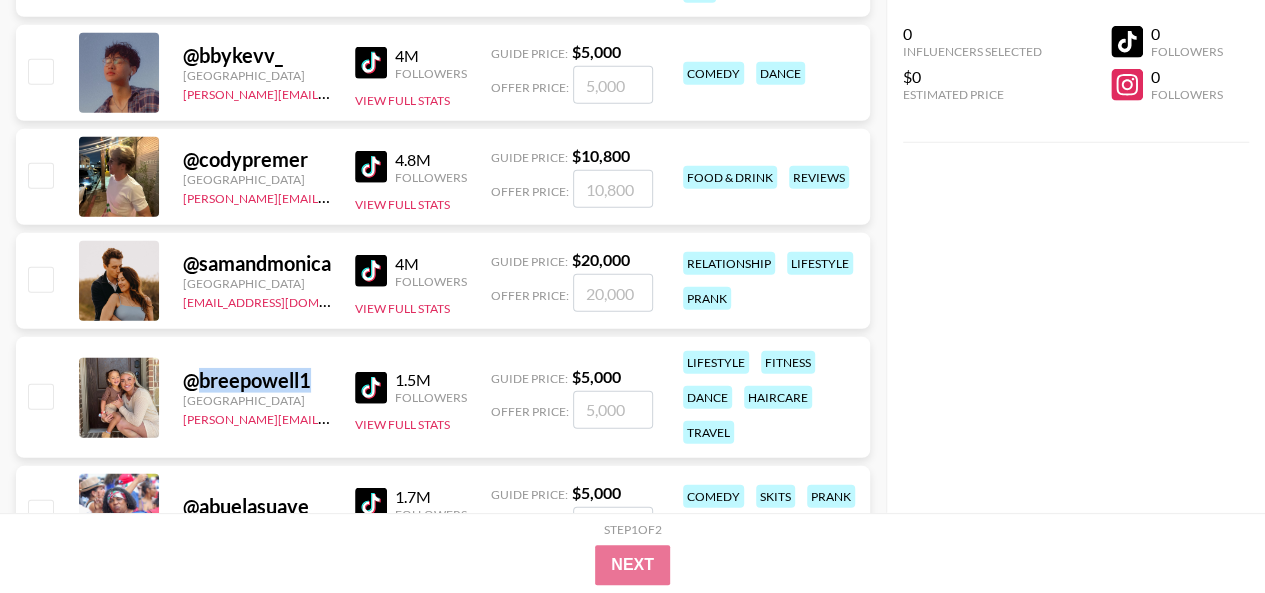 click on "@ breepowell1" at bounding box center [257, 380] 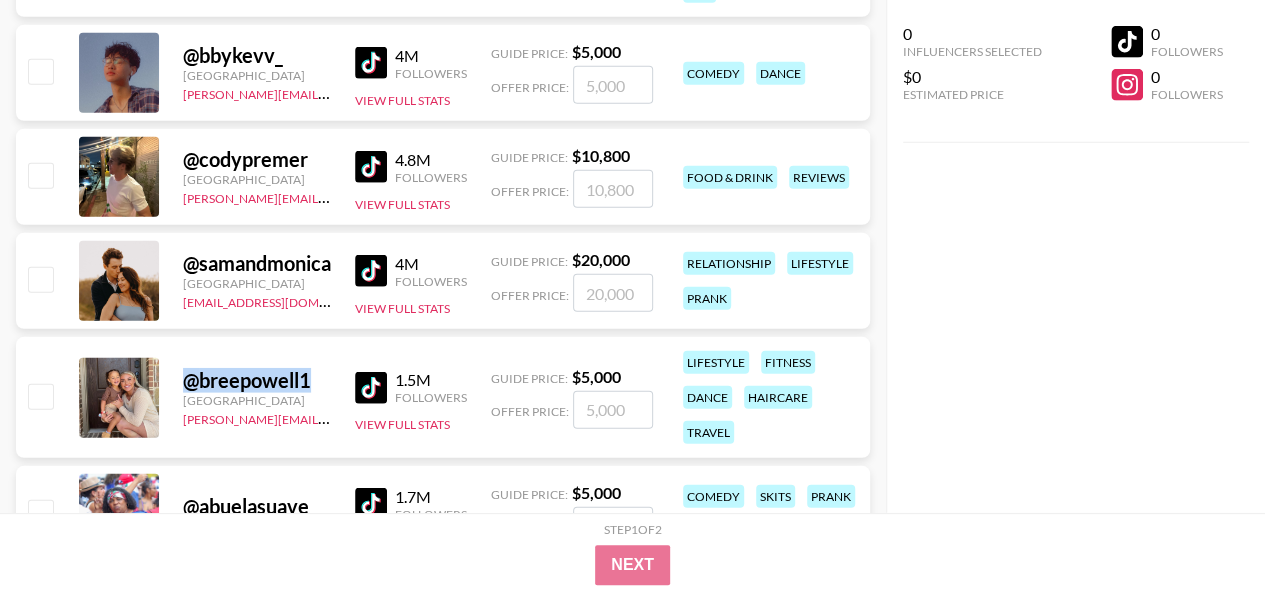 click on "@ breepowell1" at bounding box center (257, 380) 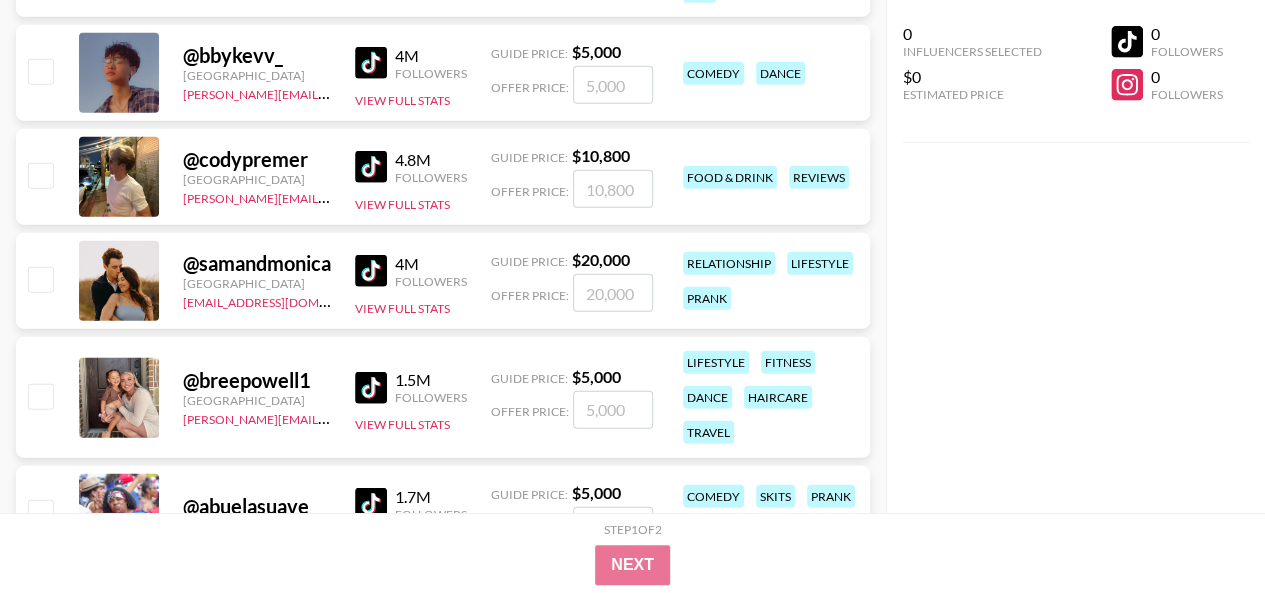 click on "@ breepowell1 United States alexia@grail-talent.com 1.5M Followers View Full Stats Guide Price: $ 5,000 Offer Price: lifestyle fitness dance haircare travel" at bounding box center [443, 397] 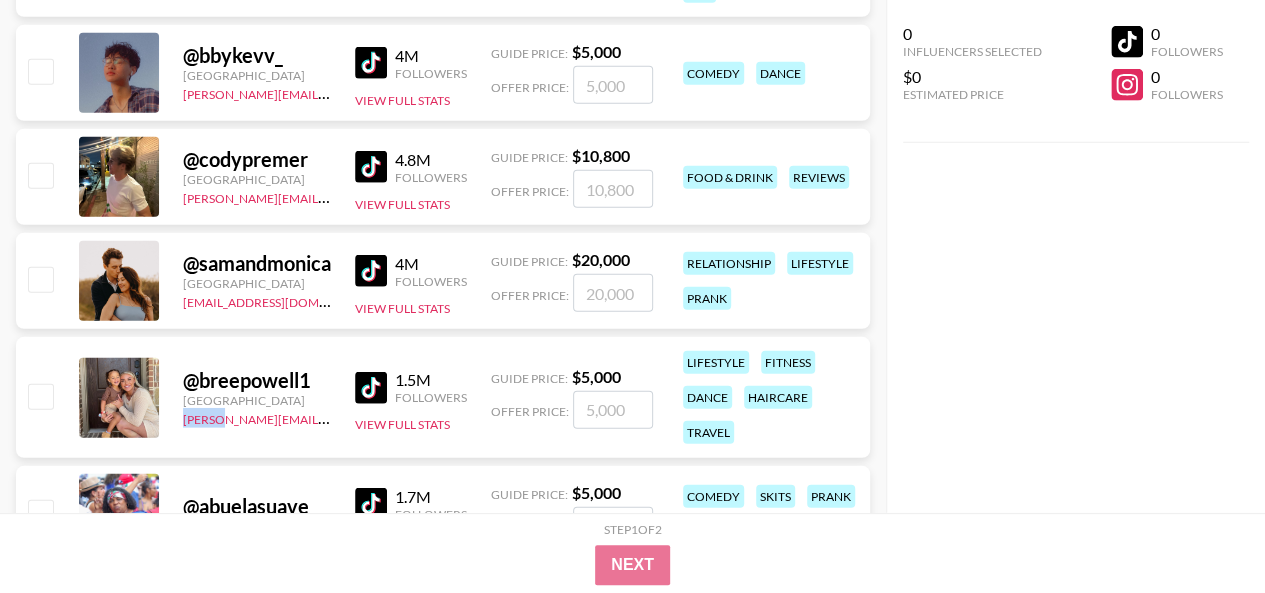 click on "@ breepowell1 United States alexia@grail-talent.com 1.5M Followers View Full Stats Guide Price: $ 5,000 Offer Price: lifestyle fitness dance haircare travel" at bounding box center [443, 397] 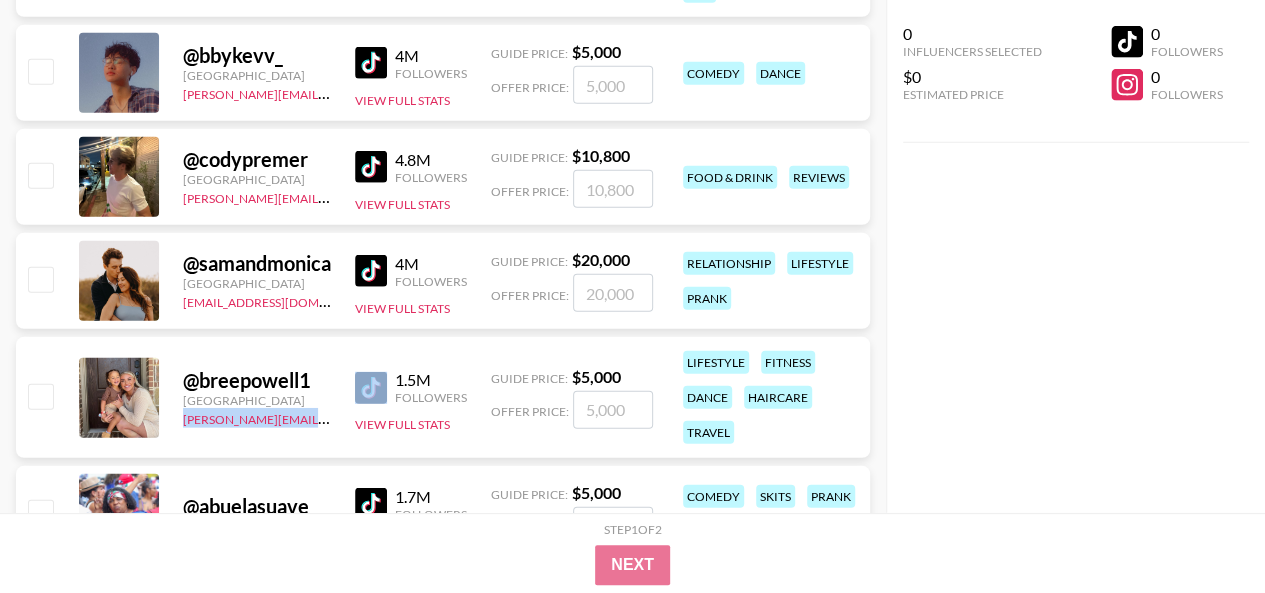 click on "@ breepowell1 United States alexia@grail-talent.com 1.5M Followers View Full Stats Guide Price: $ 5,000 Offer Price: lifestyle fitness dance haircare travel" at bounding box center (443, 397) 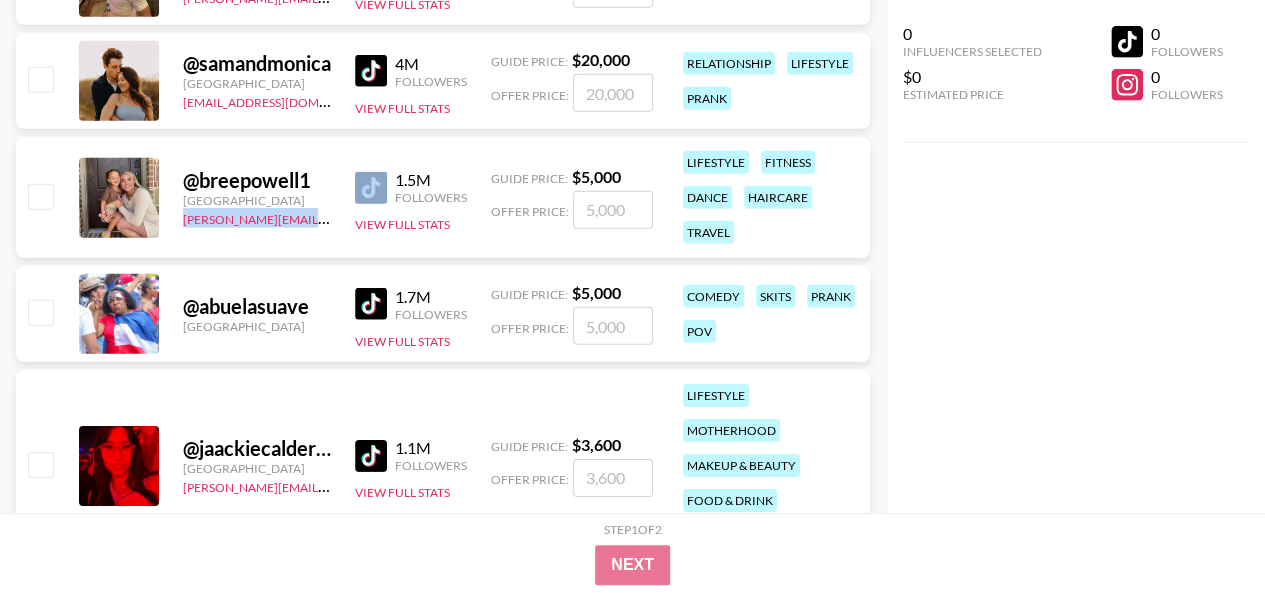scroll, scrollTop: 10609, scrollLeft: 0, axis: vertical 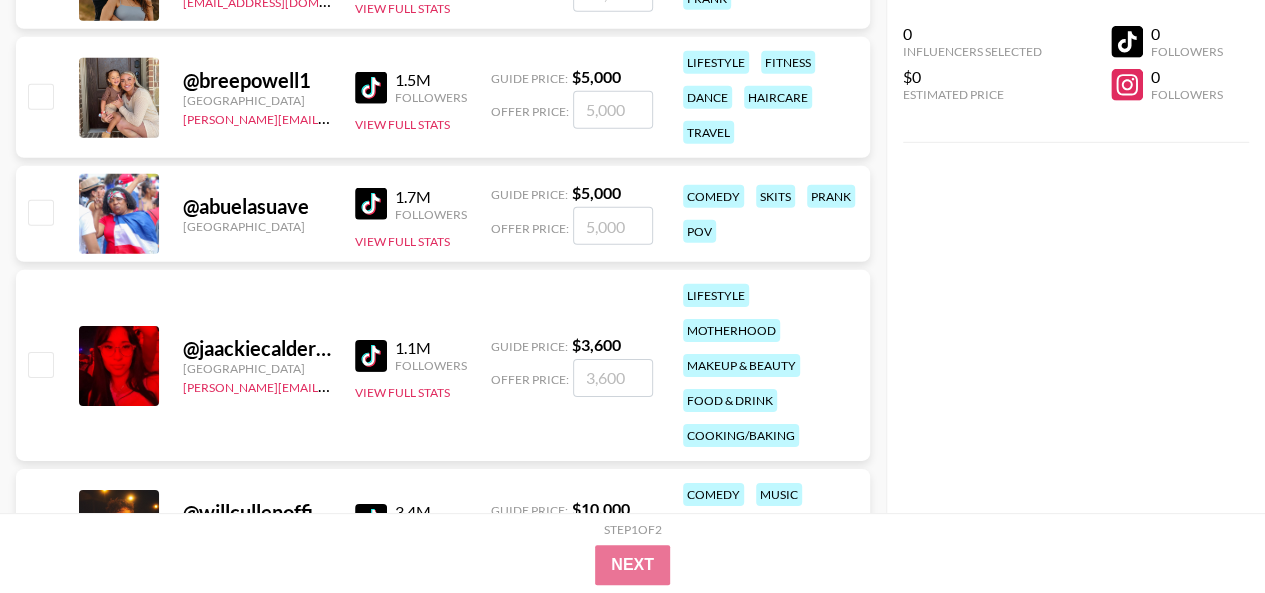 click on "@ abuelasuave" at bounding box center (257, 206) 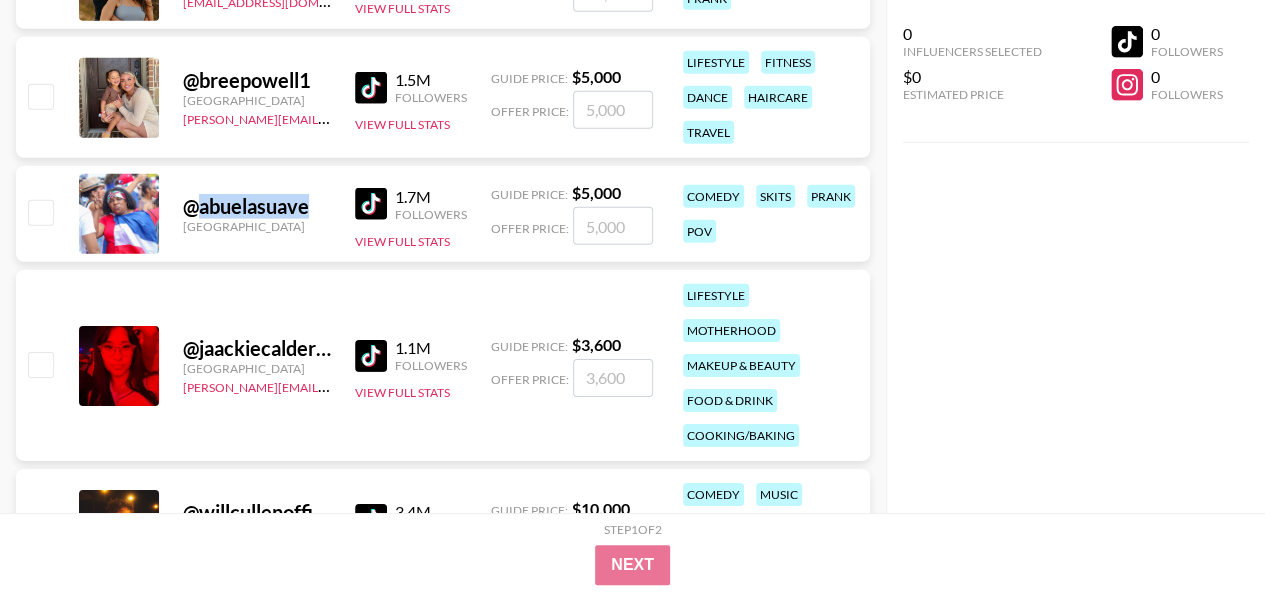 click on "@ abuelasuave" at bounding box center [257, 206] 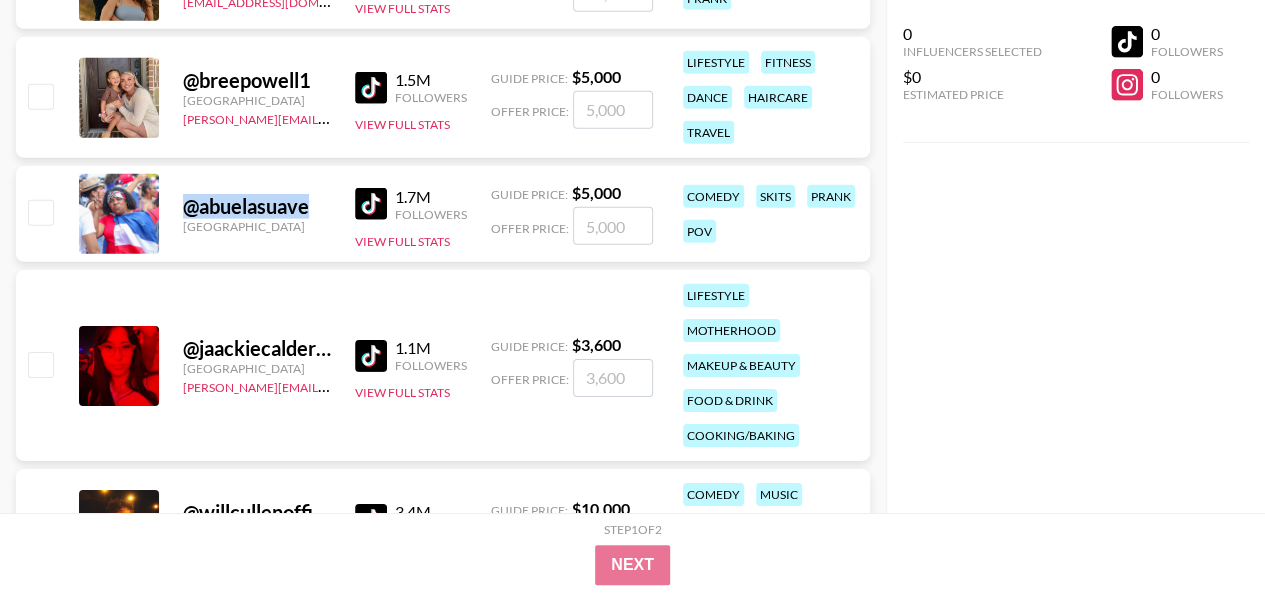 click on "@ abuelasuave" at bounding box center (257, 206) 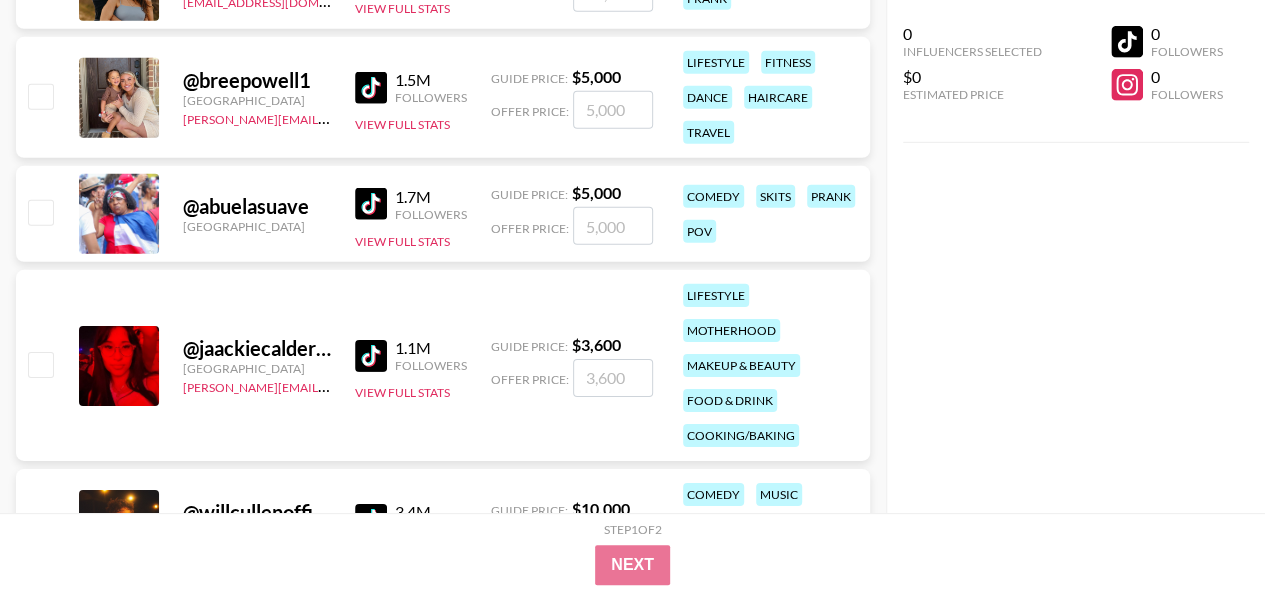 click on "@ abuelasuave United States 1.7M Followers View Full Stats Guide Price: $ 5,000 Offer Price: comedy skits prank pov" at bounding box center (443, 214) 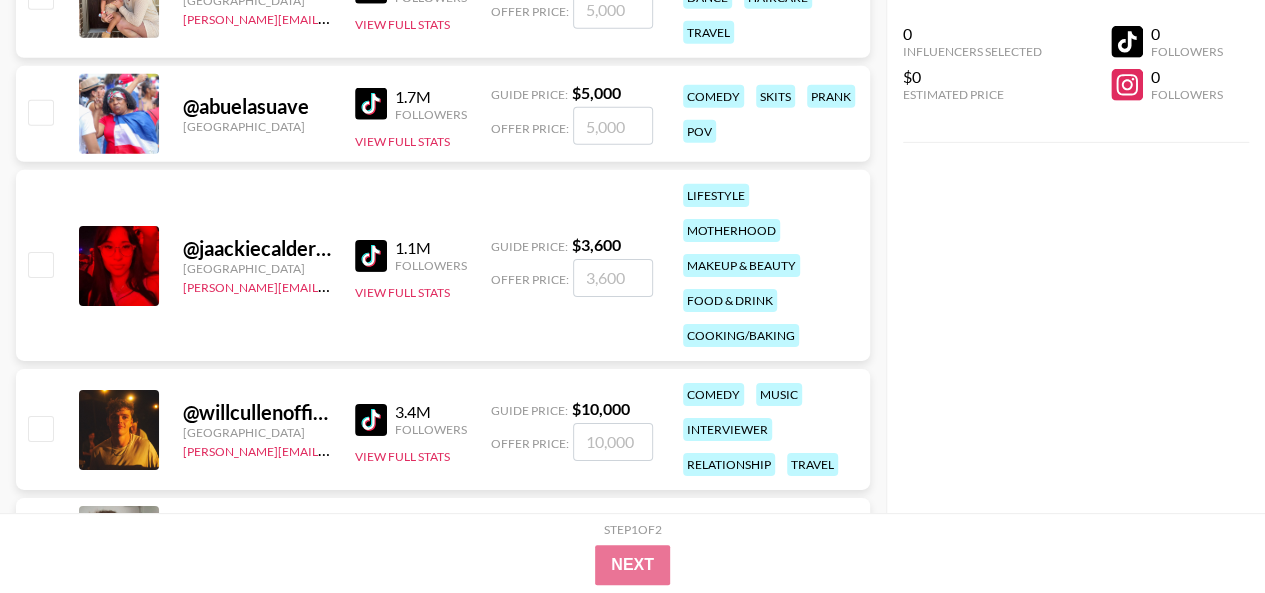 click on "@ jaackiecalderon" at bounding box center [257, 248] 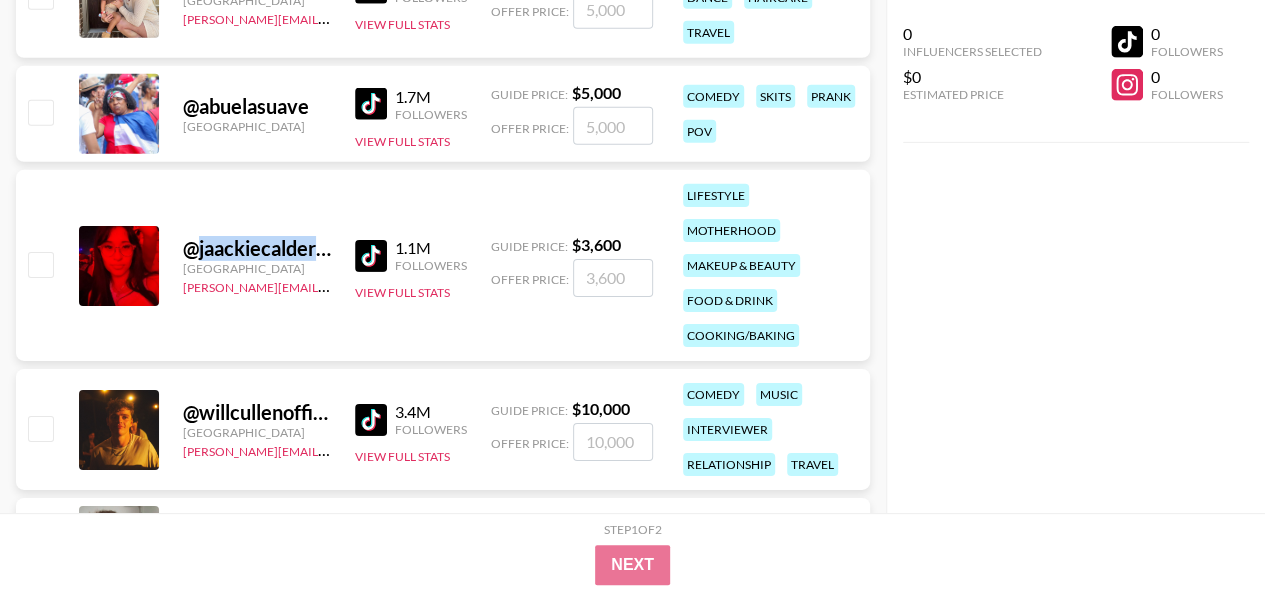 click on "@ jaackiecalderon" at bounding box center (257, 248) 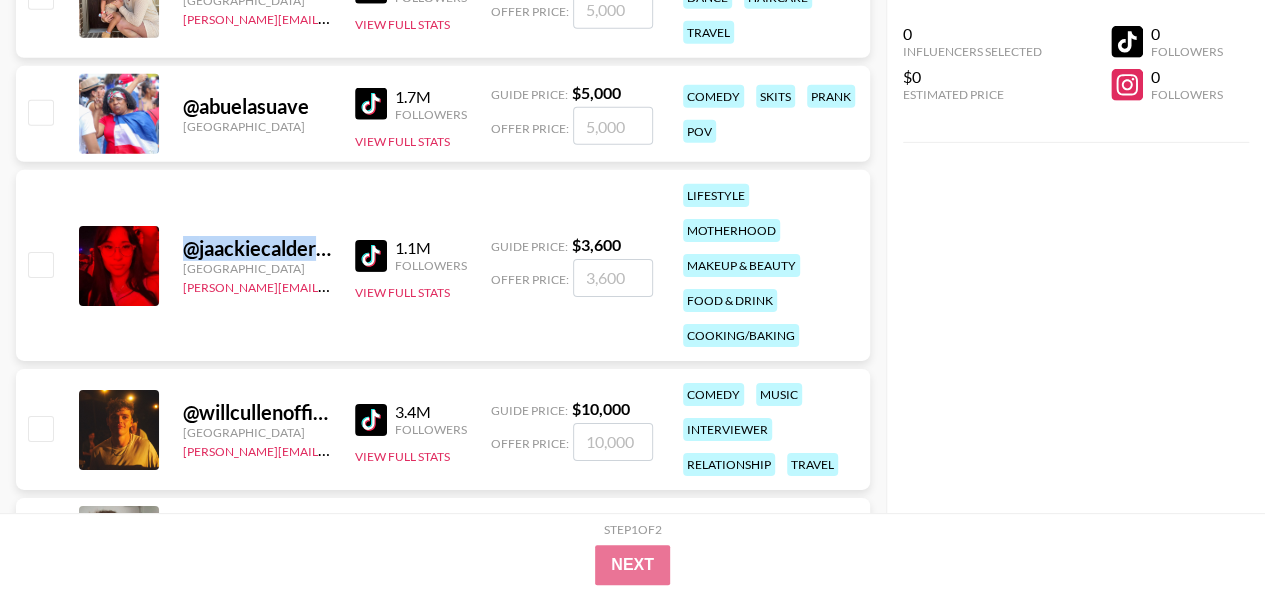 click on "@ jaackiecalderon" at bounding box center [257, 248] 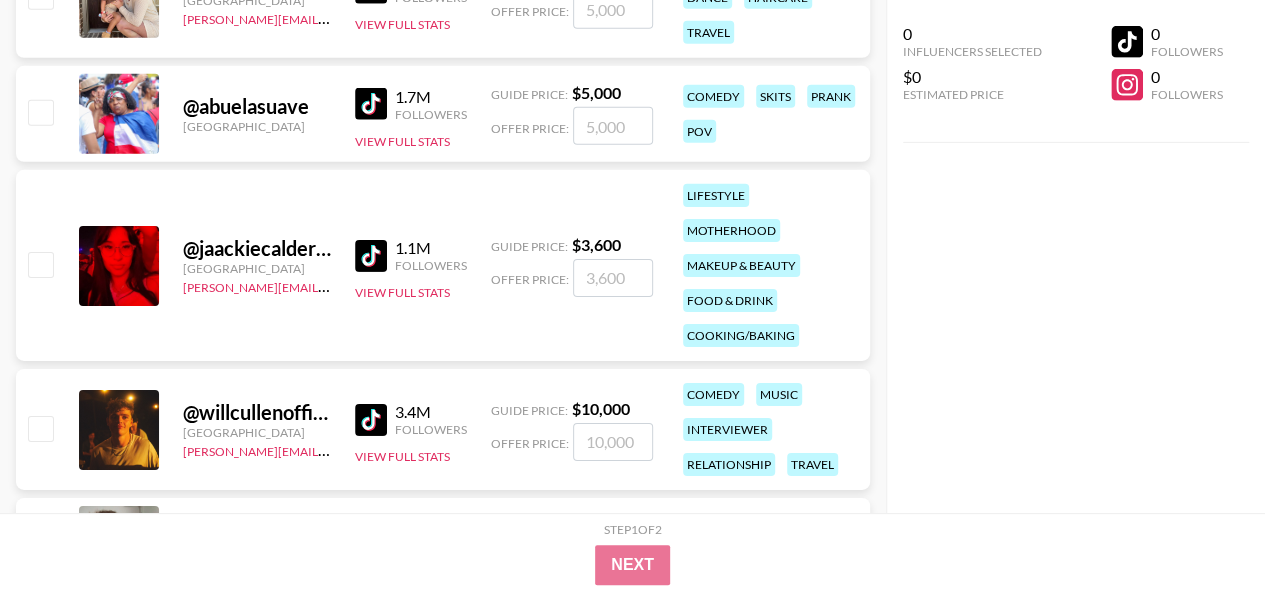 click on "@ jaackiecalderon United States joshita@grail-talent.com 1.1M Followers View Full Stats Guide Price: $ 3,600 Offer Price: lifestyle motherhood makeup & beauty food & drink cooking/baking" at bounding box center [443, 265] 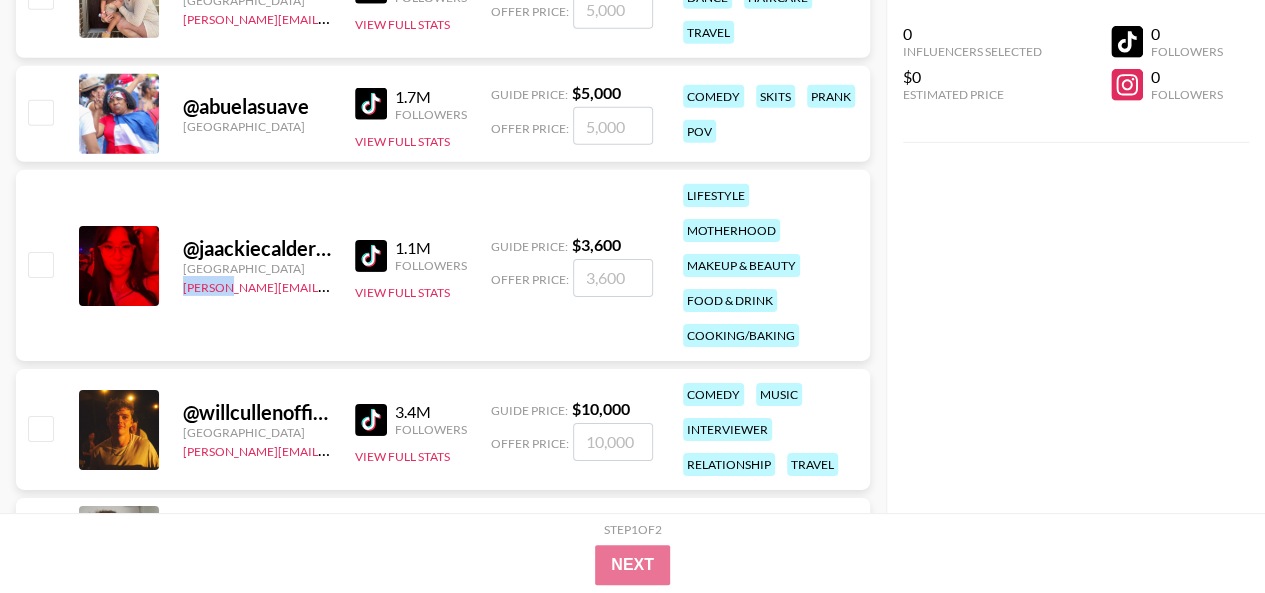 click on "@ jaackiecalderon United States joshita@grail-talent.com 1.1M Followers View Full Stats Guide Price: $ 3,600 Offer Price: lifestyle motherhood makeup & beauty food & drink cooking/baking" at bounding box center [443, 265] 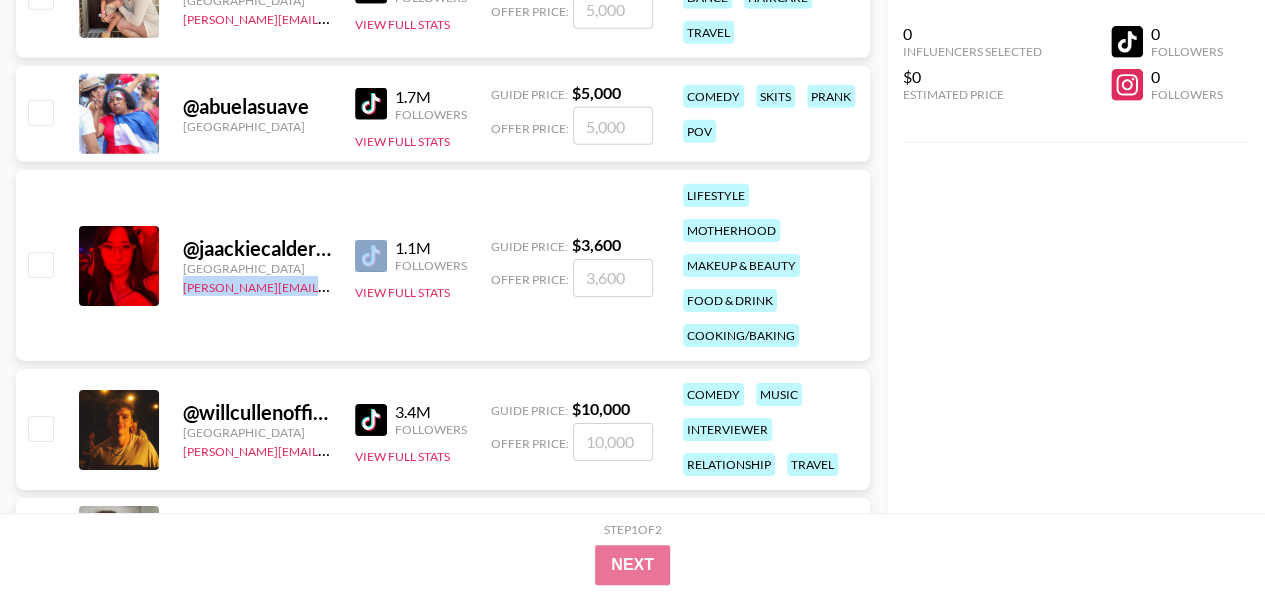 click on "@ jaackiecalderon United States joshita@grail-talent.com 1.1M Followers View Full Stats Guide Price: $ 3,600 Offer Price: lifestyle motherhood makeup & beauty food & drink cooking/baking" at bounding box center (443, 265) 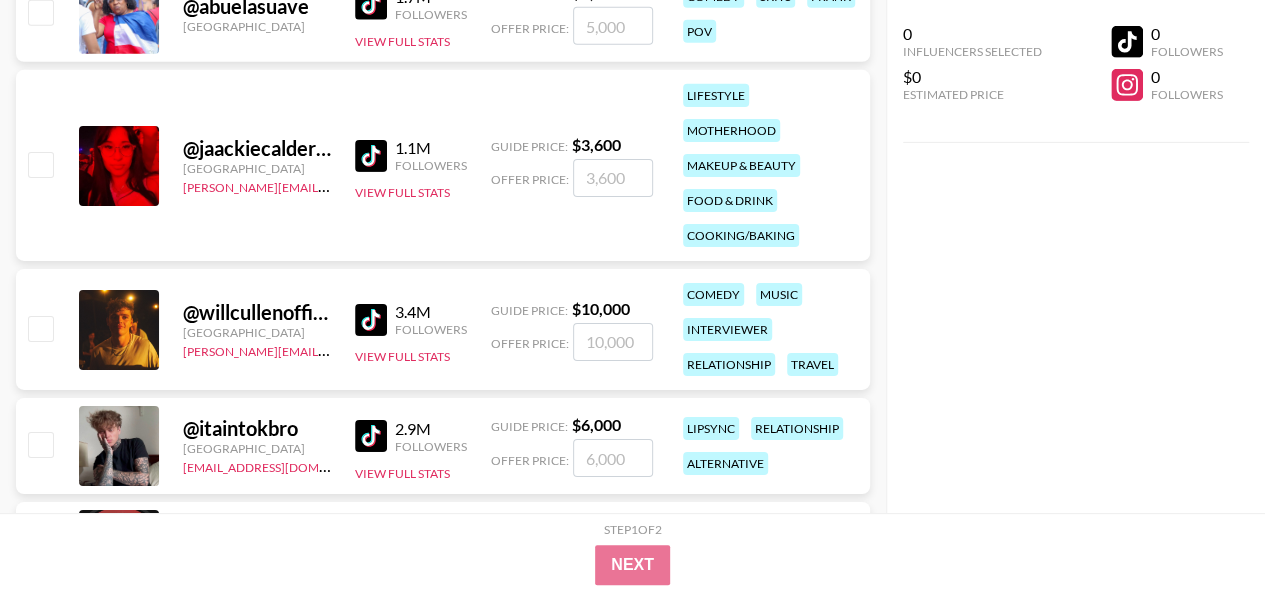 click on "@ willcullenofficial" at bounding box center [257, 312] 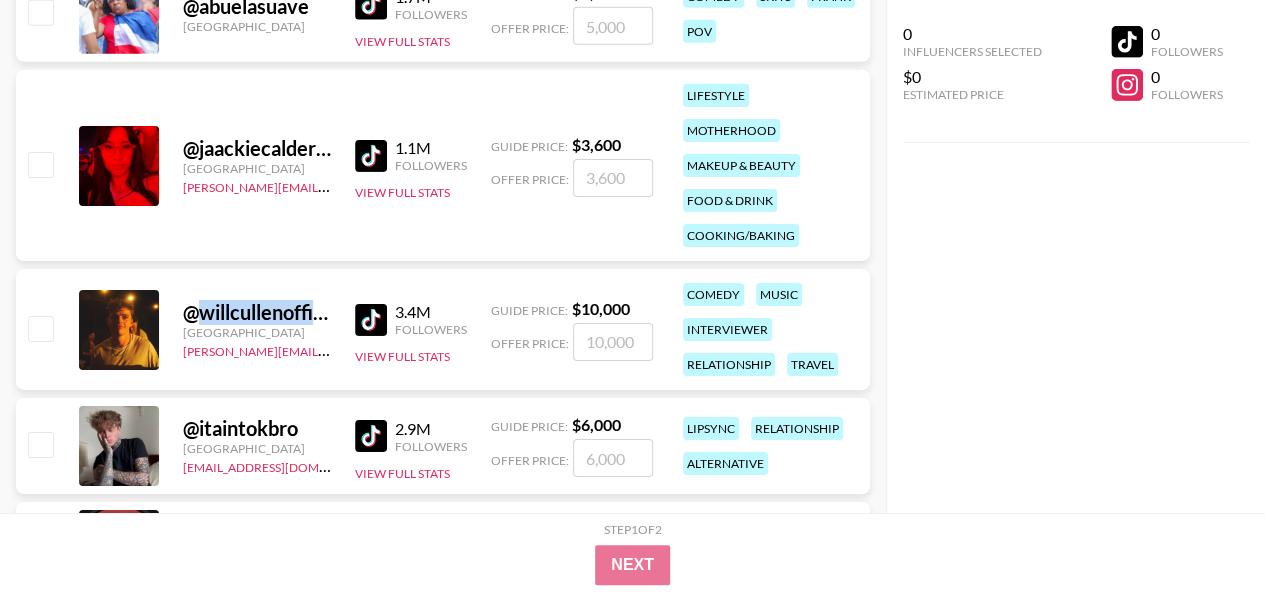 click on "@ willcullenofficial" at bounding box center [257, 312] 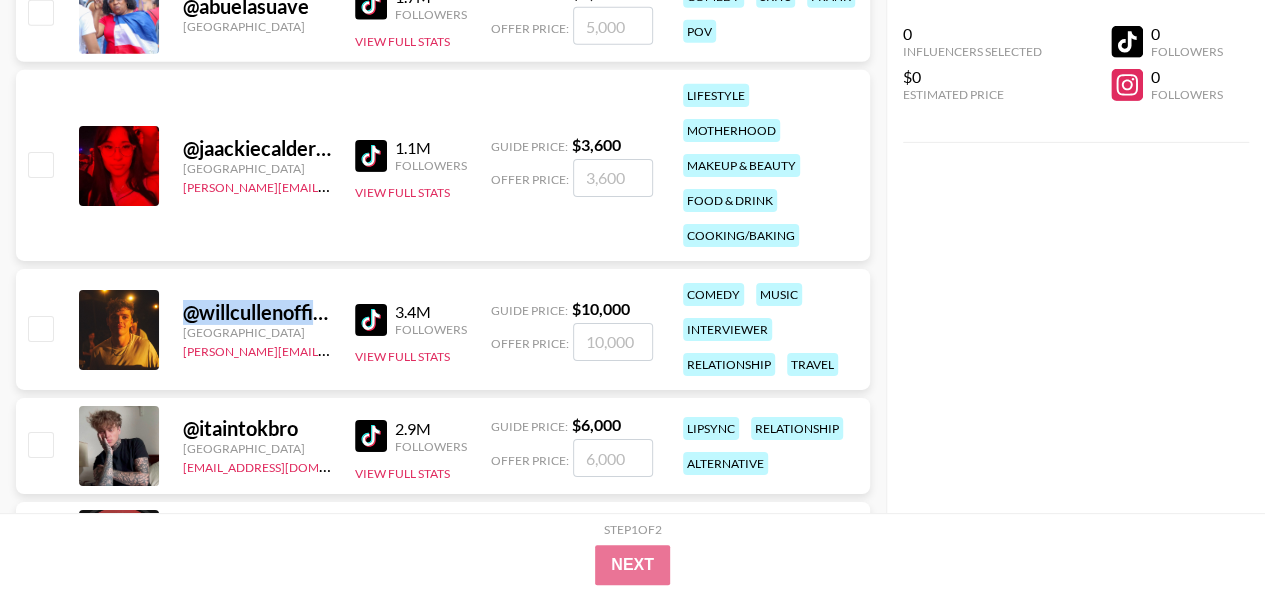 click on "@ willcullenofficial" at bounding box center (257, 312) 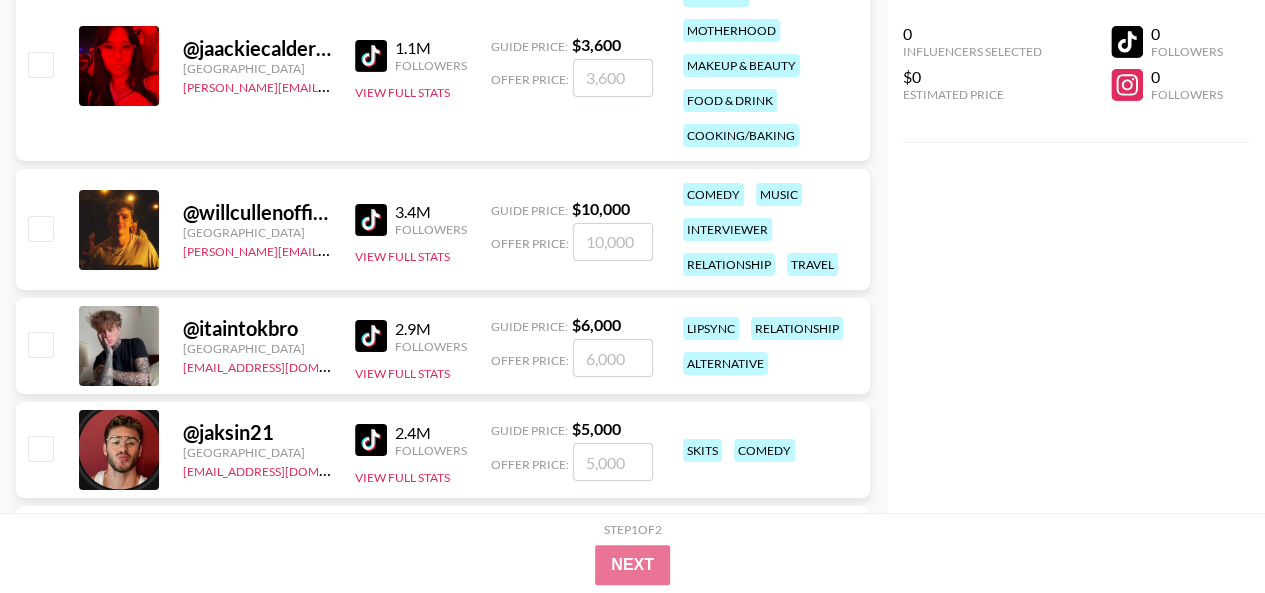 click on "@ willcullenofficial United States hugo@grail-talent.com 3.4M Followers View Full Stats Guide Price: $ 10,000 Offer Price: comedy music interviewer relationship travel" at bounding box center [443, 229] 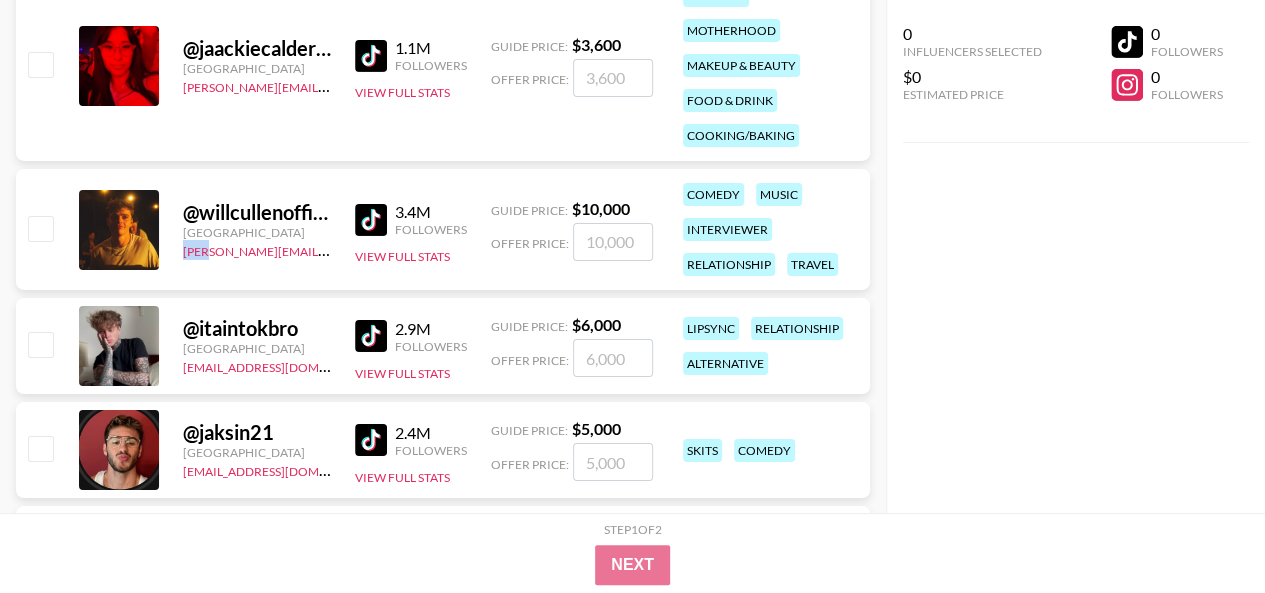 click on "@ willcullenofficial United States hugo@grail-talent.com 3.4M Followers View Full Stats Guide Price: $ 10,000 Offer Price: comedy music interviewer relationship travel" at bounding box center [443, 229] 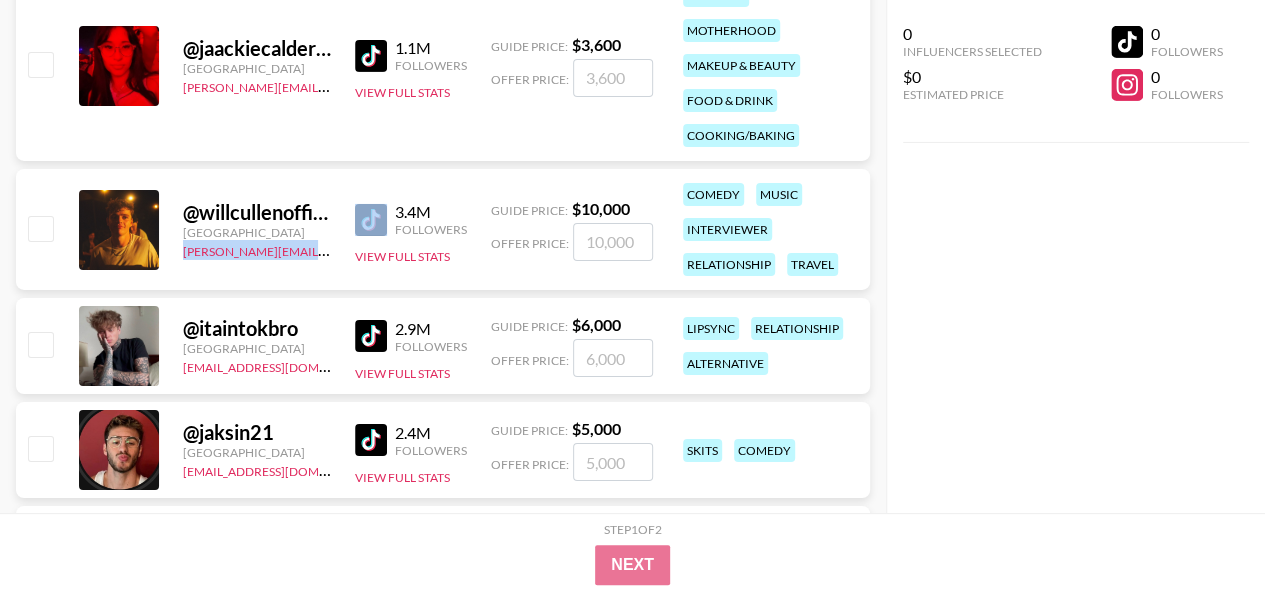 click on "@ willcullenofficial United States hugo@grail-talent.com 3.4M Followers View Full Stats Guide Price: $ 10,000 Offer Price: comedy music interviewer relationship travel" at bounding box center [443, 229] 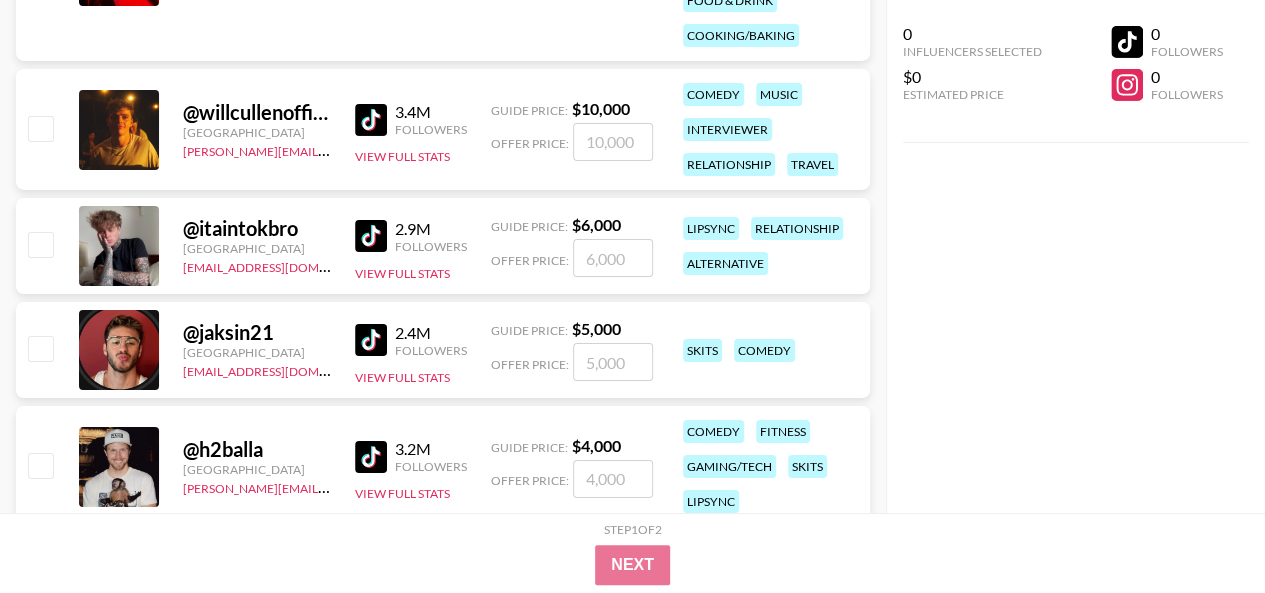 click on "@ itaintokbro" at bounding box center (257, 228) 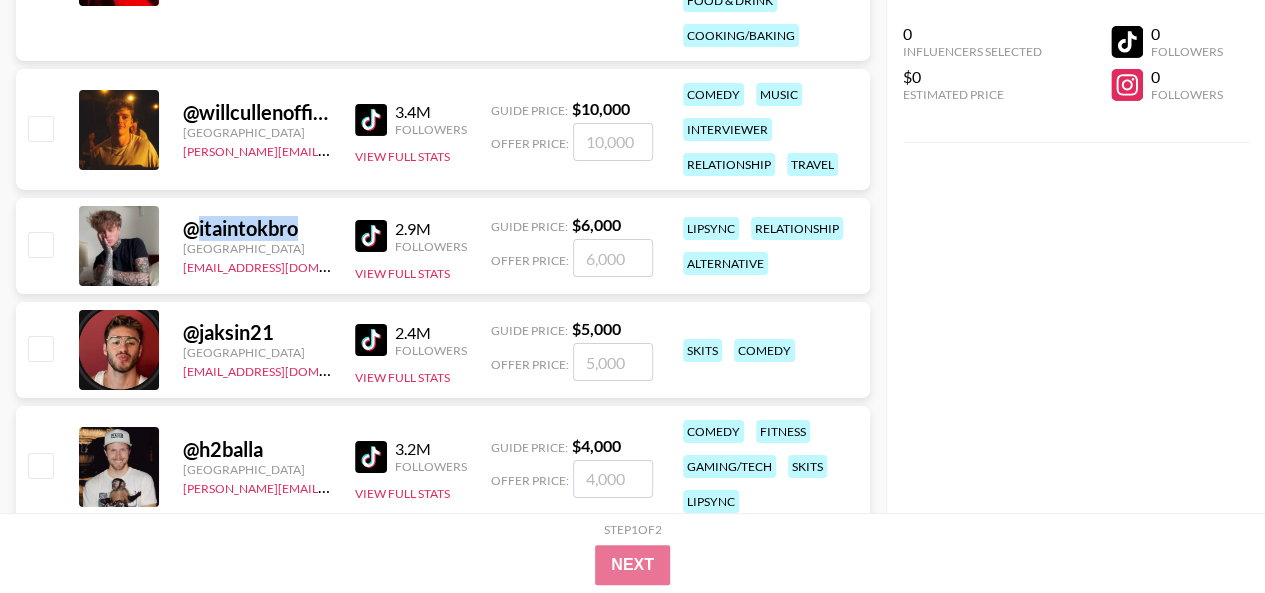 click on "@ itaintokbro" at bounding box center [257, 228] 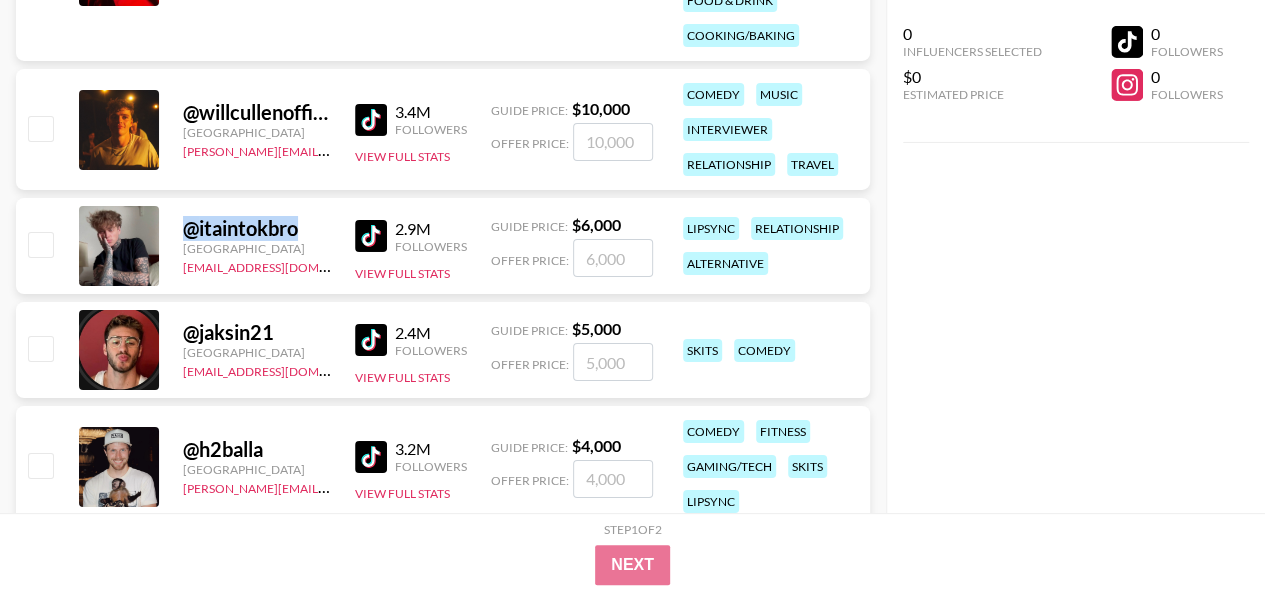 click on "@ itaintokbro" at bounding box center [257, 228] 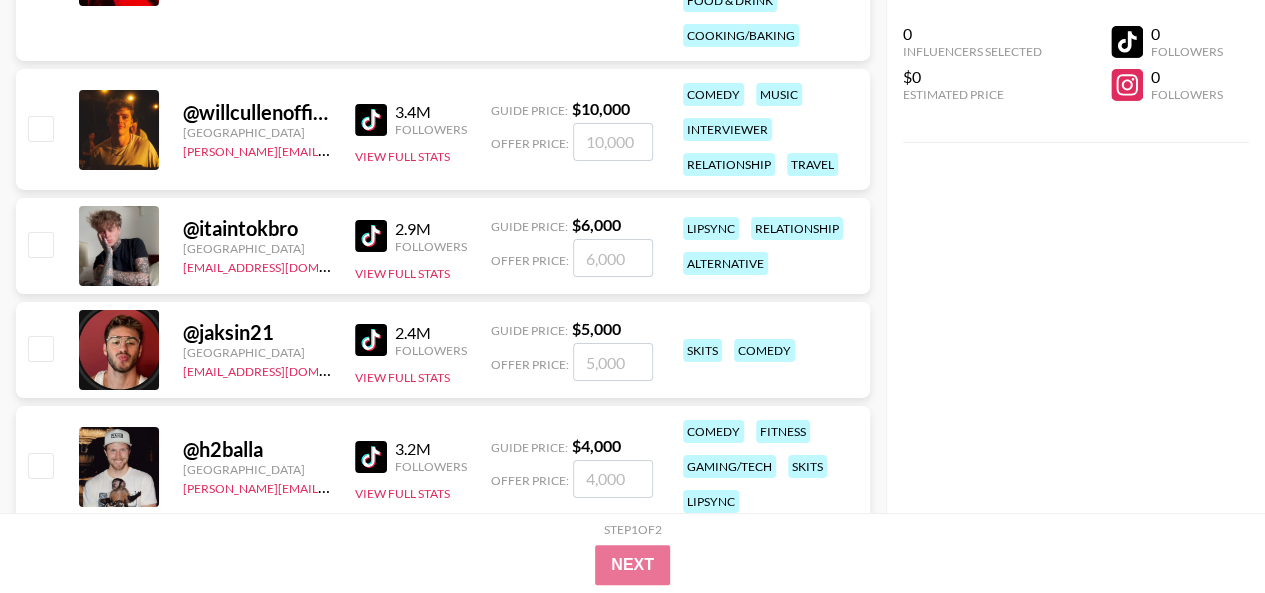 click on "@ itaintokbro United States denver@grail-talent.com 2.9M Followers View Full Stats Guide Price: $ 6,000 Offer Price: lipsync relationship alternative" at bounding box center [443, 246] 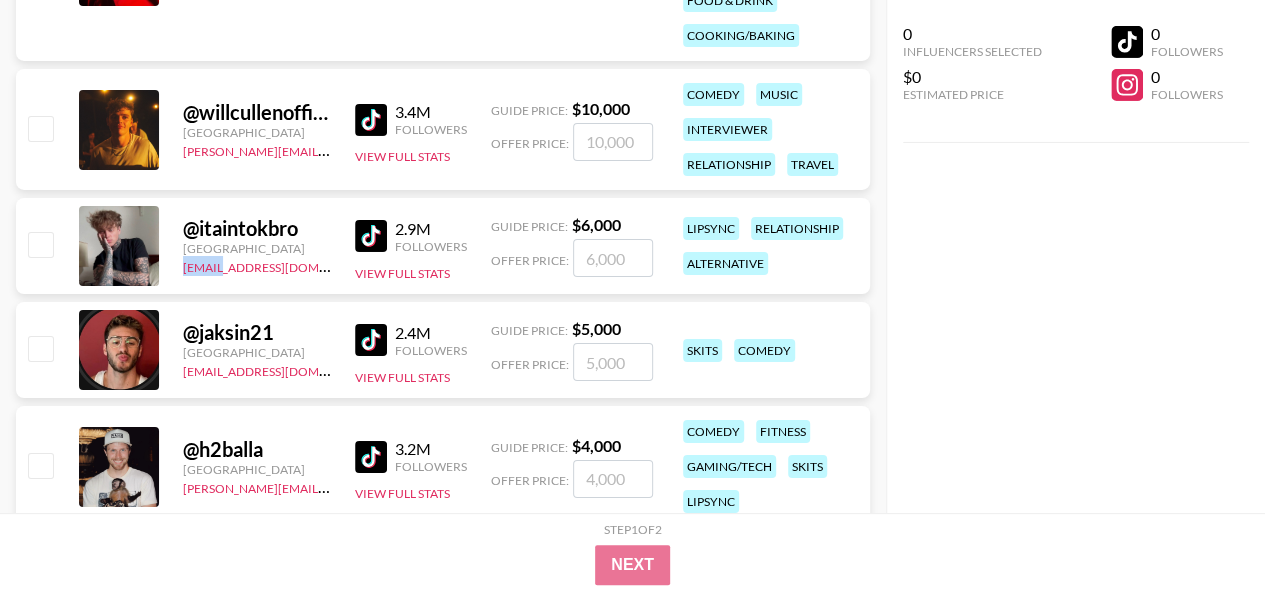 click on "@ itaintokbro United States denver@grail-talent.com 2.9M Followers View Full Stats Guide Price: $ 6,000 Offer Price: lipsync relationship alternative" at bounding box center [443, 246] 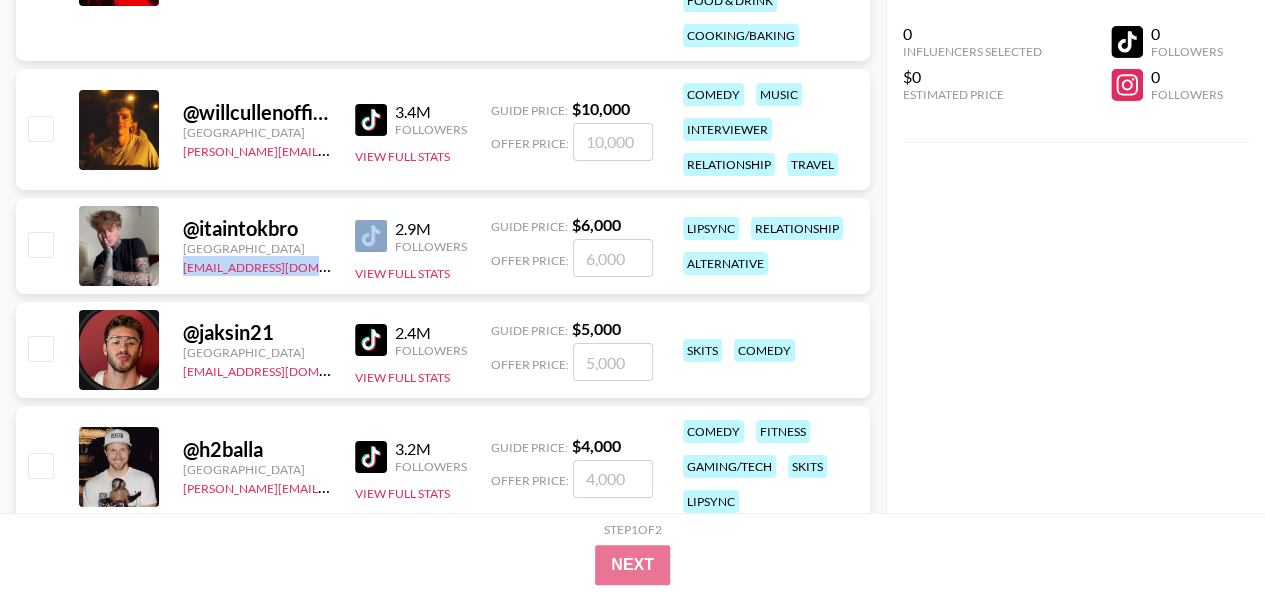 click on "@ itaintokbro United States denver@grail-talent.com 2.9M Followers View Full Stats Guide Price: $ 6,000 Offer Price: lipsync relationship alternative" at bounding box center [443, 246] 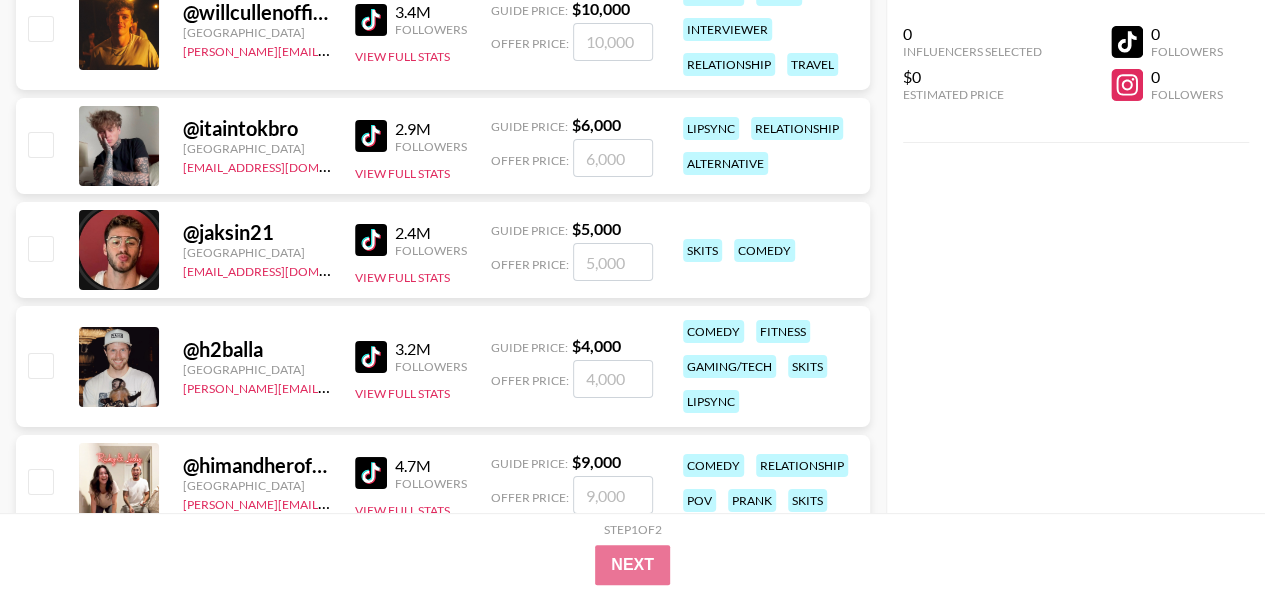 click on "@ jaksin21" at bounding box center [257, 232] 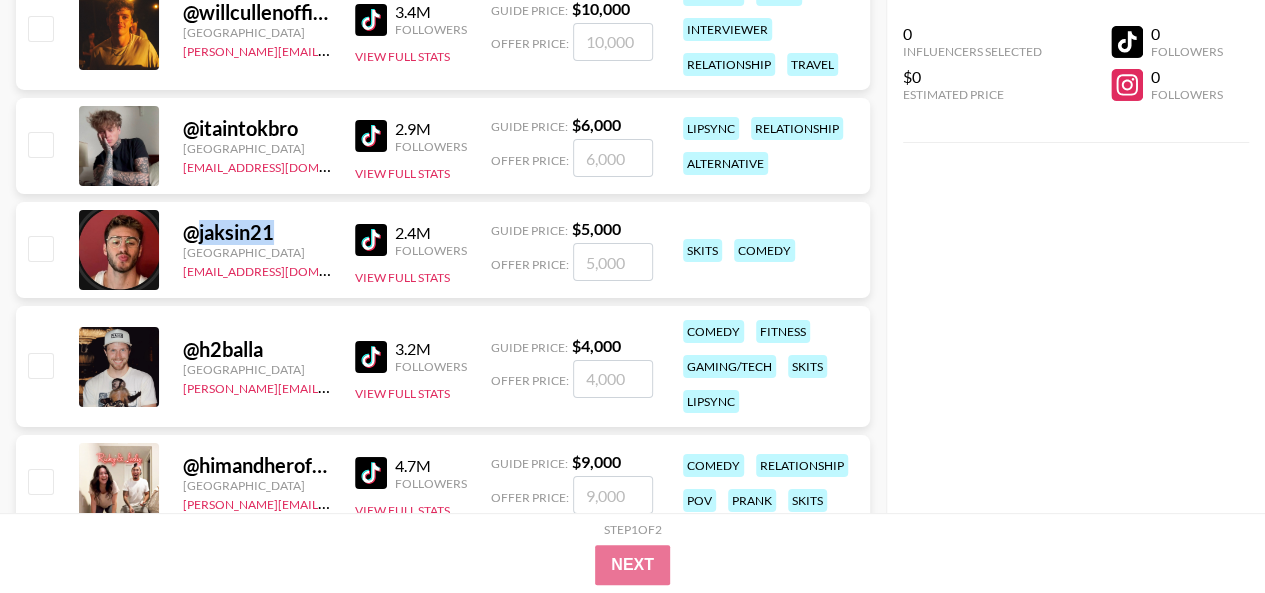 click on "@ jaksin21" at bounding box center [257, 232] 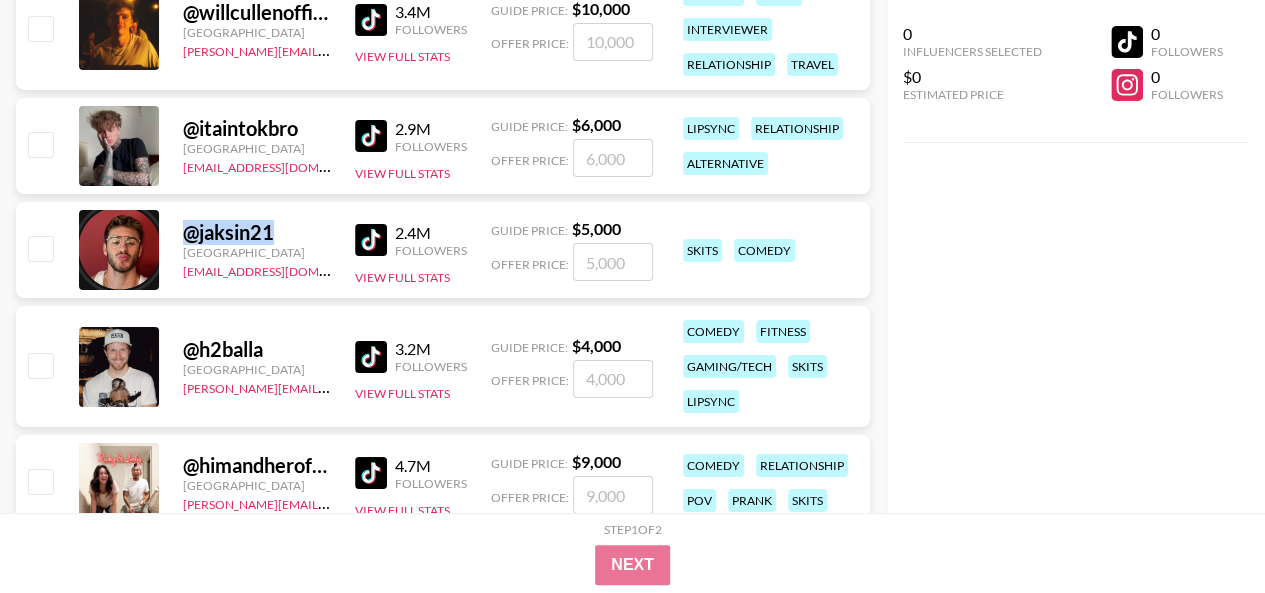 click on "@ jaksin21" at bounding box center (257, 232) 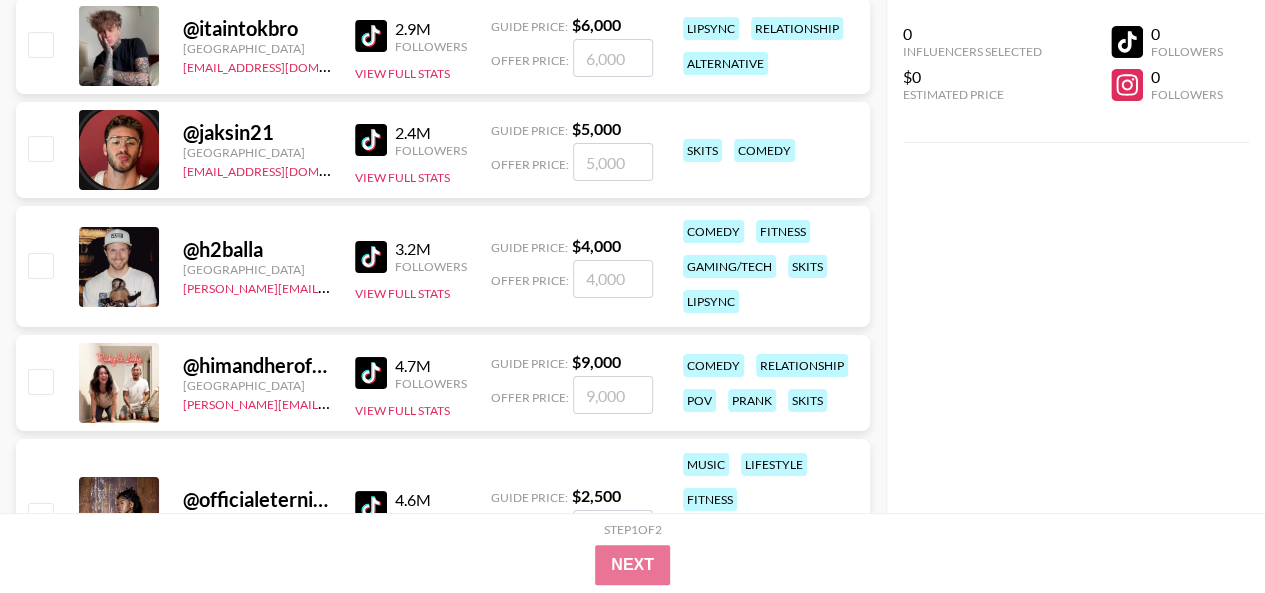 click on "@ jaksin21 United States max@grail-talent.com 2.4M Followers View Full Stats Guide Price: $ 5,000 Offer Price: skits comedy" at bounding box center (443, 150) 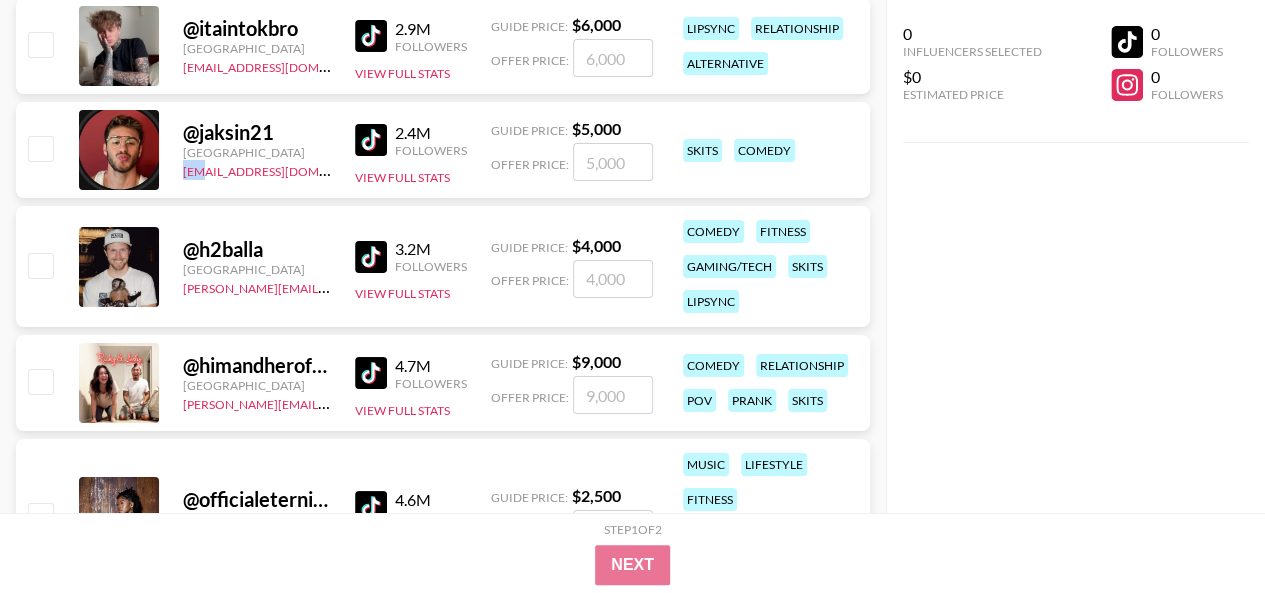click on "@ jaksin21 United States max@grail-talent.com 2.4M Followers View Full Stats Guide Price: $ 5,000 Offer Price: skits comedy" at bounding box center (443, 150) 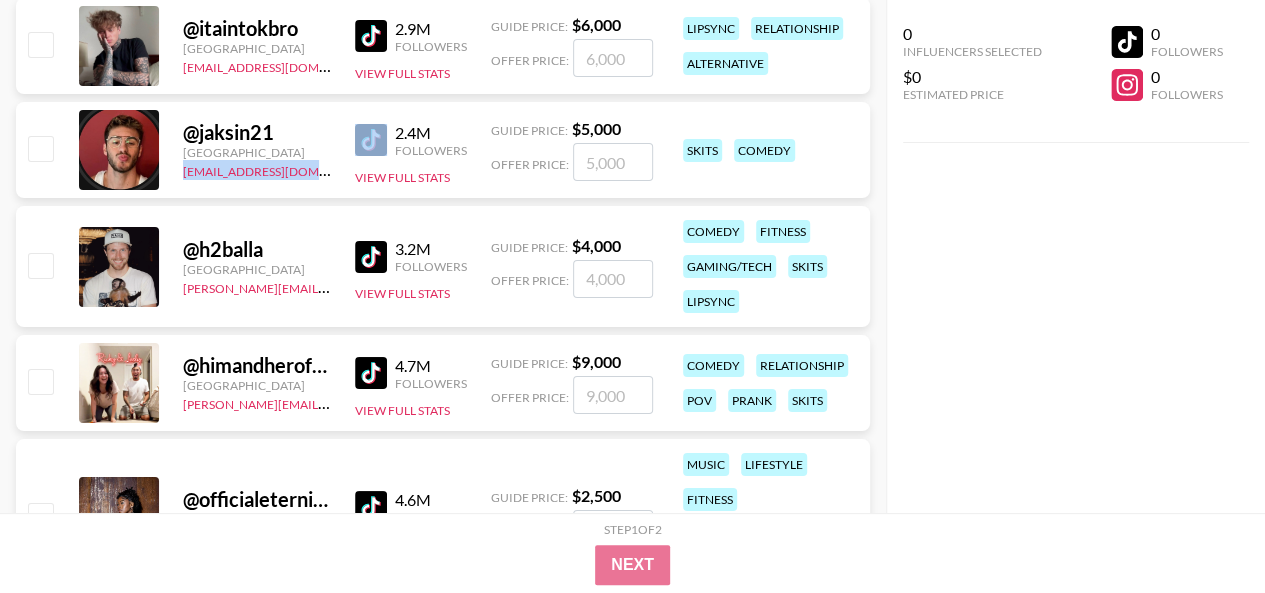 click on "@ jaksin21 United States max@grail-talent.com 2.4M Followers View Full Stats Guide Price: $ 5,000 Offer Price: skits comedy" at bounding box center [443, 150] 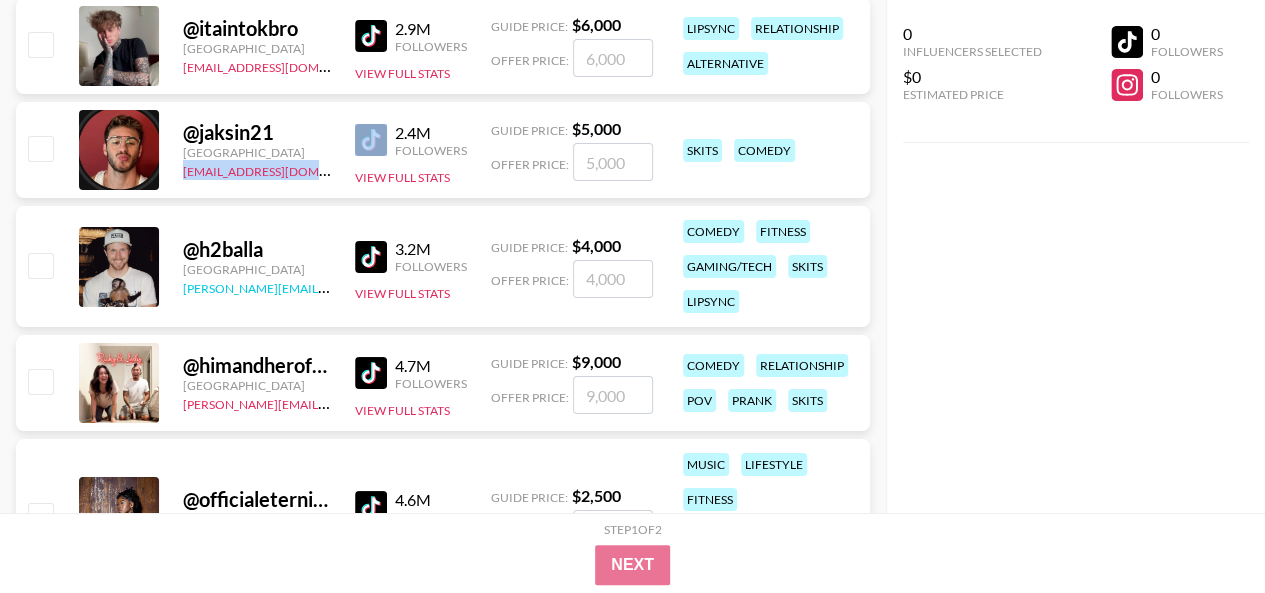 scroll, scrollTop: 11309, scrollLeft: 0, axis: vertical 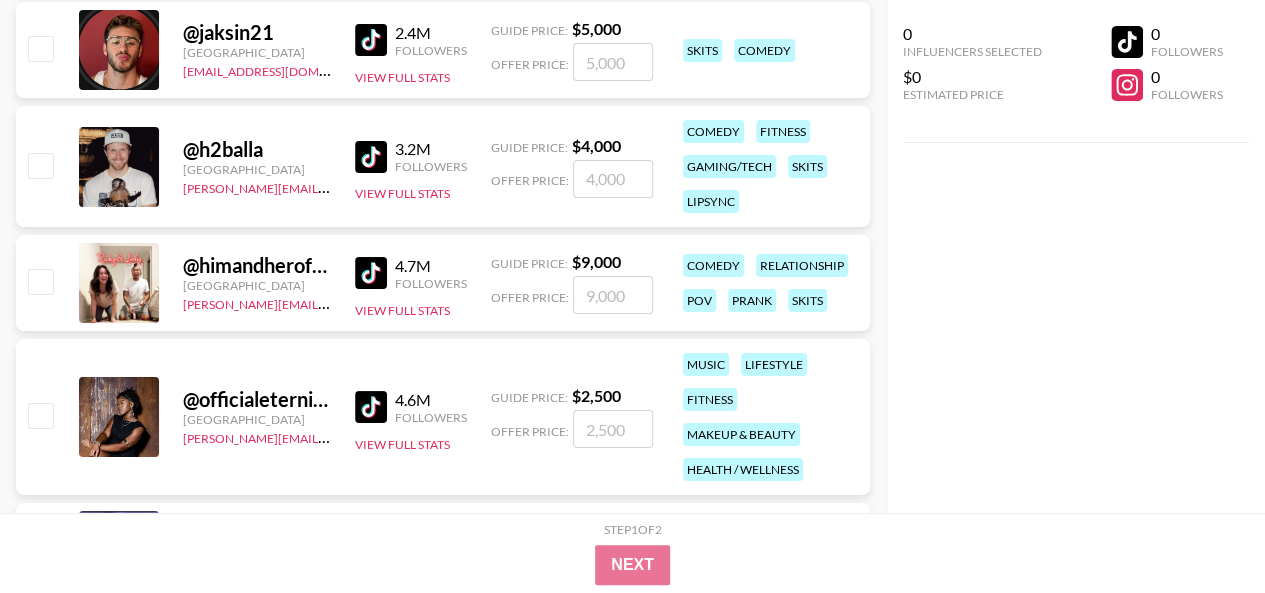 click on "@ h2balla" at bounding box center (257, 149) 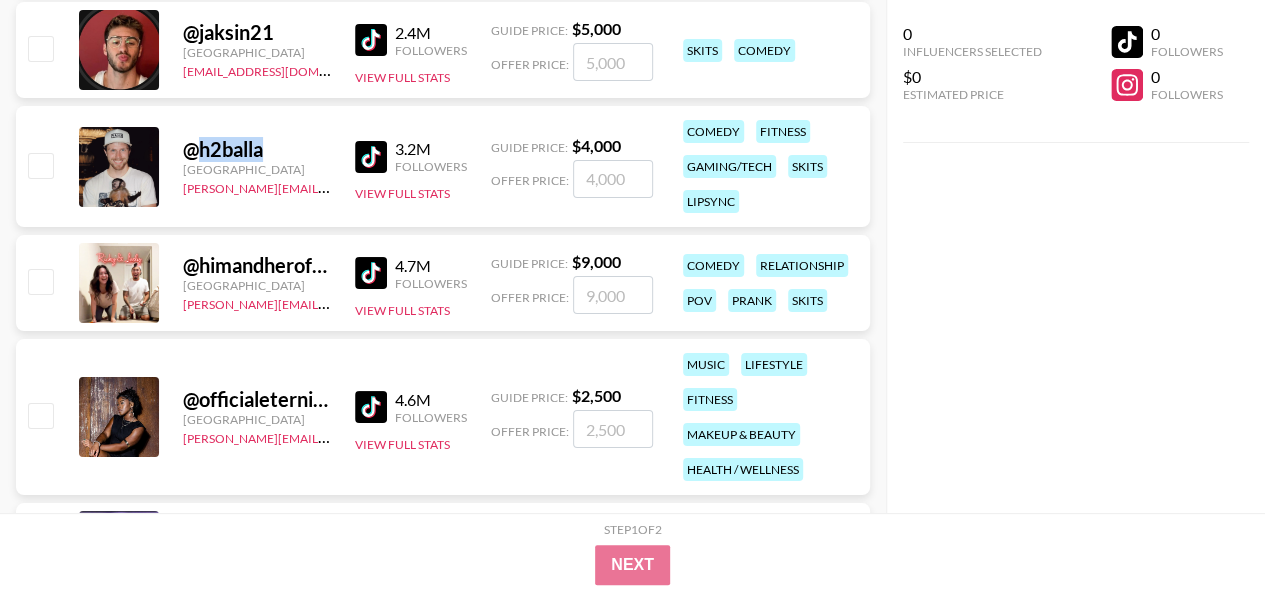 click on "@ h2balla" at bounding box center [257, 149] 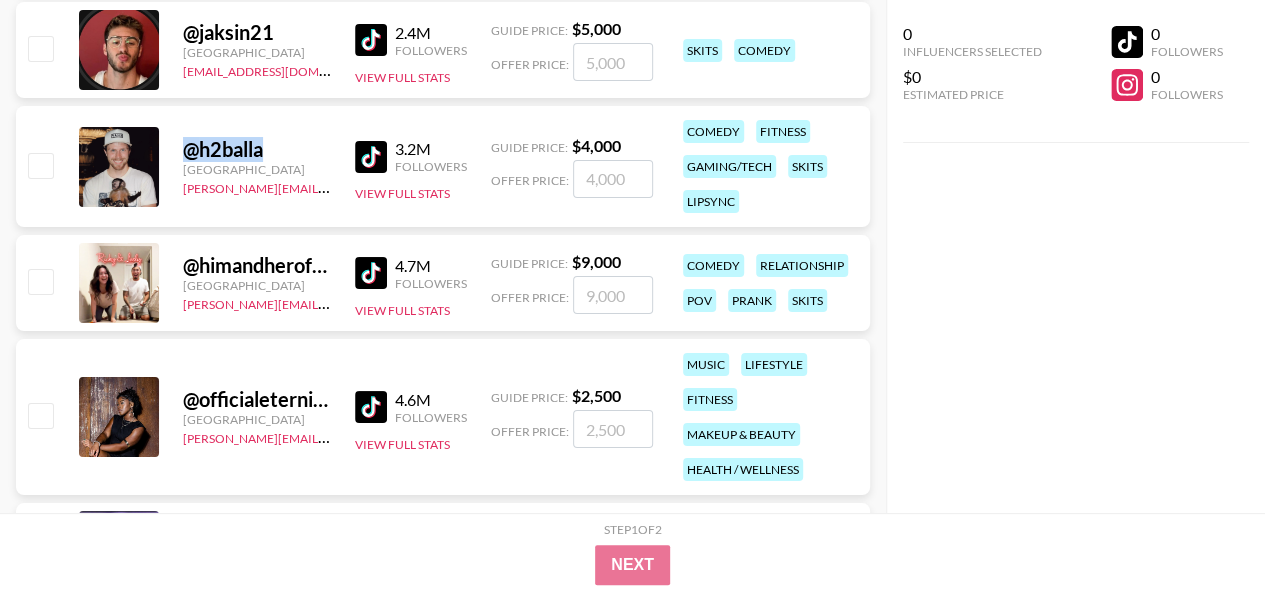 click on "@ h2balla" at bounding box center [257, 149] 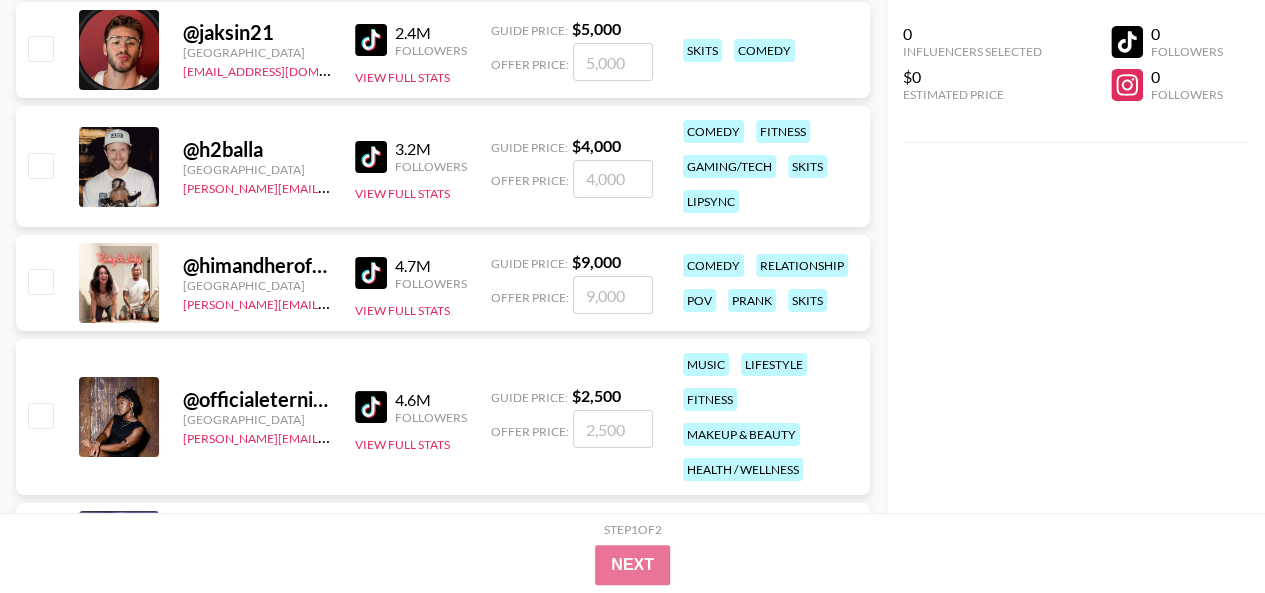 click on "@ h2balla United States tancredi@grail-talent.com 3.2M Followers View Full Stats Guide Price: $ 4,000 Offer Price: comedy fitness gaming/tech skits lipsync" at bounding box center [443, 166] 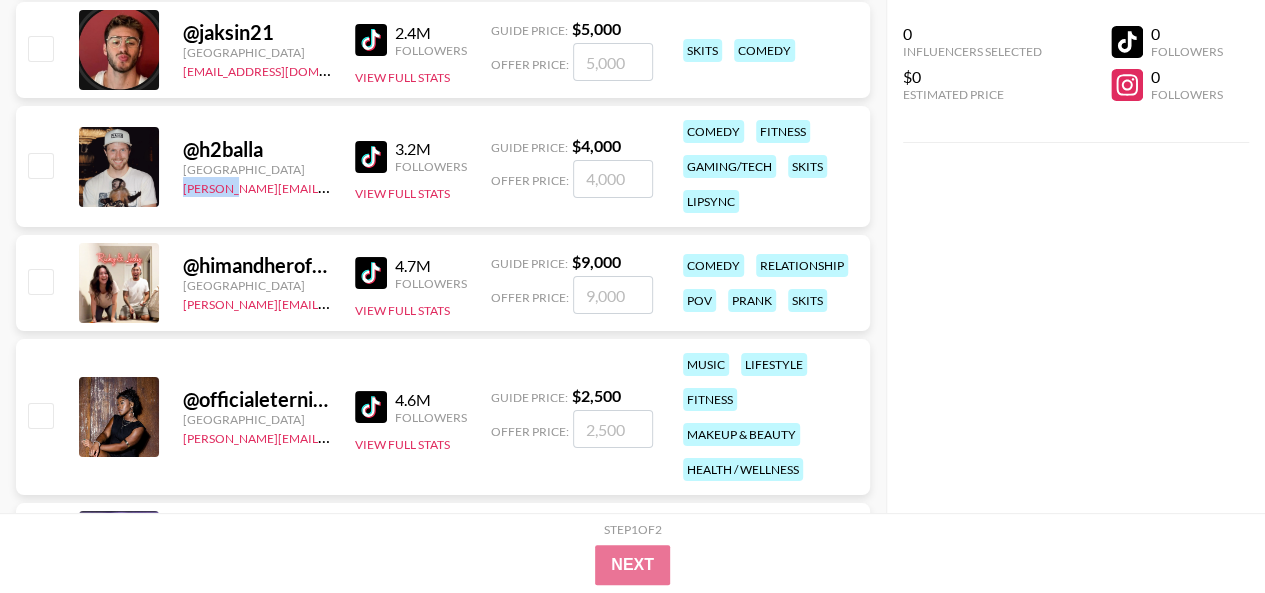 click on "@ h2balla United States tancredi@grail-talent.com 3.2M Followers View Full Stats Guide Price: $ 4,000 Offer Price: comedy fitness gaming/tech skits lipsync" at bounding box center (443, 166) 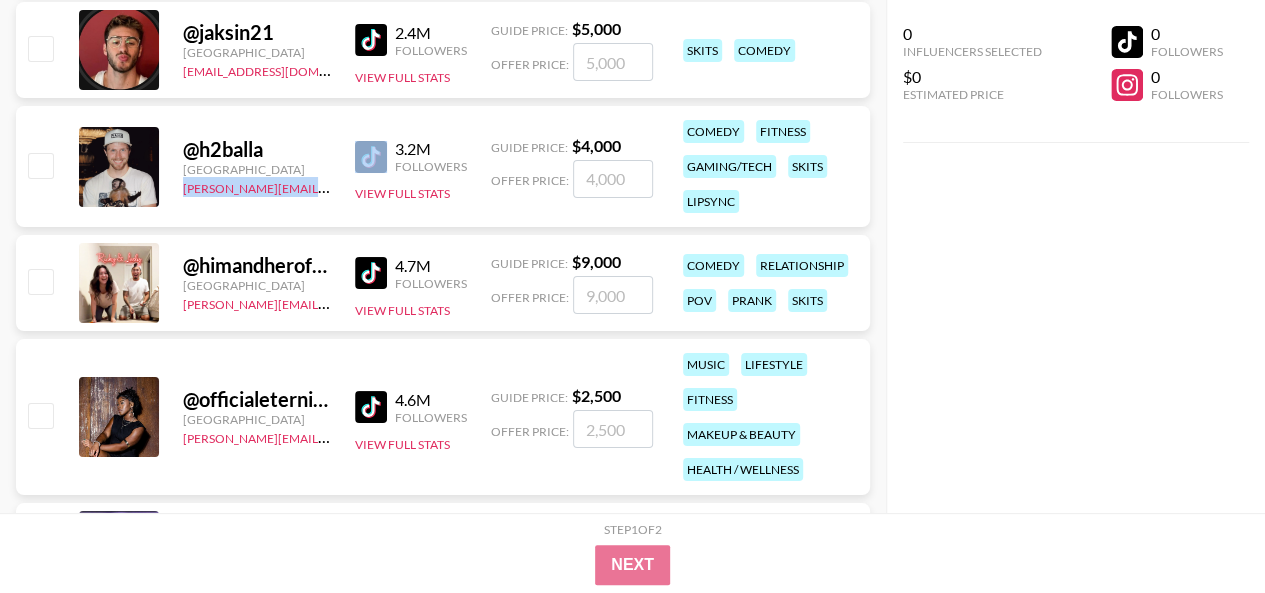 click on "@ h2balla United States tancredi@grail-talent.com 3.2M Followers View Full Stats Guide Price: $ 4,000 Offer Price: comedy fitness gaming/tech skits lipsync" at bounding box center [443, 166] 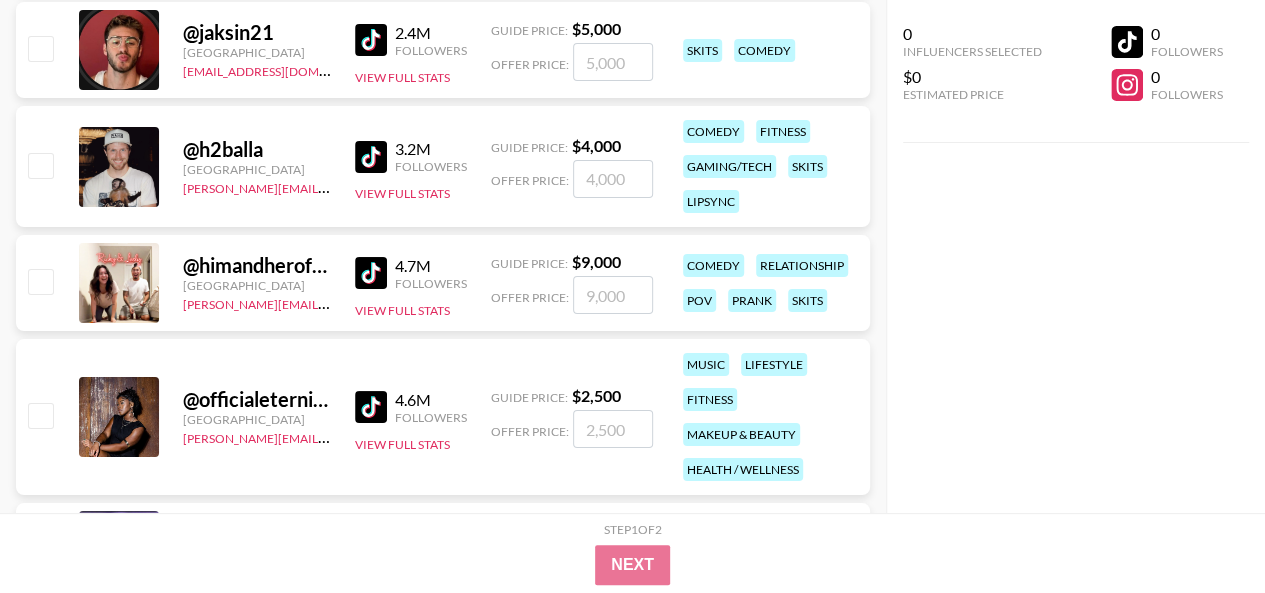 click on "@ himandherofficial" at bounding box center (257, 265) 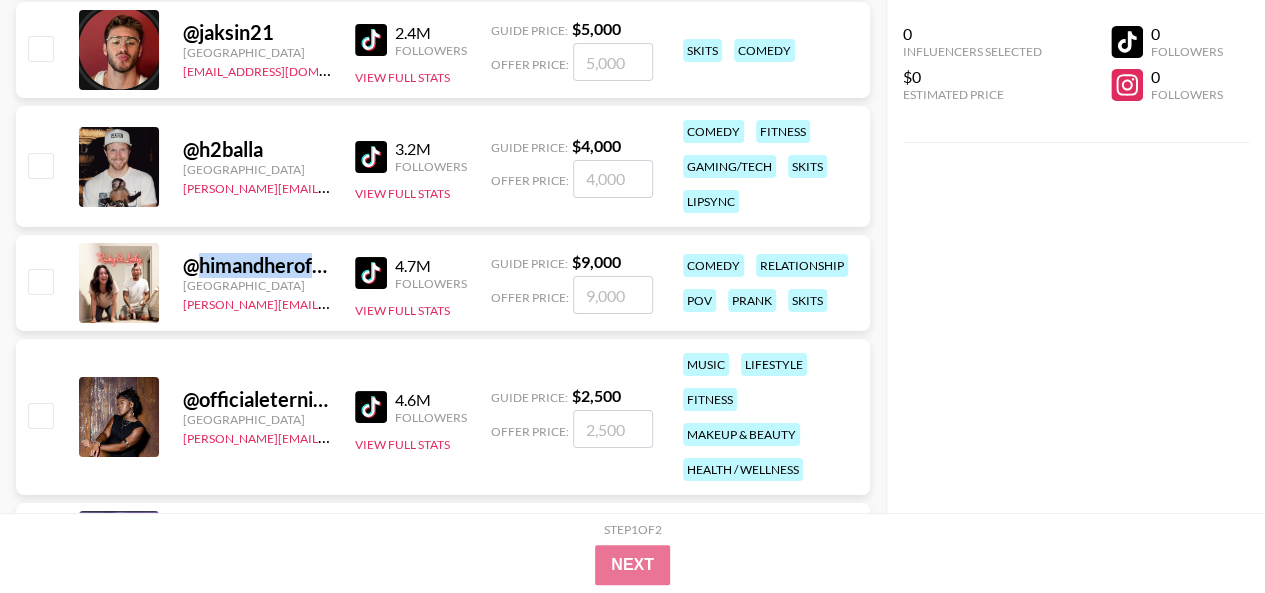 click on "@ himandherofficial" at bounding box center (257, 265) 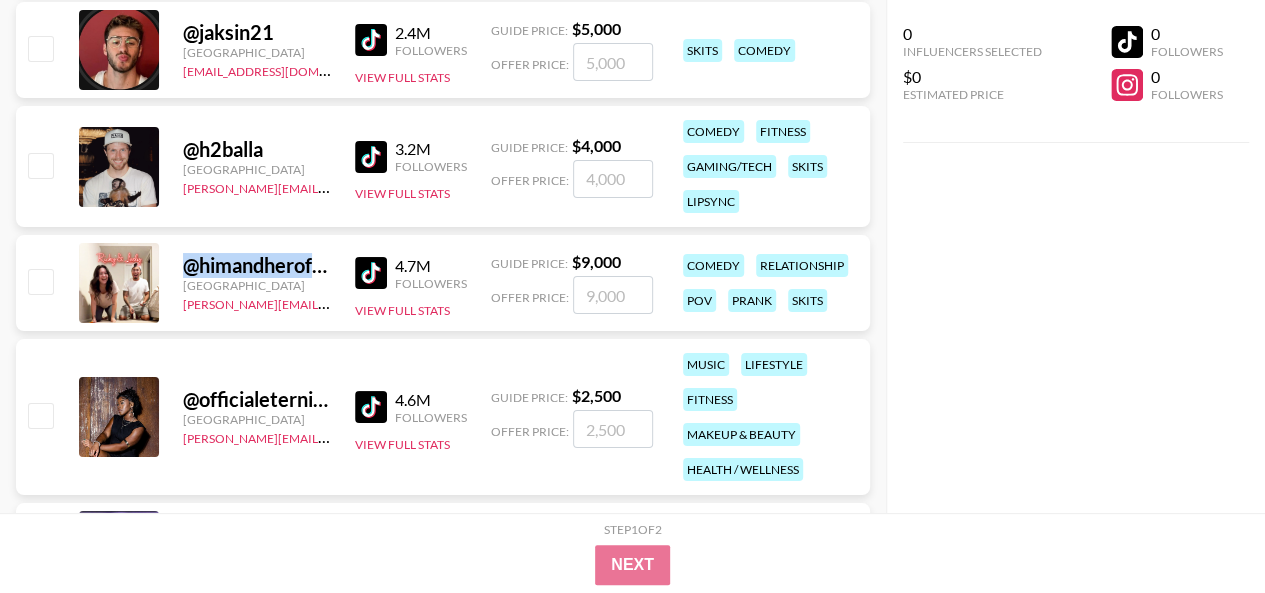 click on "@ himandherofficial" at bounding box center (257, 265) 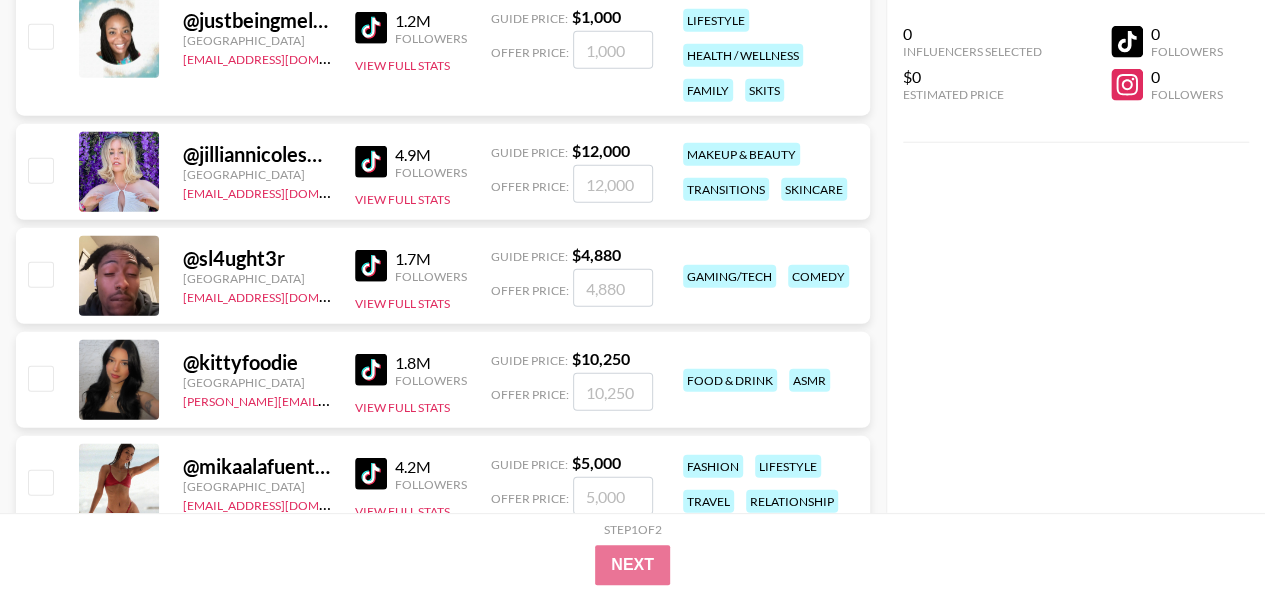 scroll, scrollTop: 2900, scrollLeft: 0, axis: vertical 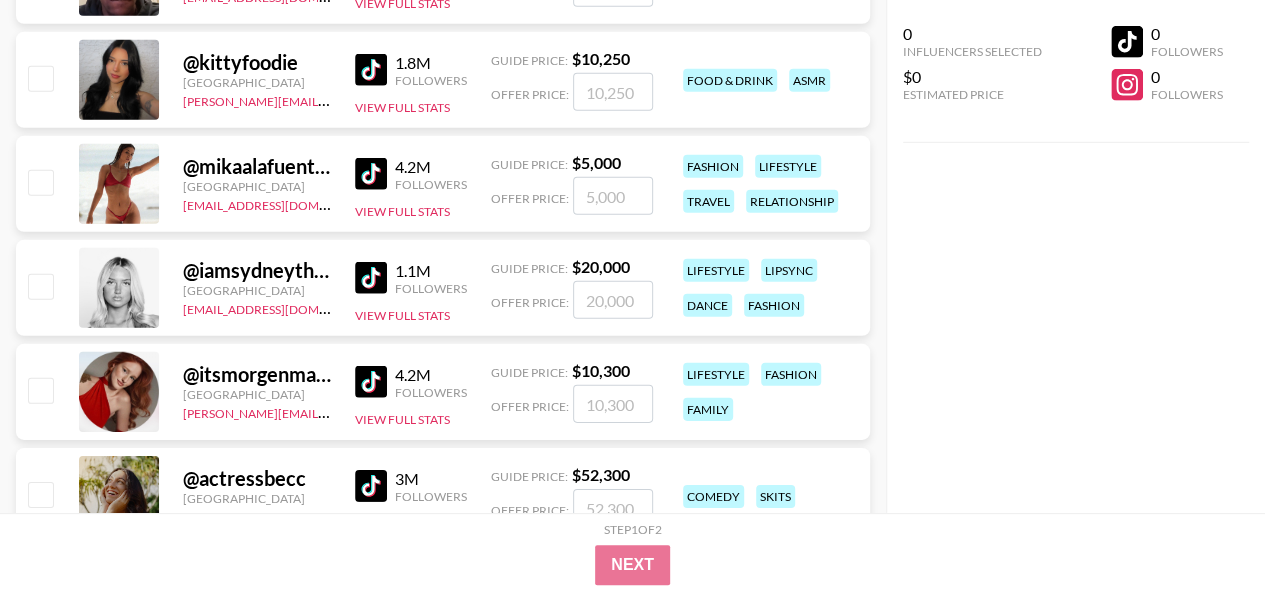 click on "@ iamsydneythomas" at bounding box center [257, 270] 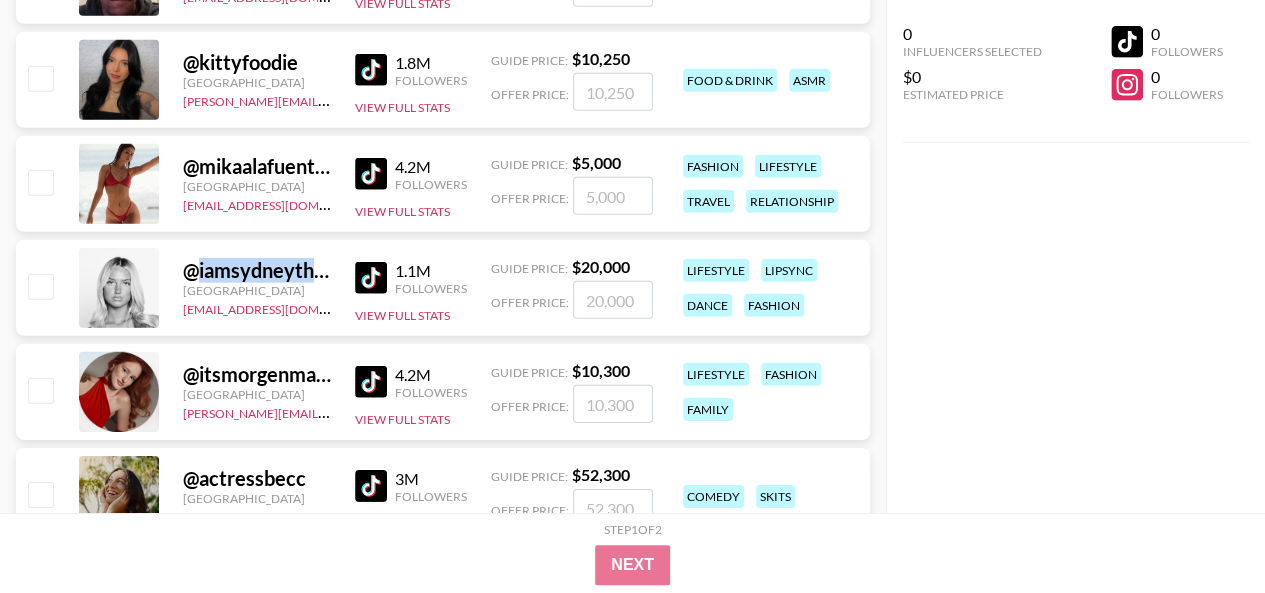 click on "@ iamsydneythomas" at bounding box center (257, 270) 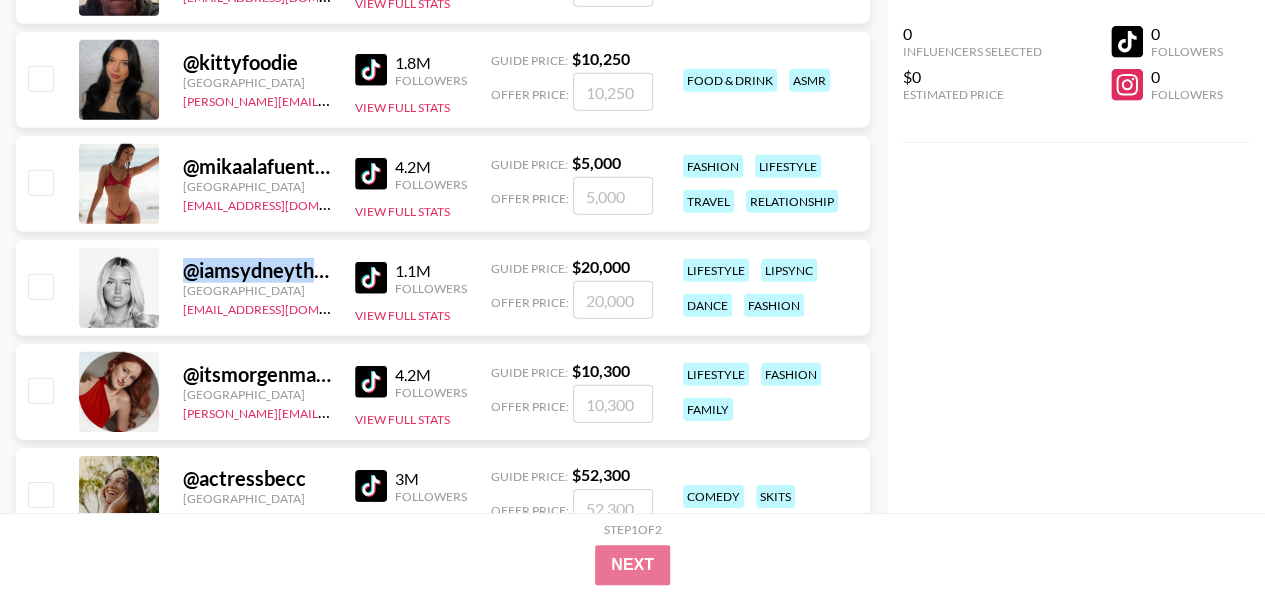 click on "@ iamsydneythomas" at bounding box center [257, 270] 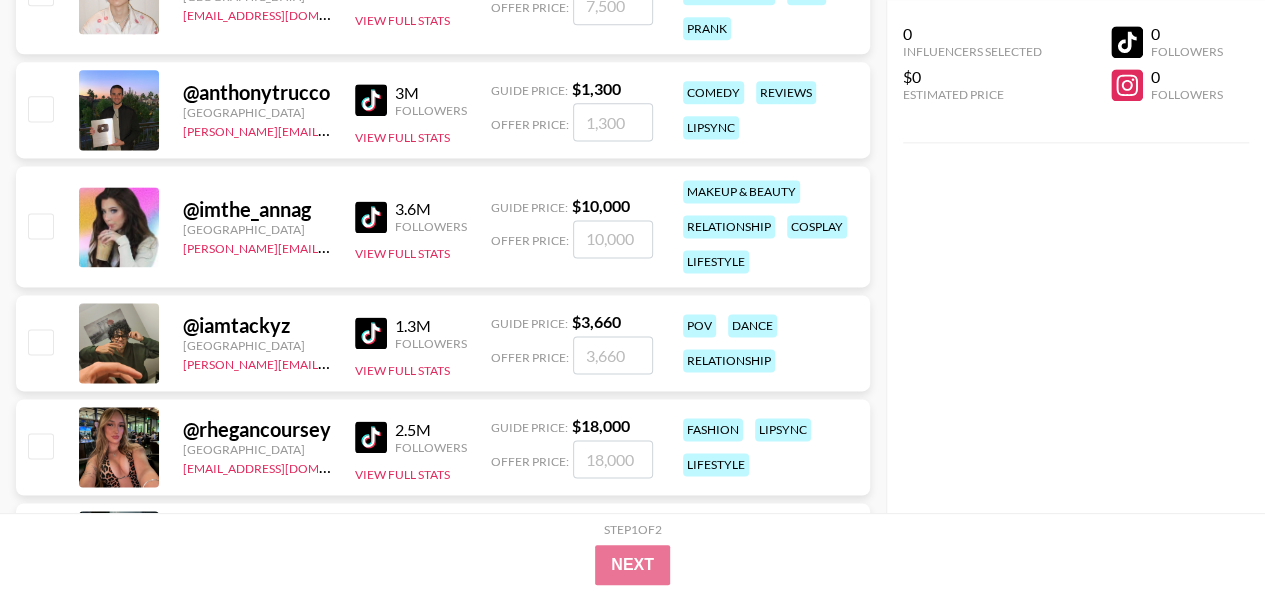 scroll, scrollTop: 5600, scrollLeft: 0, axis: vertical 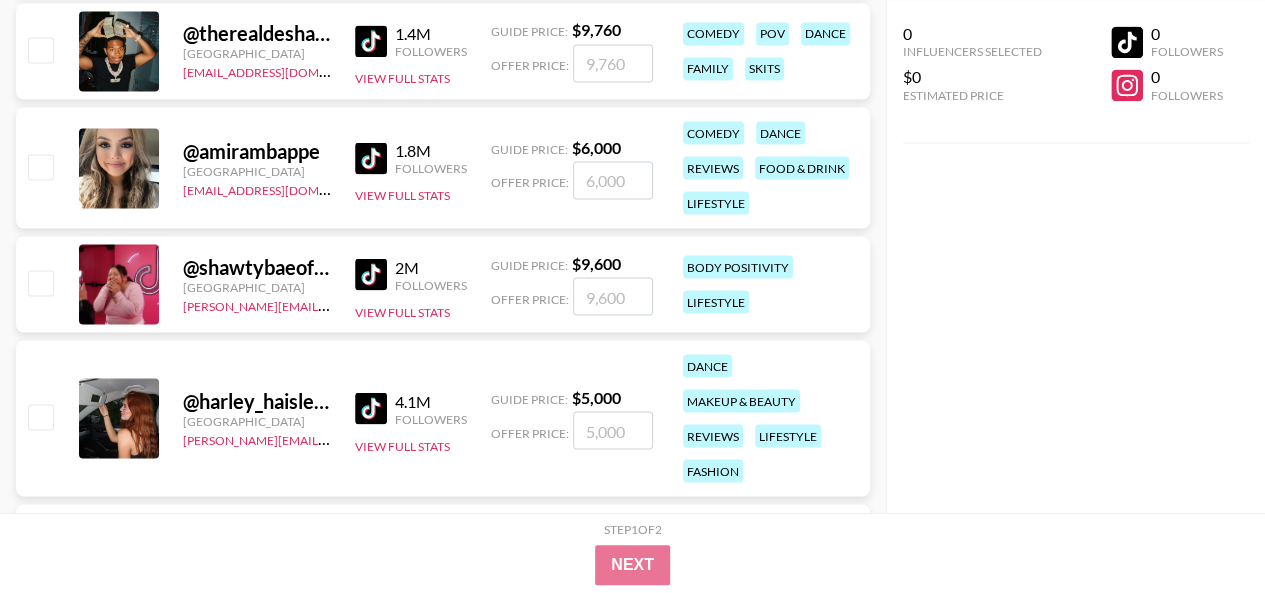 click on "@ shawtybaeoffical_" at bounding box center [257, 266] 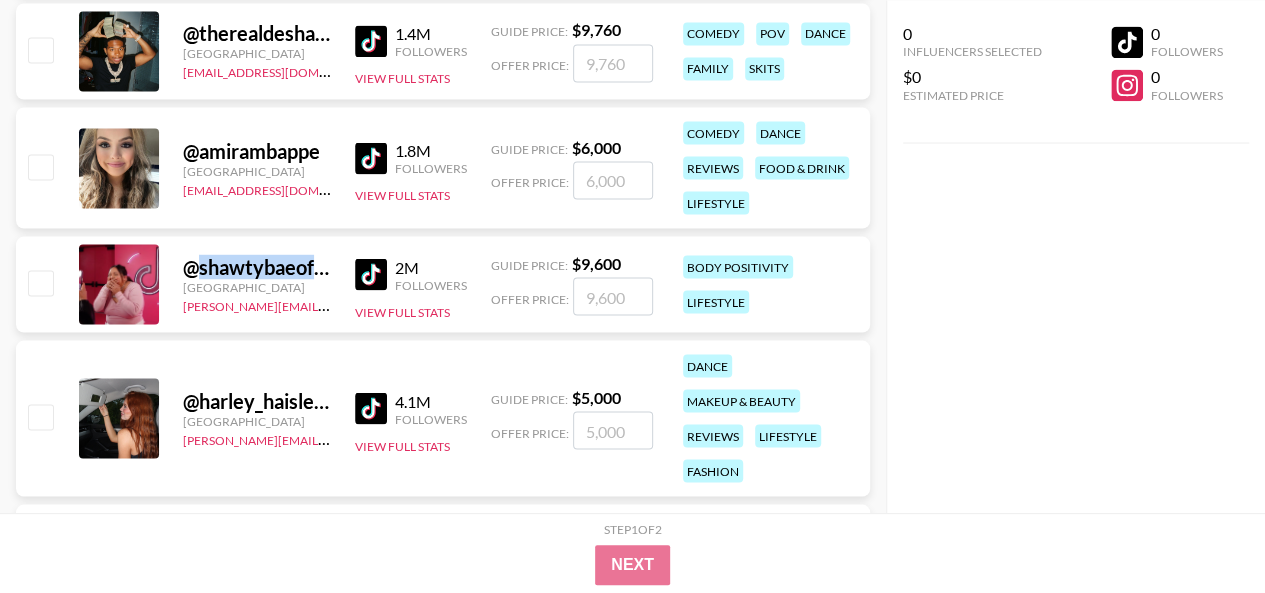 click on "@ shawtybaeoffical_" at bounding box center [257, 266] 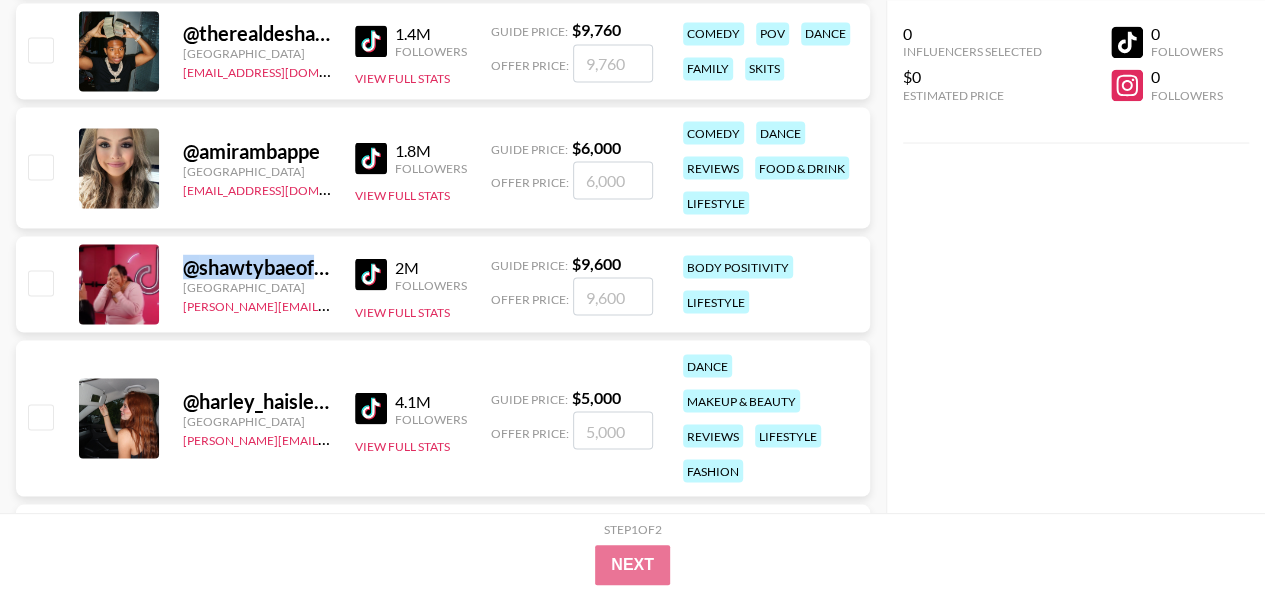 click on "@ shawtybaeoffical_" at bounding box center (257, 266) 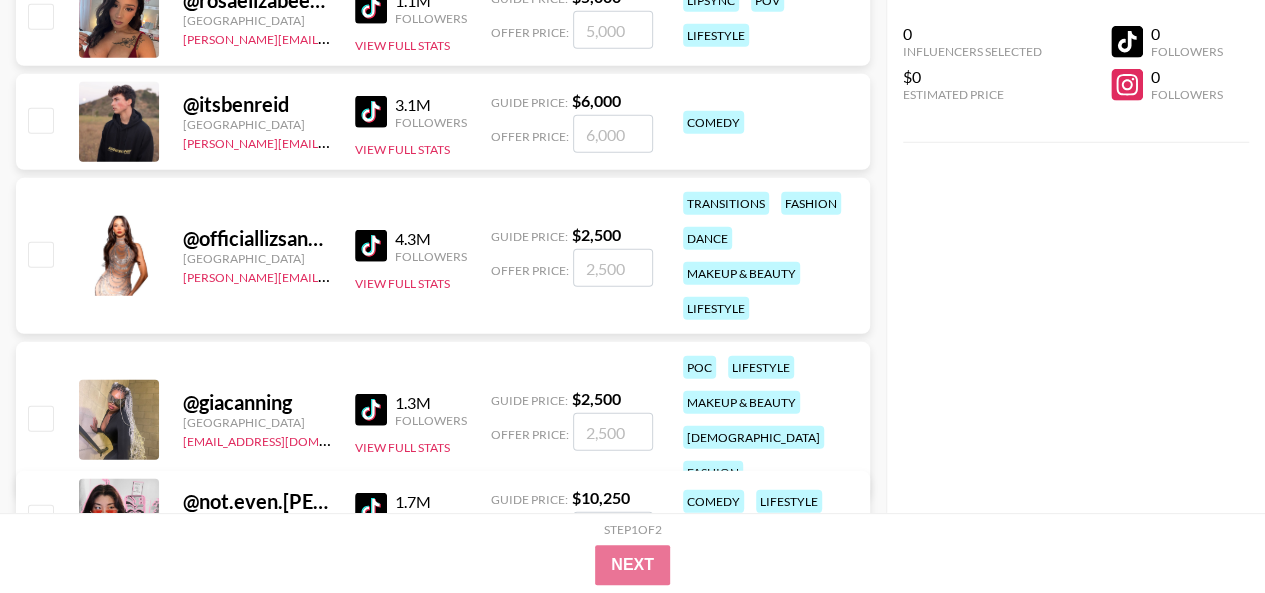 scroll, scrollTop: 6700, scrollLeft: 0, axis: vertical 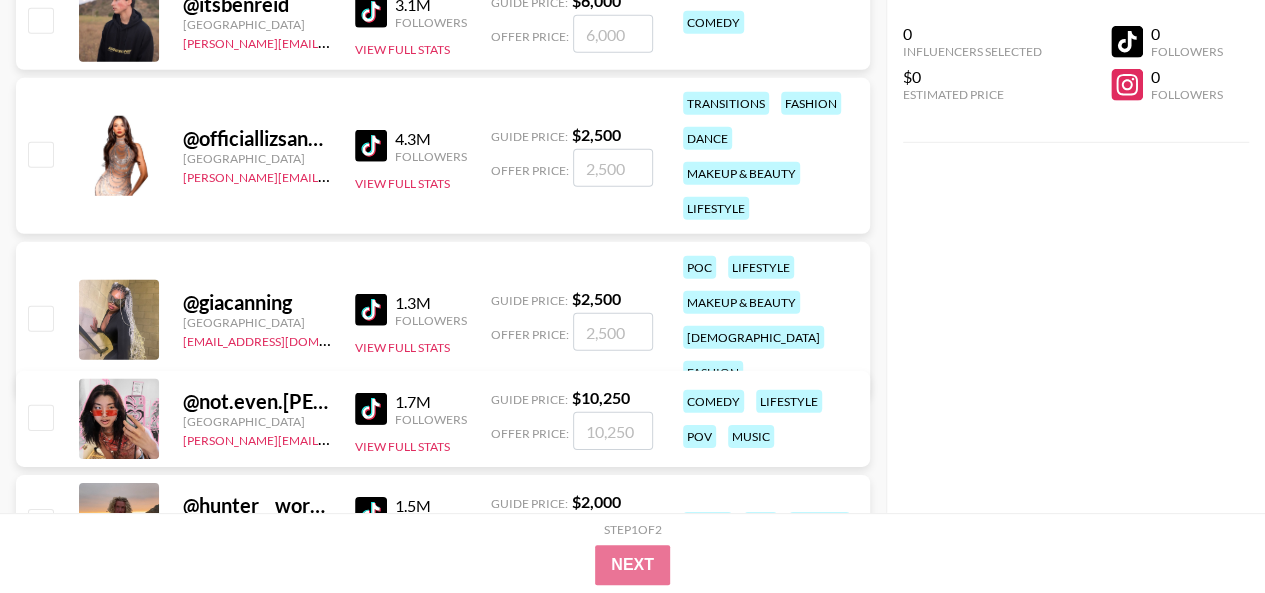 click on "@ giacanning" at bounding box center (257, 302) 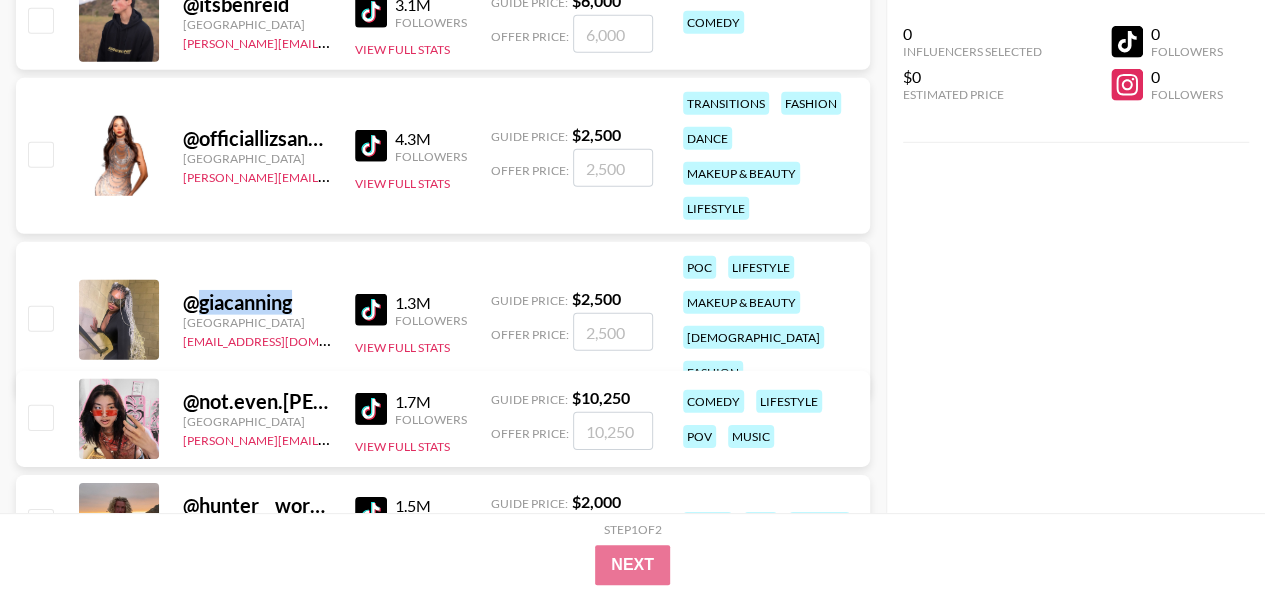 click on "@ giacanning" at bounding box center (257, 302) 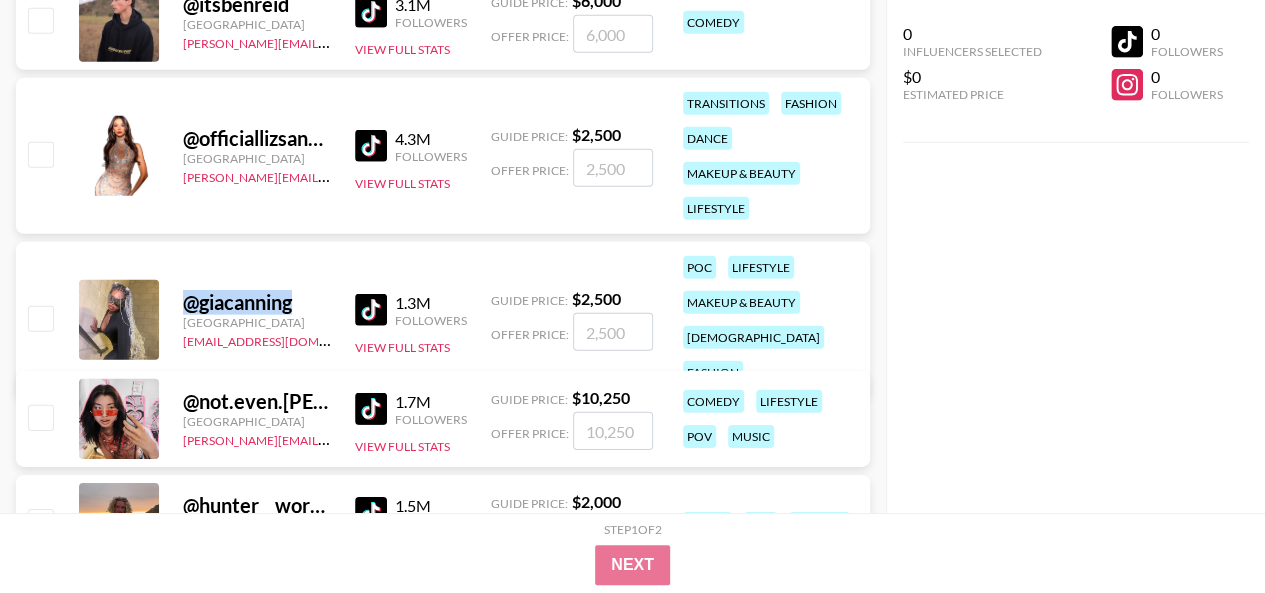 click on "@ giacanning" at bounding box center (257, 302) 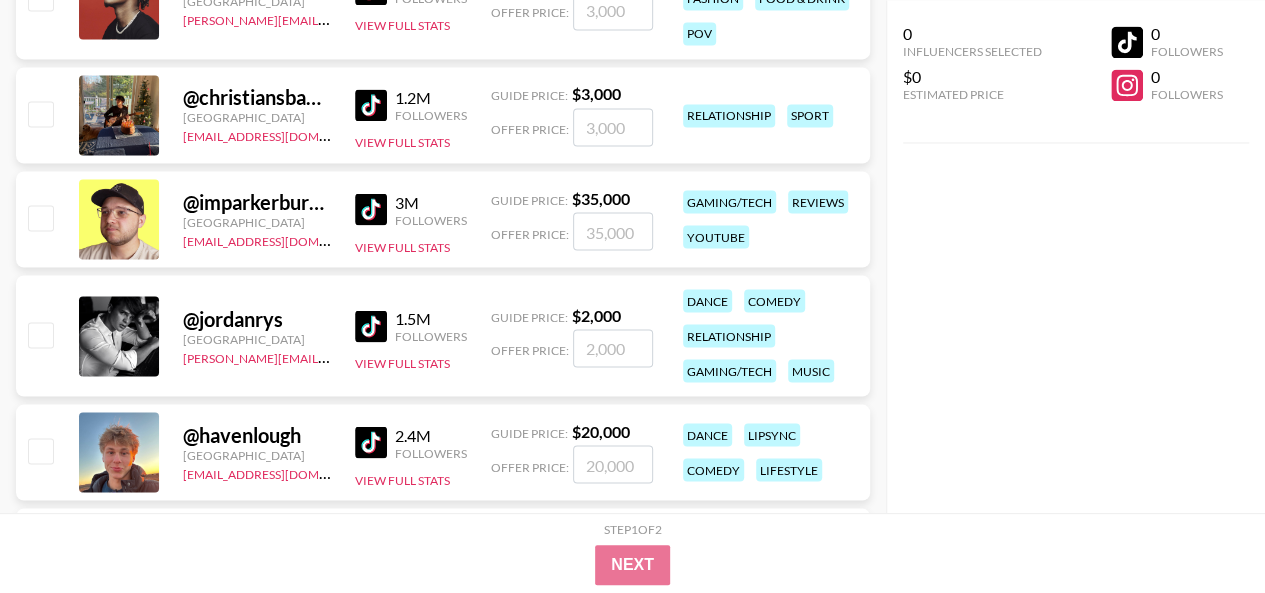 scroll, scrollTop: 9600, scrollLeft: 0, axis: vertical 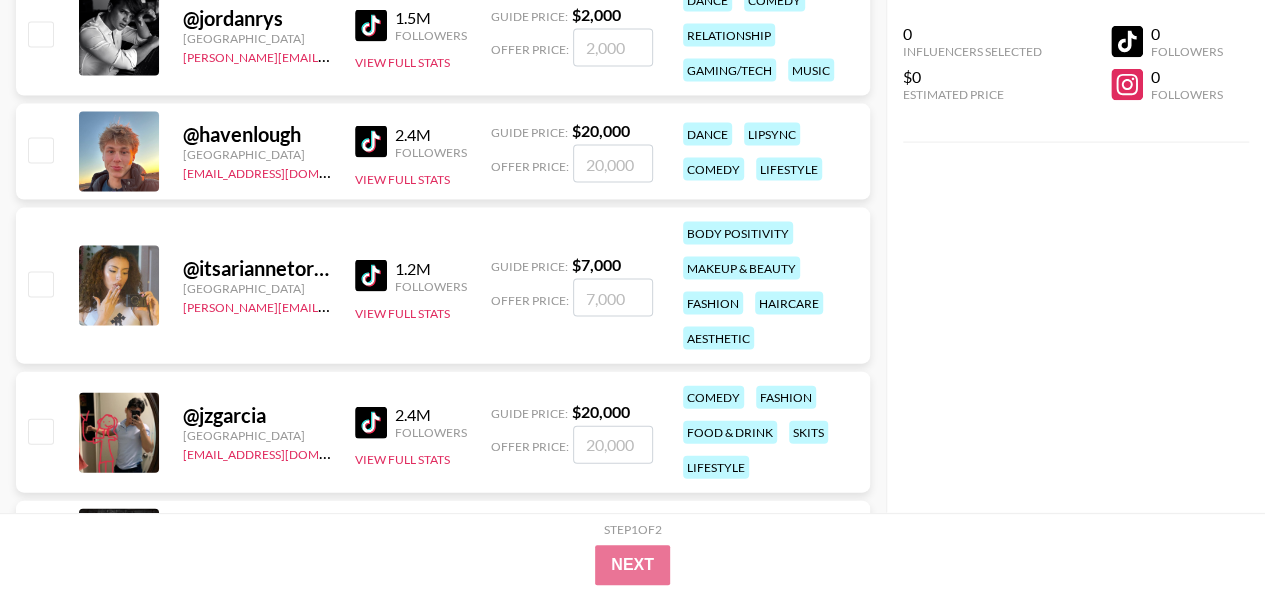click on "@ itsariannetorres" at bounding box center (257, 268) 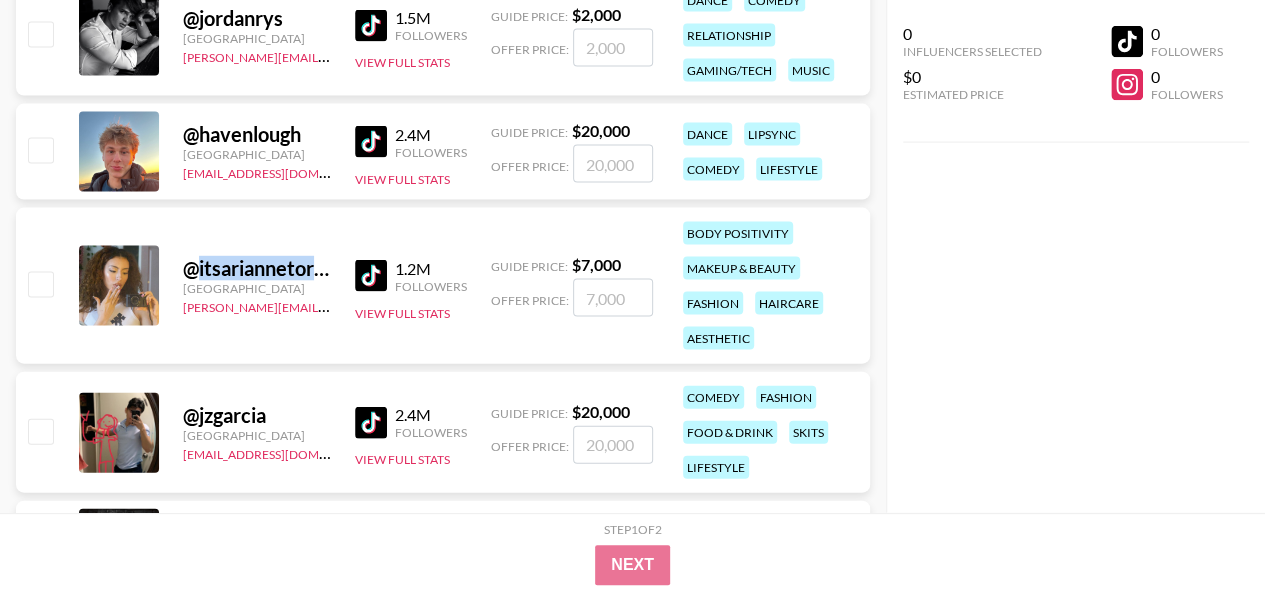 click on "@ itsariannetorres" at bounding box center [257, 268] 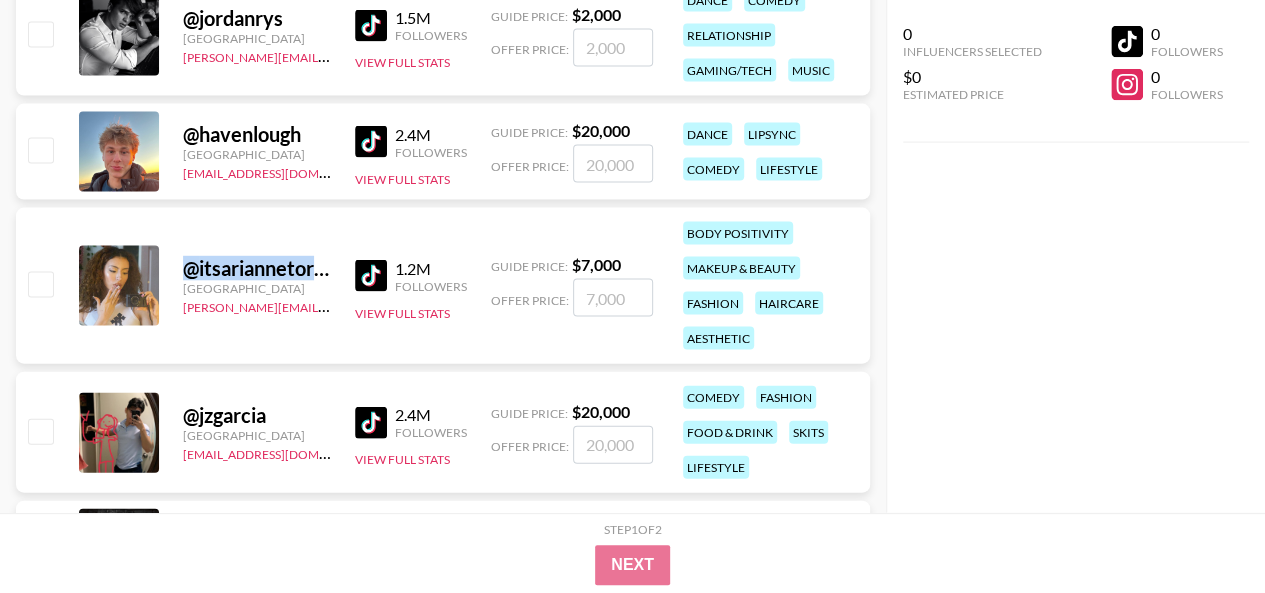 click on "@ itsariannetorres" at bounding box center (257, 268) 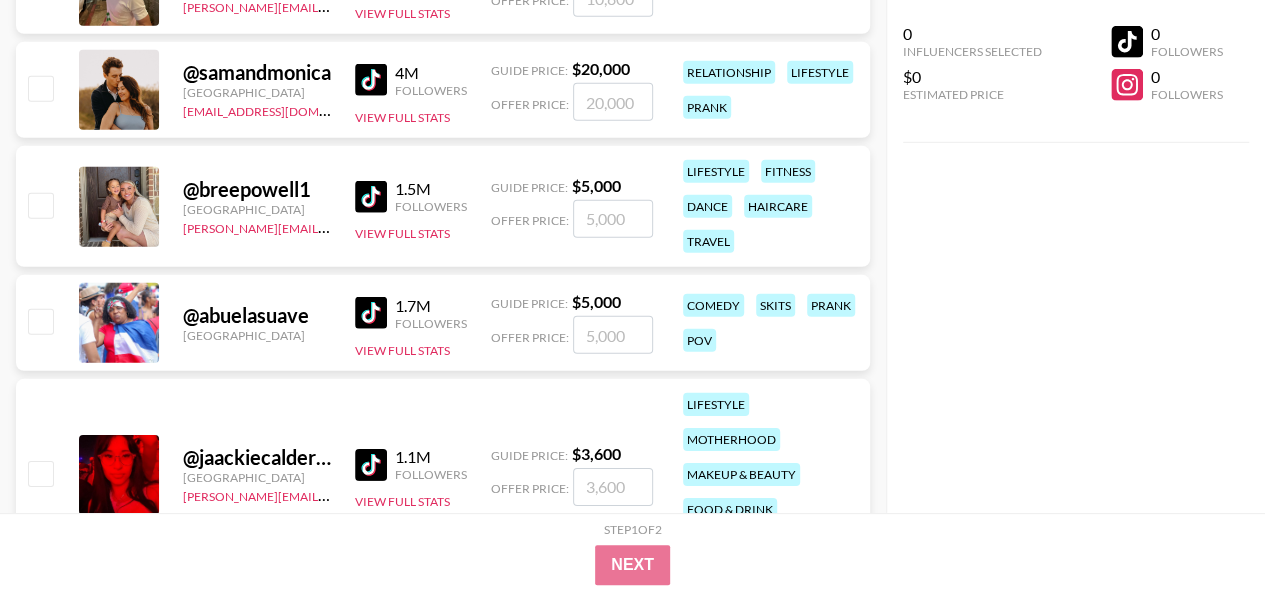 scroll, scrollTop: 10600, scrollLeft: 0, axis: vertical 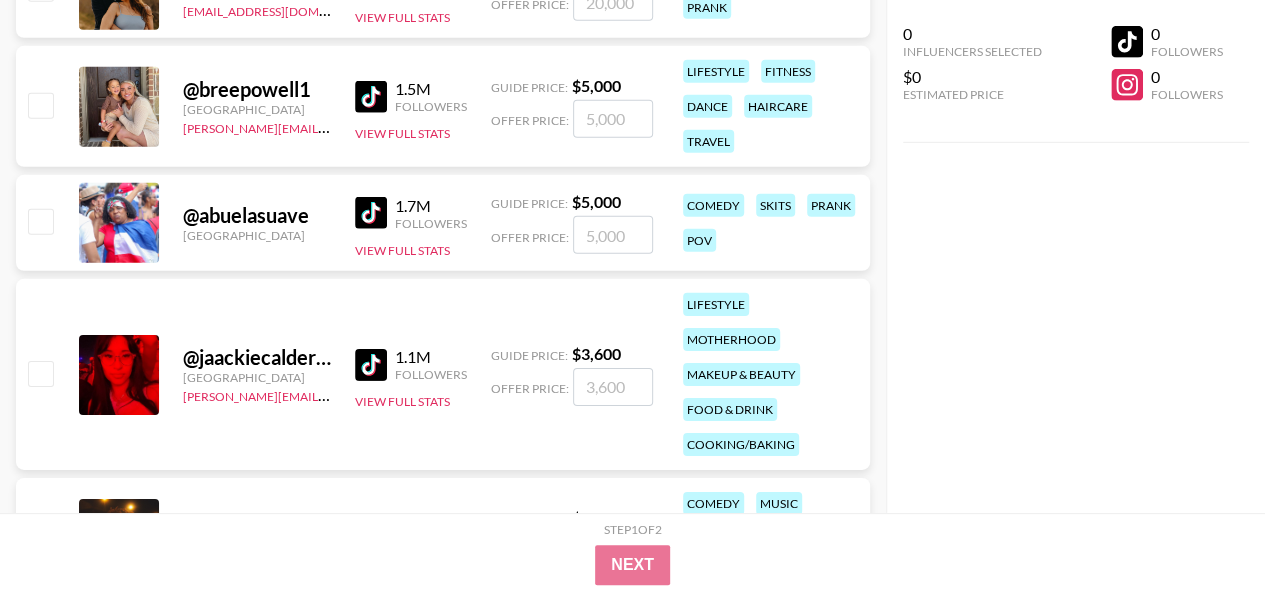 click on "@ abuelasuave" at bounding box center (257, 215) 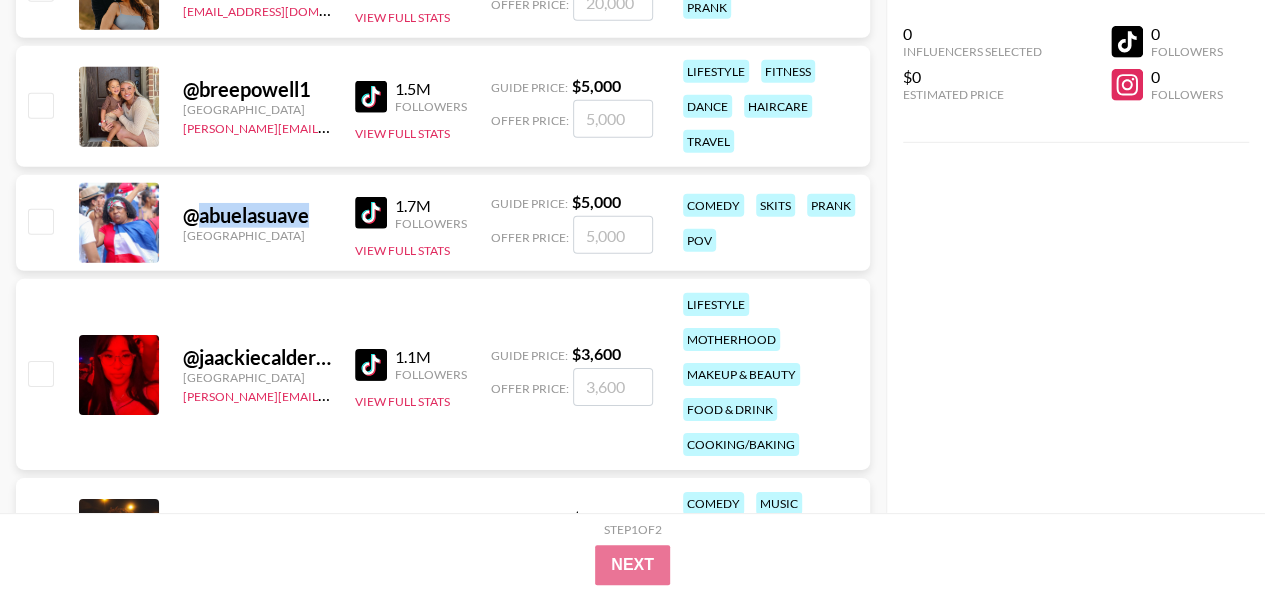 click on "@ abuelasuave" at bounding box center (257, 215) 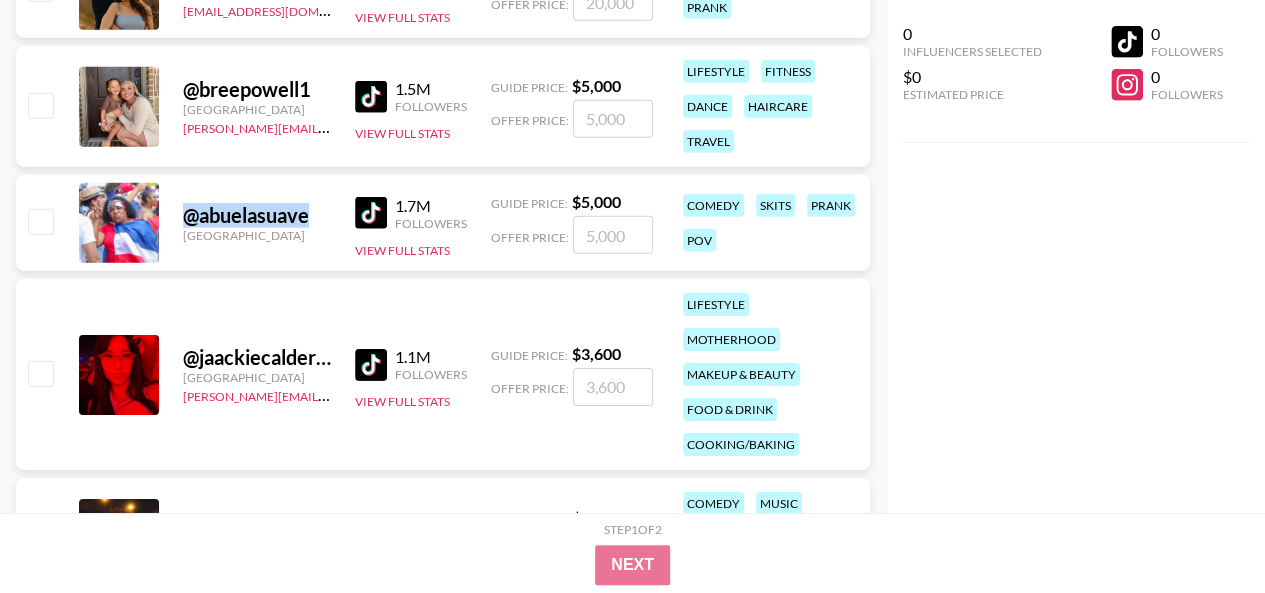 drag, startPoint x: 252, startPoint y: 220, endPoint x: 458, endPoint y: 73, distance: 253.07114 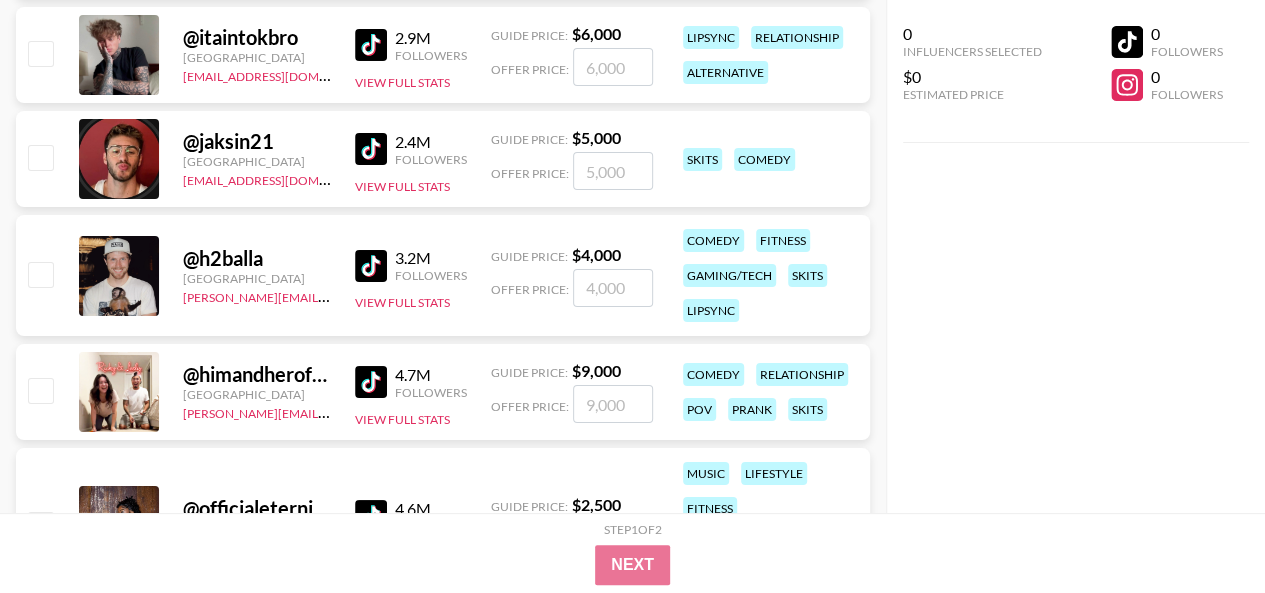 scroll, scrollTop: 11400, scrollLeft: 0, axis: vertical 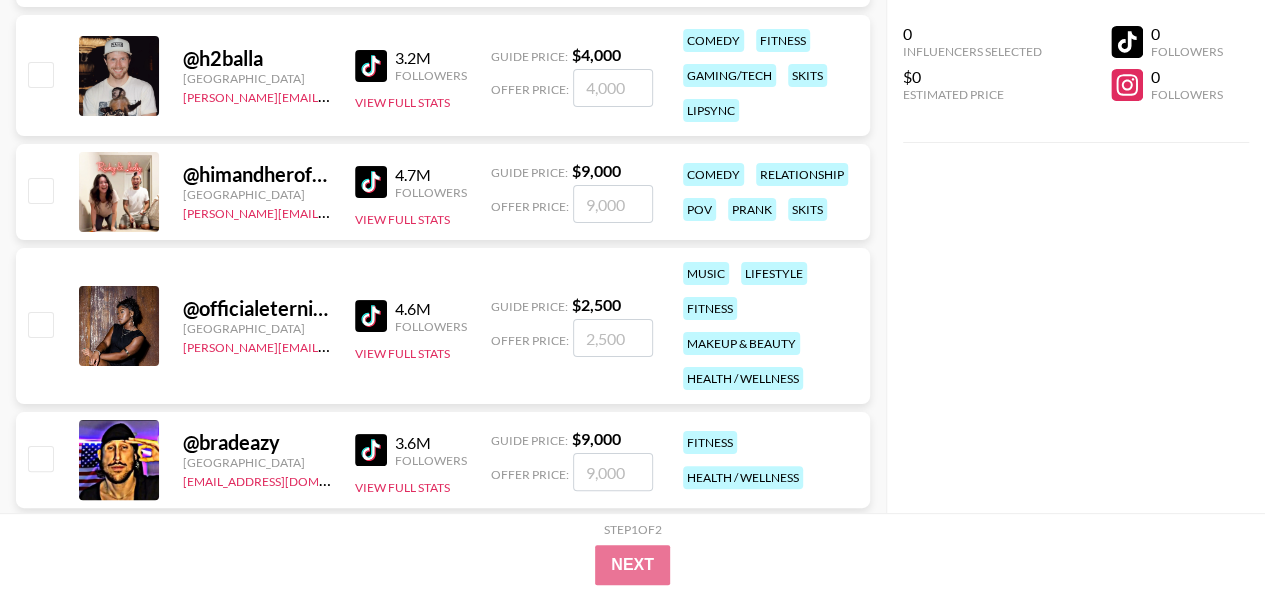 click on "@ himandherofficial United States zanetta@grail-talent.com 4.7M Followers View Full Stats Guide Price: $ 9,000 Offer Price: comedy relationship pov prank skits" at bounding box center [443, 192] 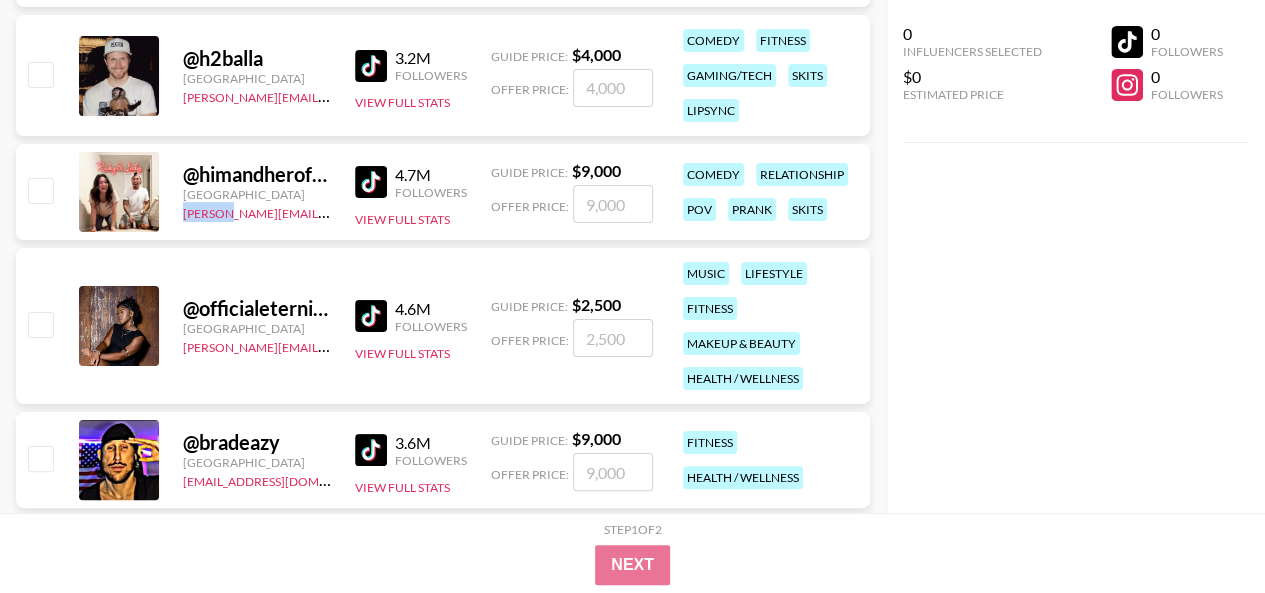 click on "@ himandherofficial United States zanetta@grail-talent.com 4.7M Followers View Full Stats Guide Price: $ 9,000 Offer Price: comedy relationship pov prank skits" at bounding box center [443, 192] 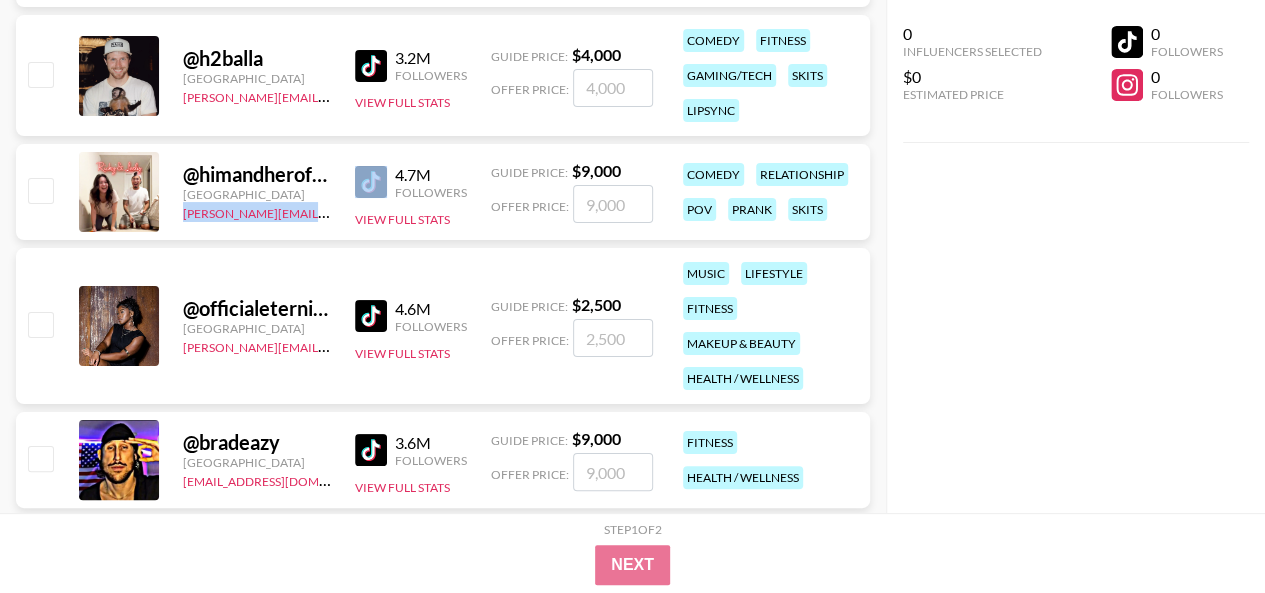 drag, startPoint x: 176, startPoint y: 212, endPoint x: 244, endPoint y: 223, distance: 68.88396 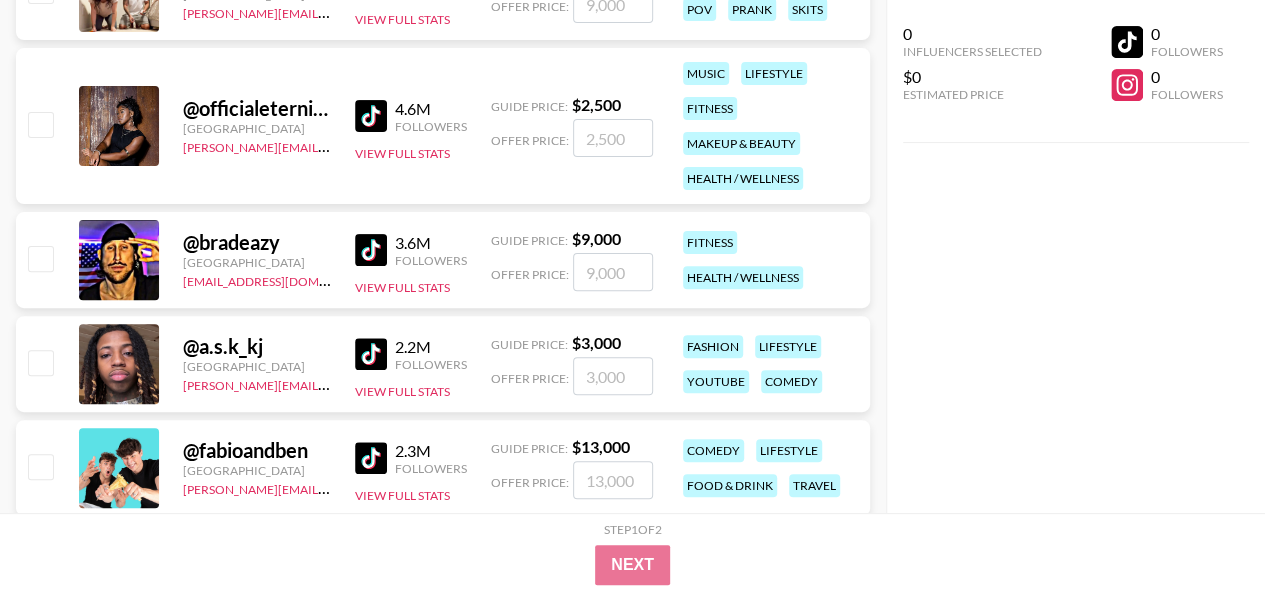 click on "@ officialeternityy" at bounding box center [257, 108] 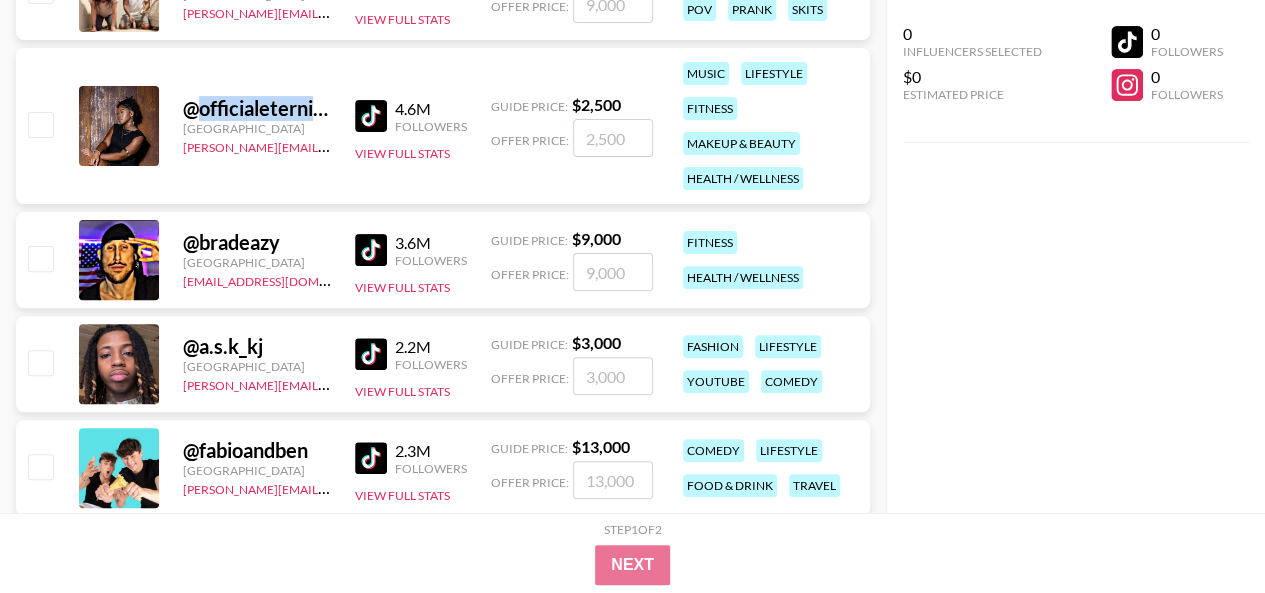 click on "@ officialeternityy" at bounding box center [257, 108] 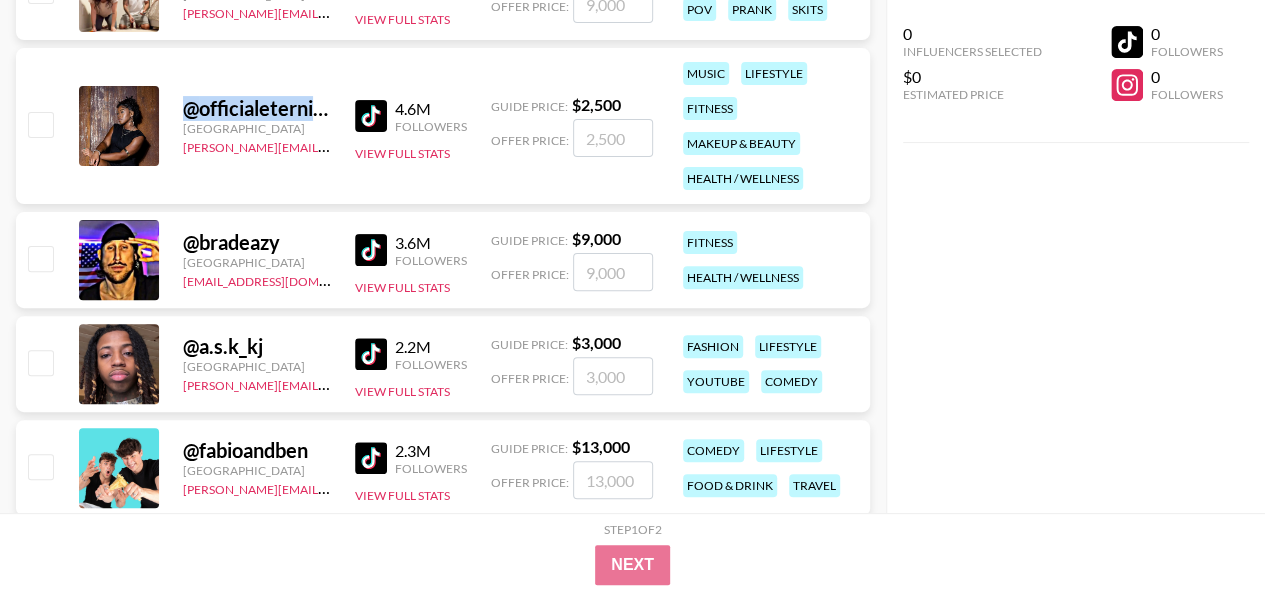 drag, startPoint x: 276, startPoint y: 112, endPoint x: 354, endPoint y: 12, distance: 126.82271 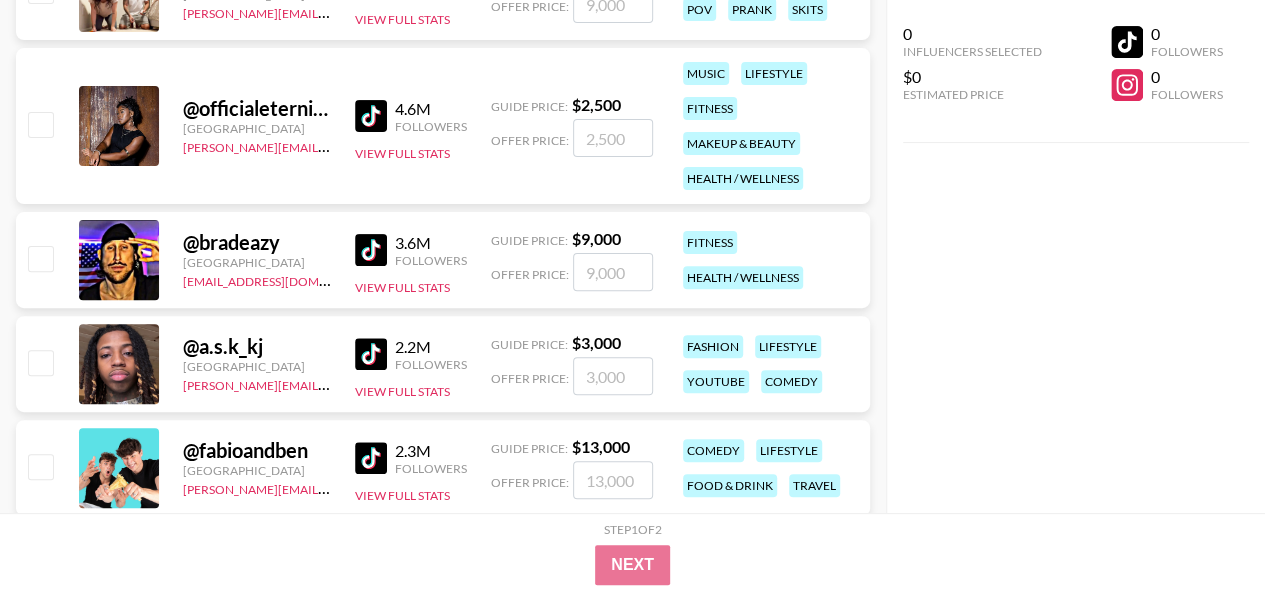 click on "@ officialeternityy United States hugo@grail-talent.com 4.6M Followers View Full Stats Guide Price: $ 2,500 Offer Price: music lifestyle fitness makeup & beauty health / wellness" at bounding box center (443, 126) 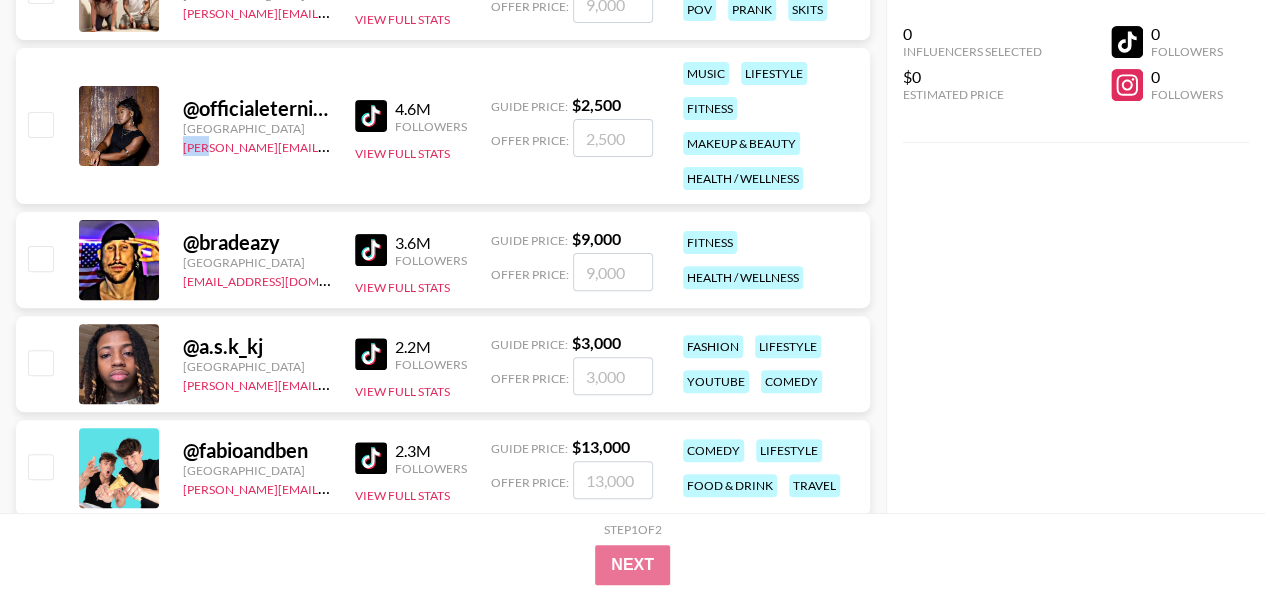 click on "@ officialeternityy United States hugo@grail-talent.com 4.6M Followers View Full Stats Guide Price: $ 2,500 Offer Price: music lifestyle fitness makeup & beauty health / wellness" at bounding box center (443, 126) 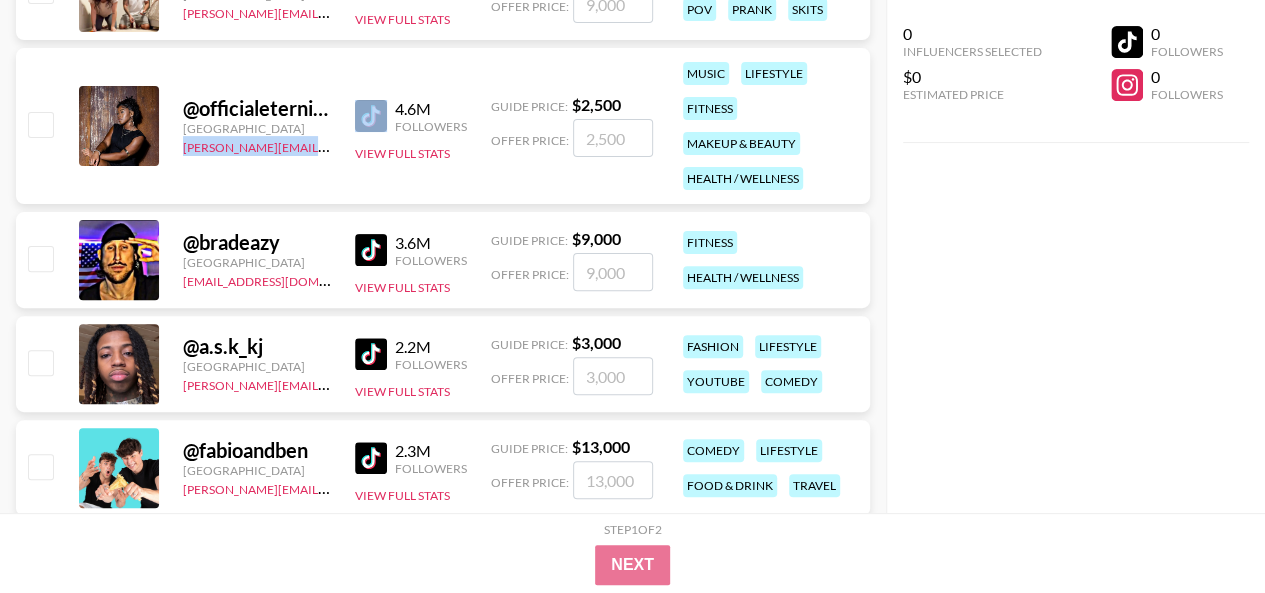 drag, startPoint x: 178, startPoint y: 150, endPoint x: 388, endPoint y: 1, distance: 257.4898 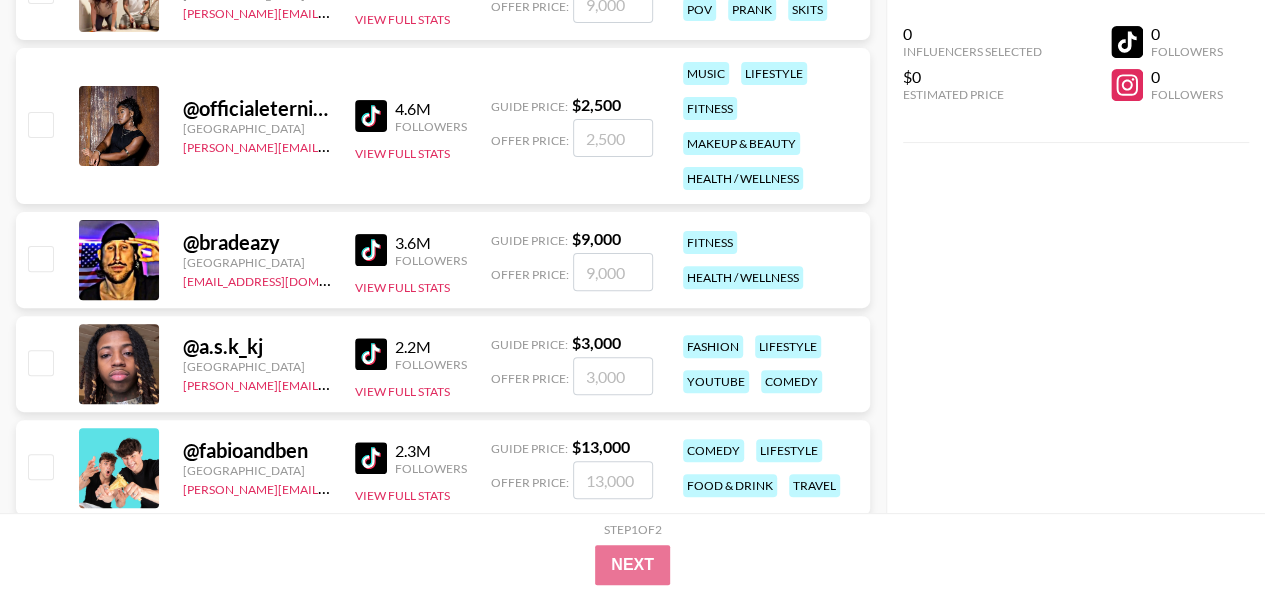 click on "@ bradeazy" at bounding box center (257, 242) 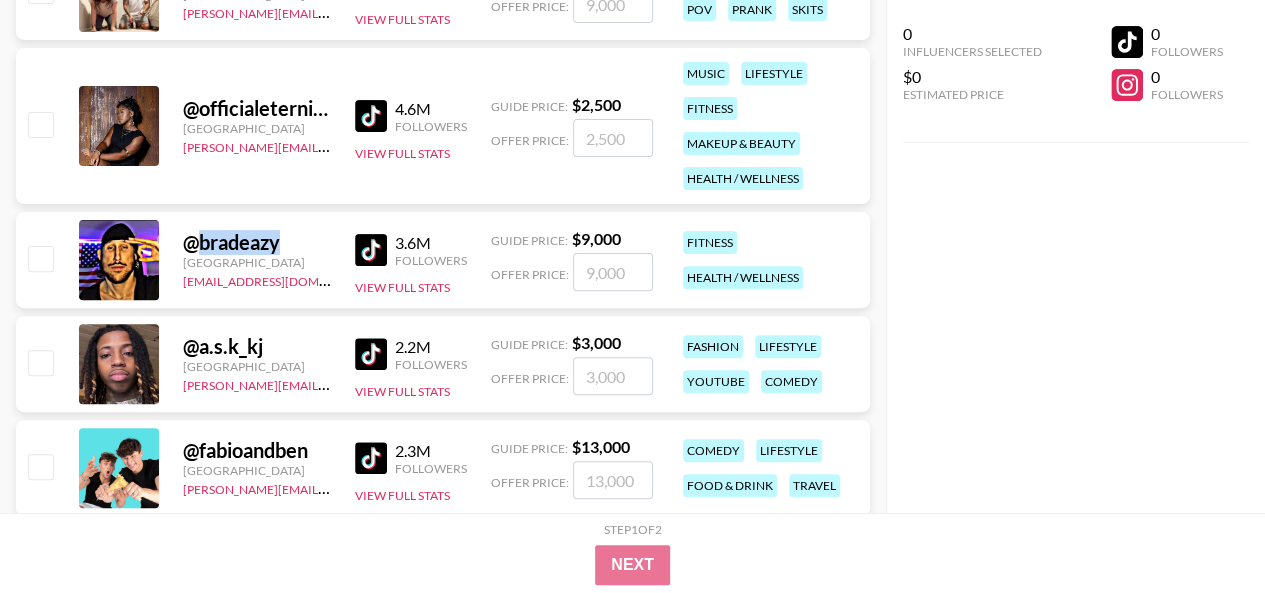 click on "@ bradeazy" at bounding box center (257, 242) 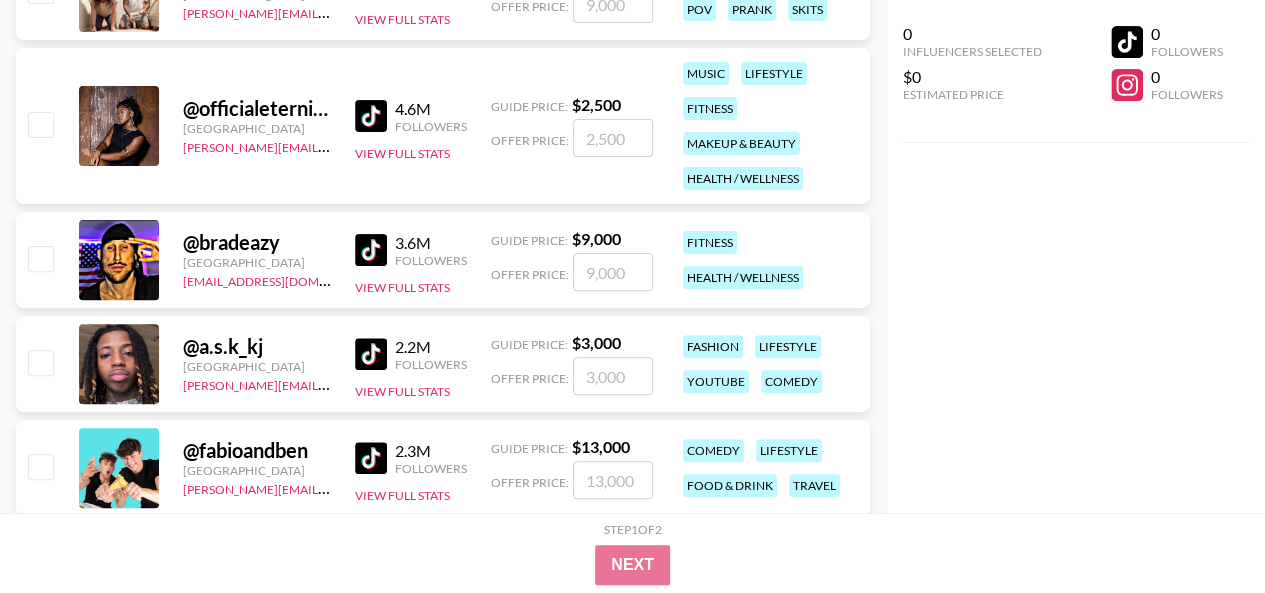 click on "@ bradeazy United States johnnybennett@grail-talent.com 3.6M Followers View Full Stats Guide Price: $ 9,000 Offer Price: fitness health / wellness" at bounding box center (443, 260) 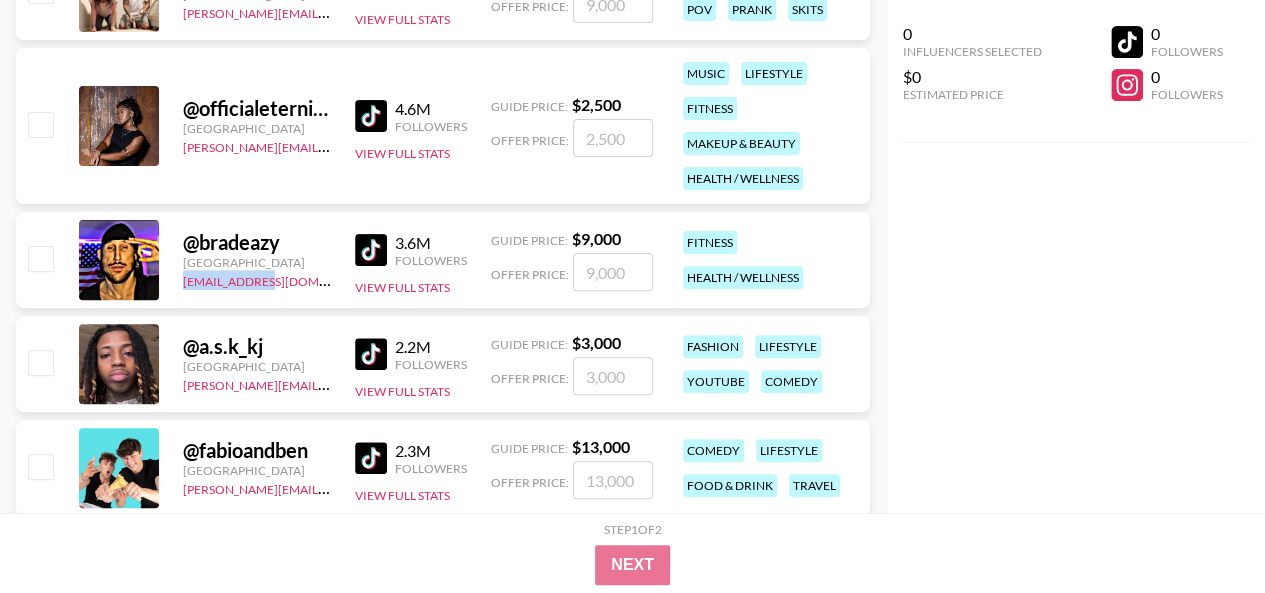 click on "@ bradeazy United States johnnybennett@grail-talent.com 3.6M Followers View Full Stats Guide Price: $ 9,000 Offer Price: fitness health / wellness" at bounding box center [443, 260] 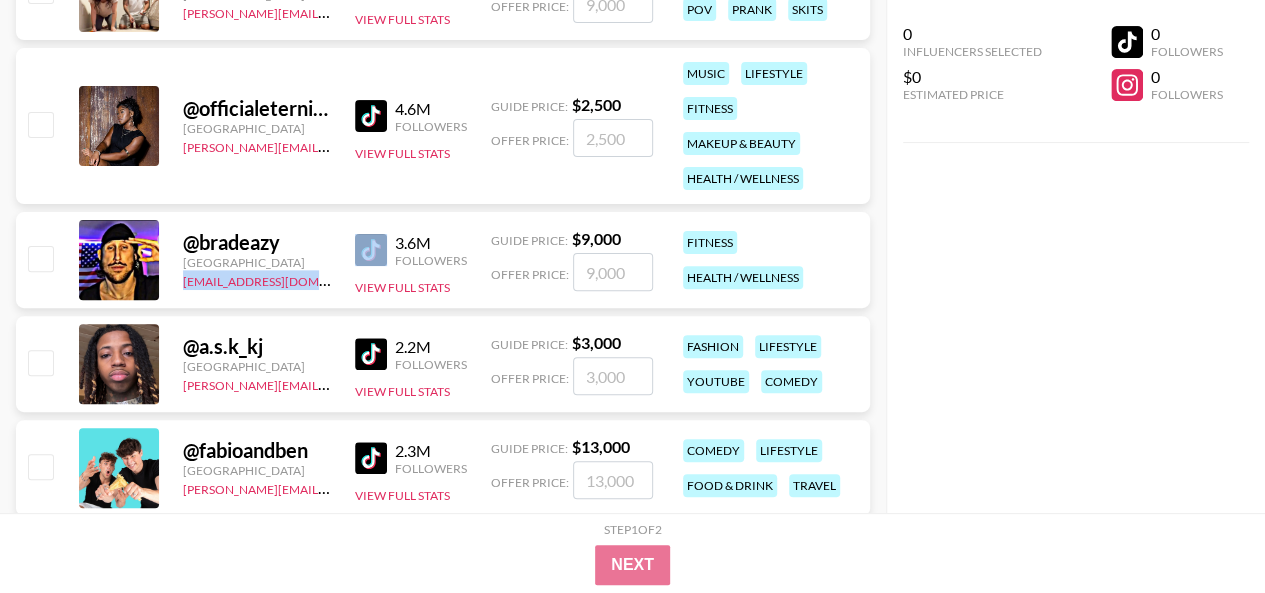 click on "@ bradeazy United States johnnybennett@grail-talent.com 3.6M Followers View Full Stats Guide Price: $ 9,000 Offer Price: fitness health / wellness" at bounding box center (443, 260) 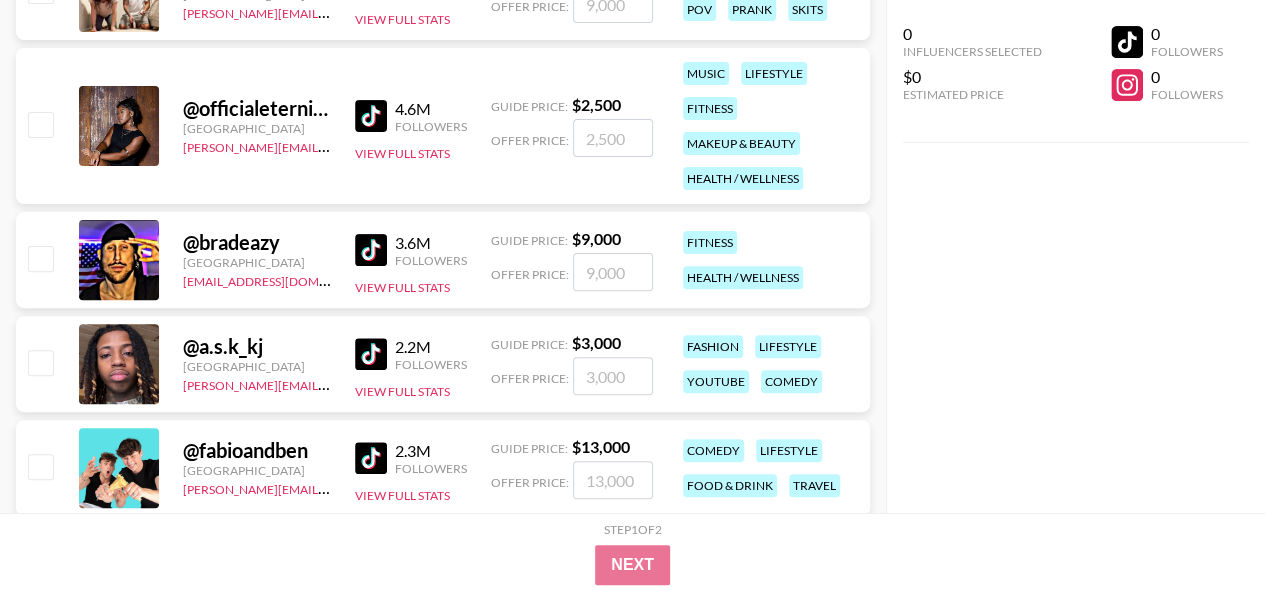 click on "@ a.s.k_kj United States raffa@grail-talent.com 2.2M Followers View Full Stats Guide Price: $ 3,000 Offer Price: fashion lifestyle youtube comedy" at bounding box center [443, 364] 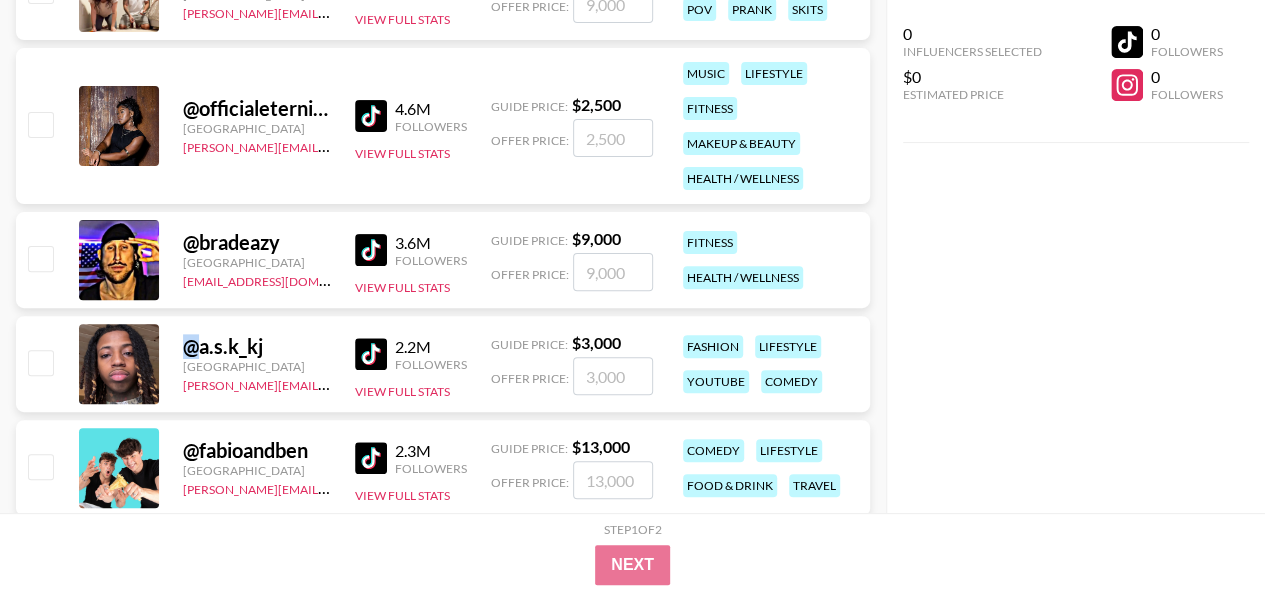 click on "@ a.s.k_kj United States raffa@grail-talent.com 2.2M Followers View Full Stats Guide Price: $ 3,000 Offer Price: fashion lifestyle youtube comedy" at bounding box center (443, 364) 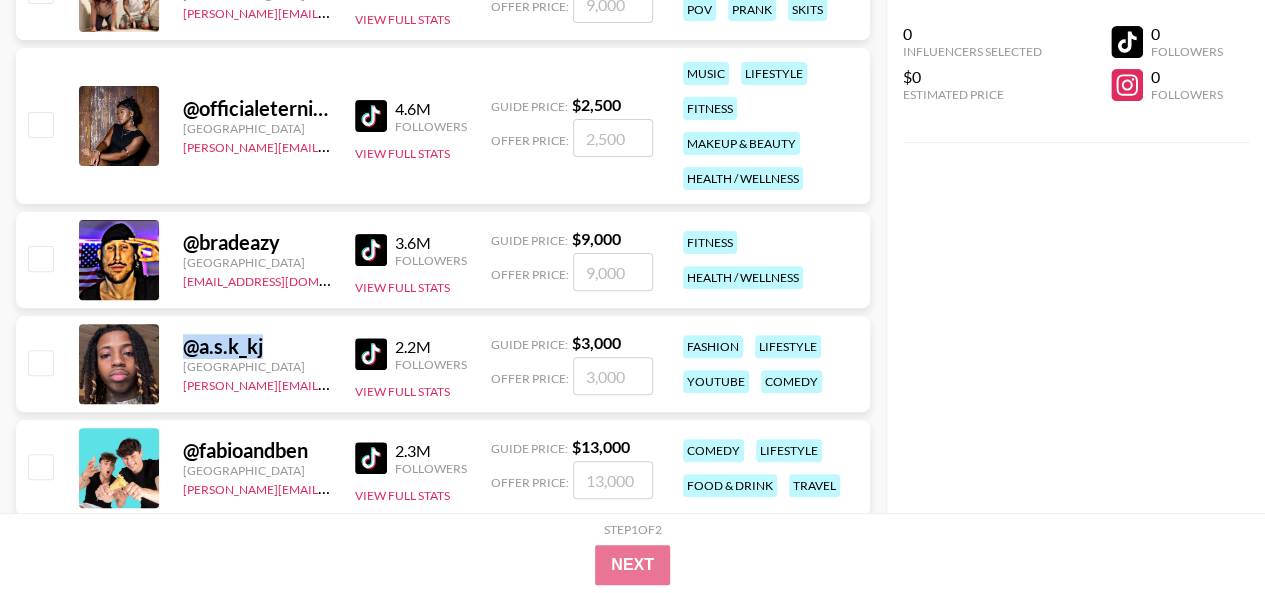 drag, startPoint x: 176, startPoint y: 359, endPoint x: 322, endPoint y: 203, distance: 213.66328 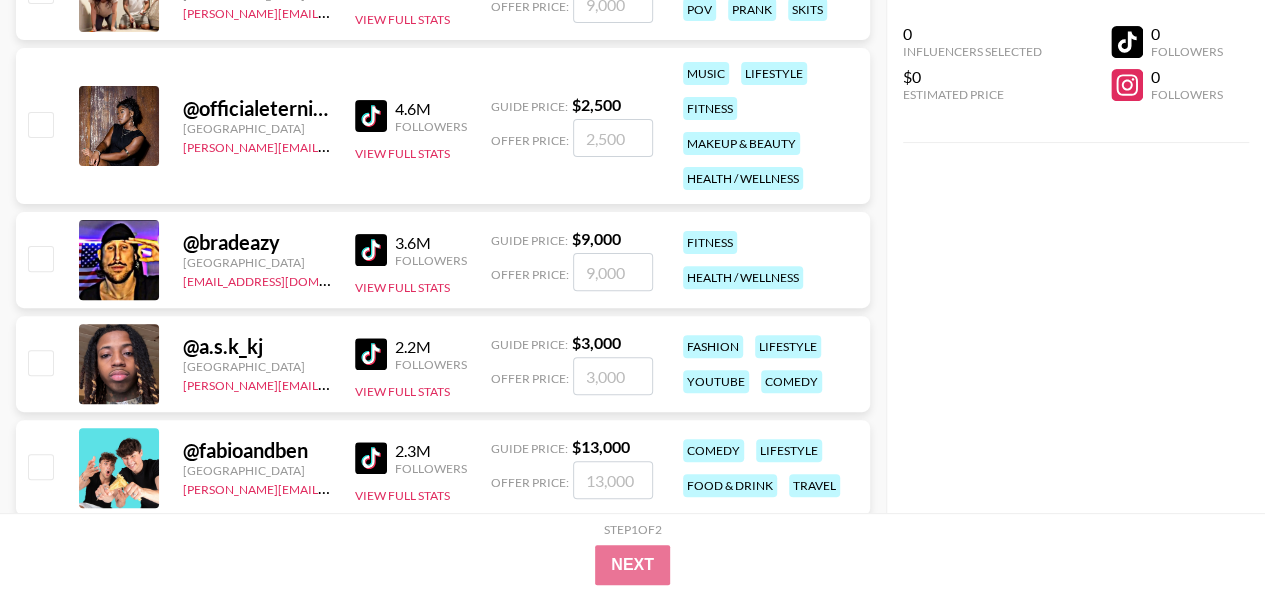 click on "@ a.s.k_kj United States raffa@grail-talent.com 2.2M Followers View Full Stats Guide Price: $ 3,000 Offer Price: fashion lifestyle youtube comedy" at bounding box center [443, 364] 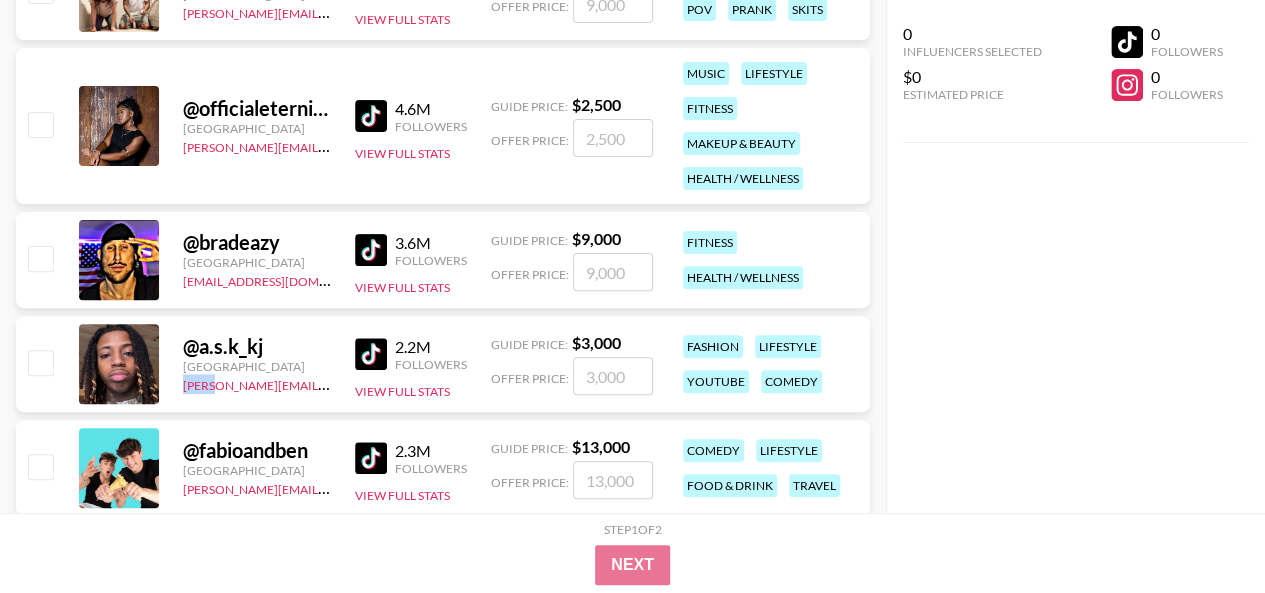click on "@ a.s.k_kj United States raffa@grail-talent.com 2.2M Followers View Full Stats Guide Price: $ 3,000 Offer Price: fashion lifestyle youtube comedy" at bounding box center (443, 364) 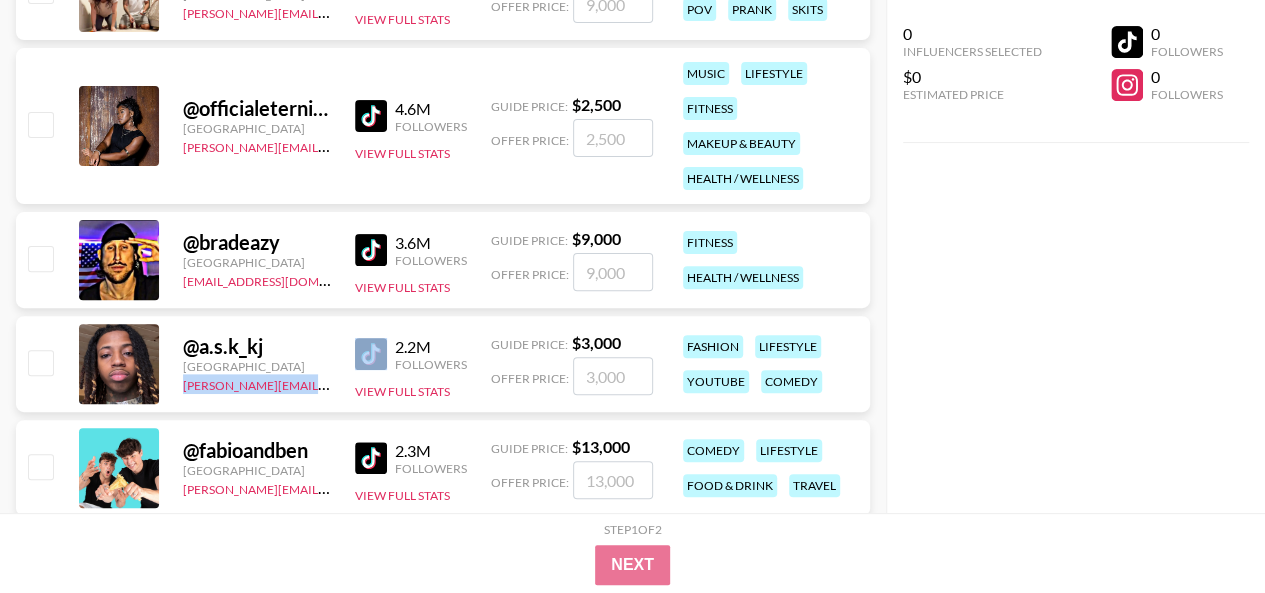 click on "@ a.s.k_kj United States raffa@grail-talent.com 2.2M Followers View Full Stats Guide Price: $ 3,000 Offer Price: fashion lifestyle youtube comedy" at bounding box center (443, 364) 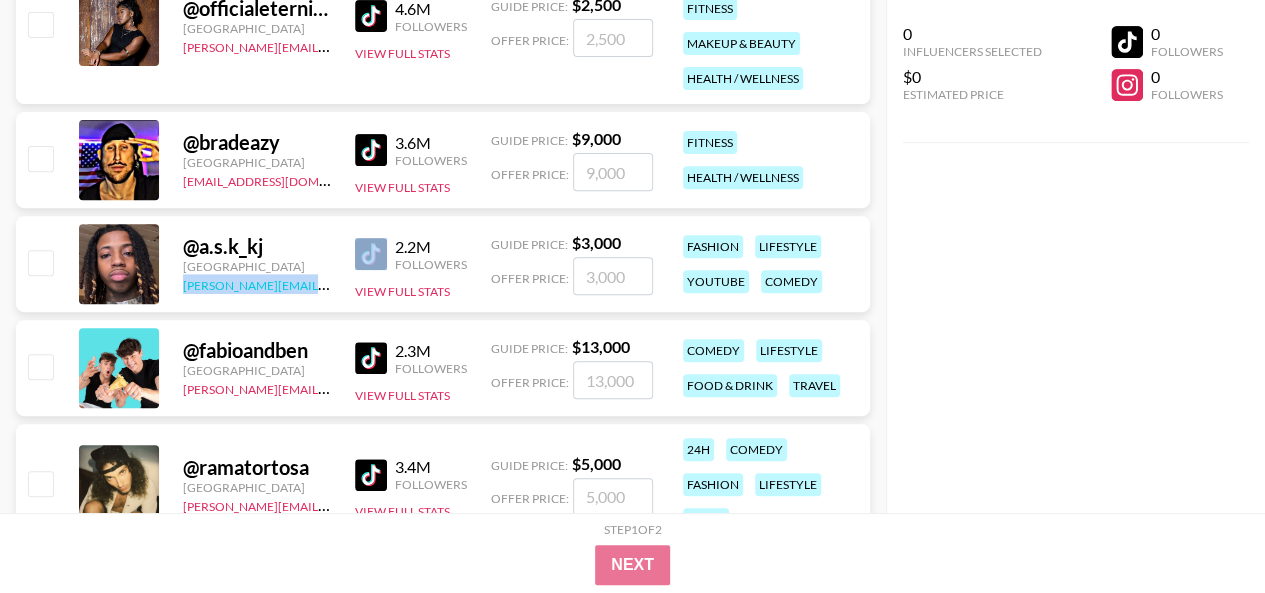 scroll, scrollTop: 11800, scrollLeft: 0, axis: vertical 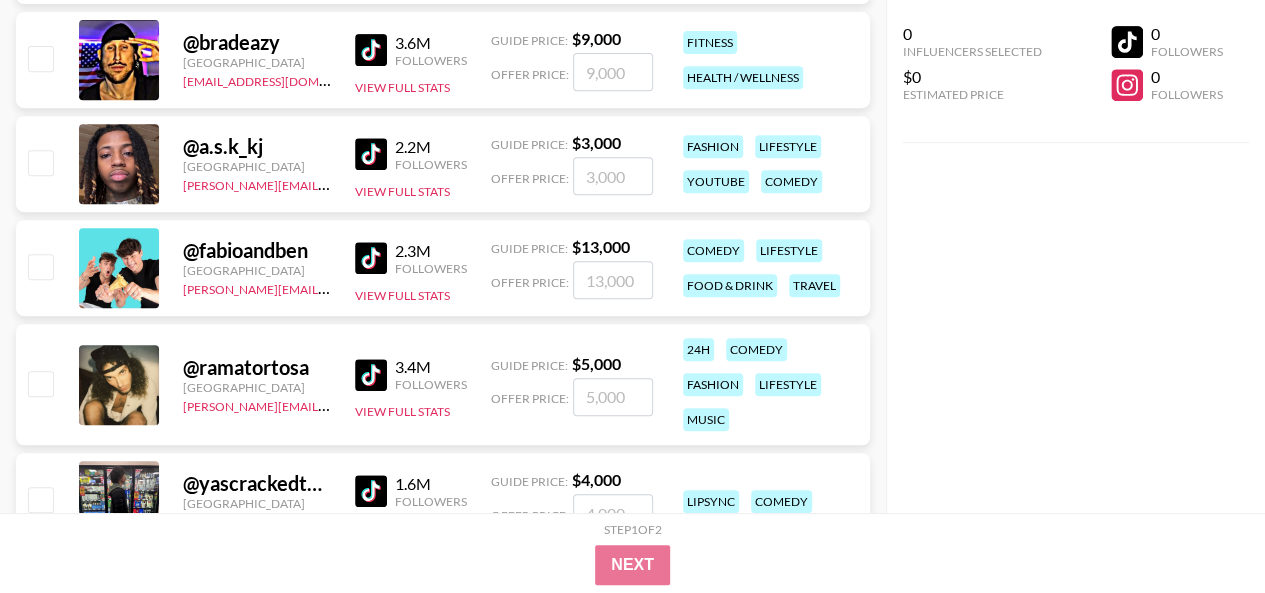 click on "@ fabioandben" at bounding box center [257, 250] 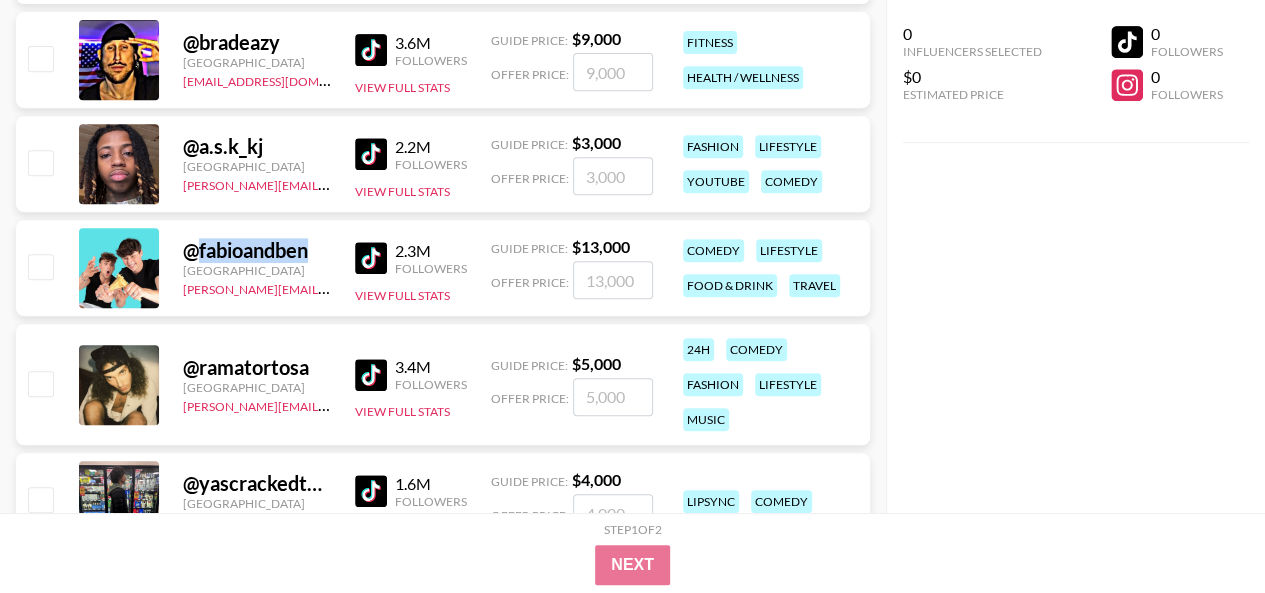 click on "@ fabioandben" at bounding box center [257, 250] 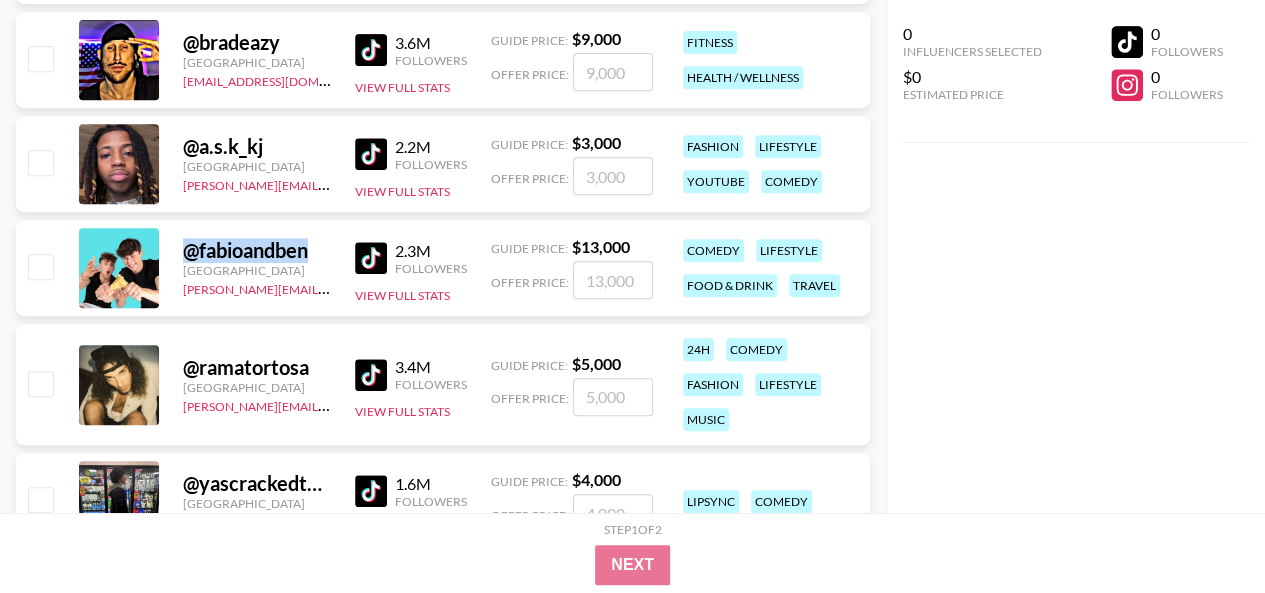 click on "@ fabioandben" at bounding box center [257, 250] 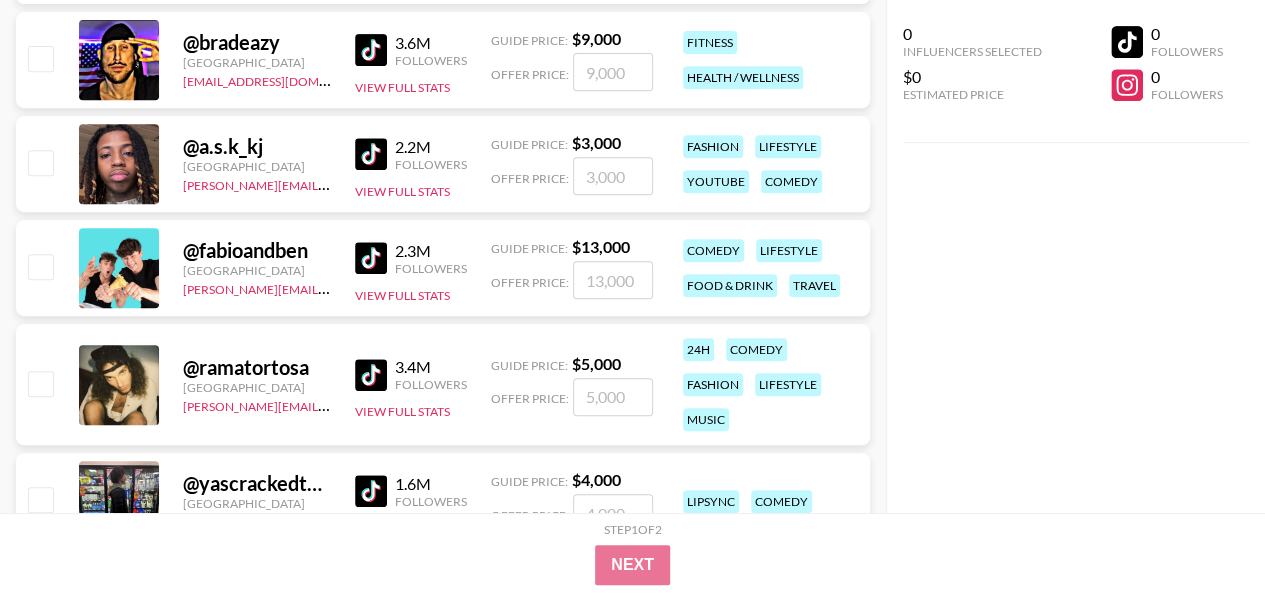 click on "@ fabioandben United States laura_clark@grail-talent.com 2.3M Followers View Full Stats Guide Price: $ 13,000 Offer Price: comedy lifestyle food & drink travel" at bounding box center (443, 268) 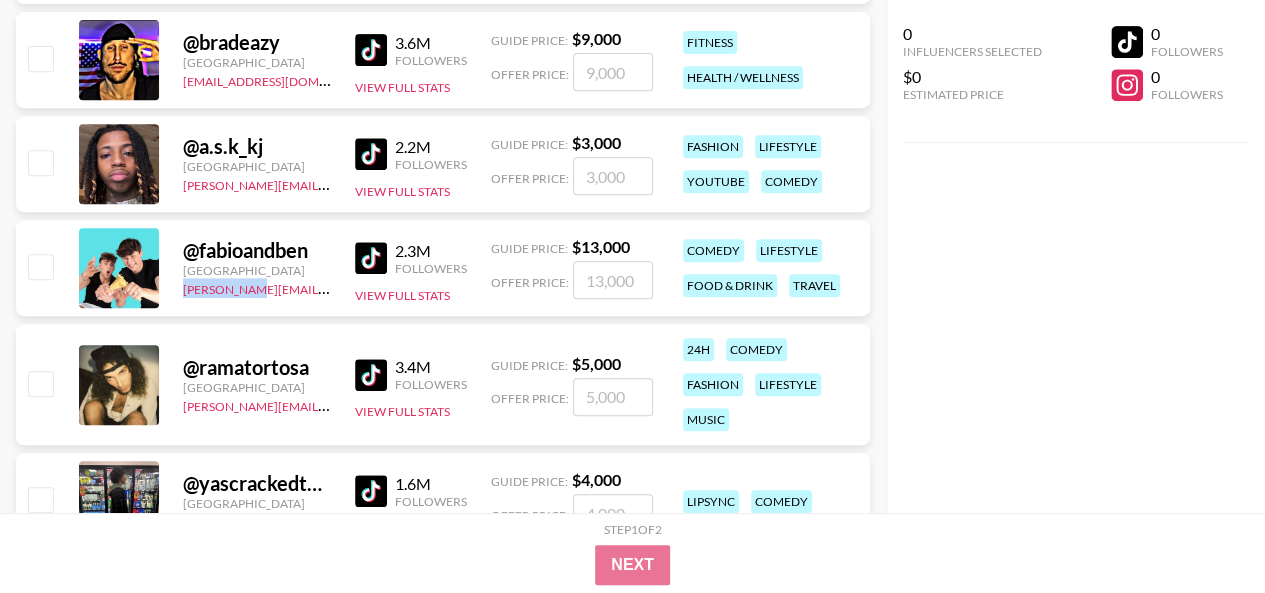 click on "@ fabioandben United States laura_clark@grail-talent.com 2.3M Followers View Full Stats Guide Price: $ 13,000 Offer Price: comedy lifestyle food & drink travel" at bounding box center [443, 268] 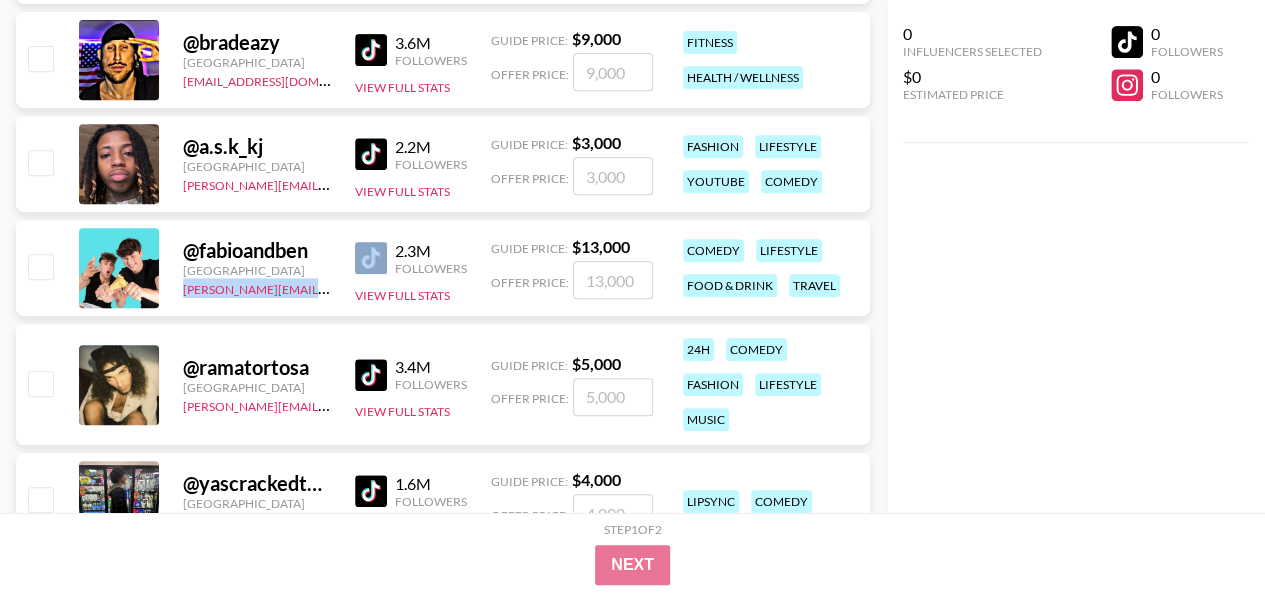 click on "@ fabioandben United States laura_clark@grail-talent.com 2.3M Followers View Full Stats Guide Price: $ 13,000 Offer Price: comedy lifestyle food & drink travel" at bounding box center (443, 268) 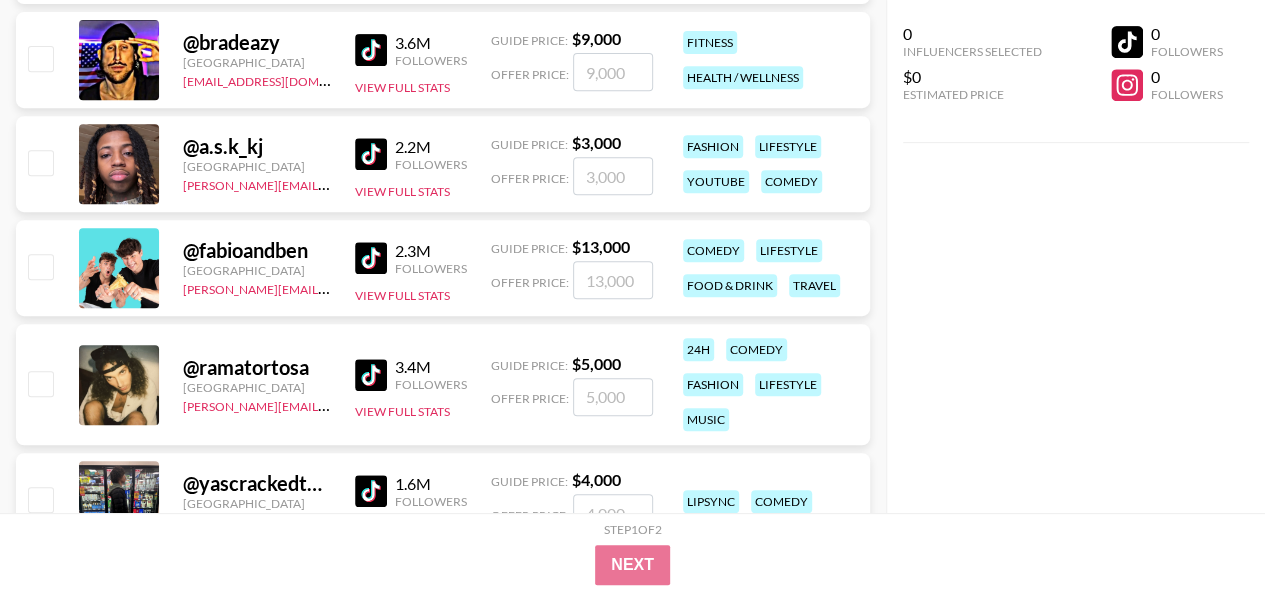 click on "@ ramatortosa" at bounding box center (257, 367) 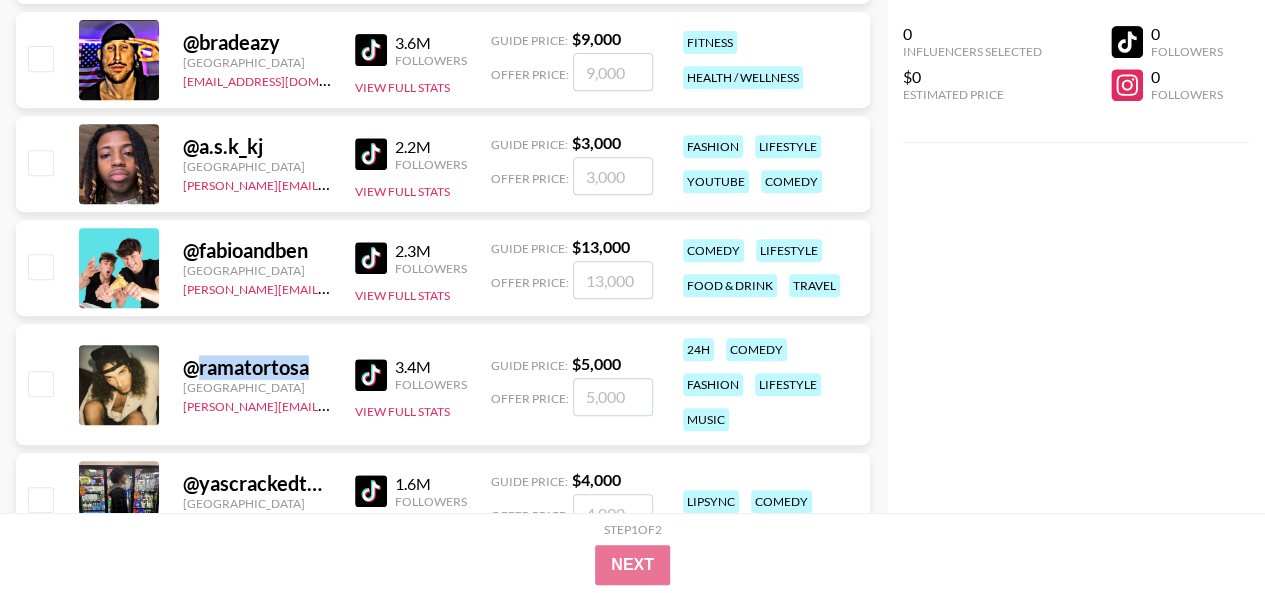 click on "@ ramatortosa" at bounding box center (257, 367) 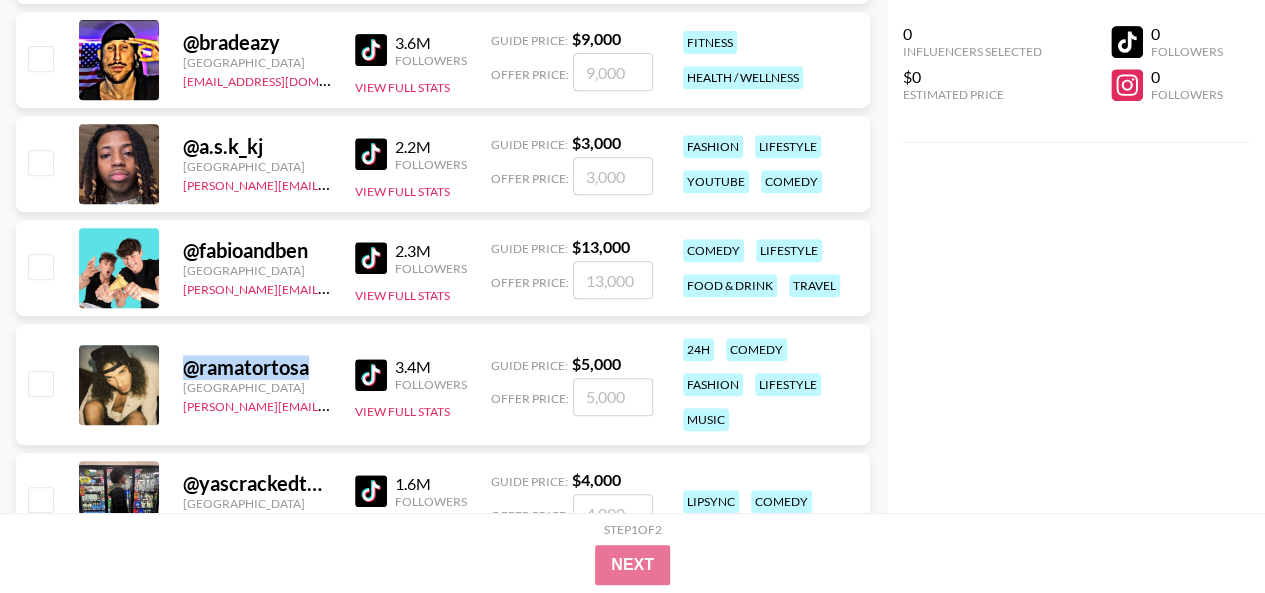 click on "@ ramatortosa" at bounding box center (257, 367) 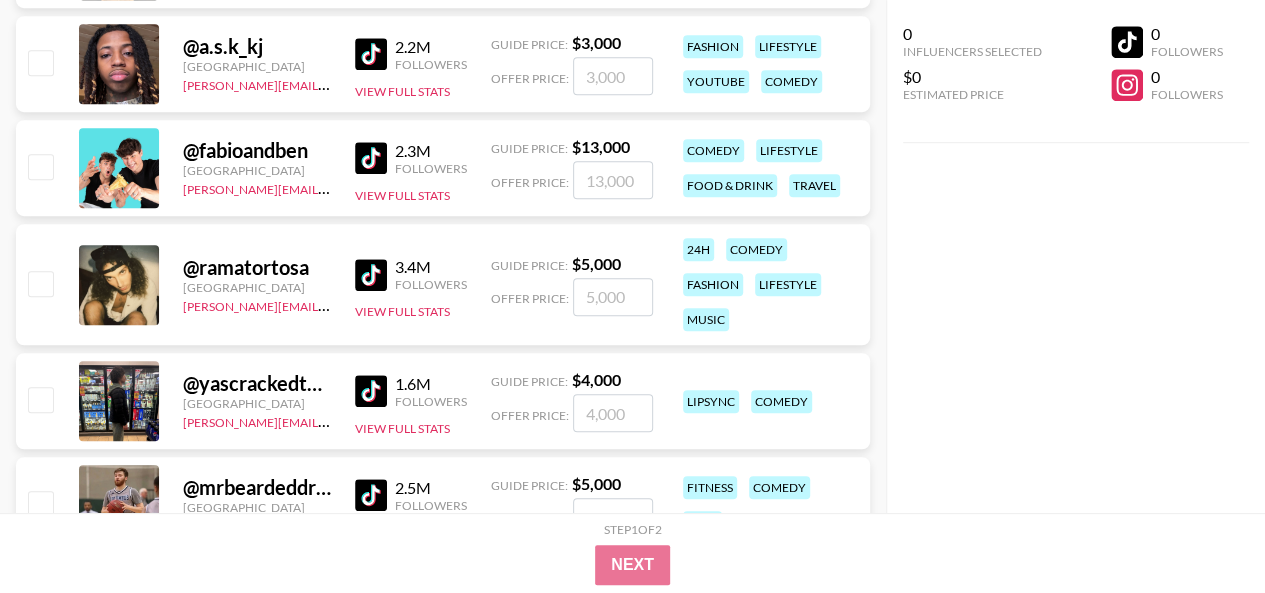 click on "@ ramatortosa United States Shana@grail-talent.com 3.4M Followers View Full Stats Guide Price: $ 5,000 Offer Price: 24h comedy fashion lifestyle music" at bounding box center [443, 284] 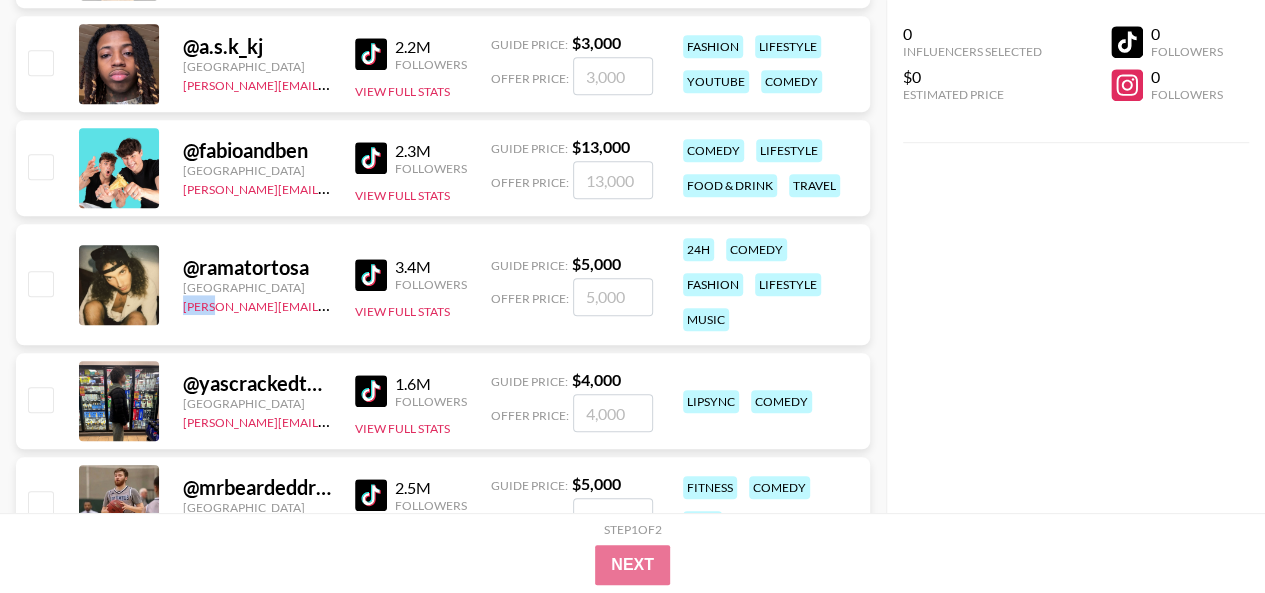 click on "@ ramatortosa United States Shana@grail-talent.com 3.4M Followers View Full Stats Guide Price: $ 5,000 Offer Price: 24h comedy fashion lifestyle music" at bounding box center [443, 284] 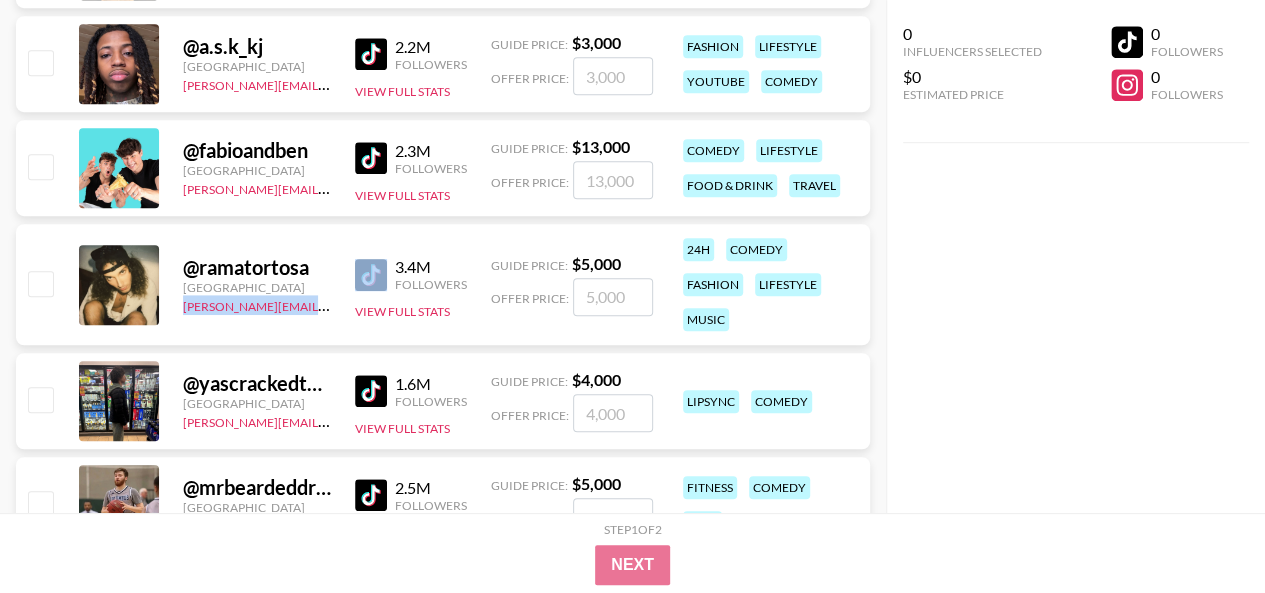 drag, startPoint x: 177, startPoint y: 310, endPoint x: 462, endPoint y: 81, distance: 365.6036 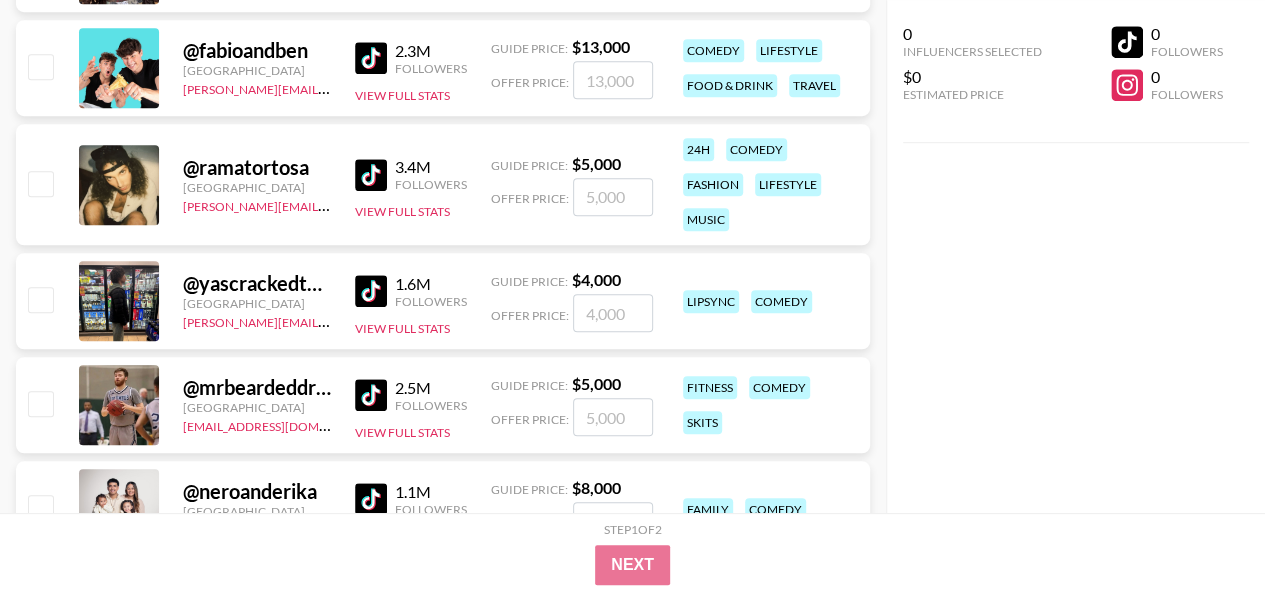 click on "@ yascrackedthat United States viktor@grail-talent.com 1.6M Followers View Full Stats Guide Price: $ 4,000 Offer Price: lipsync comedy" at bounding box center (443, 301) 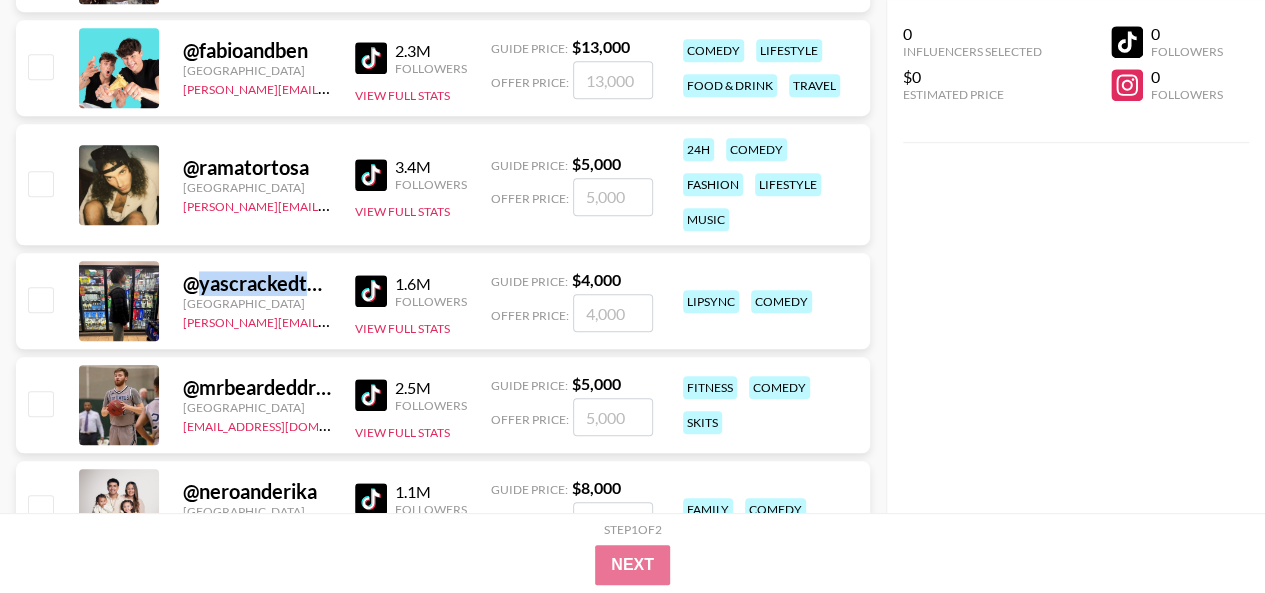 click on "@ yascrackedthat" at bounding box center (257, 283) 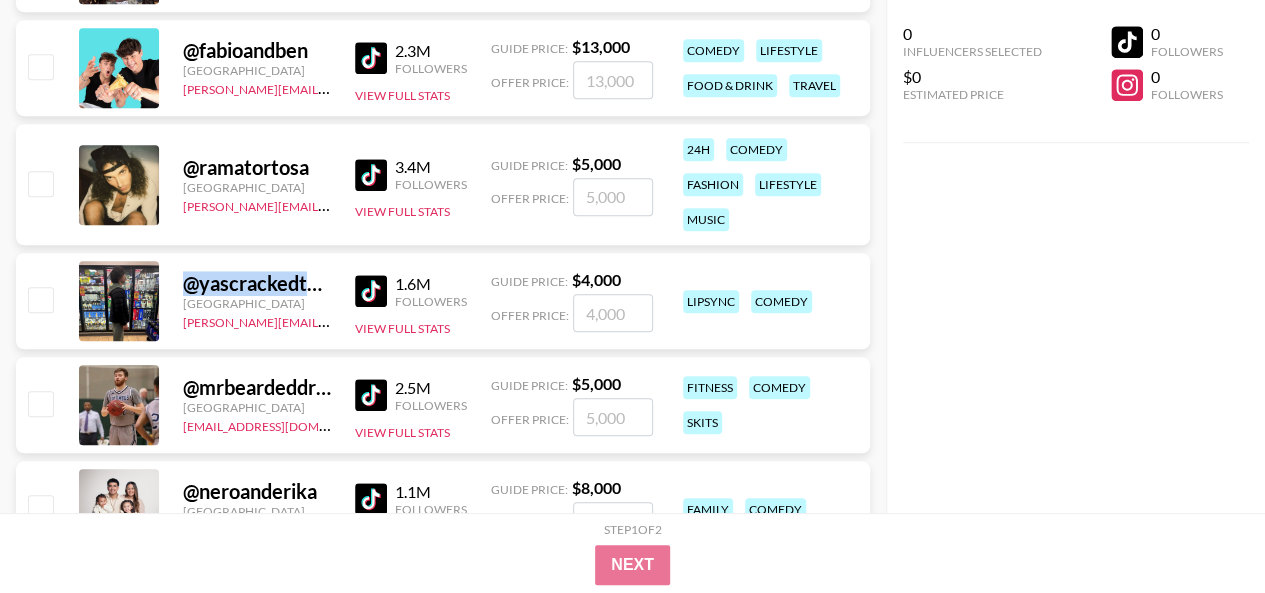 click on "@ yascrackedthat" at bounding box center (257, 283) 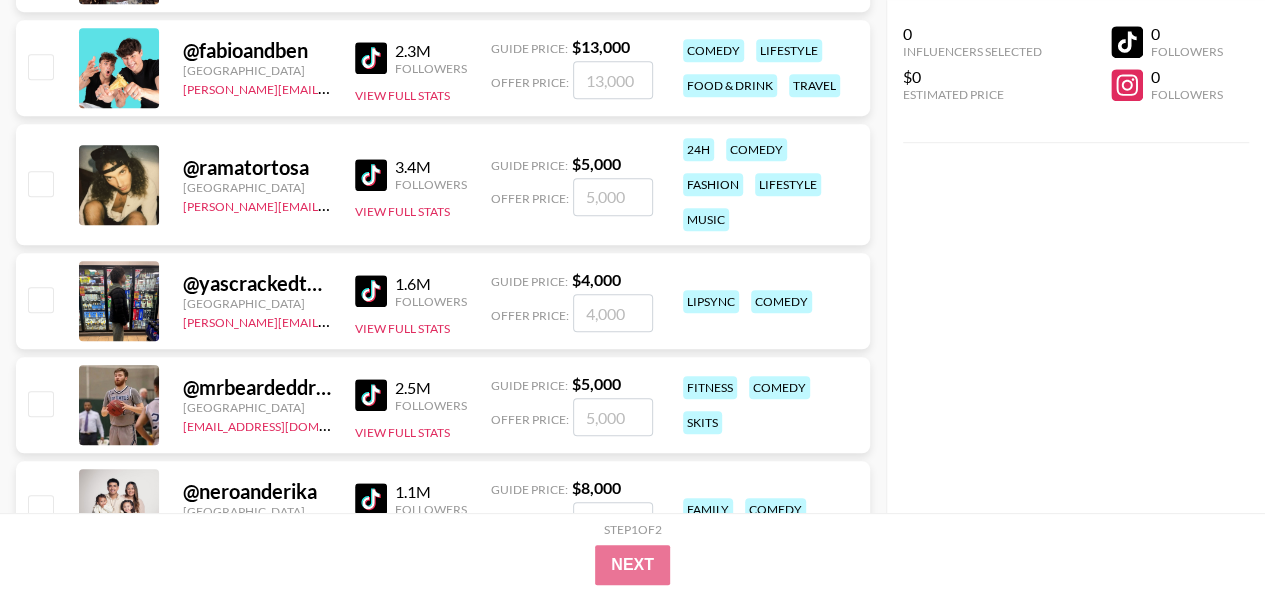click on "@ yascrackedthat United States viktor@grail-talent.com 1.6M Followers View Full Stats Guide Price: $ 4,000 Offer Price: lipsync comedy" at bounding box center [443, 301] 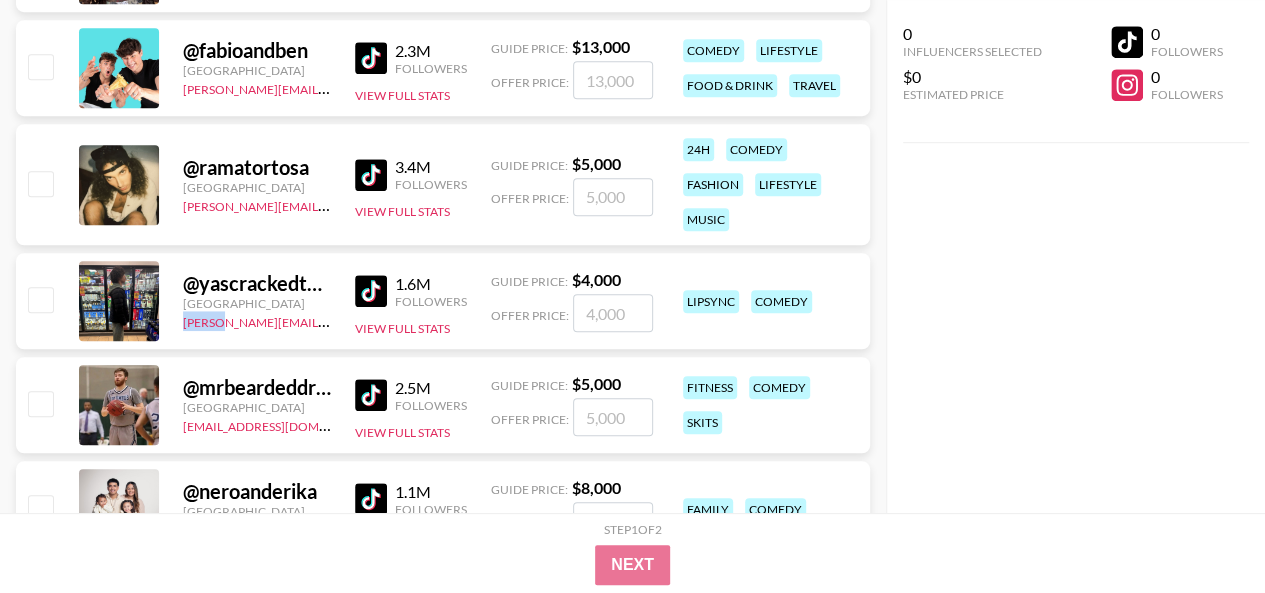 click on "@ yascrackedthat United States viktor@grail-talent.com 1.6M Followers View Full Stats Guide Price: $ 4,000 Offer Price: lipsync comedy" at bounding box center [443, 301] 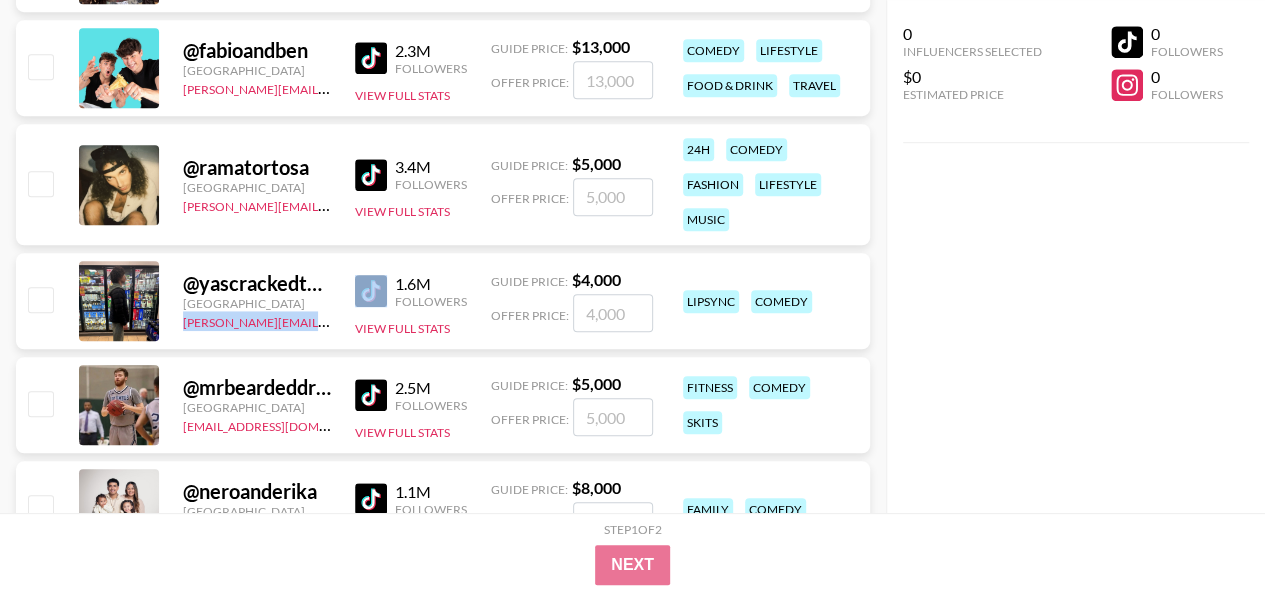 click on "@ yascrackedthat United States viktor@grail-talent.com 1.6M Followers View Full Stats Guide Price: $ 4,000 Offer Price: lipsync comedy" at bounding box center (443, 301) 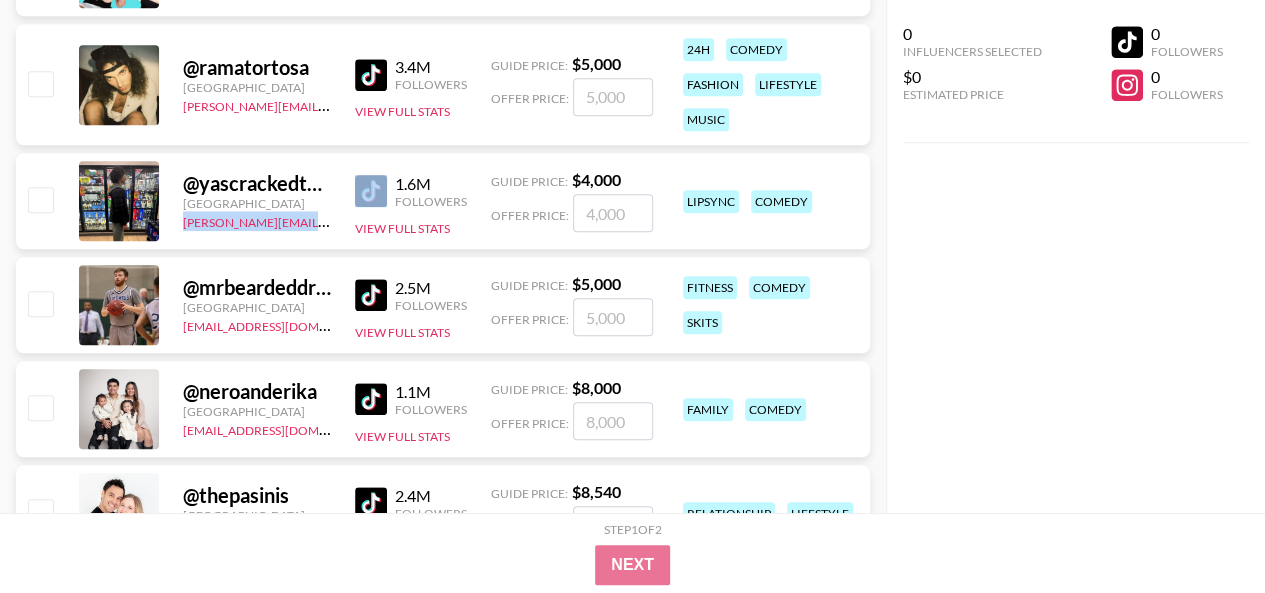 scroll, scrollTop: 12200, scrollLeft: 0, axis: vertical 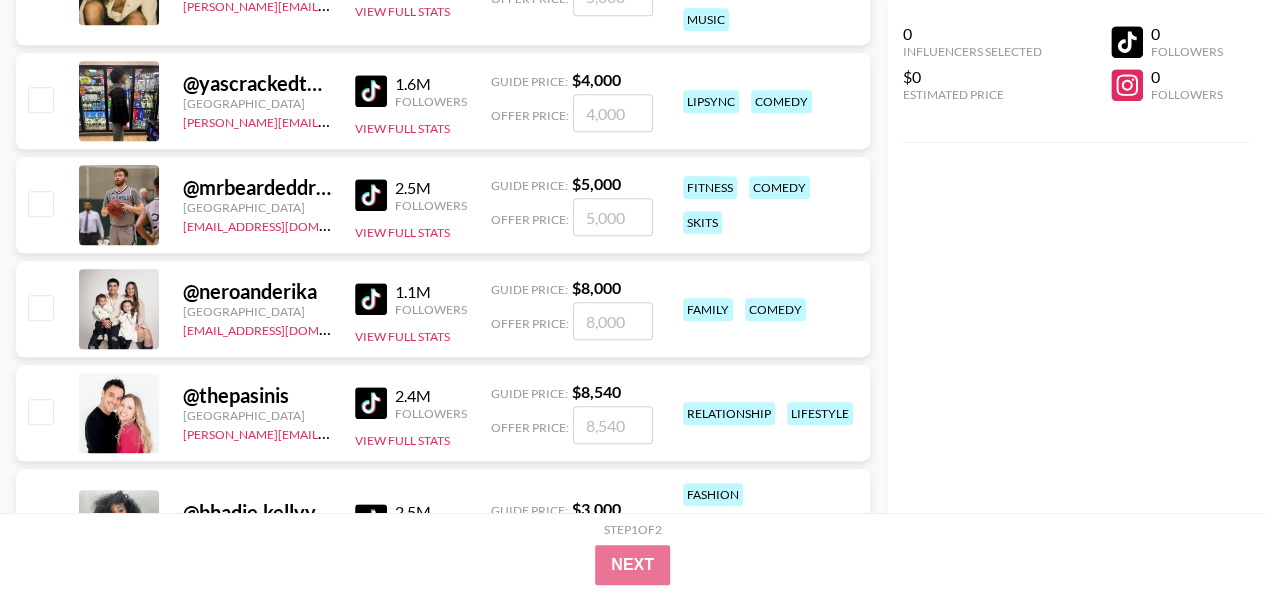 click on "@ mrbeardeddragon United States will@grail-talent.com 2.5M Followers View Full Stats Guide Price: $ 5,000 Offer Price: fitness comedy skits" at bounding box center [443, 205] 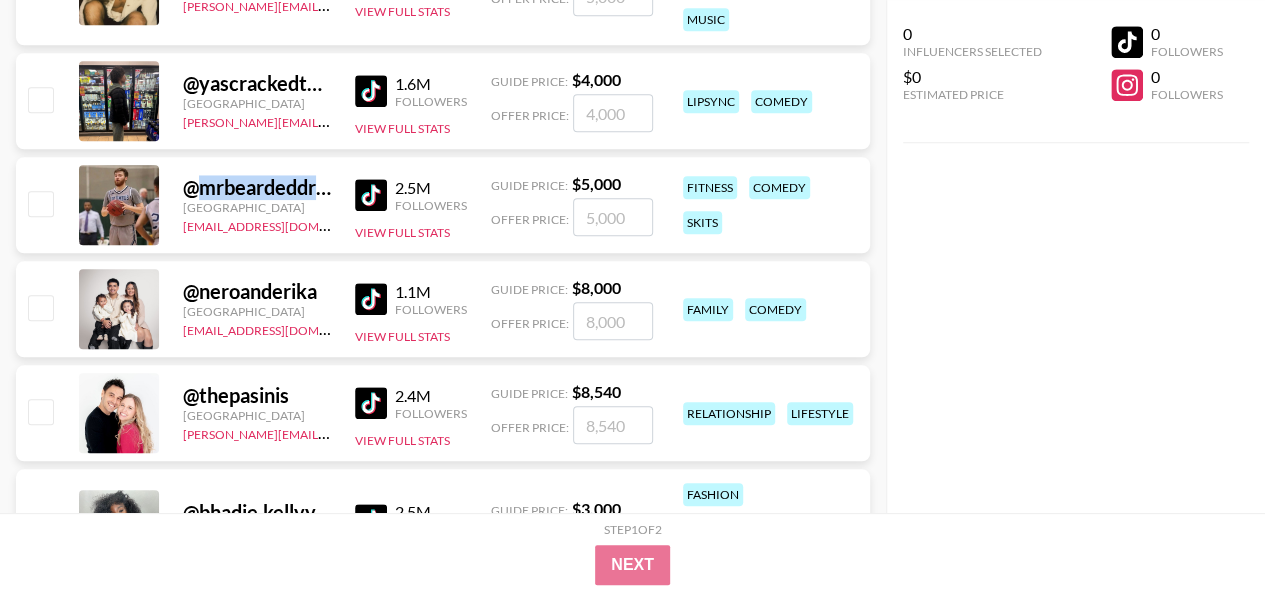 click on "@ mrbeardeddragon" at bounding box center [257, 187] 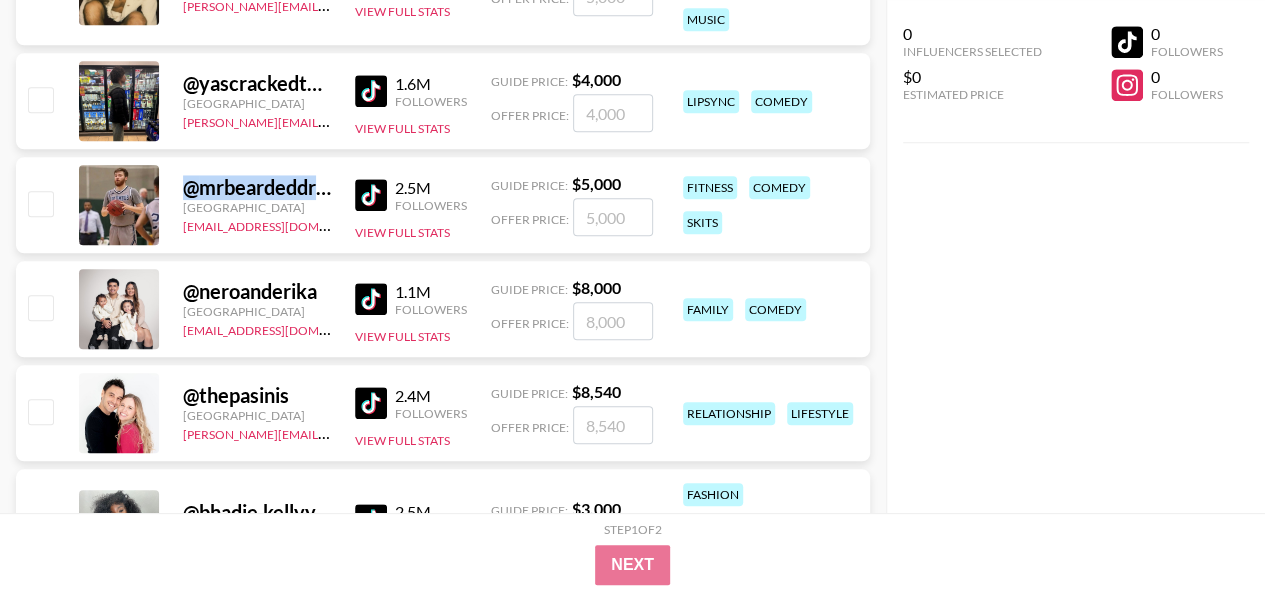 click on "@ mrbeardeddragon" at bounding box center (257, 187) 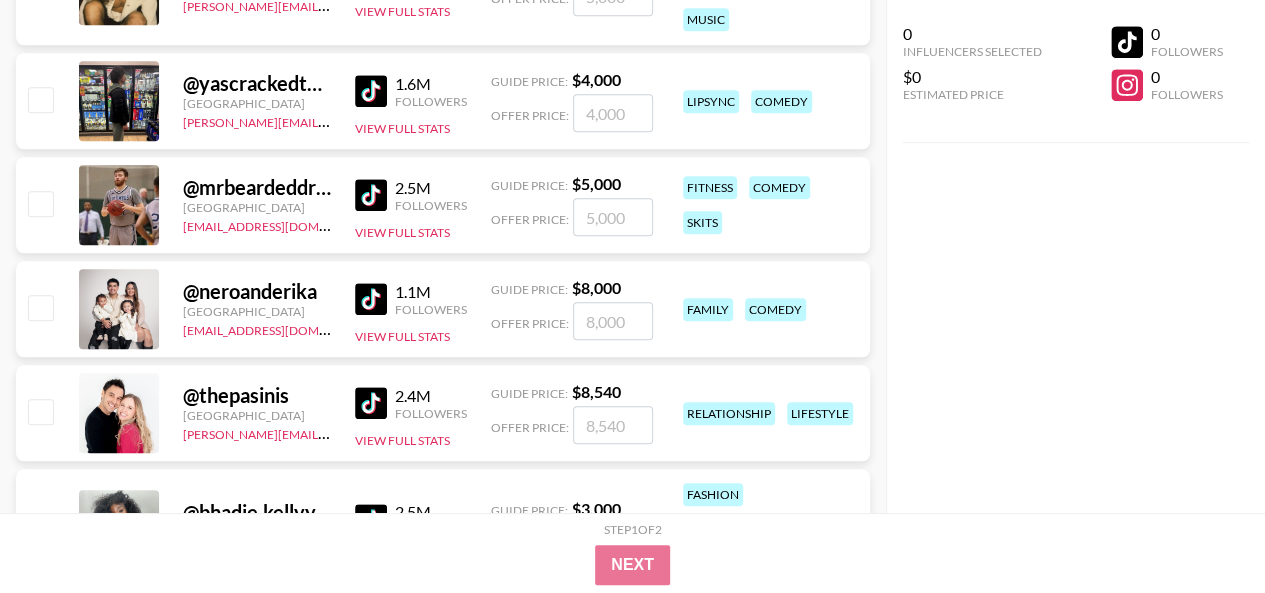 click on "@ mrbeardeddragon United States will@grail-talent.com 2.5M Followers View Full Stats Guide Price: $ 5,000 Offer Price: fitness comedy skits" at bounding box center (443, 205) 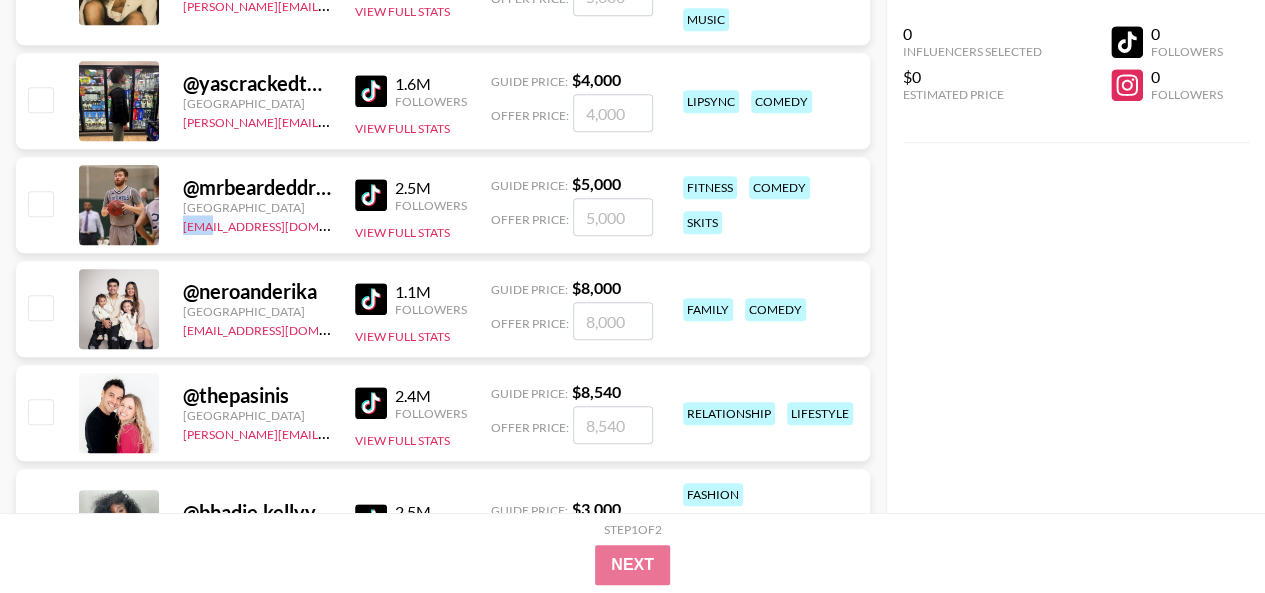 click on "@ mrbeardeddragon United States will@grail-talent.com 2.5M Followers View Full Stats Guide Price: $ 5,000 Offer Price: fitness comedy skits" at bounding box center [443, 205] 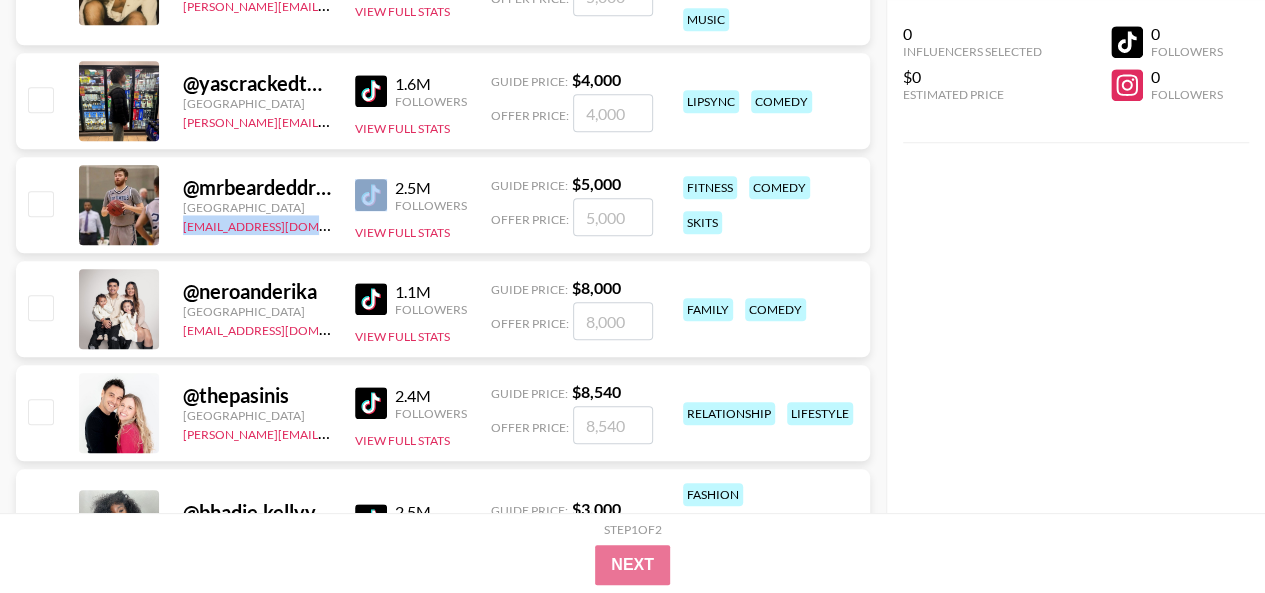 click on "@ mrbeardeddragon United States will@grail-talent.com 2.5M Followers View Full Stats Guide Price: $ 5,000 Offer Price: fitness comedy skits" at bounding box center [443, 205] 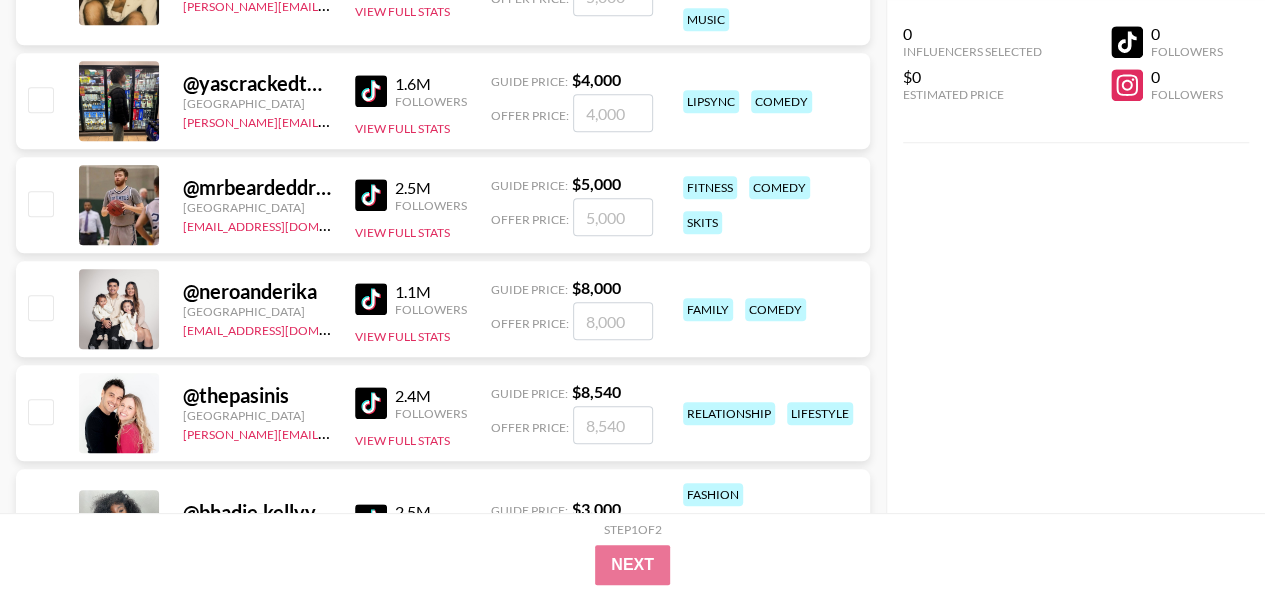 click on "@ neroanderika" at bounding box center (257, 291) 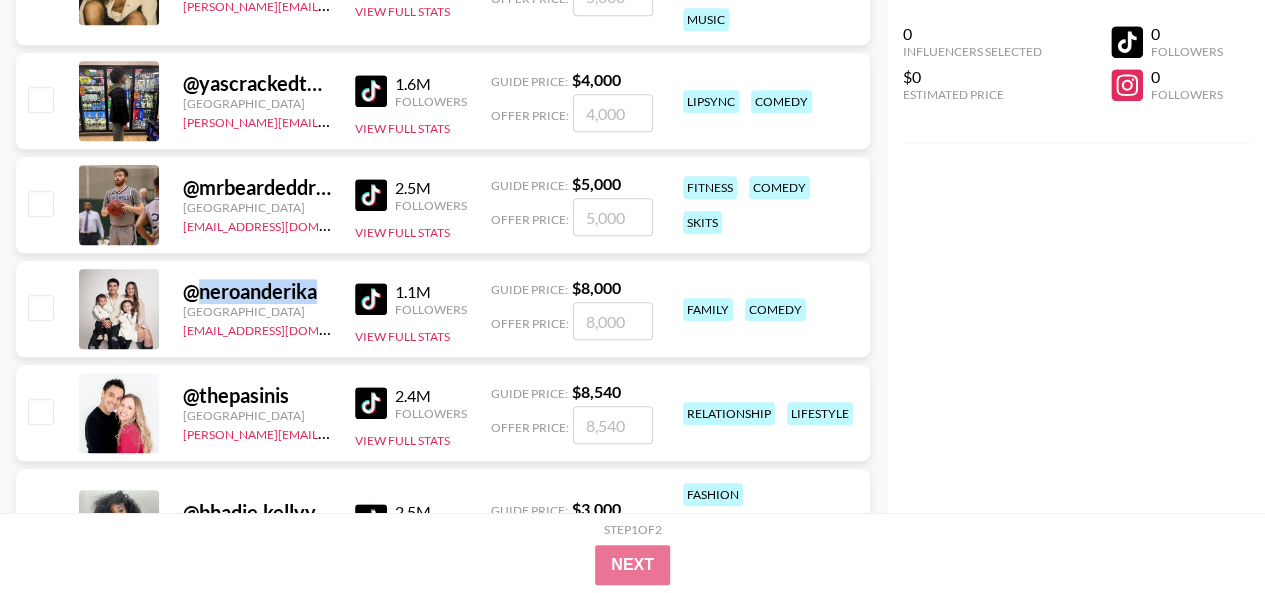 click on "@ neroanderika" at bounding box center [257, 291] 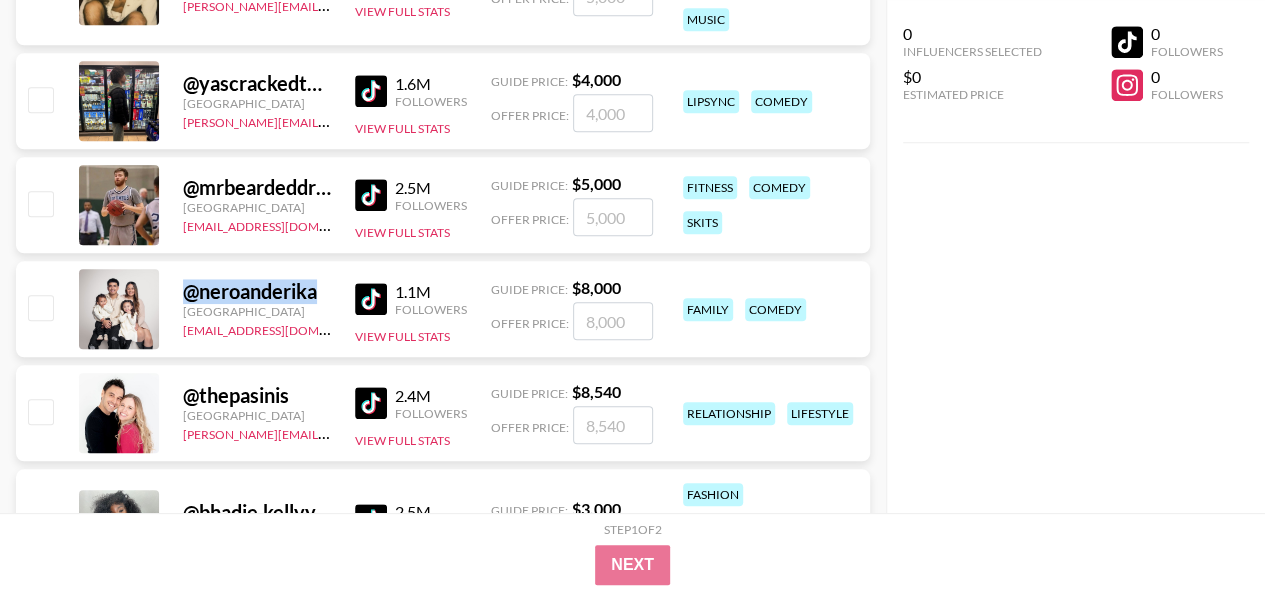 click on "@ neroanderika" at bounding box center [257, 291] 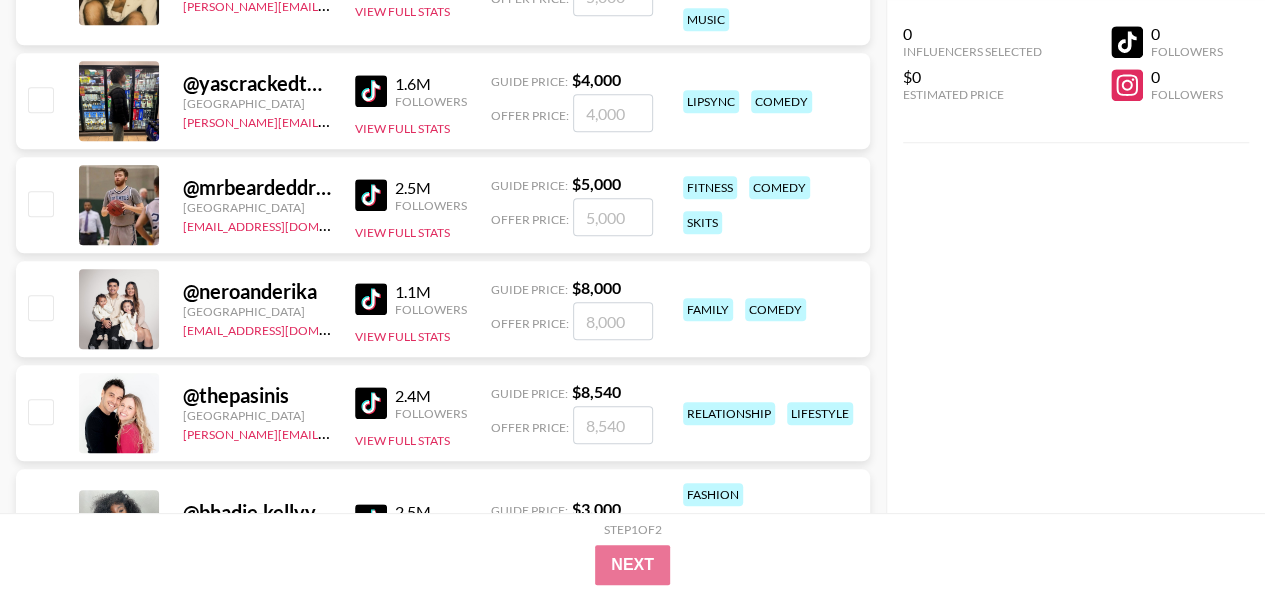 click on "@ neroanderika United States lilydenning@grail-talent.com 1.1M Followers View Full Stats Guide Price: $ 8,000 Offer Price: family comedy" at bounding box center (443, 309) 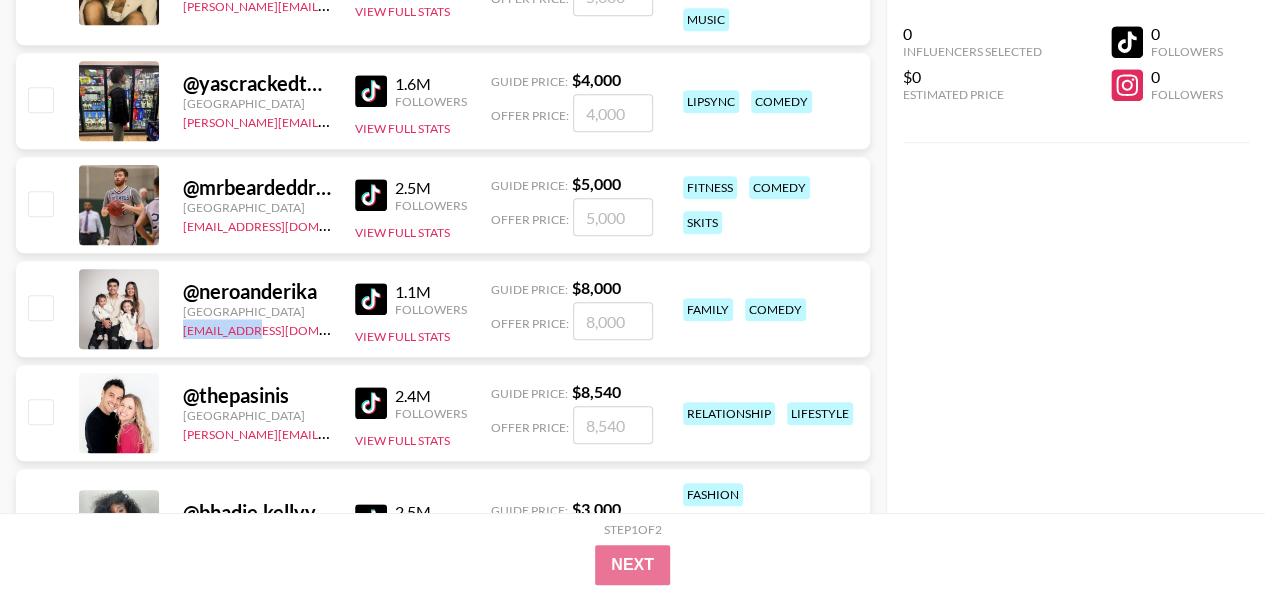 click on "@ neroanderika United States lilydenning@grail-talent.com 1.1M Followers View Full Stats Guide Price: $ 8,000 Offer Price: family comedy" at bounding box center [443, 309] 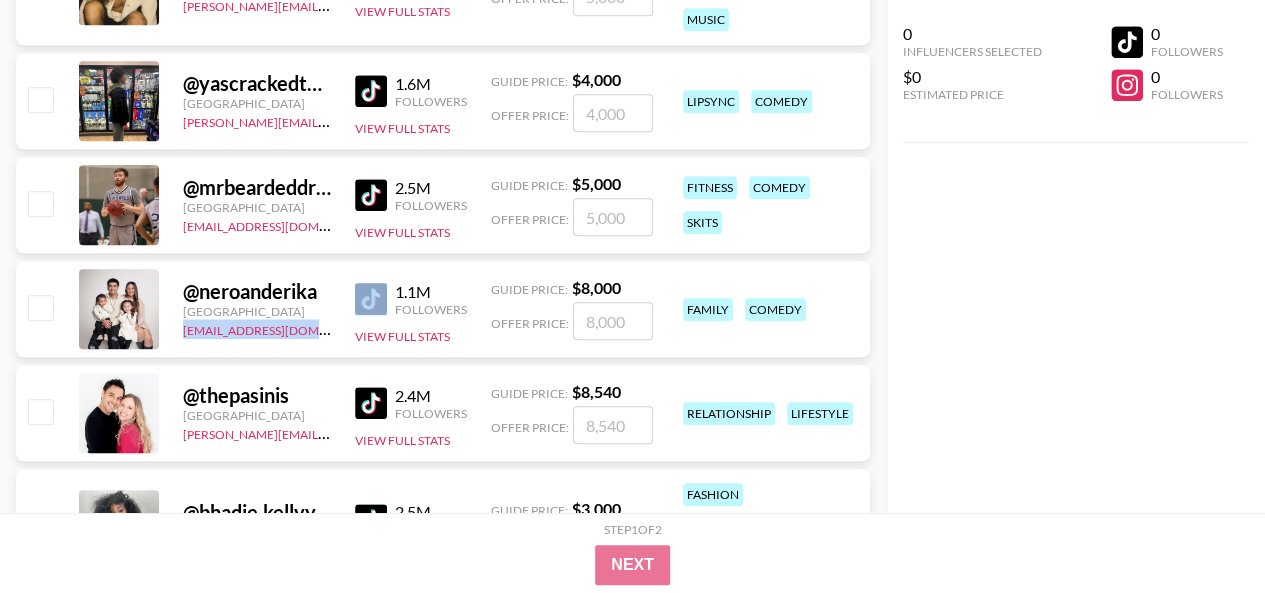 click on "@ neroanderika United States lilydenning@grail-talent.com 1.1M Followers View Full Stats Guide Price: $ 8,000 Offer Price: family comedy" at bounding box center [443, 309] 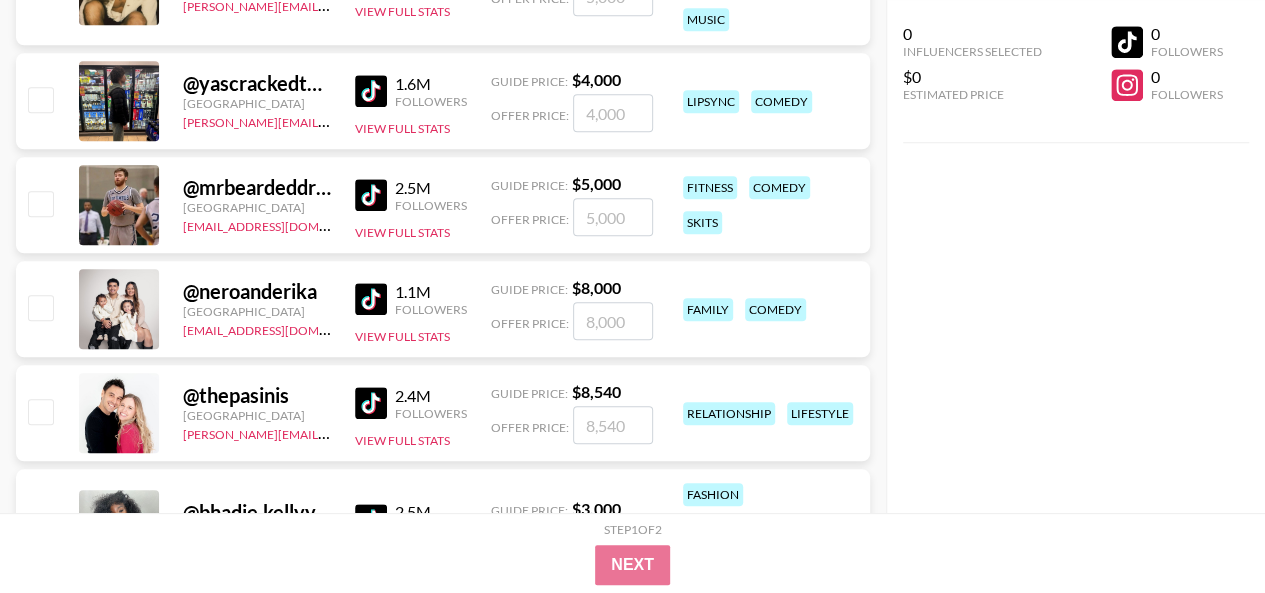 click on "@ mrbeardeddragon United States will@grail-talent.com 2.5M Followers View Full Stats Guide Price: $ 5,000 Offer Price: fitness comedy skits" at bounding box center [443, 205] 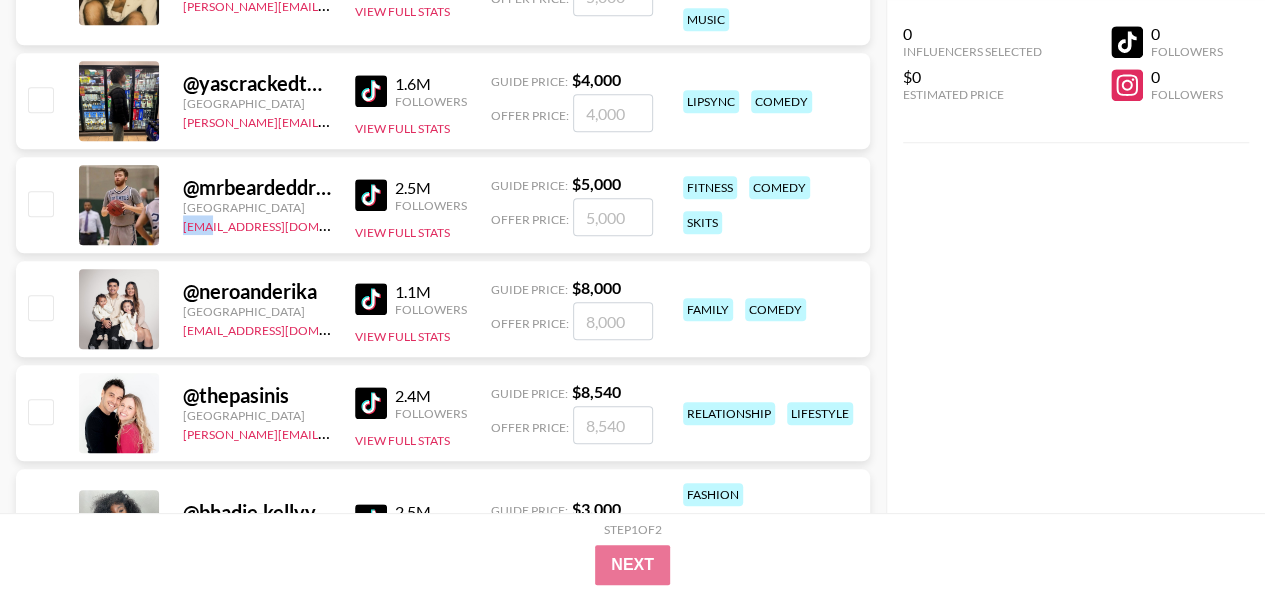 click on "@ mrbeardeddragon United States will@grail-talent.com 2.5M Followers View Full Stats Guide Price: $ 5,000 Offer Price: fitness comedy skits" at bounding box center [443, 205] 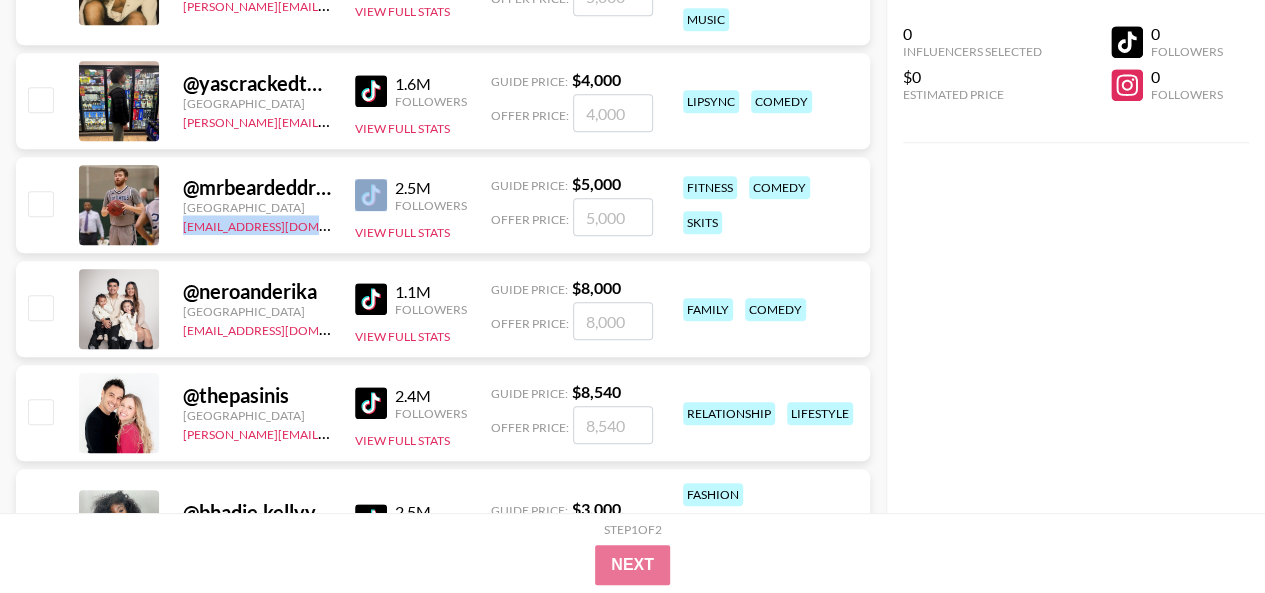 click on "@ mrbeardeddragon United States will@grail-talent.com 2.5M Followers View Full Stats Guide Price: $ 5,000 Offer Price: fitness comedy skits" at bounding box center [443, 205] 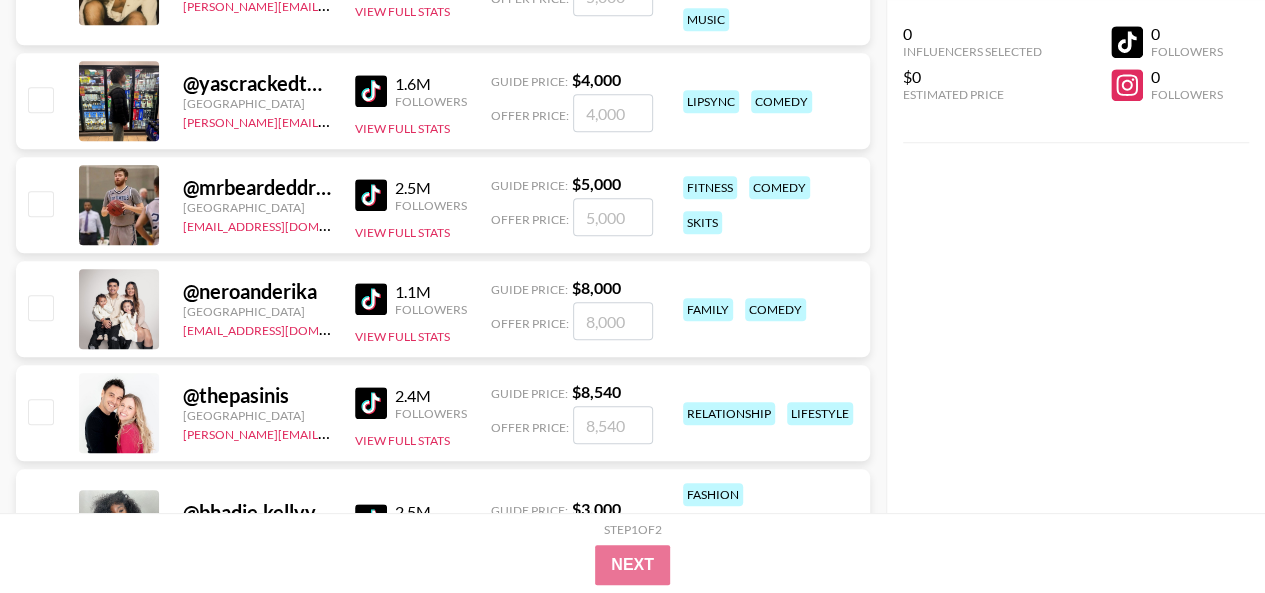 click on "@ neroanderika" at bounding box center [257, 291] 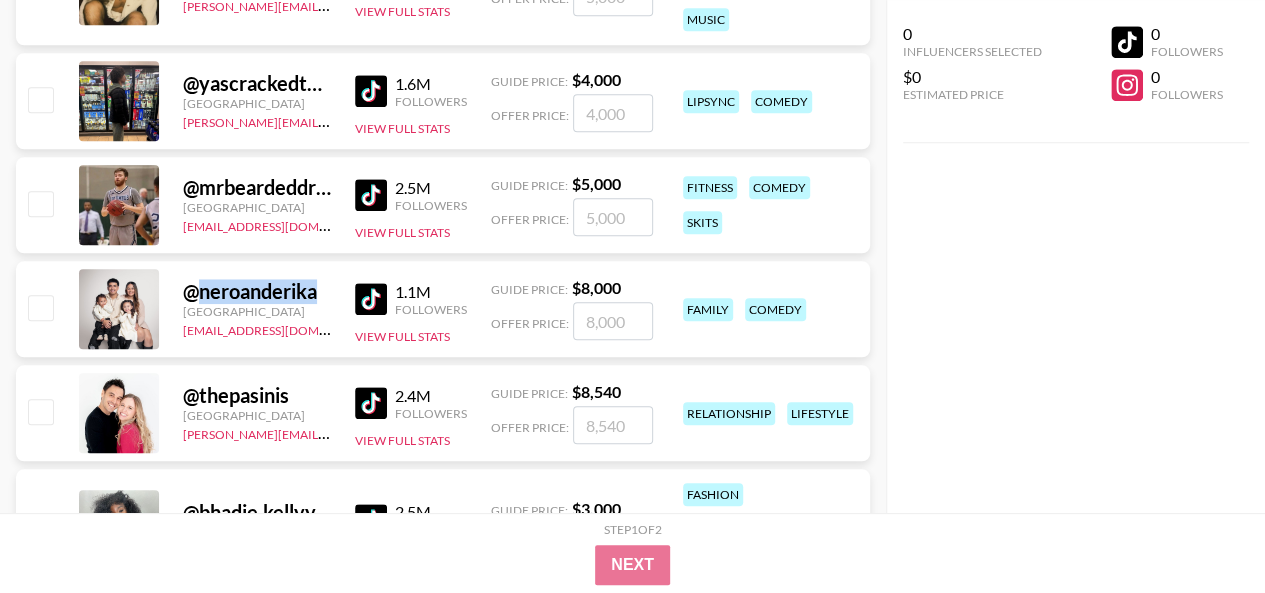 click on "@ neroanderika" at bounding box center (257, 291) 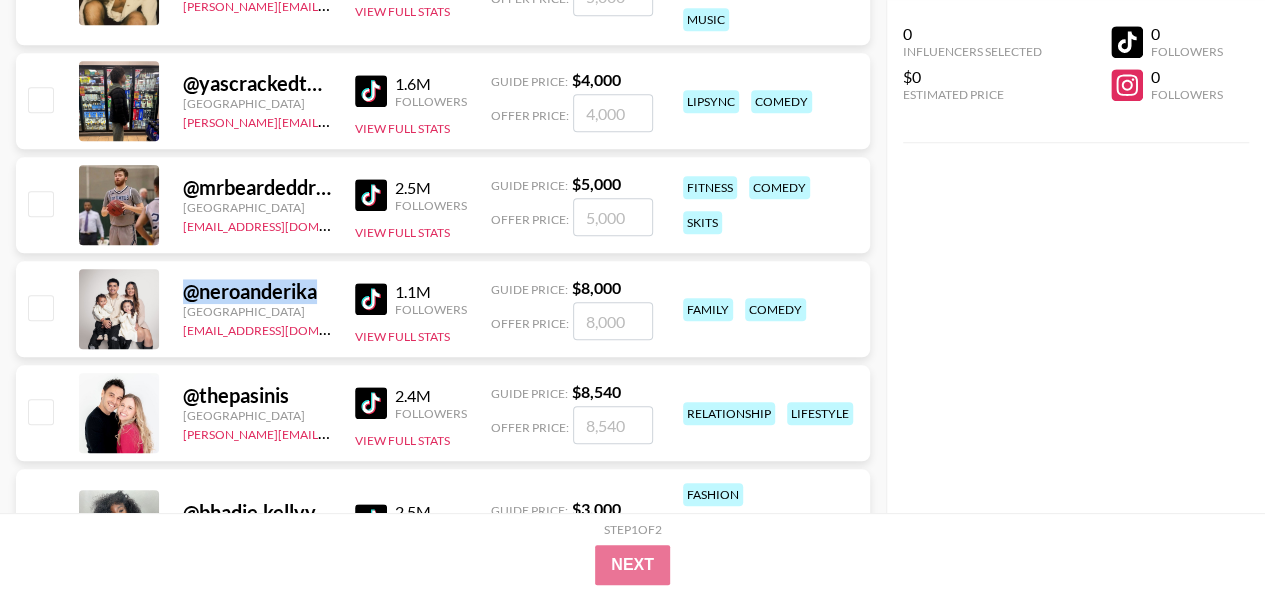 click on "@ neroanderika" at bounding box center (257, 291) 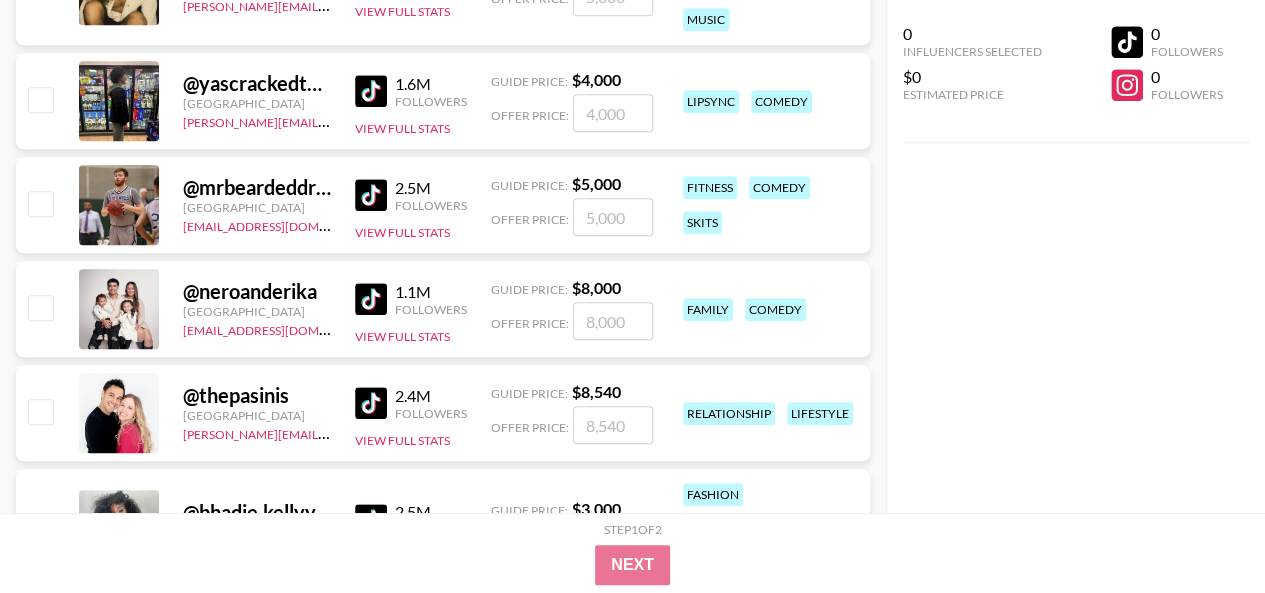 click on "@ neroanderika United States lilydenning@grail-talent.com 1.1M Followers View Full Stats Guide Price: $ 8,000 Offer Price: family comedy" at bounding box center [443, 309] 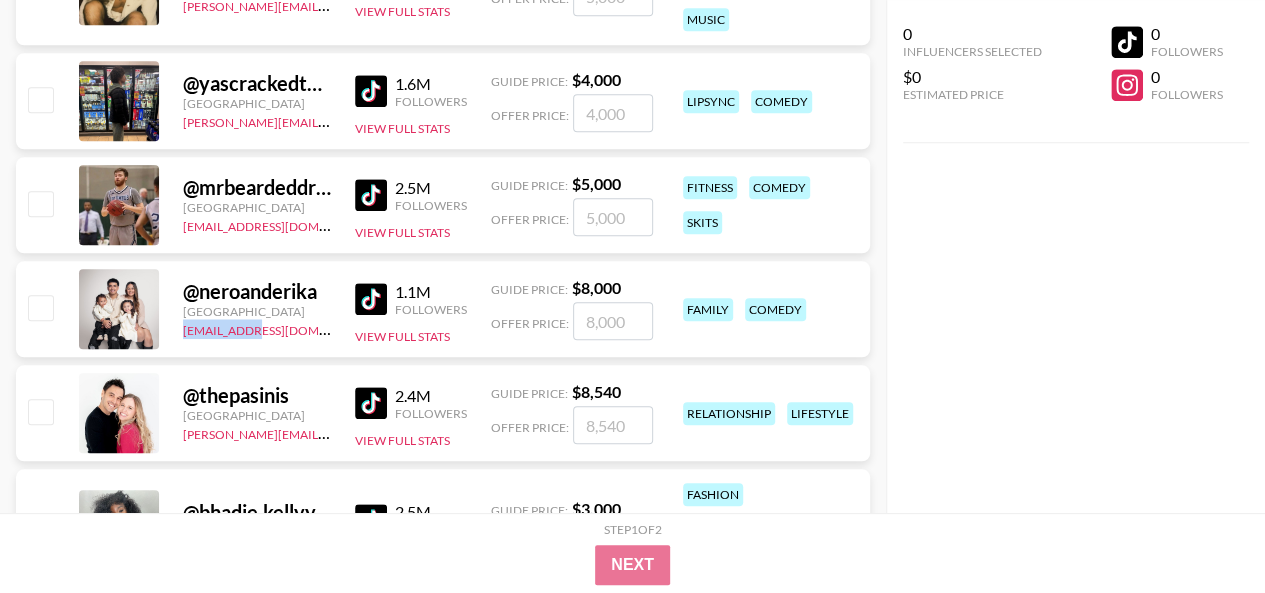 click on "@ neroanderika United States lilydenning@grail-talent.com 1.1M Followers View Full Stats Guide Price: $ 8,000 Offer Price: family comedy" at bounding box center [443, 309] 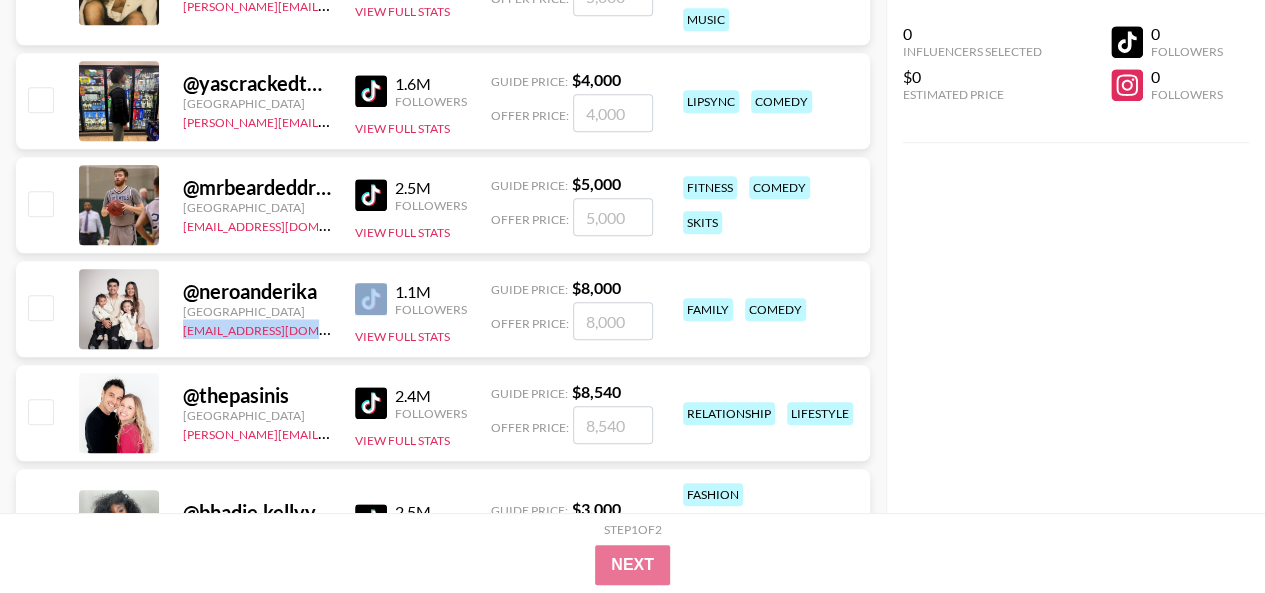click on "@ neroanderika United States lilydenning@grail-talent.com 1.1M Followers View Full Stats Guide Price: $ 8,000 Offer Price: family comedy" at bounding box center (443, 309) 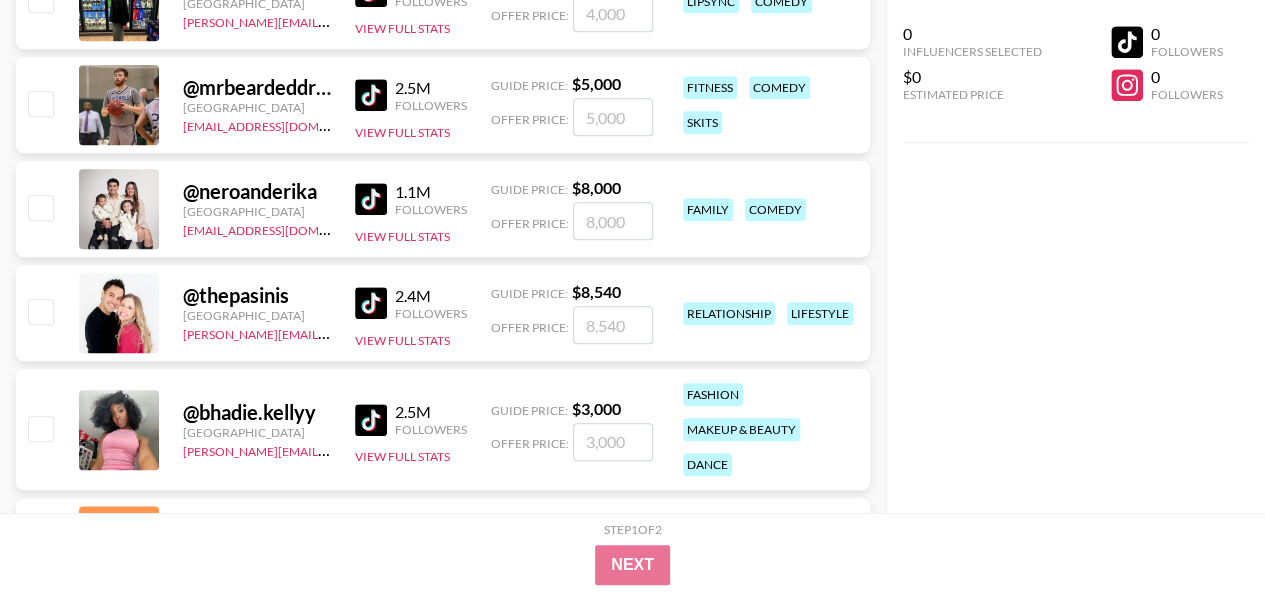click on "@ thepasinis" at bounding box center (257, 295) 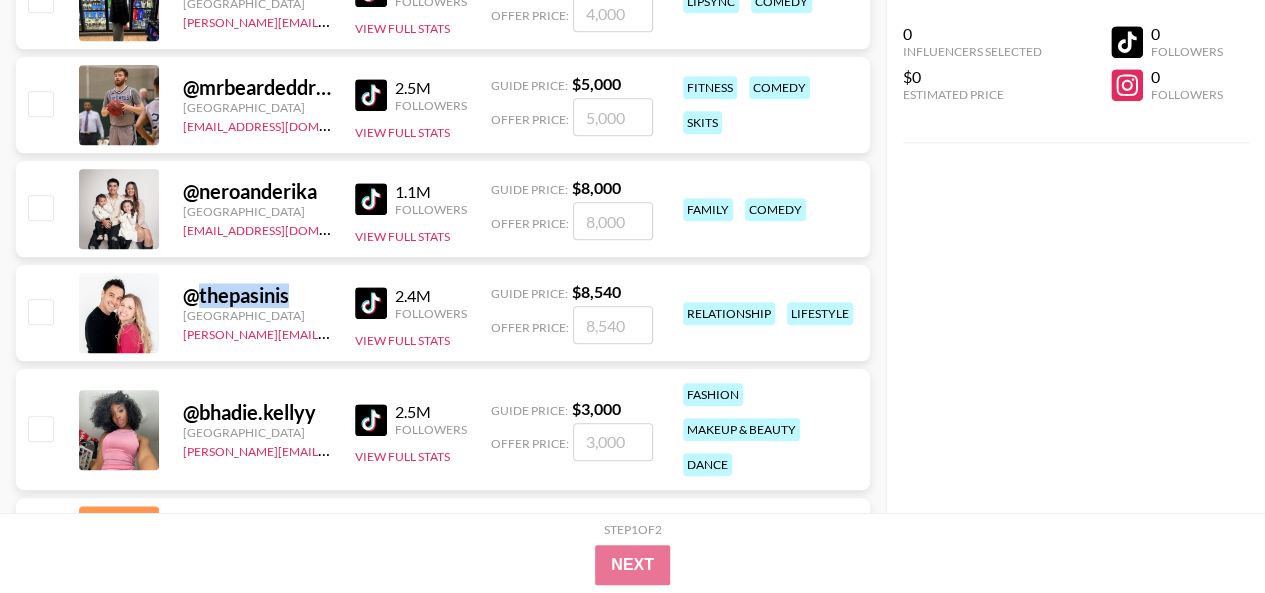 click on "@ thepasinis" at bounding box center [257, 295] 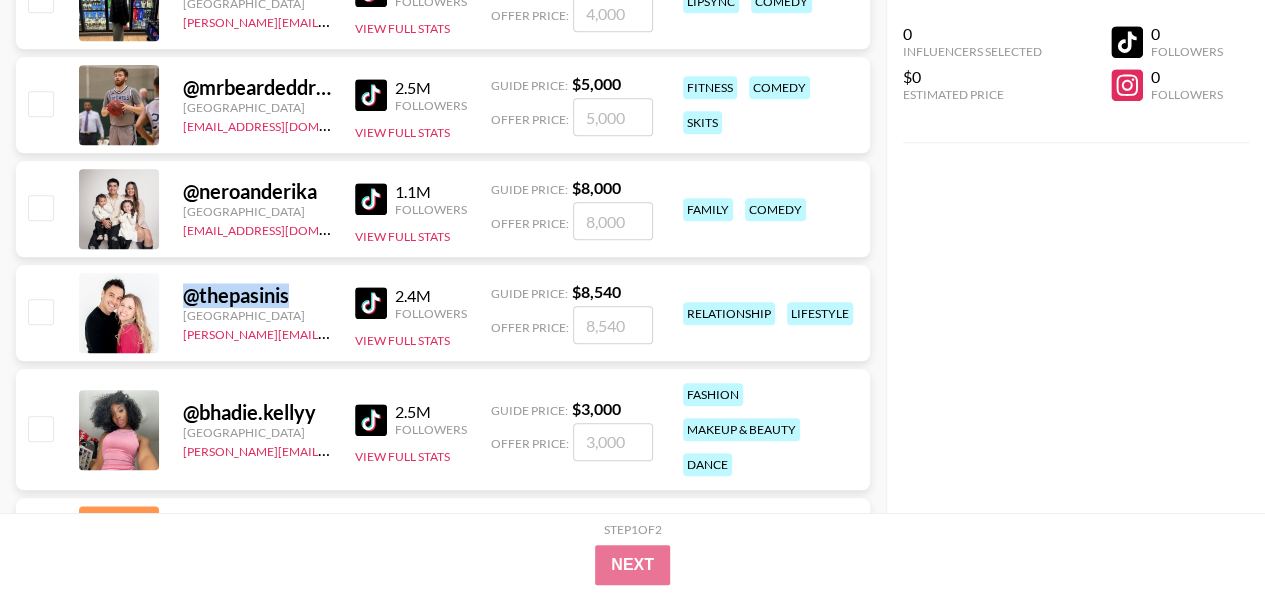 click on "@ thepasinis" at bounding box center (257, 295) 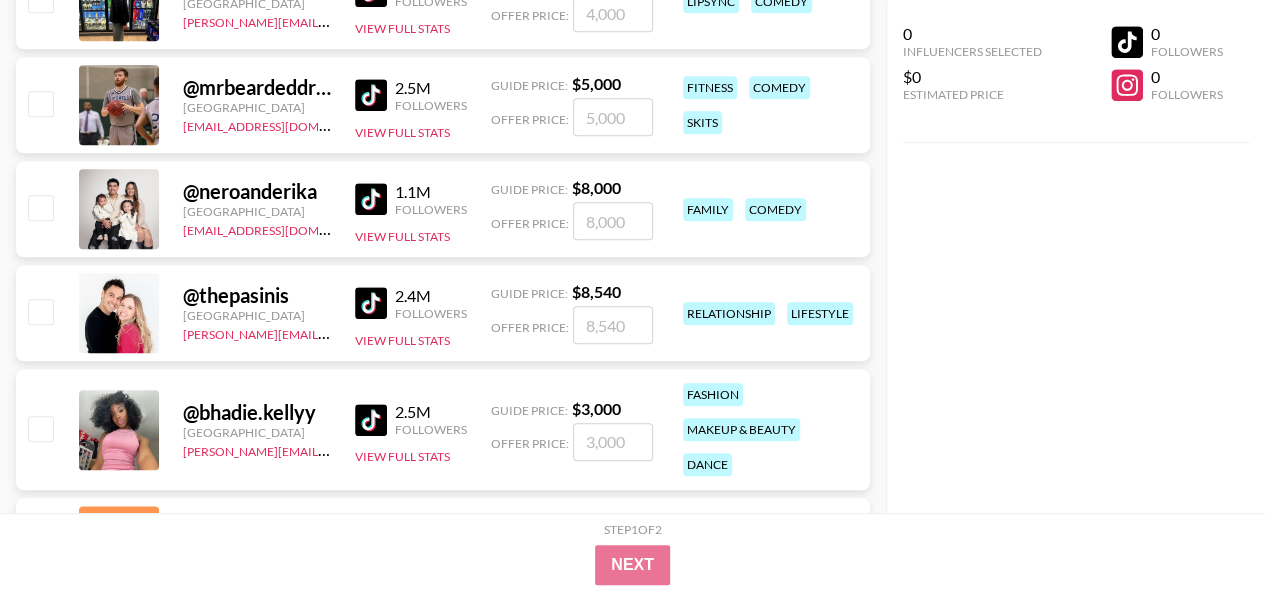 click on "@ thepasinis United States jessie.denning@grail-talent.com 2.4M Followers View Full Stats Guide Price: $ 8,540 Offer Price: relationship lifestyle" at bounding box center (443, 313) 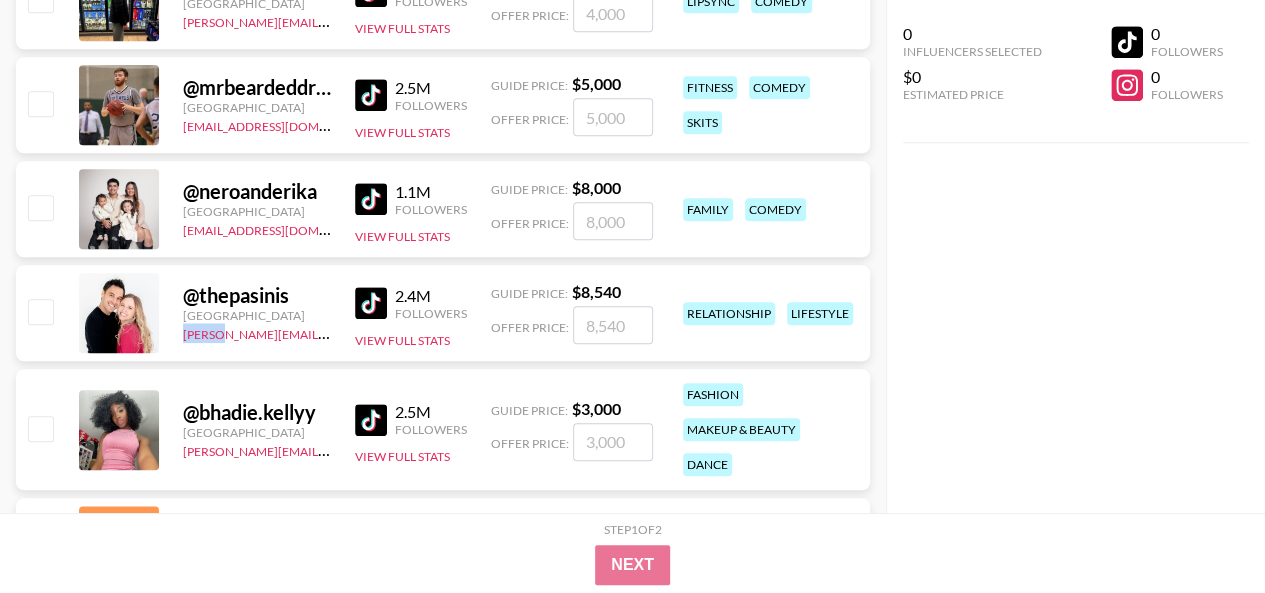 click on "@ thepasinis United States jessie.denning@grail-talent.com 2.4M Followers View Full Stats Guide Price: $ 8,540 Offer Price: relationship lifestyle" at bounding box center (443, 313) 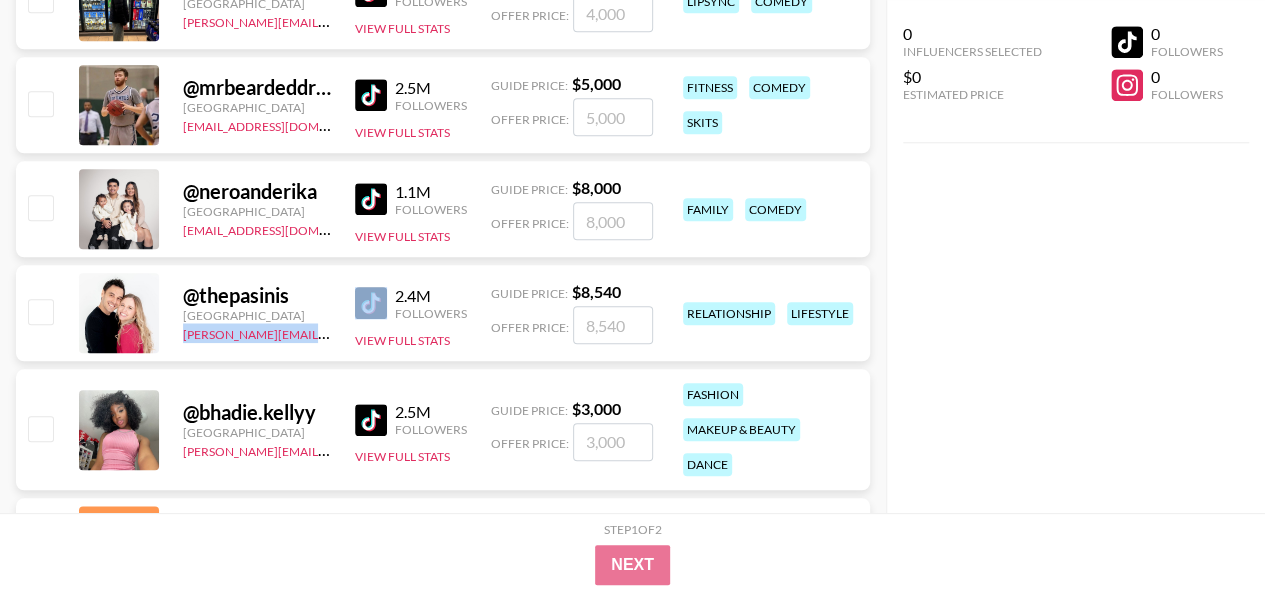 click on "@ thepasinis United States jessie.denning@grail-talent.com 2.4M Followers View Full Stats Guide Price: $ 8,540 Offer Price: relationship lifestyle" at bounding box center [443, 313] 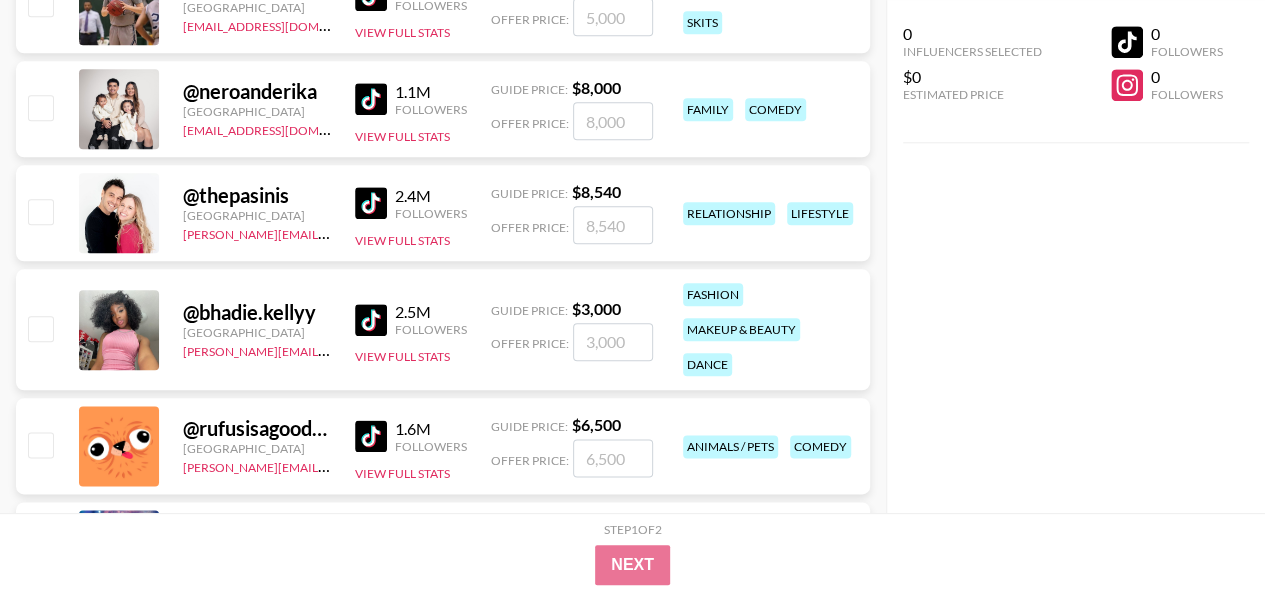 click on "@ bhadie.kellyy United States tancredi@grail-talent.com 2.5M Followers View Full Stats Guide Price: $ 3,000 Offer Price: fashion makeup & beauty dance" at bounding box center [443, 329] 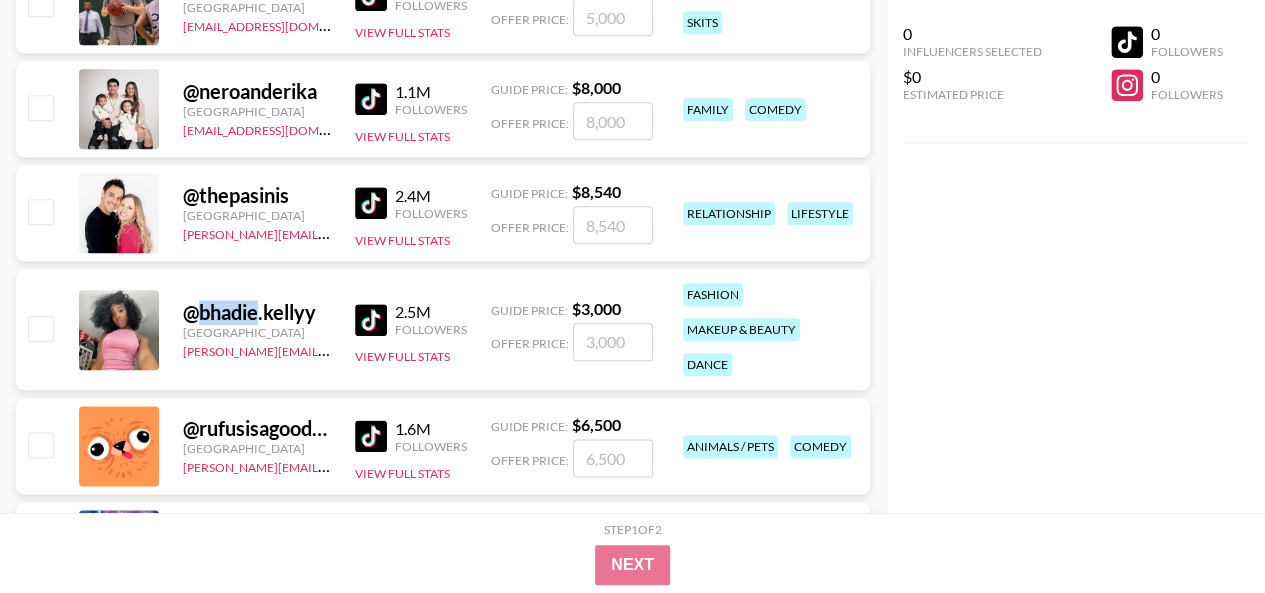 click on "@ bhadie.kellyy" at bounding box center [257, 312] 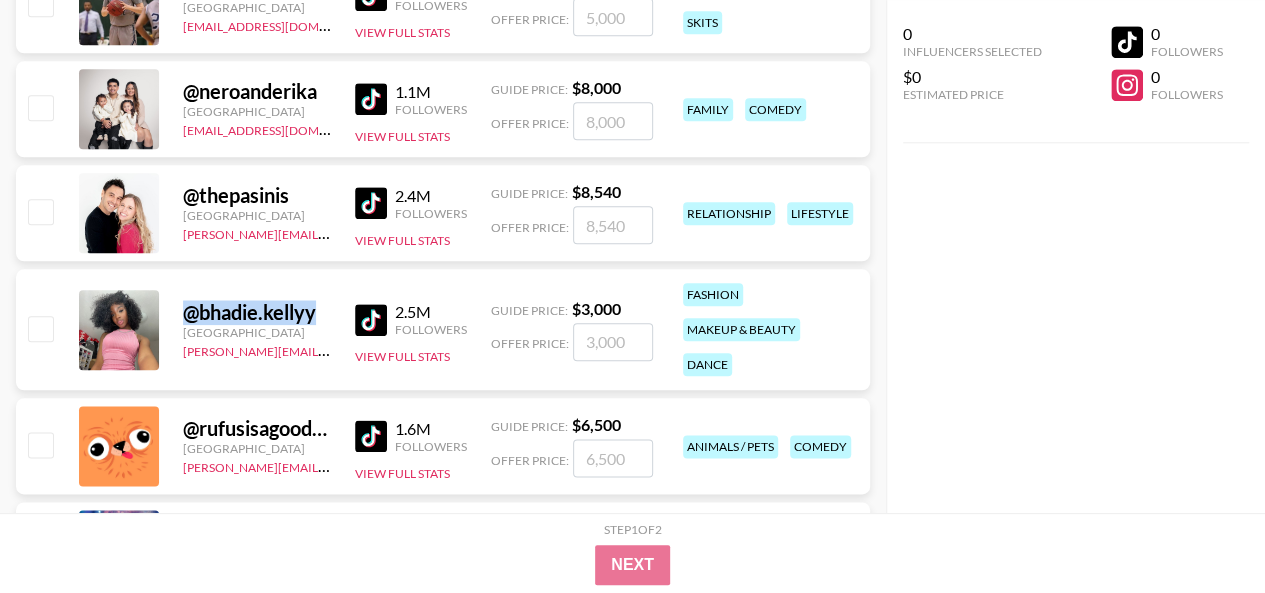 click on "@ bhadie.kellyy" at bounding box center [257, 312] 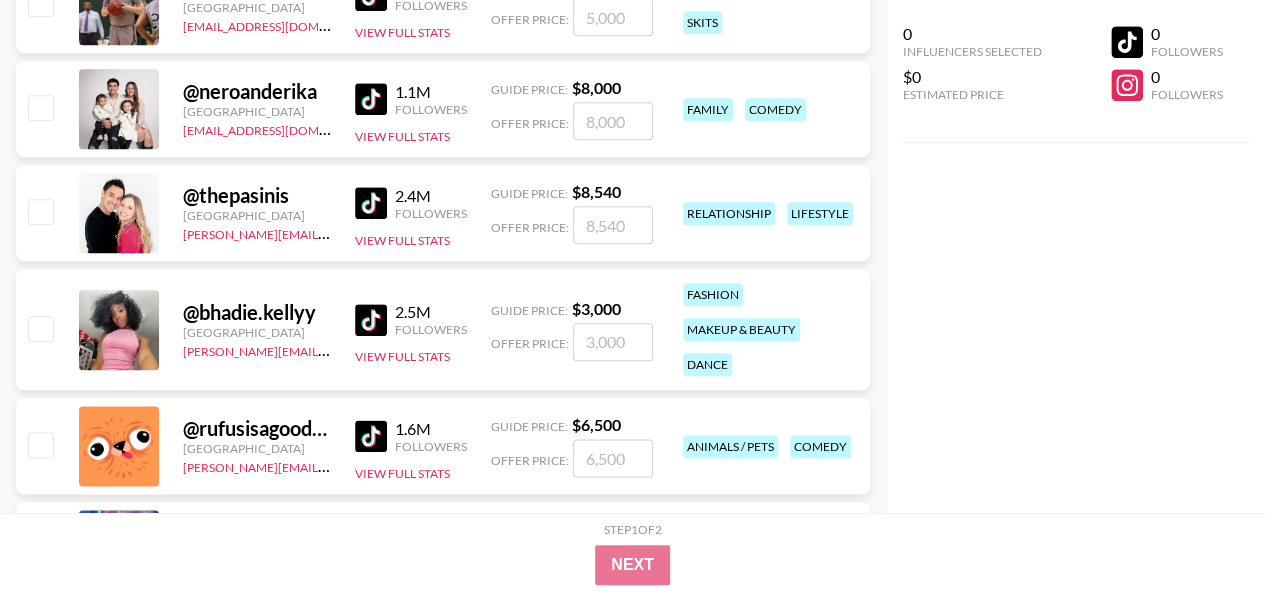 click on "@ bhadie.kellyy United States tancredi@grail-talent.com 2.5M Followers View Full Stats Guide Price: $ 3,000 Offer Price: fashion makeup & beauty dance" at bounding box center [443, 329] 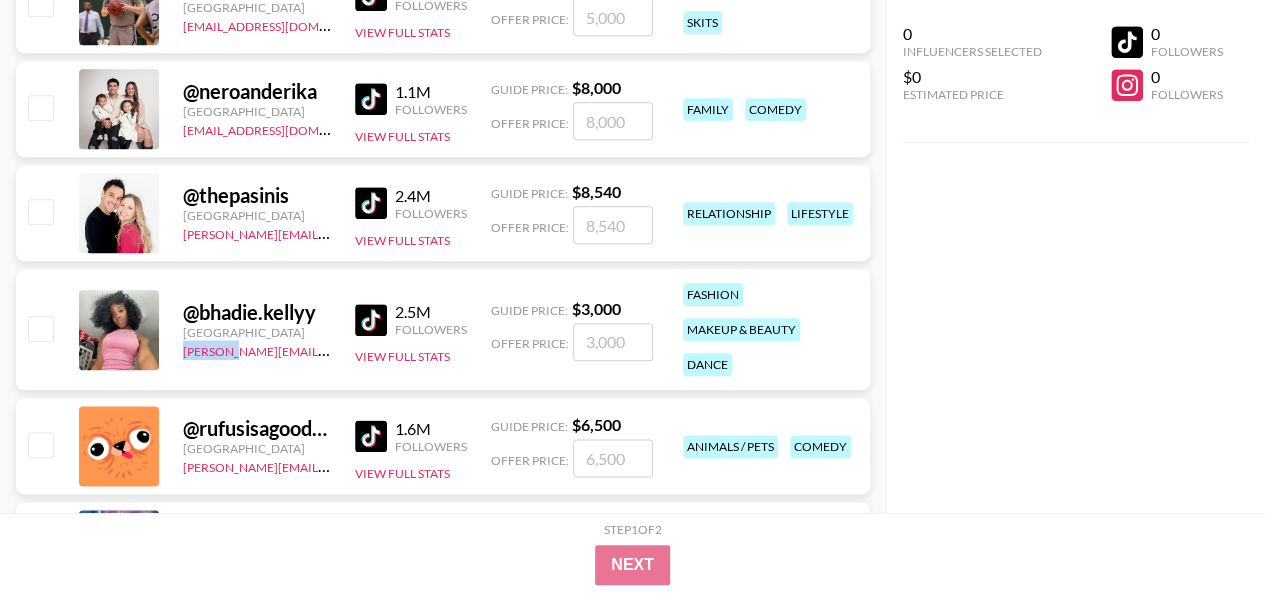 click on "@ bhadie.kellyy United States tancredi@grail-talent.com 2.5M Followers View Full Stats Guide Price: $ 3,000 Offer Price: fashion makeup & beauty dance" at bounding box center [443, 329] 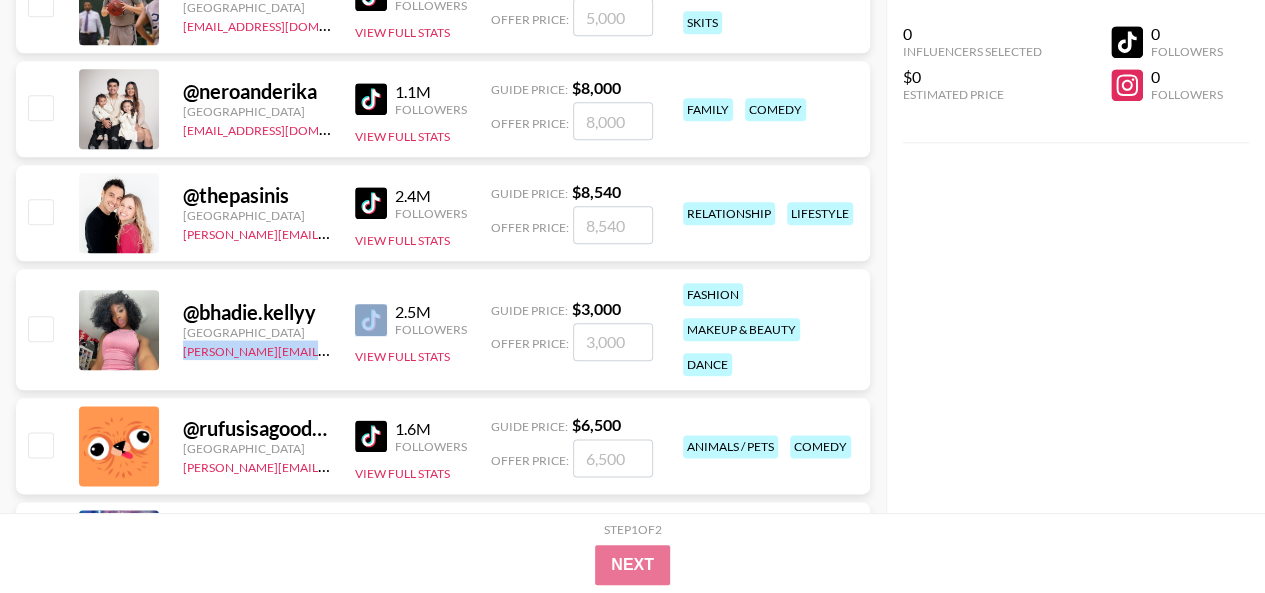 click on "@ bhadie.kellyy United States tancredi@grail-talent.com 2.5M Followers View Full Stats Guide Price: $ 3,000 Offer Price: fashion makeup & beauty dance" at bounding box center (443, 329) 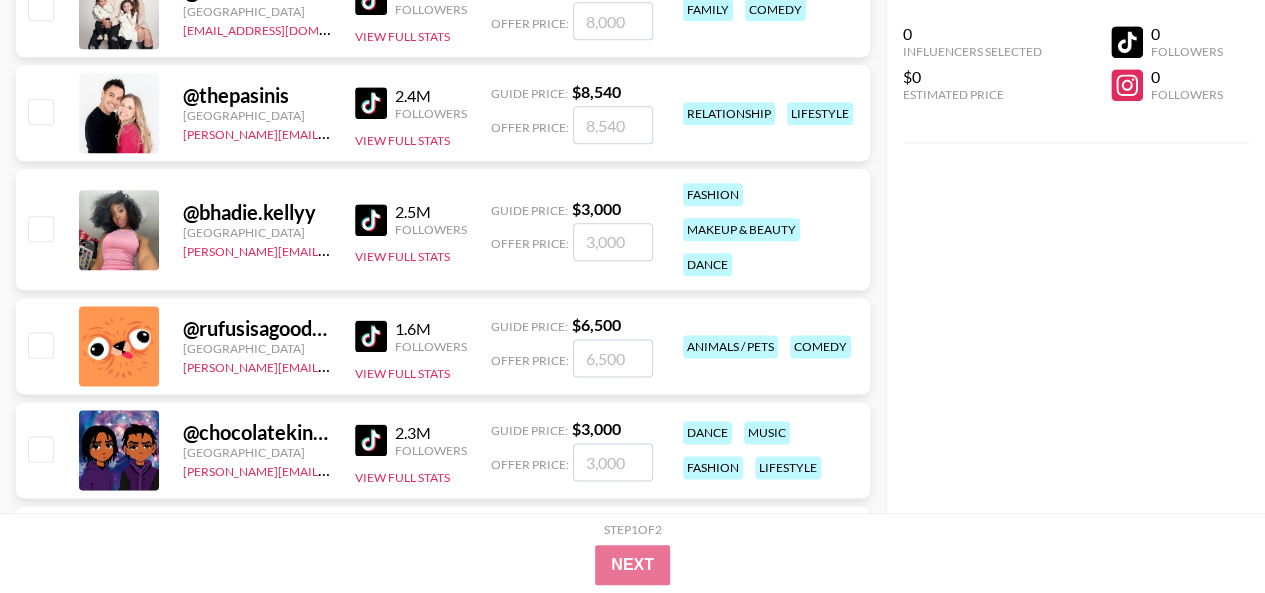 click on "[GEOGRAPHIC_DATA]" at bounding box center (257, 348) 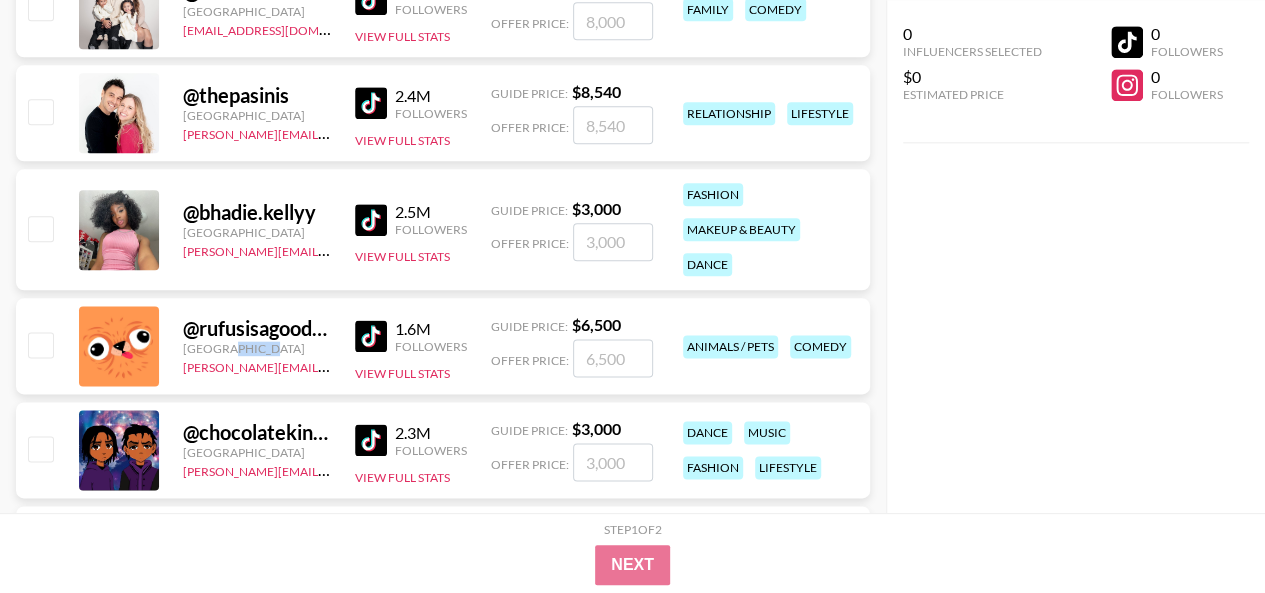 click on "[GEOGRAPHIC_DATA]" at bounding box center [257, 348] 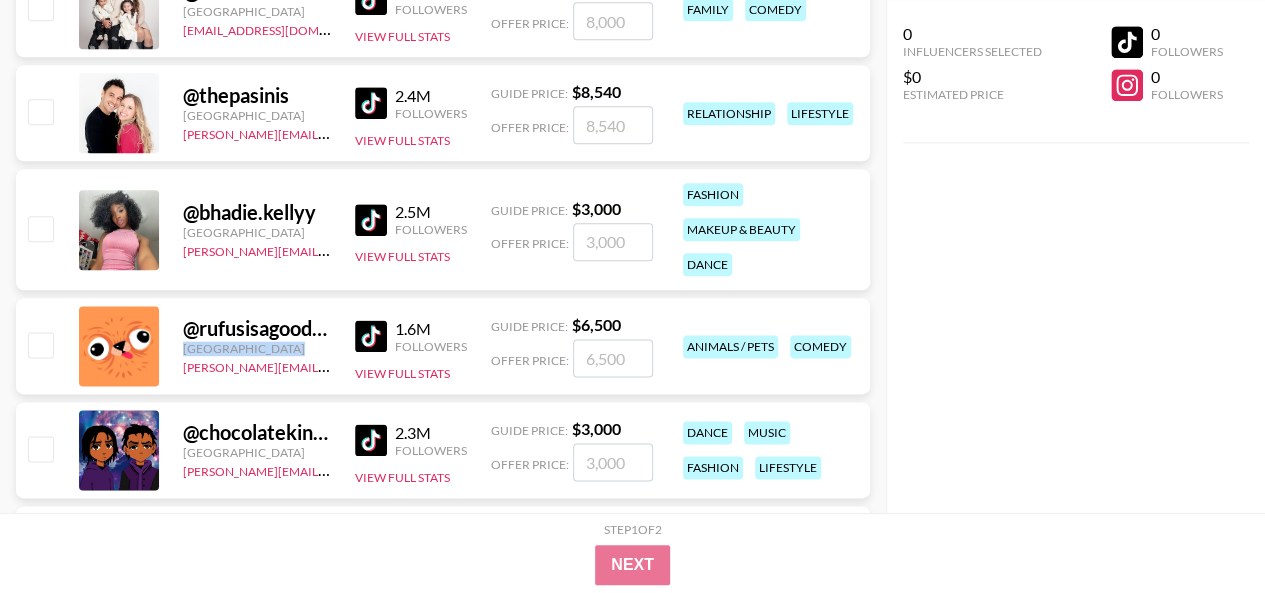 click on "[GEOGRAPHIC_DATA]" at bounding box center (257, 348) 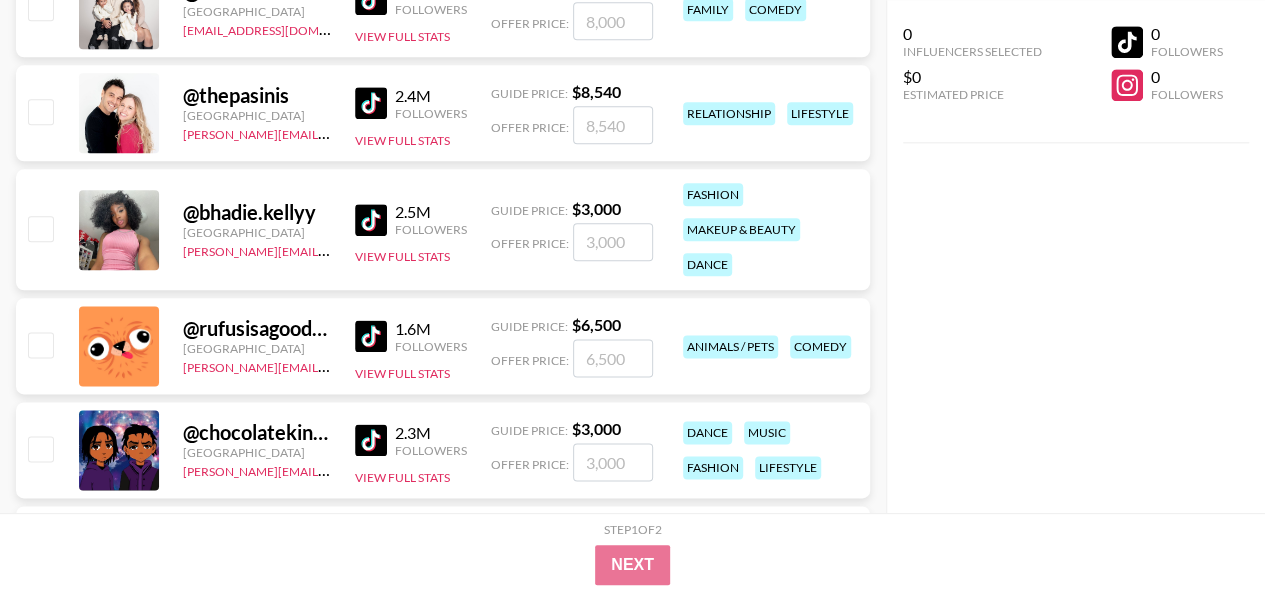 click on "@ rufusisagoodboy" at bounding box center (257, 328) 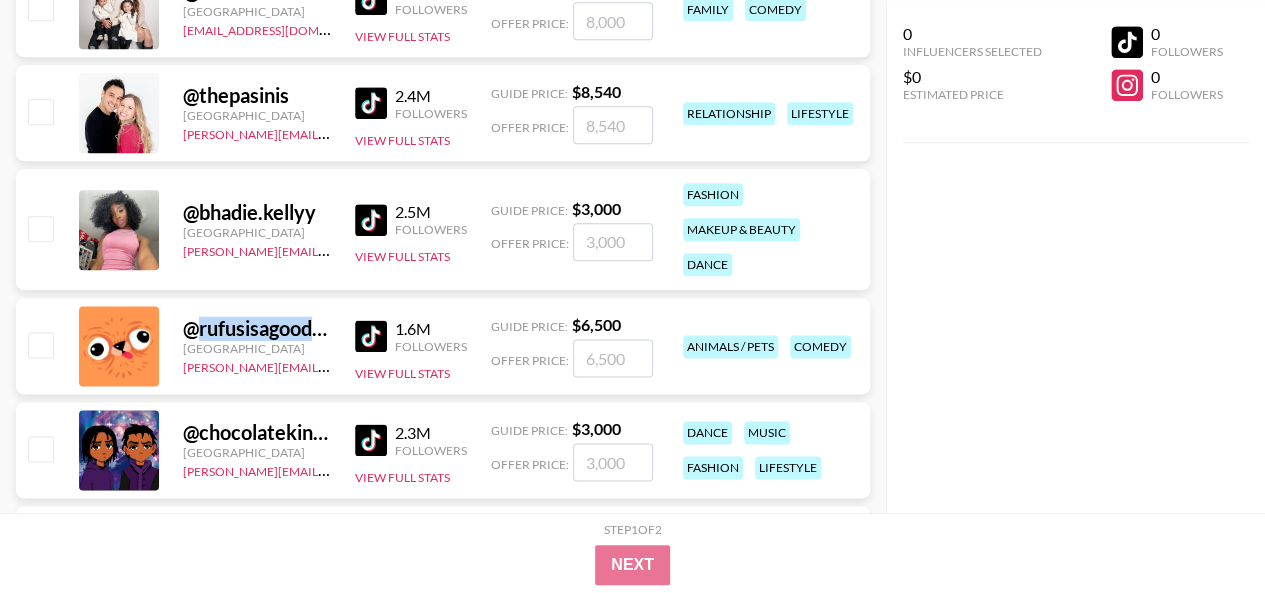click on "@ rufusisagoodboy" at bounding box center [257, 328] 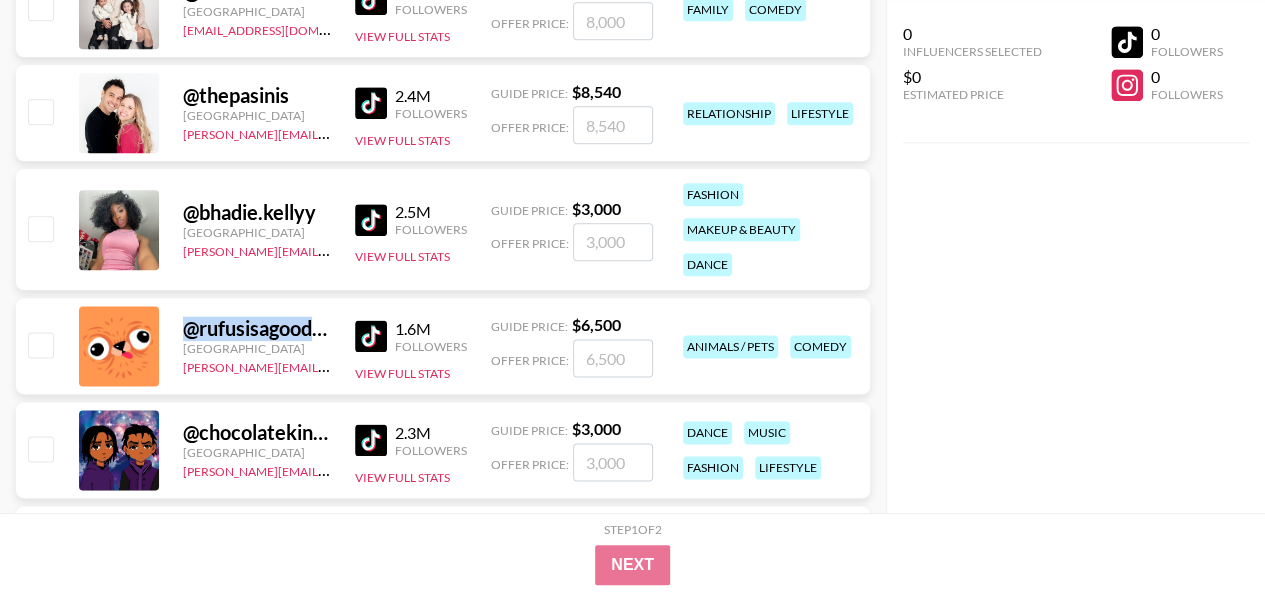click on "@ rufusisagoodboy" at bounding box center (257, 328) 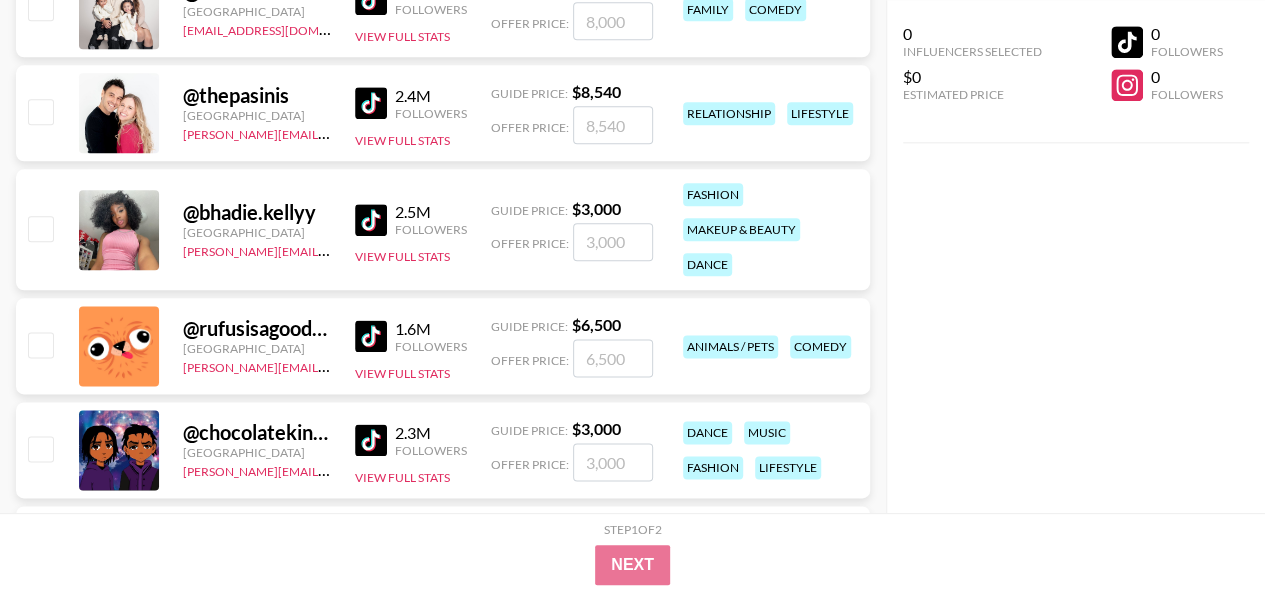 click on "@ rufusisagoodboy United States pete@grail-talent.com 1.6M Followers View Full Stats Guide Price: $ 6,500 Offer Price: animals / pets comedy" at bounding box center (443, 346) 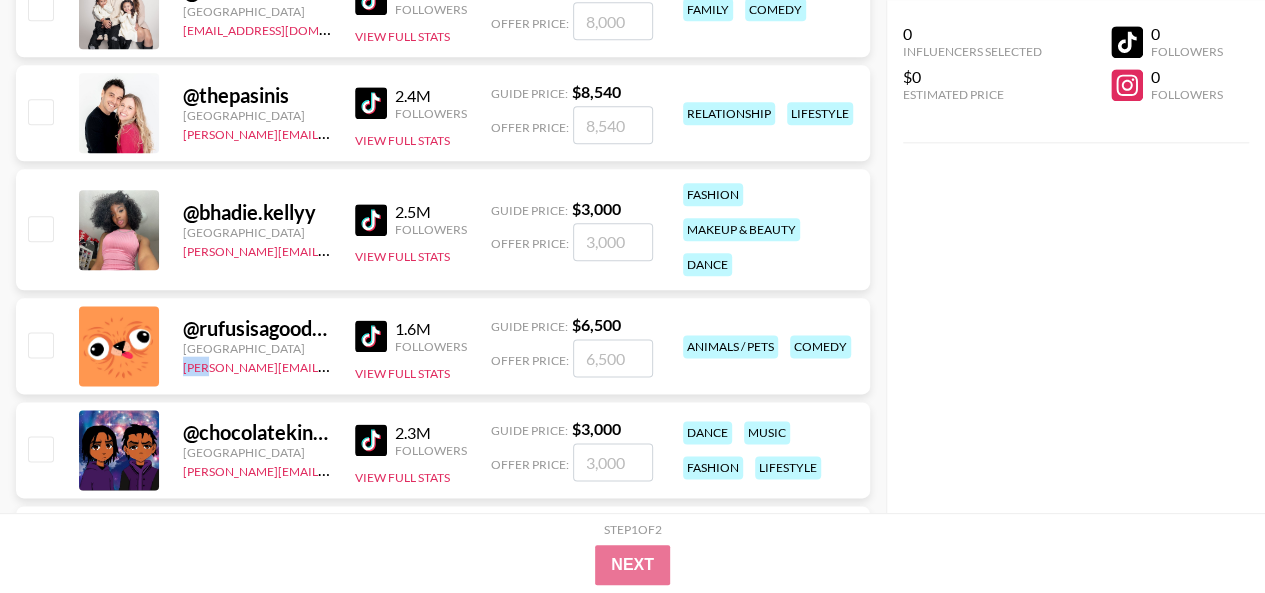 click on "@ rufusisagoodboy United States pete@grail-talent.com 1.6M Followers View Full Stats Guide Price: $ 6,500 Offer Price: animals / pets comedy" at bounding box center (443, 346) 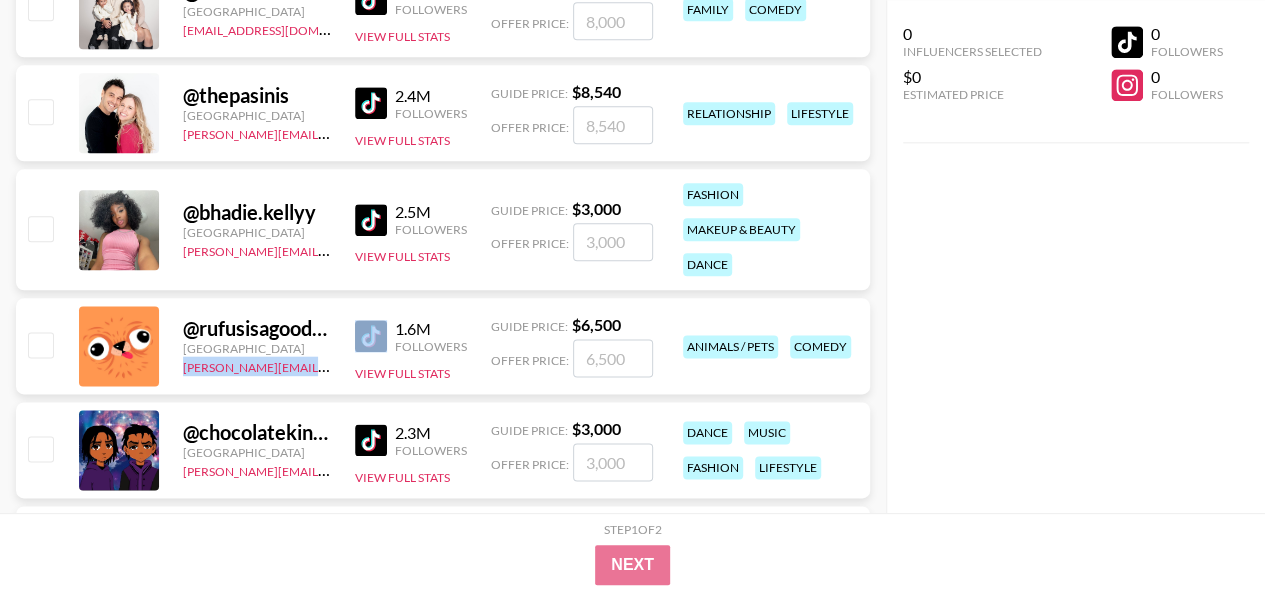 click on "@ rufusisagoodboy United States pete@grail-talent.com 1.6M Followers View Full Stats Guide Price: $ 6,500 Offer Price: animals / pets comedy" at bounding box center [443, 346] 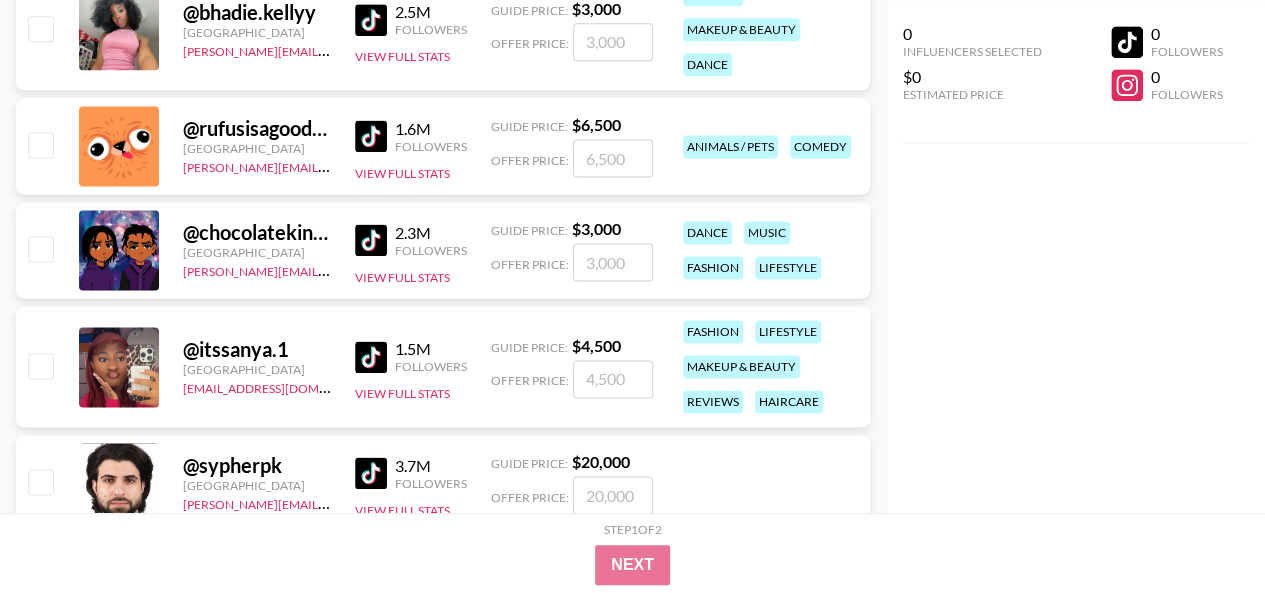 click on "@ chocolatekings_" at bounding box center (257, 232) 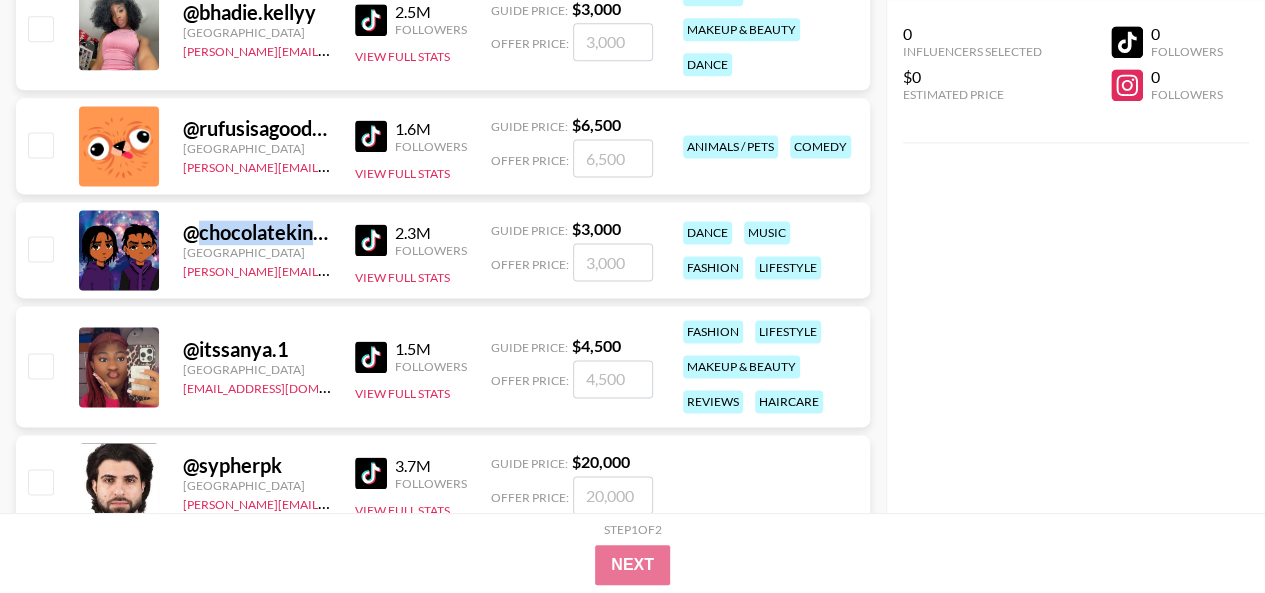 click on "@ chocolatekings_" at bounding box center [257, 232] 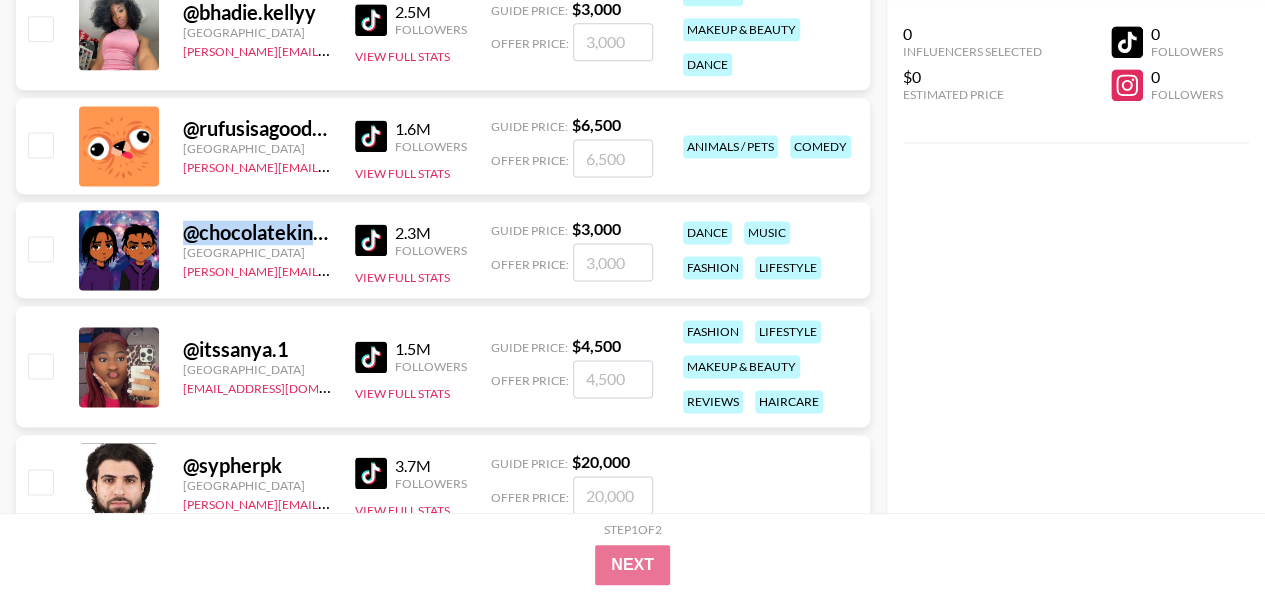 click on "@ chocolatekings_" at bounding box center [257, 232] 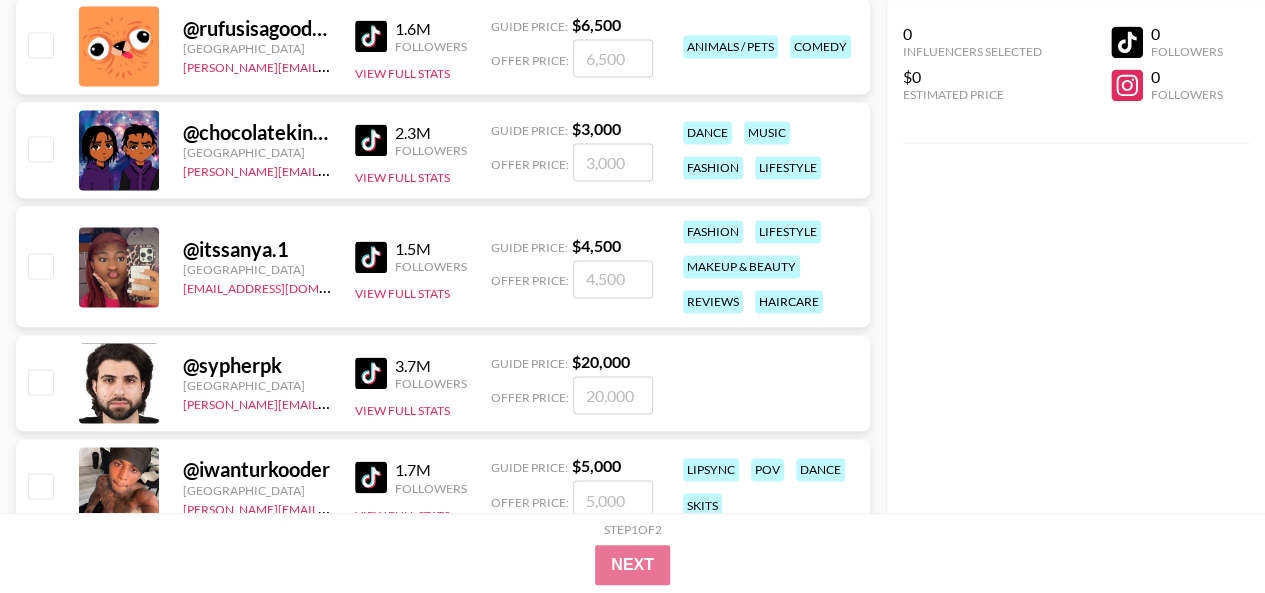 click on "@ chocolatekings_ United States charlie@grail-talent.com 2.3M Followers View Full Stats Guide Price: $ 3,000 Offer Price: dance music fashion lifestyle" at bounding box center (443, 150) 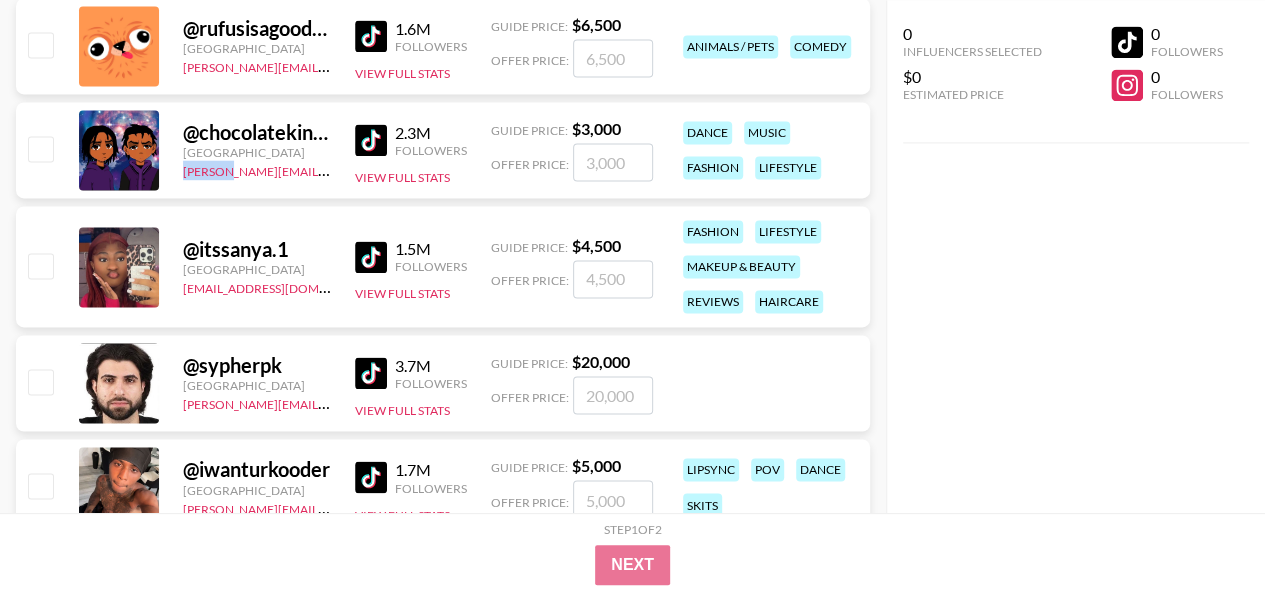 click on "@ chocolatekings_ United States charlie@grail-talent.com 2.3M Followers View Full Stats Guide Price: $ 3,000 Offer Price: dance music fashion lifestyle" at bounding box center (443, 150) 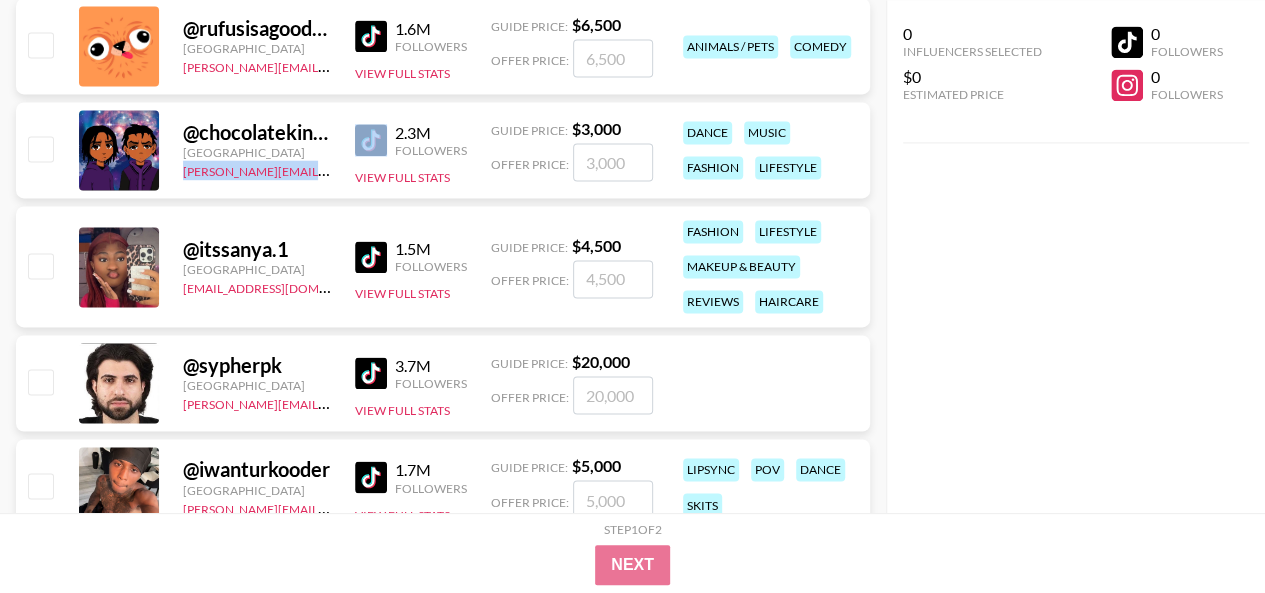 click on "@ chocolatekings_ United States charlie@grail-talent.com 2.3M Followers View Full Stats Guide Price: $ 3,000 Offer Price: dance music fashion lifestyle" at bounding box center [443, 150] 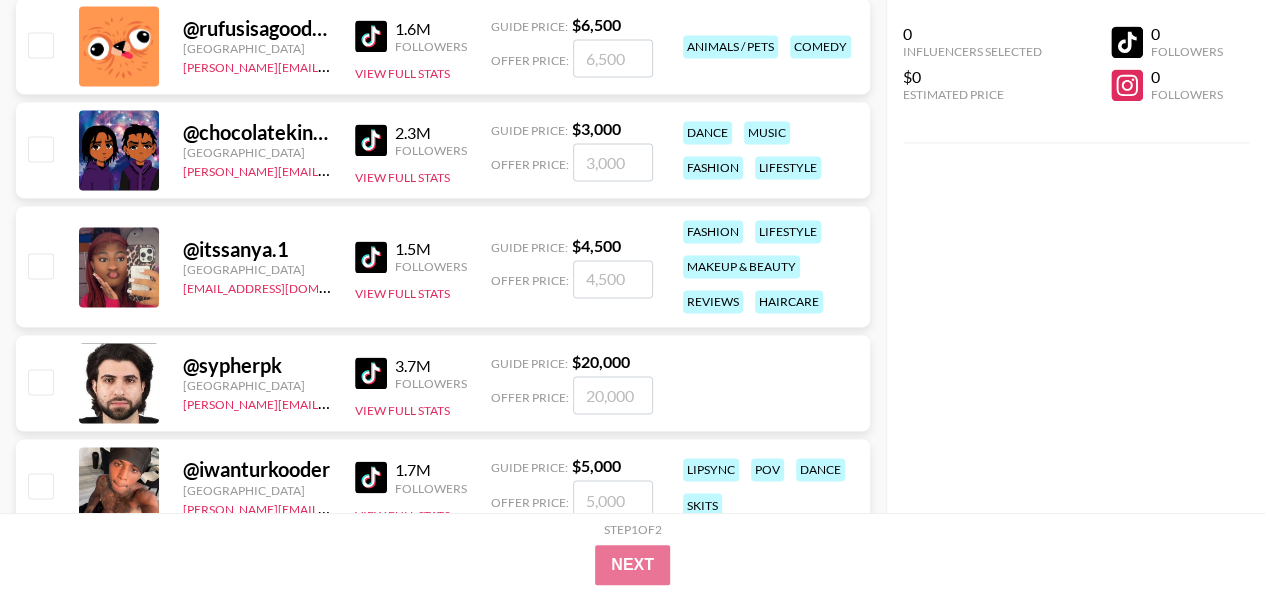 click on "@ itssanya.1" at bounding box center (257, 249) 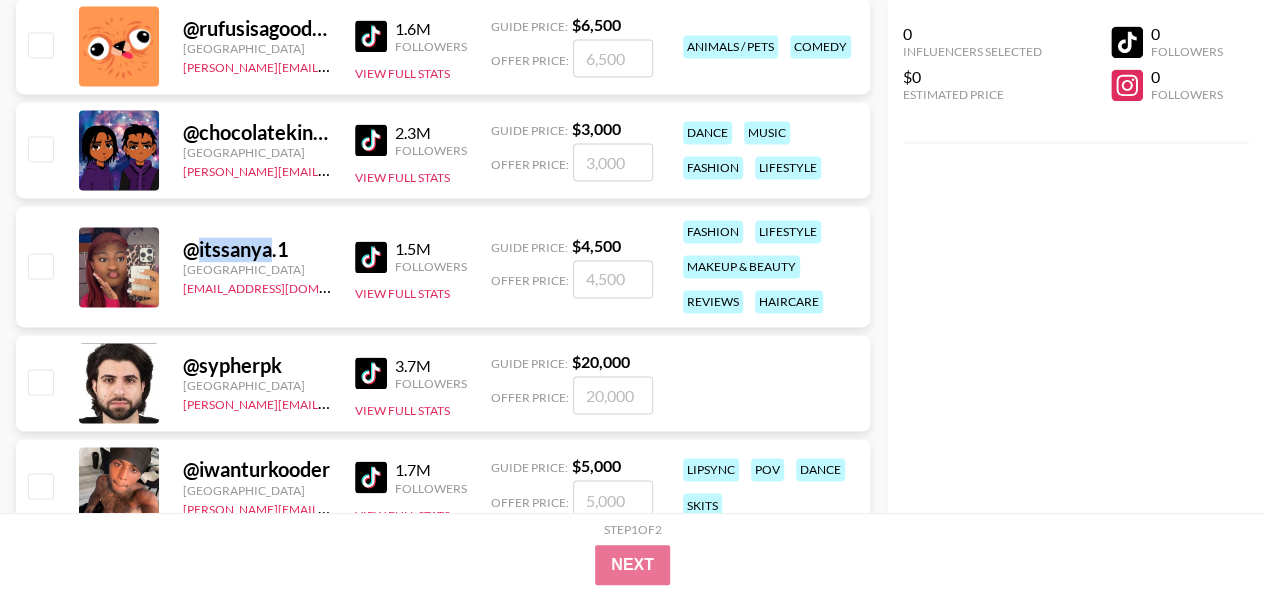 click on "@ itssanya.1" at bounding box center [257, 249] 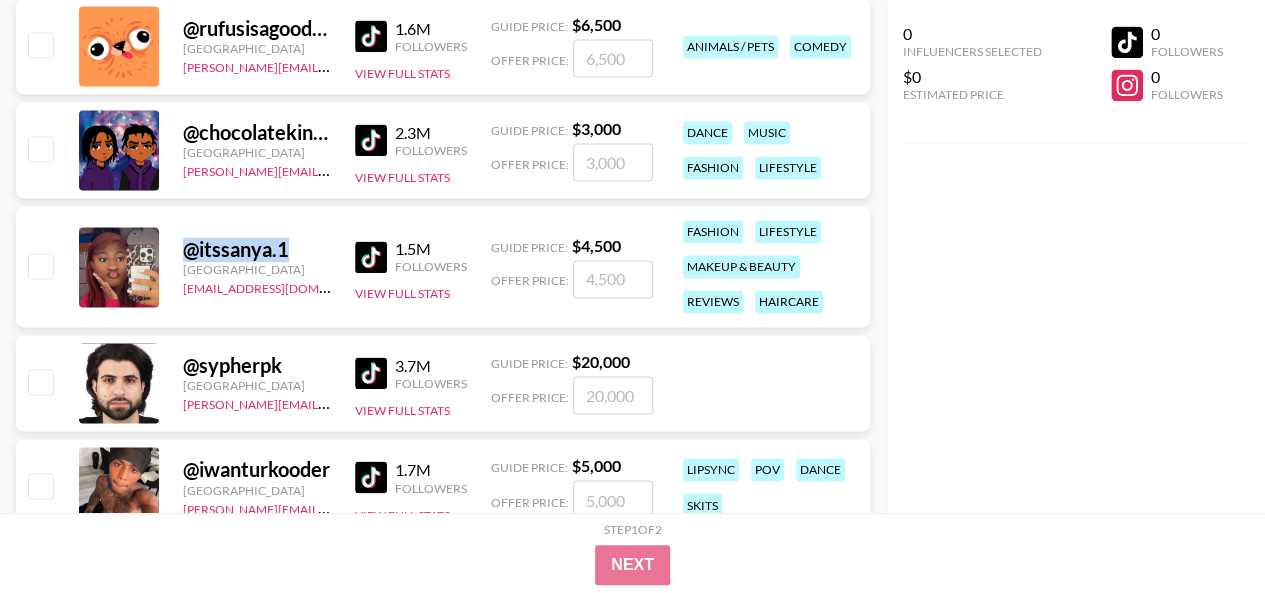 drag, startPoint x: 242, startPoint y: 246, endPoint x: 562, endPoint y: 1, distance: 403.01984 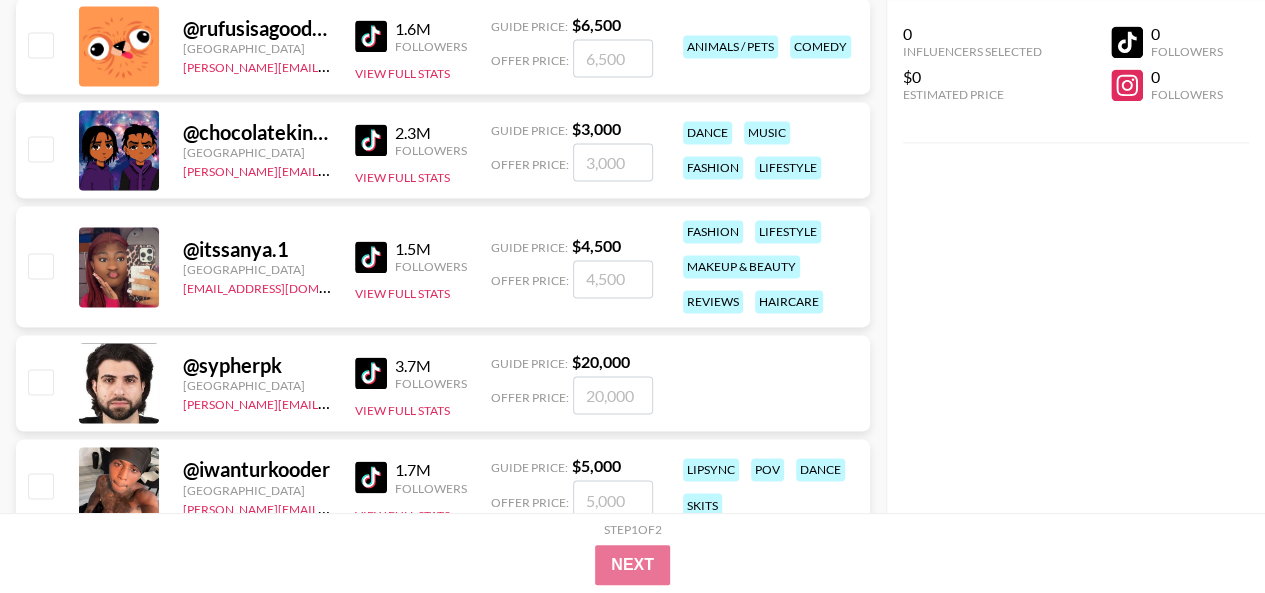 click on "@ itssanya.1 United States dilnasheen.batool@grail-talent.com 1.5M Followers View Full Stats Guide Price: $ 4,500 Offer Price: fashion lifestyle makeup & beauty reviews haircare" at bounding box center (443, 266) 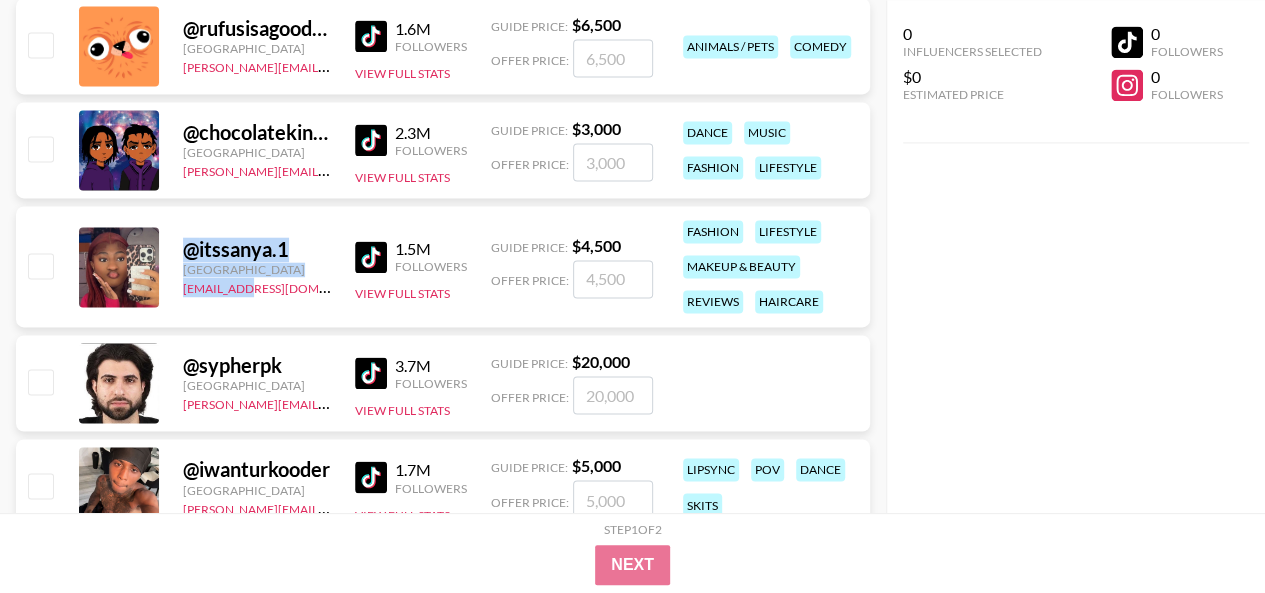 click on "@ itssanya.1 United States dilnasheen.batool@grail-talent.com 1.5M Followers View Full Stats Guide Price: $ 4,500 Offer Price: fashion lifestyle makeup & beauty reviews haircare" at bounding box center [443, 266] 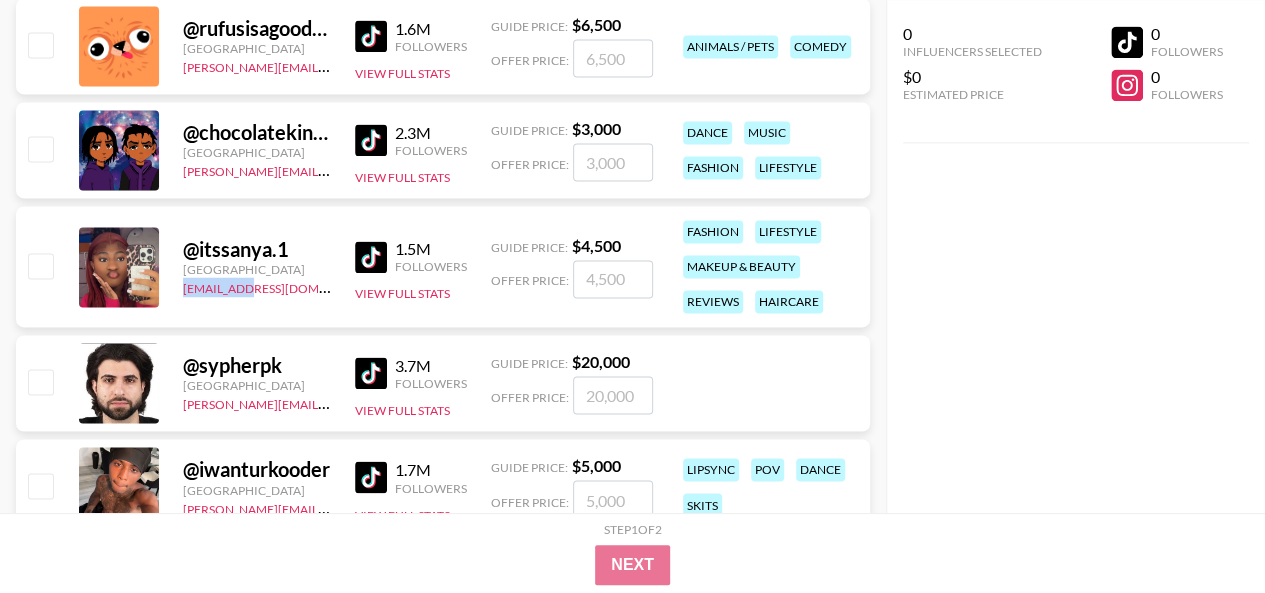 click on "@ itssanya.1 United States dilnasheen.batool@grail-talent.com 1.5M Followers View Full Stats Guide Price: $ 4,500 Offer Price: fashion lifestyle makeup & beauty reviews haircare" at bounding box center (443, 266) 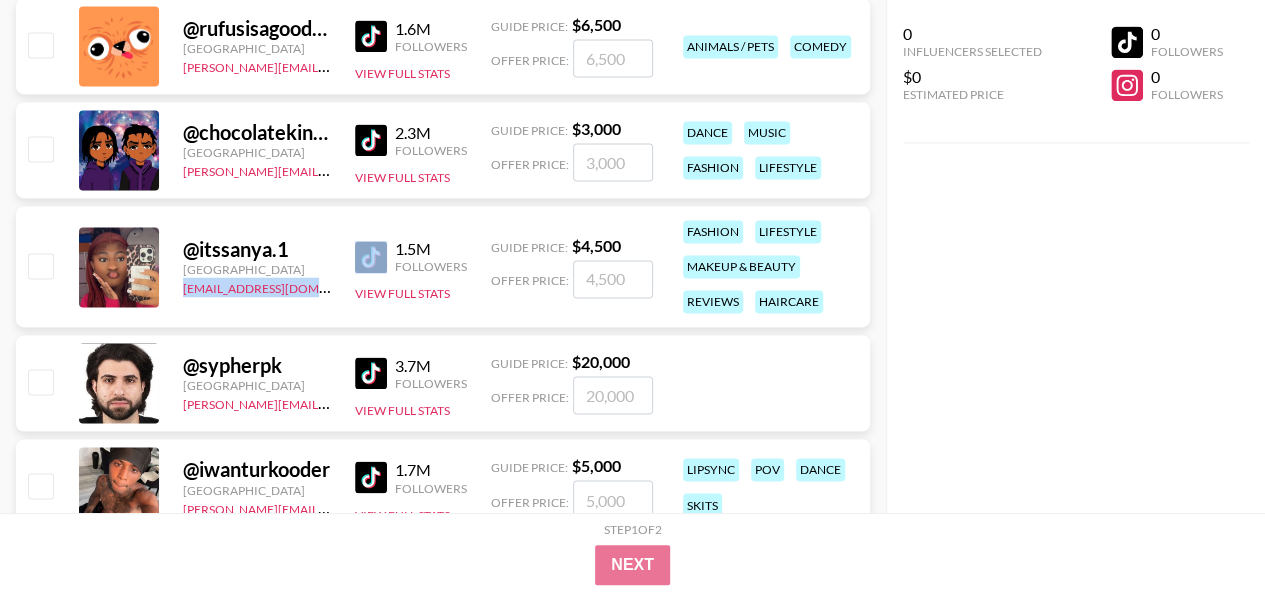 click on "@ itssanya.1 United States dilnasheen.batool@grail-talent.com 1.5M Followers View Full Stats Guide Price: $ 4,500 Offer Price: fashion lifestyle makeup & beauty reviews haircare" at bounding box center [443, 266] 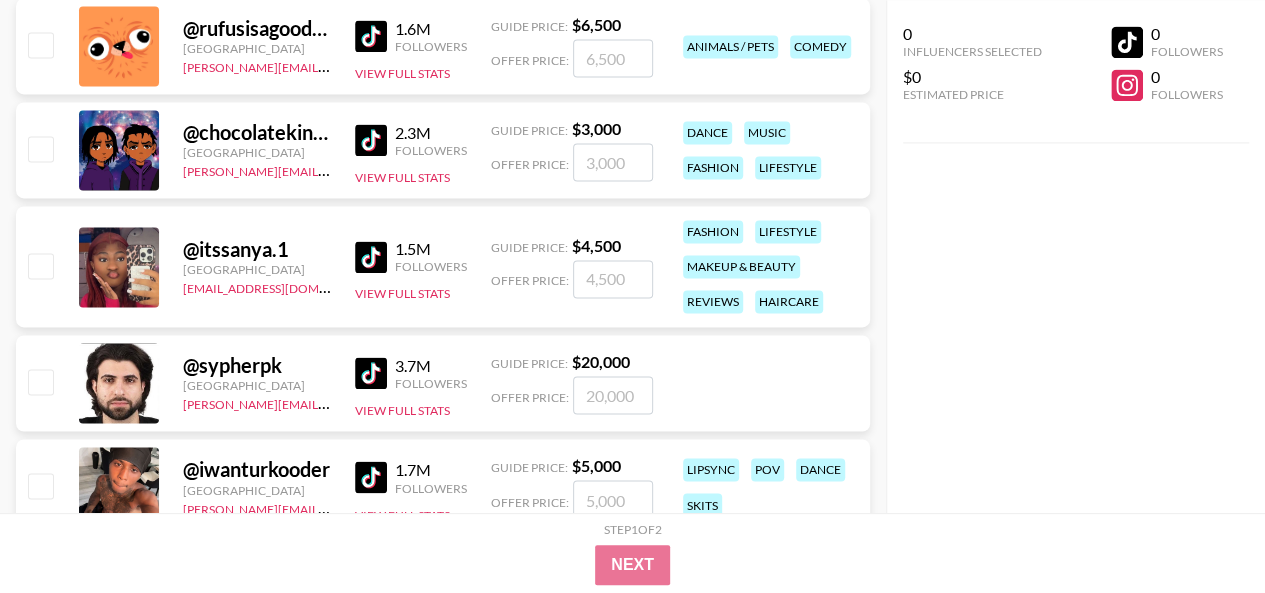 click on "@ sypherpk" at bounding box center (257, 365) 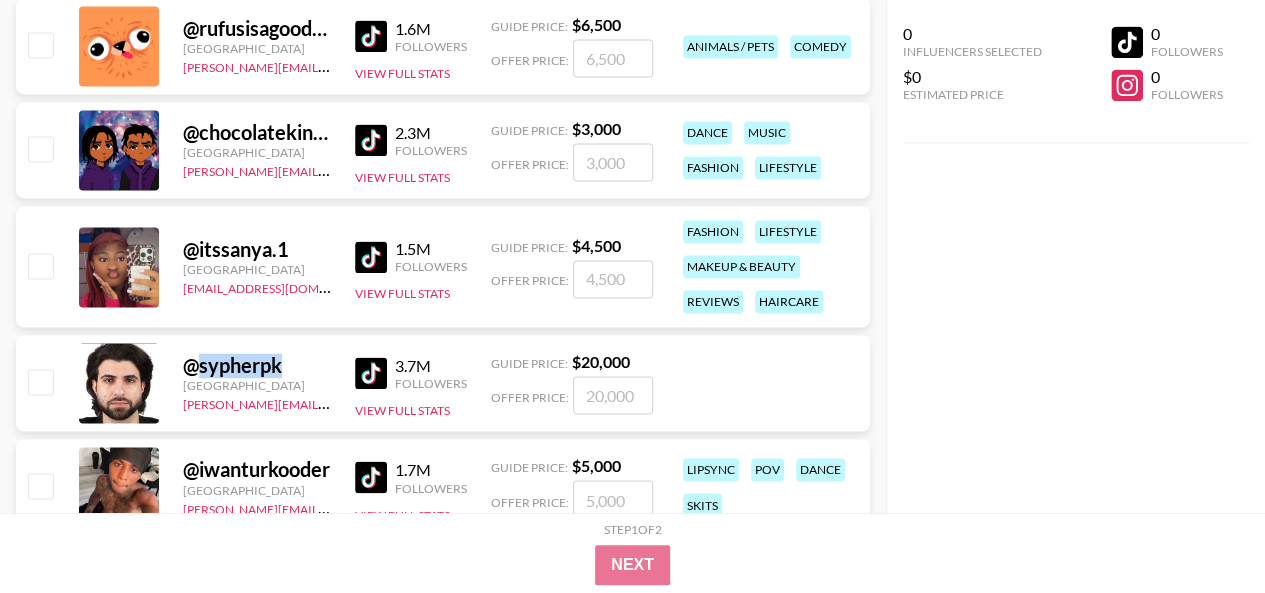 click on "@ sypherpk" at bounding box center (257, 365) 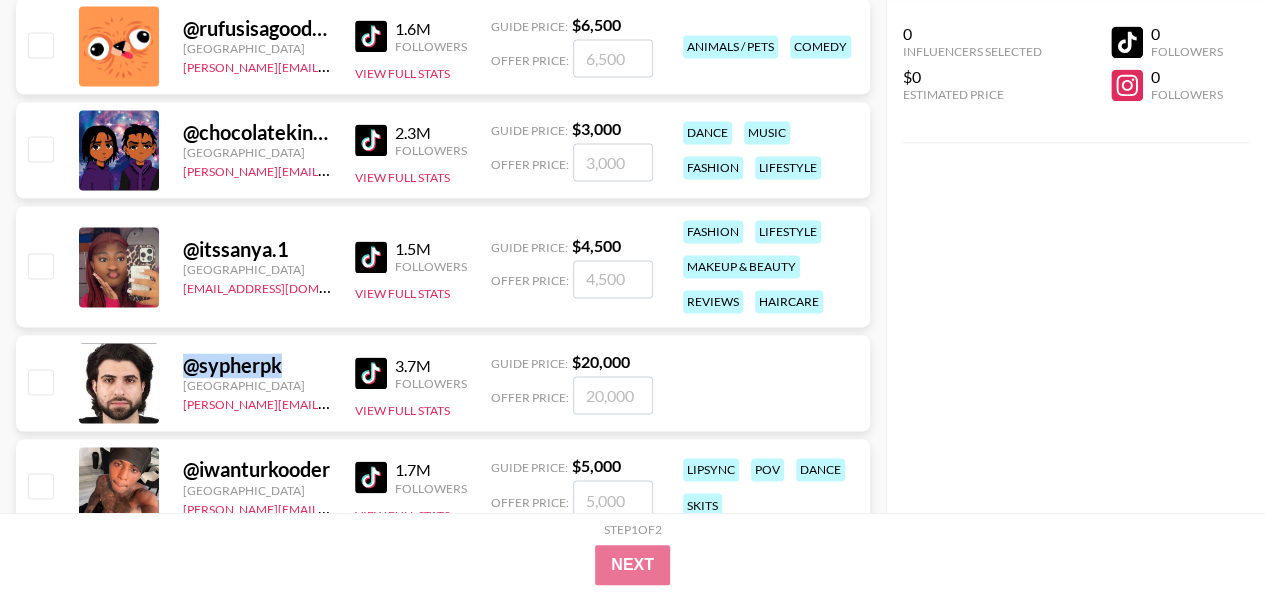 click on "@ sypherpk" at bounding box center (257, 365) 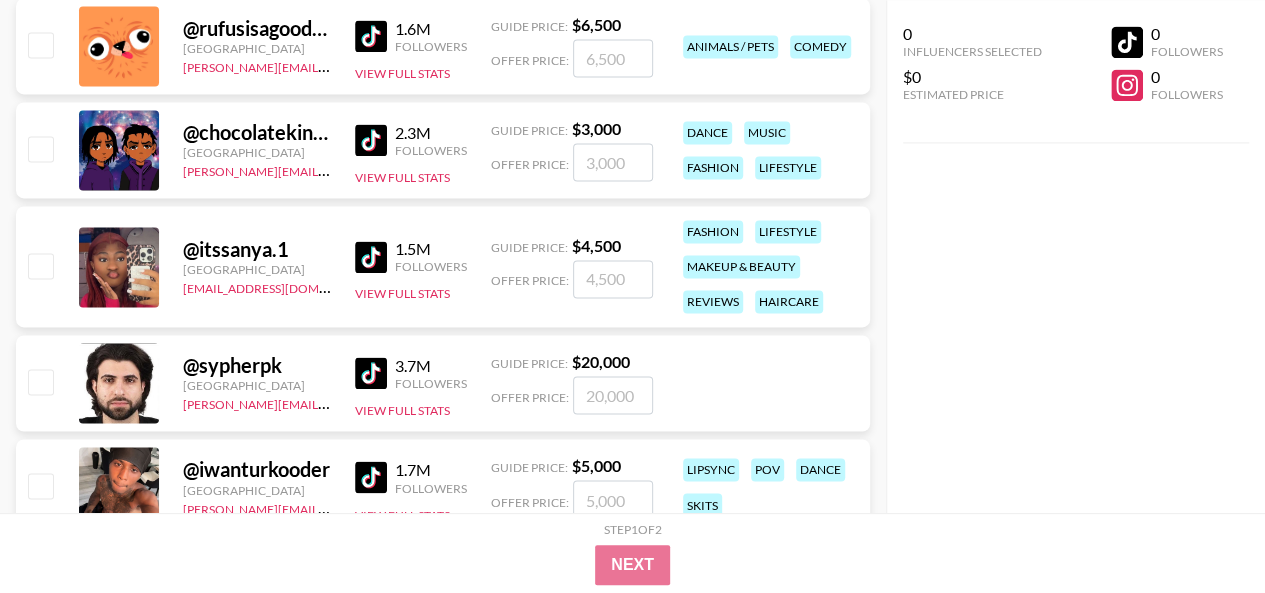 click on "@ sypherpk United States laura_clark@grail-talent.com 3.7M Followers View Full Stats Guide Price: $ 20,000 Offer Price:" at bounding box center (443, 383) 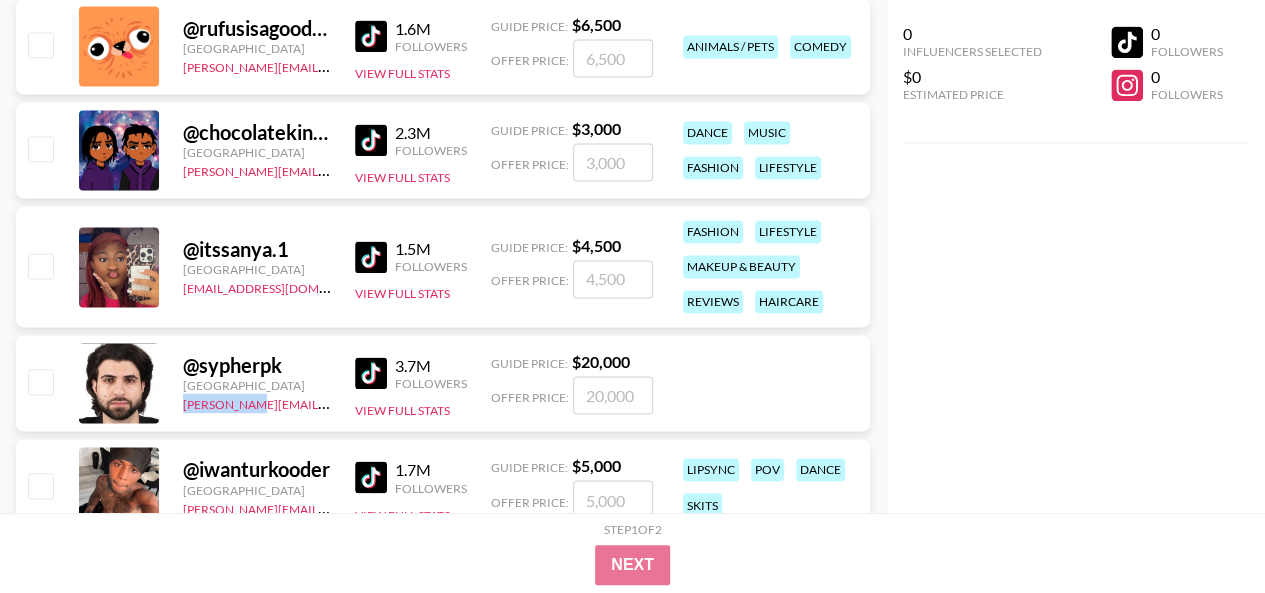 click on "@ sypherpk United States laura_clark@grail-talent.com 3.7M Followers View Full Stats Guide Price: $ 20,000 Offer Price:" at bounding box center (443, 383) 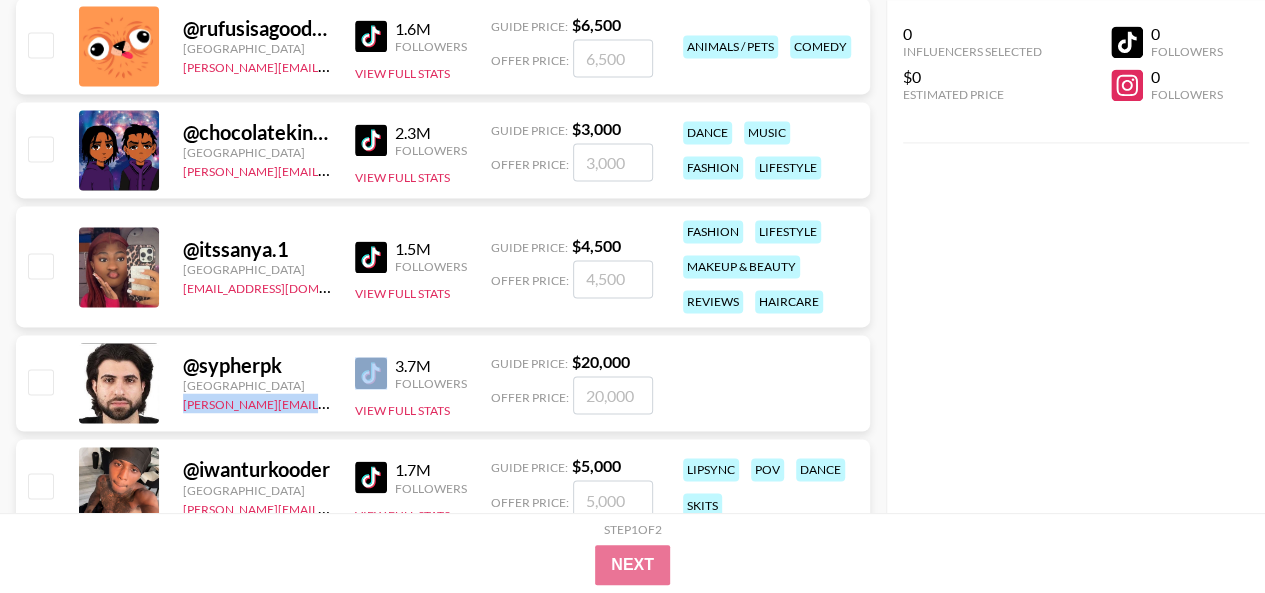 click on "@ sypherpk United States laura_clark@grail-talent.com 3.7M Followers View Full Stats Guide Price: $ 20,000 Offer Price:" at bounding box center (443, 383) 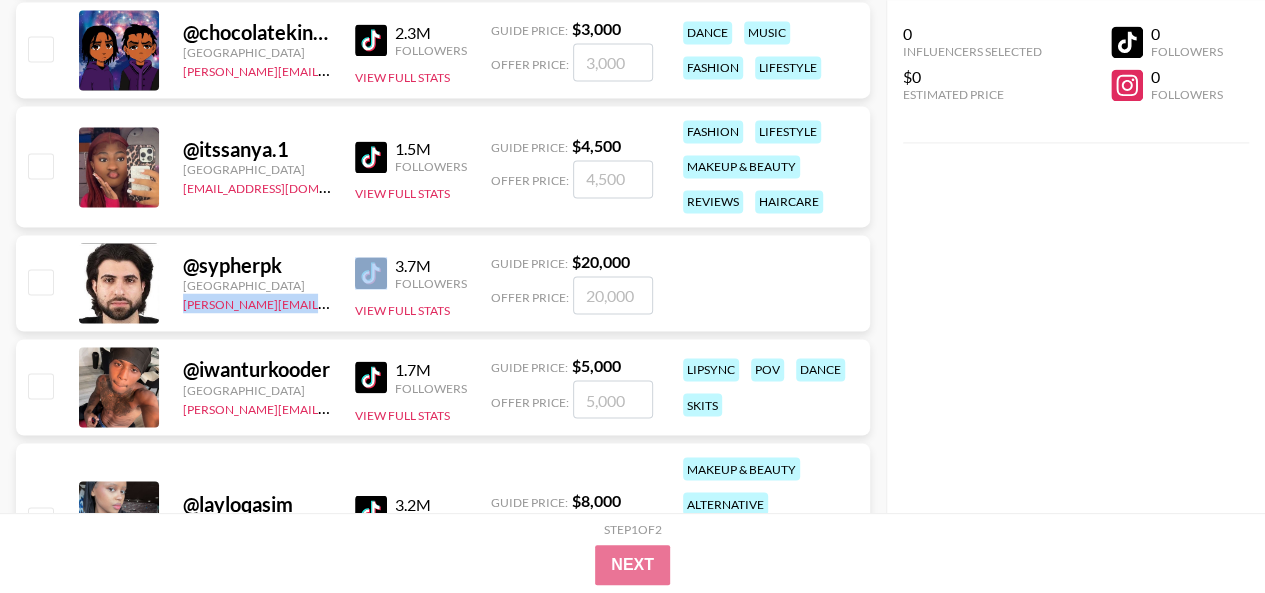 scroll, scrollTop: 13000, scrollLeft: 0, axis: vertical 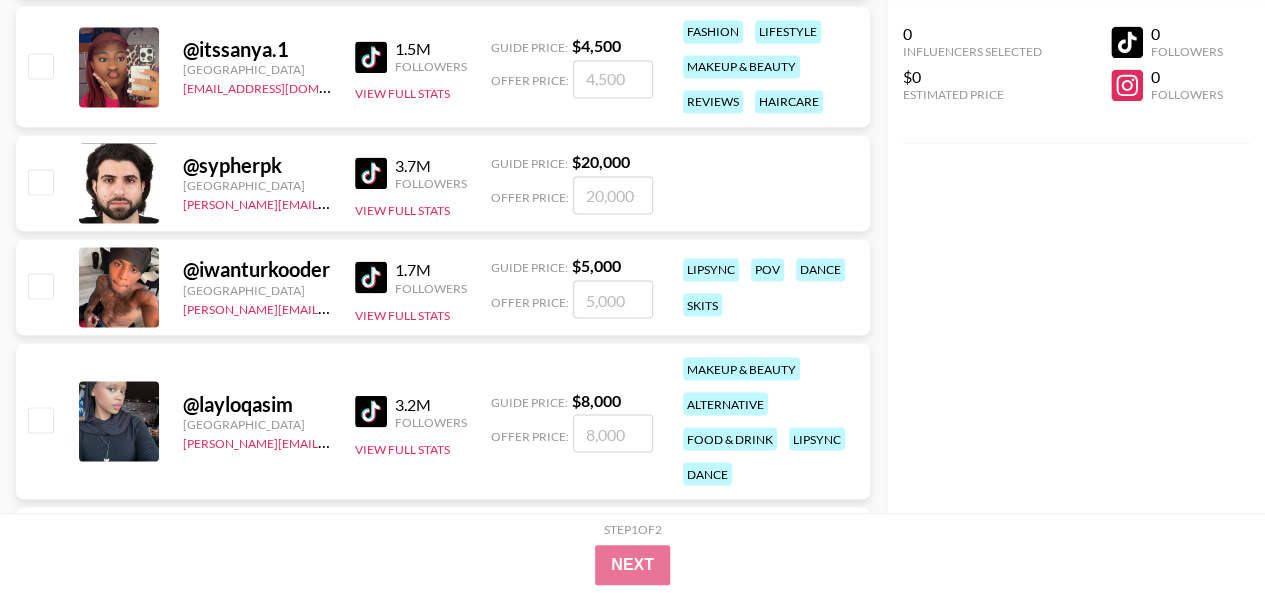 click on "@ iwanturkooder United States juraj.cupani@grail-talent.com 1.7M Followers View Full Stats Guide Price: $ 5,000 Offer Price: lipsync pov dance skits" at bounding box center (443, 287) 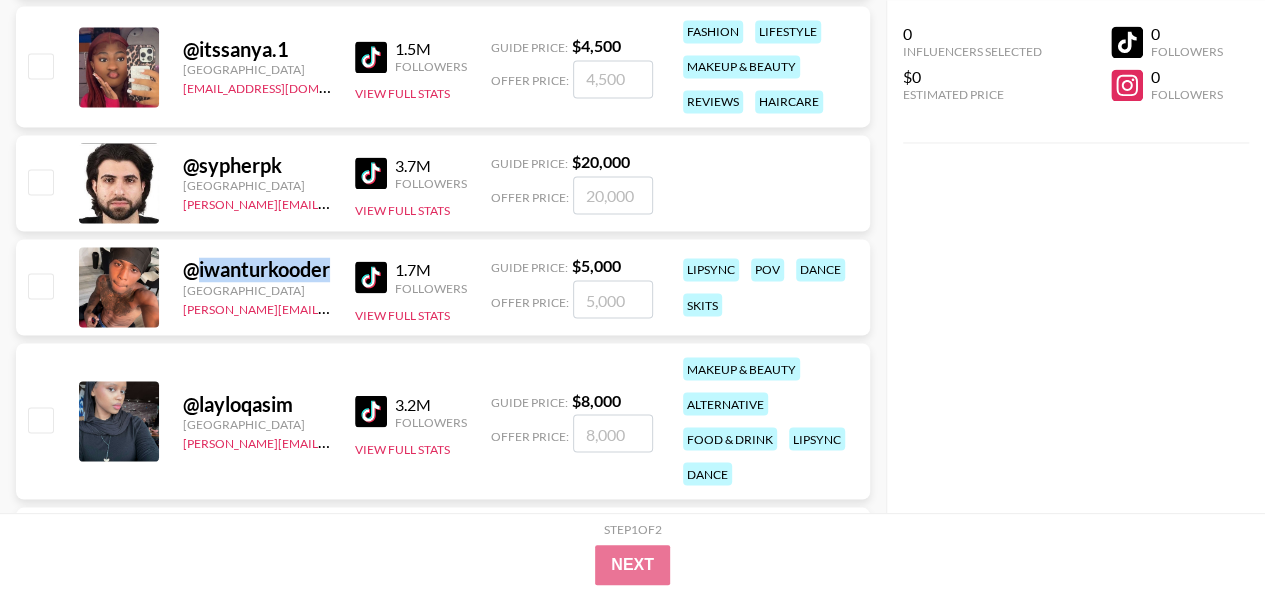click on "@ iwanturkooder United States juraj.cupani@grail-talent.com 1.7M Followers View Full Stats Guide Price: $ 5,000 Offer Price: lipsync pov dance skits" at bounding box center (443, 287) 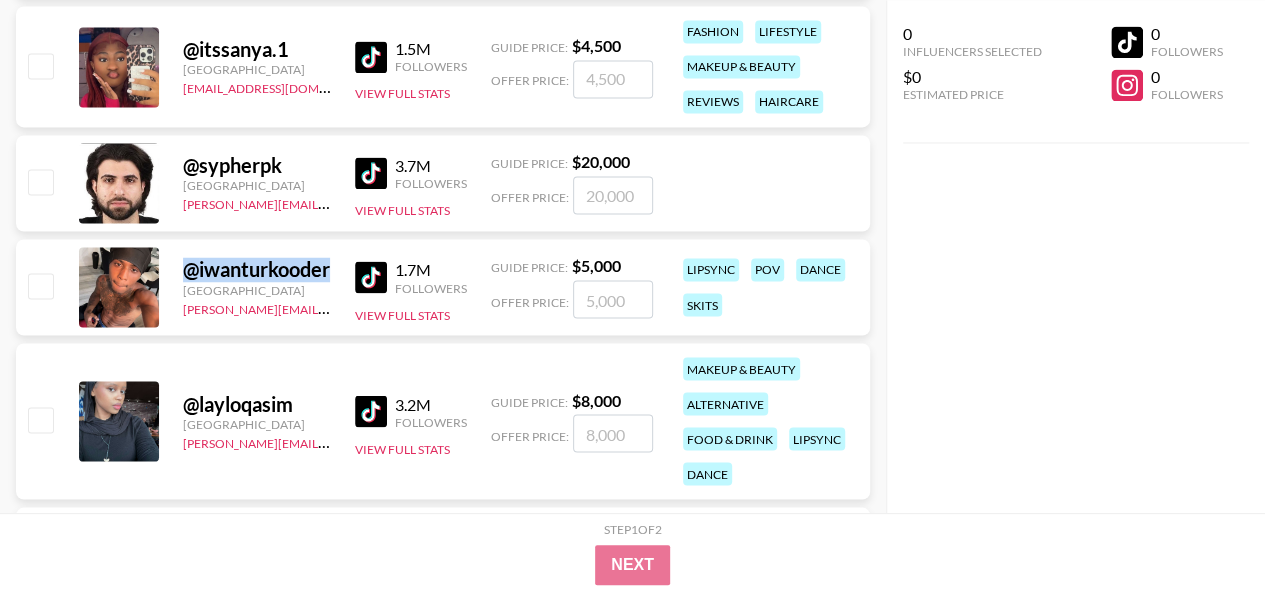 click on "@ iwanturkooder United States juraj.cupani@grail-talent.com 1.7M Followers View Full Stats Guide Price: $ 5,000 Offer Price: lipsync pov dance skits" at bounding box center [443, 287] 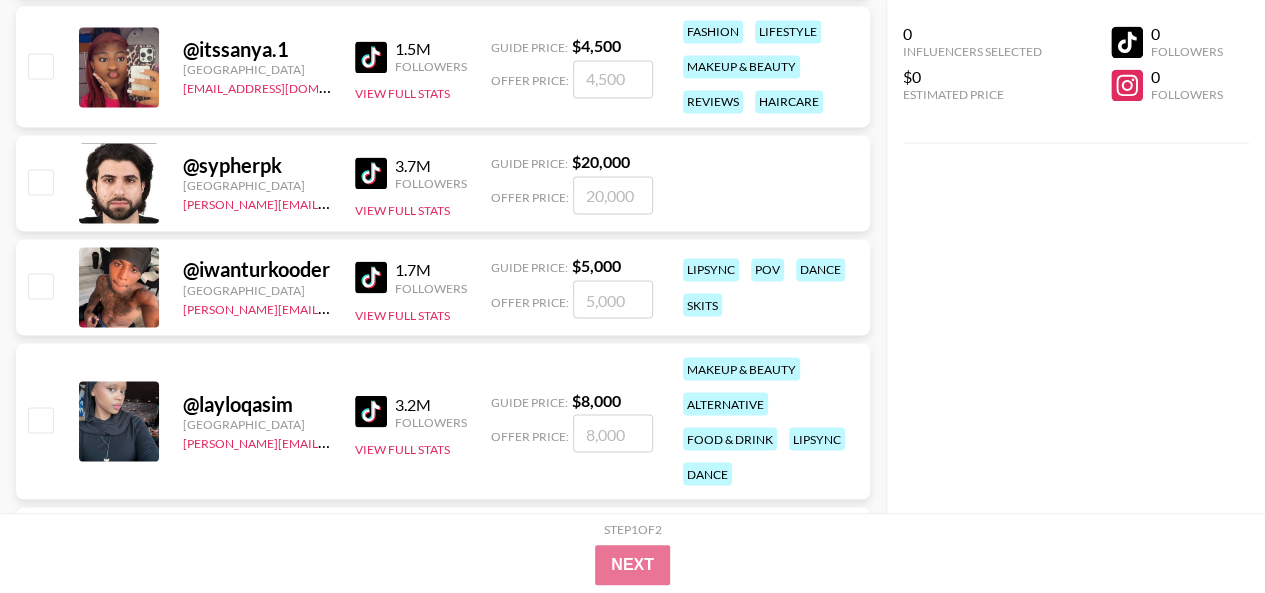 click on "@ iwanturkooder United States juraj.cupani@grail-talent.com 1.7M Followers View Full Stats Guide Price: $ 5,000 Offer Price: lipsync pov dance skits" at bounding box center [443, 287] 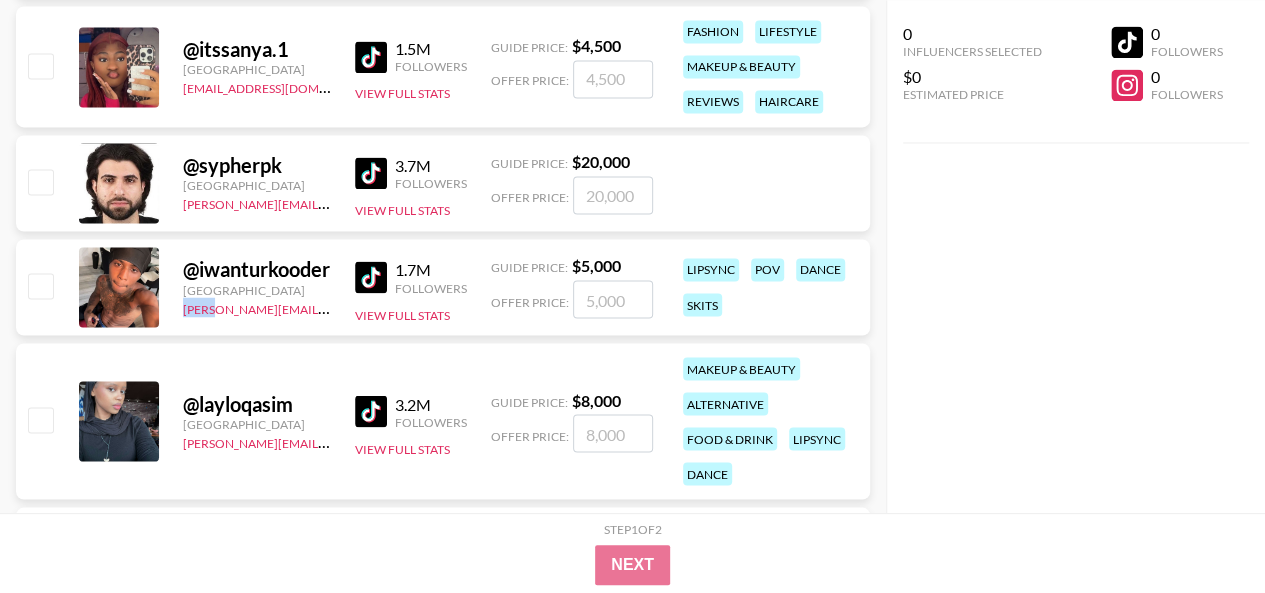 click on "@ iwanturkooder United States juraj.cupani@grail-talent.com 1.7M Followers View Full Stats Guide Price: $ 5,000 Offer Price: lipsync pov dance skits" at bounding box center [443, 287] 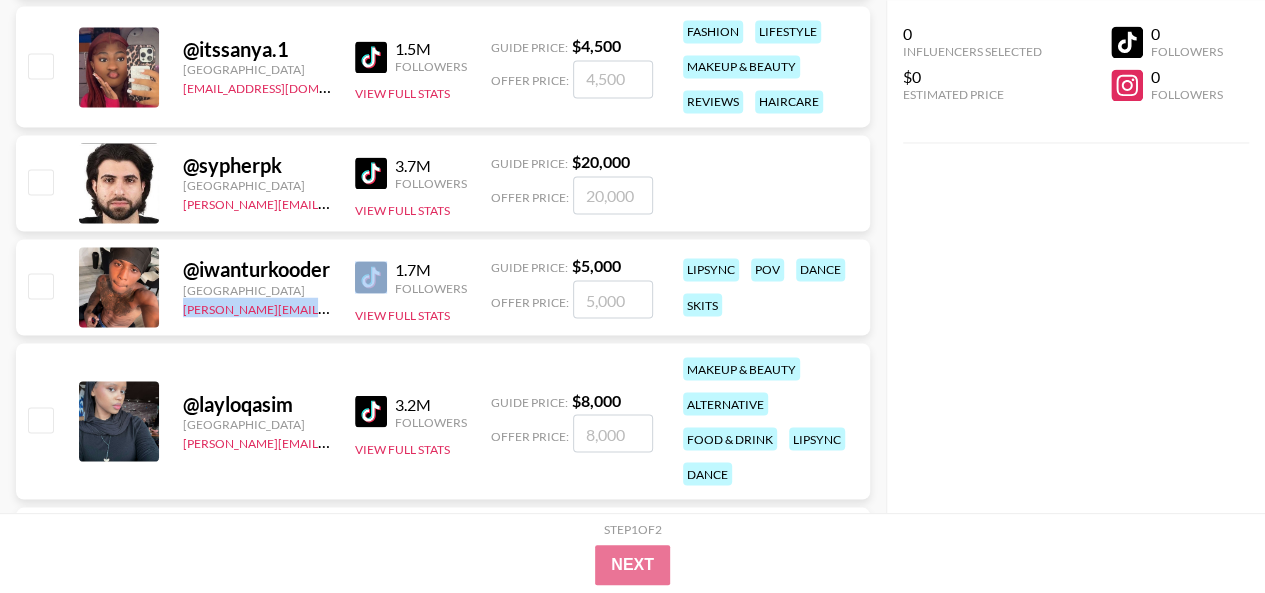 click on "@ iwanturkooder United States juraj.cupani@grail-talent.com 1.7M Followers View Full Stats Guide Price: $ 5,000 Offer Price: lipsync pov dance skits" at bounding box center (443, 287) 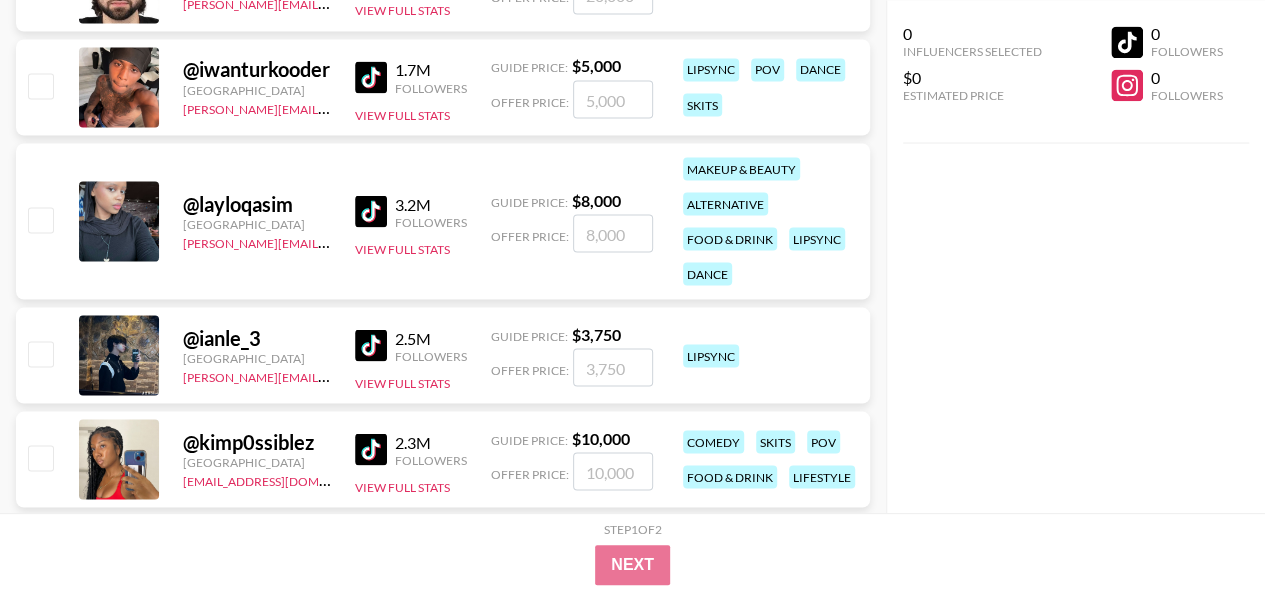 click on "@ layloqasim" at bounding box center [257, 203] 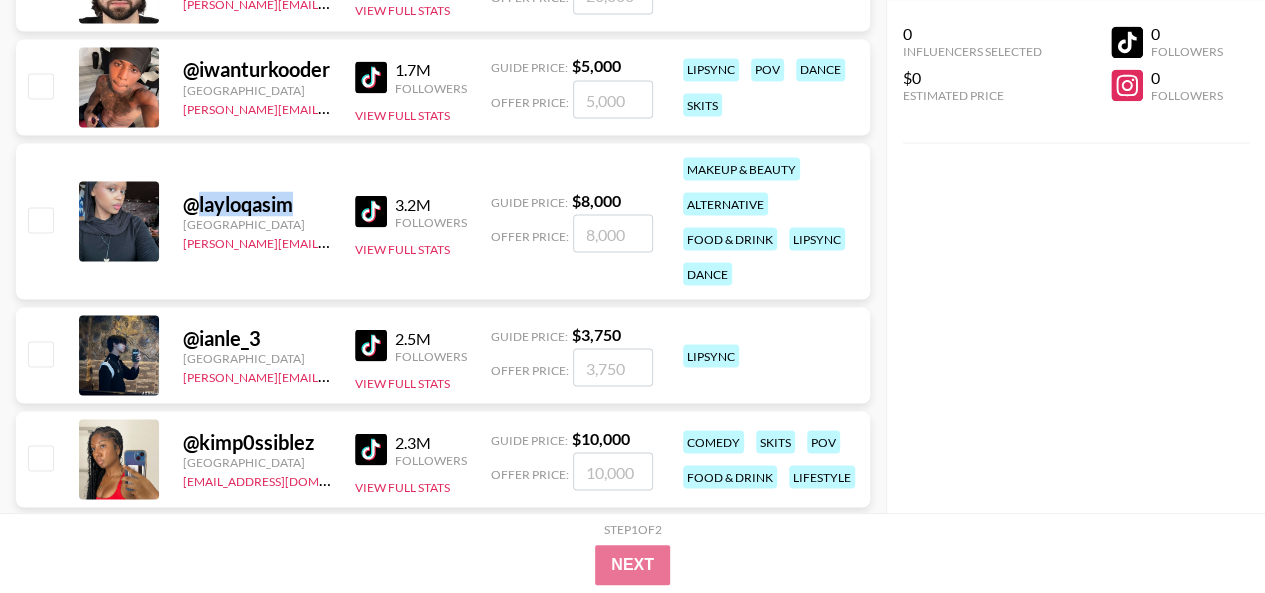 click on "@ layloqasim" at bounding box center [257, 203] 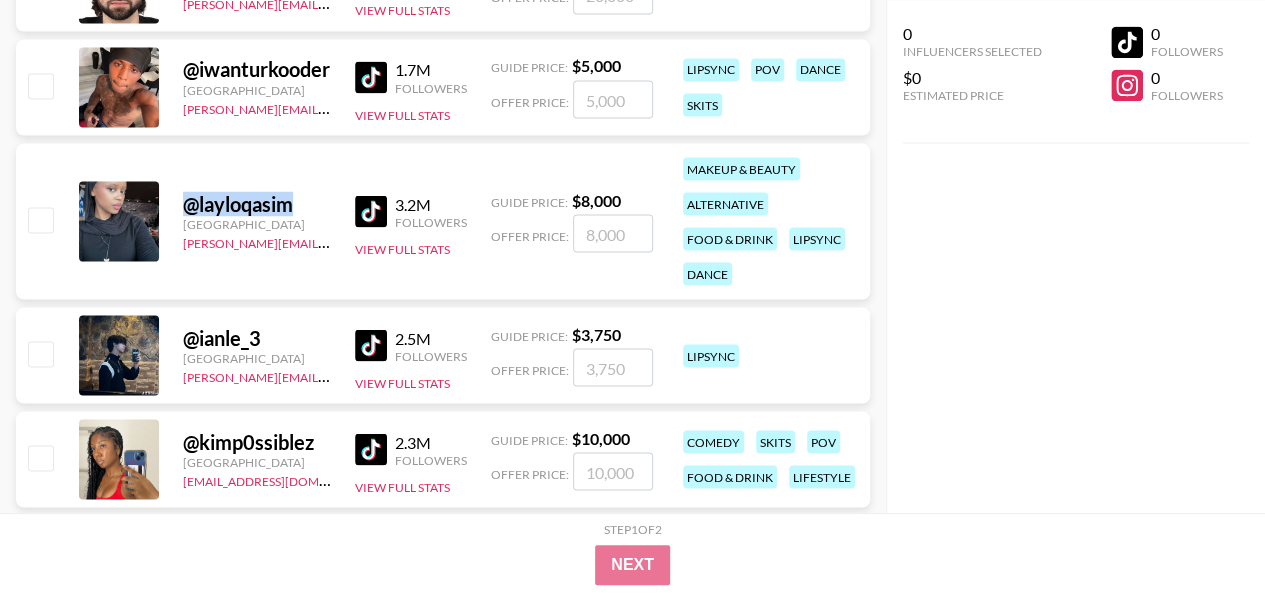 click on "@ layloqasim" at bounding box center [257, 203] 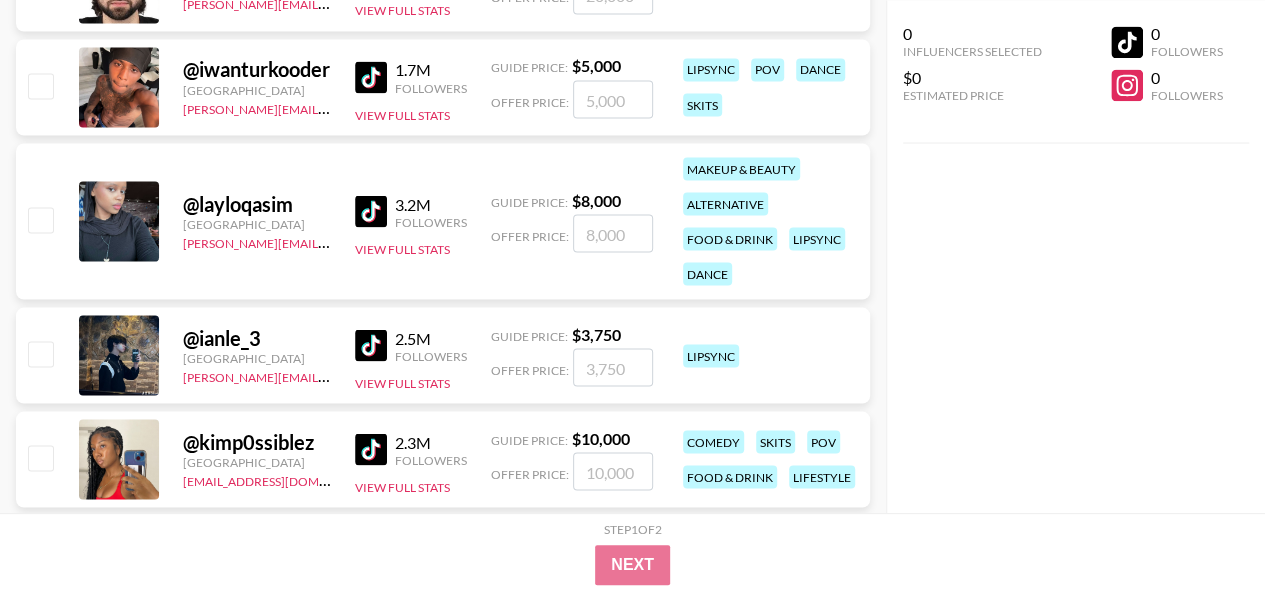 click on "@ layloqasim United States ahmed@grail-talent.com 3.2M Followers View Full Stats Guide Price: $ 8,000 Offer Price: makeup & beauty alternative food & drink lipsync dance" at bounding box center [443, 221] 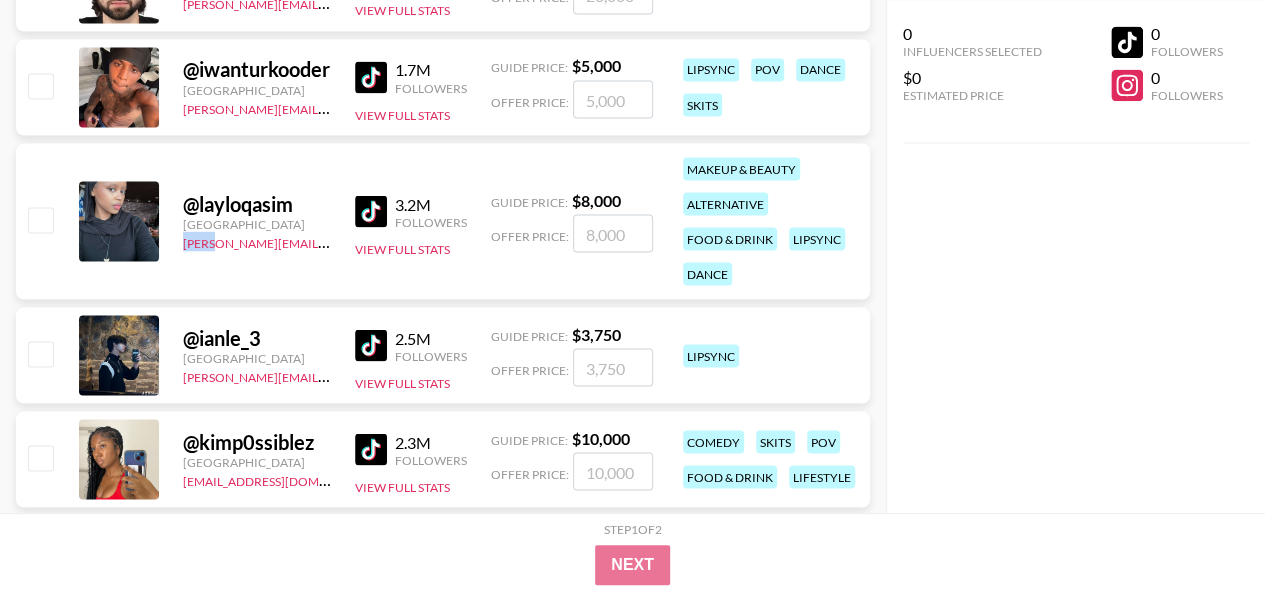 click on "@ layloqasim United States ahmed@grail-talent.com 3.2M Followers View Full Stats Guide Price: $ 8,000 Offer Price: makeup & beauty alternative food & drink lipsync dance" at bounding box center (443, 221) 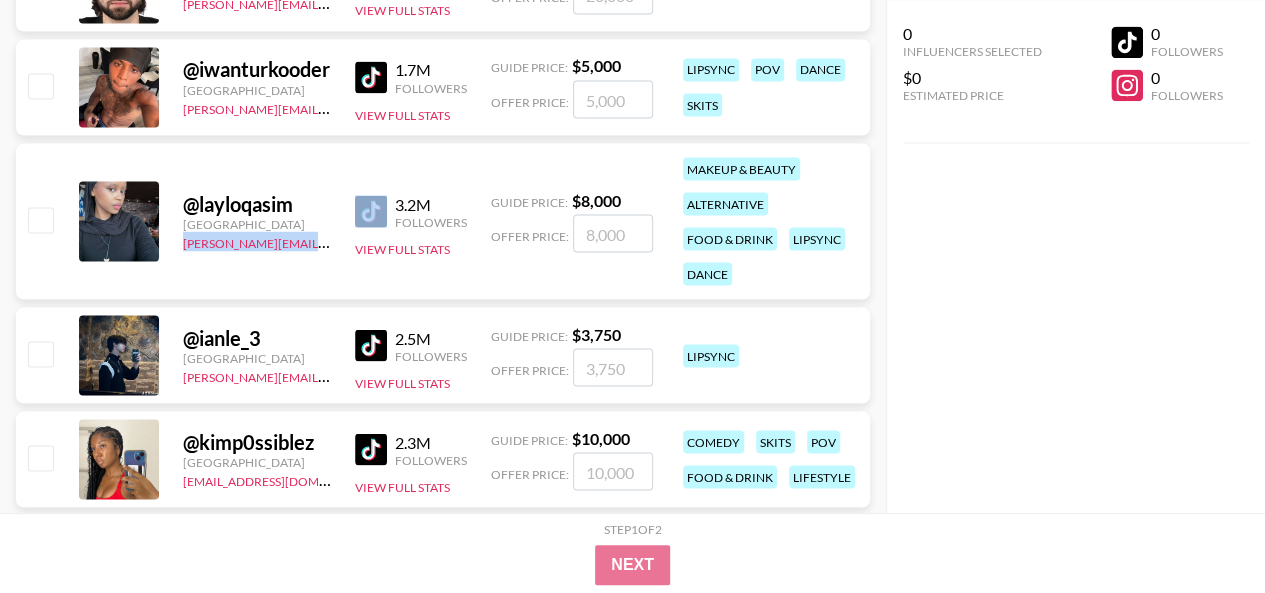 click on "@ layloqasim United States ahmed@grail-talent.com 3.2M Followers View Full Stats Guide Price: $ 8,000 Offer Price: makeup & beauty alternative food & drink lipsync dance" at bounding box center (443, 221) 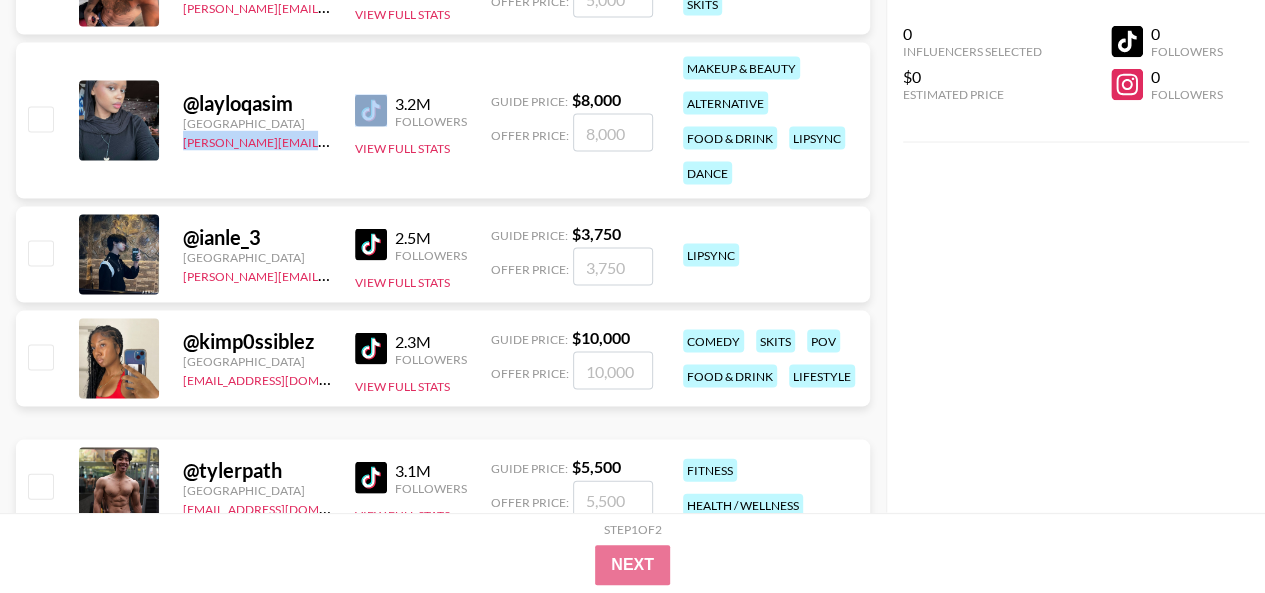 click on "[GEOGRAPHIC_DATA]" at bounding box center (257, 257) 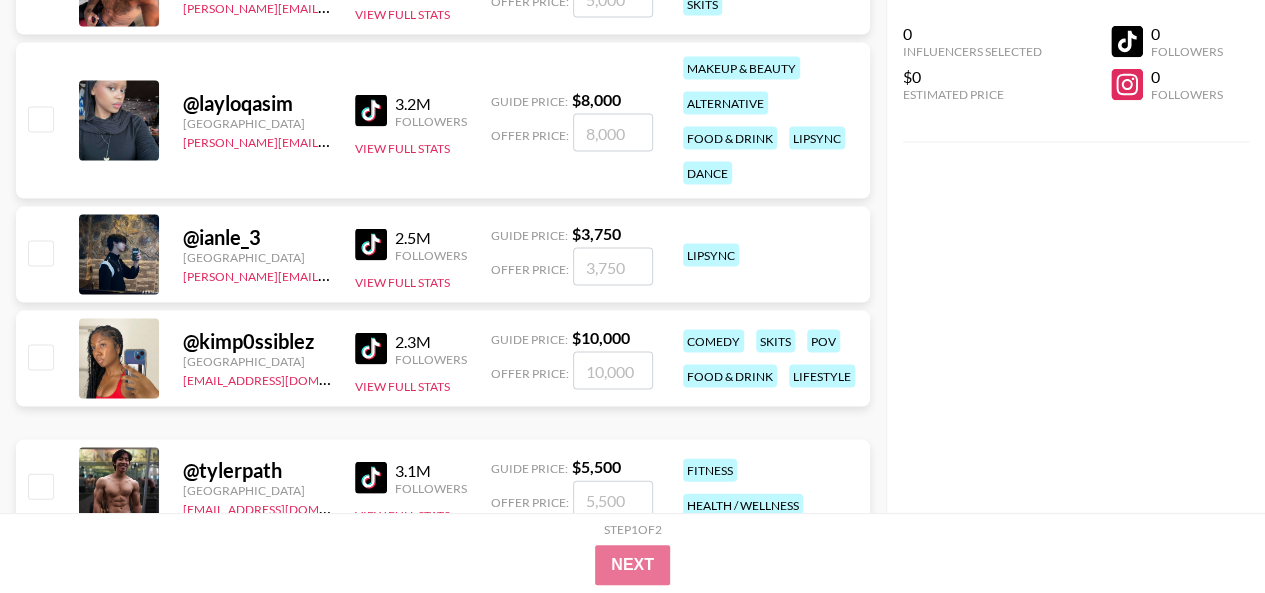 click on "@ ianle_3" at bounding box center [257, 237] 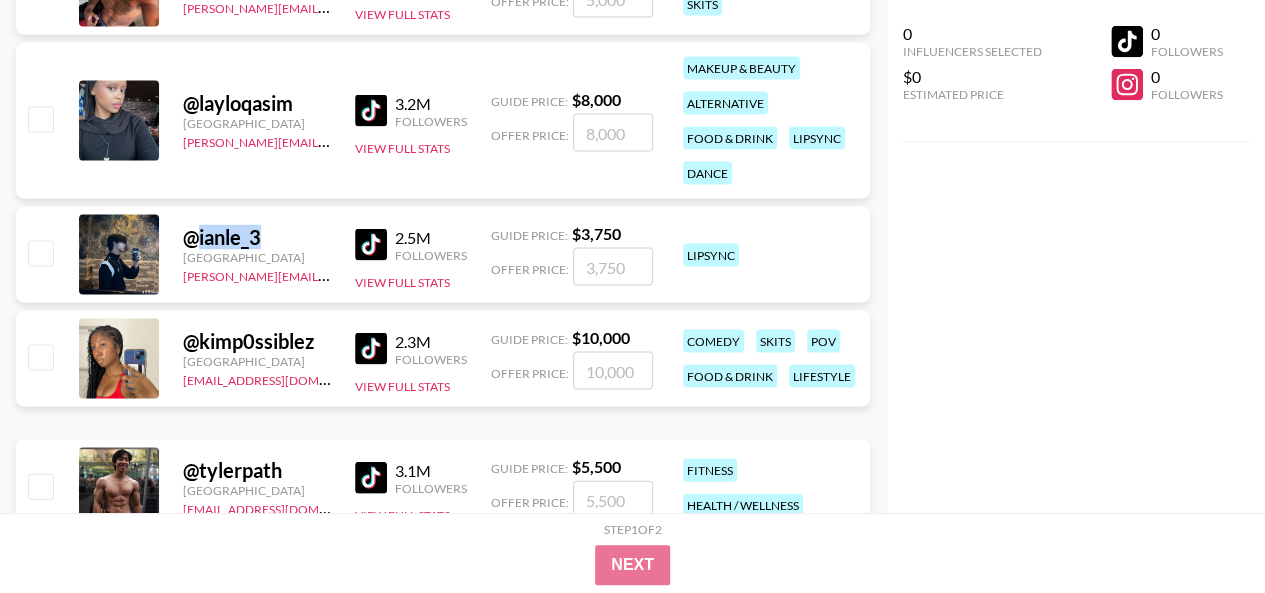 click on "@ ianle_3" at bounding box center [257, 237] 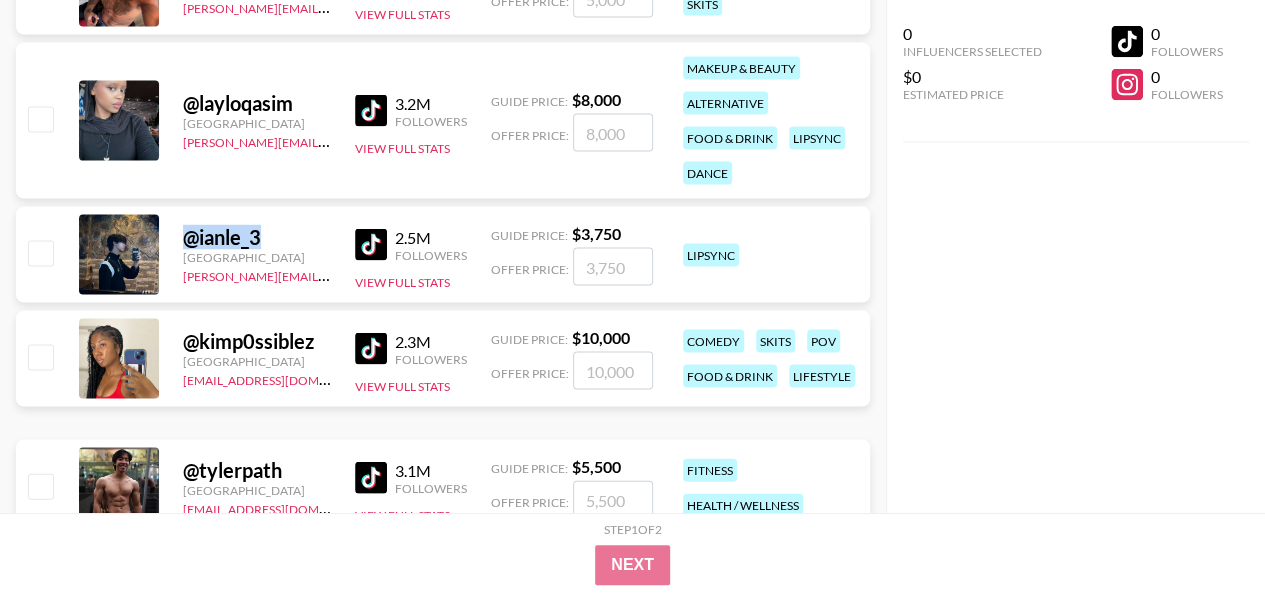 click on "@ ianle_3" at bounding box center (257, 237) 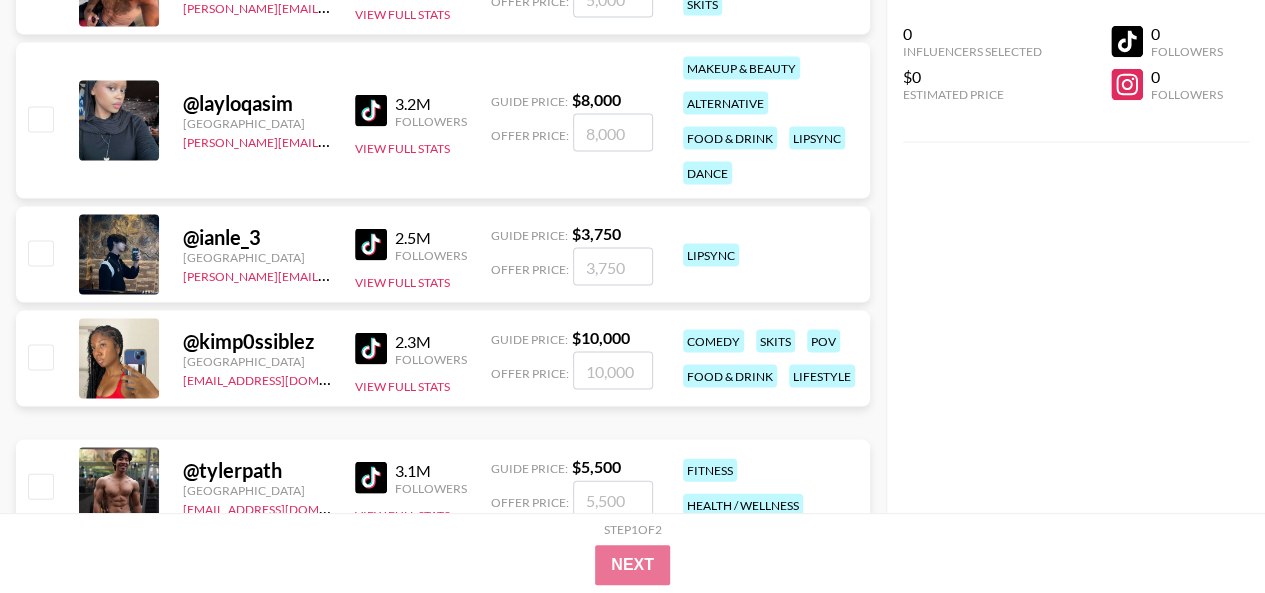 click on "@ ianle_3 United States felipe@grail-talent.com 2.5M Followers View Full Stats Guide Price: $ 3,750 Offer Price: lipsync" at bounding box center (443, 255) 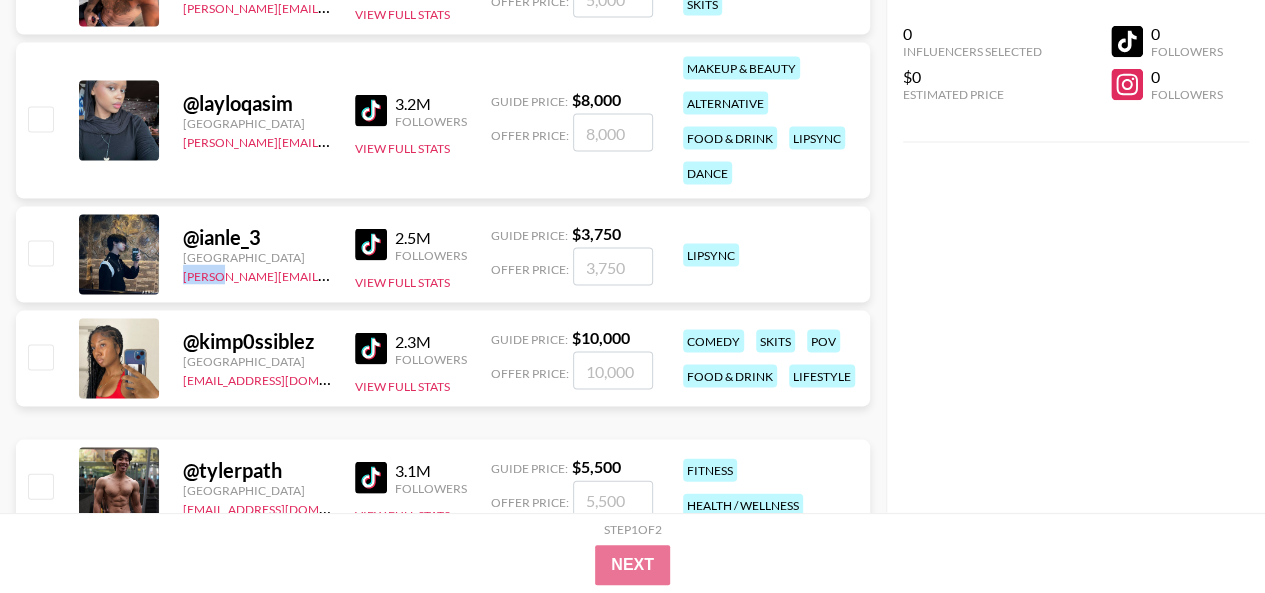click on "@ ianle_3 United States felipe@grail-talent.com 2.5M Followers View Full Stats Guide Price: $ 3,750 Offer Price: lipsync" at bounding box center (443, 255) 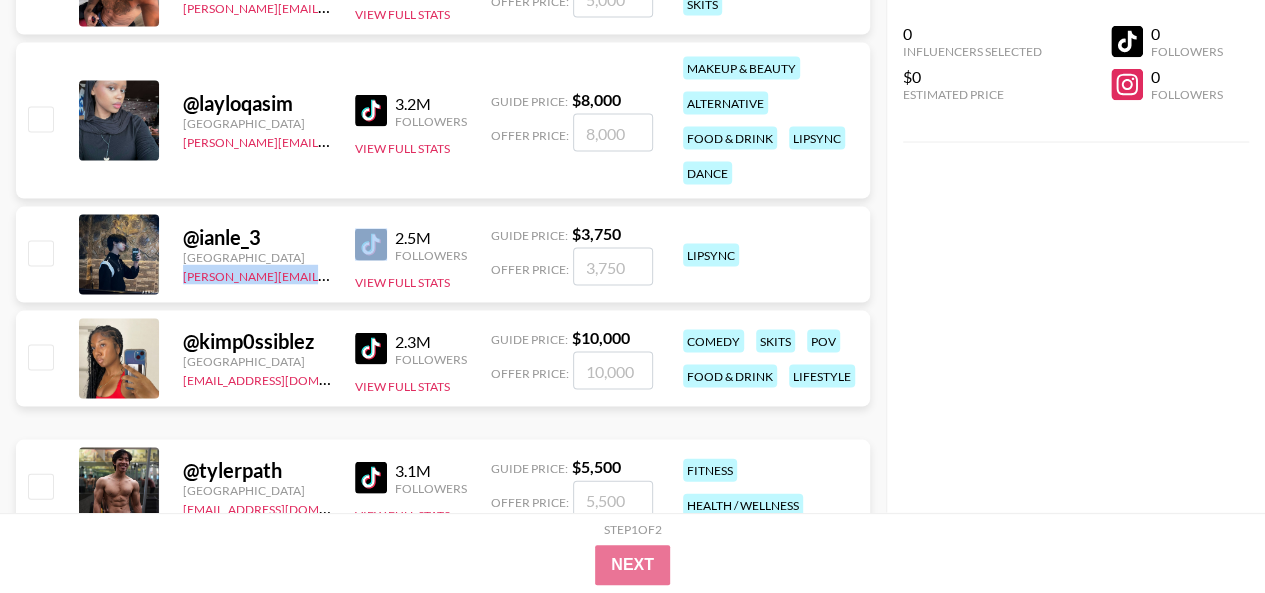 click on "@ ianle_3 United States felipe@grail-talent.com 2.5M Followers View Full Stats Guide Price: $ 3,750 Offer Price: lipsync" at bounding box center (443, 255) 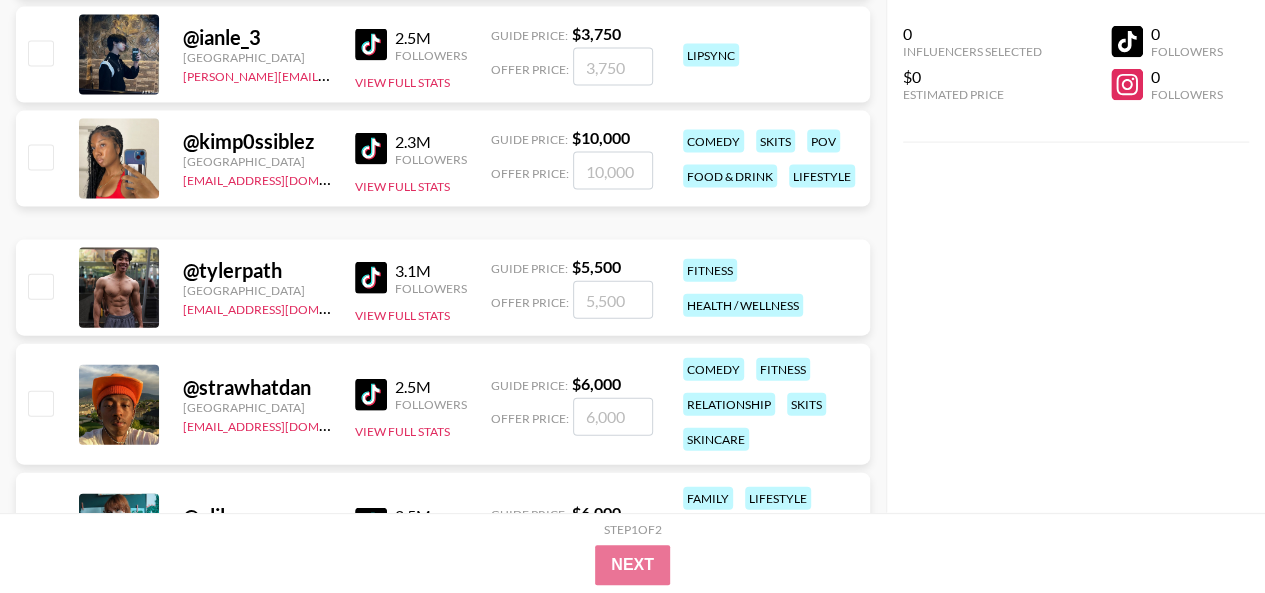 click on "[GEOGRAPHIC_DATA]" at bounding box center (257, 161) 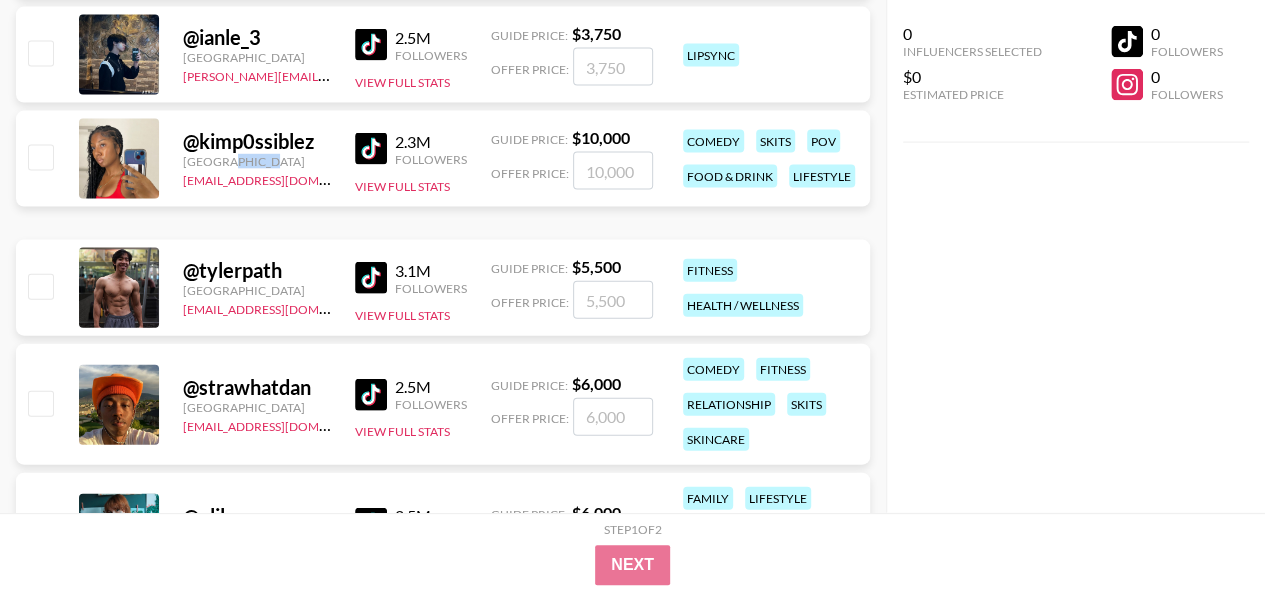 click on "[GEOGRAPHIC_DATA]" at bounding box center (257, 161) 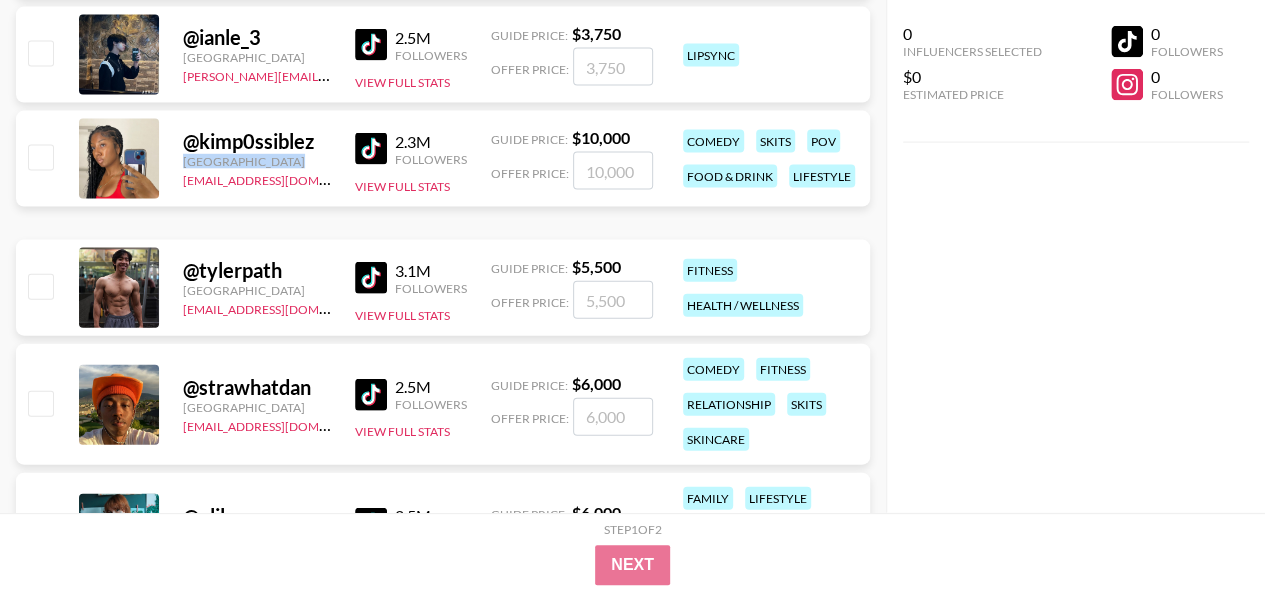 click on "[GEOGRAPHIC_DATA]" at bounding box center (257, 161) 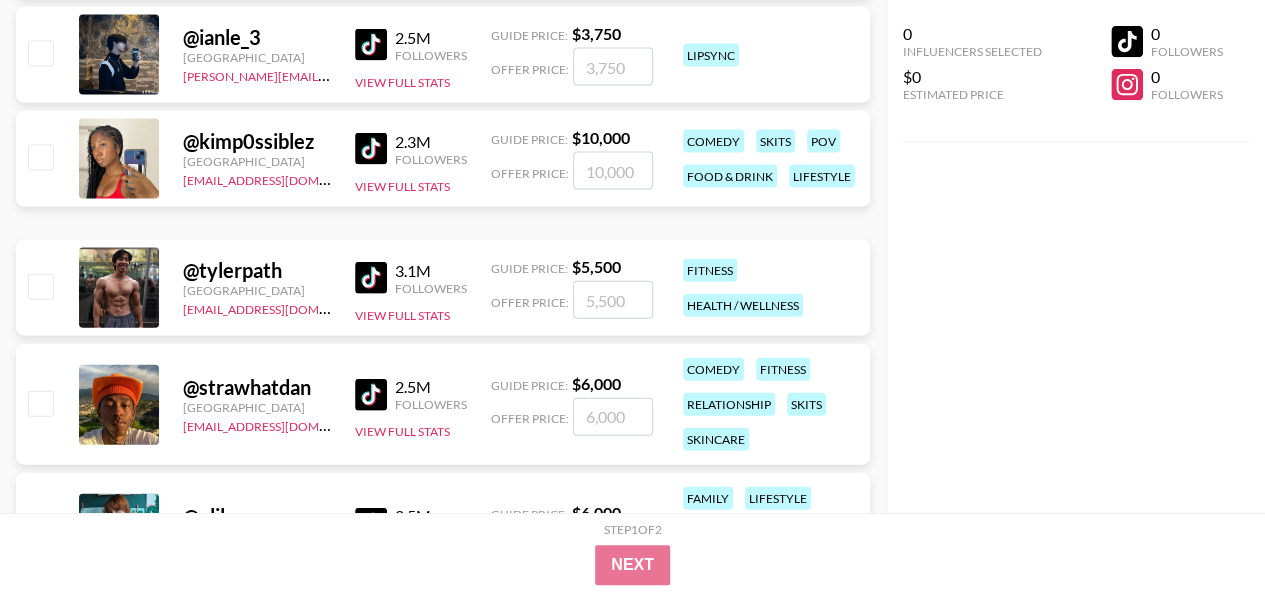 click on "@ kimp0ssiblez" at bounding box center [257, 141] 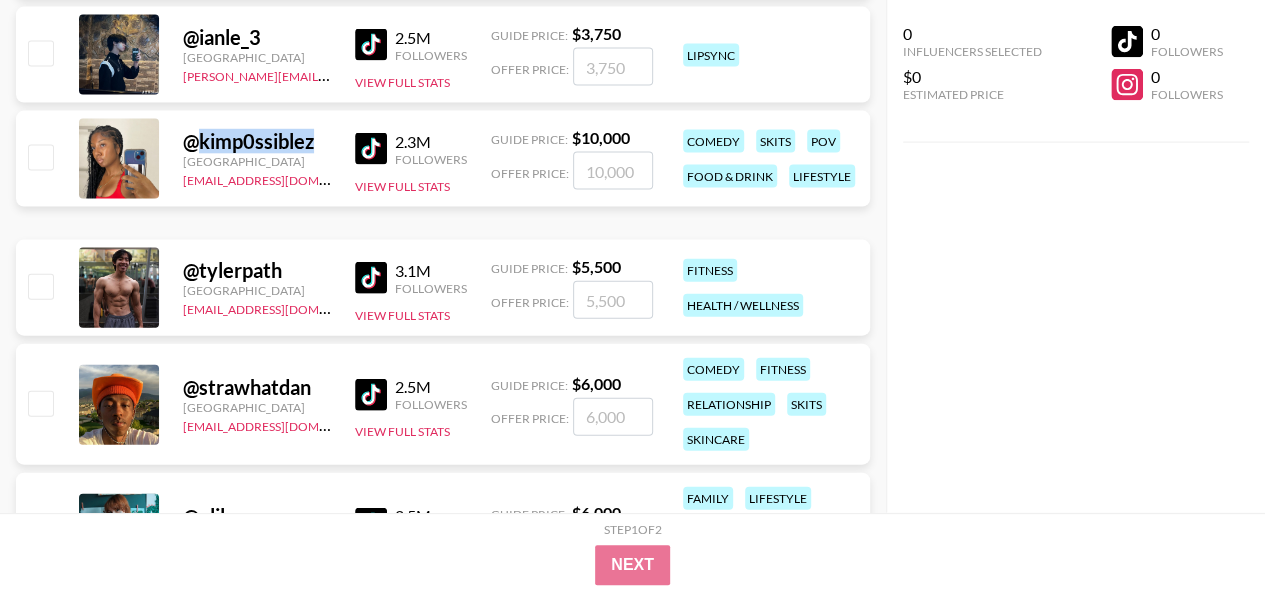 click on "@ kimp0ssiblez" at bounding box center [257, 141] 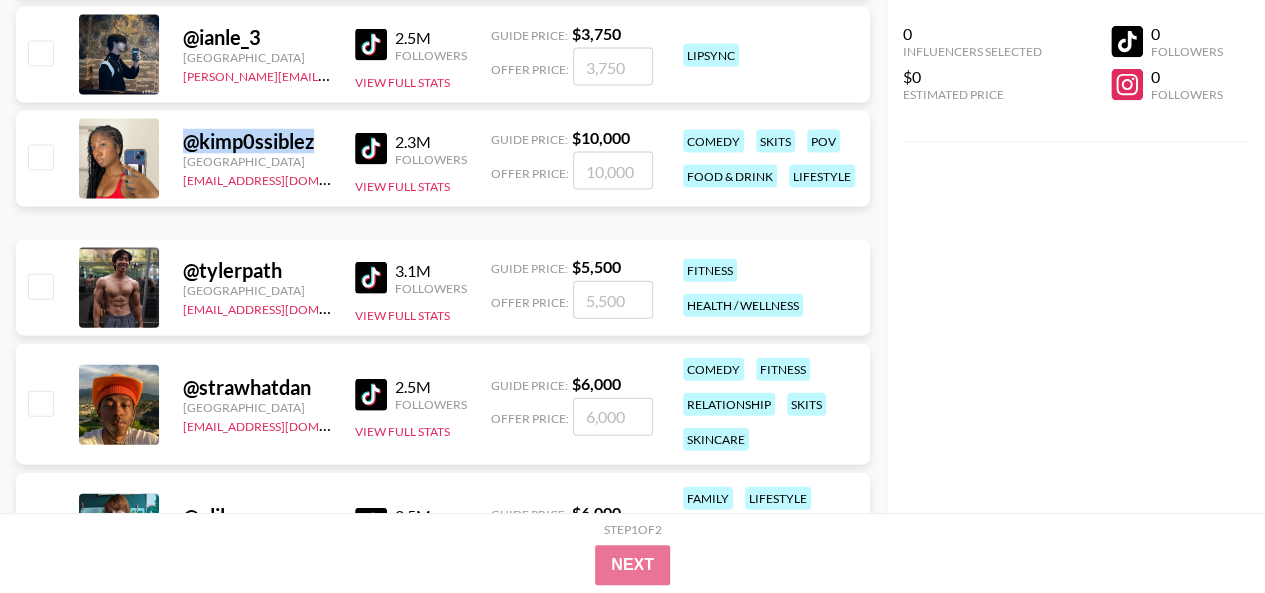 click on "@ kimp0ssiblez" at bounding box center [257, 141] 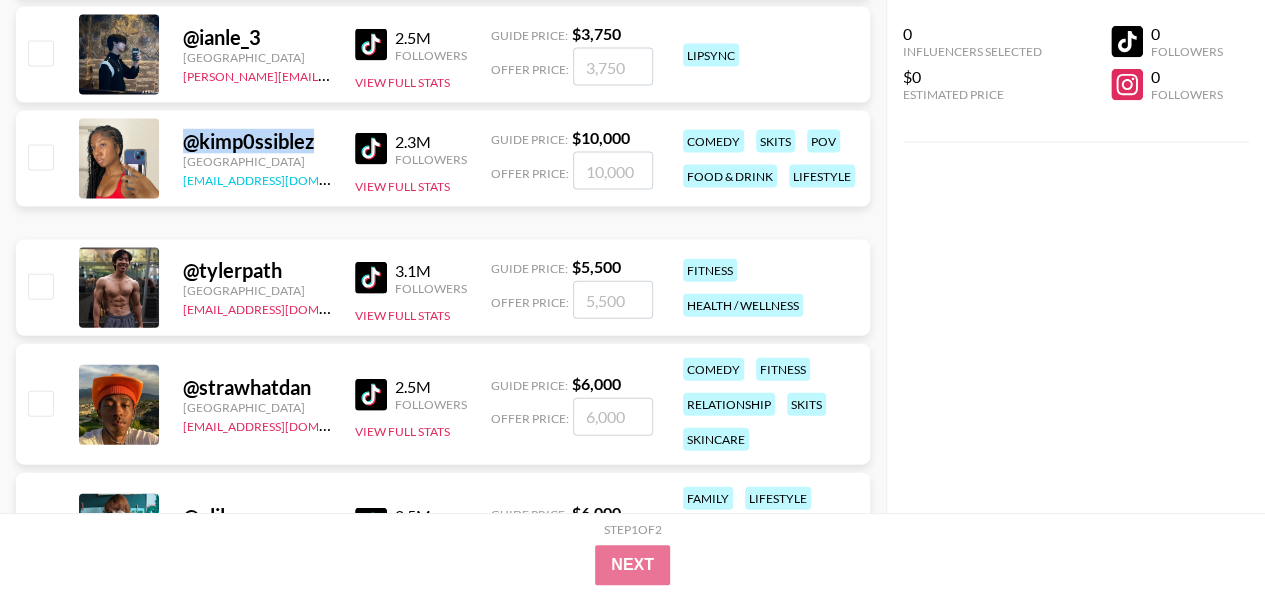 click on "[EMAIL_ADDRESS][DOMAIN_NAME]" at bounding box center (283, 178) 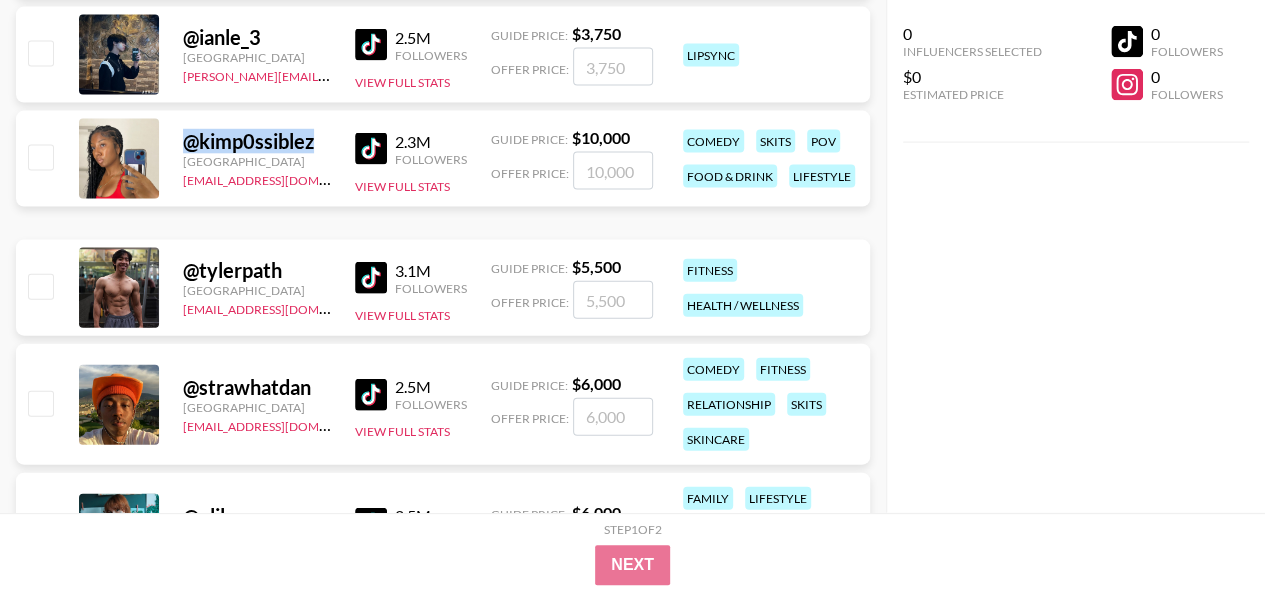 click on "@ kimp0ssiblez United States nma@grail-talent.com 2.3M Followers View Full Stats Guide Price: $ 10,000 Offer Price: comedy skits pov food & drink lifestyle" at bounding box center (443, 159) 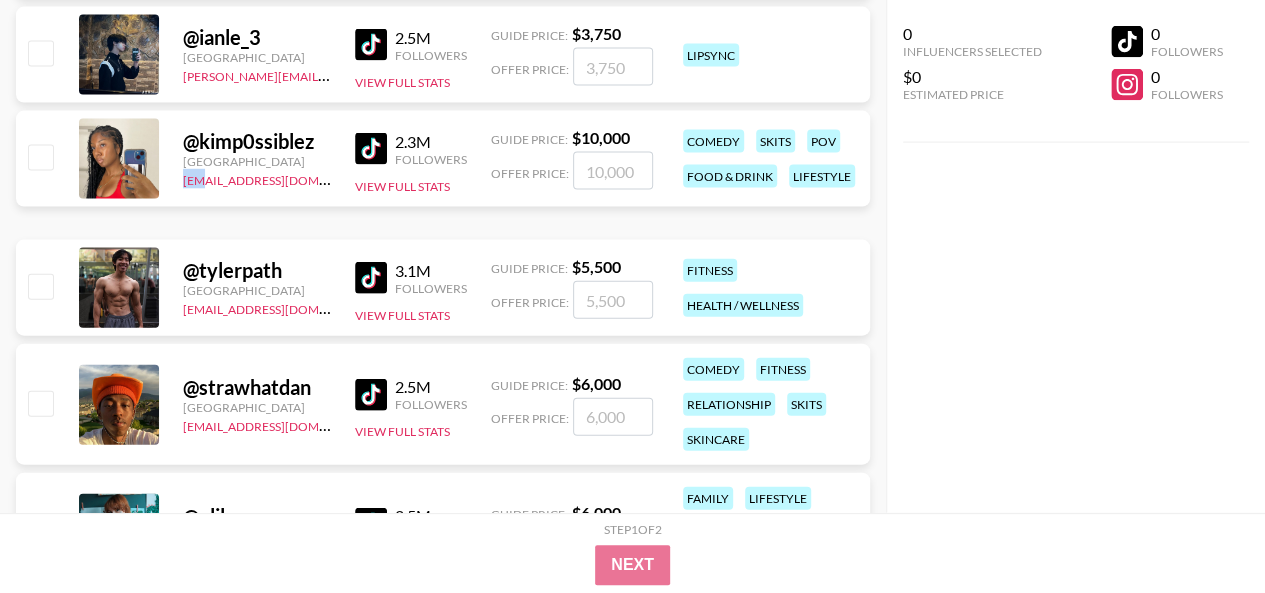 click on "@ kimp0ssiblez United States nma@grail-talent.com 2.3M Followers View Full Stats Guide Price: $ 10,000 Offer Price: comedy skits pov food & drink lifestyle" at bounding box center [443, 159] 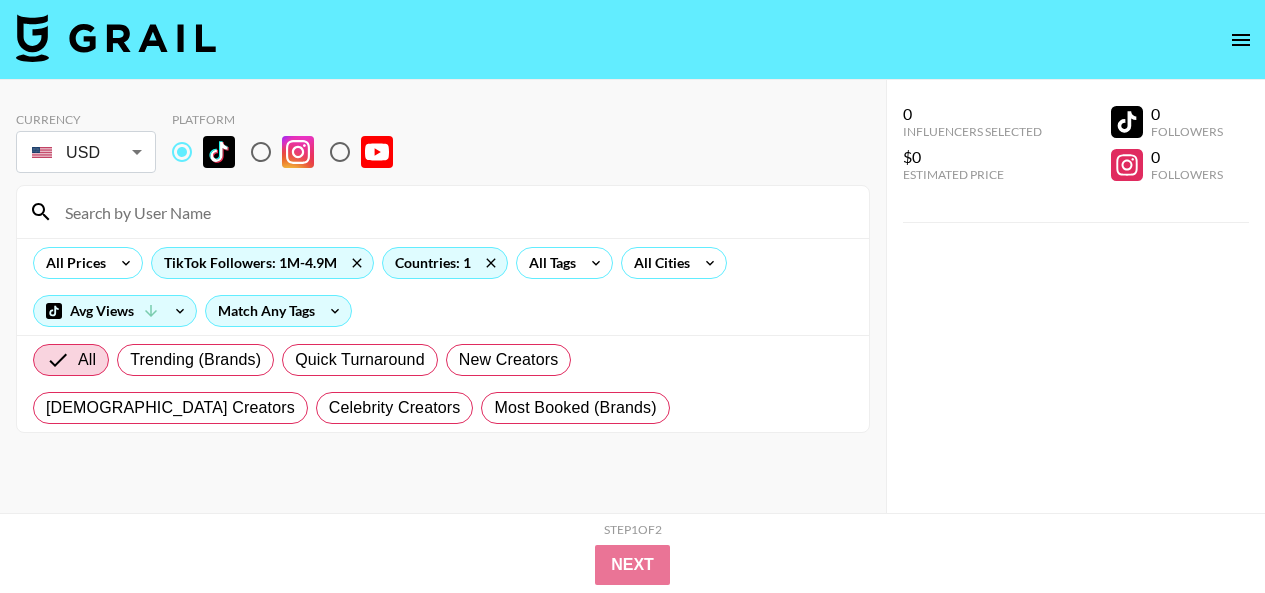 scroll, scrollTop: 13500, scrollLeft: 0, axis: vertical 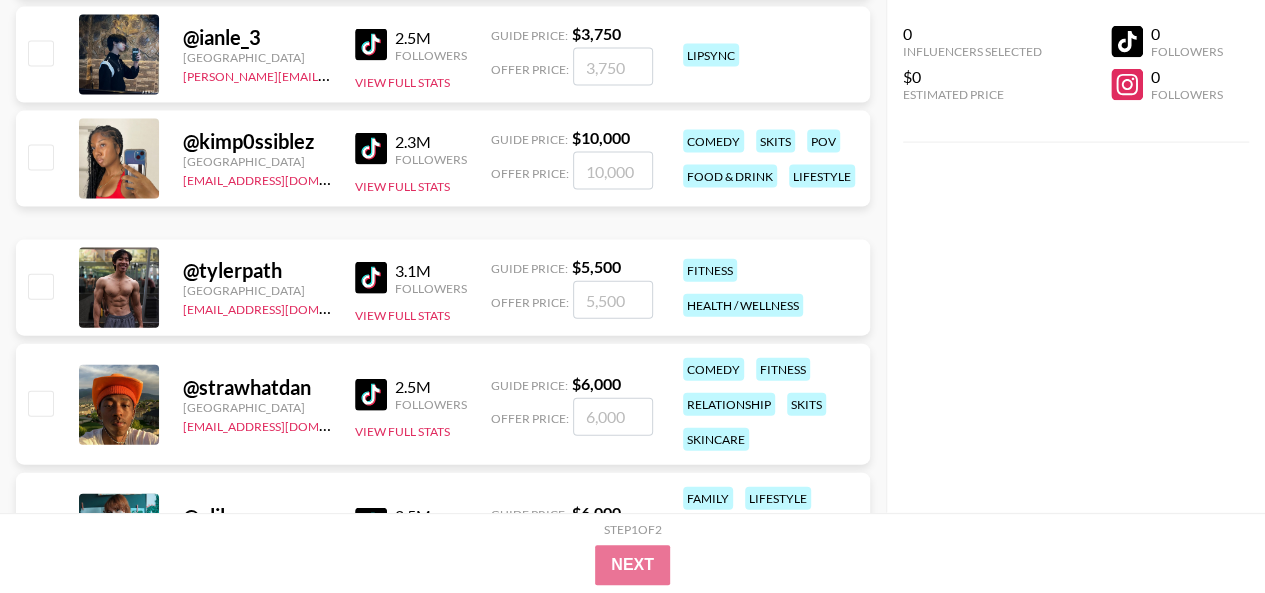 click on "@ tylerpath" at bounding box center [257, 270] 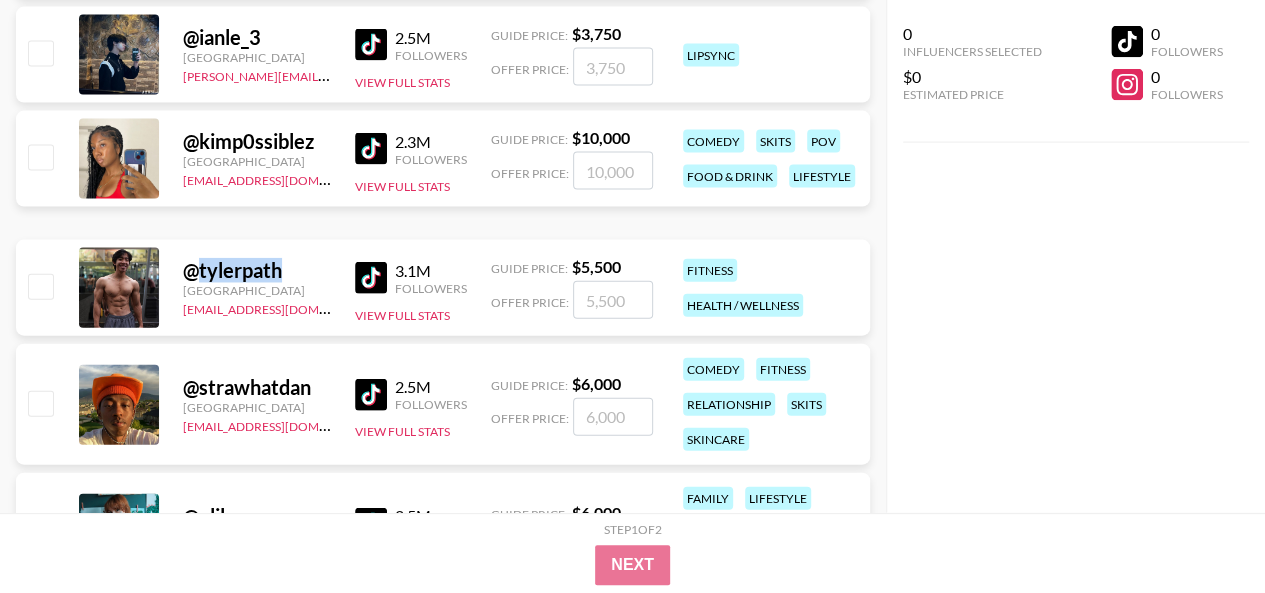 click on "@ tylerpath" at bounding box center [257, 270] 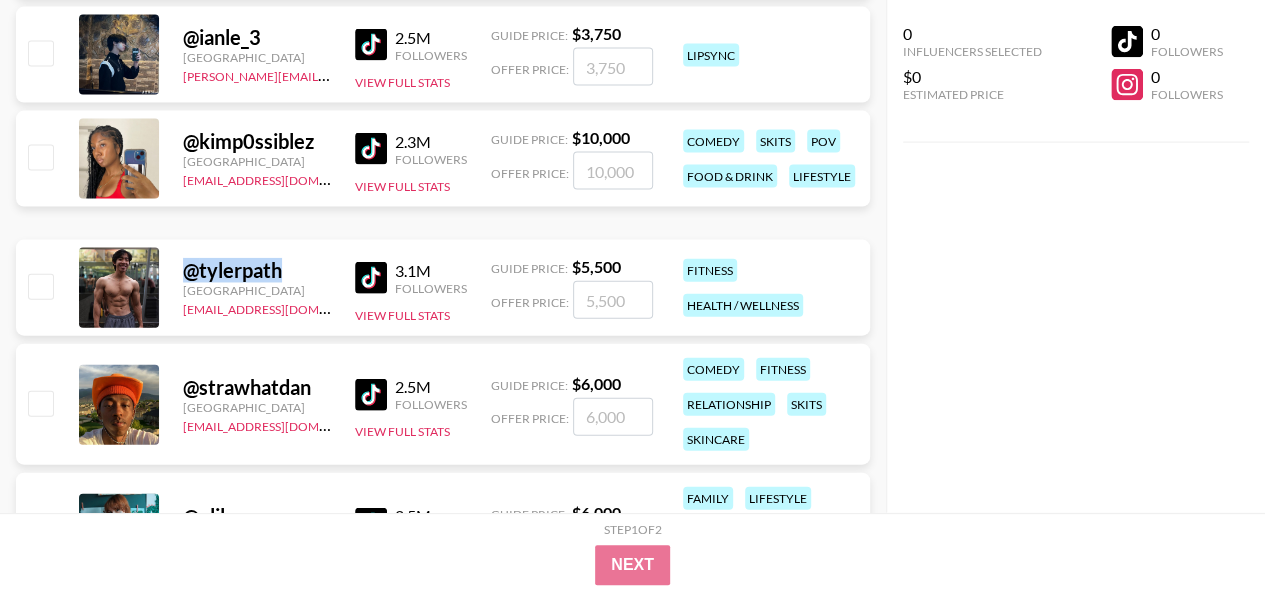 click on "@ tylerpath" at bounding box center (257, 270) 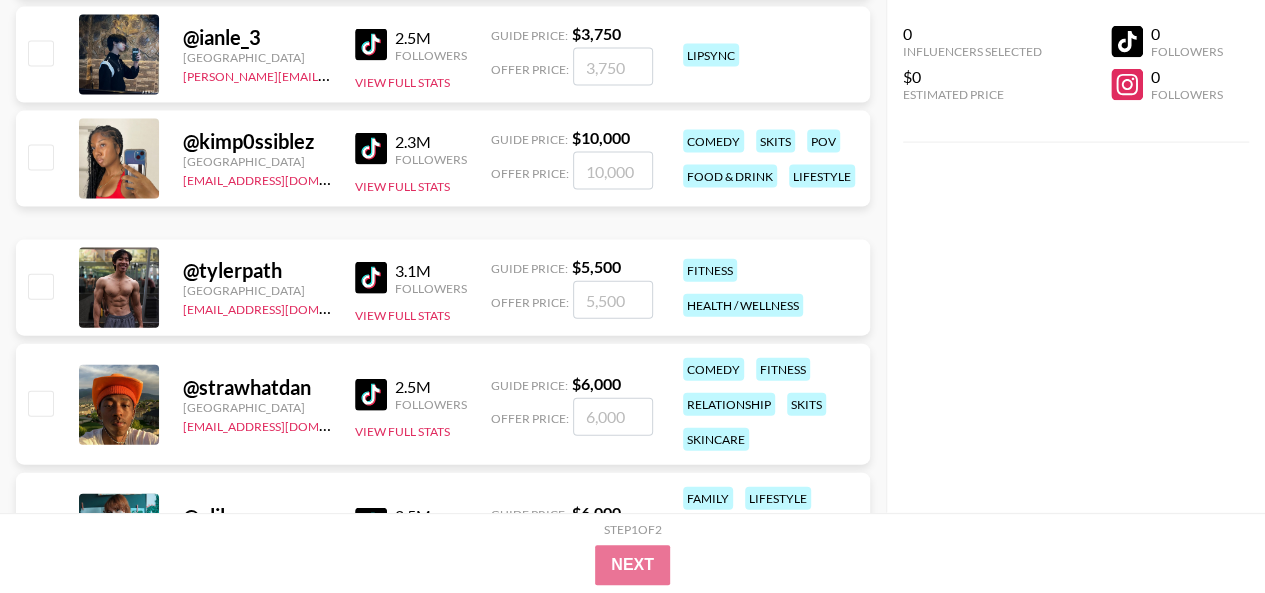 click on "@ tylerpath [GEOGRAPHIC_DATA] [PERSON_NAME][EMAIL_ADDRESS][DOMAIN_NAME] 3.1M Followers View Full Stats Guide Price: $ 5,500 Offer Price: fitness health / wellness" at bounding box center [443, 288] 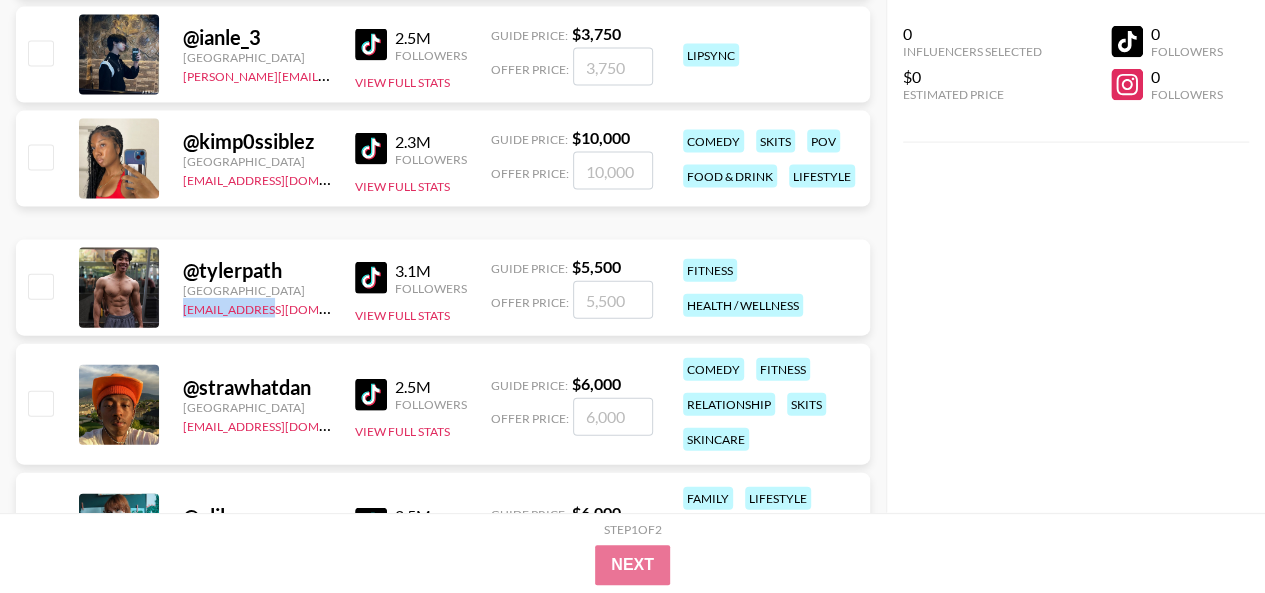 click on "@ tylerpath [GEOGRAPHIC_DATA] [PERSON_NAME][EMAIL_ADDRESS][DOMAIN_NAME] 3.1M Followers View Full Stats Guide Price: $ 5,500 Offer Price: fitness health / wellness" at bounding box center [443, 288] 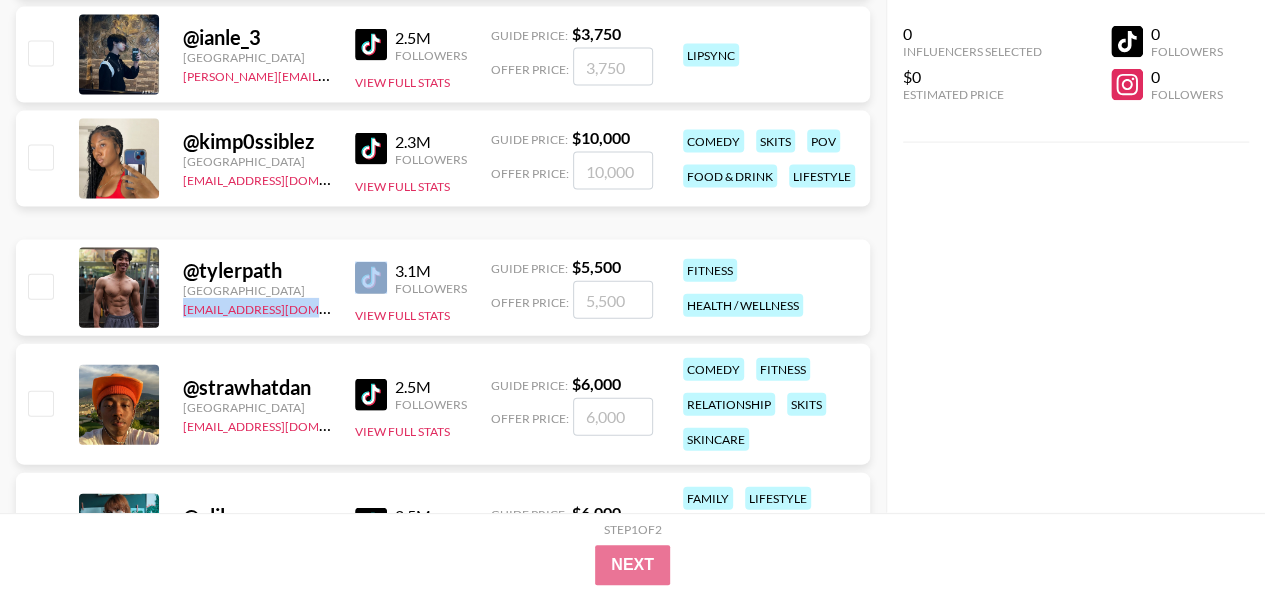 click on "@ tylerpath [GEOGRAPHIC_DATA] [PERSON_NAME][EMAIL_ADDRESS][DOMAIN_NAME] 3.1M Followers View Full Stats Guide Price: $ 5,500 Offer Price: fitness health / wellness" at bounding box center (443, 288) 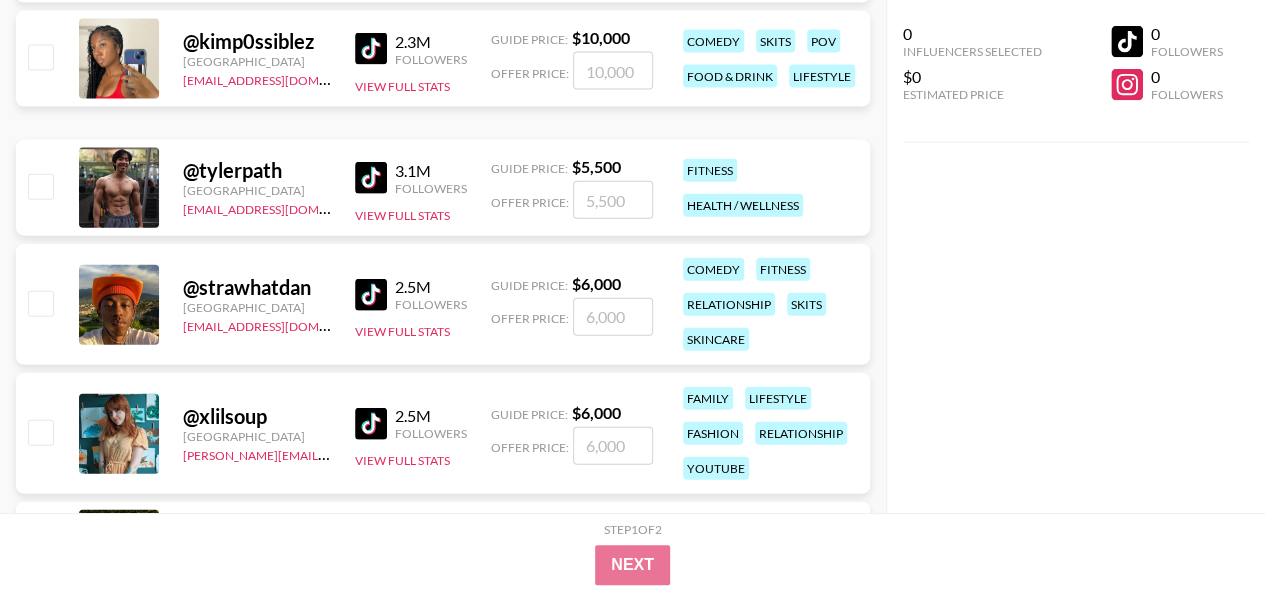click on "@ strawhatdan" at bounding box center [257, 287] 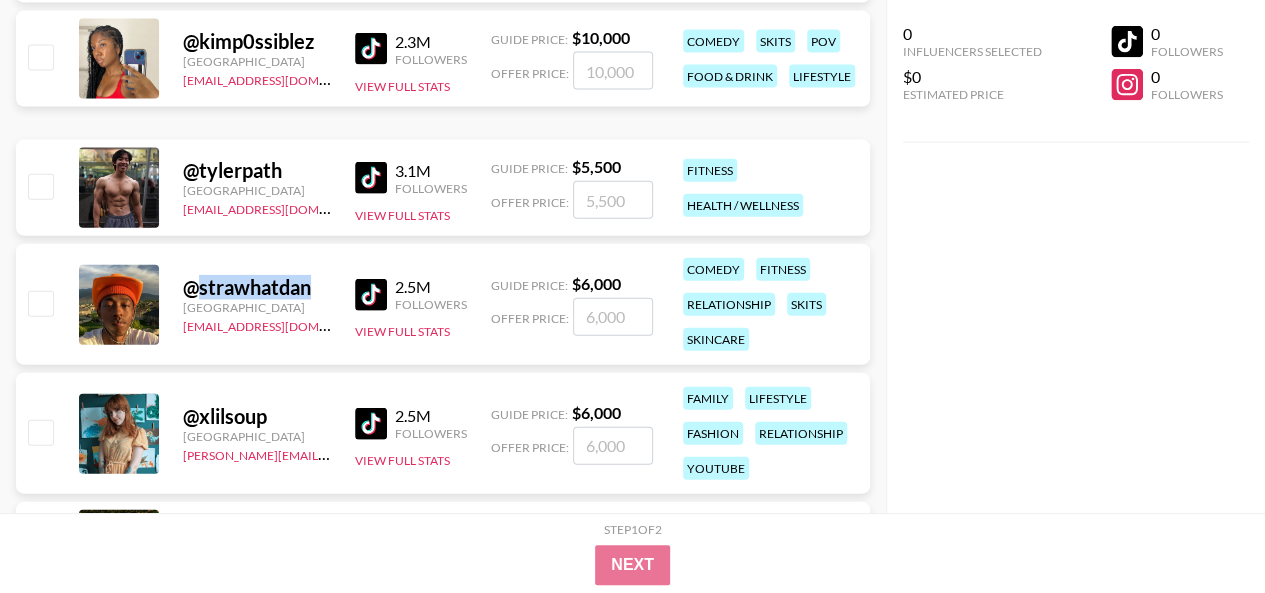 click on "@ strawhatdan" at bounding box center (257, 287) 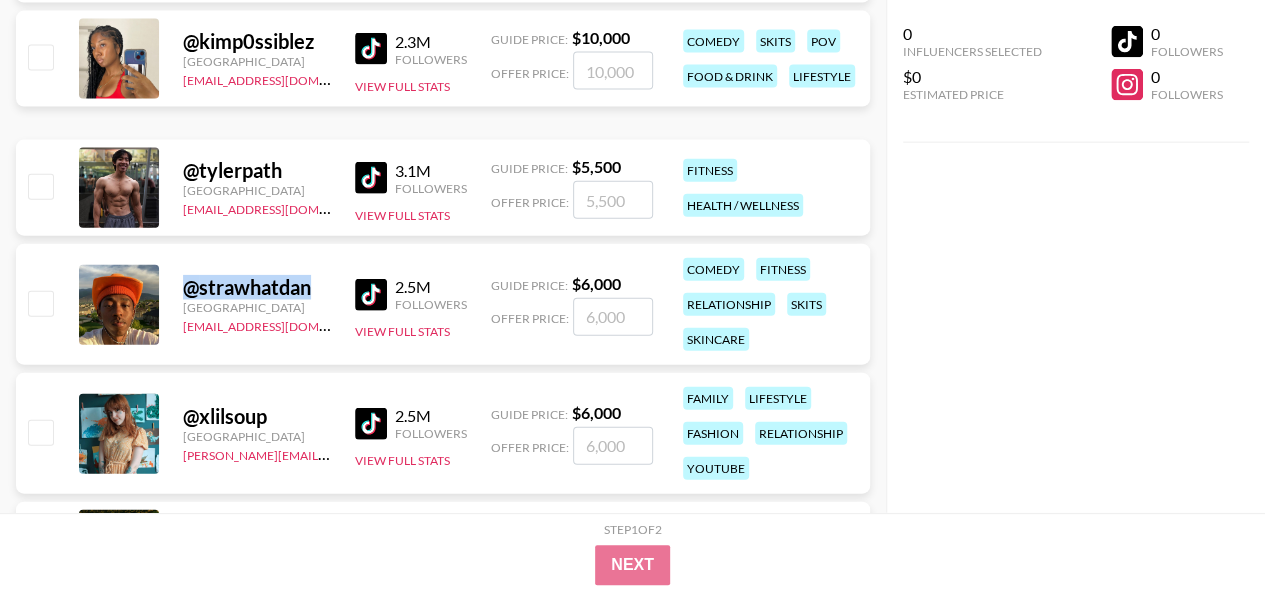 click on "@ strawhatdan" at bounding box center [257, 287] 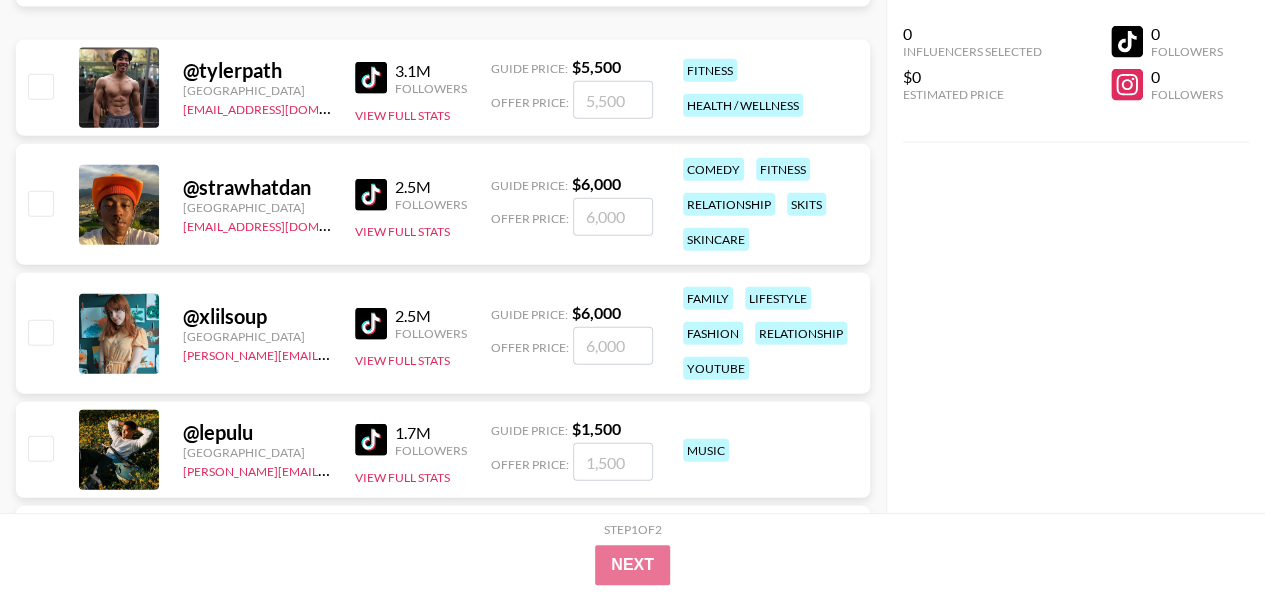 click on "@ strawhatdan [GEOGRAPHIC_DATA] [EMAIL_ADDRESS][DOMAIN_NAME] 2.5M Followers View Full Stats Guide Price: $ 6,000 Offer Price: comedy fitness relationship skits skincare" at bounding box center (443, 204) 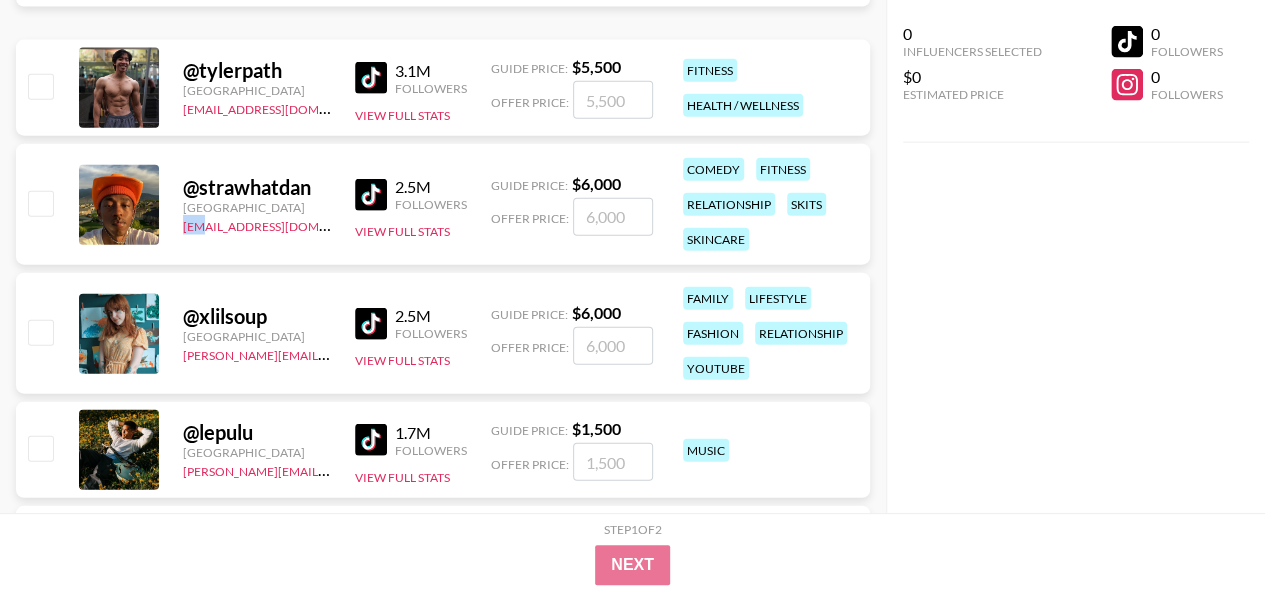 click on "@ strawhatdan [GEOGRAPHIC_DATA] [EMAIL_ADDRESS][DOMAIN_NAME] 2.5M Followers View Full Stats Guide Price: $ 6,000 Offer Price: comedy fitness relationship skits skincare" at bounding box center (443, 204) 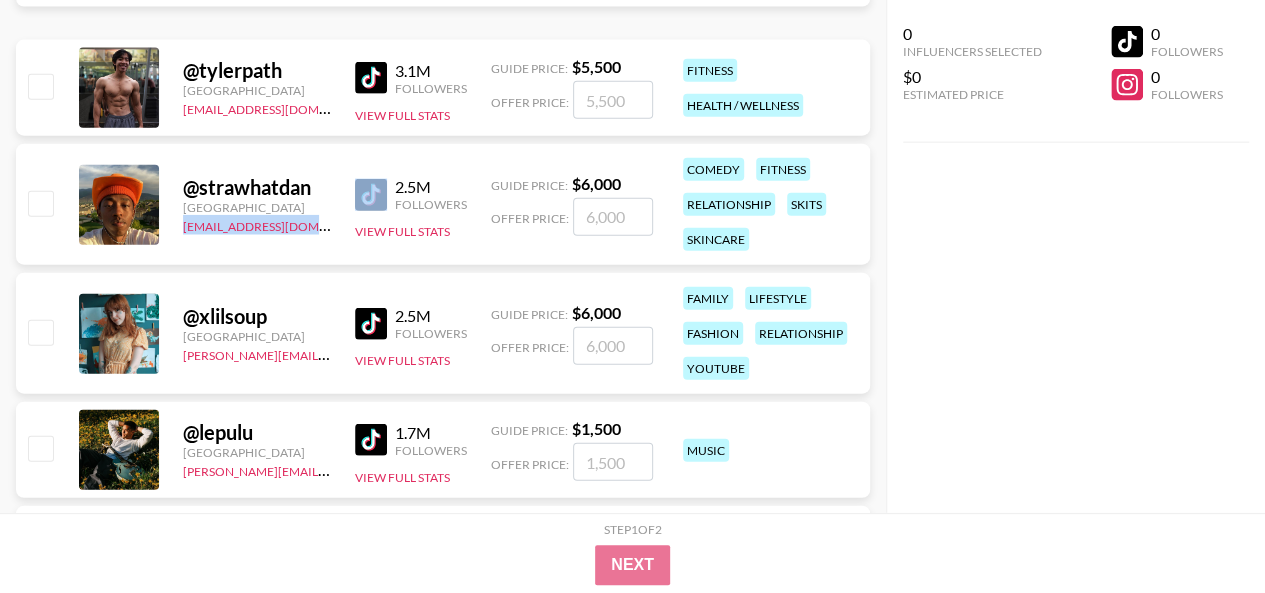 click on "@ strawhatdan [GEOGRAPHIC_DATA] [EMAIL_ADDRESS][DOMAIN_NAME] 2.5M Followers View Full Stats Guide Price: $ 6,000 Offer Price: comedy fitness relationship skits skincare" at bounding box center (443, 204) 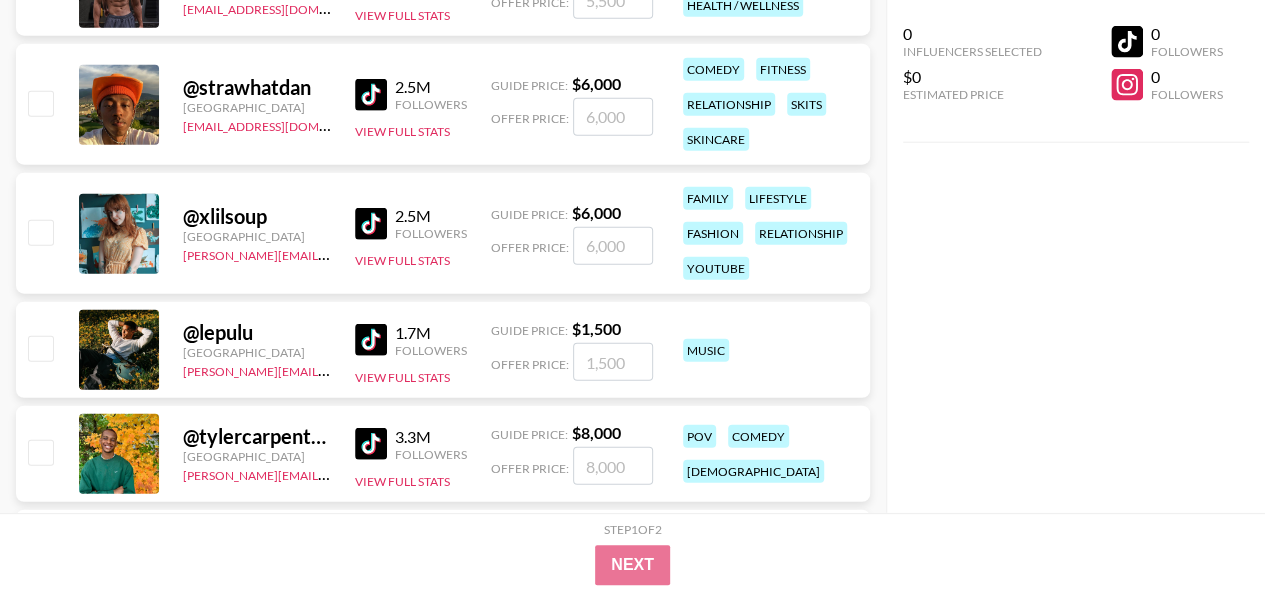 click on "@ xlilsoup" at bounding box center (257, 216) 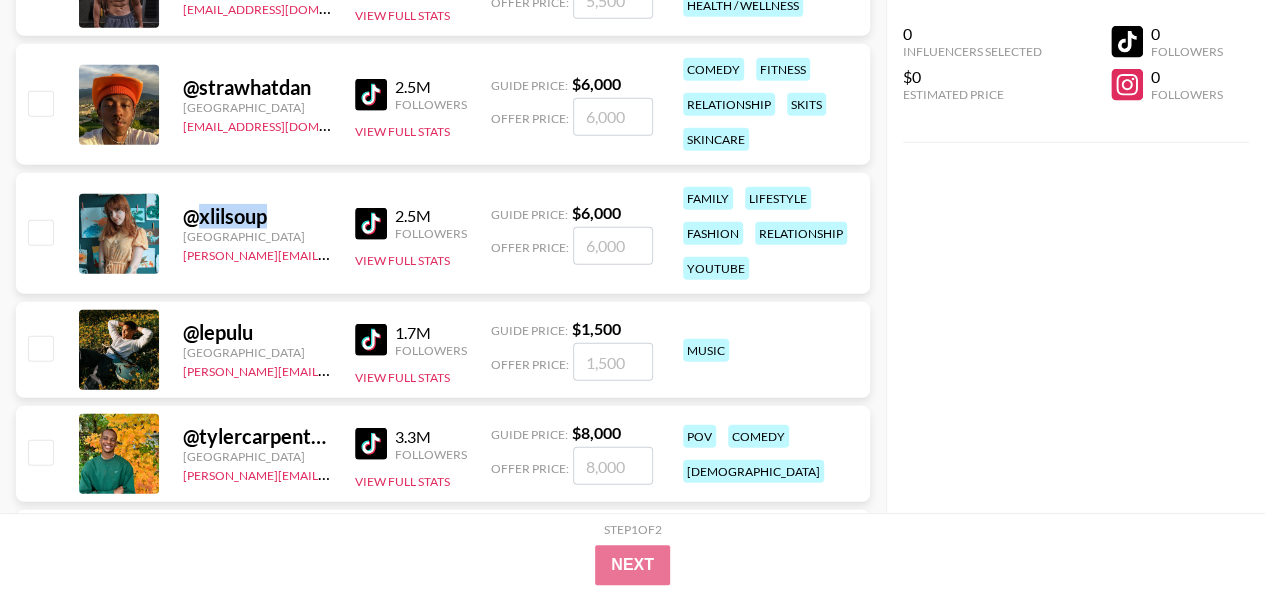 click on "@ xlilsoup" at bounding box center [257, 216] 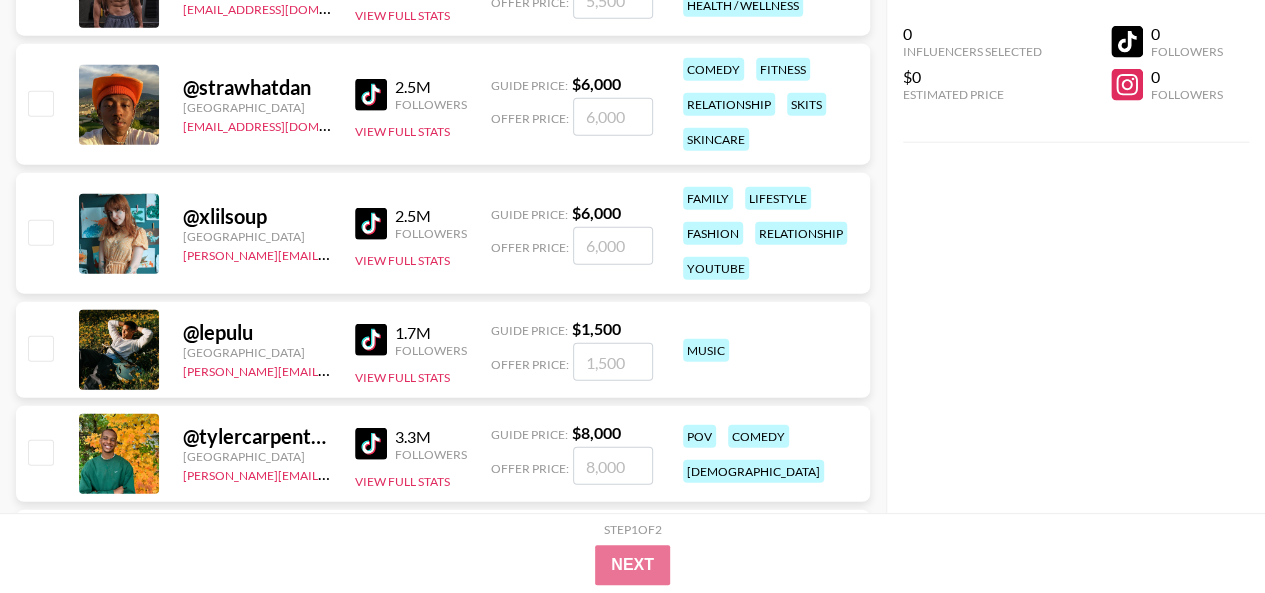 click on "@ xlilsoup" at bounding box center (257, 216) 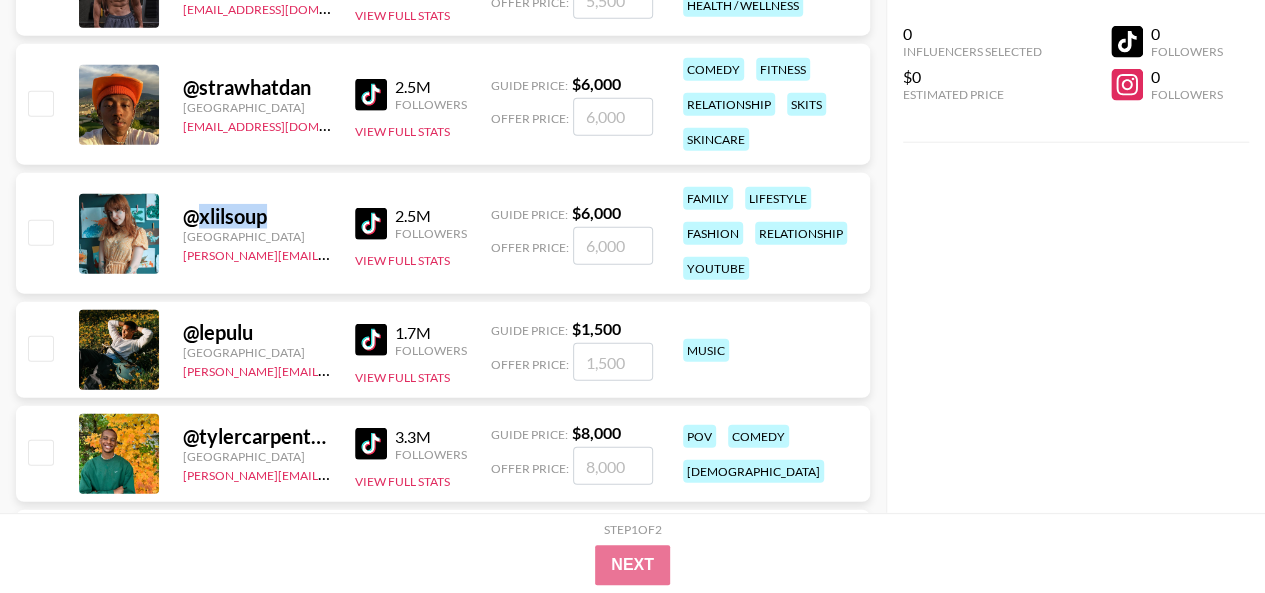 click on "@ xlilsoup" at bounding box center (257, 216) 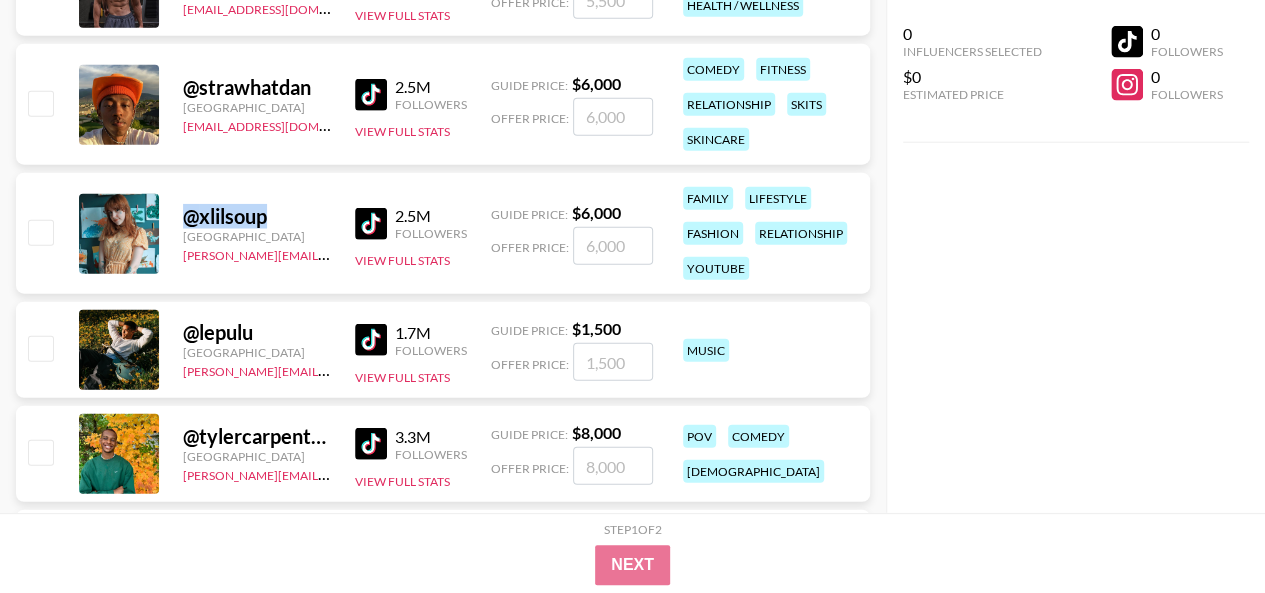 click on "@ xlilsoup" at bounding box center (257, 216) 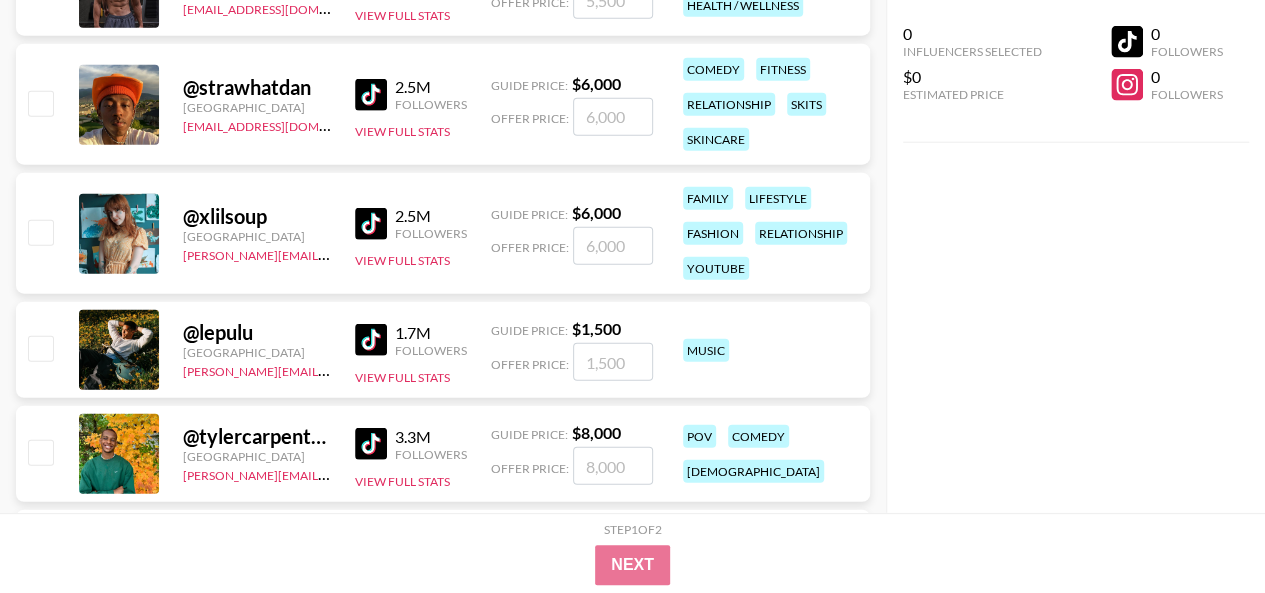 click on "@ xlilsoup [GEOGRAPHIC_DATA] [PERSON_NAME][EMAIL_ADDRESS][DOMAIN_NAME] 2.5M Followers View Full Stats Guide Price: $ 6,000 Offer Price: family lifestyle fashion relationship youtube" at bounding box center (443, 233) 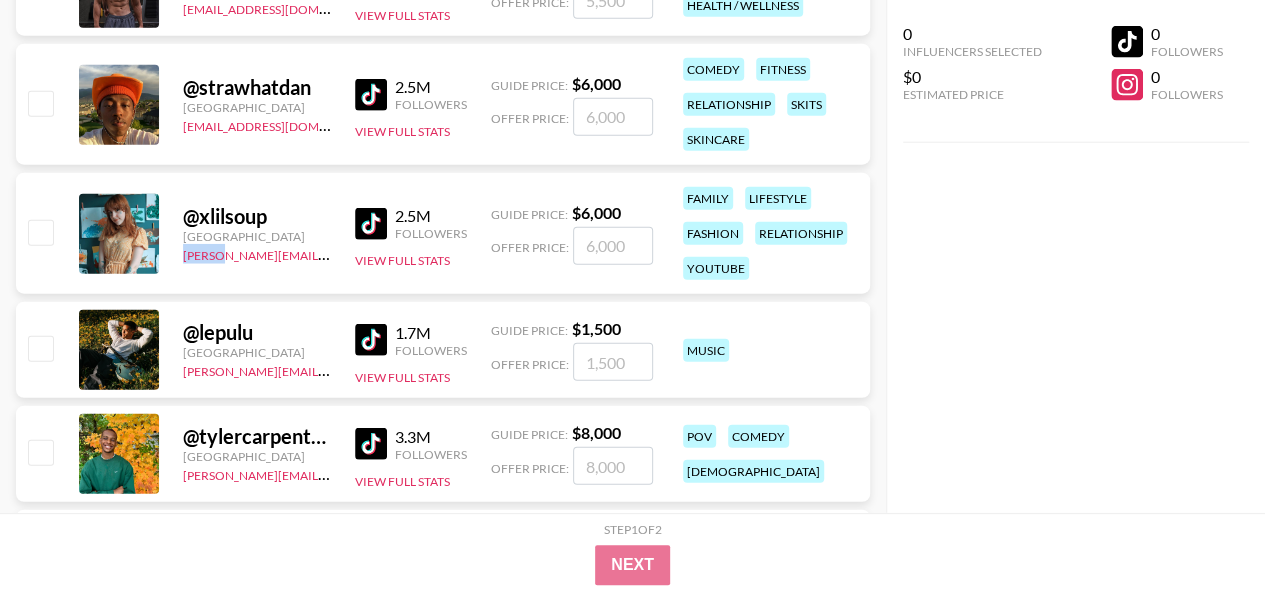 click on "@ xlilsoup [GEOGRAPHIC_DATA] [PERSON_NAME][EMAIL_ADDRESS][DOMAIN_NAME] 2.5M Followers View Full Stats Guide Price: $ 6,000 Offer Price: family lifestyle fashion relationship youtube" at bounding box center [443, 233] 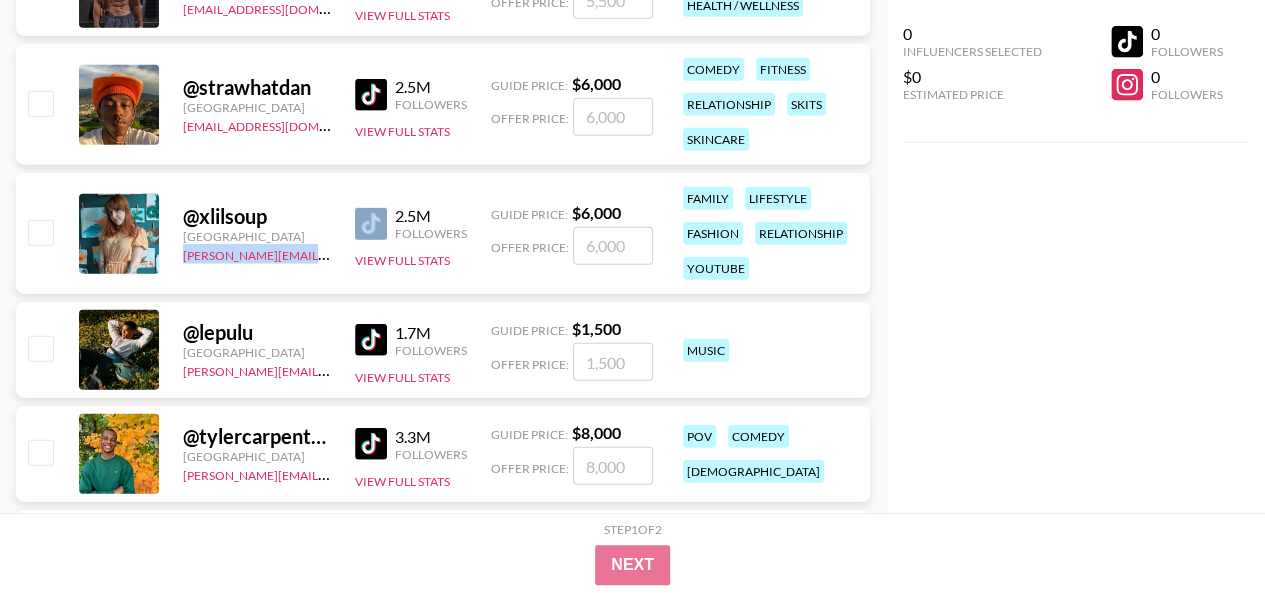 click on "@ xlilsoup [GEOGRAPHIC_DATA] [PERSON_NAME][EMAIL_ADDRESS][DOMAIN_NAME] 2.5M Followers View Full Stats Guide Price: $ 6,000 Offer Price: family lifestyle fashion relationship youtube" at bounding box center [443, 233] 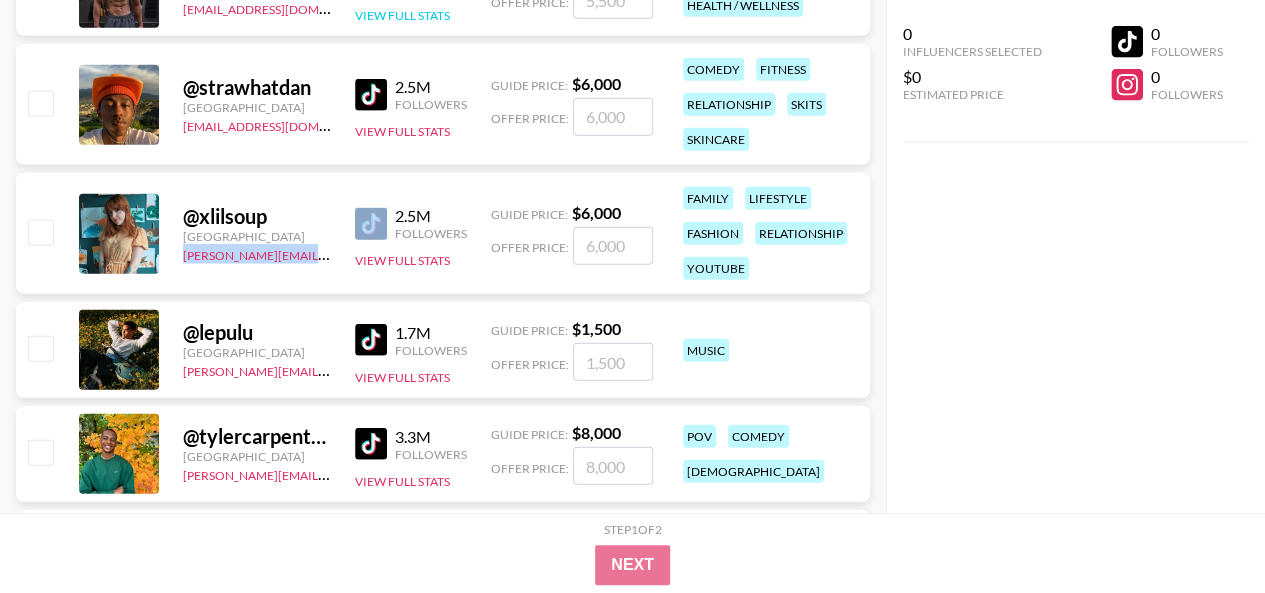 copy on "[PERSON_NAME][EMAIL_ADDRESS][DOMAIN_NAME]" 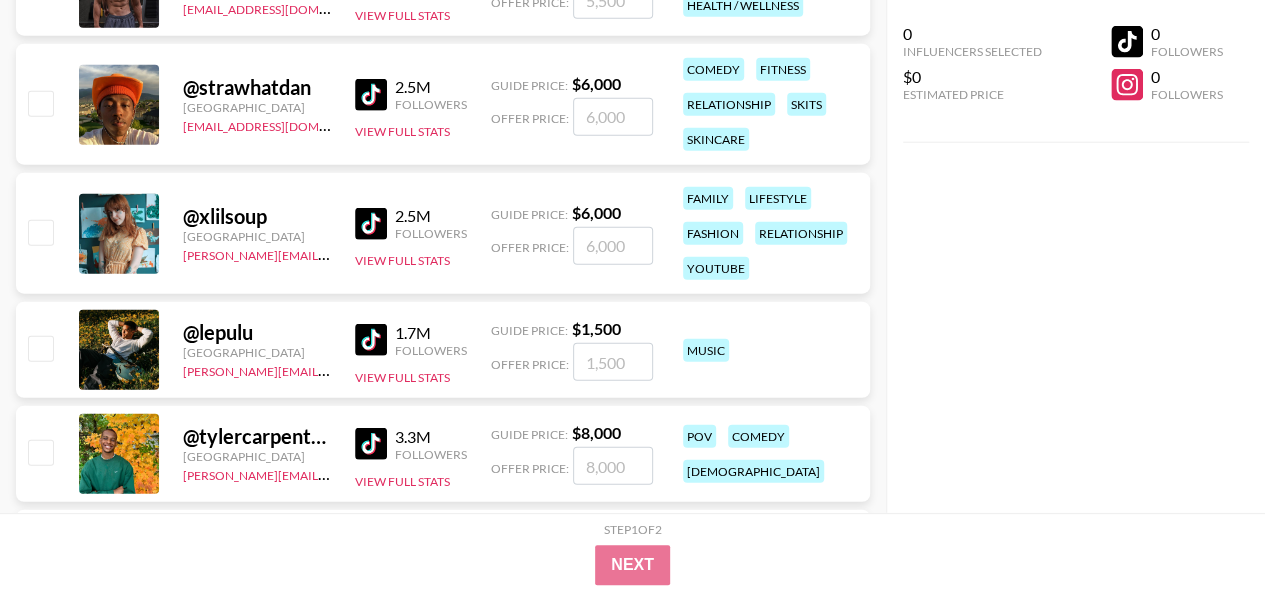 click on "@ xlilsoup" at bounding box center [257, 216] 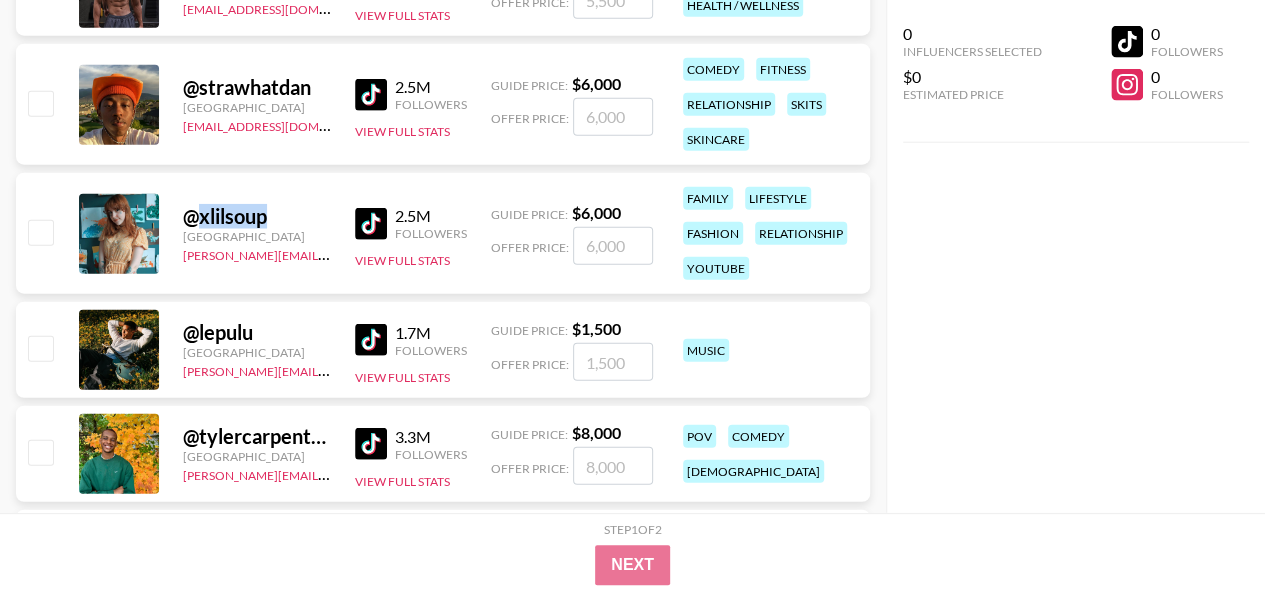 click on "@ xlilsoup" at bounding box center (257, 216) 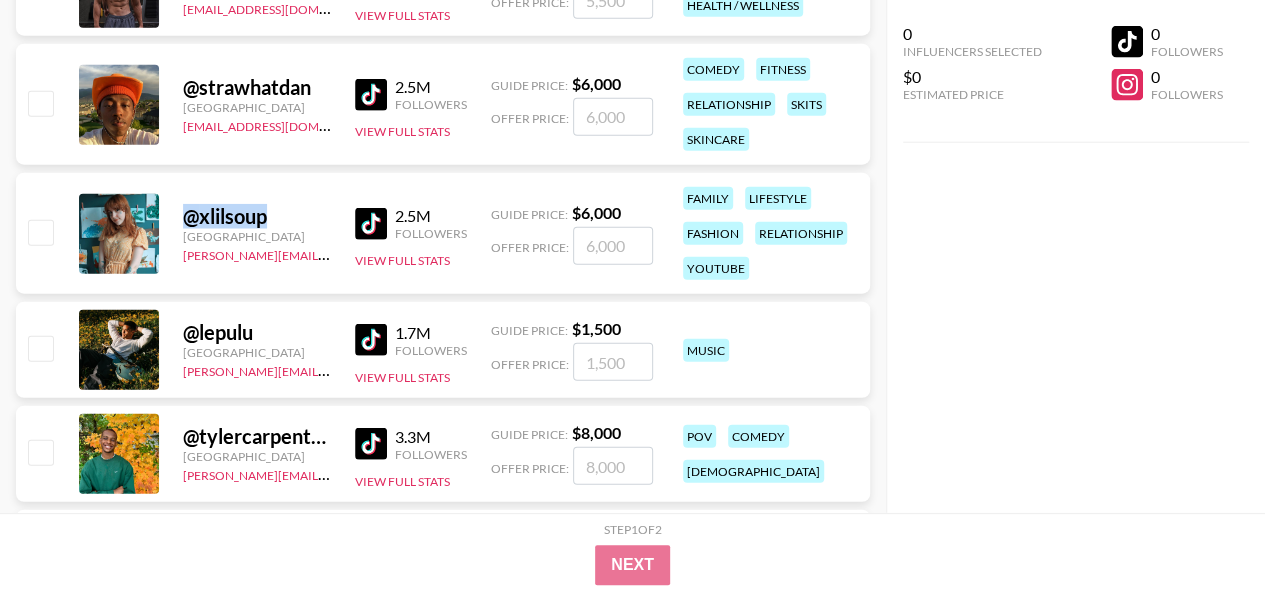 click on "@ xlilsoup" at bounding box center (257, 216) 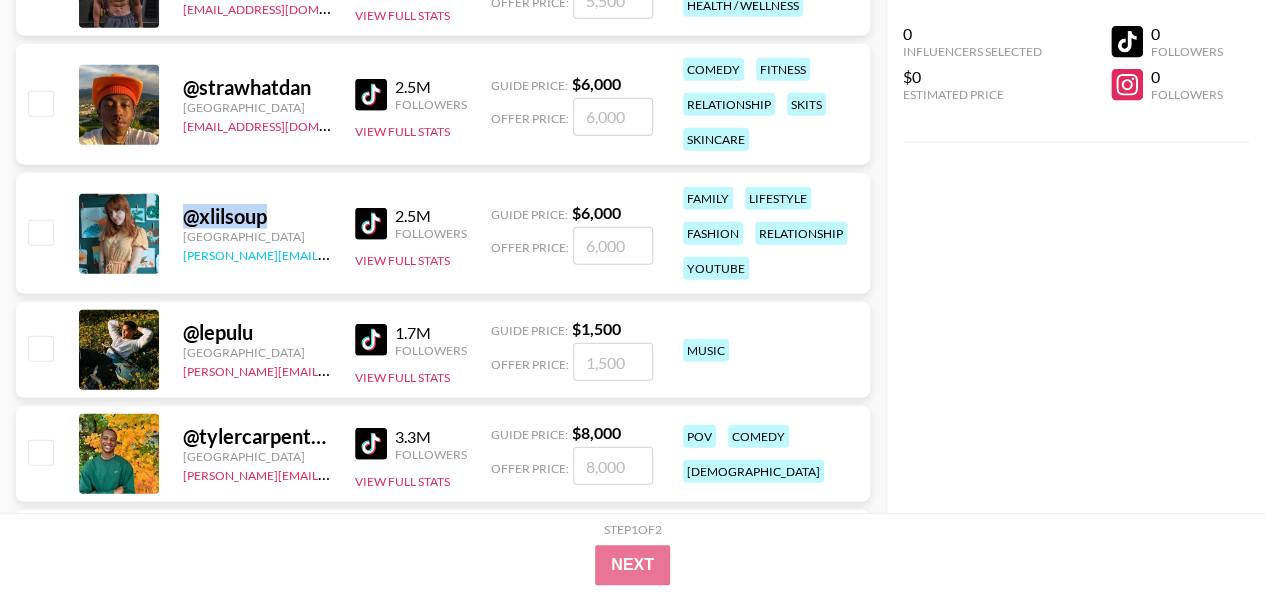 copy on "@ xlilsoup" 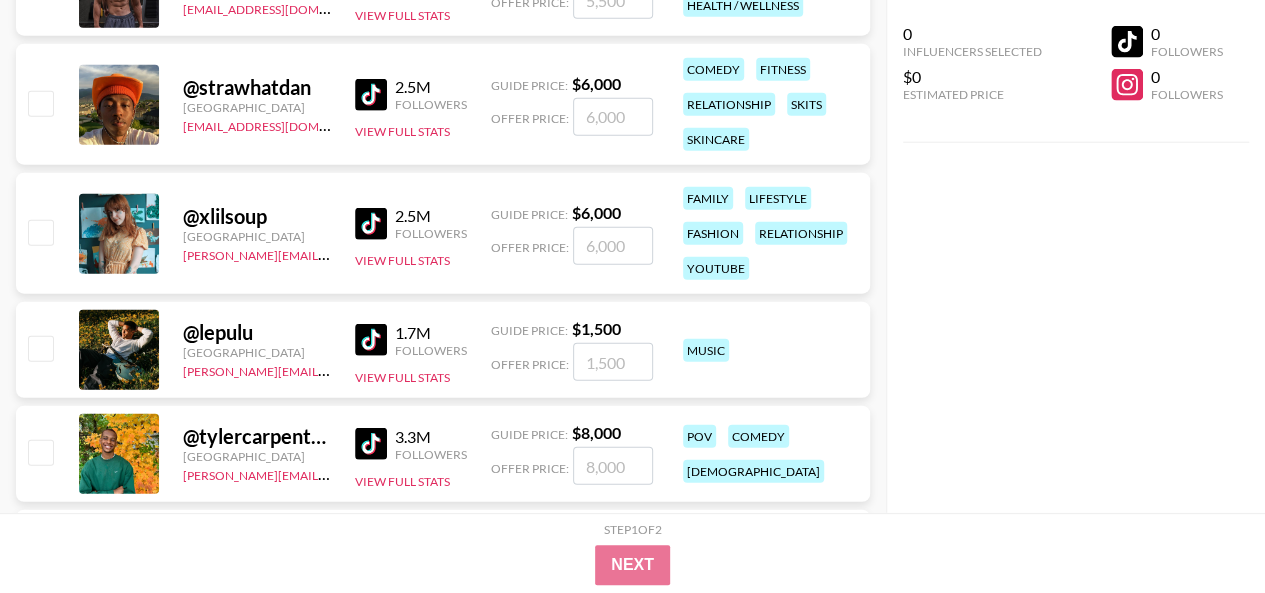 click on "@ lepulu" at bounding box center [257, 332] 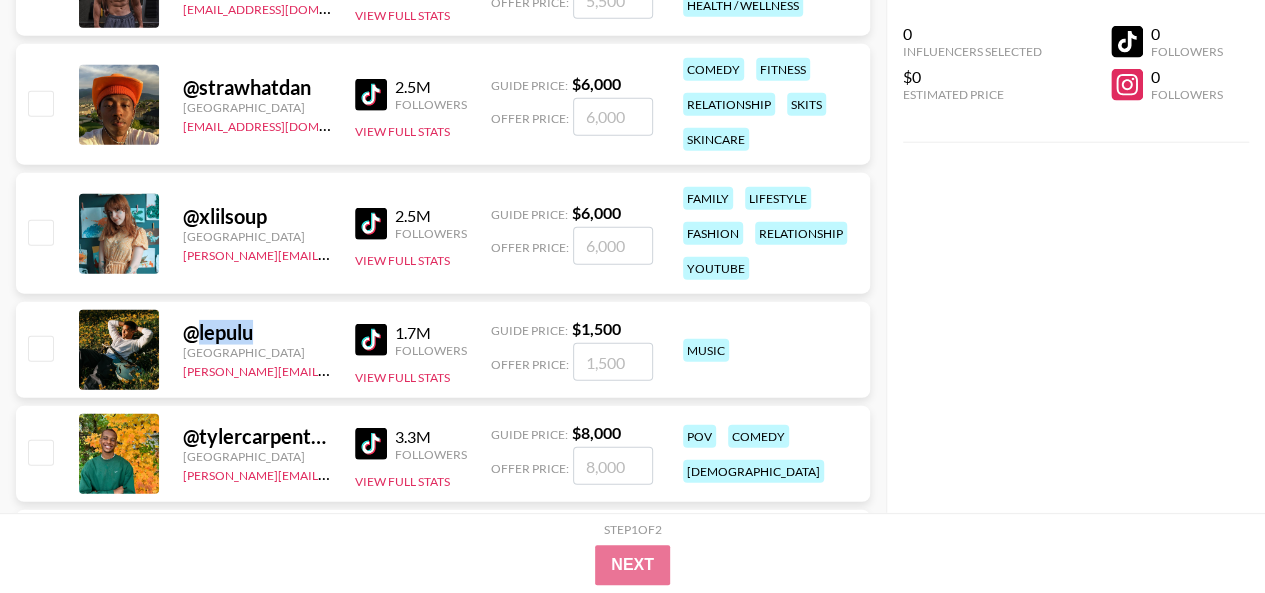 click on "@ lepulu" at bounding box center (257, 332) 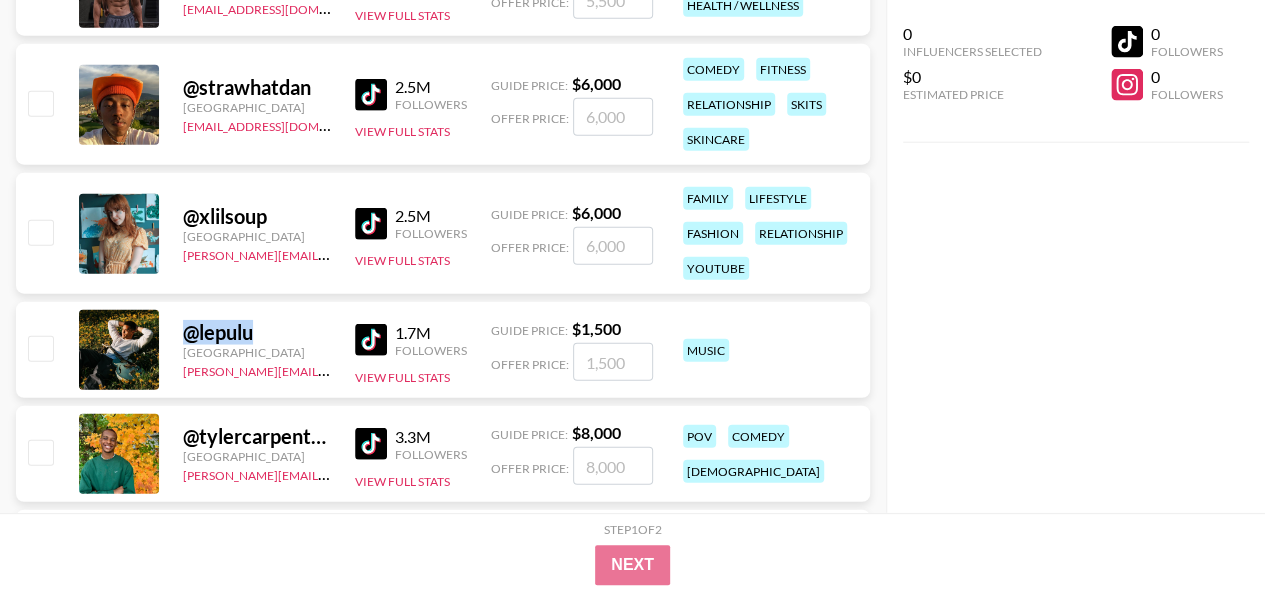 click on "@ lepulu" at bounding box center [257, 332] 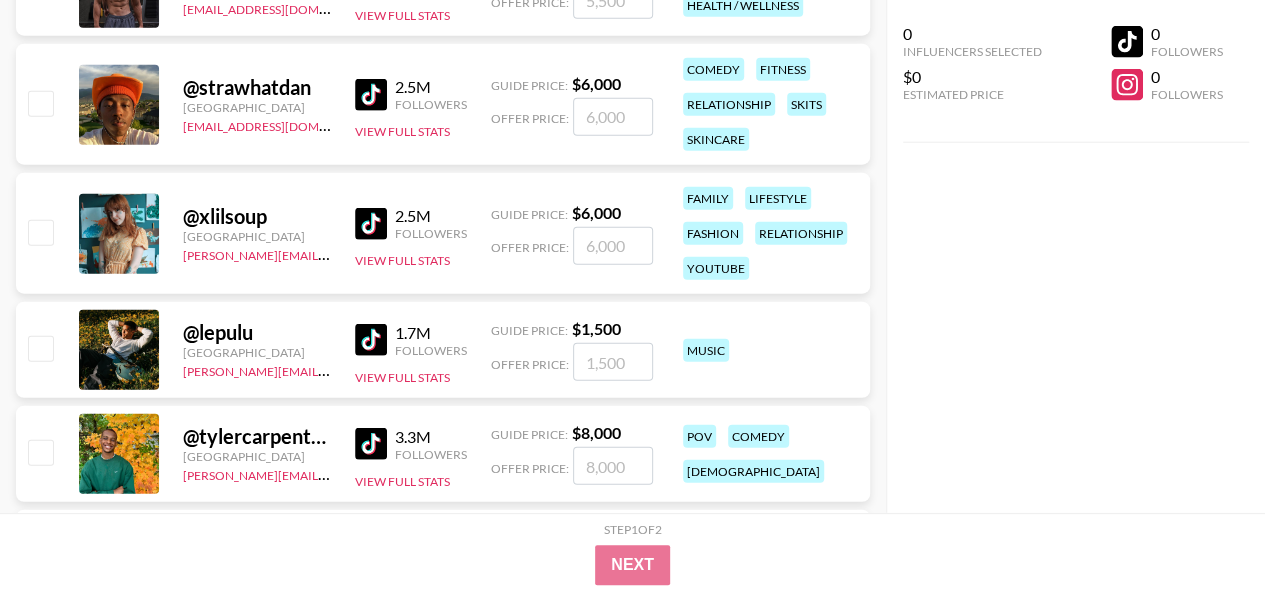click on "@ lepulu [GEOGRAPHIC_DATA] [PERSON_NAME][EMAIL_ADDRESS][DOMAIN_NAME] 1.7M Followers View Full Stats Guide Price: $ 1,500 Offer Price: music" at bounding box center (443, 350) 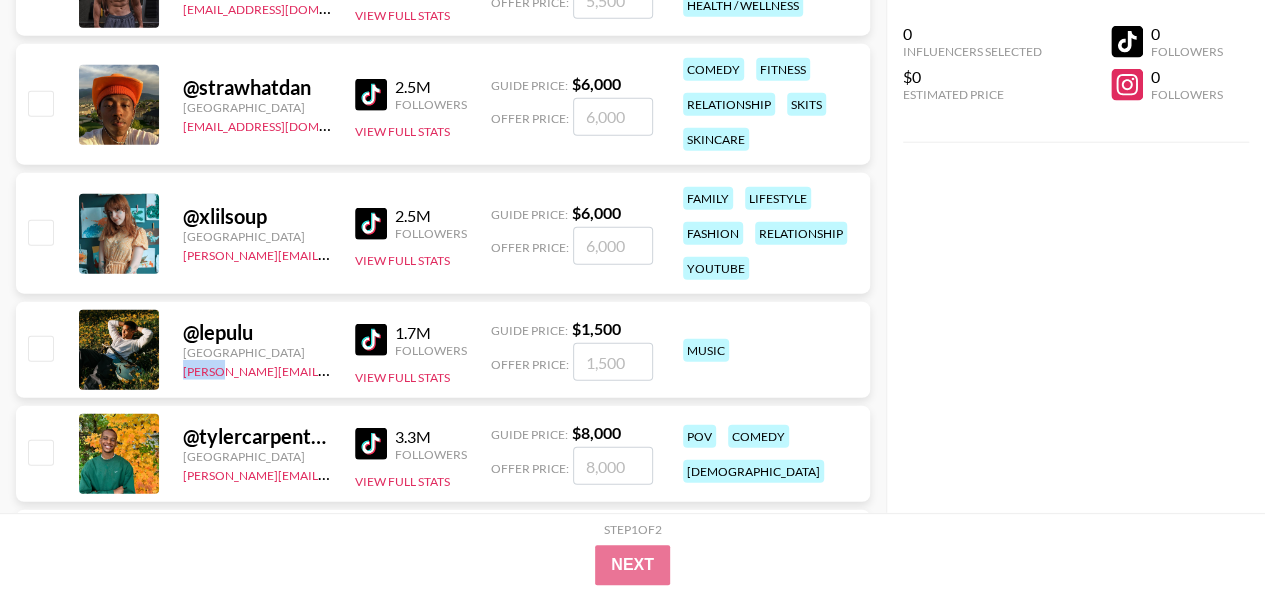 click on "@ lepulu [GEOGRAPHIC_DATA] [PERSON_NAME][EMAIL_ADDRESS][DOMAIN_NAME] 1.7M Followers View Full Stats Guide Price: $ 1,500 Offer Price: music" at bounding box center [443, 350] 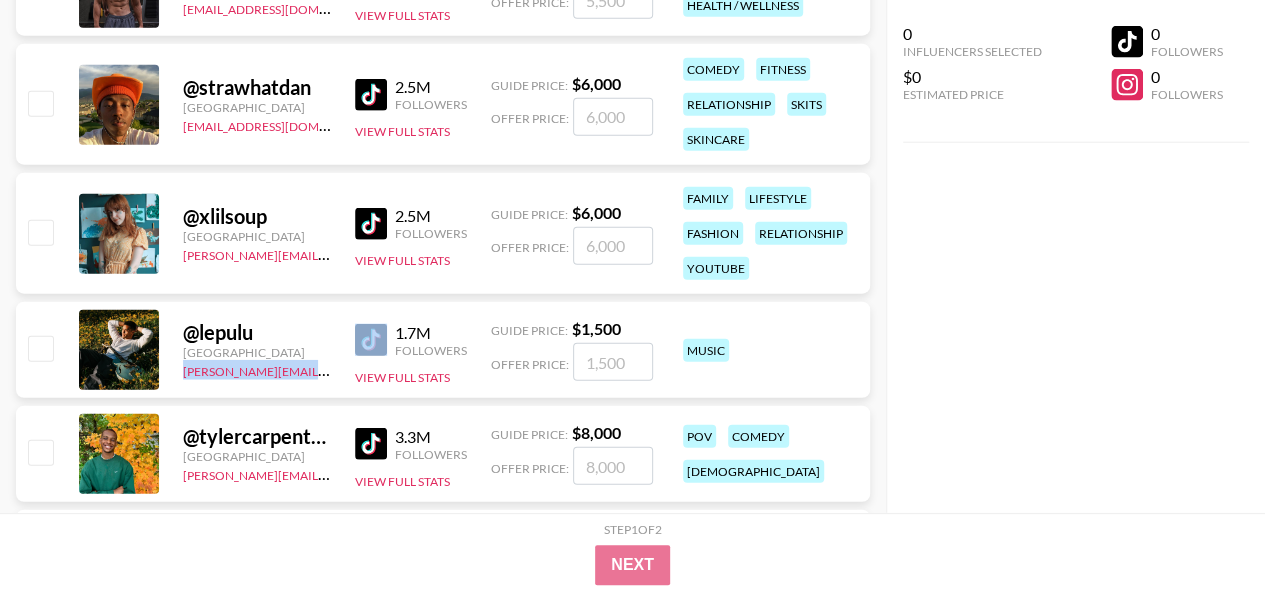 click on "@ lepulu [GEOGRAPHIC_DATA] [PERSON_NAME][EMAIL_ADDRESS][DOMAIN_NAME] 1.7M Followers View Full Stats Guide Price: $ 1,500 Offer Price: music" at bounding box center (443, 350) 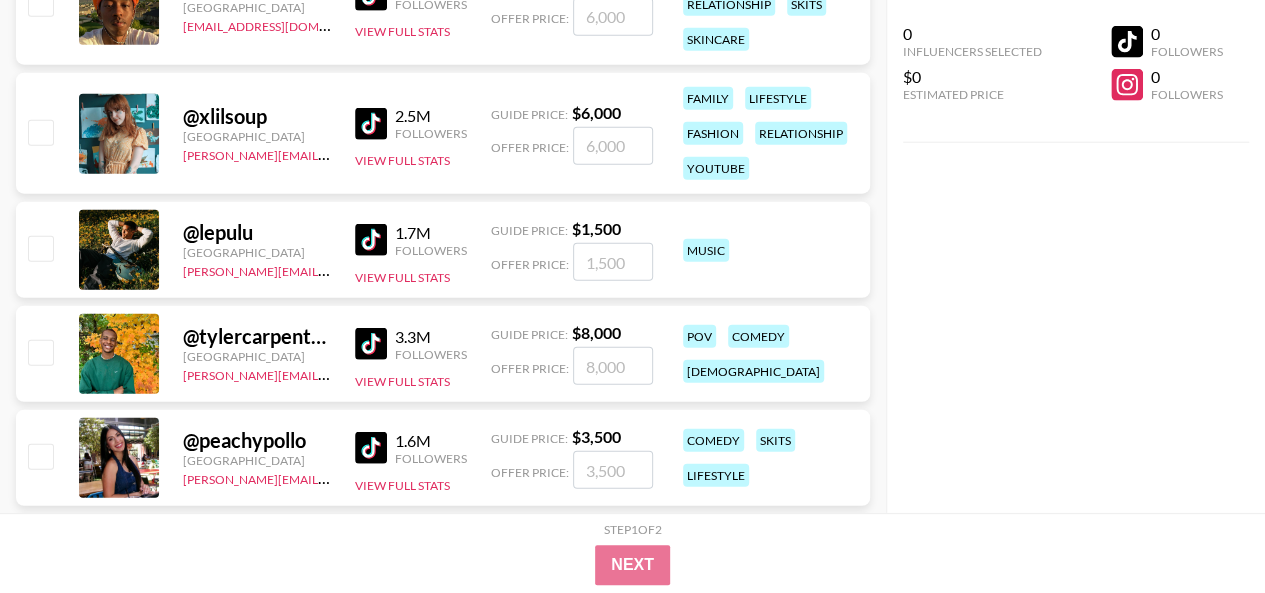 click on "@ tylercarpenteer [GEOGRAPHIC_DATA] [PERSON_NAME][EMAIL_ADDRESS][DOMAIN_NAME] 3.3M Followers View Full Stats Guide Price: $ 8,000 Offer Price: pov comedy [DEMOGRAPHIC_DATA]" at bounding box center (443, 354) 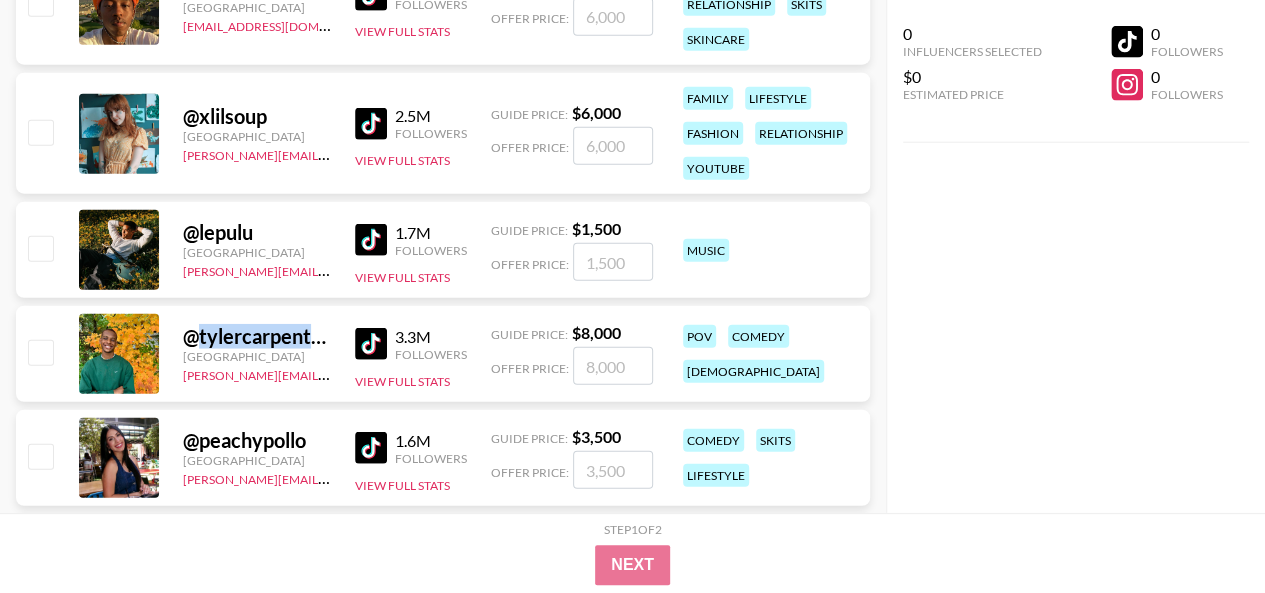 click on "@ tylercarpenteer" at bounding box center (257, 336) 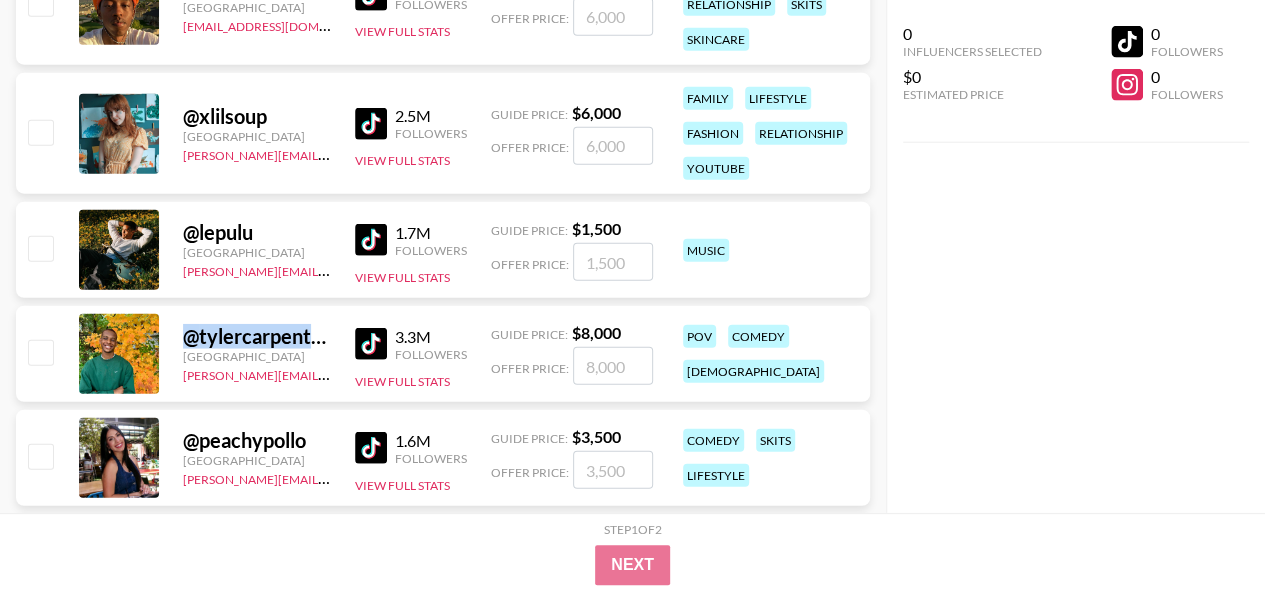 click on "@ tylercarpenteer" at bounding box center [257, 336] 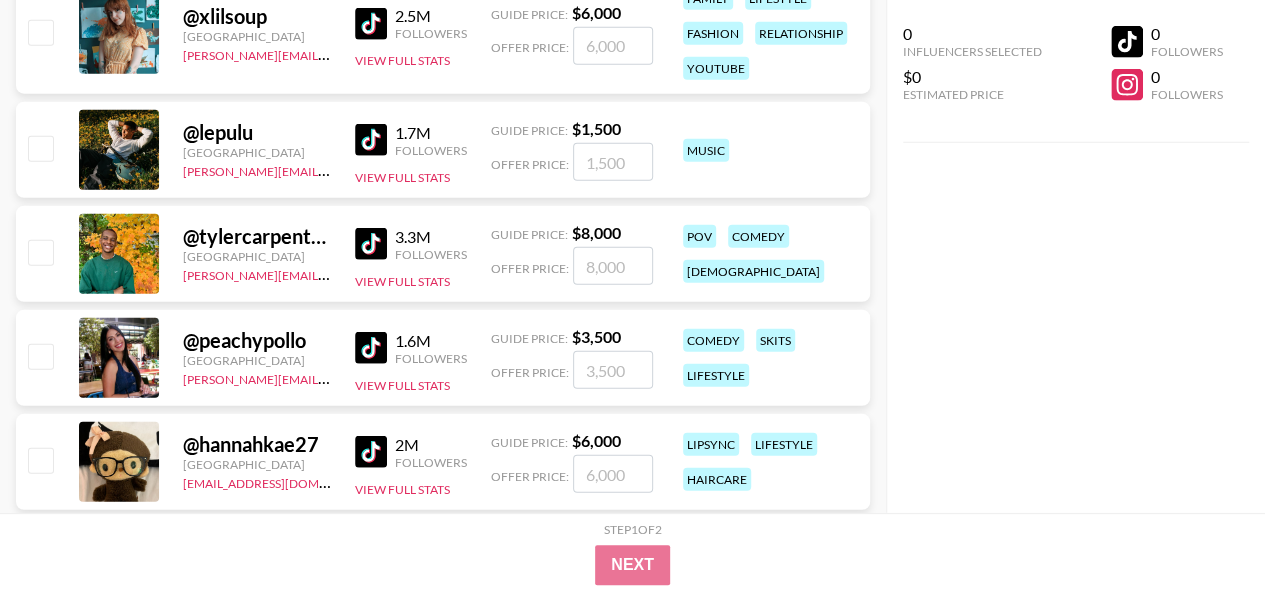 click on "@ tylercarpenteer [GEOGRAPHIC_DATA] [PERSON_NAME][EMAIL_ADDRESS][DOMAIN_NAME] 3.3M Followers View Full Stats Guide Price: $ 8,000 Offer Price: pov comedy [DEMOGRAPHIC_DATA]" at bounding box center (443, 254) 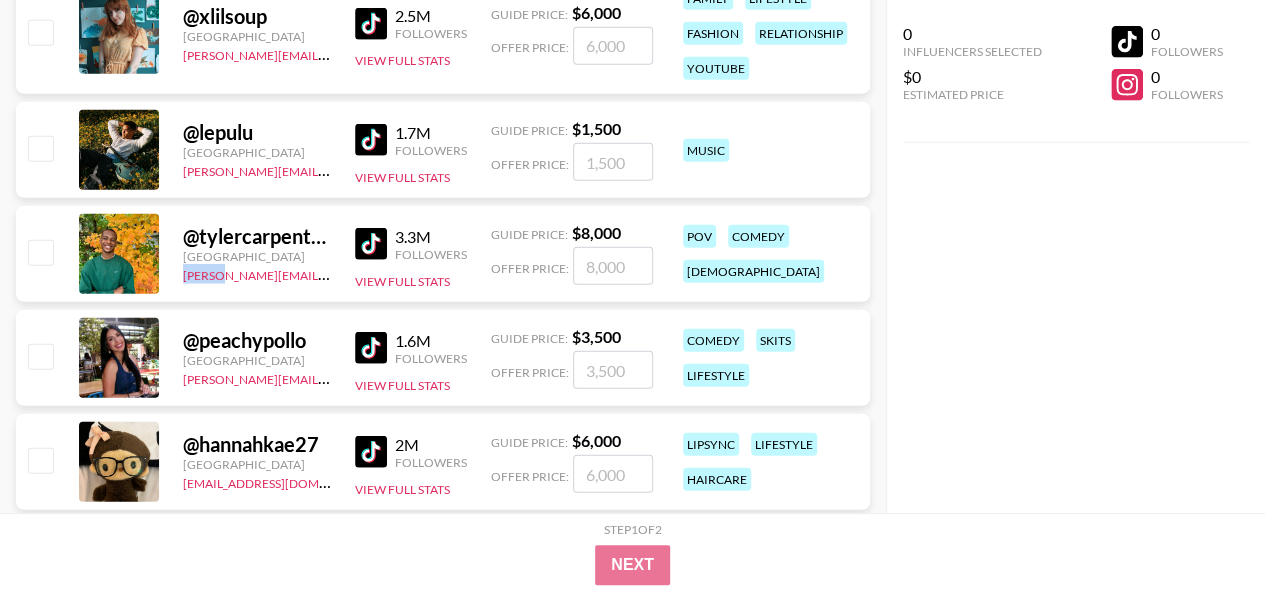 click on "@ tylercarpenteer [GEOGRAPHIC_DATA] [PERSON_NAME][EMAIL_ADDRESS][DOMAIN_NAME] 3.3M Followers View Full Stats Guide Price: $ 8,000 Offer Price: pov comedy [DEMOGRAPHIC_DATA]" at bounding box center (443, 254) 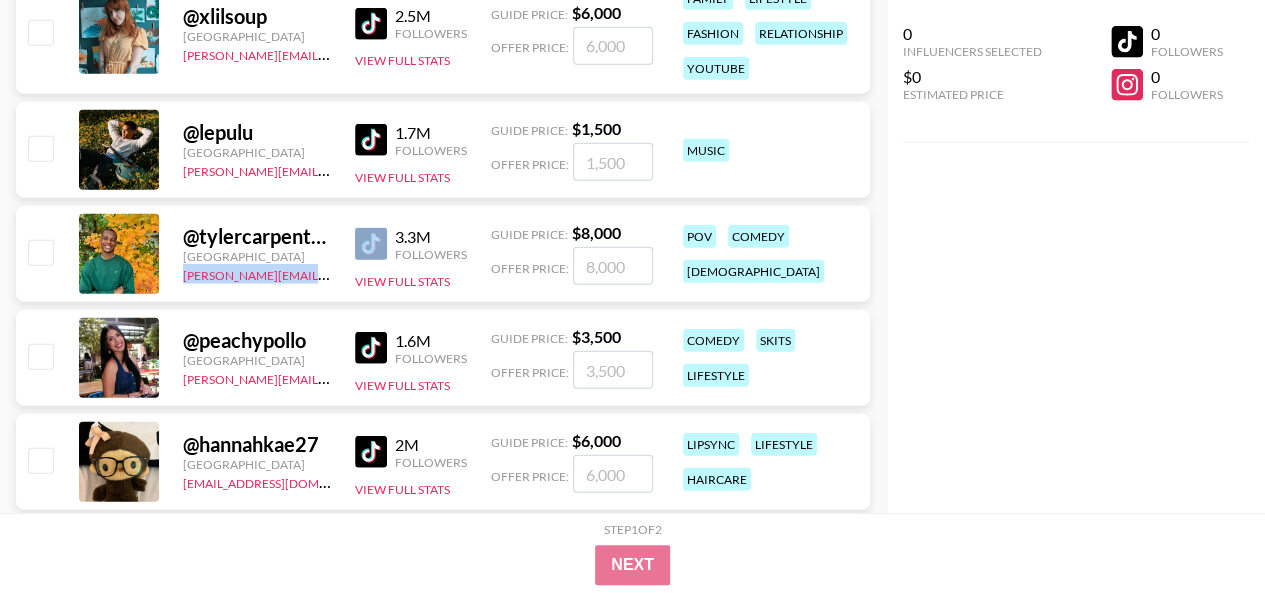 click on "@ tylercarpenteer [GEOGRAPHIC_DATA] [PERSON_NAME][EMAIL_ADDRESS][DOMAIN_NAME] 3.3M Followers View Full Stats Guide Price: $ 8,000 Offer Price: pov comedy [DEMOGRAPHIC_DATA]" at bounding box center [443, 254] 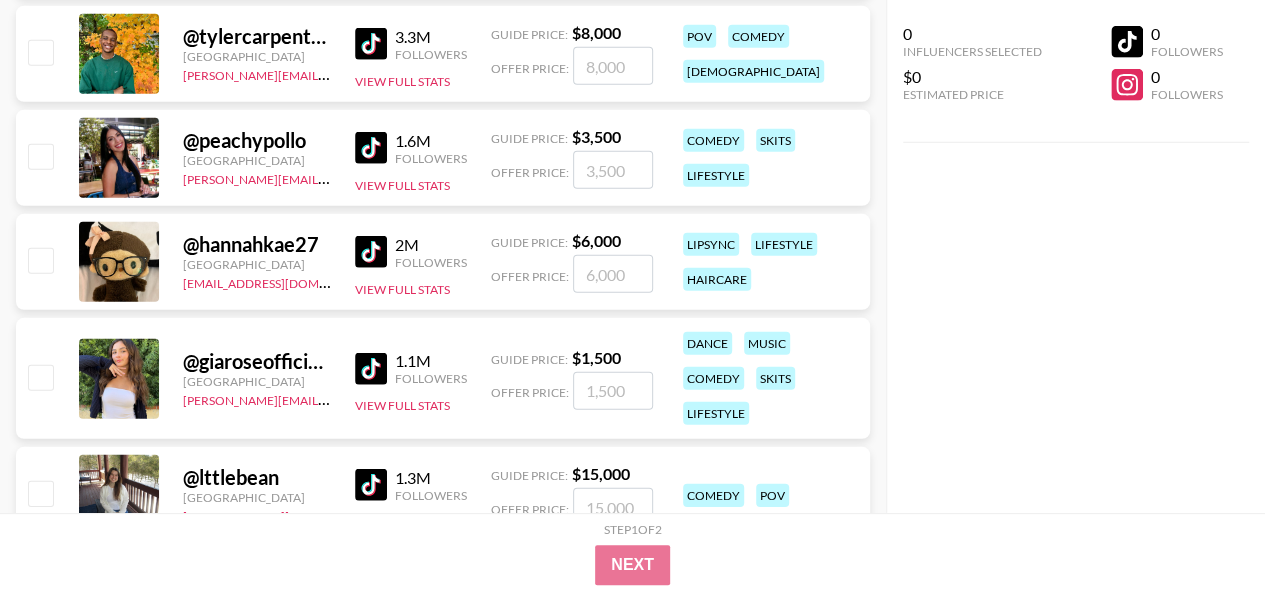 click on "@ peachypollo" at bounding box center (257, 140) 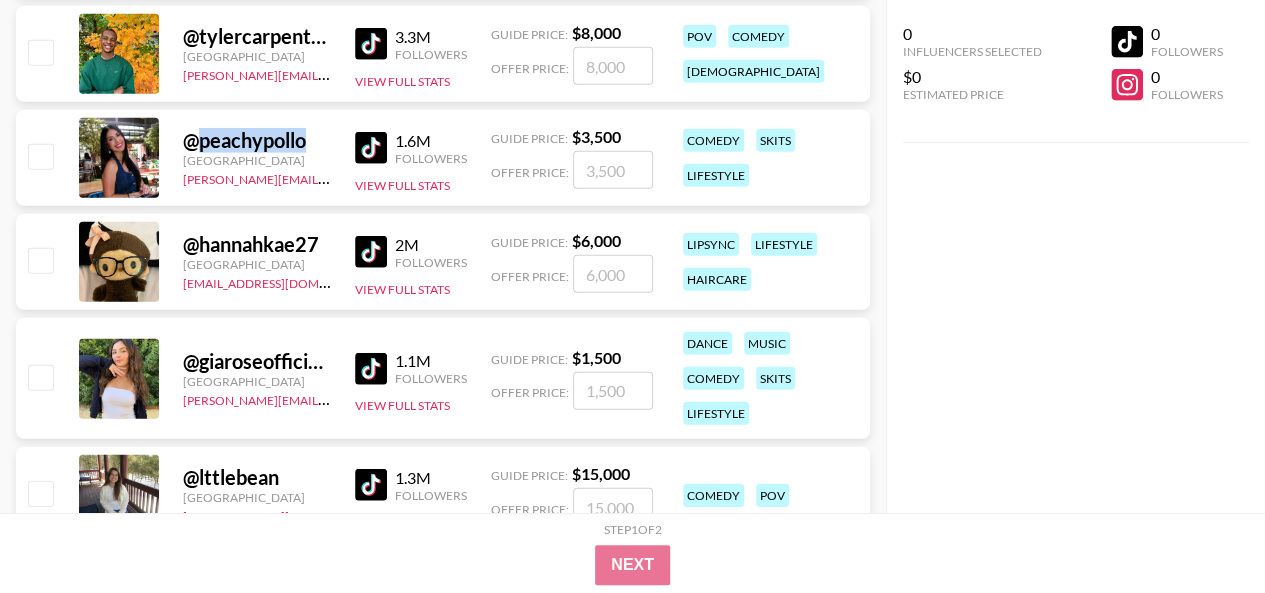 click on "@ peachypollo" at bounding box center [257, 140] 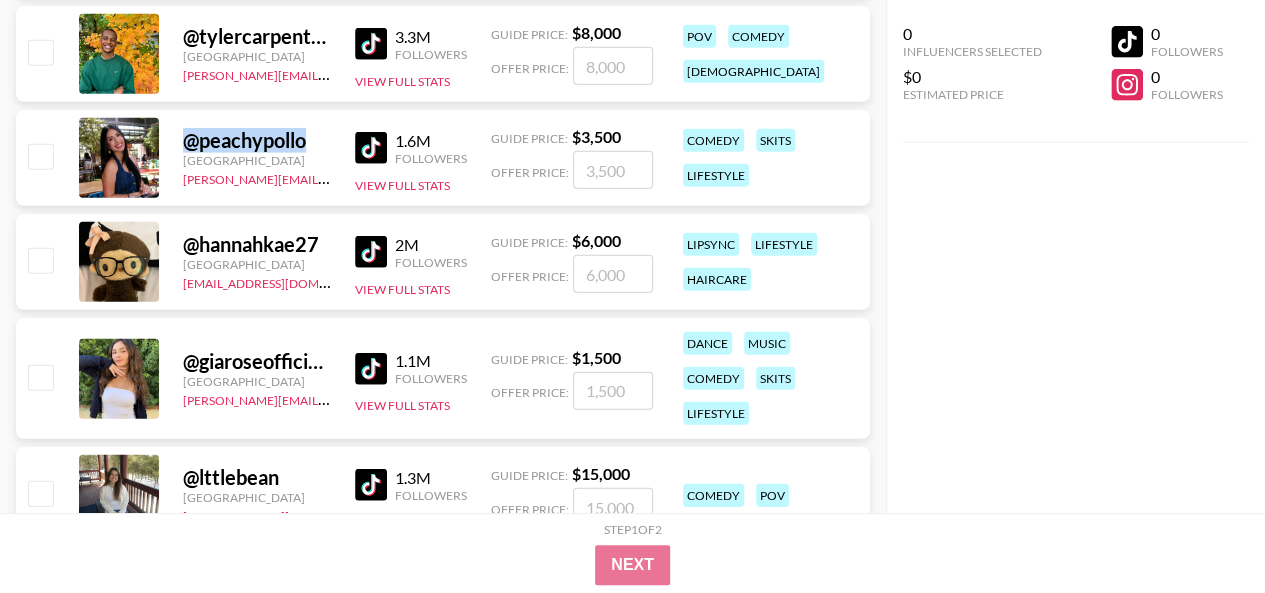 click on "@ peachypollo" at bounding box center (257, 140) 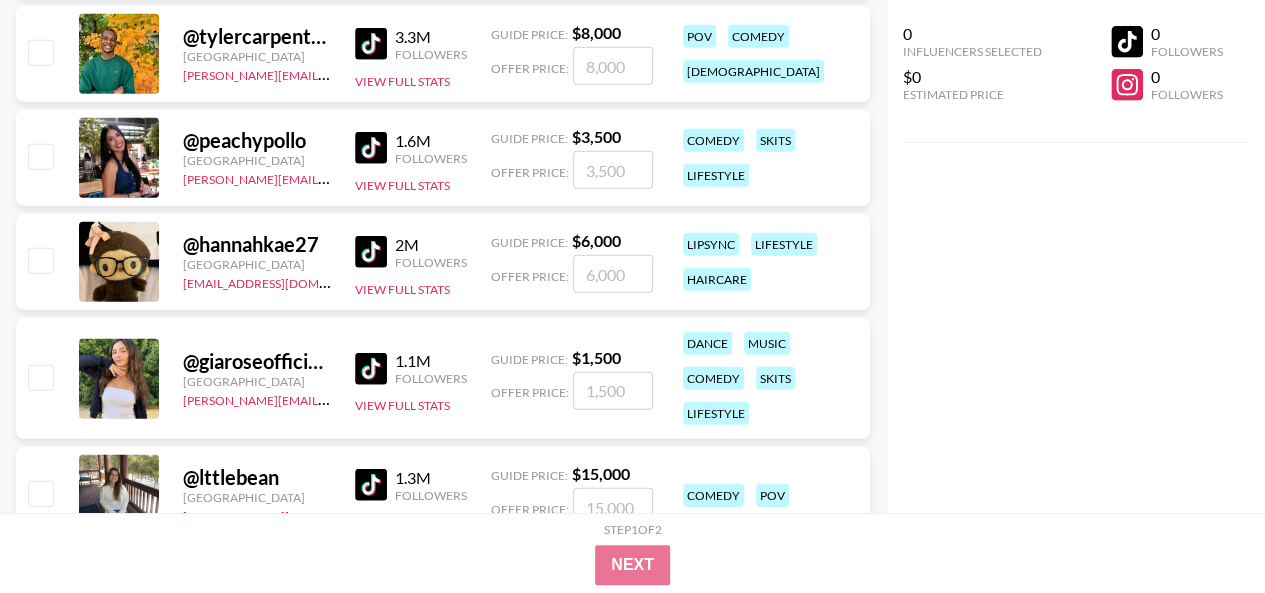 click on "@ peachypollo [GEOGRAPHIC_DATA] [PERSON_NAME][EMAIL_ADDRESS][DOMAIN_NAME] 1.6M Followers View Full Stats Guide Price: $ 3,500 Offer Price: comedy skits lifestyle" at bounding box center (443, 158) 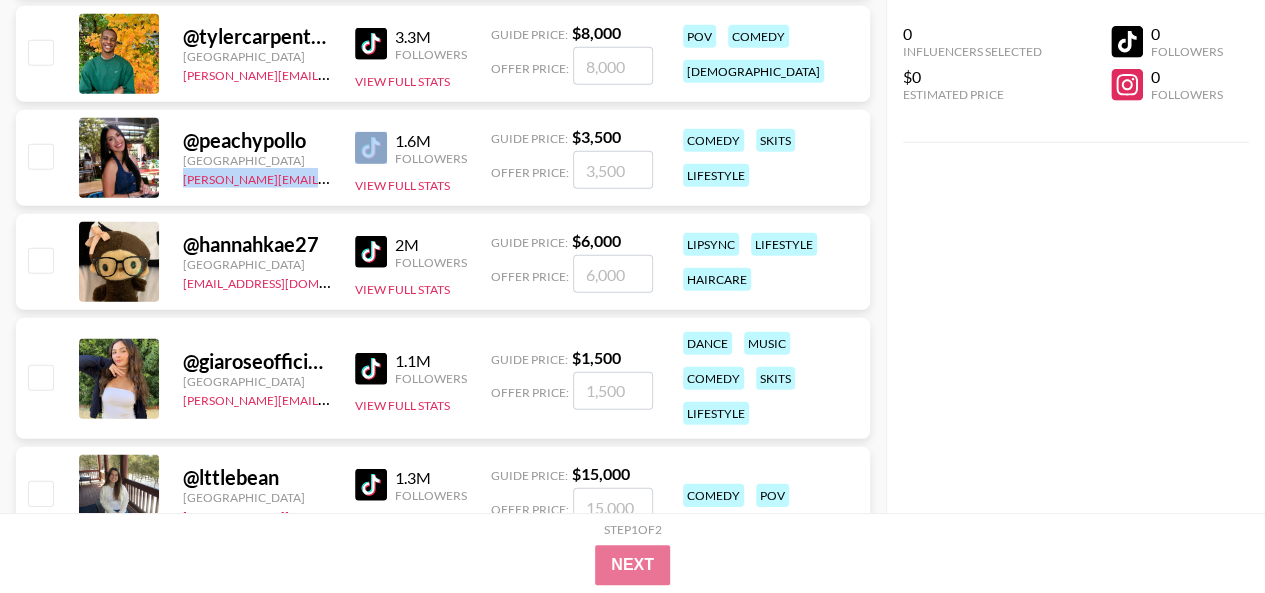 click on "@ peachypollo [GEOGRAPHIC_DATA] [PERSON_NAME][EMAIL_ADDRESS][DOMAIN_NAME] 1.6M Followers View Full Stats Guide Price: $ 3,500 Offer Price: comedy skits lifestyle" at bounding box center [443, 158] 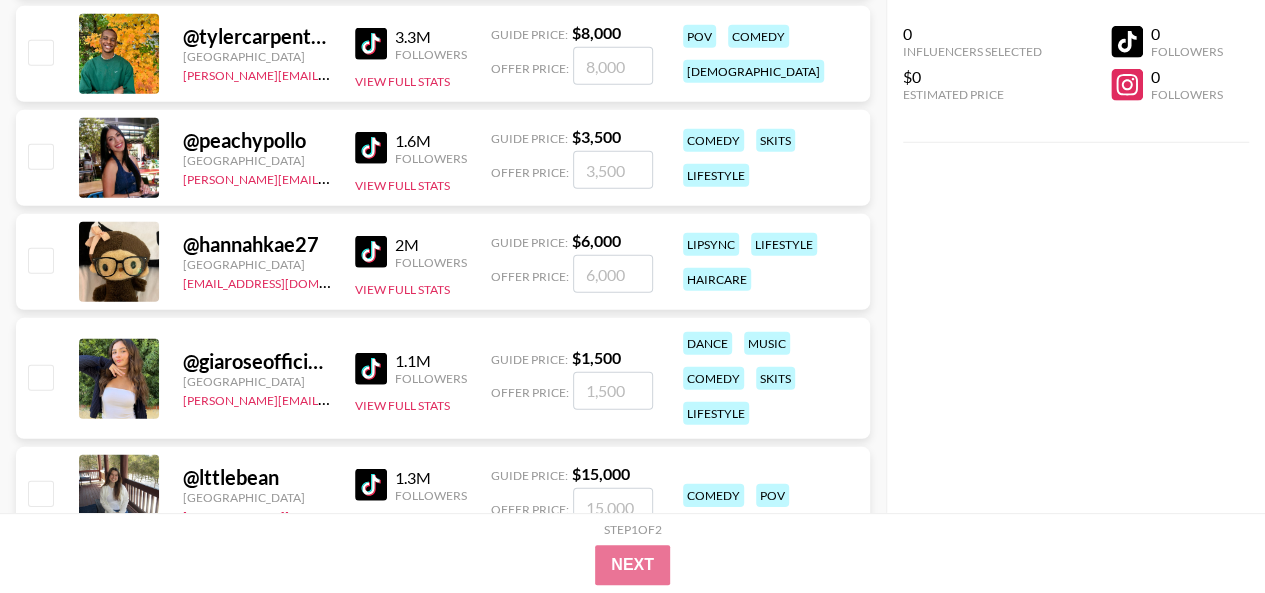 click on "0 Influencers Selected $0 Estimated Price 0 Followers 0 Followers" at bounding box center (1076, 256) 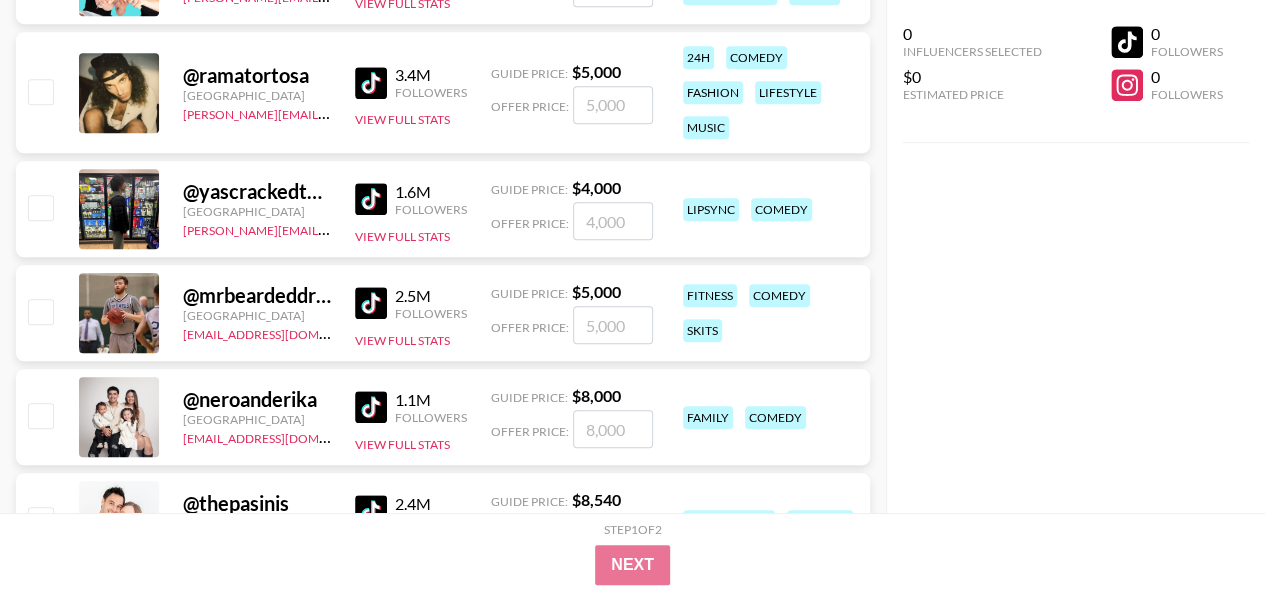 click on "0 Influencers Selected $0 Estimated Price 0 Followers 0 Followers" at bounding box center (1076, 256) 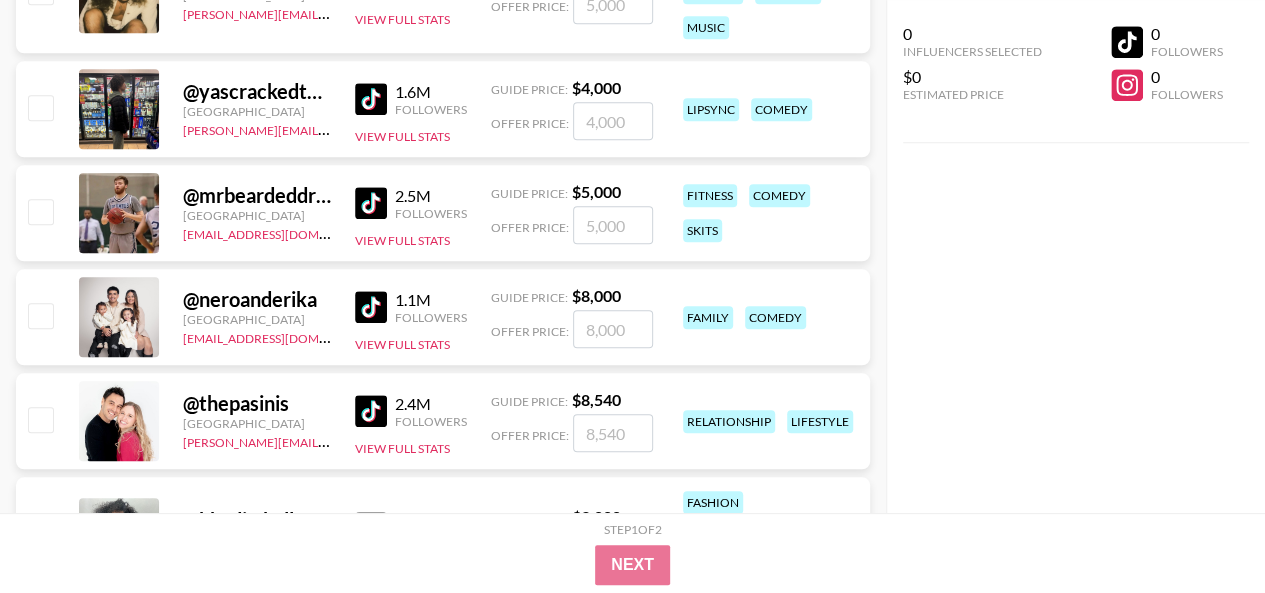 scroll, scrollTop: 12292, scrollLeft: 0, axis: vertical 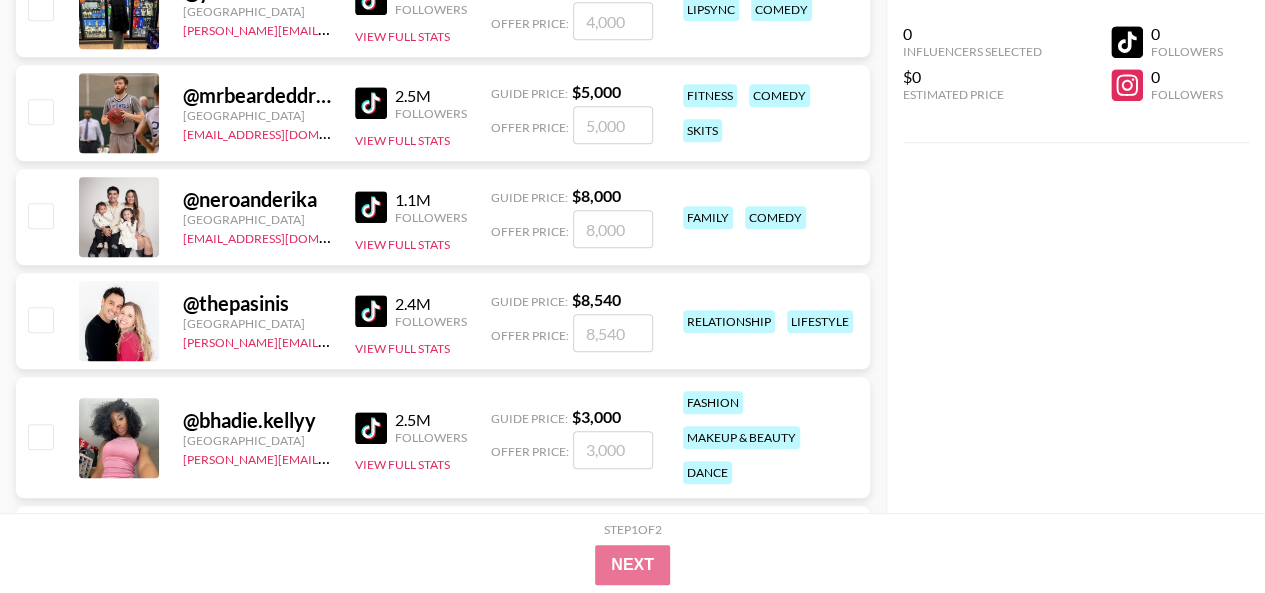 click on "0 Influencers Selected $0 Estimated Price 0 Followers 0 Followers" at bounding box center [1076, 256] 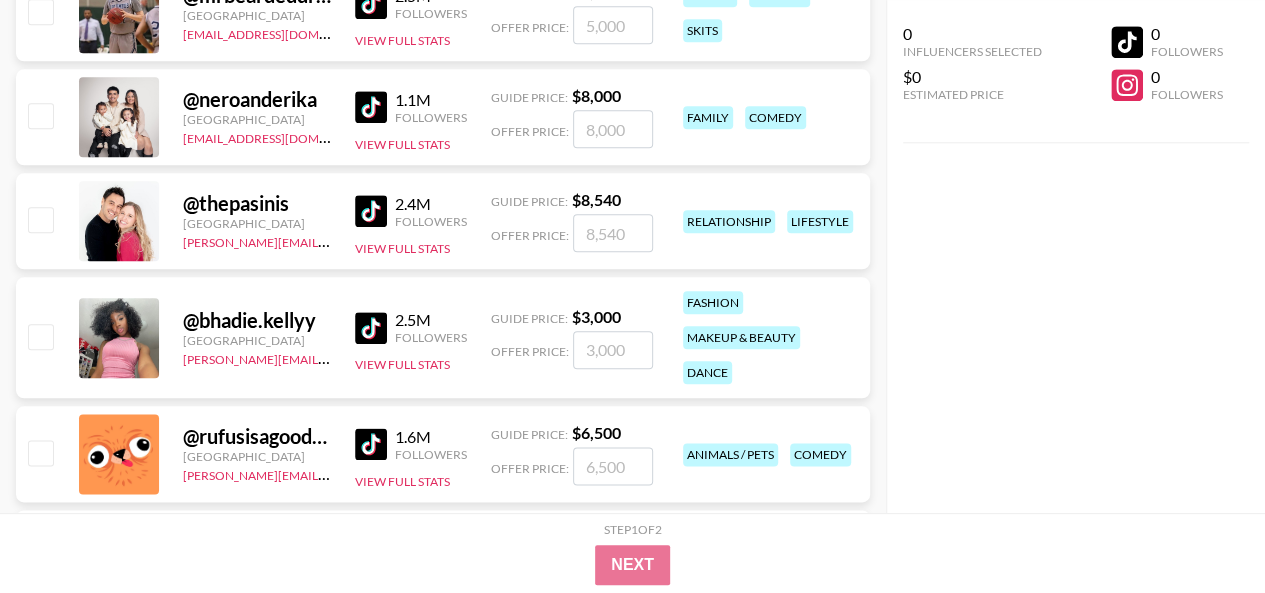 scroll, scrollTop: 12492, scrollLeft: 0, axis: vertical 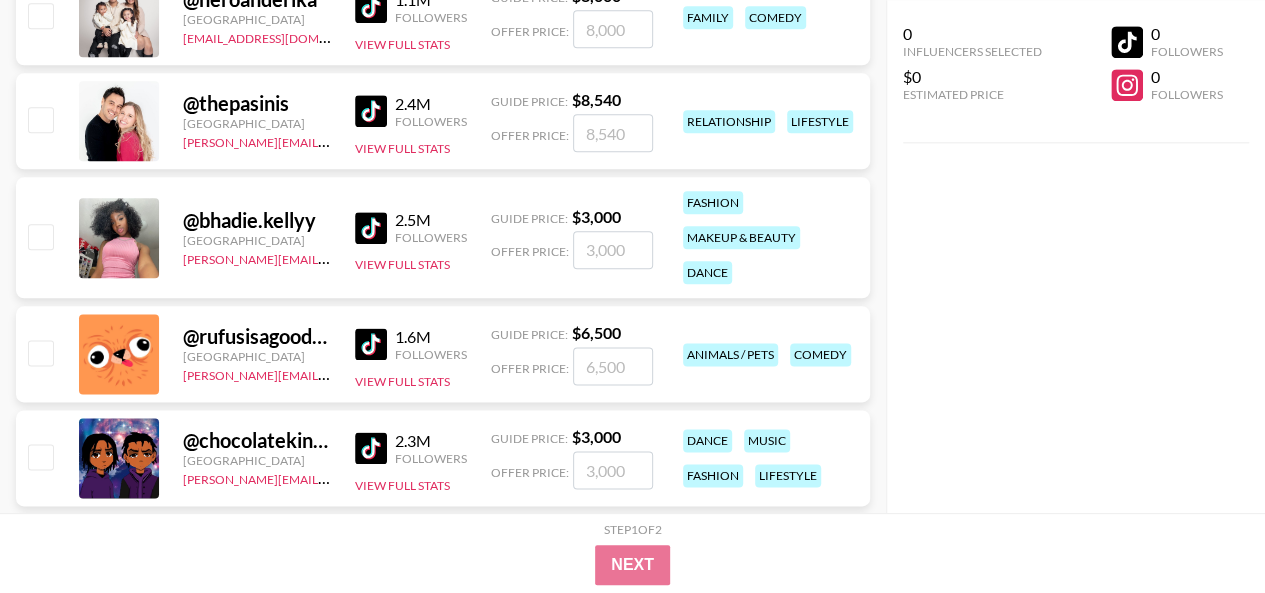 drag, startPoint x: 1012, startPoint y: 369, endPoint x: 1002, endPoint y: 371, distance: 10.198039 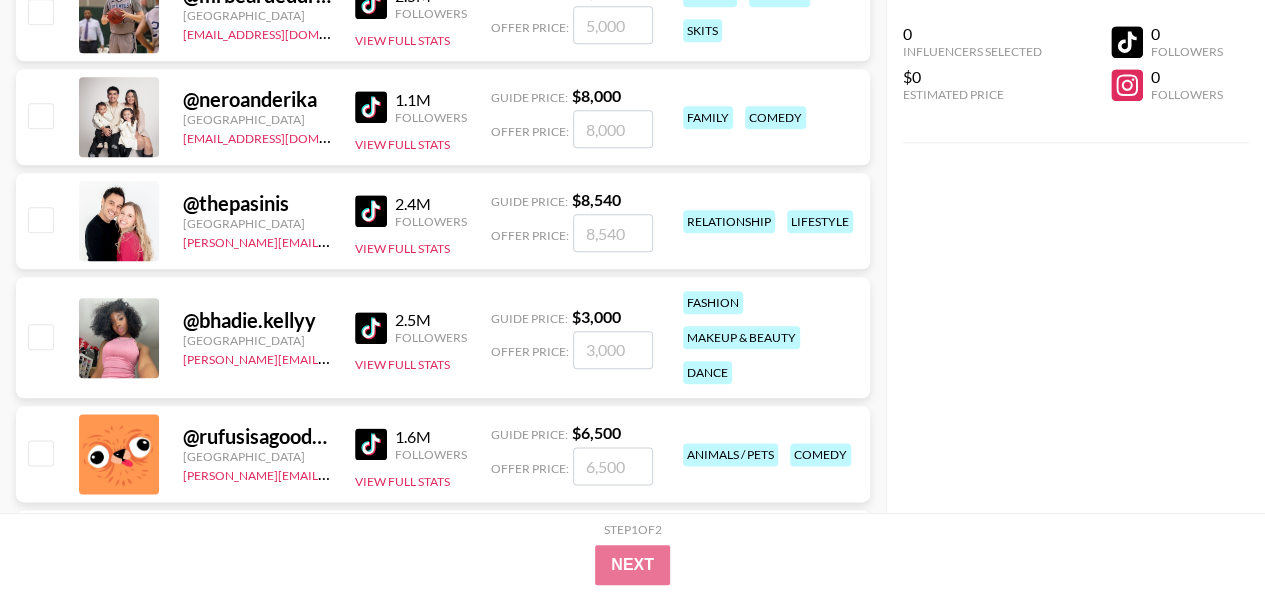 click on "[GEOGRAPHIC_DATA]" at bounding box center (257, 119) 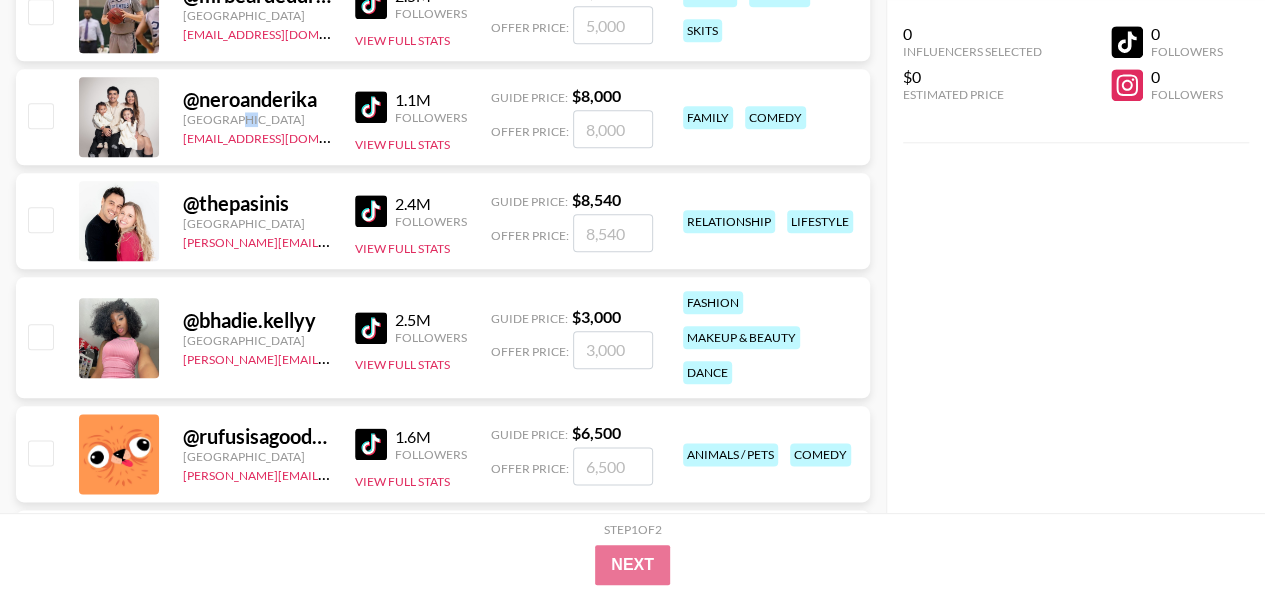 click on "[GEOGRAPHIC_DATA]" at bounding box center [257, 119] 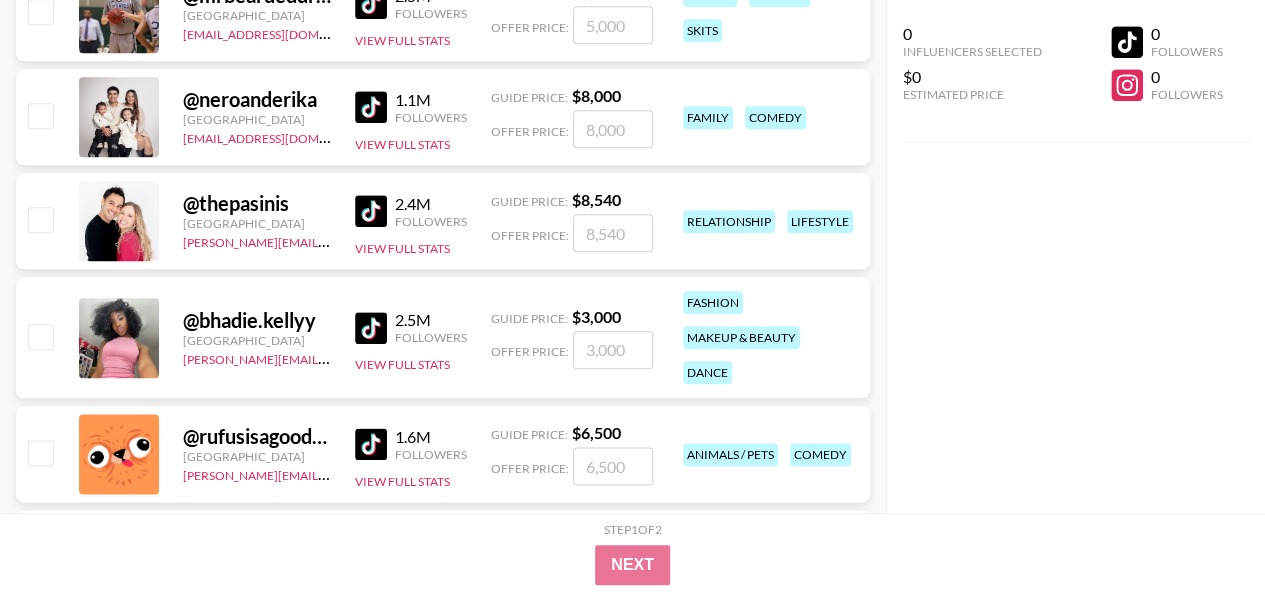 click on "@ neroanderika" at bounding box center (257, 99) 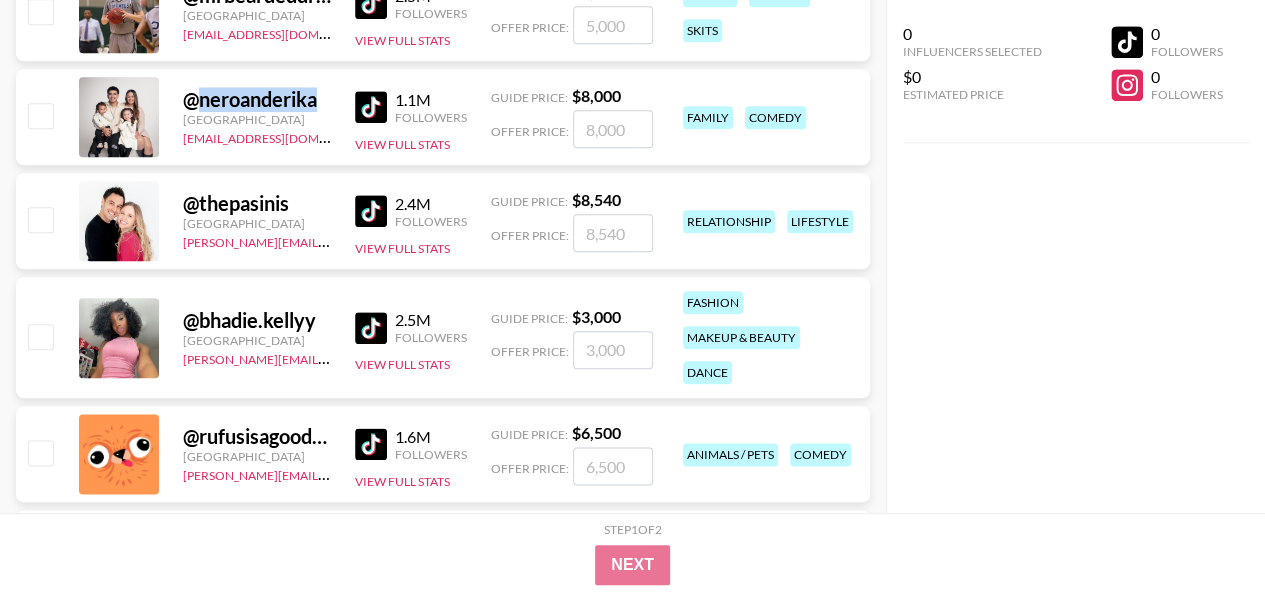 click on "@ neroanderika" at bounding box center (257, 99) 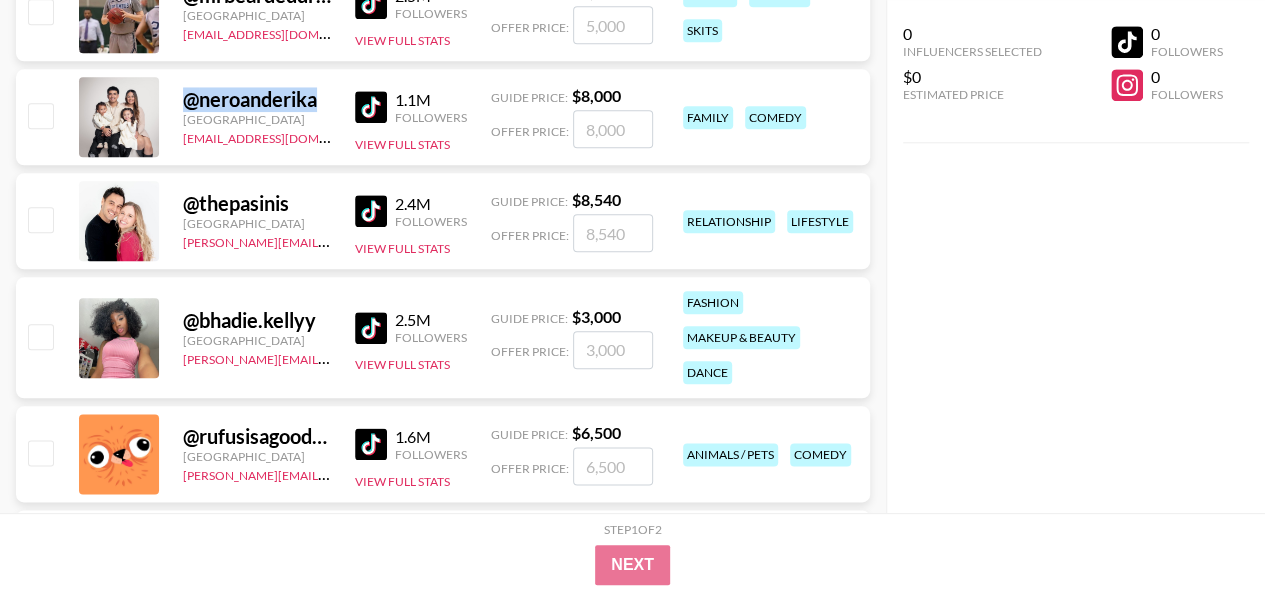 click on "@ neroanderika" at bounding box center [257, 99] 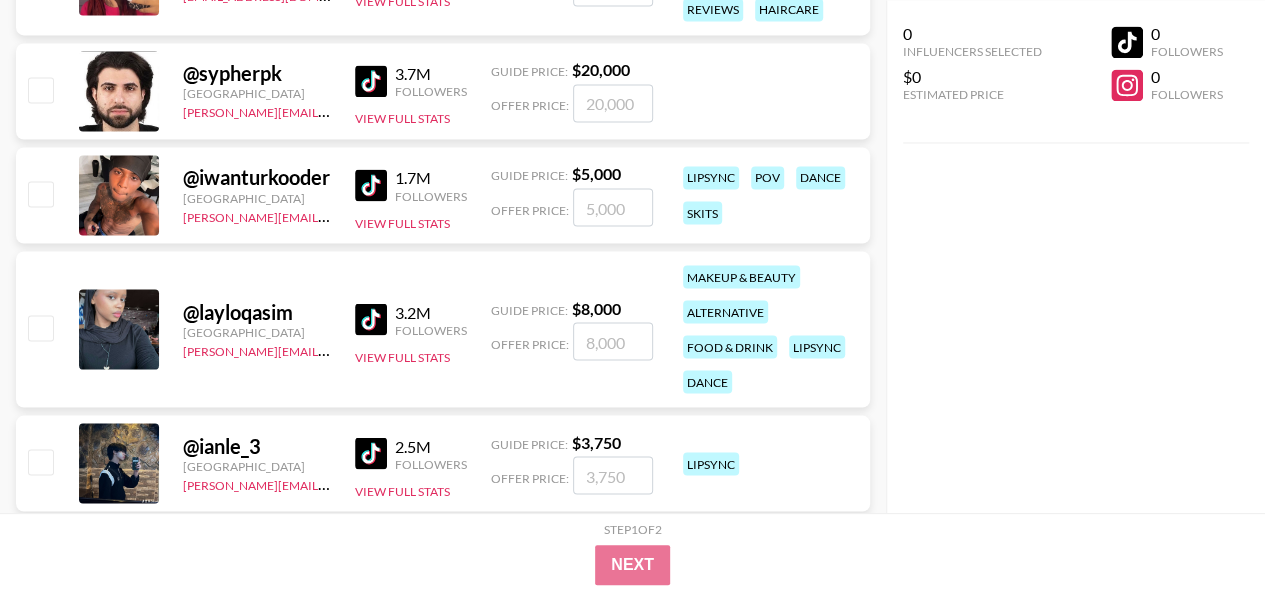 scroll, scrollTop: 13292, scrollLeft: 0, axis: vertical 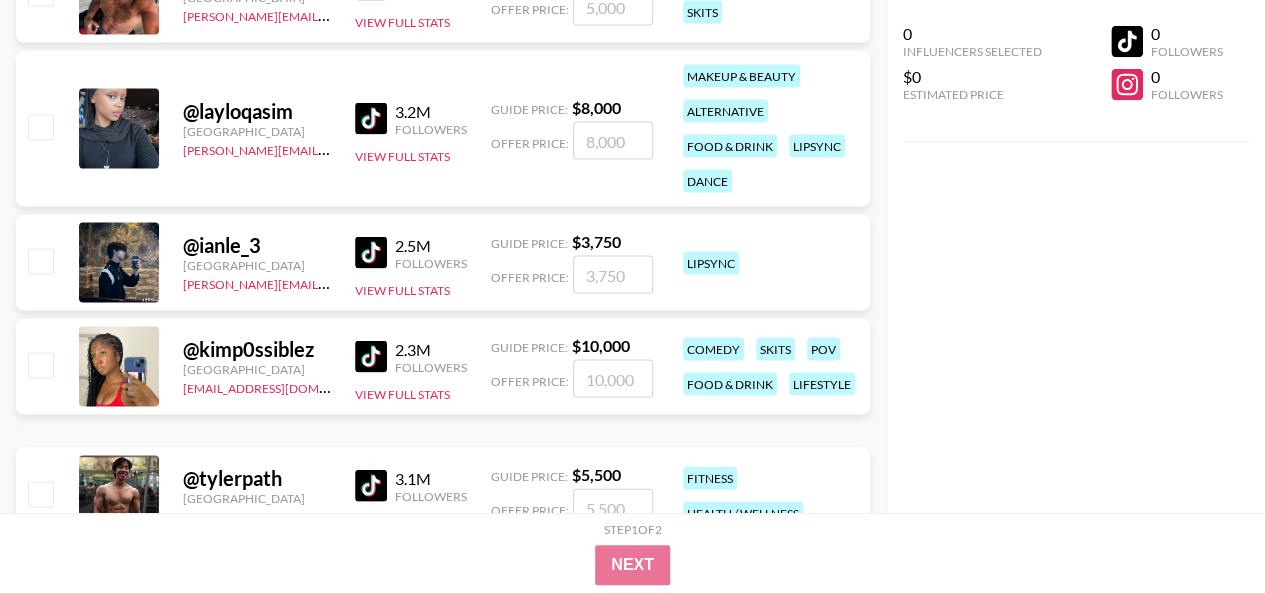 click on "@ ianle_3" at bounding box center (257, 245) 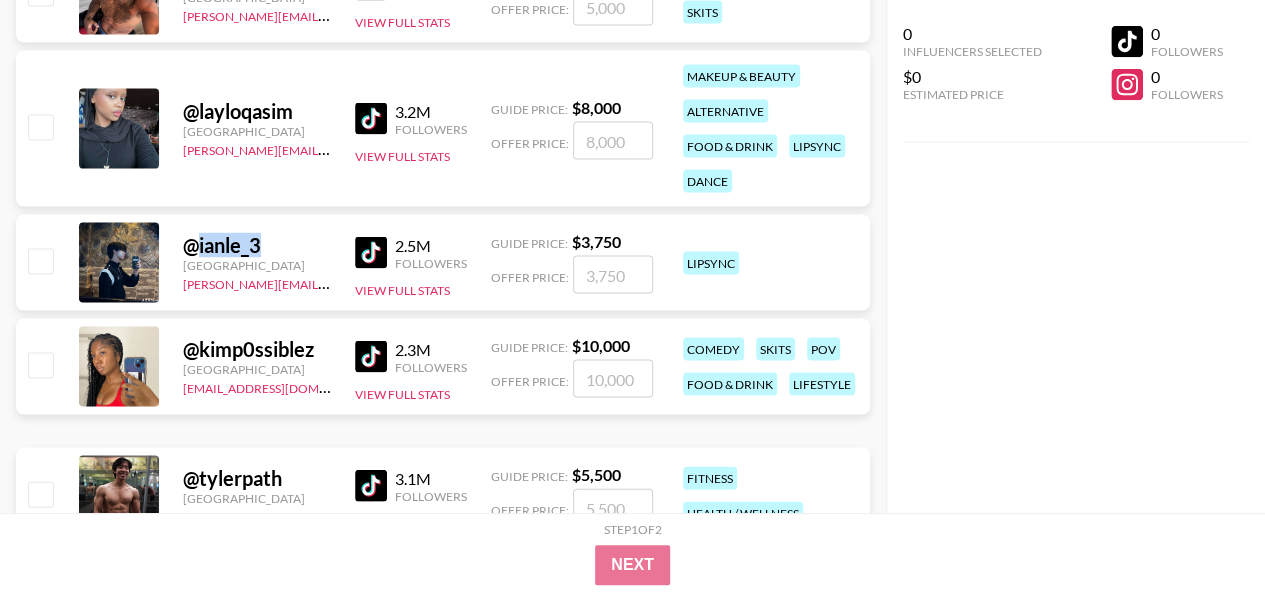 click on "@ ianle_3" at bounding box center (257, 245) 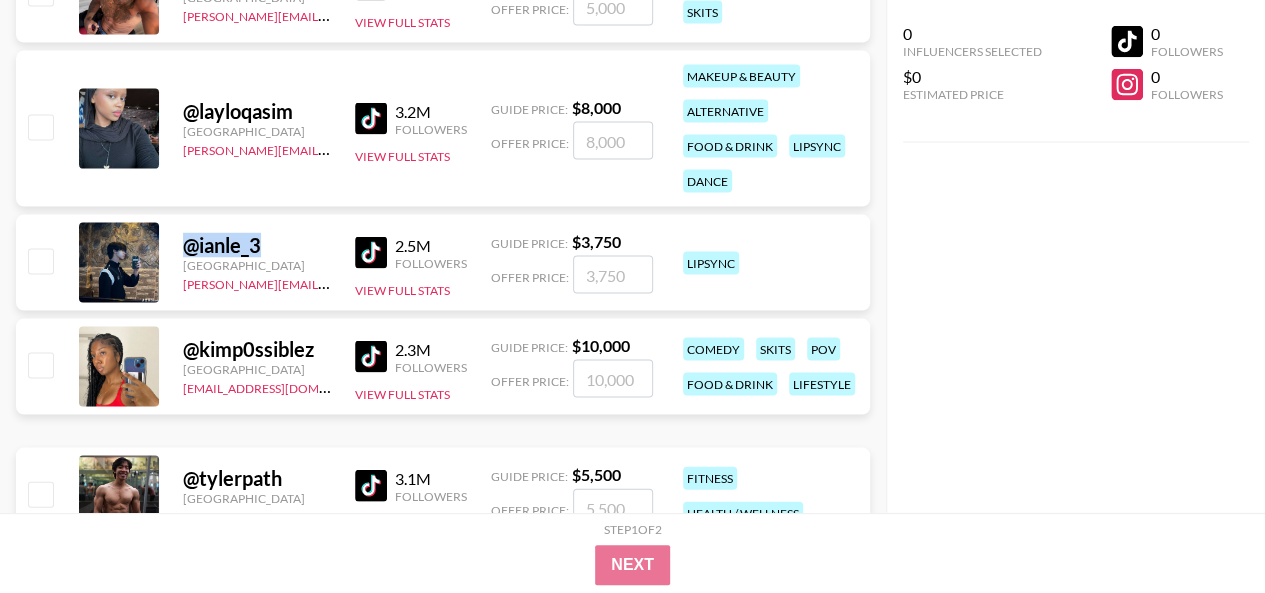 click on "@ ianle_3" at bounding box center (257, 245) 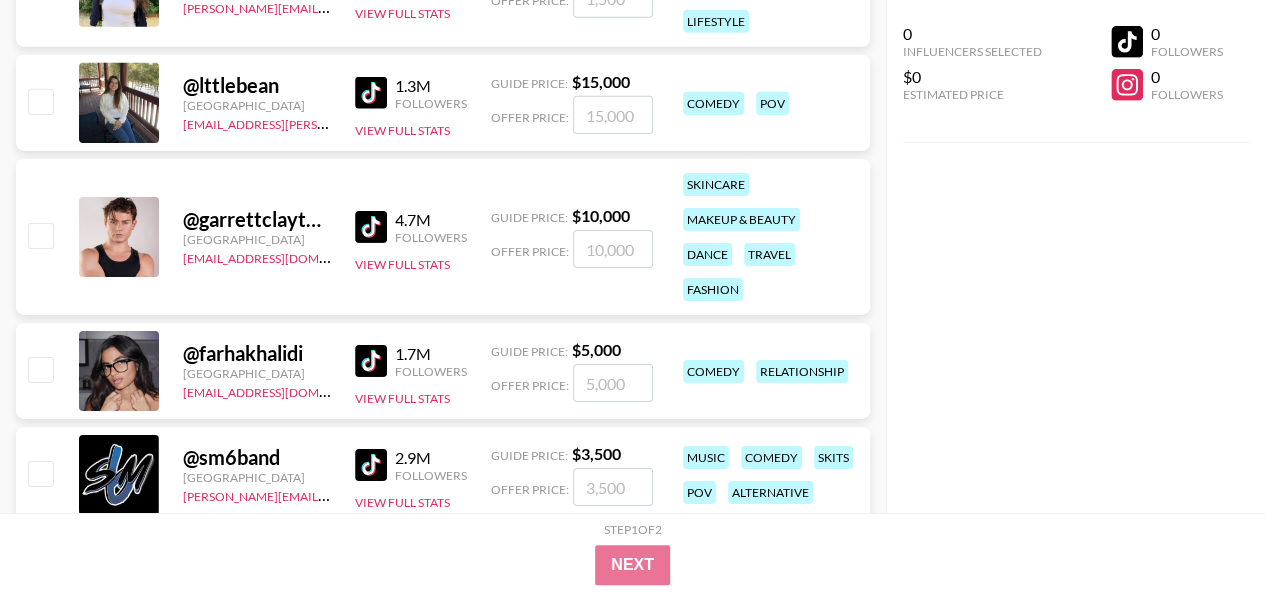 scroll, scrollTop: 15092, scrollLeft: 0, axis: vertical 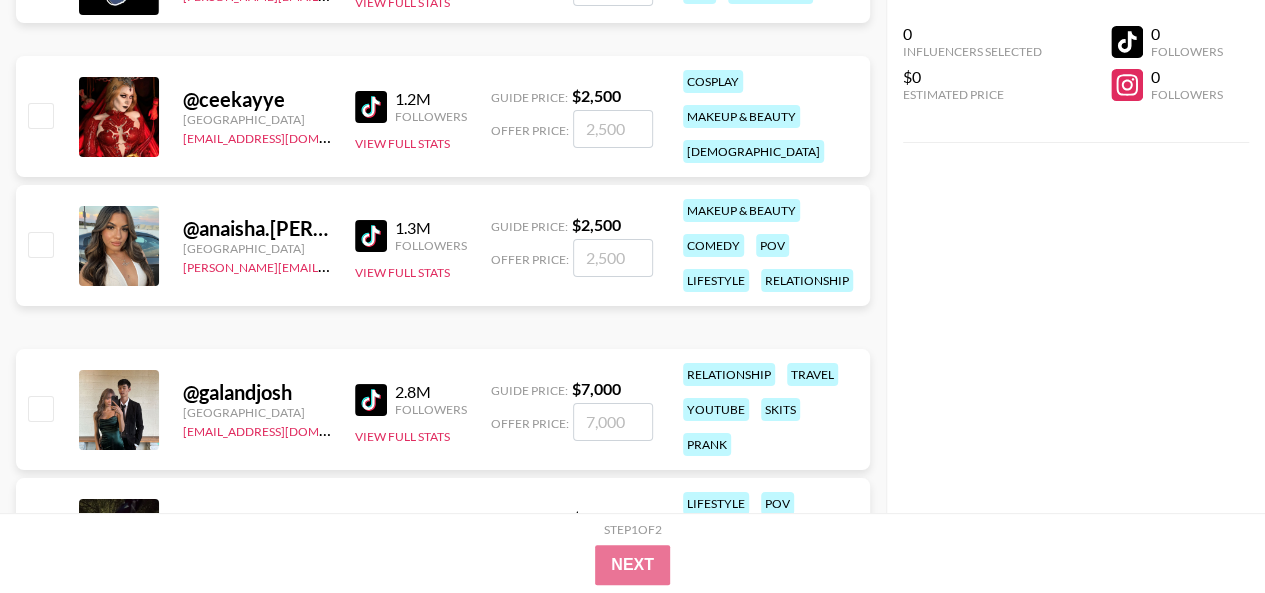 click on "@ anaisha.[PERSON_NAME]" at bounding box center (257, 228) 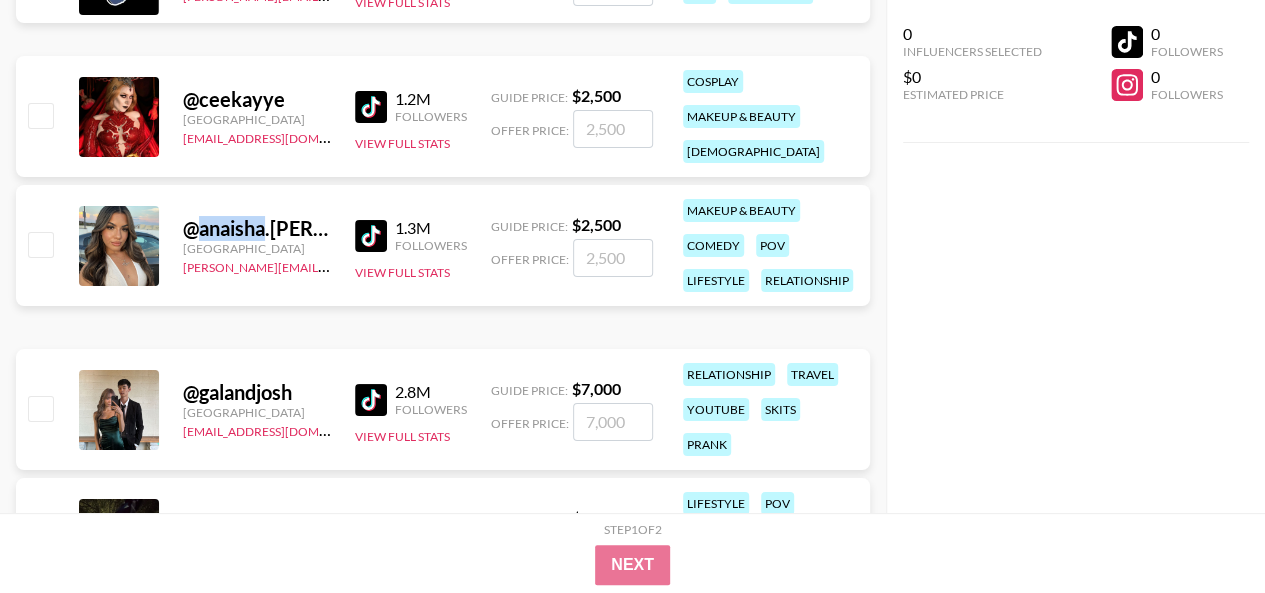 click on "@ anaisha.[PERSON_NAME]" at bounding box center [257, 228] 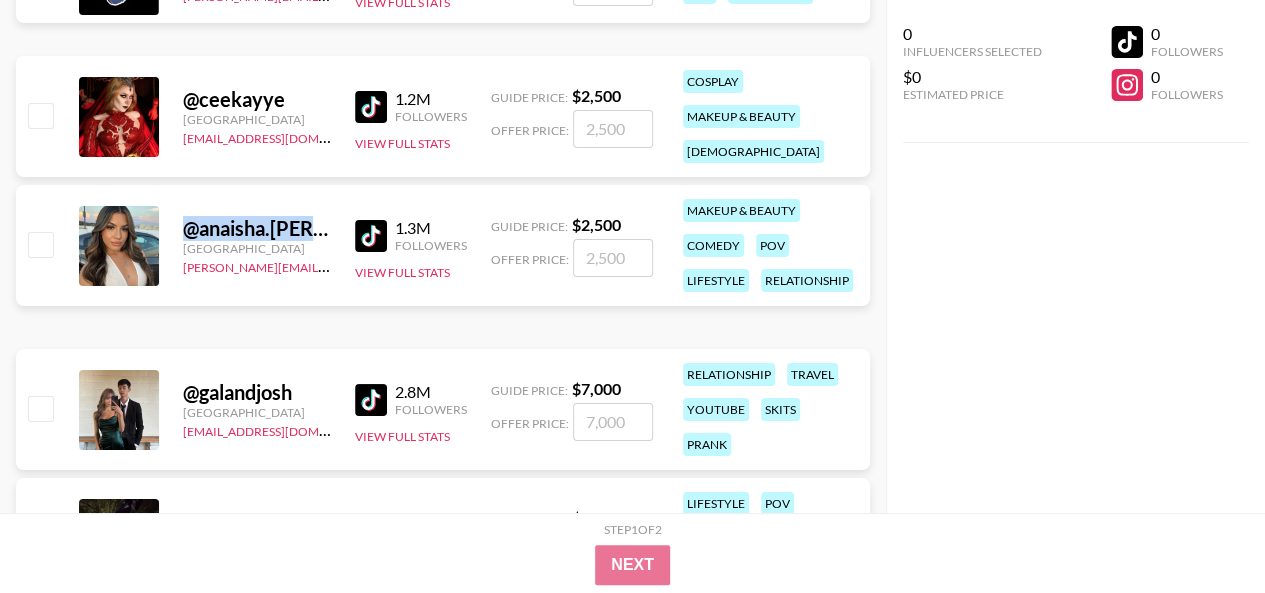 drag, startPoint x: 241, startPoint y: 251, endPoint x: 528, endPoint y: 3, distance: 379.30594 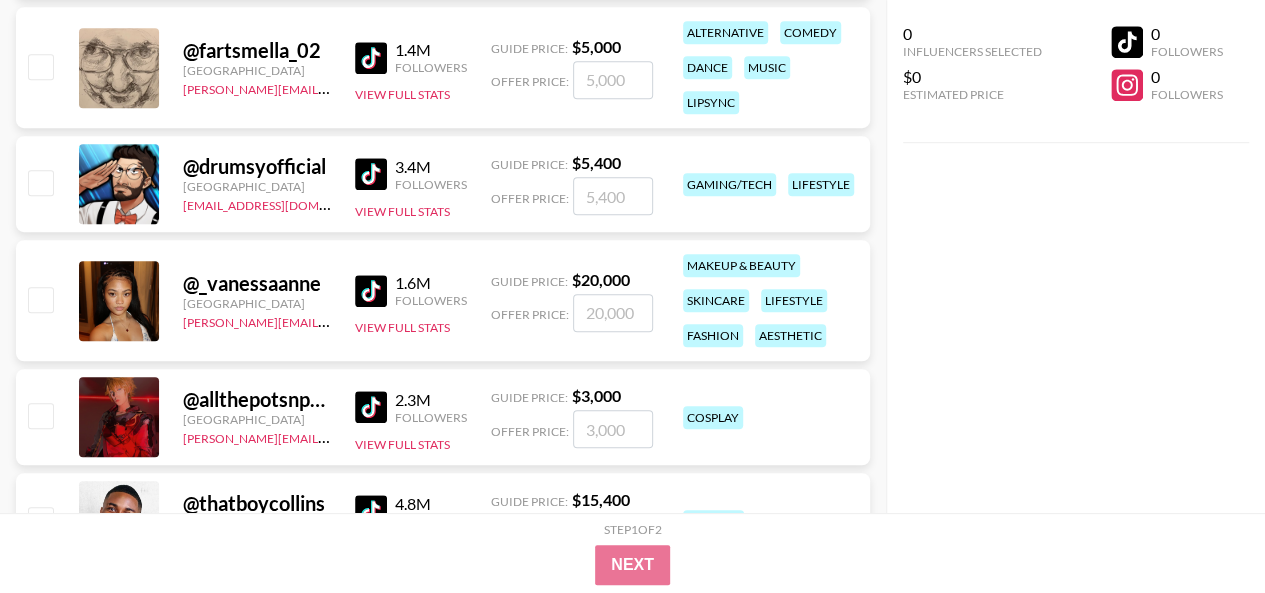 scroll, scrollTop: 16092, scrollLeft: 0, axis: vertical 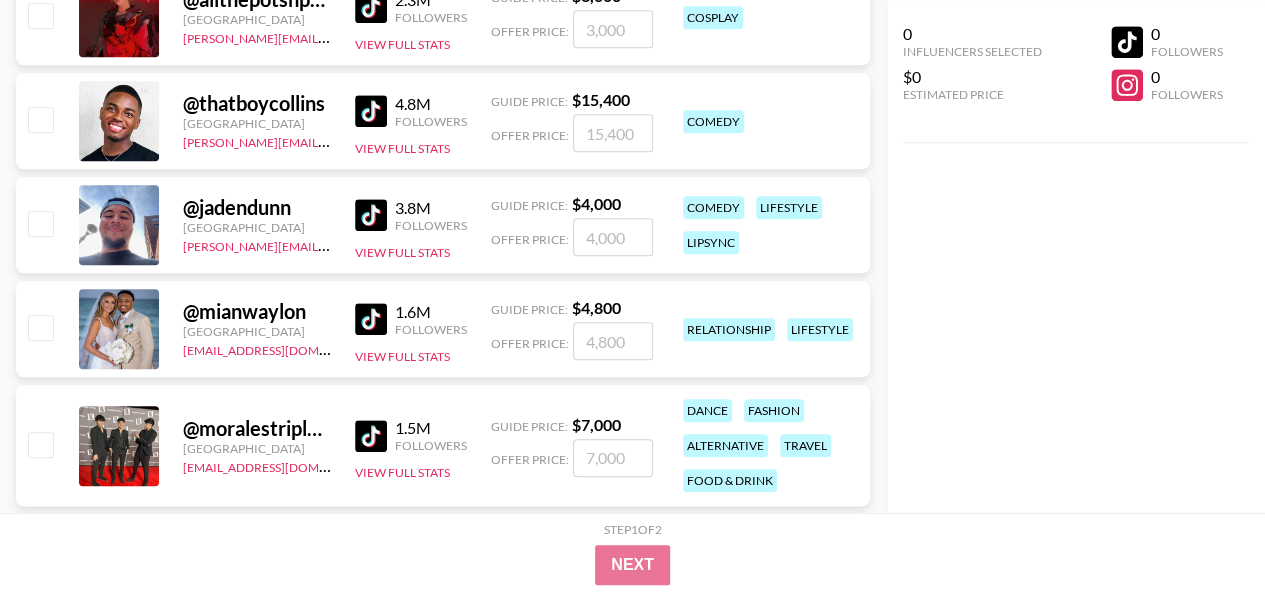 click on "@ mianwaylon" at bounding box center [257, 311] 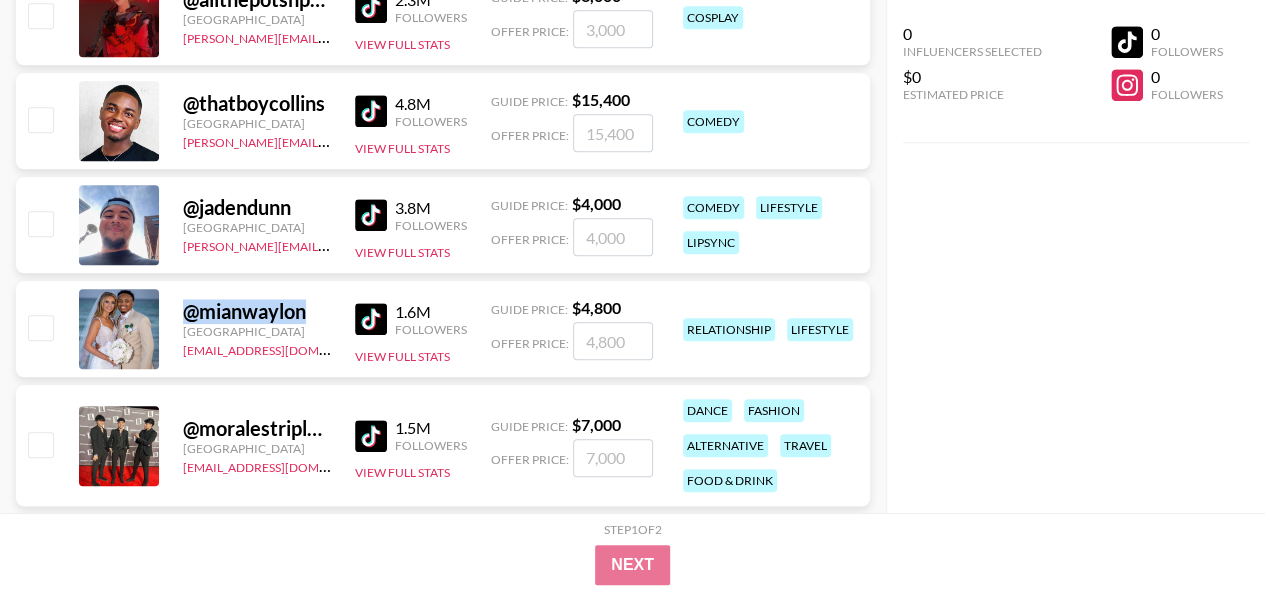 click on "@ mianwaylon" at bounding box center (257, 311) 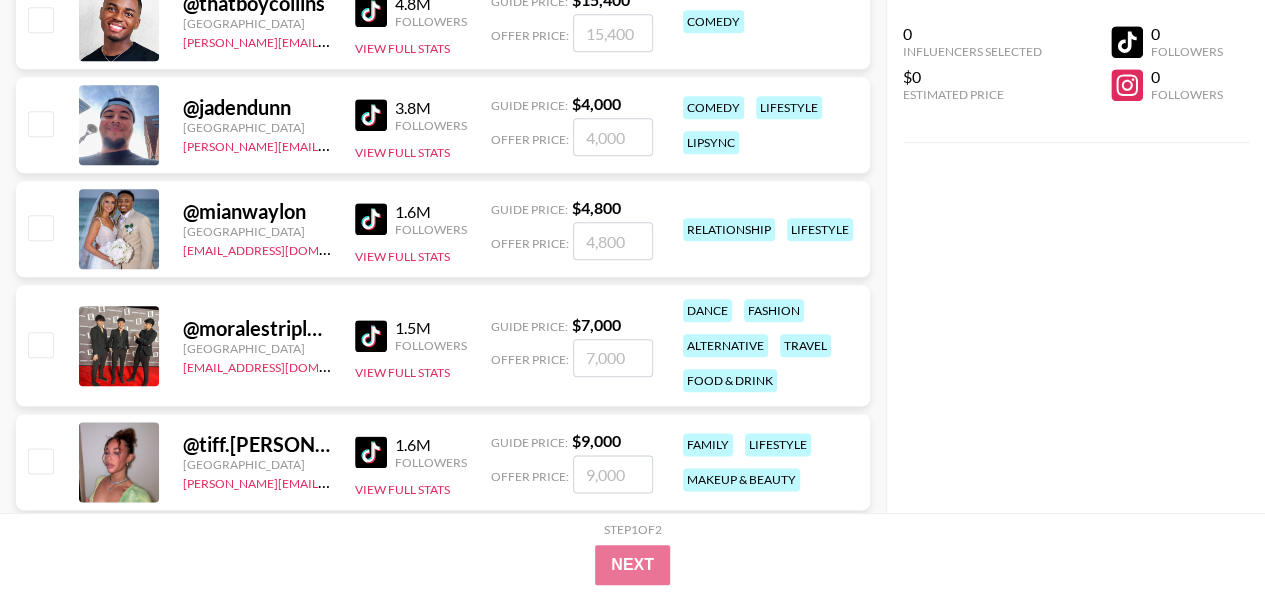 click on "@ moralestripletsss [GEOGRAPHIC_DATA] [EMAIL_ADDRESS][DOMAIN_NAME] 1.5M Followers View Full Stats Guide Price: $ 7,000 Offer Price: dance fashion alternative travel food & drink" at bounding box center [443, 345] 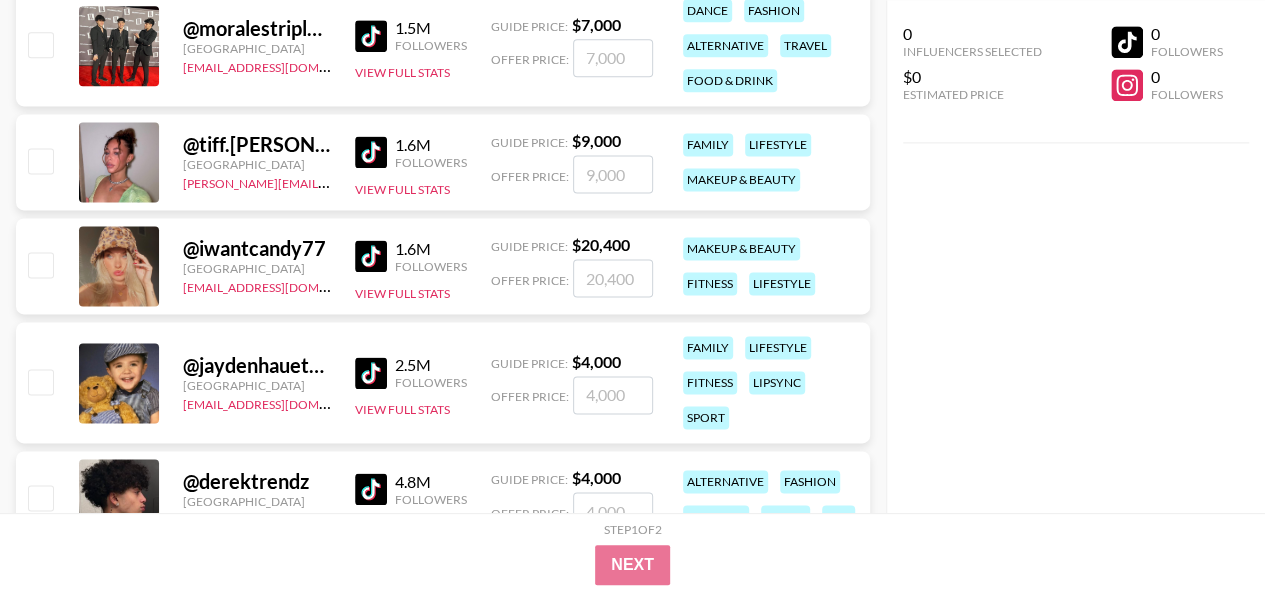 scroll, scrollTop: 16592, scrollLeft: 0, axis: vertical 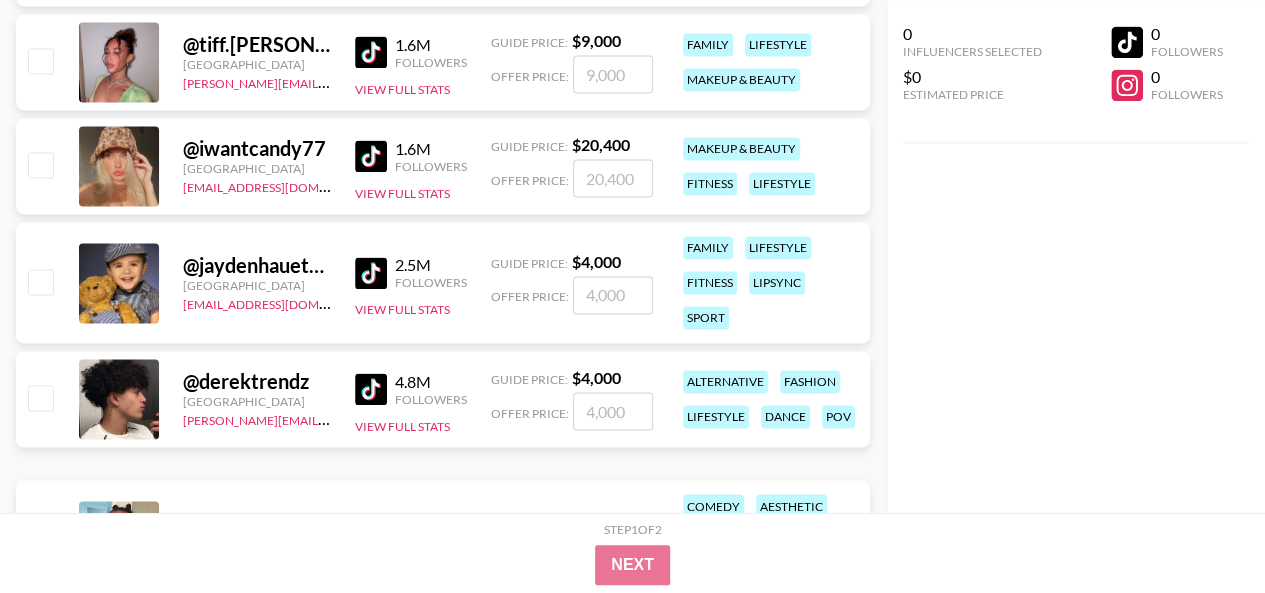click on "0 Influencers Selected $0 Estimated Price 0 Followers 0 Followers" at bounding box center (1076, 256) 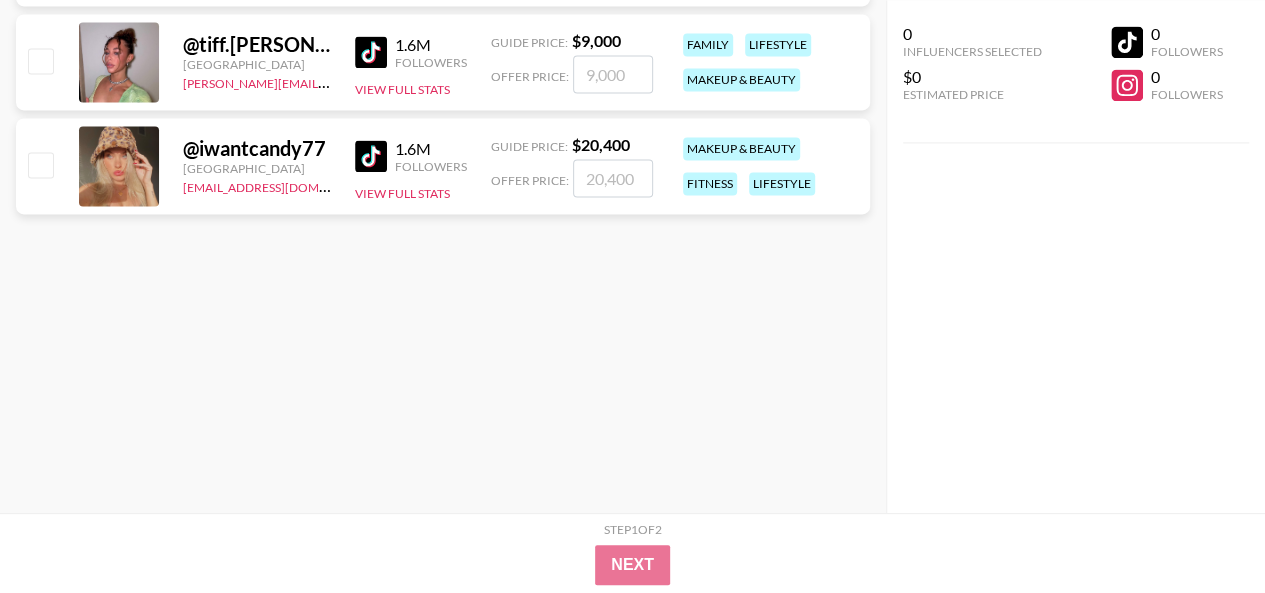 scroll, scrollTop: 14382, scrollLeft: 0, axis: vertical 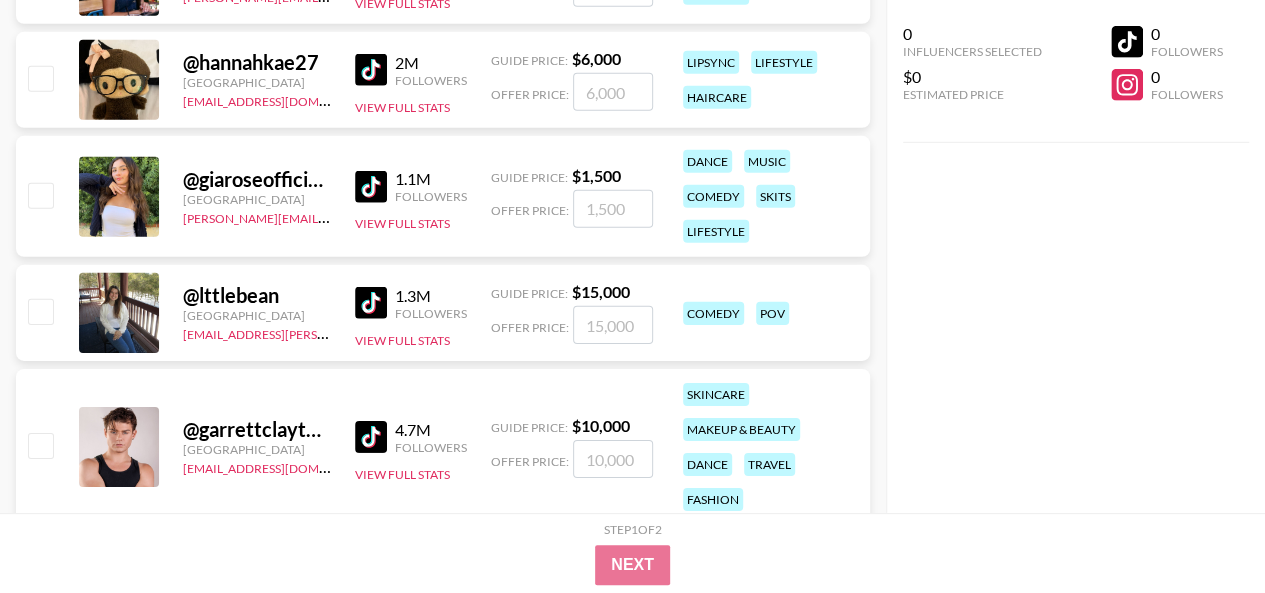 click on "0 Influencers Selected $0 Estimated Price 0 Followers 0 Followers" at bounding box center (1076, 256) 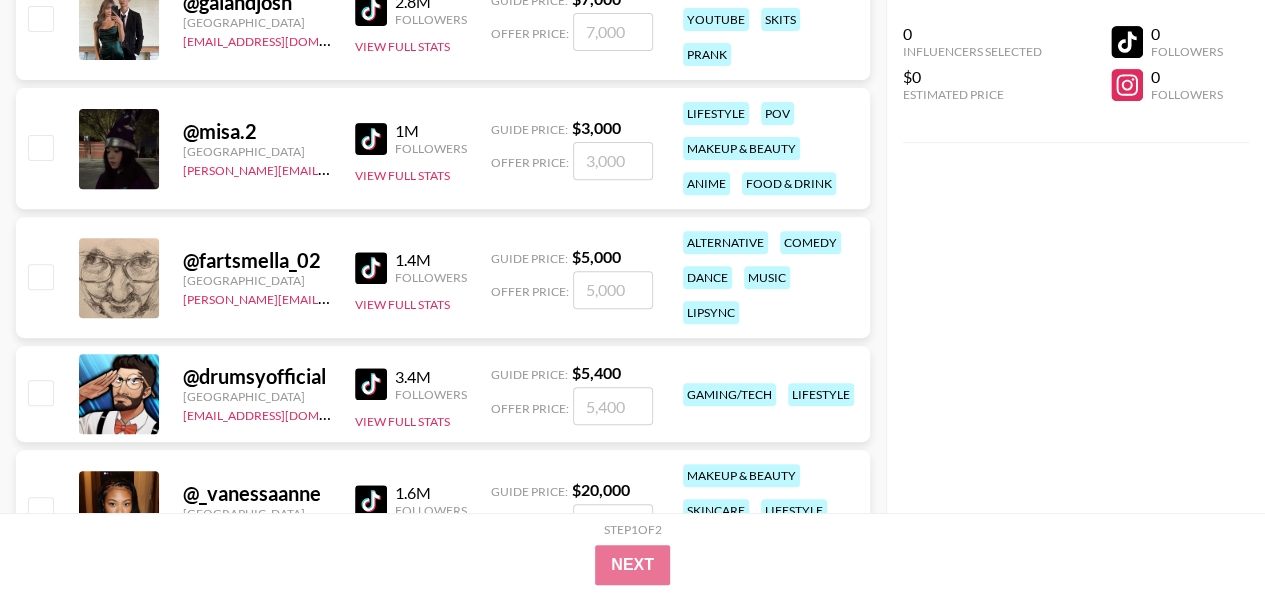 scroll, scrollTop: 15782, scrollLeft: 0, axis: vertical 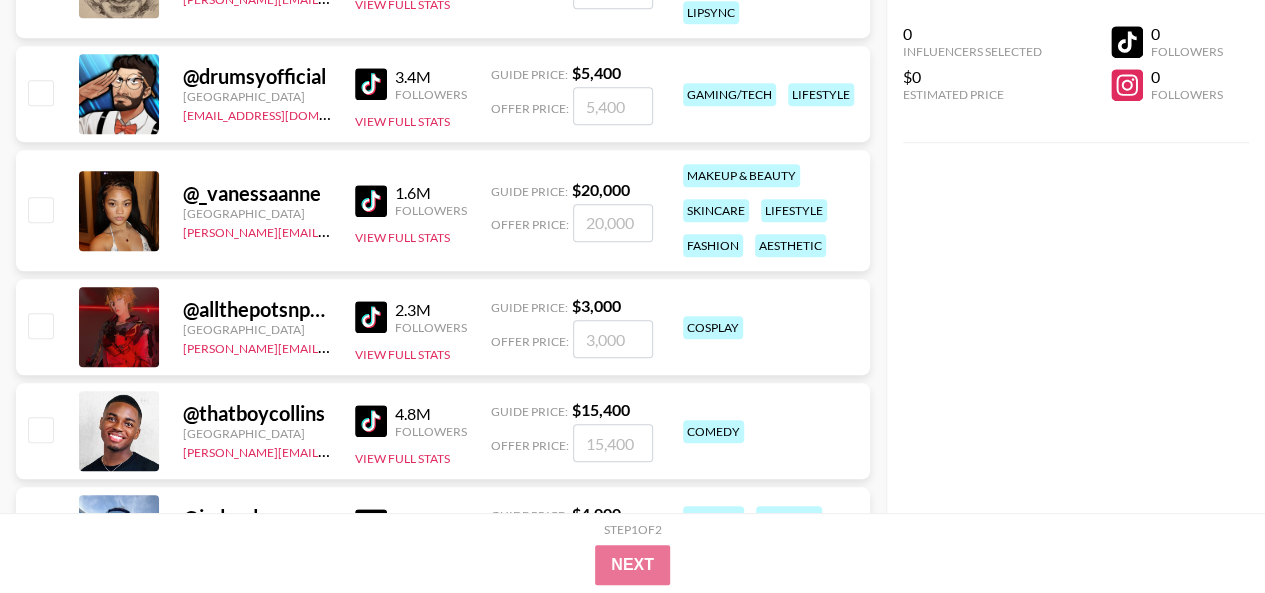 click at bounding box center [119, 327] 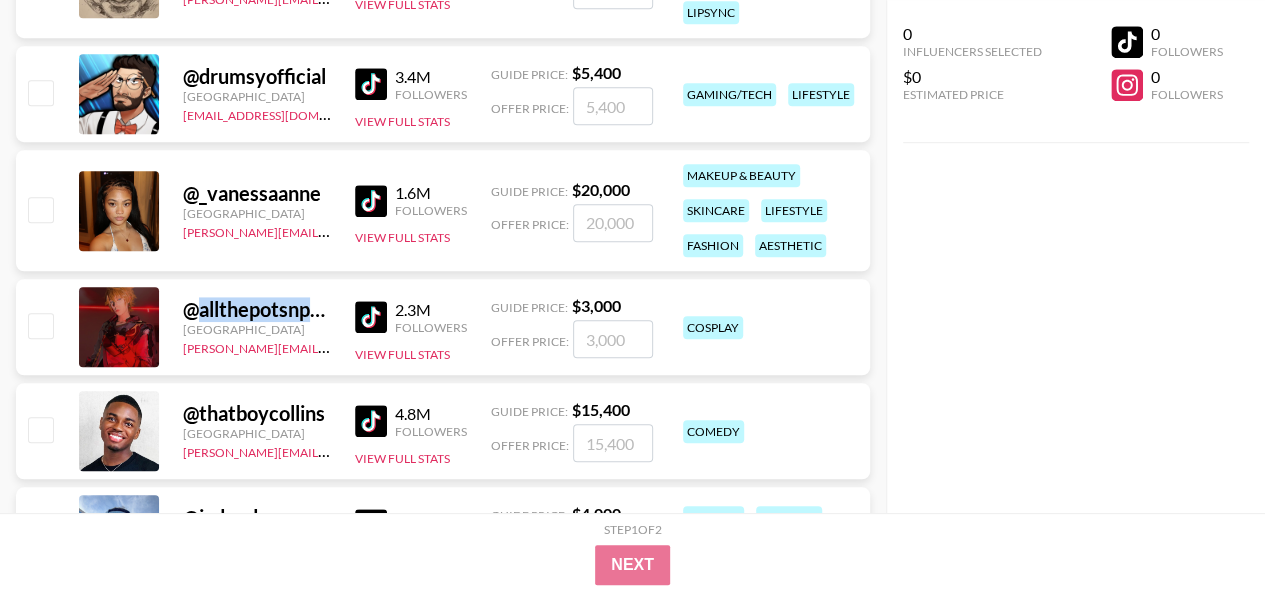click on "@ allthepotsnpans" at bounding box center (257, 309) 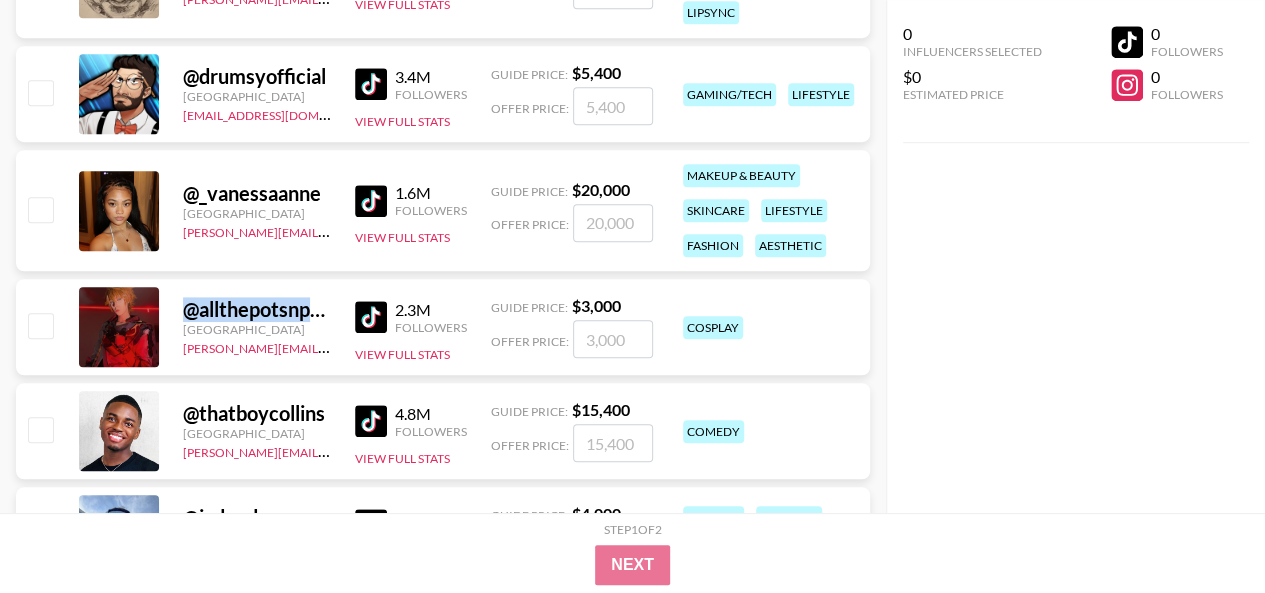click on "@ allthepotsnpans" at bounding box center [257, 309] 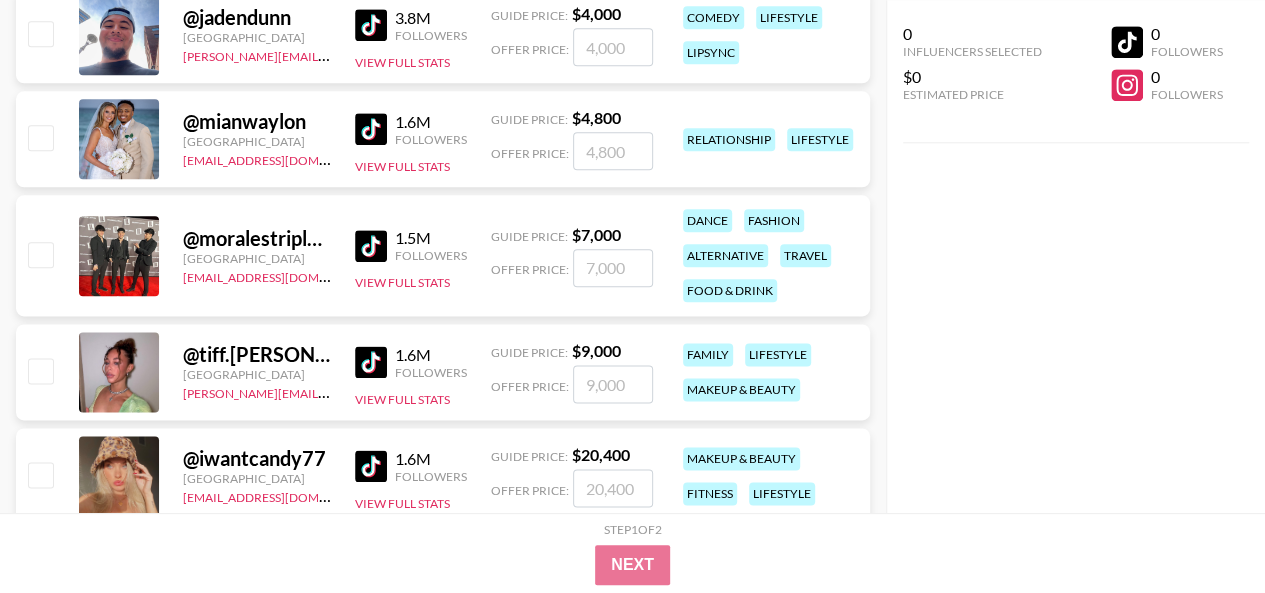 scroll, scrollTop: 16582, scrollLeft: 0, axis: vertical 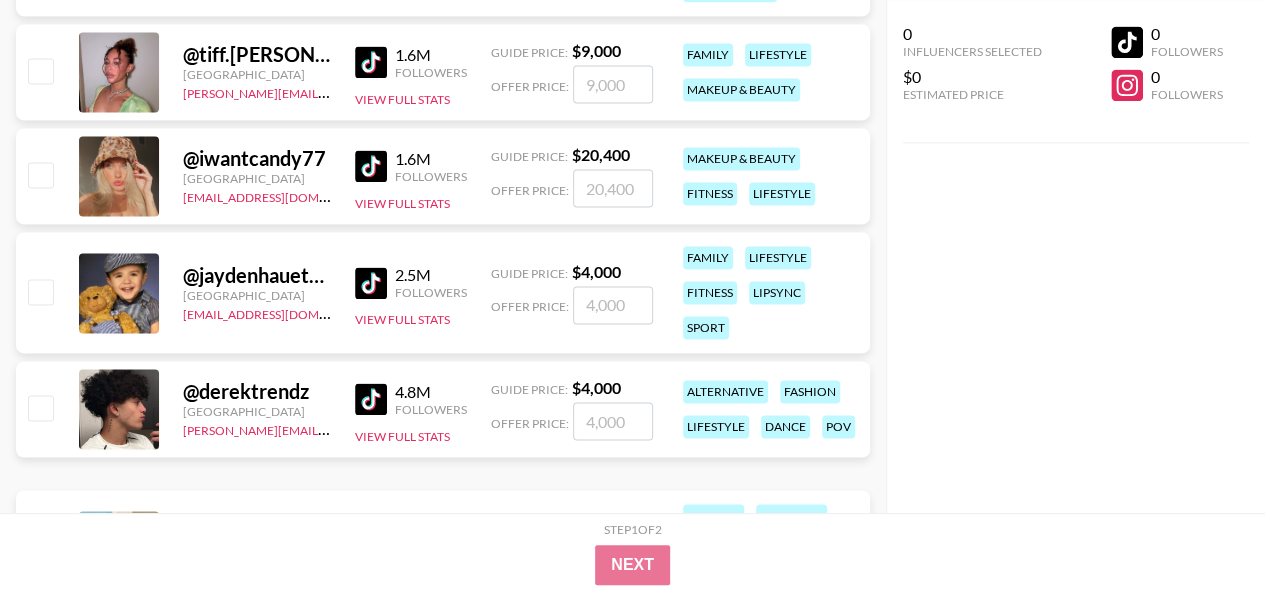 click on "@ derektrendz" at bounding box center (257, 391) 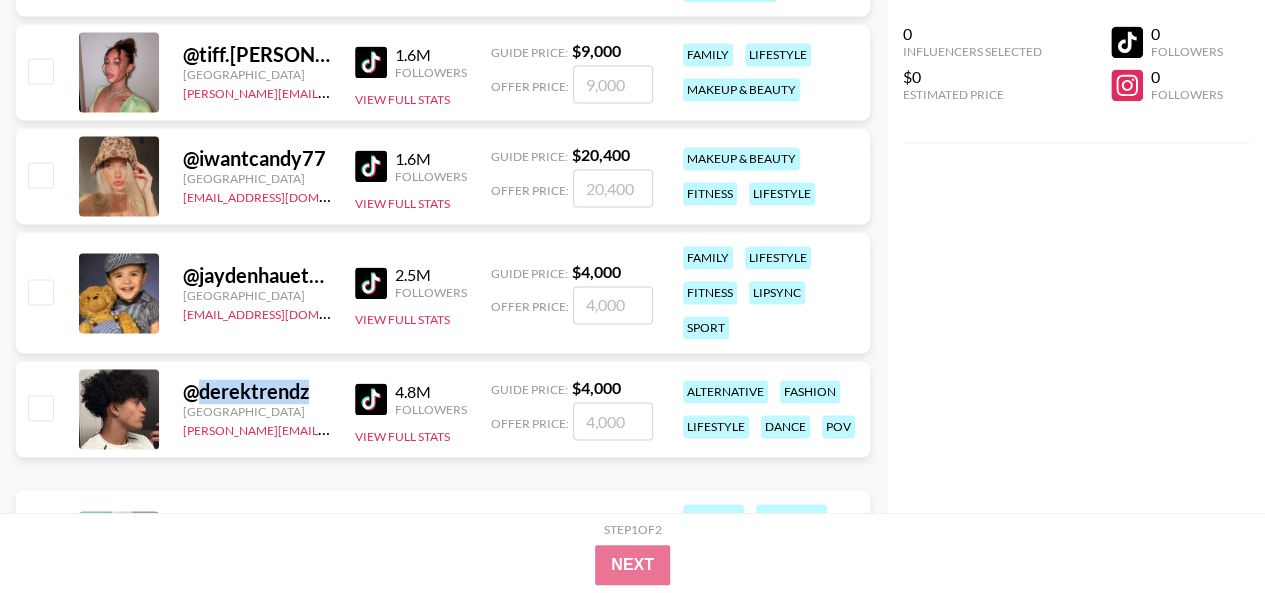 click on "@ derektrendz" at bounding box center (257, 391) 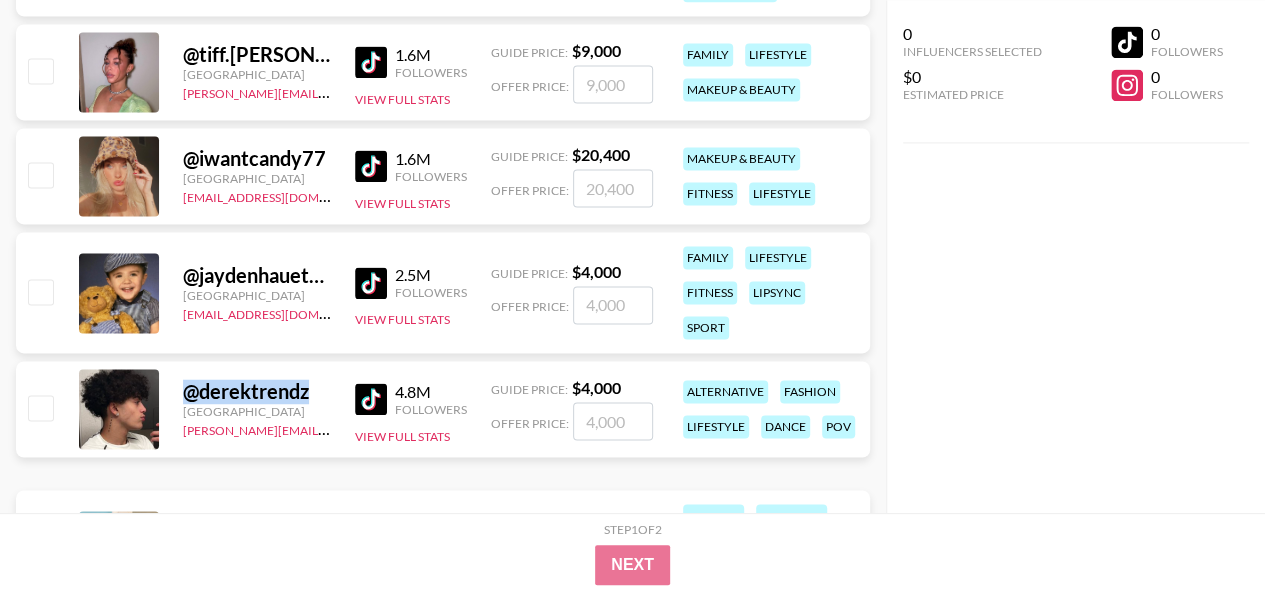 click on "@ derektrendz" at bounding box center [257, 391] 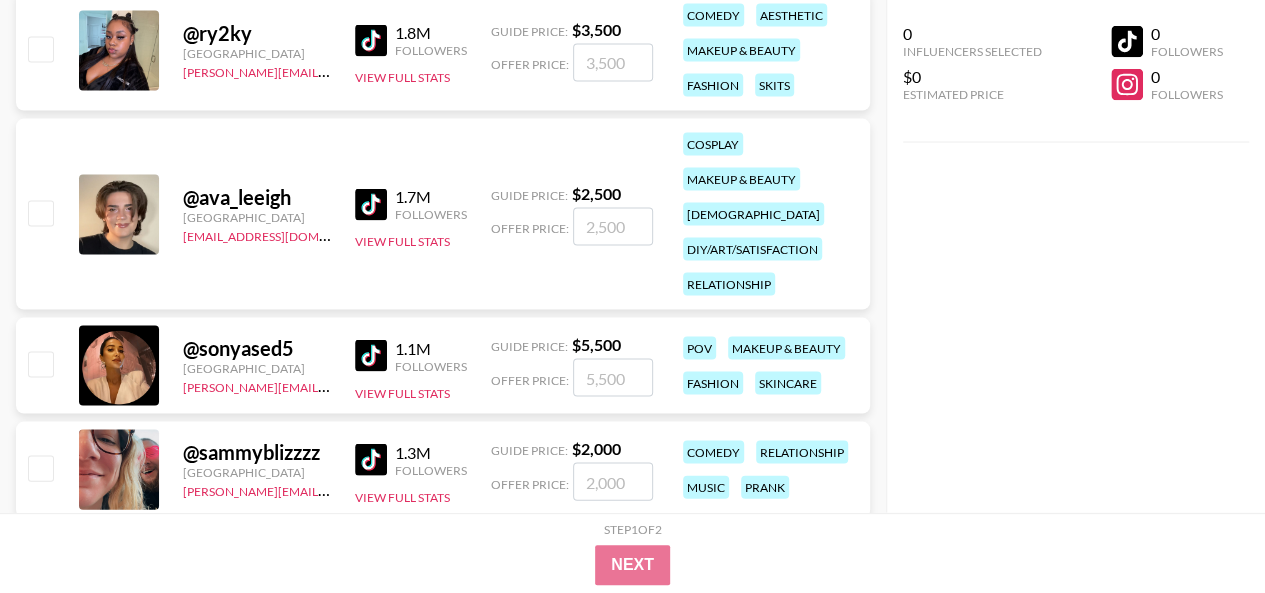 click on "@ sonyased5" at bounding box center (257, 348) 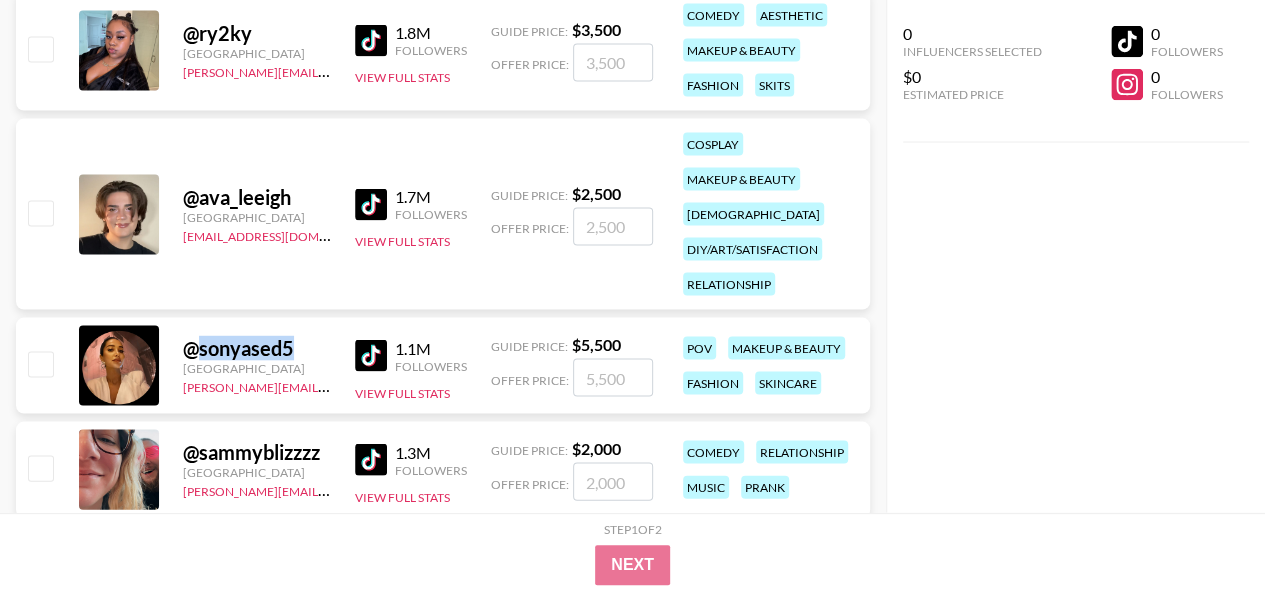 click on "@ sonyased5" at bounding box center [257, 348] 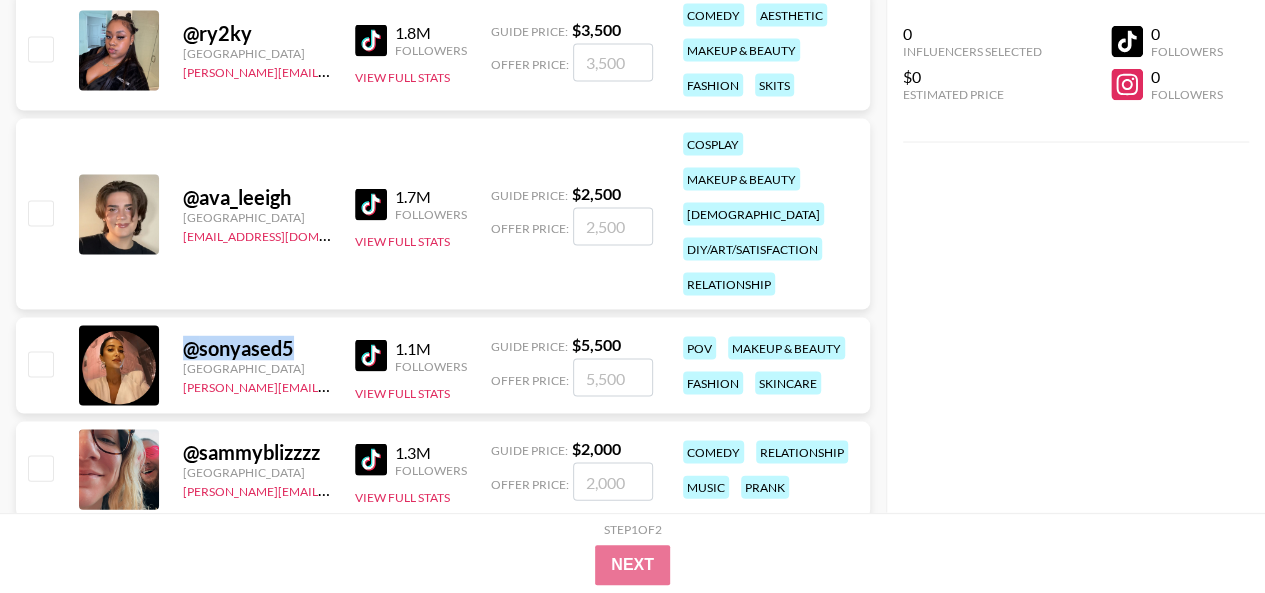 click on "@ sonyased5" at bounding box center [257, 348] 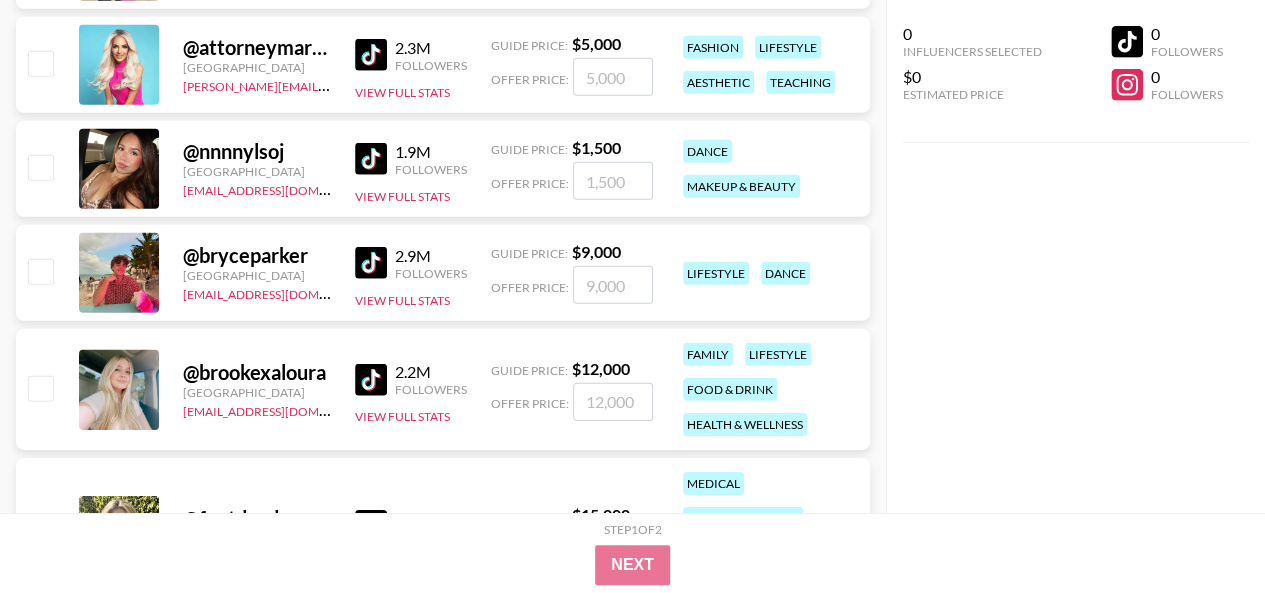 scroll, scrollTop: 18582, scrollLeft: 0, axis: vertical 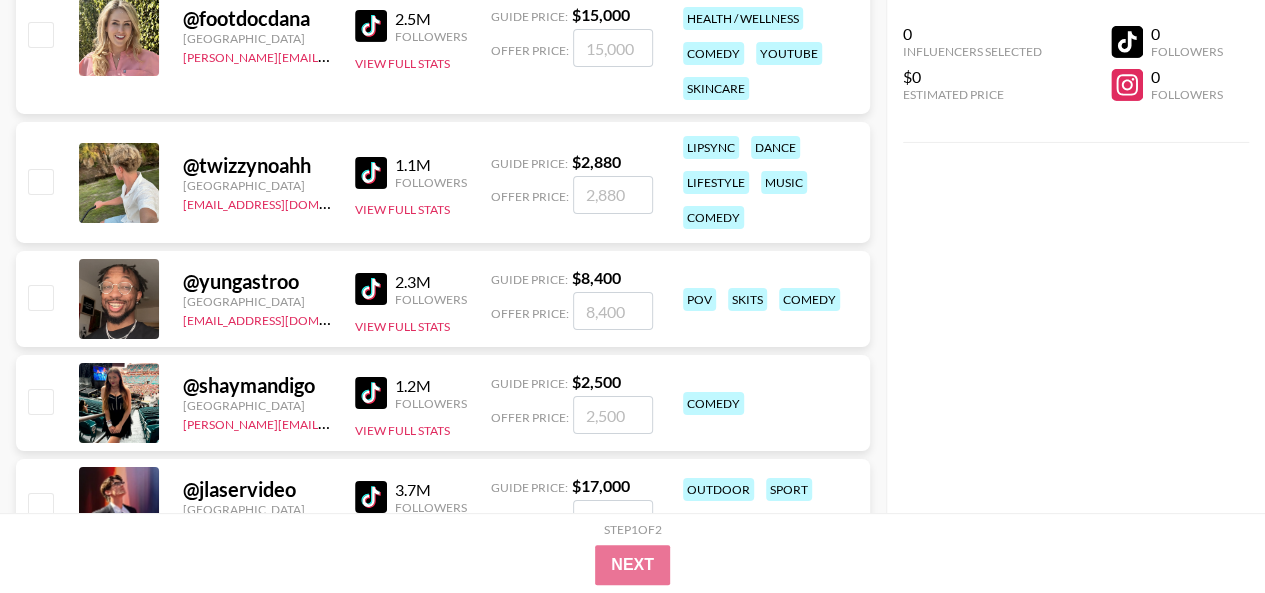 click on "@ yungastroo" at bounding box center (257, 281) 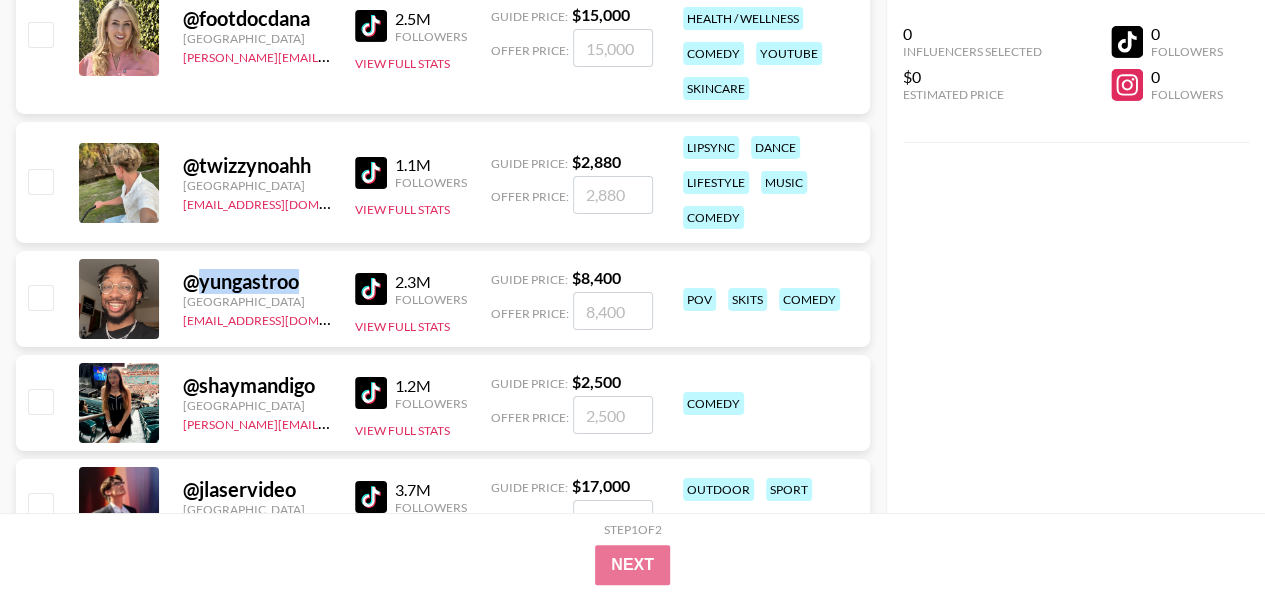 click on "@ yungastroo" at bounding box center (257, 281) 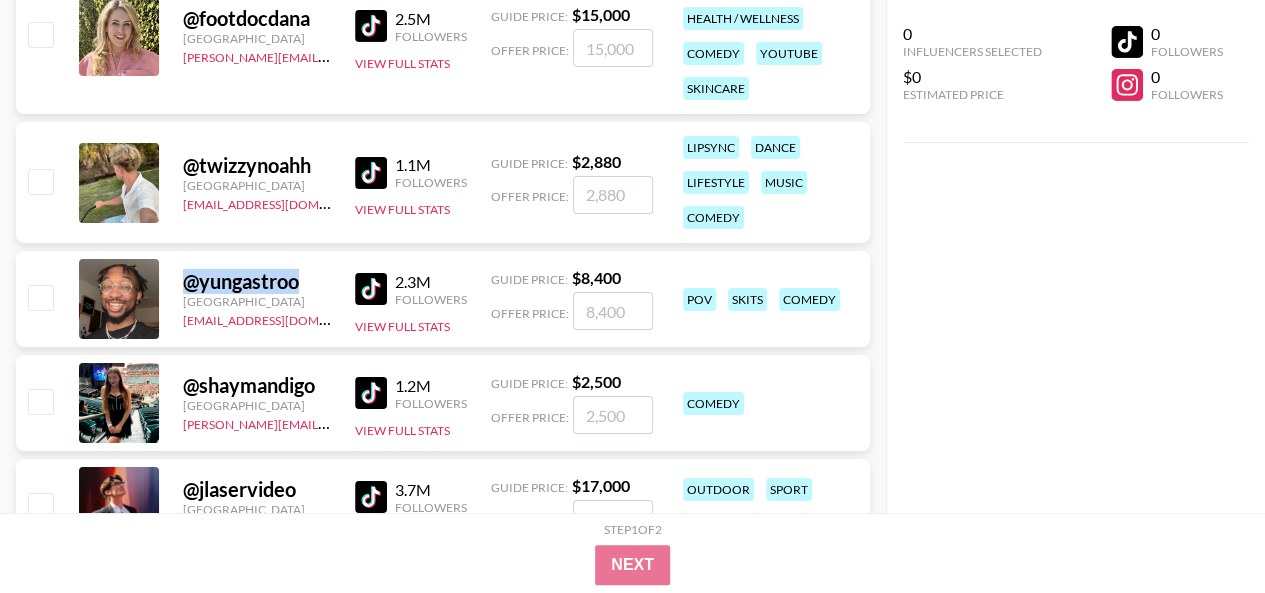click on "@ yungastroo" at bounding box center [257, 281] 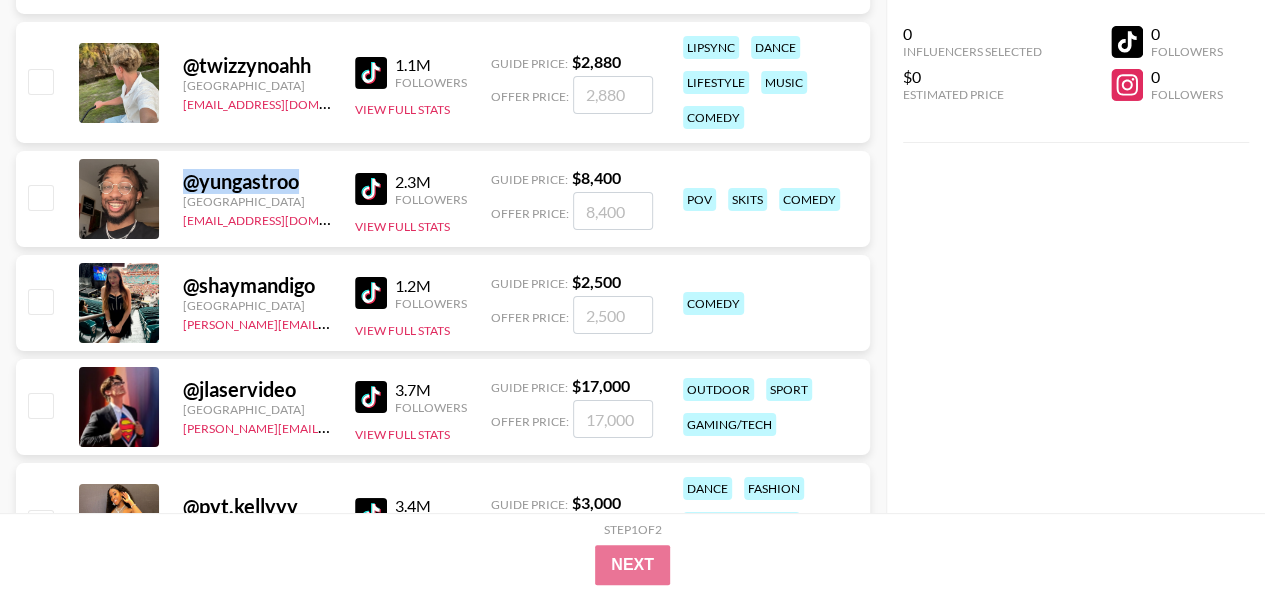 scroll, scrollTop: 18782, scrollLeft: 0, axis: vertical 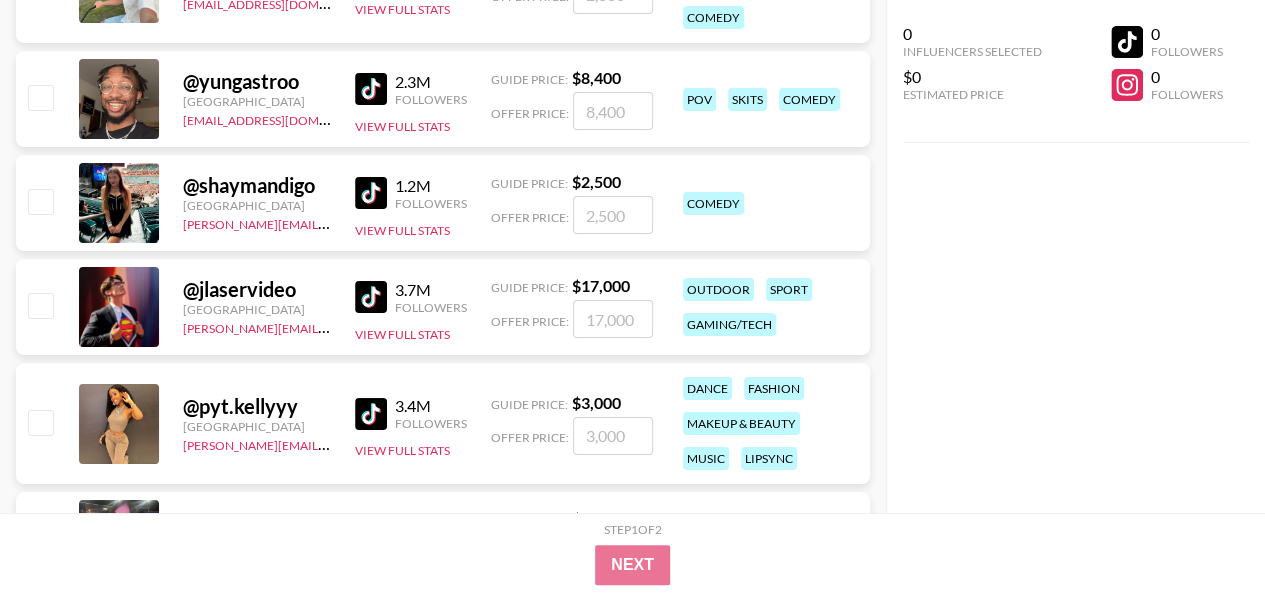 click on "@ shaymandigo" at bounding box center [257, 185] 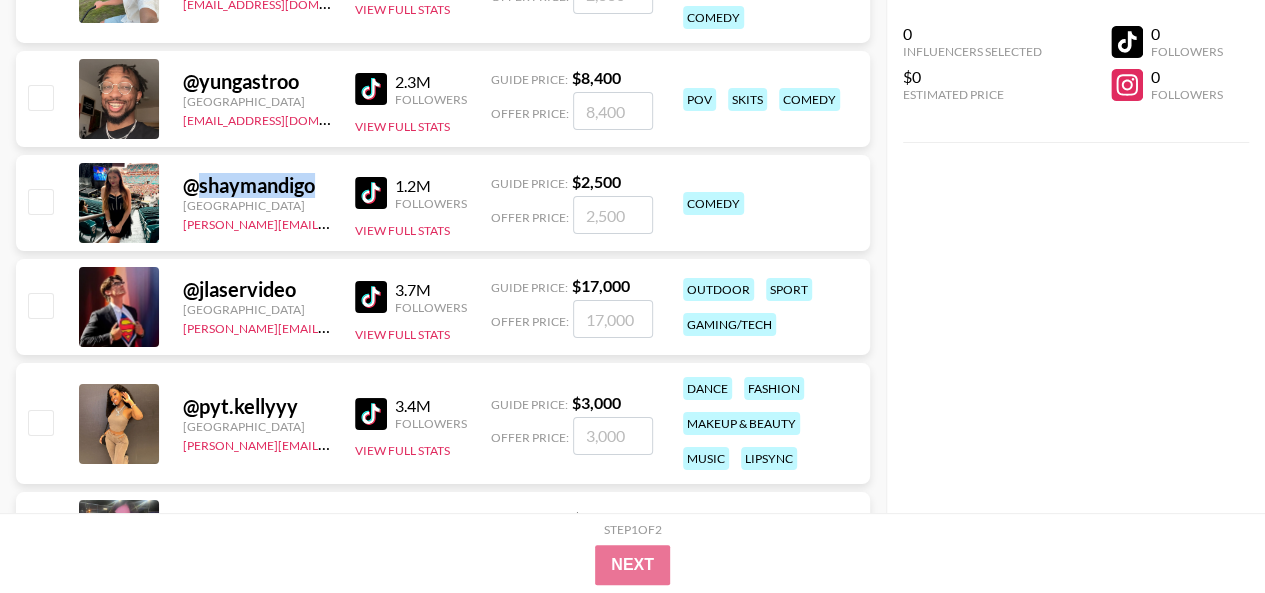 click on "@ shaymandigo" at bounding box center [257, 185] 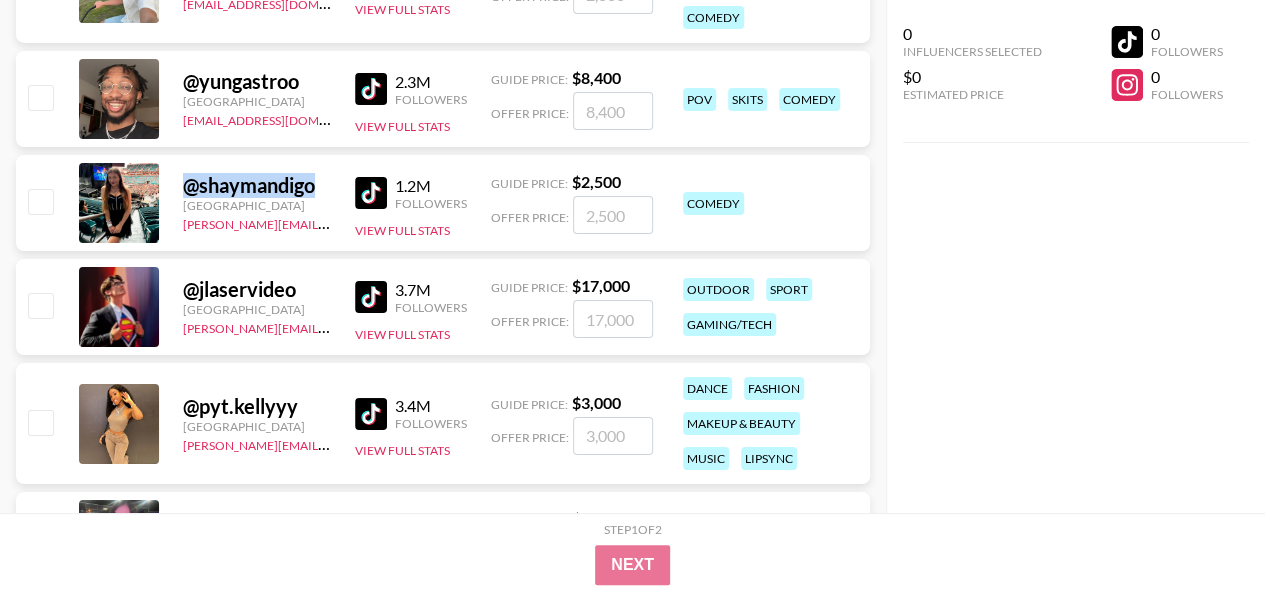 click on "@ shaymandigo" at bounding box center (257, 185) 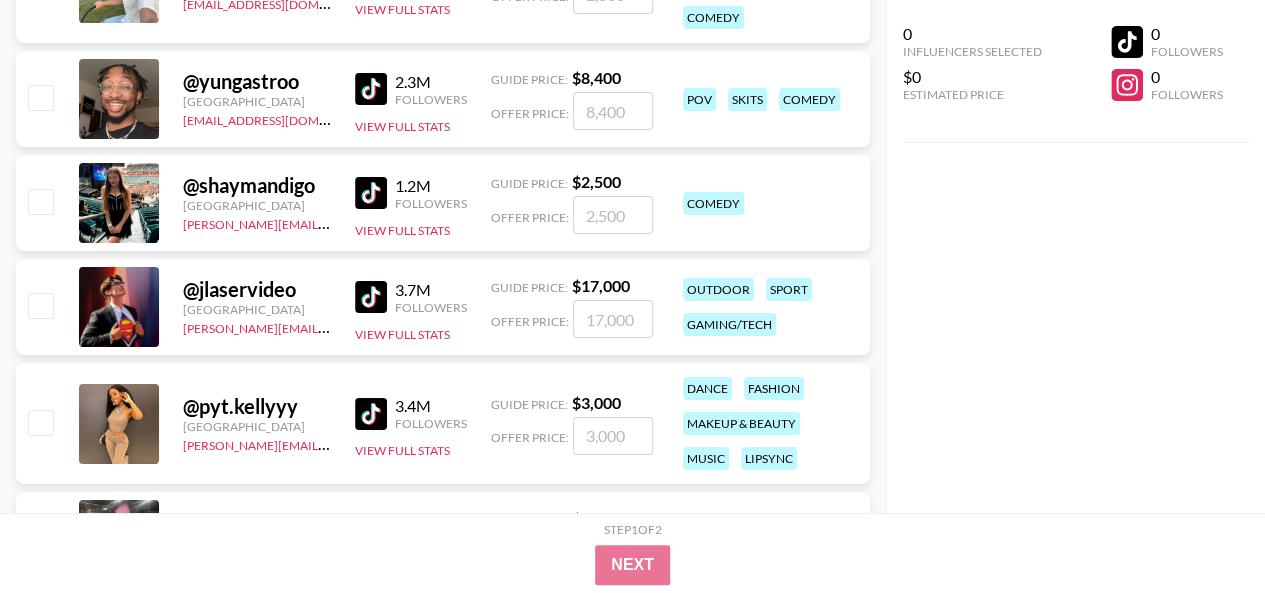 scroll, scrollTop: 18882, scrollLeft: 0, axis: vertical 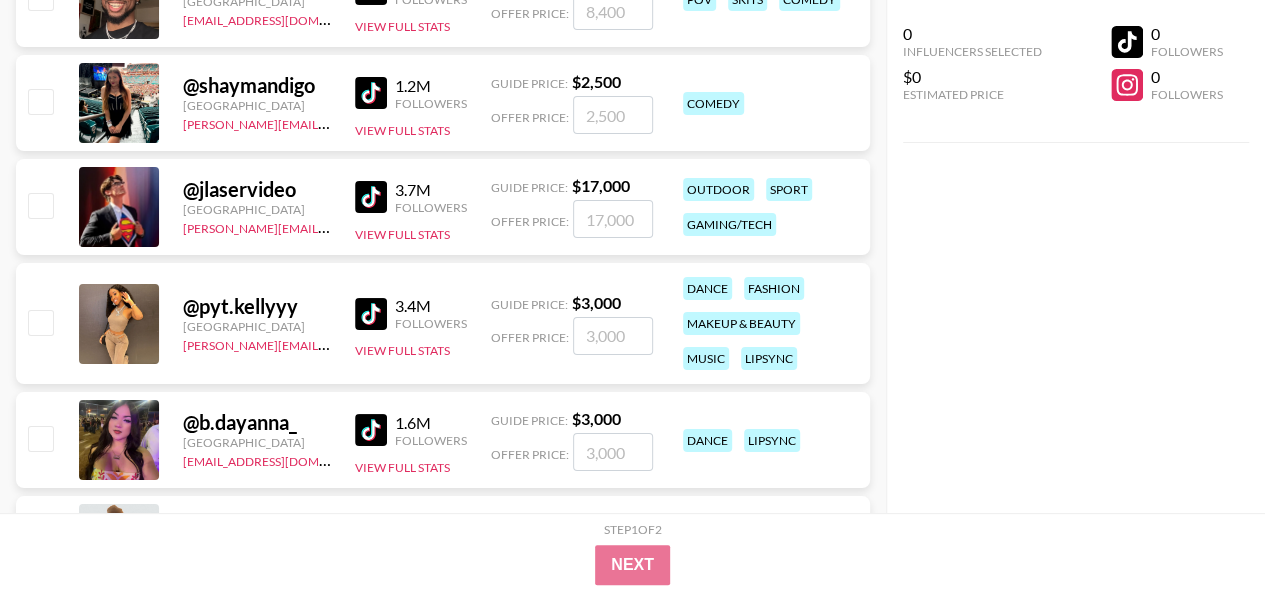 click on "@ shaymandigo" at bounding box center [257, 85] 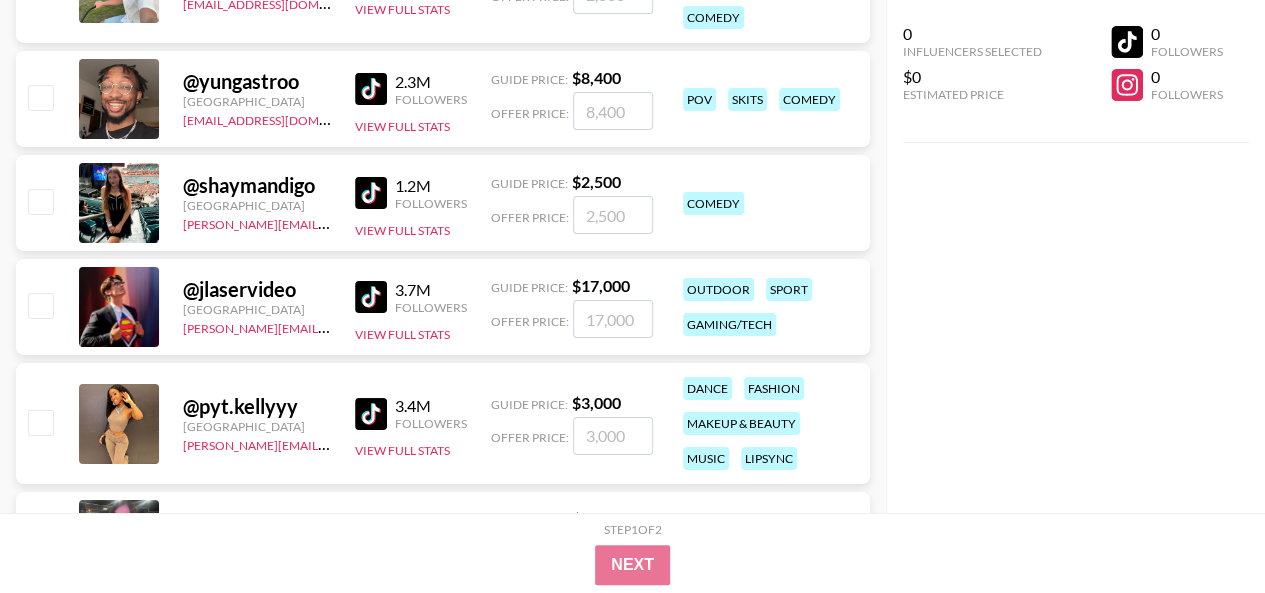 click on "0 Influencers Selected $0 Estimated Price 0 Followers 0 Followers" at bounding box center (1076, 256) 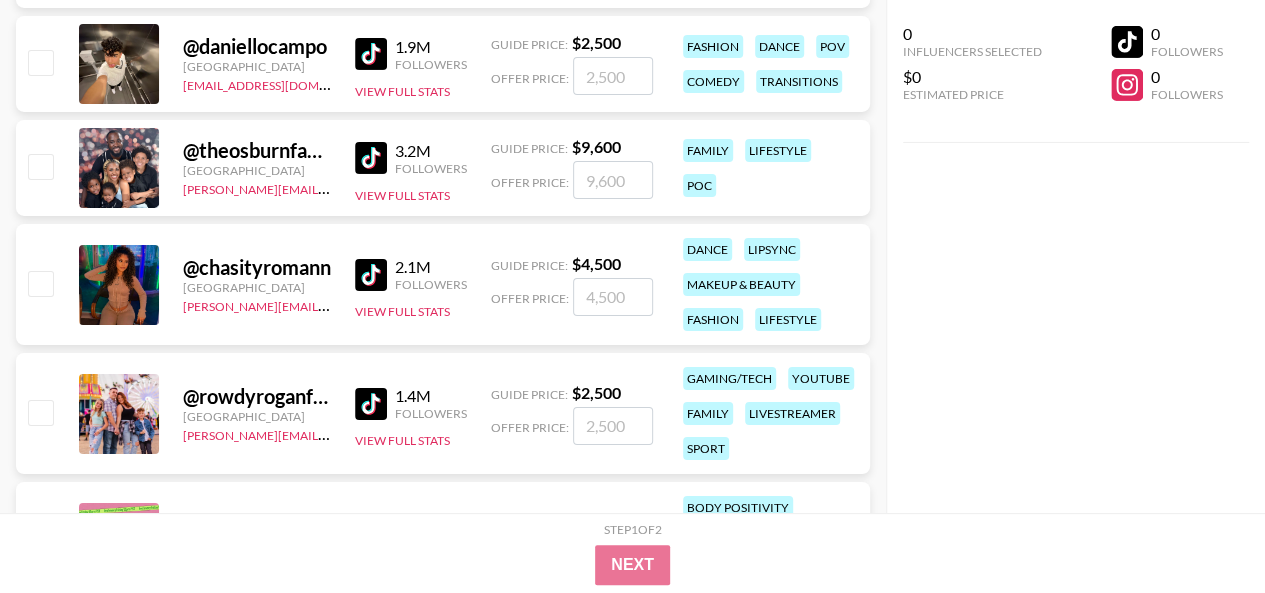 scroll, scrollTop: 22882, scrollLeft: 0, axis: vertical 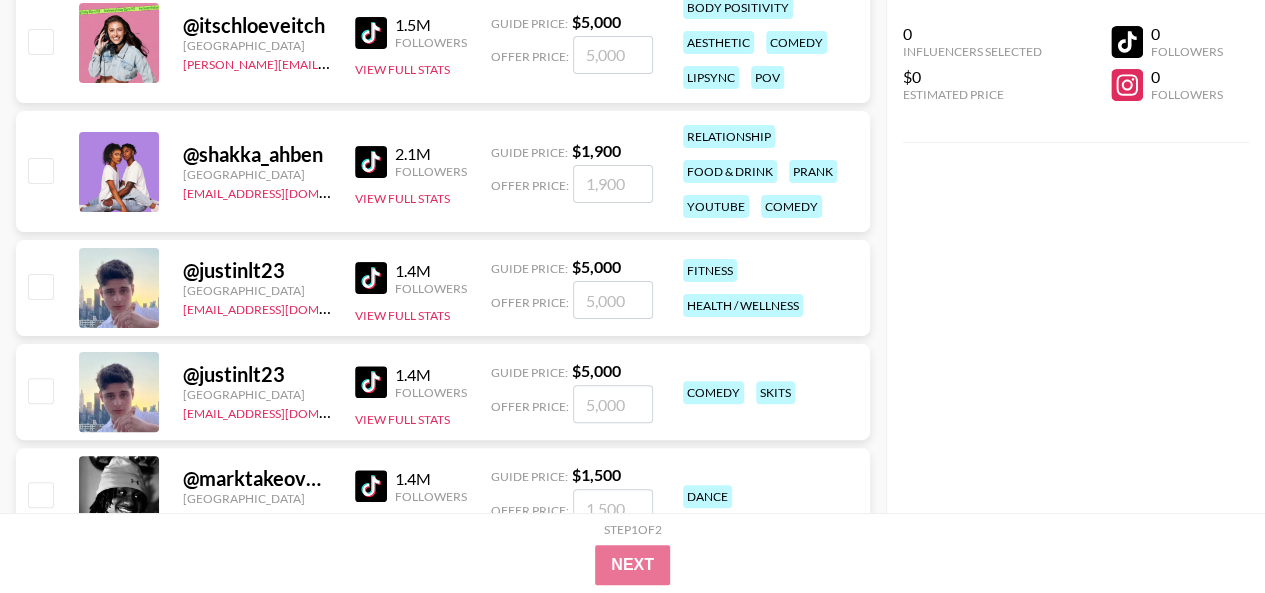 click on "@ justinlt23" at bounding box center [257, 374] 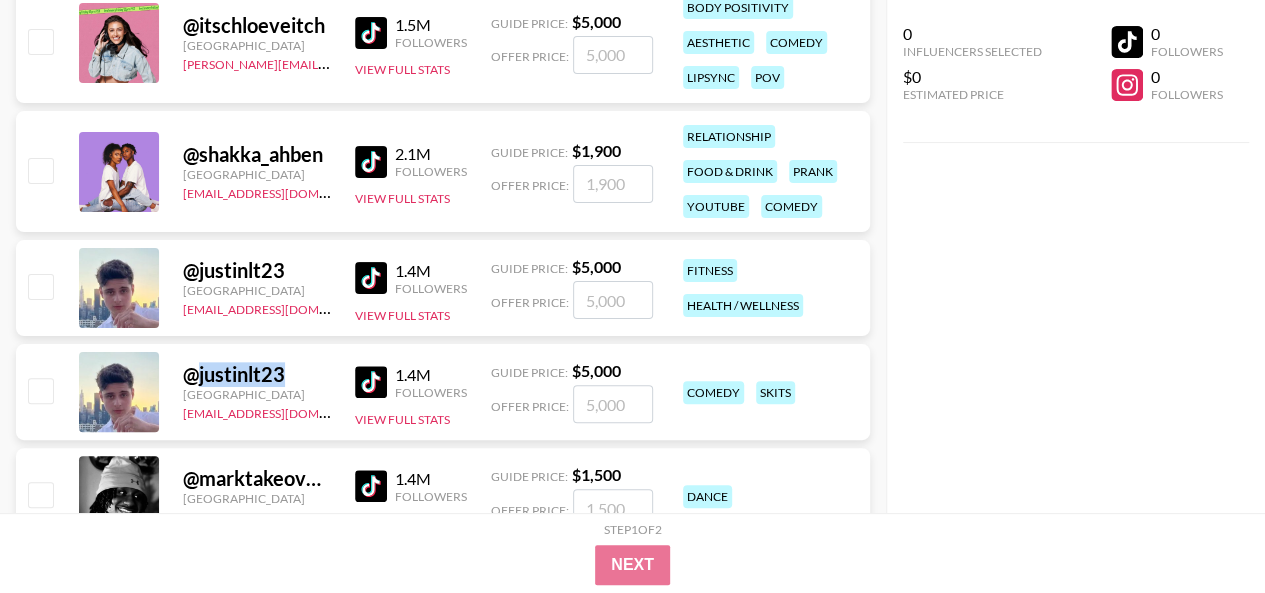 click on "@ justinlt23" at bounding box center (257, 374) 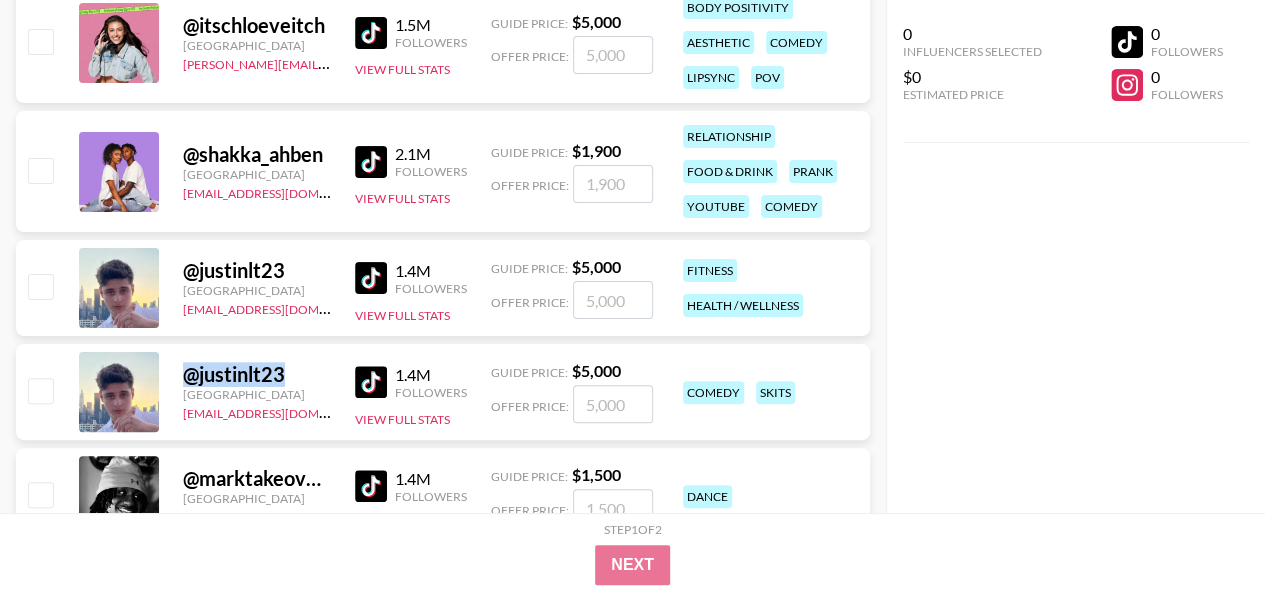 click on "@ justinlt23" at bounding box center (257, 374) 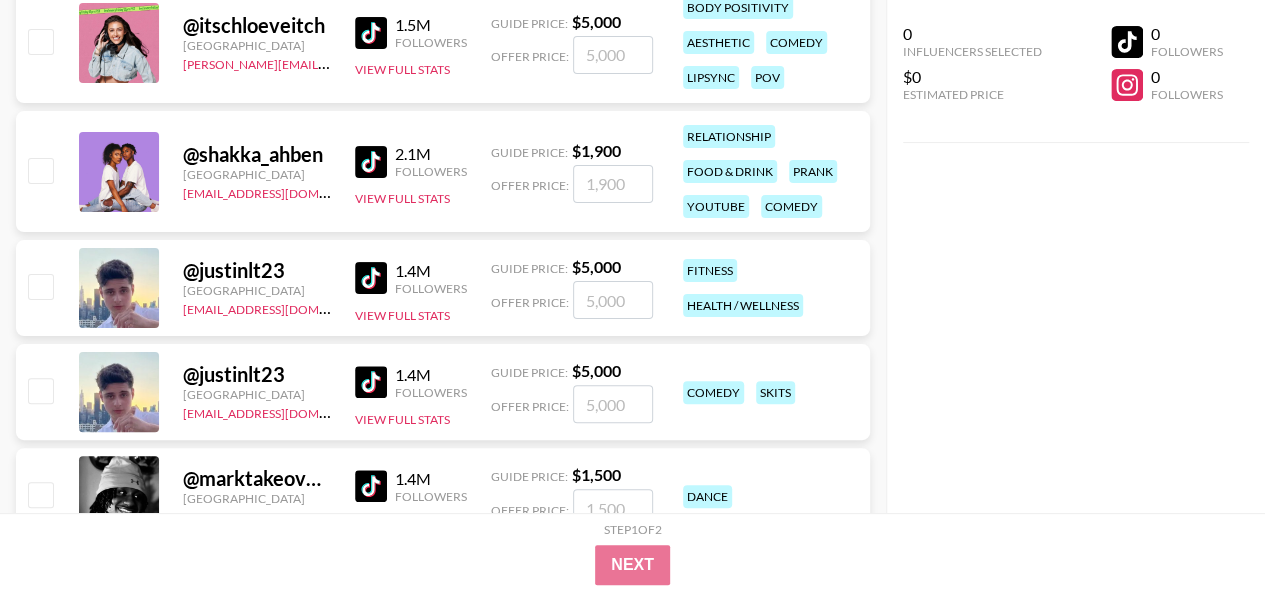 click on "@ justinlt23" at bounding box center [257, 270] 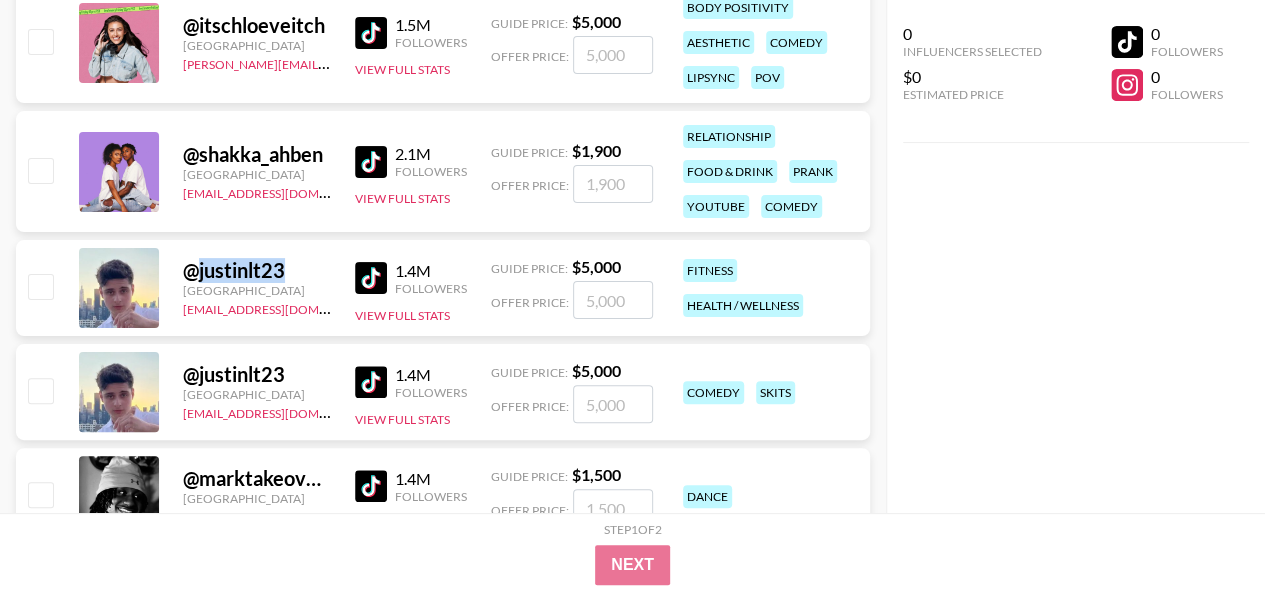 click on "@ justinlt23" at bounding box center [257, 270] 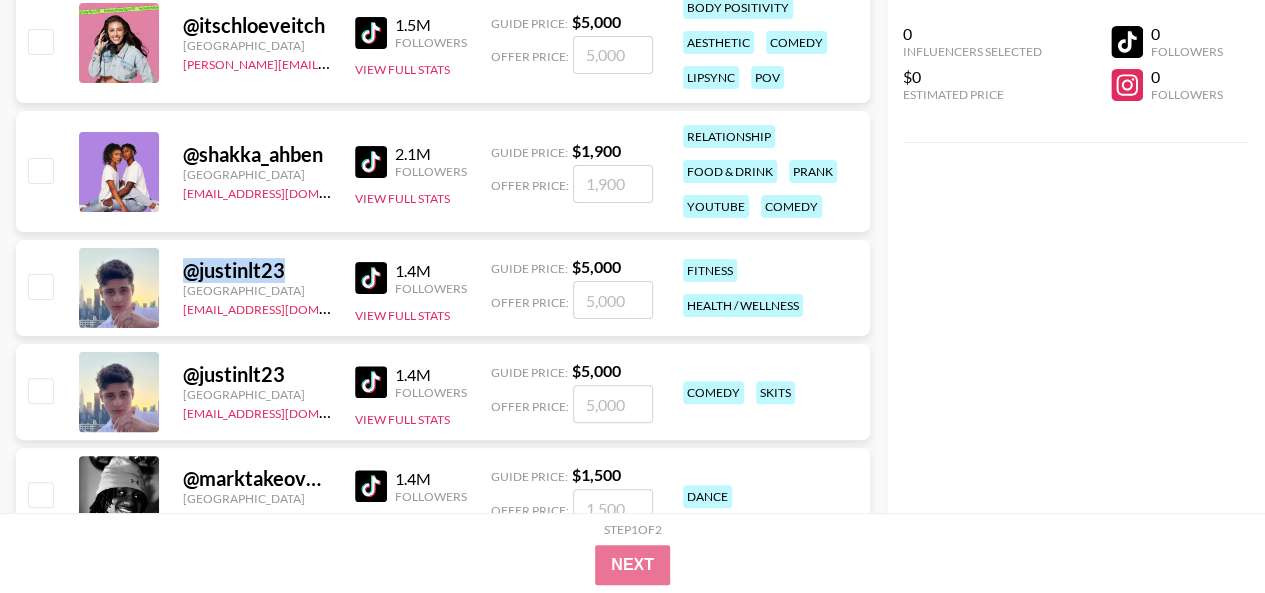 click on "@ justinlt23" at bounding box center [257, 270] 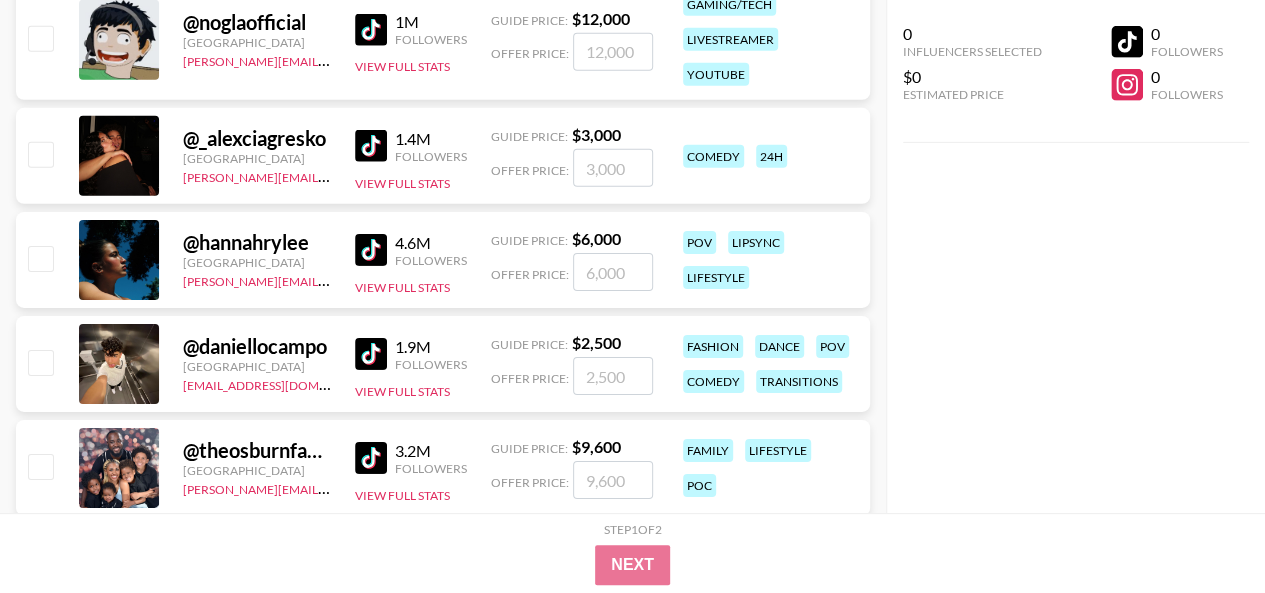 scroll, scrollTop: 21682, scrollLeft: 0, axis: vertical 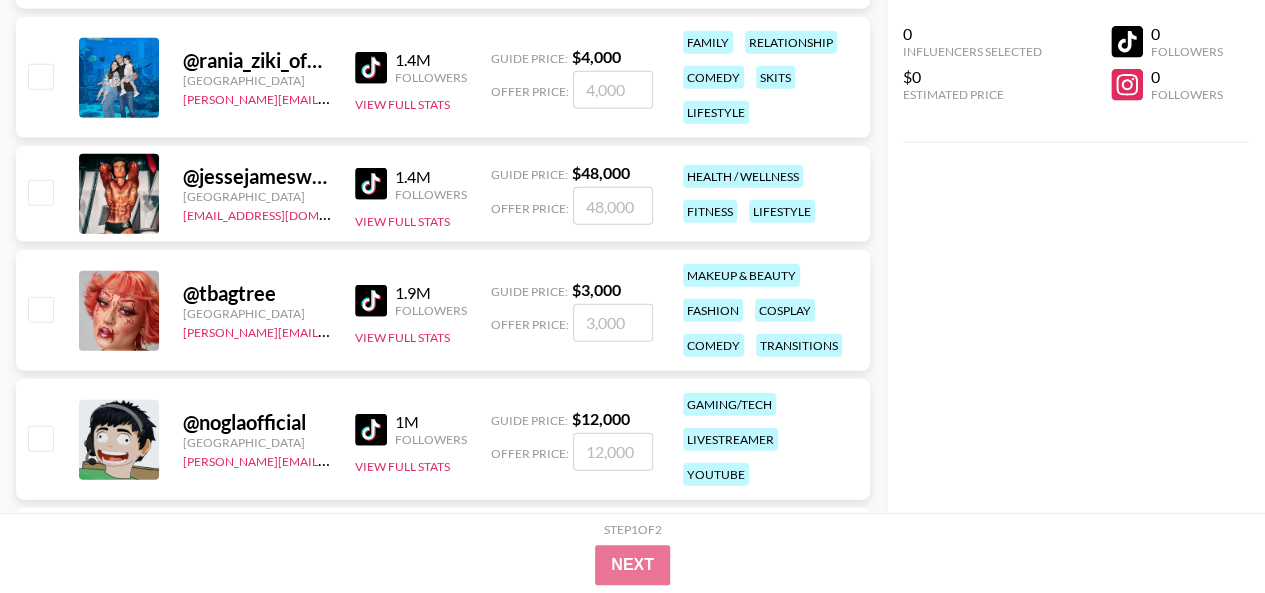 click on "@ tbagtree" at bounding box center (257, 293) 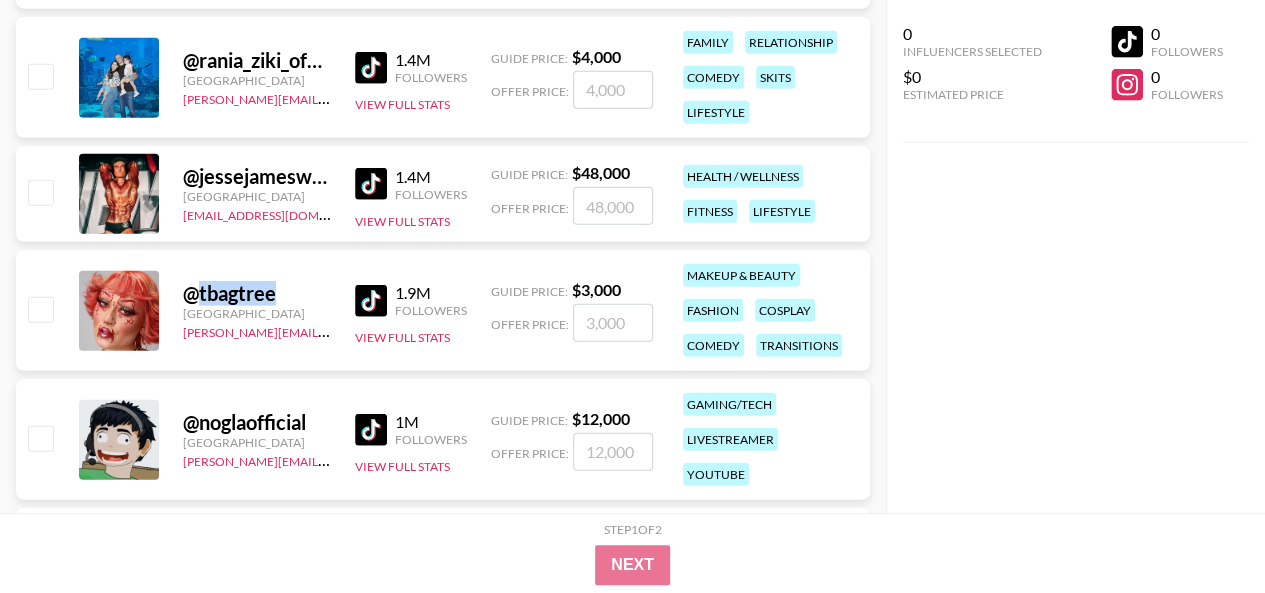 click on "@ tbagtree" at bounding box center (257, 293) 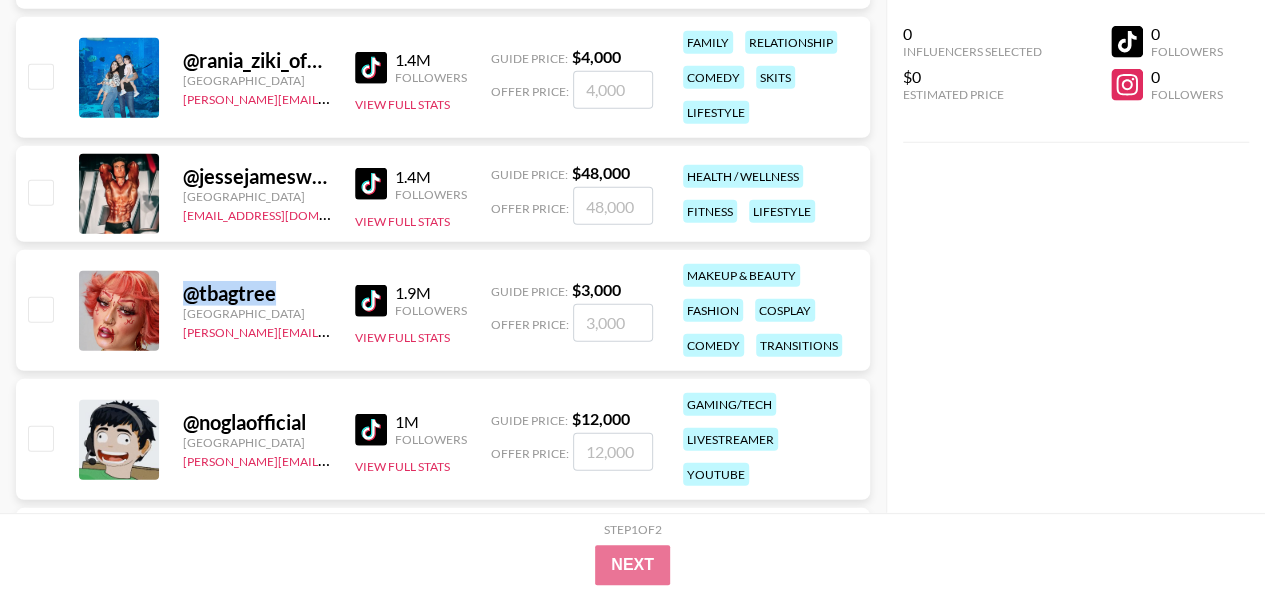 click on "@ tbagtree" at bounding box center (257, 293) 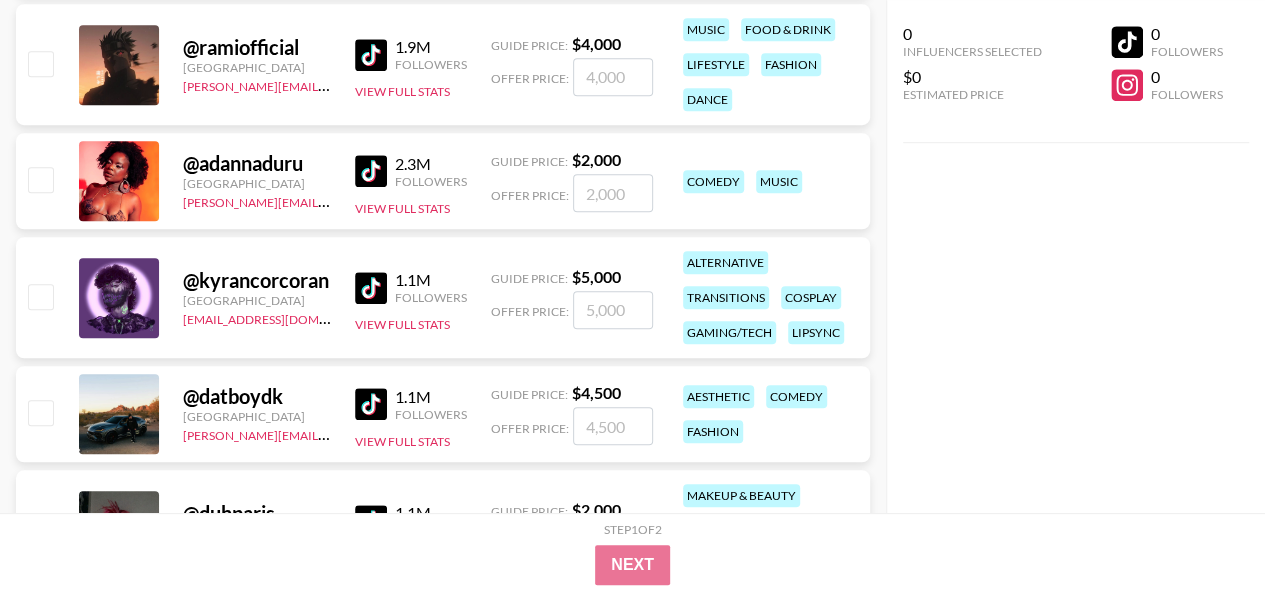 scroll, scrollTop: 18982, scrollLeft: 0, axis: vertical 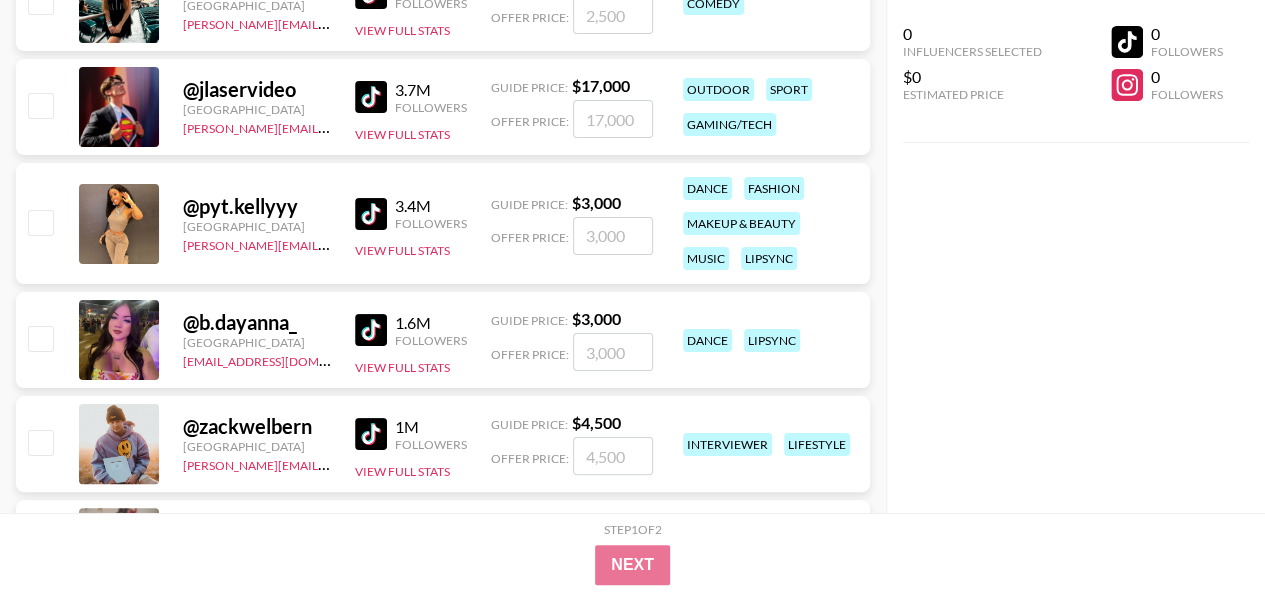 click on "@ b.dayanna_" at bounding box center [257, 322] 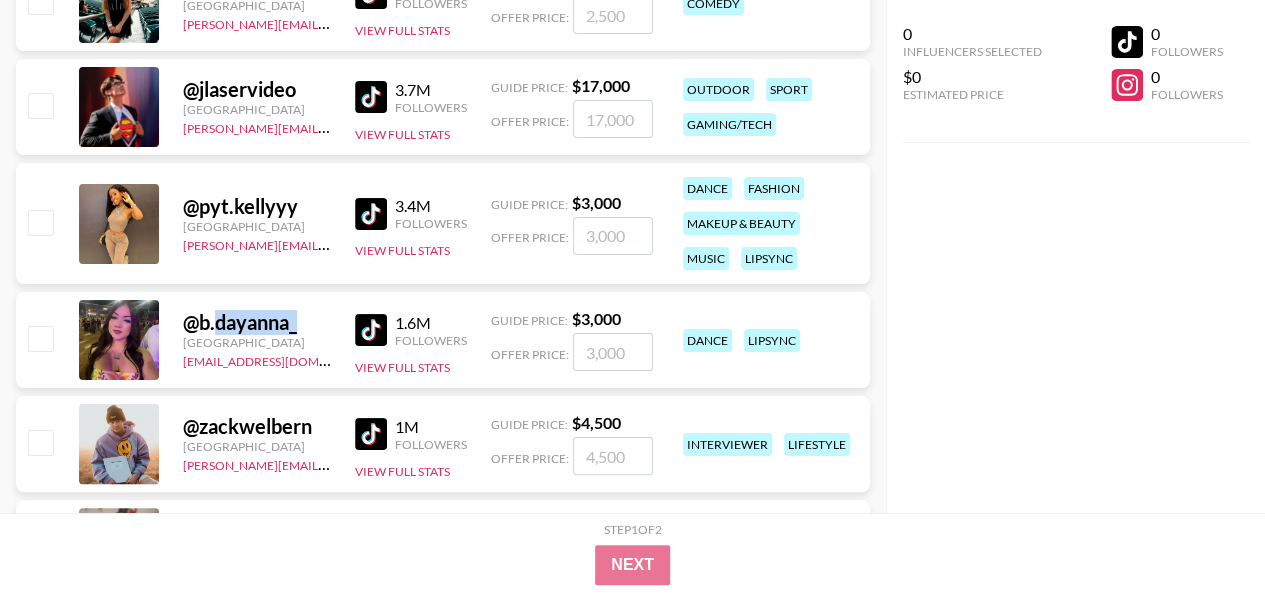 click on "@ b.dayanna_" at bounding box center [257, 322] 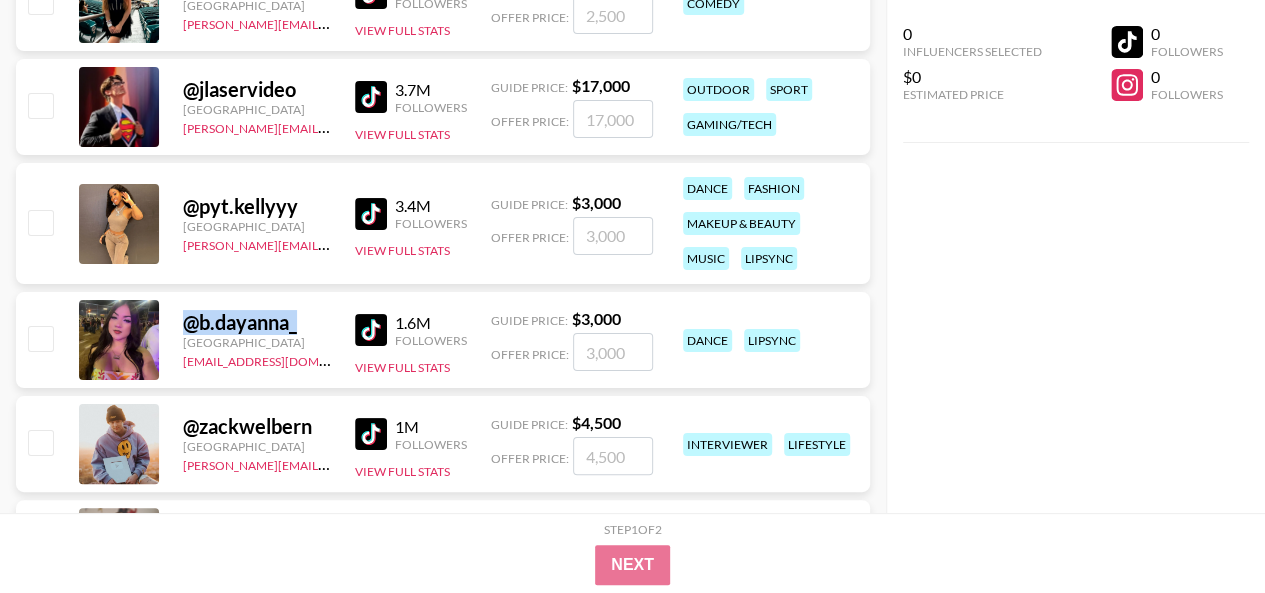 click on "@ b.dayanna_ [GEOGRAPHIC_DATA] [EMAIL_ADDRESS][DOMAIN_NAME] 1.6M Followers View Full Stats Guide Price: $ 3,000 Offer Price: dance lipsync" at bounding box center (443, 340) 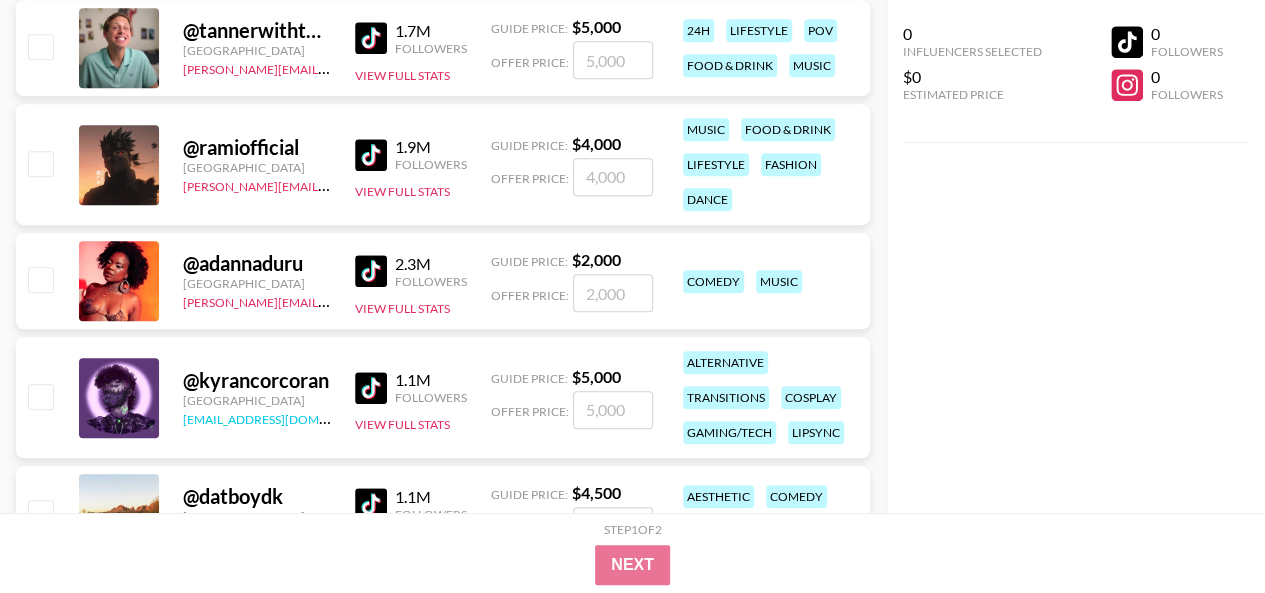 scroll, scrollTop: 19682, scrollLeft: 0, axis: vertical 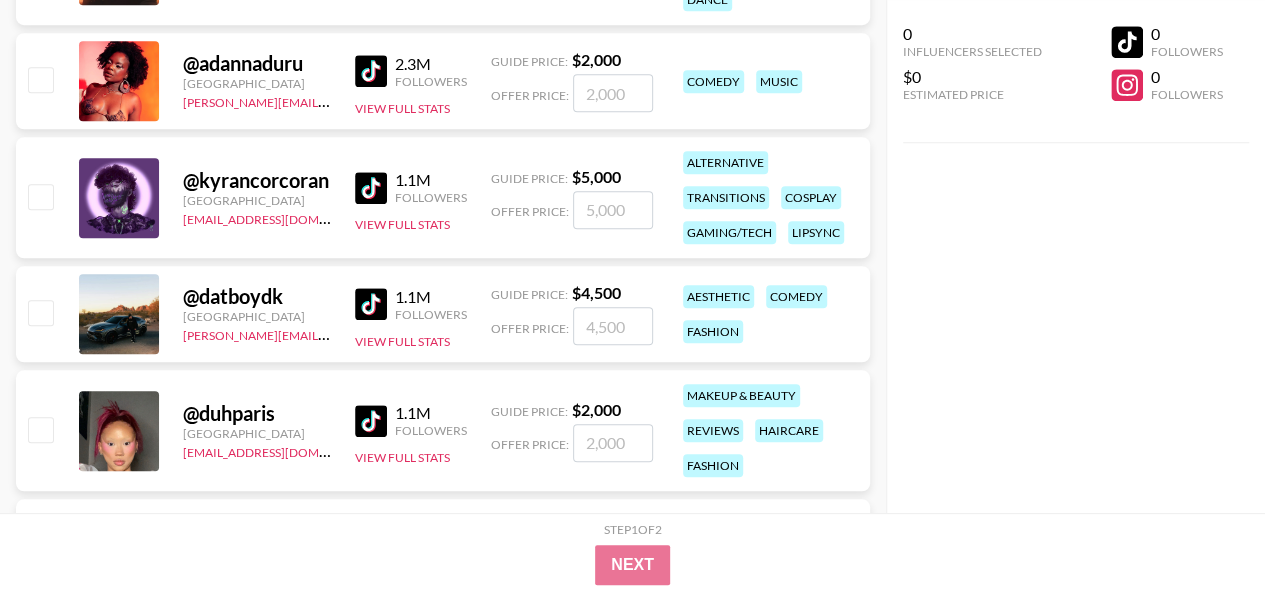click on "@ duhparis" at bounding box center [257, 413] 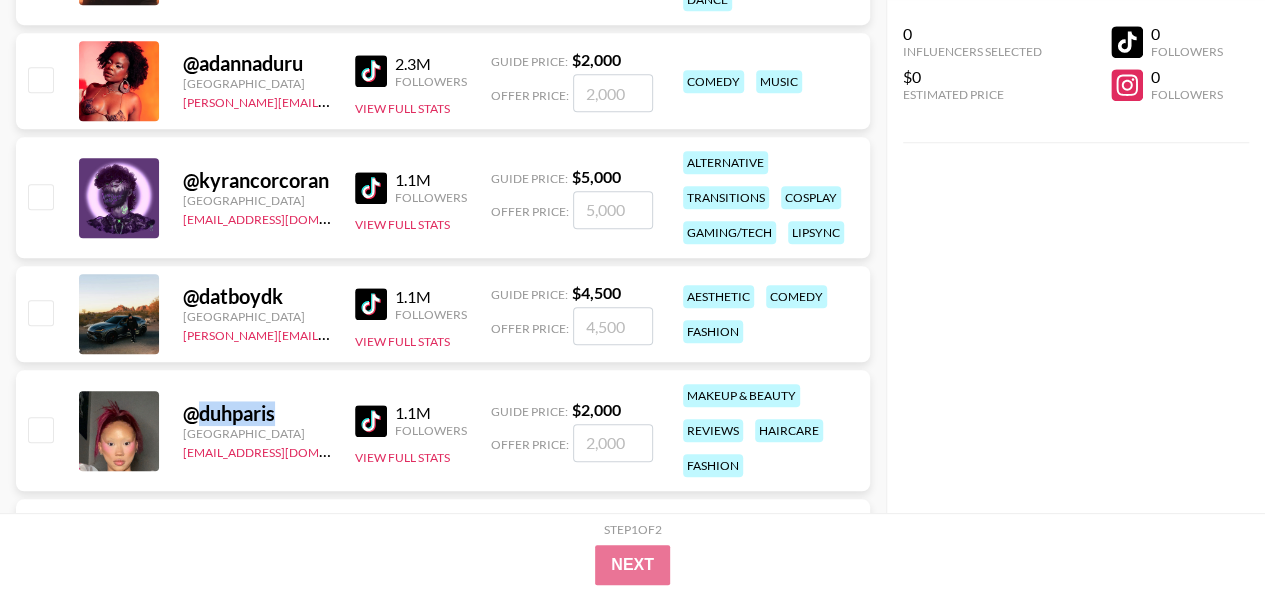 click on "@ duhparis" at bounding box center (257, 413) 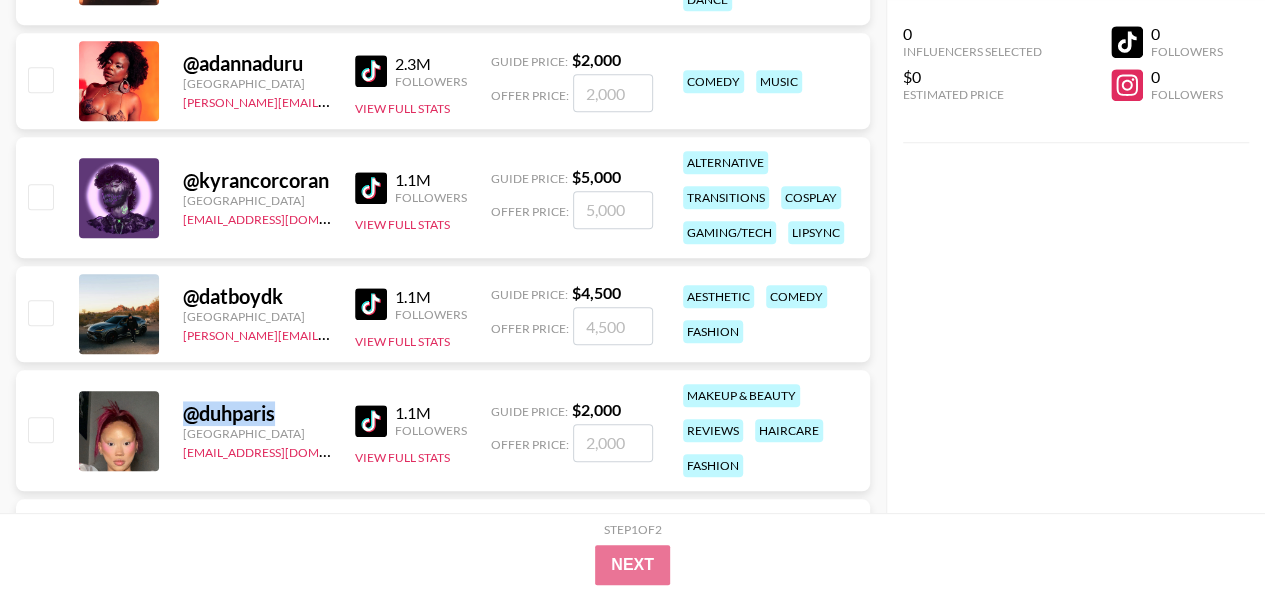 click on "@ duhparis" at bounding box center [257, 413] 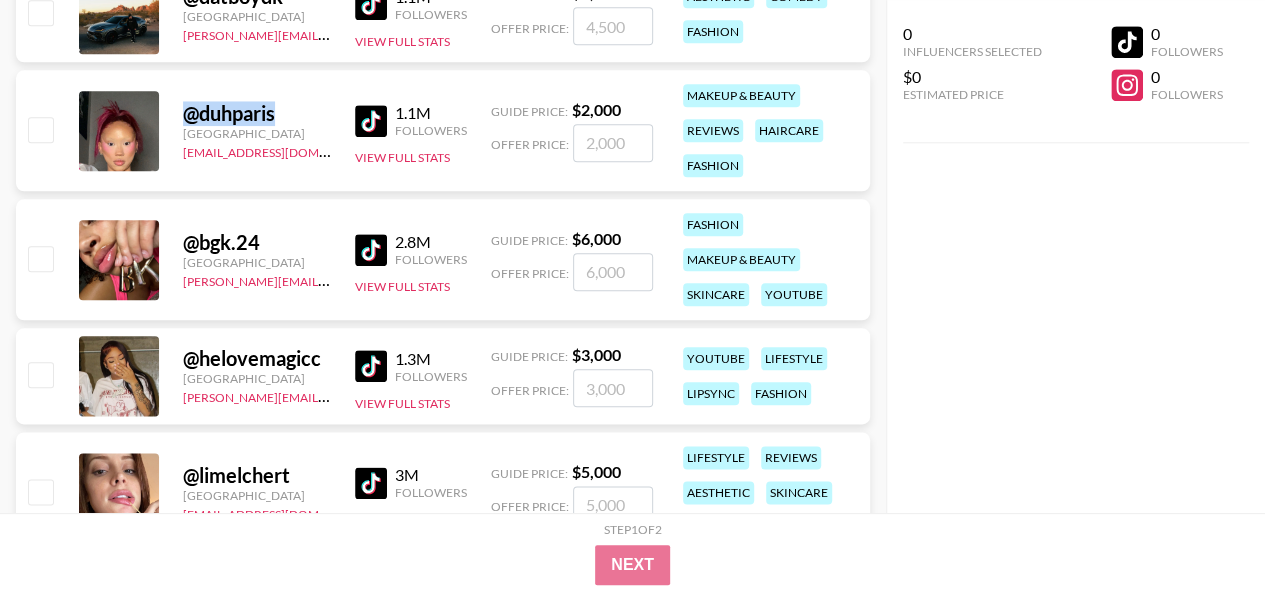 scroll, scrollTop: 20082, scrollLeft: 0, axis: vertical 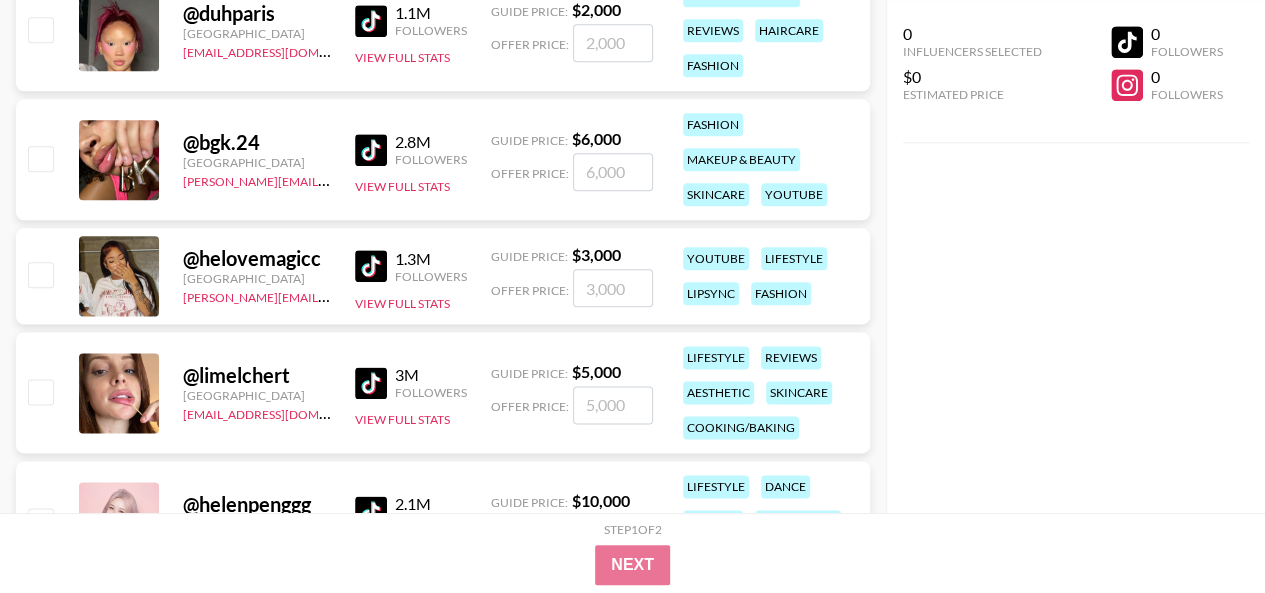 click on "@ helovemagicc" at bounding box center (257, 258) 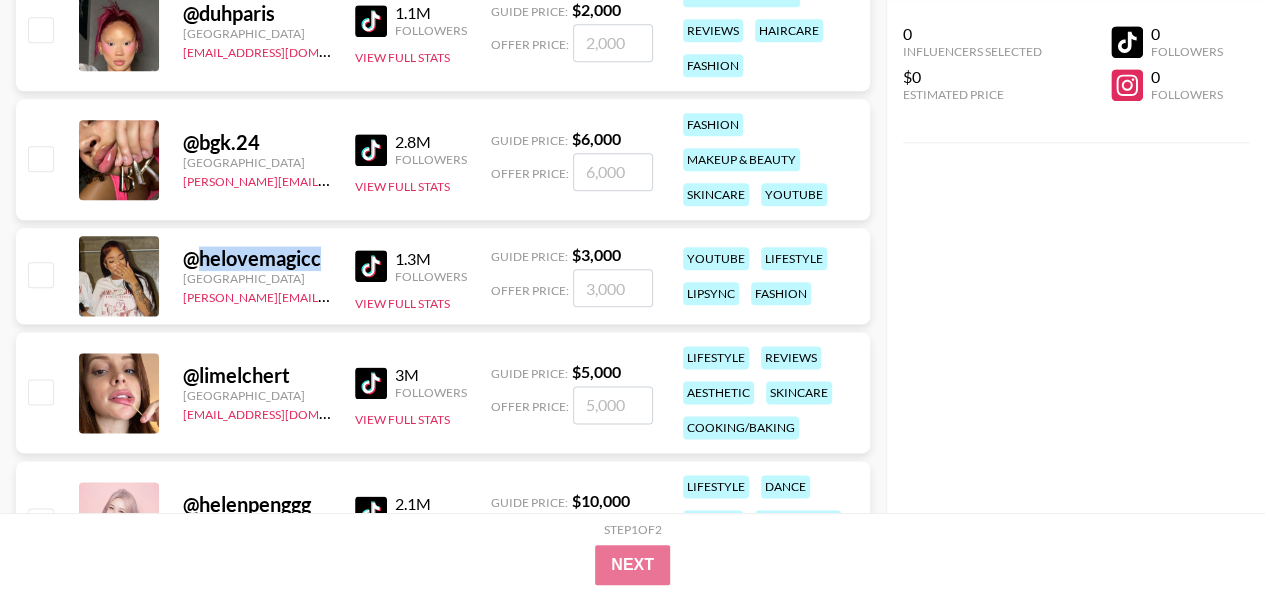 click on "@ helovemagicc" at bounding box center (257, 258) 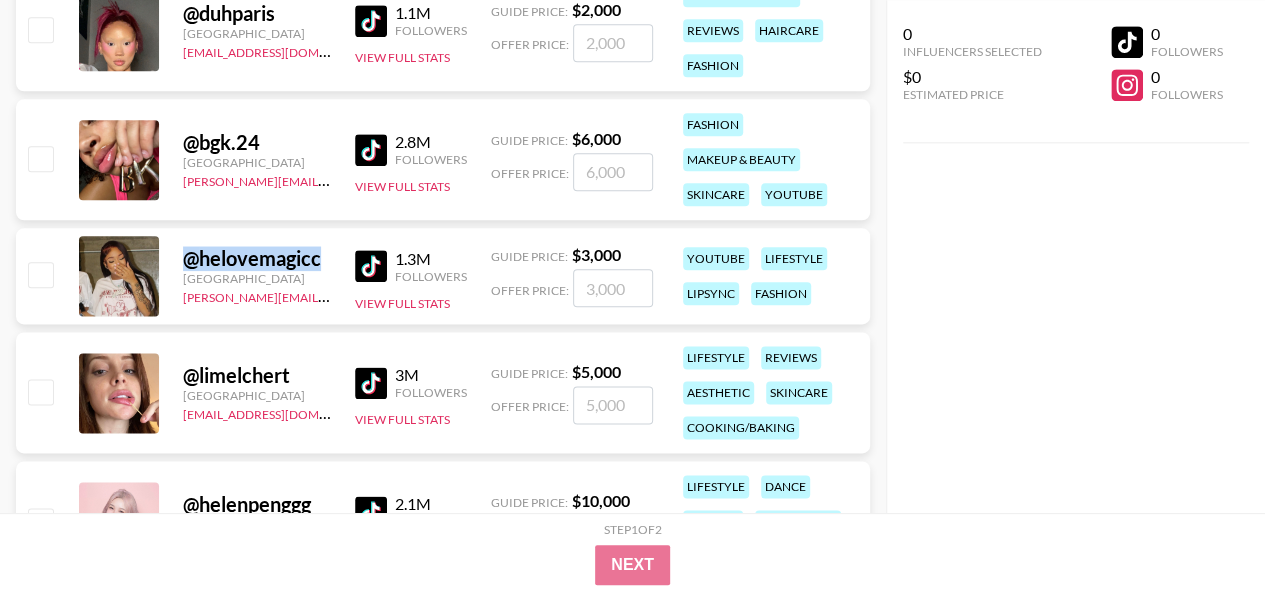click on "@ helovemagicc" at bounding box center (257, 258) 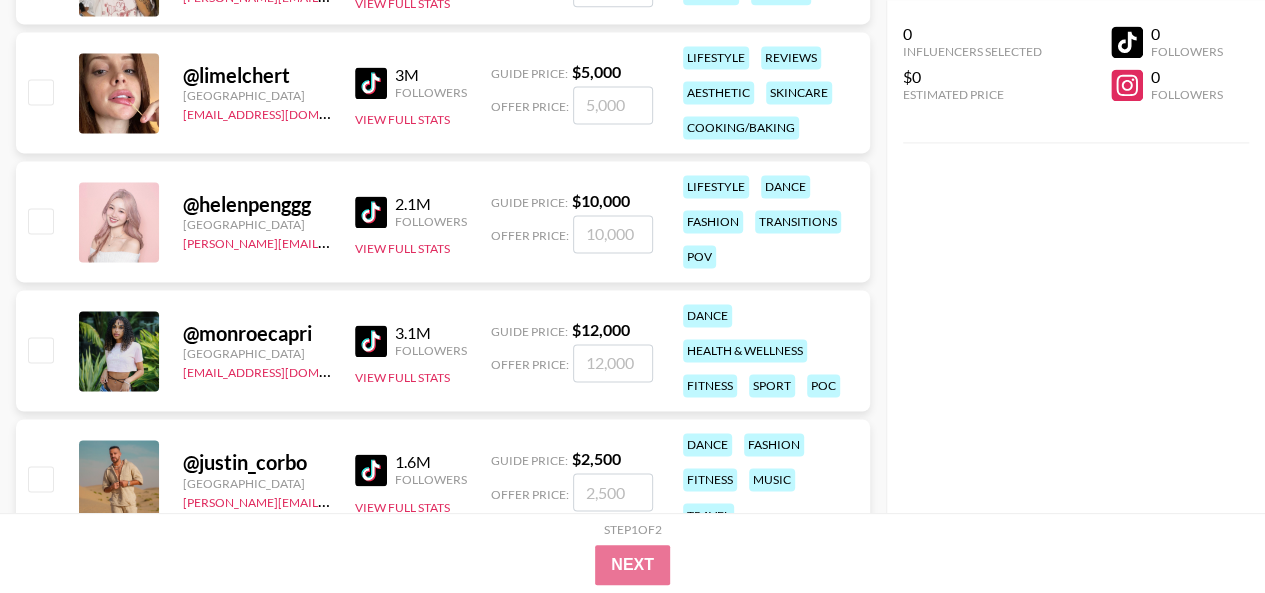 scroll, scrollTop: 20482, scrollLeft: 0, axis: vertical 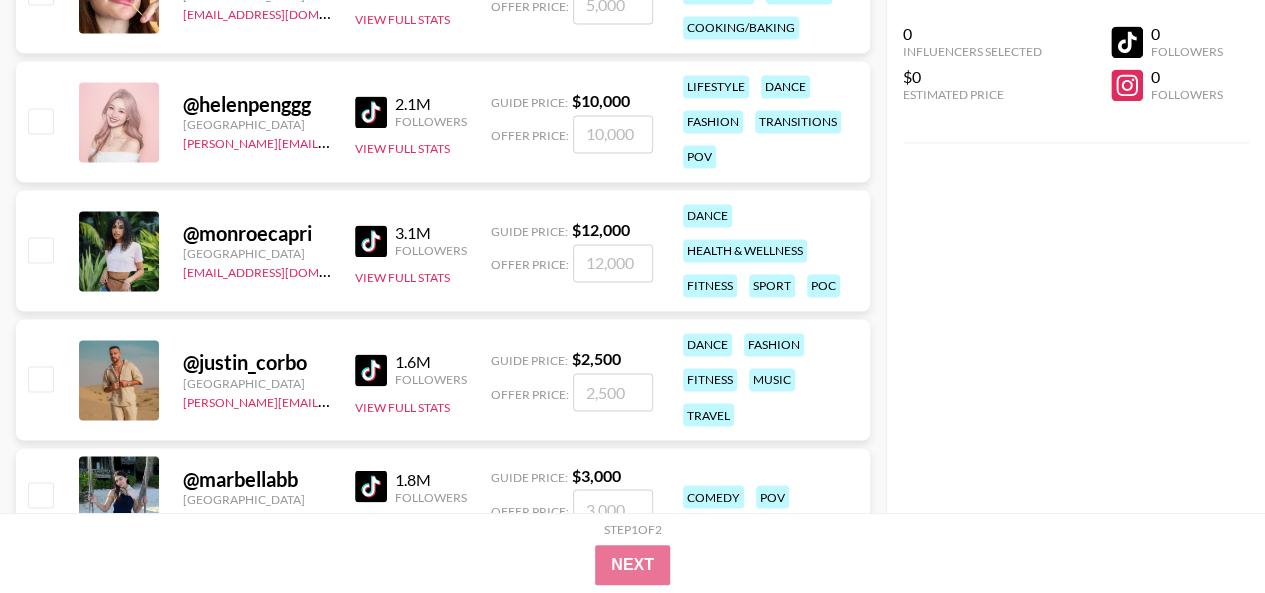 click on "@ justin_corbo [GEOGRAPHIC_DATA] [PERSON_NAME][EMAIL_ADDRESS][DOMAIN_NAME] 1.6M Followers View Full Stats Guide Price: $ 2,500 Offer Price: dance fashion fitness music travel" at bounding box center [443, 379] 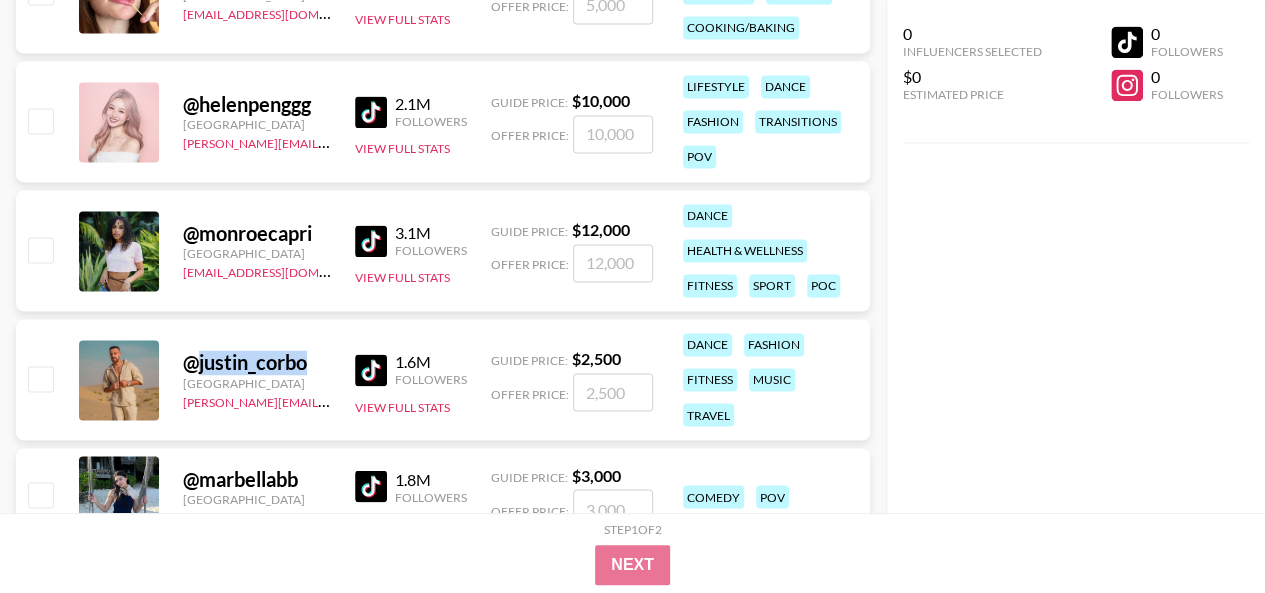 click on "@ justin_corbo [GEOGRAPHIC_DATA] [PERSON_NAME][EMAIL_ADDRESS][DOMAIN_NAME] 1.6M Followers View Full Stats Guide Price: $ 2,500 Offer Price: dance fashion fitness music travel" at bounding box center (443, 379) 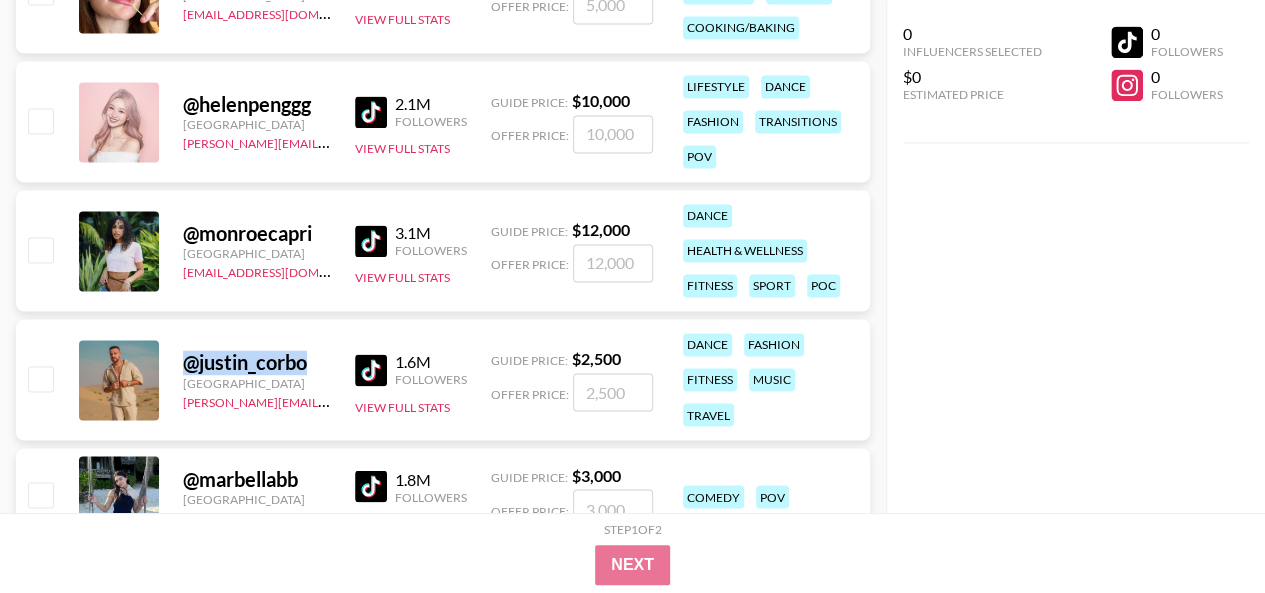 click on "@ justin_corbo [GEOGRAPHIC_DATA] [PERSON_NAME][EMAIL_ADDRESS][DOMAIN_NAME] 1.6M Followers View Full Stats Guide Price: $ 2,500 Offer Price: dance fashion fitness music travel" at bounding box center [443, 379] 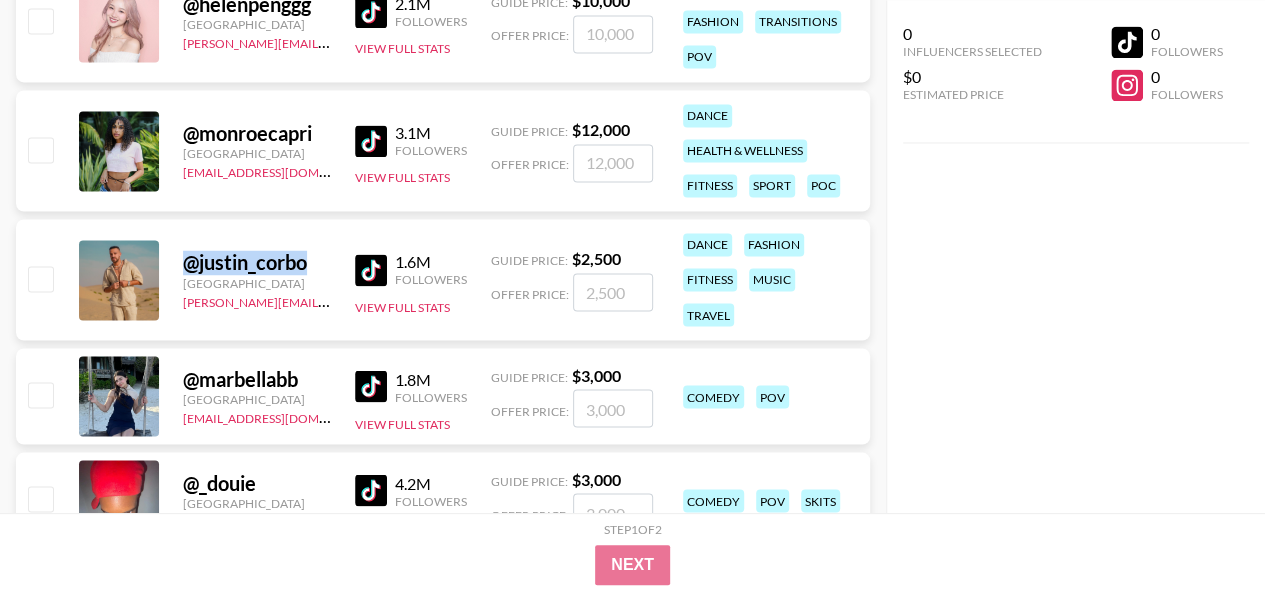 scroll, scrollTop: 20682, scrollLeft: 0, axis: vertical 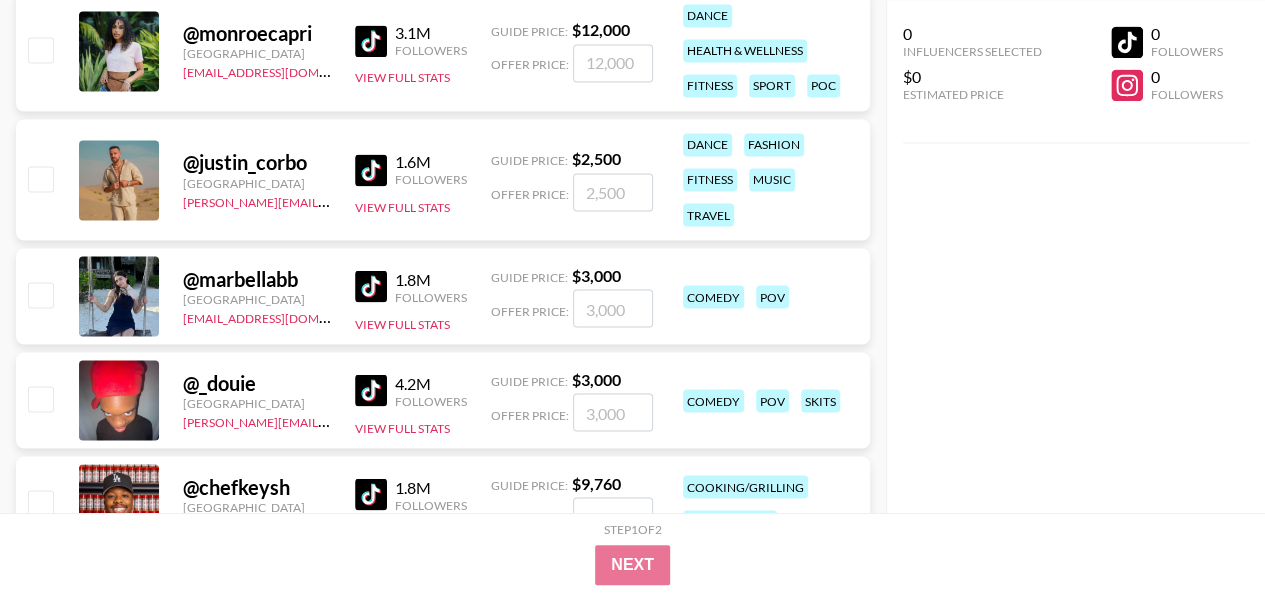 click on "@ _douie" at bounding box center (257, 382) 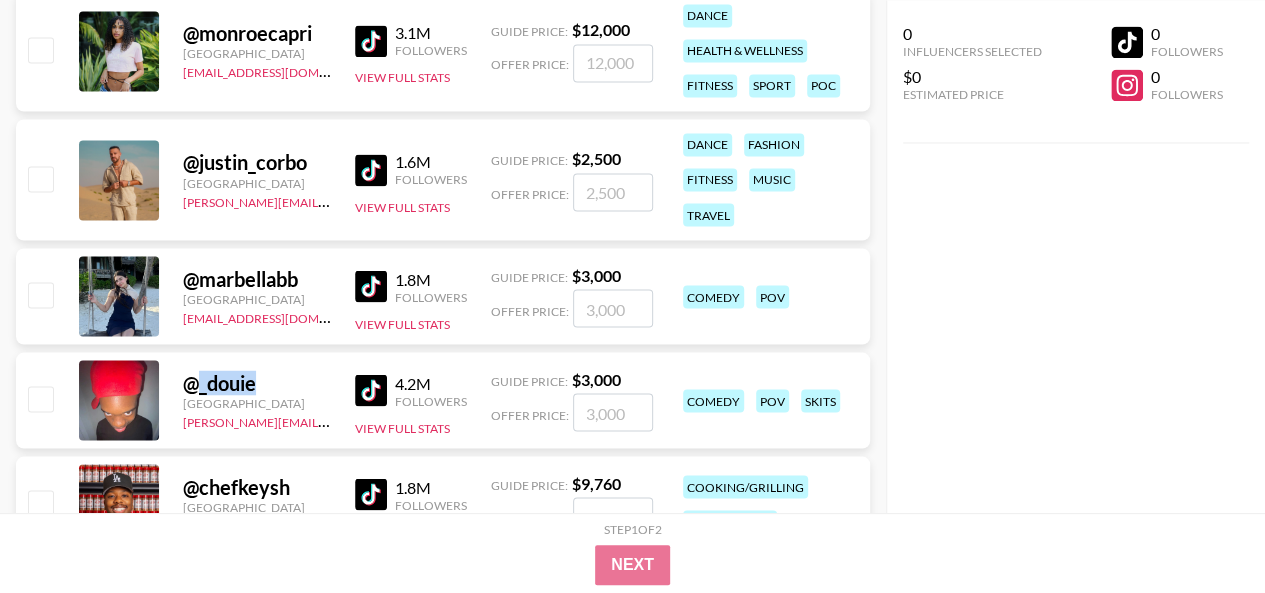 click on "@ _douie" at bounding box center [257, 382] 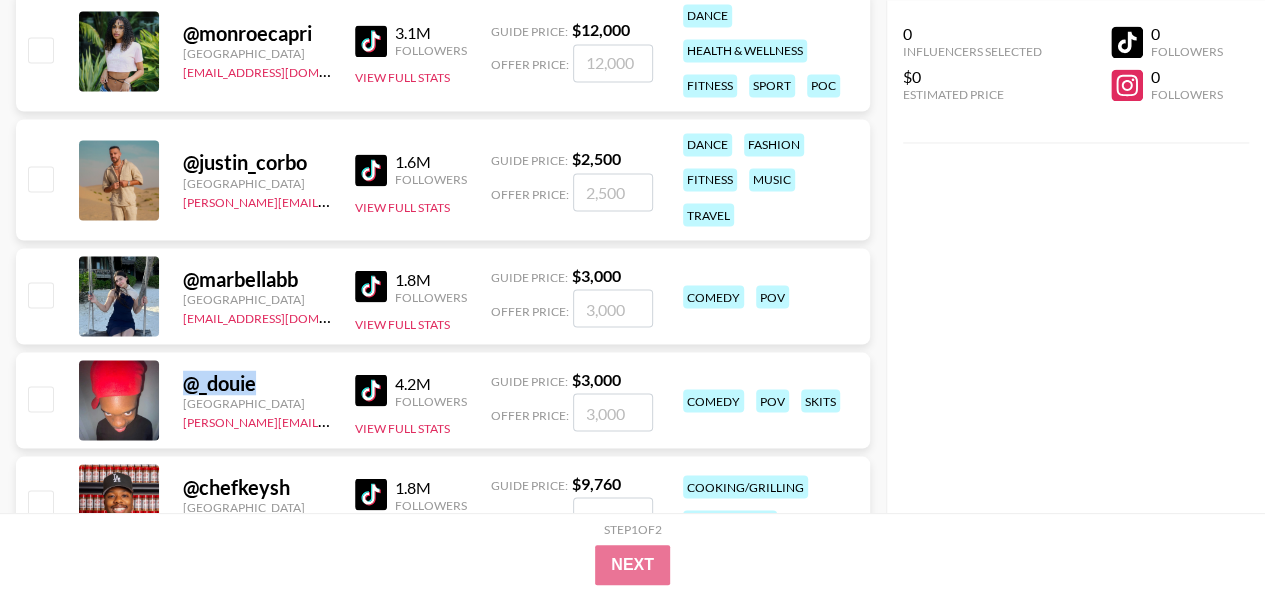 click on "@ _douie" at bounding box center (257, 382) 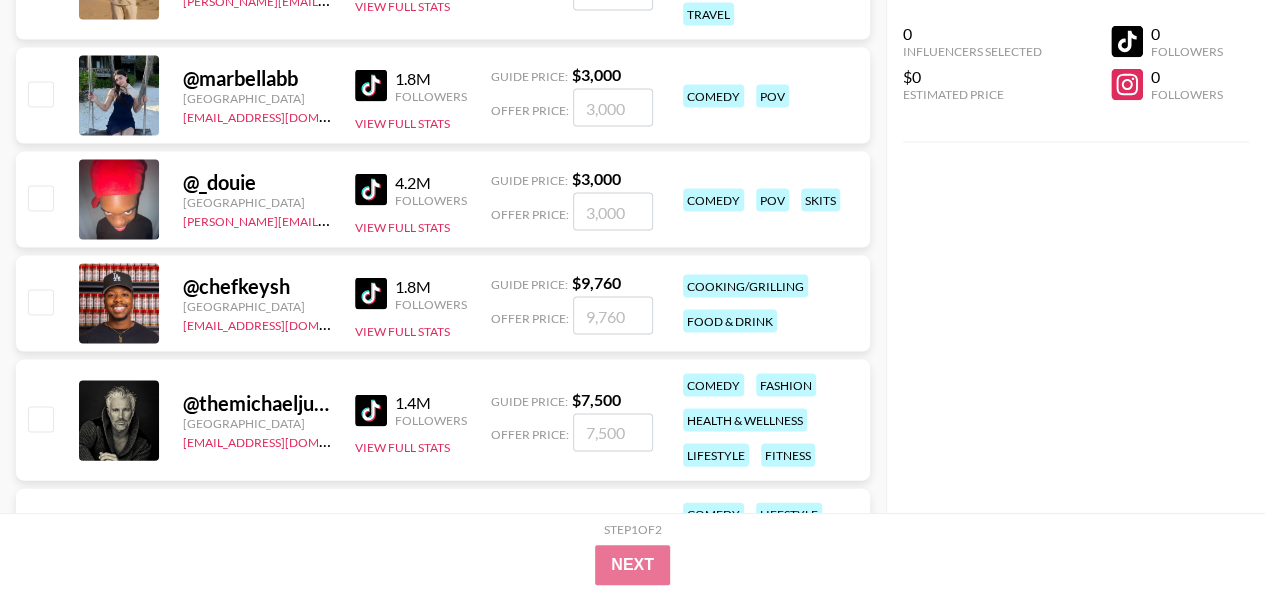 scroll, scrollTop: 20982, scrollLeft: 0, axis: vertical 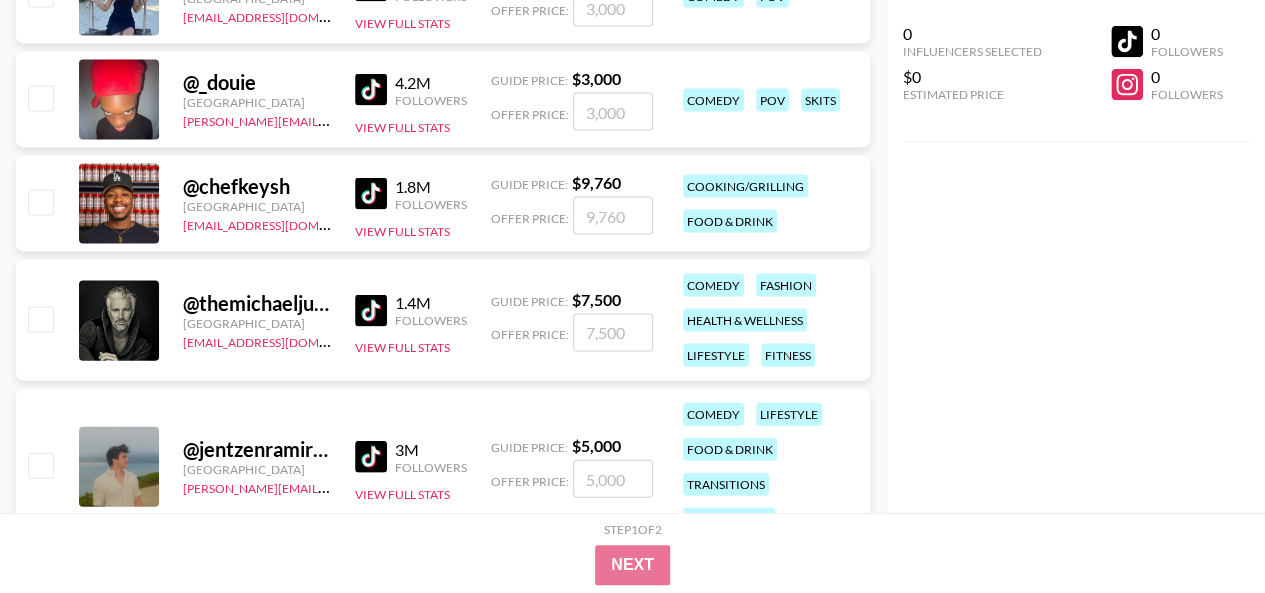 click on "0 Influencers Selected $0 Estimated Price 0 Followers 0 Followers" at bounding box center (1076, 256) 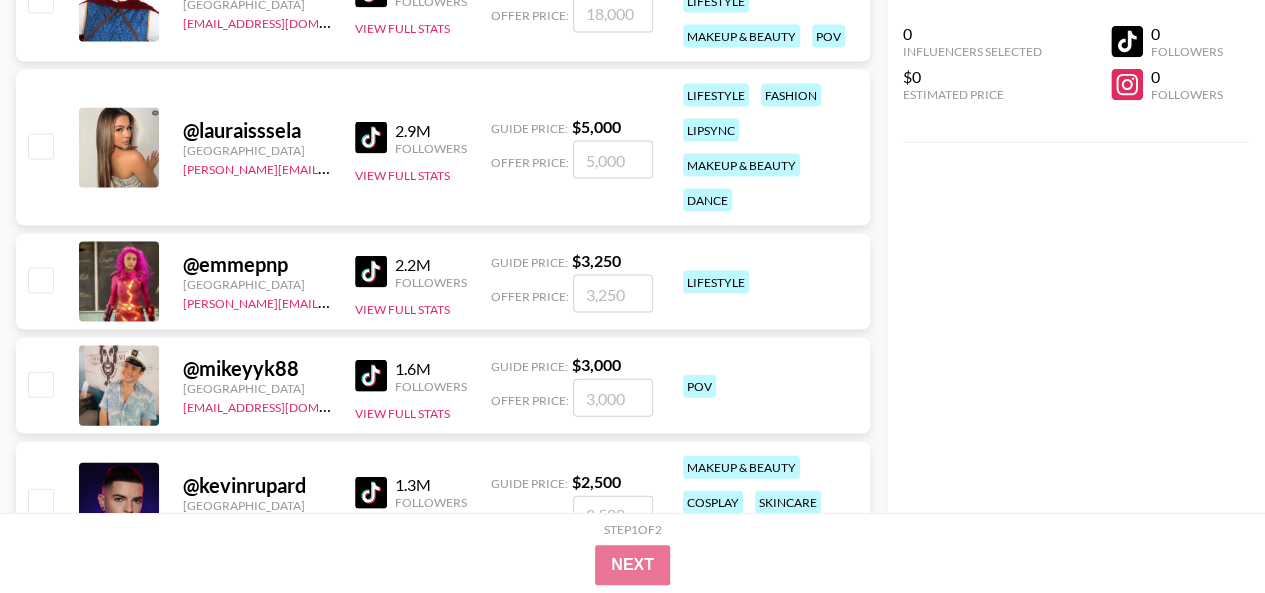scroll, scrollTop: 25482, scrollLeft: 0, axis: vertical 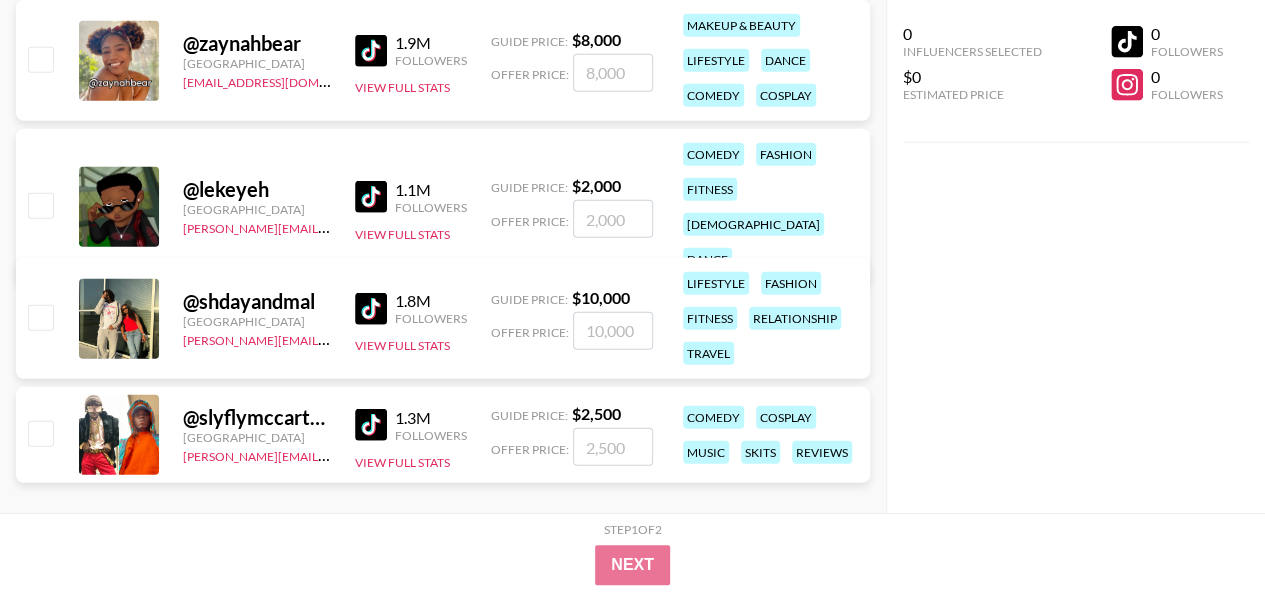 click on "@ shdayandmal" at bounding box center (257, 301) 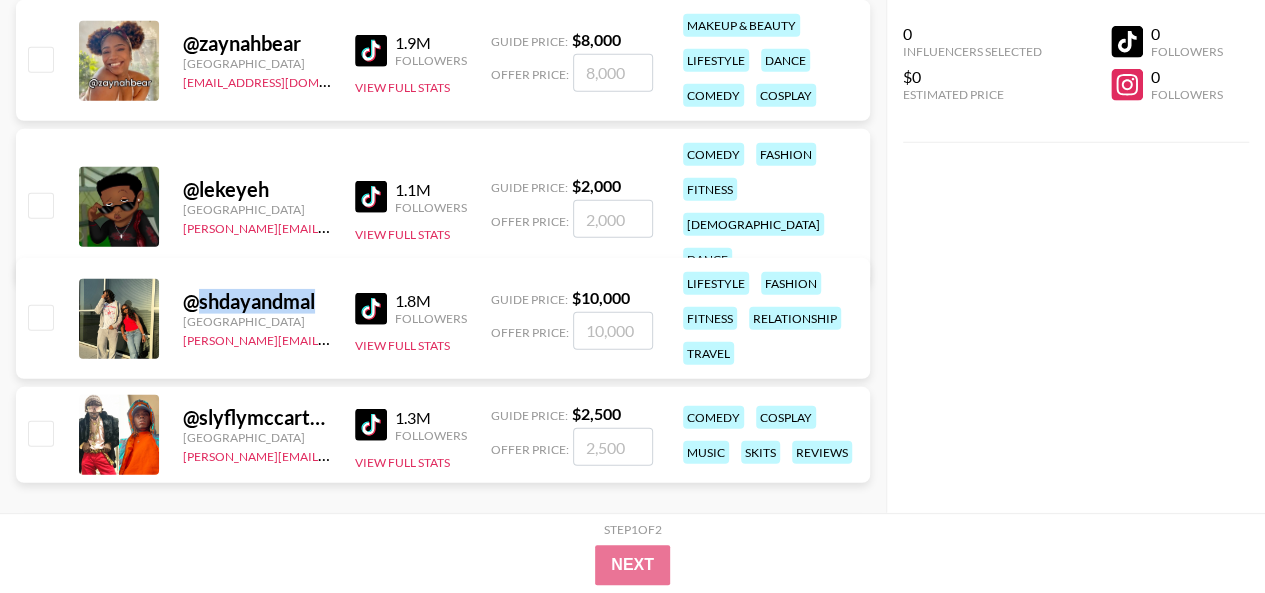 click on "@ shdayandmal" at bounding box center (257, 301) 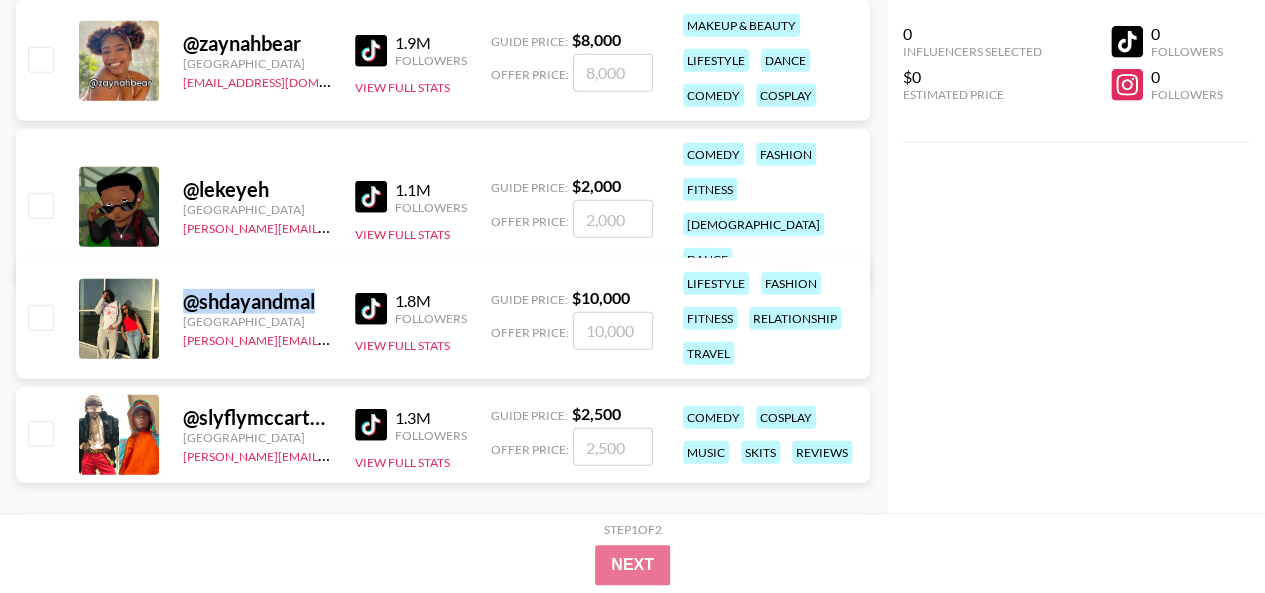 click on "@ shdayandmal" at bounding box center [257, 301] 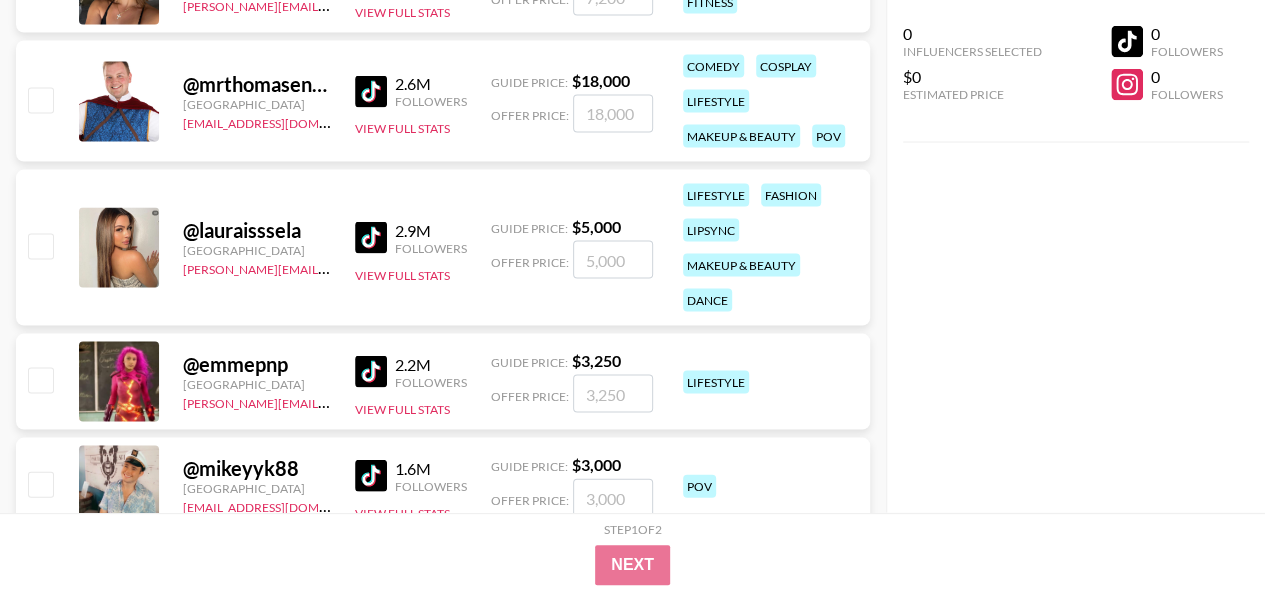 scroll, scrollTop: 24282, scrollLeft: 0, axis: vertical 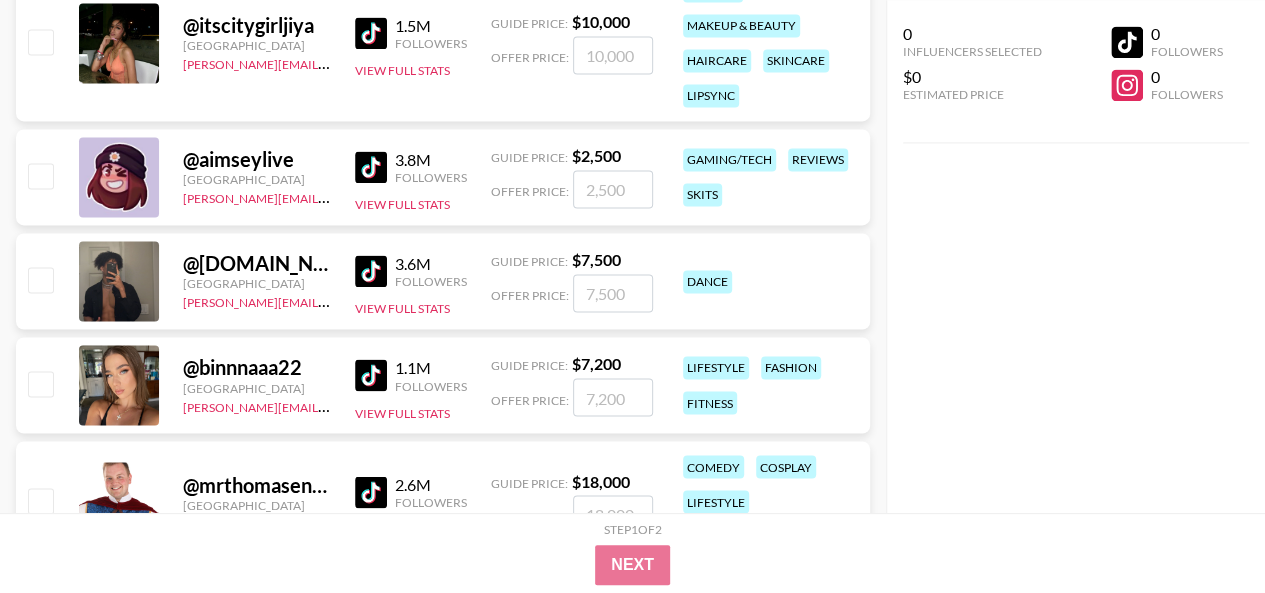 click on "@ [DOMAIN_NAME]" at bounding box center [257, 263] 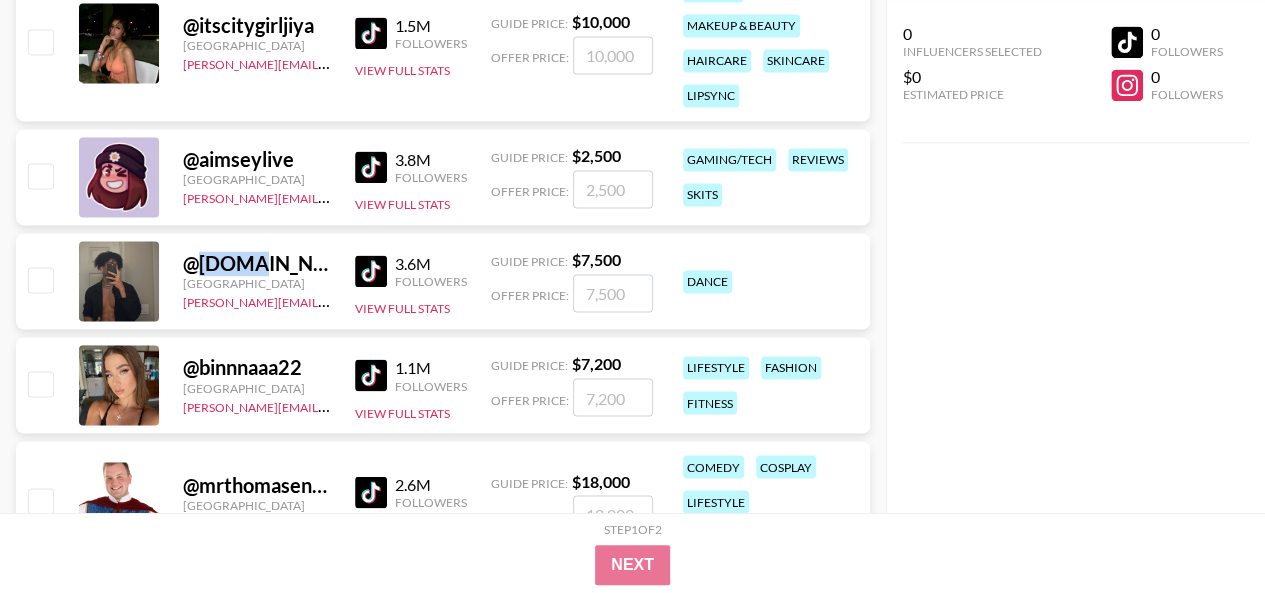 click on "@ [DOMAIN_NAME]" at bounding box center (257, 263) 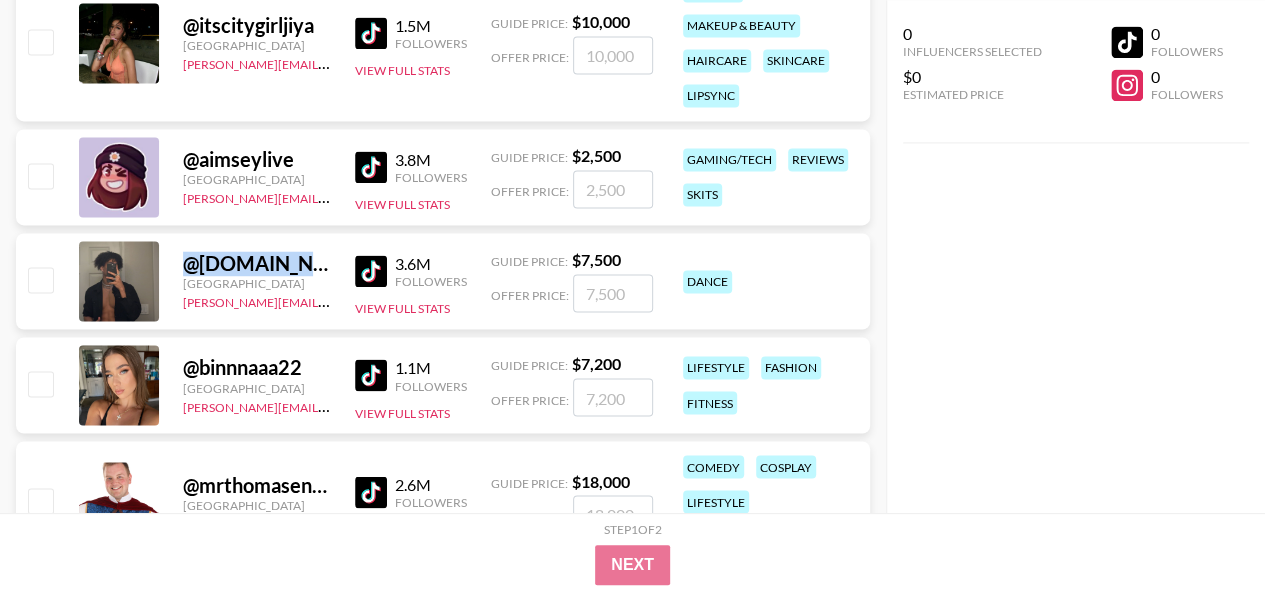 click on "@ [DOMAIN_NAME]" at bounding box center (257, 263) 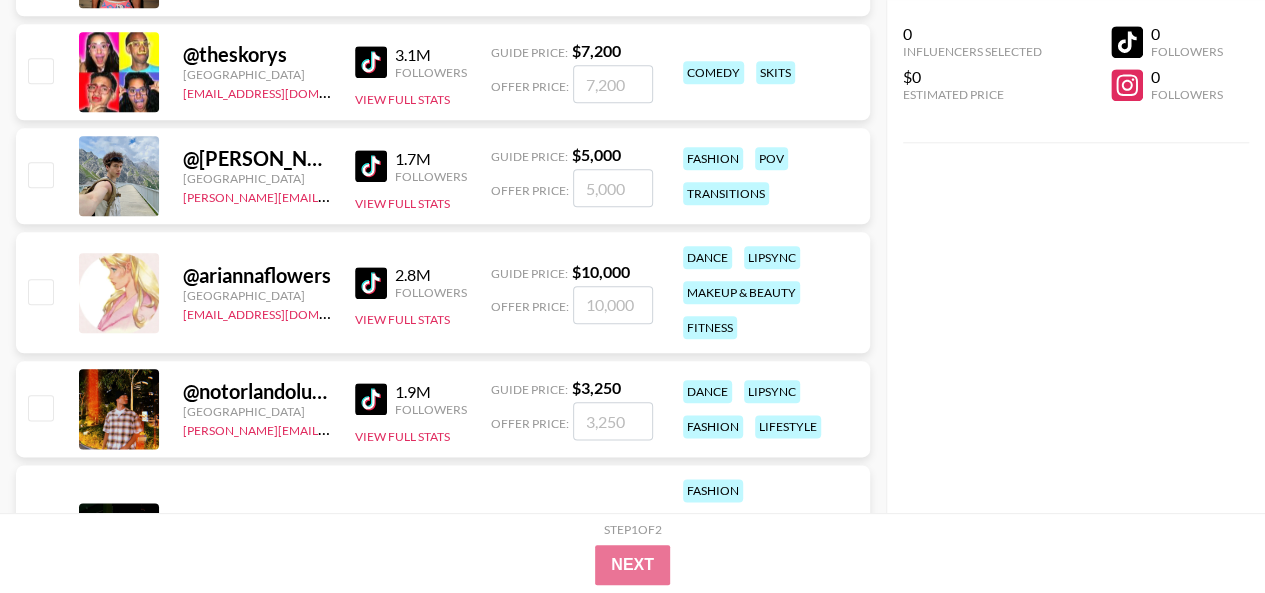 click on "@ ariannaflowers" at bounding box center [257, 275] 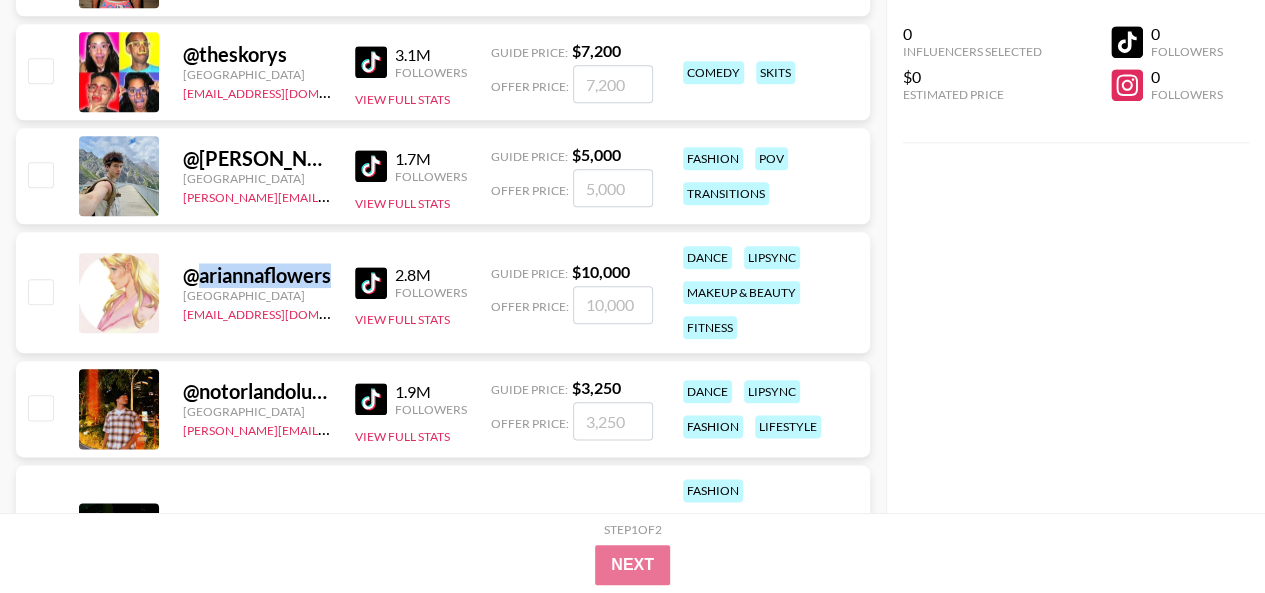 click on "@ ariannaflowers" at bounding box center (257, 275) 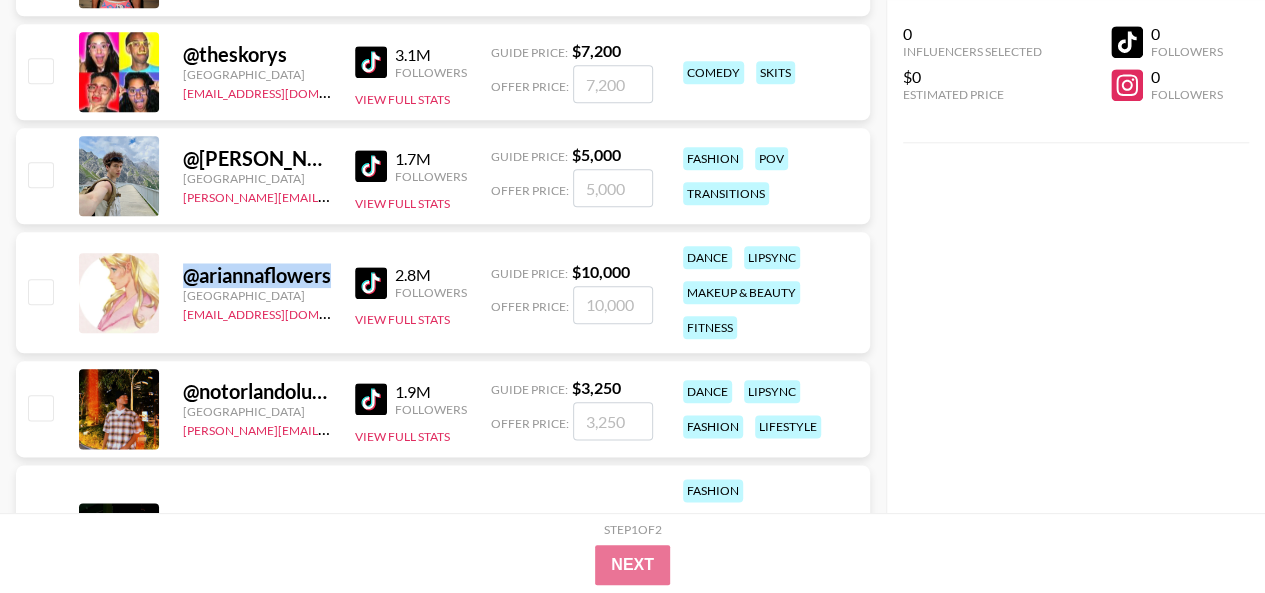 click on "@ ariannaflowers" at bounding box center [257, 275] 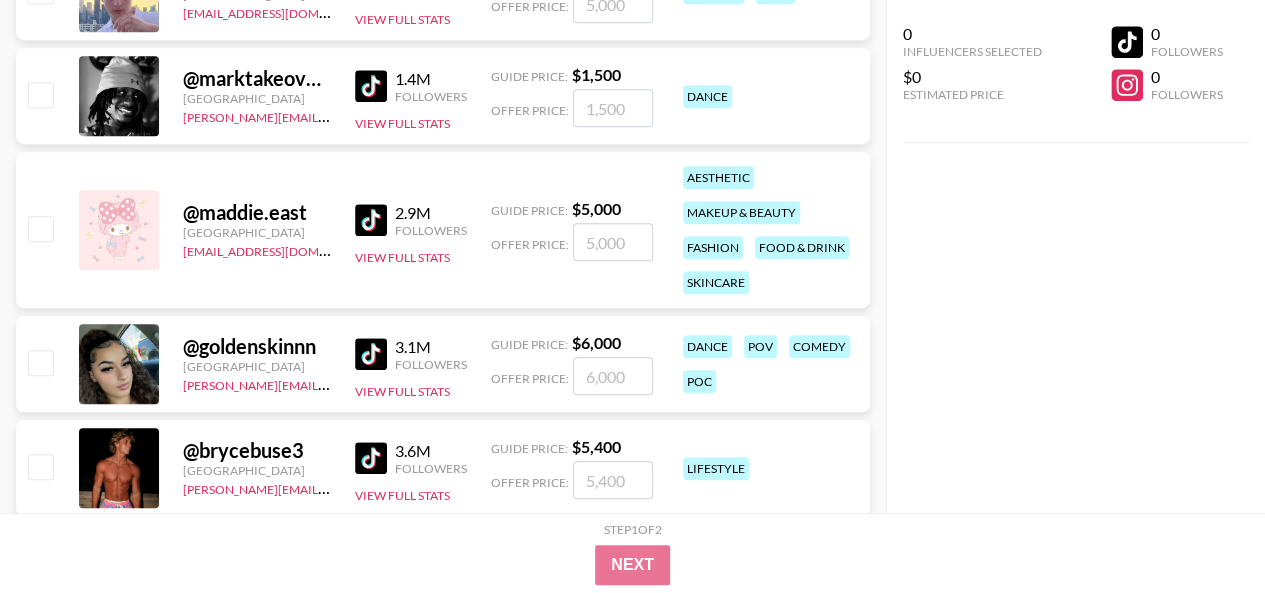 click on "[GEOGRAPHIC_DATA]" at bounding box center (257, 232) 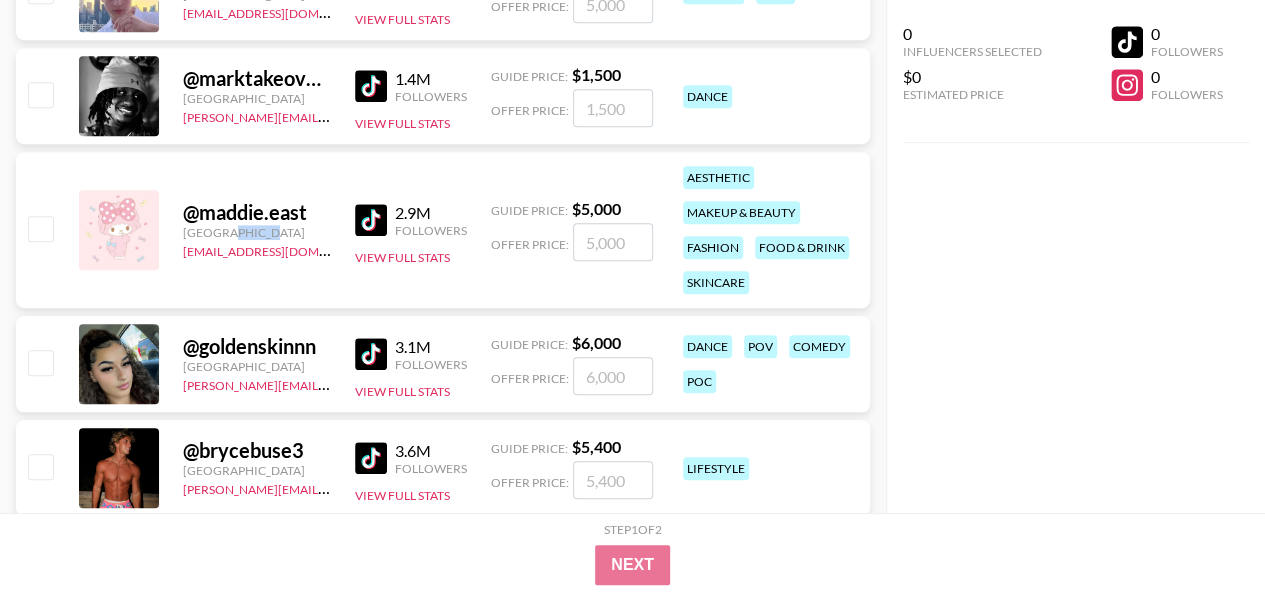 click on "[GEOGRAPHIC_DATA]" at bounding box center [257, 232] 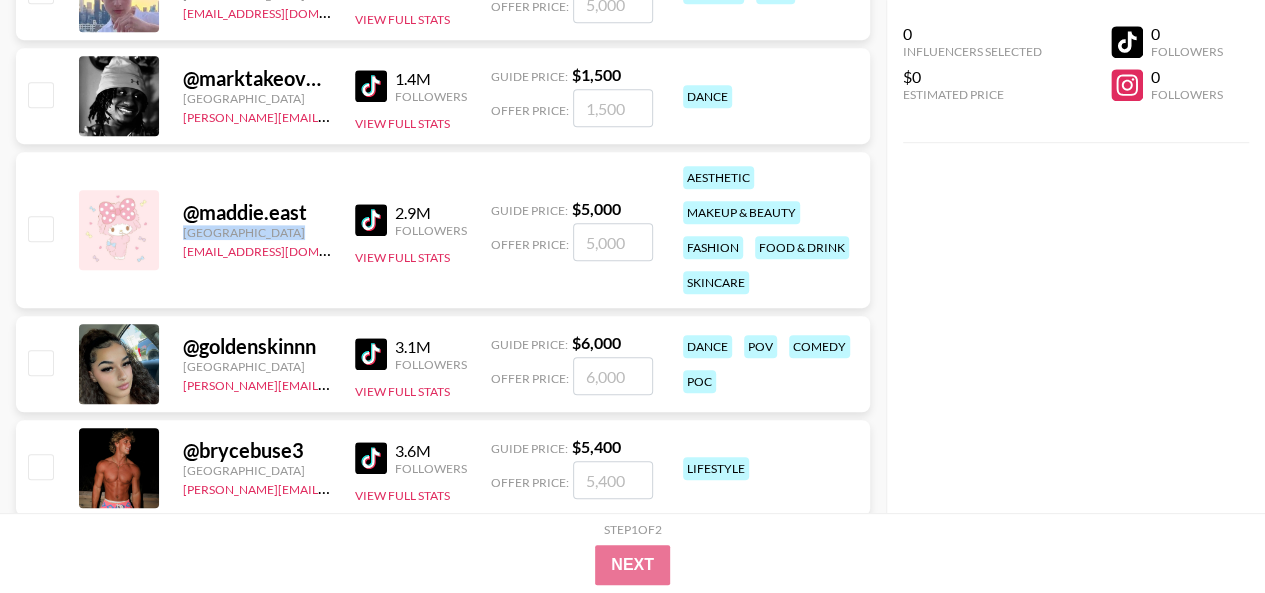 click on "[GEOGRAPHIC_DATA]" at bounding box center [257, 232] 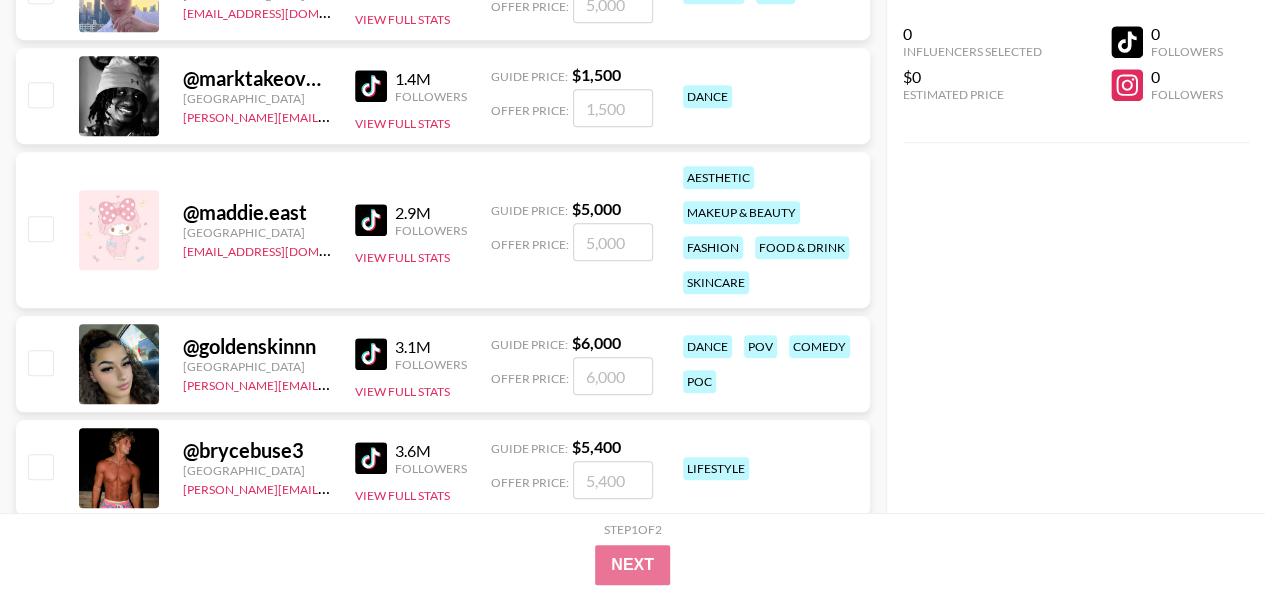 click on "@ maddie.east" at bounding box center (257, 212) 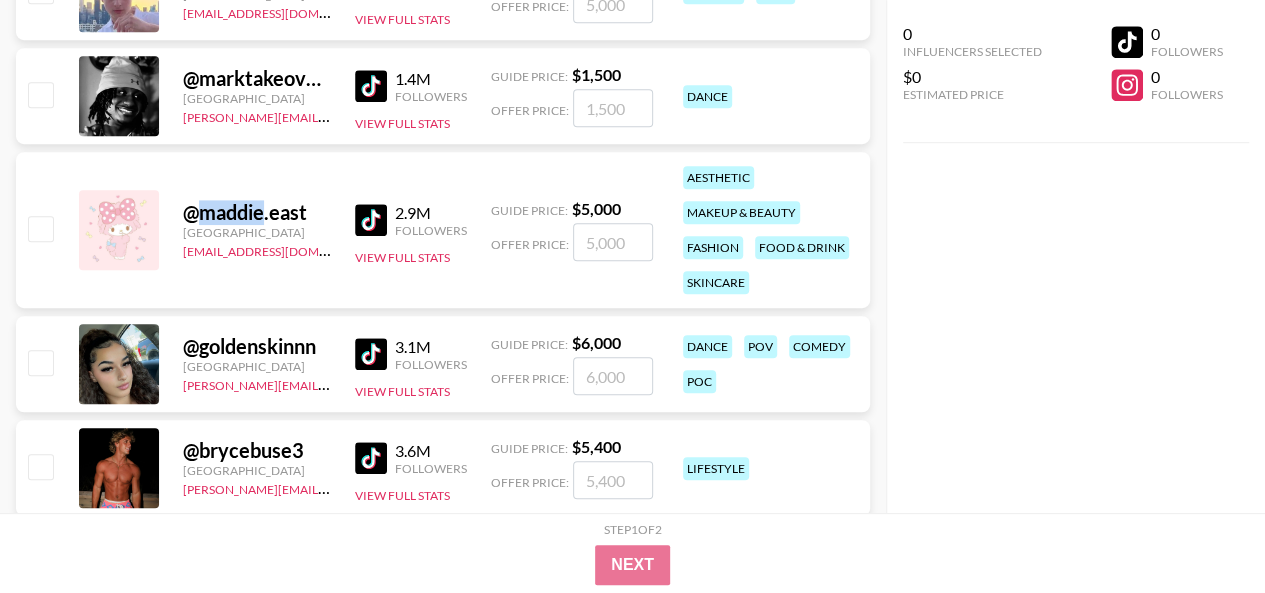 click on "@ maddie.east" at bounding box center [257, 212] 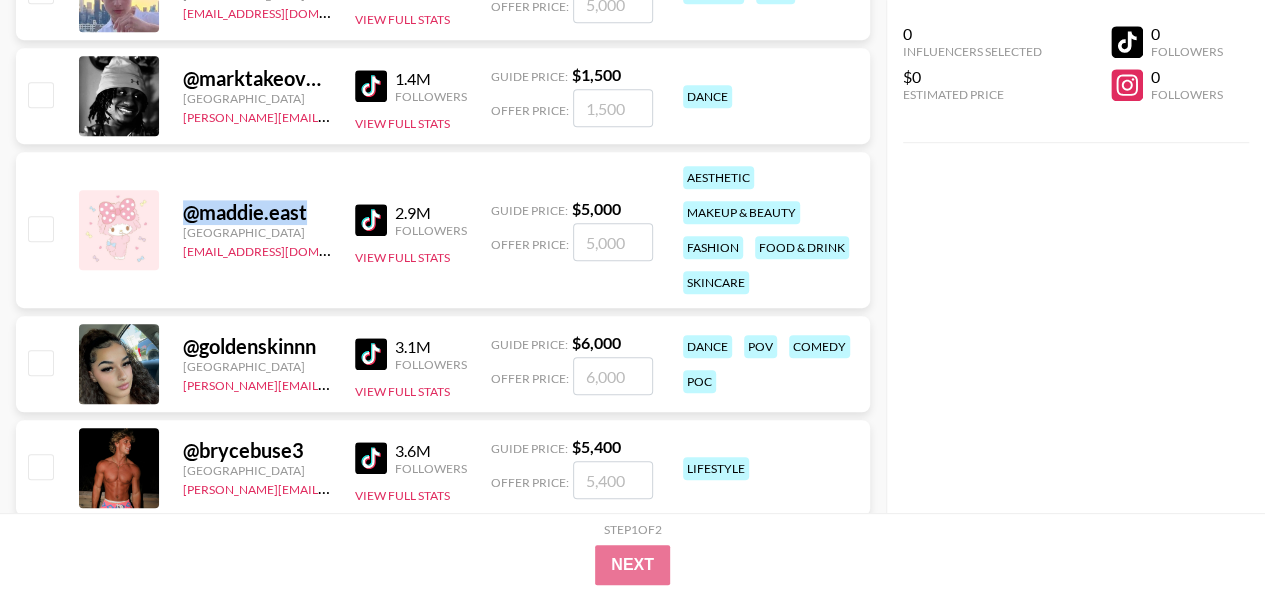 click on "@ maddie.east" at bounding box center (257, 212) 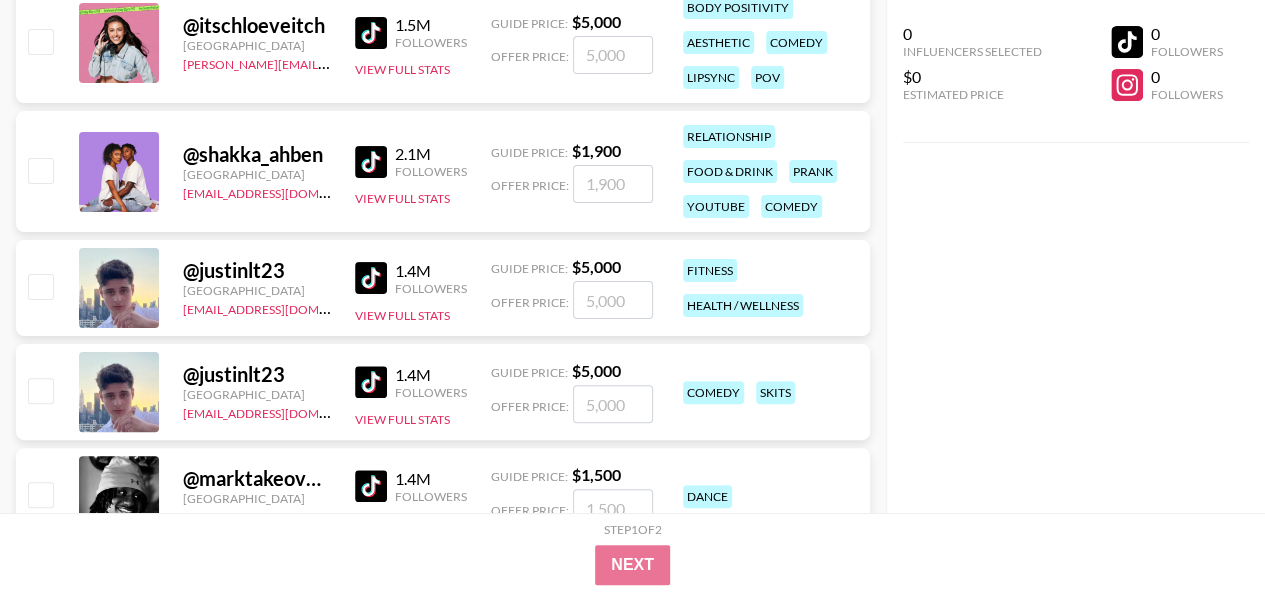 click on "@ shakka_ahben" at bounding box center [257, 154] 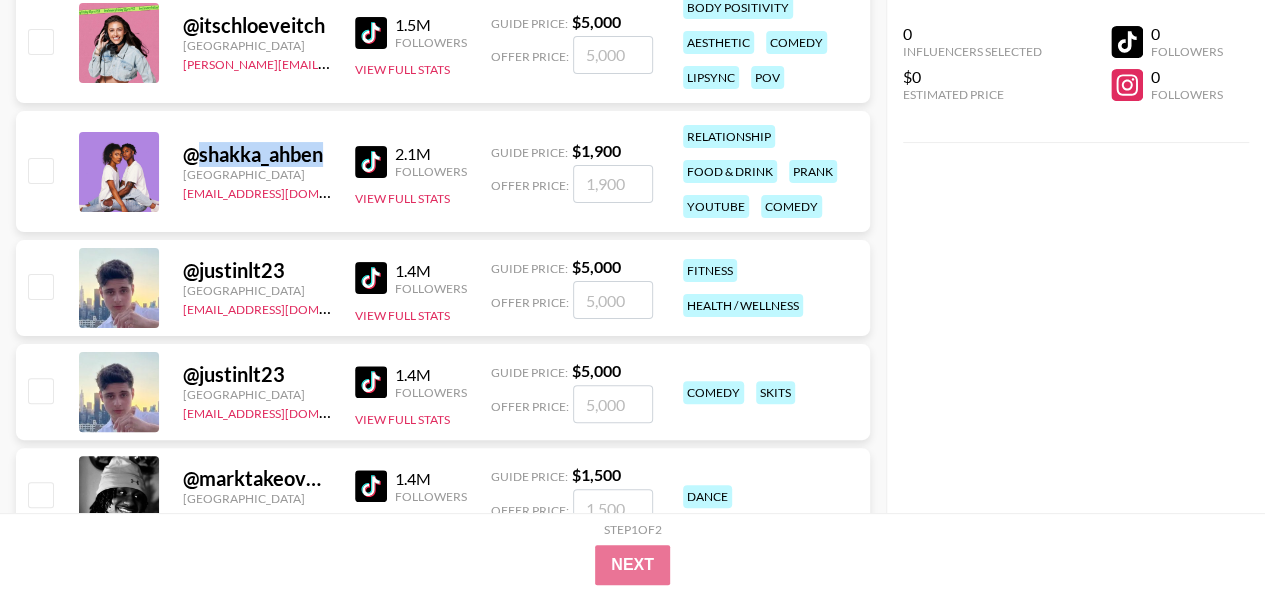 click on "@ shakka_ahben" at bounding box center [257, 154] 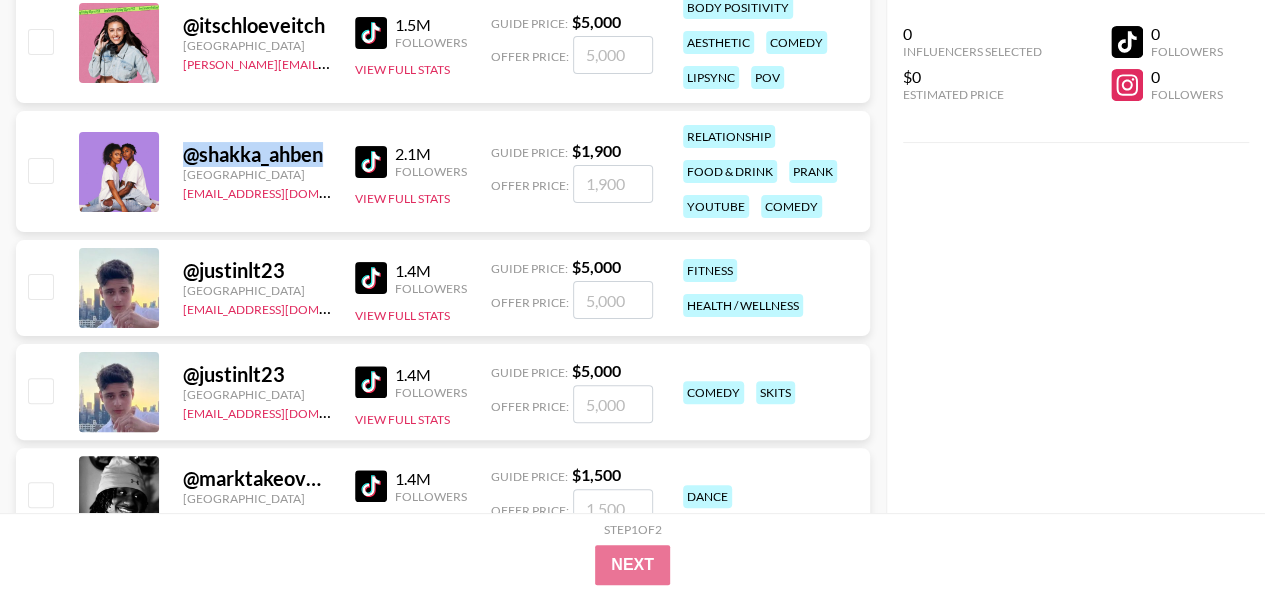 click on "@ shakka_ahben" at bounding box center [257, 154] 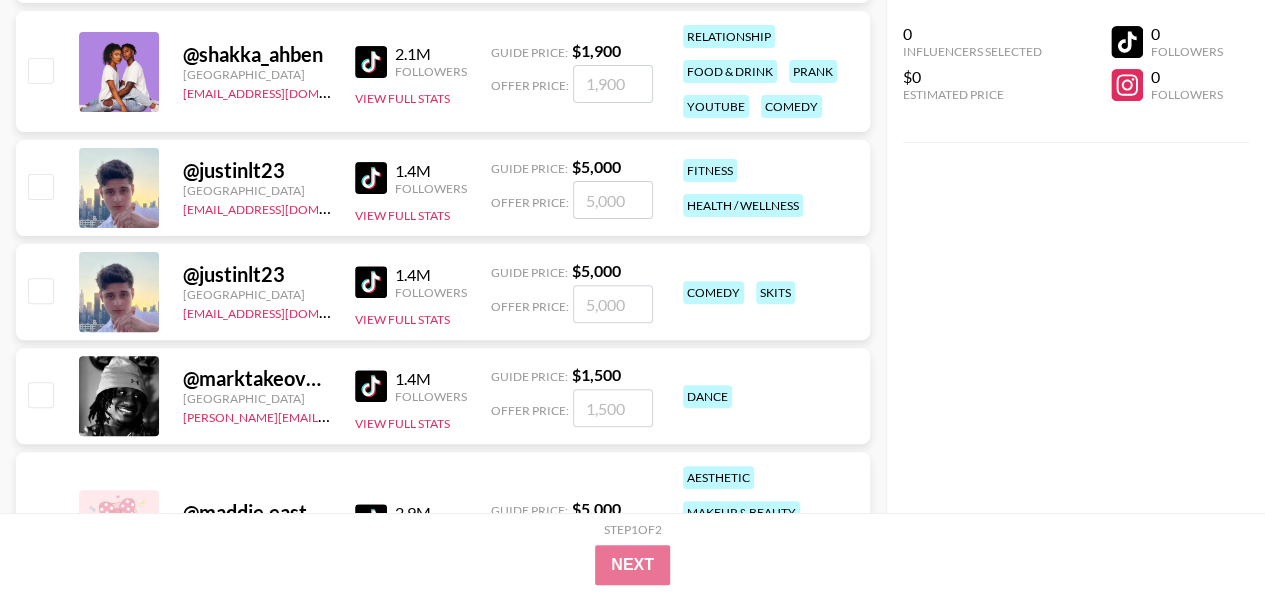 click on "@ marktakeoverr" at bounding box center (257, 378) 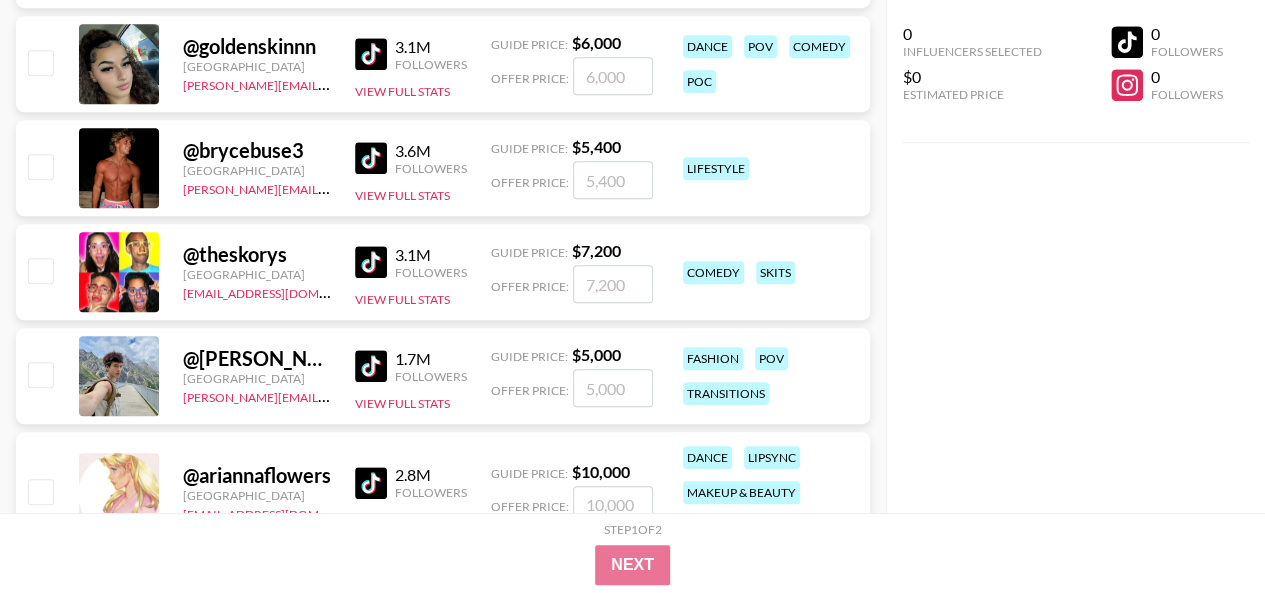 scroll, scrollTop: 23682, scrollLeft: 0, axis: vertical 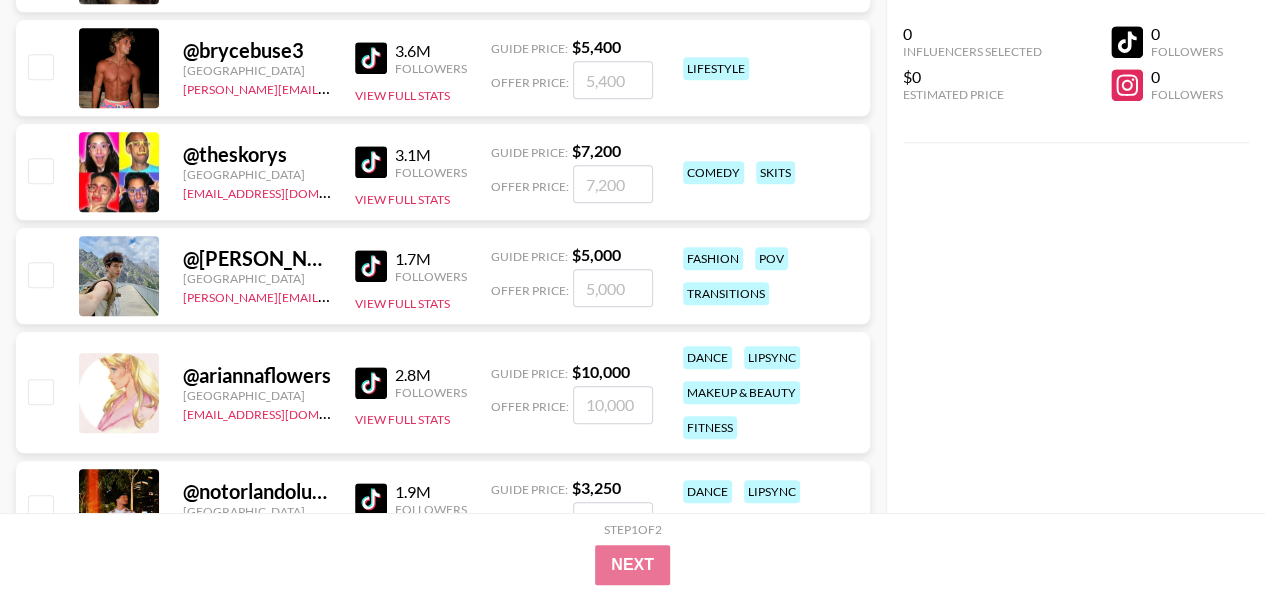 click on "0 Influencers Selected $0 Estimated Price 0 Followers 0 Followers" at bounding box center (1076, 256) 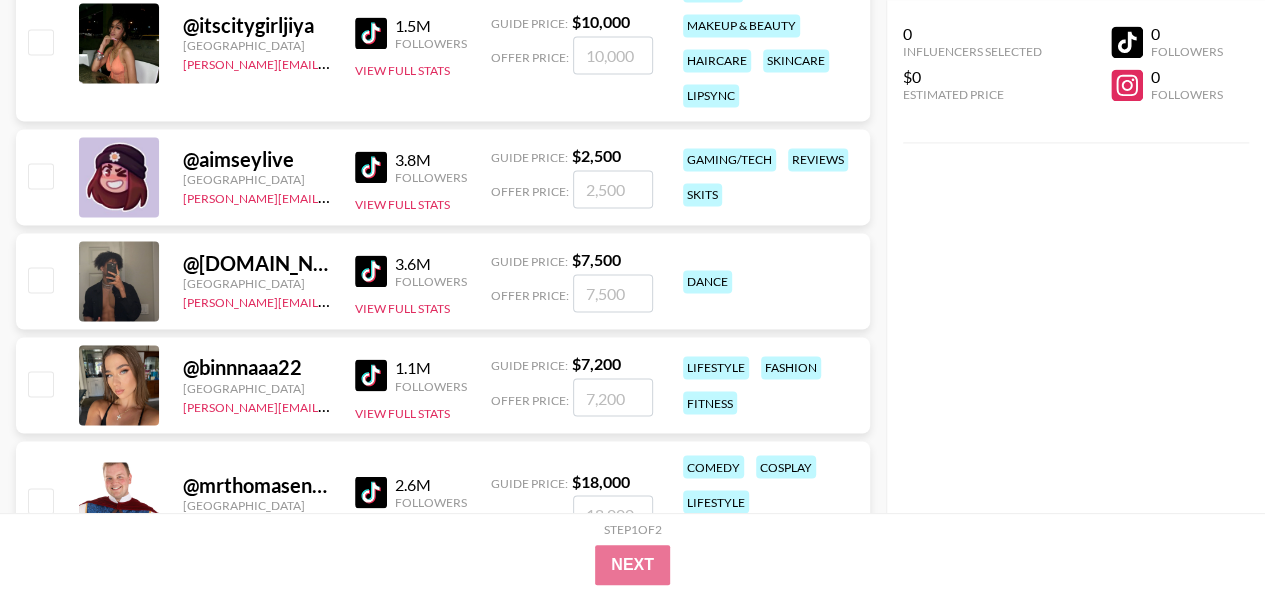 scroll, scrollTop: 24482, scrollLeft: 0, axis: vertical 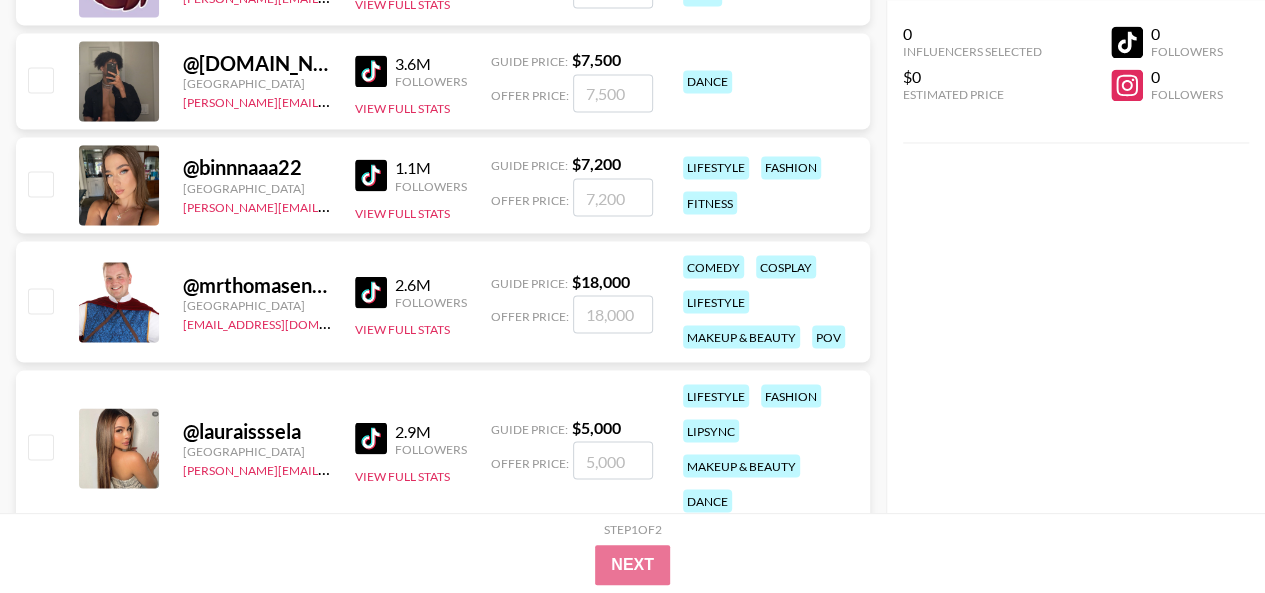 click on "0 Influencers Selected $0 Estimated Price 0 Followers 0 Followers" at bounding box center (1076, 256) 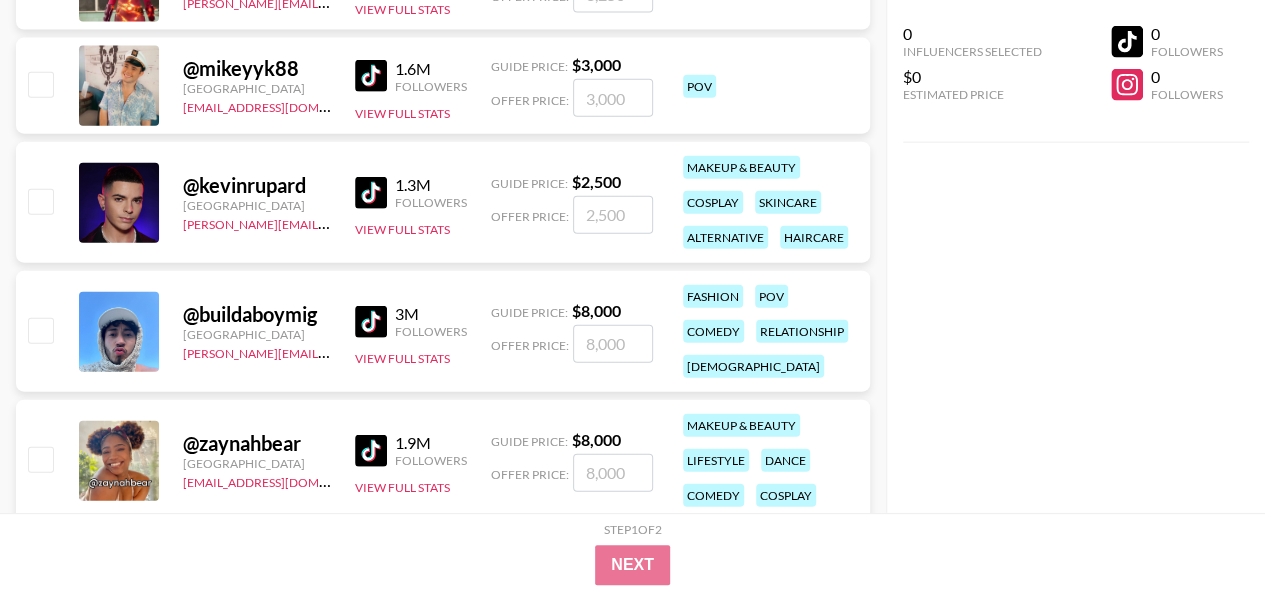 scroll, scrollTop: 25182, scrollLeft: 0, axis: vertical 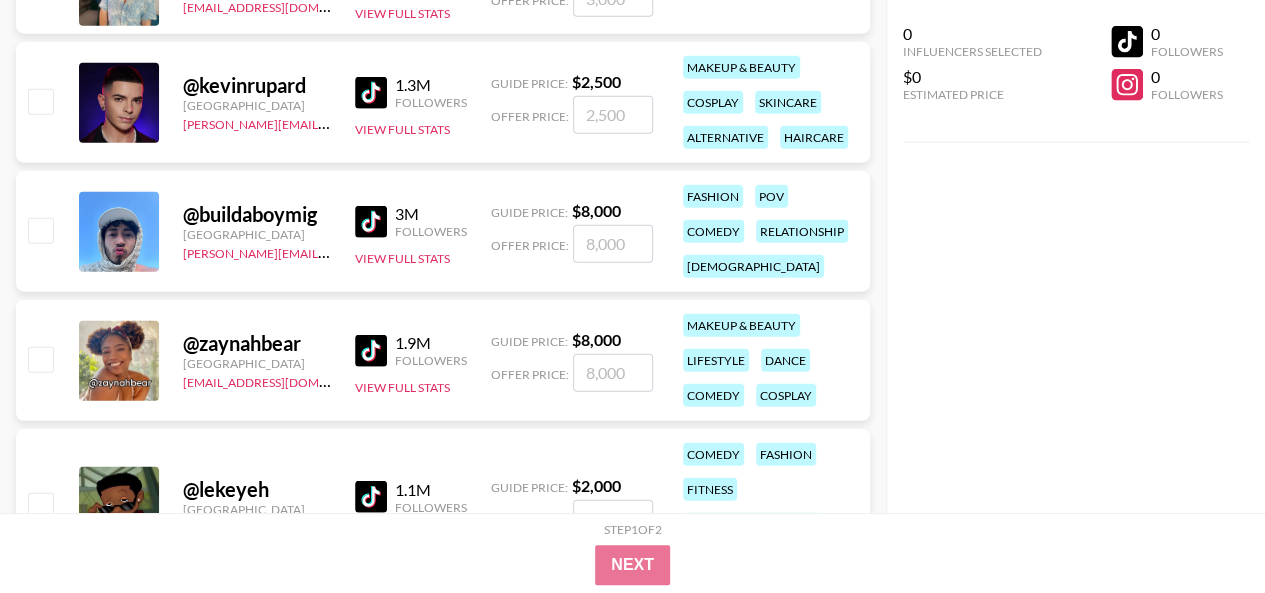 click on "0 Influencers Selected $0 Estimated Price 0 Followers 0 Followers" at bounding box center [1076, 256] 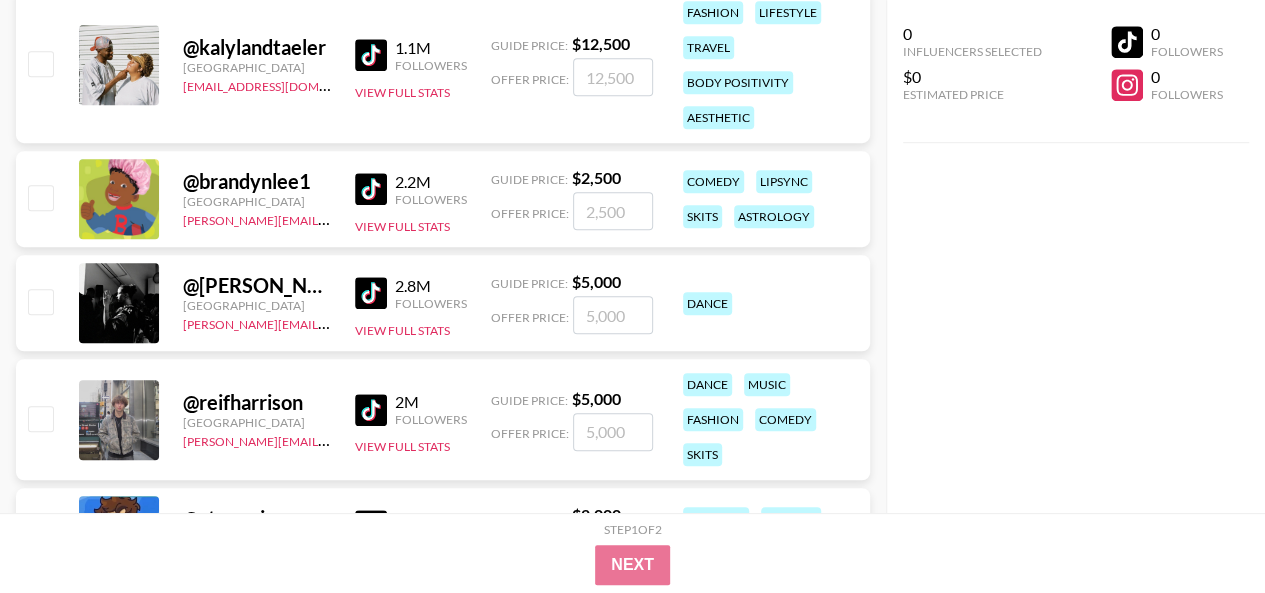 scroll, scrollTop: 27382, scrollLeft: 0, axis: vertical 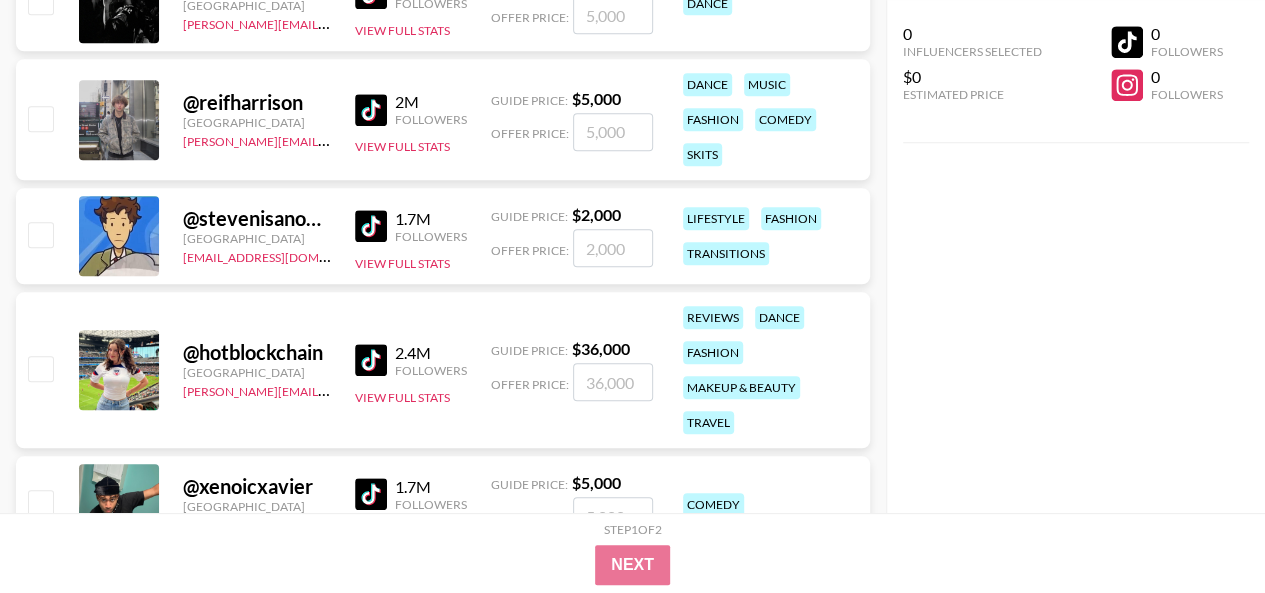 click on "@ hotblockchain" at bounding box center (257, 352) 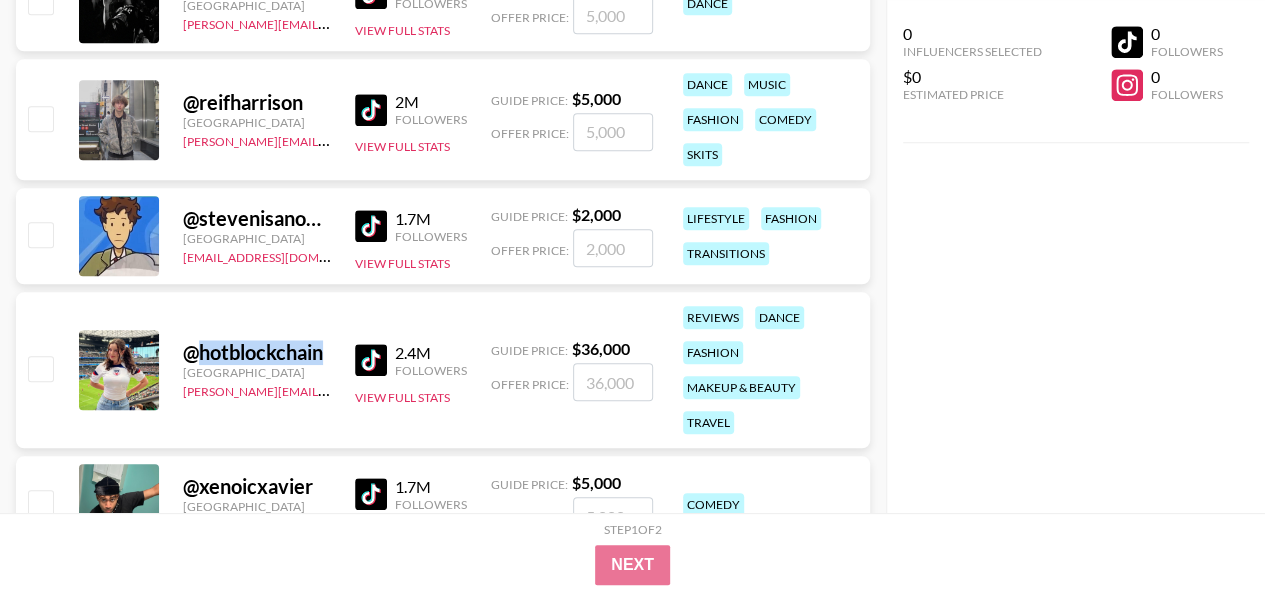 click on "@ hotblockchain" at bounding box center [257, 352] 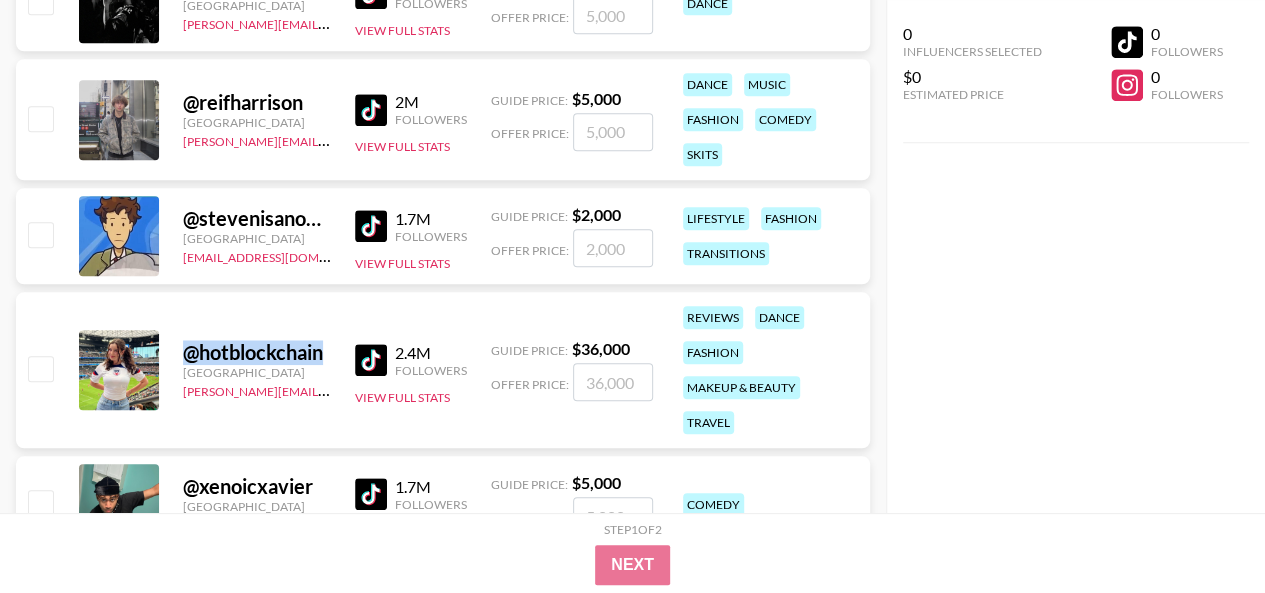 click on "@ hotblockchain" at bounding box center (257, 352) 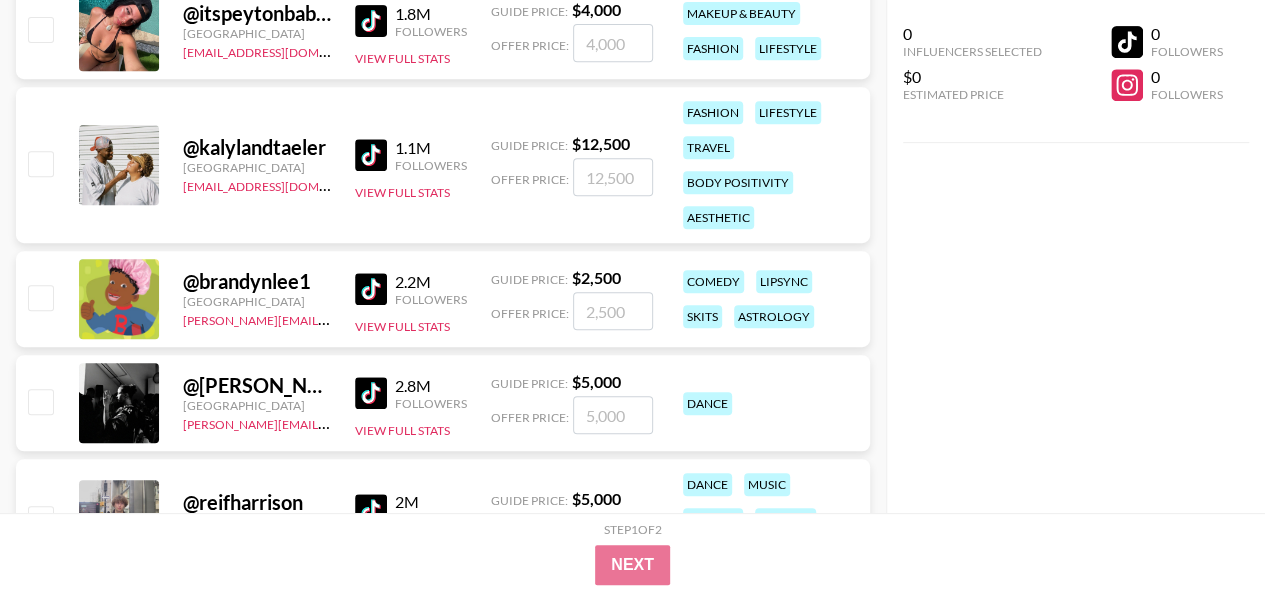 scroll, scrollTop: 26882, scrollLeft: 0, axis: vertical 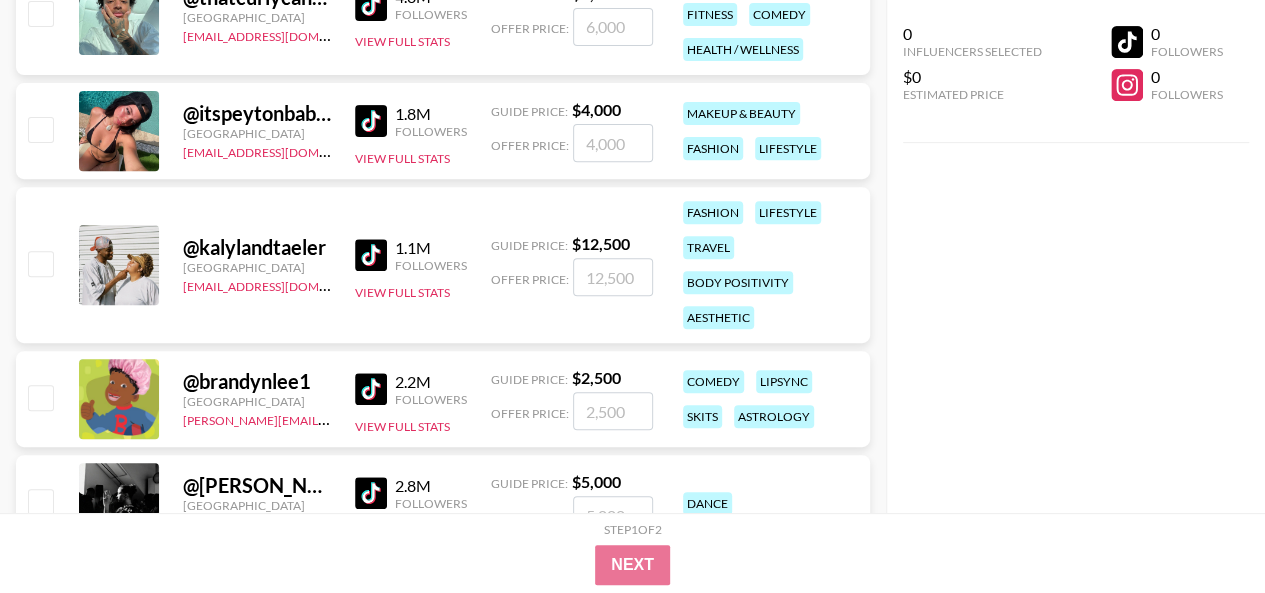 click on "@ kalylandtaeler" at bounding box center (257, 247) 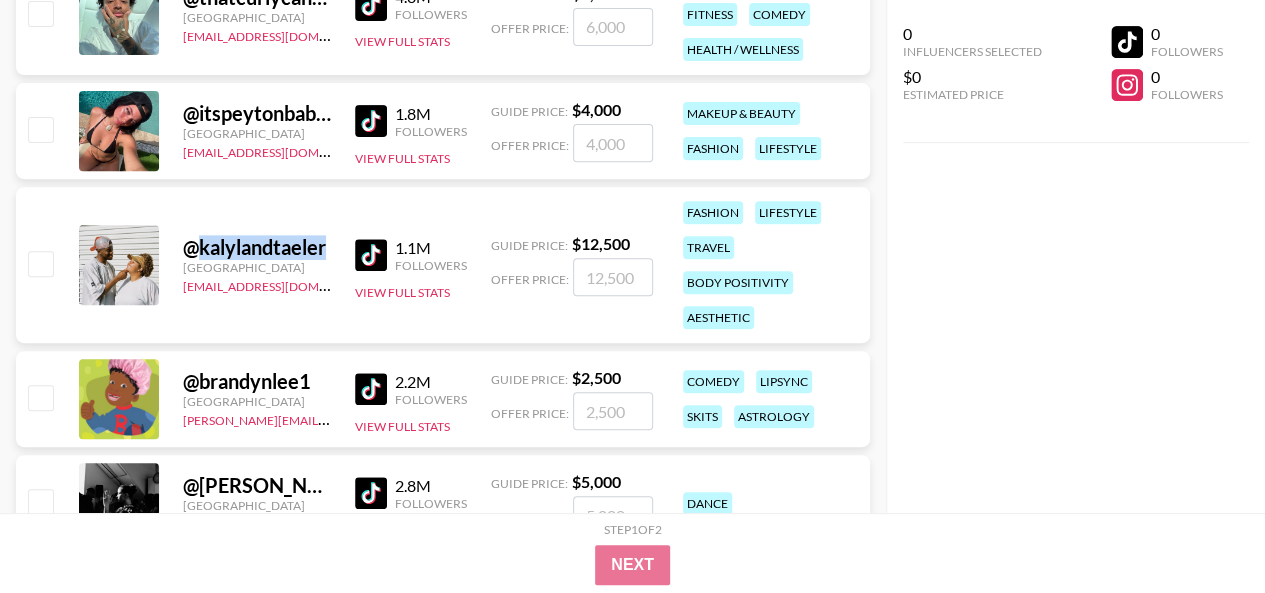 click on "@ kalylandtaeler" at bounding box center [257, 247] 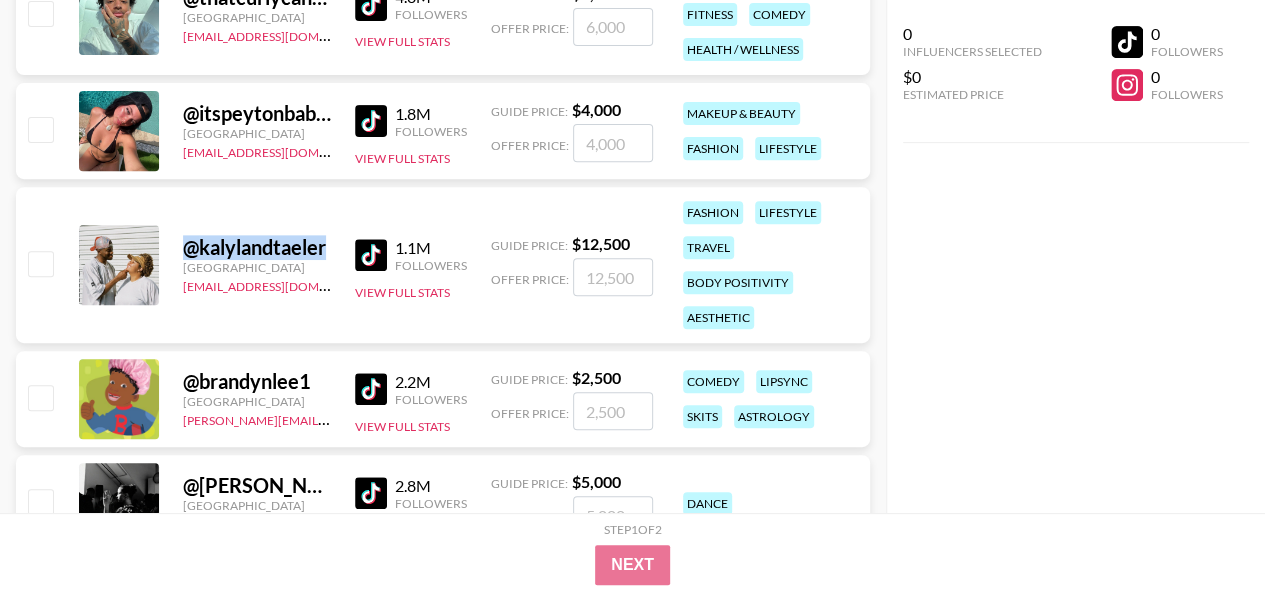 click on "@ kalylandtaeler" at bounding box center (257, 247) 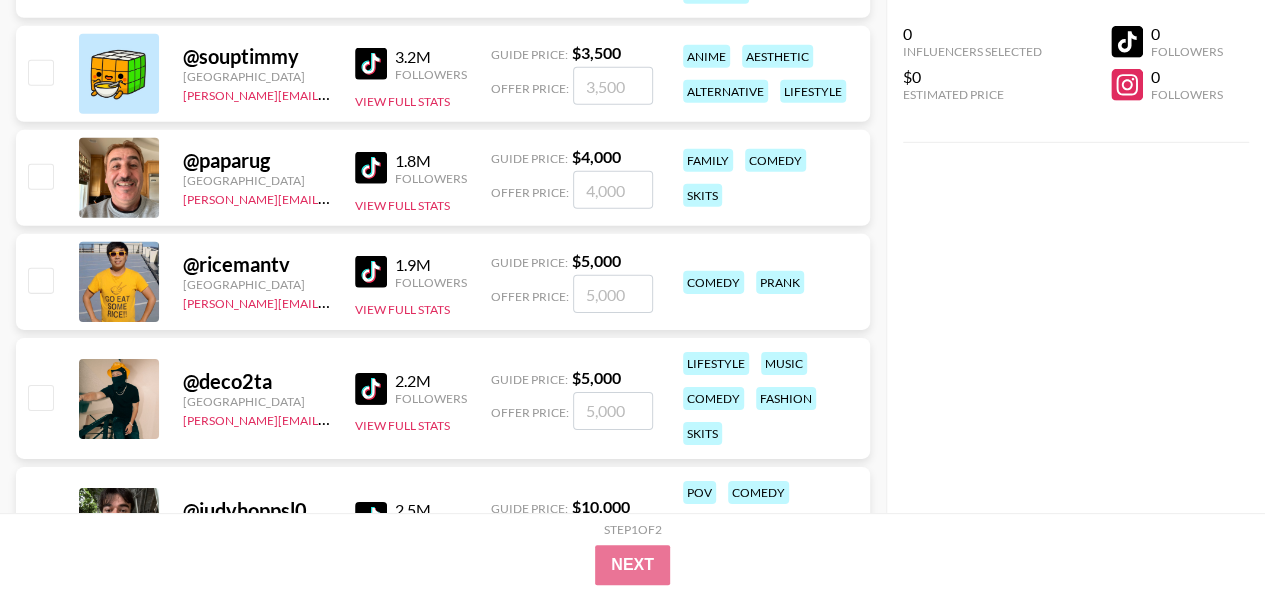 scroll, scrollTop: 29782, scrollLeft: 0, axis: vertical 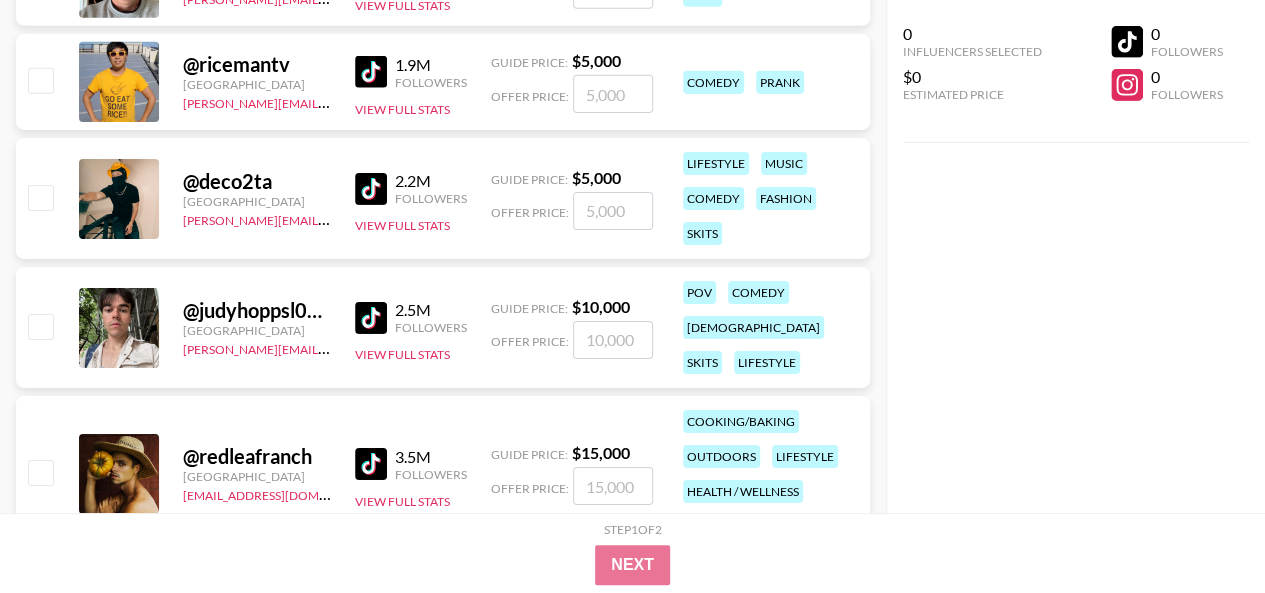 drag, startPoint x: 996, startPoint y: 252, endPoint x: 942, endPoint y: 223, distance: 61.294373 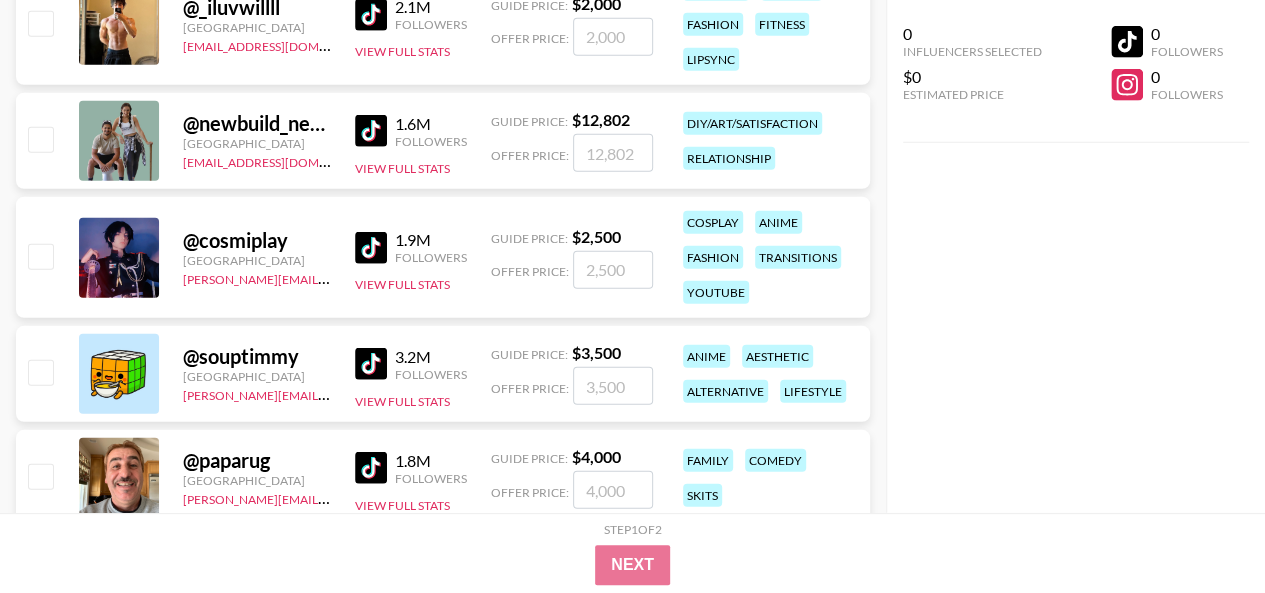 scroll, scrollTop: 29182, scrollLeft: 0, axis: vertical 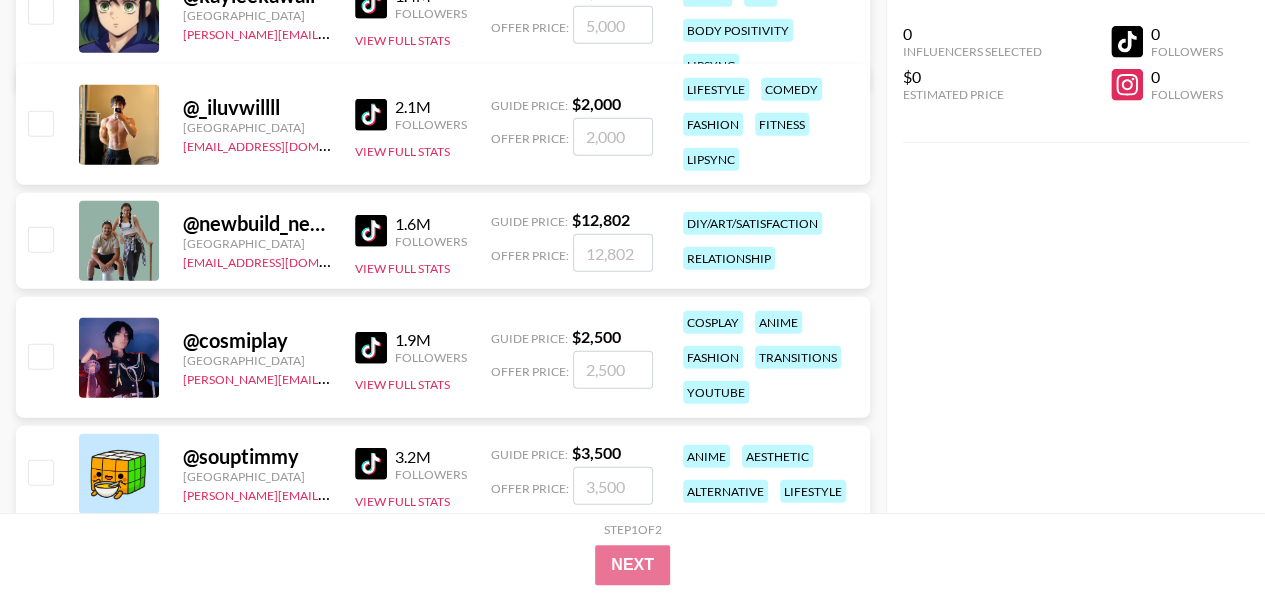 drag, startPoint x: 1018, startPoint y: 345, endPoint x: 883, endPoint y: 214, distance: 188.11166 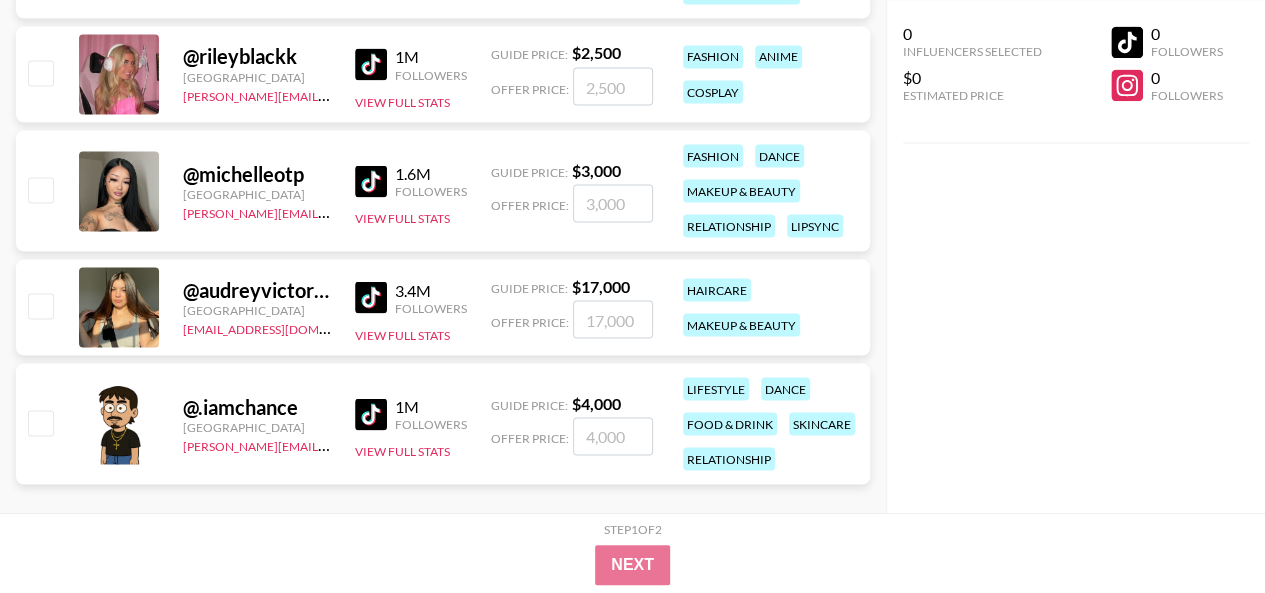 scroll, scrollTop: 28182, scrollLeft: 0, axis: vertical 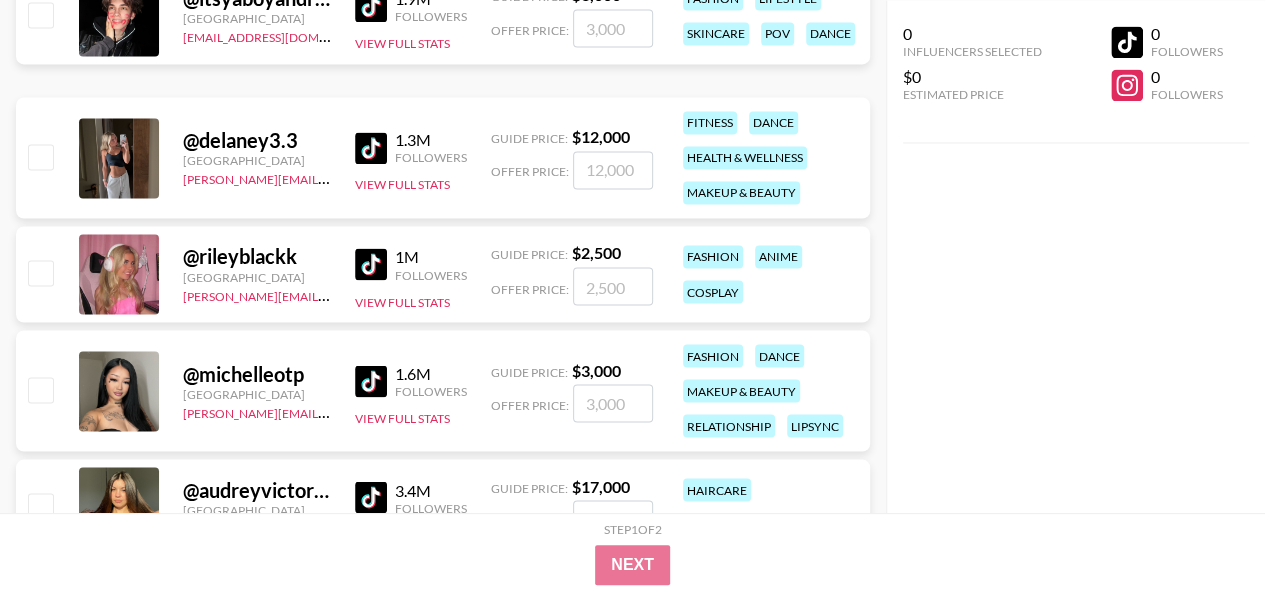 drag, startPoint x: 988, startPoint y: 278, endPoint x: 859, endPoint y: 91, distance: 227.17834 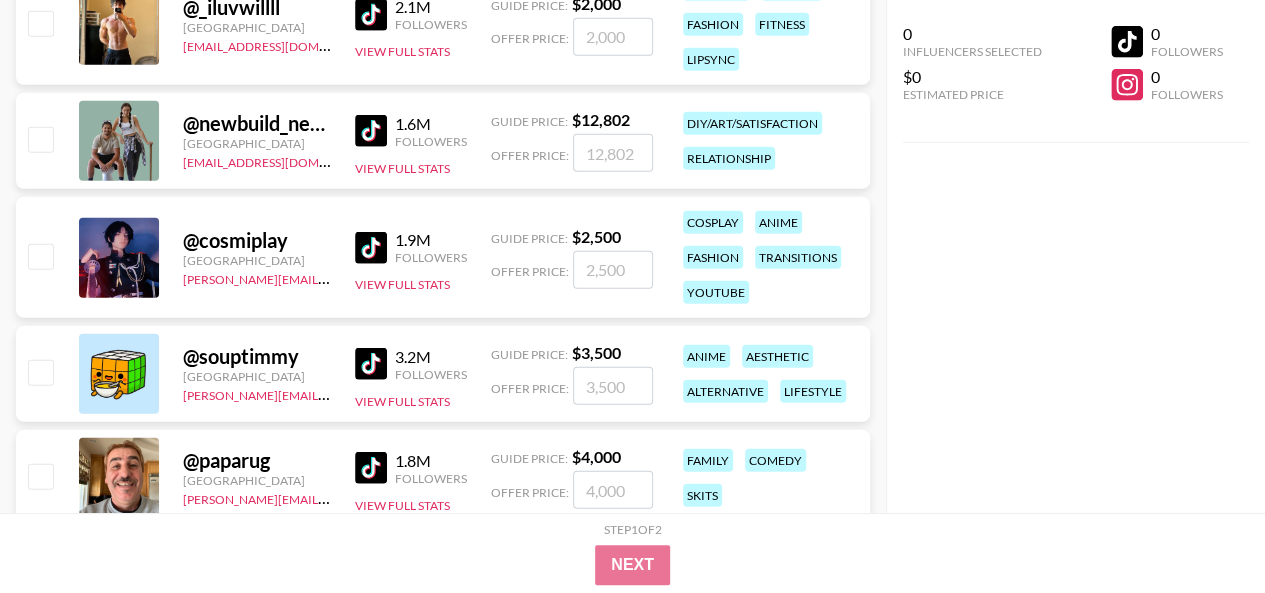 scroll, scrollTop: 29182, scrollLeft: 0, axis: vertical 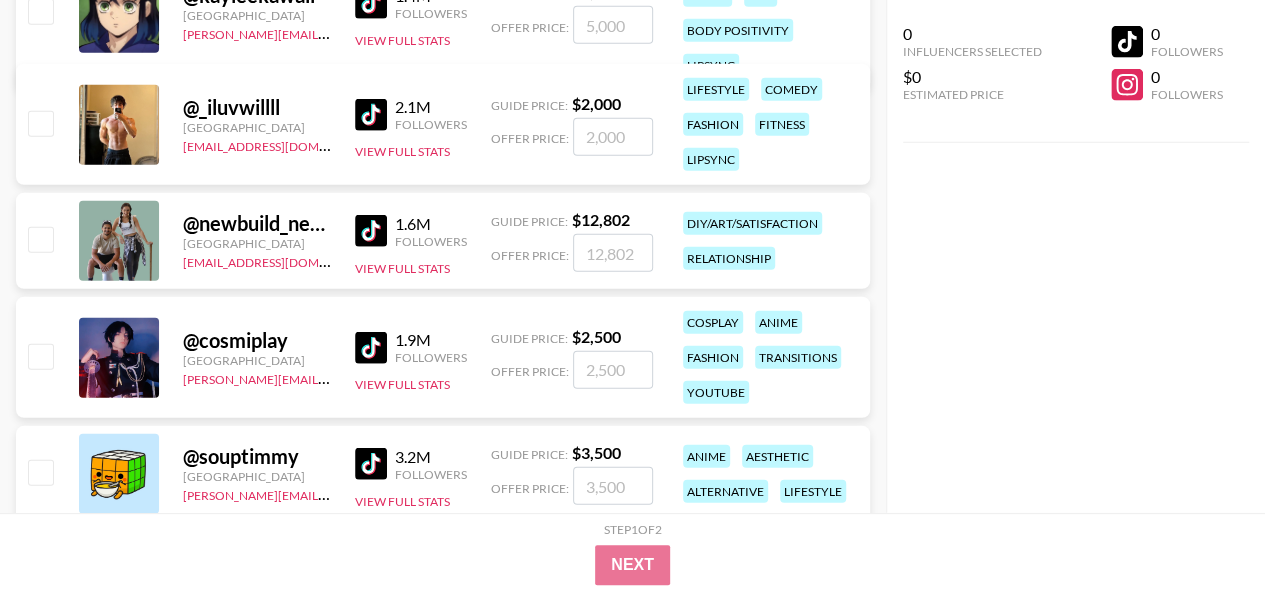 click on "0 Influencers Selected $0 Estimated Price 0 Followers 0 Followers" at bounding box center [1076, 256] 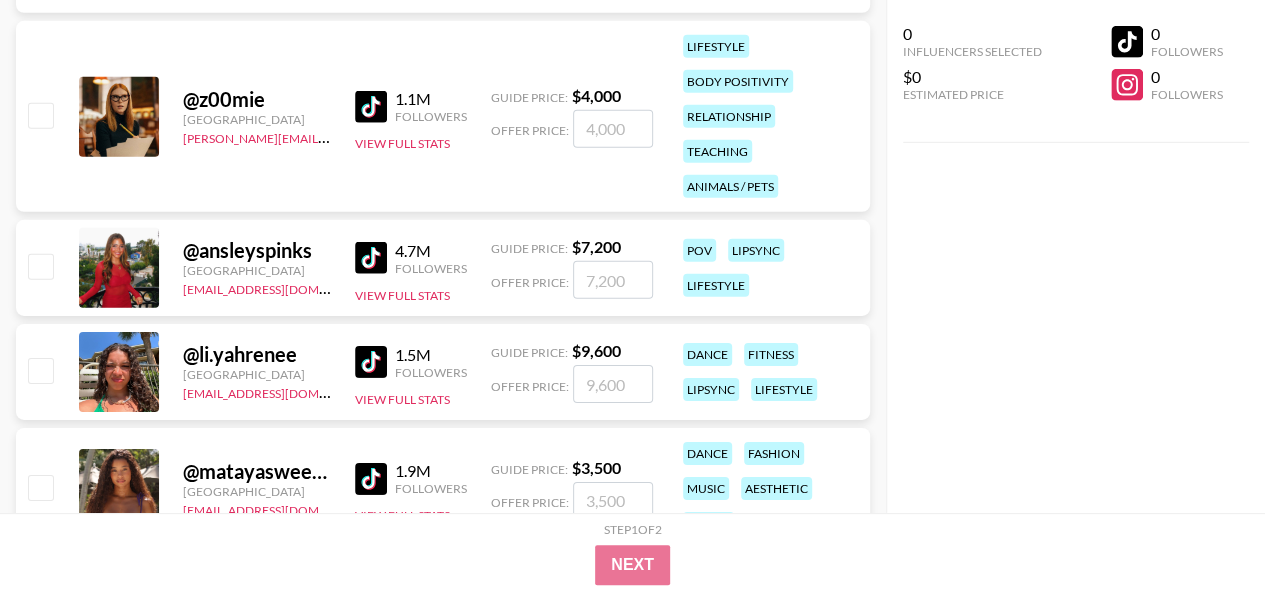 scroll, scrollTop: 33566, scrollLeft: 0, axis: vertical 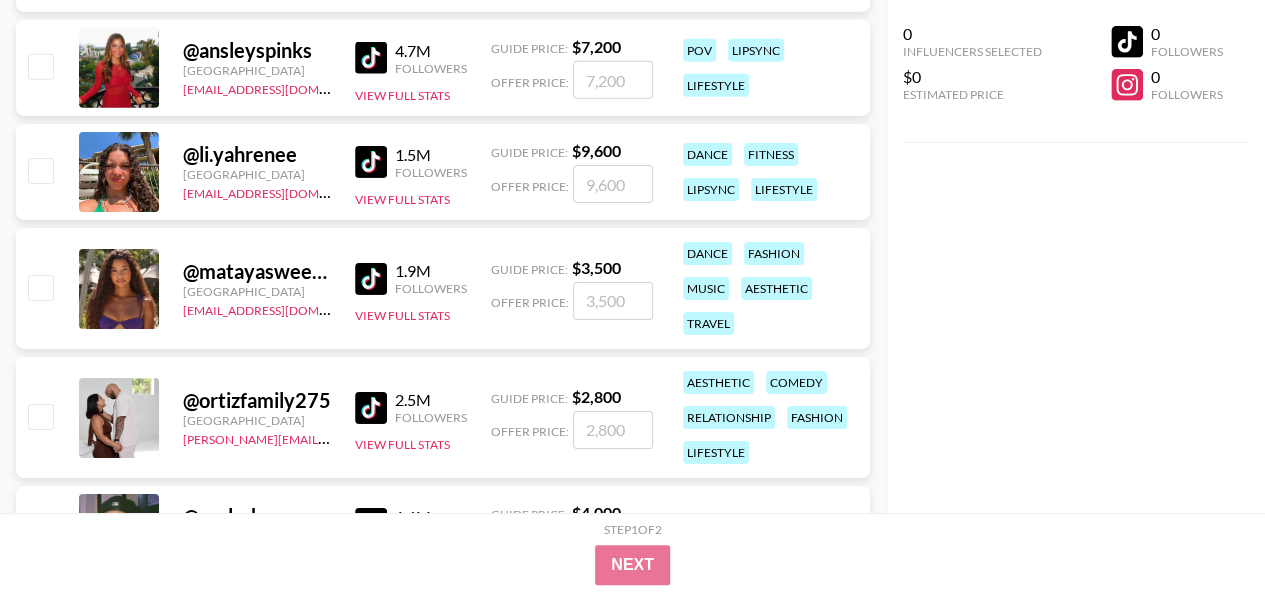 click on "0 Influencers Selected $0 Estimated Price 0 Followers 0 Followers" at bounding box center (1076, 256) 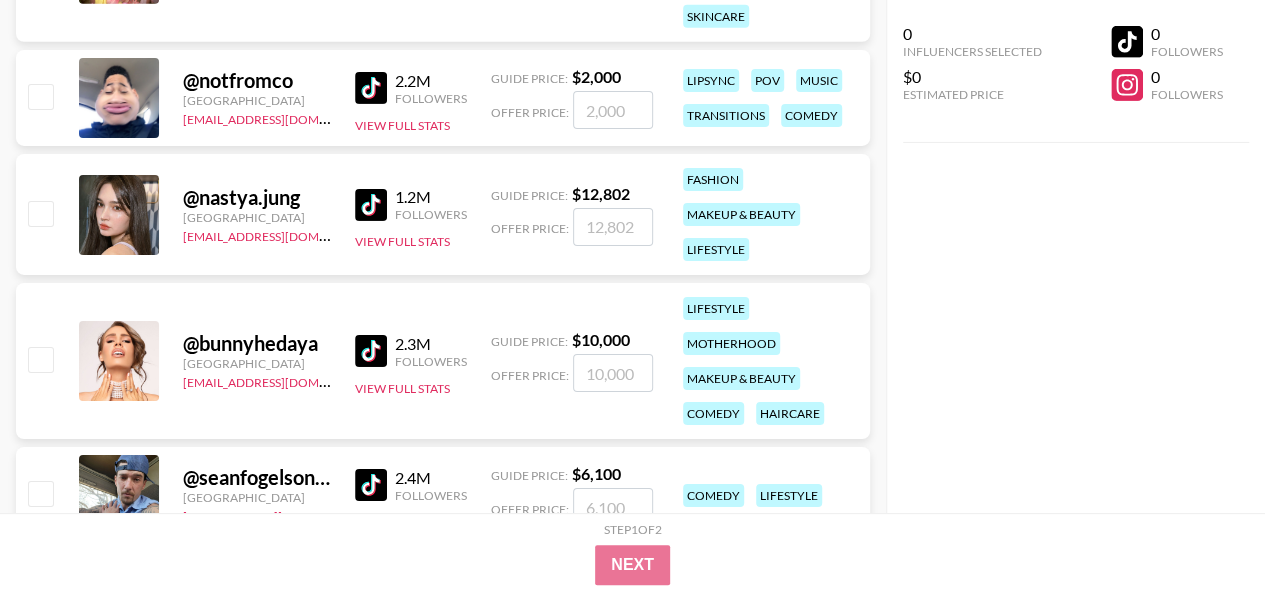 scroll, scrollTop: 37613, scrollLeft: 0, axis: vertical 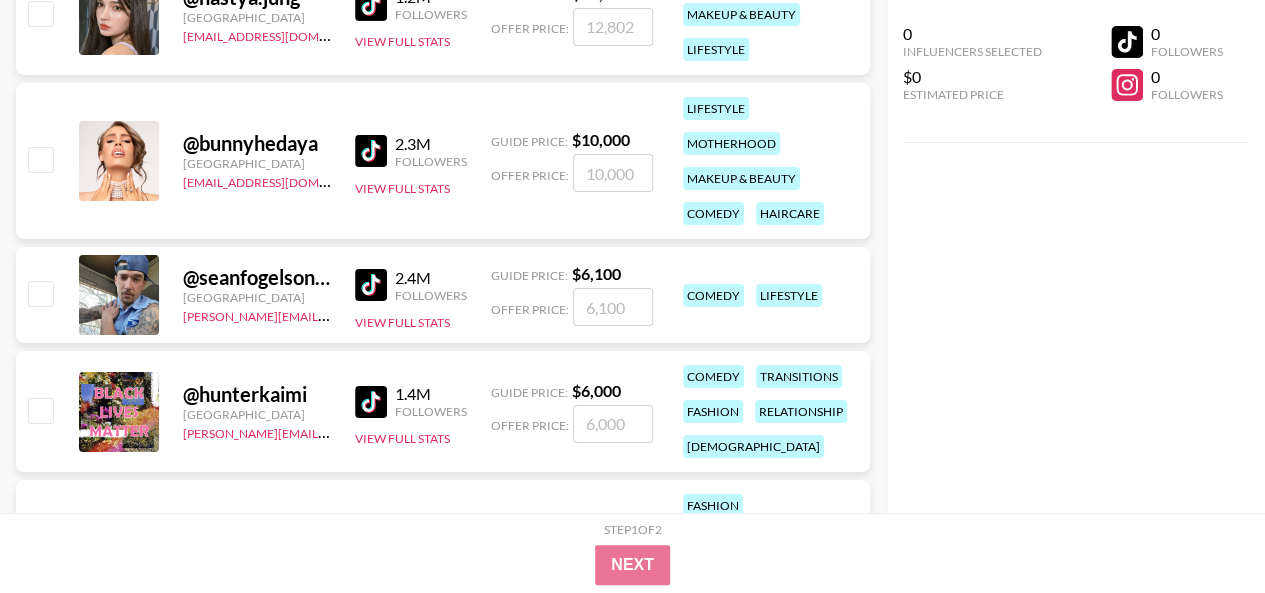 click on "0 Influencers Selected $0 Estimated Price 0 Followers 0 Followers" at bounding box center (1076, 256) 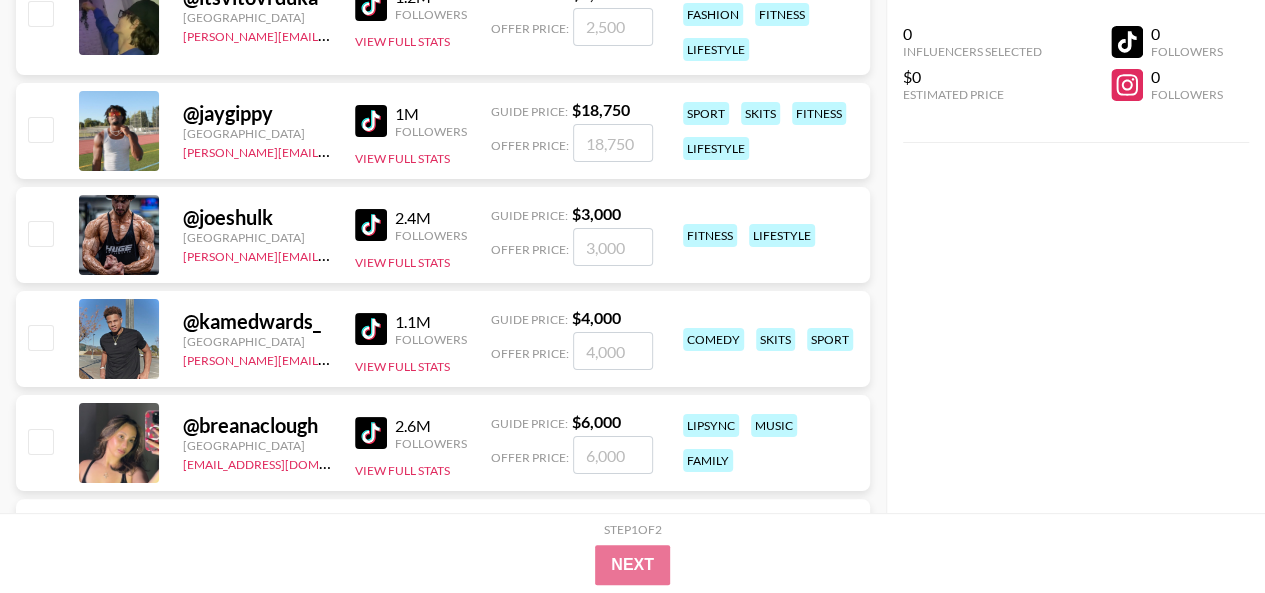 scroll, scrollTop: 41805, scrollLeft: 0, axis: vertical 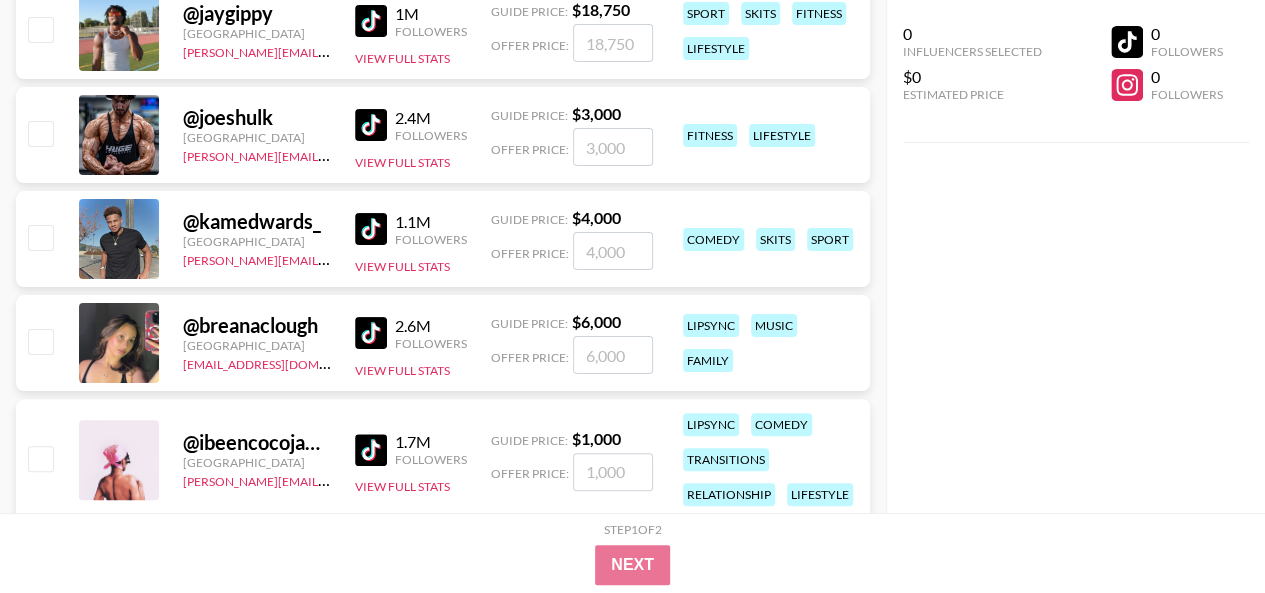 click on "0 Influencers Selected $0 Estimated Price 0 Followers 0 Followers" at bounding box center (1076, 256) 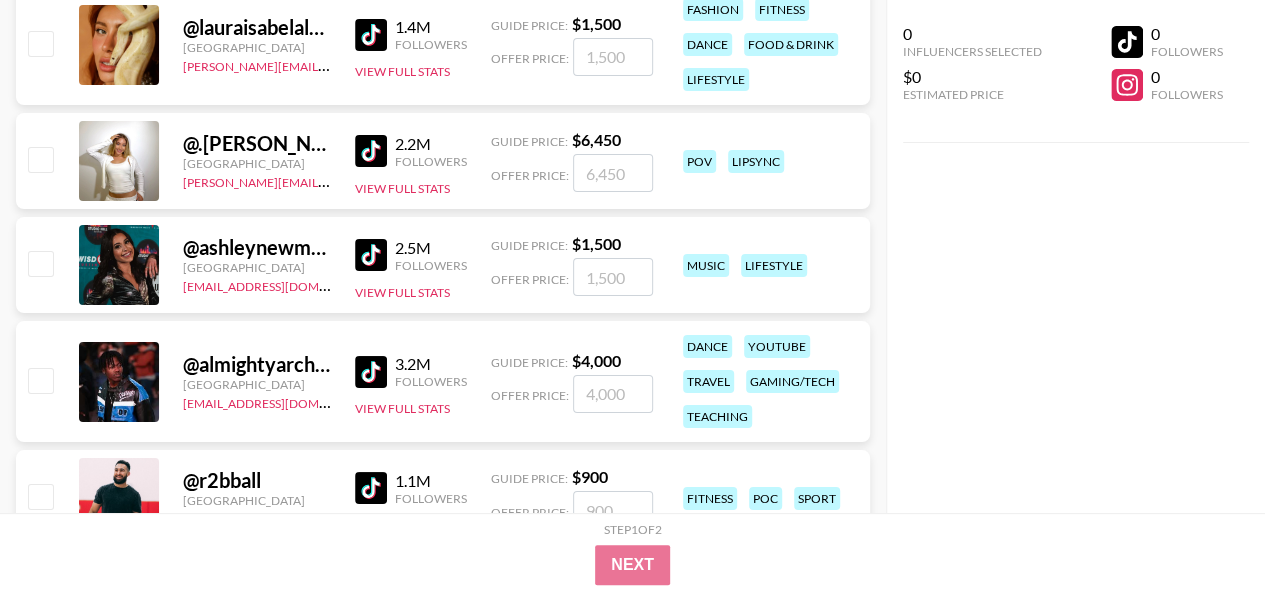scroll, scrollTop: 45485, scrollLeft: 0, axis: vertical 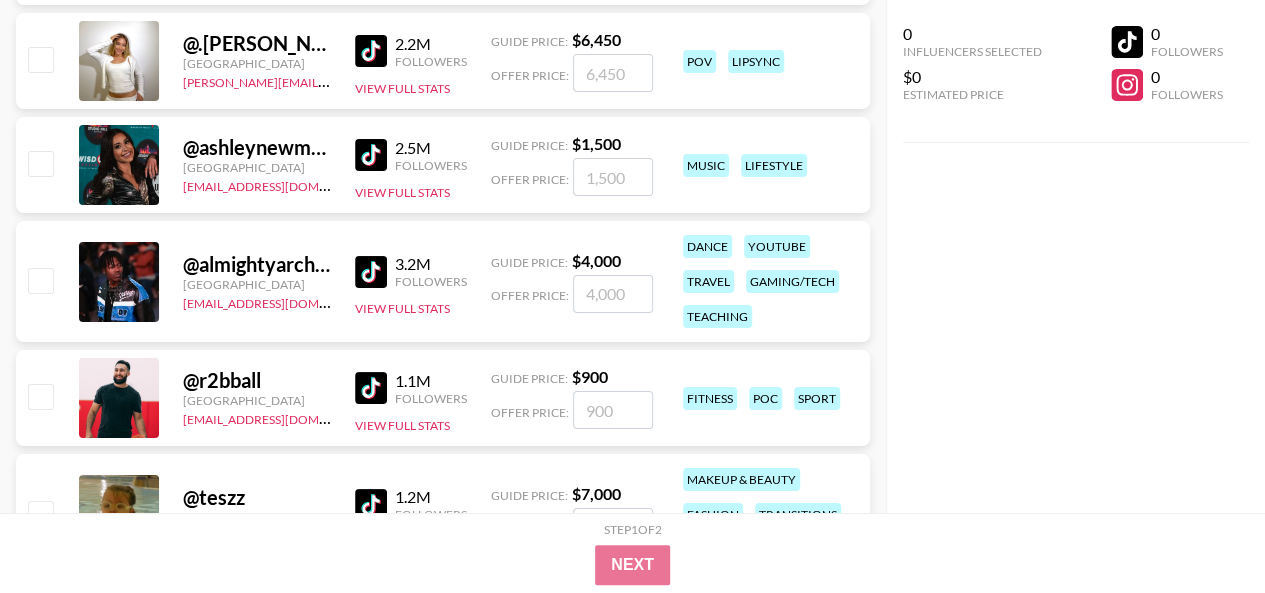 click on "0 Influencers Selected $0 Estimated Price 0 Followers 0 Followers" at bounding box center (1076, 256) 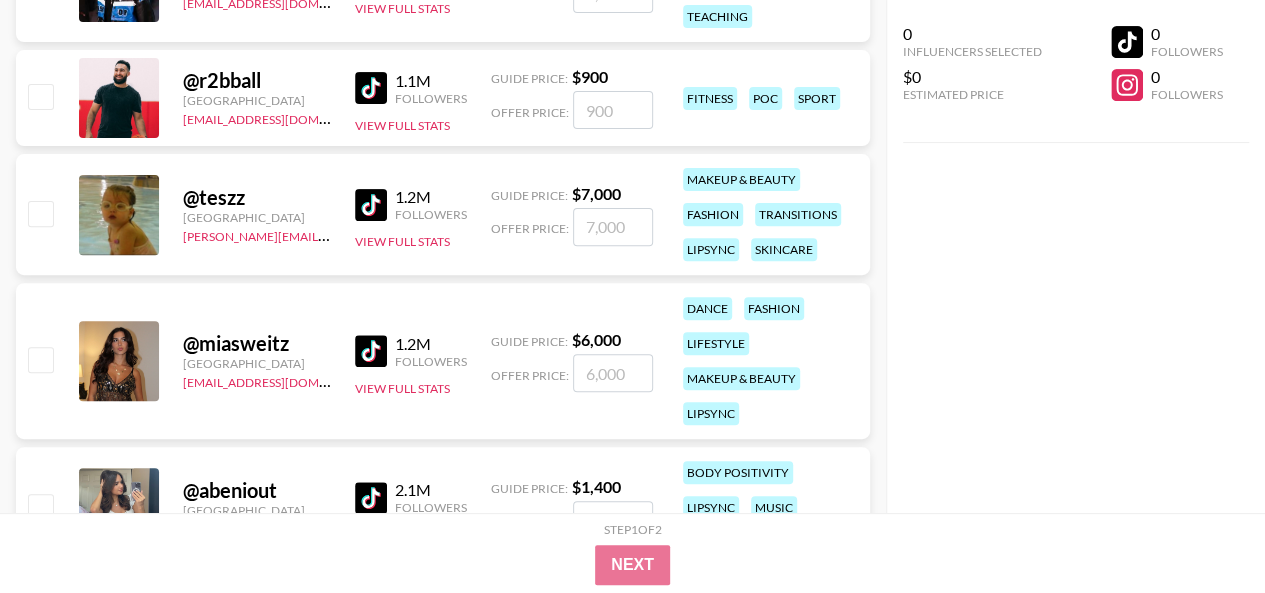 scroll, scrollTop: 45885, scrollLeft: 0, axis: vertical 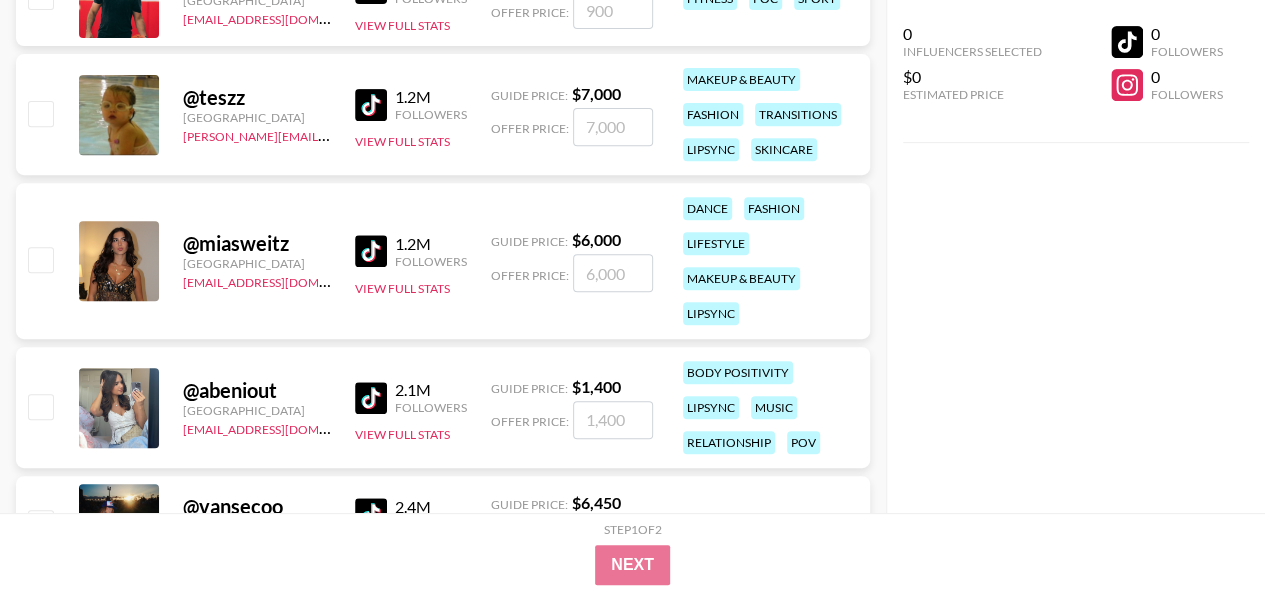 drag, startPoint x: 966, startPoint y: 268, endPoint x: 924, endPoint y: 225, distance: 60.108234 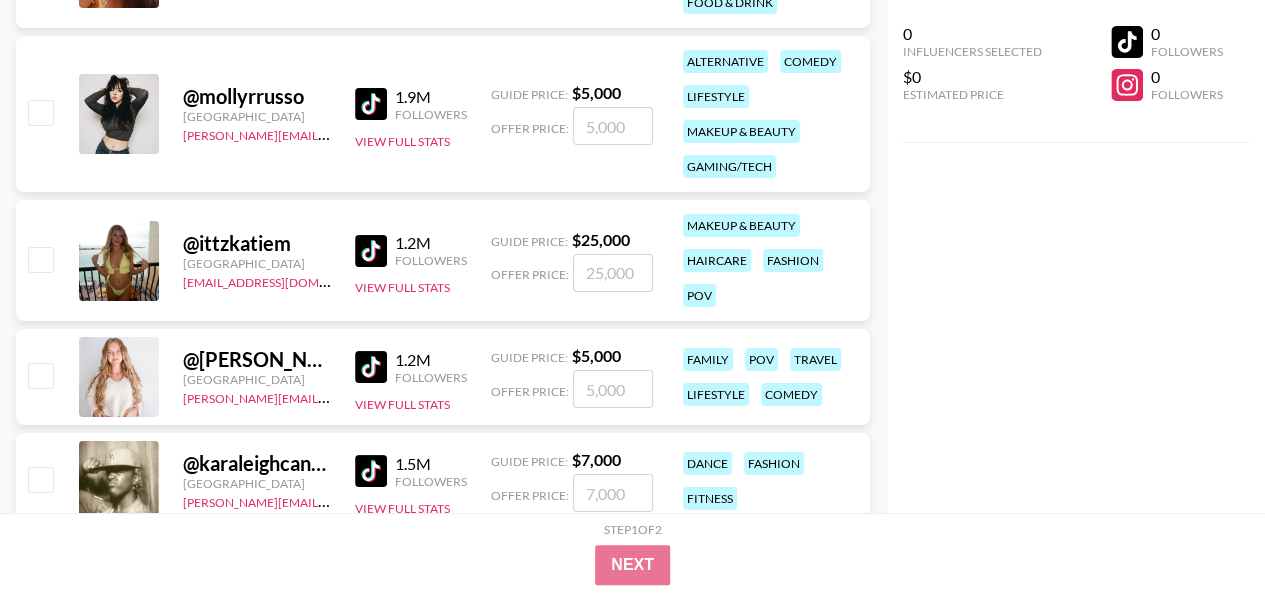 scroll, scrollTop: 49360, scrollLeft: 0, axis: vertical 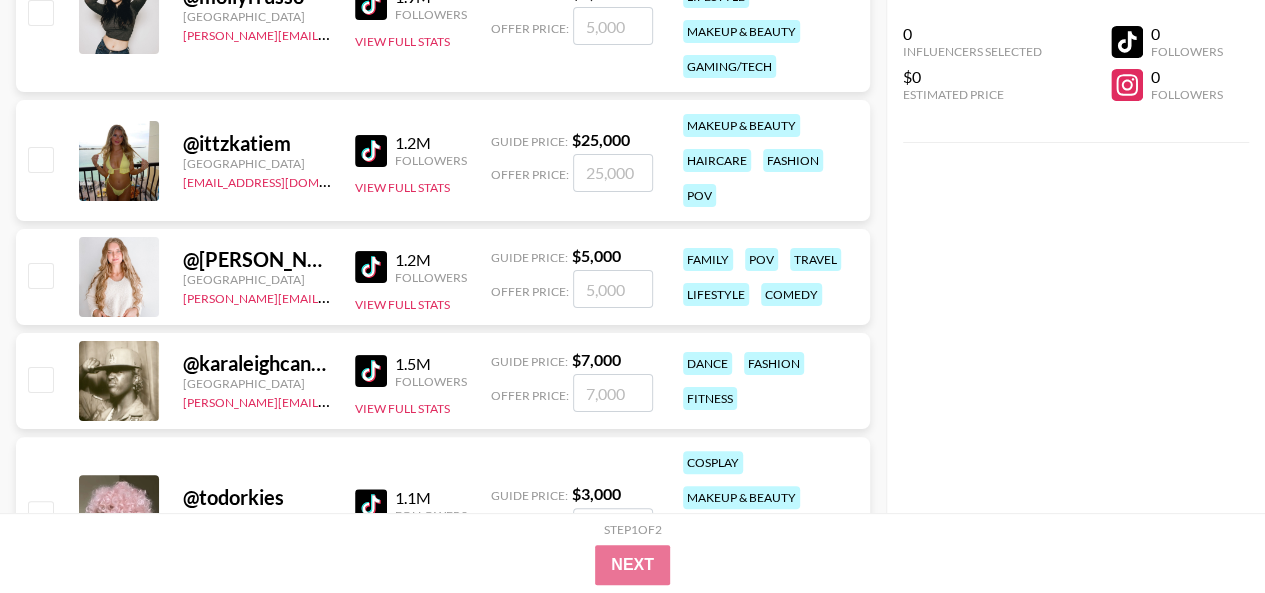 click on "0 Influencers Selected $0 Estimated Price 0 Followers 0 Followers" at bounding box center [1076, 256] 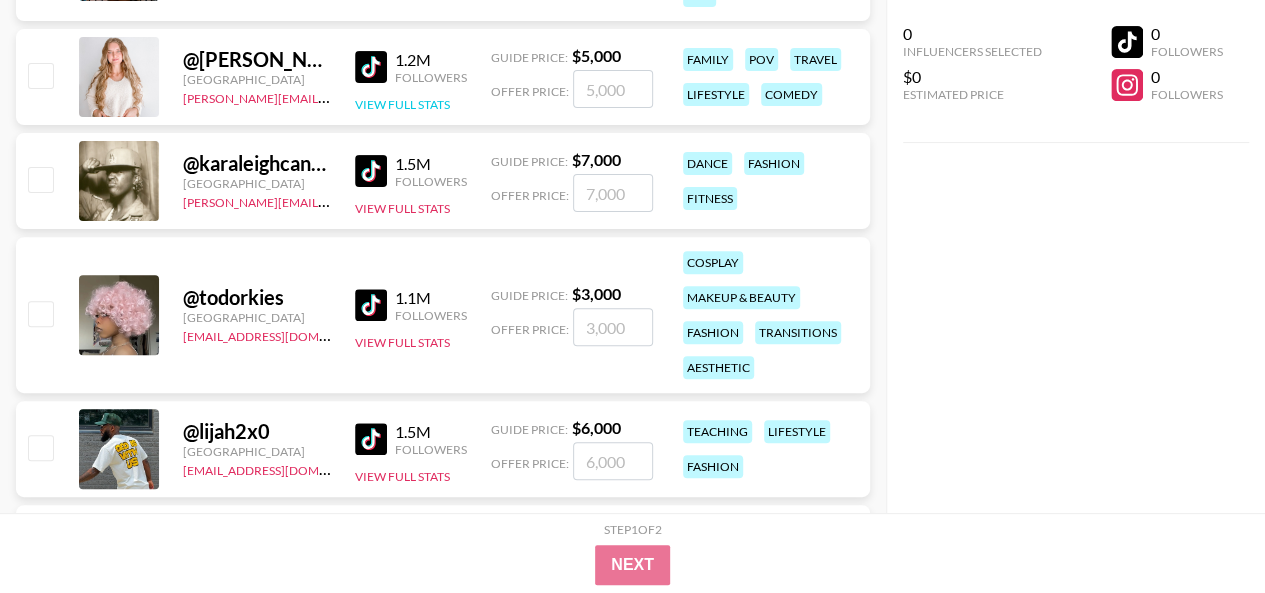 scroll, scrollTop: 49660, scrollLeft: 0, axis: vertical 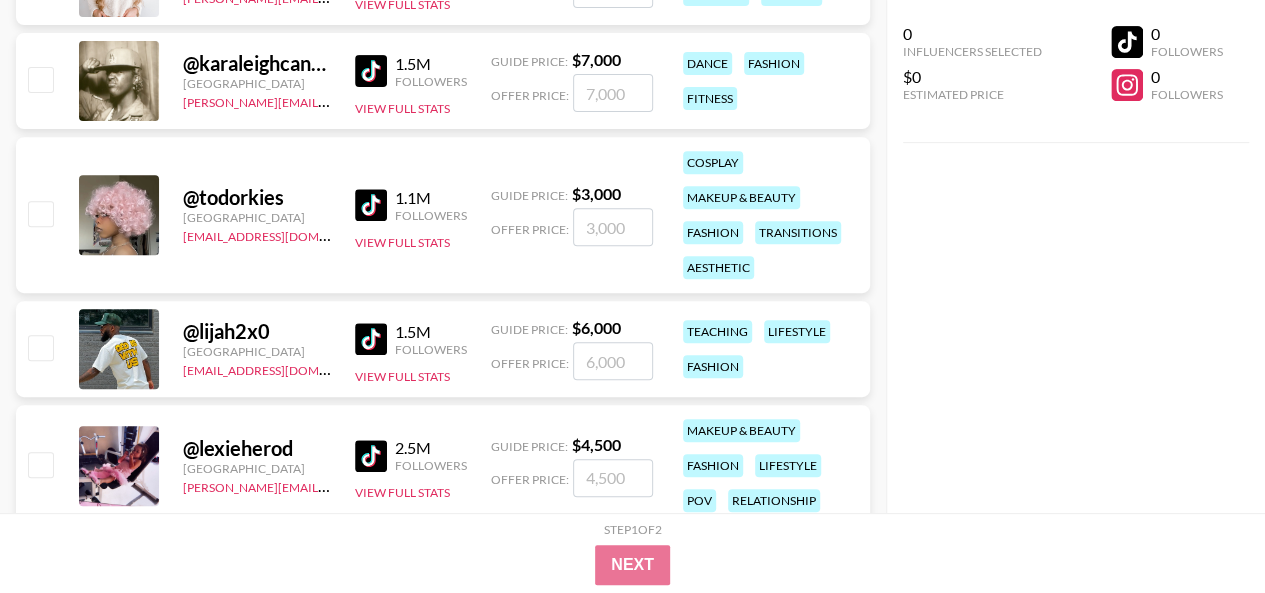 click on "0 Influencers Selected $0 Estimated Price 0 Followers 0 Followers" at bounding box center (1076, 256) 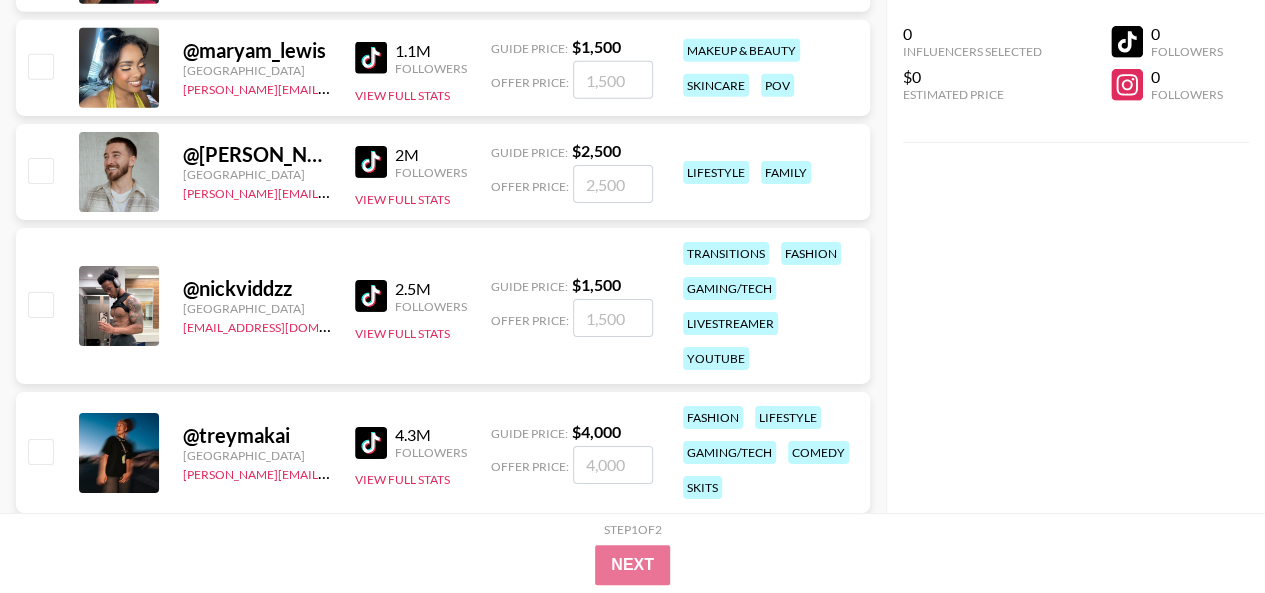 scroll, scrollTop: 52626, scrollLeft: 0, axis: vertical 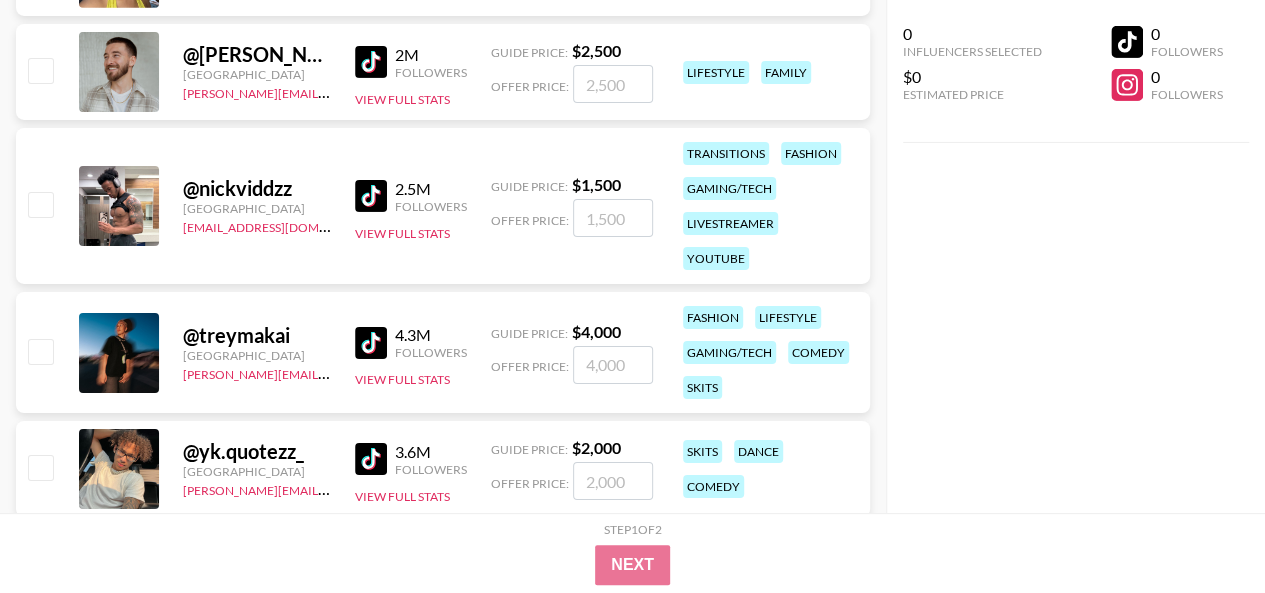 click on "0 Influencers Selected $0 Estimated Price 0 Followers 0 Followers" at bounding box center [1076, 256] 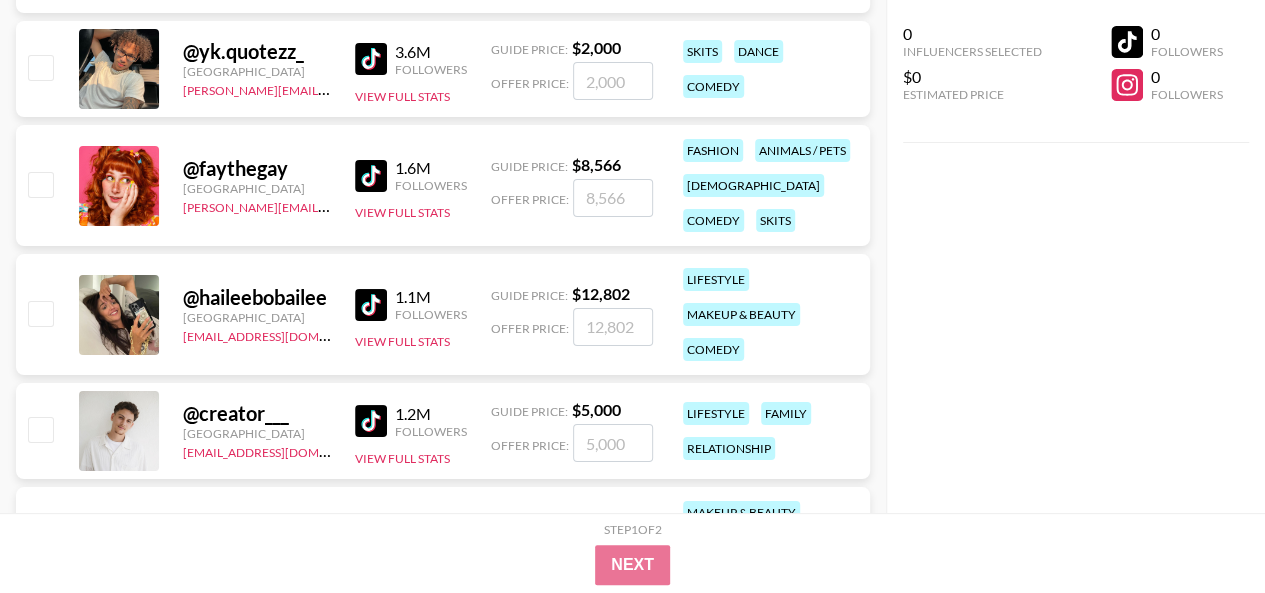 scroll, scrollTop: 53126, scrollLeft: 0, axis: vertical 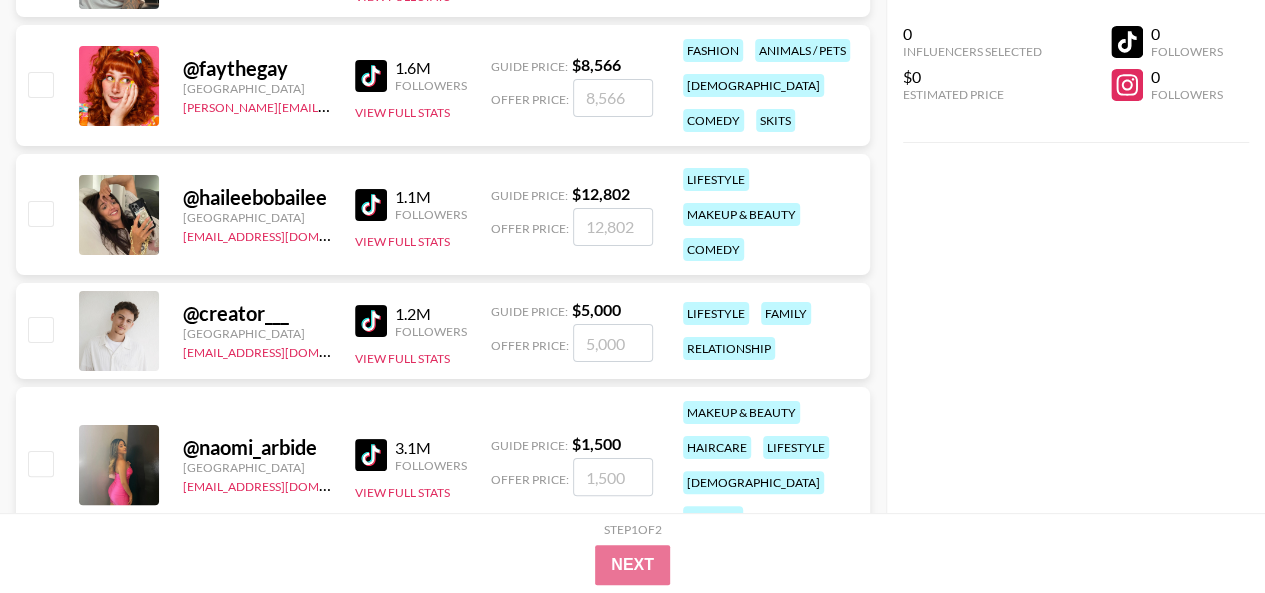 click on "0 Influencers Selected $0 Estimated Price 0 Followers 0 Followers" at bounding box center [1076, 256] 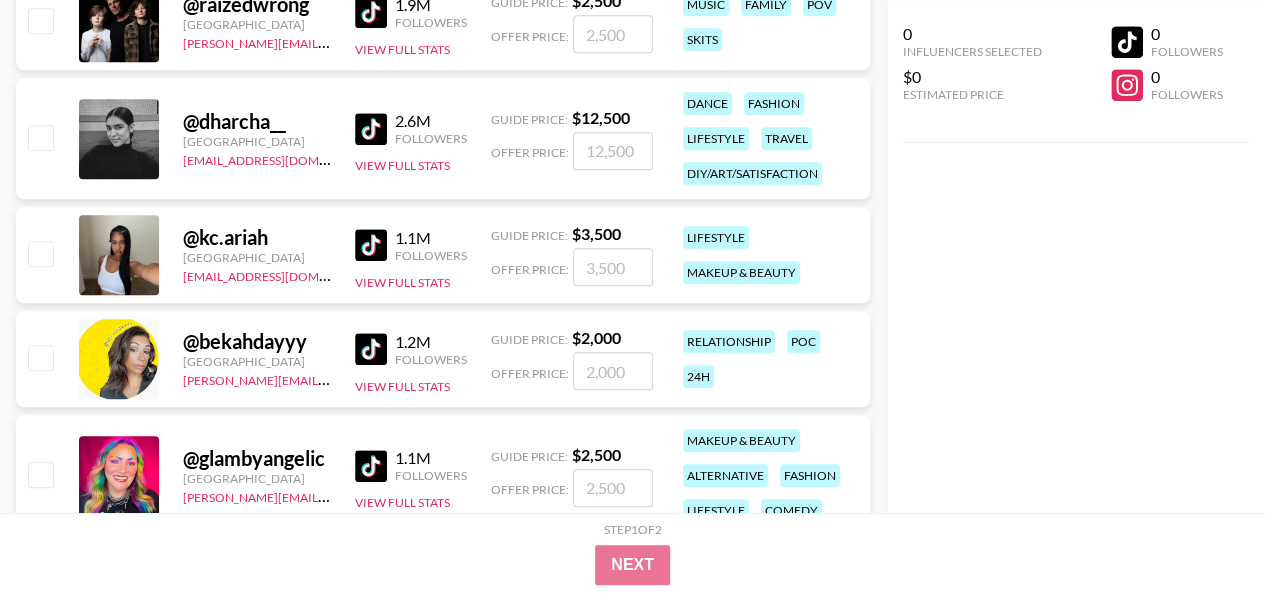 scroll, scrollTop: 54026, scrollLeft: 0, axis: vertical 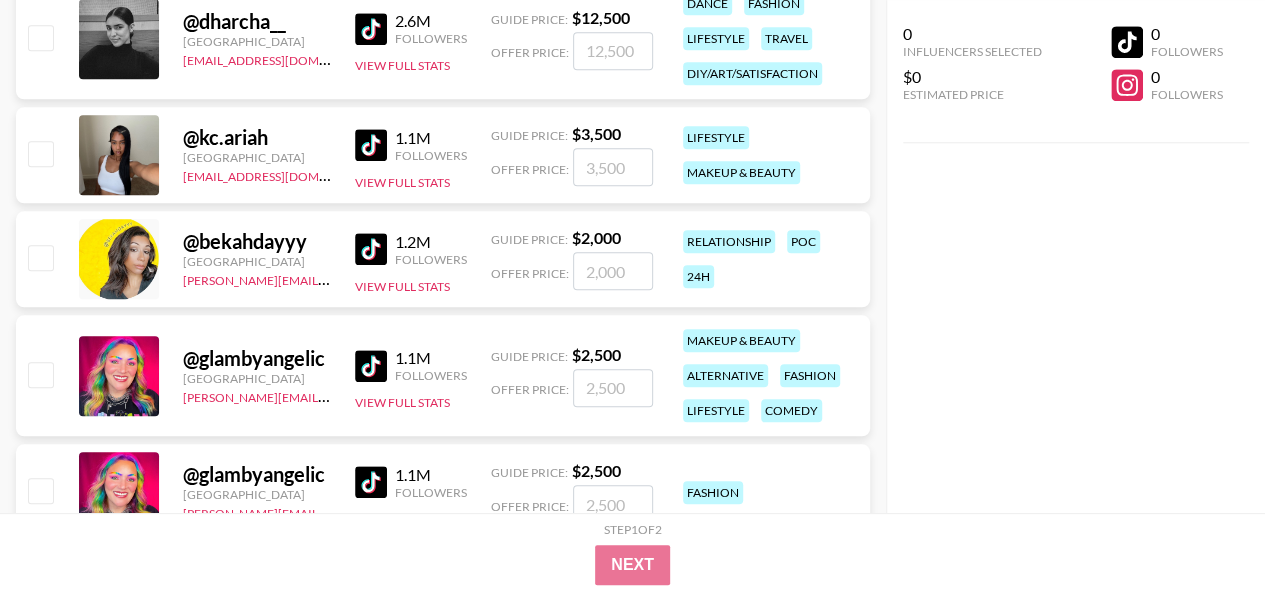 click on "0 Influencers Selected $0 Estimated Price 0 Followers 0 Followers" at bounding box center (1076, 256) 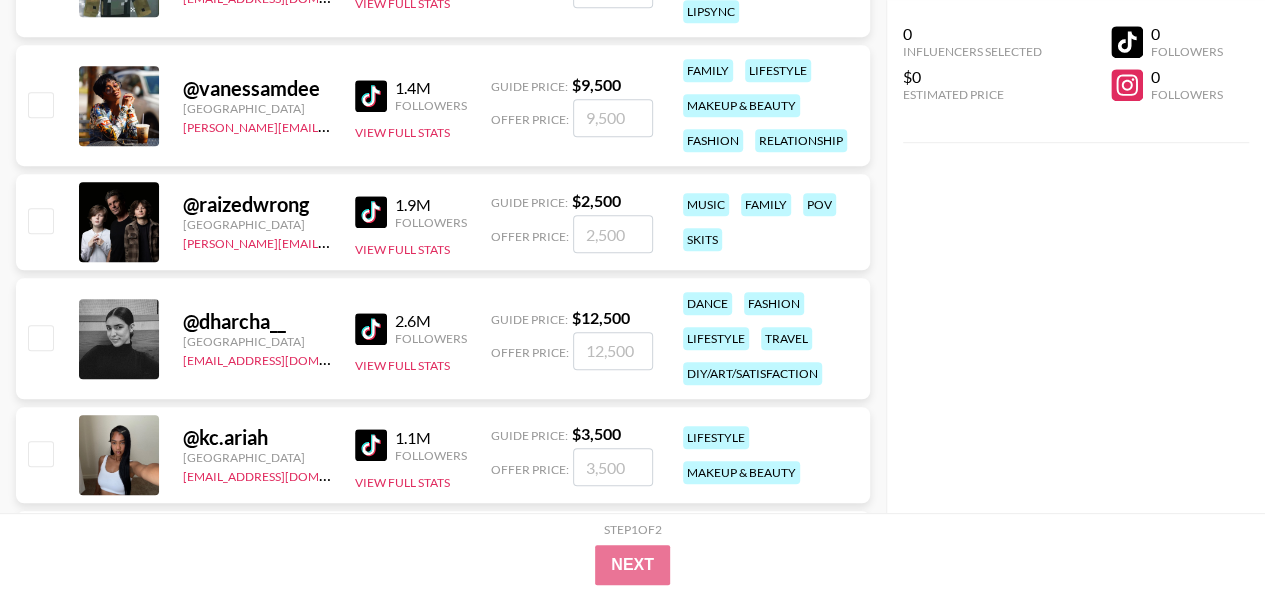 drag, startPoint x: 1017, startPoint y: 366, endPoint x: 1009, endPoint y: 359, distance: 10.630146 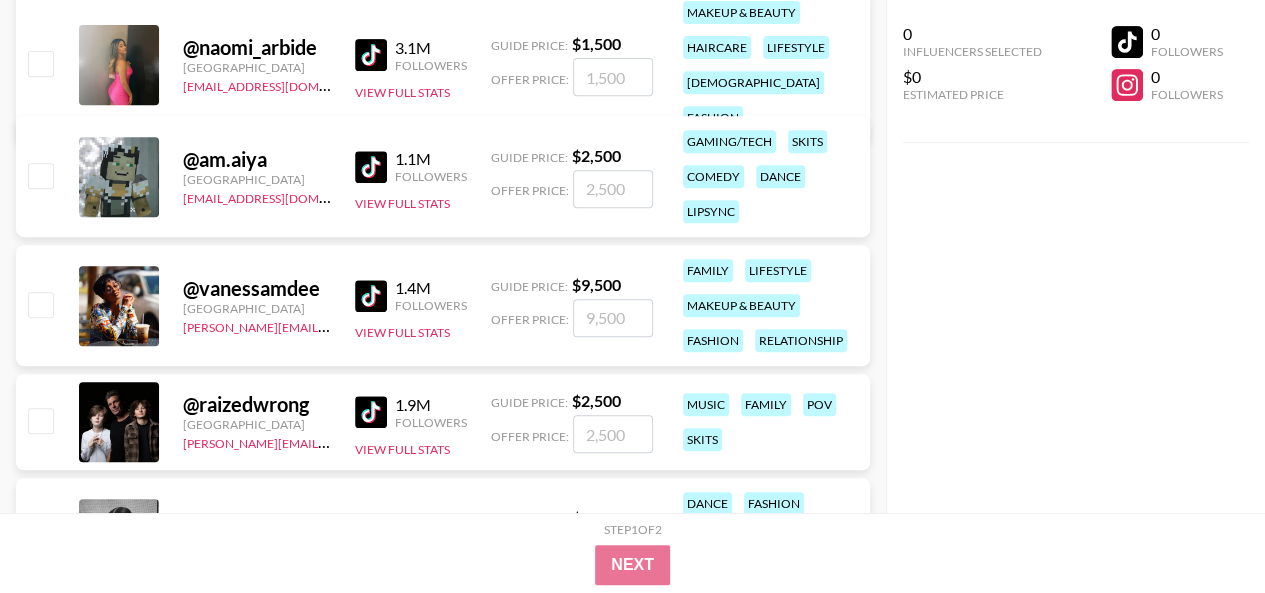 scroll, scrollTop: 54126, scrollLeft: 0, axis: vertical 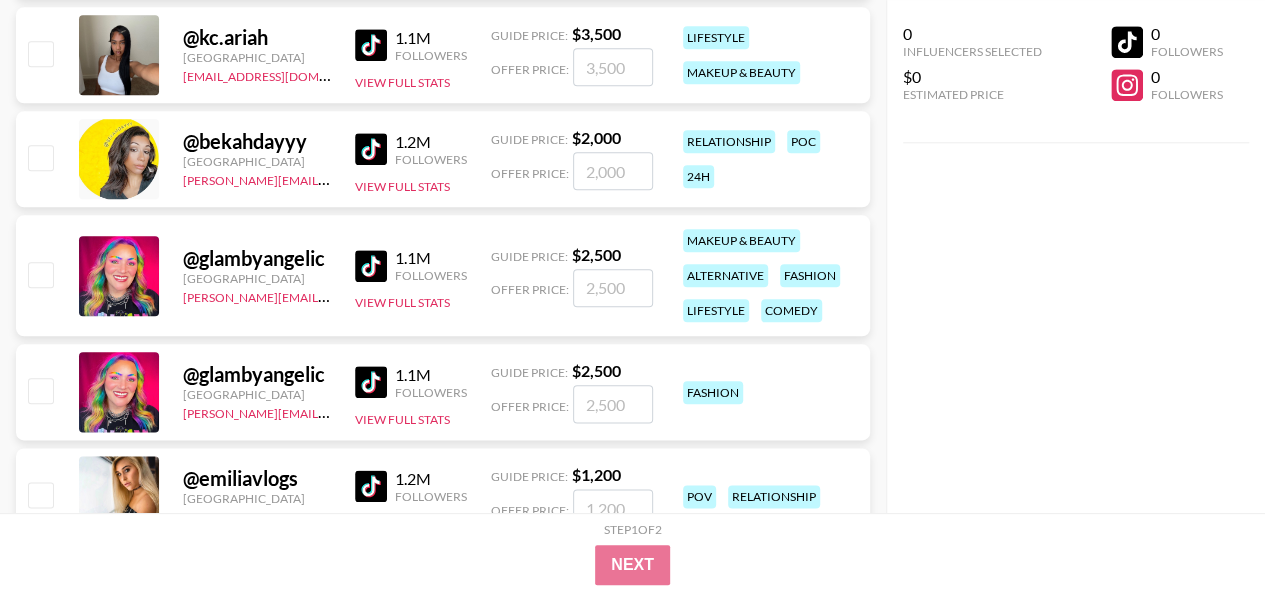click on "@ glambyangelic" at bounding box center [257, 258] 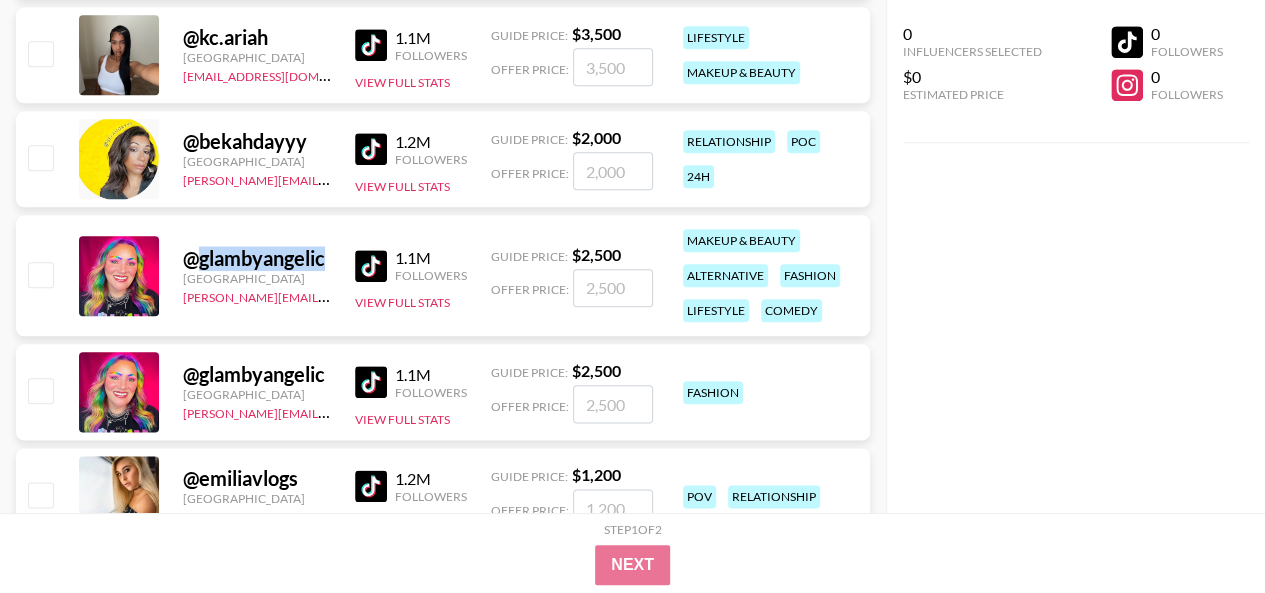 click on "@ glambyangelic" at bounding box center (257, 258) 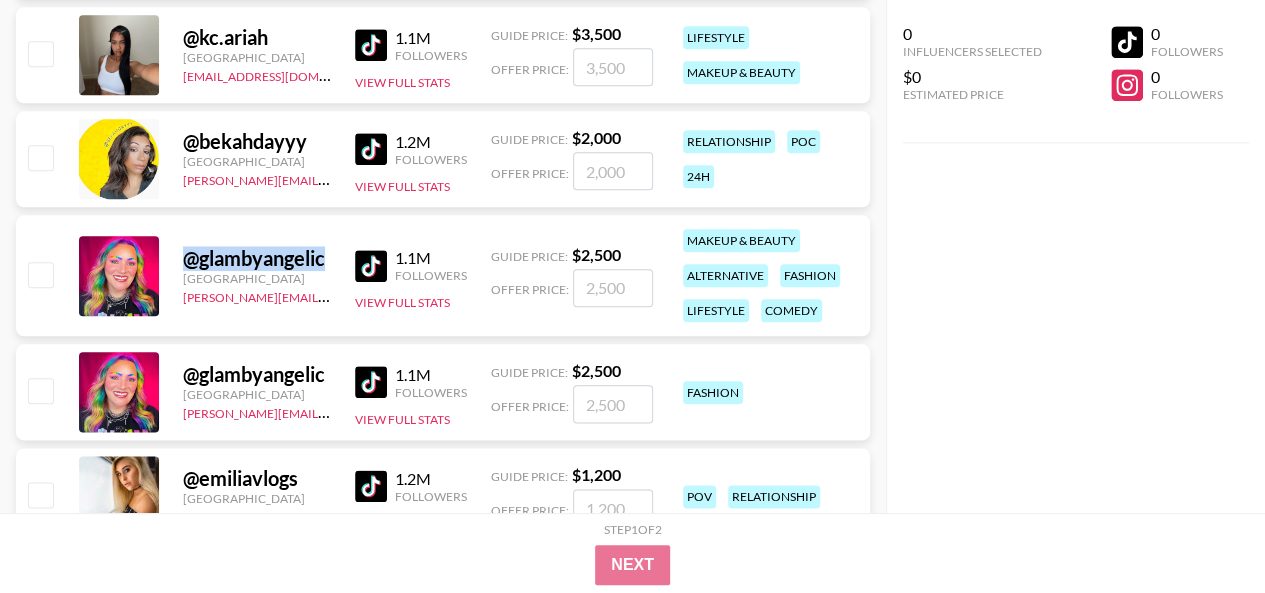 click on "@ glambyangelic" at bounding box center (257, 258) 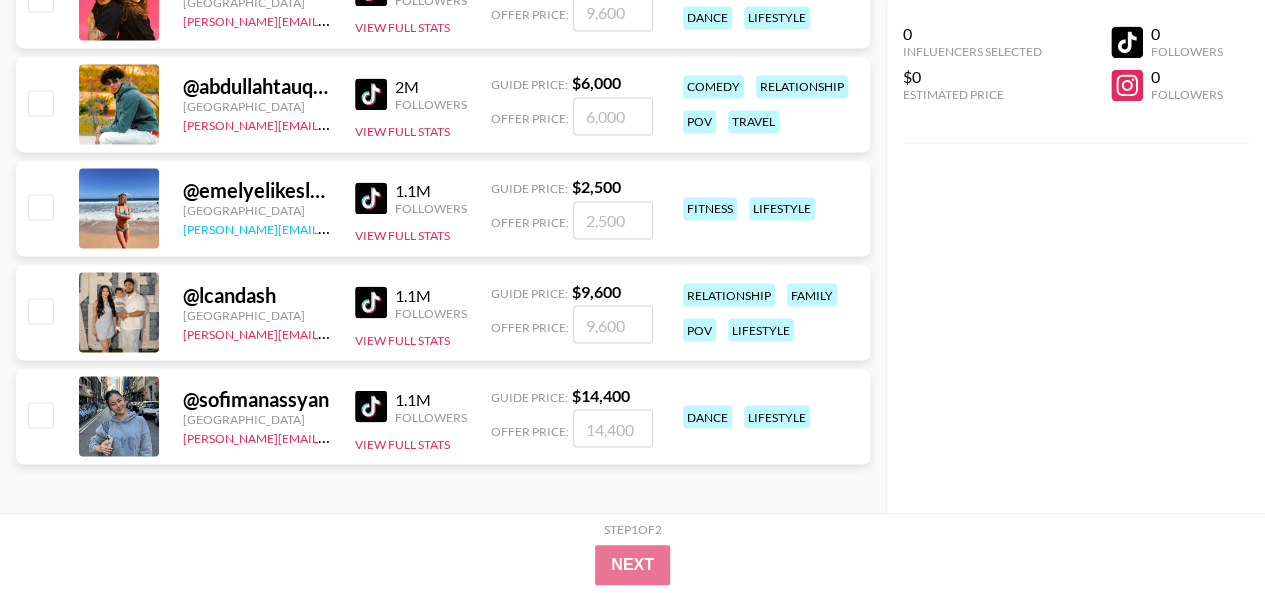 scroll, scrollTop: 54731, scrollLeft: 0, axis: vertical 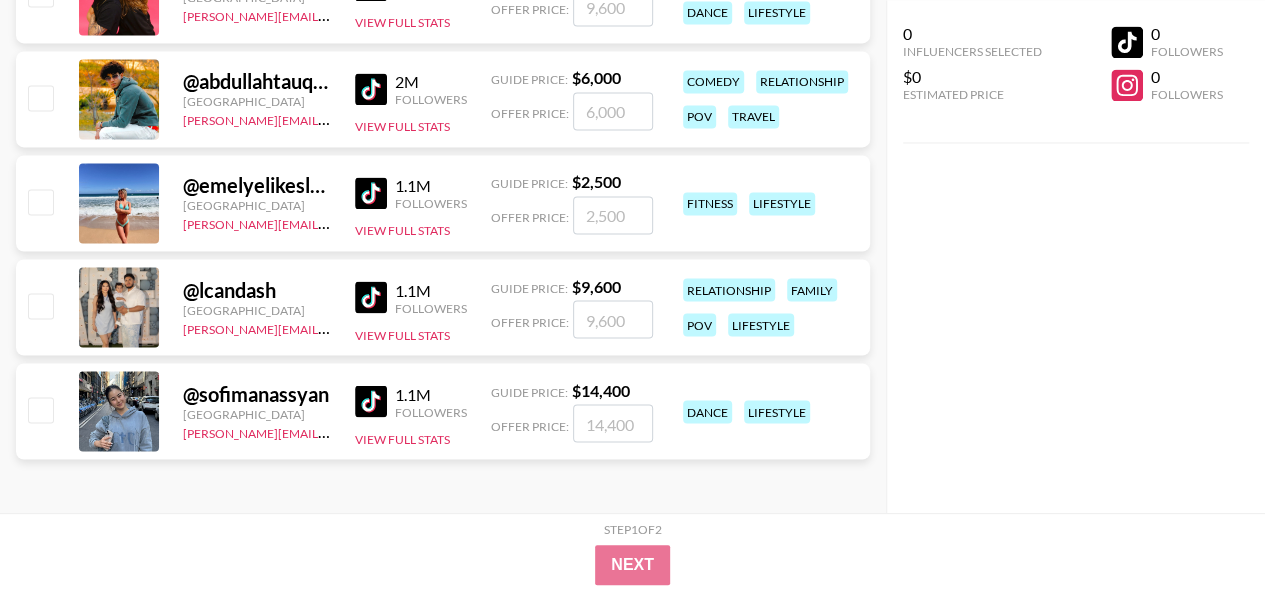 click on "@ sofimanassyan" at bounding box center [257, 393] 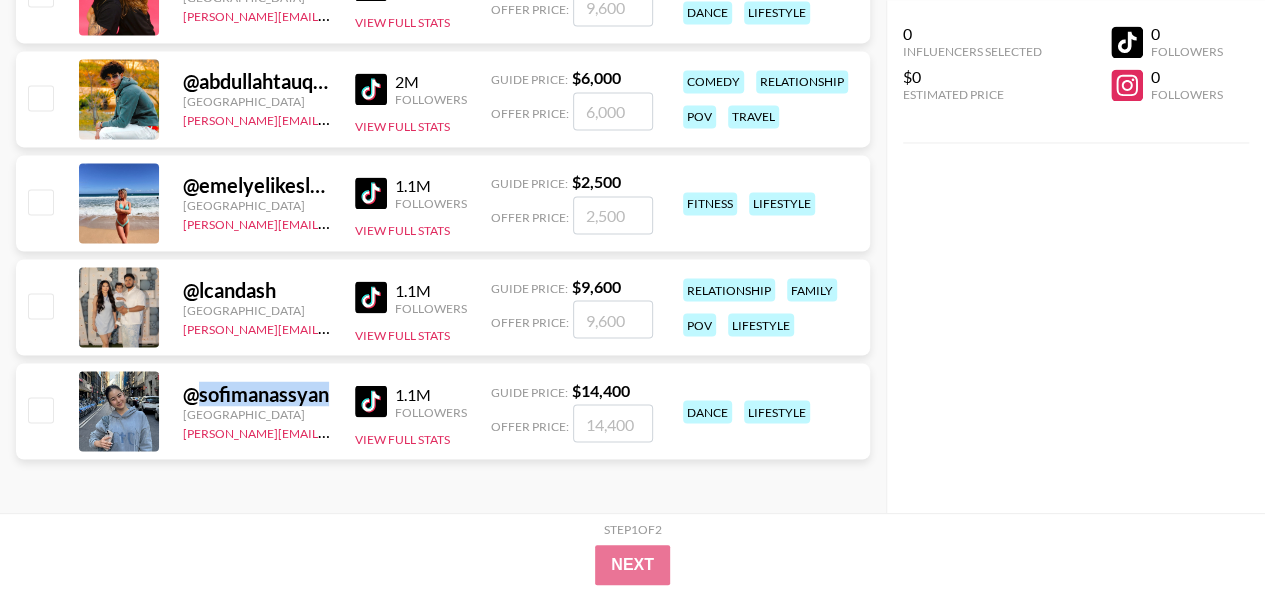 click on "@ sofimanassyan" at bounding box center (257, 393) 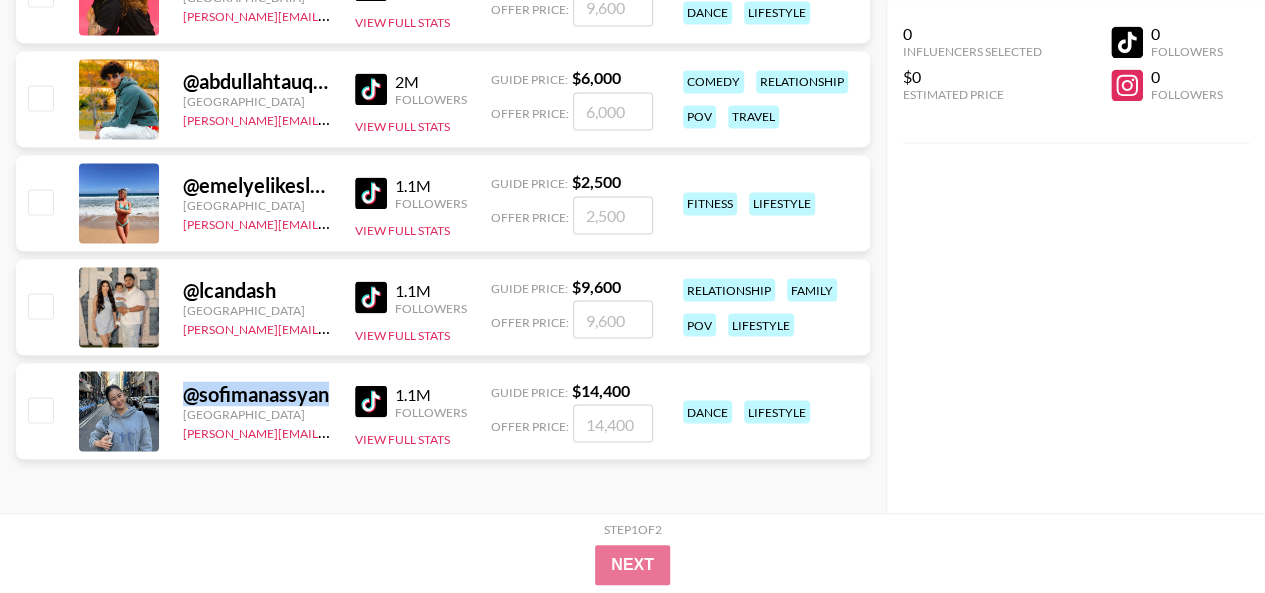 click on "@ sofimanassyan" at bounding box center [257, 393] 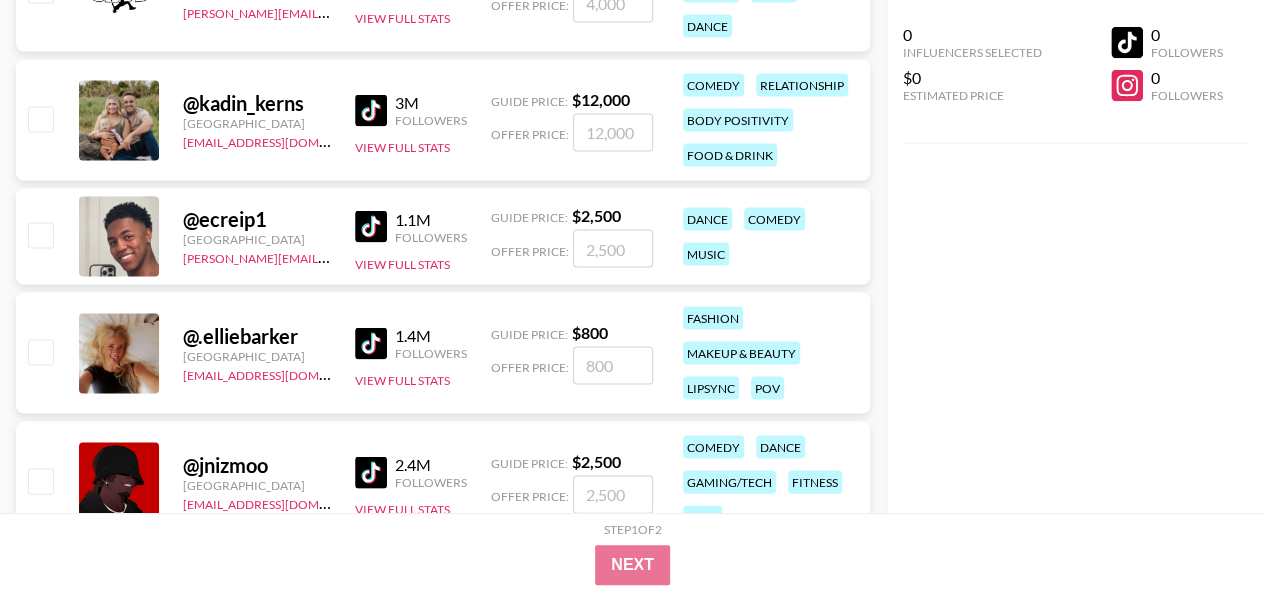 scroll, scrollTop: 51180, scrollLeft: 0, axis: vertical 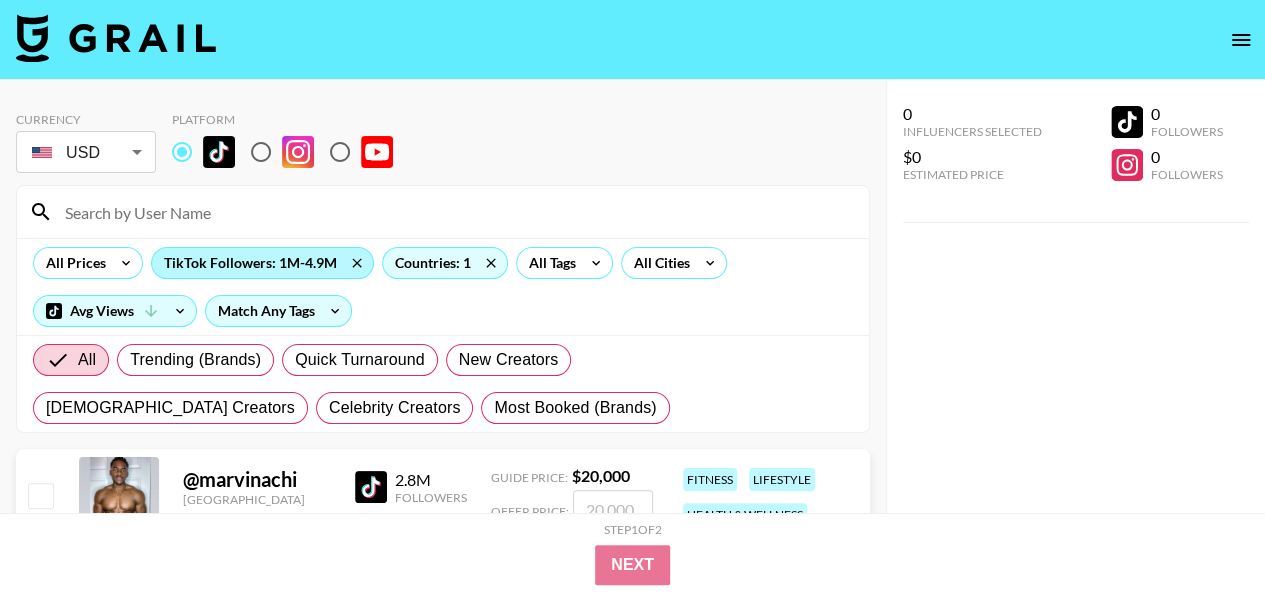 click on "TikTok Followers: 1M-4.9M" at bounding box center (262, 263) 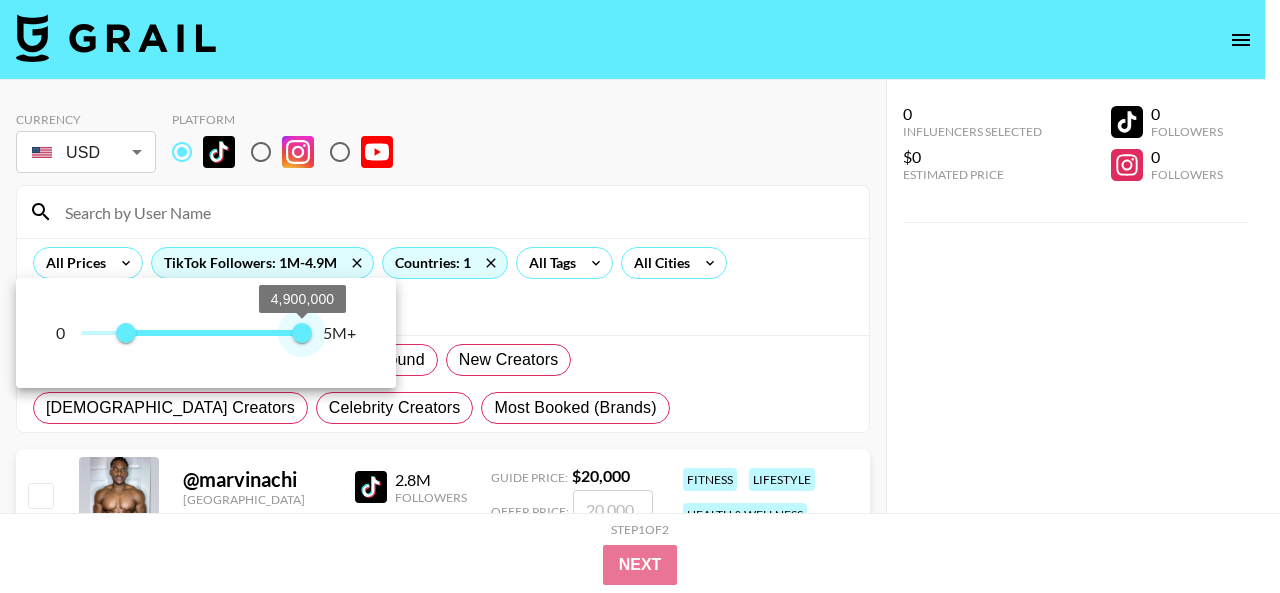 type on "5000000" 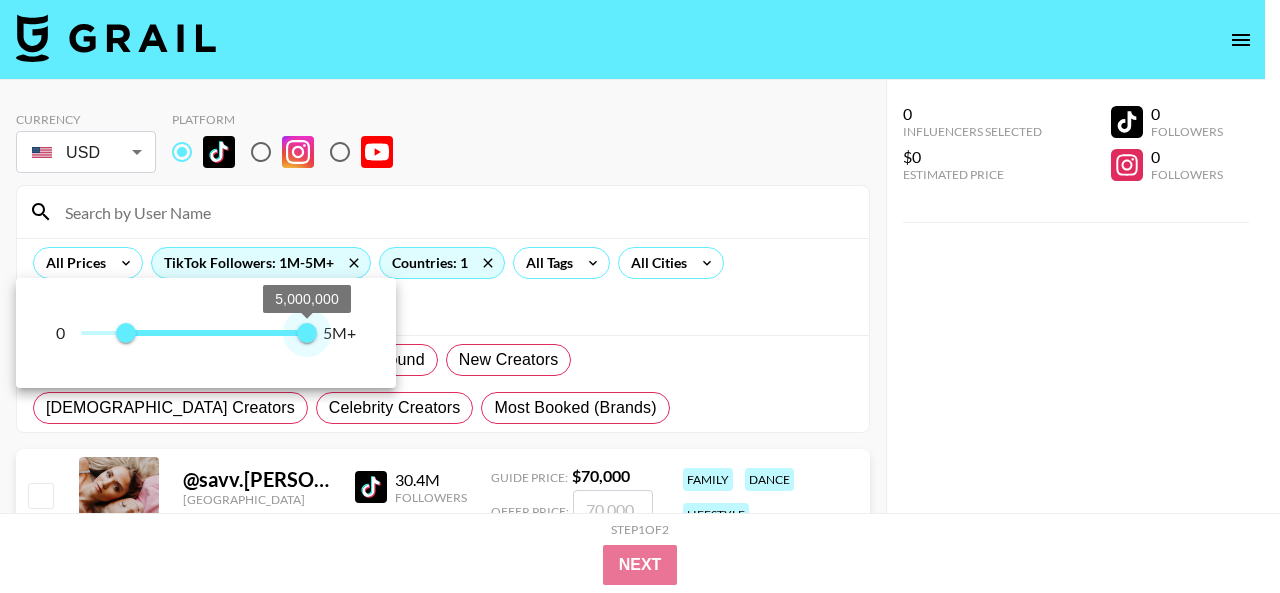 click on "5,000,000" at bounding box center [307, 333] 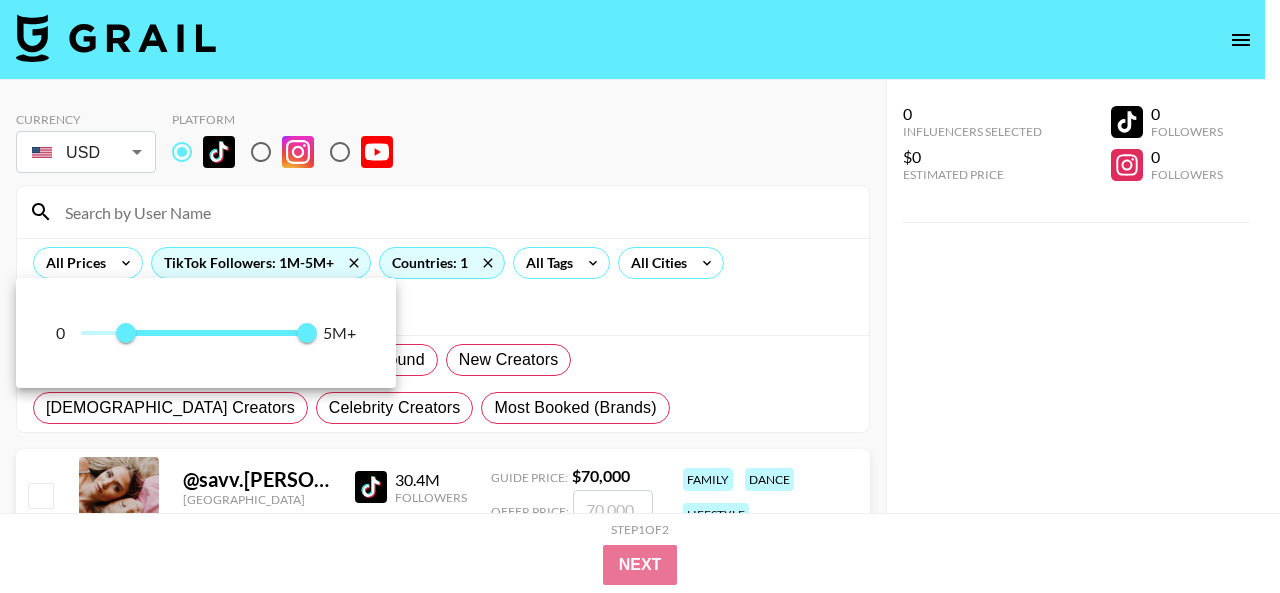 click at bounding box center (640, 296) 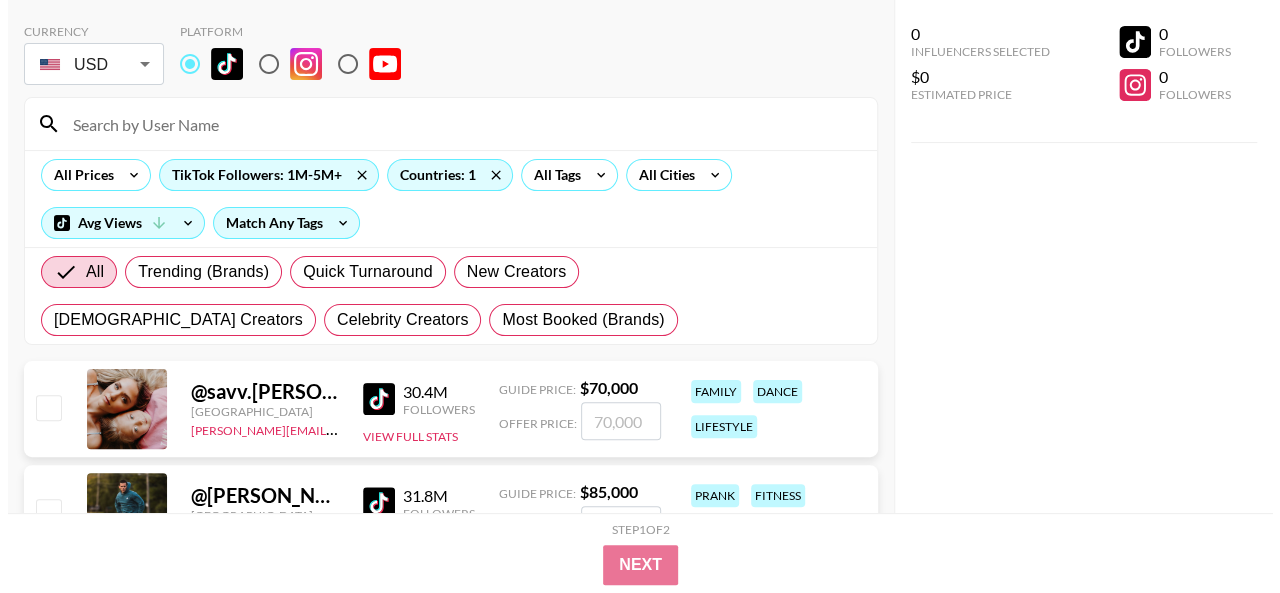 scroll, scrollTop: 64, scrollLeft: 0, axis: vertical 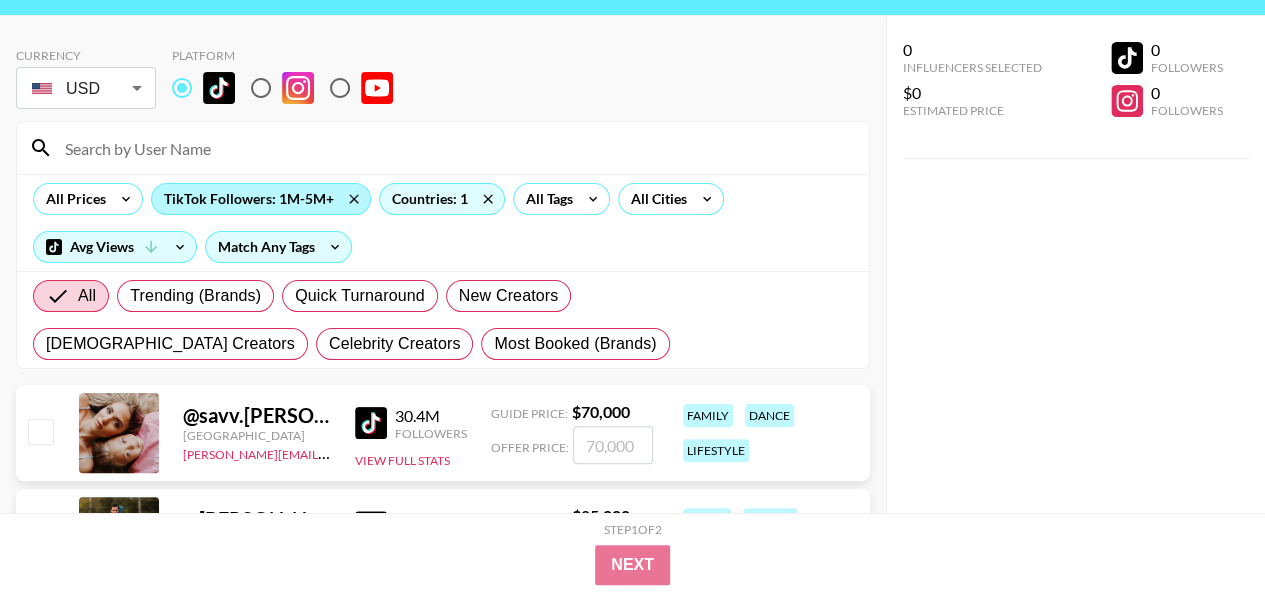 click on "TikTok Followers: 1M-5M+" at bounding box center [261, 199] 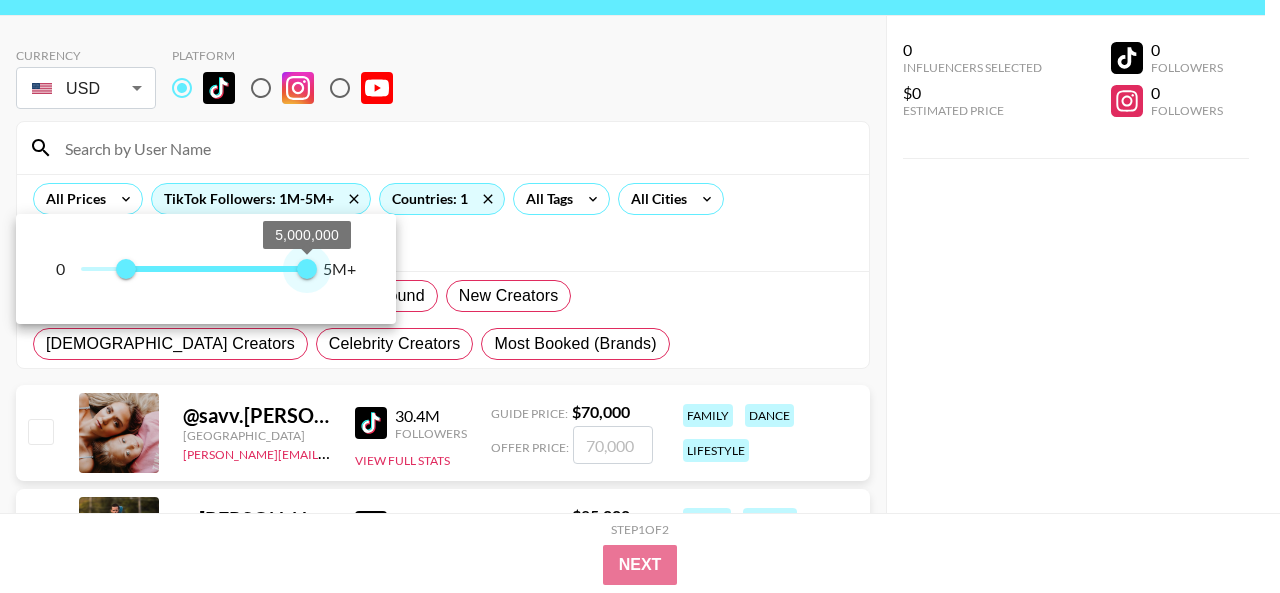 type on "4900000" 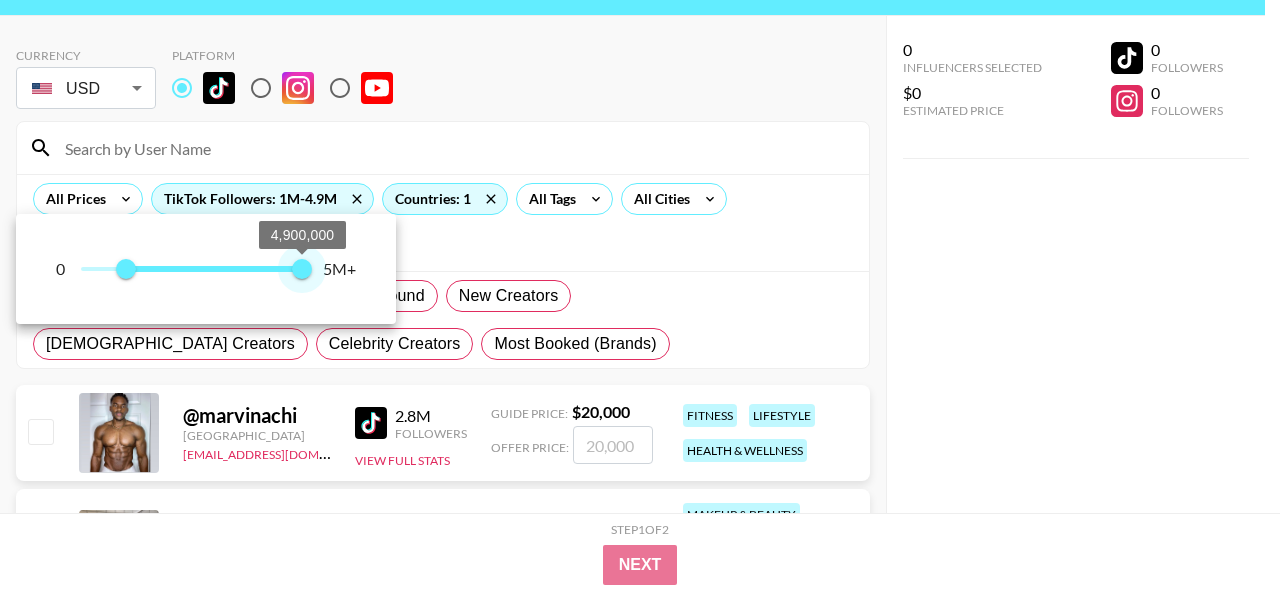 click on "4,900,000" at bounding box center (302, 269) 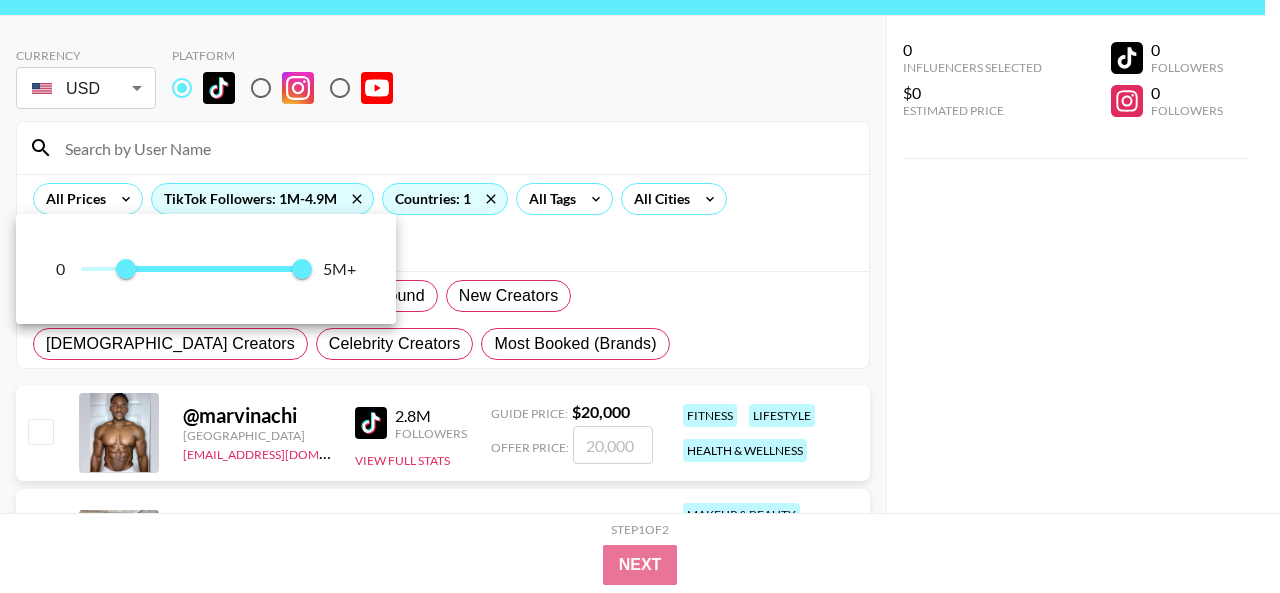 click at bounding box center (640, 296) 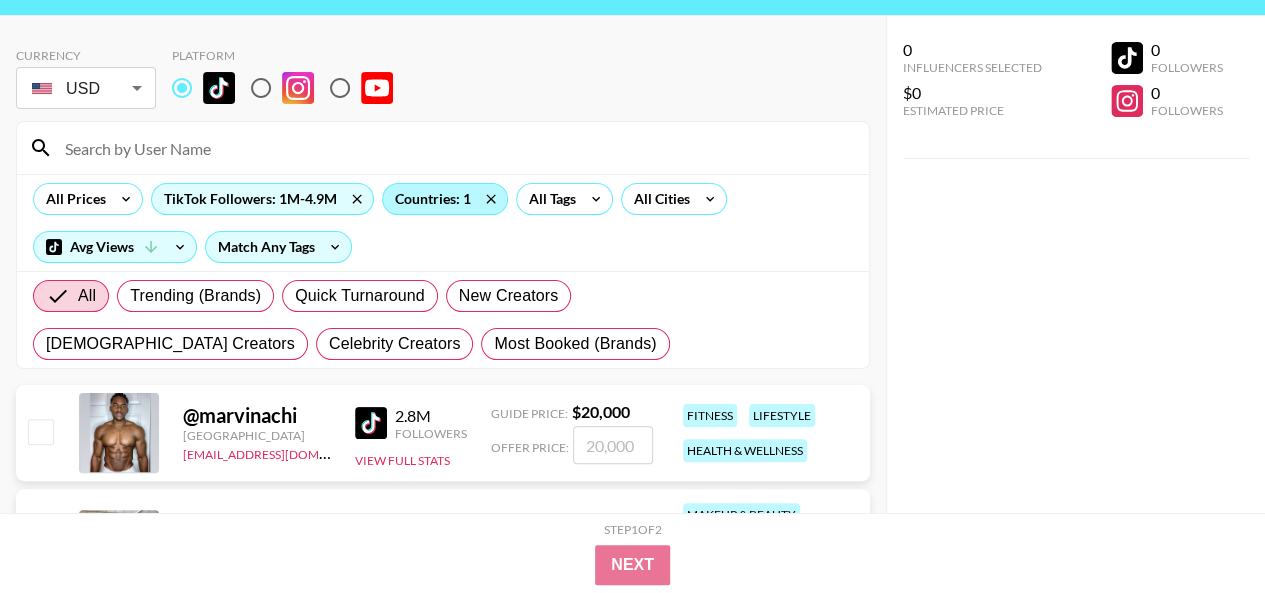 click on "Countries: 1" at bounding box center [445, 199] 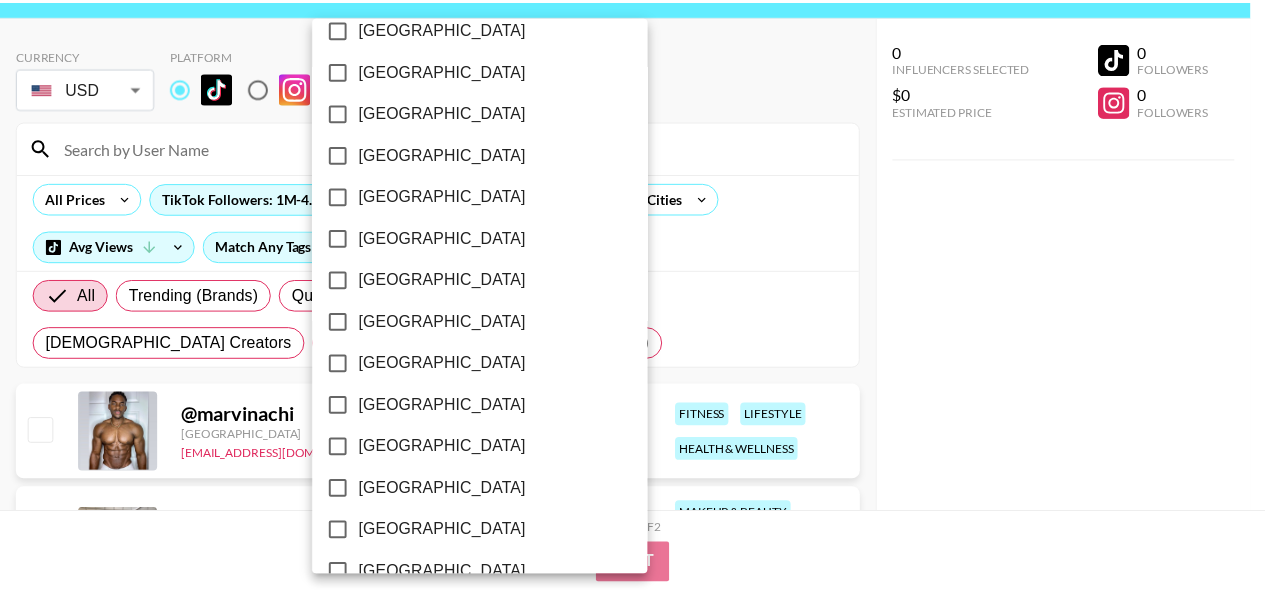 scroll, scrollTop: 1738, scrollLeft: 0, axis: vertical 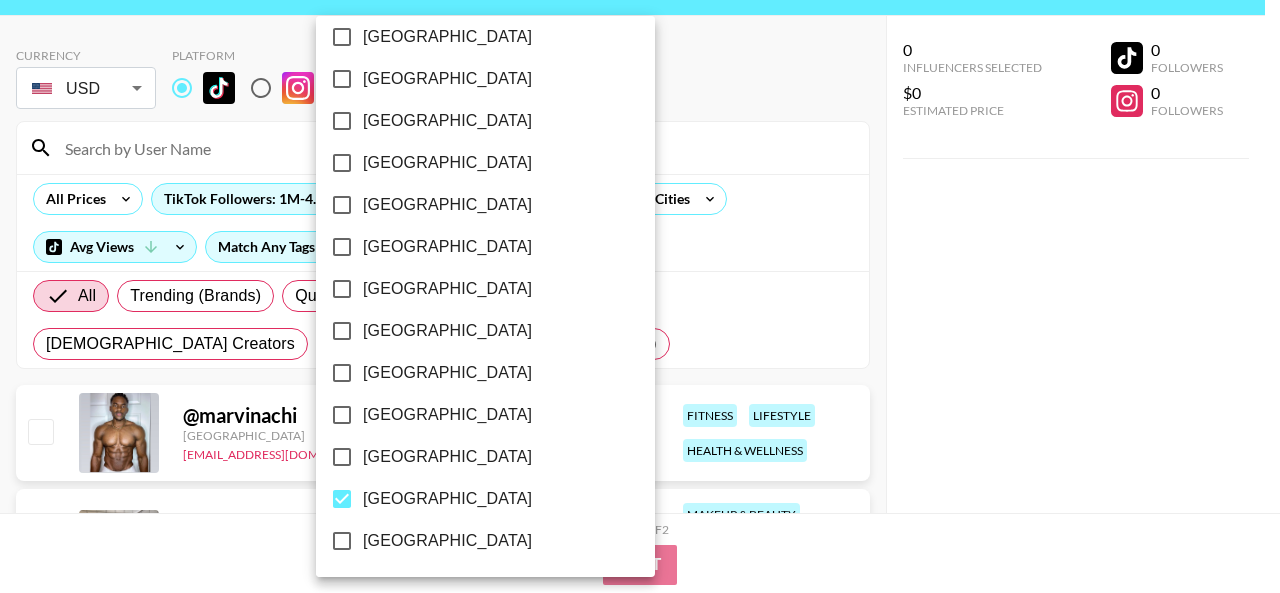 click at bounding box center [640, 296] 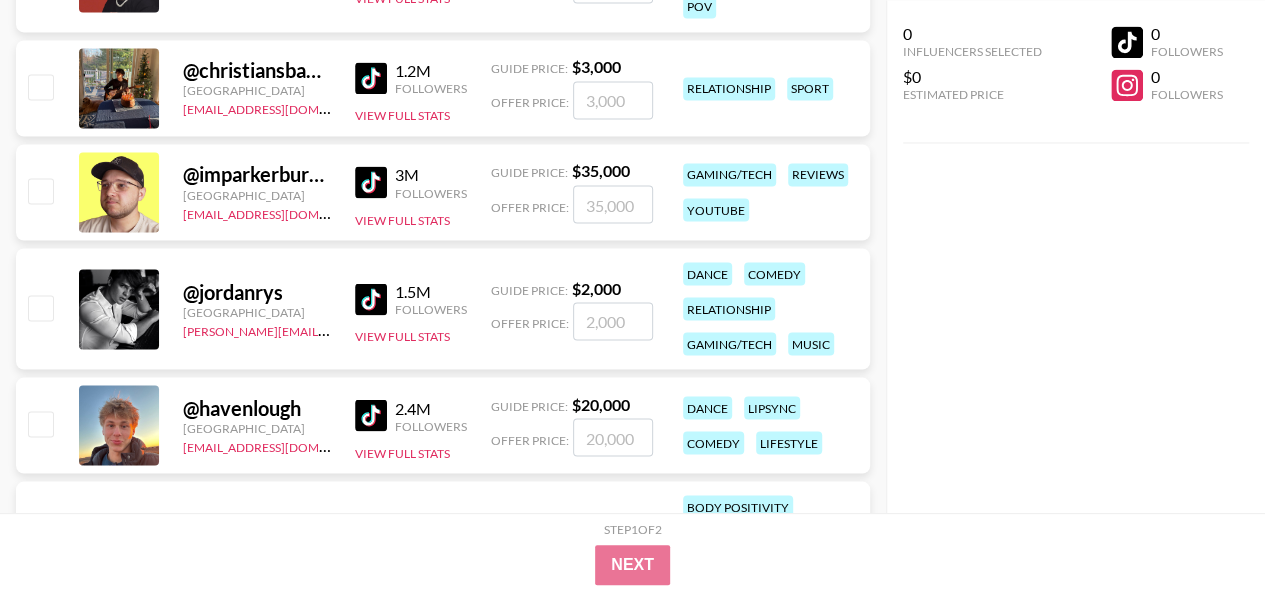 scroll, scrollTop: 9308, scrollLeft: 0, axis: vertical 